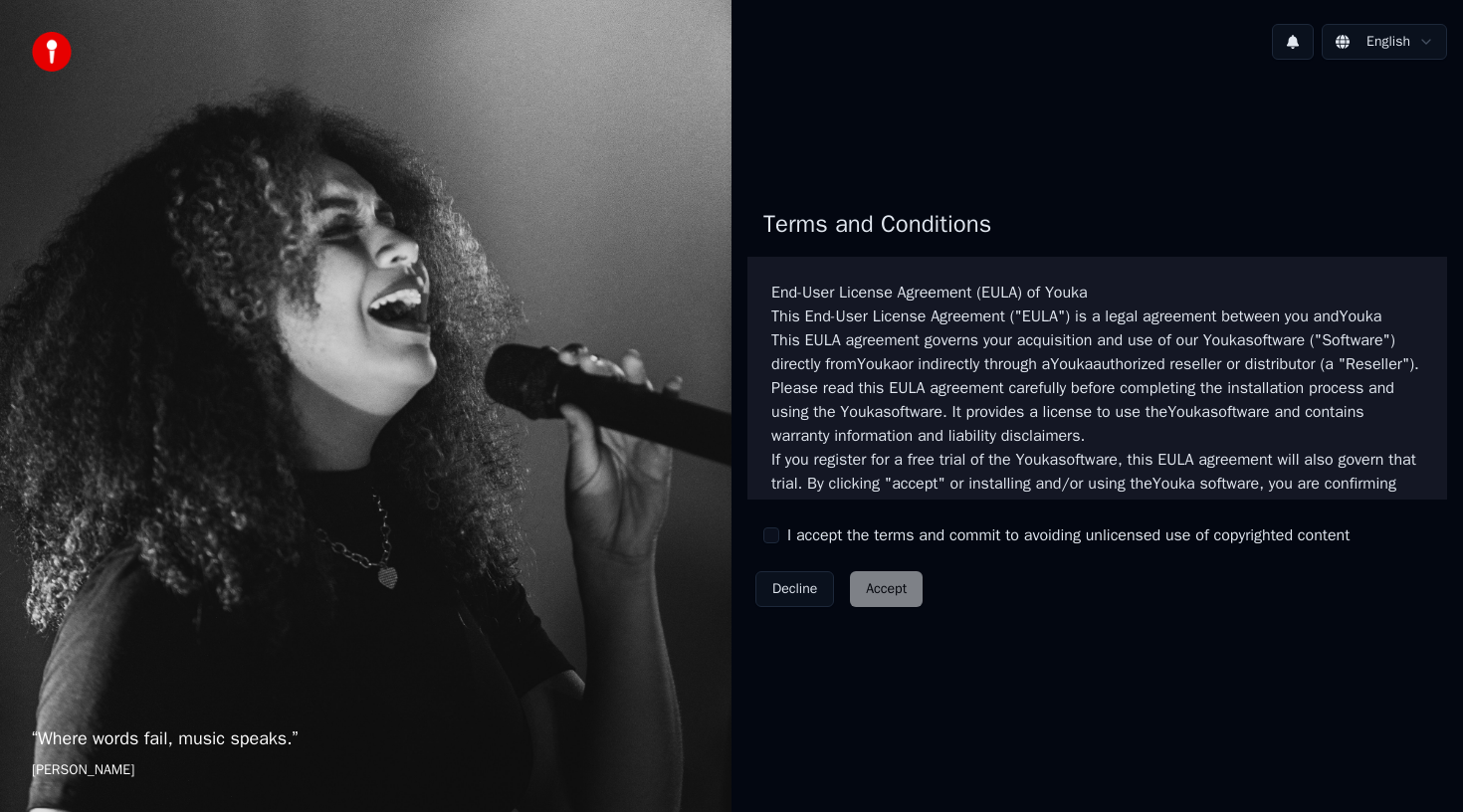 scroll, scrollTop: 0, scrollLeft: 0, axis: both 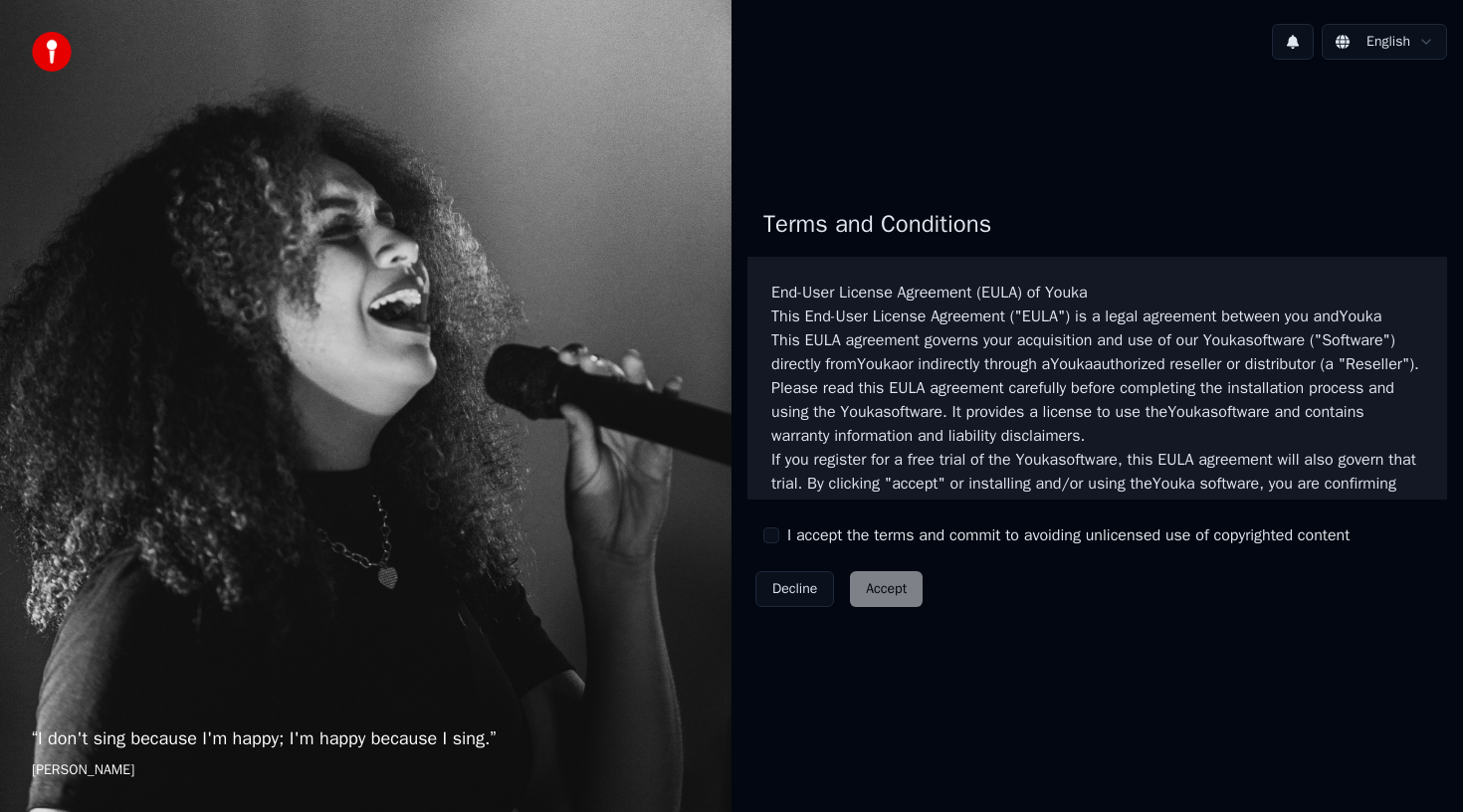 click on "I accept the terms and commit to avoiding unlicensed use of copyrighted content" at bounding box center [1068, 535] 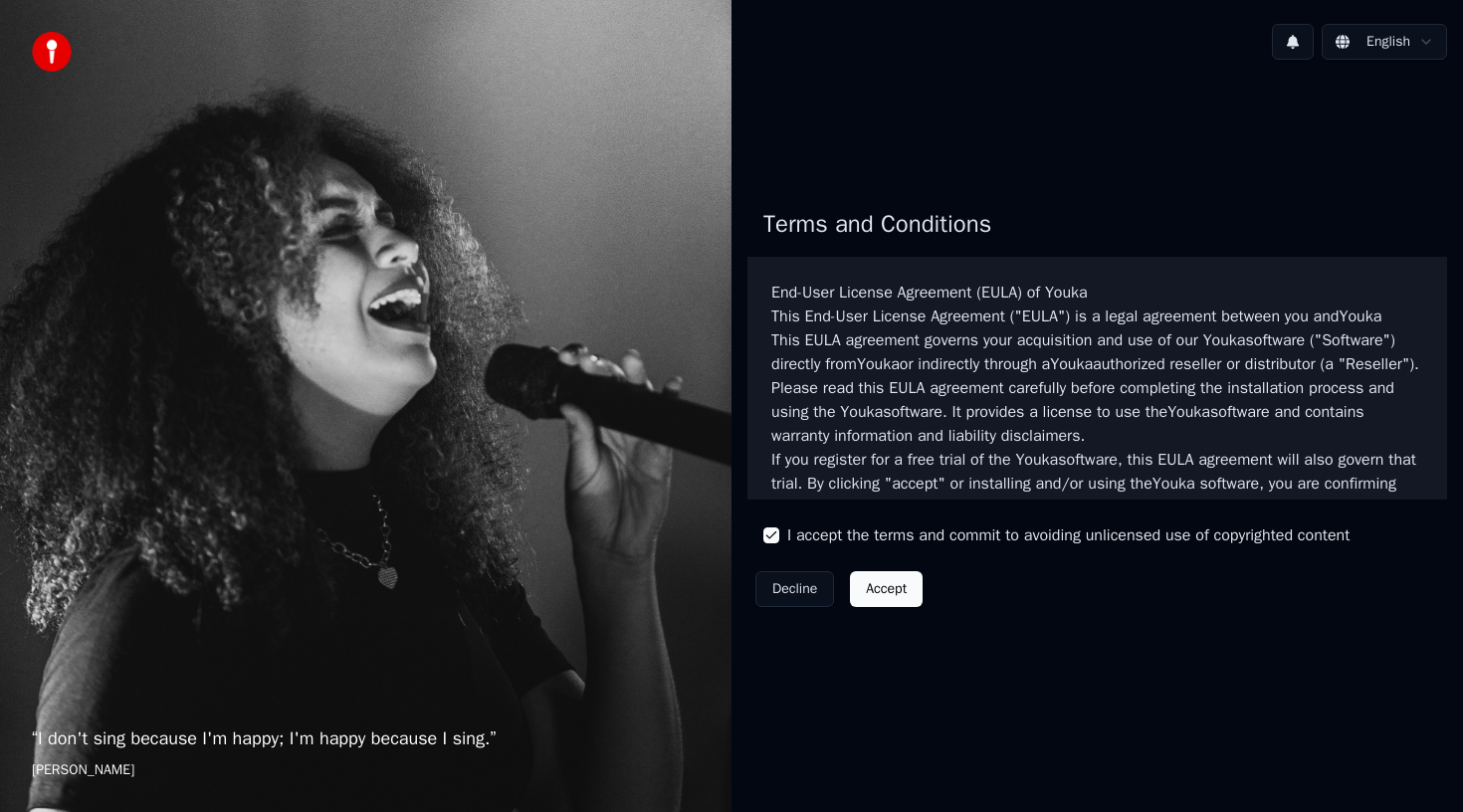 click on "Accept" at bounding box center (886, 589) 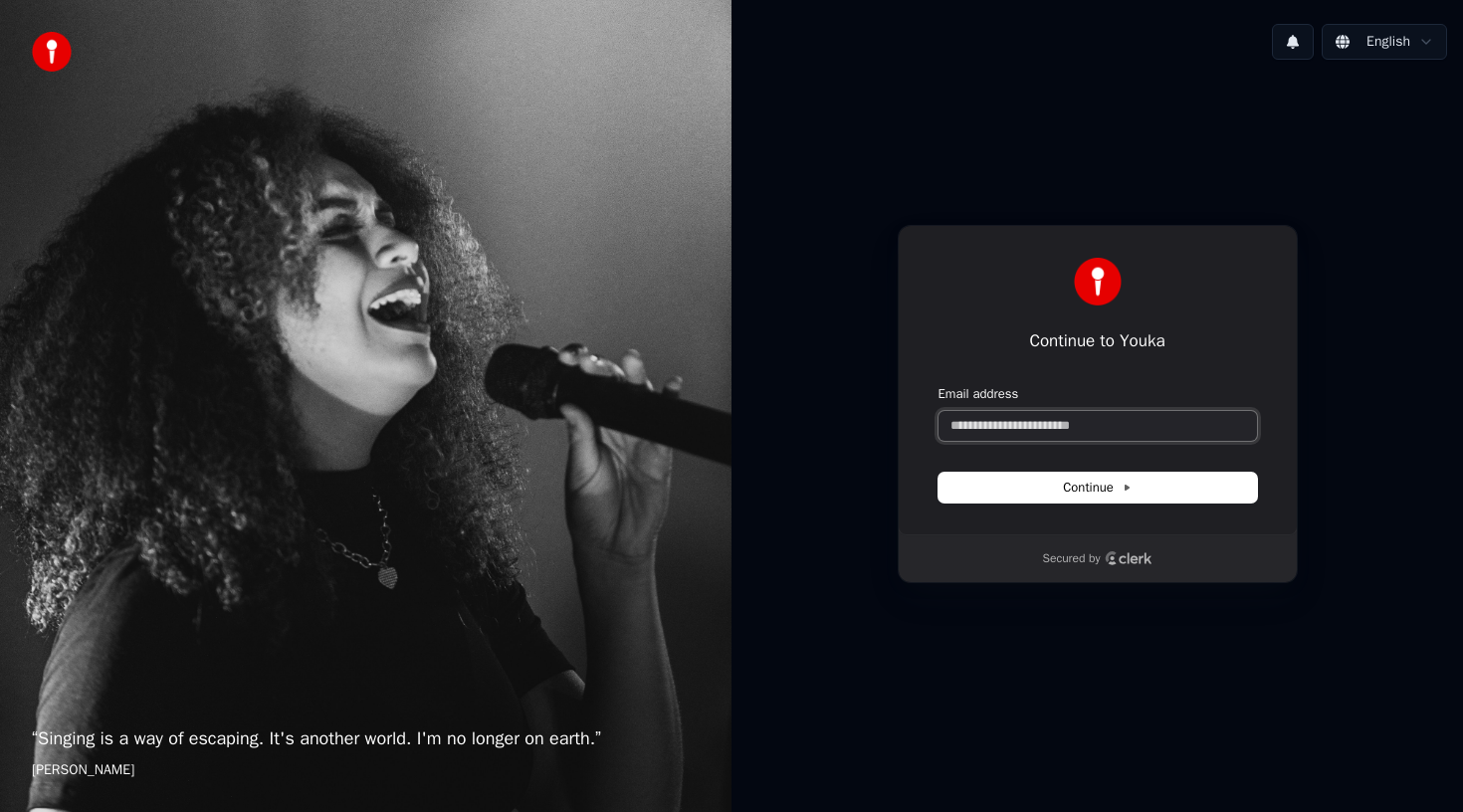 click on "Email address" at bounding box center [1098, 426] 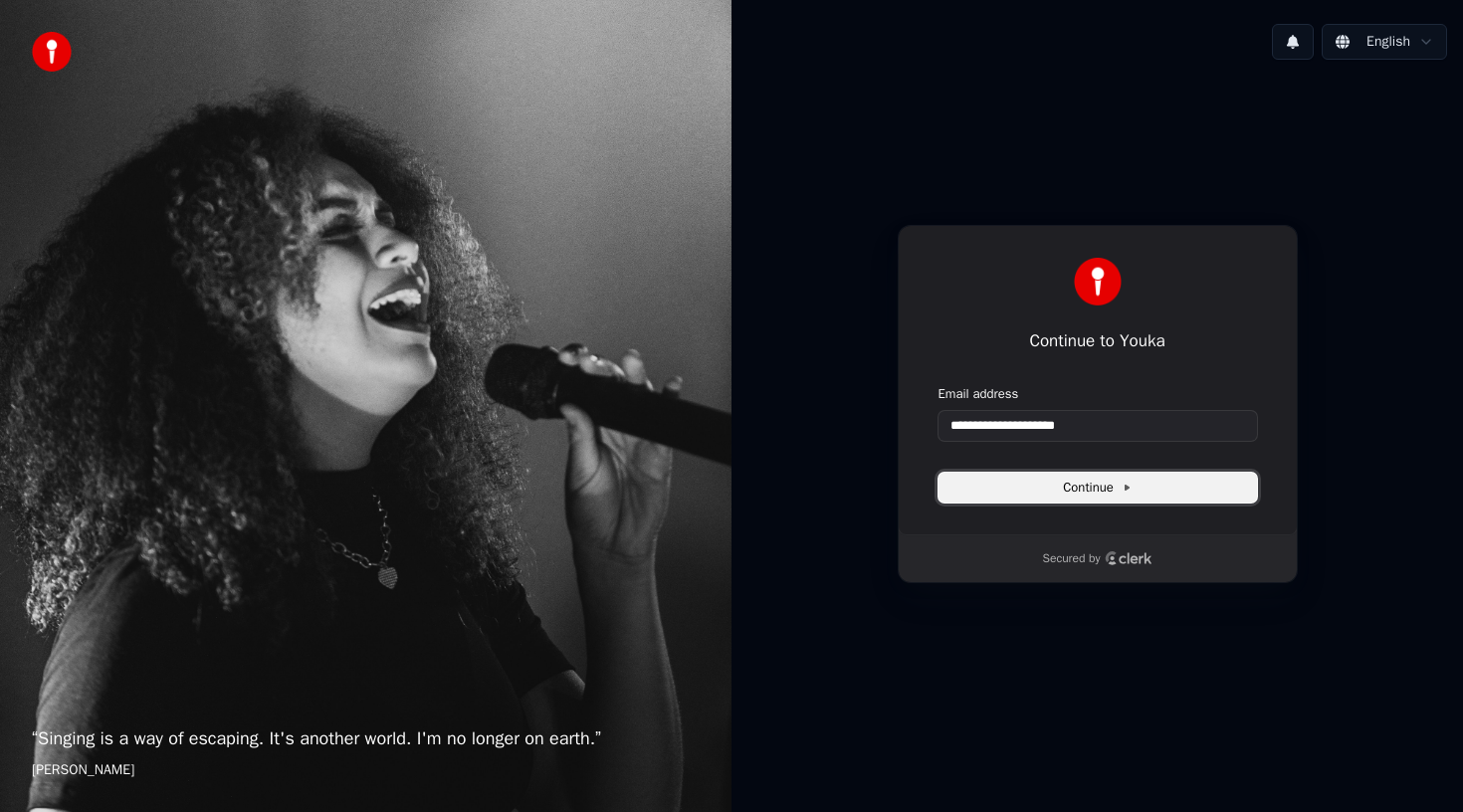 click on "Continue" at bounding box center (1097, 488) 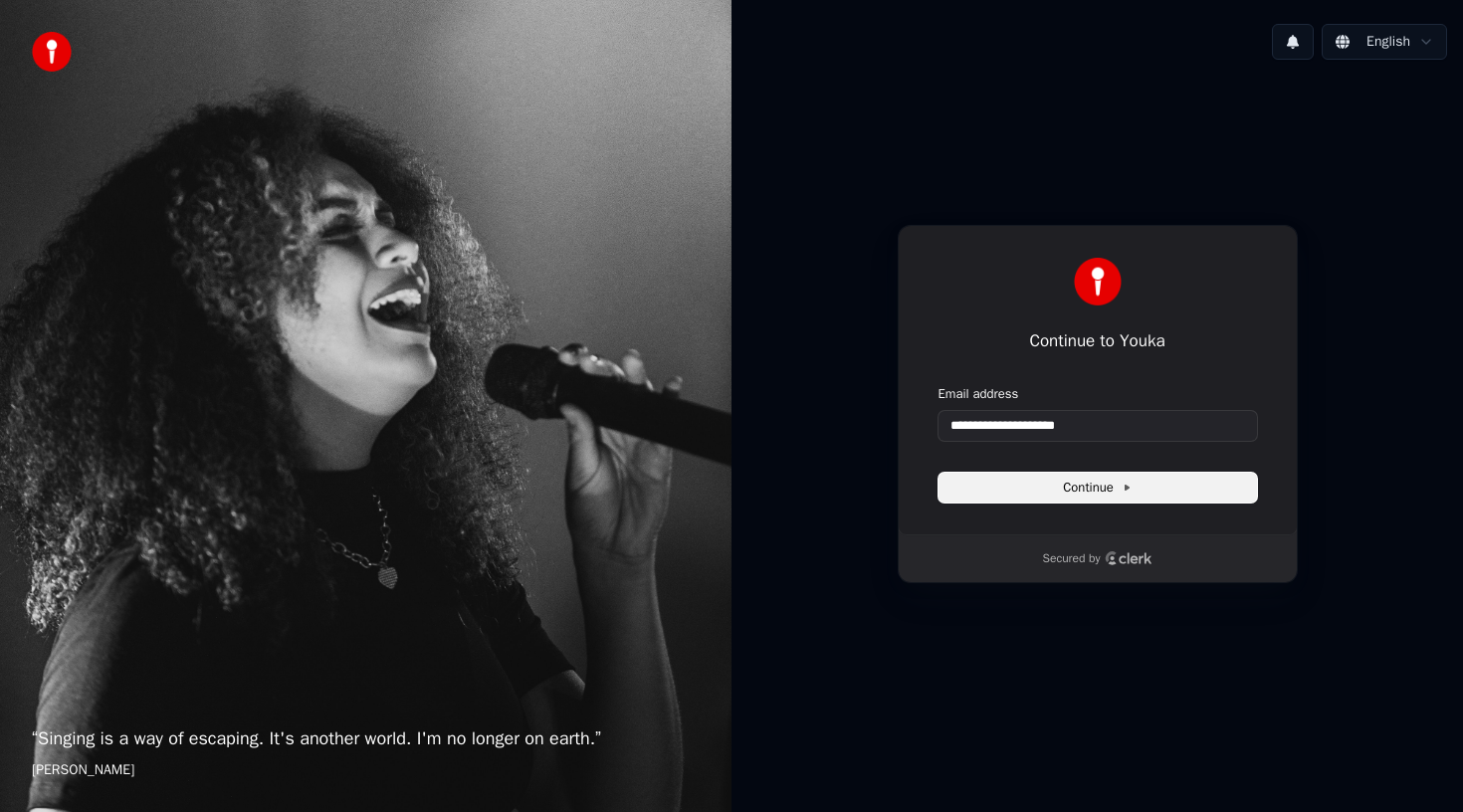 type on "**********" 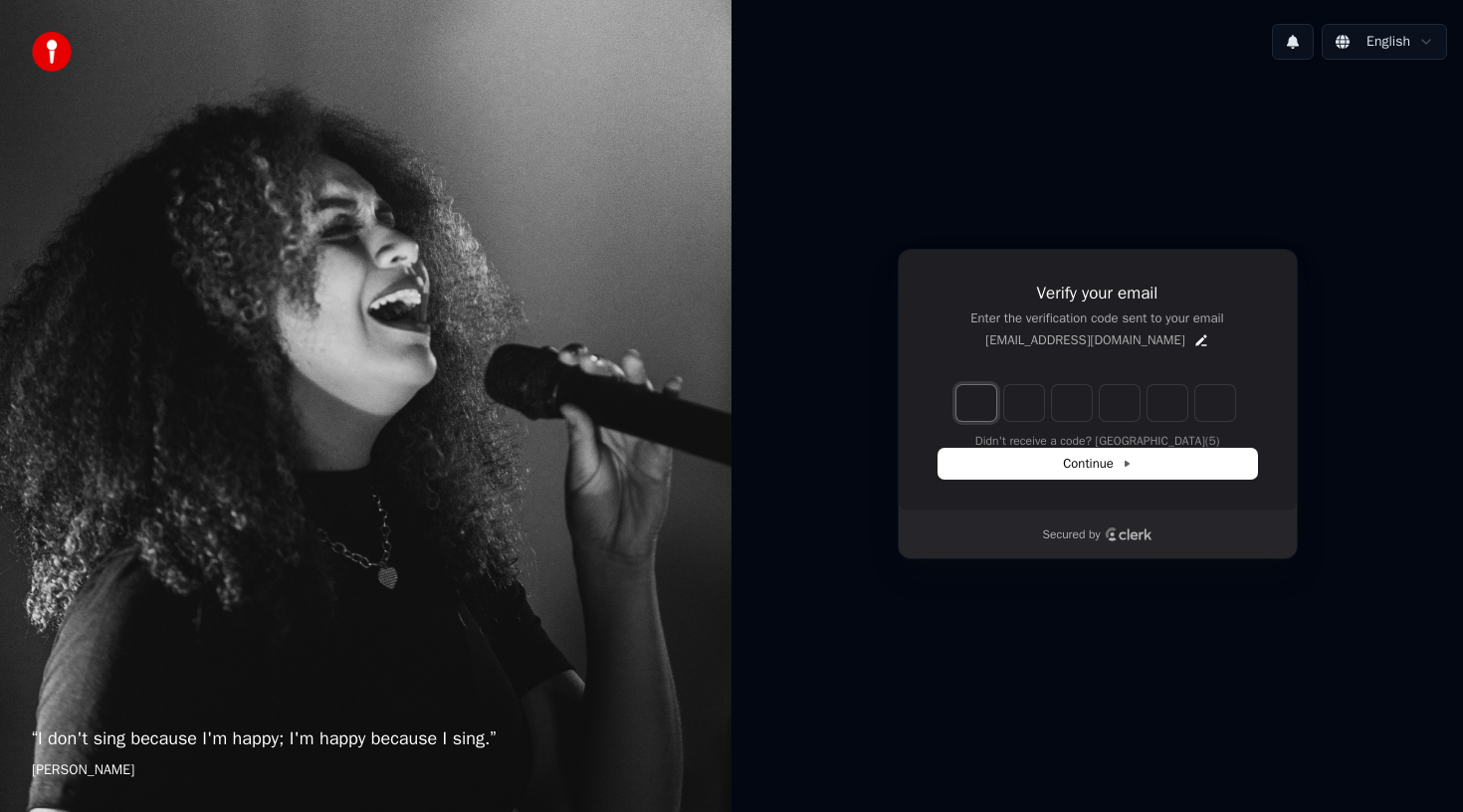 type on "*" 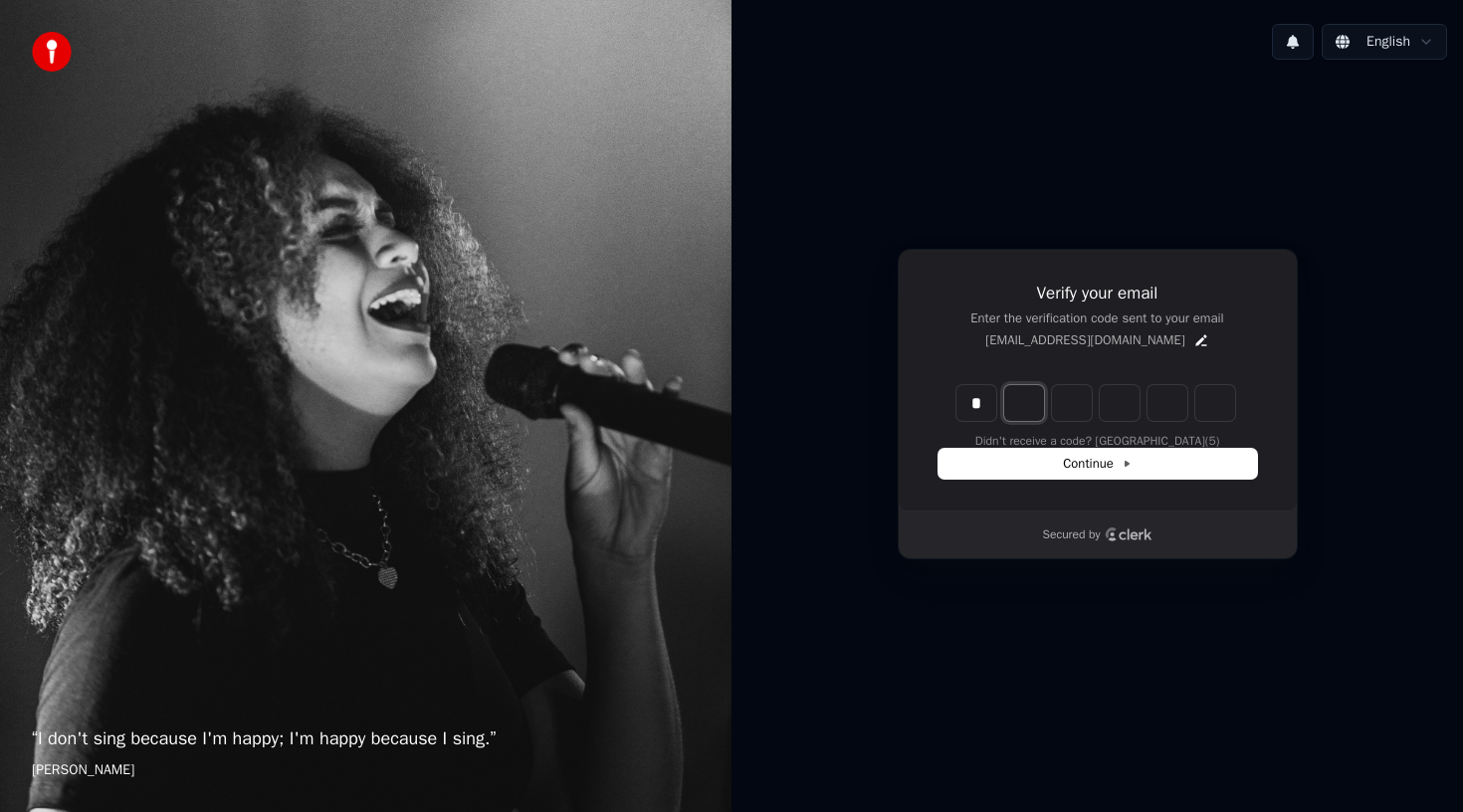 type on "*" 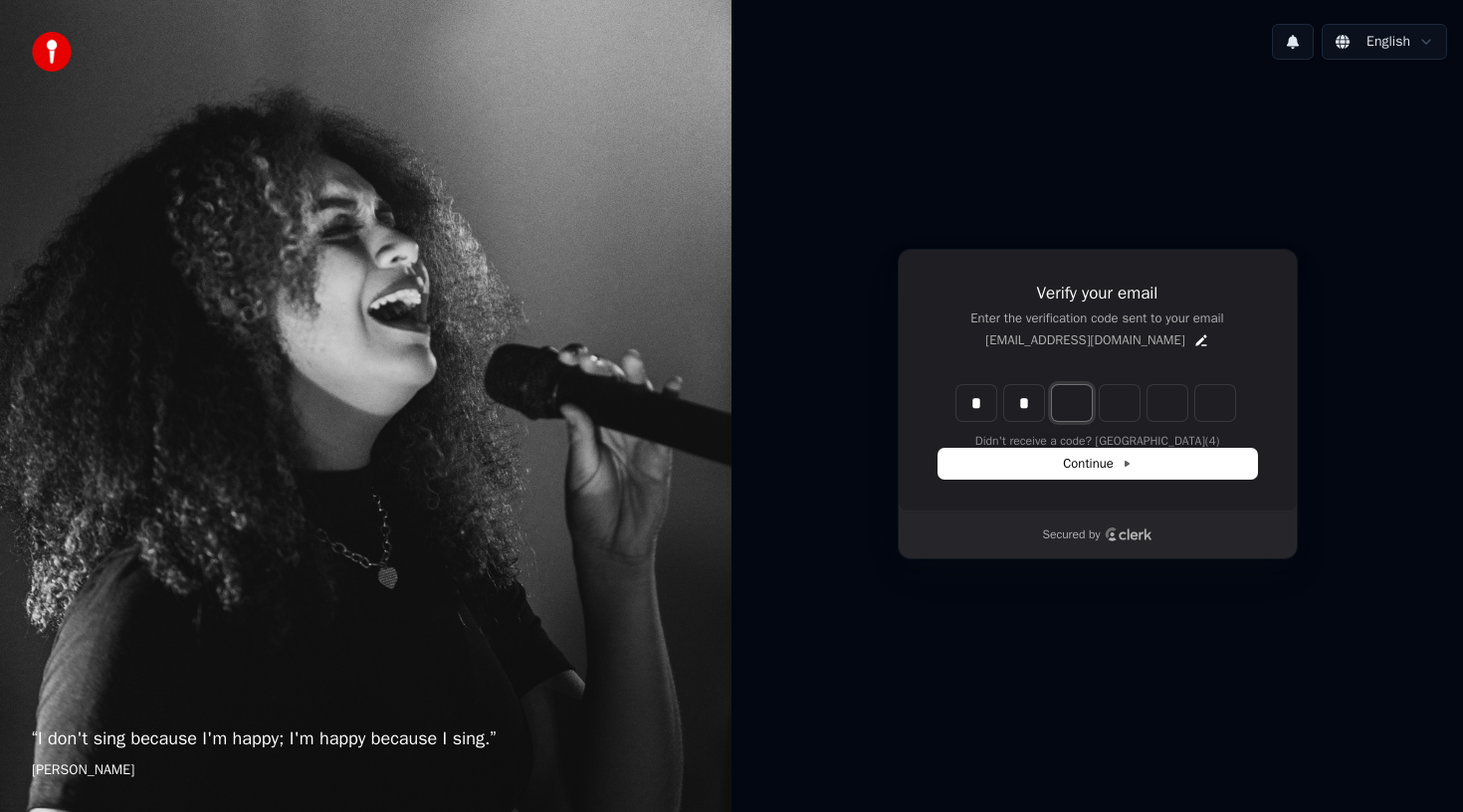 type on "*" 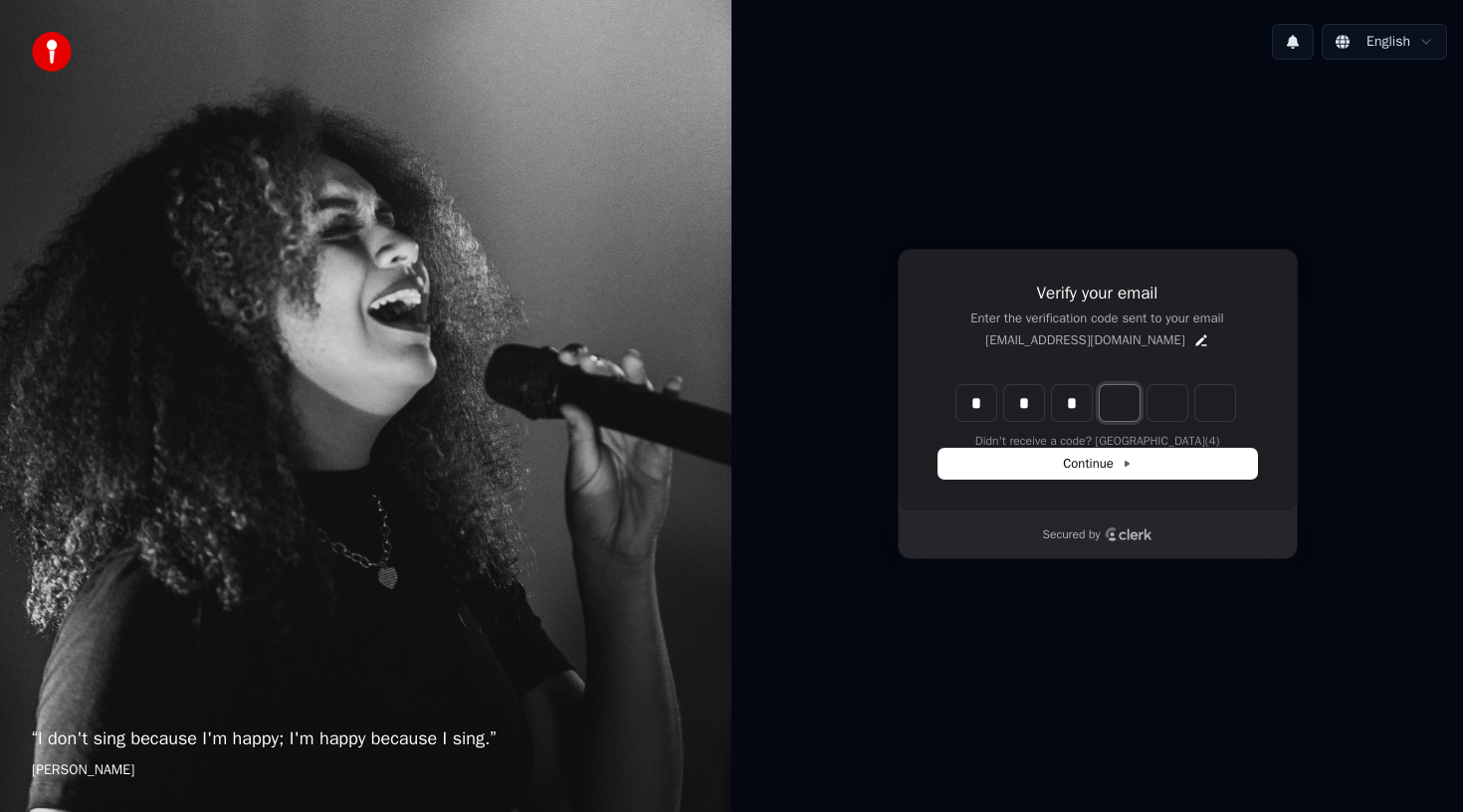type on "*" 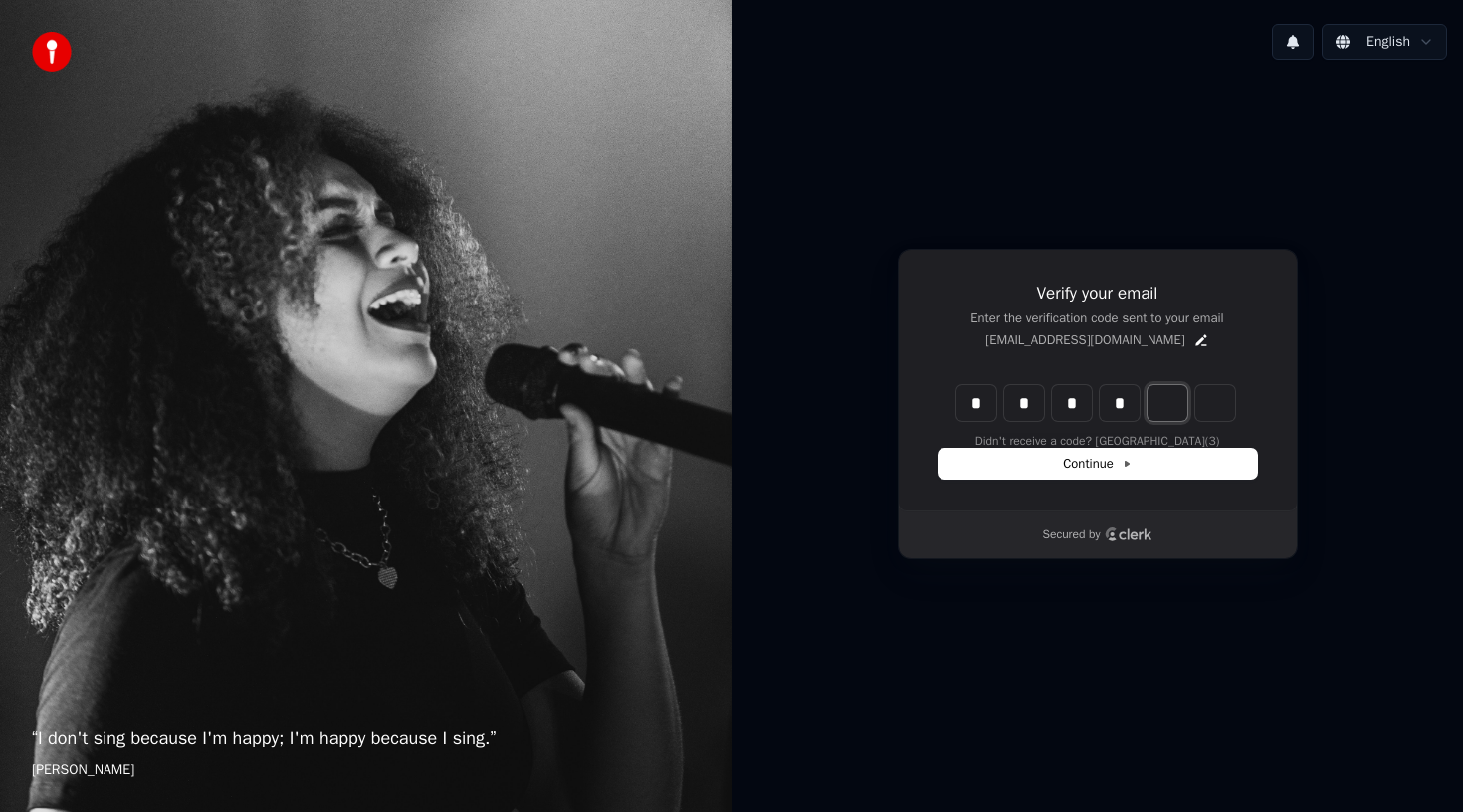 type on "*" 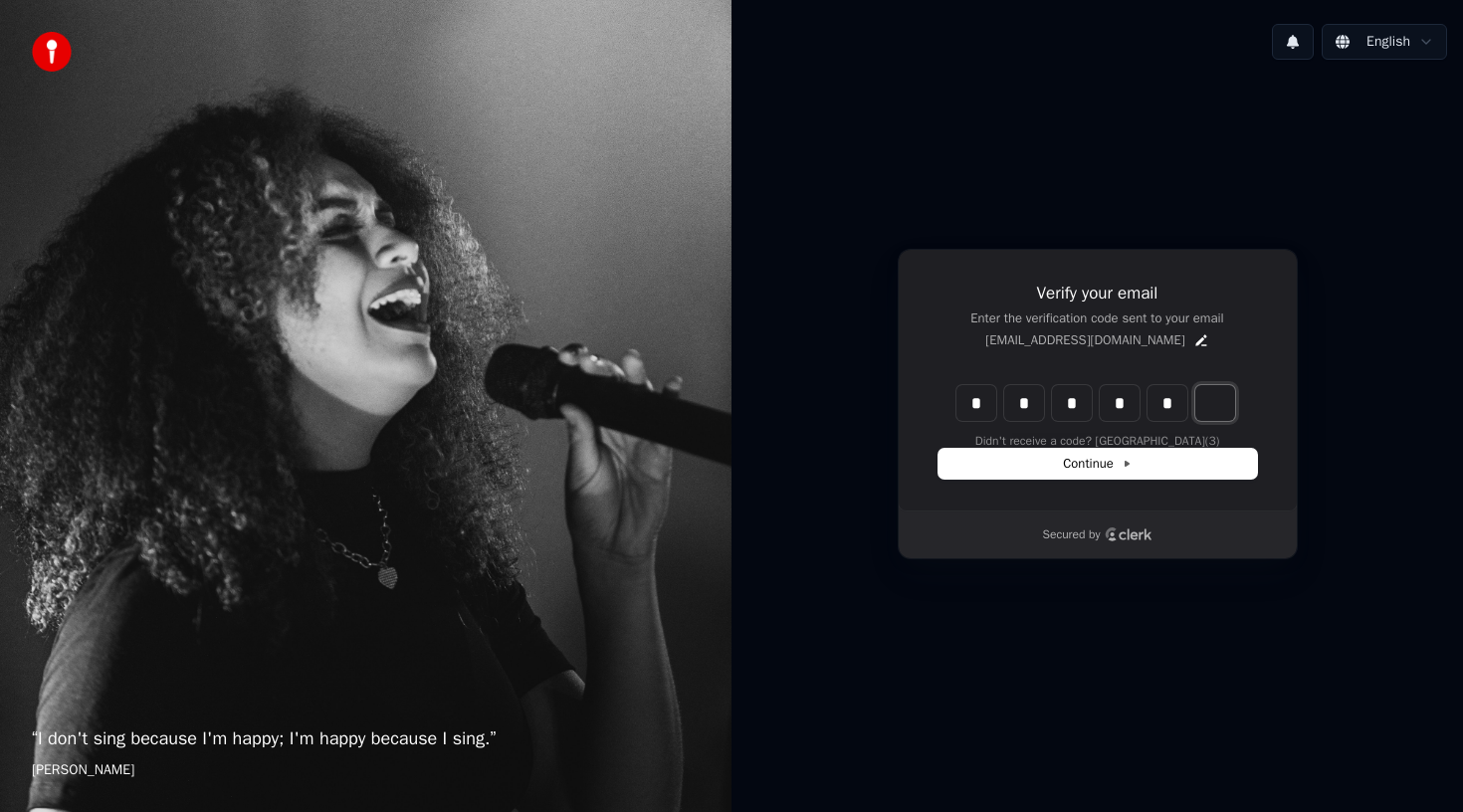 type on "*" 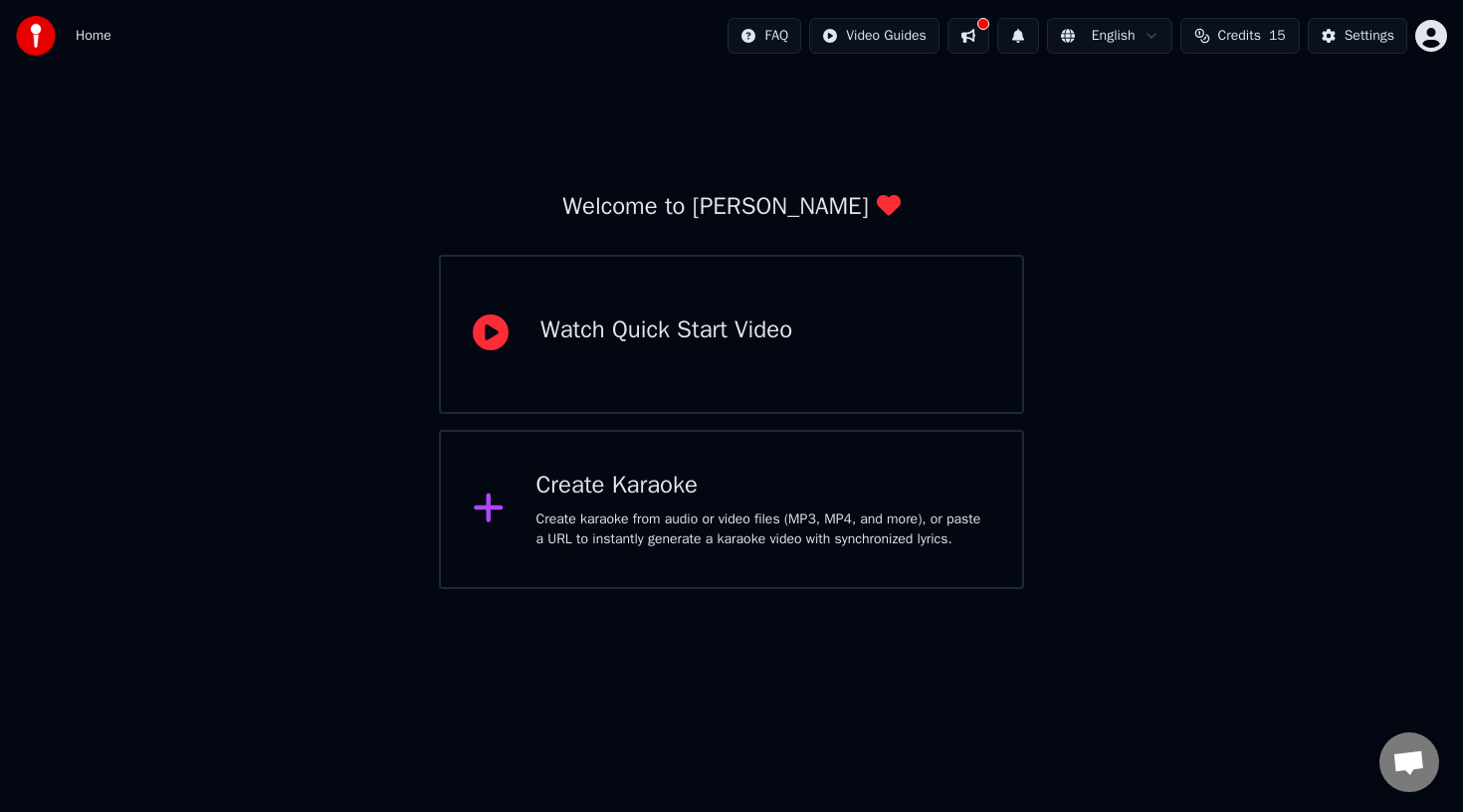 click 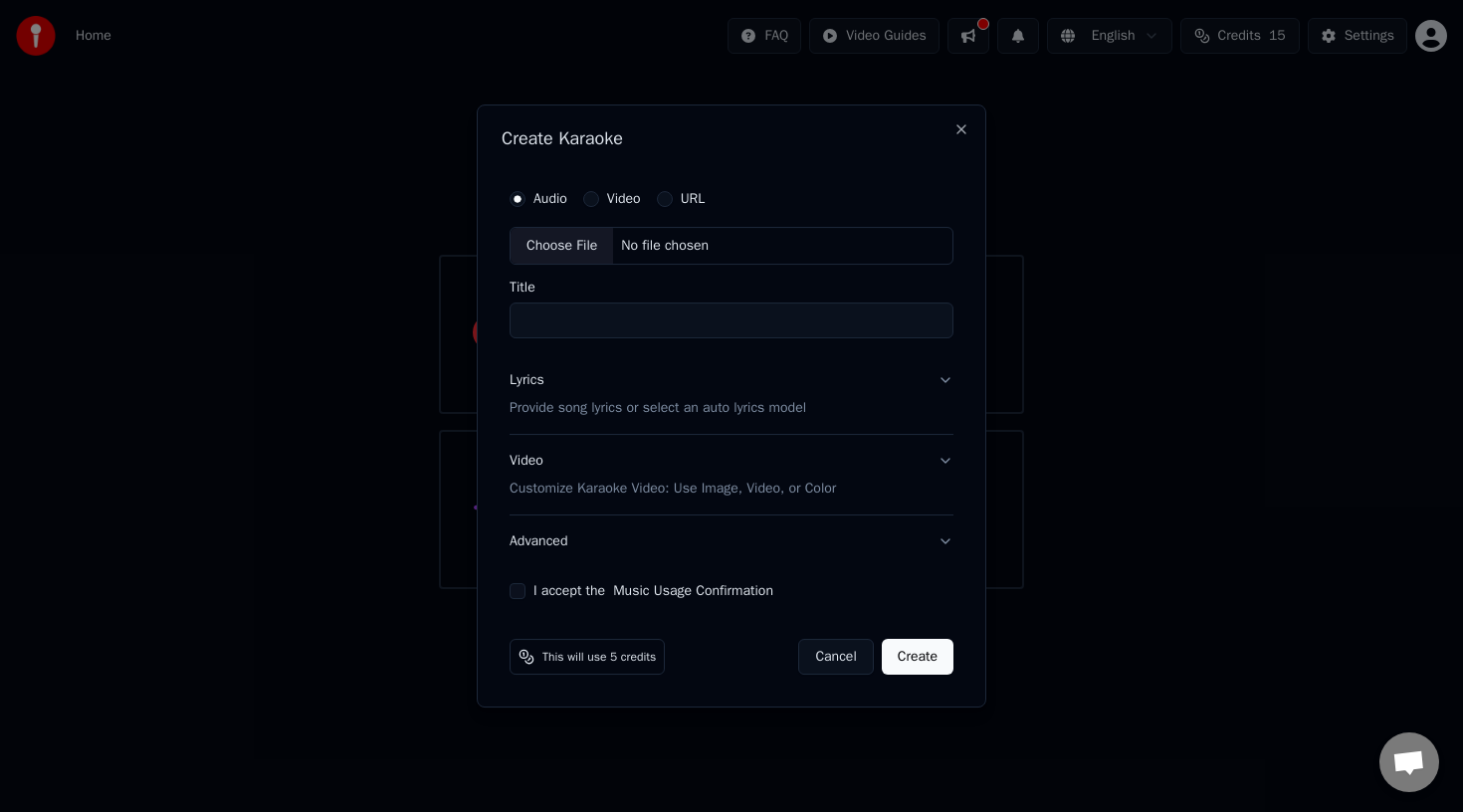 click on "URL" at bounding box center (665, 199) 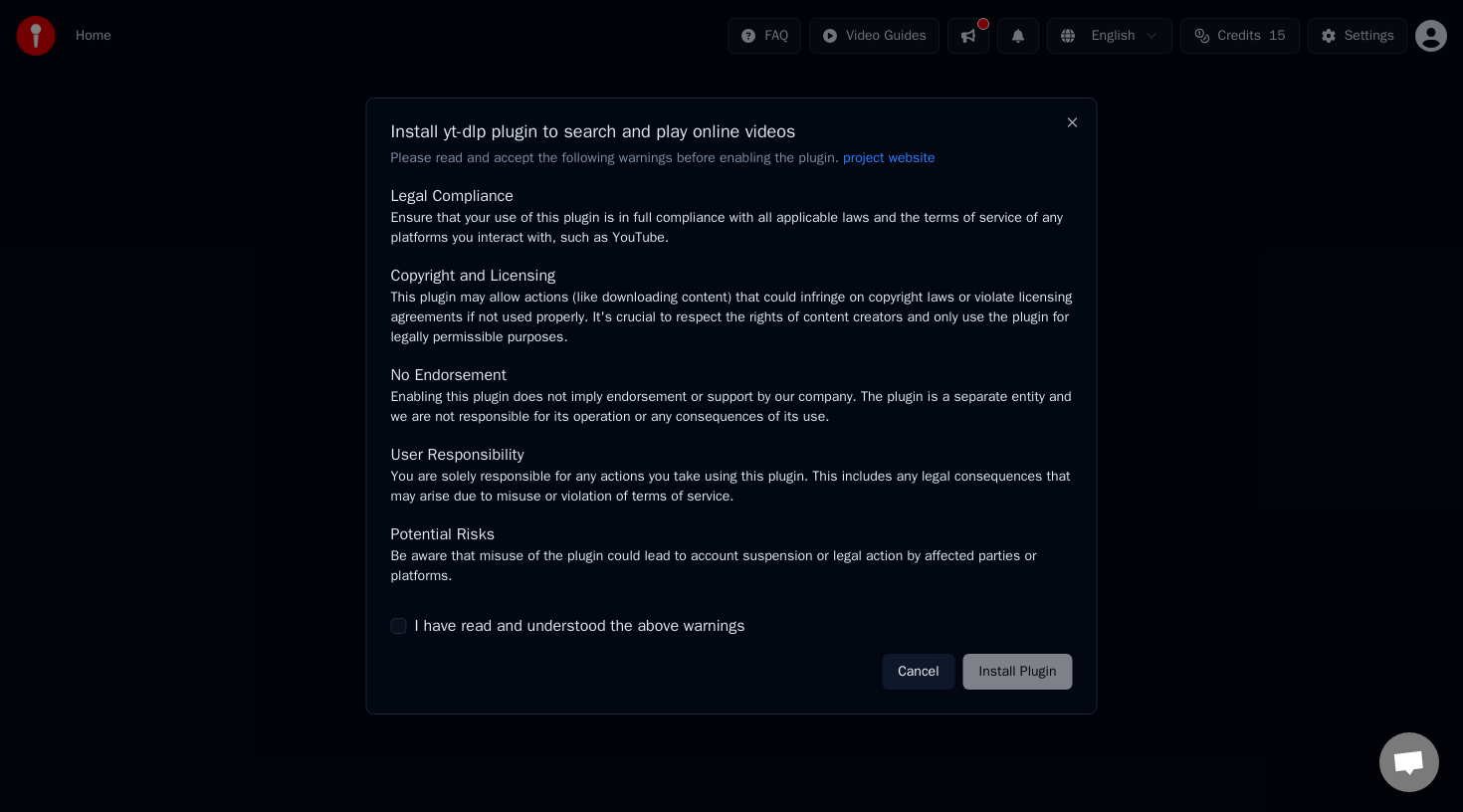 click on "I have read and understood the above warnings" at bounding box center (399, 626) 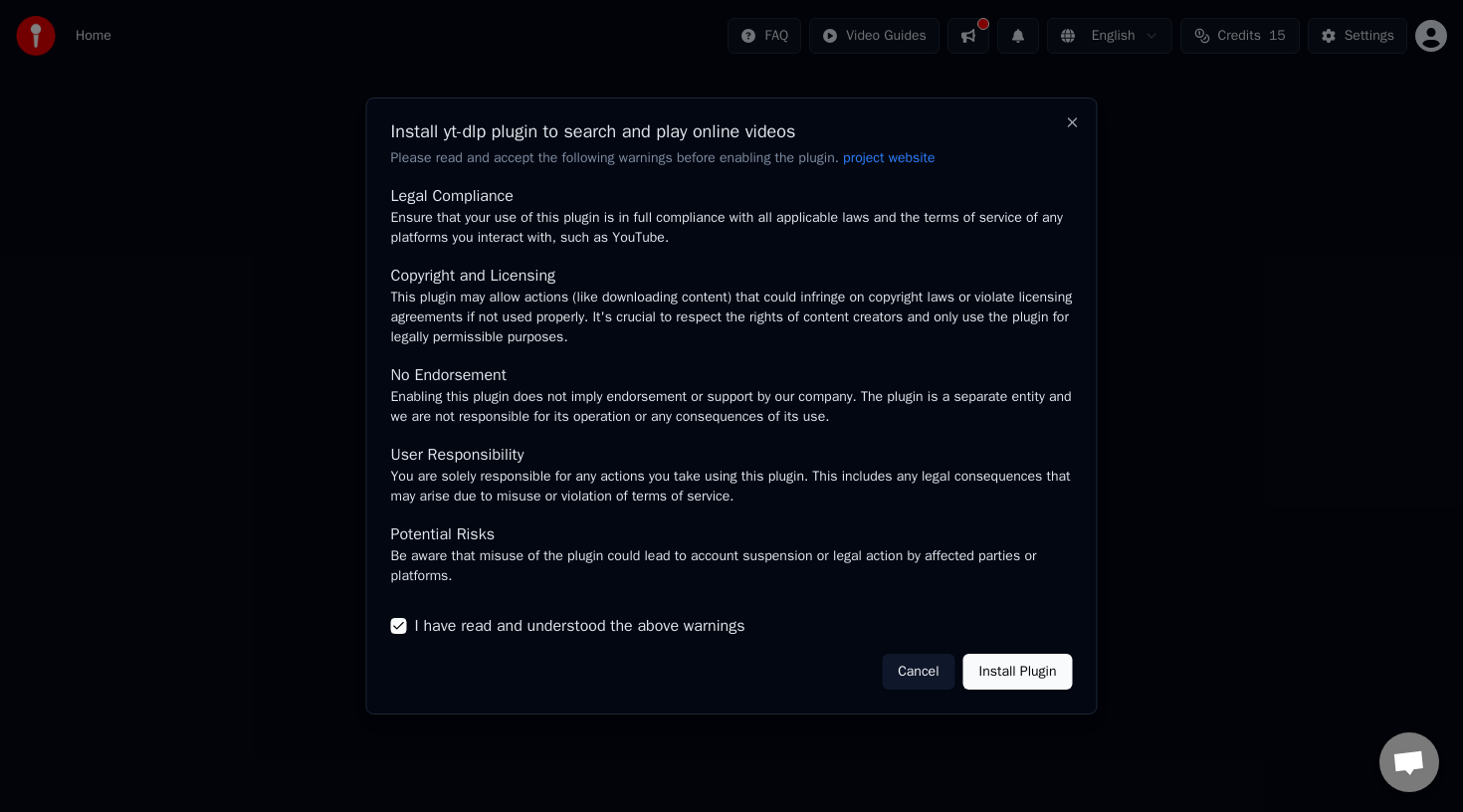 click on "Install Plugin" at bounding box center [1018, 672] 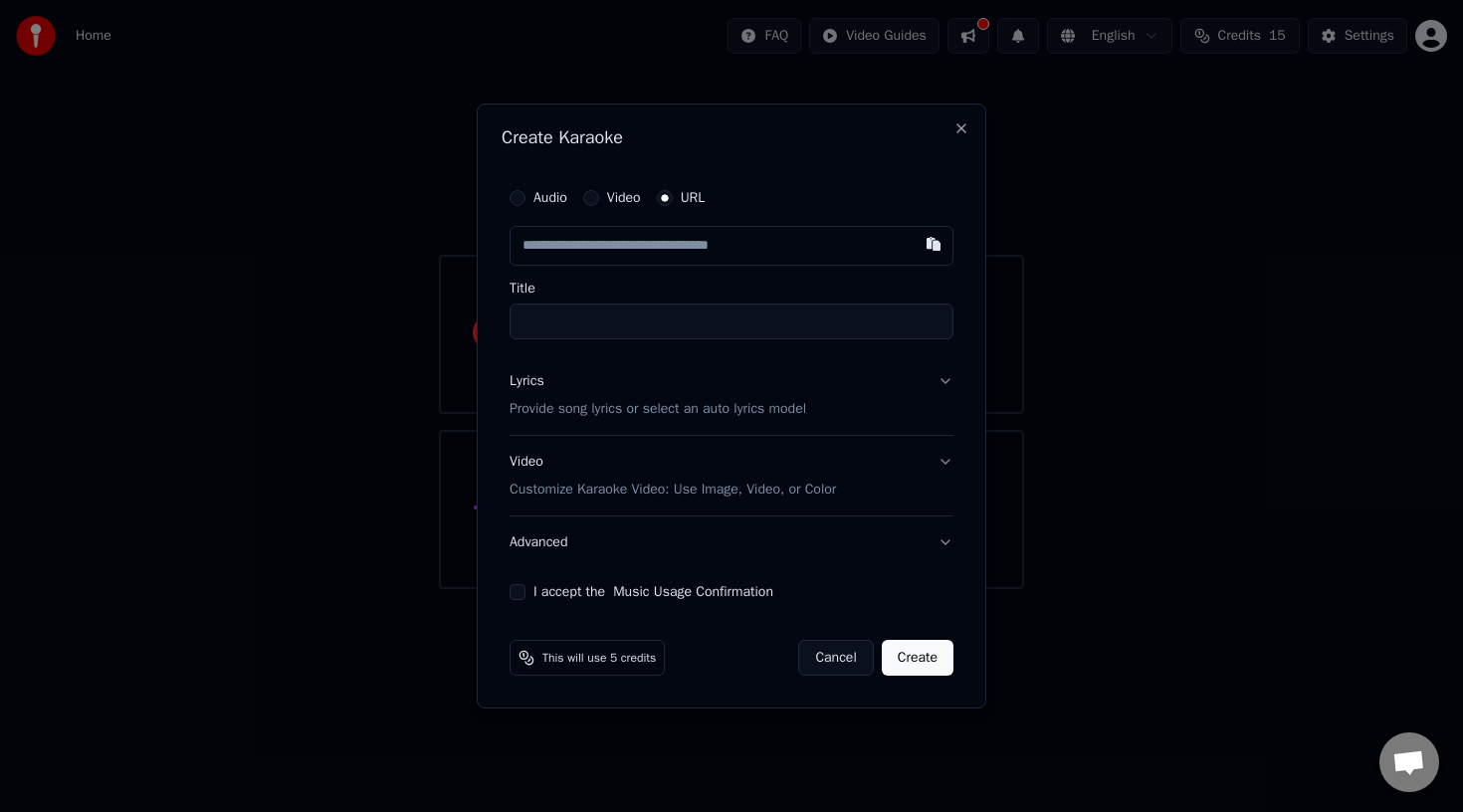 click on "Title" at bounding box center (732, 321) 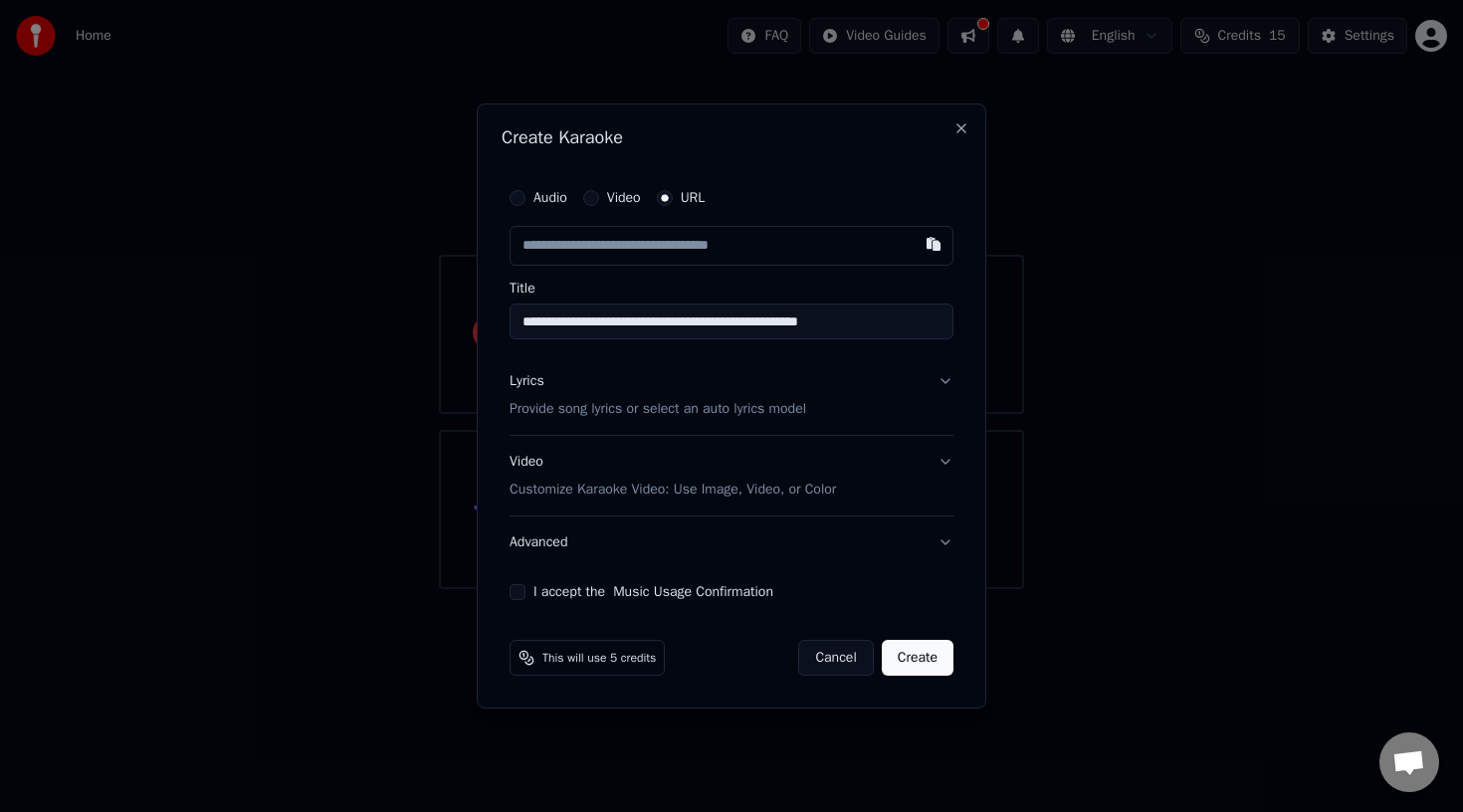 scroll, scrollTop: 0, scrollLeft: 0, axis: both 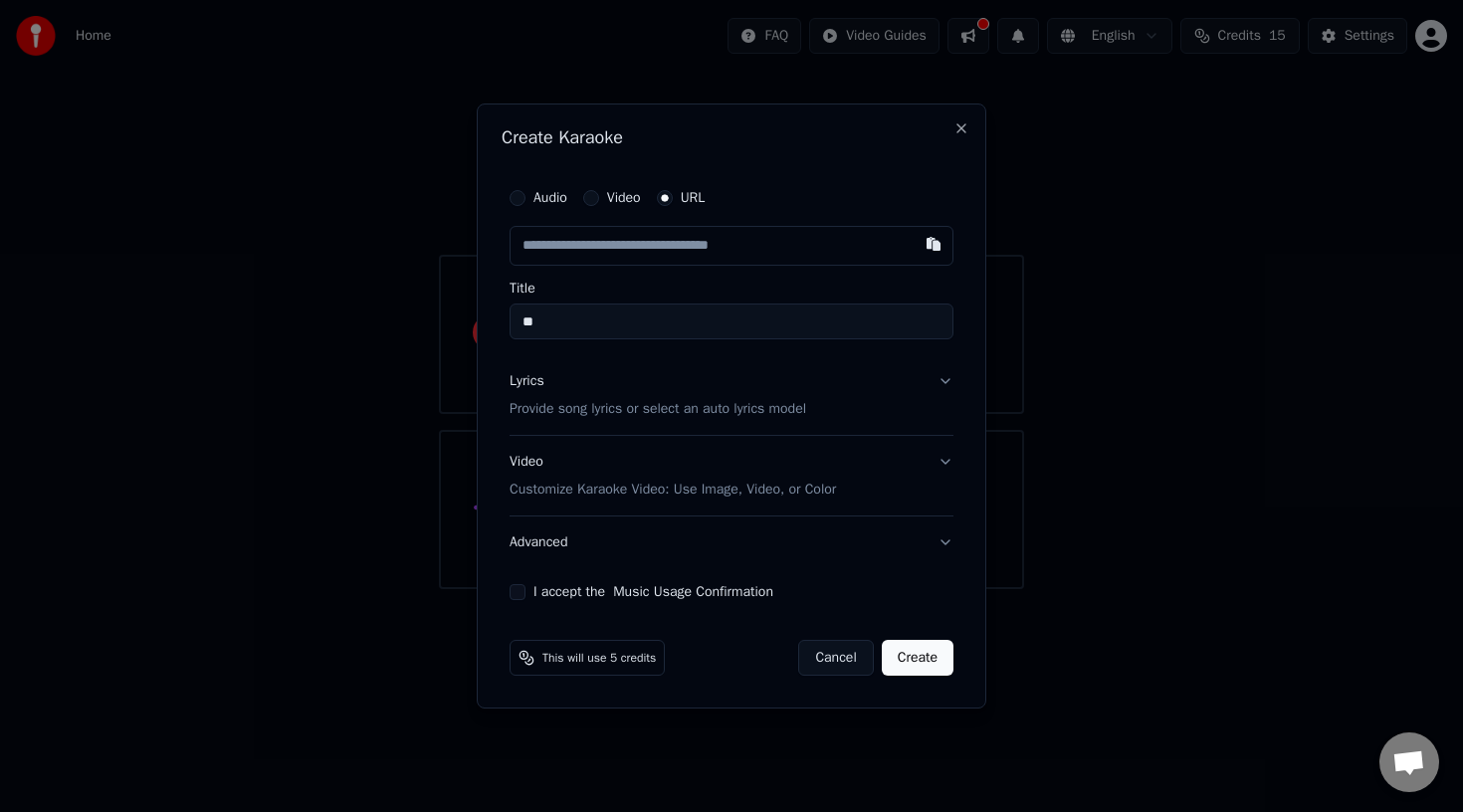type on "*" 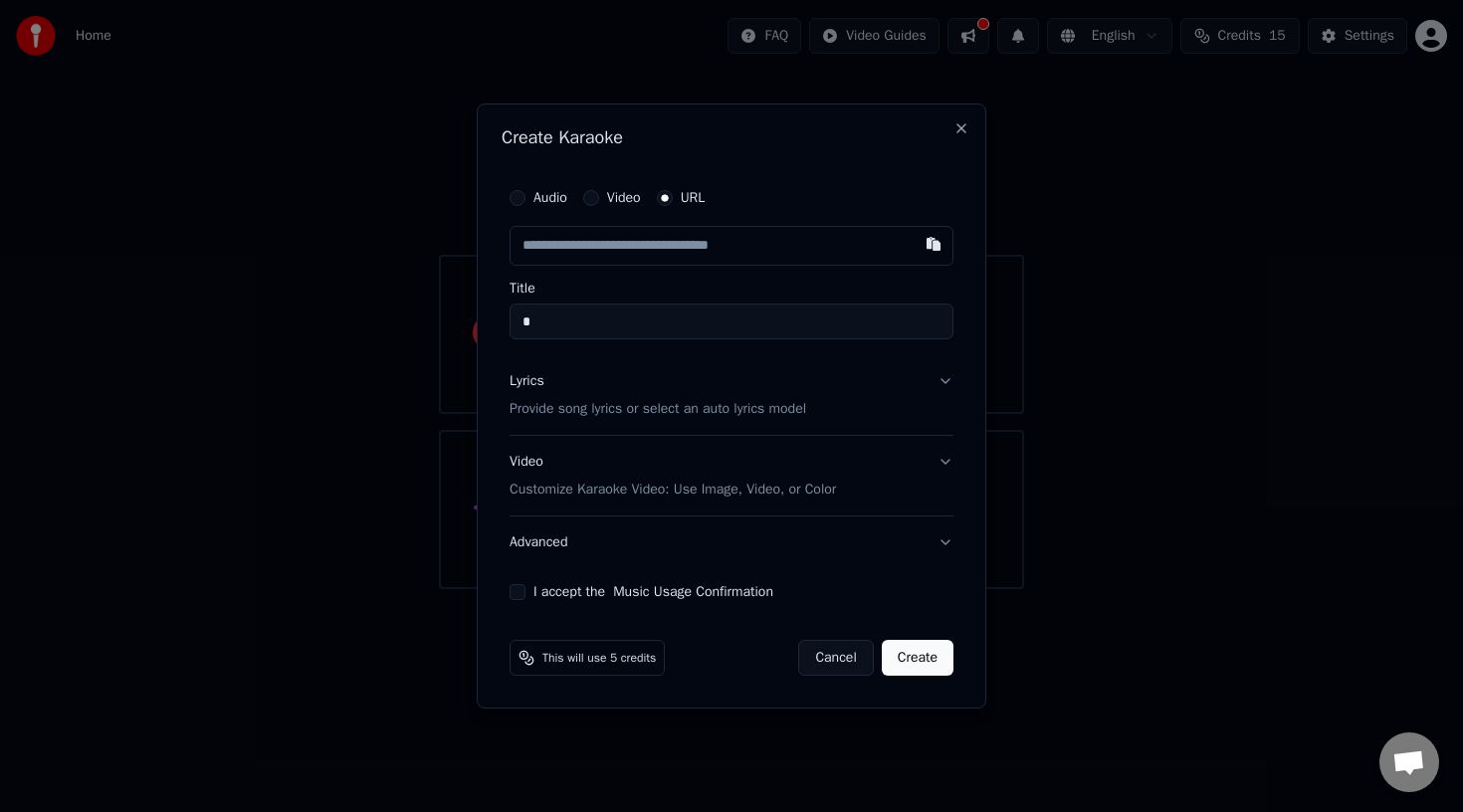 type 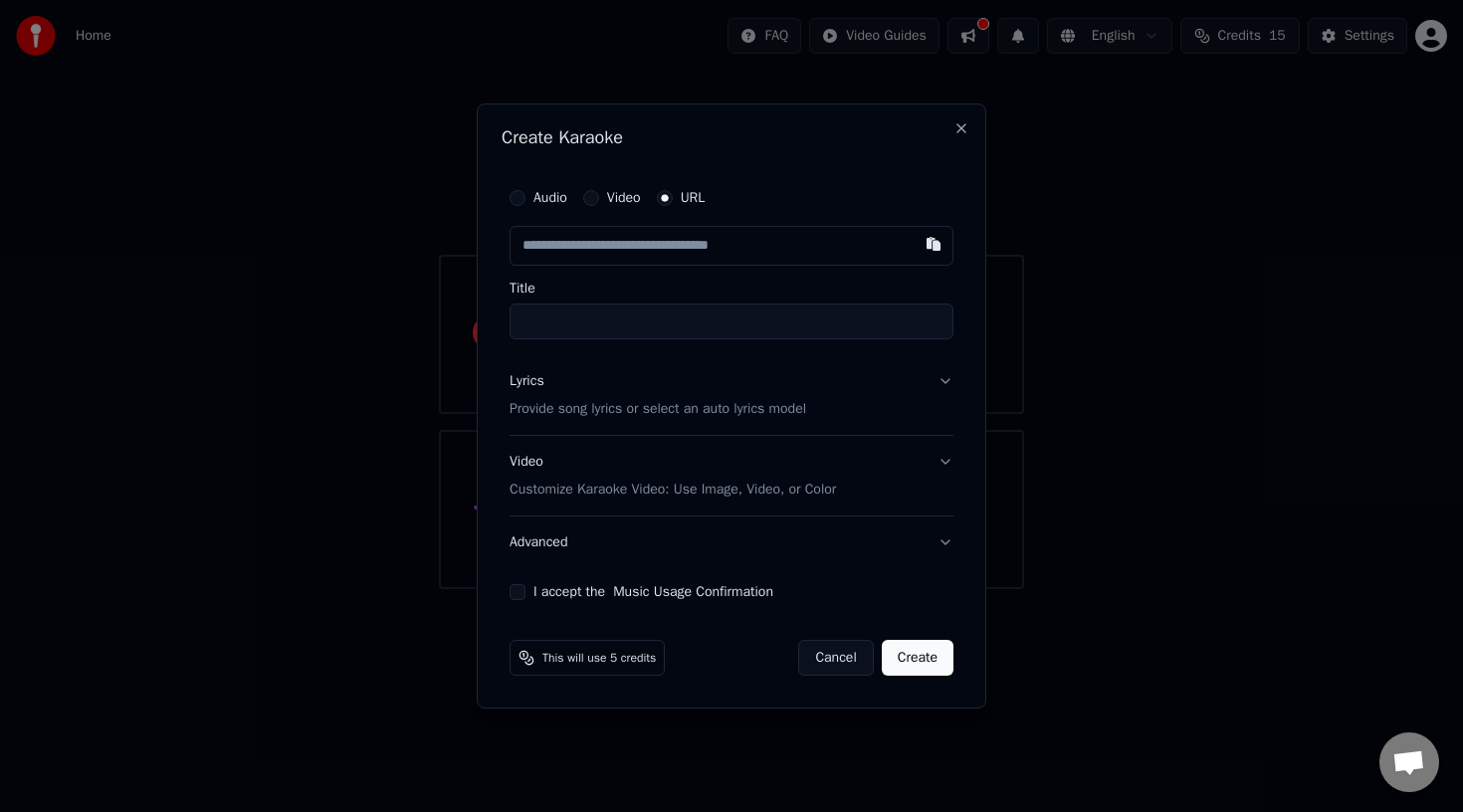click at bounding box center [732, 246] 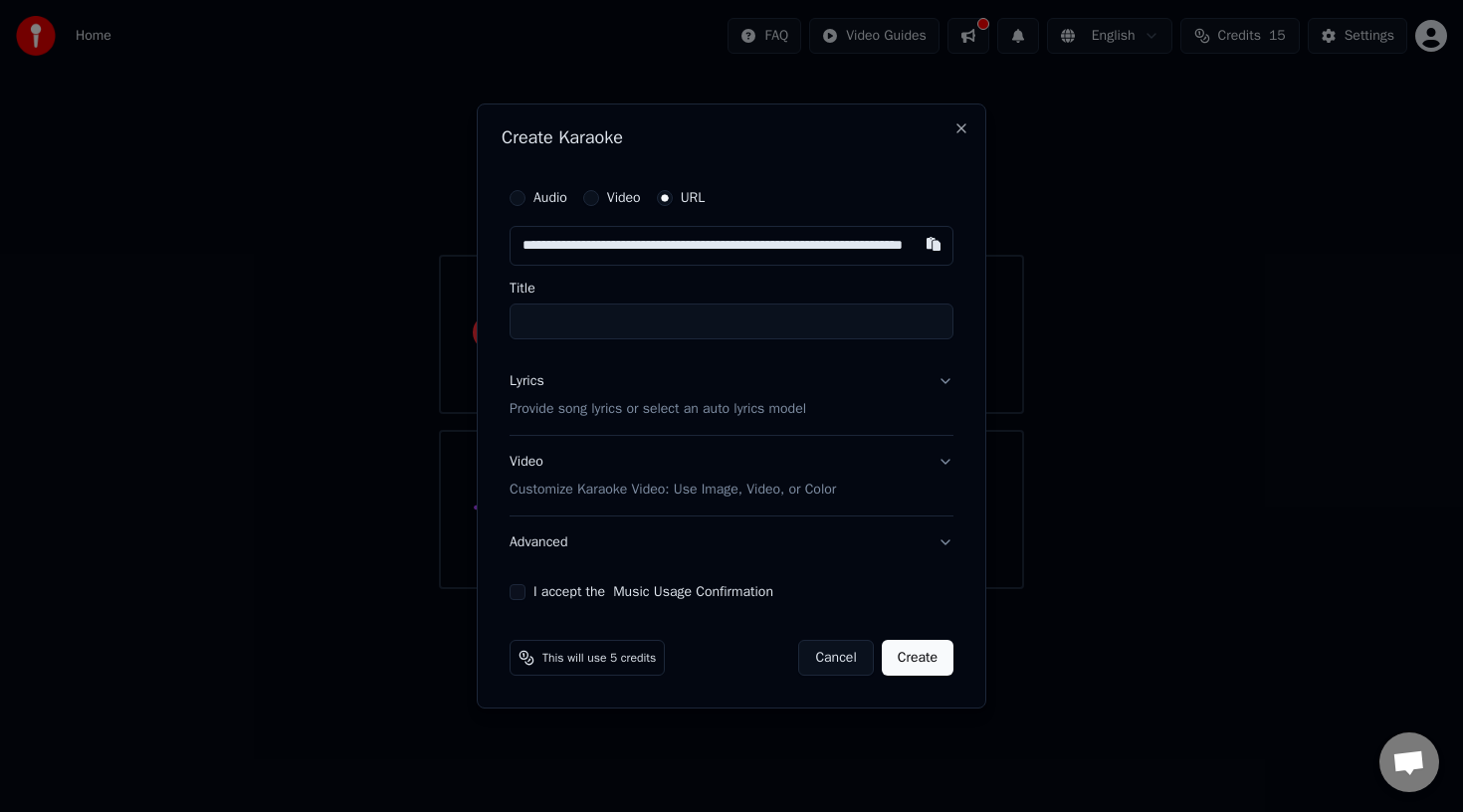scroll, scrollTop: 0, scrollLeft: 143, axis: horizontal 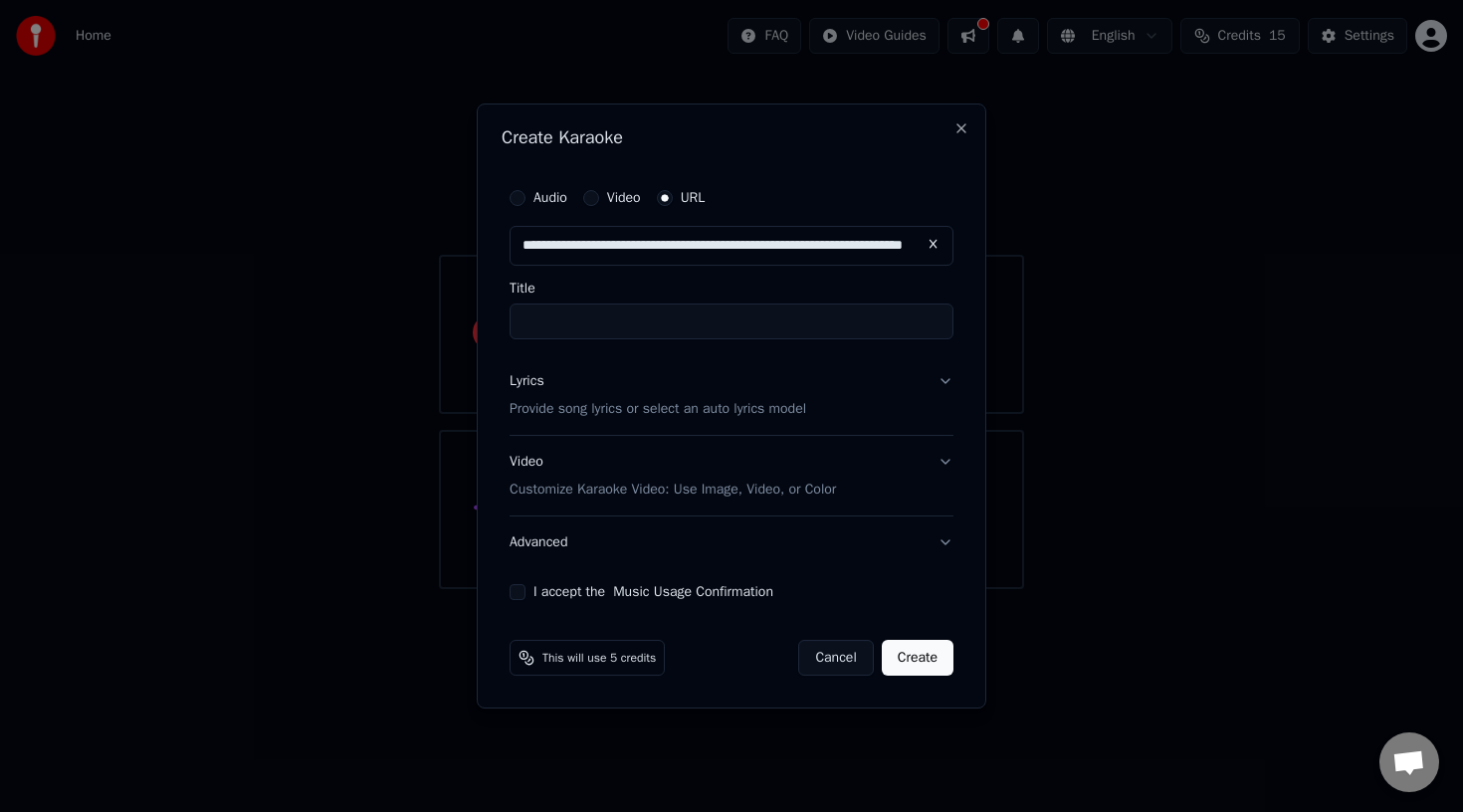 type on "**********" 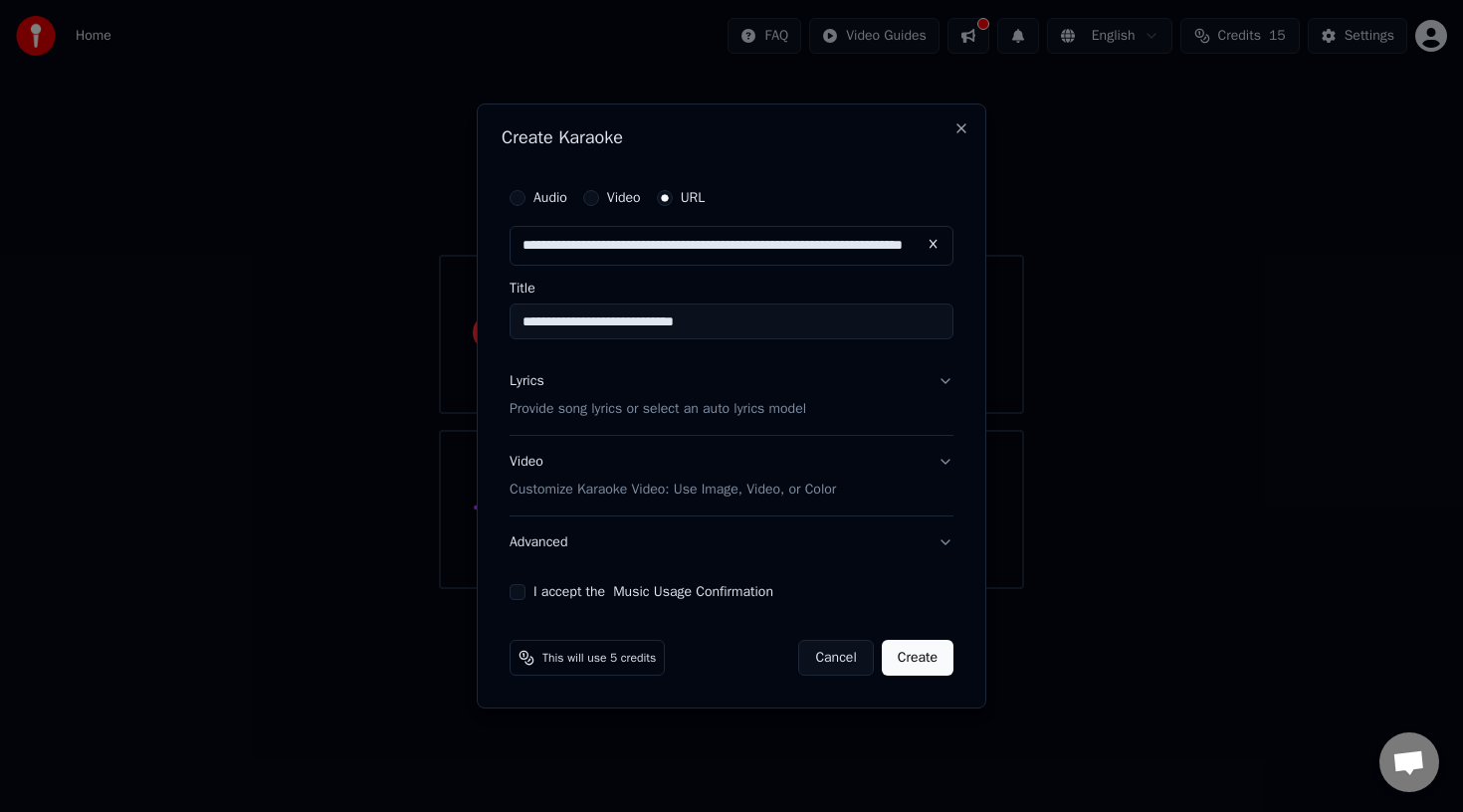 type on "**********" 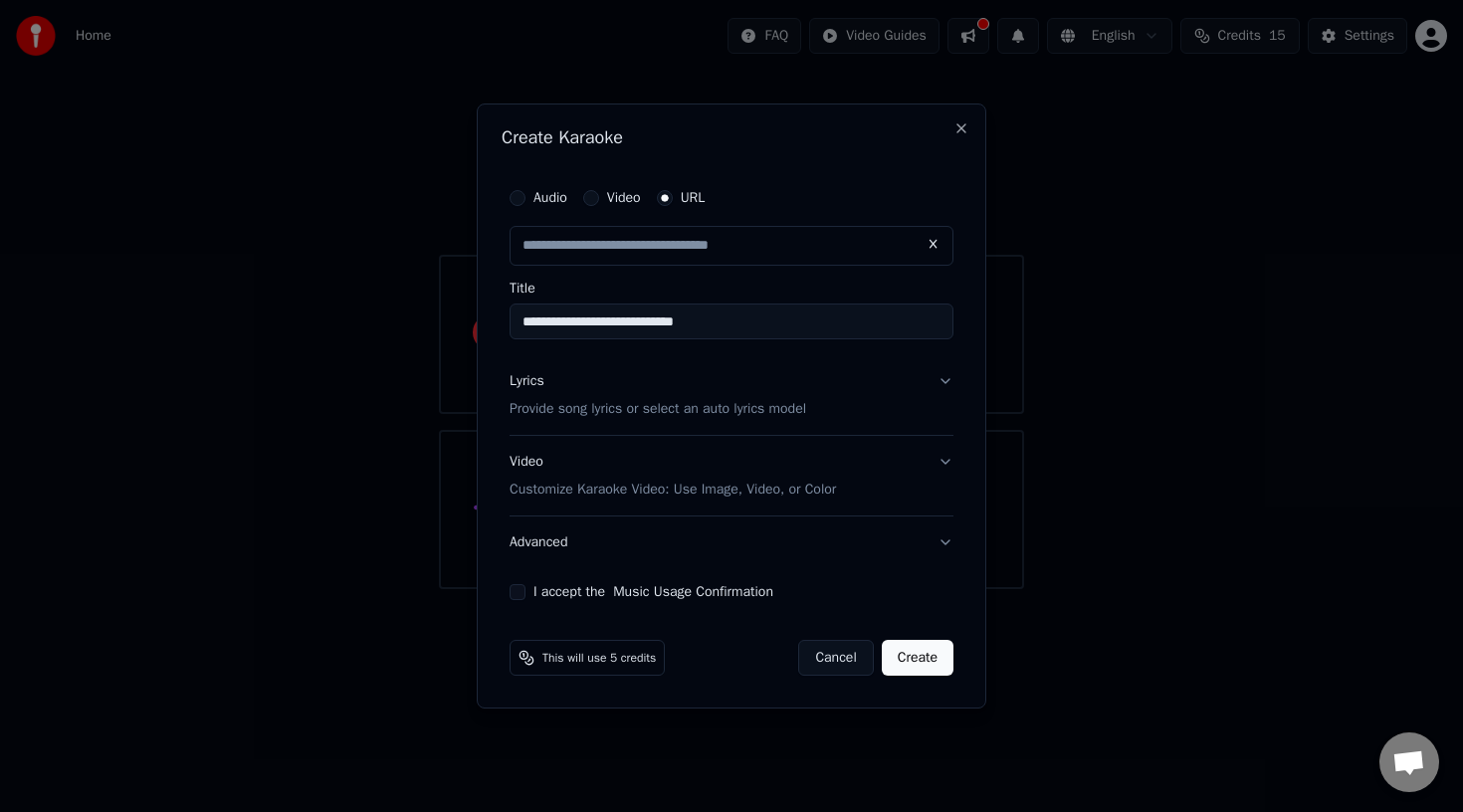 click on "Lyrics Provide song lyrics or select an auto lyrics model" at bounding box center (732, 395) 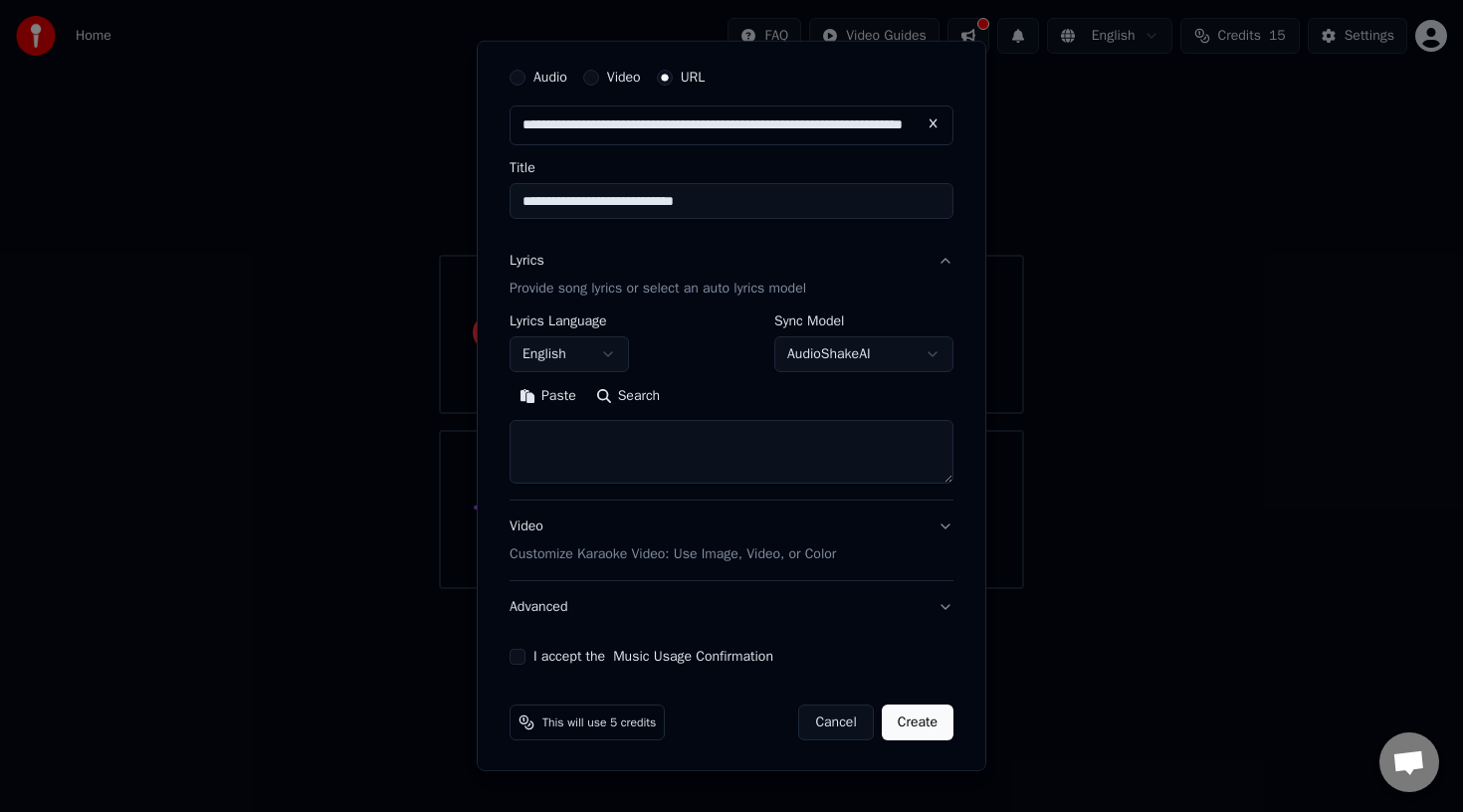 scroll, scrollTop: 59, scrollLeft: 0, axis: vertical 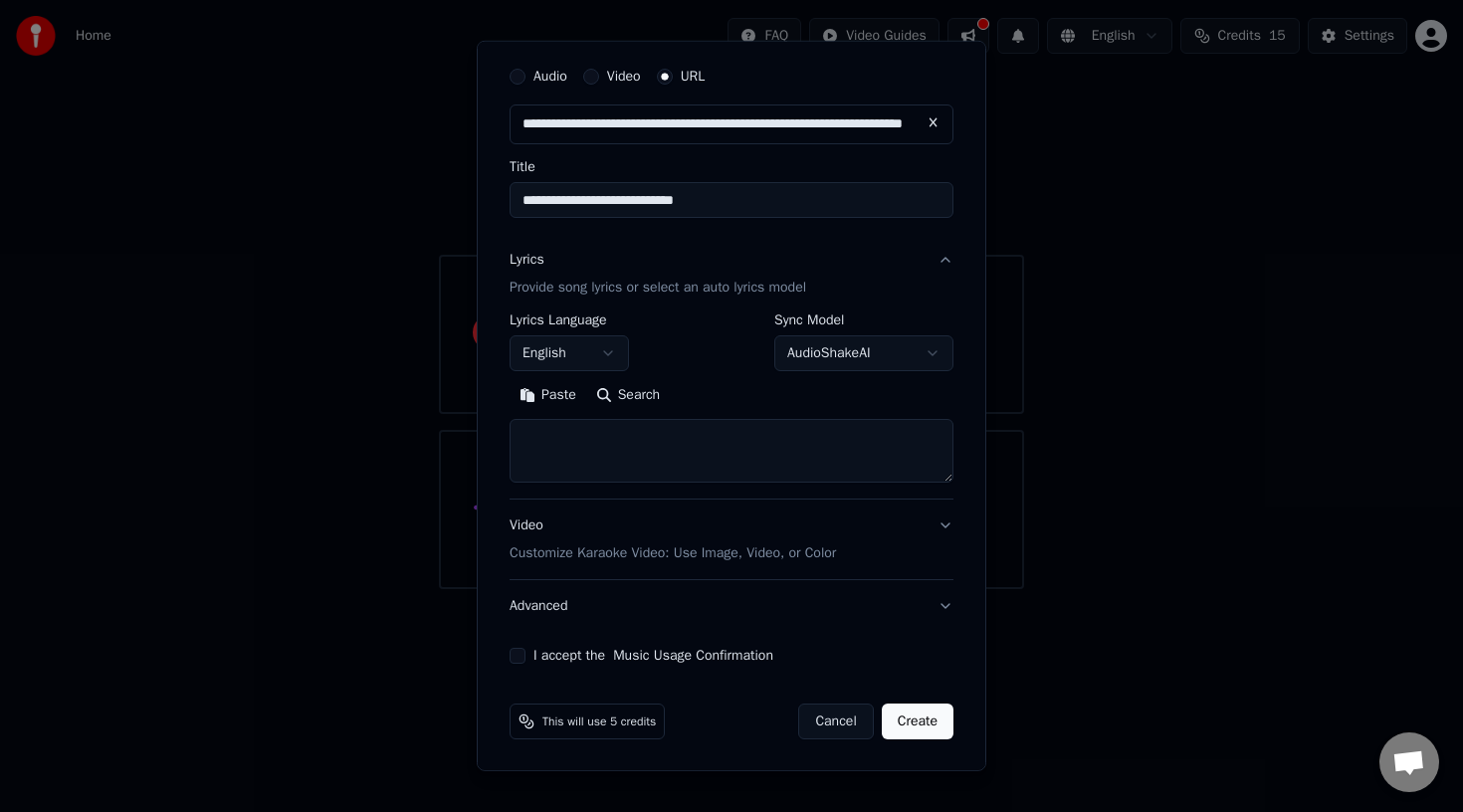 click at bounding box center [732, 451] 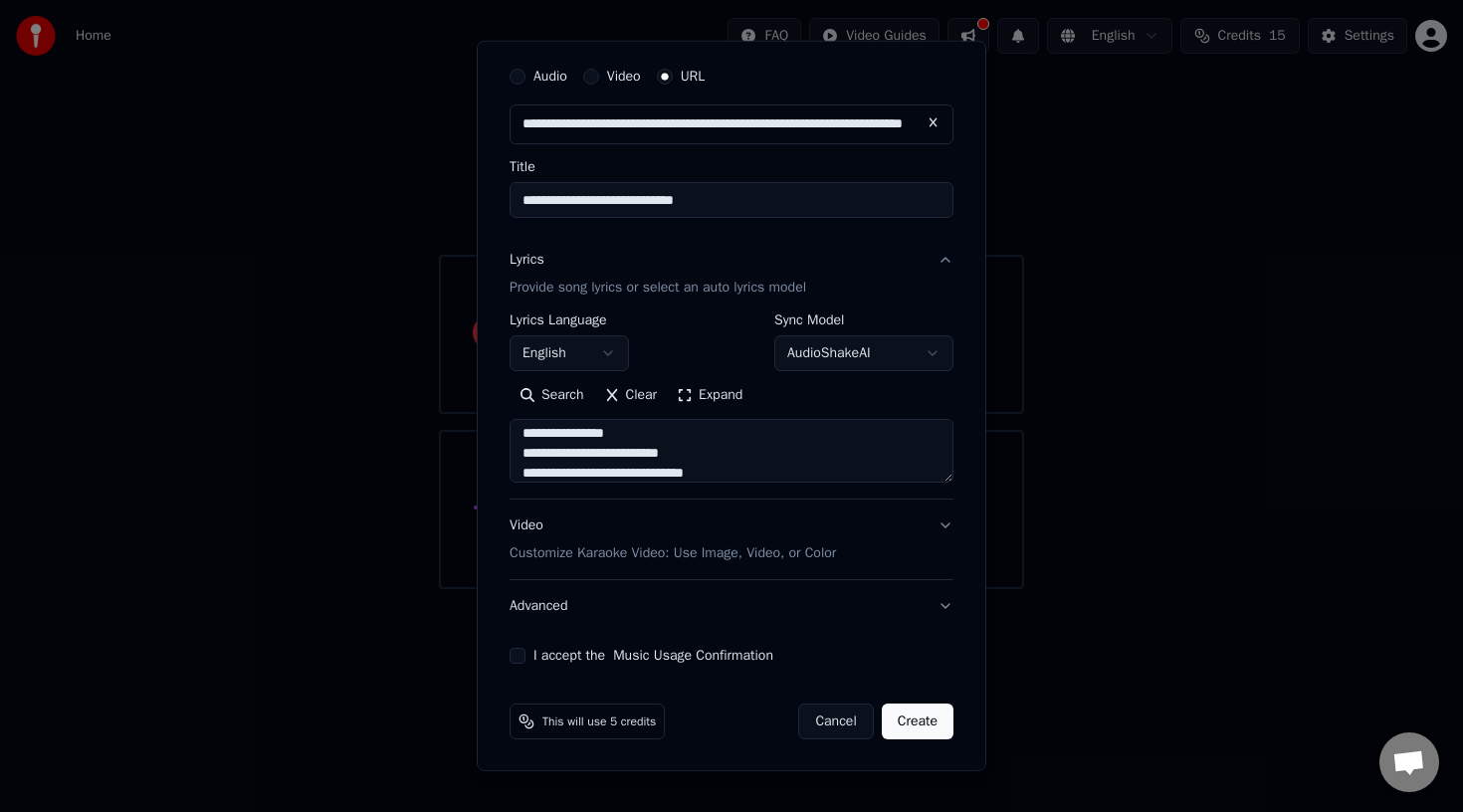 paste on "**********" 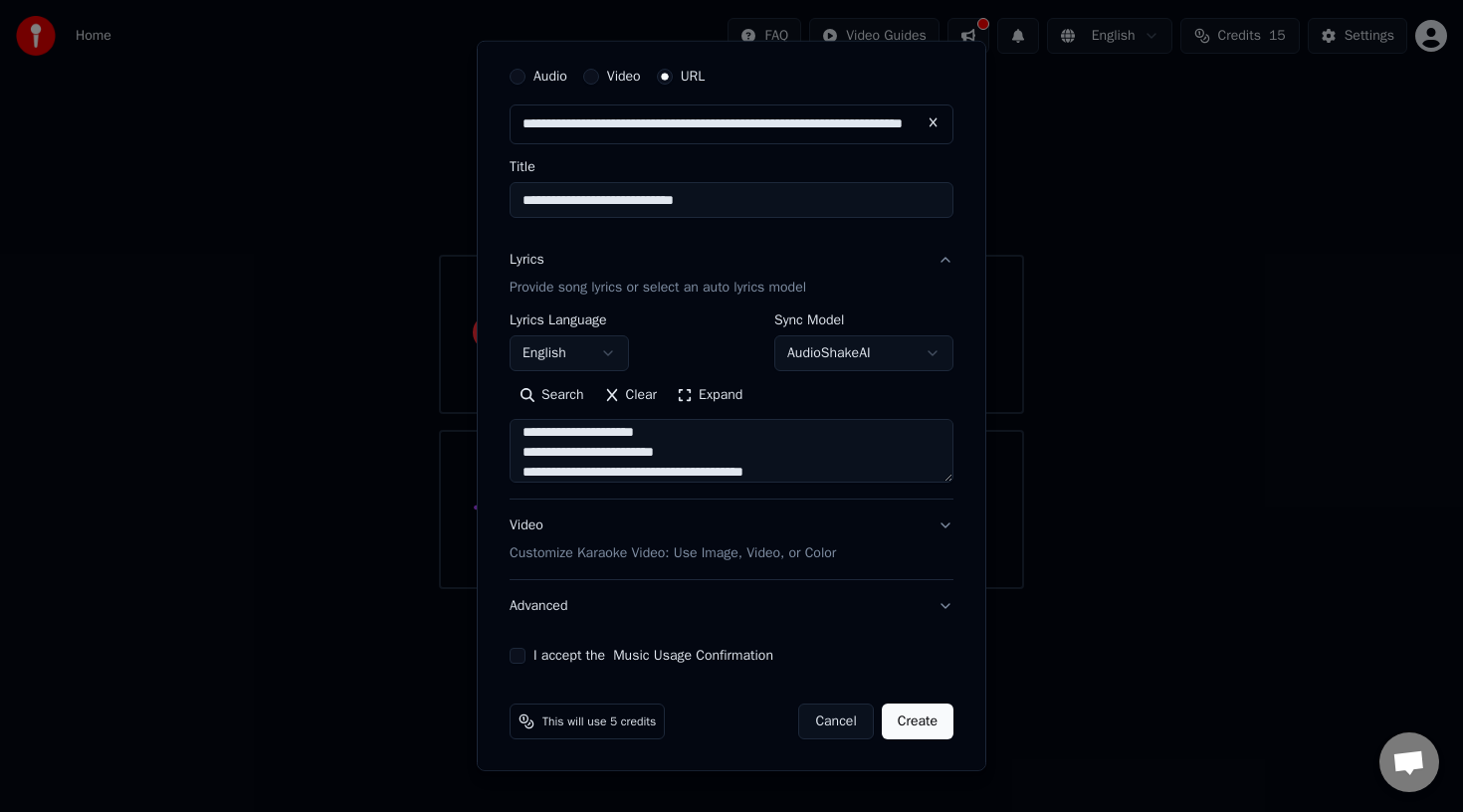 scroll, scrollTop: 0, scrollLeft: 0, axis: both 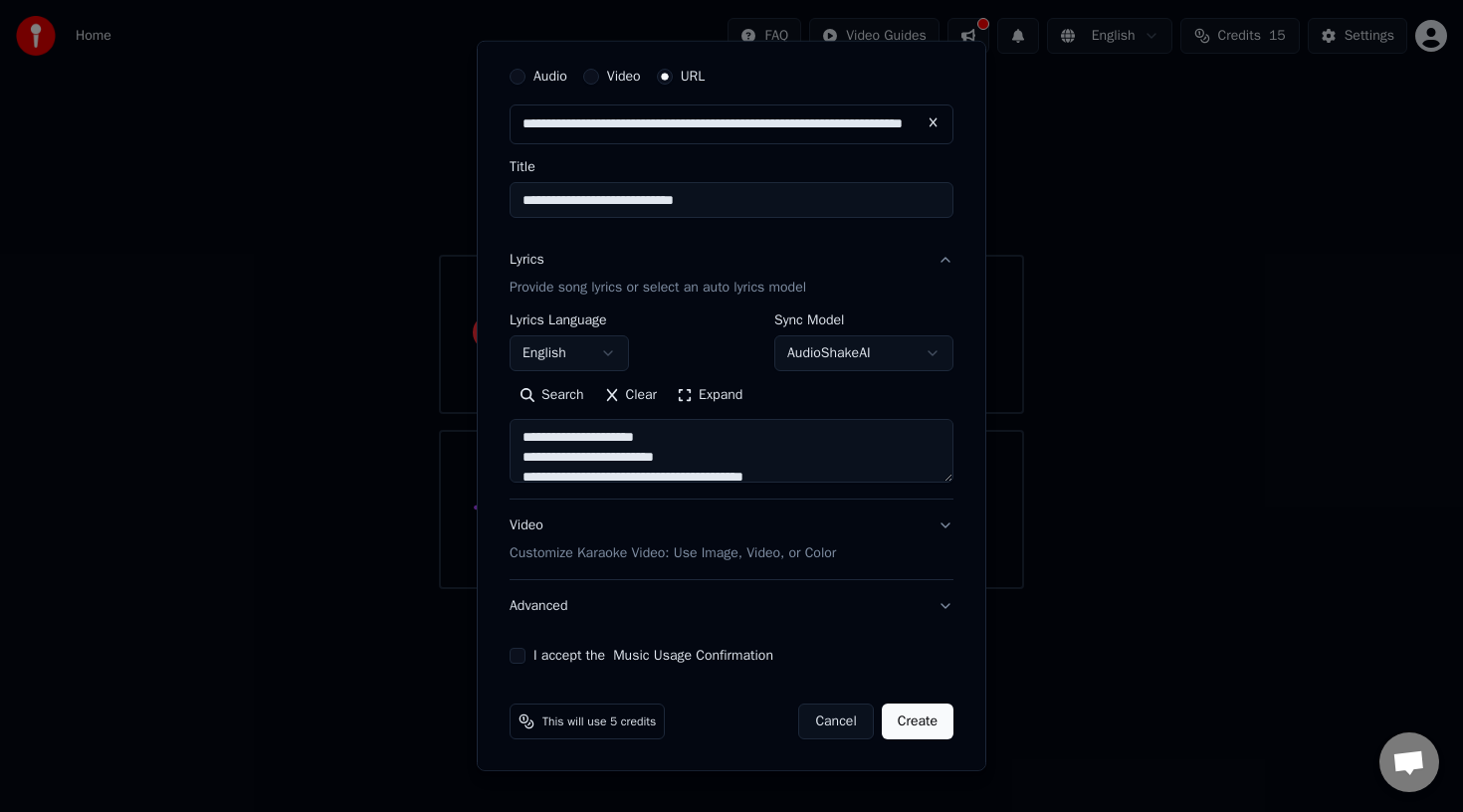 type on "**********" 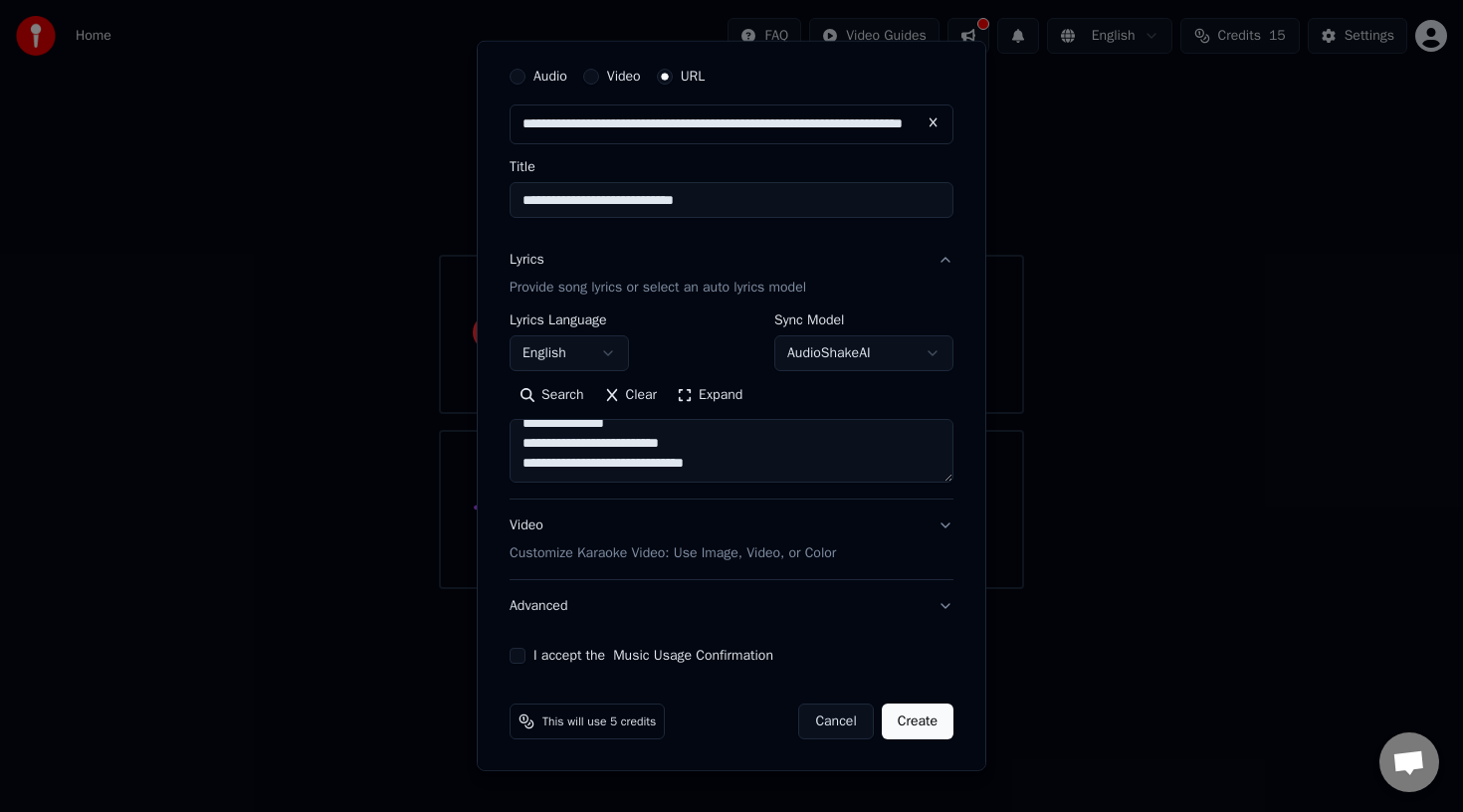 drag, startPoint x: 523, startPoint y: 437, endPoint x: 836, endPoint y: 483, distance: 316.36213 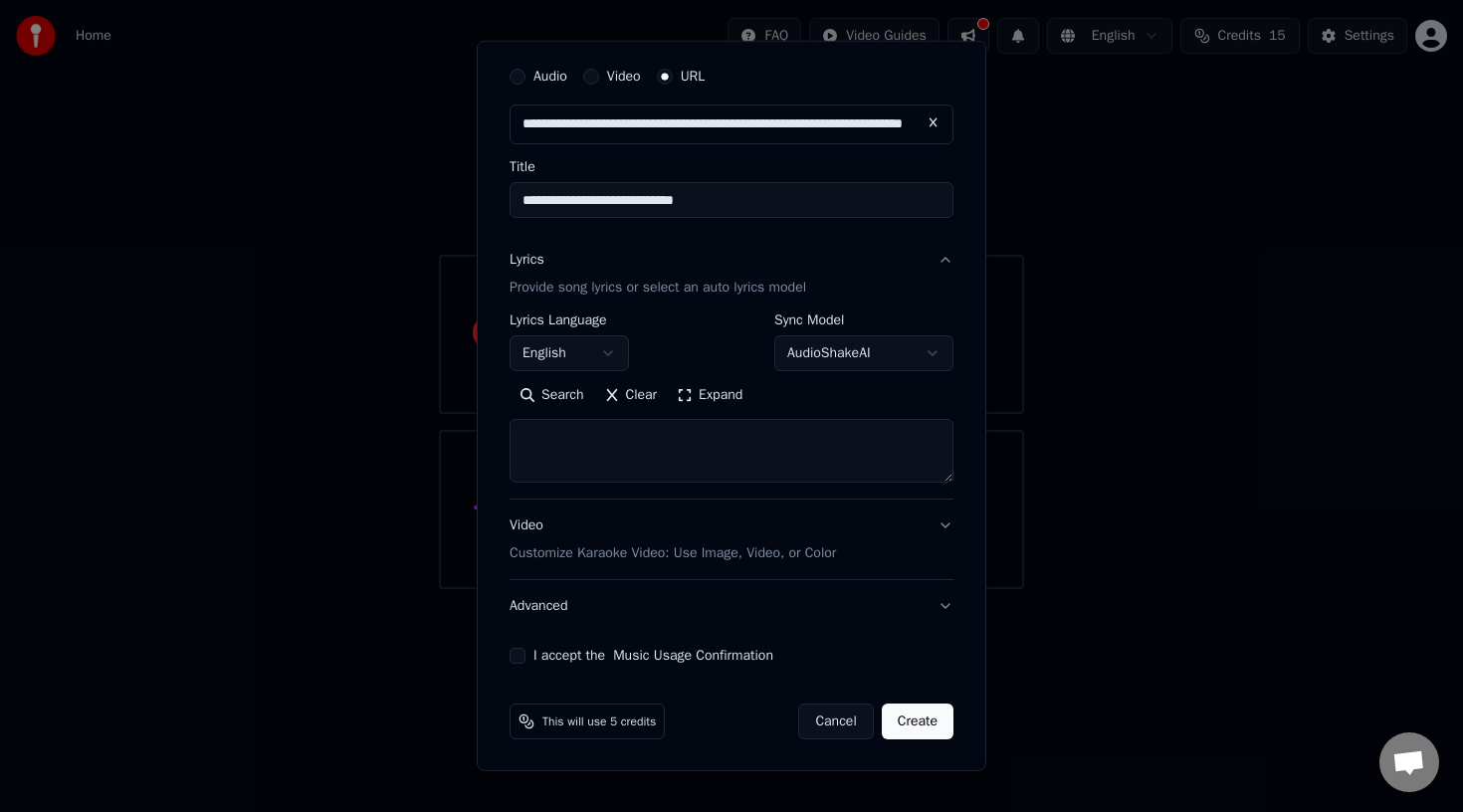 scroll, scrollTop: 0, scrollLeft: 0, axis: both 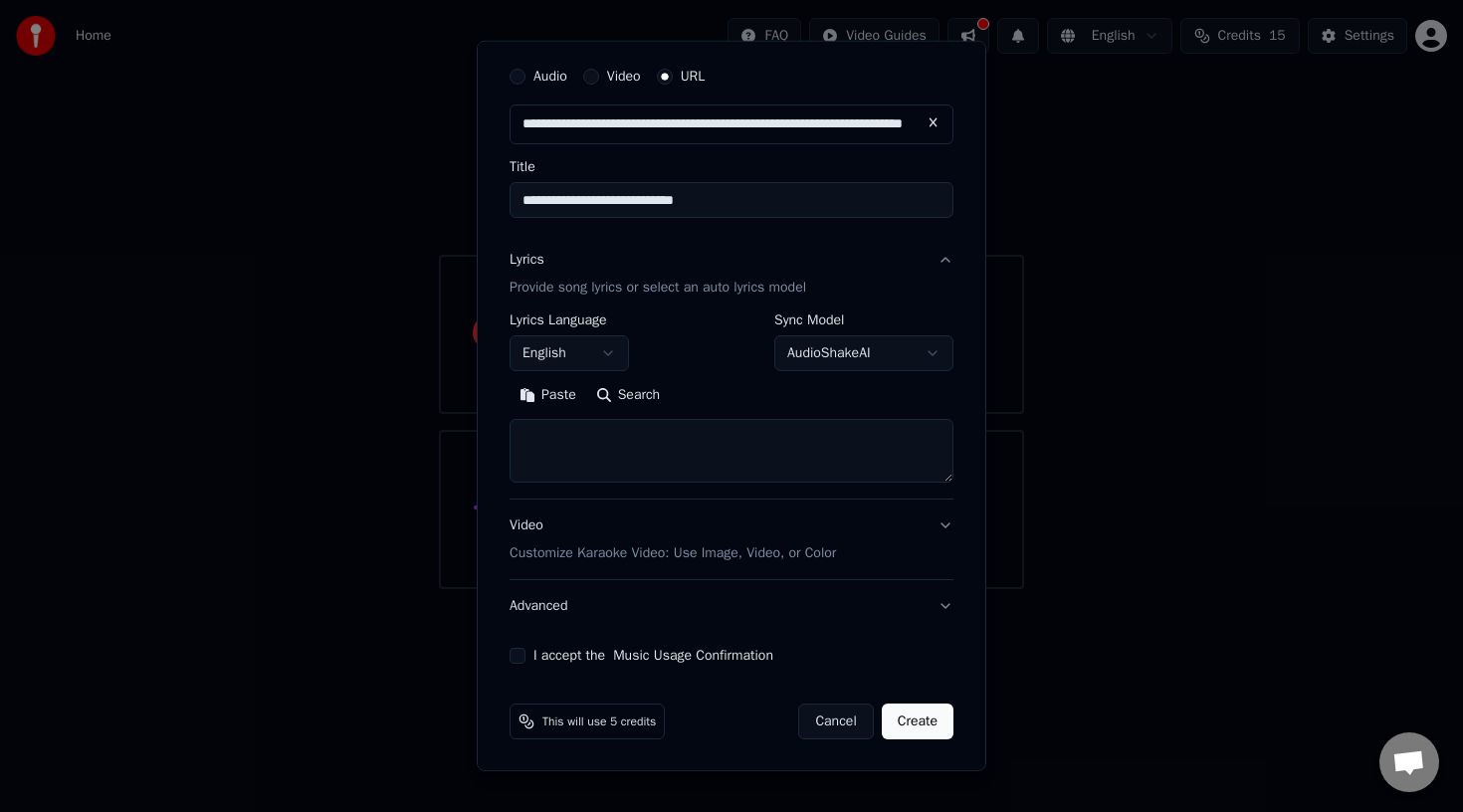 paste on "**********" 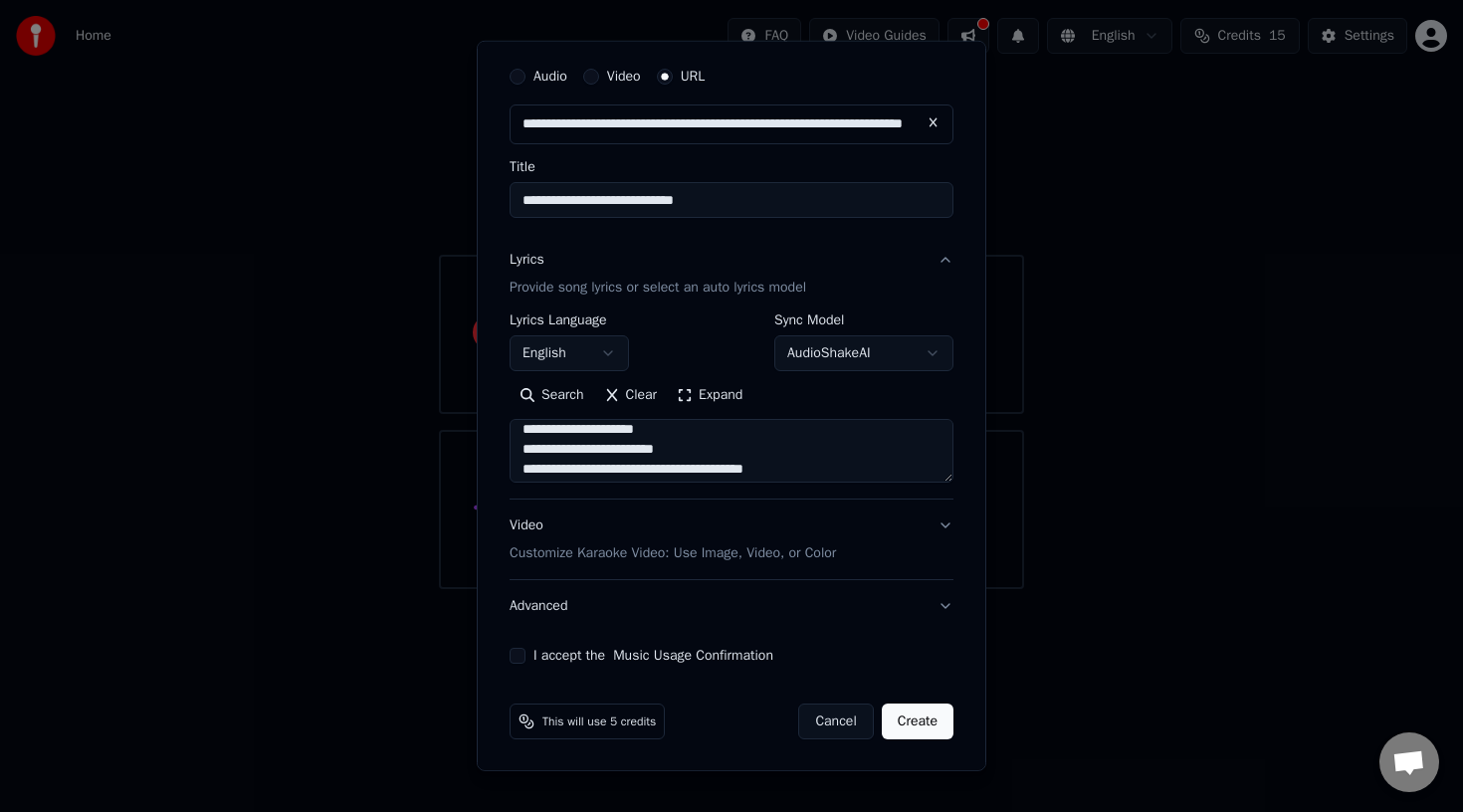 scroll, scrollTop: 0, scrollLeft: 0, axis: both 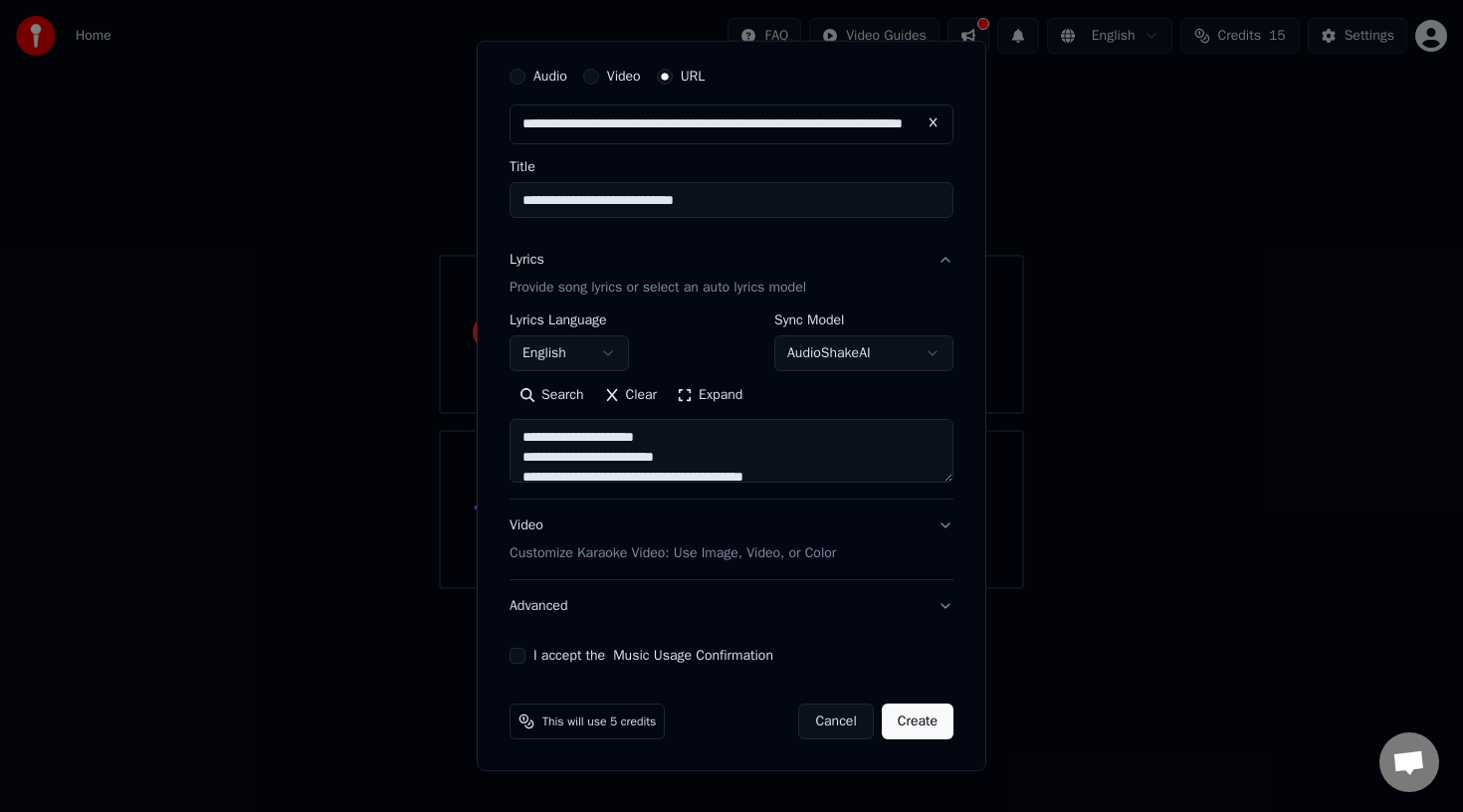 click on "**********" at bounding box center [732, 451] 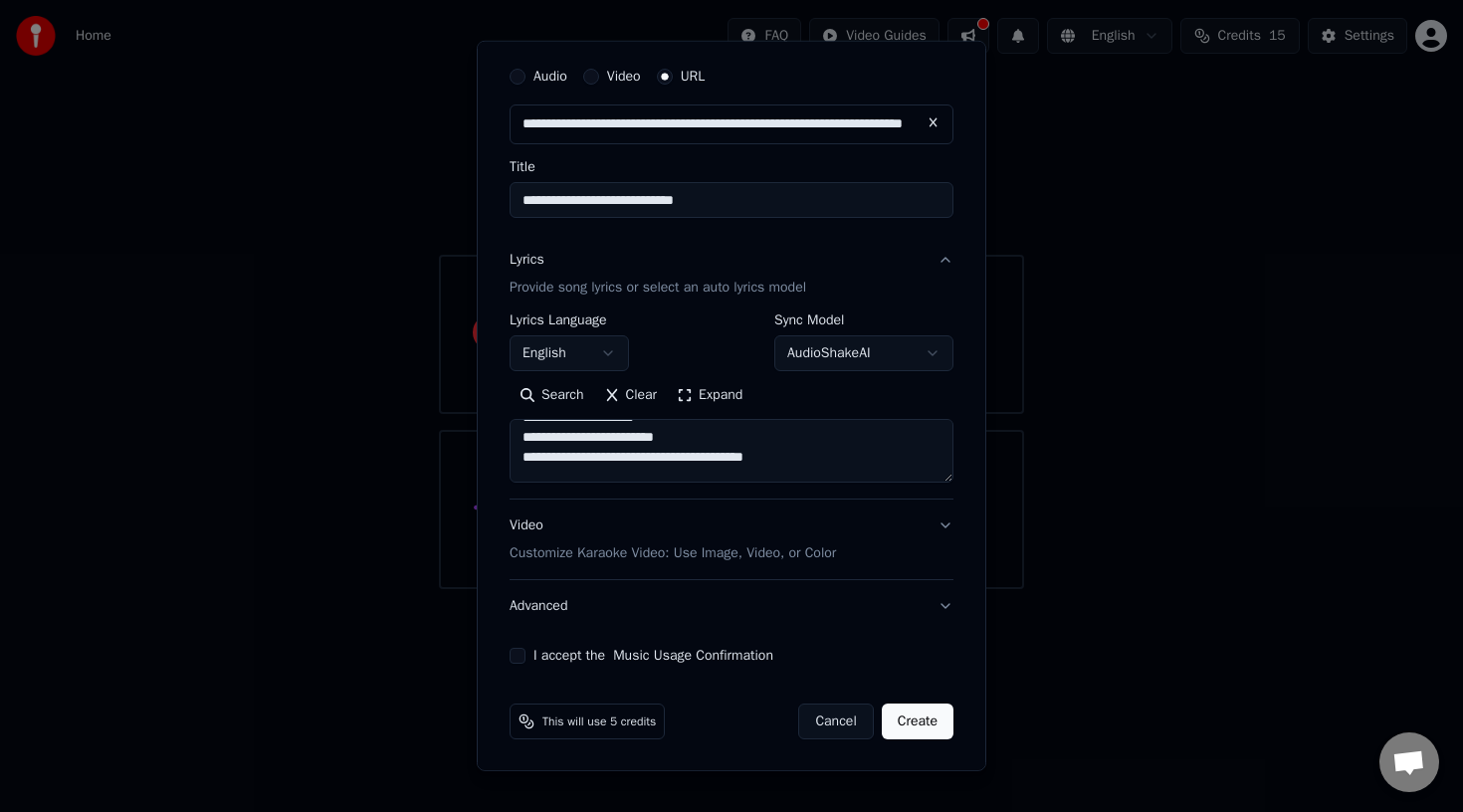click on "**********" at bounding box center (732, 451) 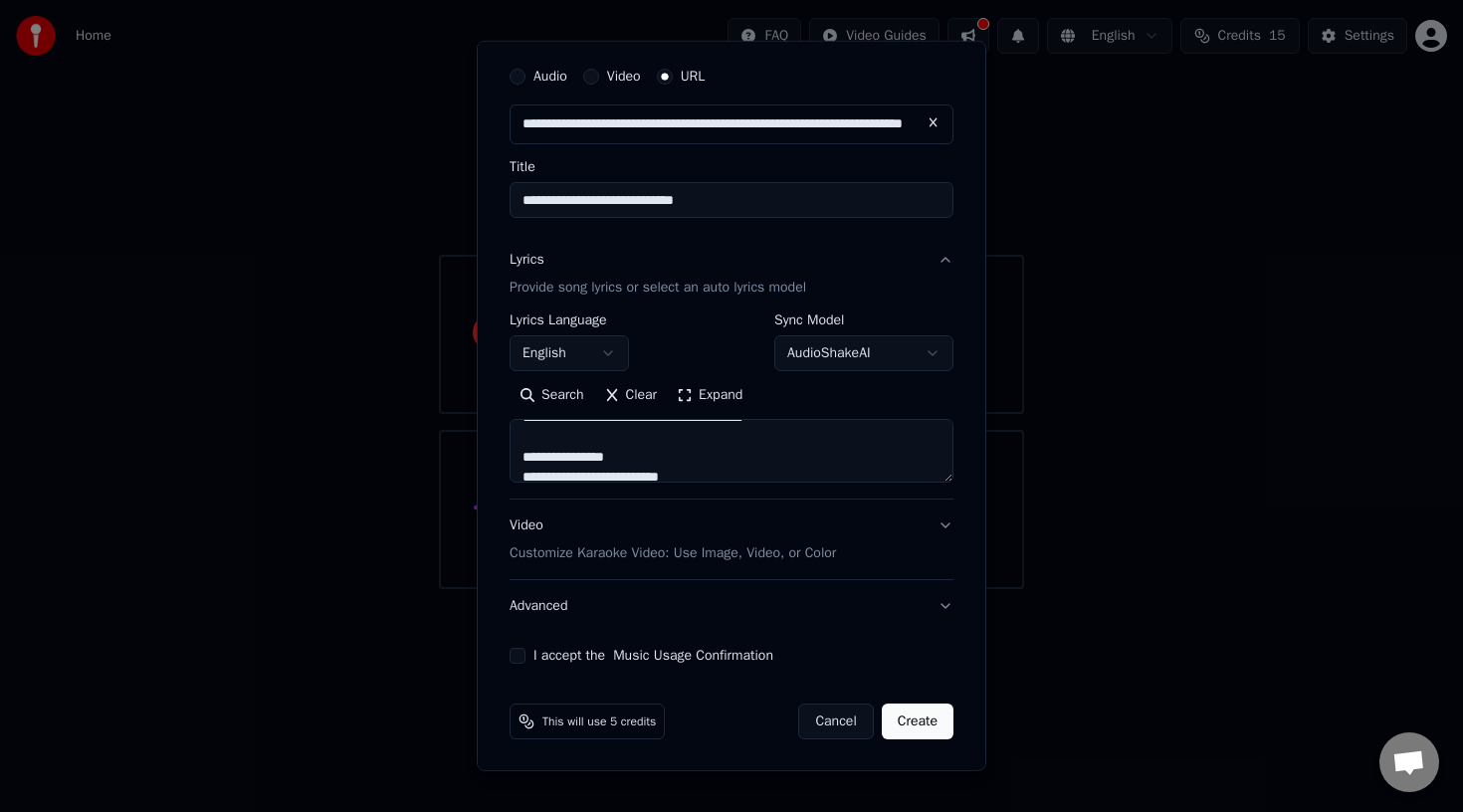 scroll, scrollTop: 0, scrollLeft: 0, axis: both 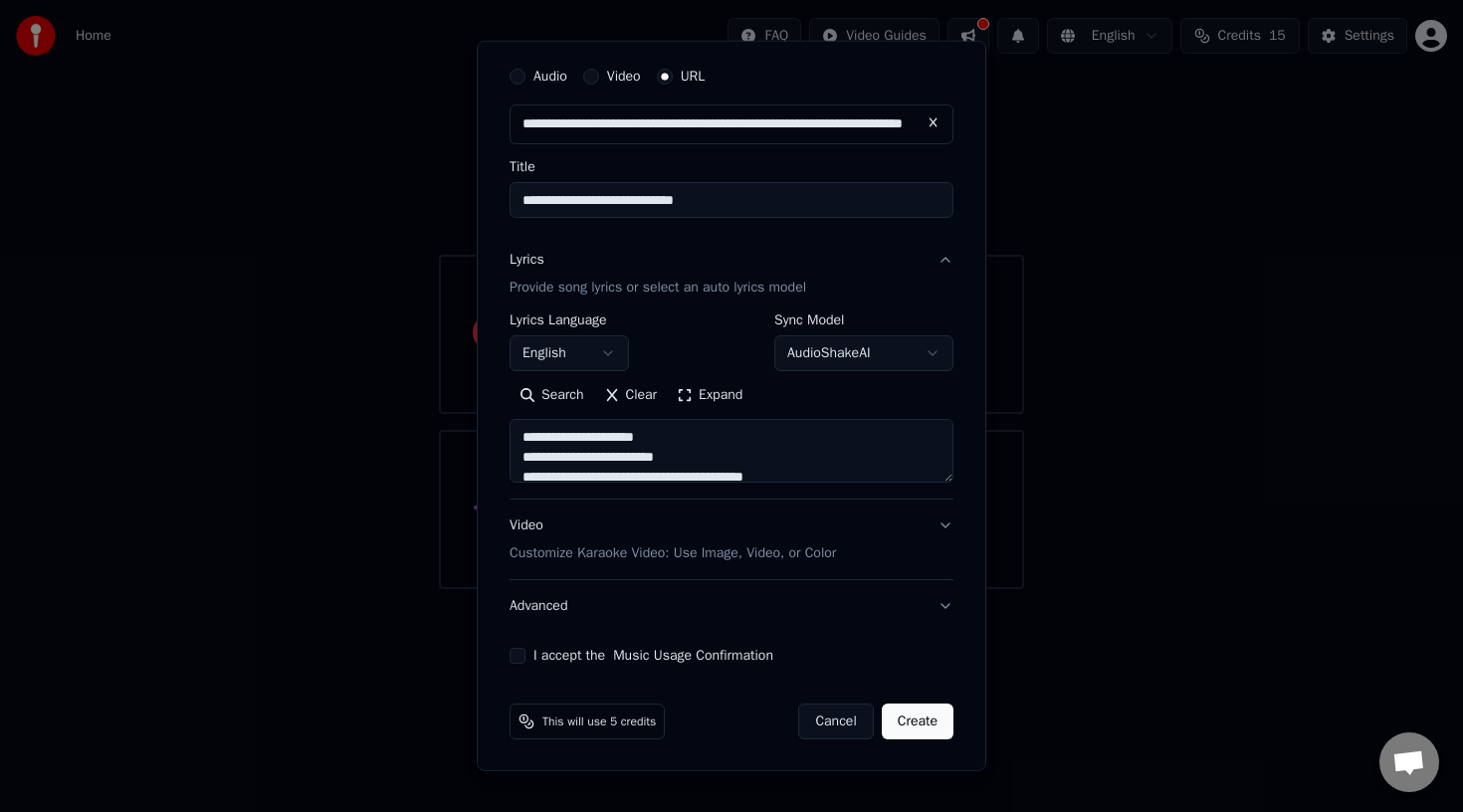type on "**********" 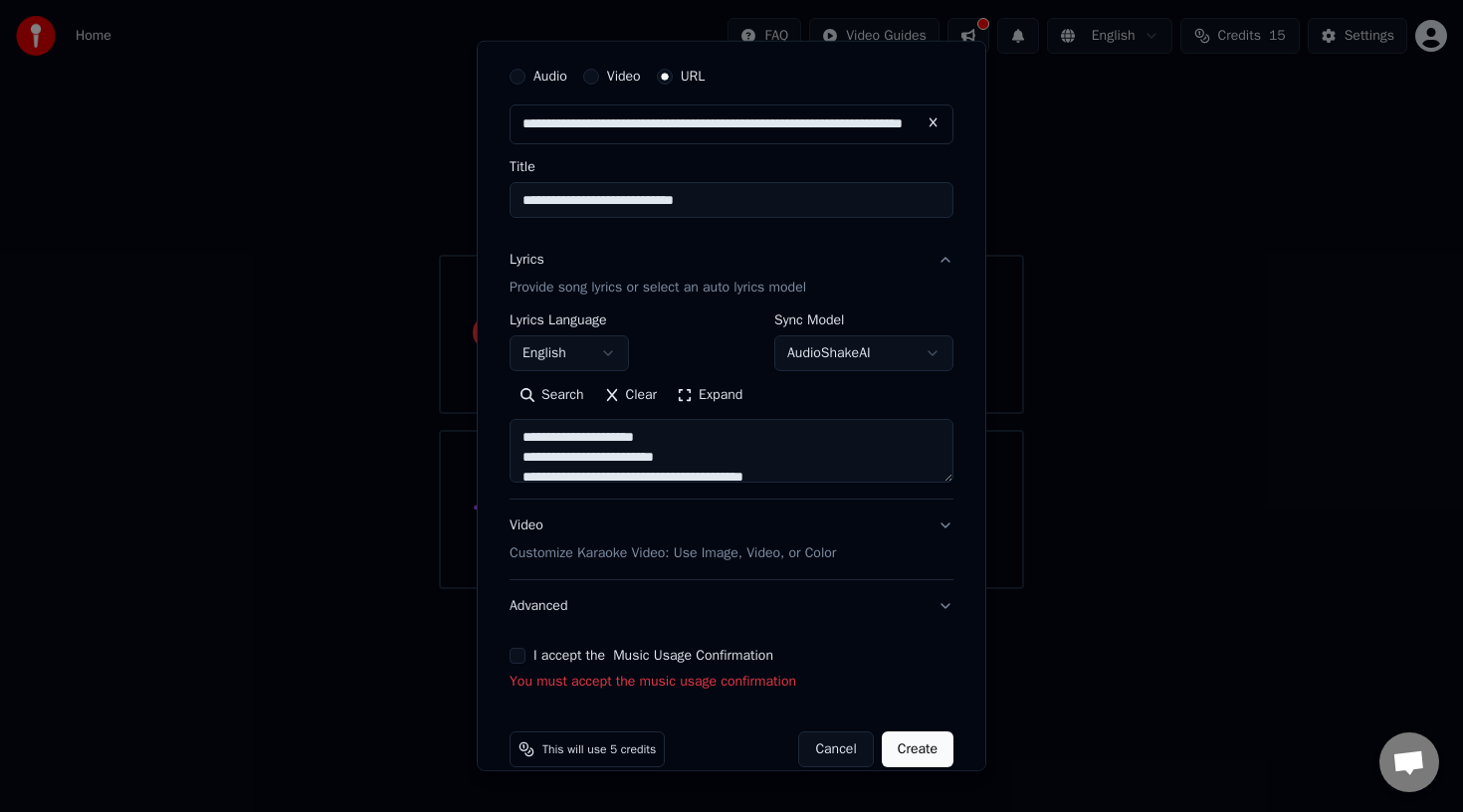 click on "I accept the   Music Usage Confirmation" at bounding box center (518, 656) 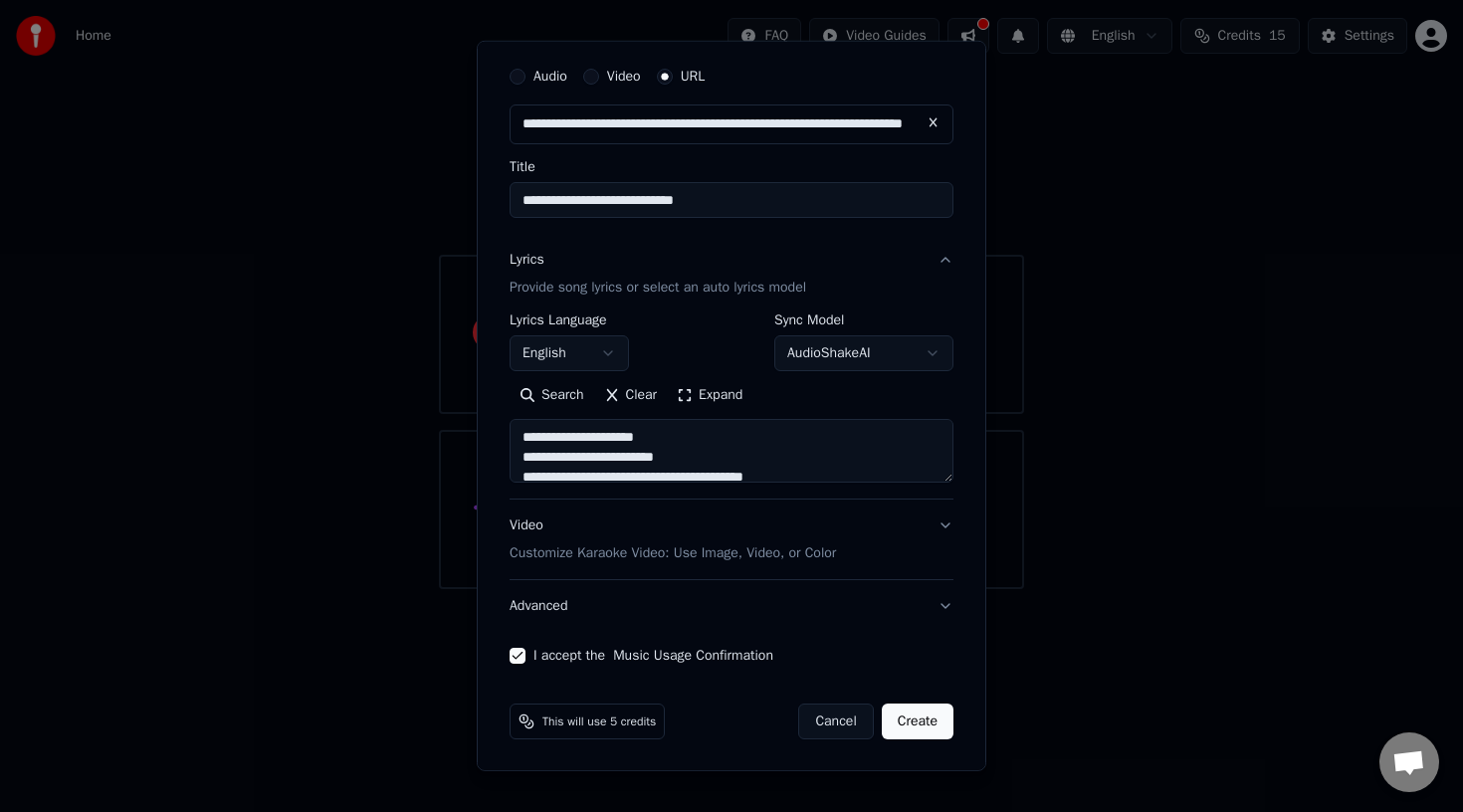 scroll, scrollTop: 0, scrollLeft: 0, axis: both 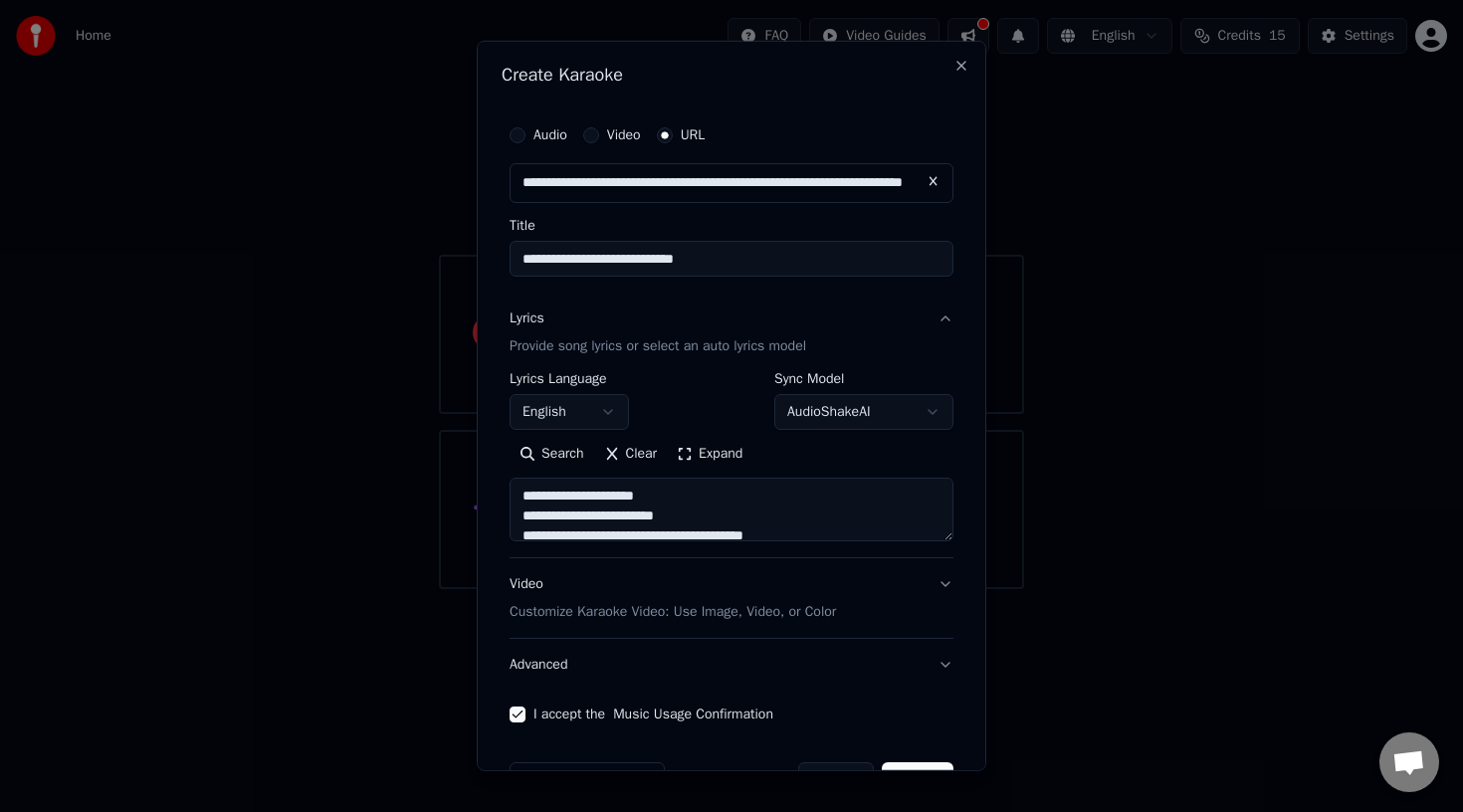 click on "**********" at bounding box center [732, 509] 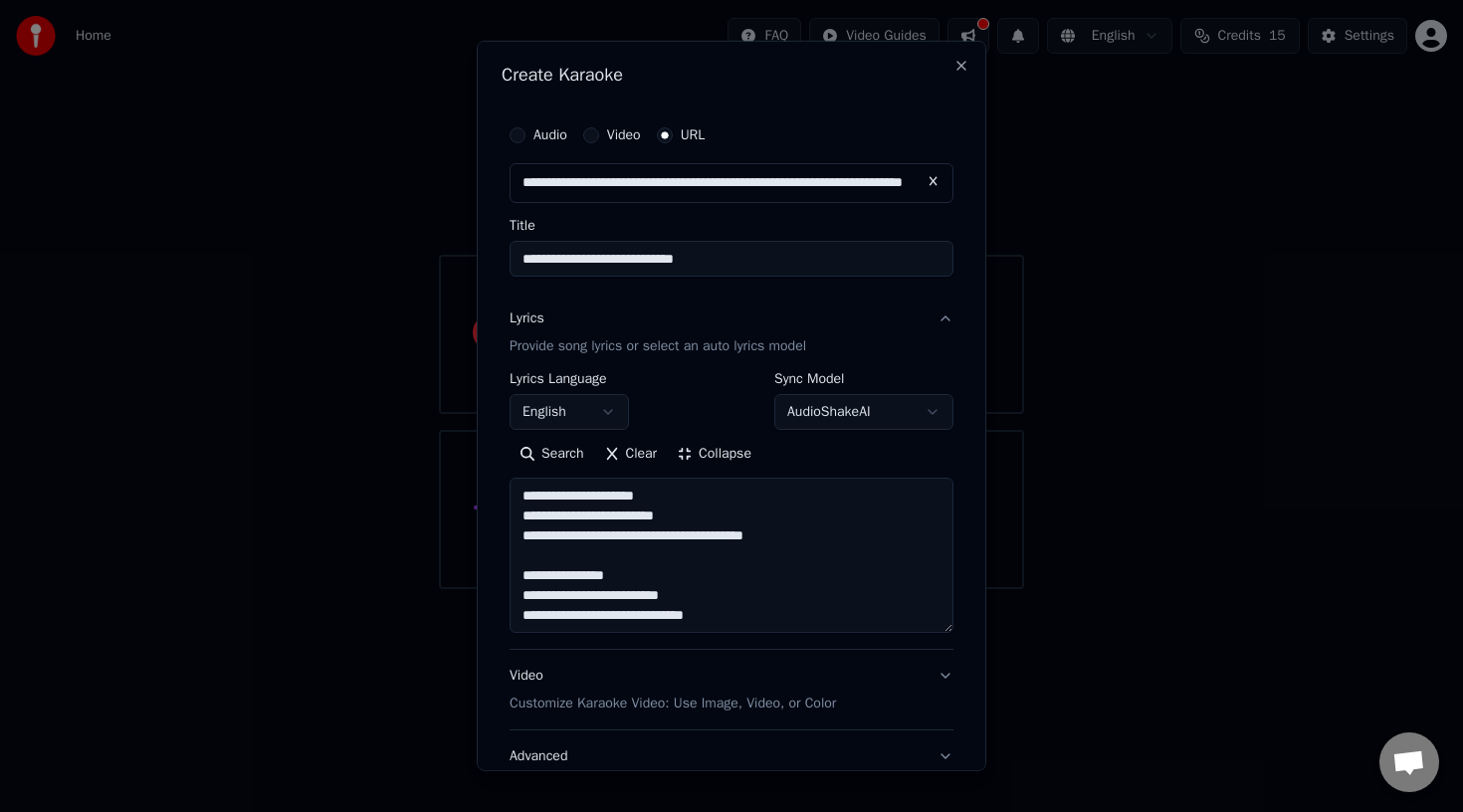 scroll, scrollTop: 0, scrollLeft: 0, axis: both 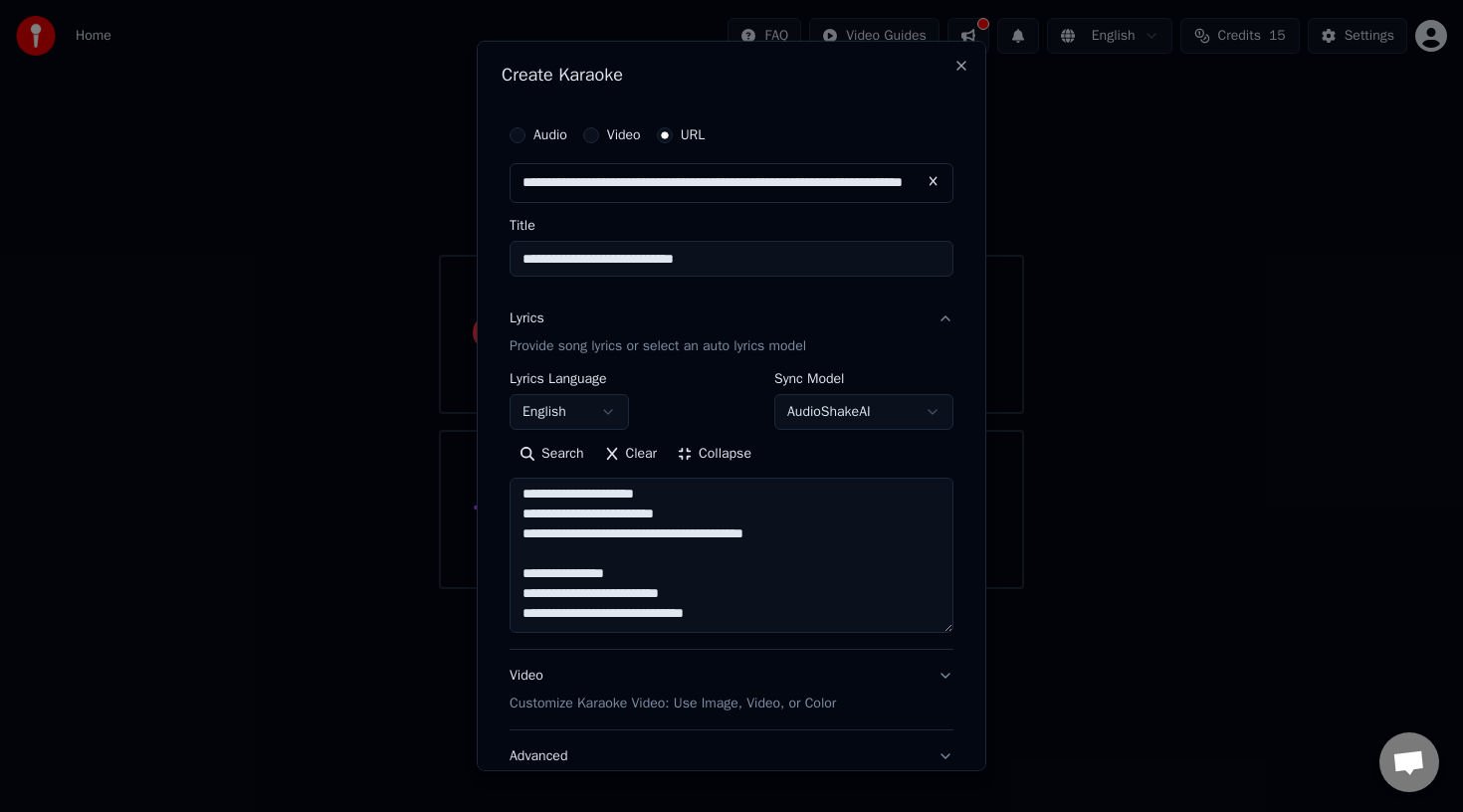 drag, startPoint x: 522, startPoint y: 496, endPoint x: 801, endPoint y: 649, distance: 318.19805 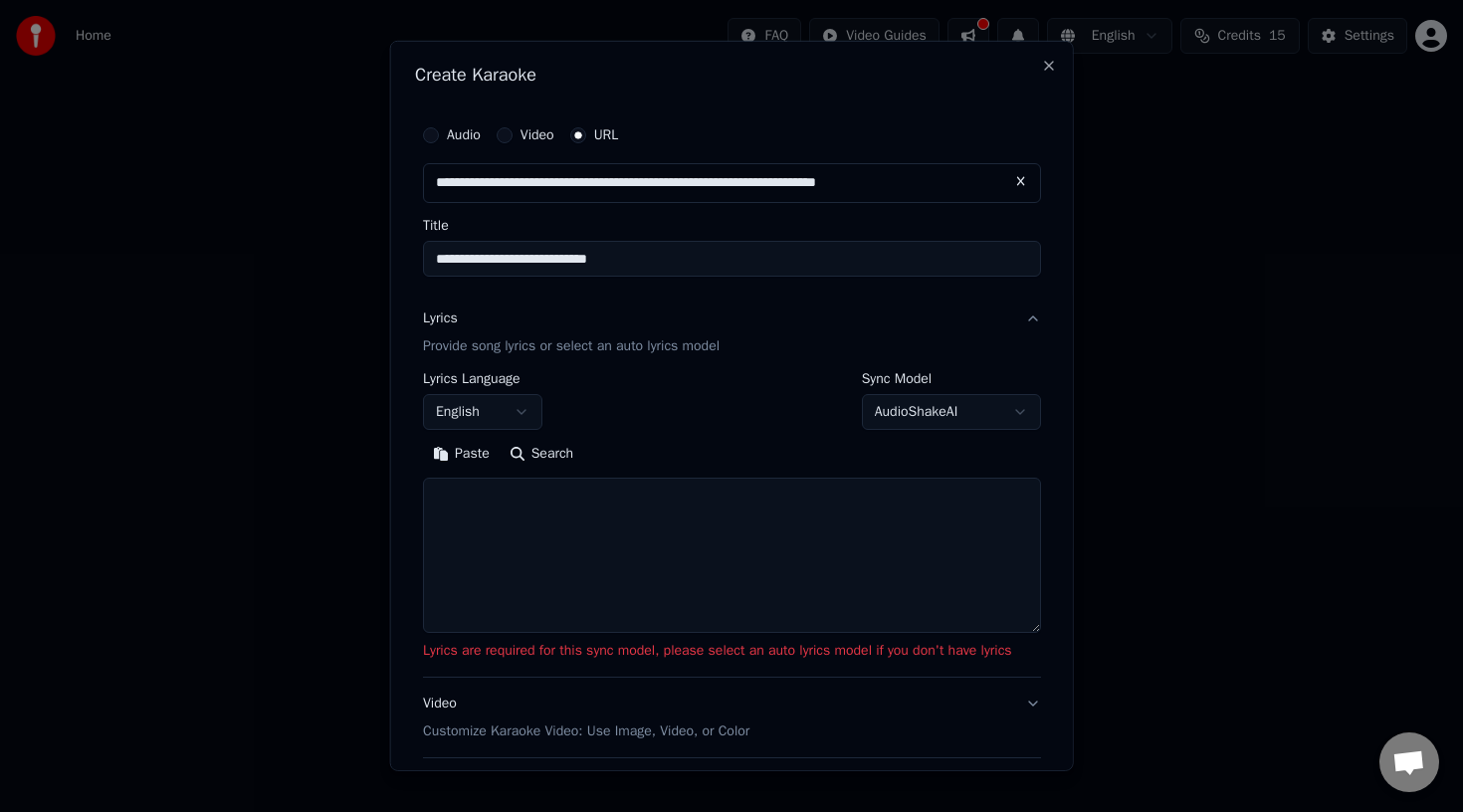 scroll, scrollTop: 0, scrollLeft: 0, axis: both 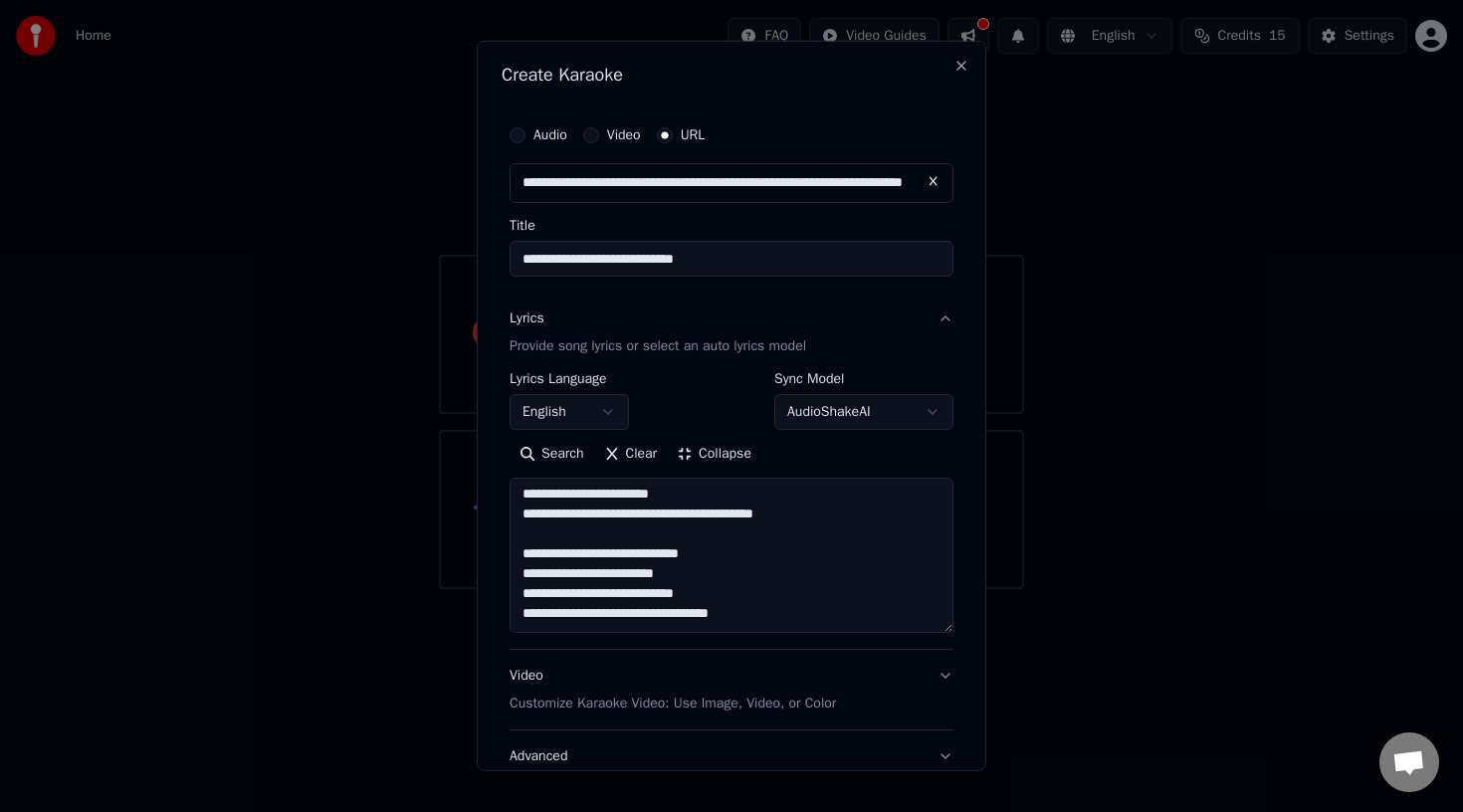 click on "**********" at bounding box center [732, 555] 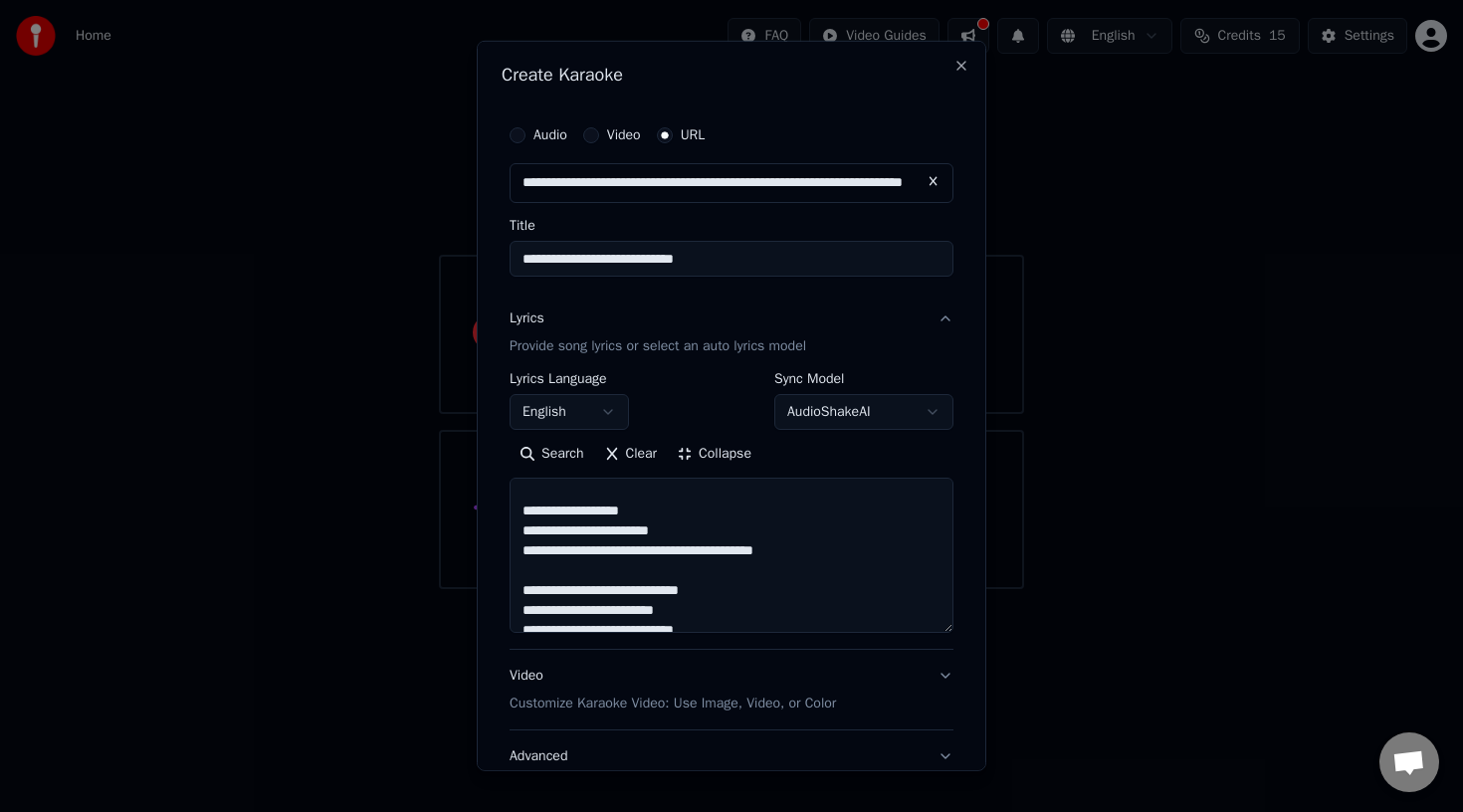 scroll, scrollTop: 67, scrollLeft: 0, axis: vertical 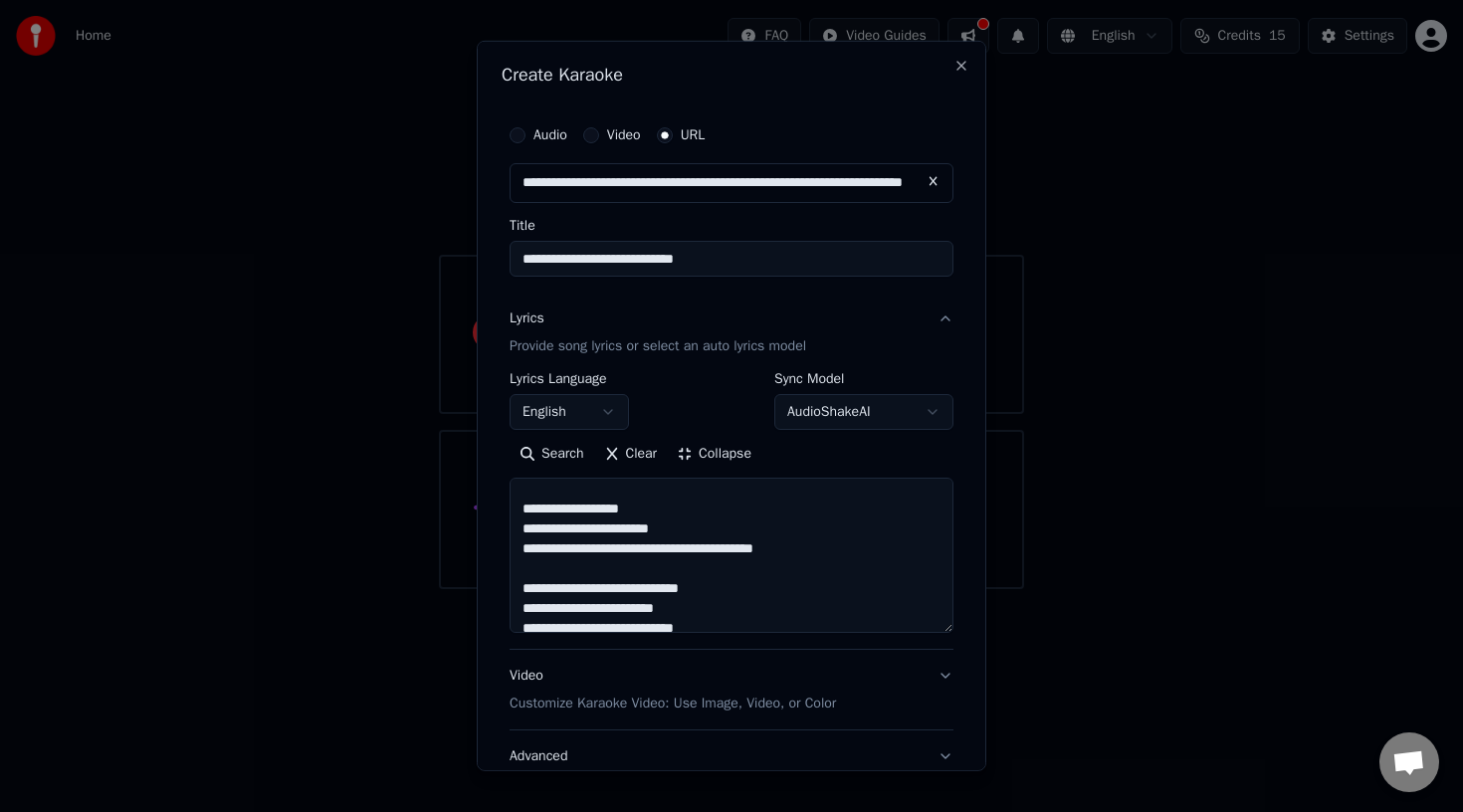 click on "**********" at bounding box center [732, 555] 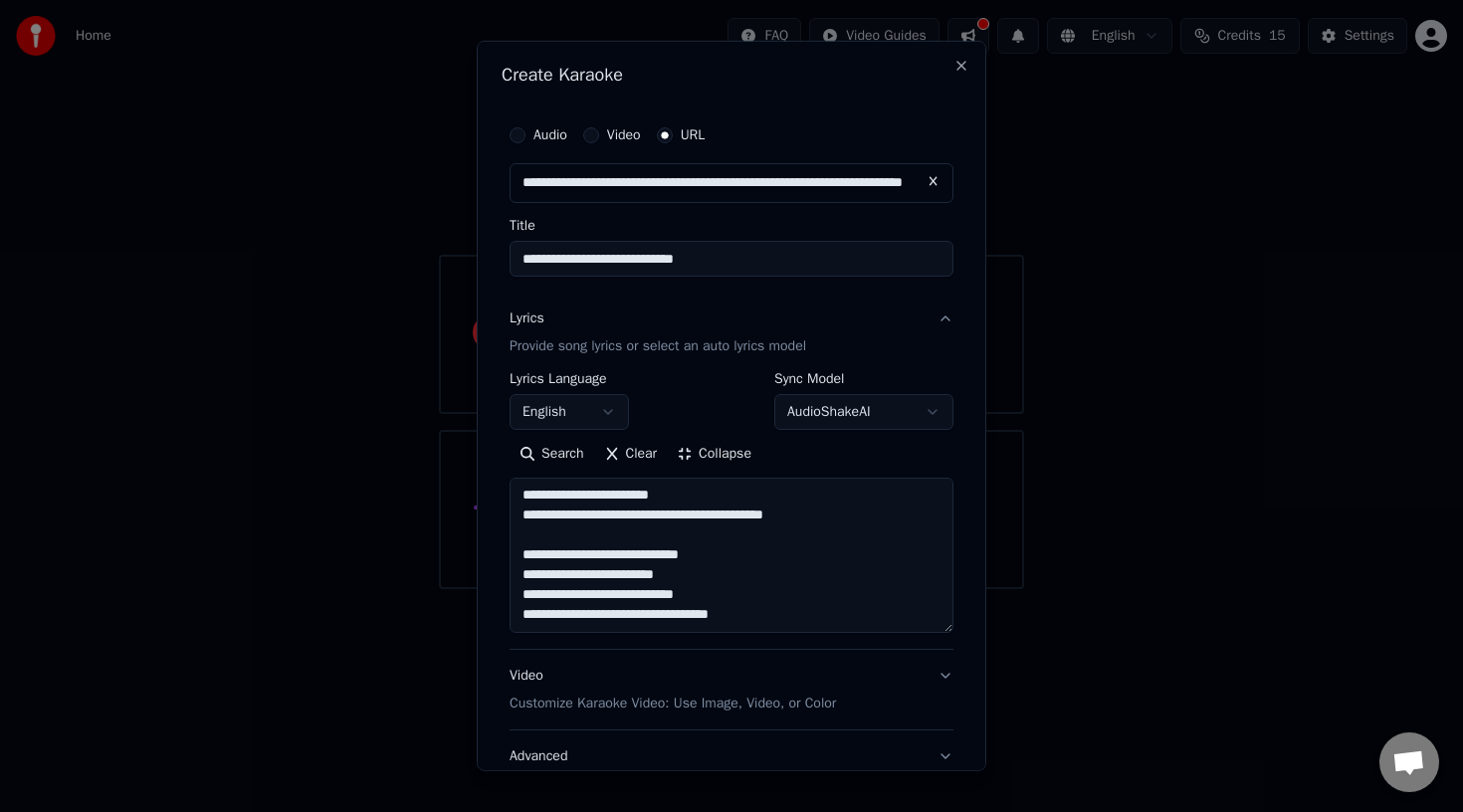 scroll, scrollTop: 102, scrollLeft: 0, axis: vertical 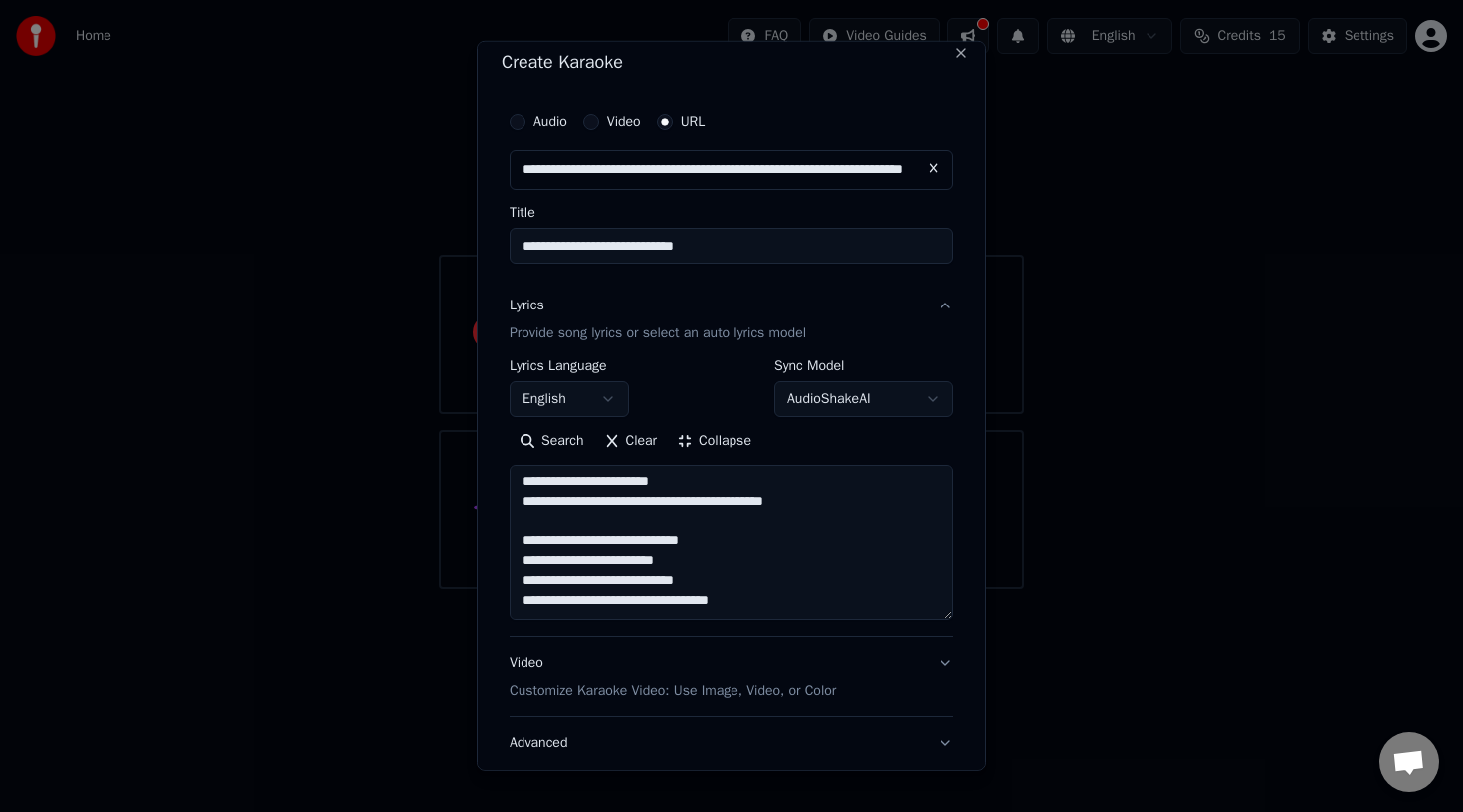 click on "**********" at bounding box center [732, 542] 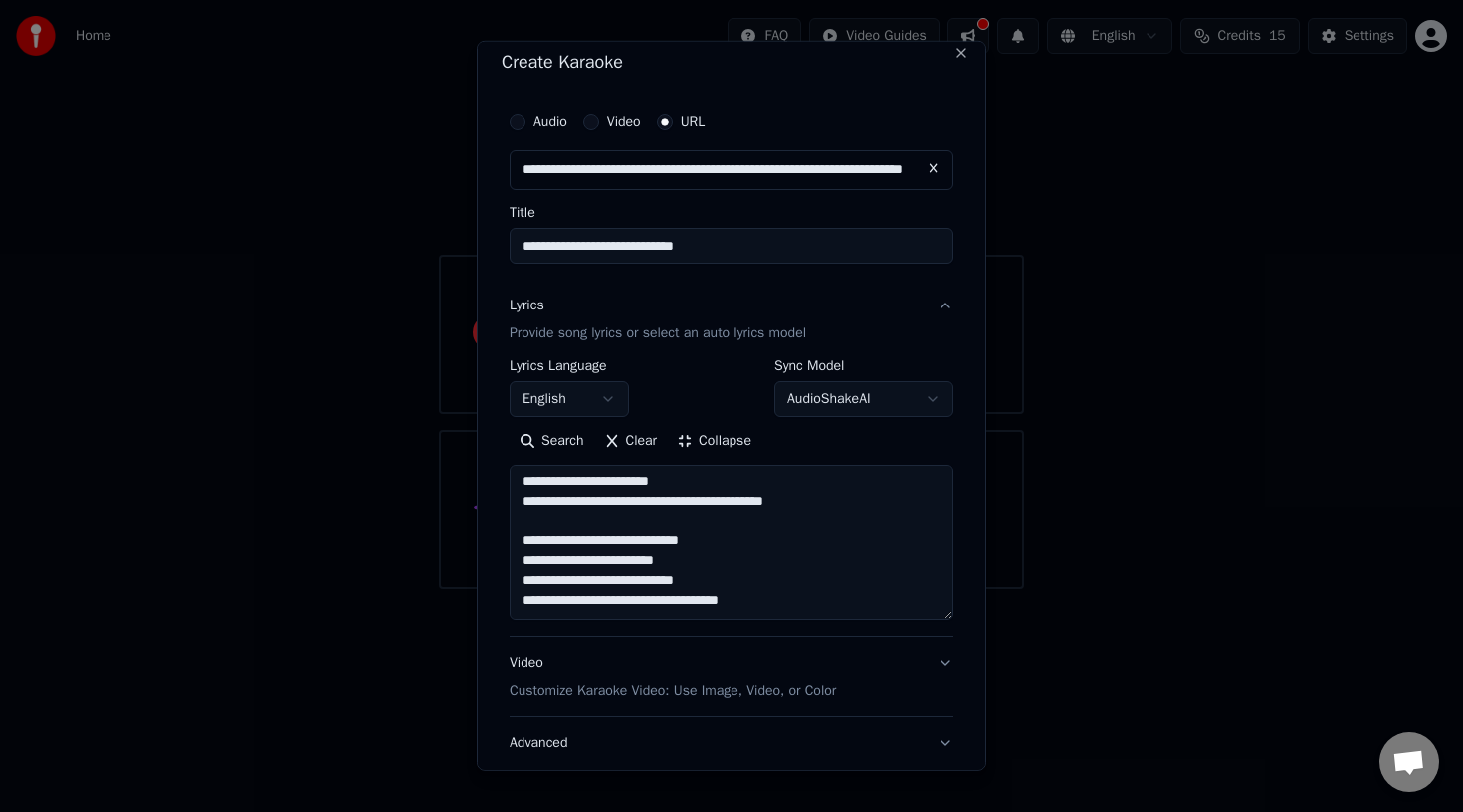 scroll, scrollTop: 131, scrollLeft: 0, axis: vertical 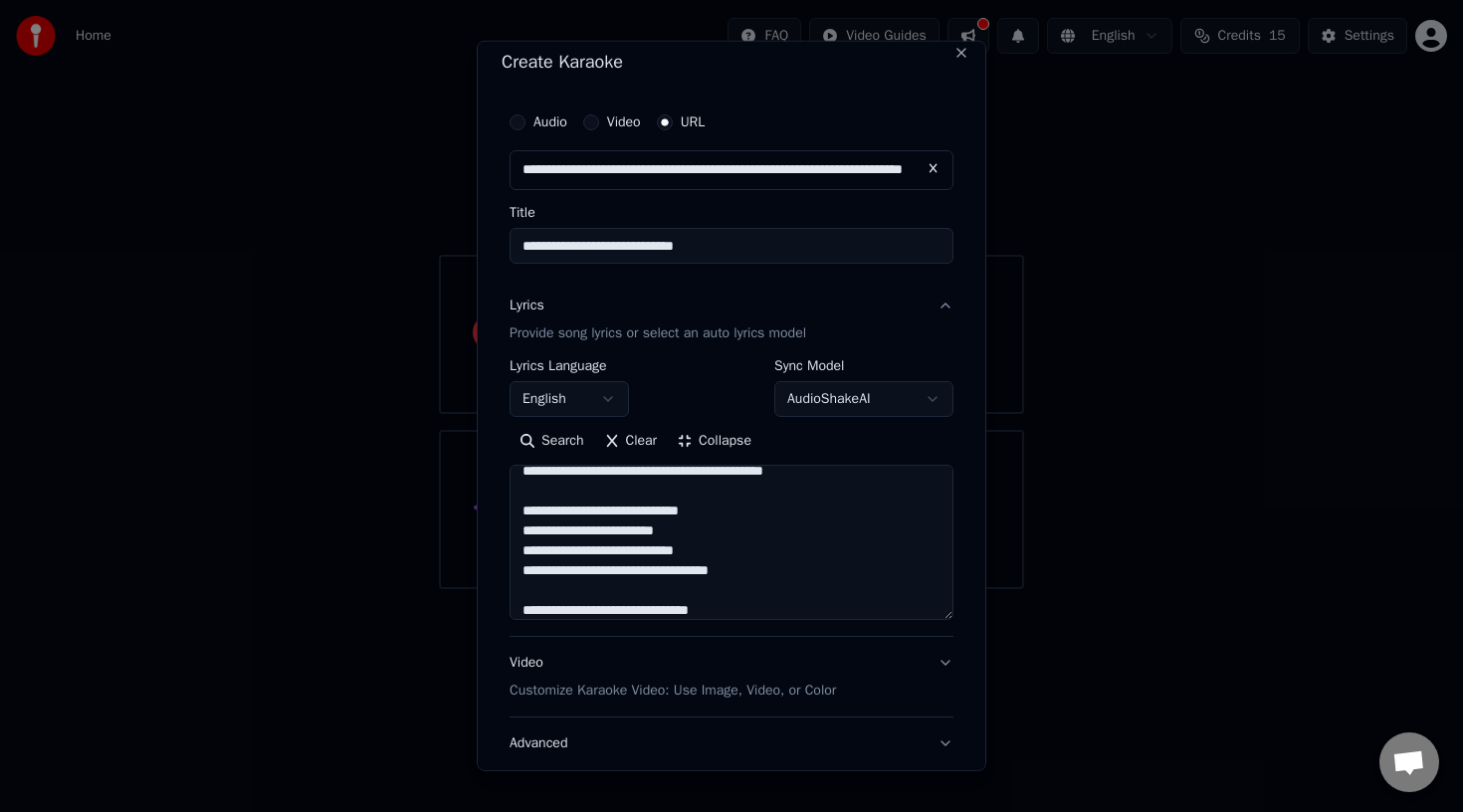 drag, startPoint x: 715, startPoint y: 553, endPoint x: 648, endPoint y: 551, distance: 67.02984 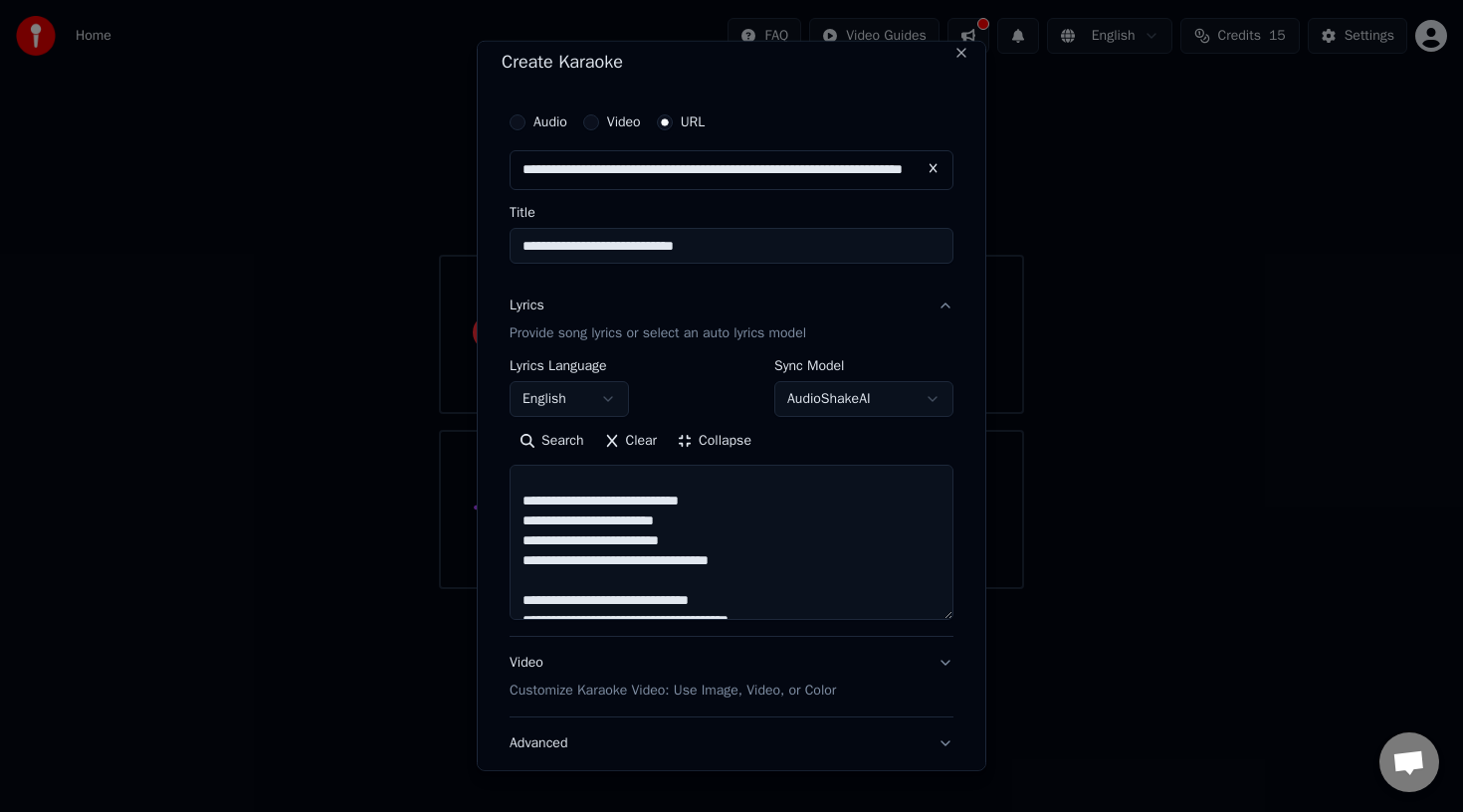 scroll, scrollTop: 140, scrollLeft: 0, axis: vertical 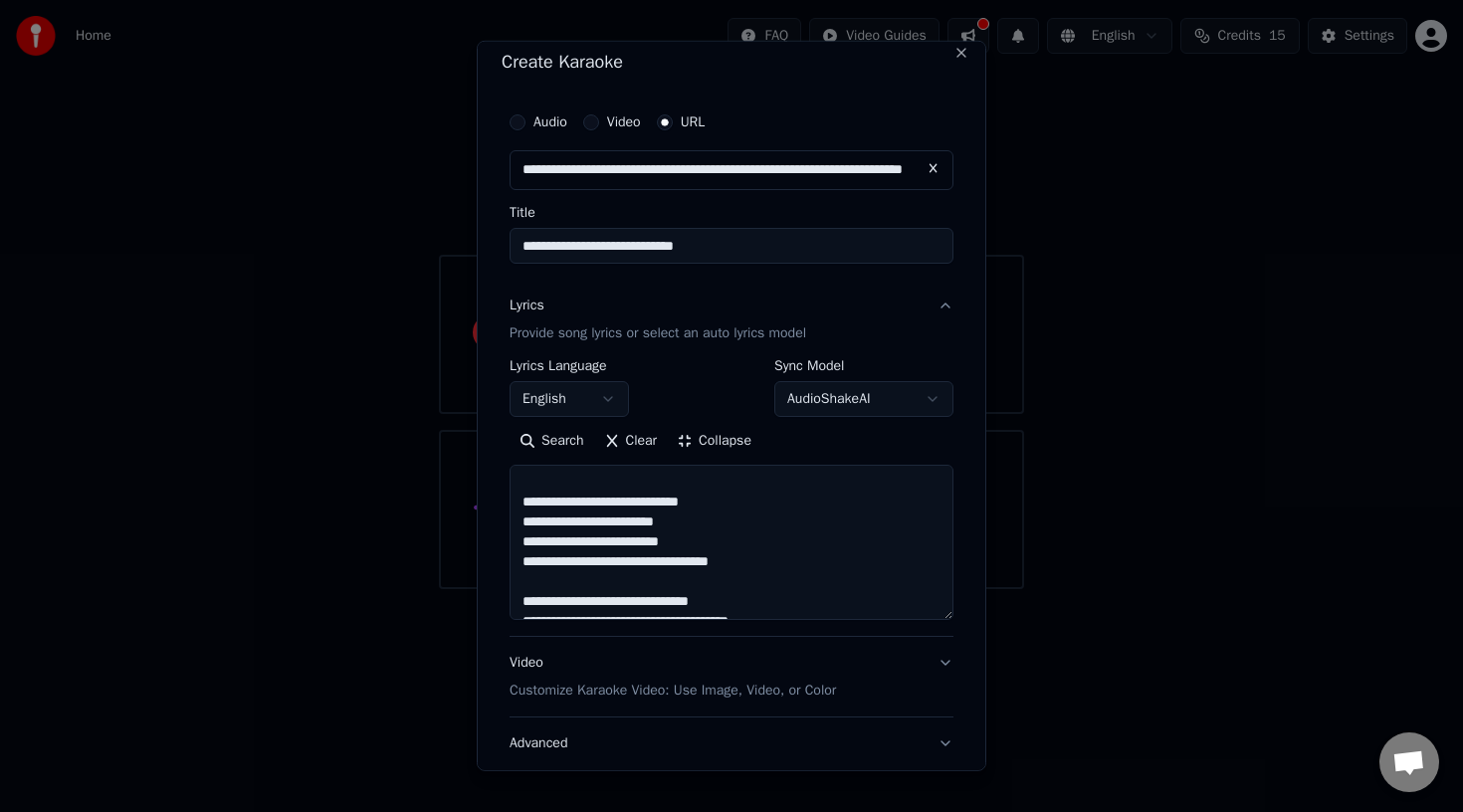 click on "**********" at bounding box center (732, 542) 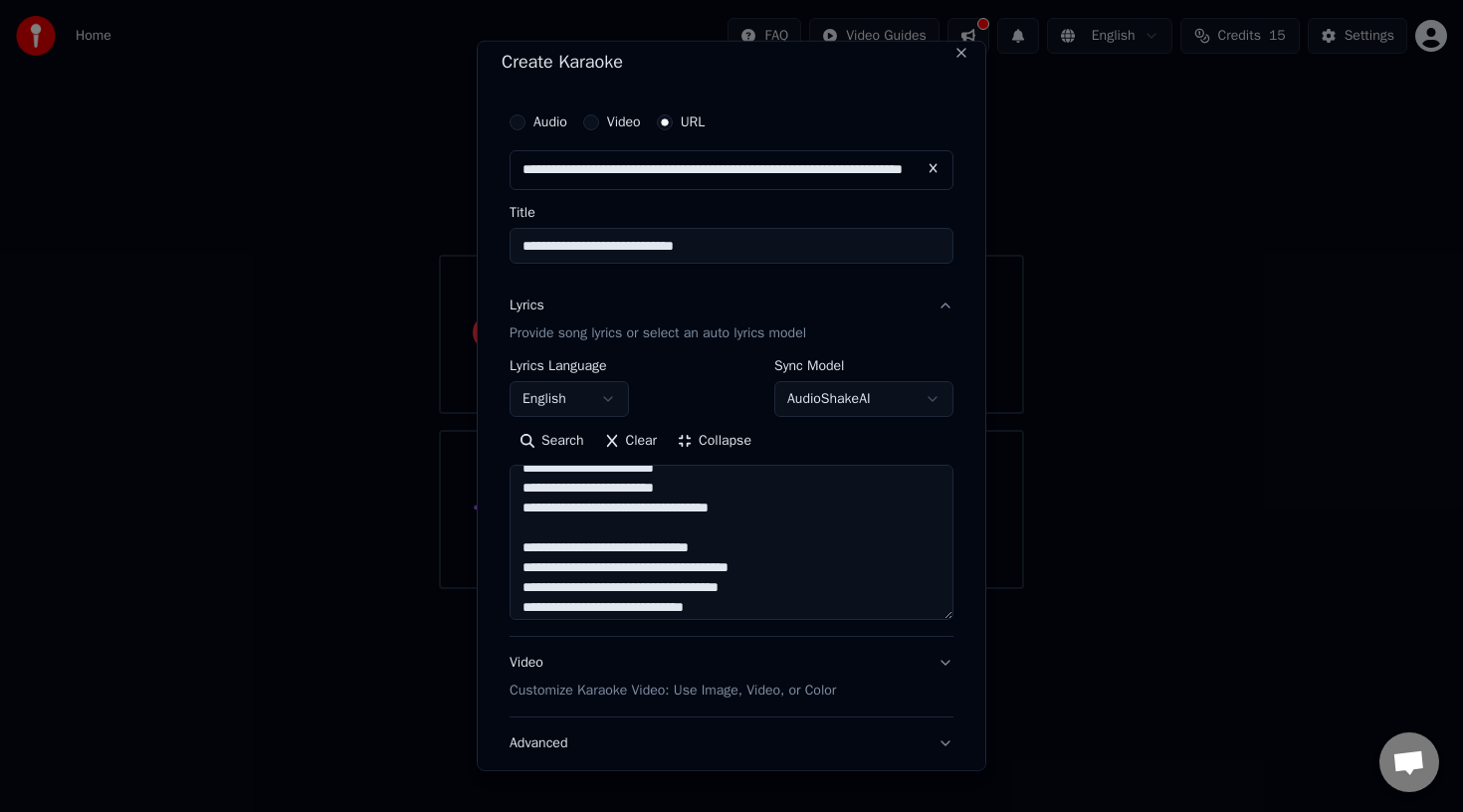 scroll, scrollTop: 189, scrollLeft: 0, axis: vertical 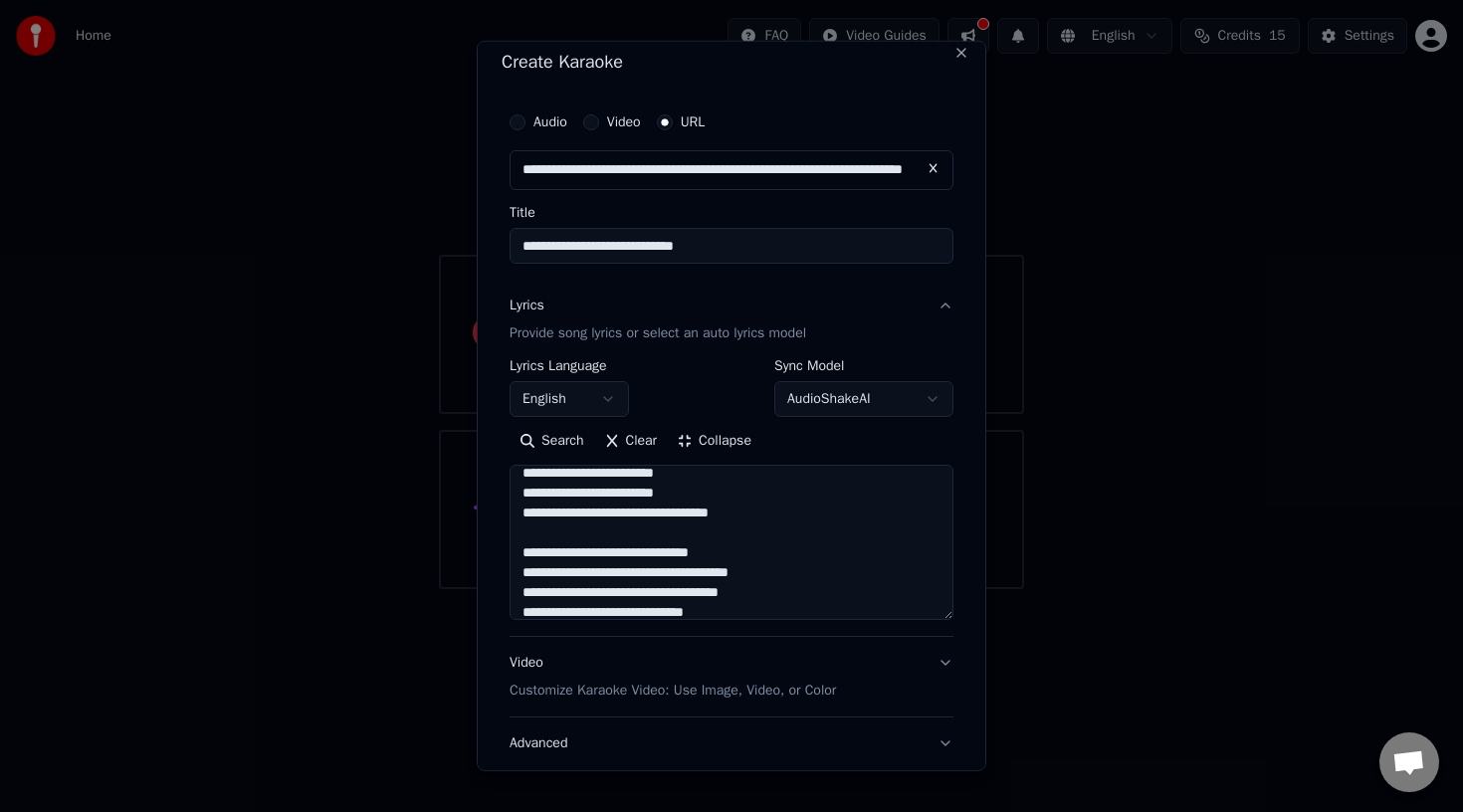 click on "**********" at bounding box center (732, 542) 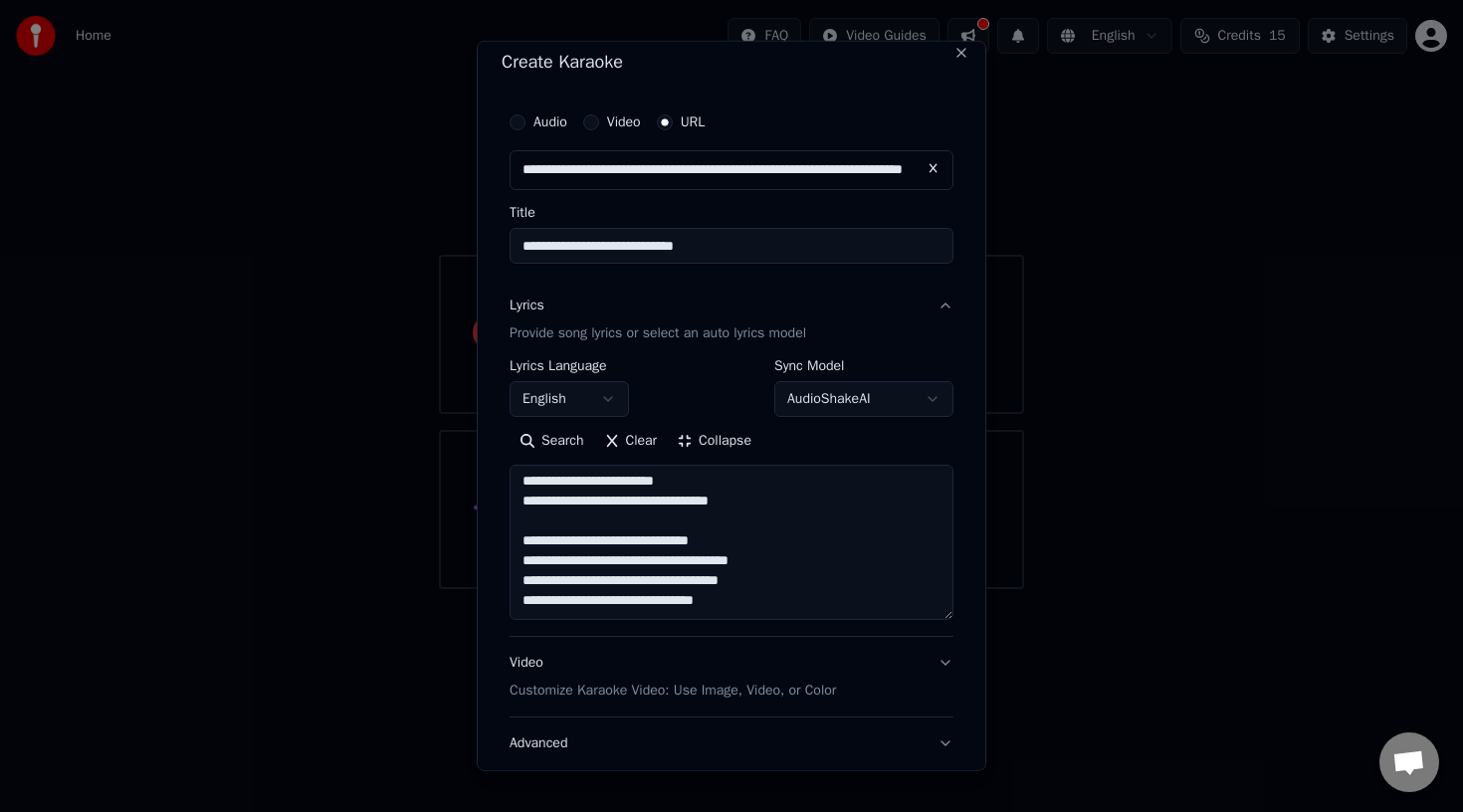 scroll, scrollTop: 231, scrollLeft: 0, axis: vertical 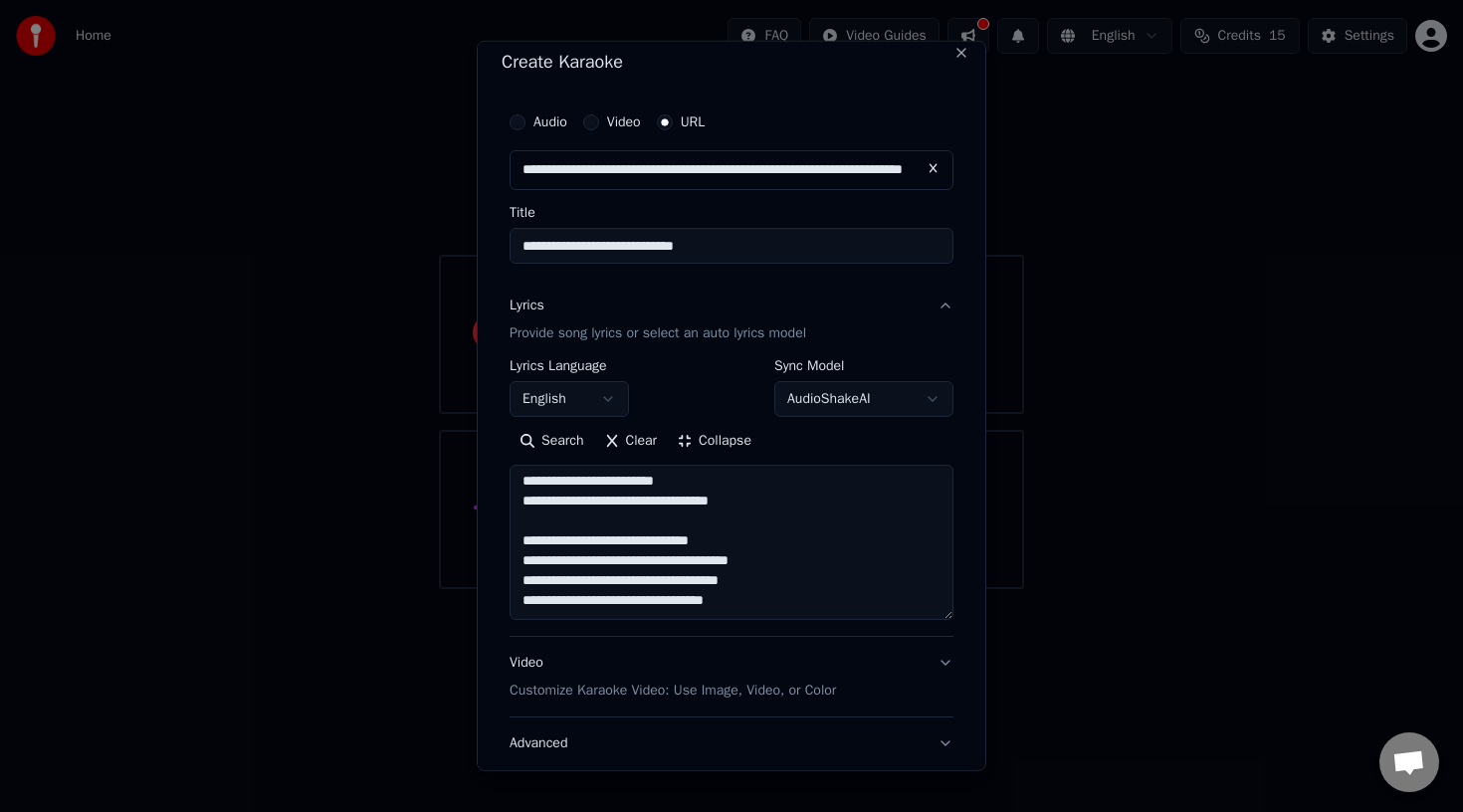 paste on "**********" 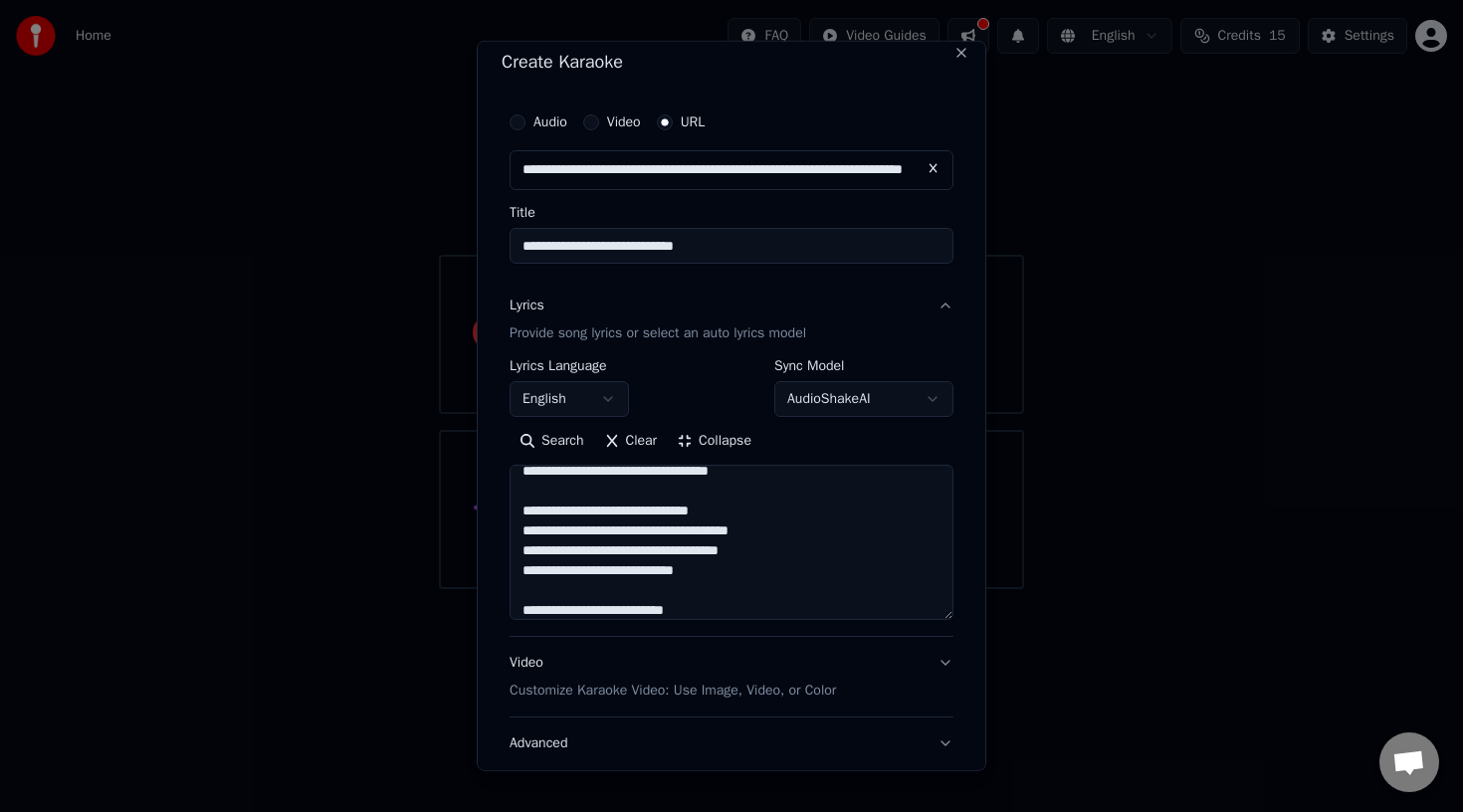 scroll, scrollTop: 370, scrollLeft: 0, axis: vertical 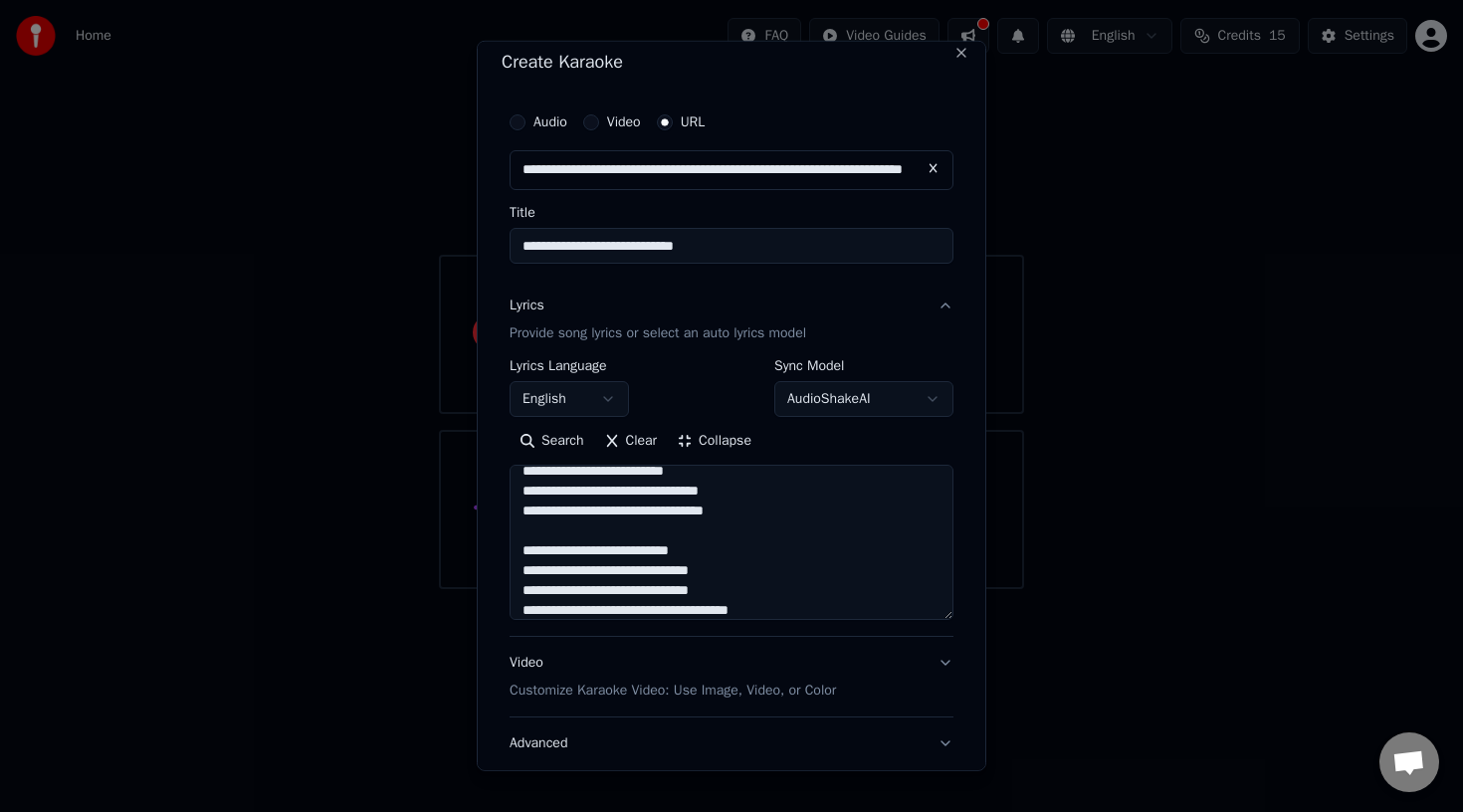 click on "**********" at bounding box center [732, 542] 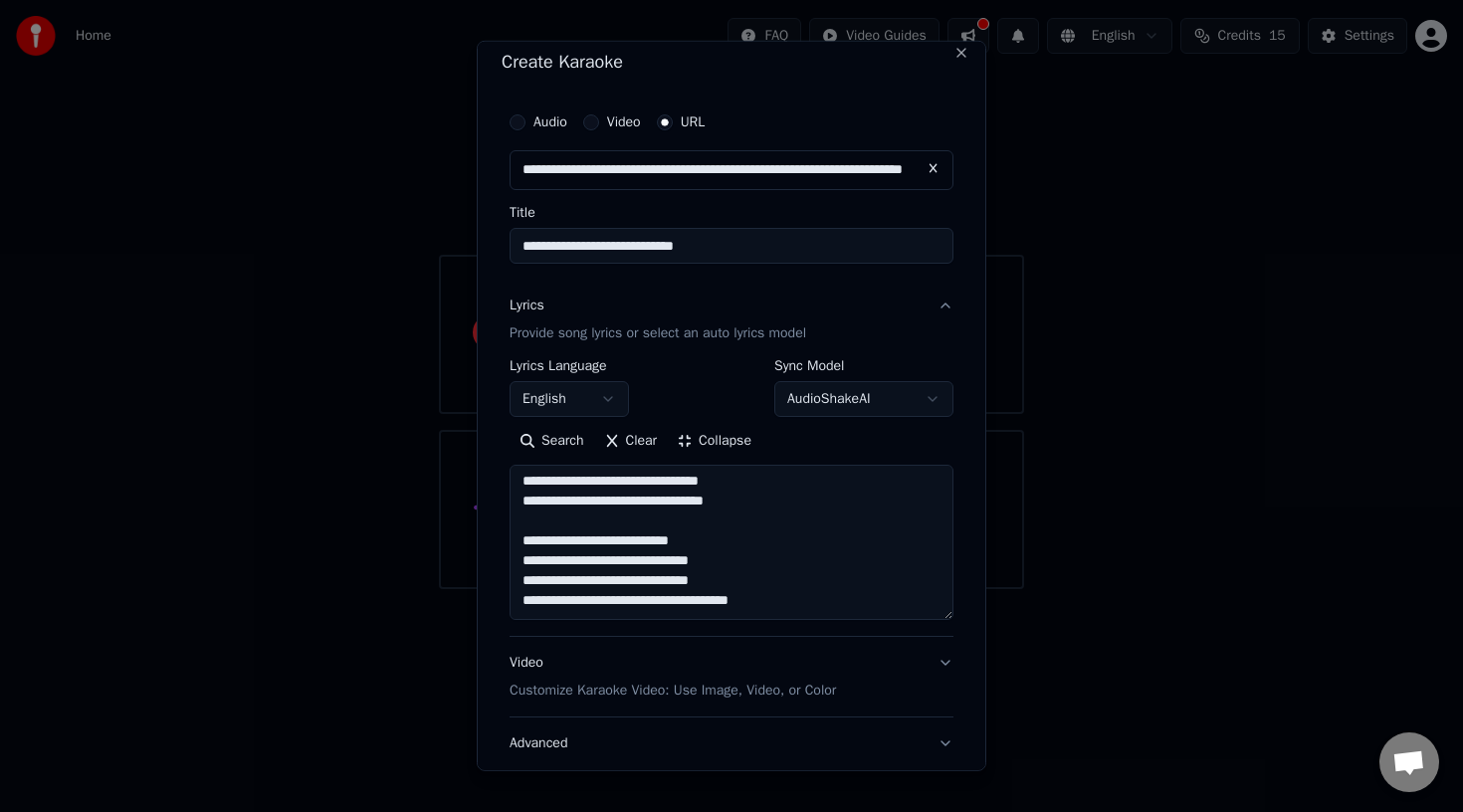 scroll, scrollTop: 459, scrollLeft: 0, axis: vertical 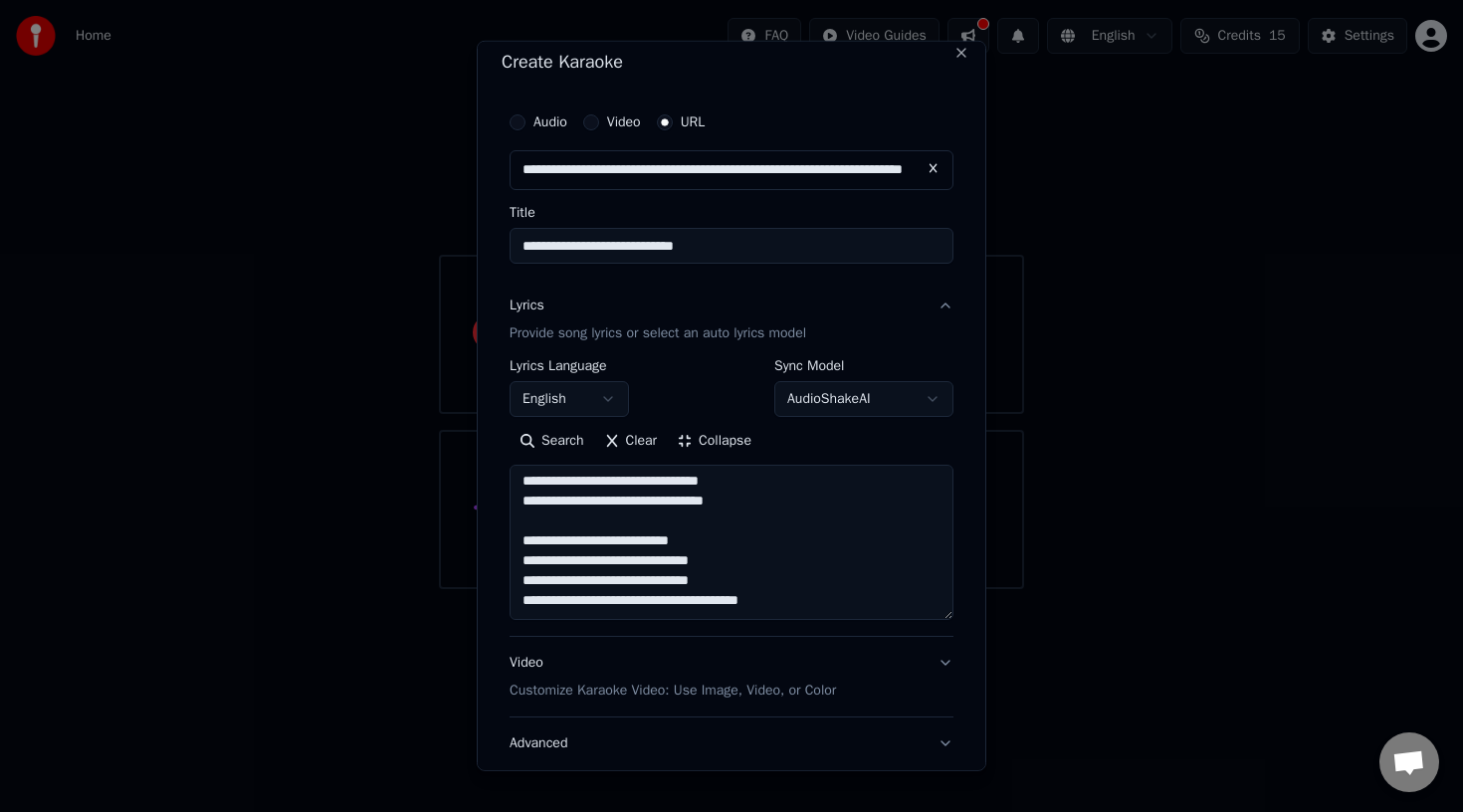 paste on "**********" 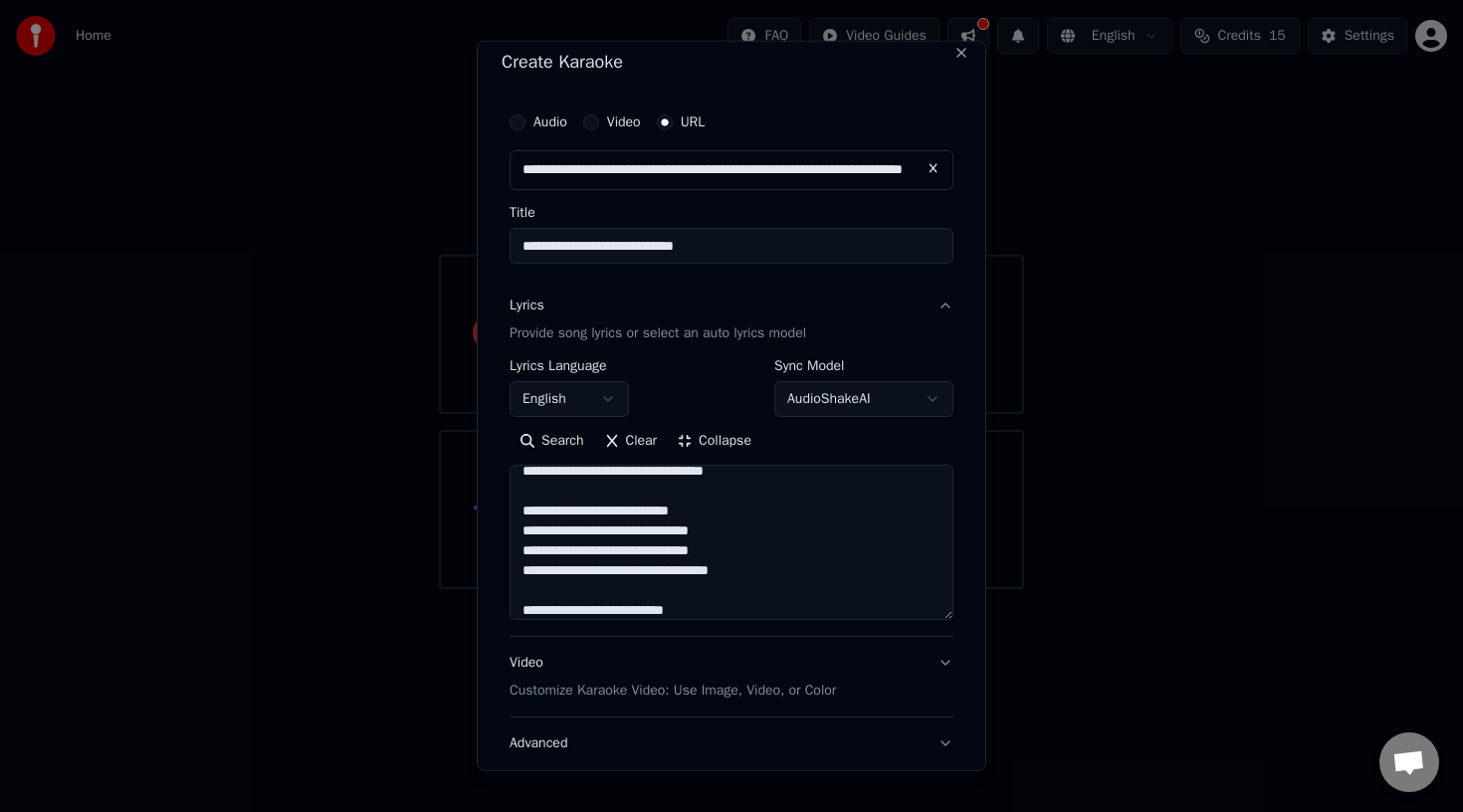 scroll, scrollTop: 589, scrollLeft: 0, axis: vertical 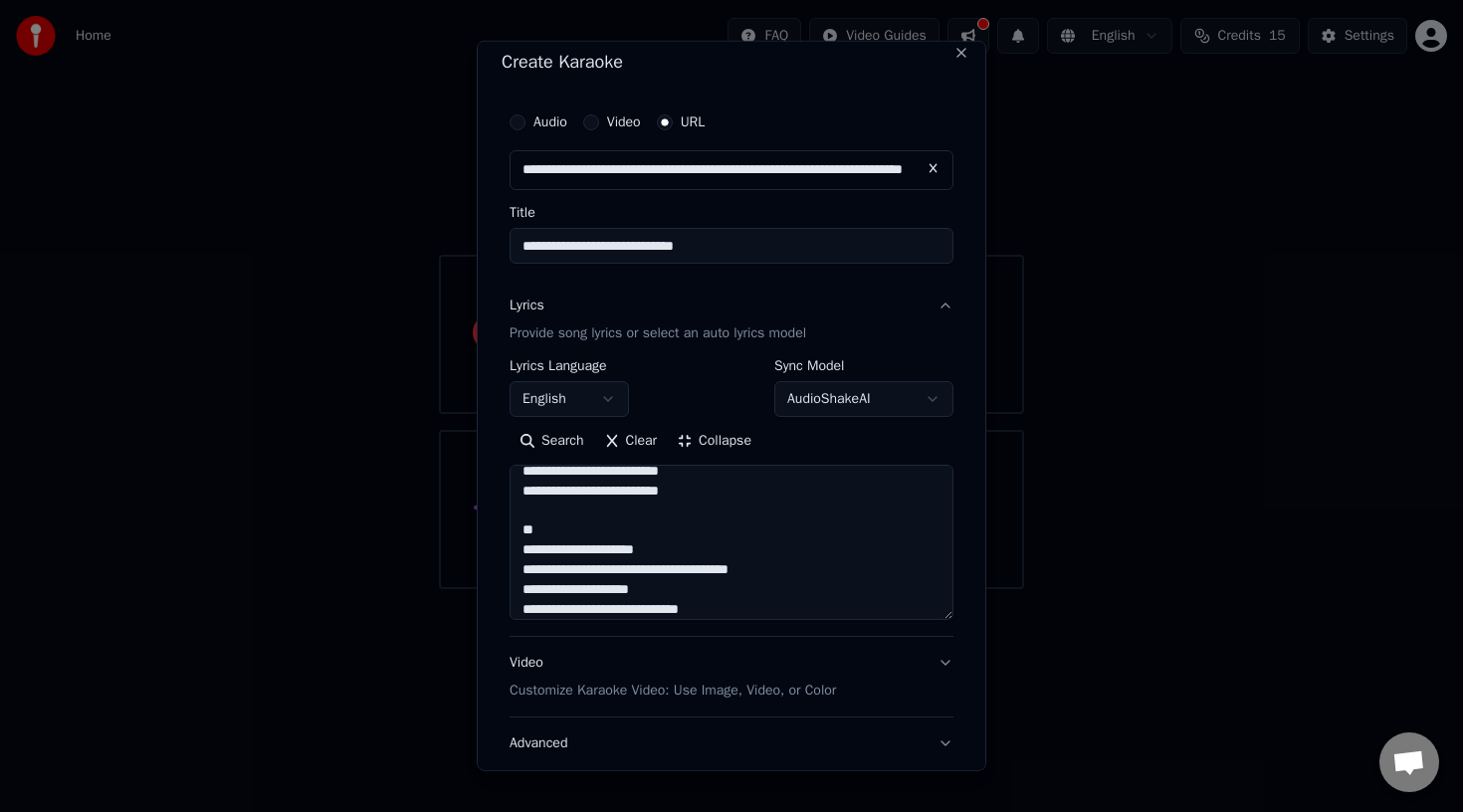 click on "**********" at bounding box center (732, 542) 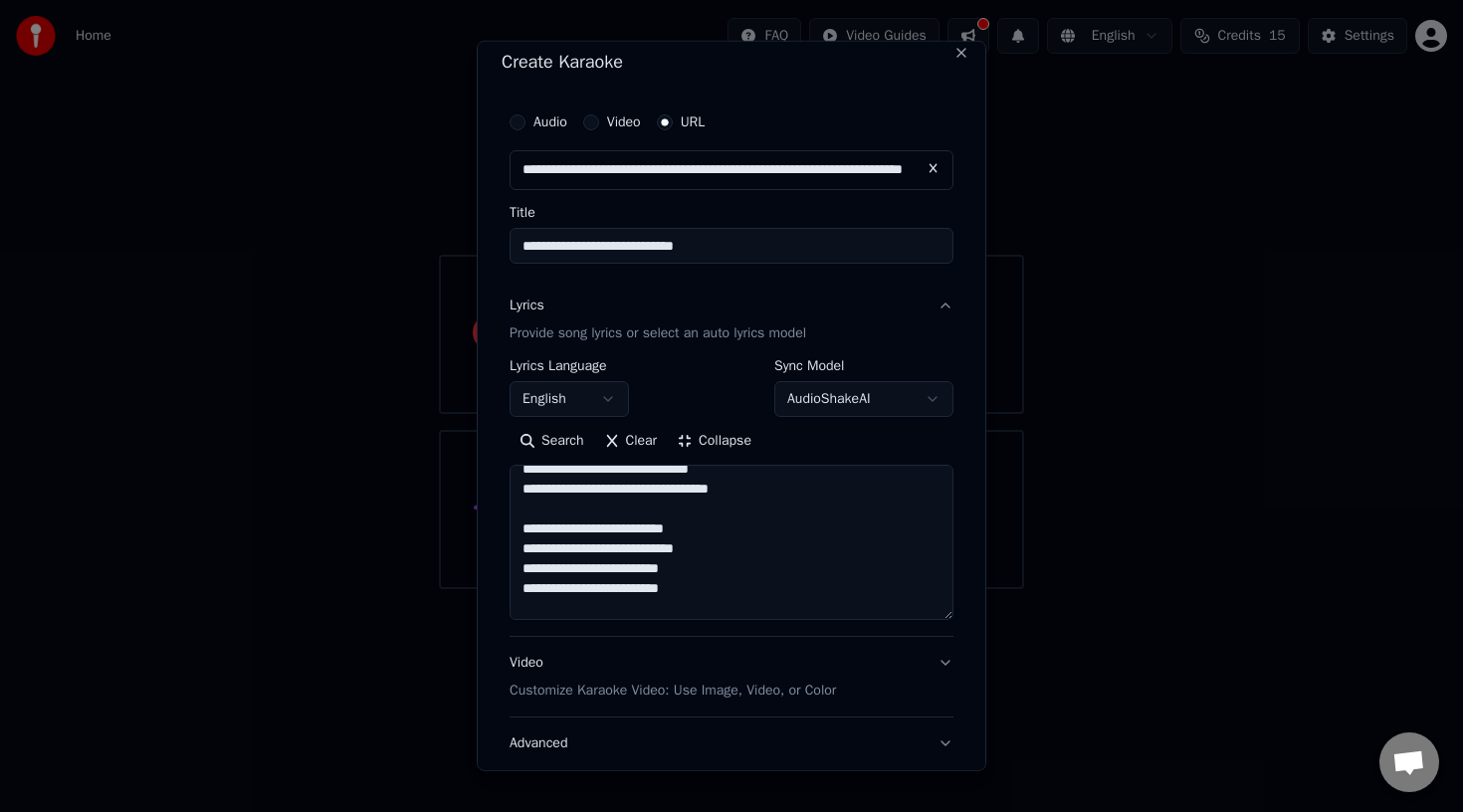scroll, scrollTop: 498, scrollLeft: 0, axis: vertical 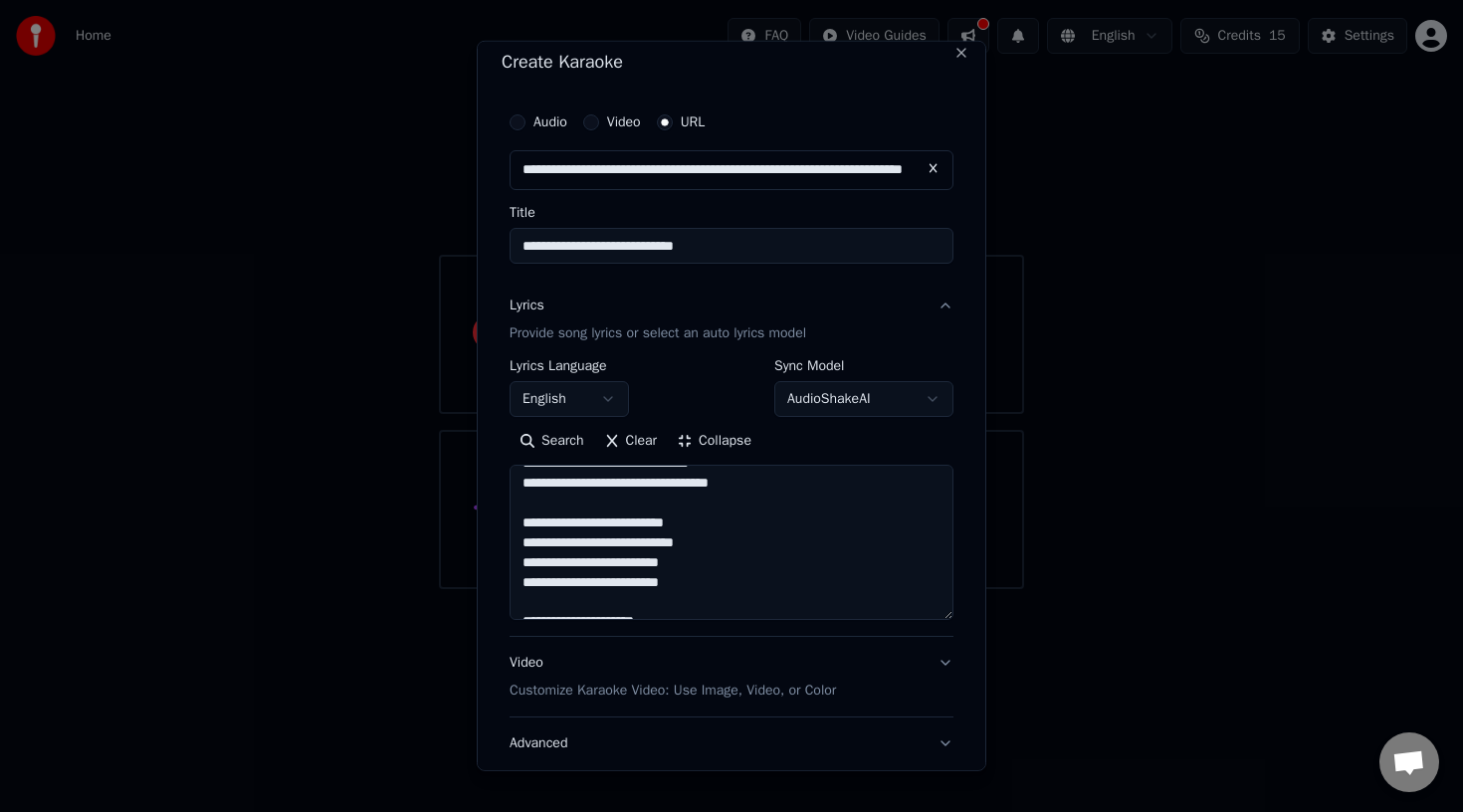 click on "**********" at bounding box center [732, 542] 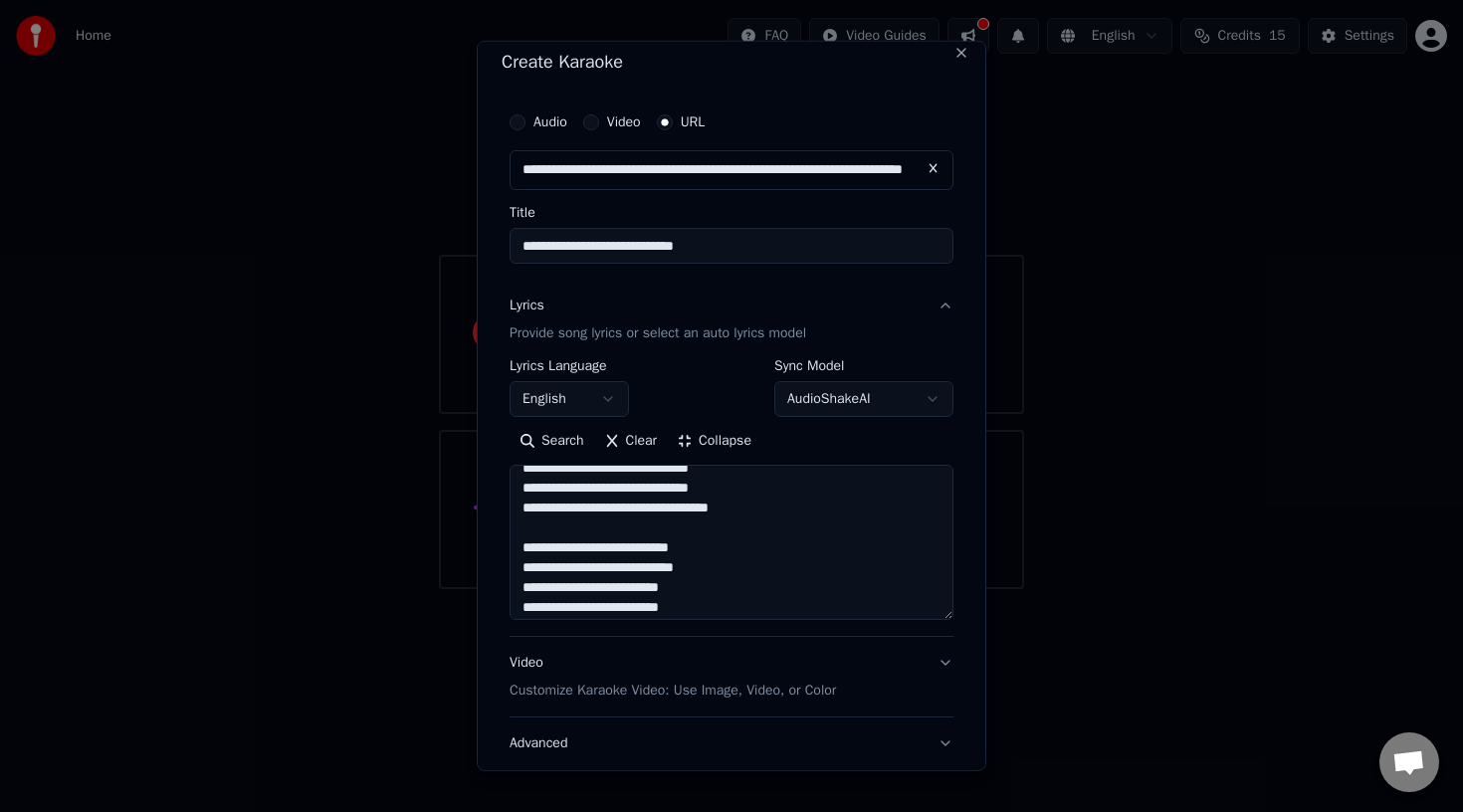 scroll, scrollTop: 581, scrollLeft: 0, axis: vertical 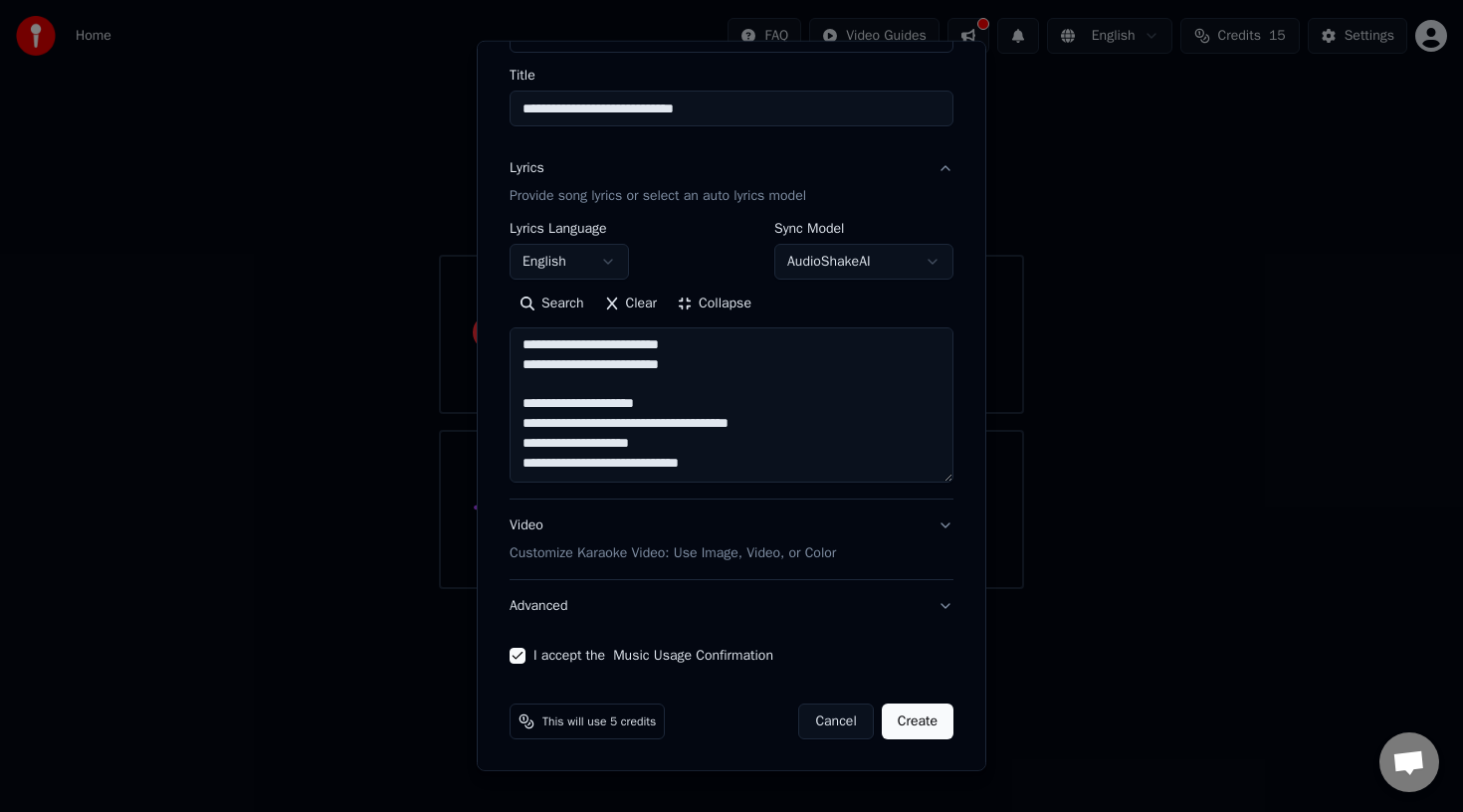 type on "**********" 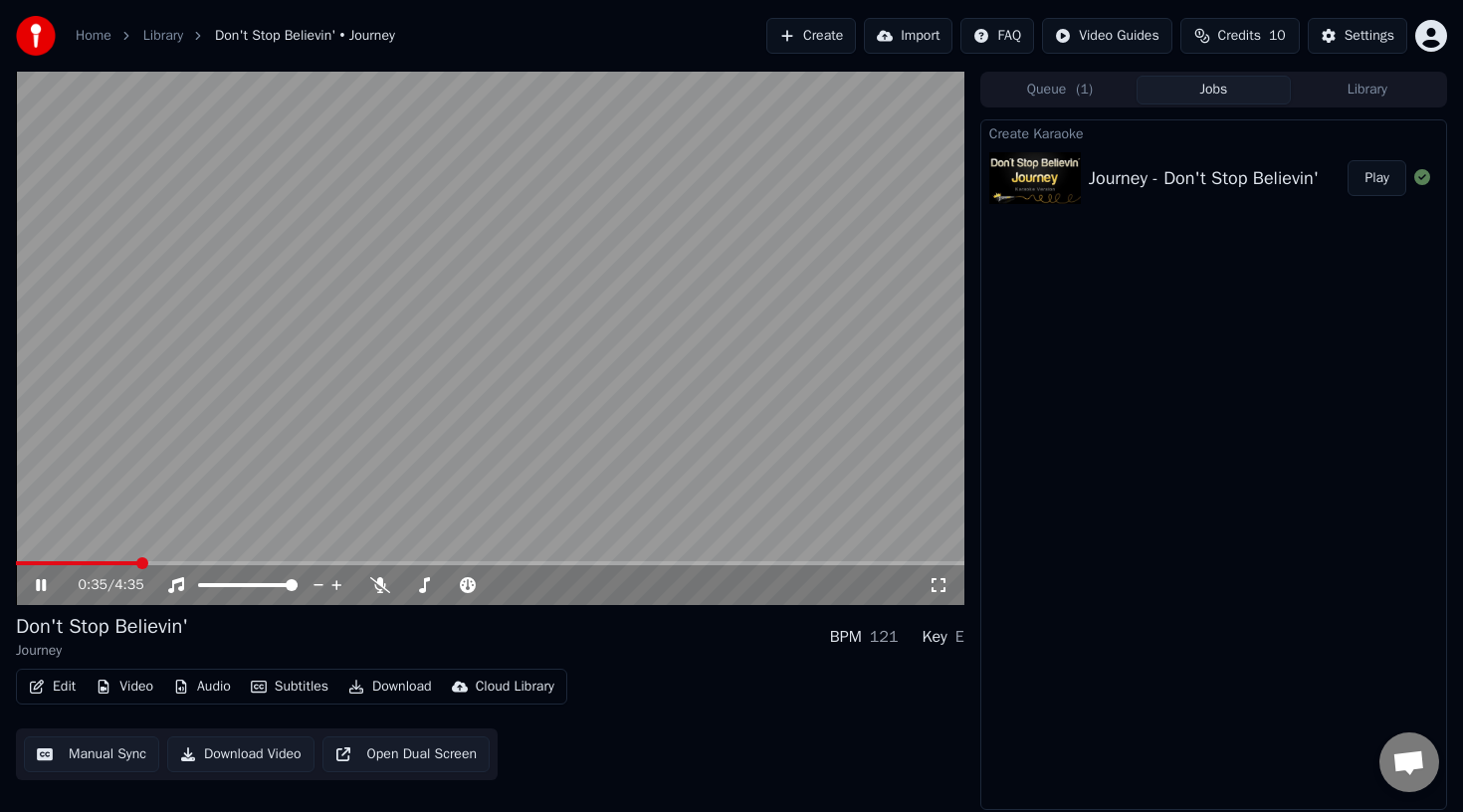 click on "0:35  /  4:35" at bounding box center [490, 585] 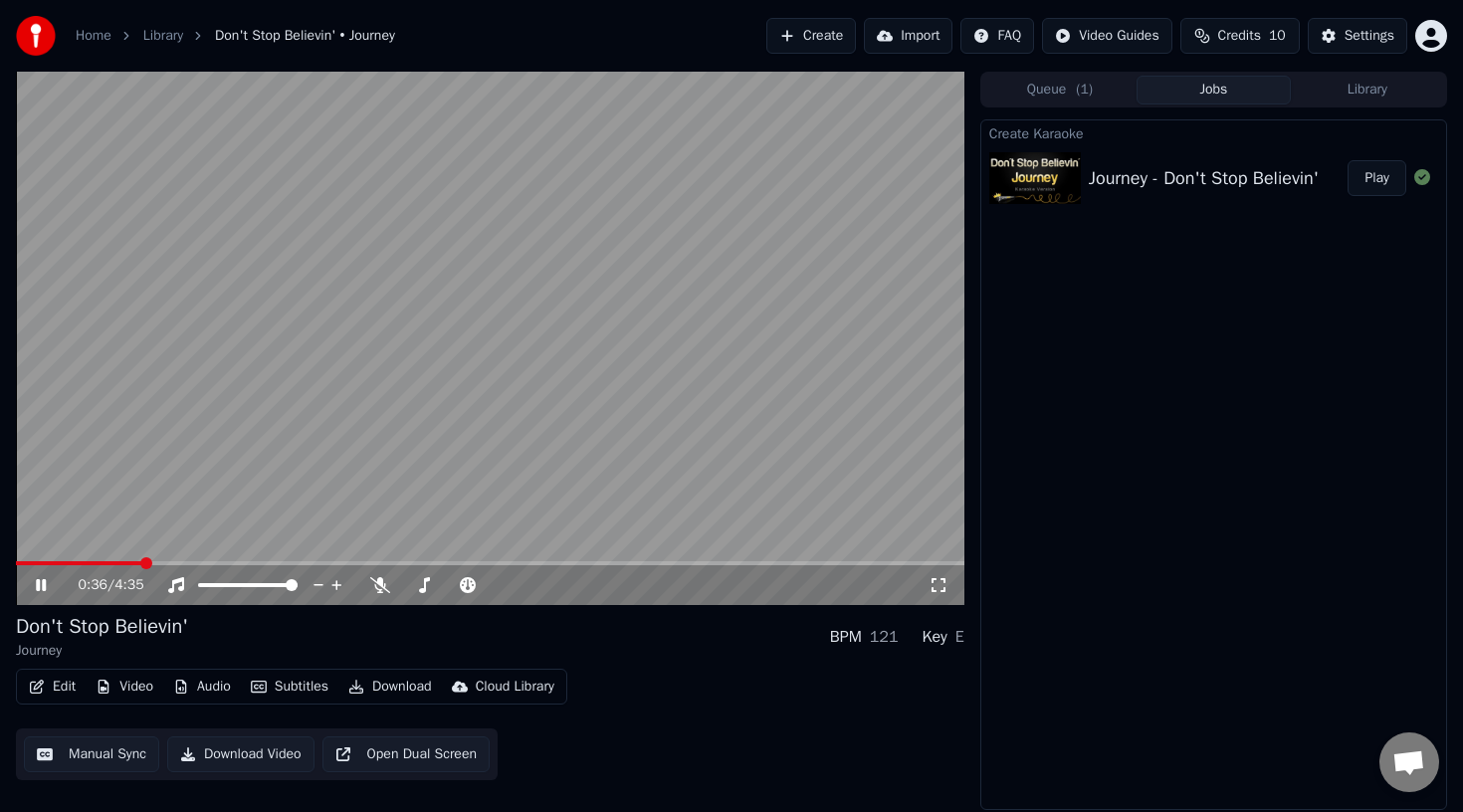 click 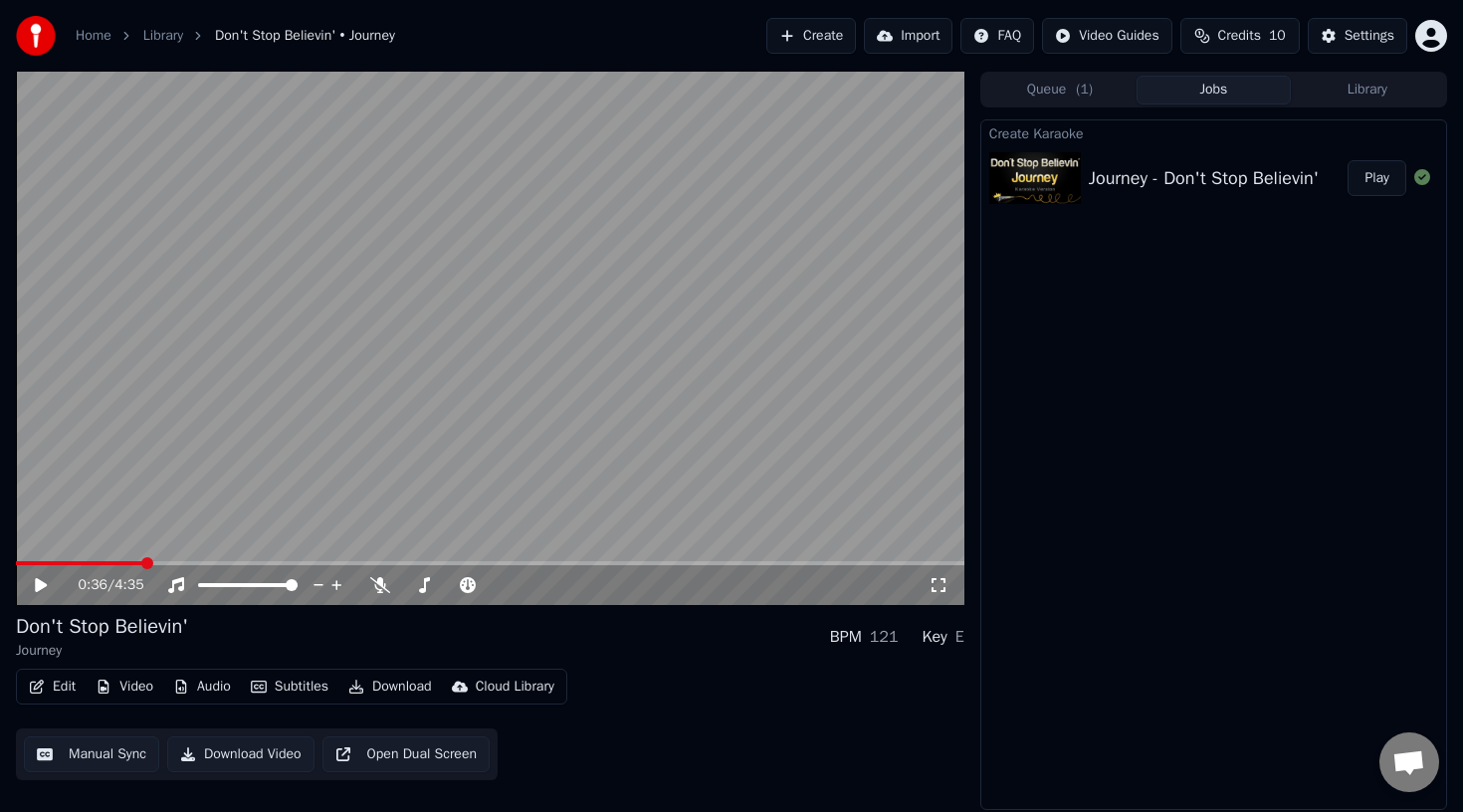 click on "Library" at bounding box center (163, 36) 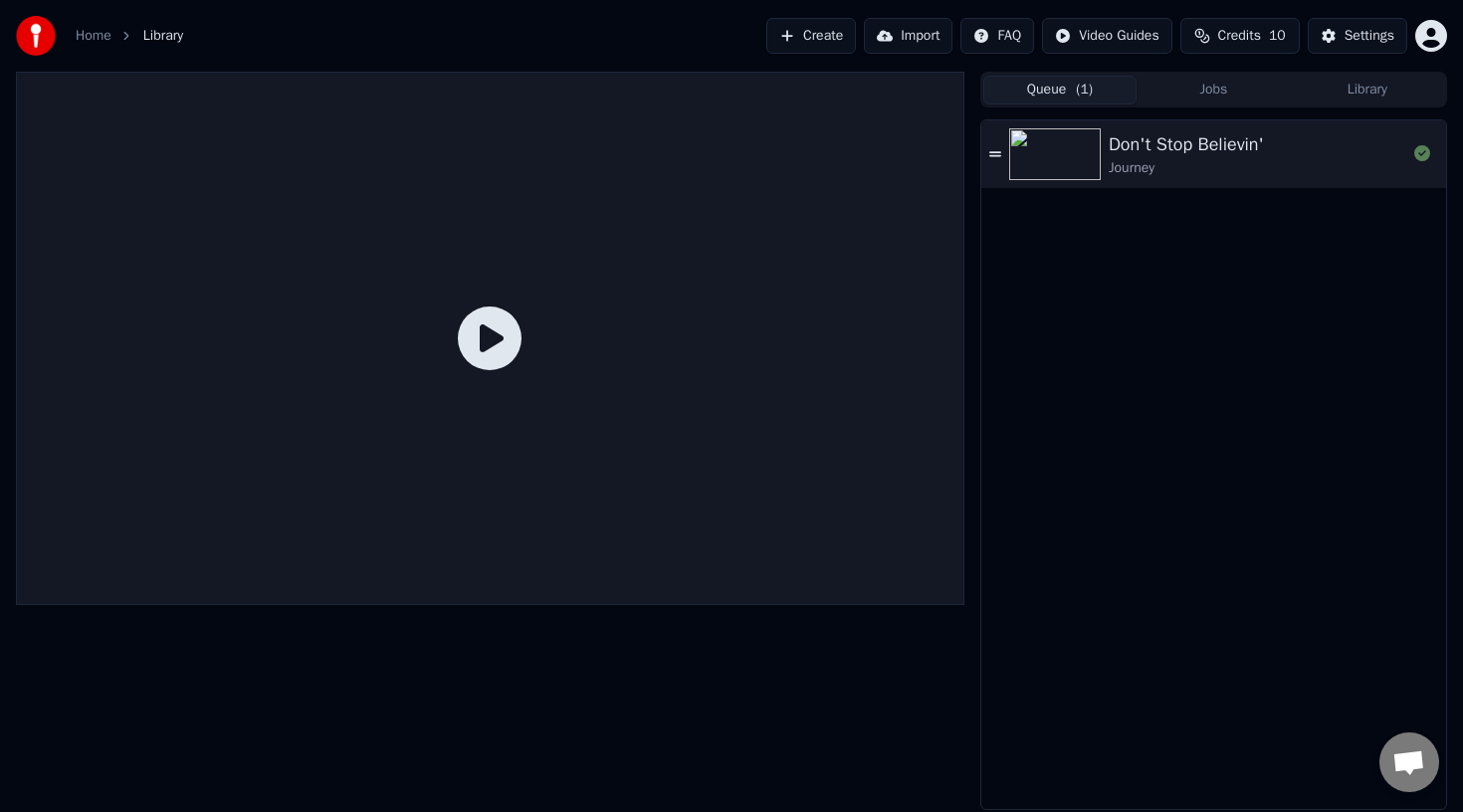 click on "Queue ( 1 )" at bounding box center (1060, 90) 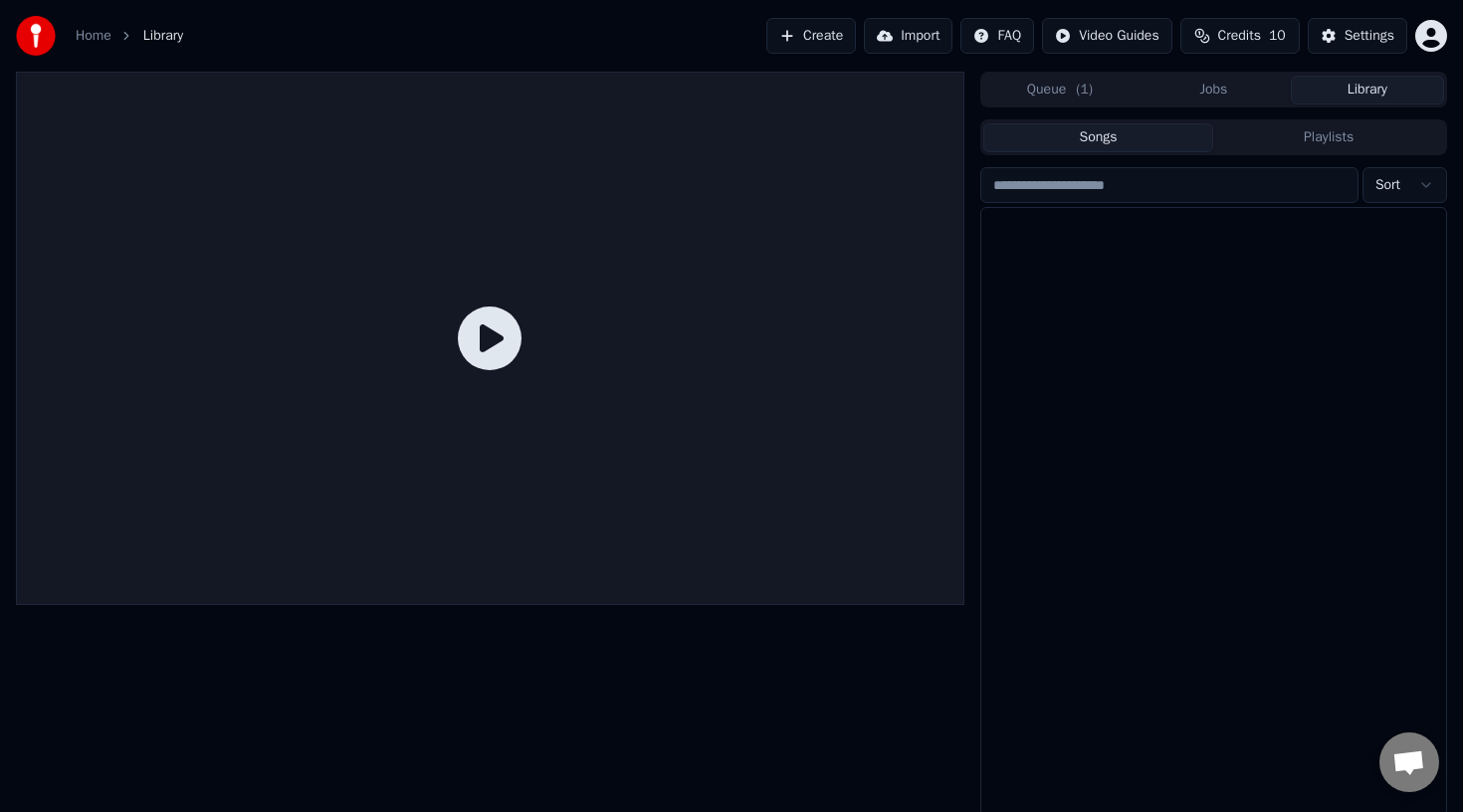 click on "Library" at bounding box center [1367, 90] 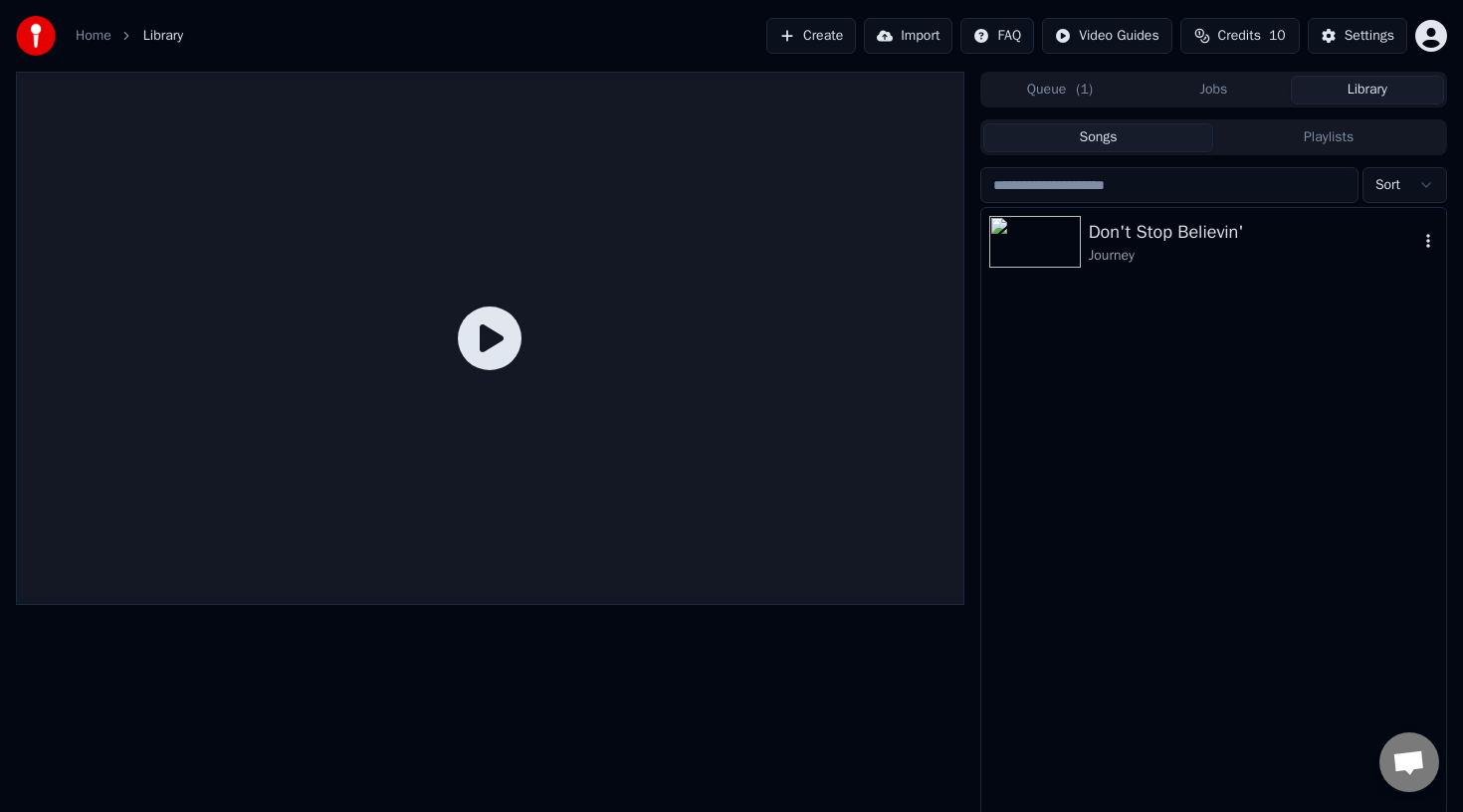 click on "Journey" at bounding box center [1253, 256] 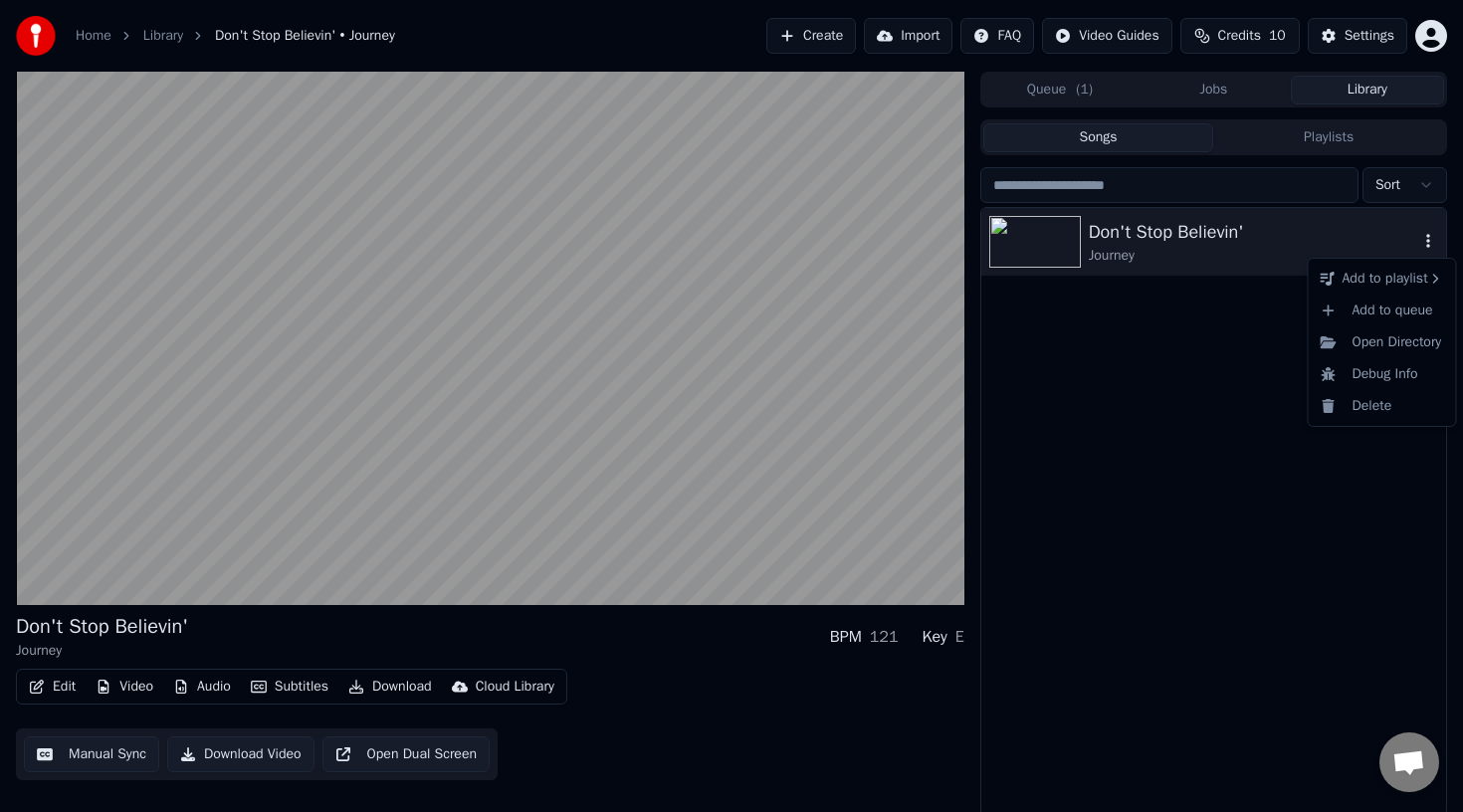 click 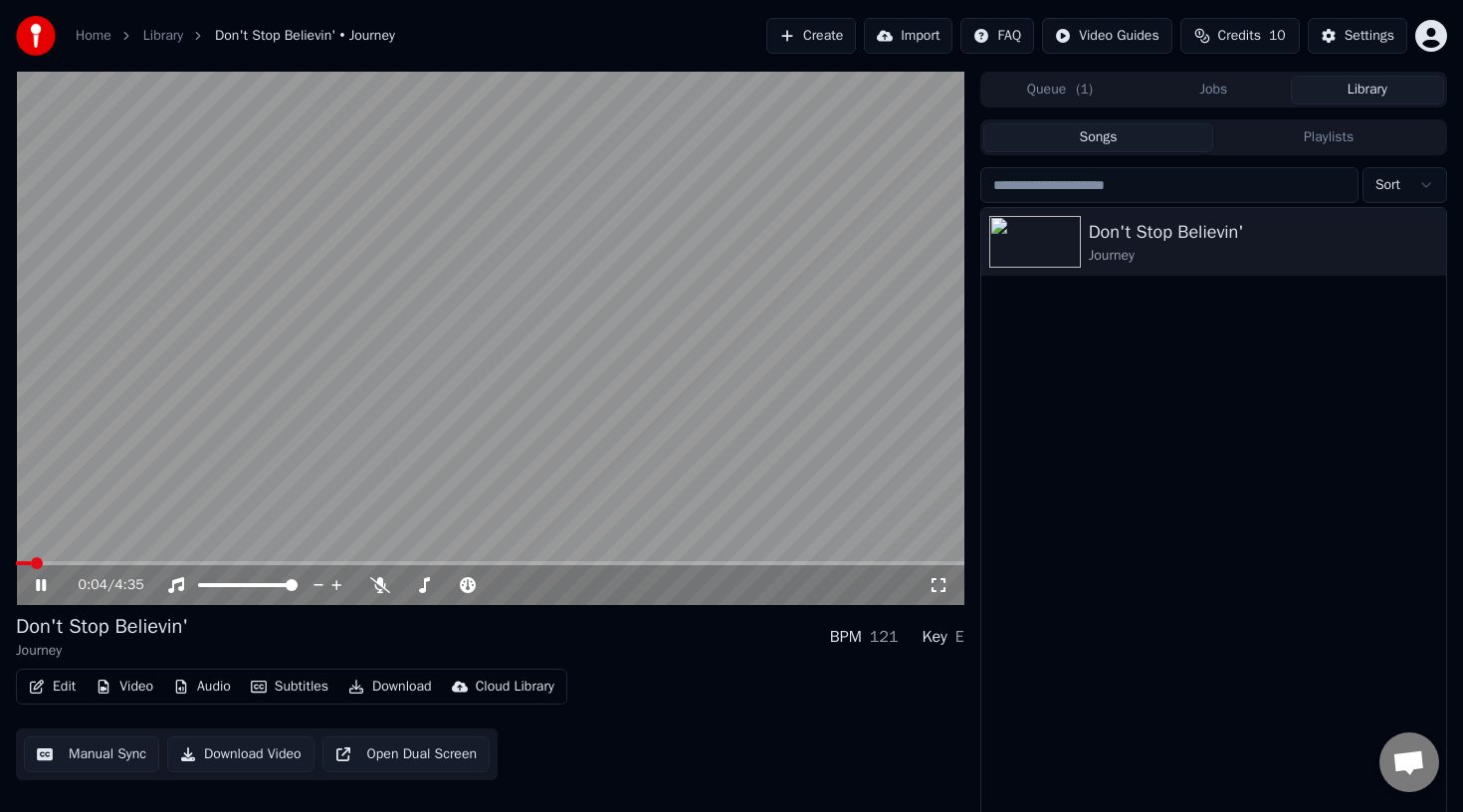 scroll, scrollTop: 4, scrollLeft: 0, axis: vertical 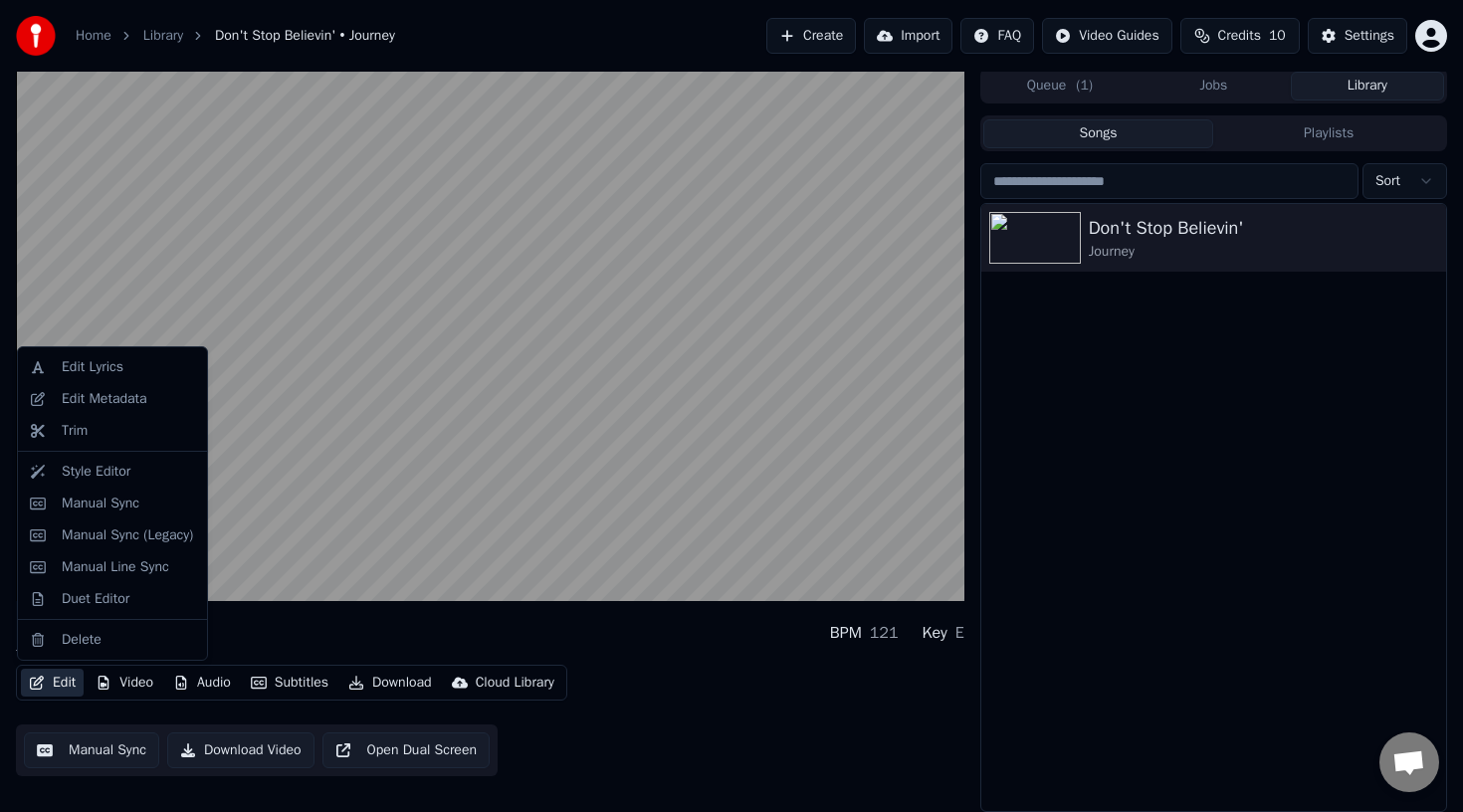 click on "Edit" at bounding box center [52, 683] 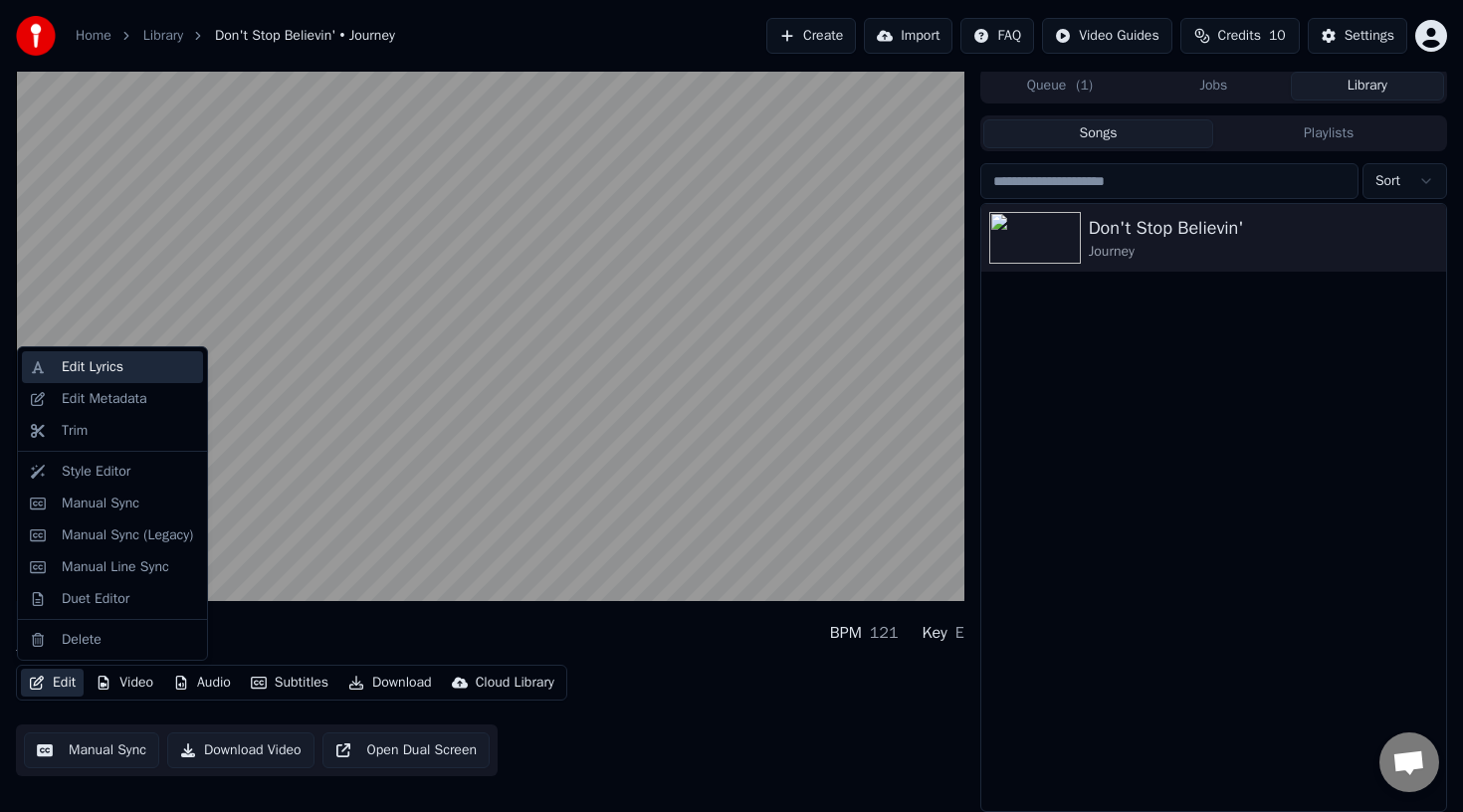click on "Edit Lyrics" at bounding box center (93, 367) 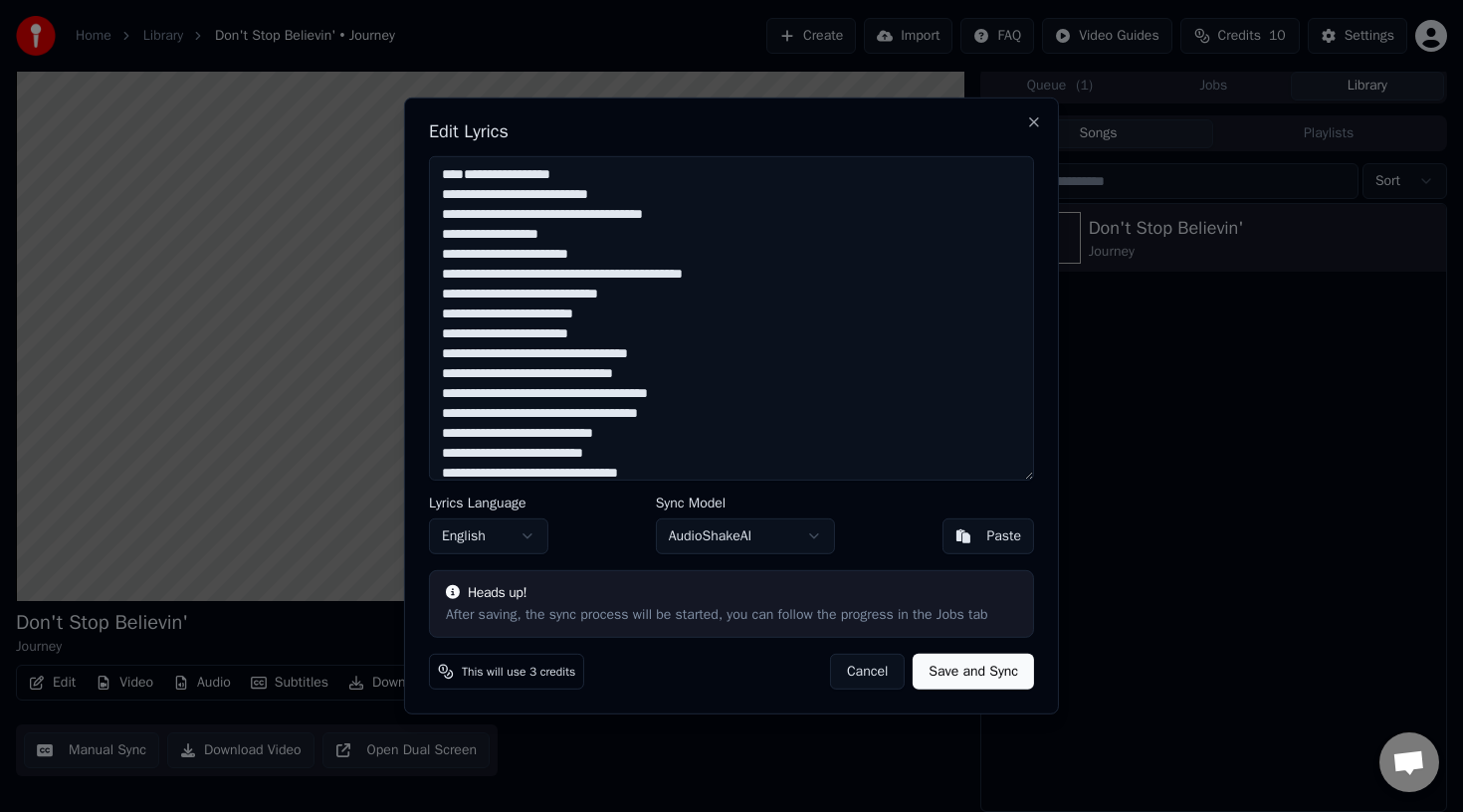 type on "**********" 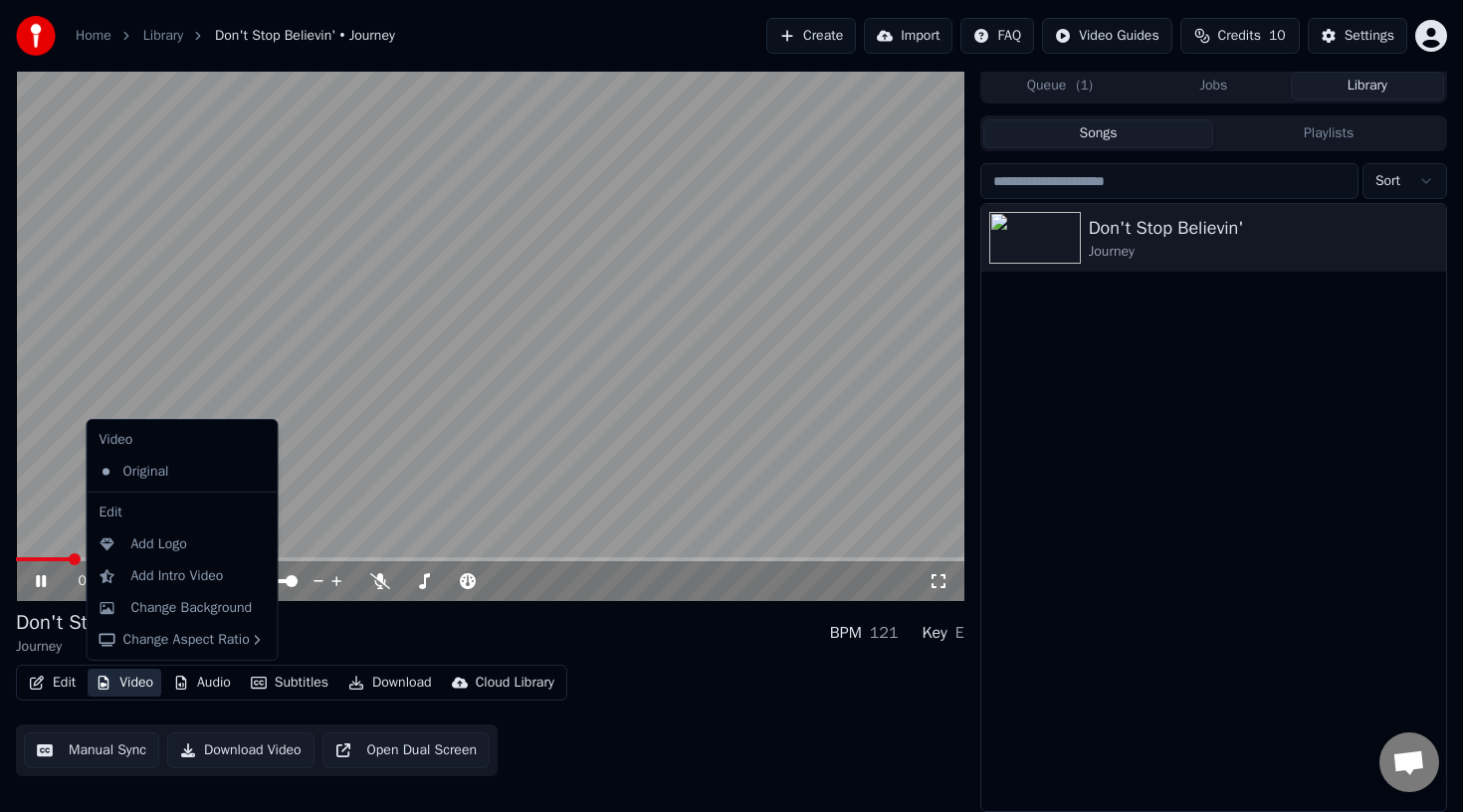 click on "Video" at bounding box center [124, 683] 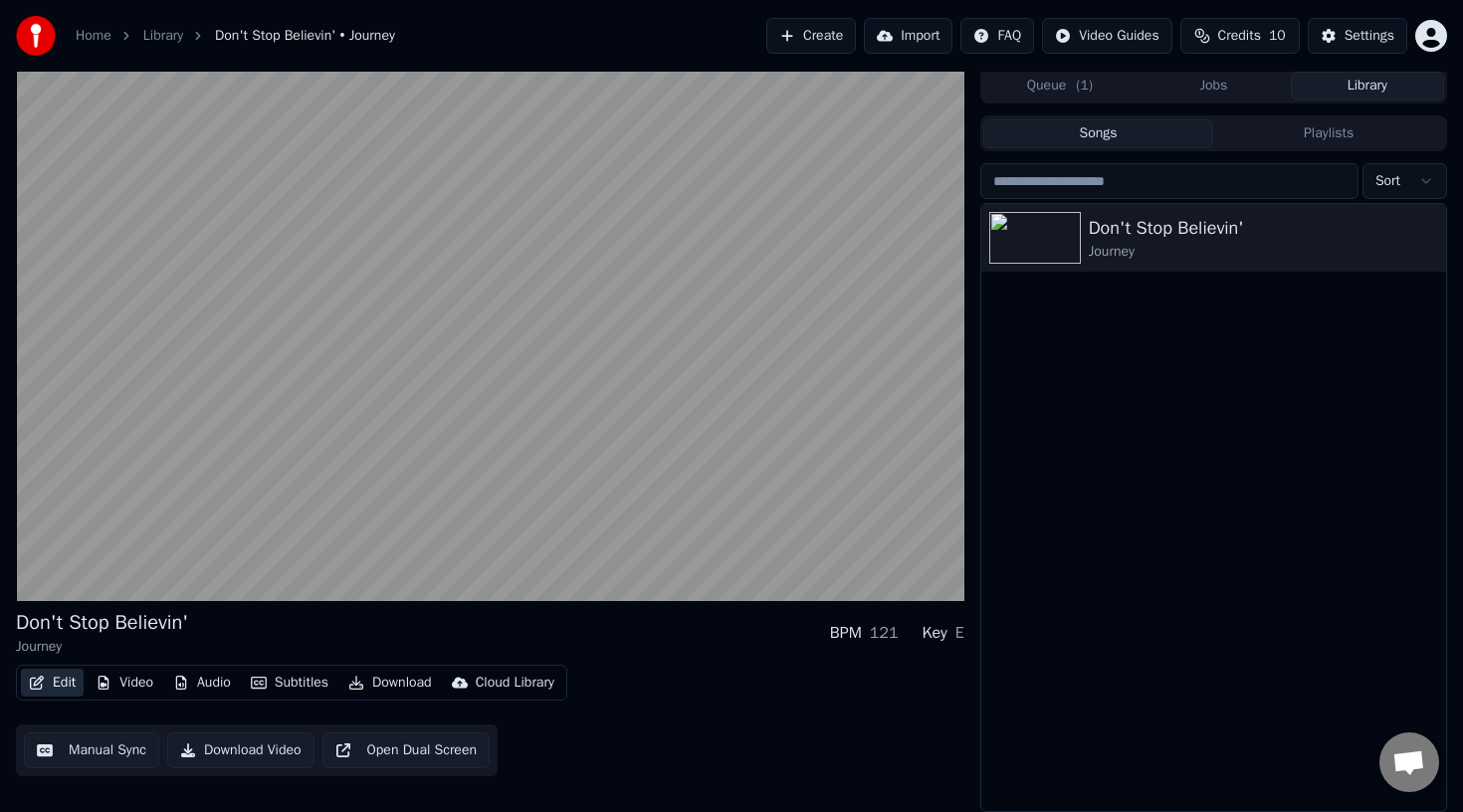 click on "Edit" at bounding box center [52, 683] 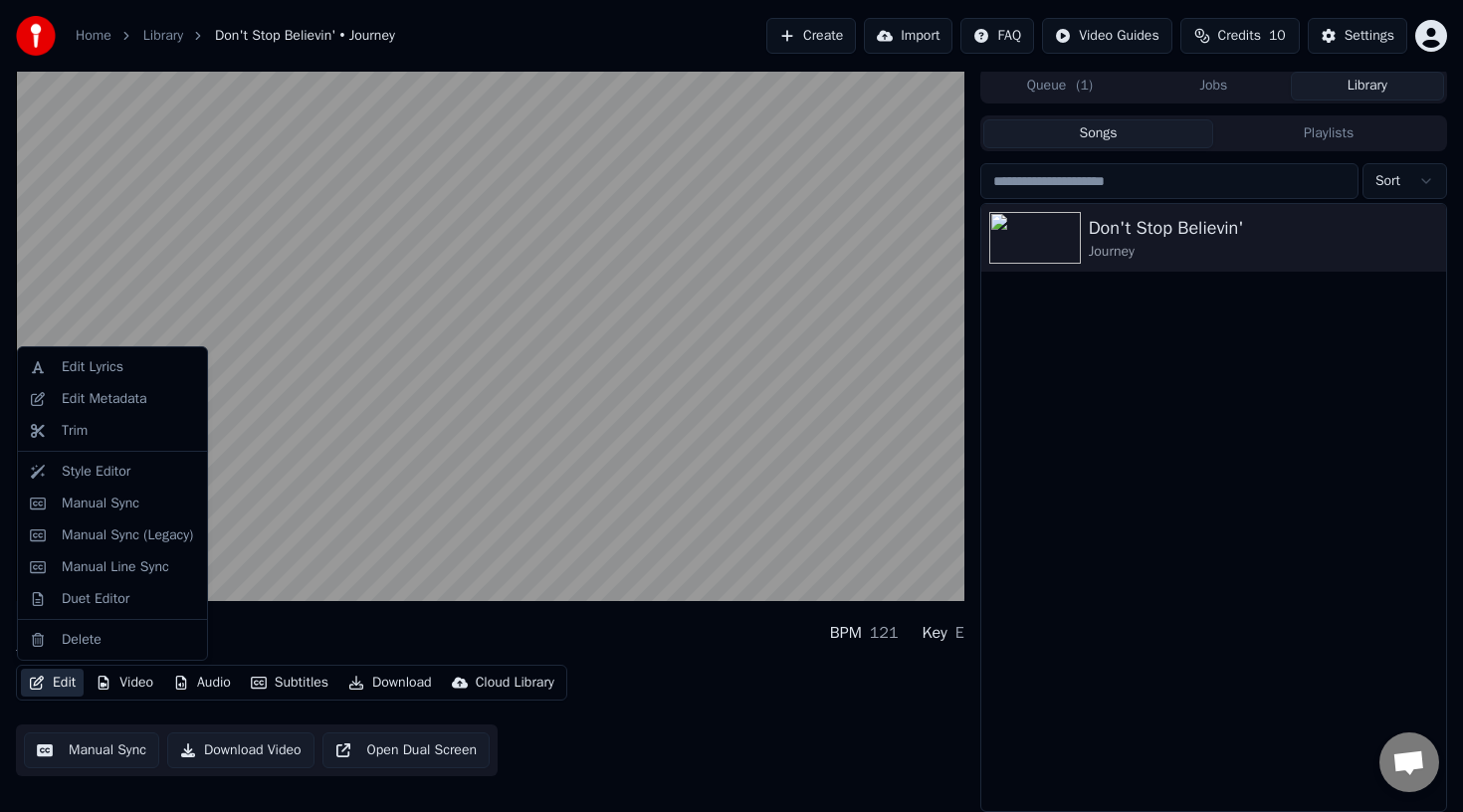 click on "Edit" at bounding box center [52, 683] 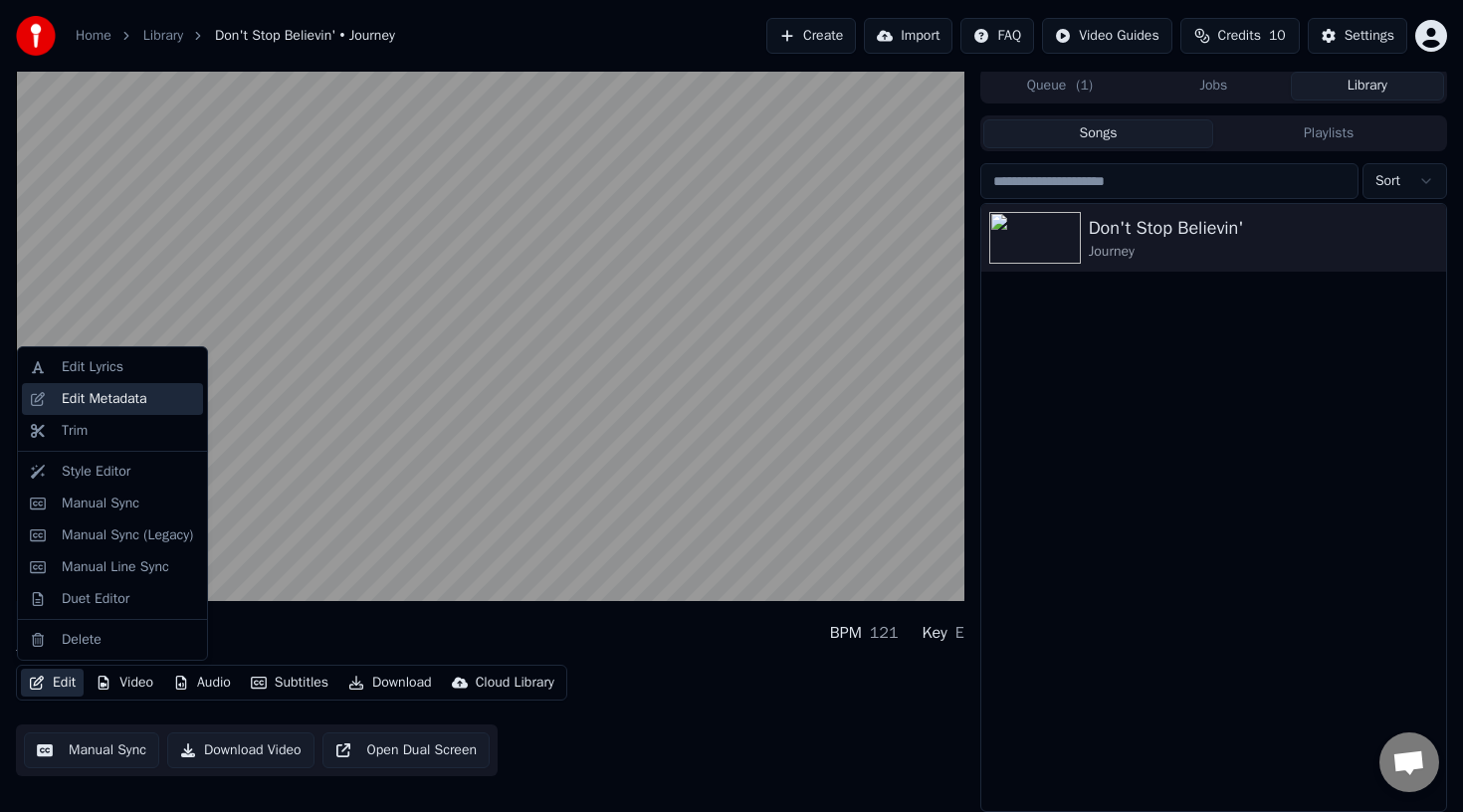 click on "Edit Metadata" at bounding box center [104, 399] 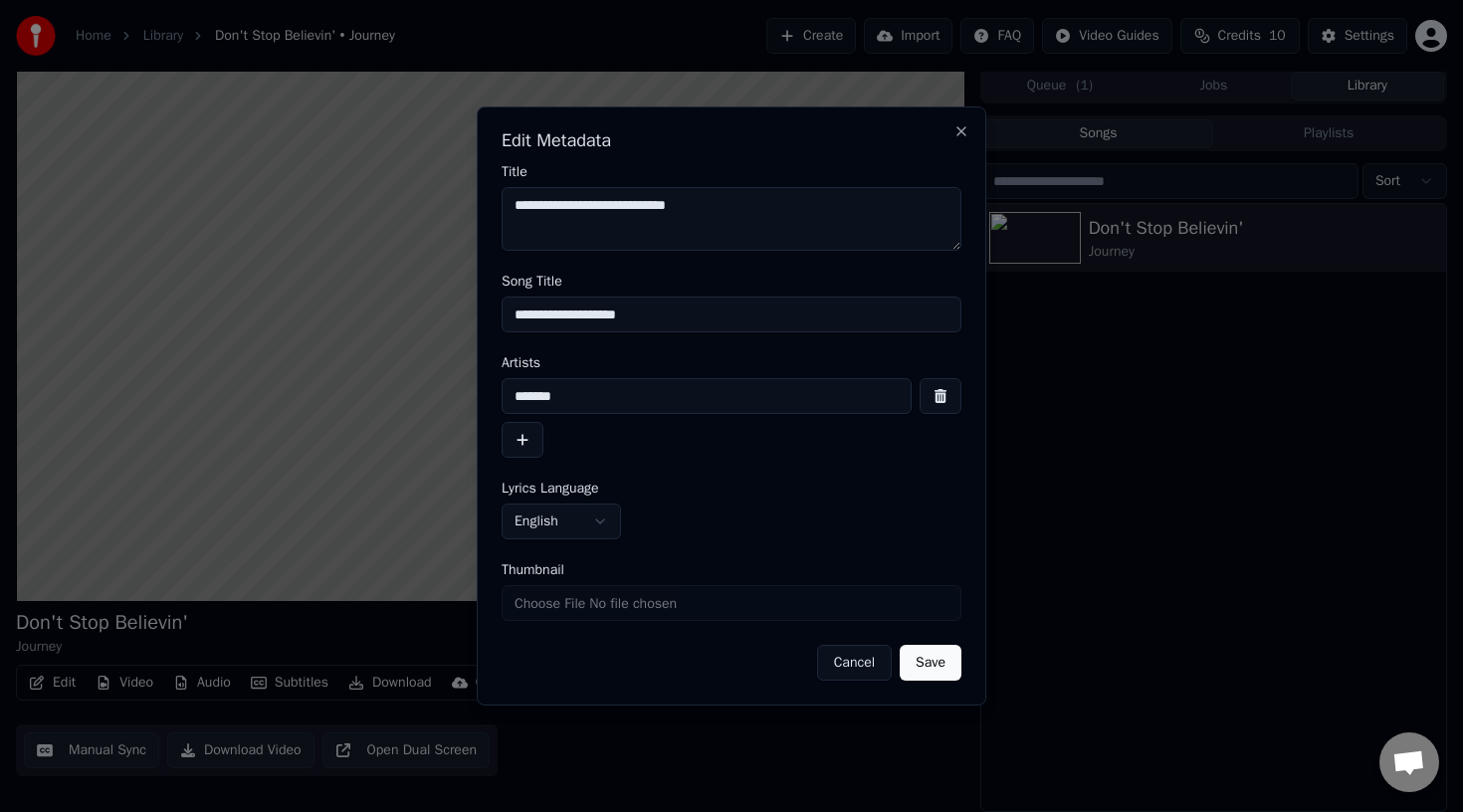 click on "**********" at bounding box center (732, 219) 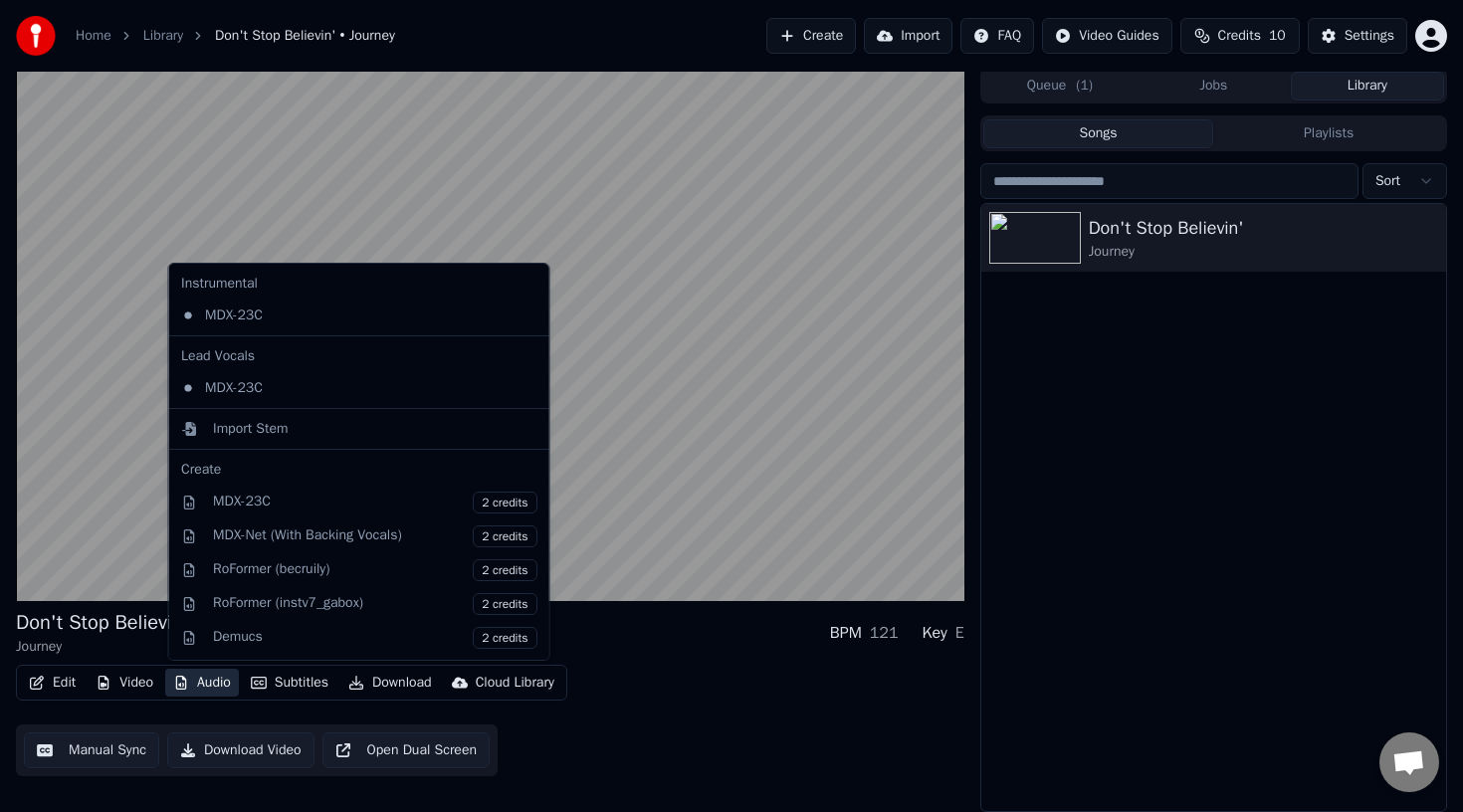 click on "Audio" at bounding box center (202, 683) 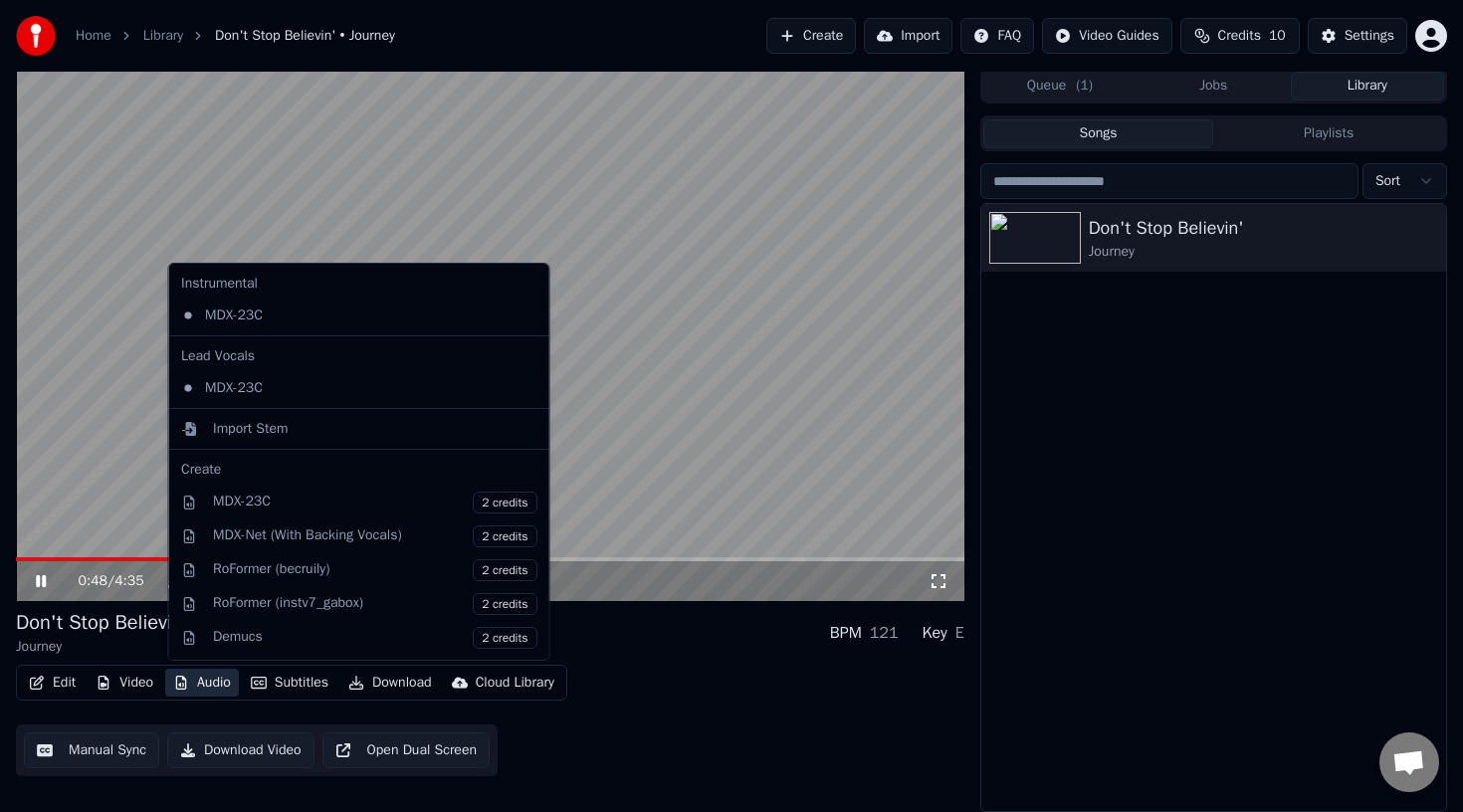 click at bounding box center [490, 334] 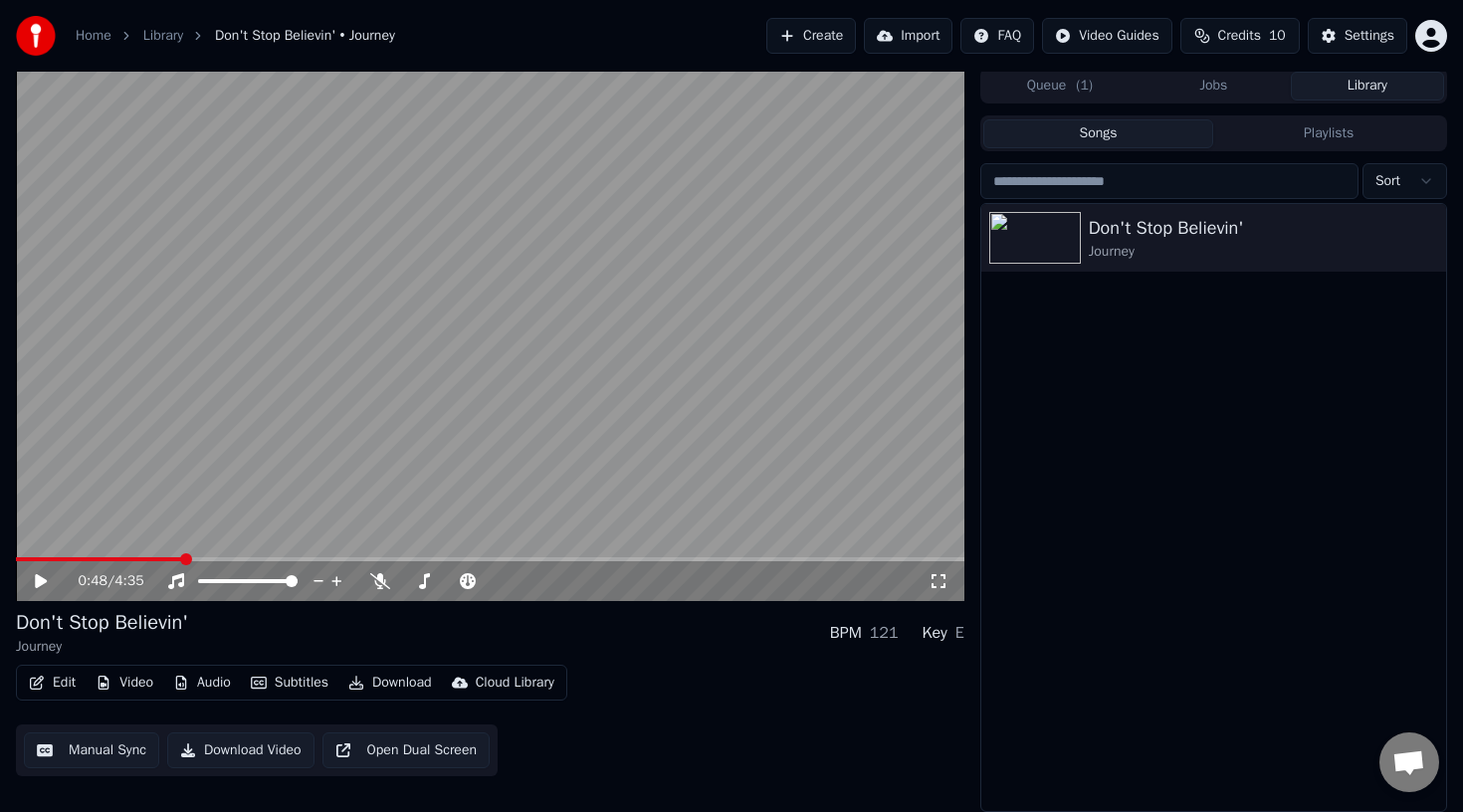click on "Audio" at bounding box center [202, 683] 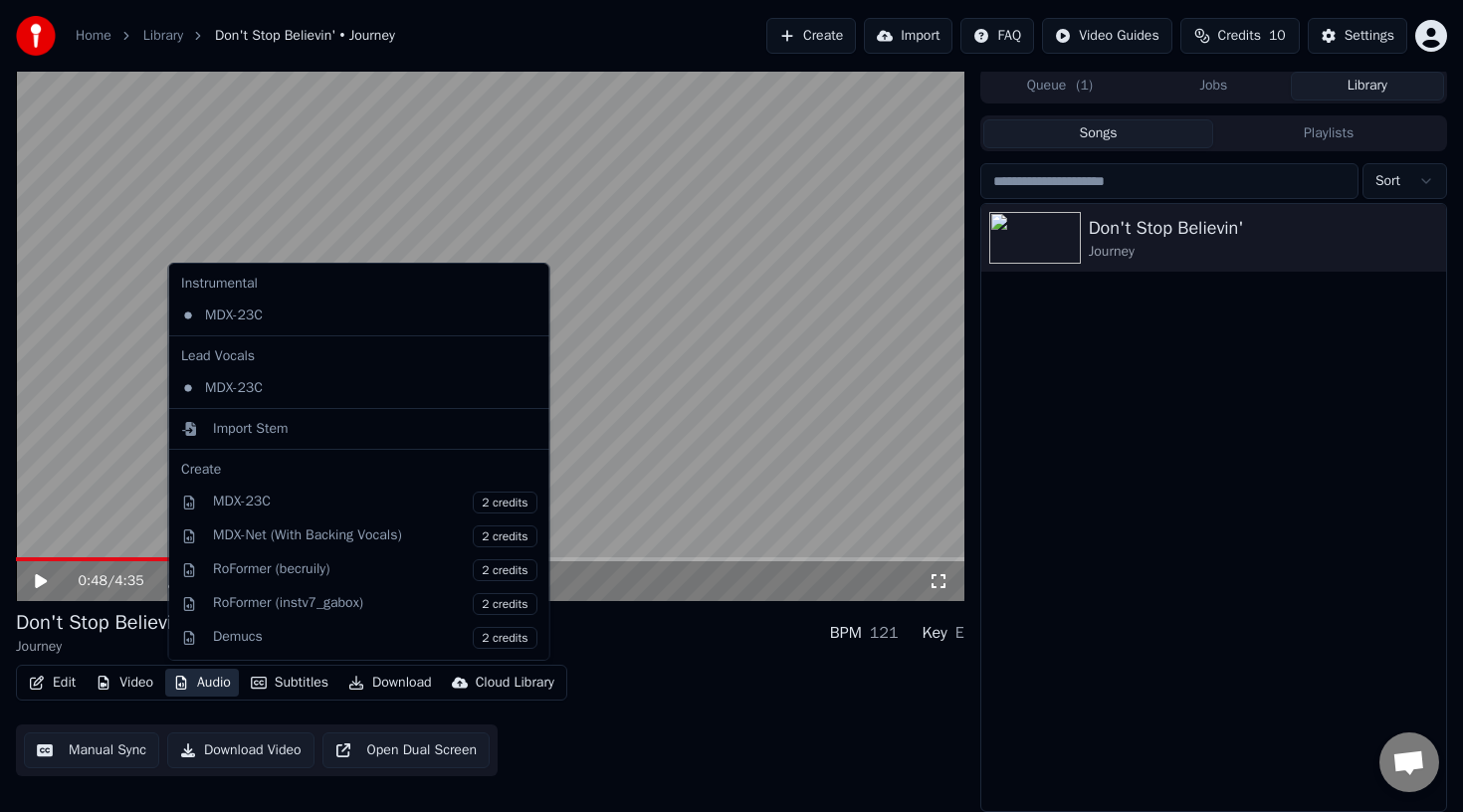 click 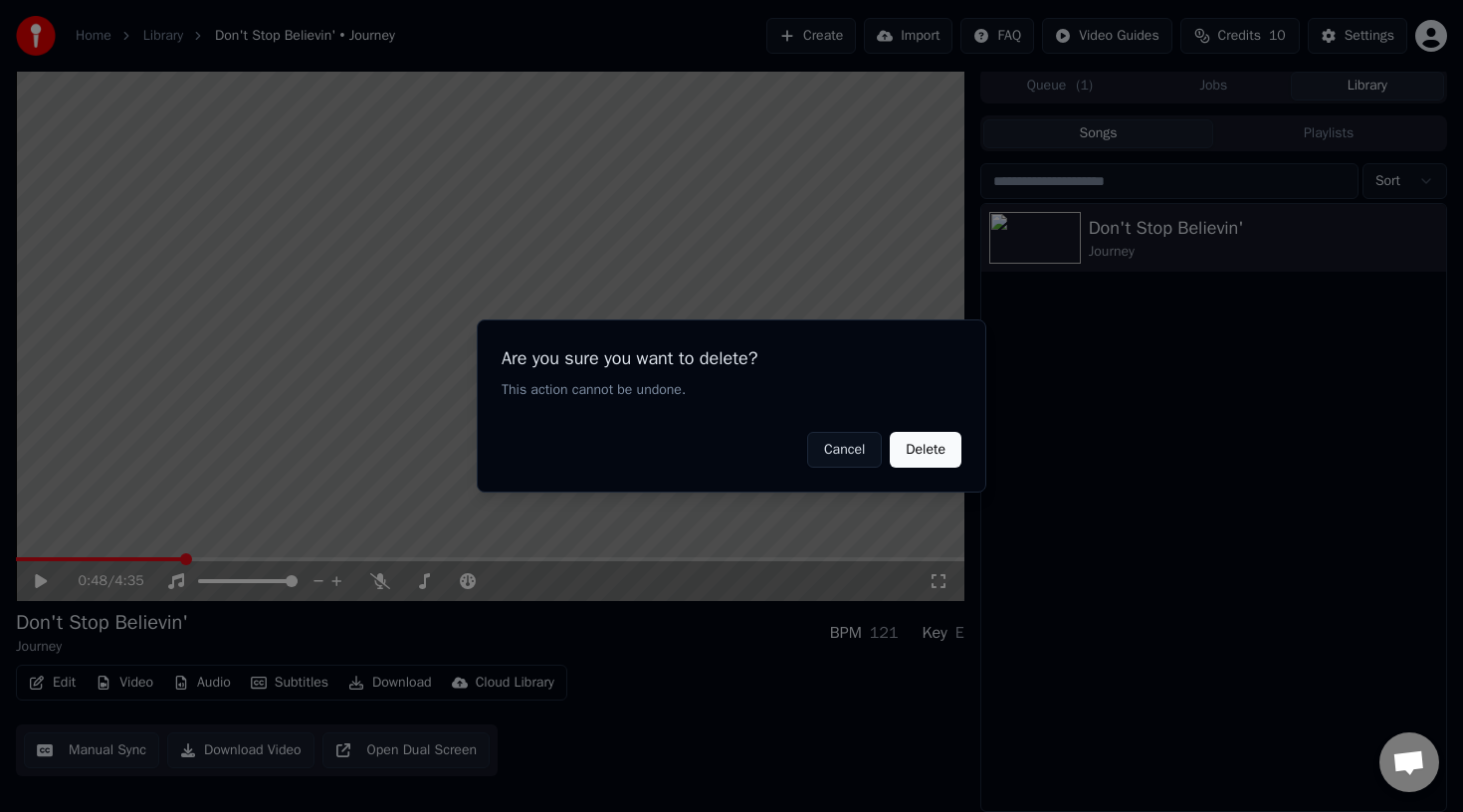 click on "Delete" at bounding box center (926, 450) 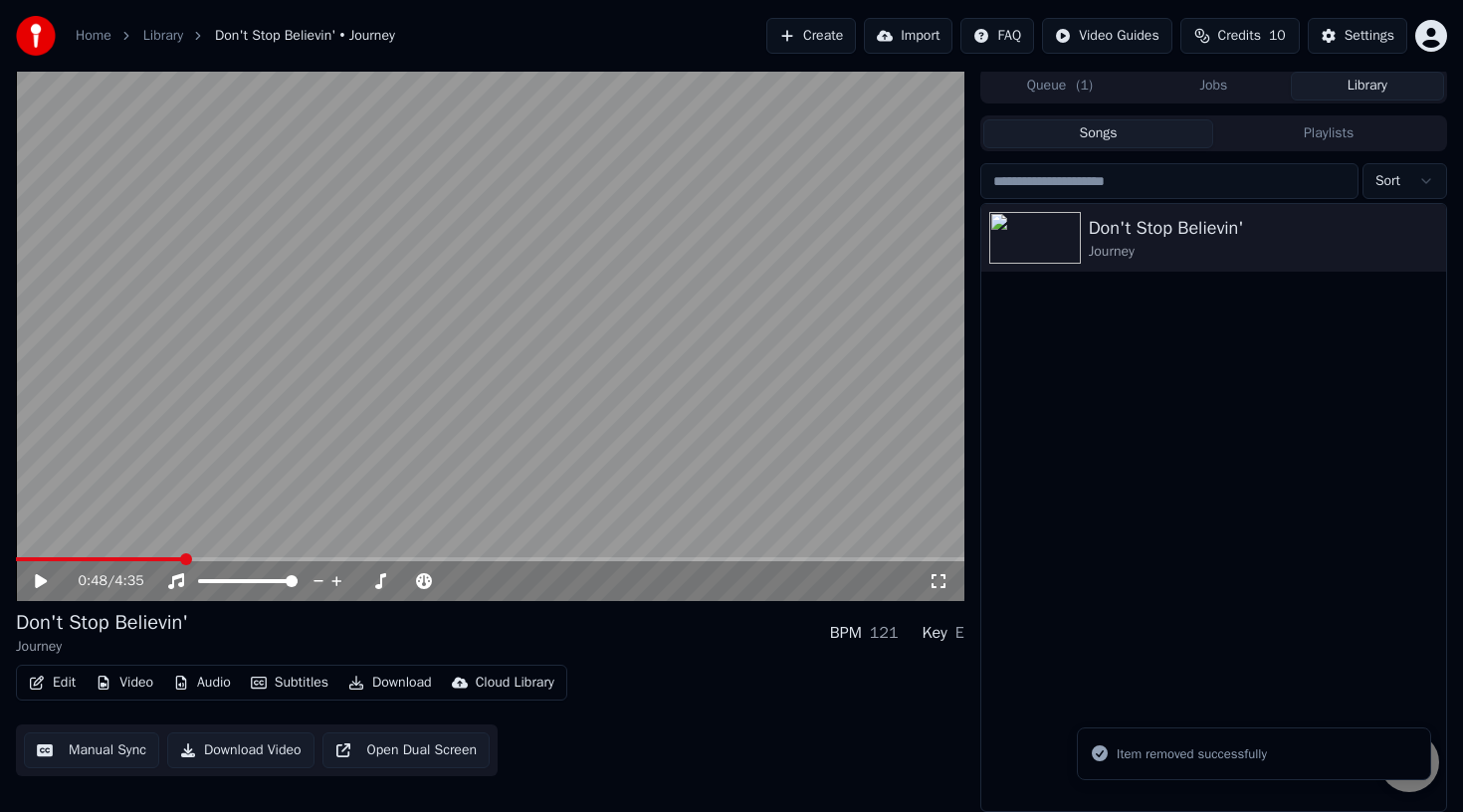 click 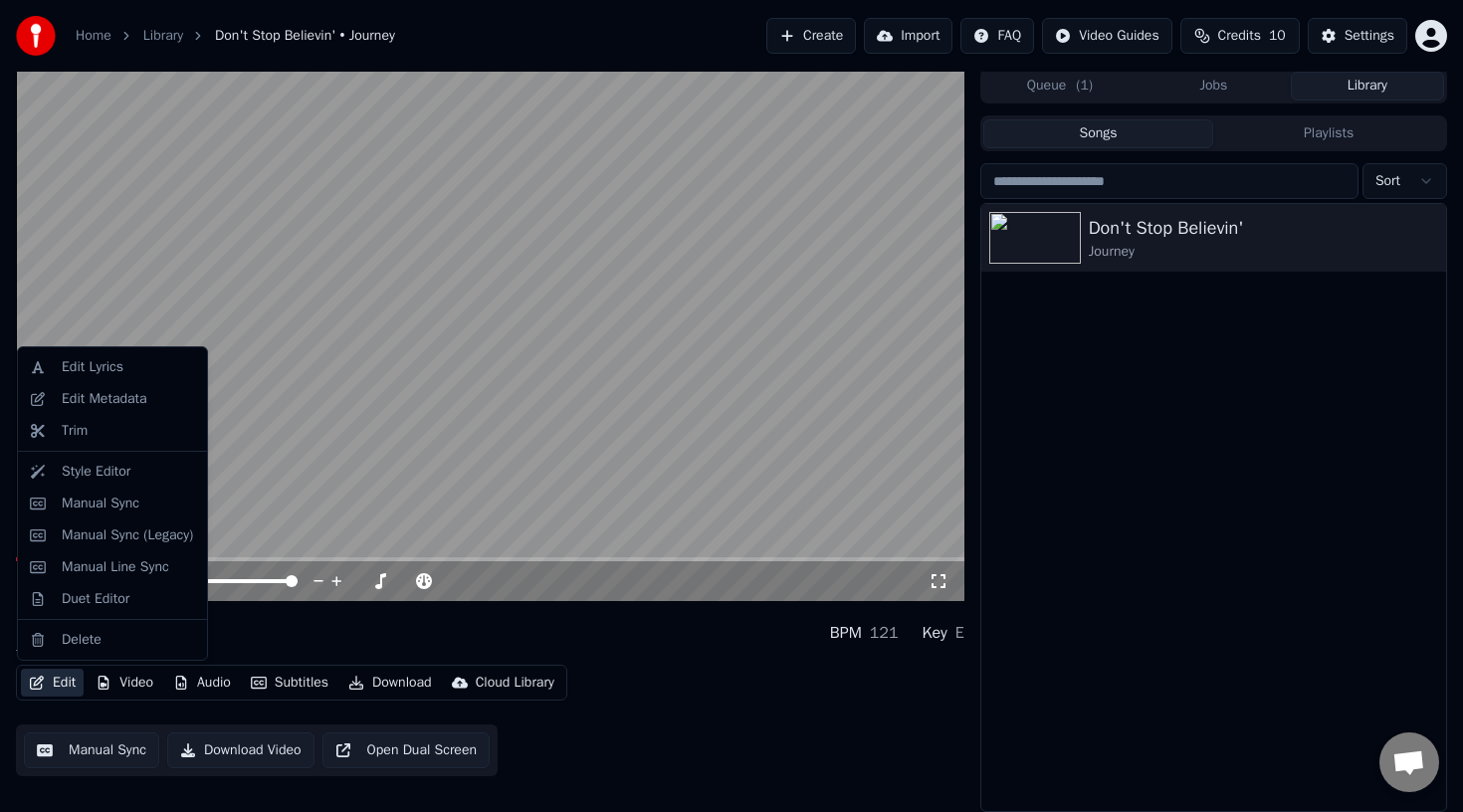 click on "Edit" at bounding box center [52, 683] 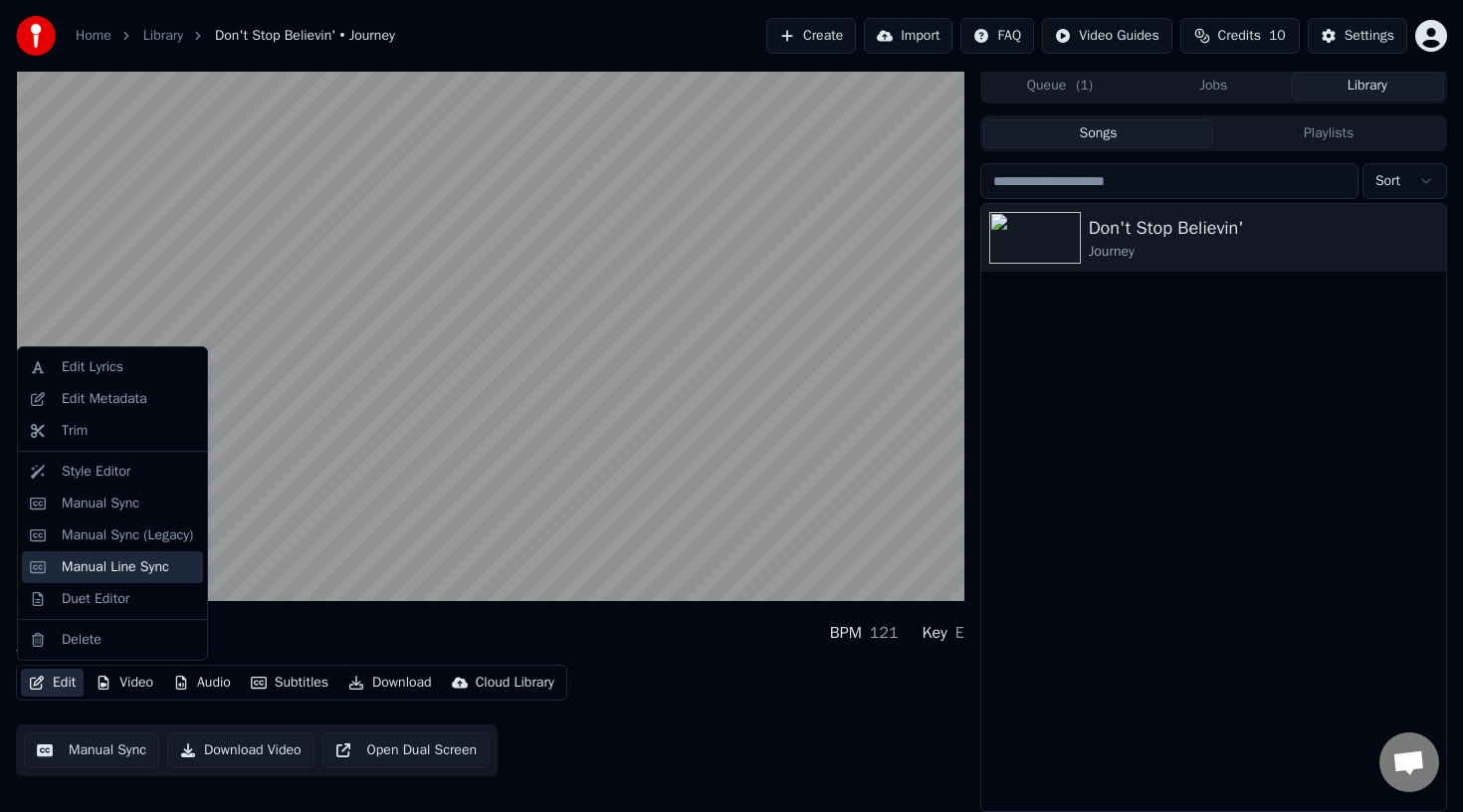 click on "Manual Line Sync" at bounding box center (115, 567) 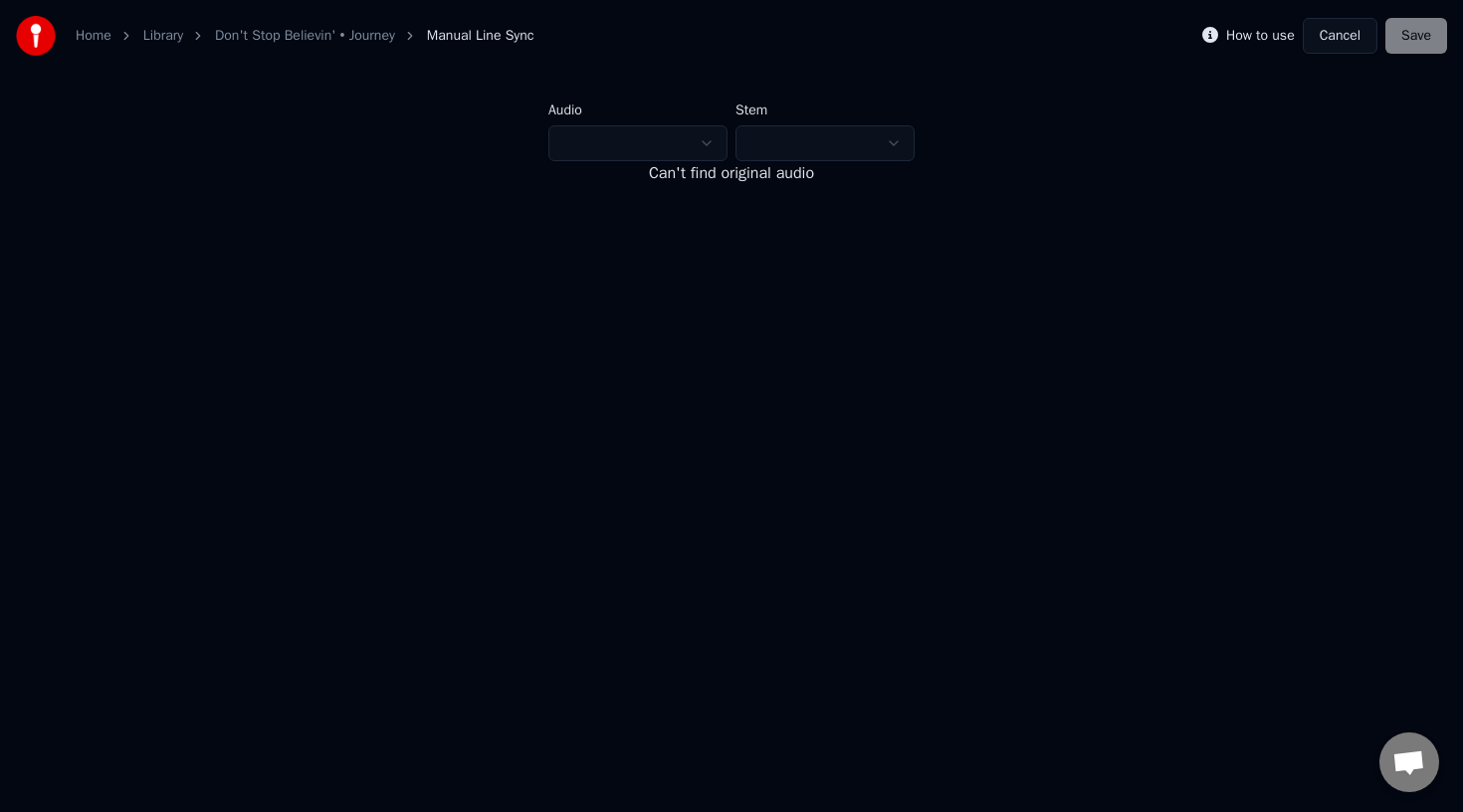 scroll, scrollTop: 0, scrollLeft: 0, axis: both 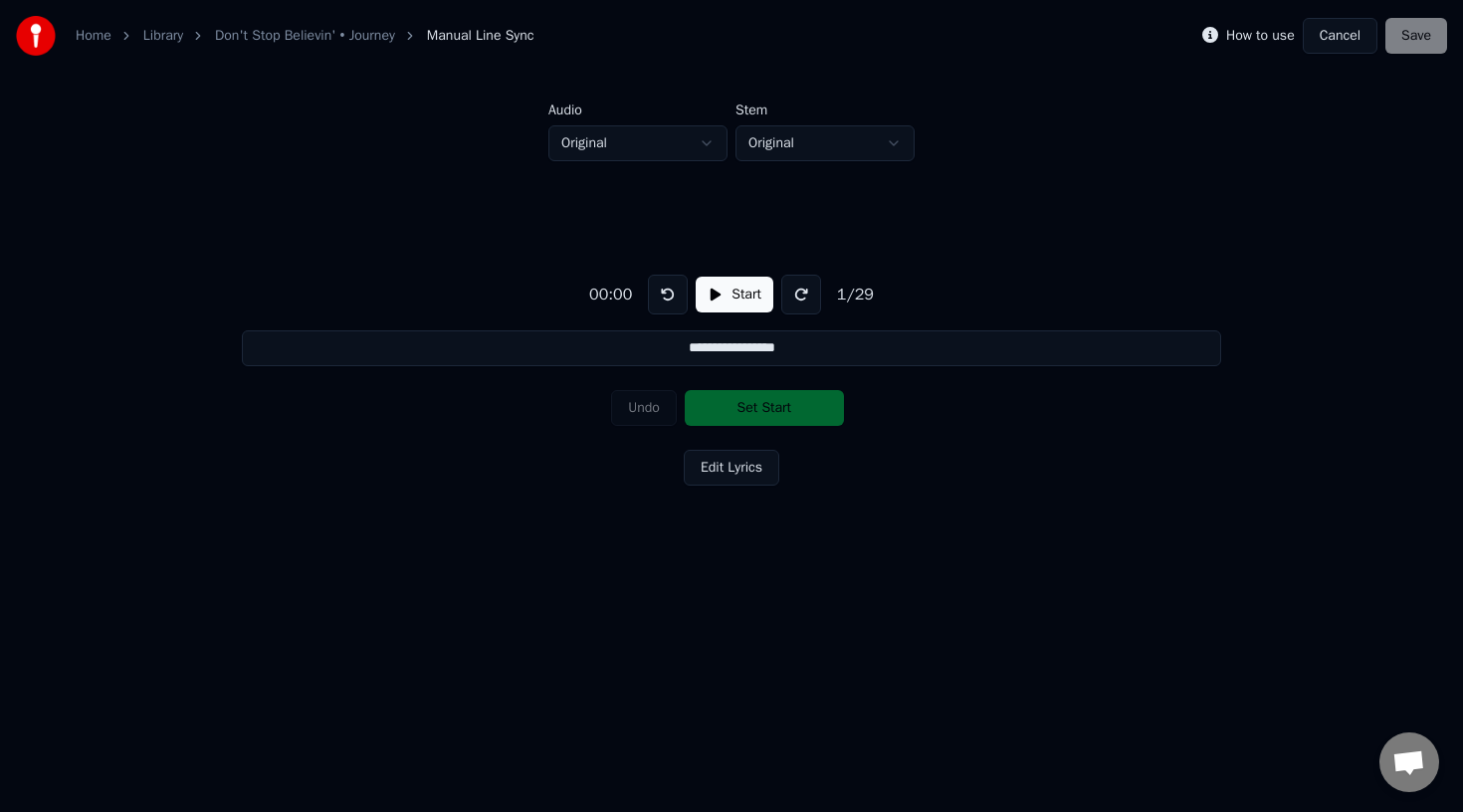 click on "Start" at bounding box center (734, 295) 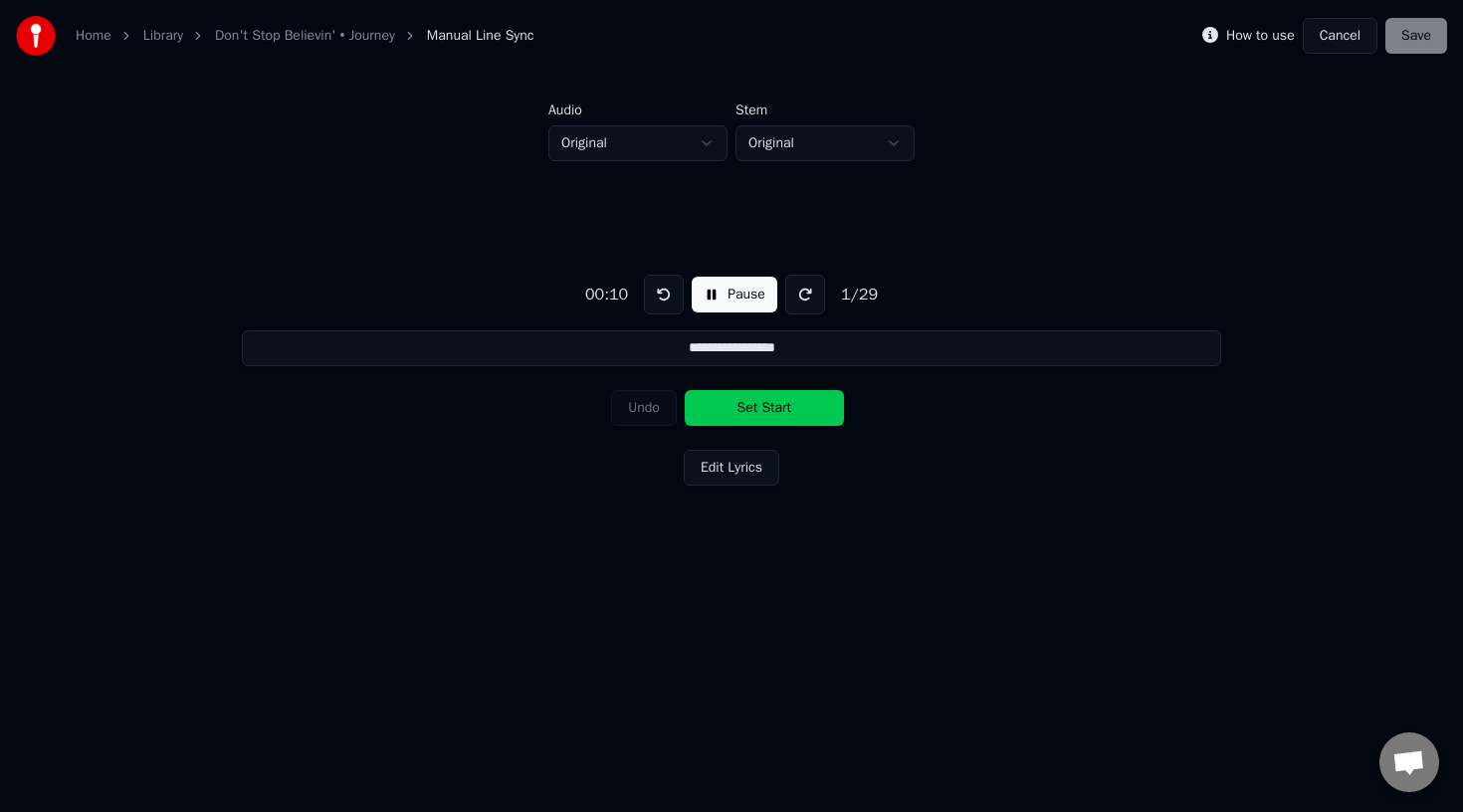 click on "Edit Lyrics" at bounding box center [732, 468] 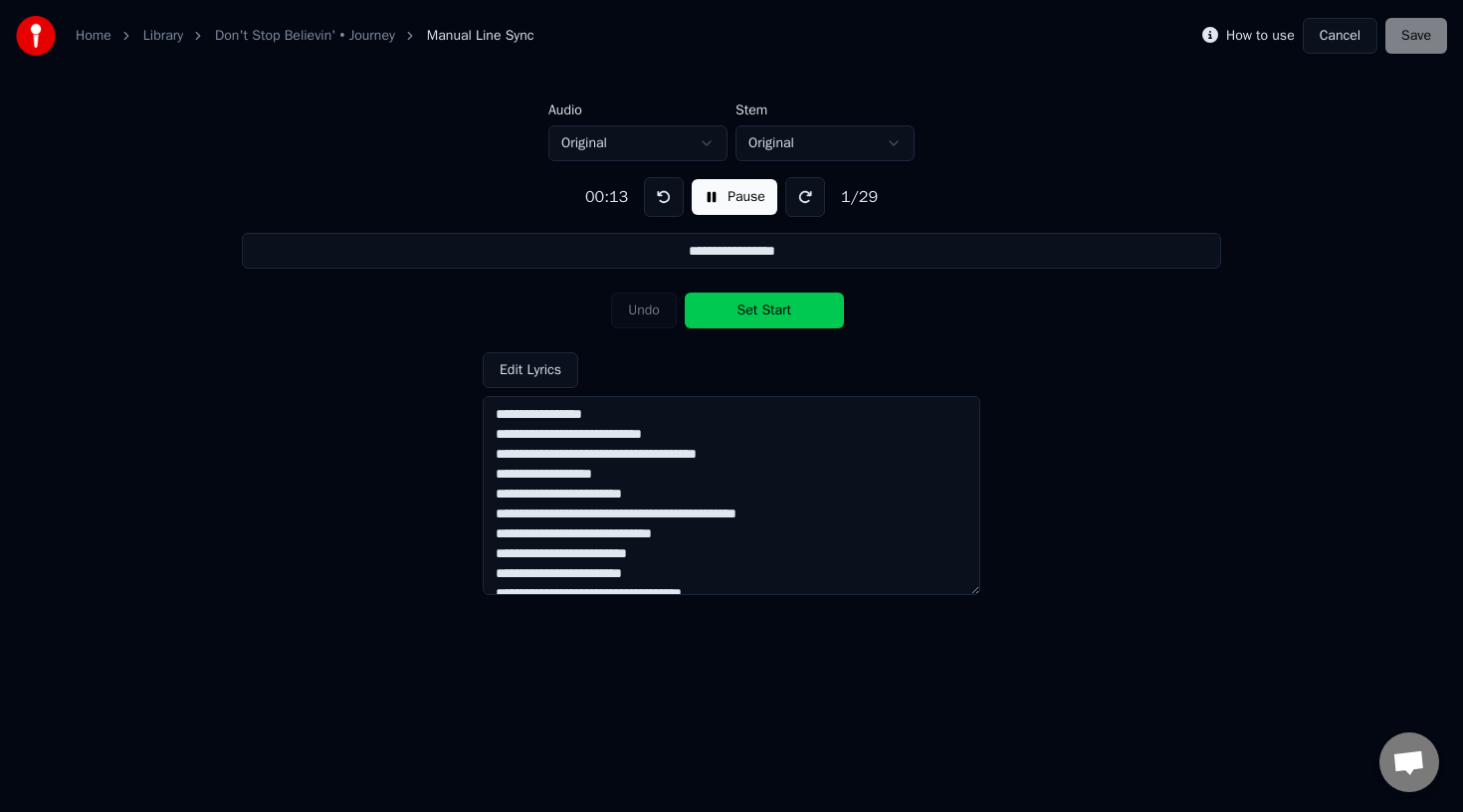click on "**********" at bounding box center [732, 496] 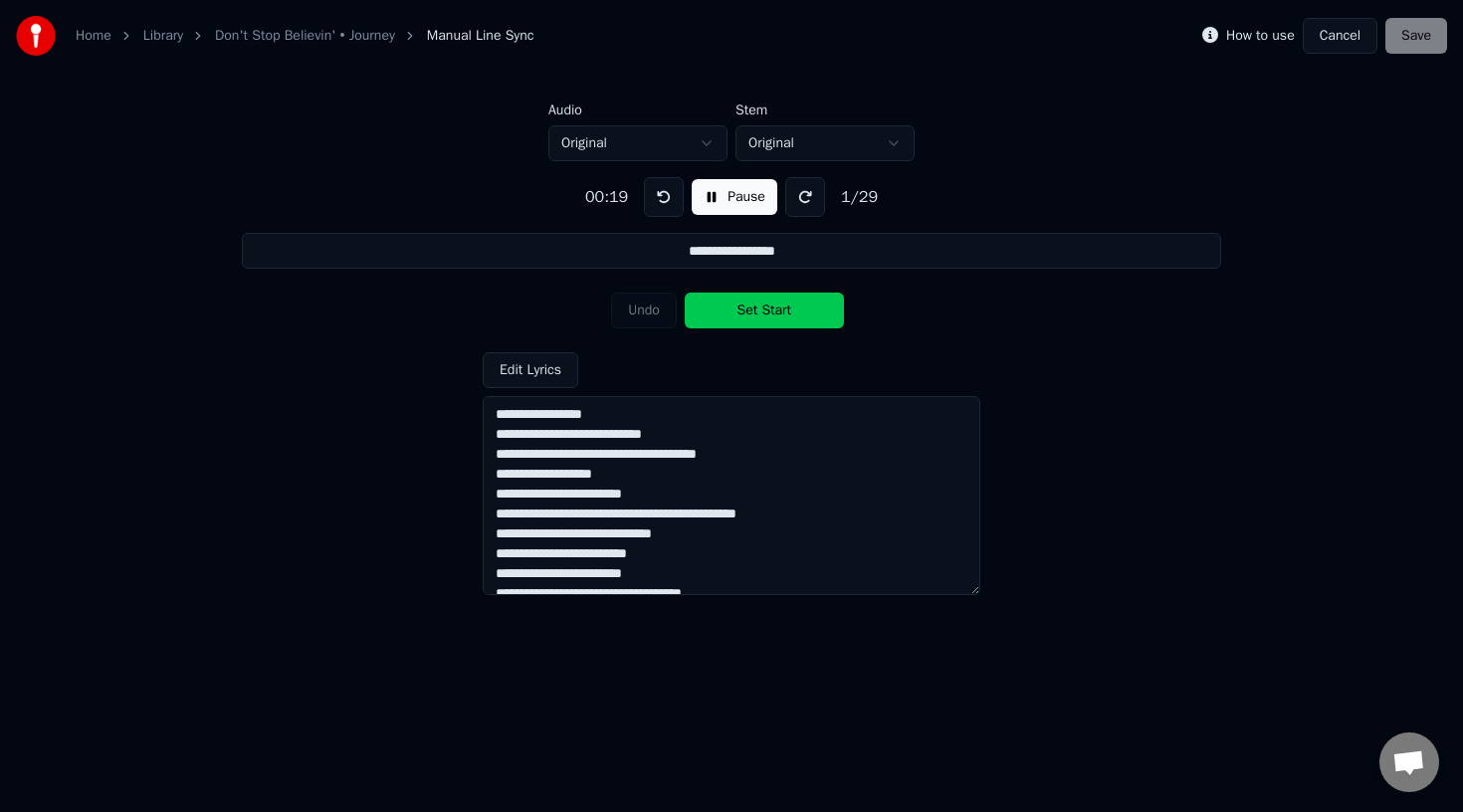 click on "Set Start" at bounding box center [764, 310] 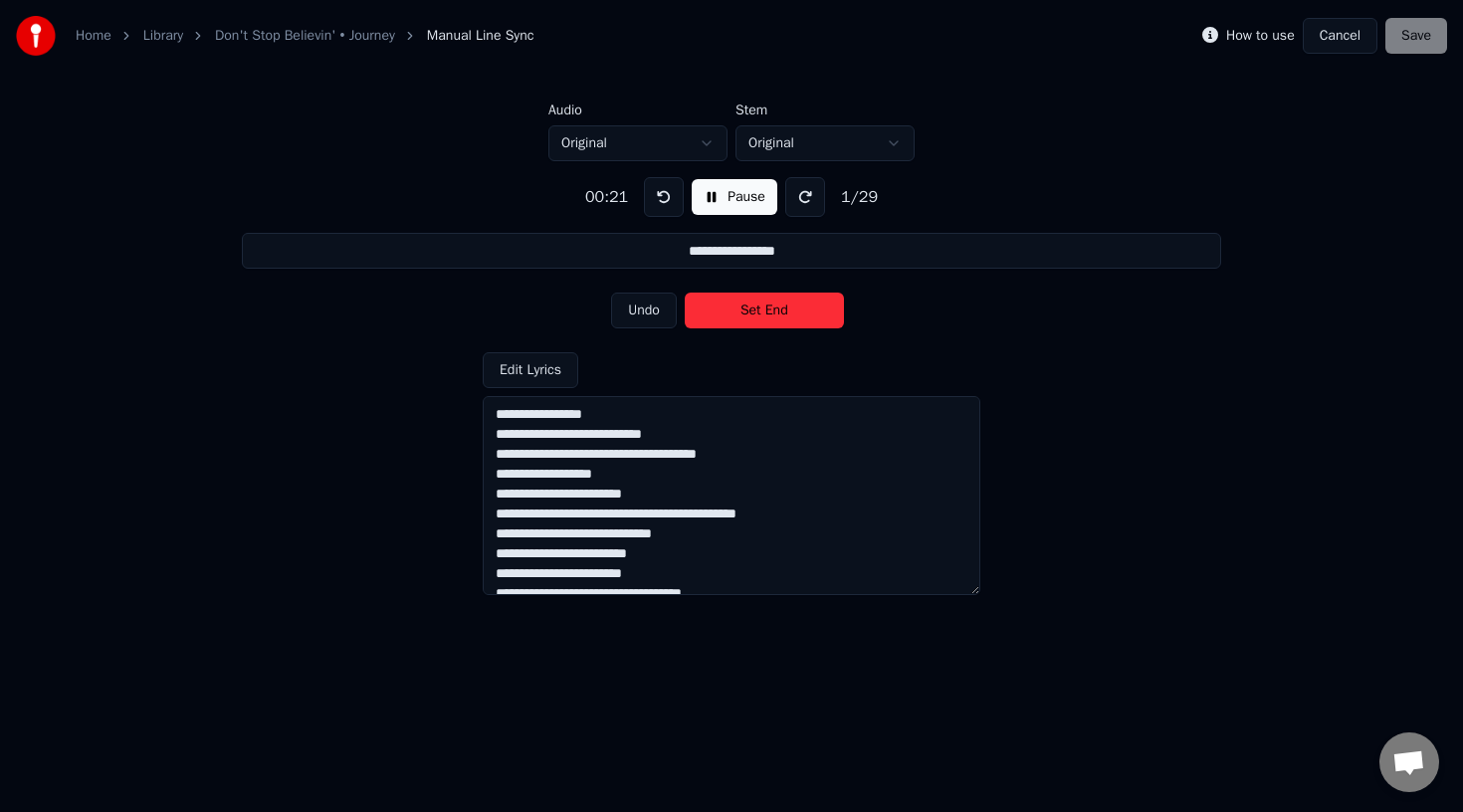 click on "Set End" at bounding box center [764, 310] 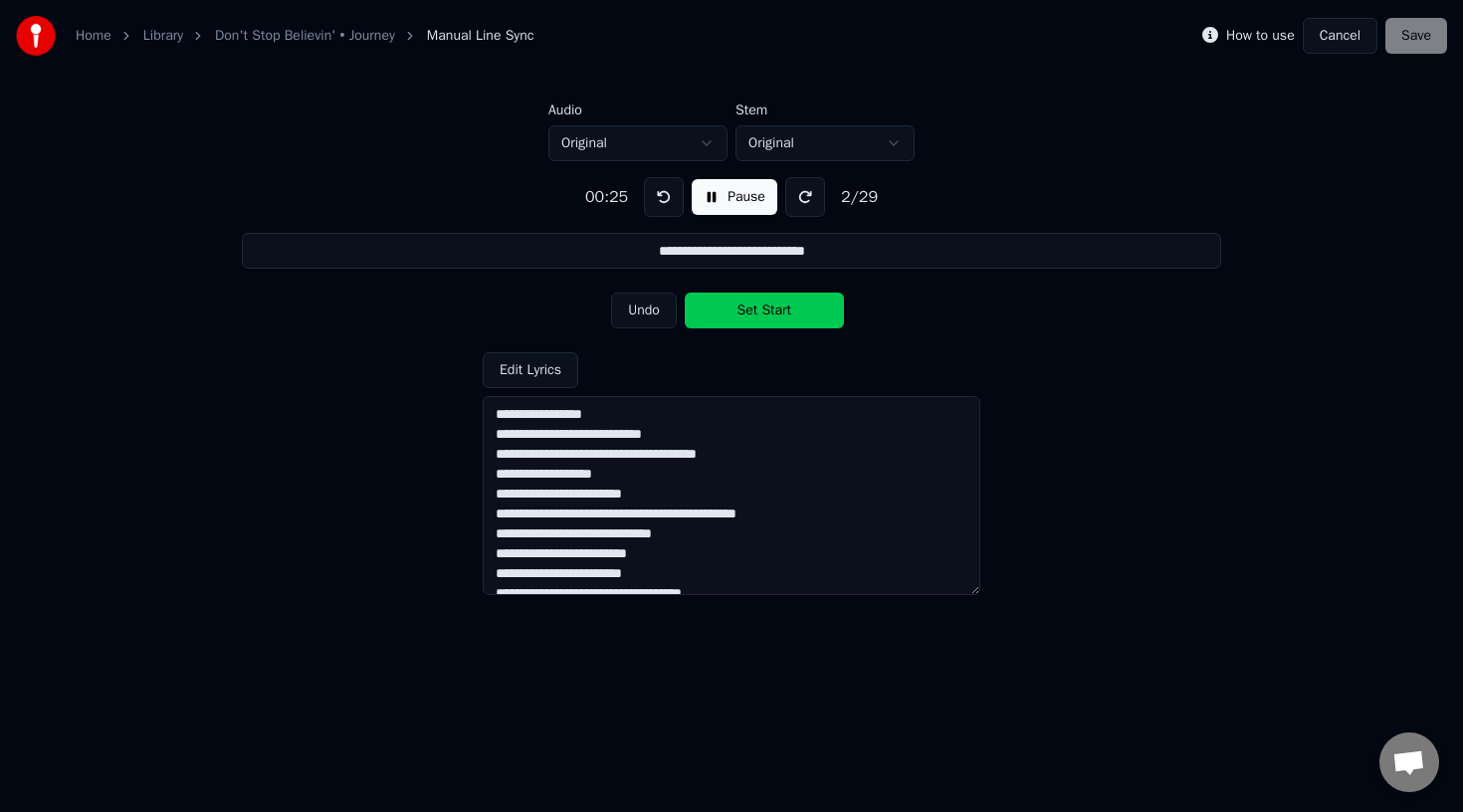 click on "**********" at bounding box center [732, 496] 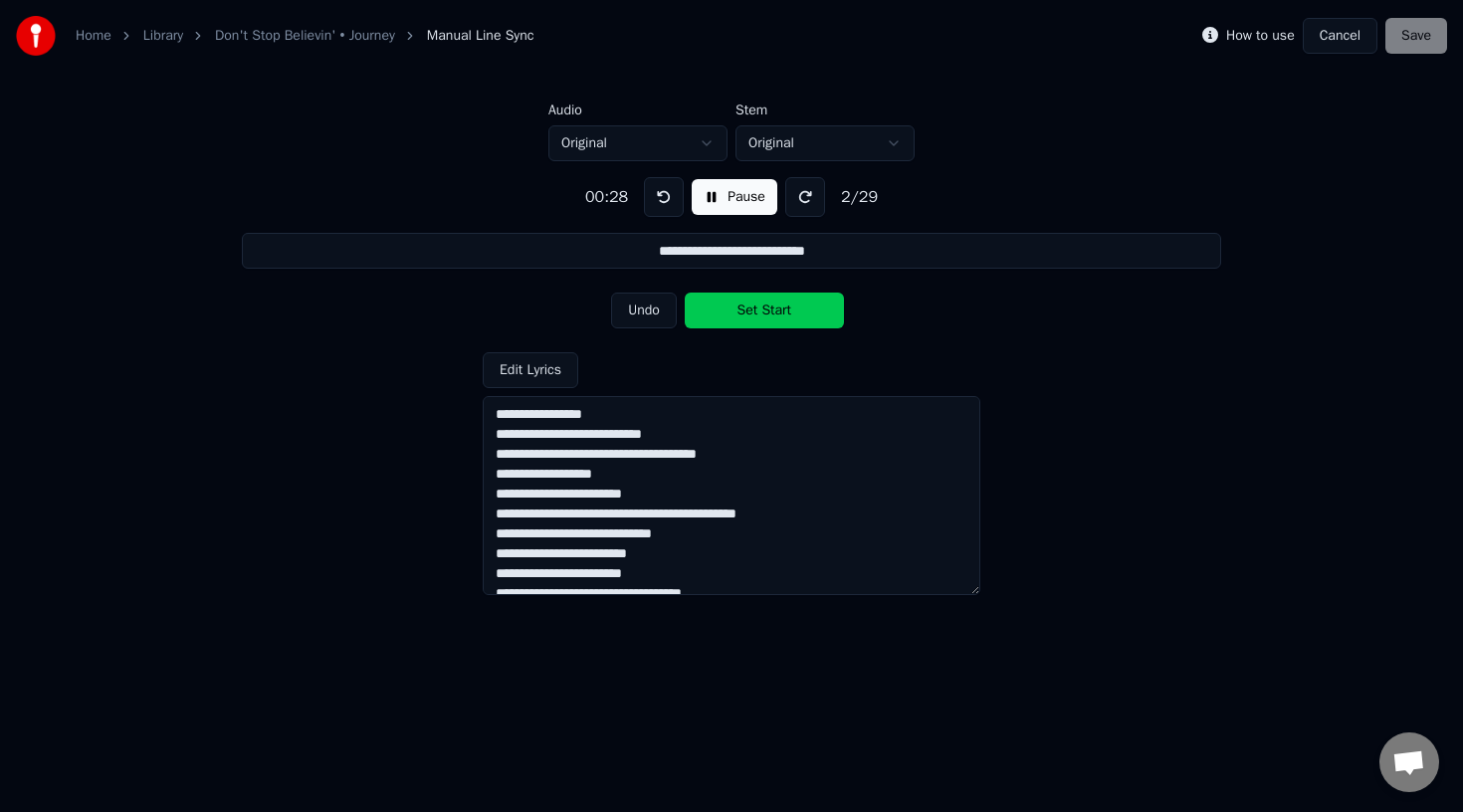 click on "Cancel" at bounding box center [1340, 36] 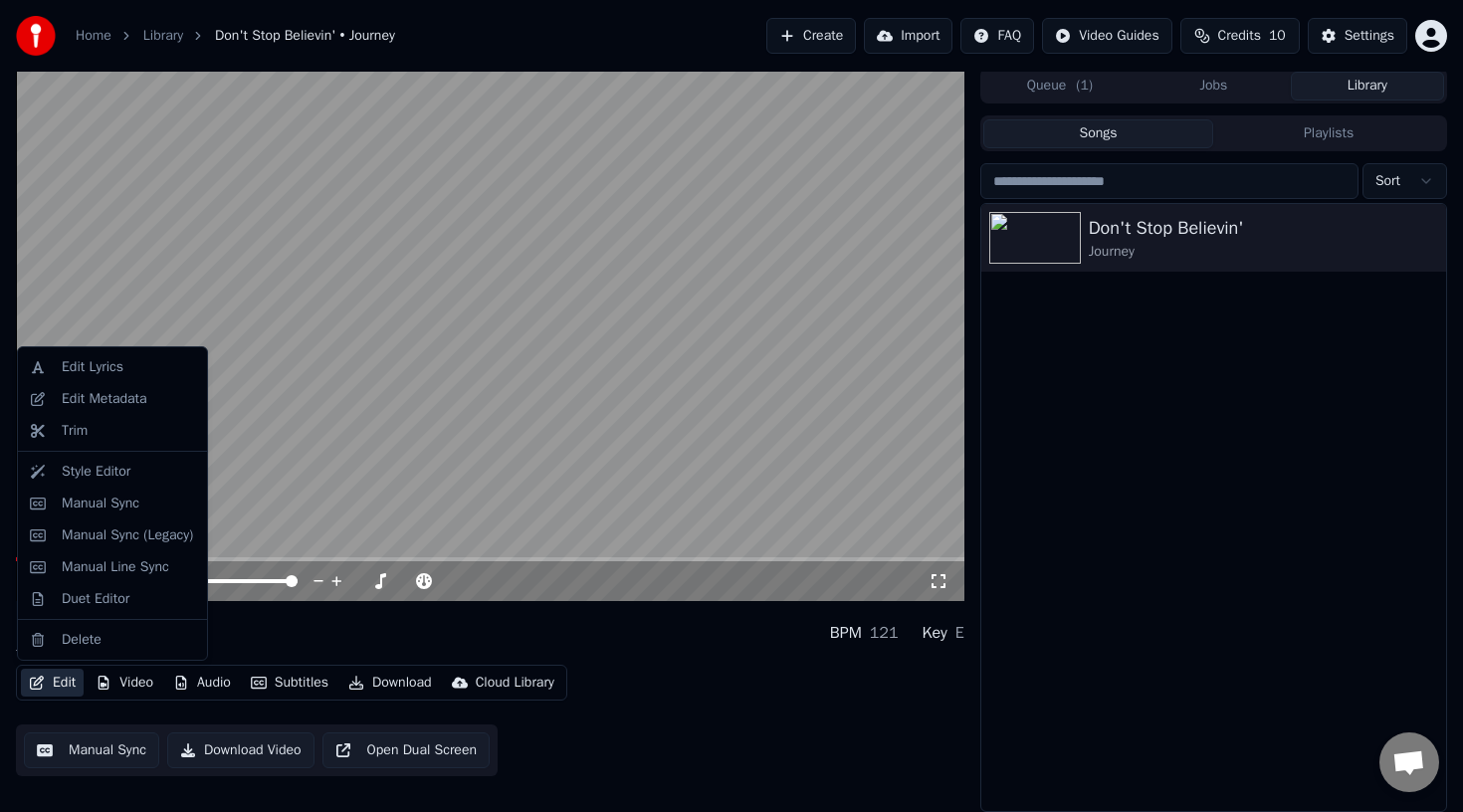 click on "Edit" at bounding box center (52, 683) 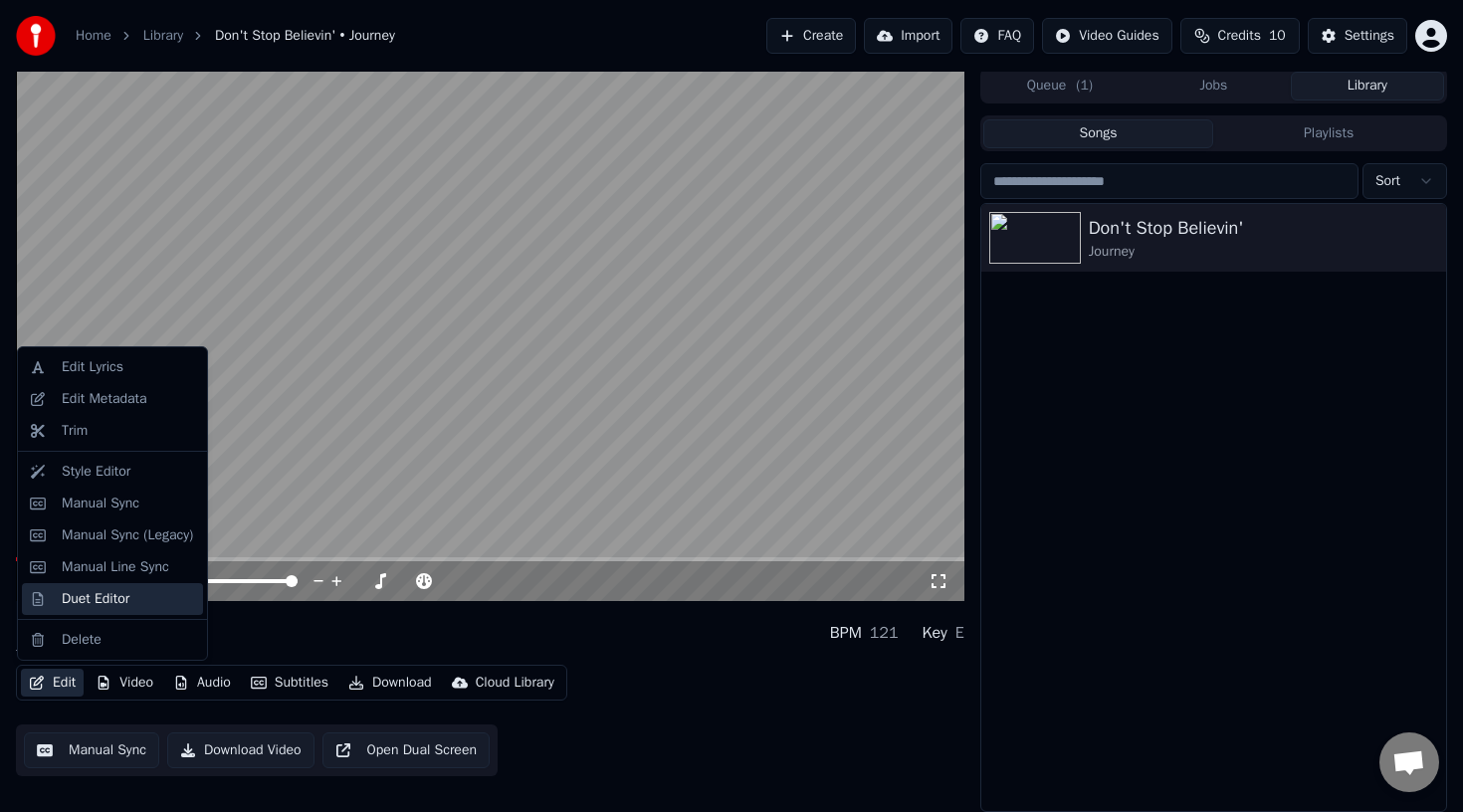 click on "Duet Editor" at bounding box center [96, 599] 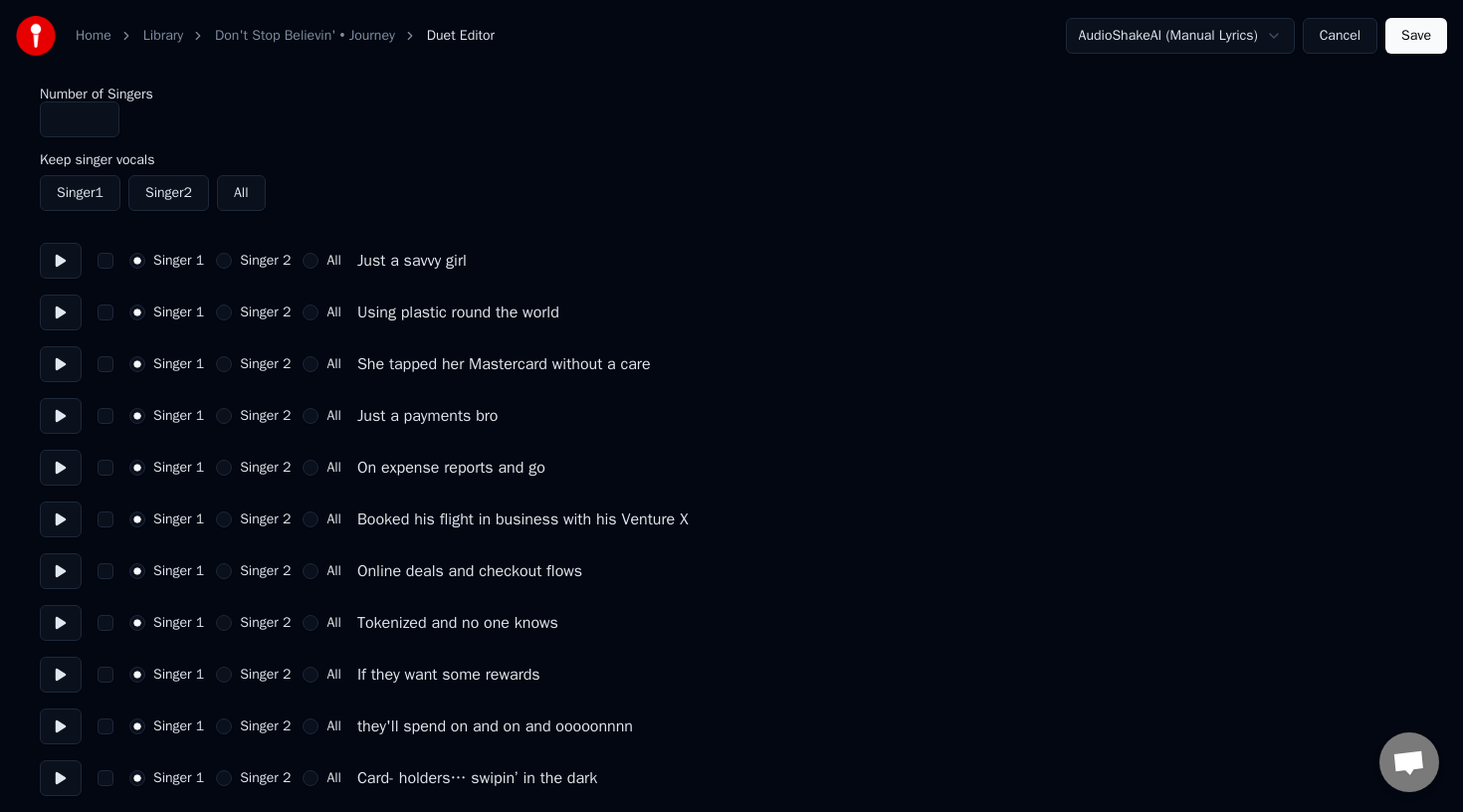 scroll, scrollTop: 0, scrollLeft: 0, axis: both 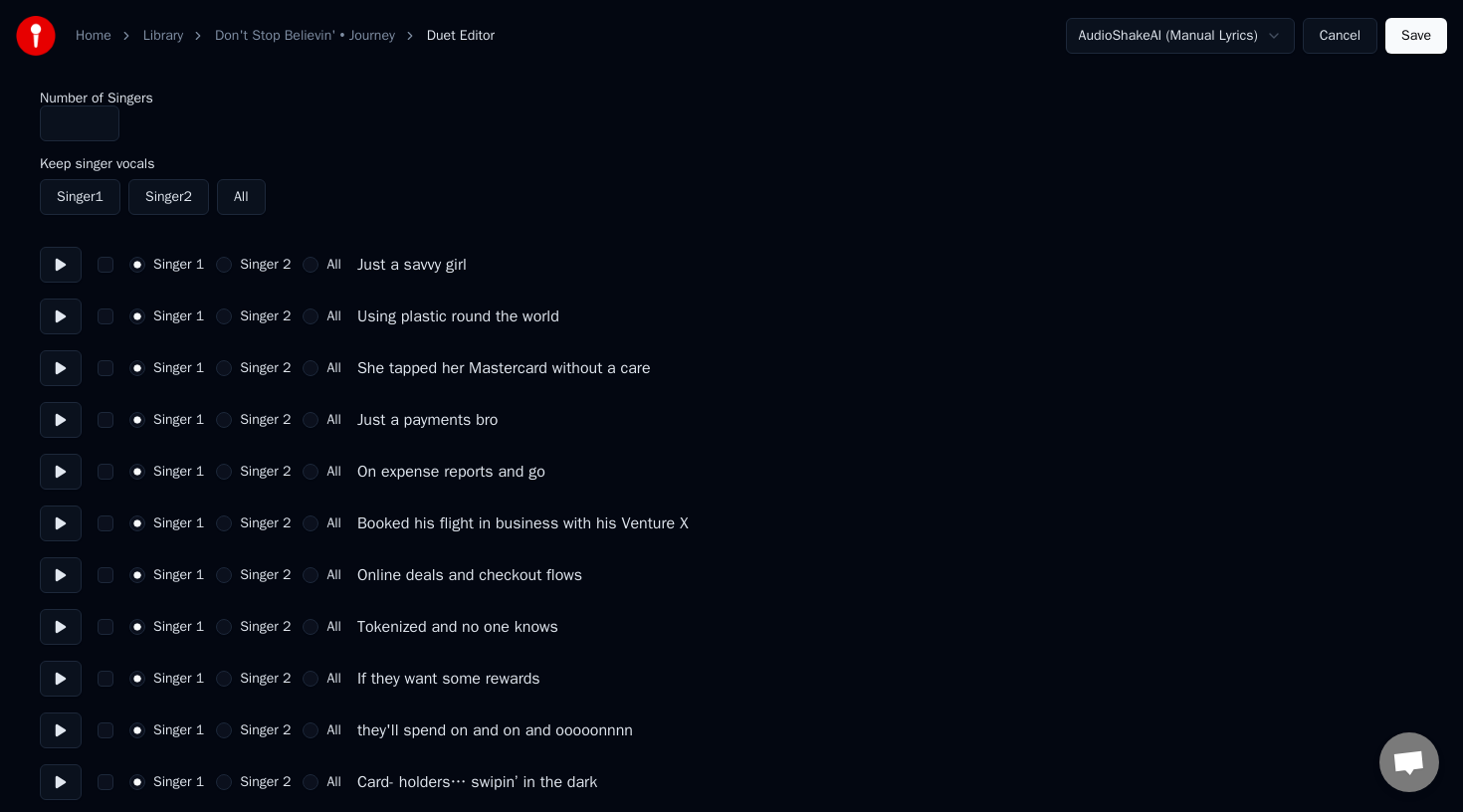 click at bounding box center [61, 265] 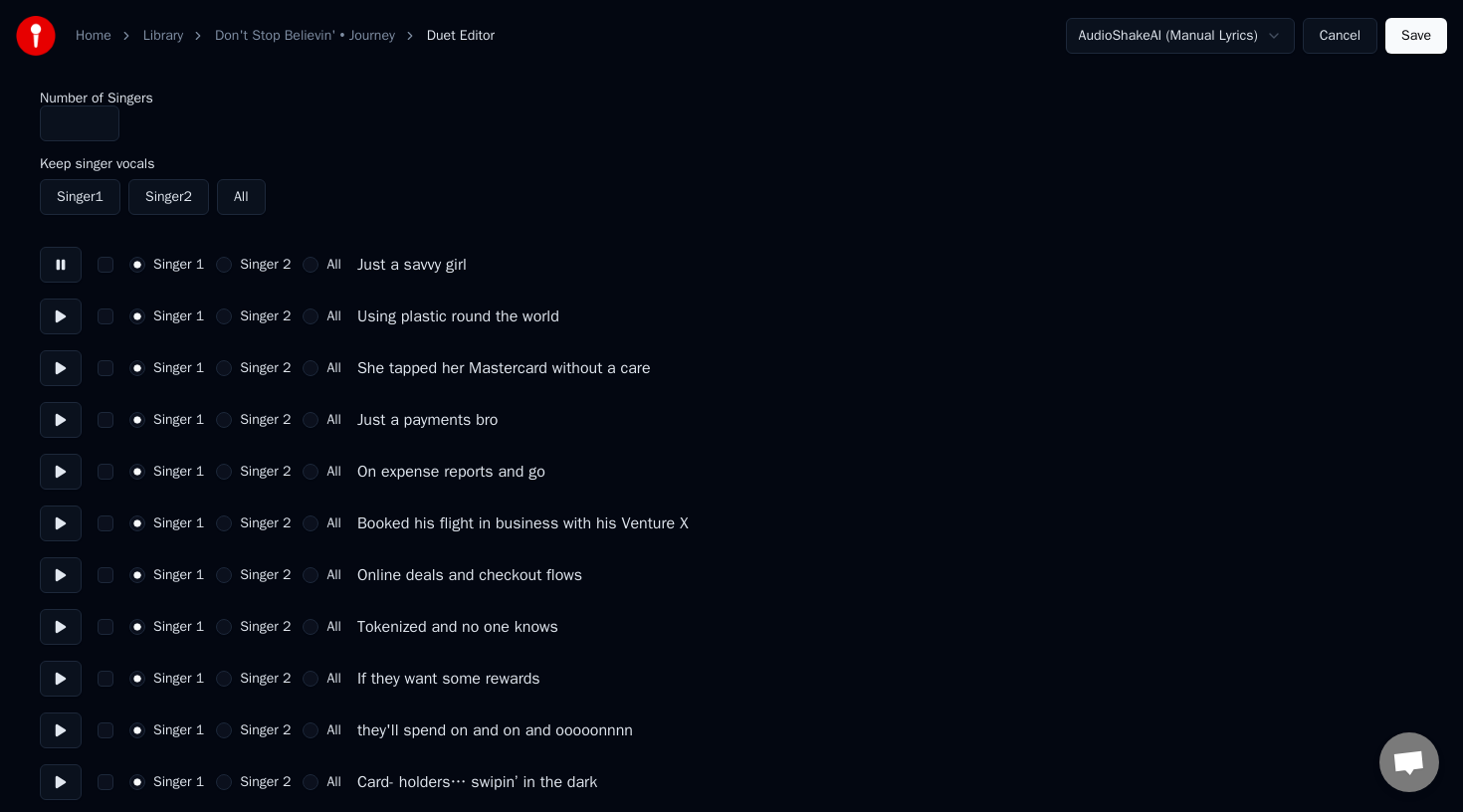 click on "Cancel" at bounding box center (1340, 36) 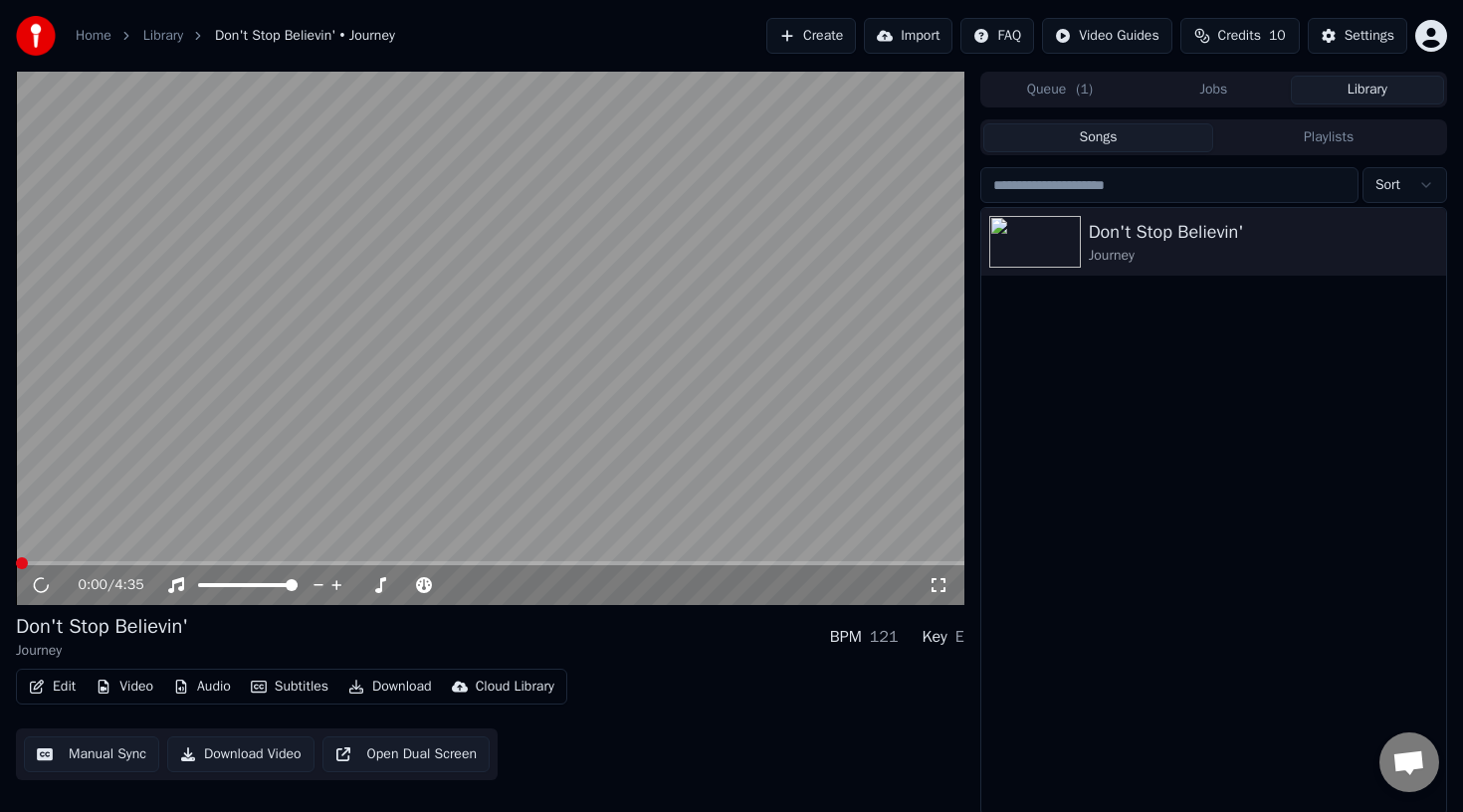 scroll, scrollTop: 4, scrollLeft: 0, axis: vertical 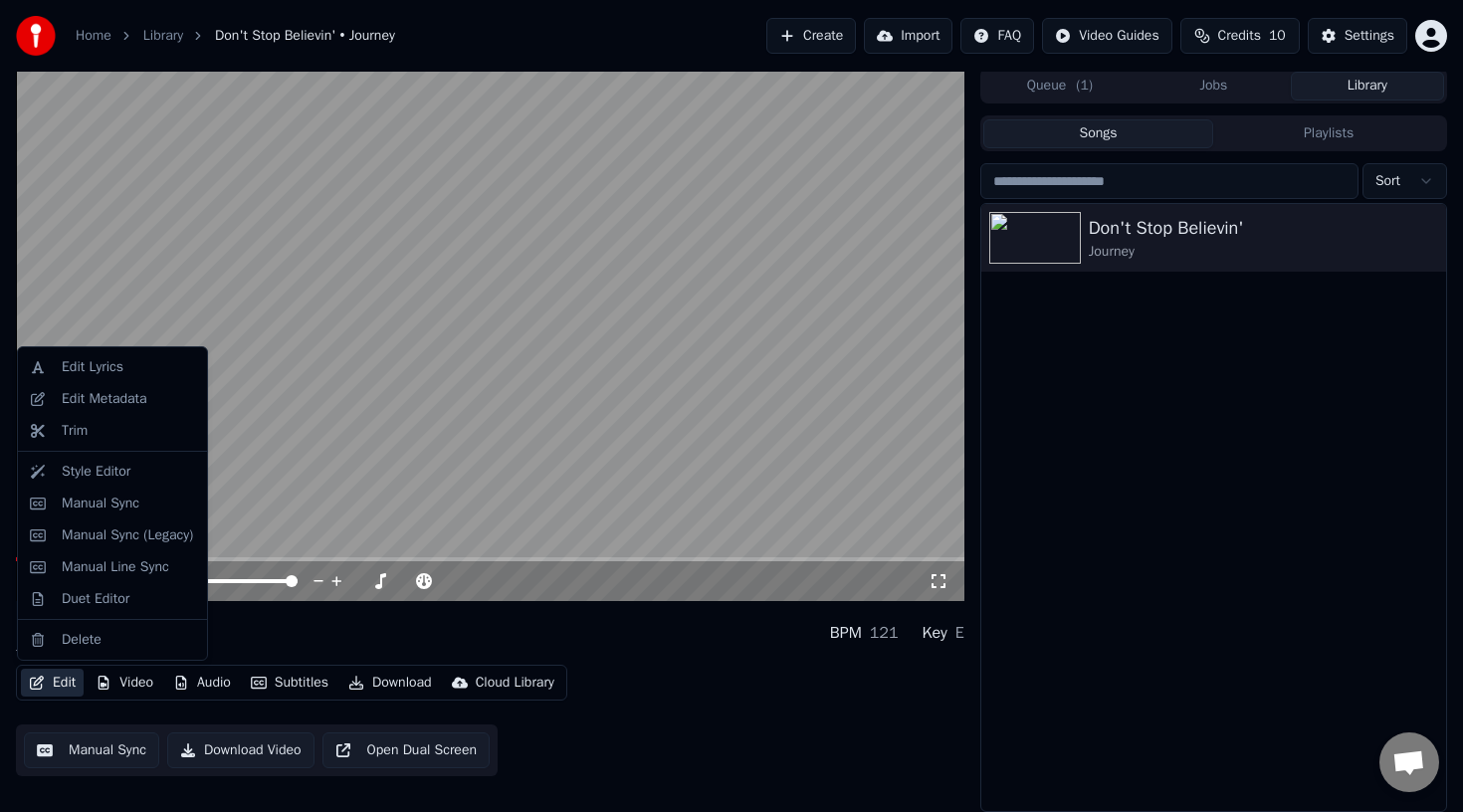 click on "Edit" at bounding box center [52, 683] 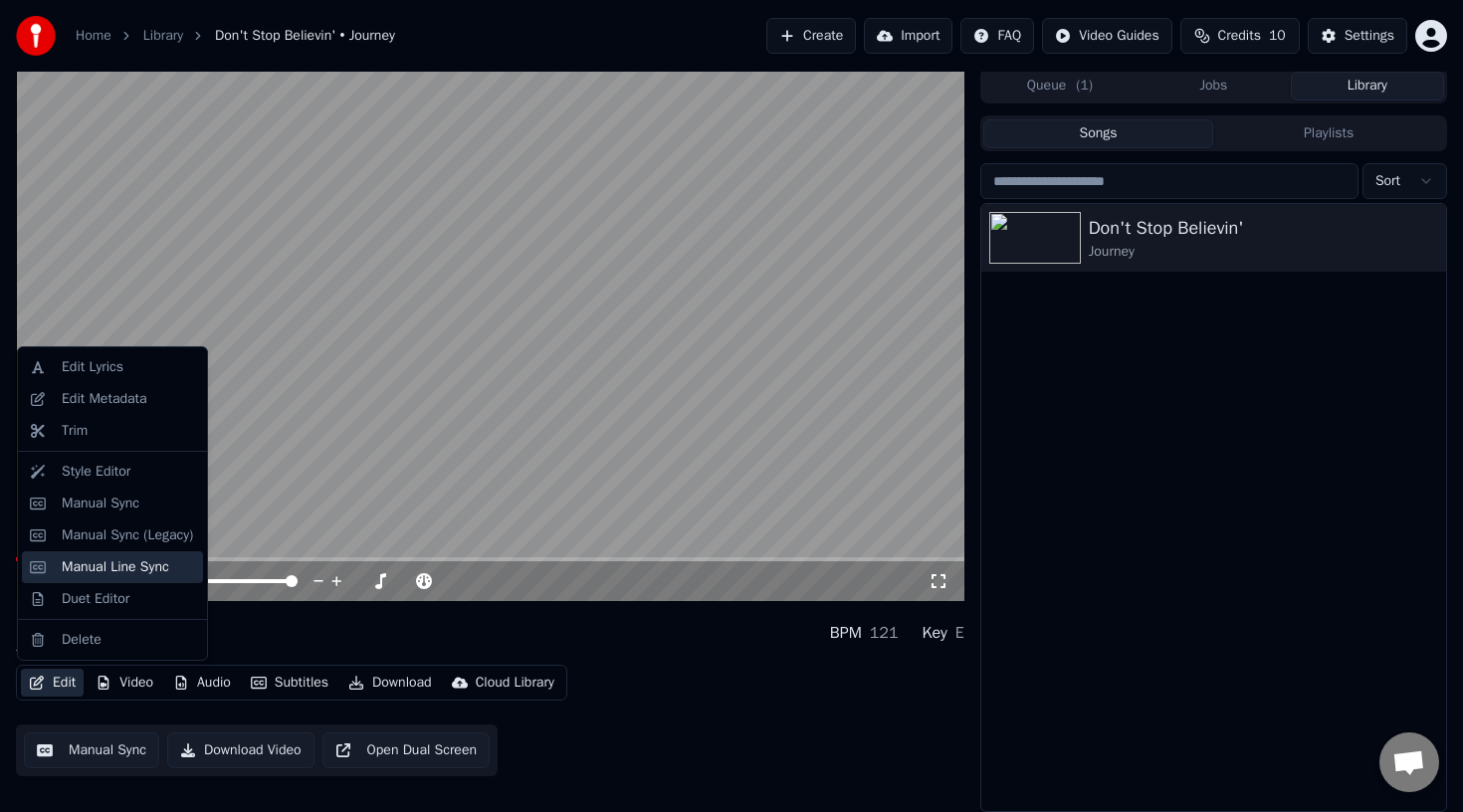 click on "Manual Line Sync" at bounding box center [115, 567] 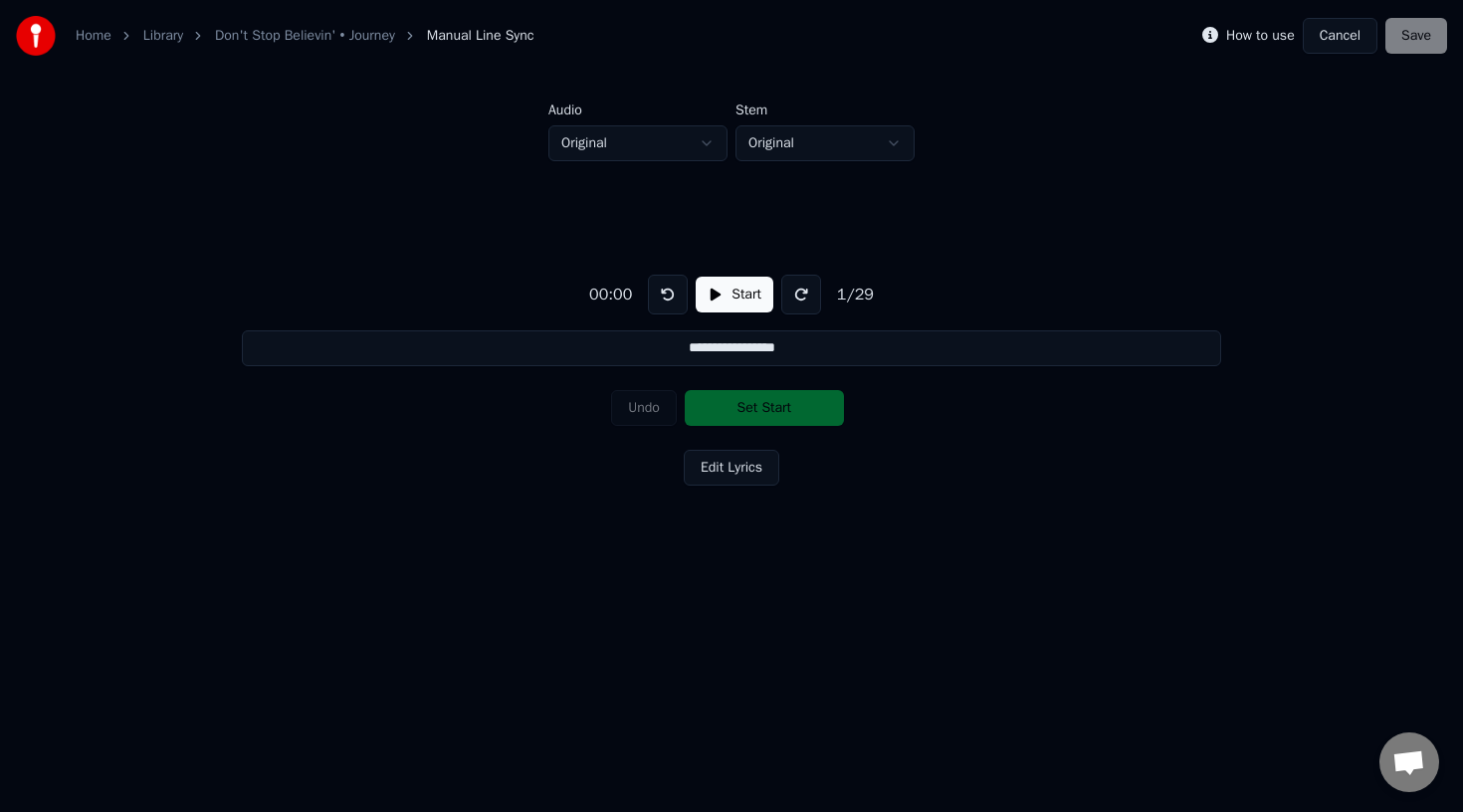 scroll, scrollTop: 0, scrollLeft: 0, axis: both 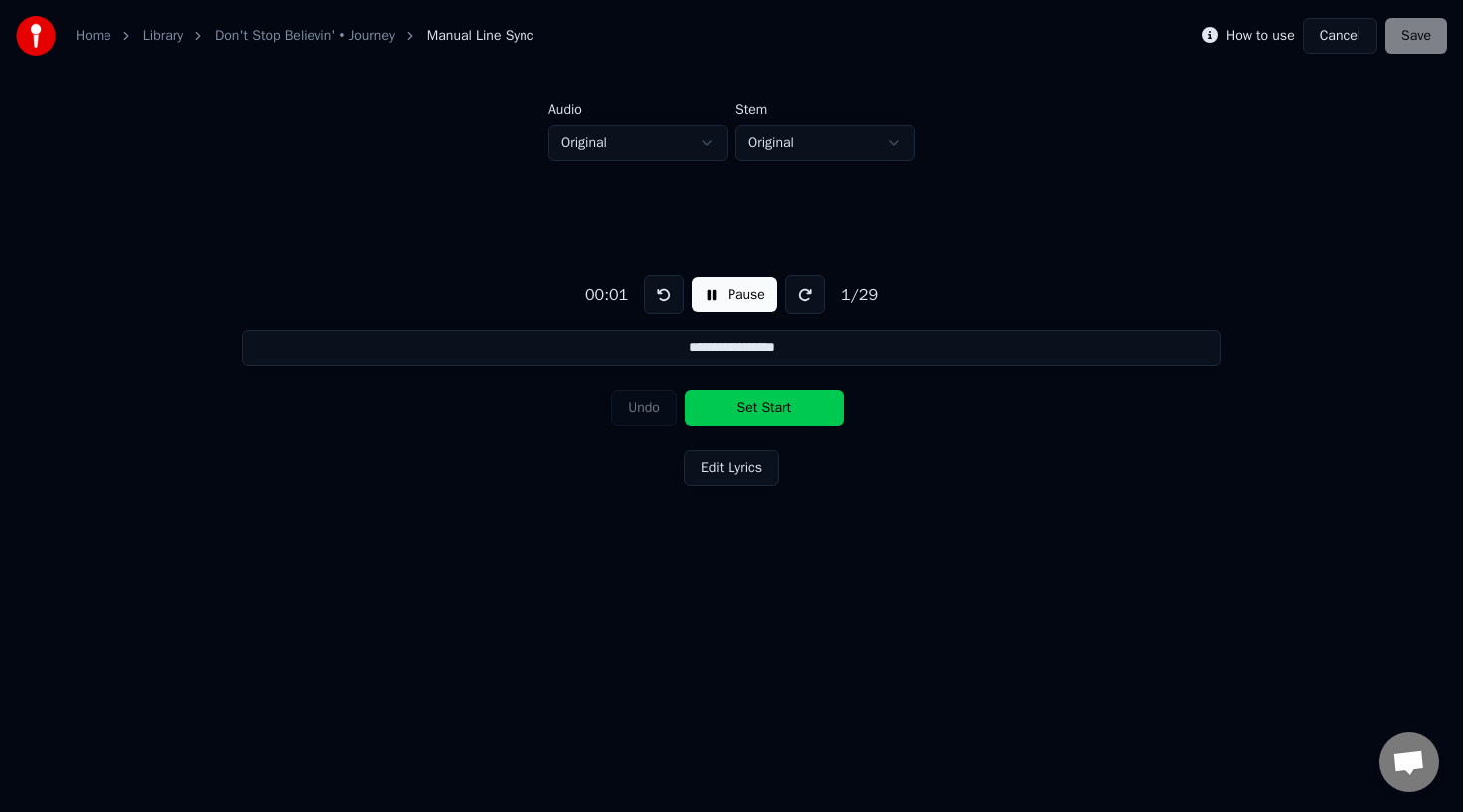 click on "Edit Lyrics" at bounding box center (732, 468) 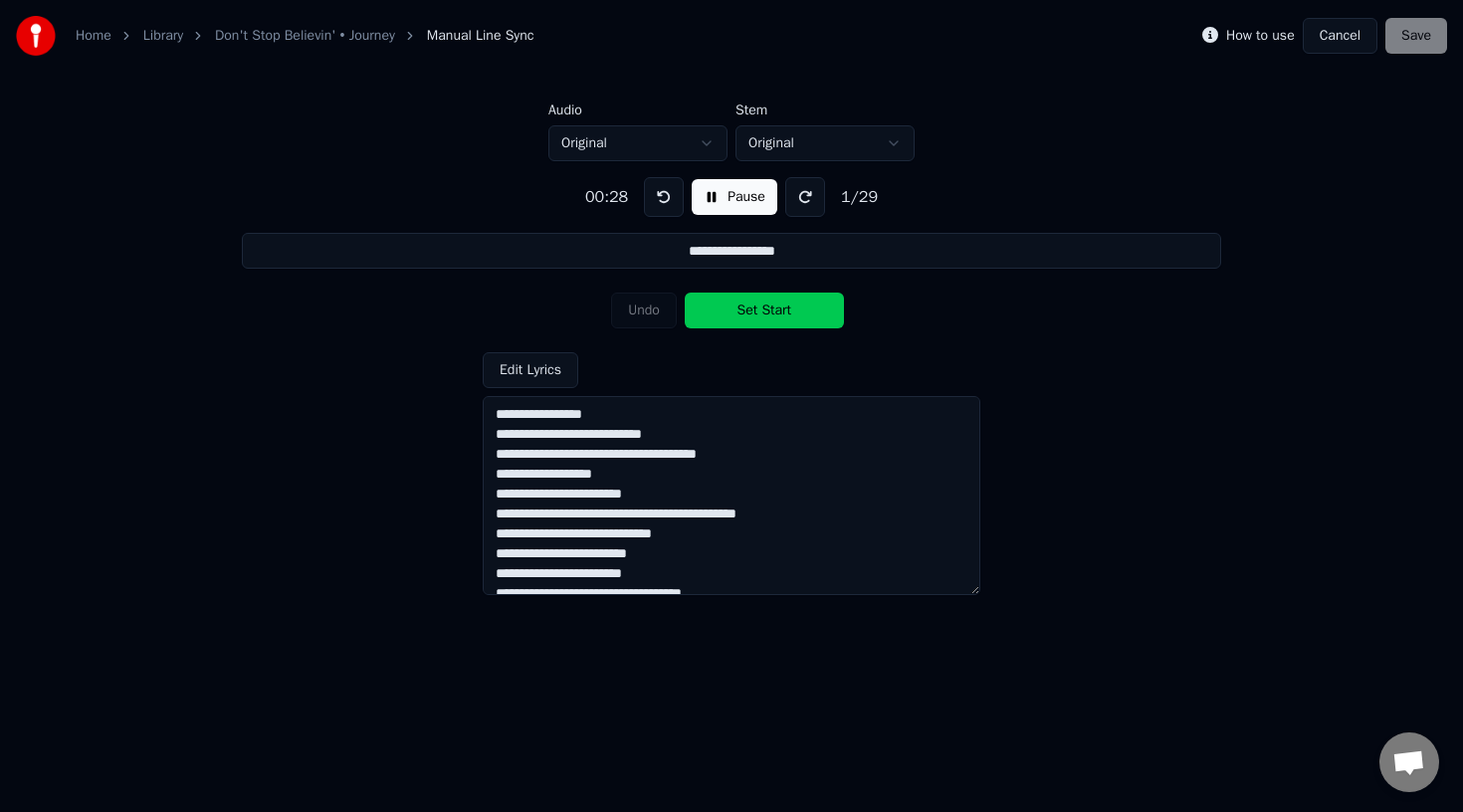 click on "Set Start" at bounding box center [764, 310] 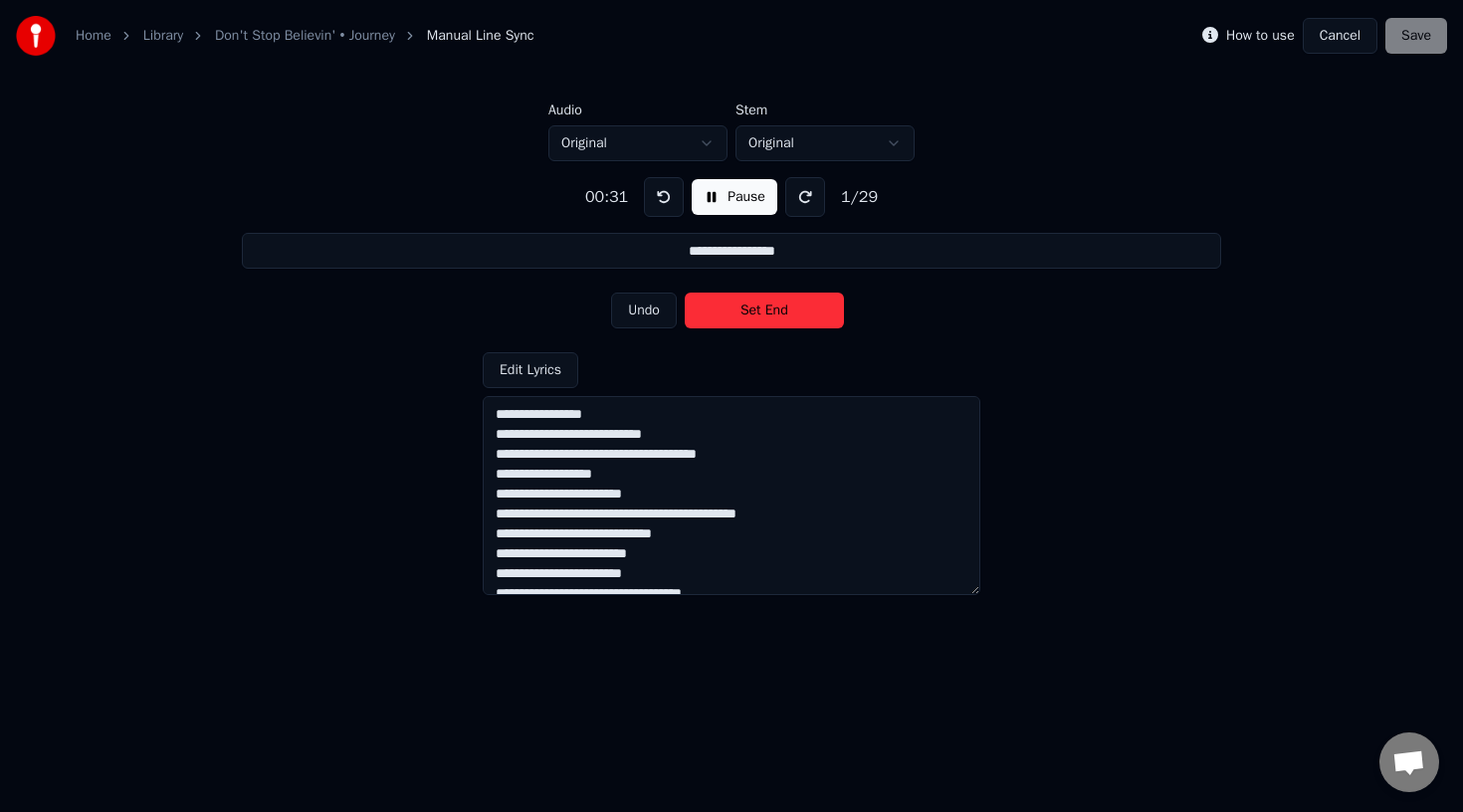 click on "Set End" at bounding box center [764, 310] 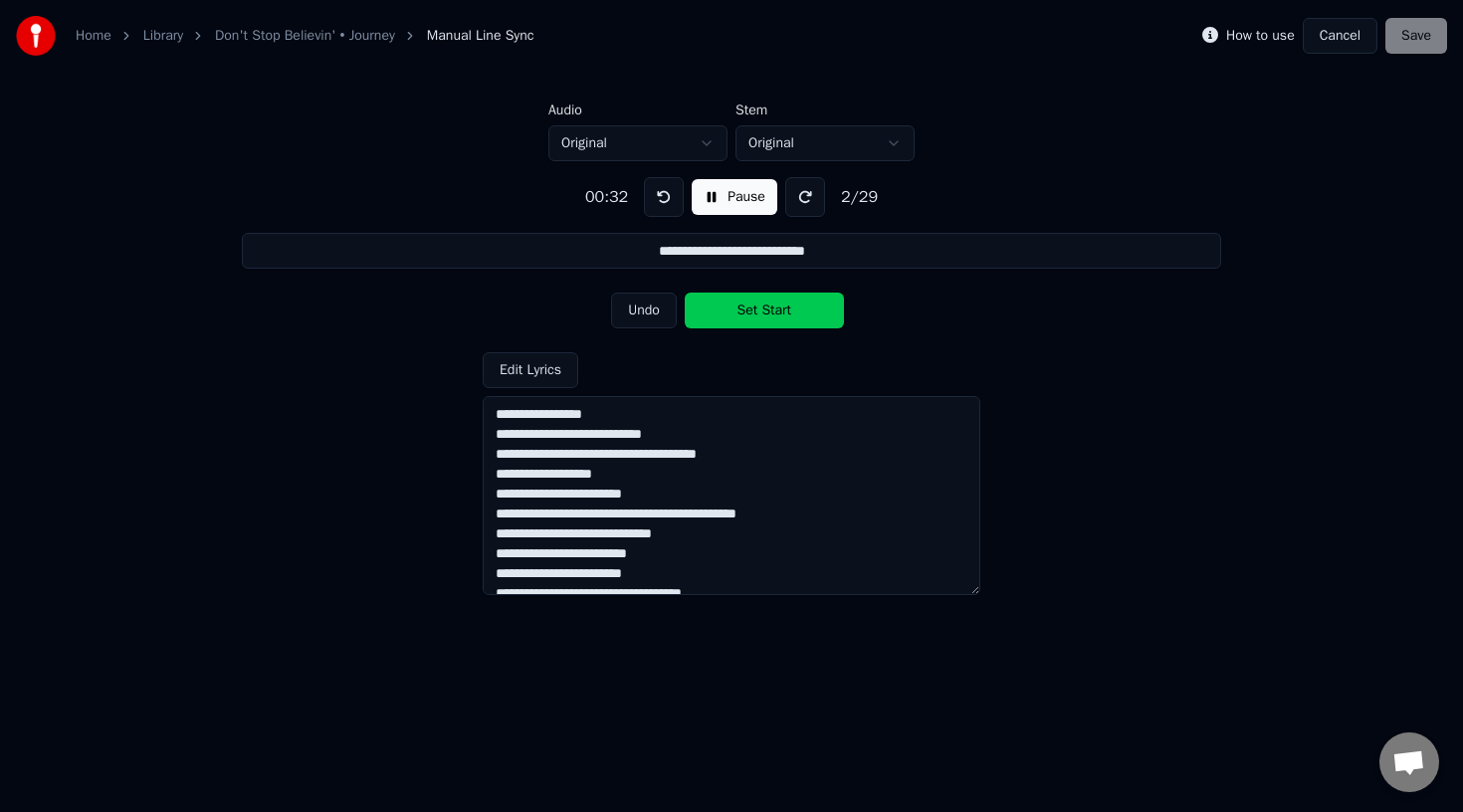 click on "Set Start" at bounding box center (764, 310) 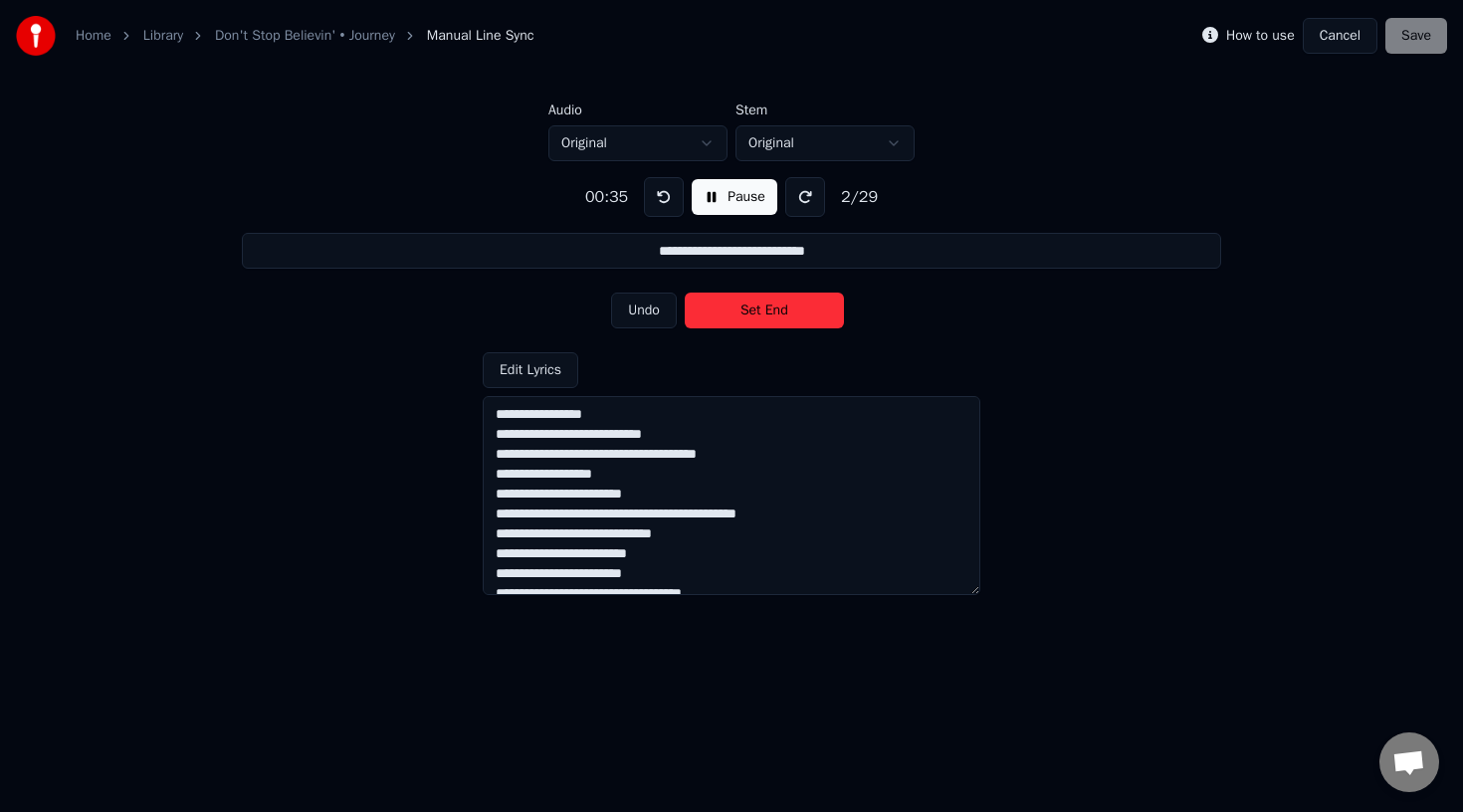click on "Set End" at bounding box center (764, 310) 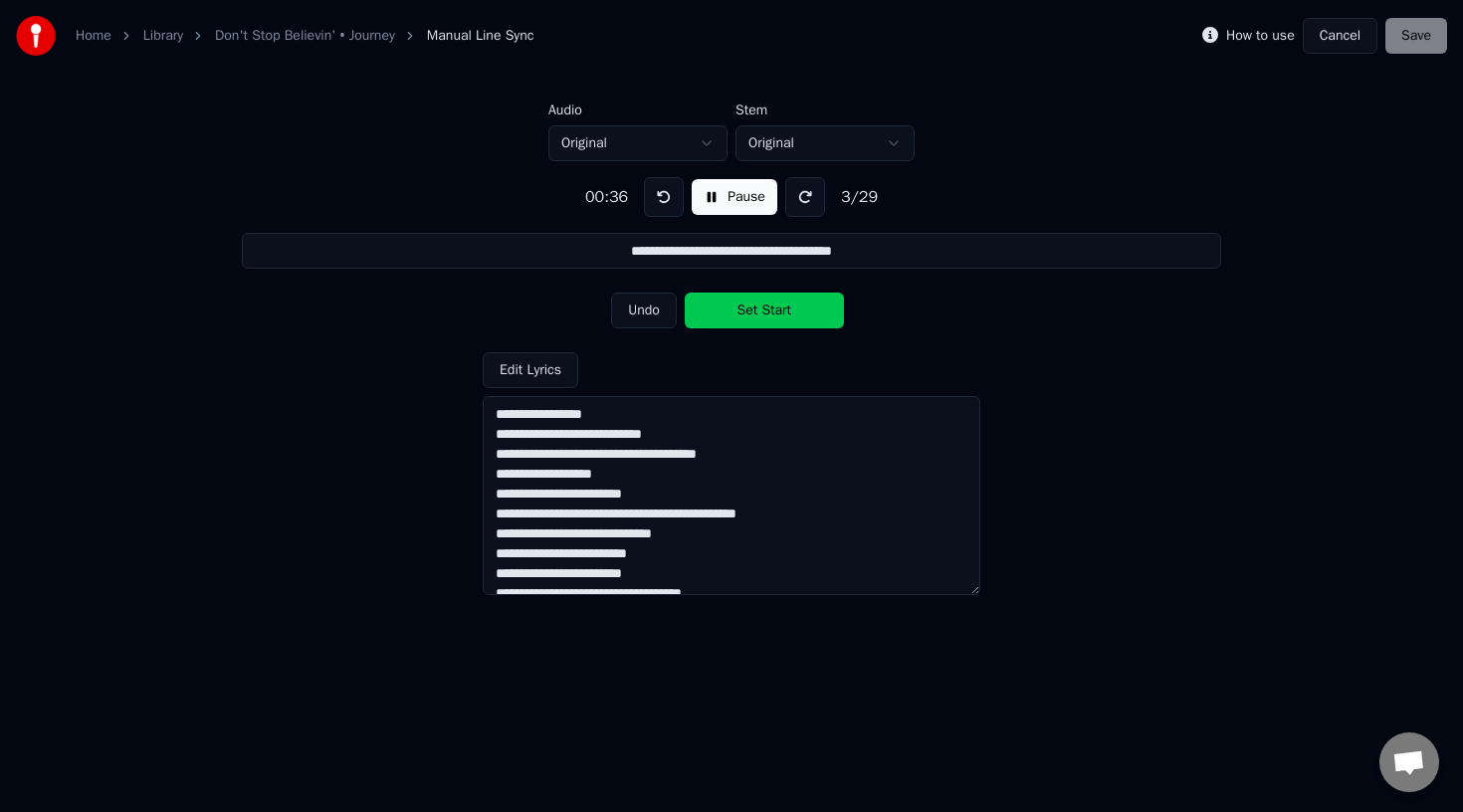 click on "Set Start" at bounding box center [764, 310] 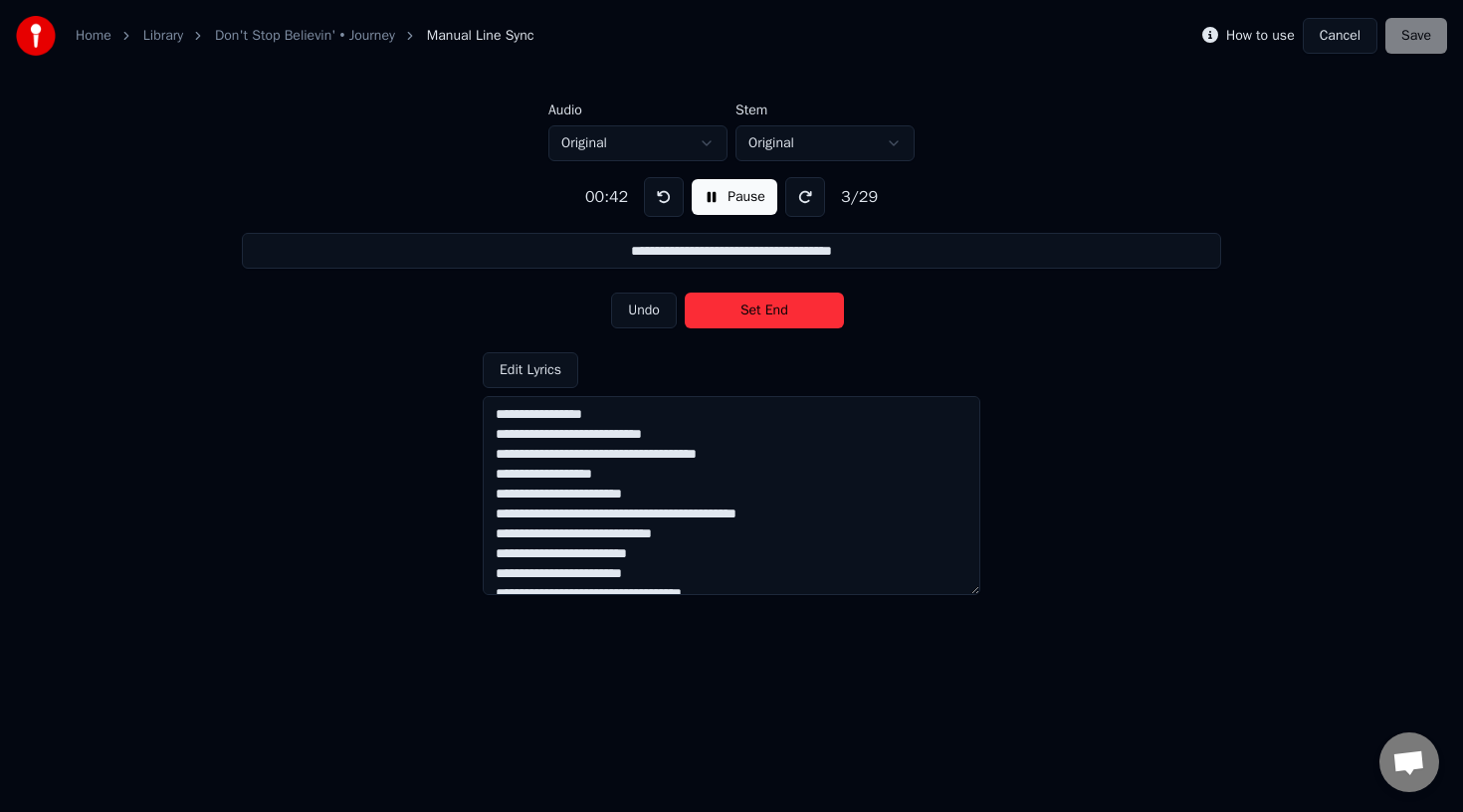 click on "Set End" at bounding box center (764, 310) 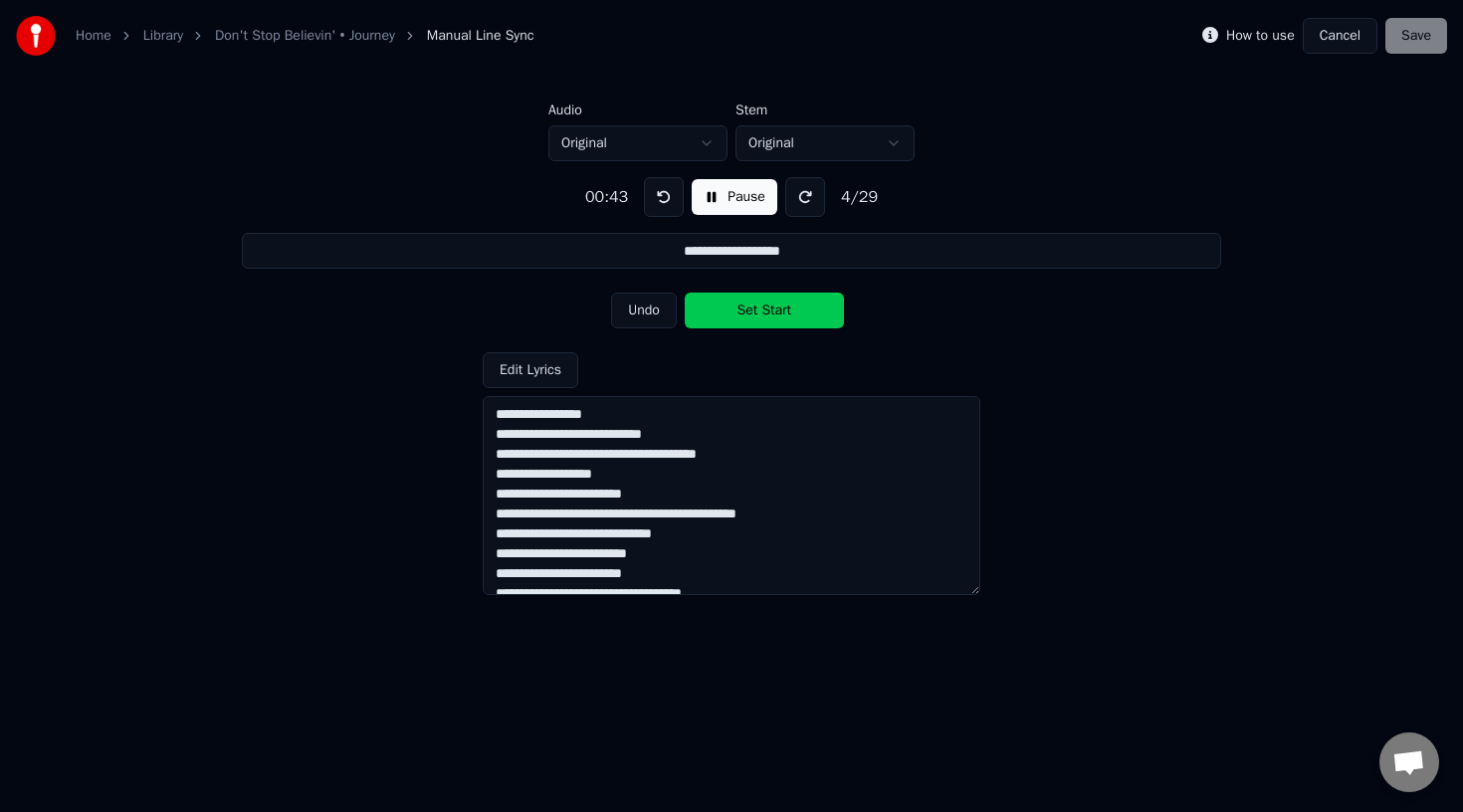 click on "Set Start" at bounding box center [764, 310] 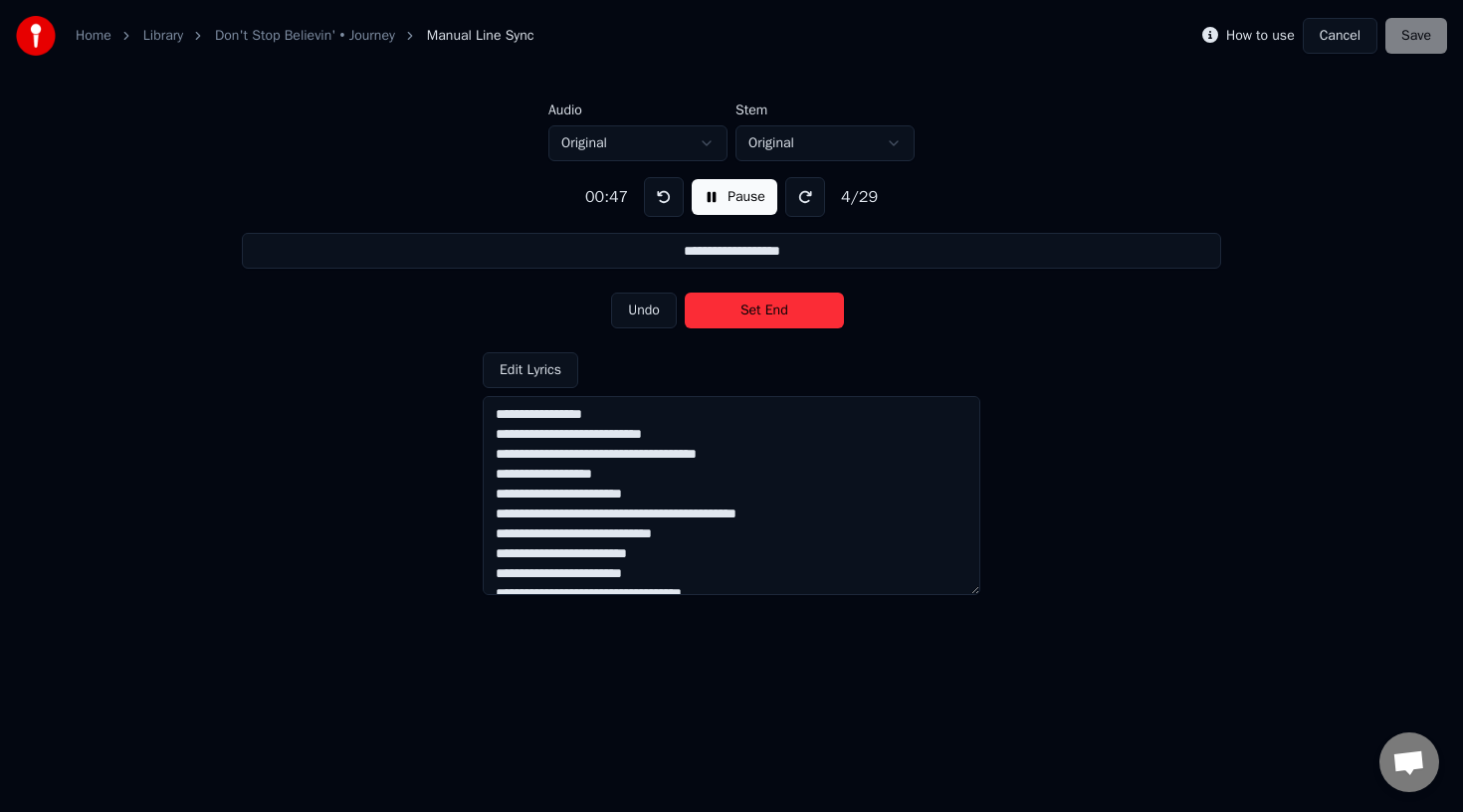 click on "Set End" at bounding box center [764, 310] 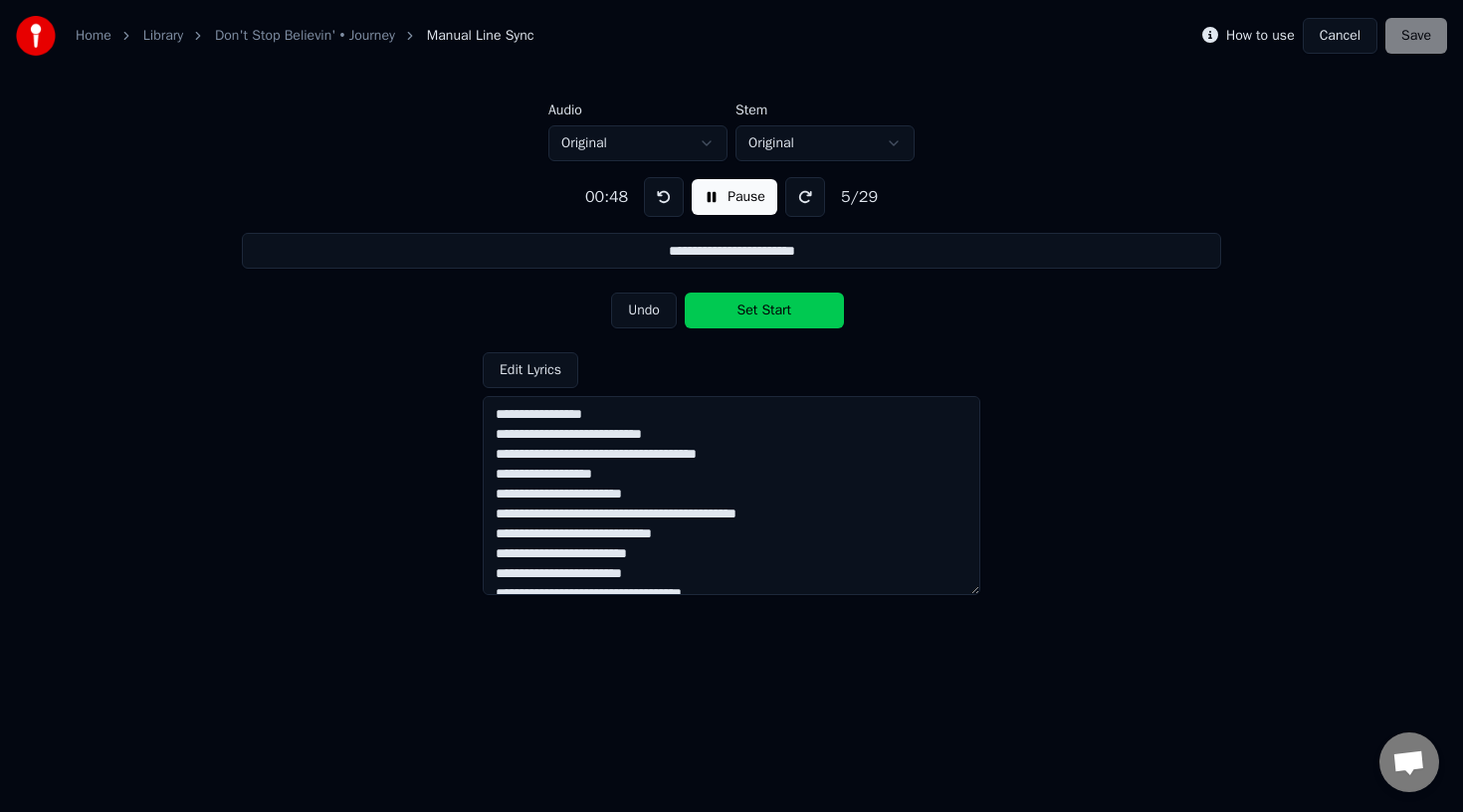 click on "Set Start" at bounding box center (764, 310) 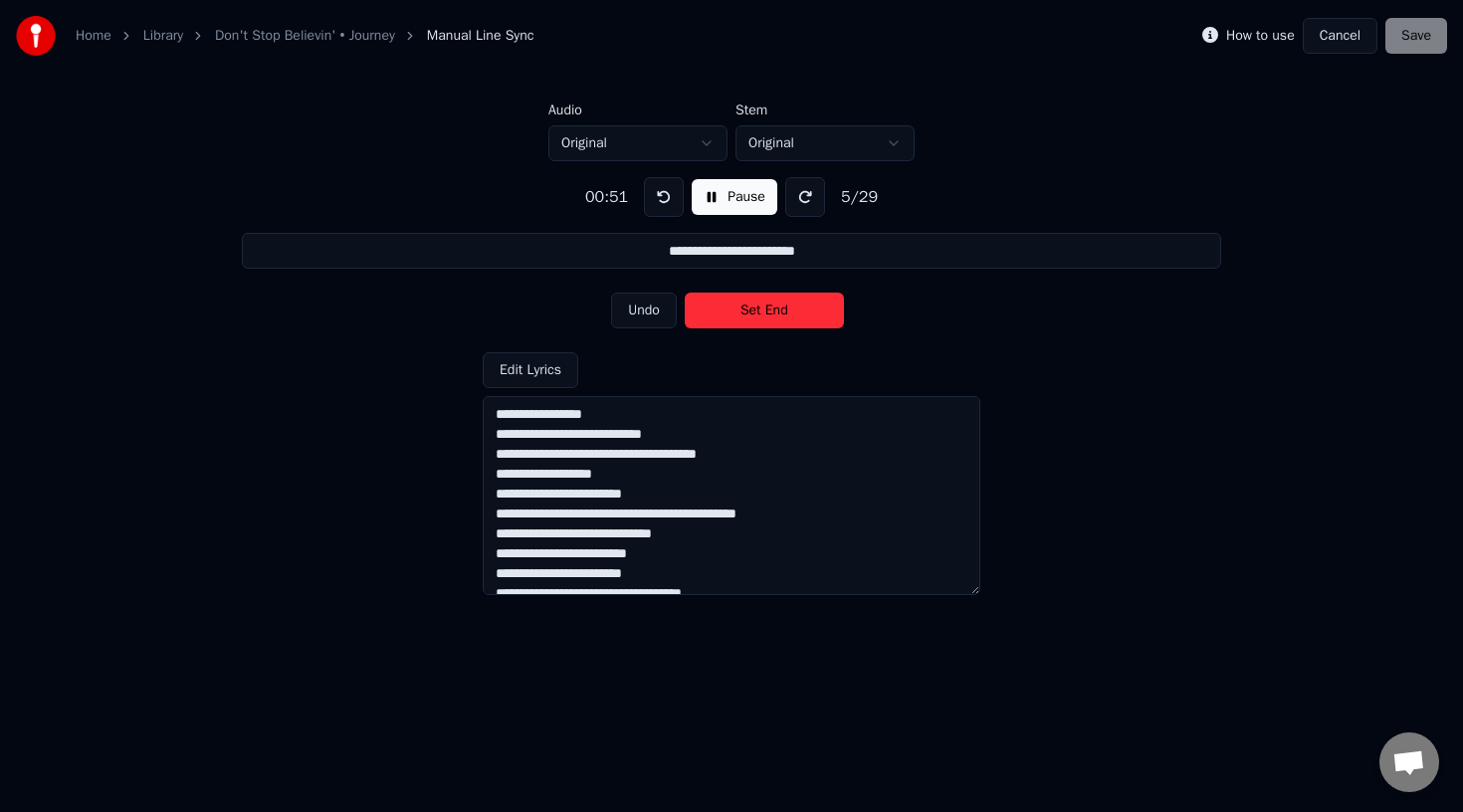 click on "Set End" at bounding box center (764, 310) 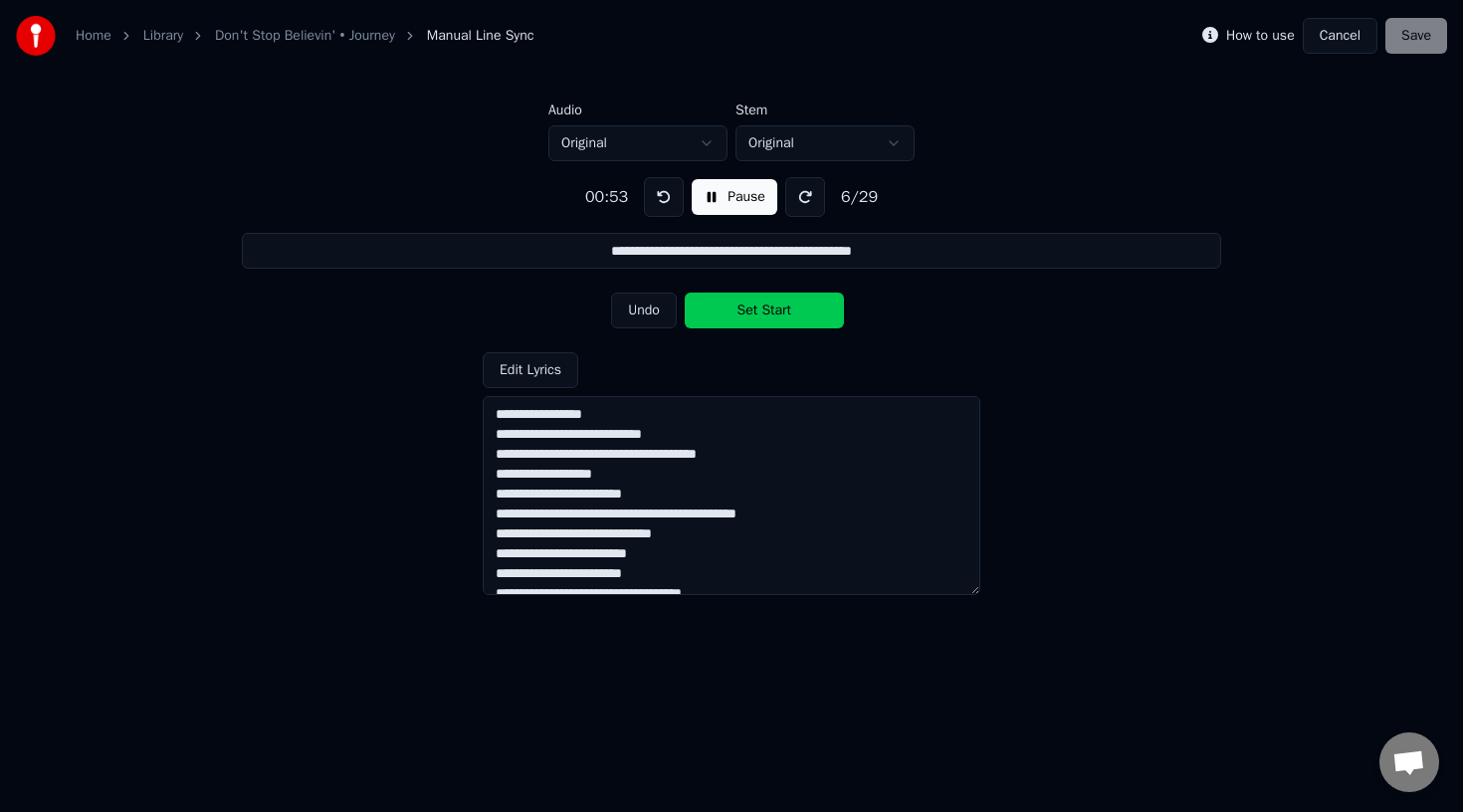 click on "Set Start" at bounding box center (764, 310) 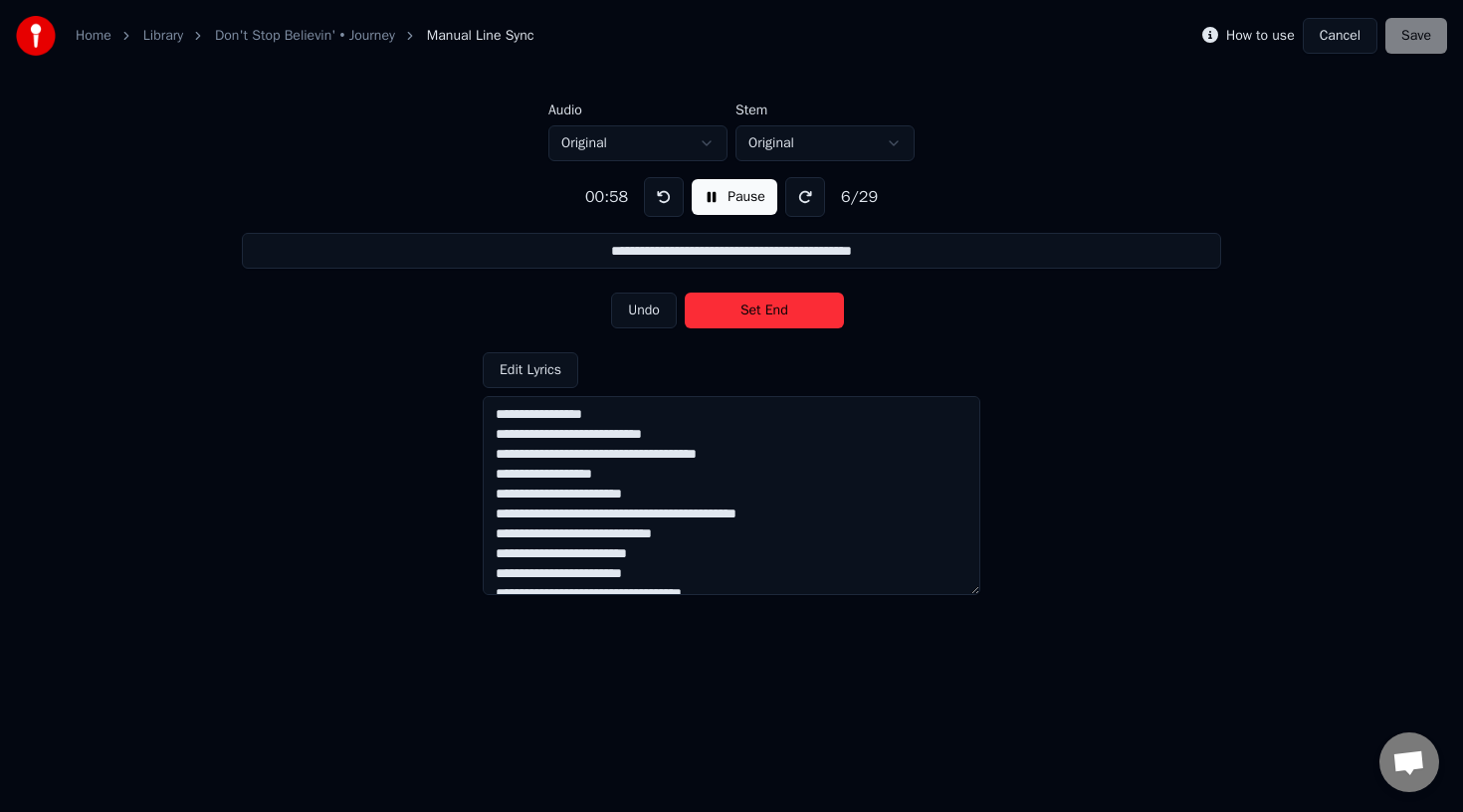 click on "Set End" at bounding box center [764, 310] 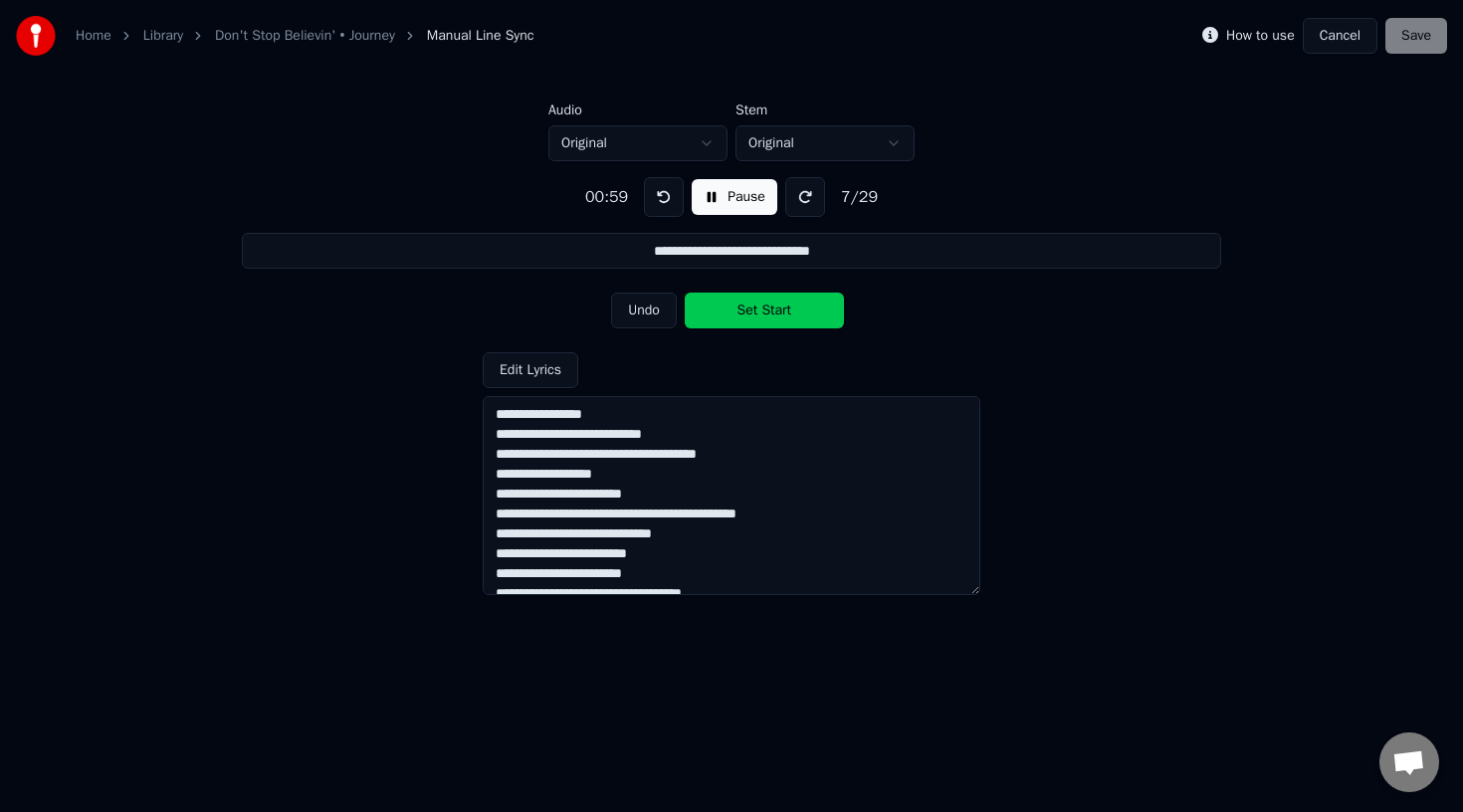 click on "Set Start" at bounding box center (764, 310) 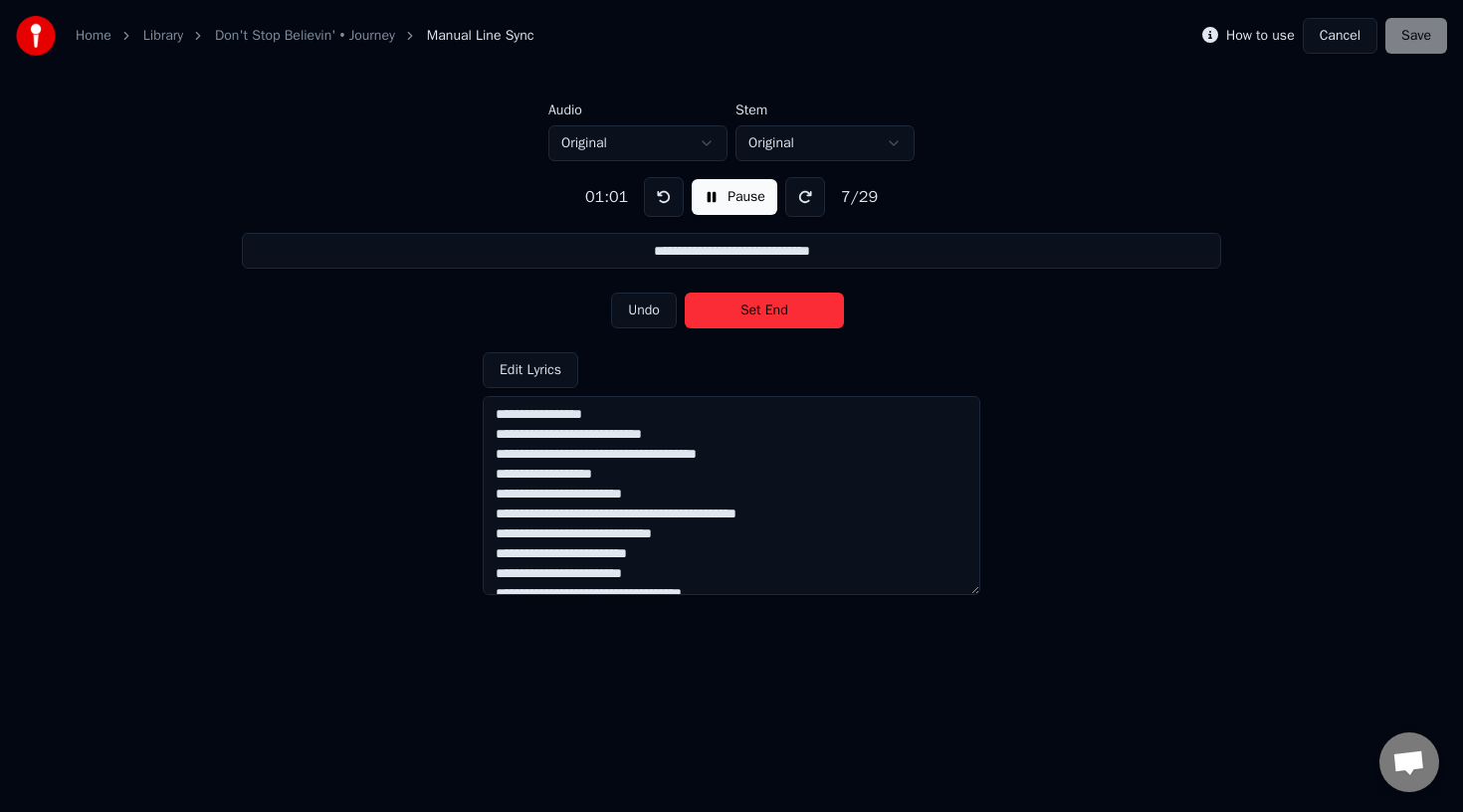 click on "Set End" at bounding box center [764, 310] 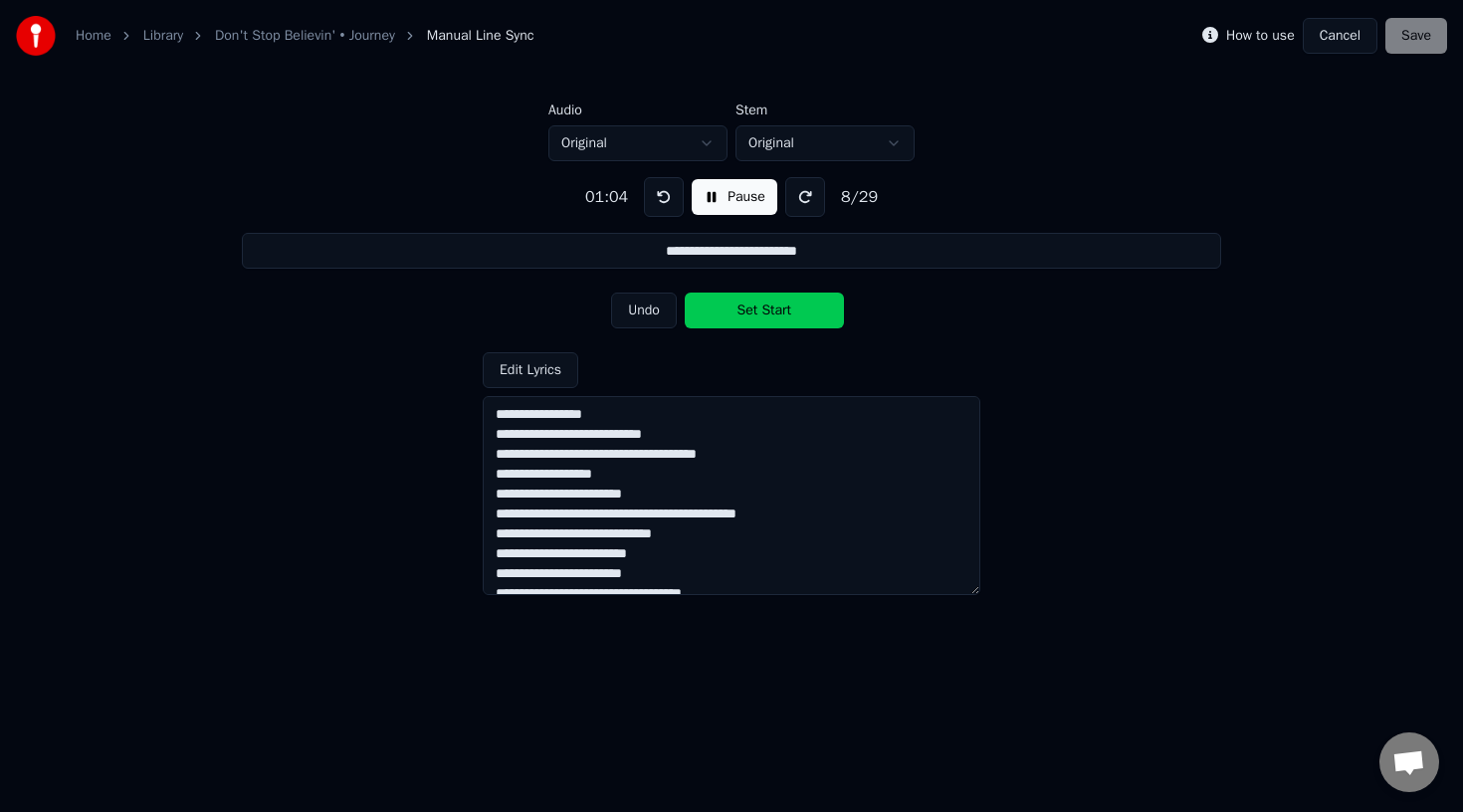 click on "Undo" at bounding box center [644, 310] 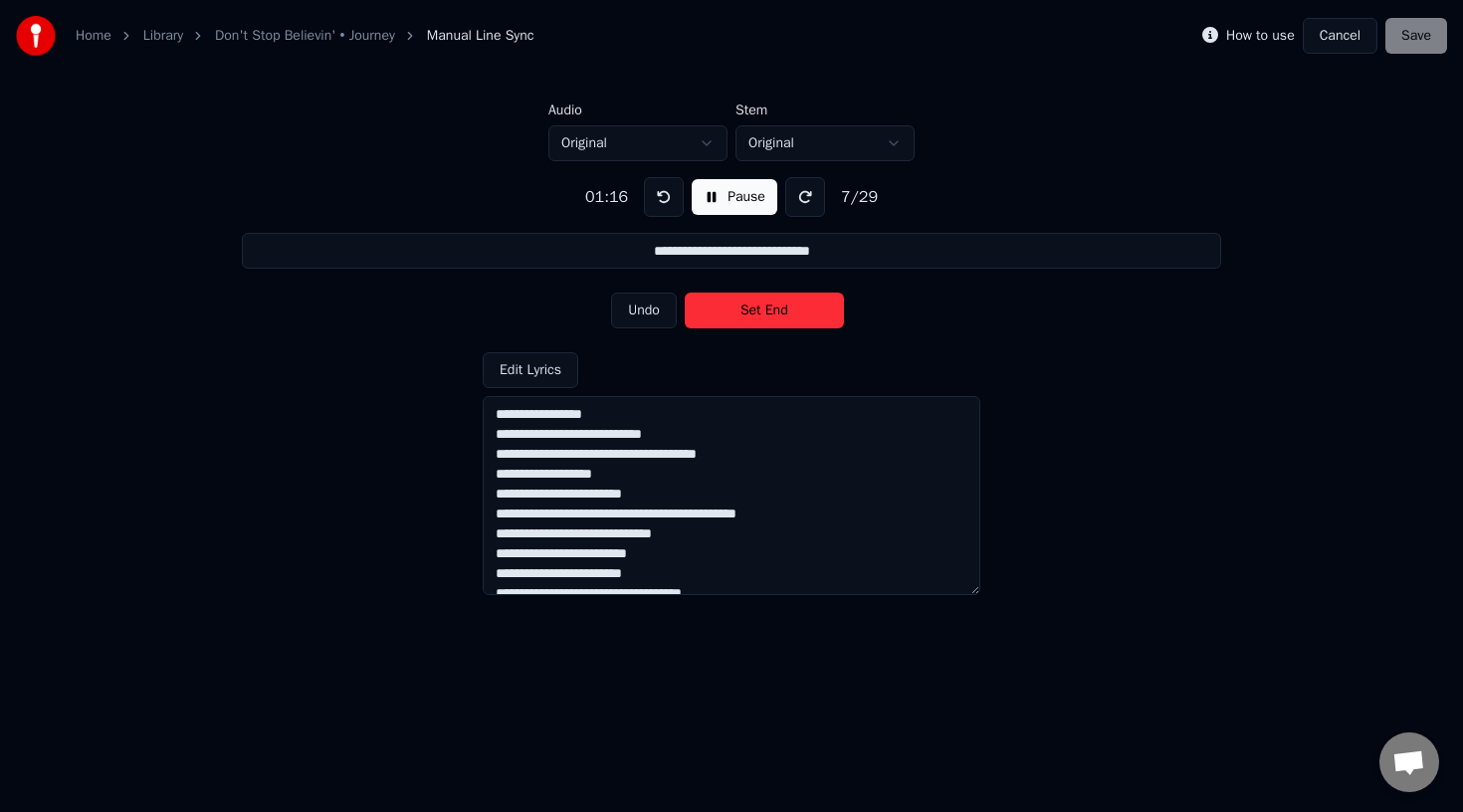 click on "Set End" at bounding box center [764, 310] 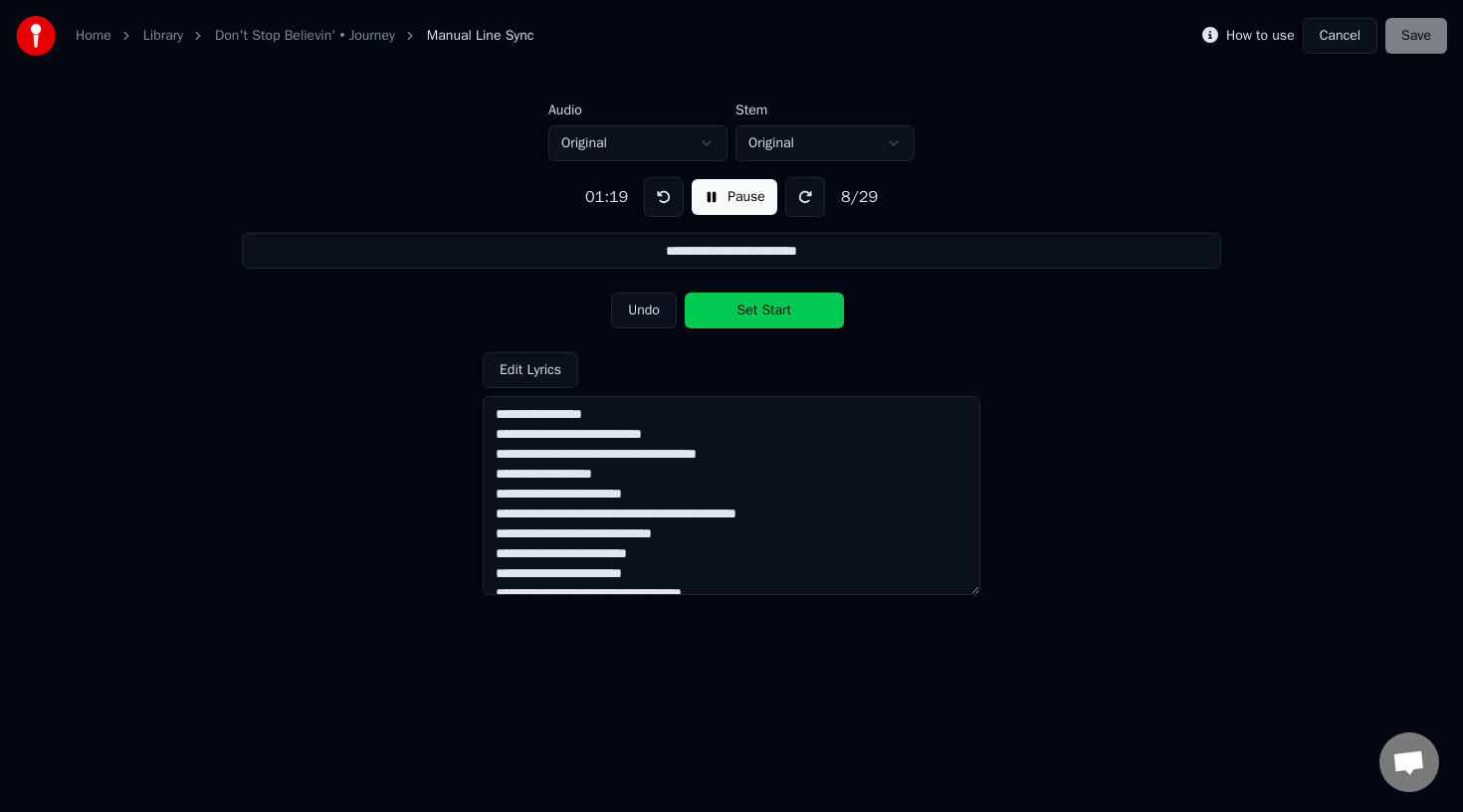 click on "Set Start" at bounding box center [764, 310] 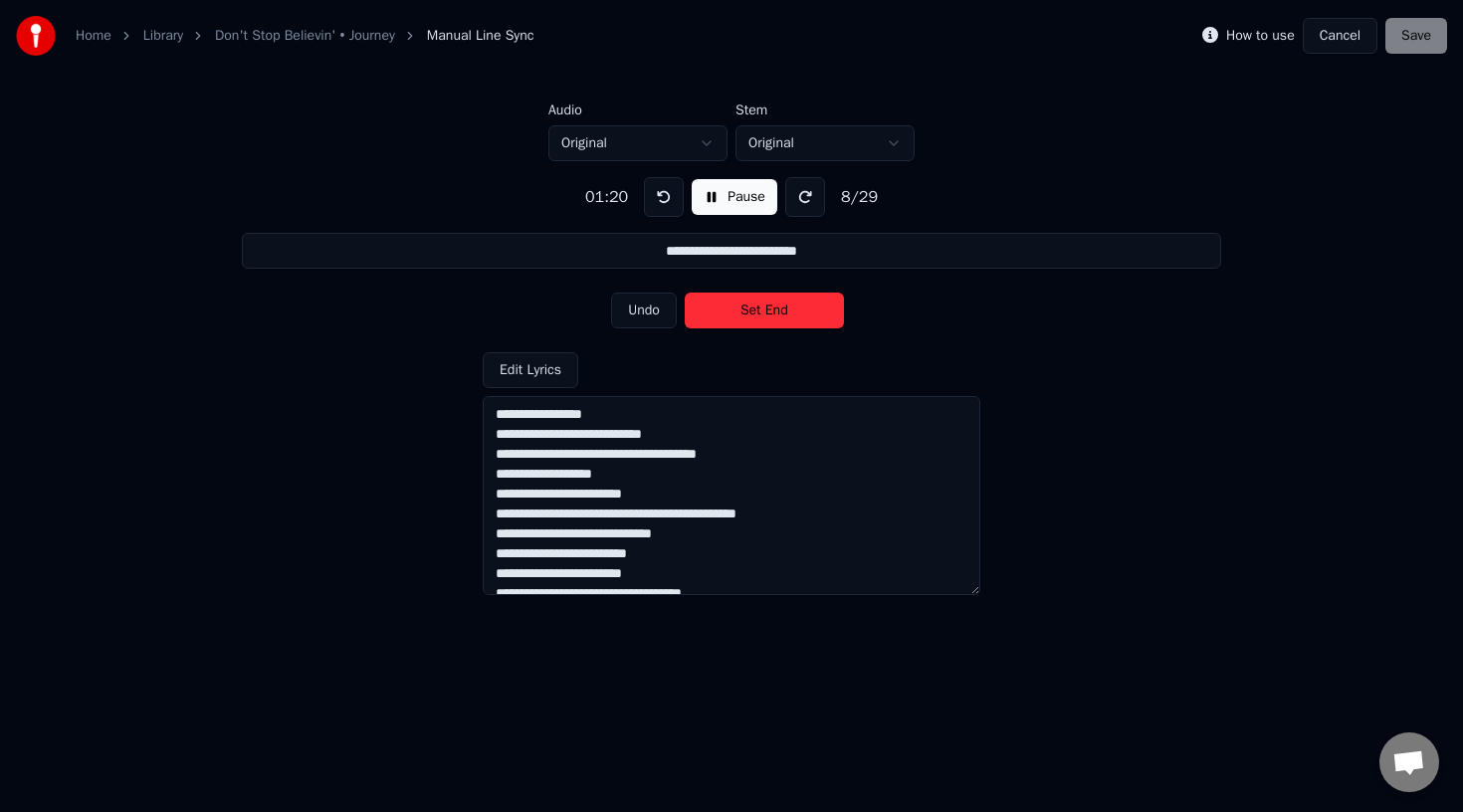click on "Set End" at bounding box center (764, 310) 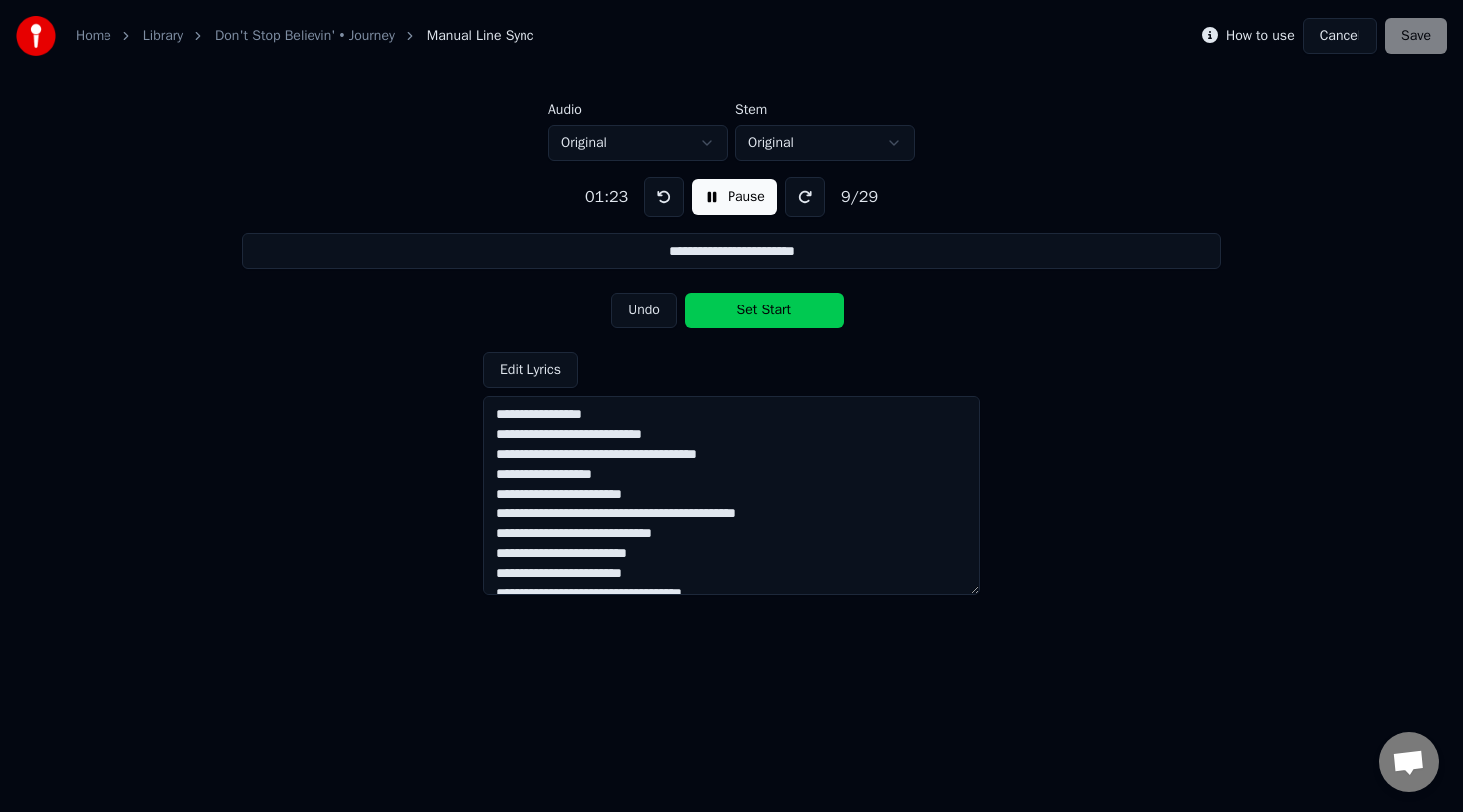 click on "Set Start" at bounding box center (764, 310) 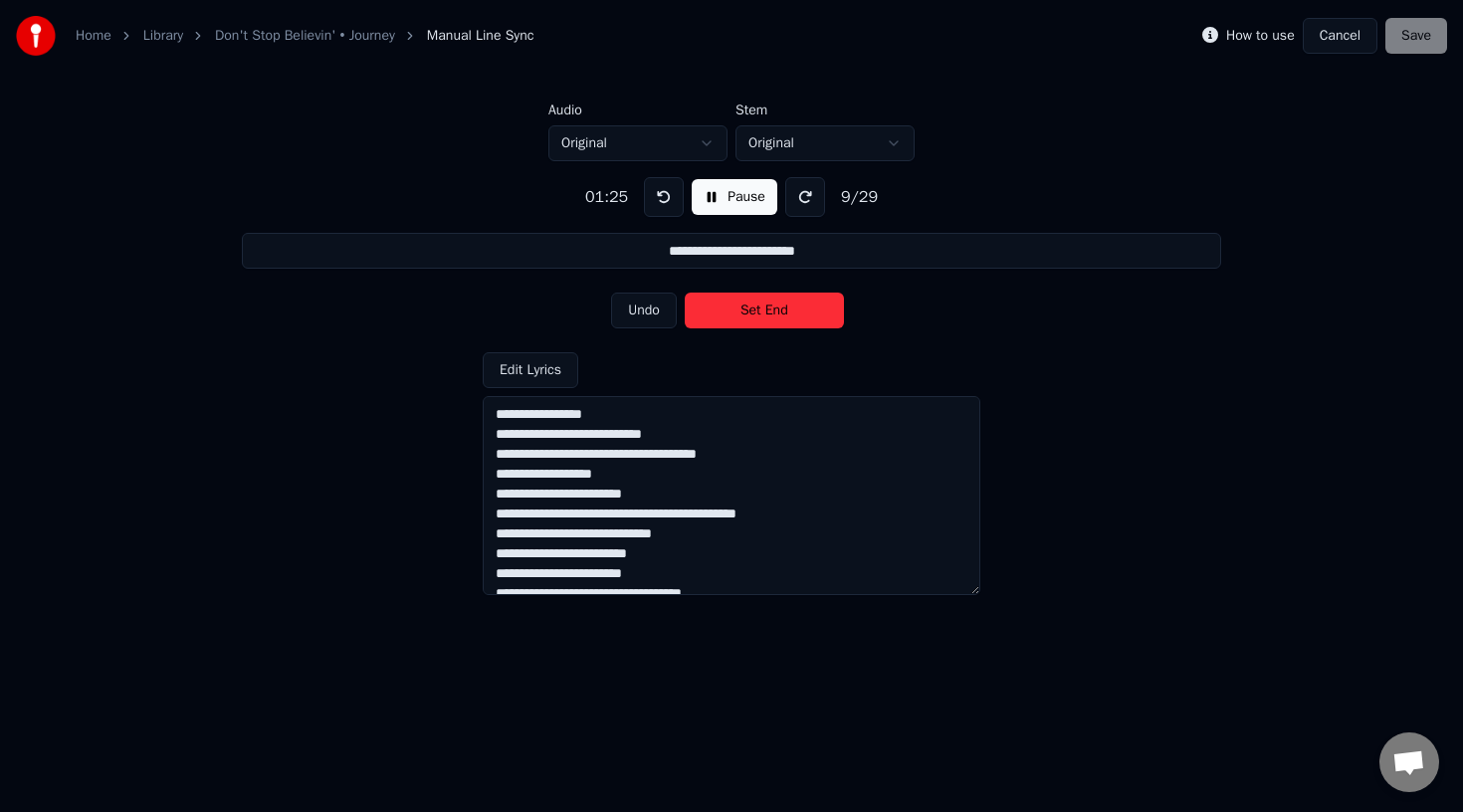 click on "Set End" at bounding box center [764, 310] 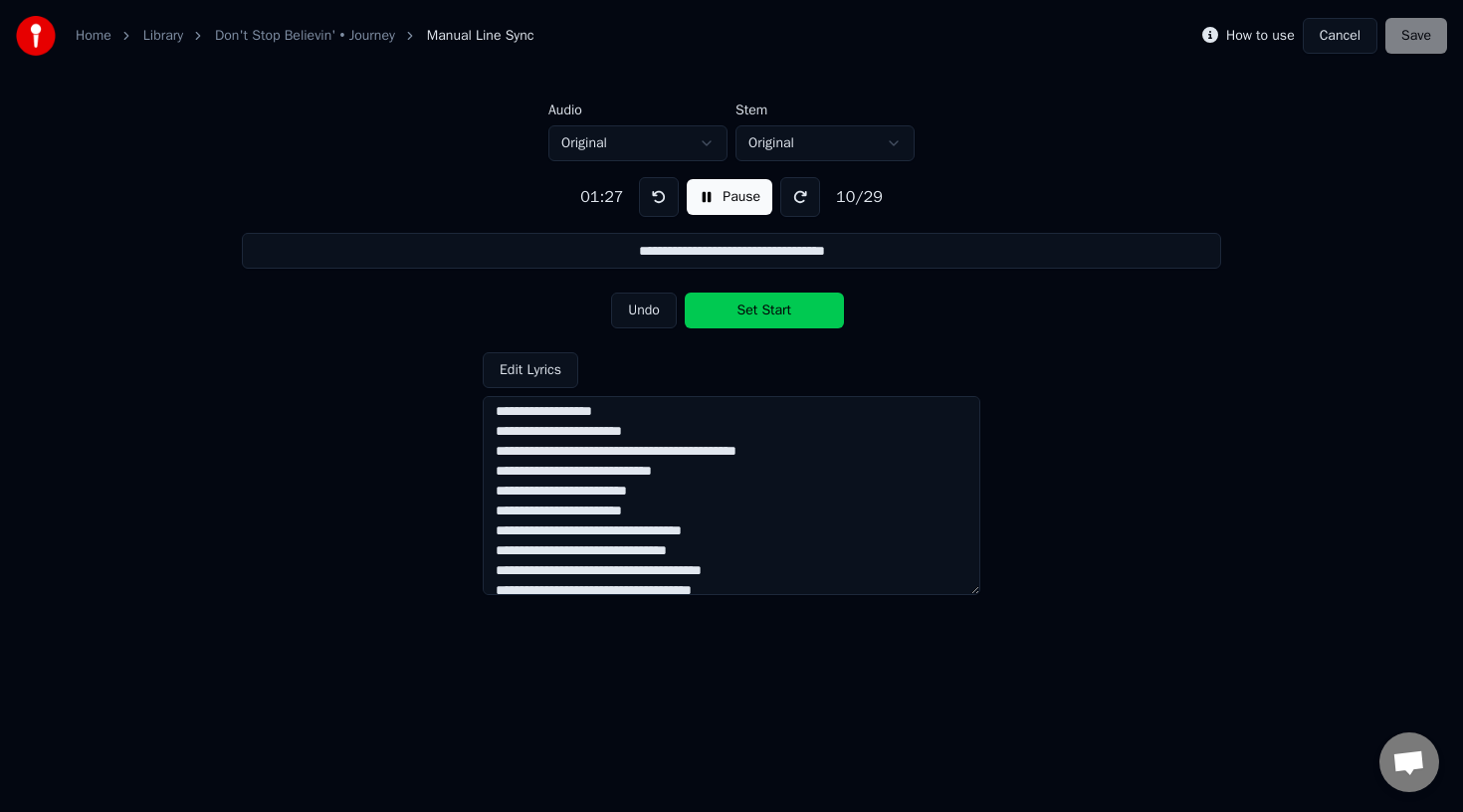 scroll, scrollTop: 95, scrollLeft: 0, axis: vertical 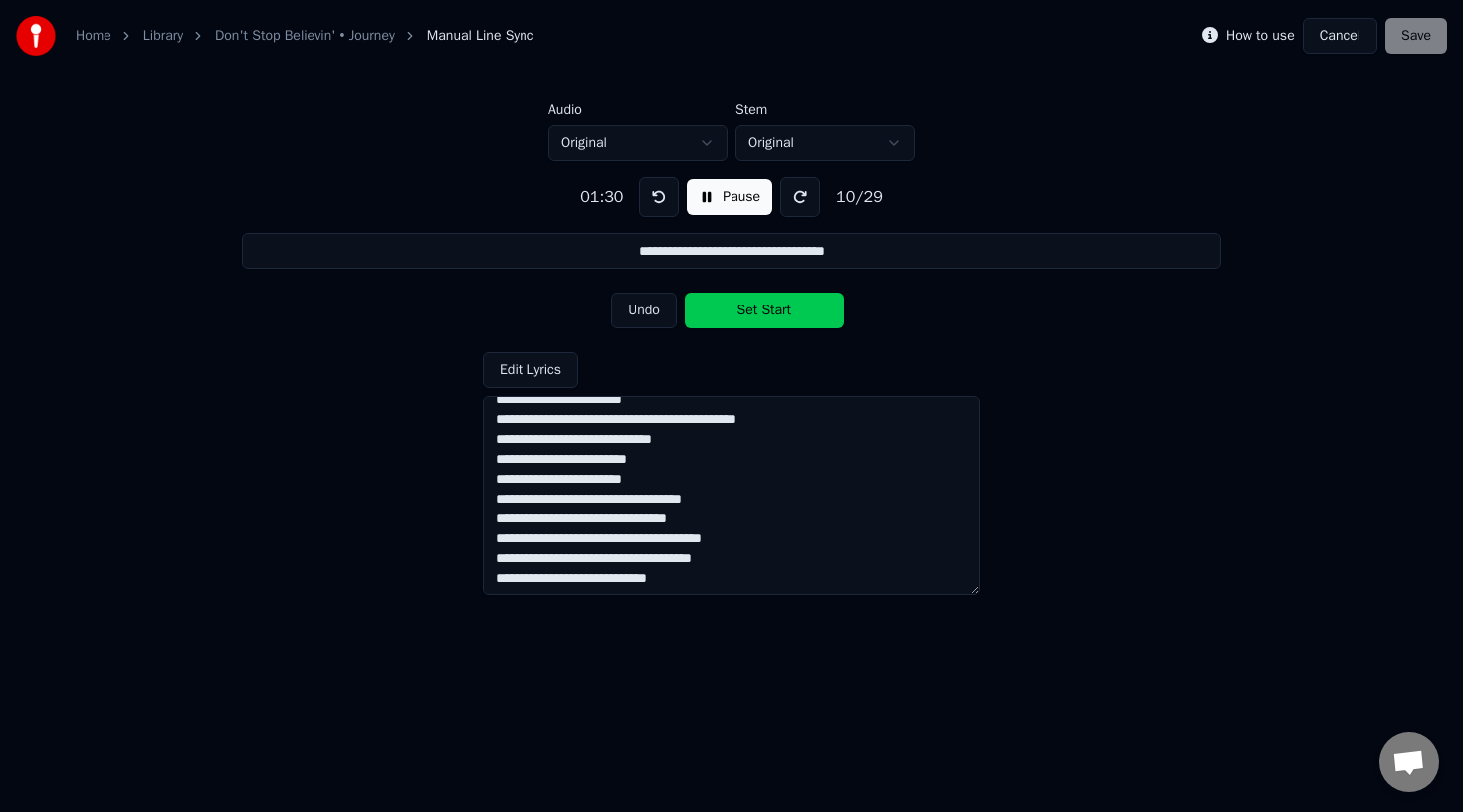 click on "Set Start" at bounding box center [764, 310] 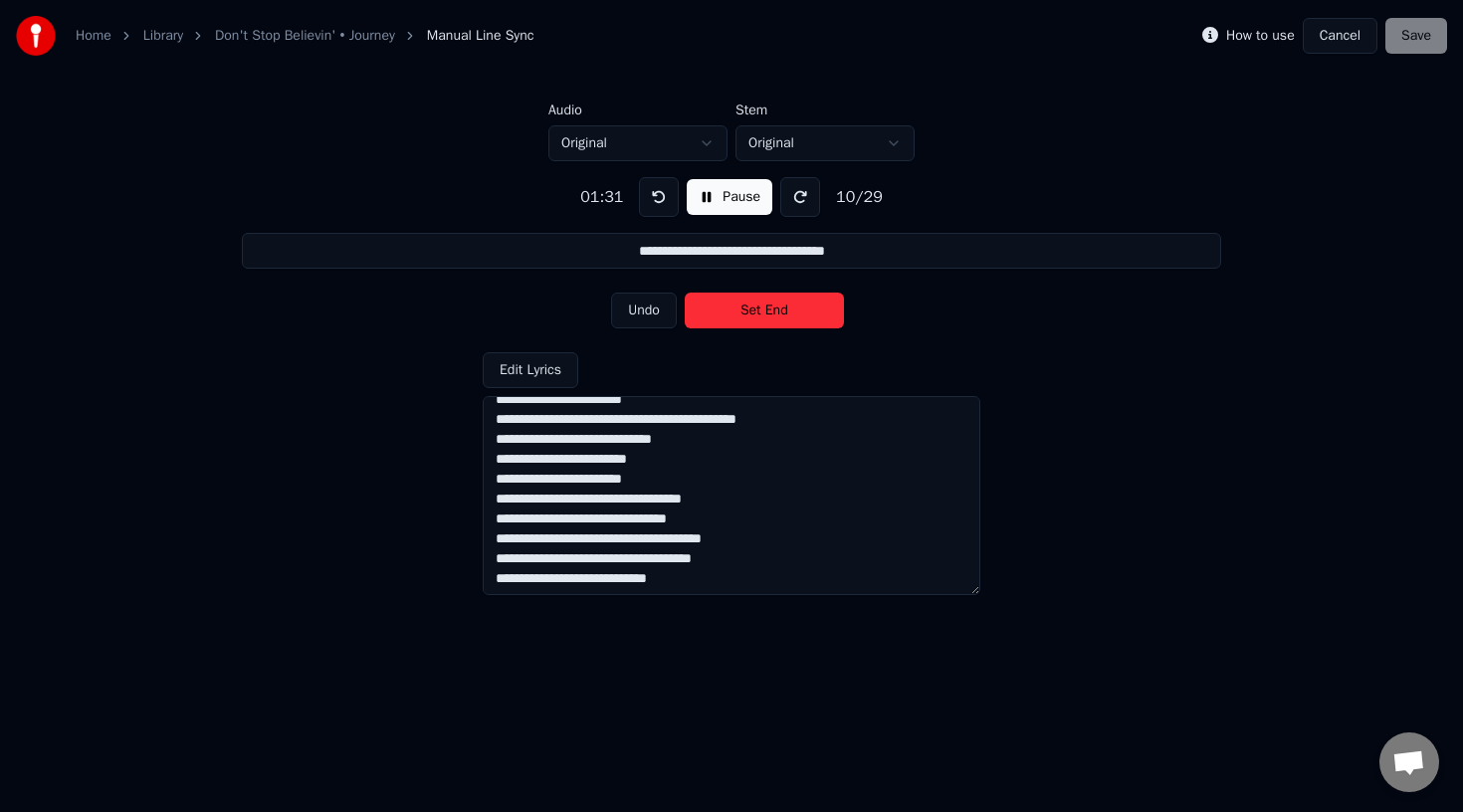 click on "Set End" at bounding box center (764, 310) 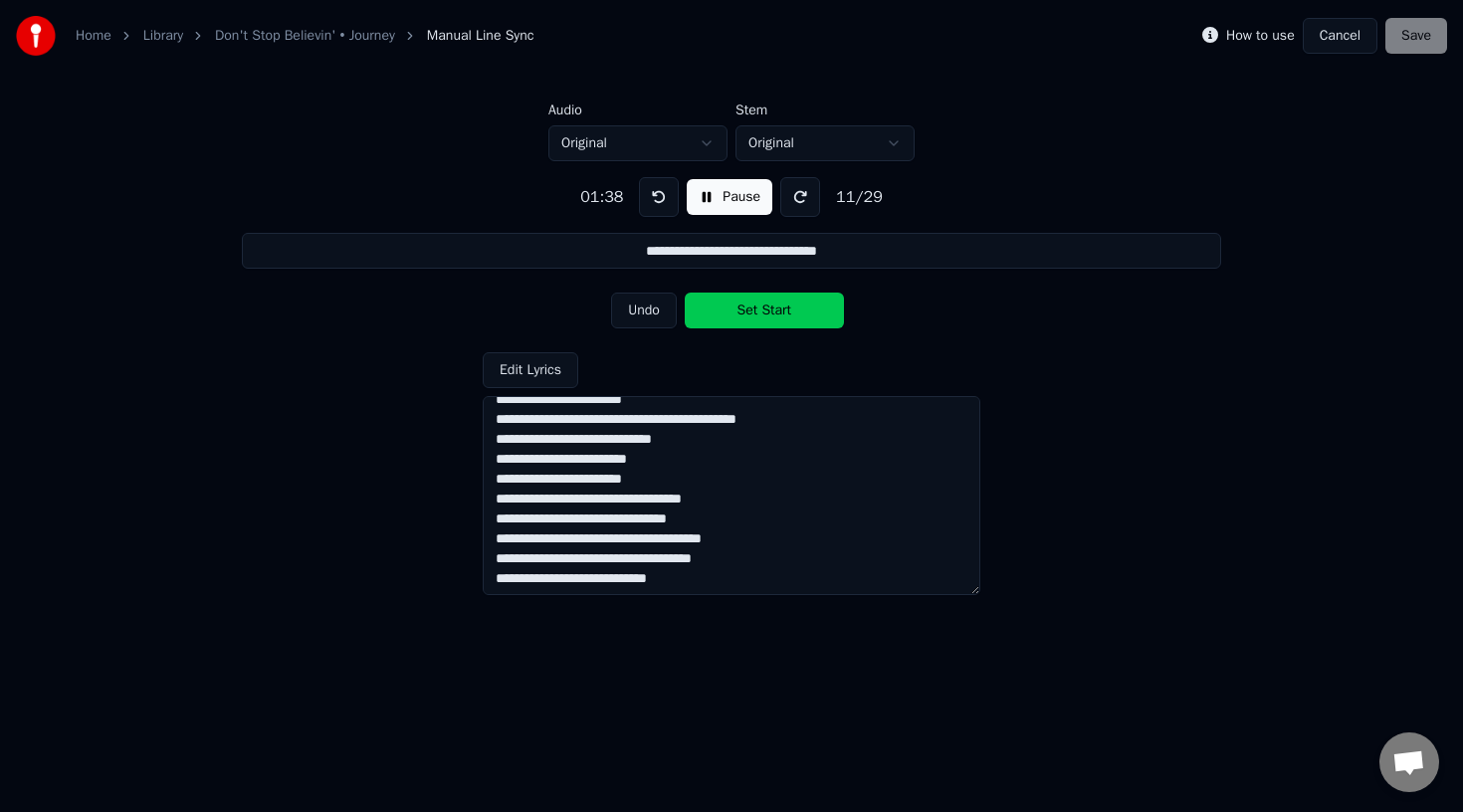click on "Set Start" at bounding box center [764, 310] 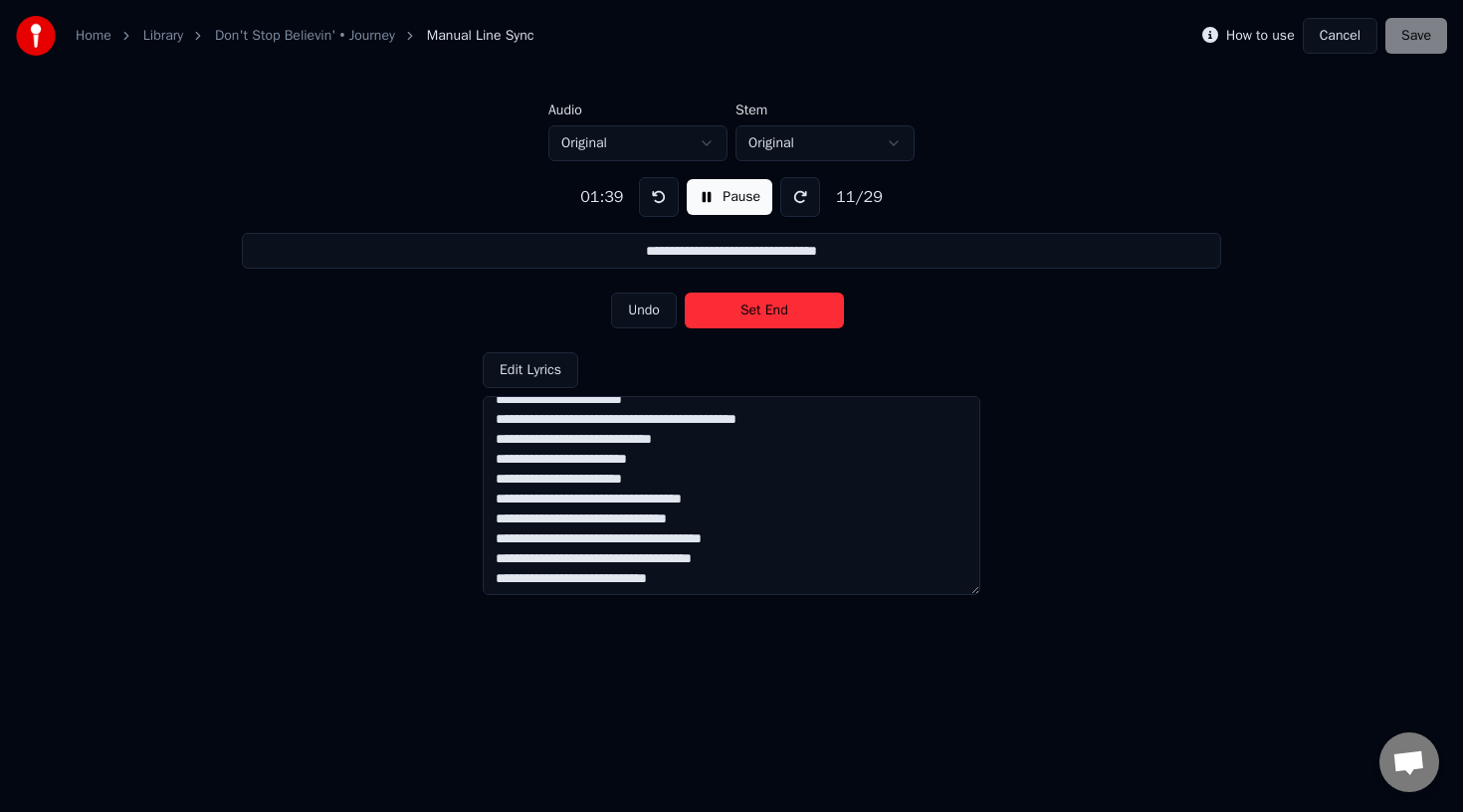 click on "Set End" at bounding box center (764, 310) 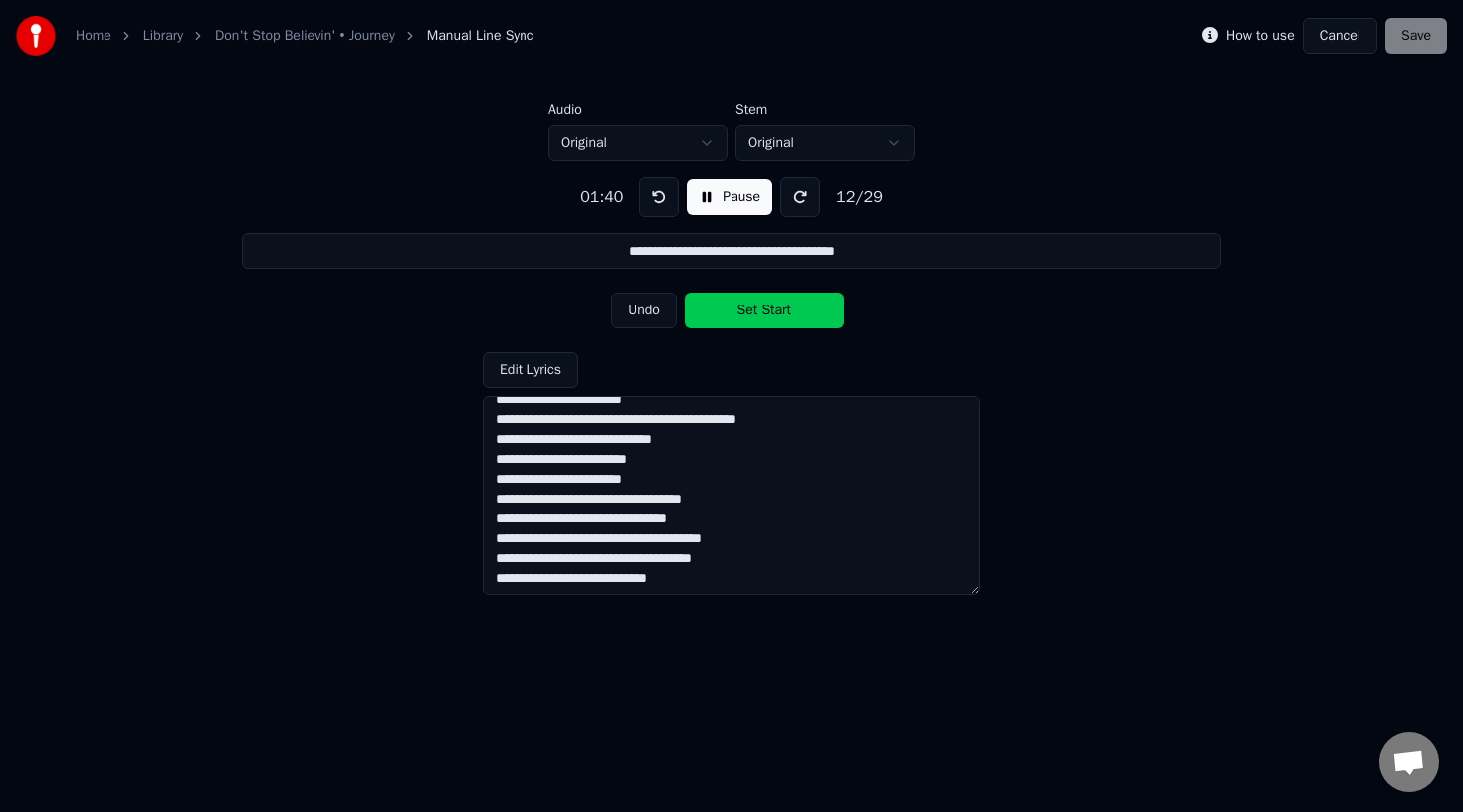 click on "Set Start" at bounding box center [764, 310] 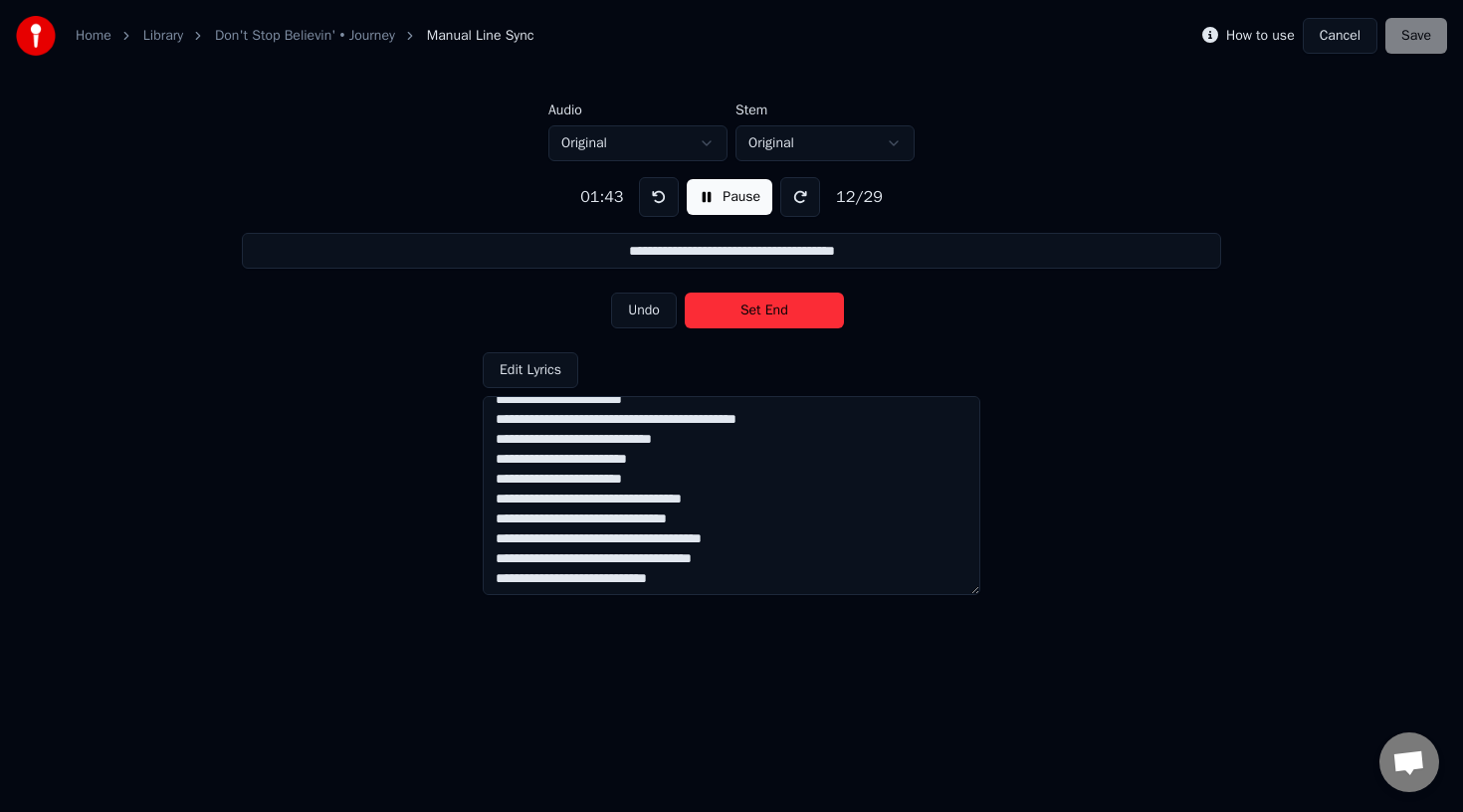 click on "Set End" at bounding box center [764, 310] 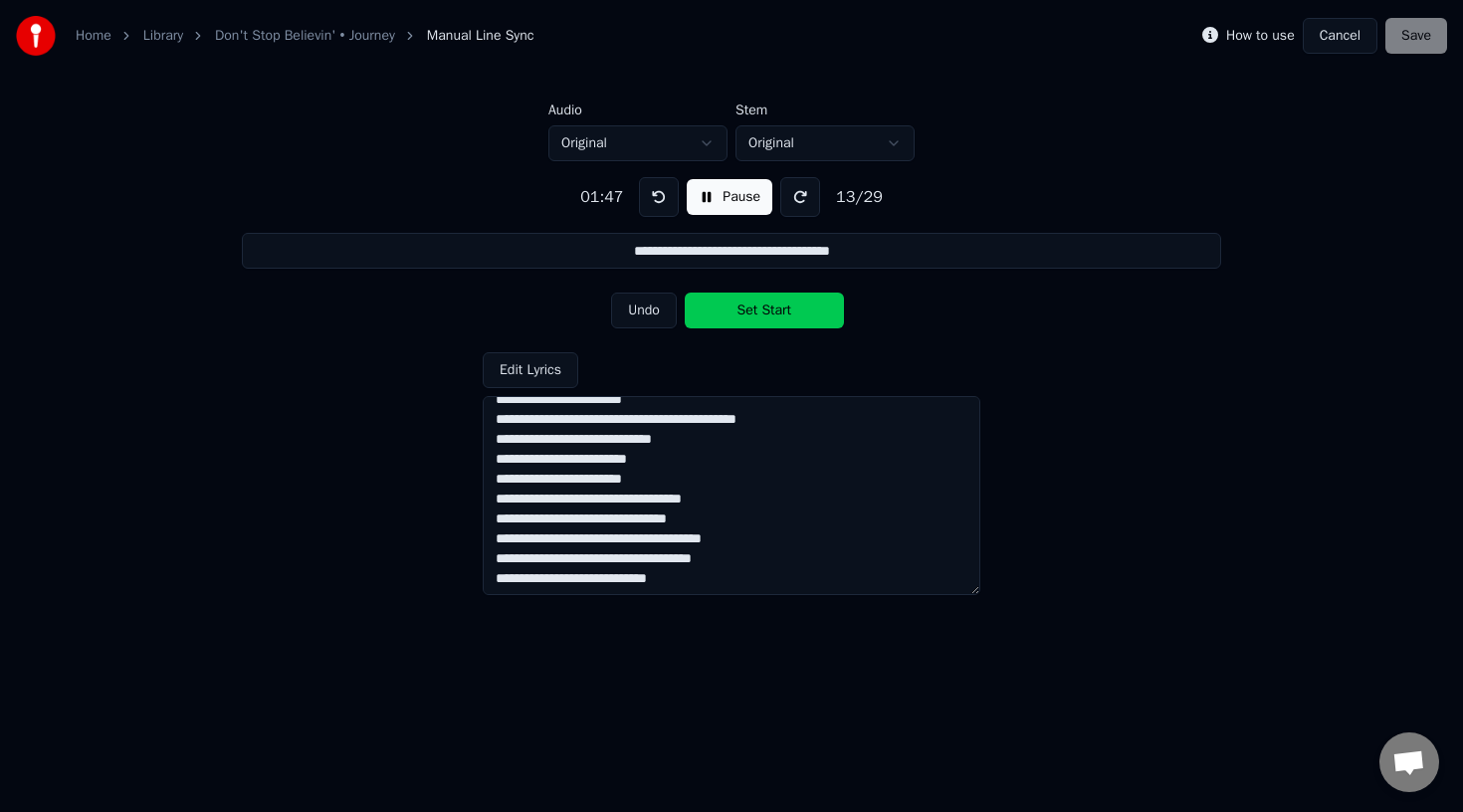 click on "Pause" at bounding box center (730, 197) 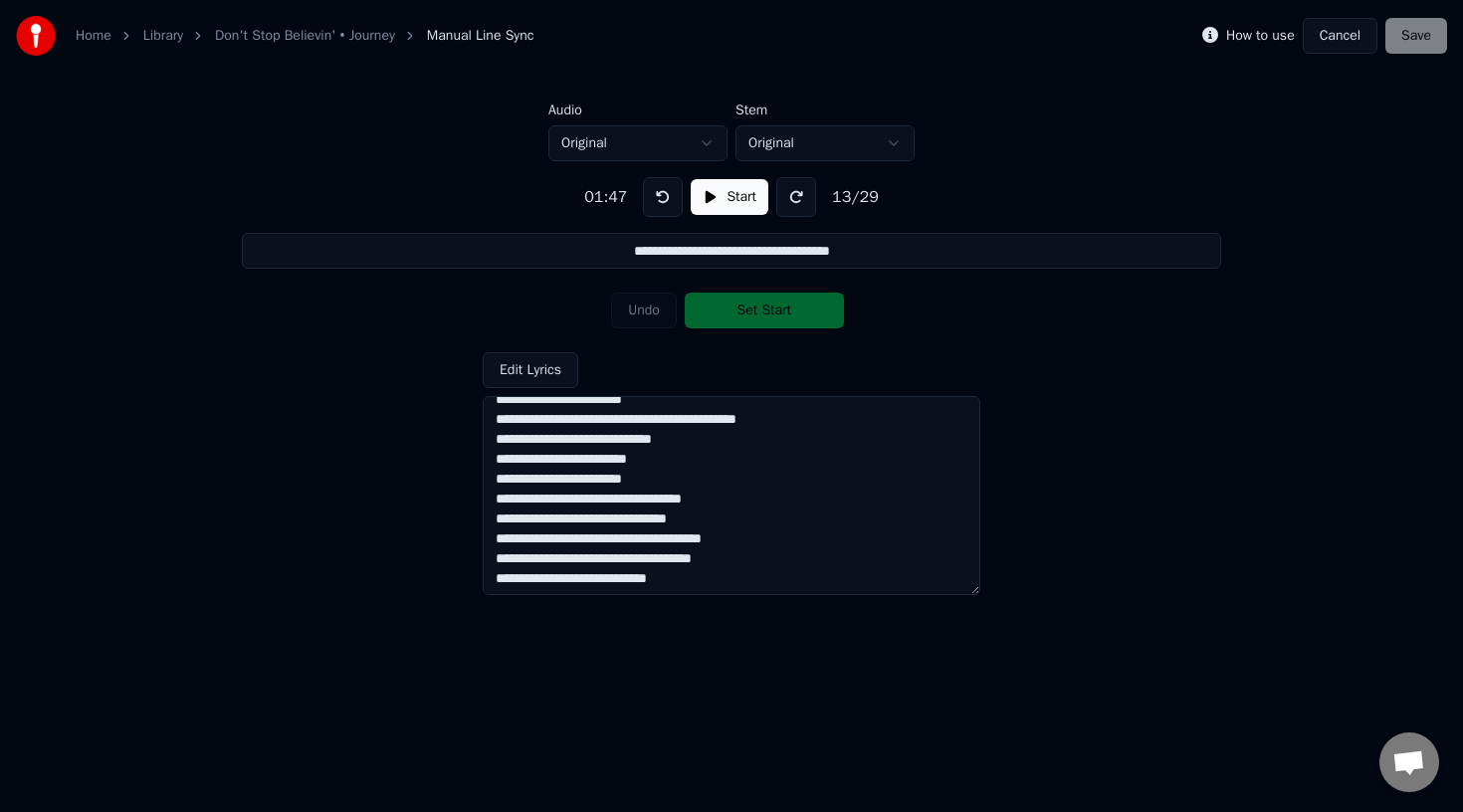 click on "Start" at bounding box center (730, 197) 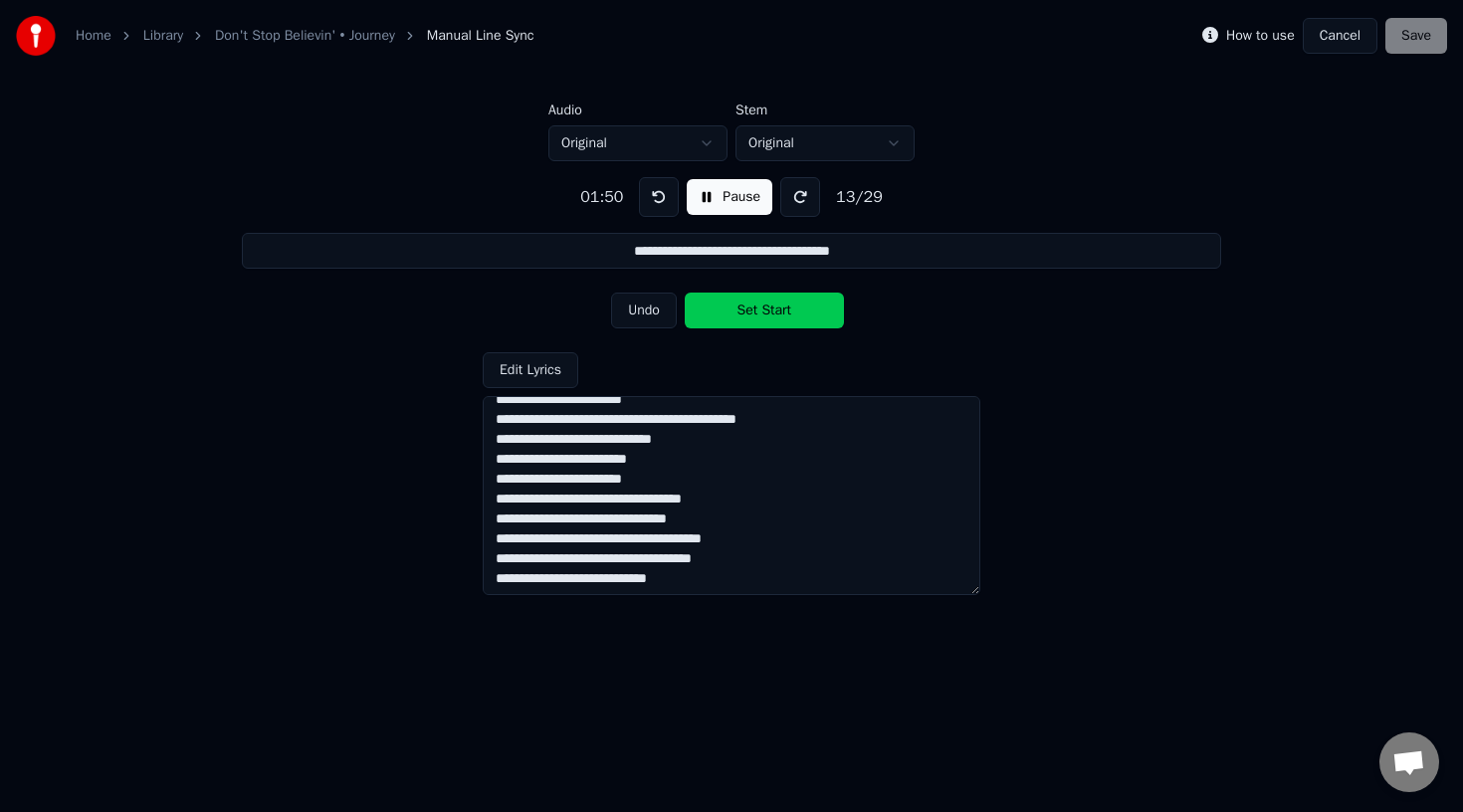 click on "Set Start" at bounding box center (764, 310) 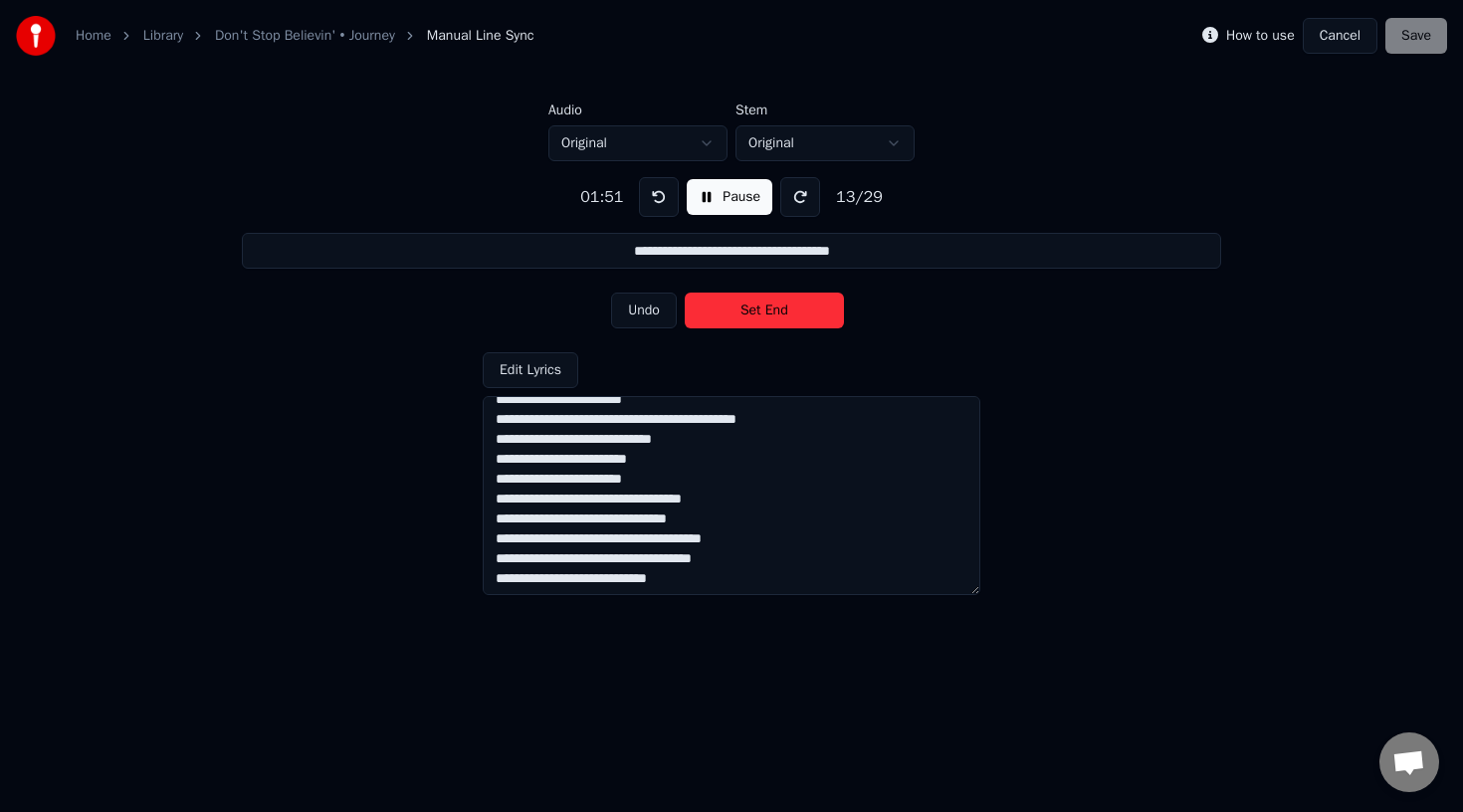 click on "Set End" at bounding box center [764, 310] 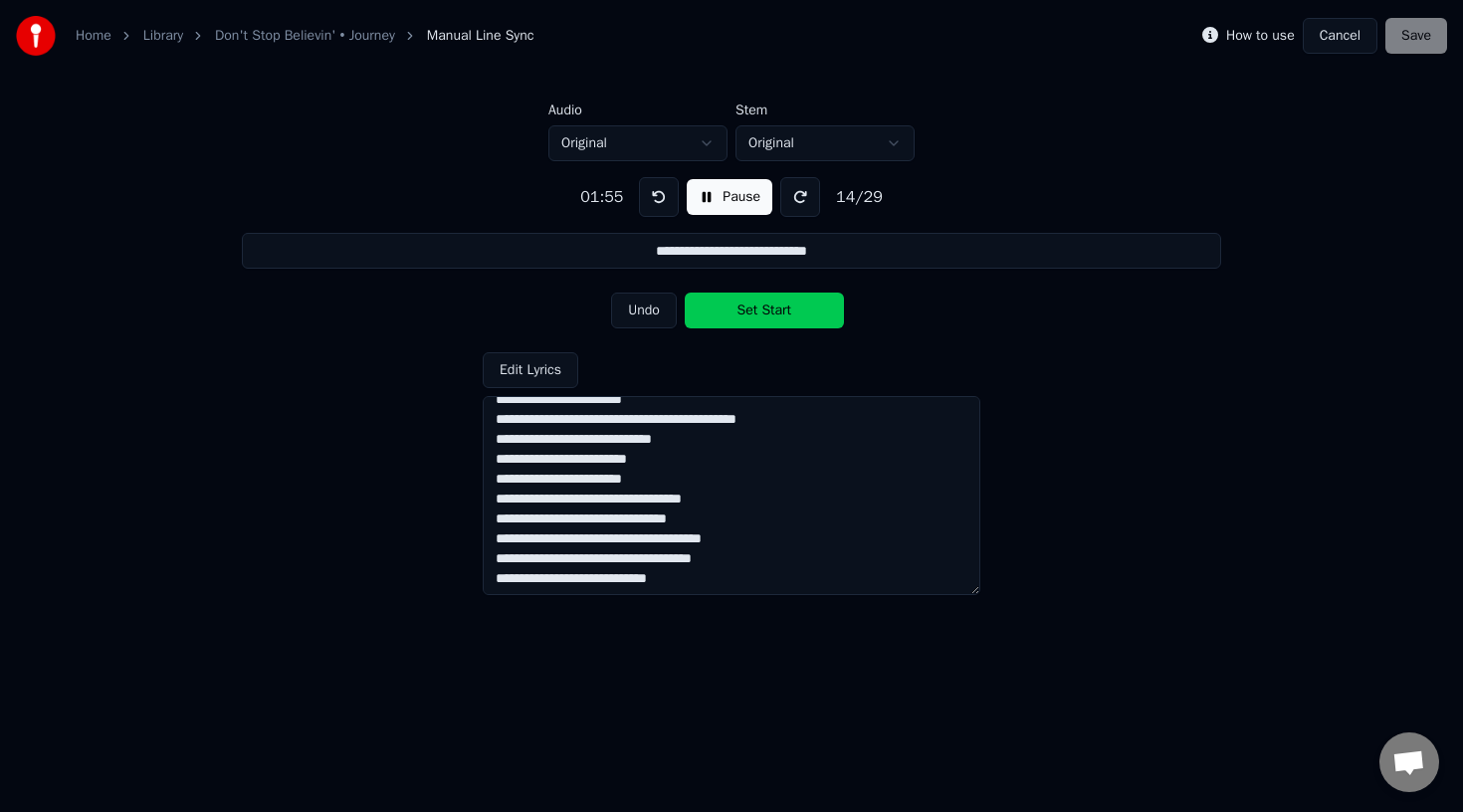 click on "Set Start" at bounding box center (764, 310) 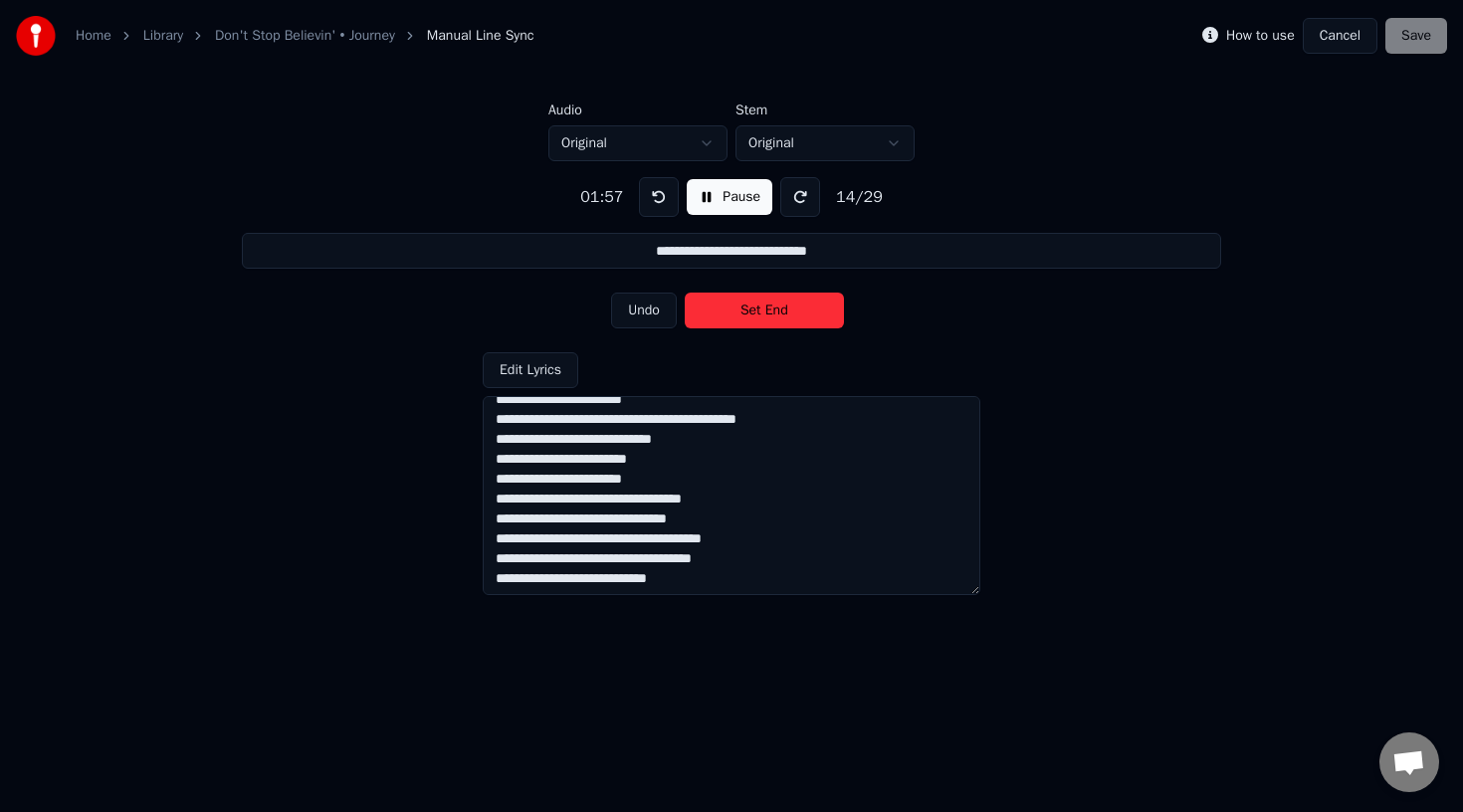 click on "Set End" at bounding box center [764, 310] 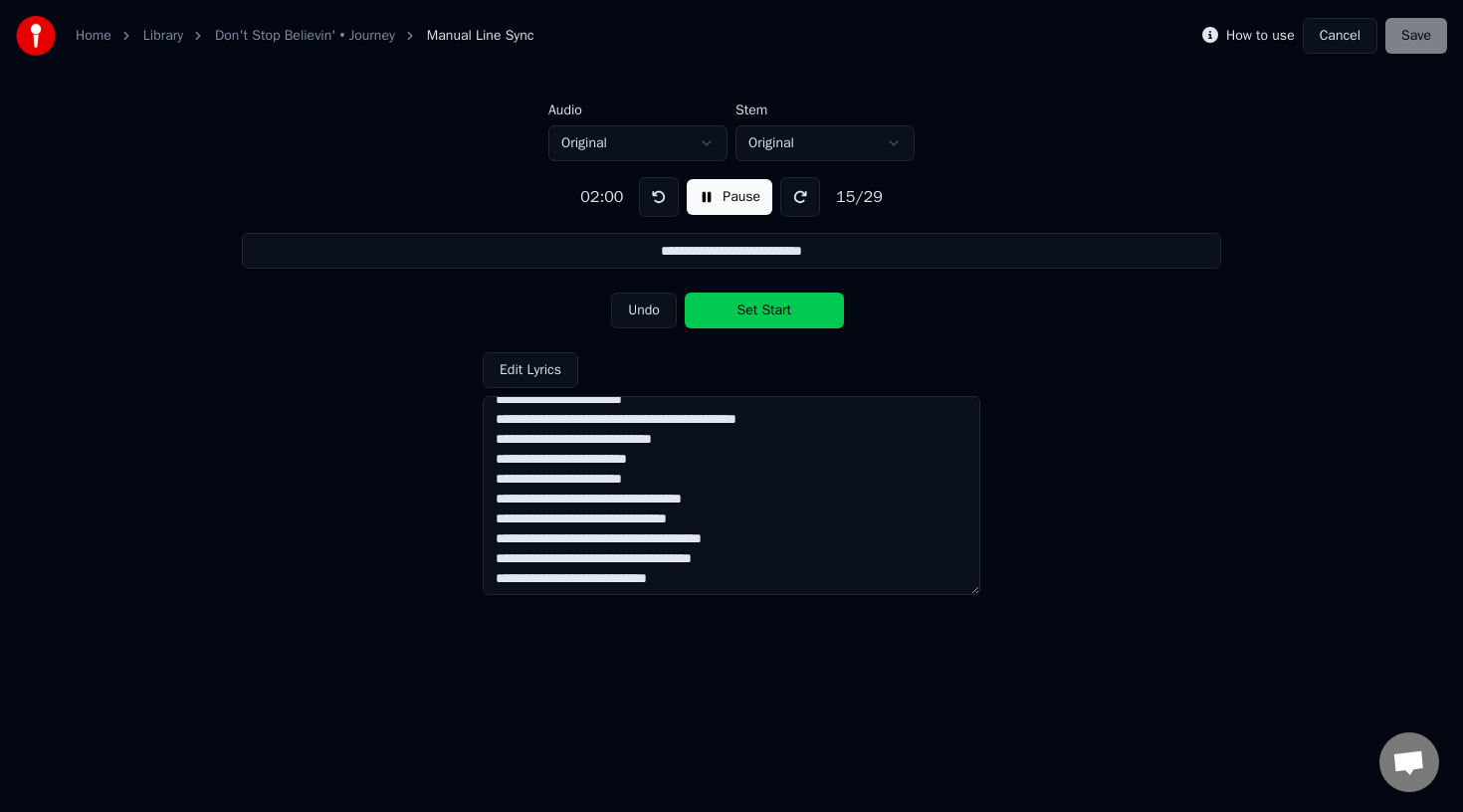 click on "Set Start" at bounding box center (764, 310) 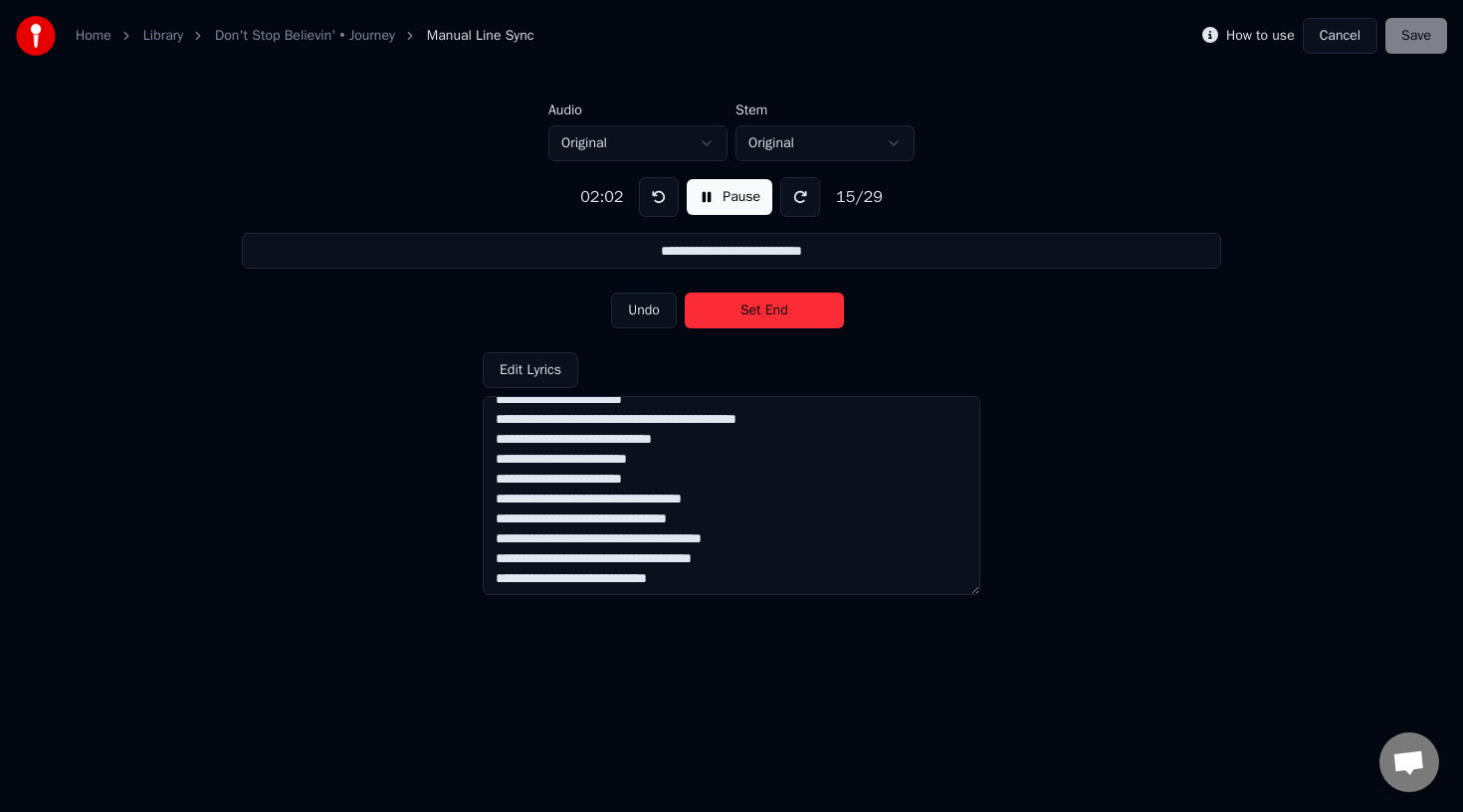 click on "Set End" at bounding box center (764, 310) 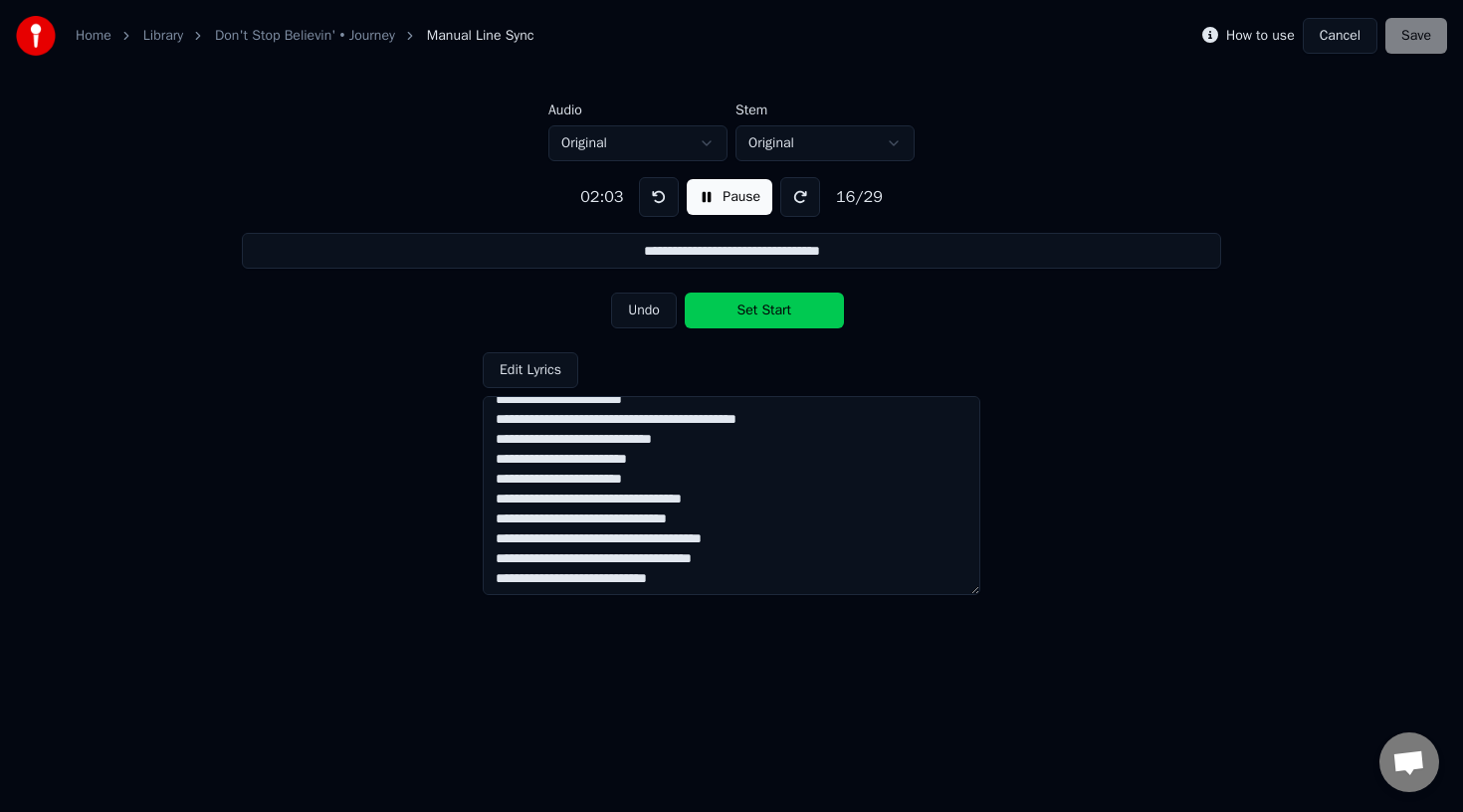 click on "Set Start" at bounding box center [764, 310] 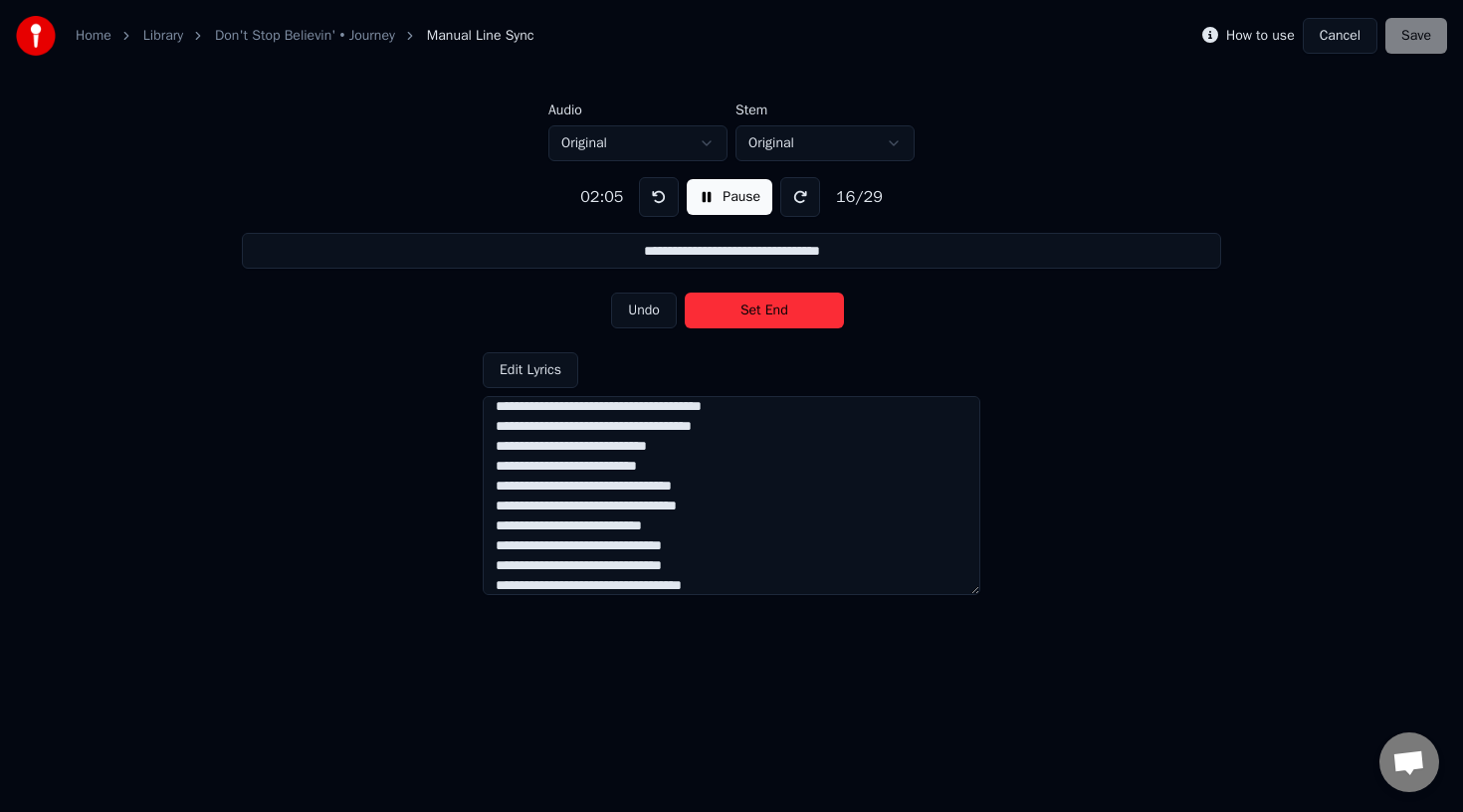 scroll, scrollTop: 235, scrollLeft: 0, axis: vertical 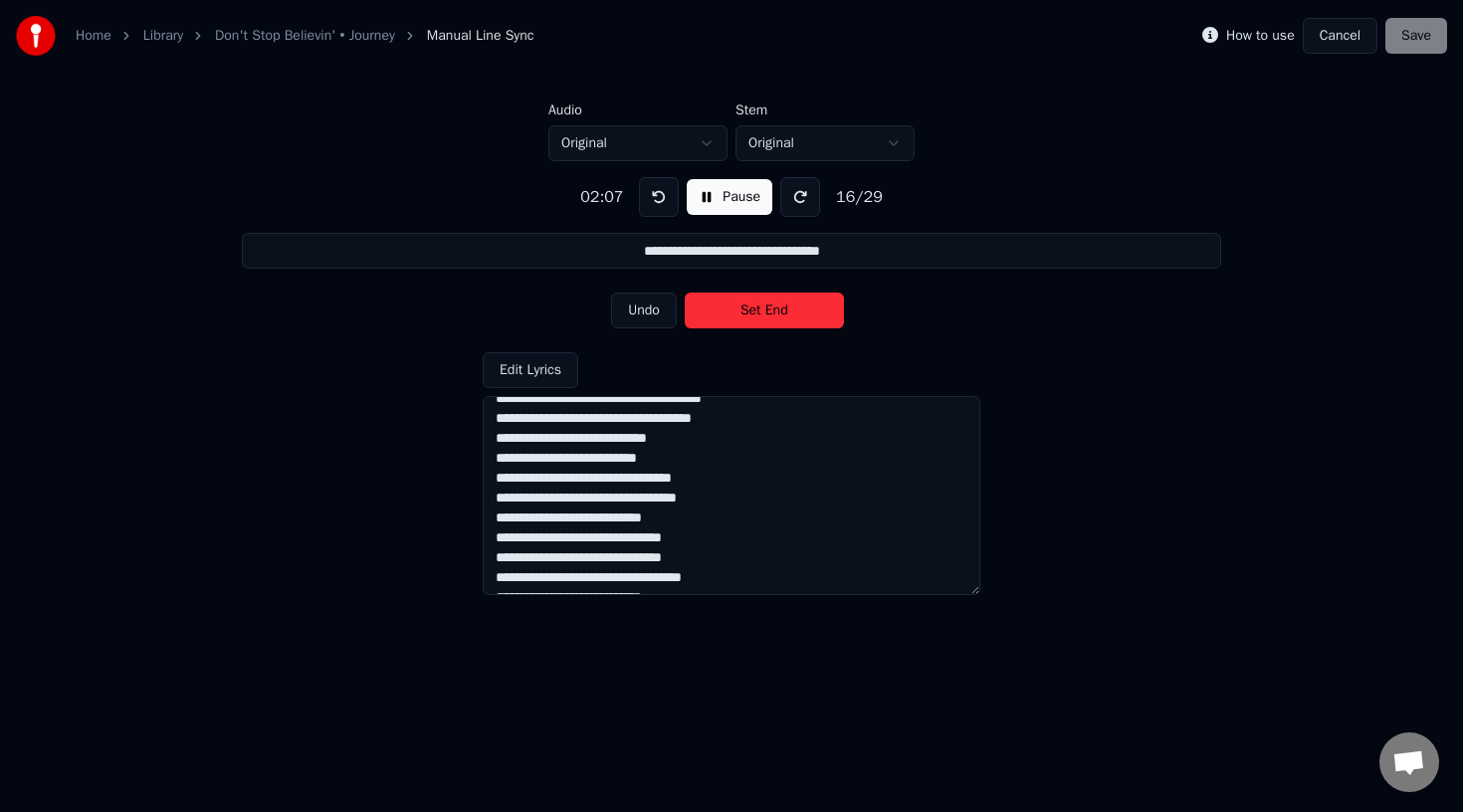 click at bounding box center (800, 197) 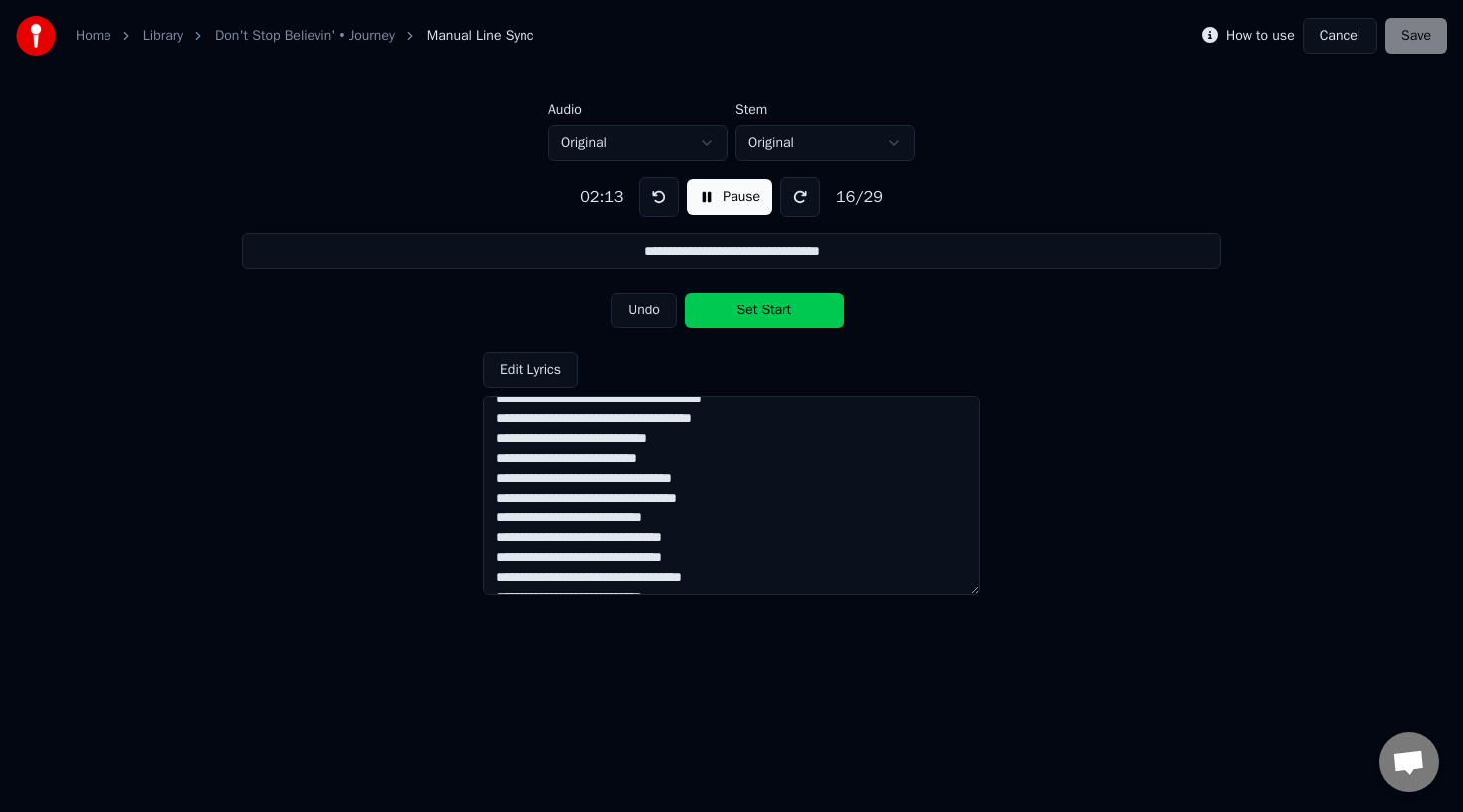 click at bounding box center [800, 197] 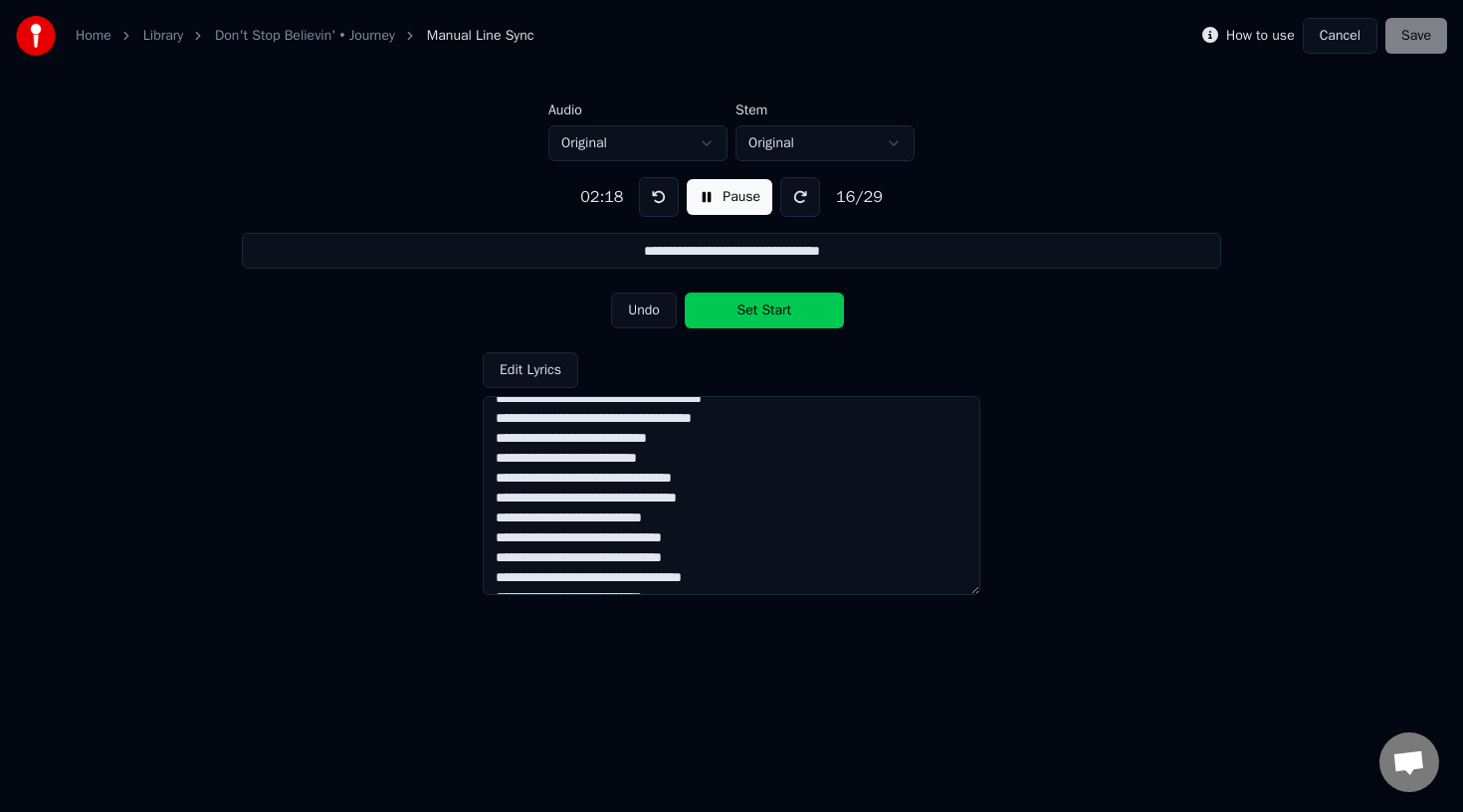 click at bounding box center (800, 197) 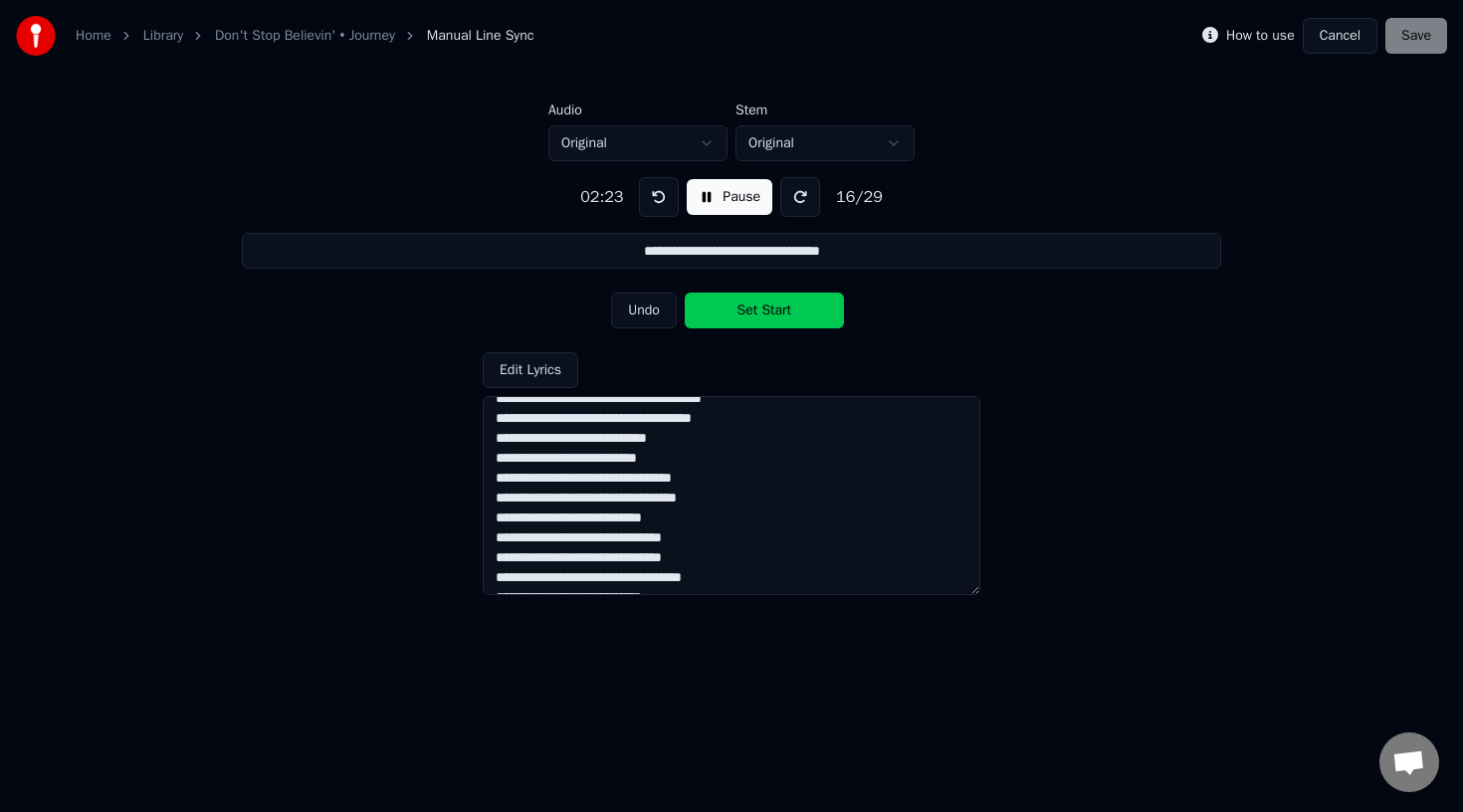 click at bounding box center (800, 197) 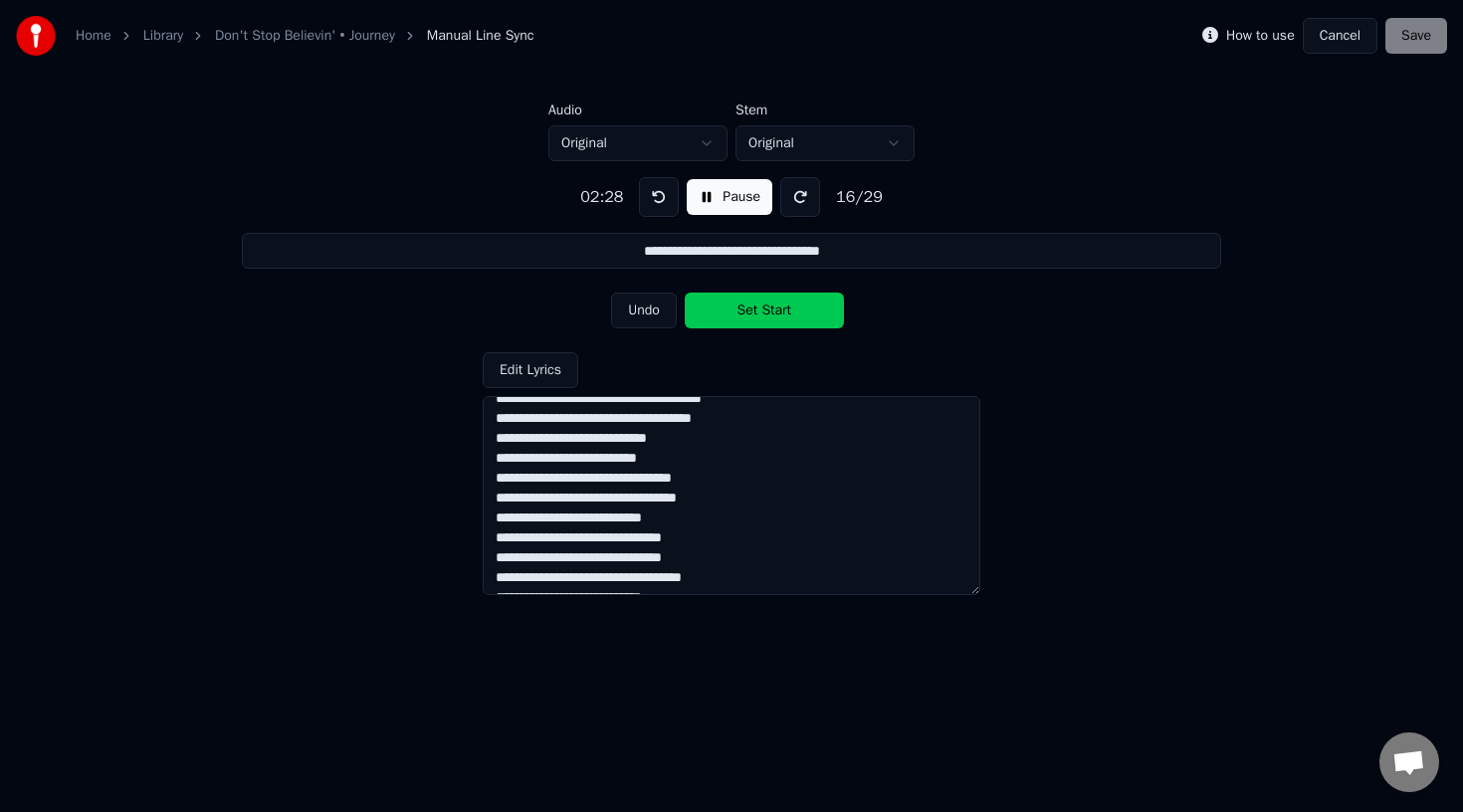 click at bounding box center (800, 197) 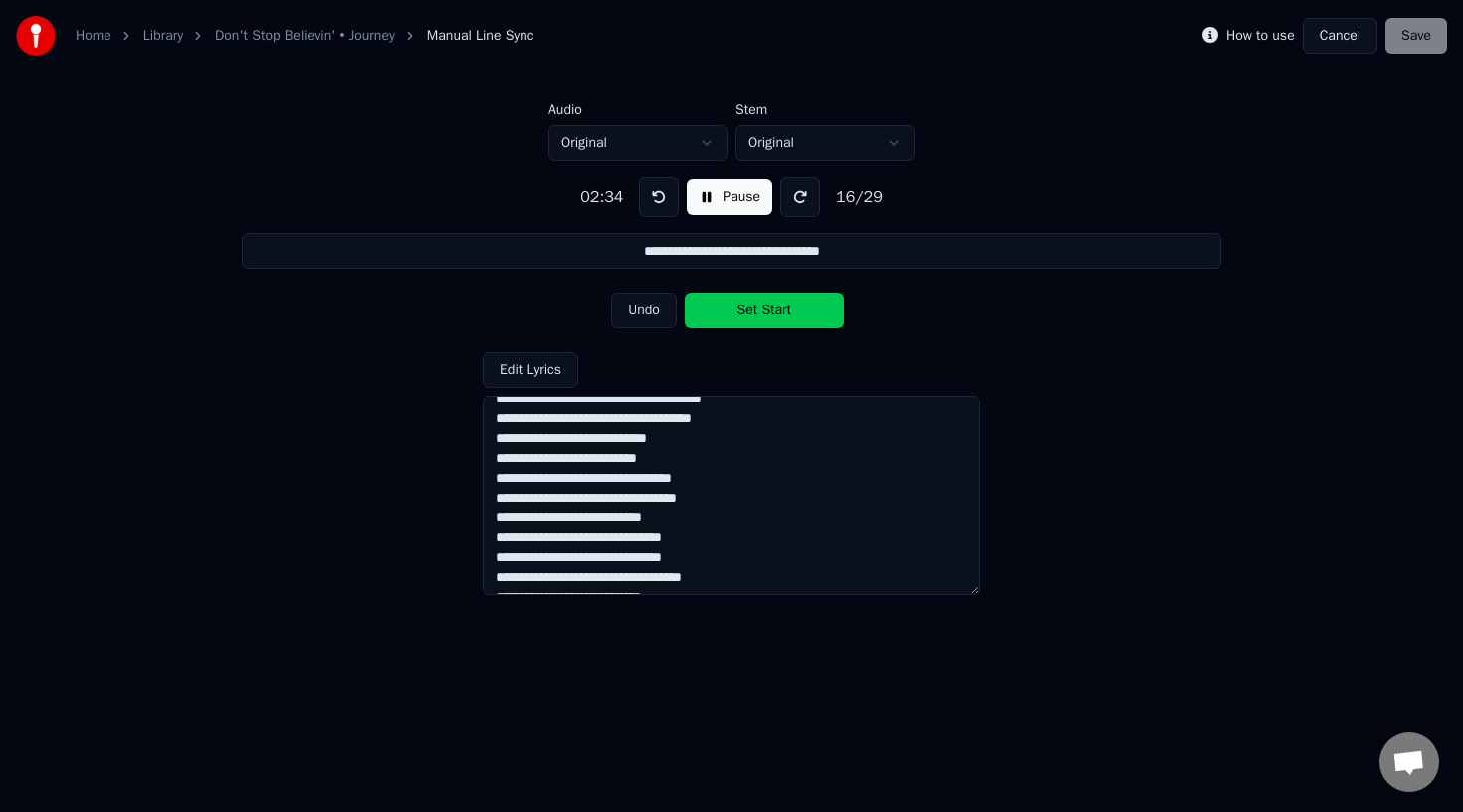 click on "Set Start" at bounding box center (764, 310) 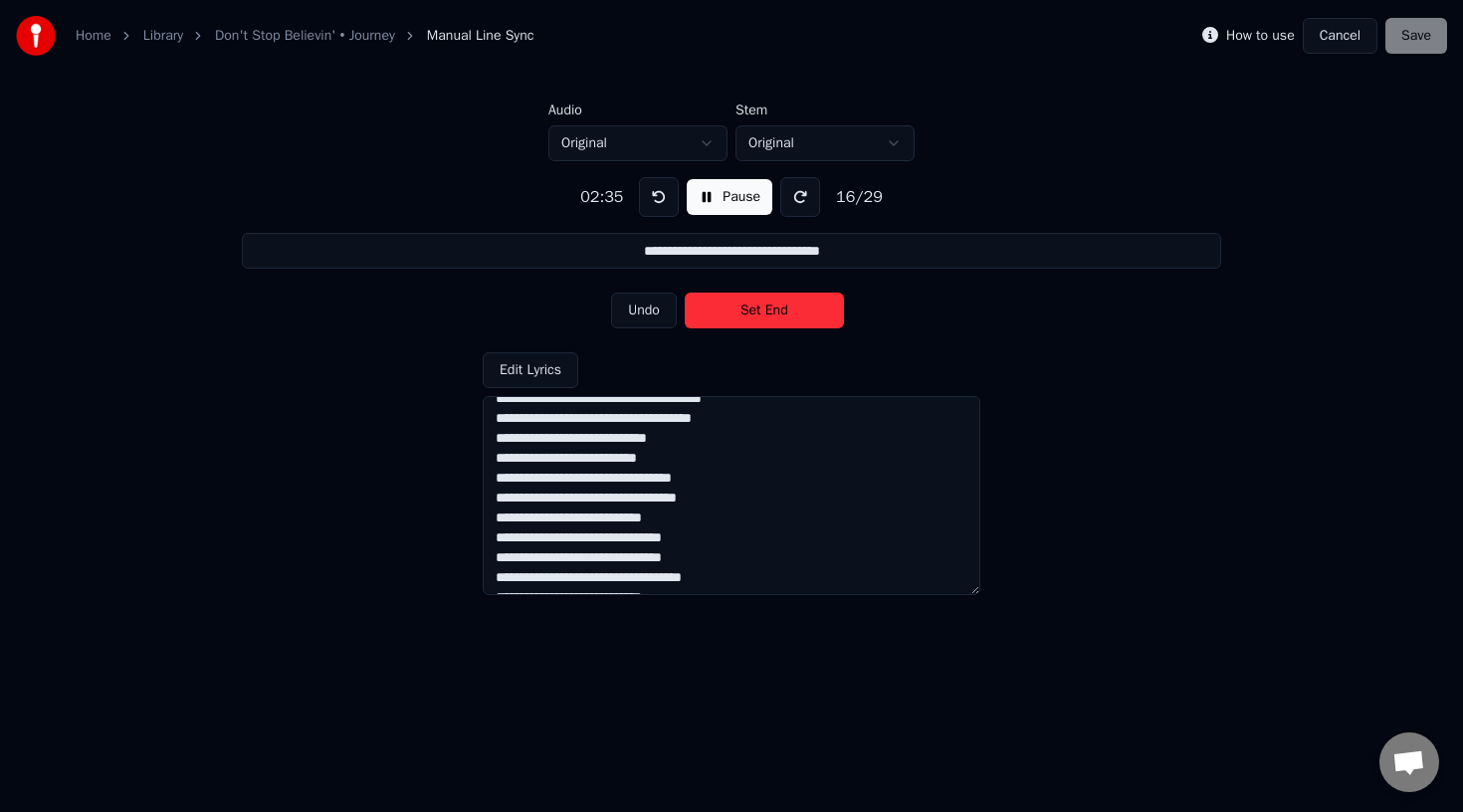 click on "Set End" at bounding box center [764, 310] 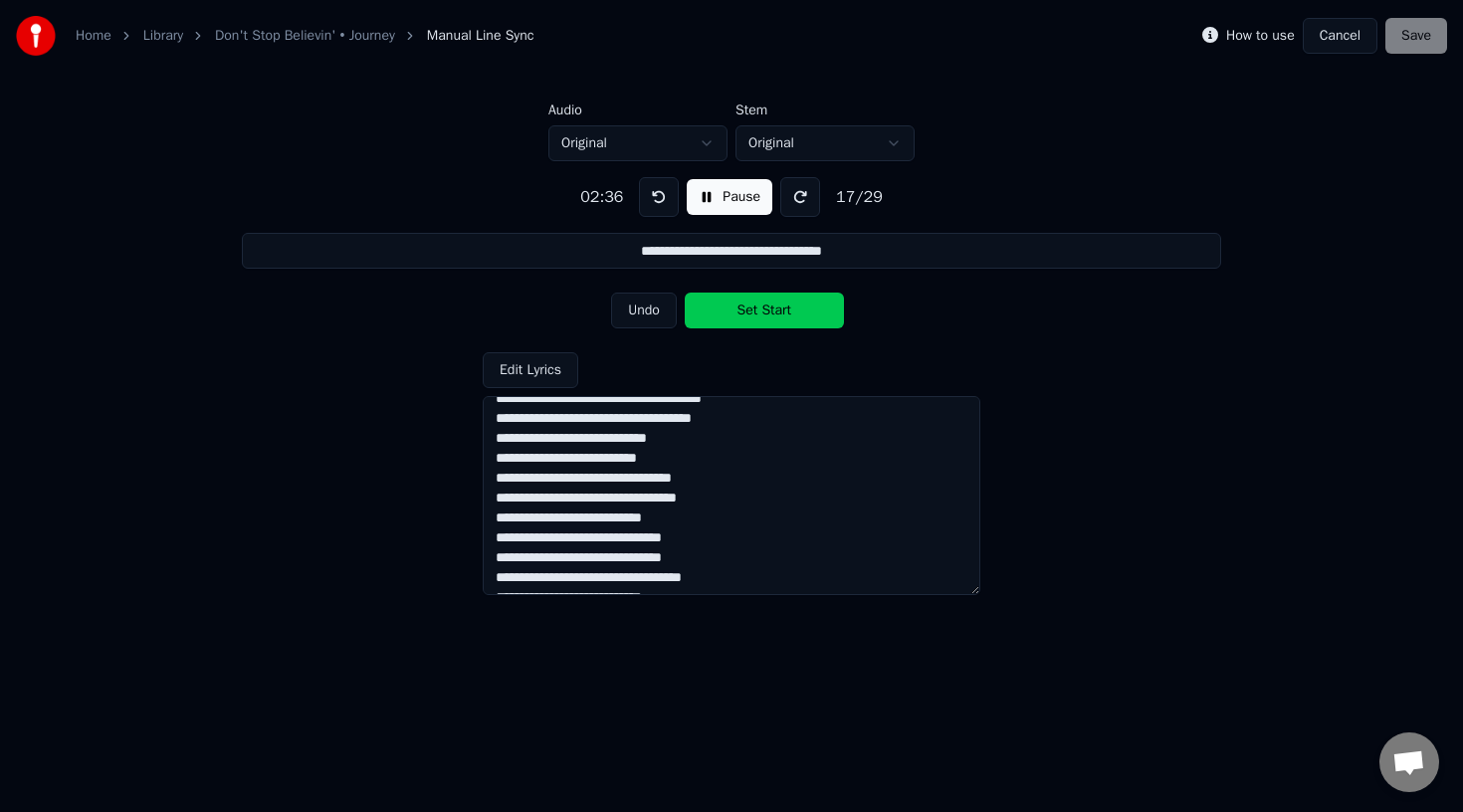 click on "Set Start" at bounding box center [764, 310] 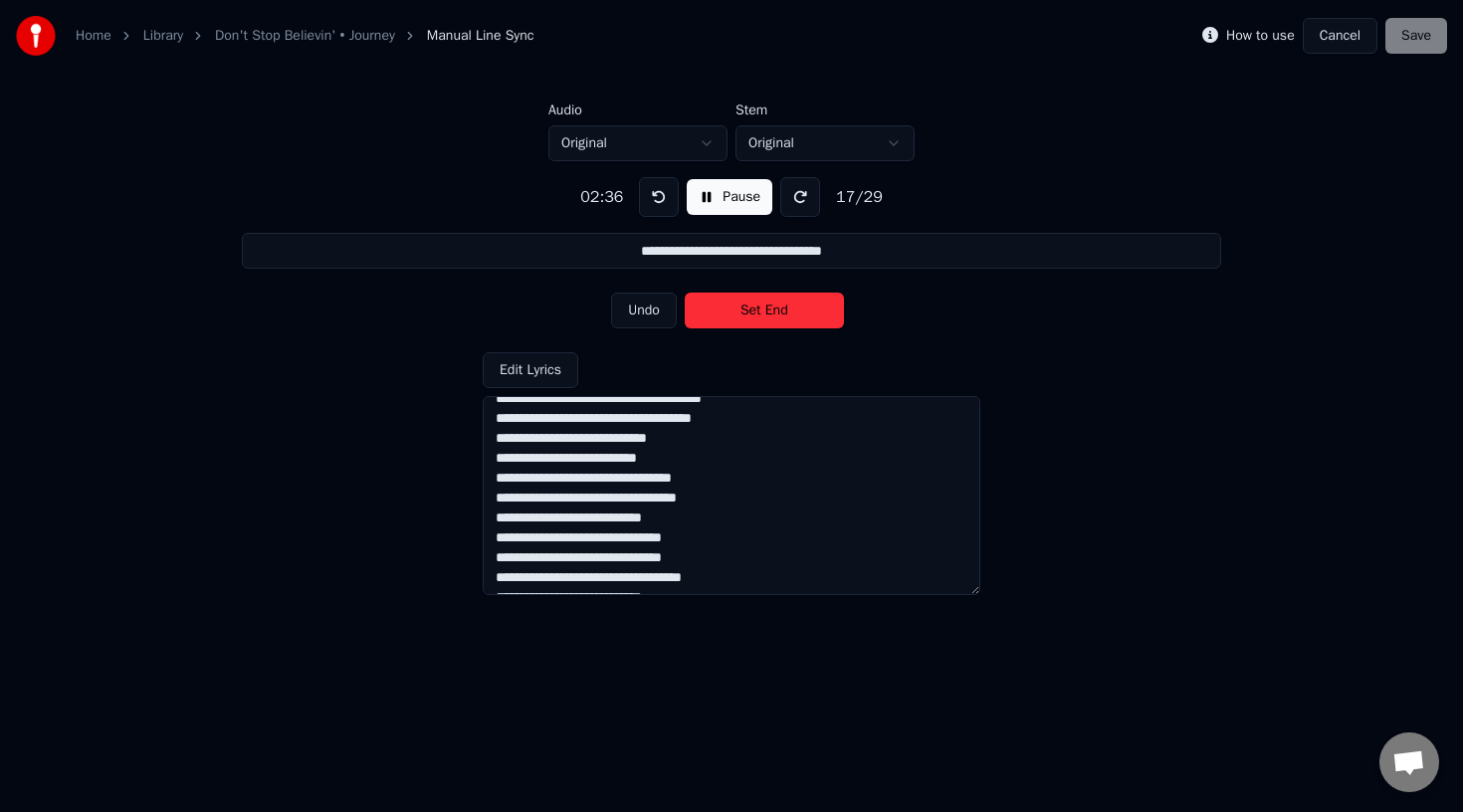 click on "Set End" at bounding box center [764, 310] 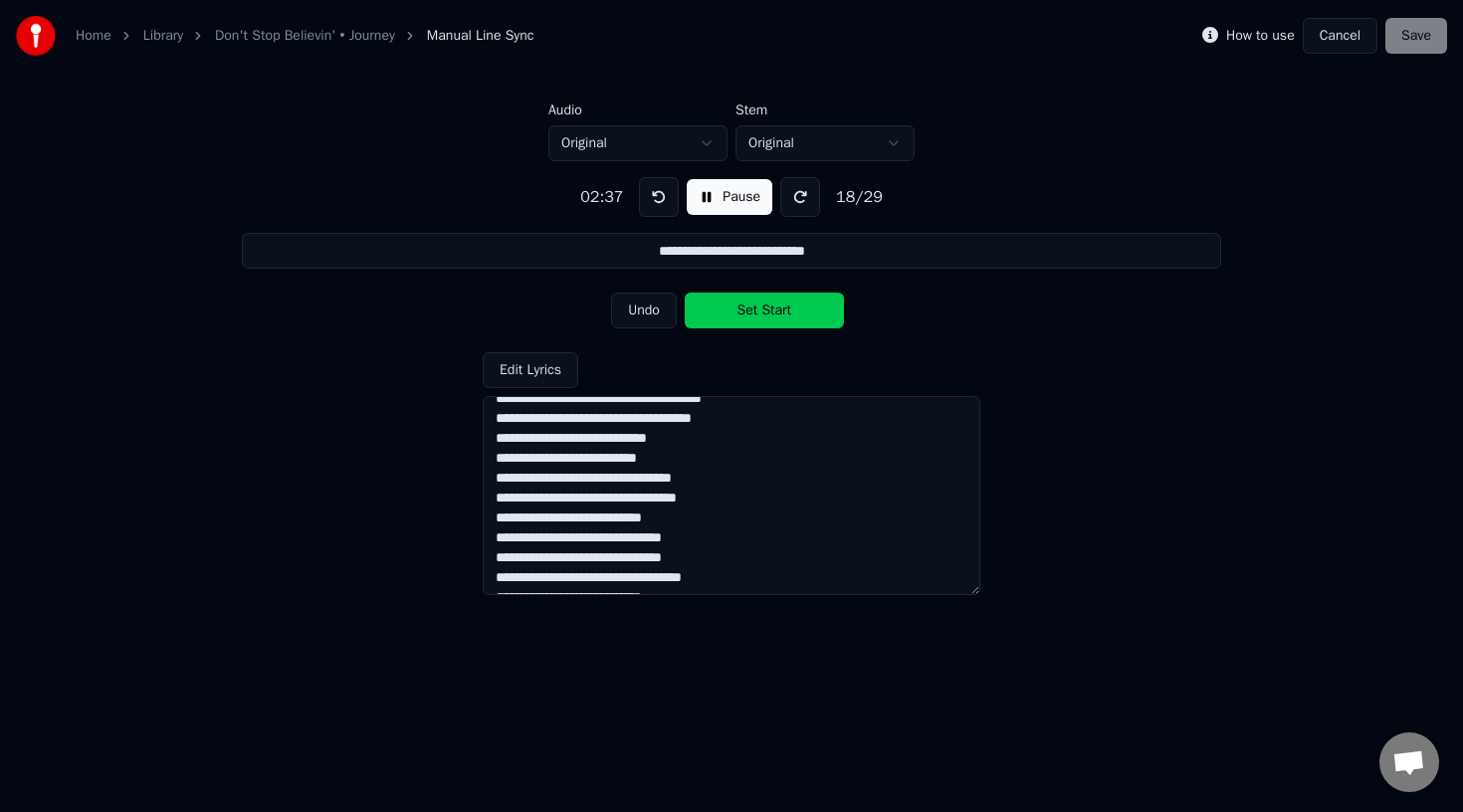 click on "Set Start" at bounding box center [764, 310] 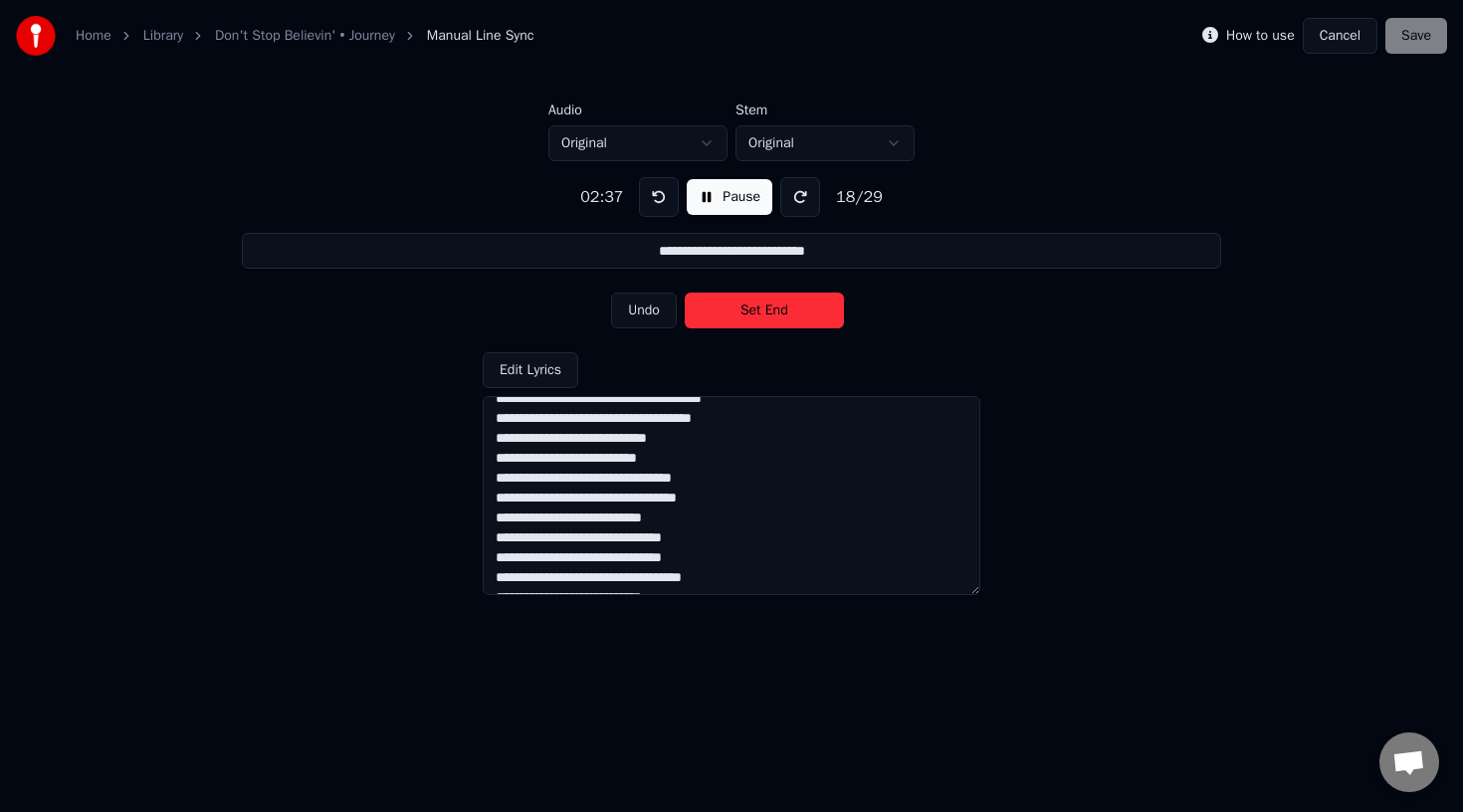 click on "Set End" at bounding box center [764, 310] 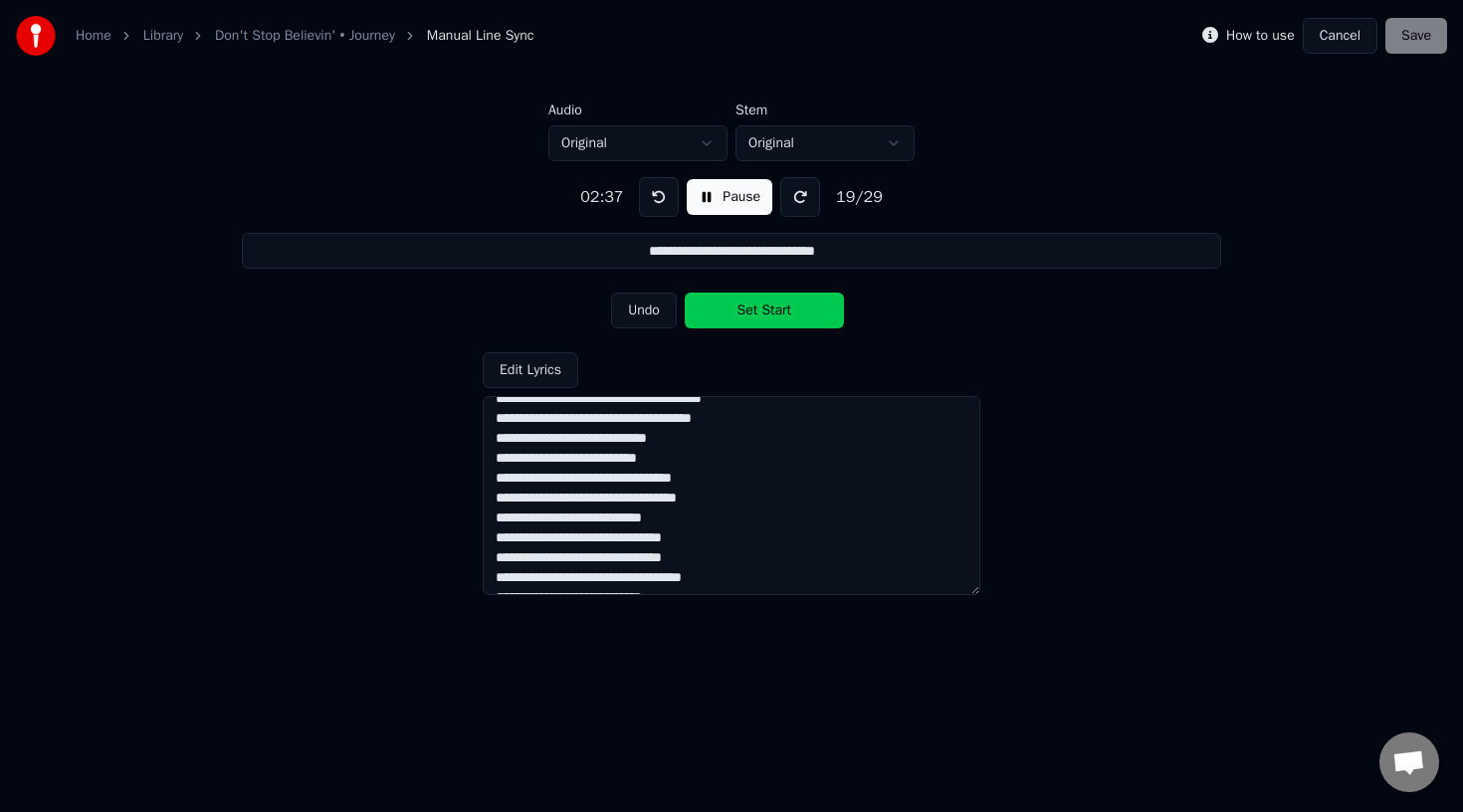click on "Set Start" at bounding box center [764, 310] 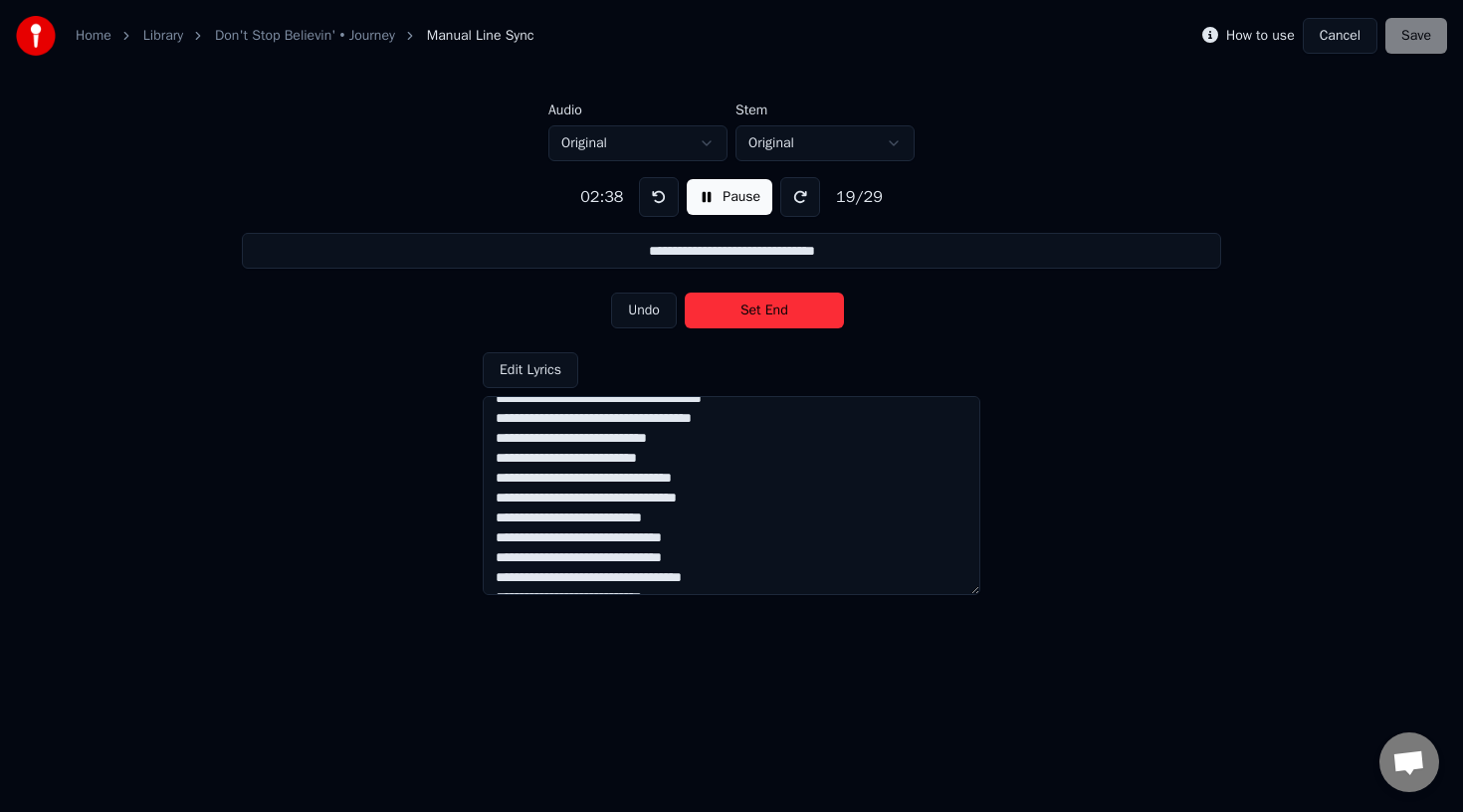 click on "Set End" at bounding box center (764, 310) 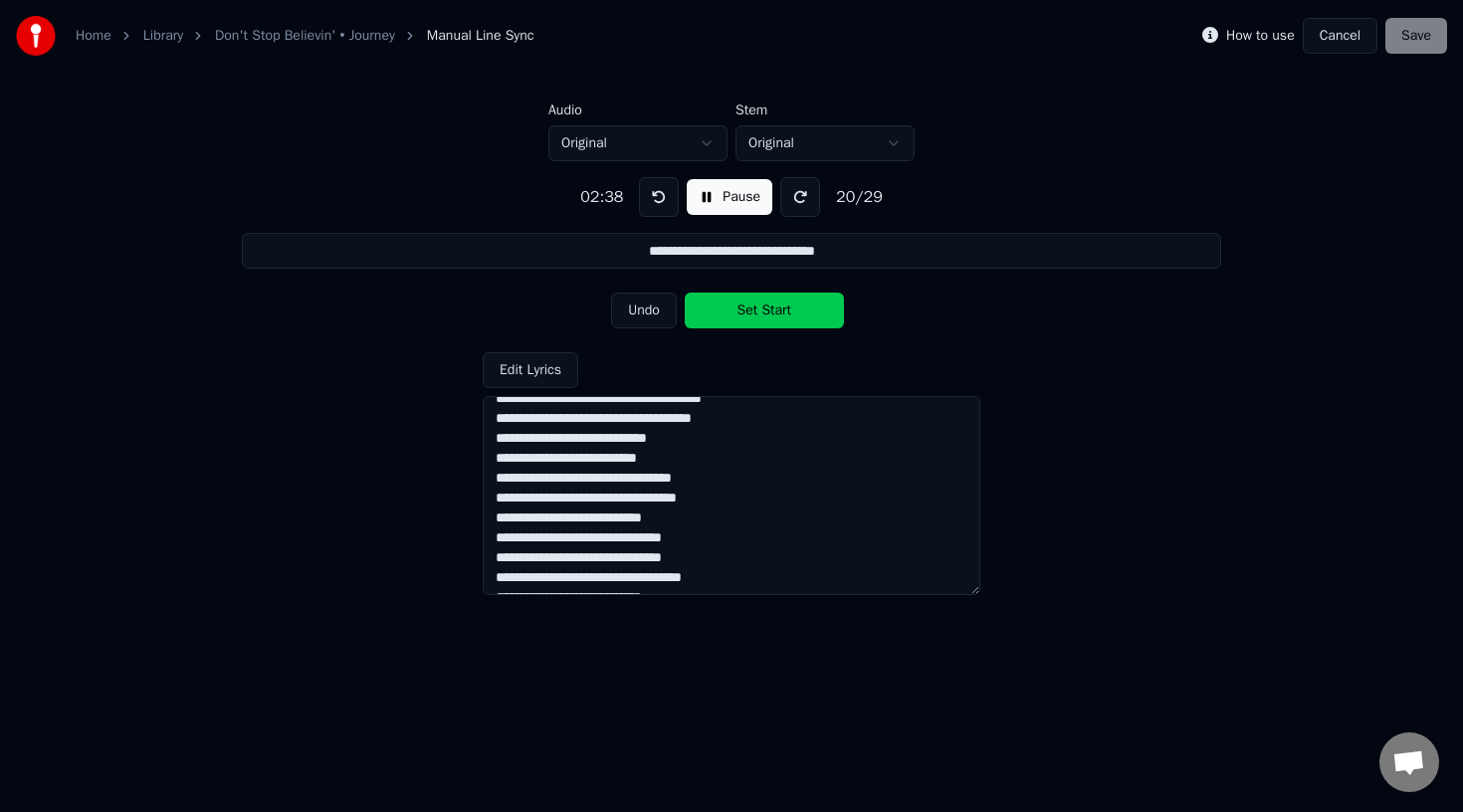 click on "Set Start" at bounding box center (764, 310) 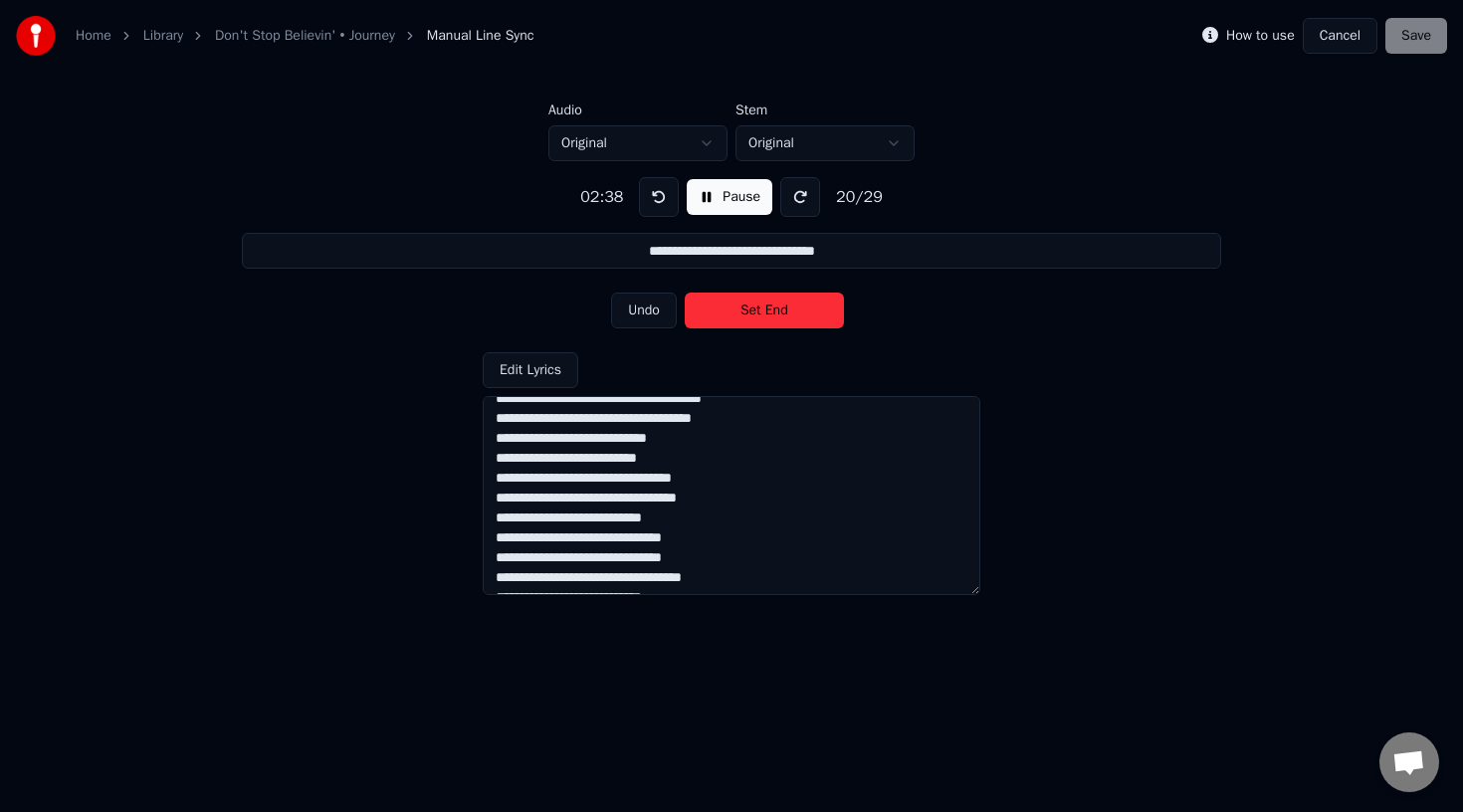 click on "Set End" at bounding box center [764, 310] 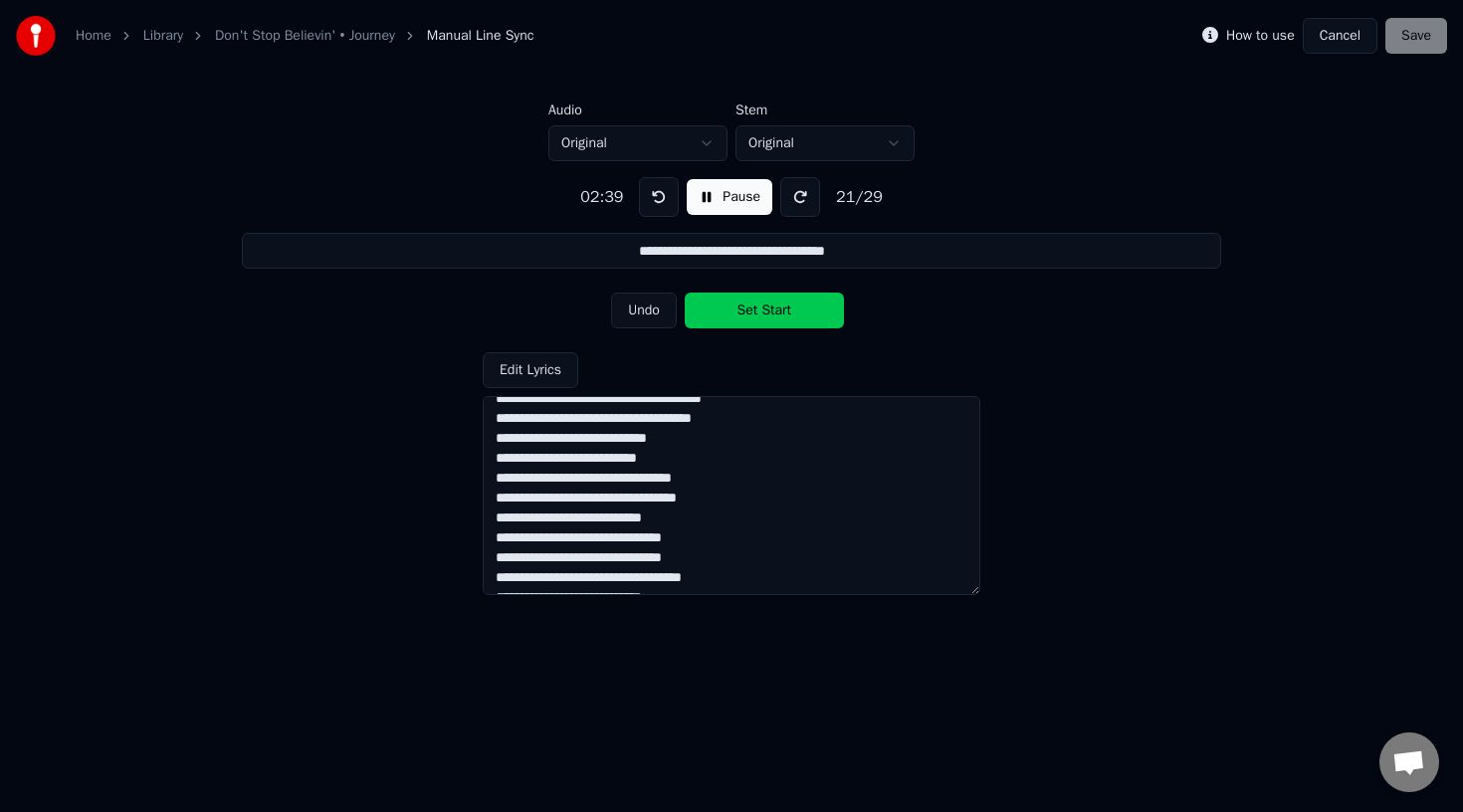 click on "Set Start" at bounding box center (764, 310) 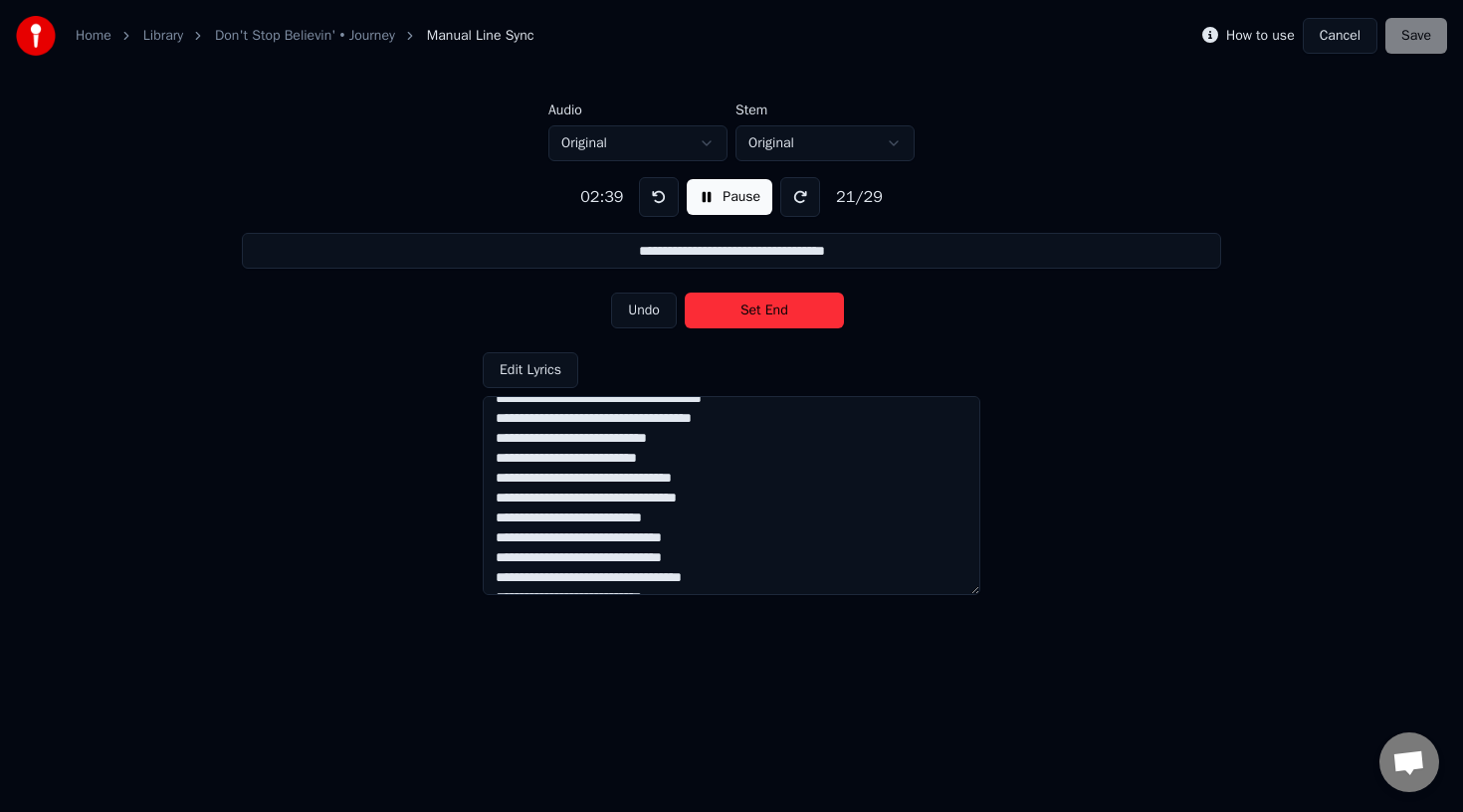 click on "Set End" at bounding box center (764, 310) 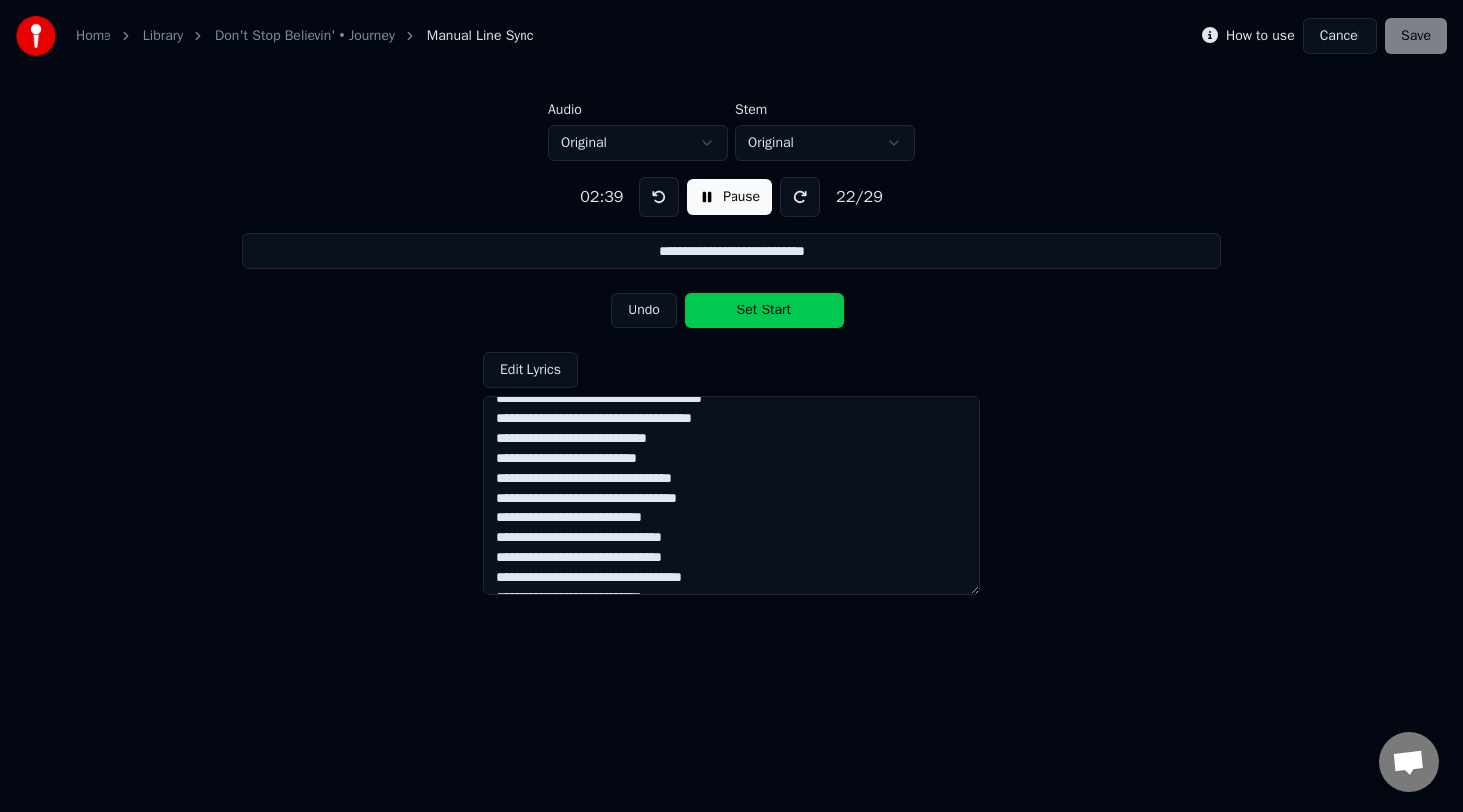 click on "Set Start" at bounding box center (764, 310) 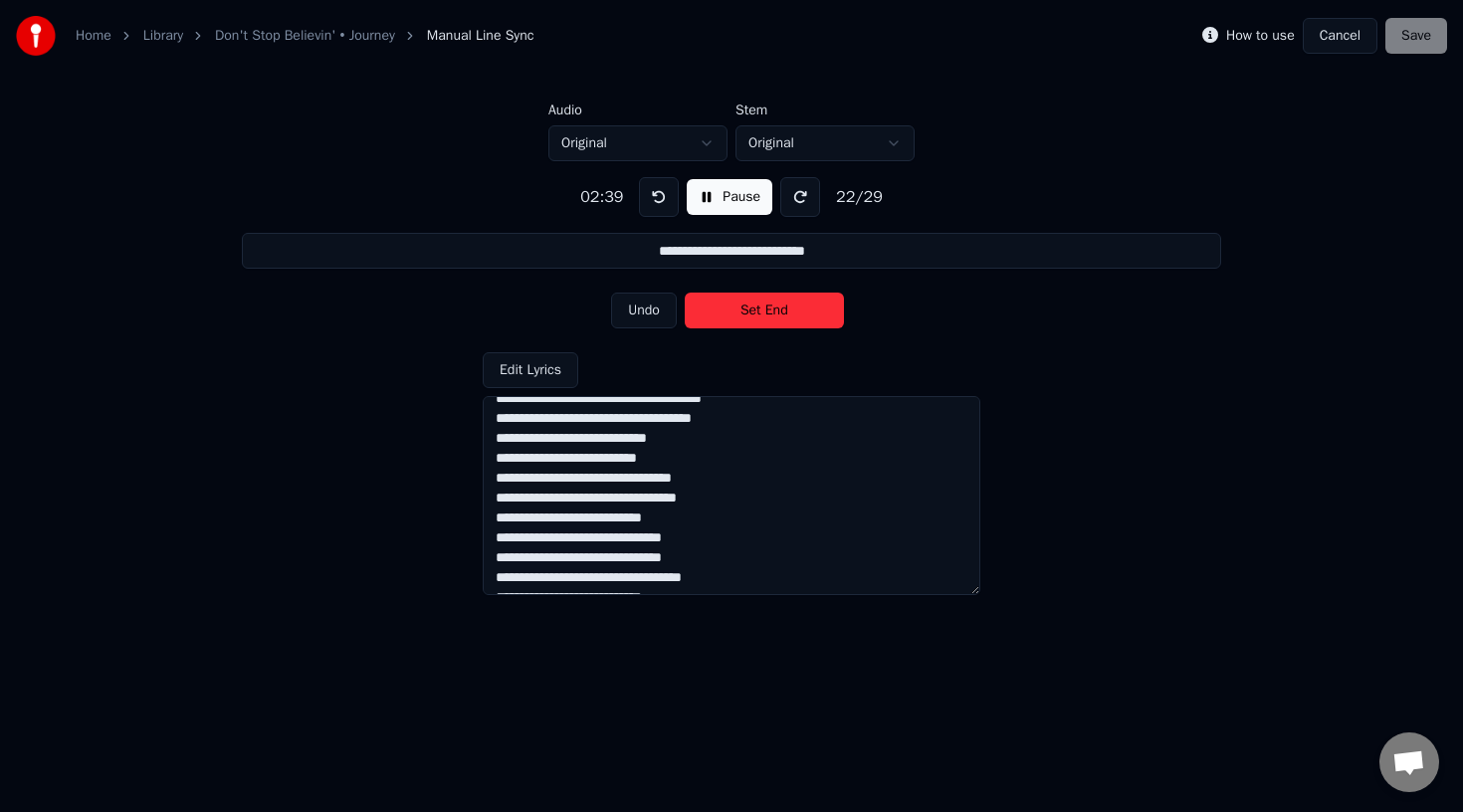 click on "Set End" at bounding box center [764, 310] 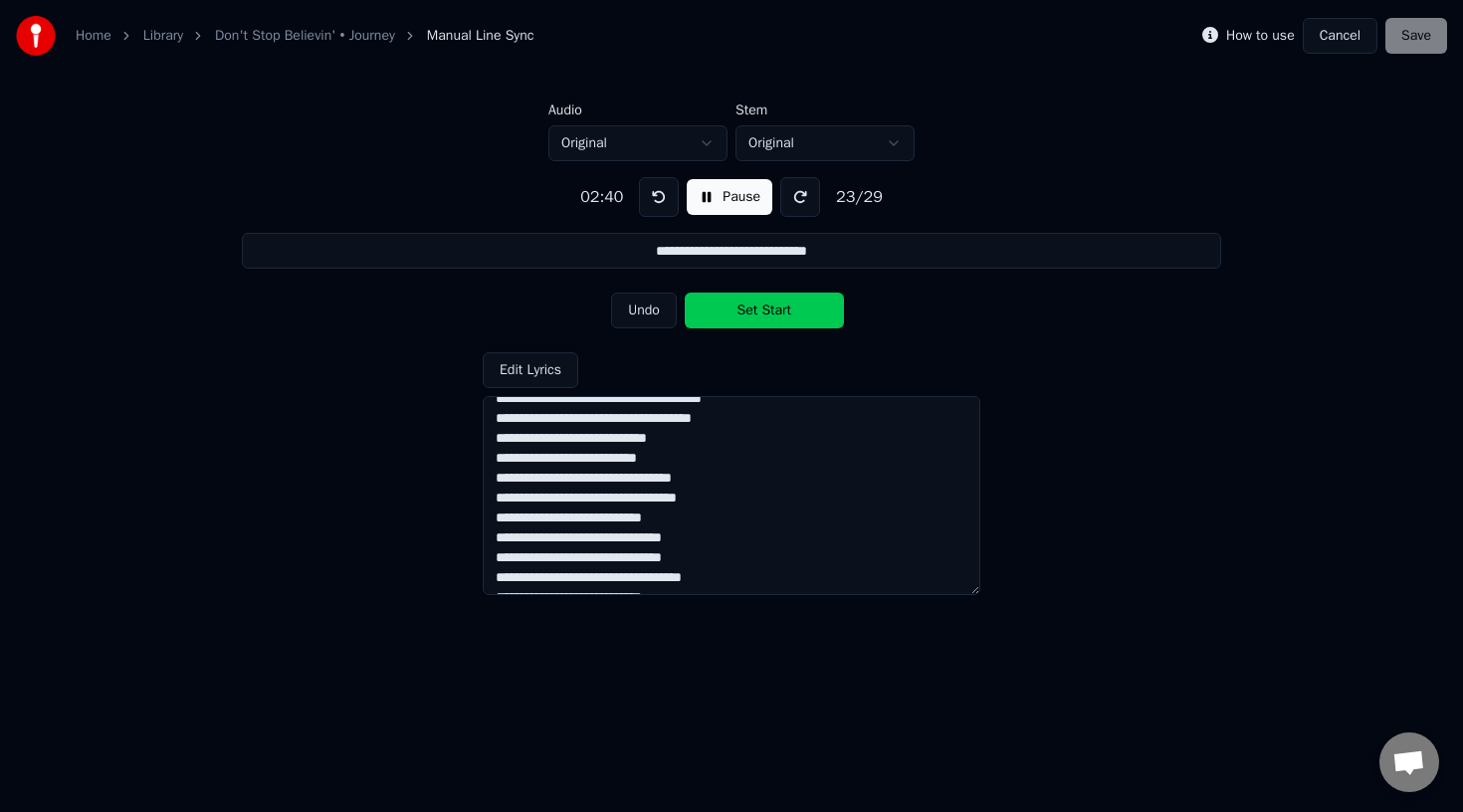 click on "Set Start" at bounding box center (764, 310) 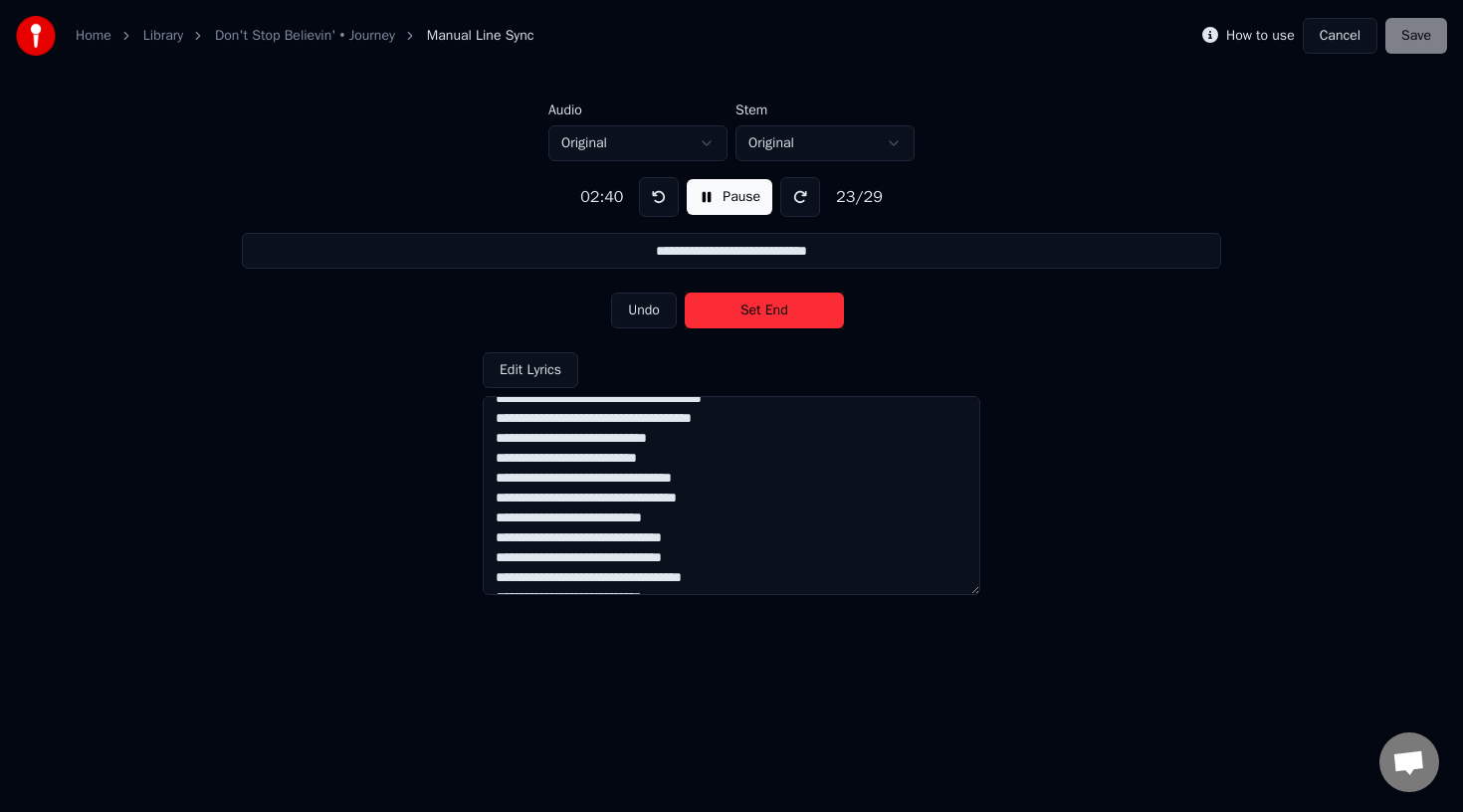 click on "Set End" at bounding box center (764, 310) 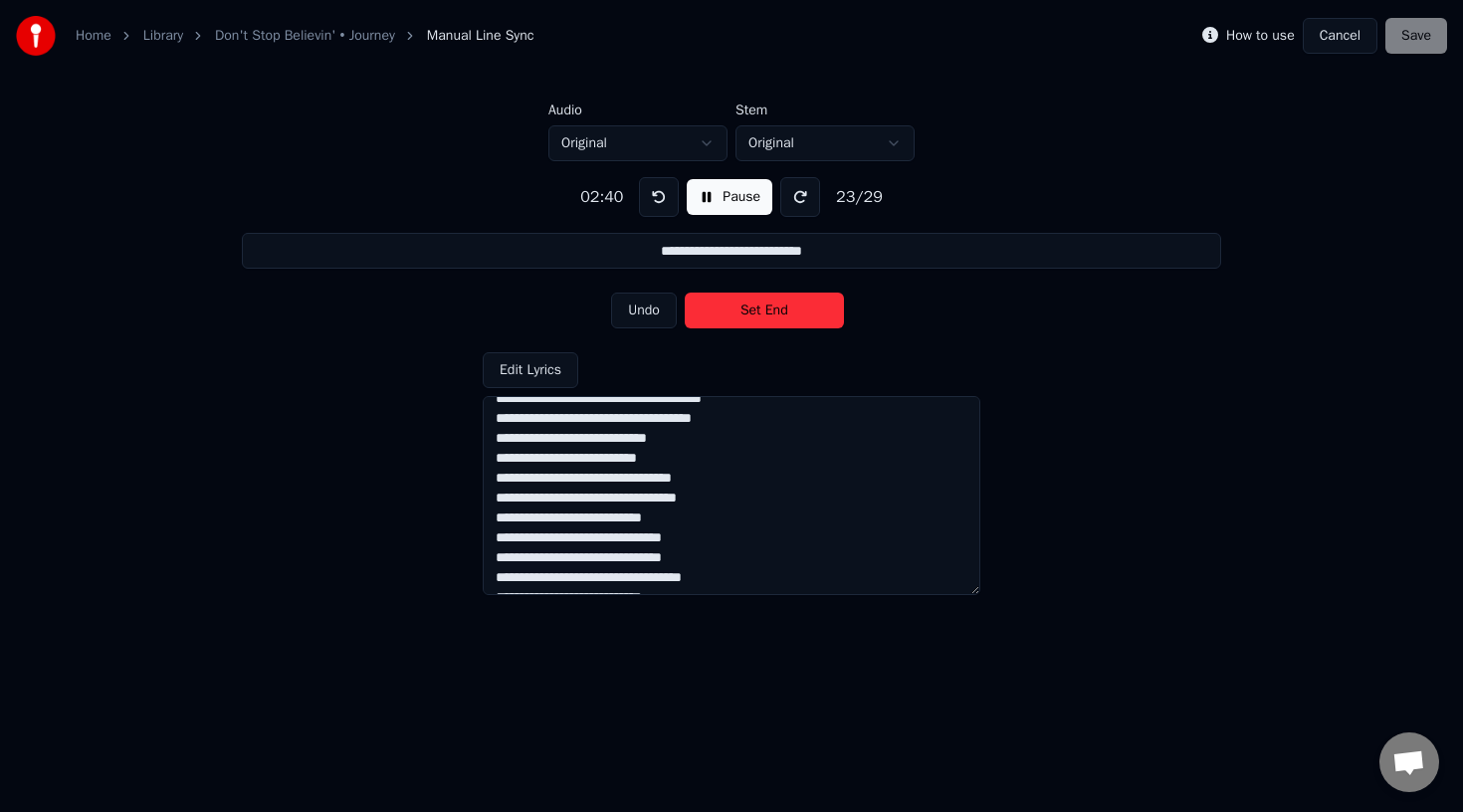 click on "Set End" at bounding box center (764, 310) 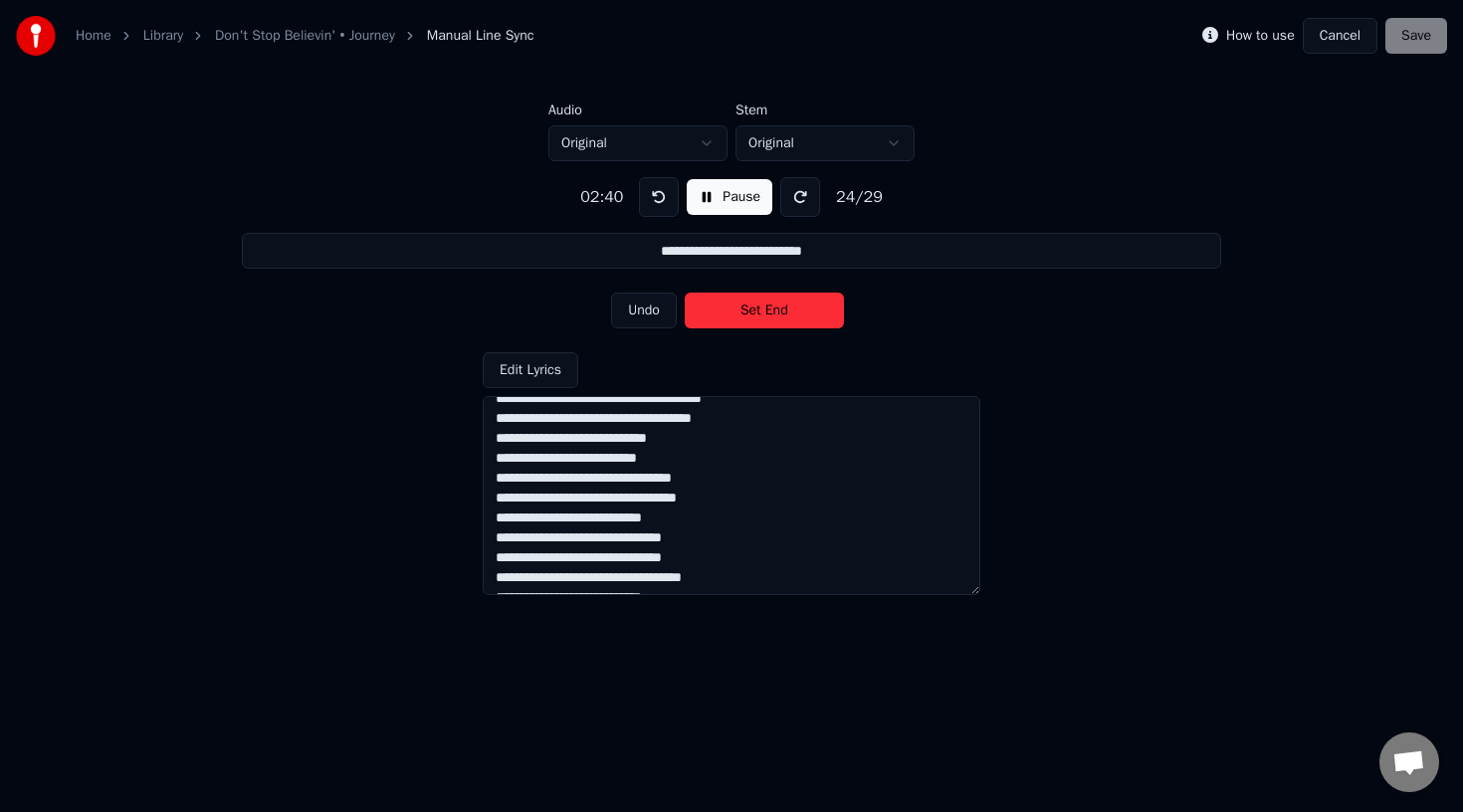 click on "Set End" at bounding box center (764, 310) 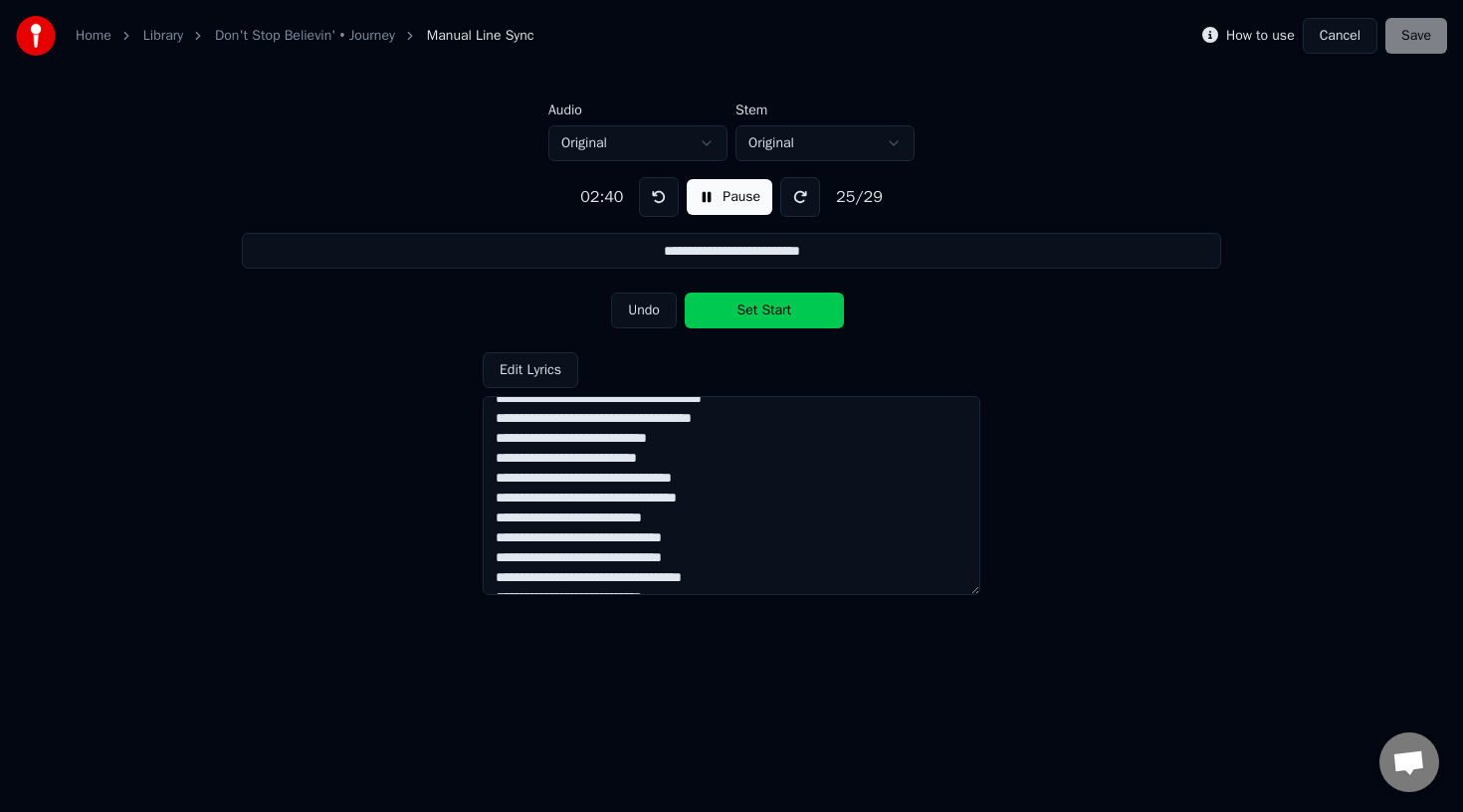 click on "Set Start" at bounding box center [764, 310] 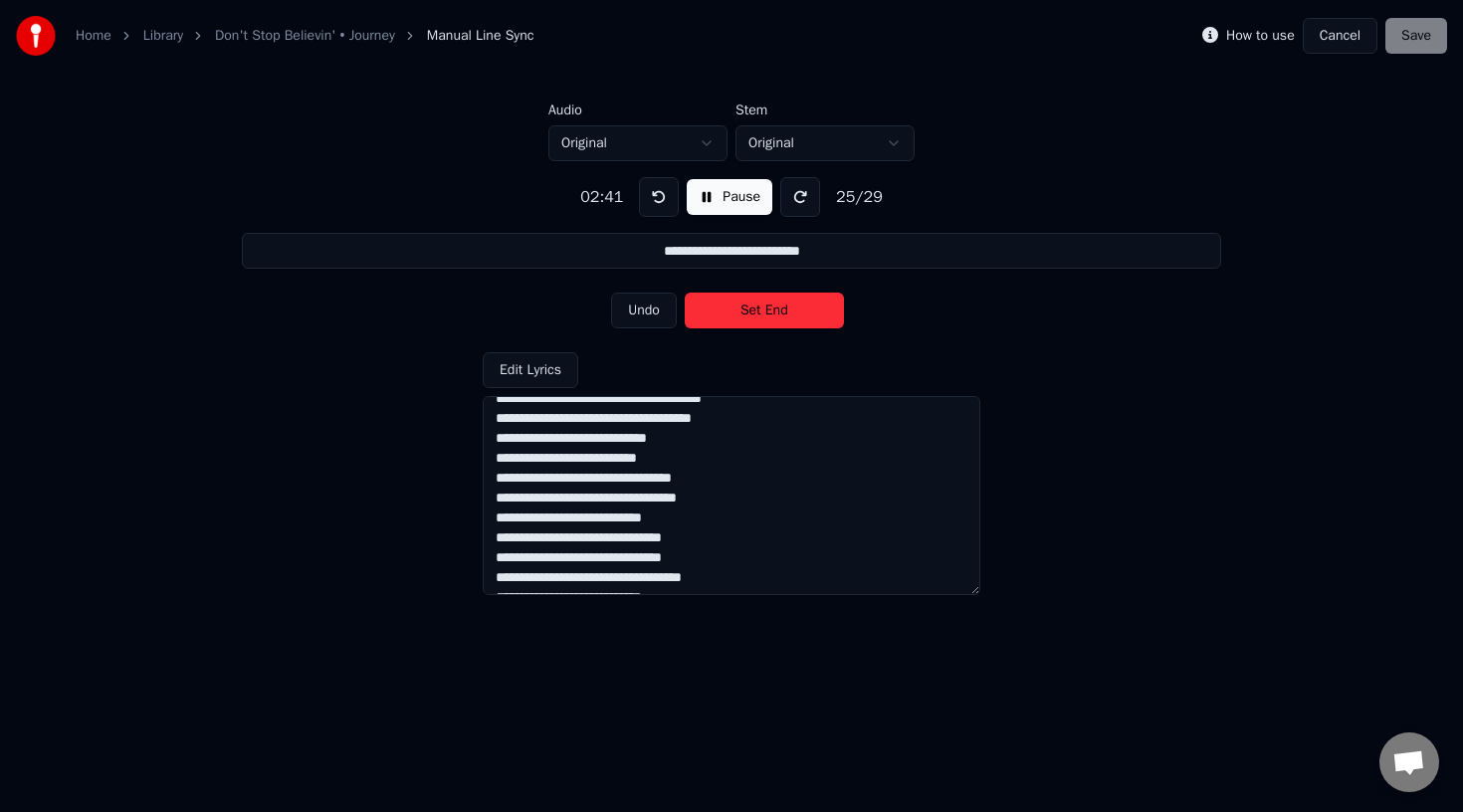 click on "Set End" at bounding box center [764, 310] 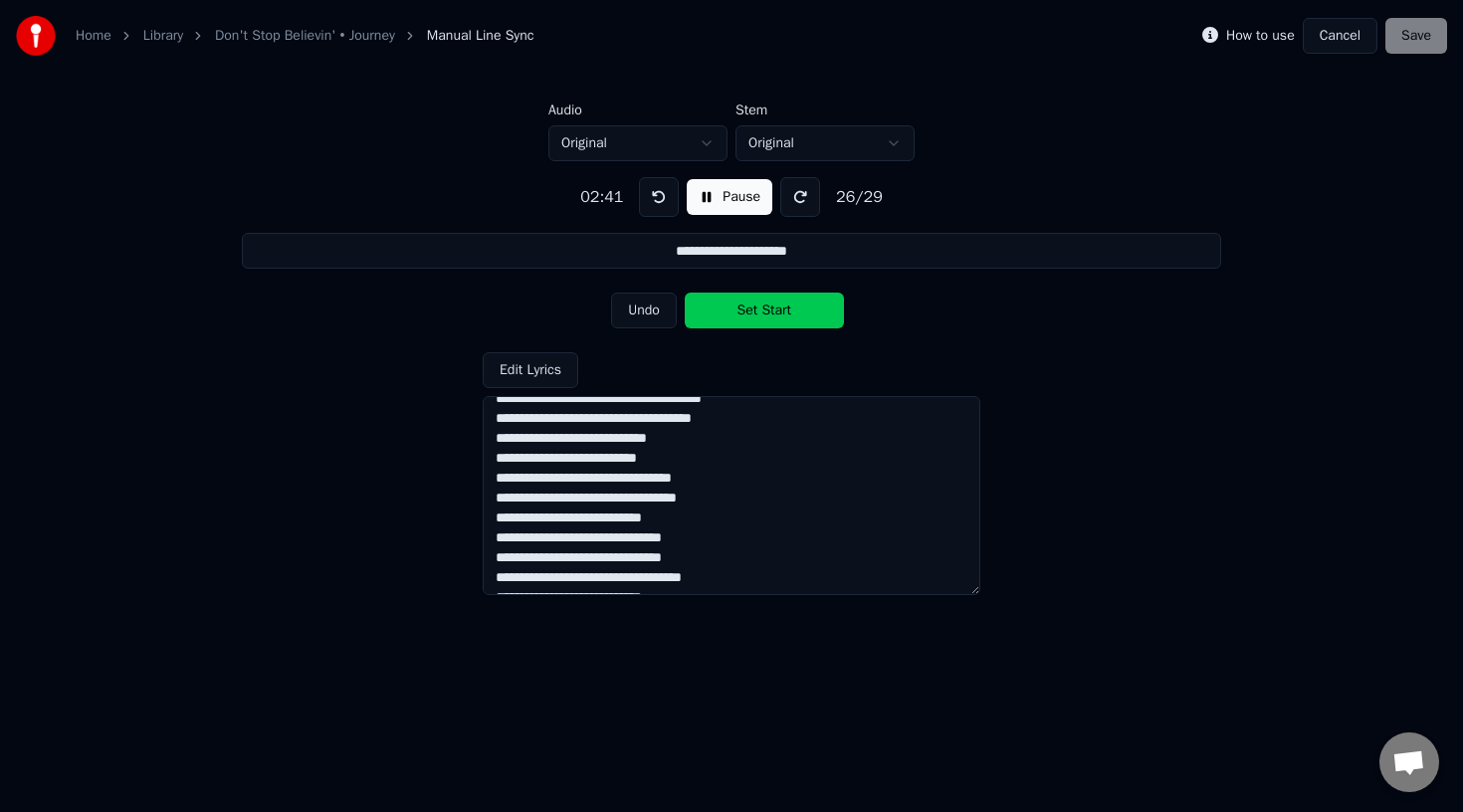 click on "Set Start" at bounding box center (764, 310) 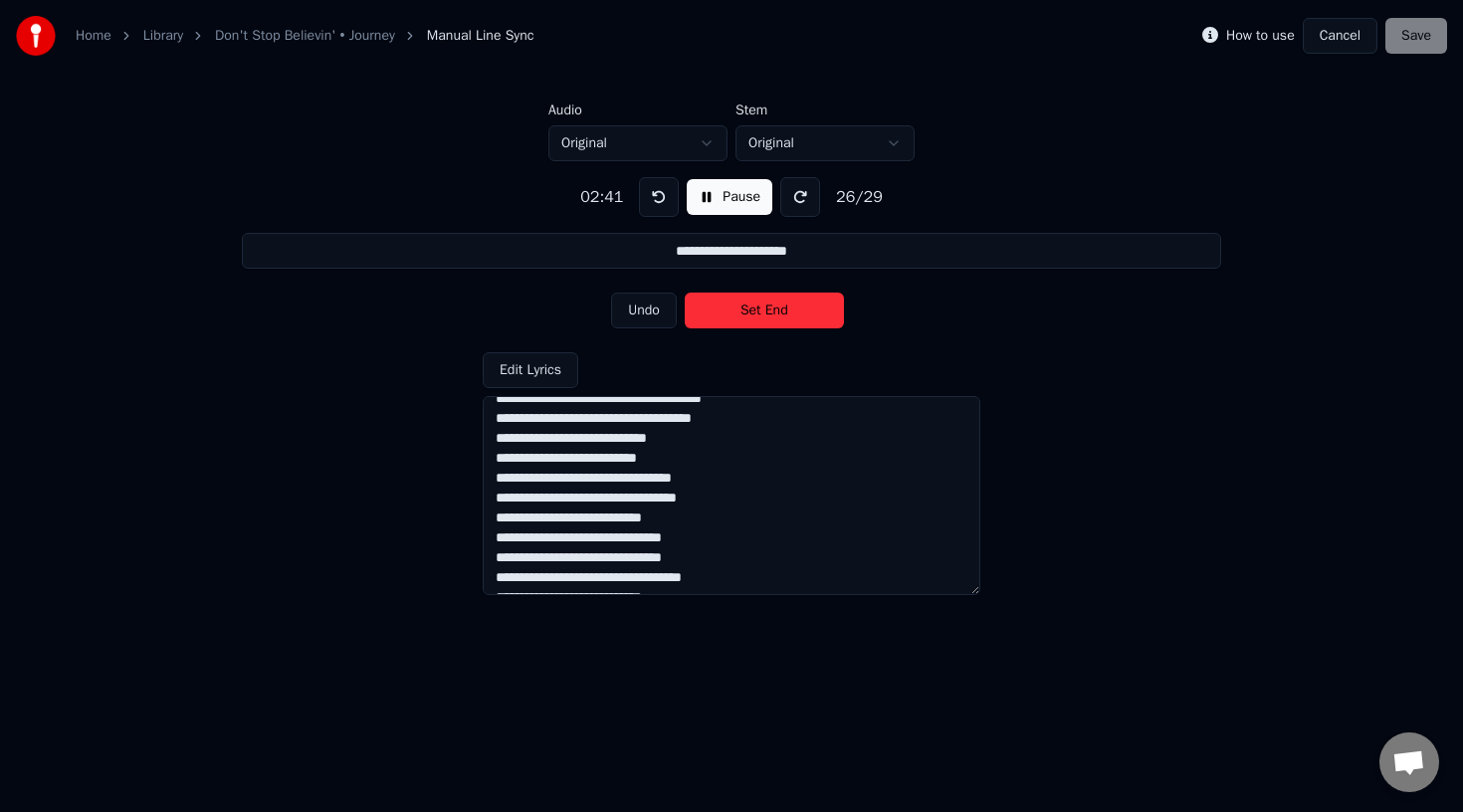 click on "Set End" at bounding box center [764, 310] 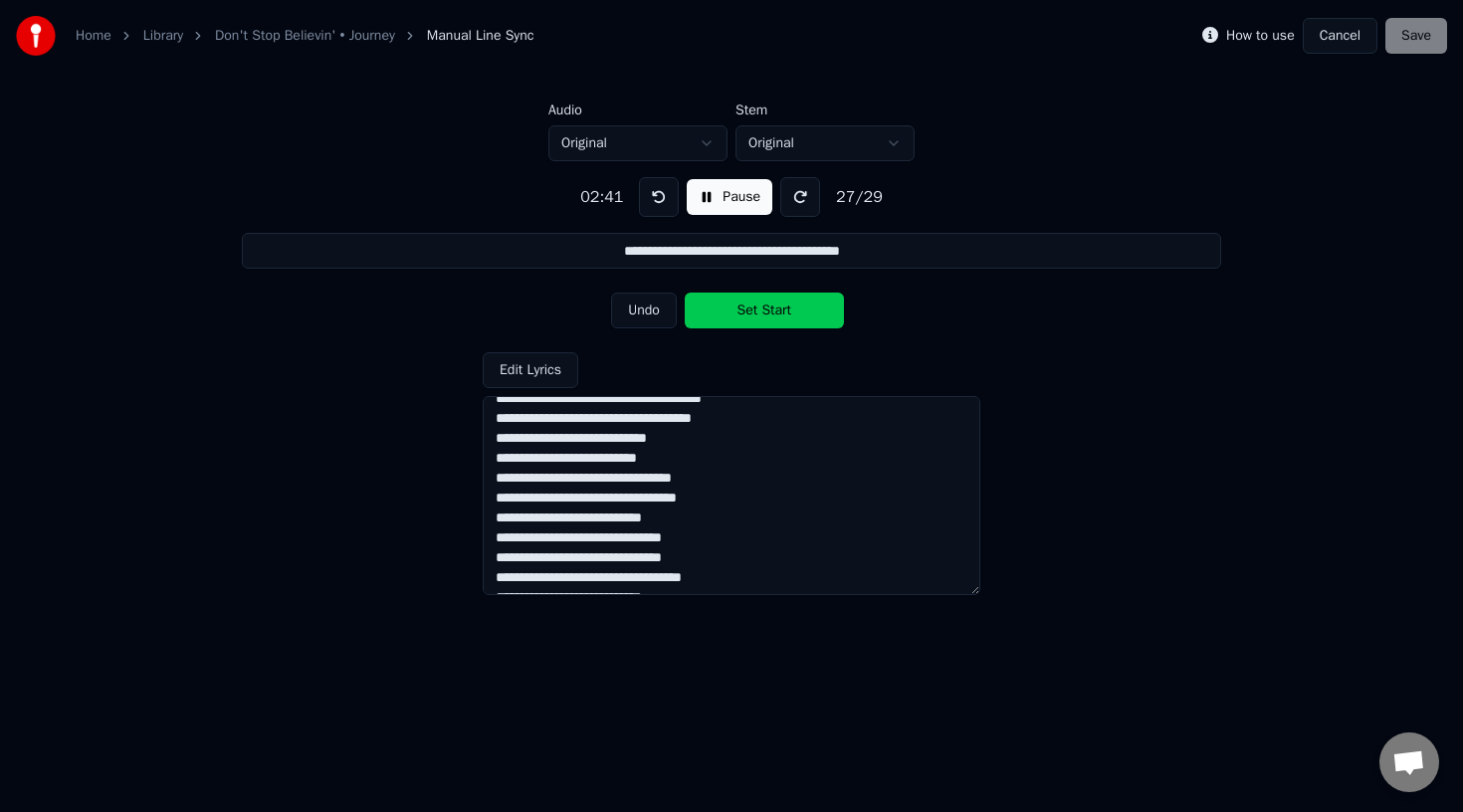click on "Set Start" at bounding box center (764, 310) 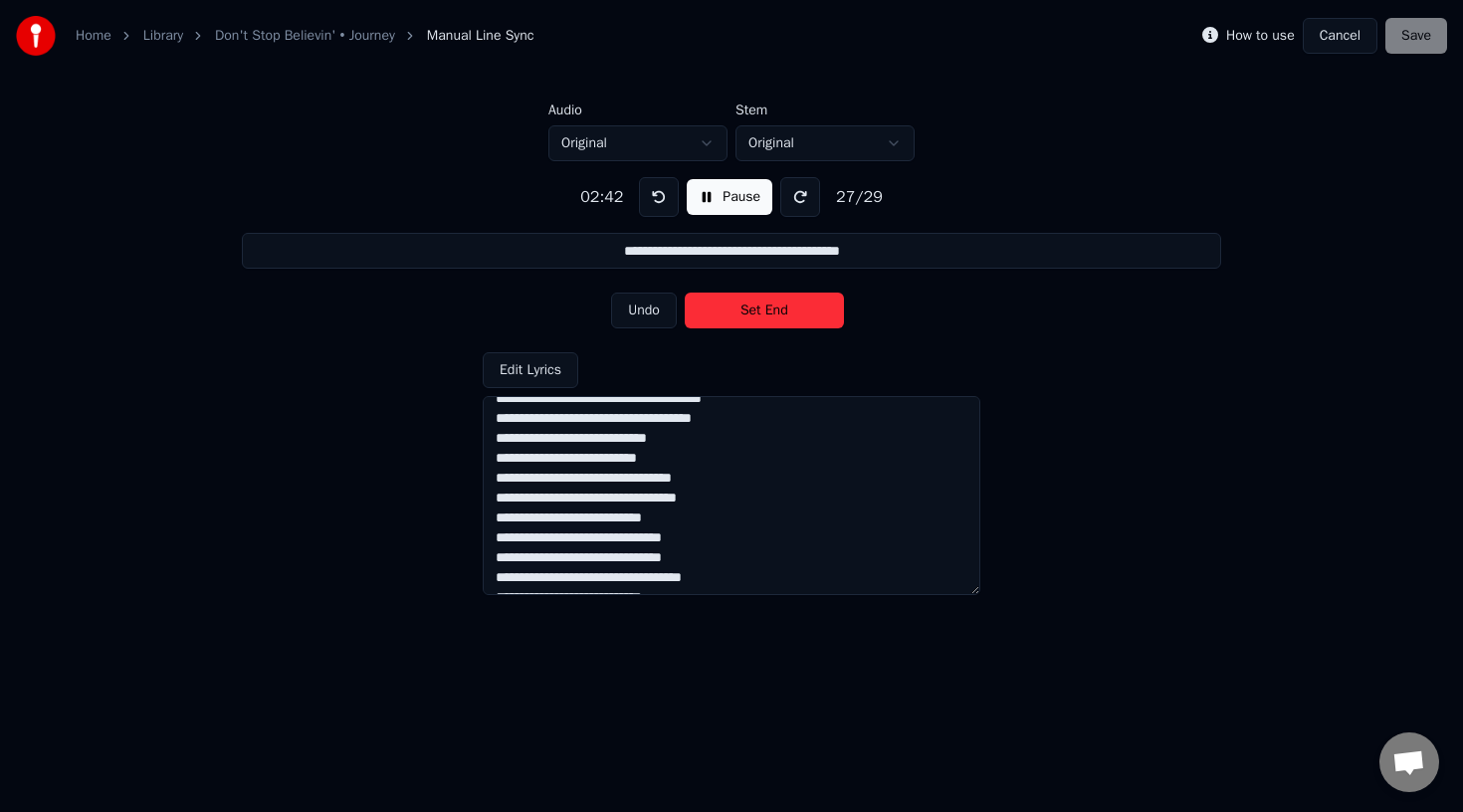 click on "Set End" at bounding box center [764, 310] 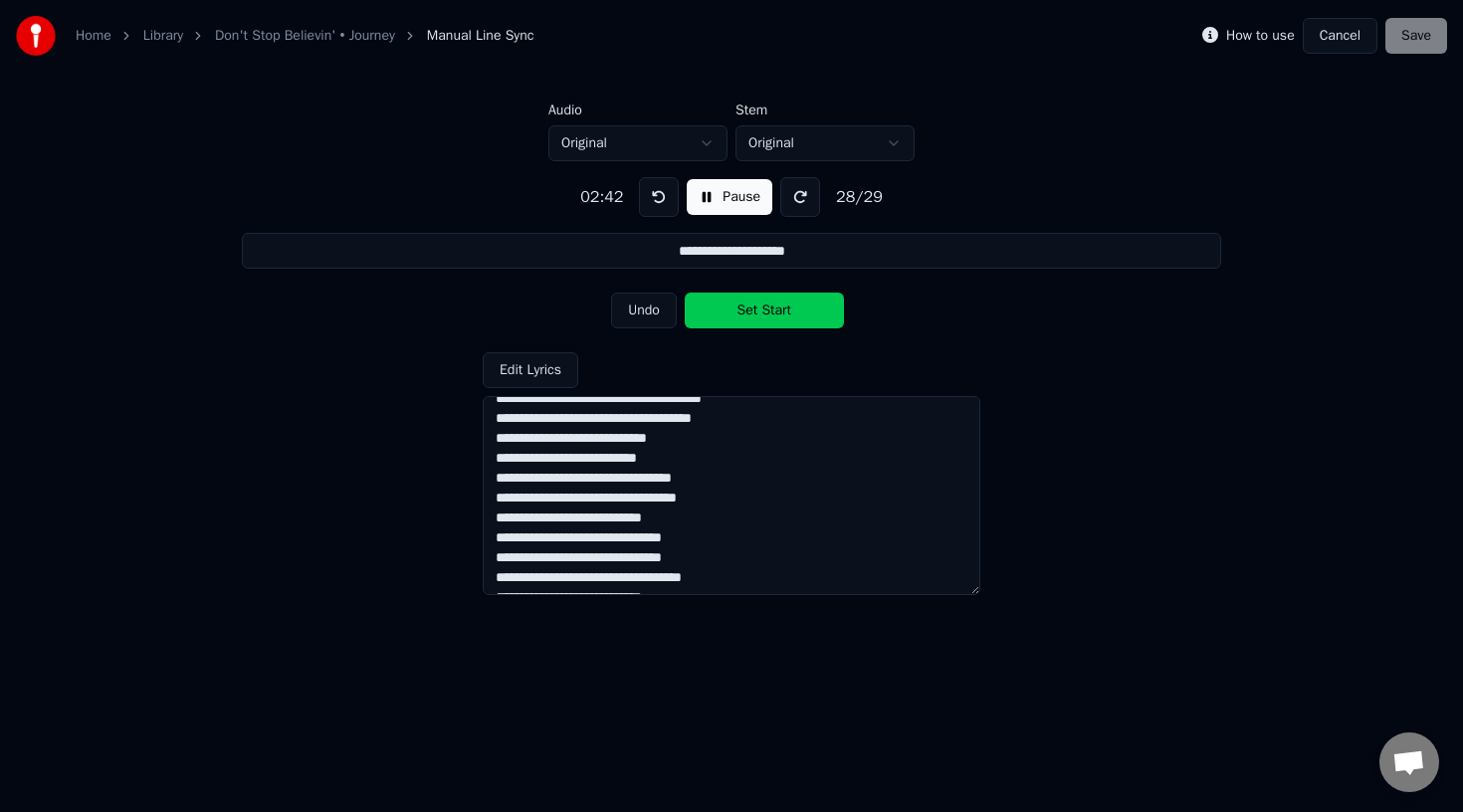 click on "Set Start" at bounding box center [764, 310] 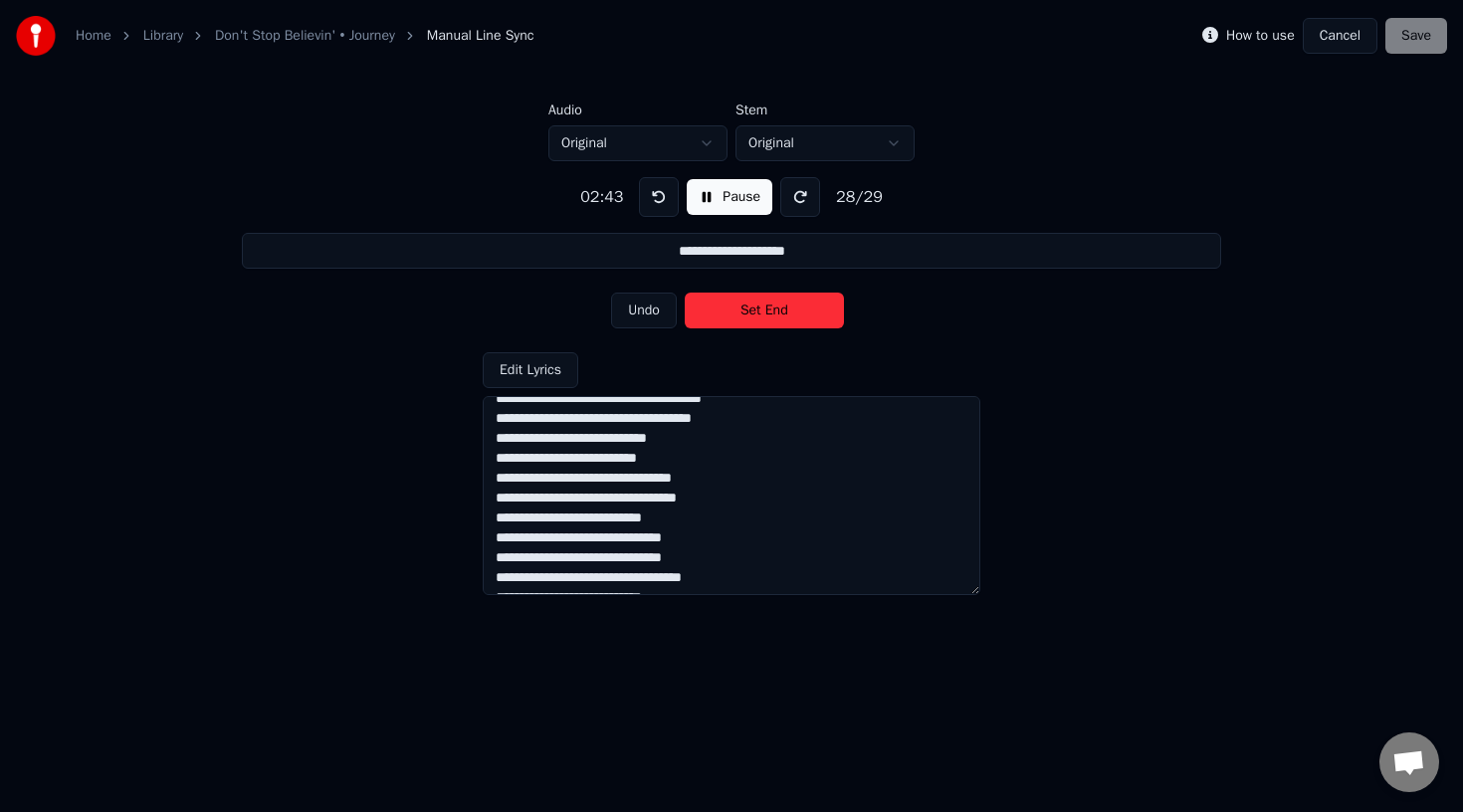 click on "Set End" at bounding box center [764, 310] 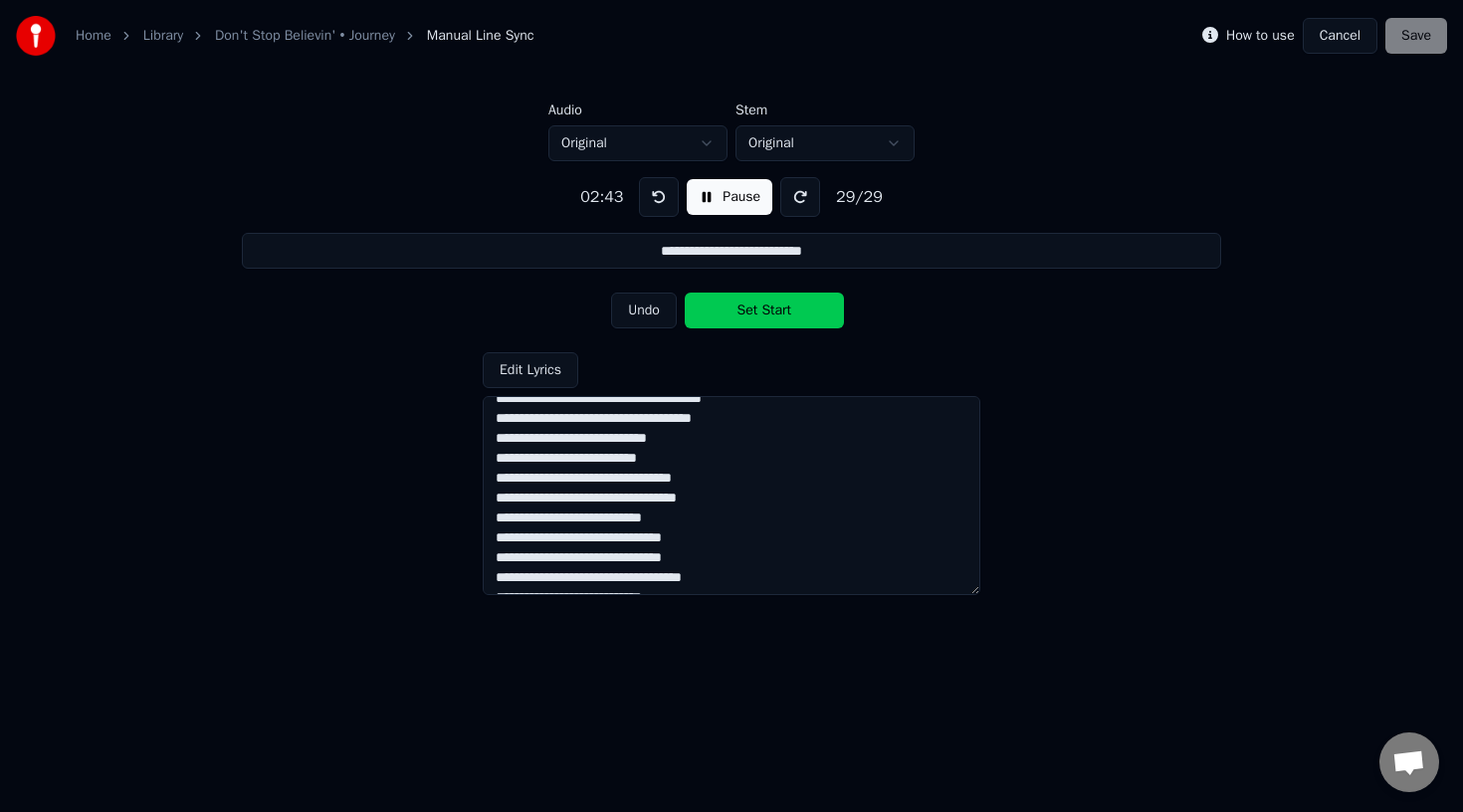 click on "Set Start" at bounding box center (764, 310) 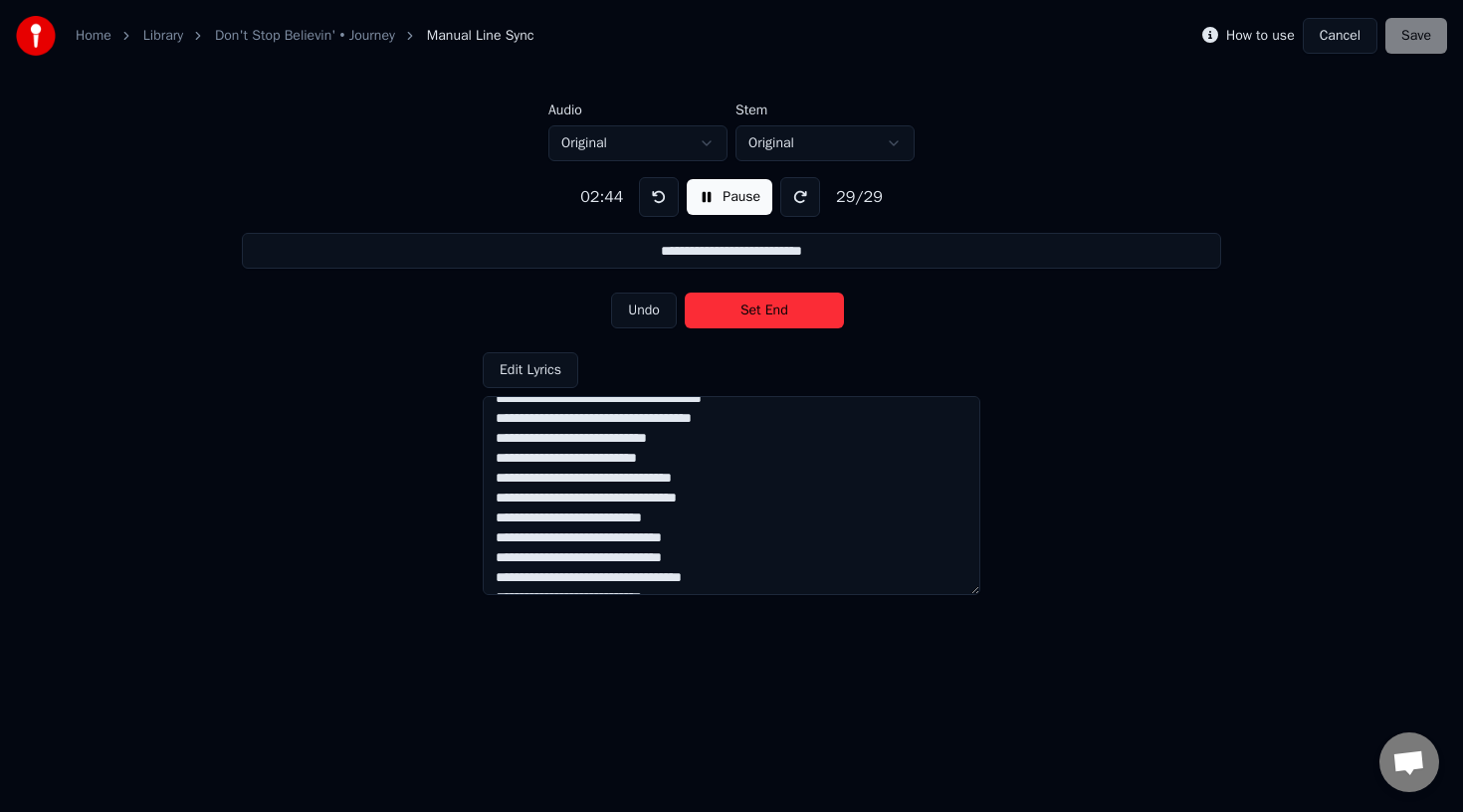 click on "Set End" at bounding box center (764, 310) 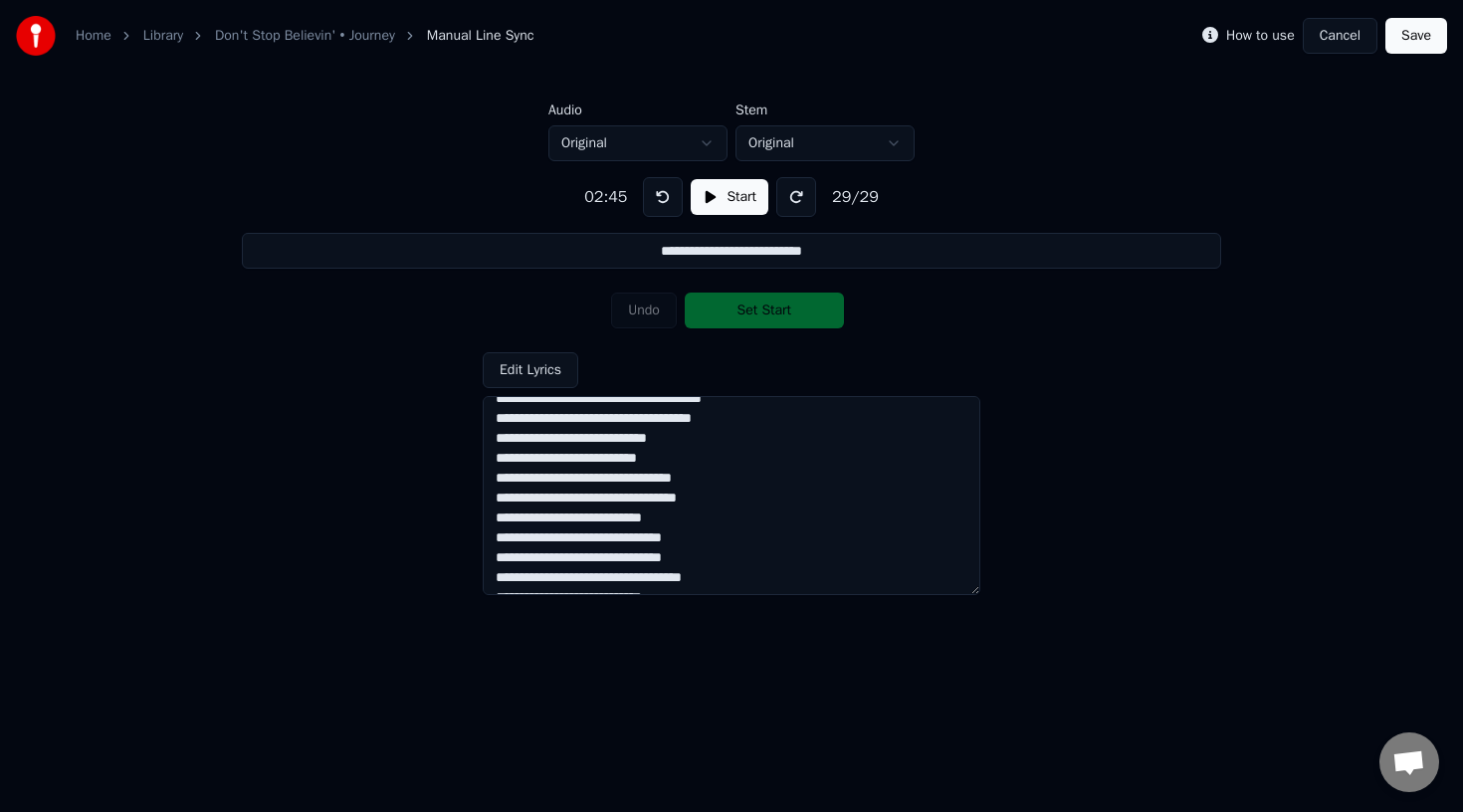 click on "Save" at bounding box center [1416, 36] 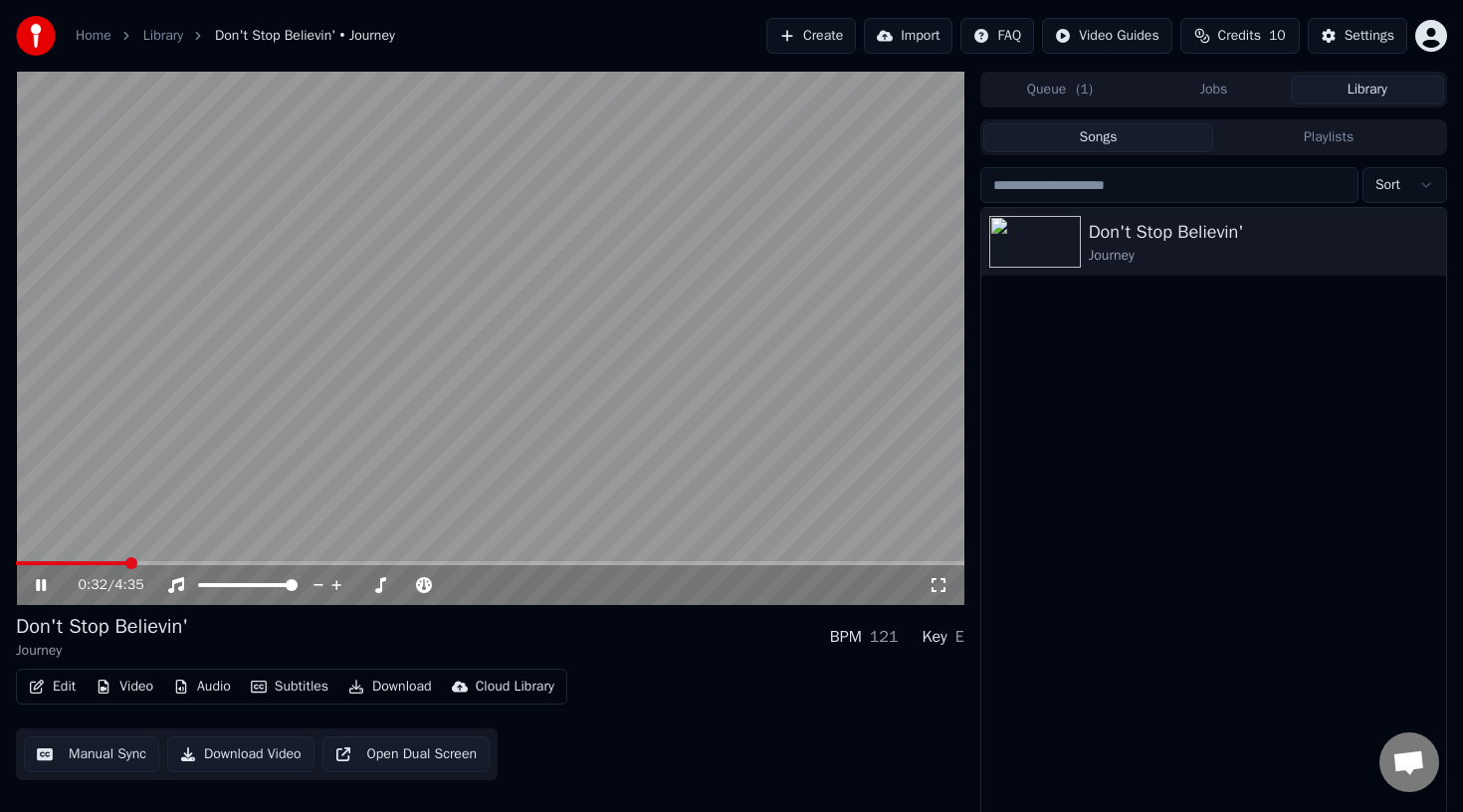 click 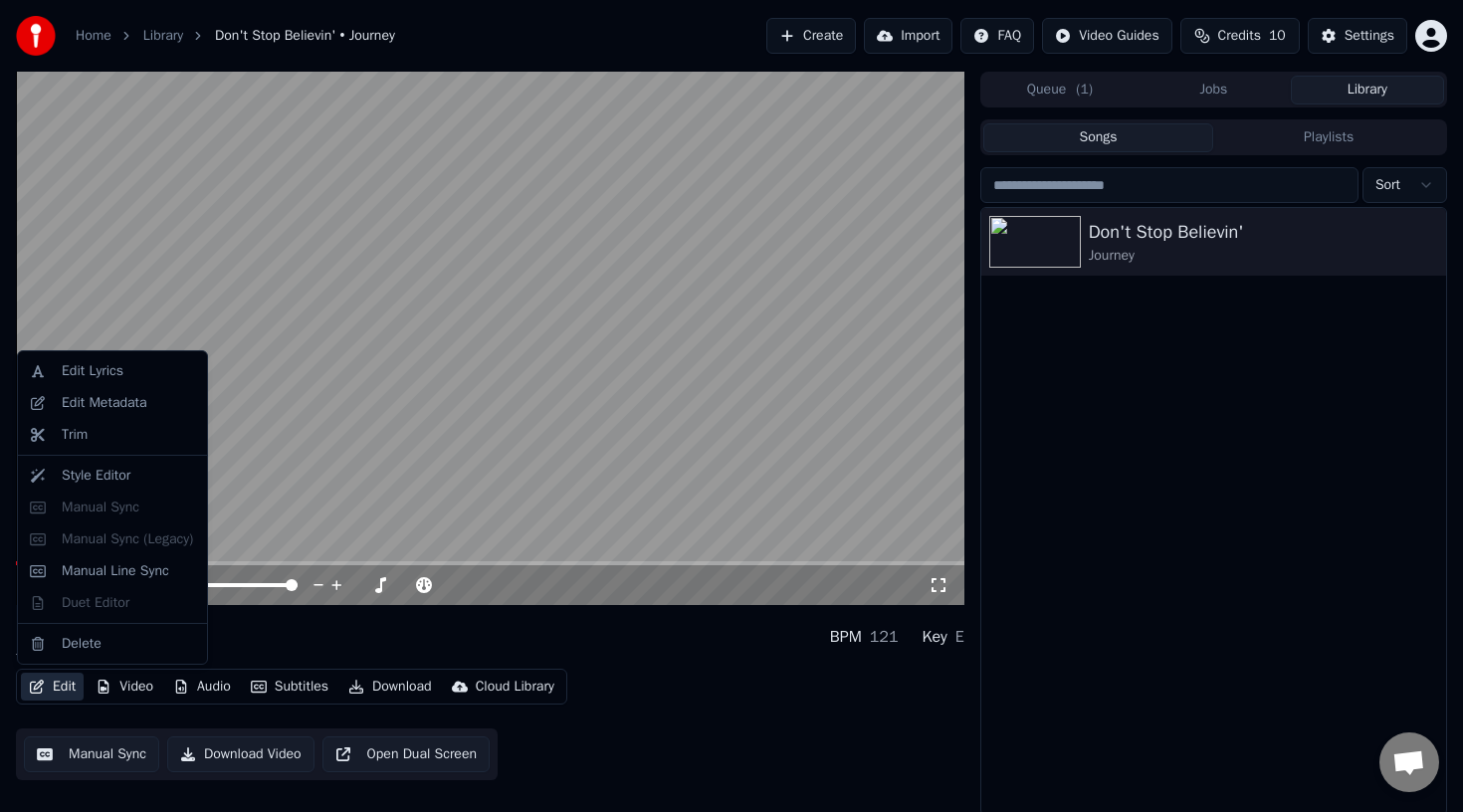 click on "Edit" at bounding box center [52, 687] 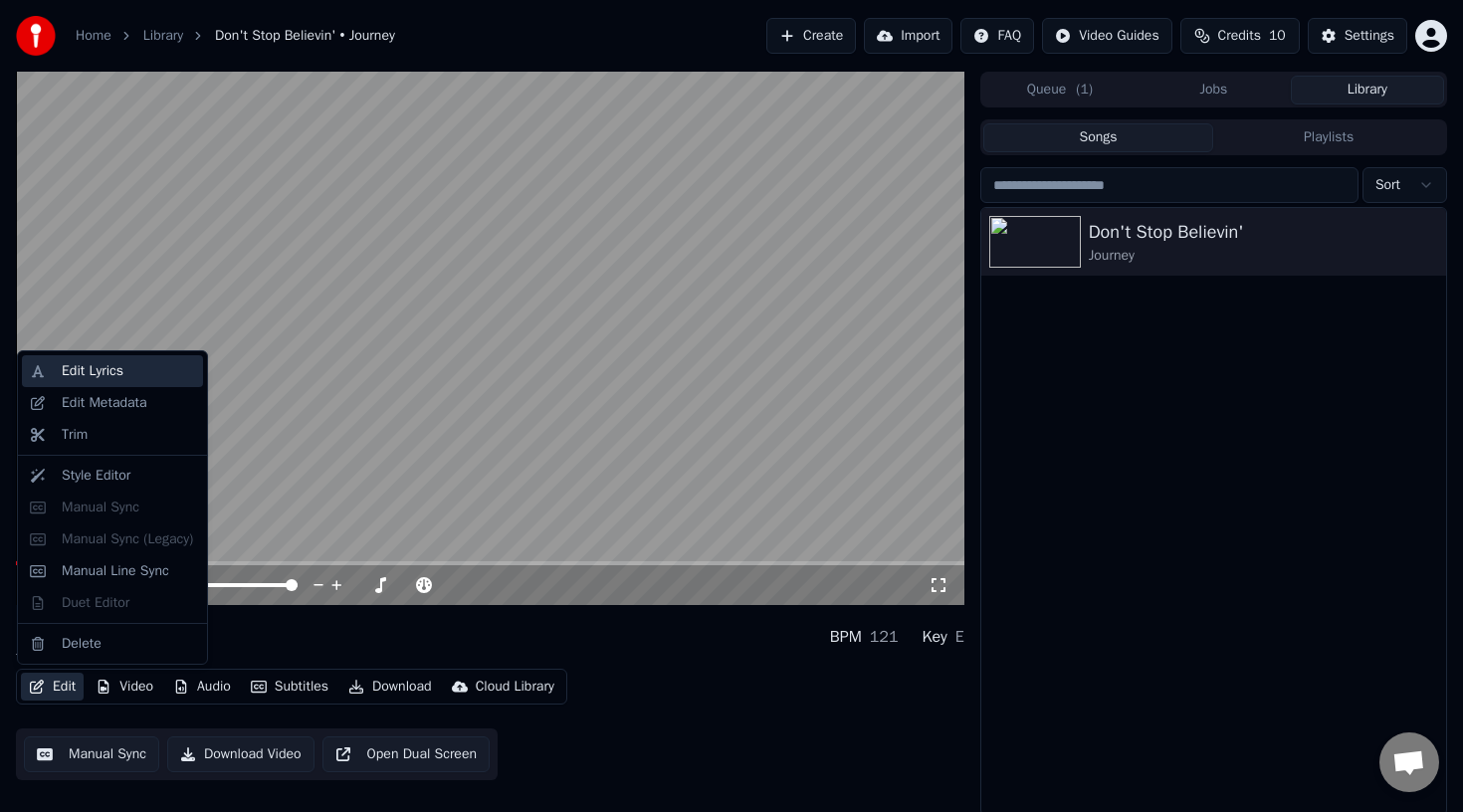 click on "Edit Lyrics" at bounding box center [93, 371] 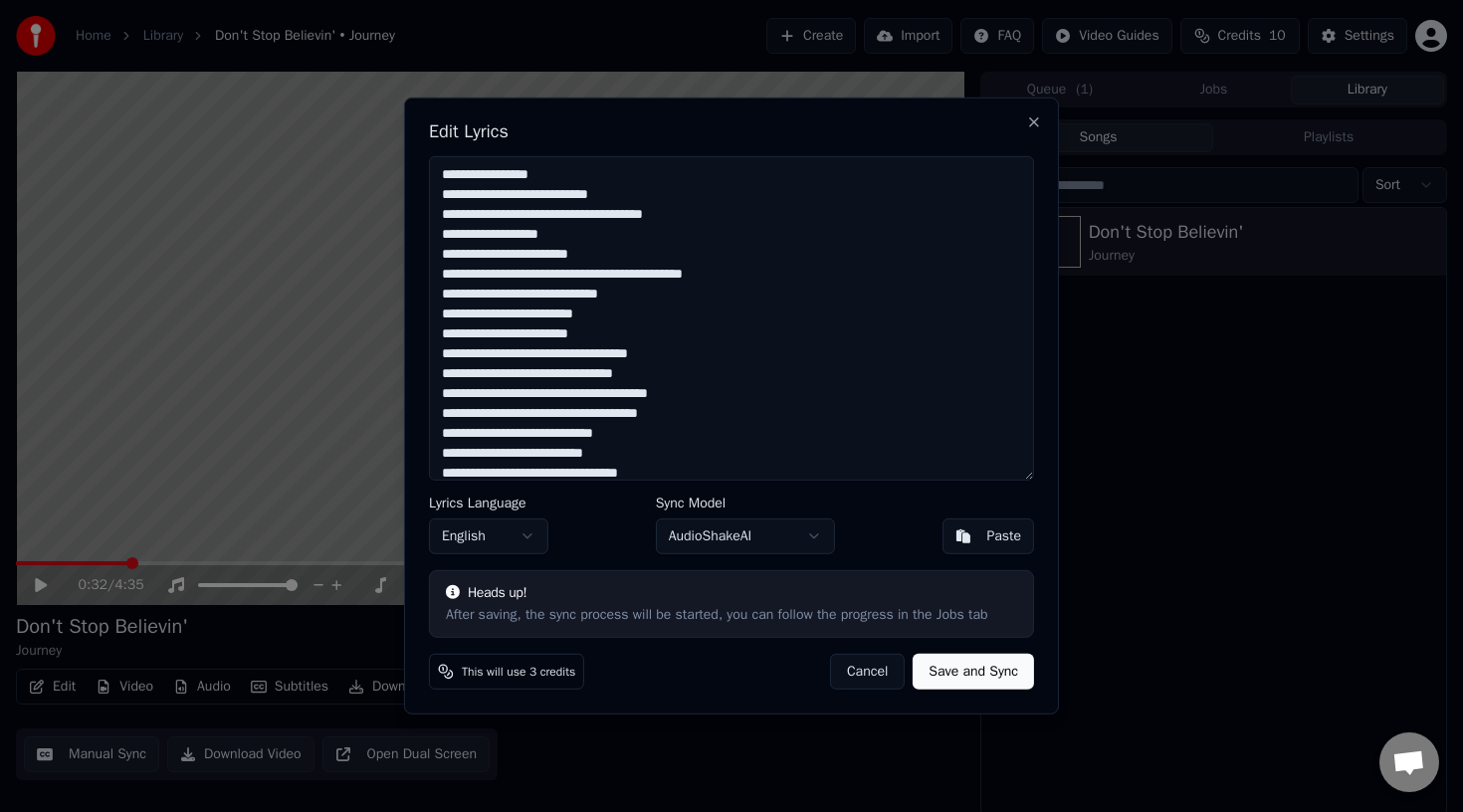 click on "**********" at bounding box center [732, 318] 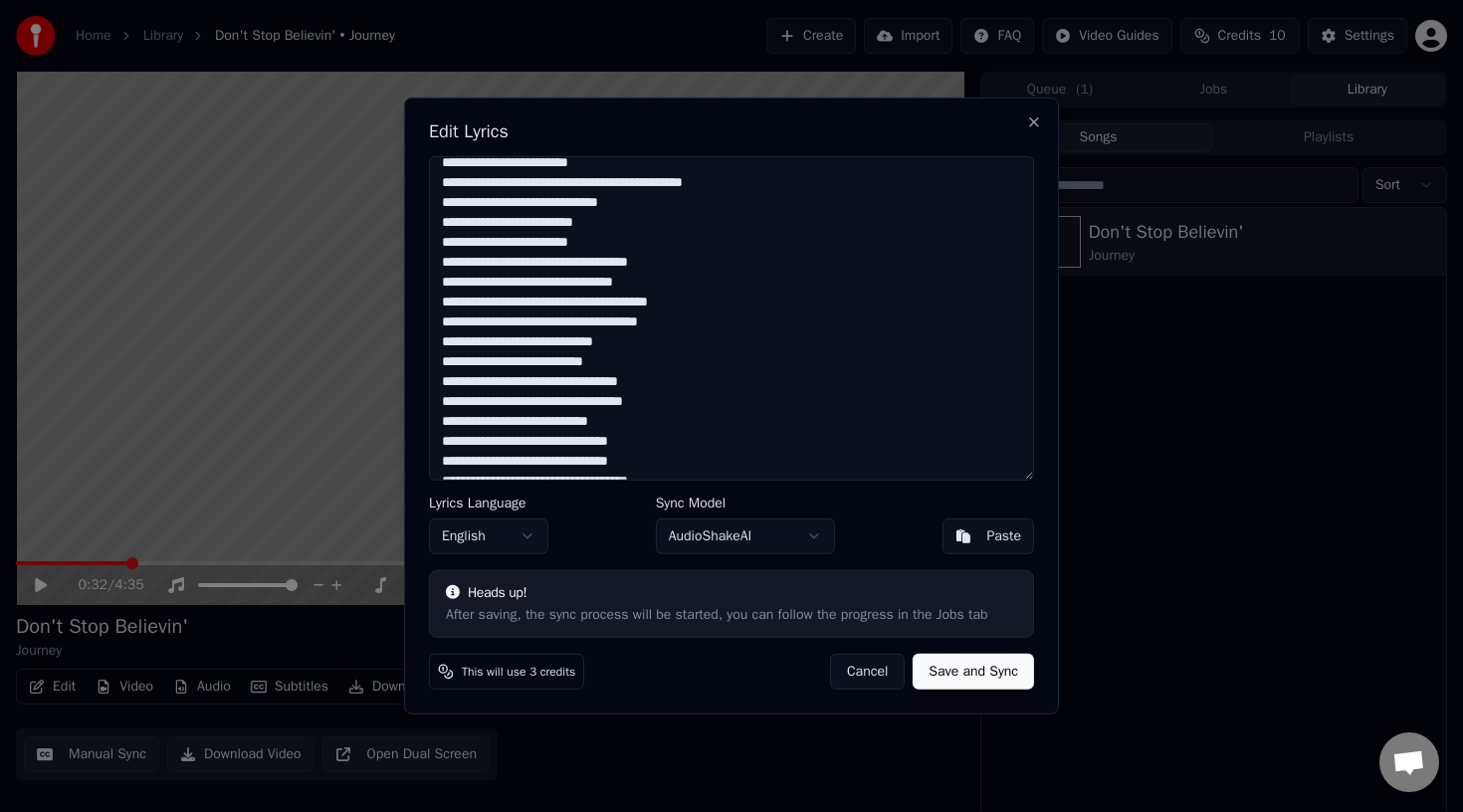 scroll, scrollTop: 270, scrollLeft: 0, axis: vertical 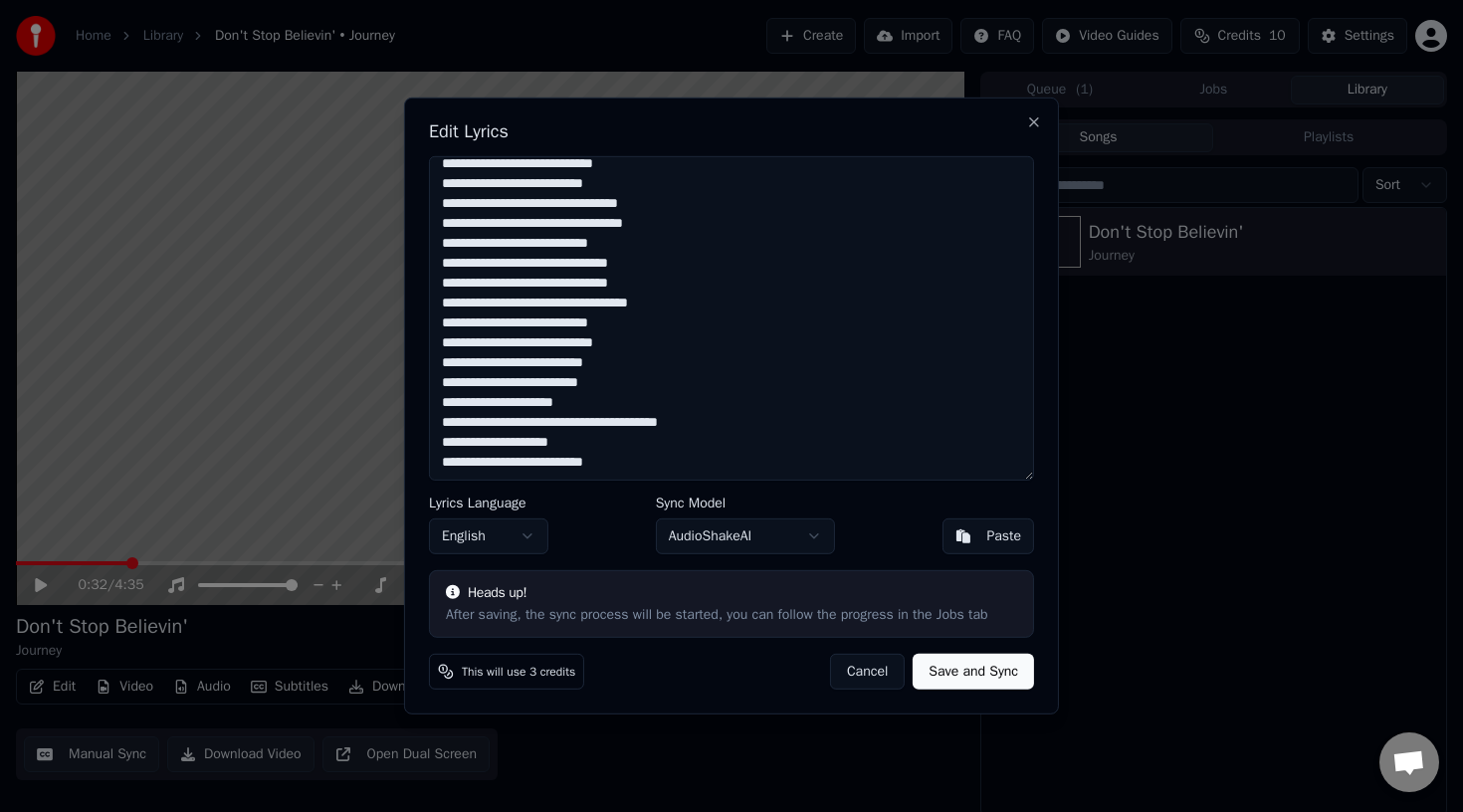 drag, startPoint x: 442, startPoint y: 177, endPoint x: 789, endPoint y: 520, distance: 487.91188 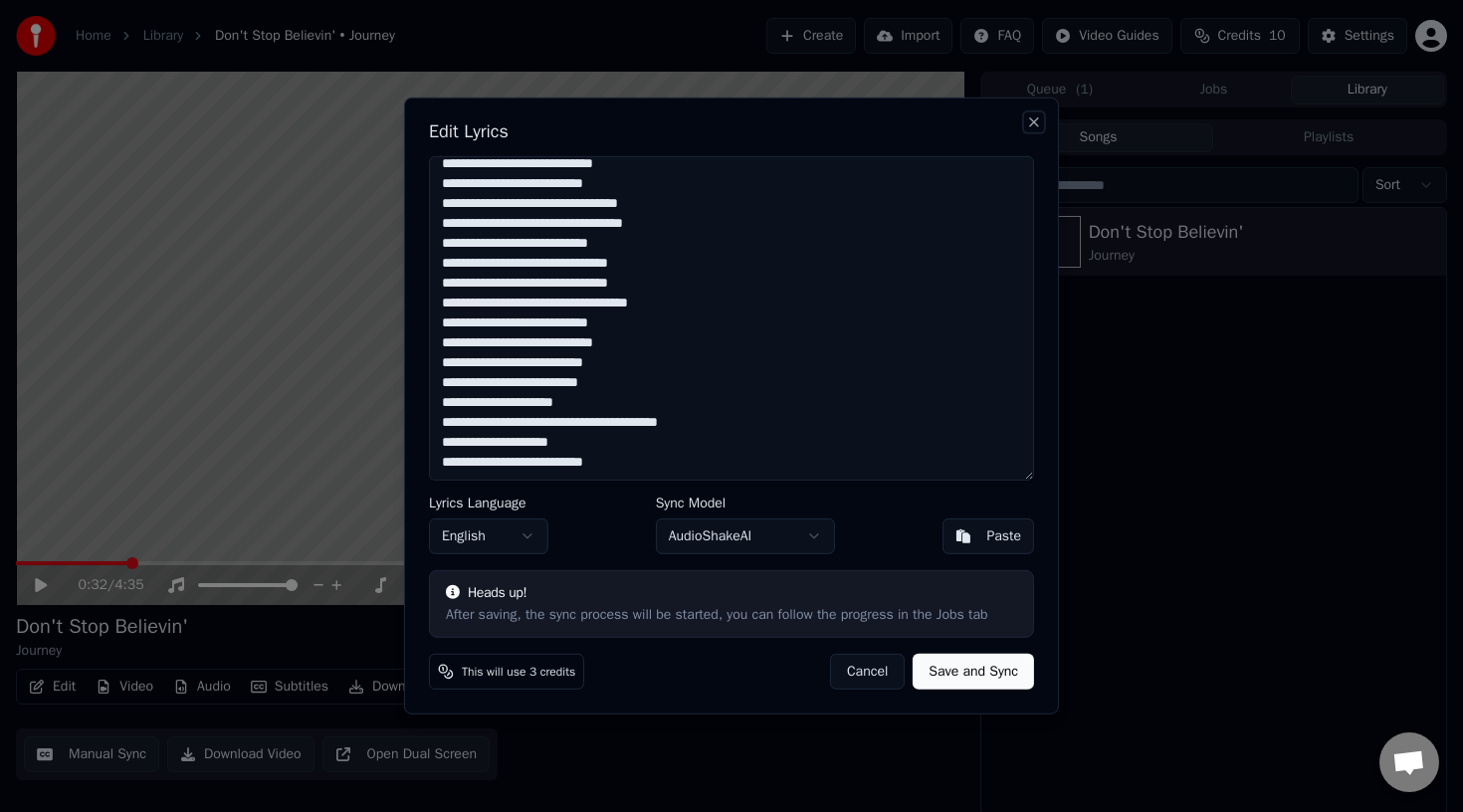 click on "Close" at bounding box center [1034, 122] 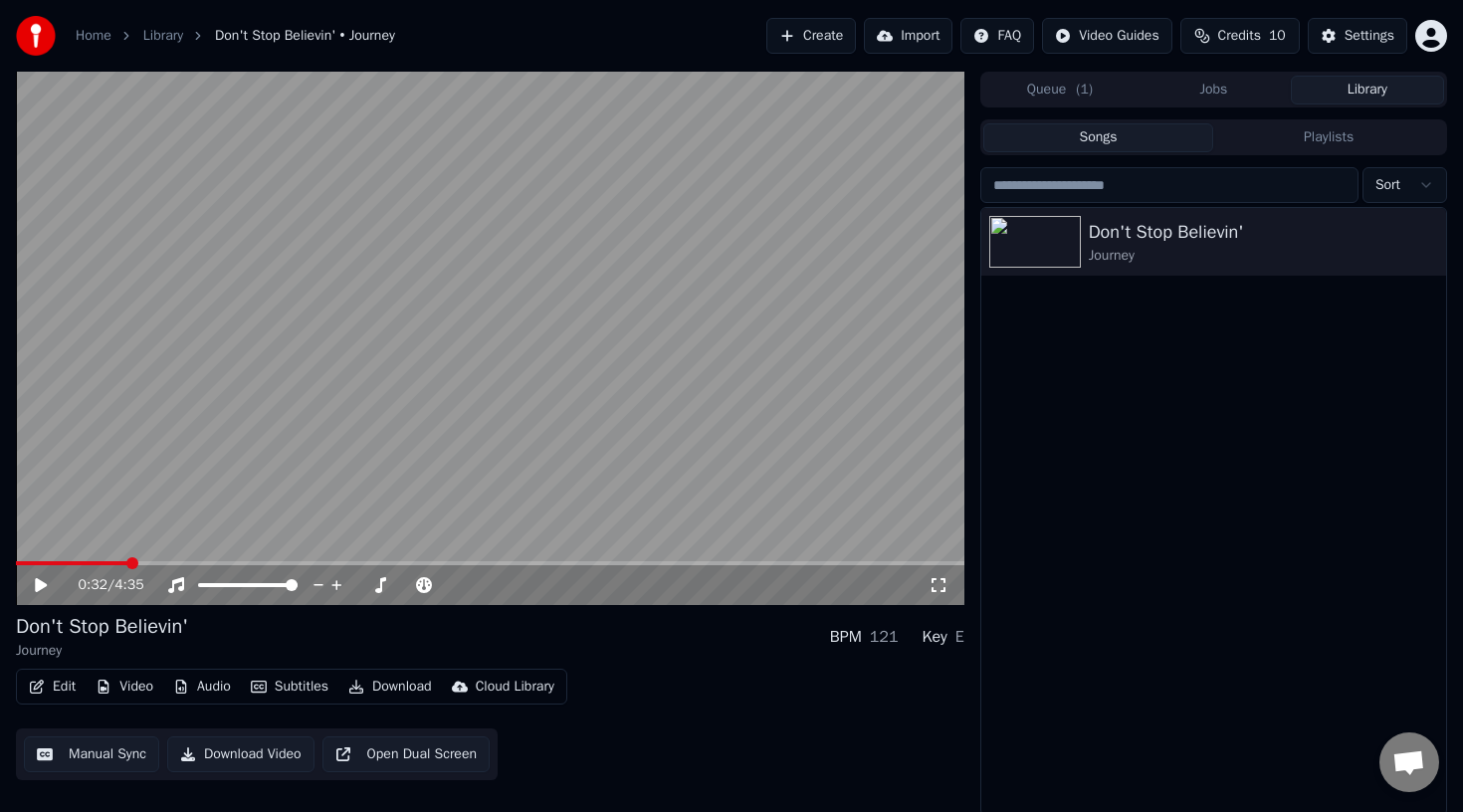 scroll, scrollTop: 4, scrollLeft: 0, axis: vertical 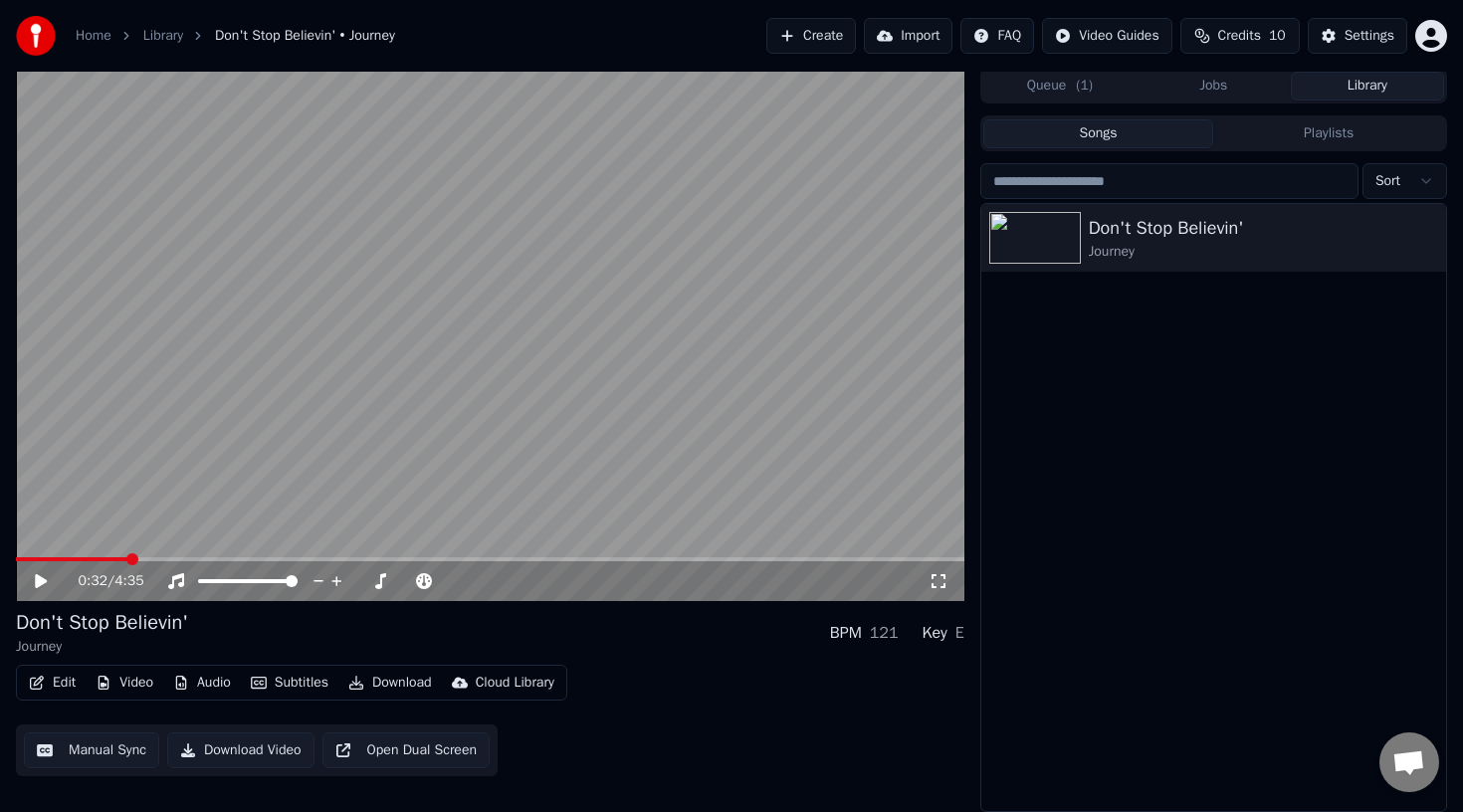 click on "Edit" at bounding box center [52, 683] 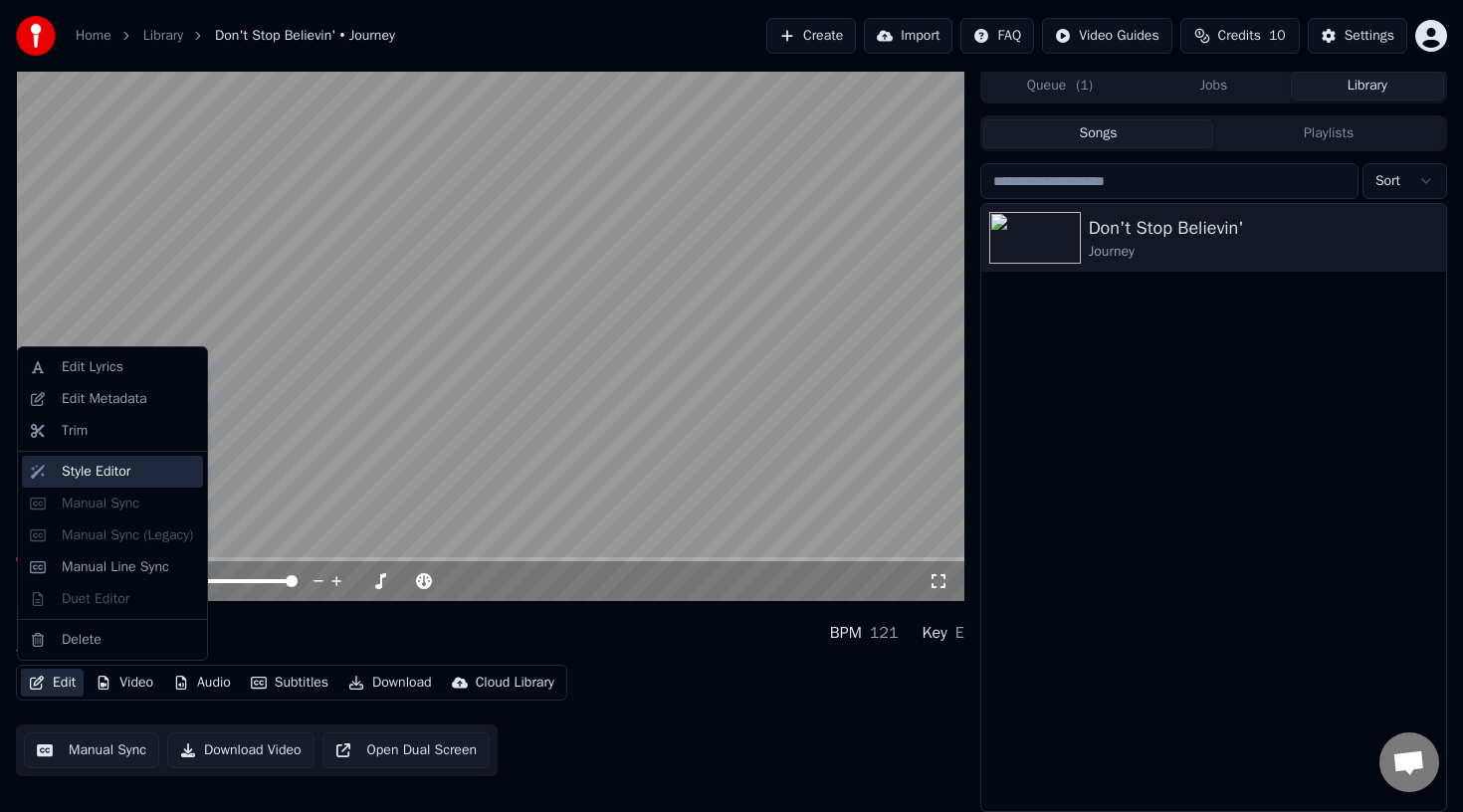 click on "Style Editor" at bounding box center (96, 472) 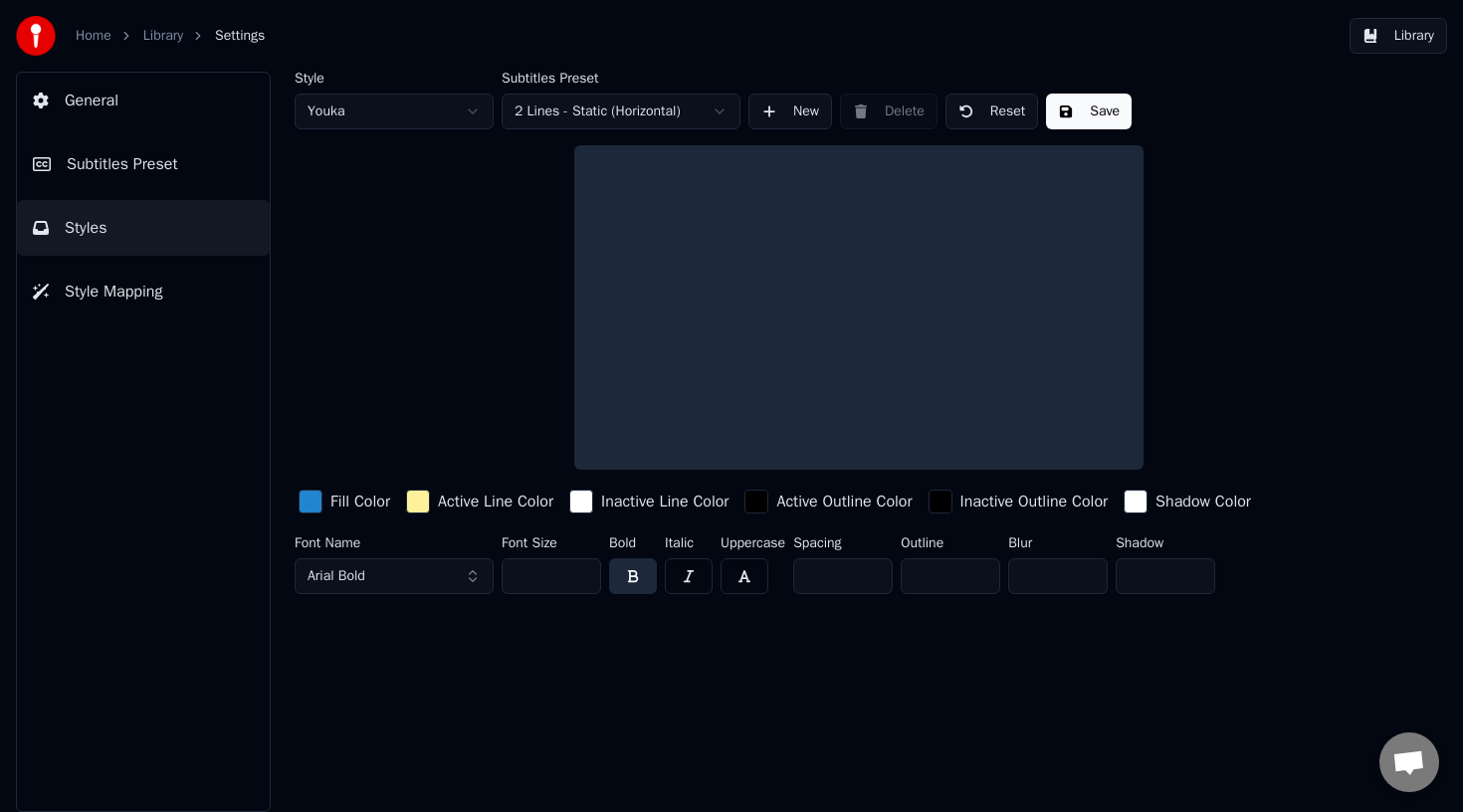 scroll, scrollTop: 0, scrollLeft: 0, axis: both 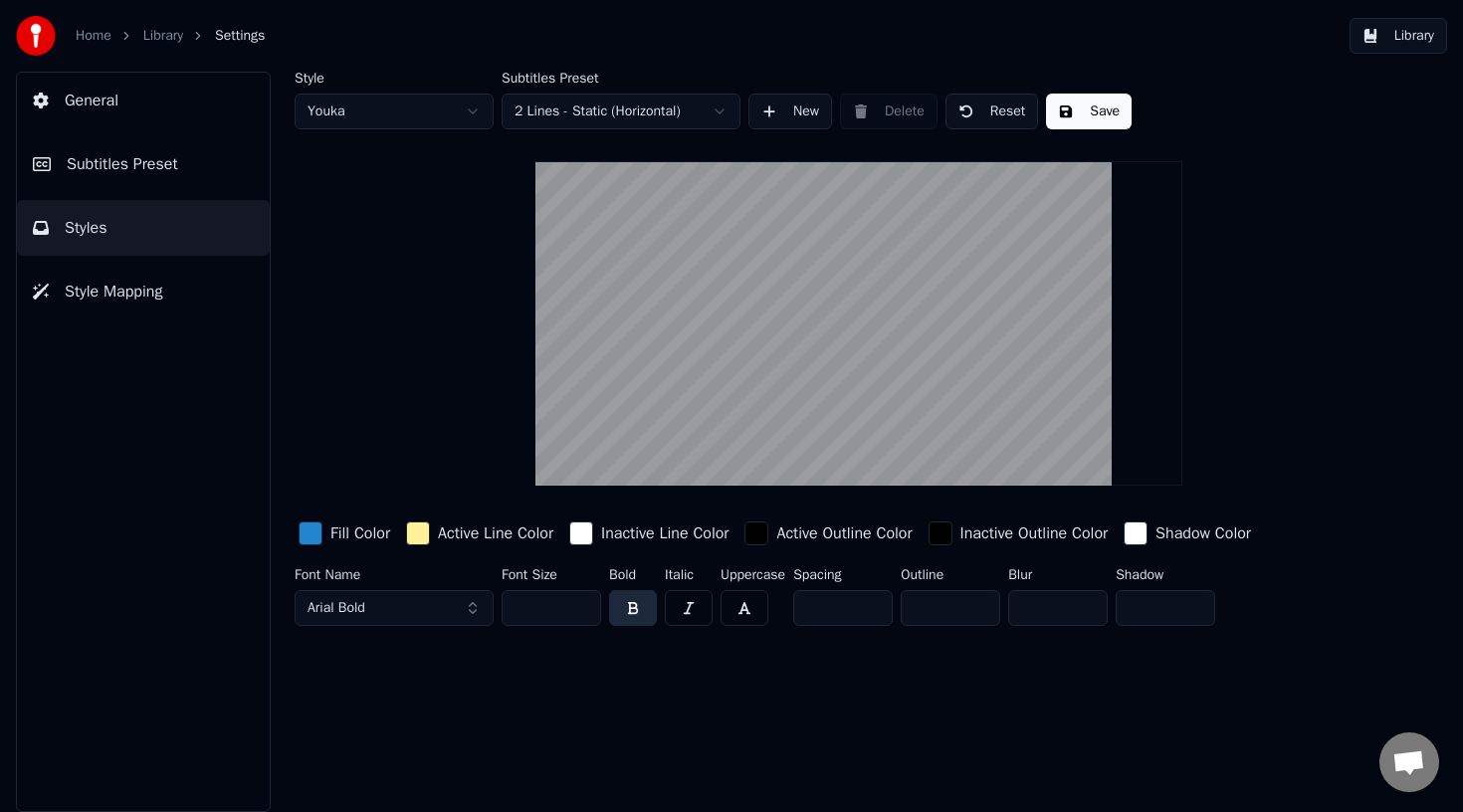 click on "General" at bounding box center [92, 101] 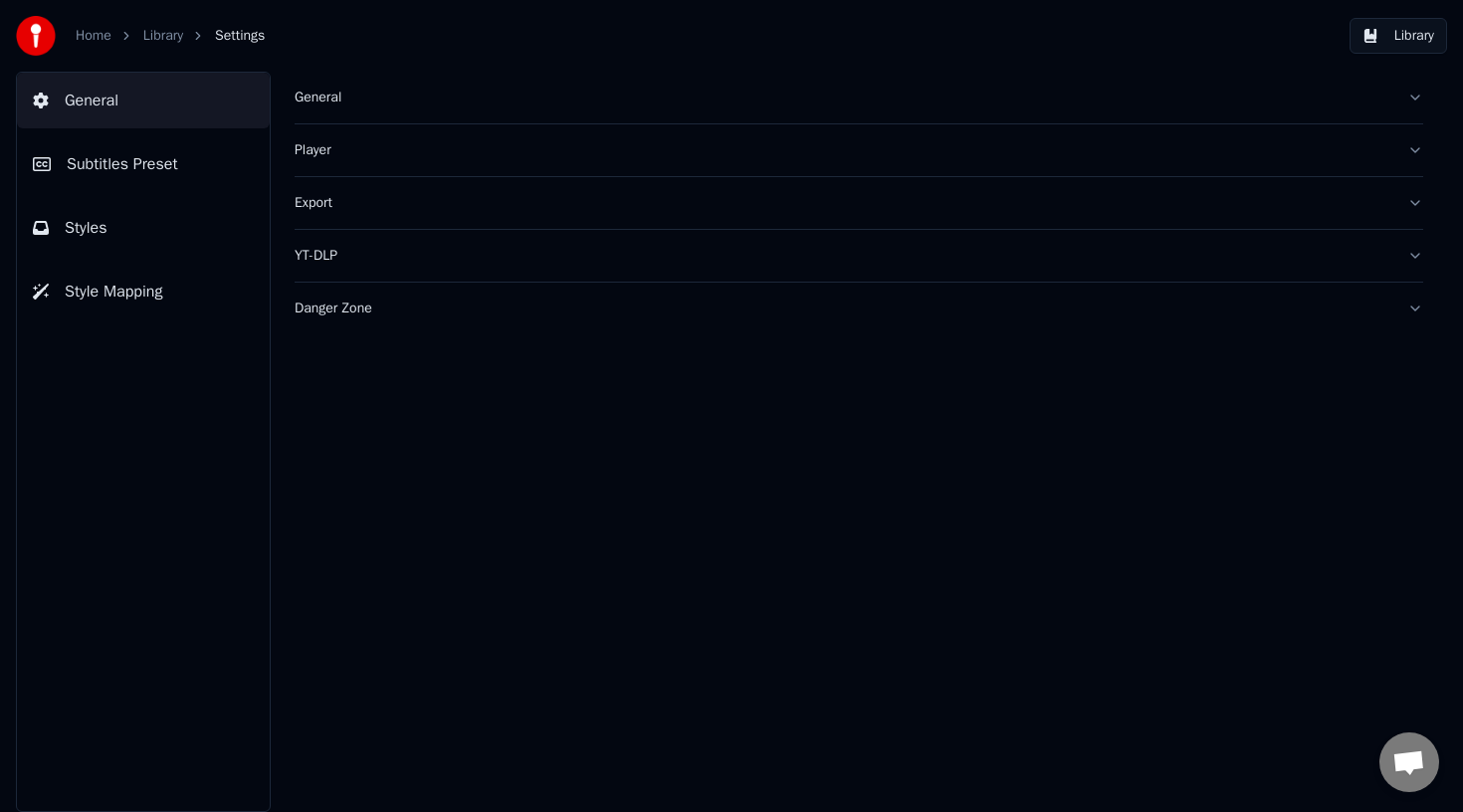 click on "Subtitles Preset" at bounding box center (122, 164) 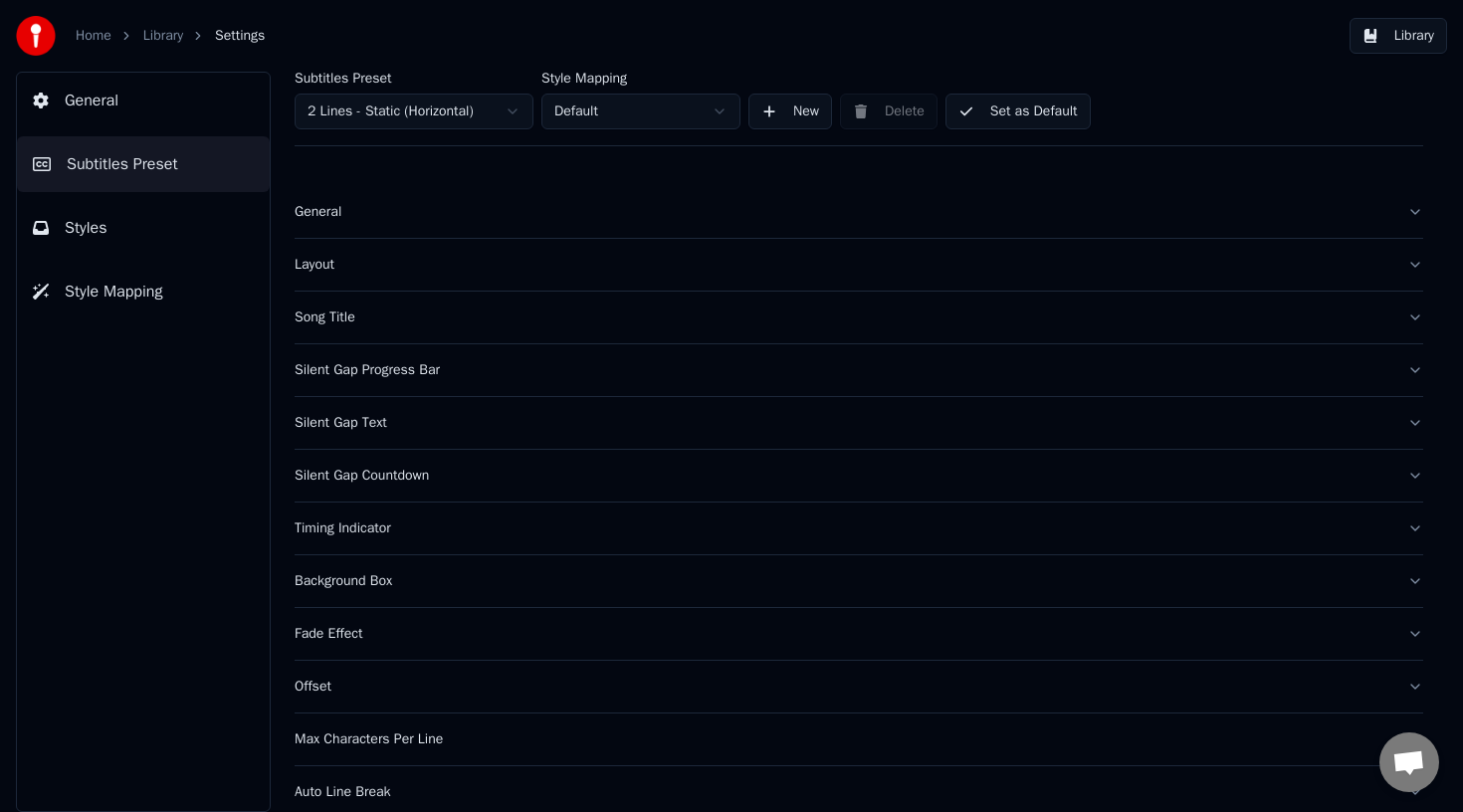 click on "Styles" at bounding box center (86, 228) 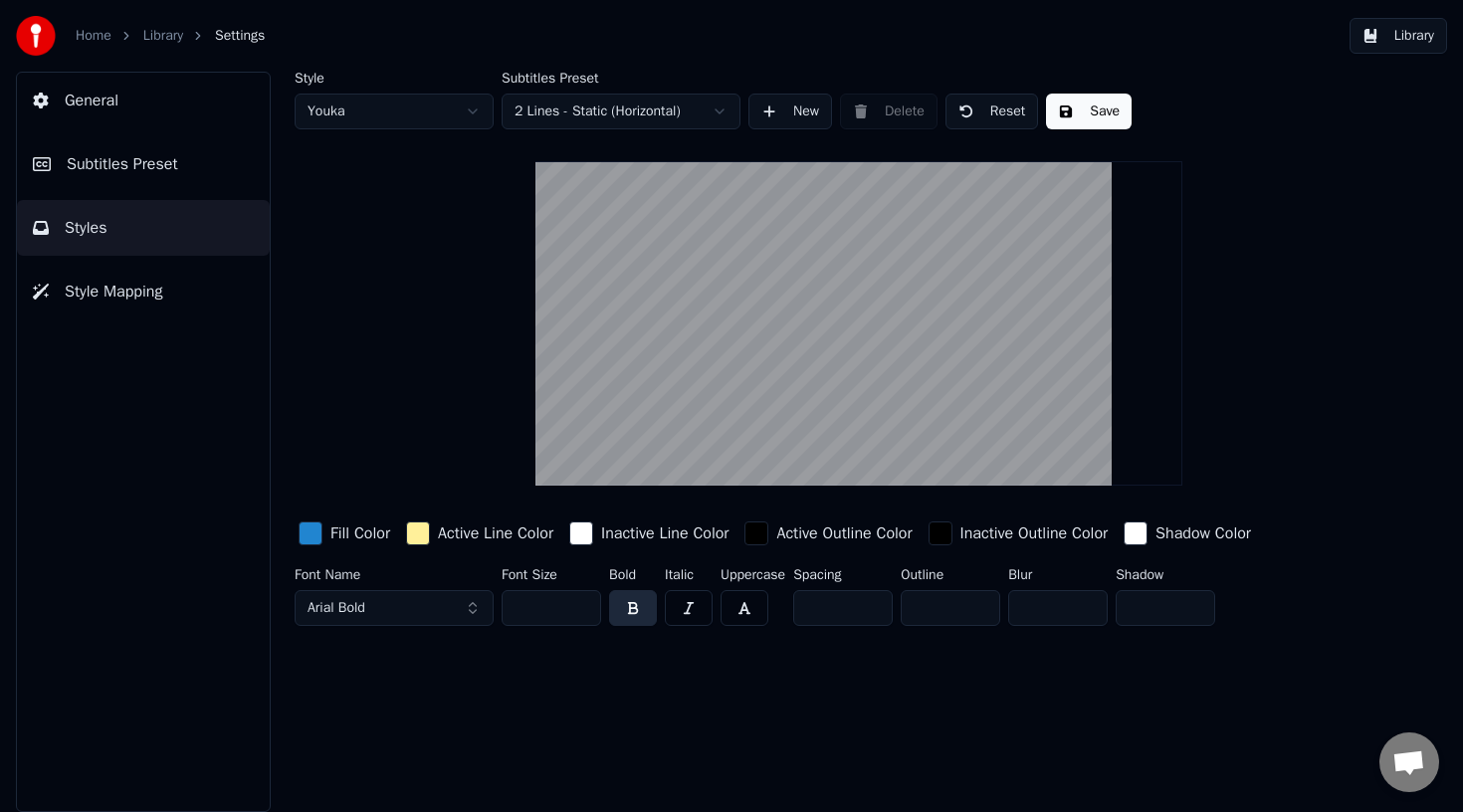 click on "Style Mapping" at bounding box center [113, 292] 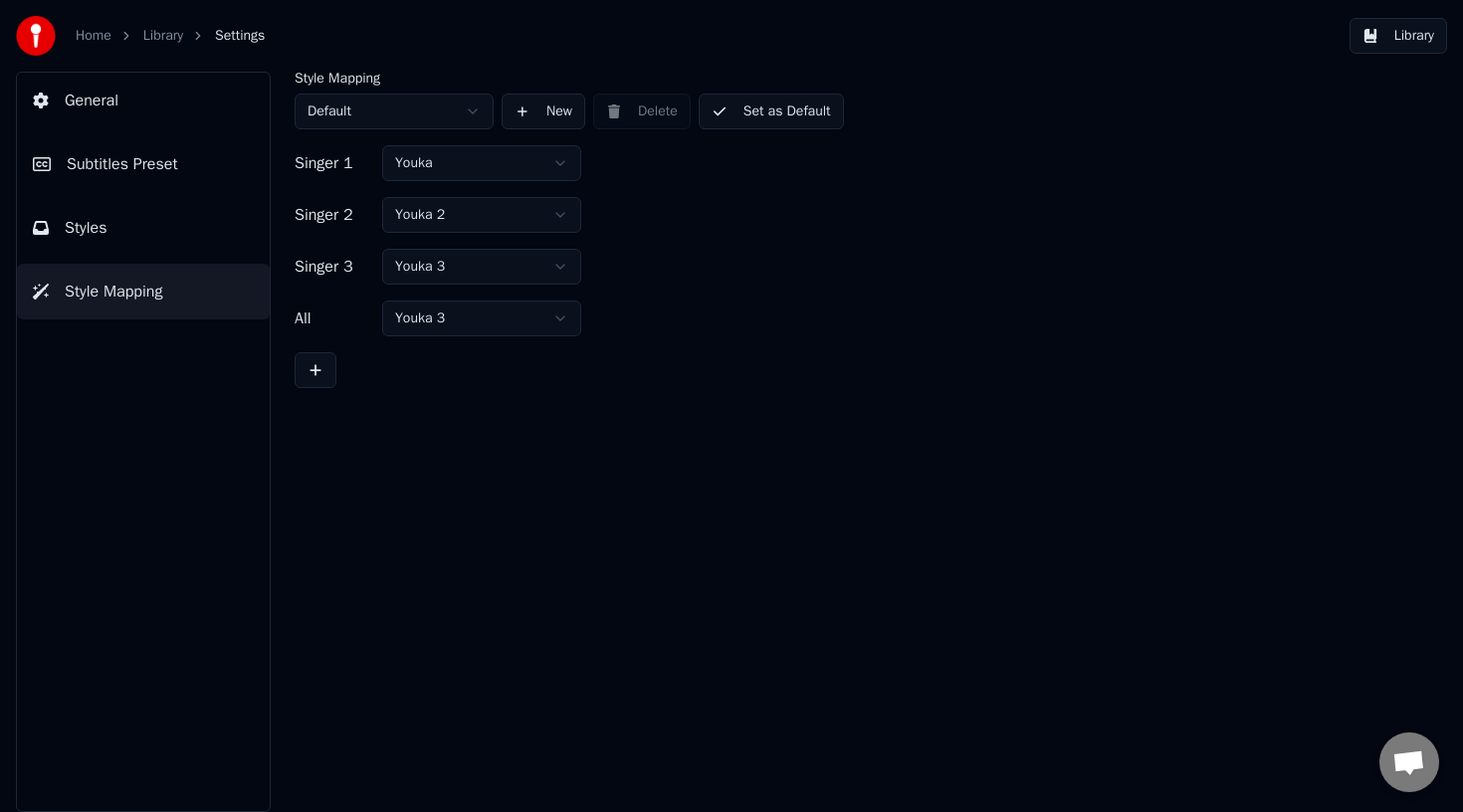 click on "Library" at bounding box center [163, 36] 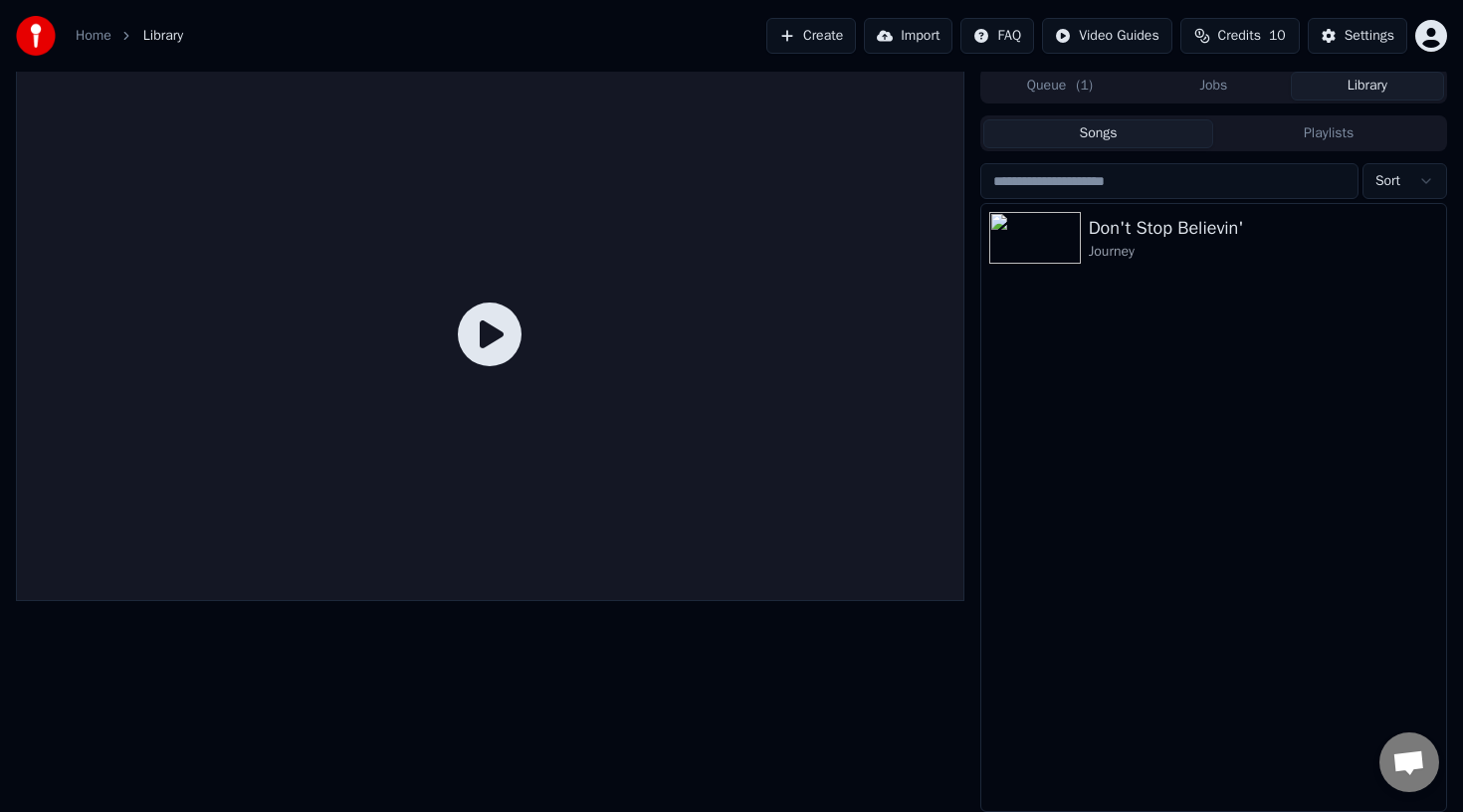 scroll, scrollTop: 0, scrollLeft: 0, axis: both 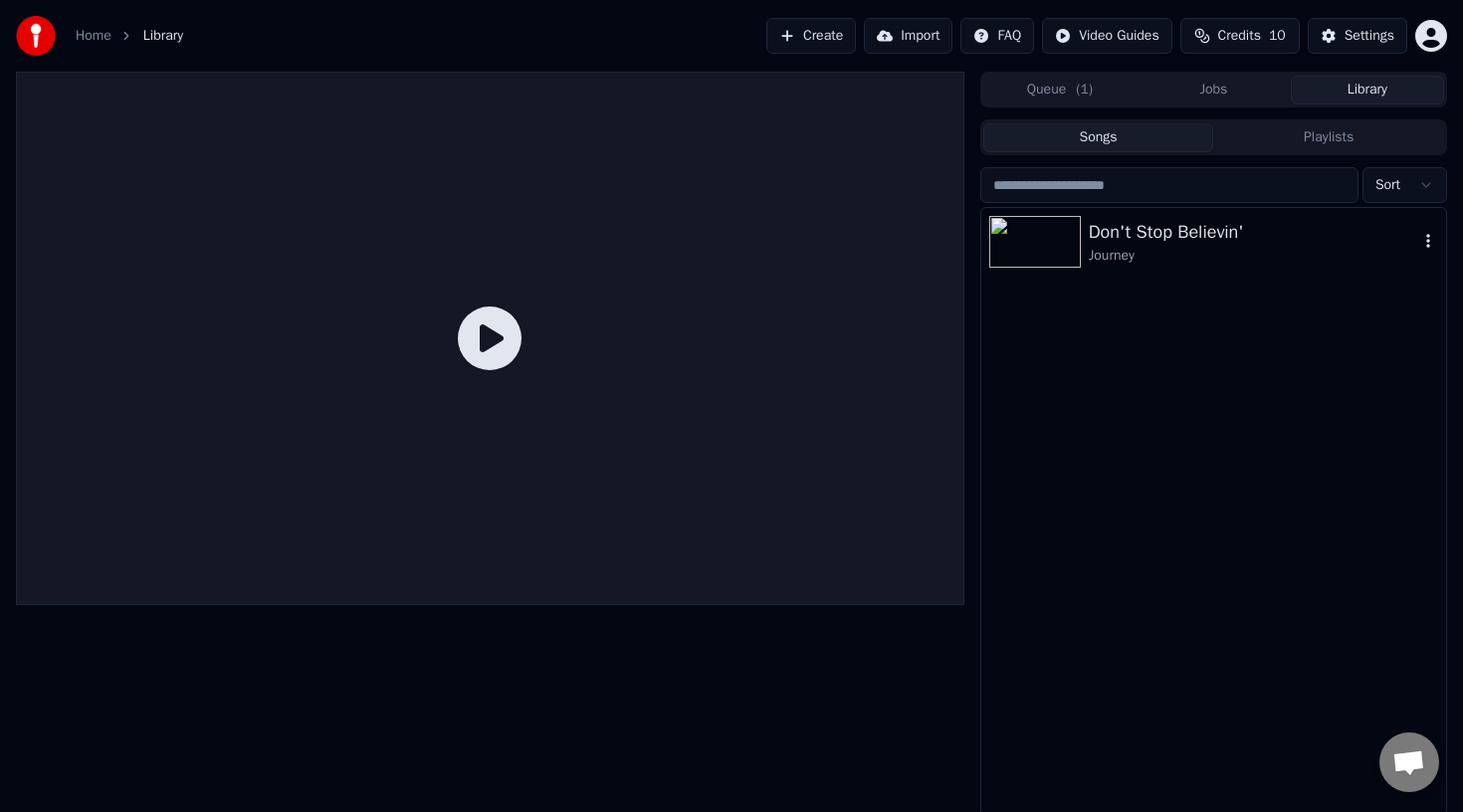 click on "Journey" at bounding box center (1253, 256) 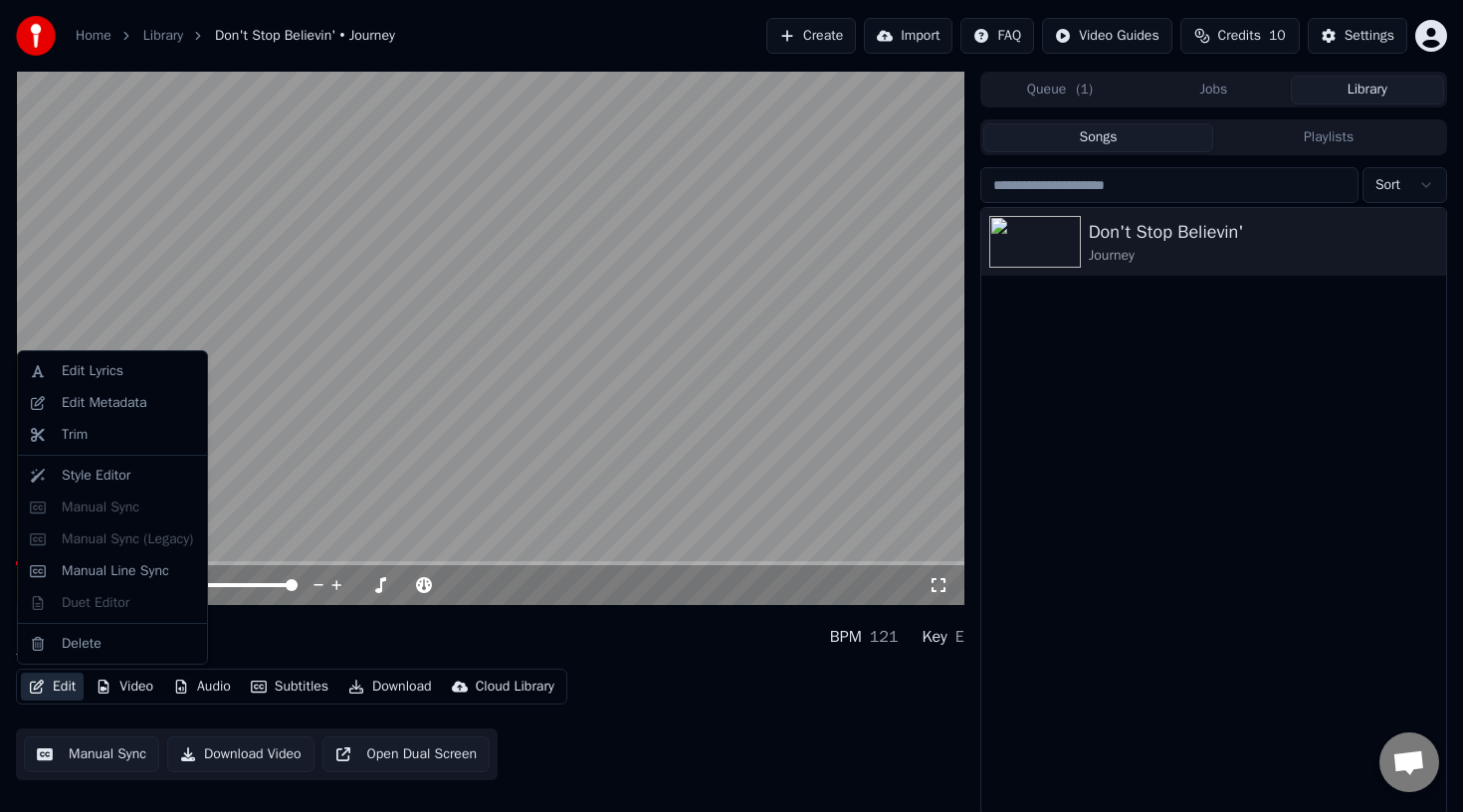 click on "Edit" at bounding box center (52, 687) 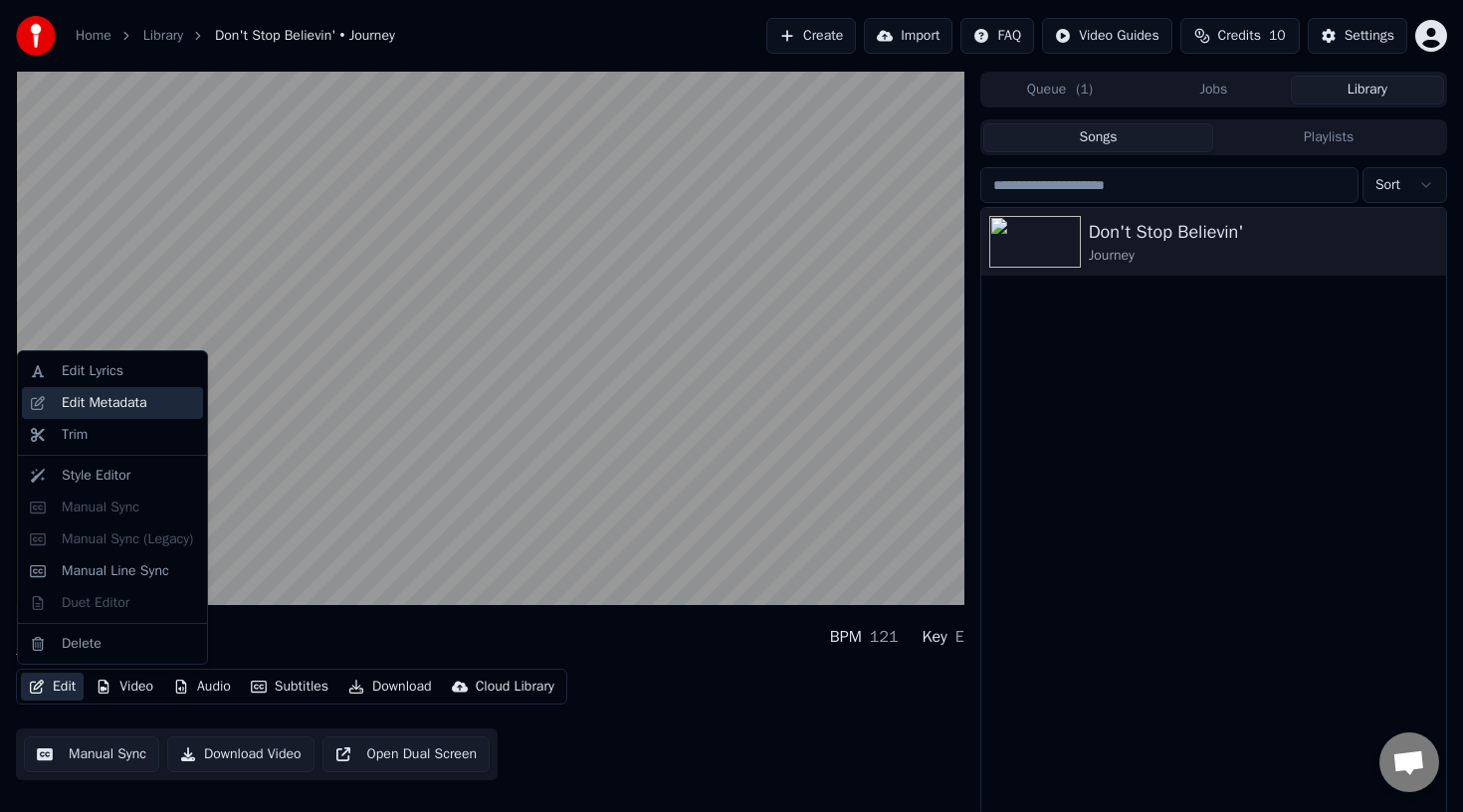 click on "Edit Metadata" at bounding box center (104, 403) 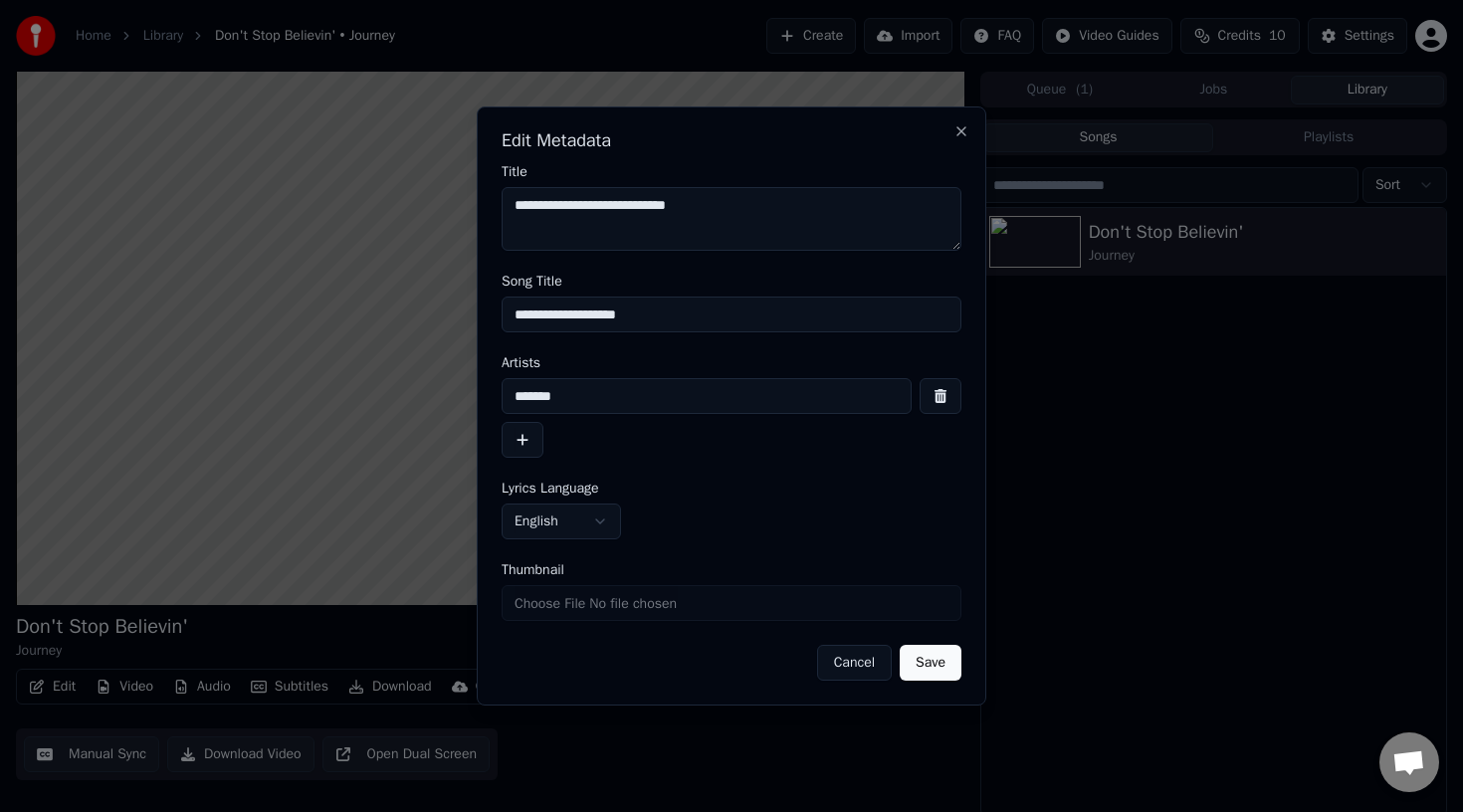 click on "**********" at bounding box center (732, 314) 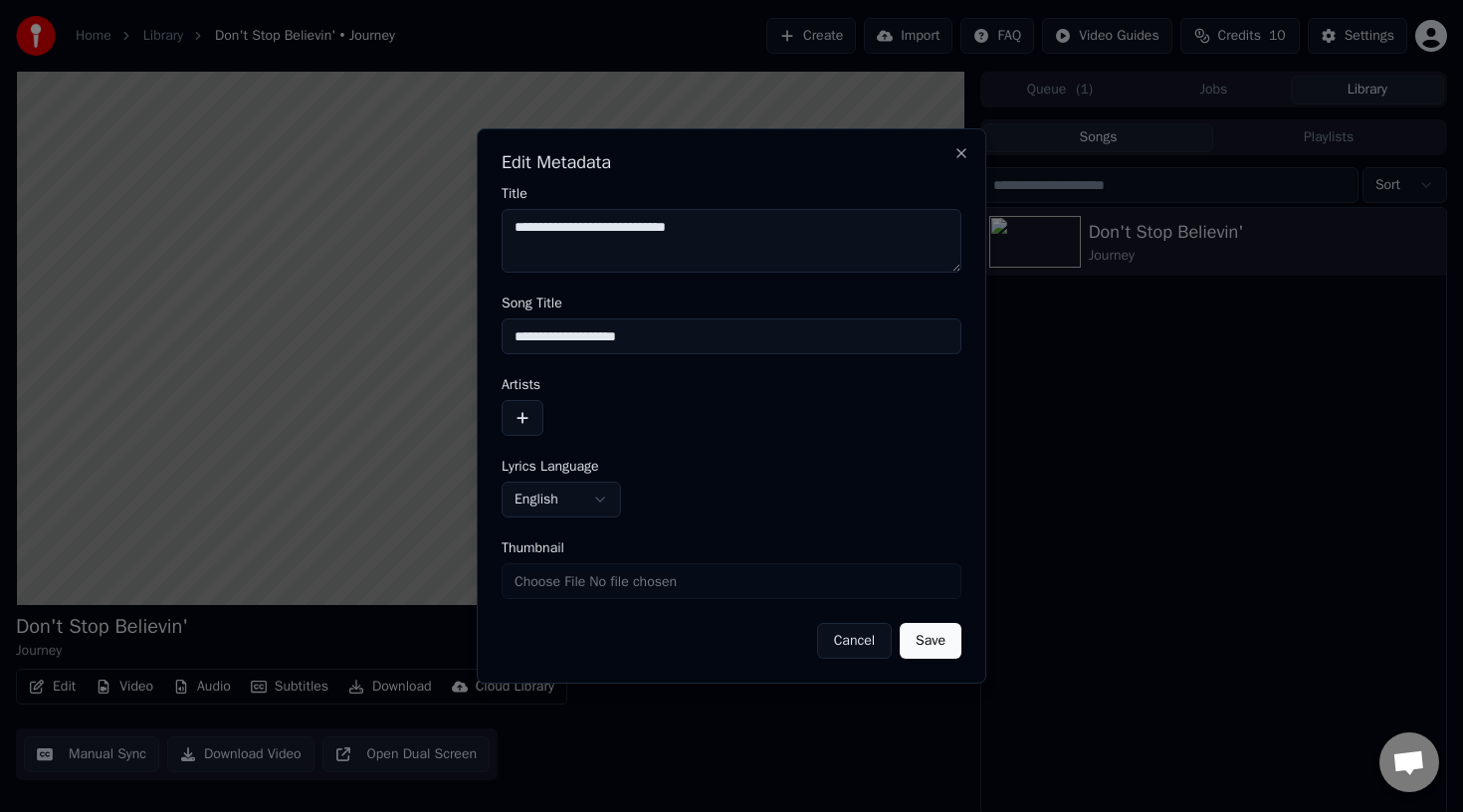 click on "Thumbnail" at bounding box center (732, 581) 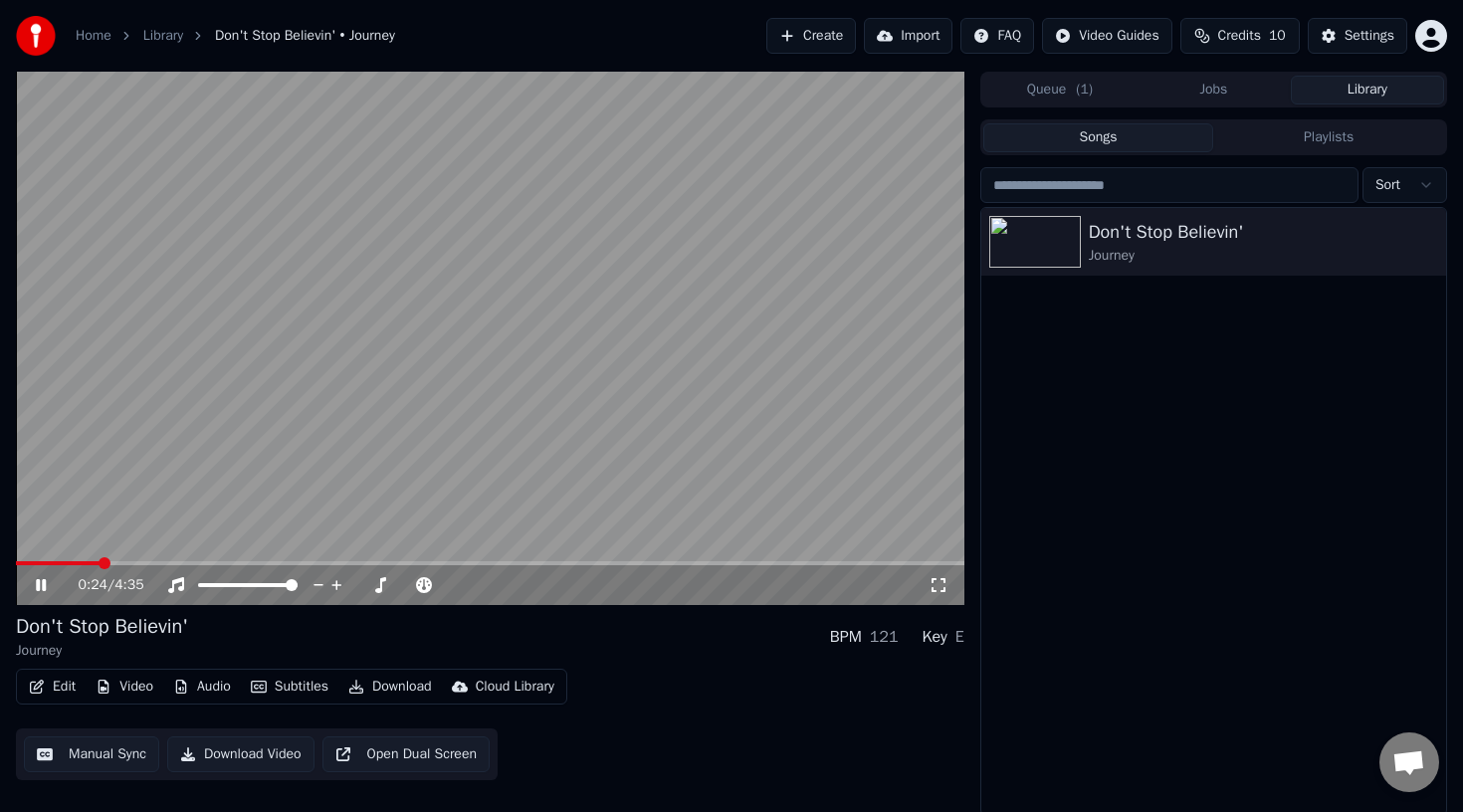 click 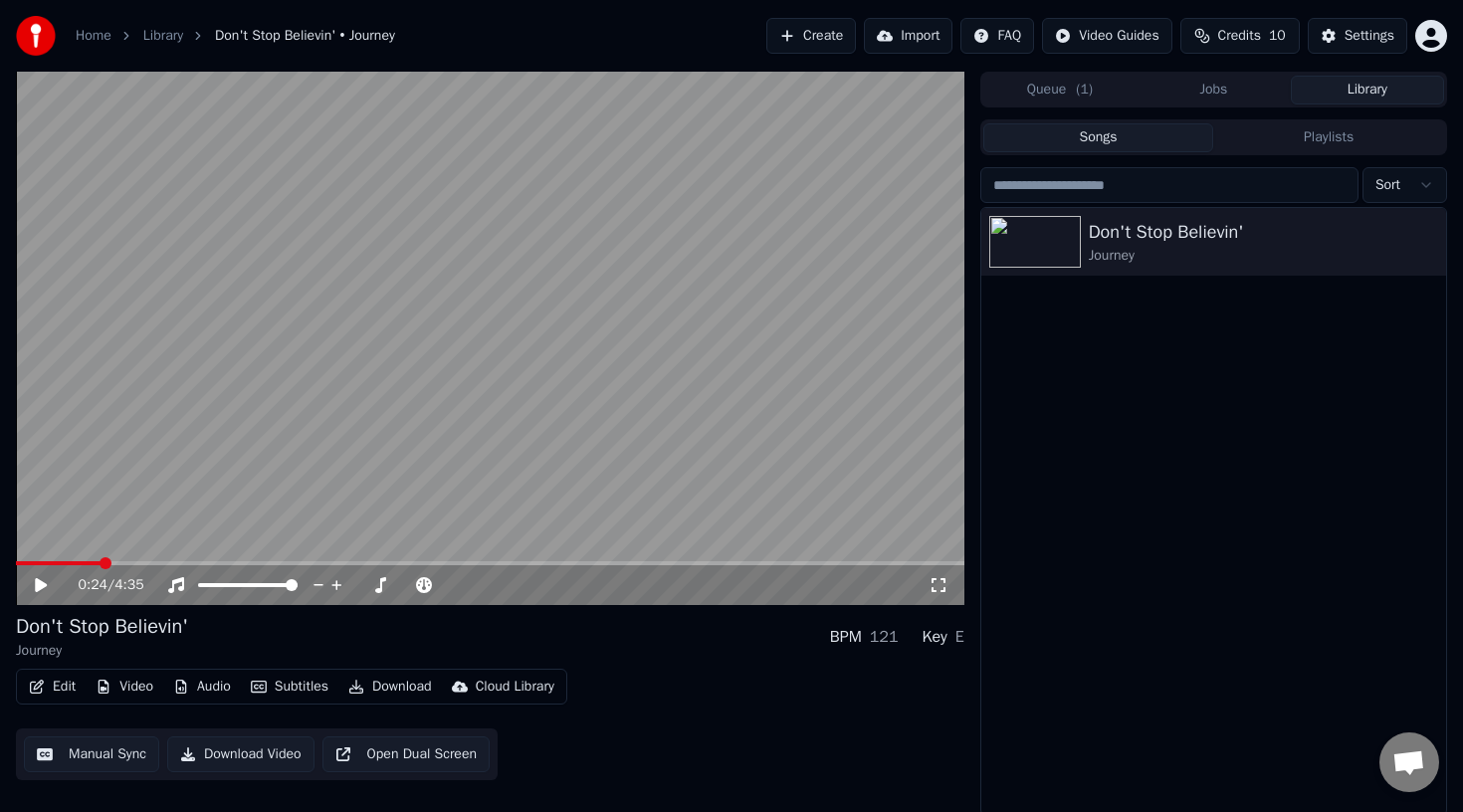 click on "Create" at bounding box center (811, 36) 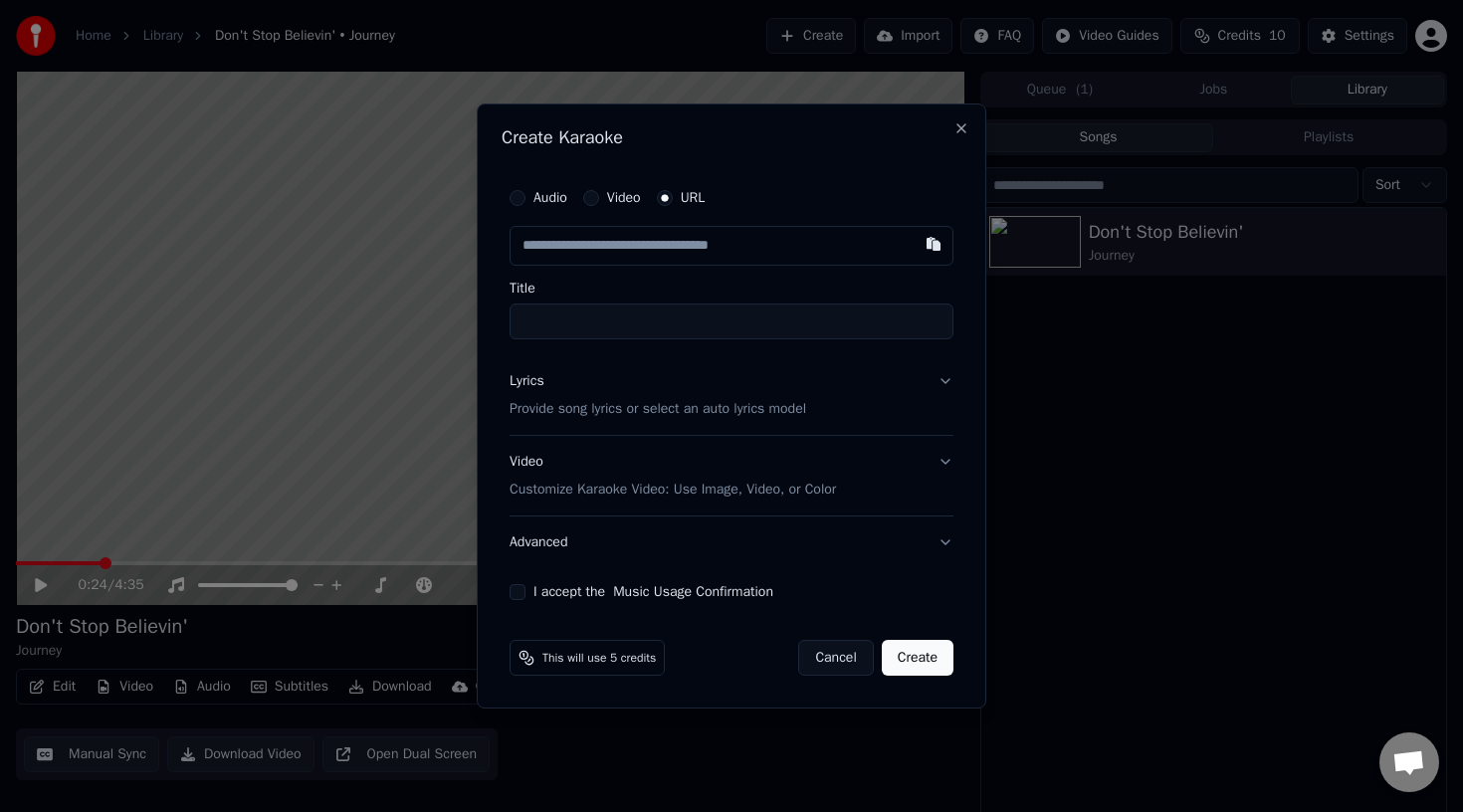 click on "Lyrics Provide song lyrics or select an auto lyrics model" at bounding box center (732, 395) 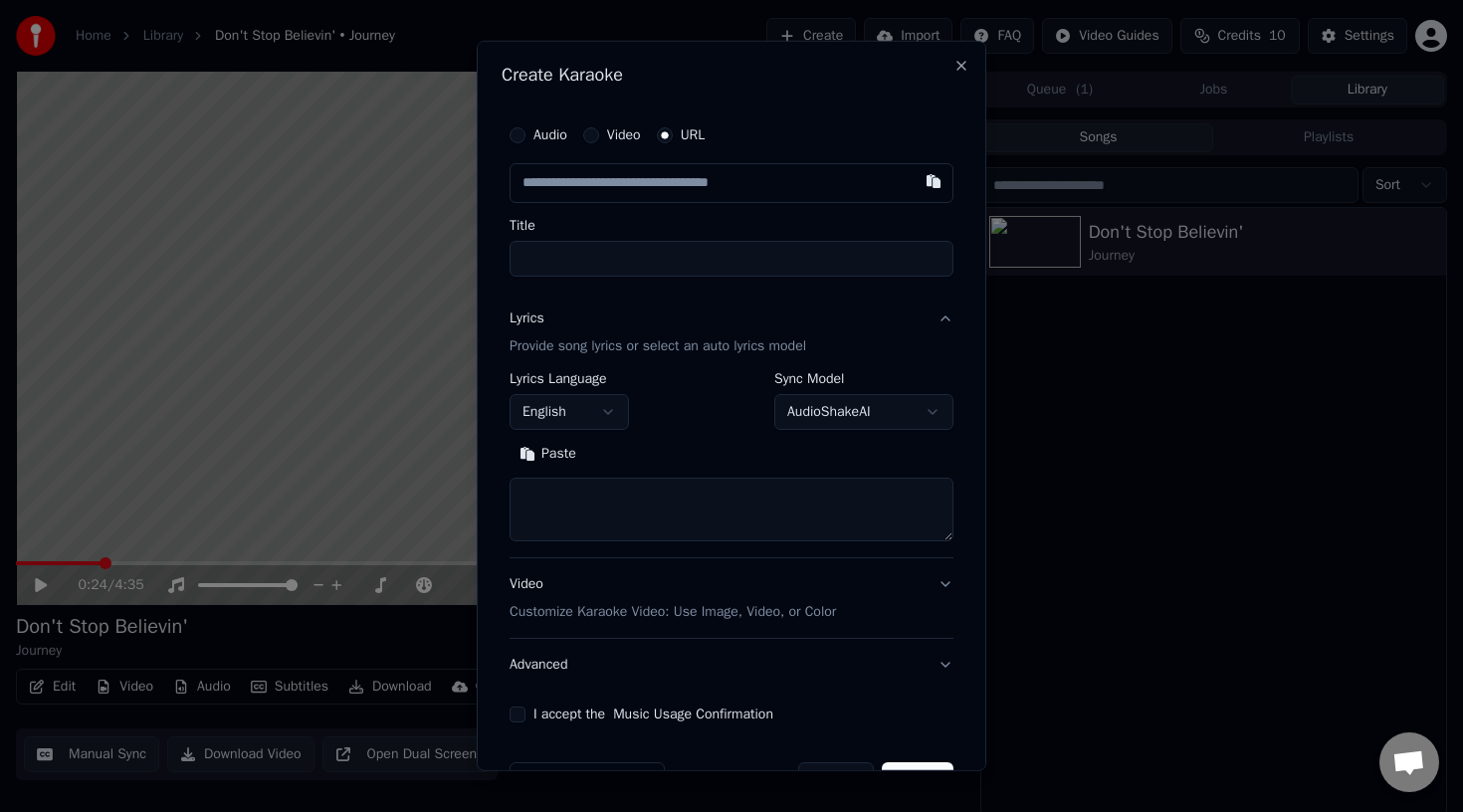 click at bounding box center (732, 509) 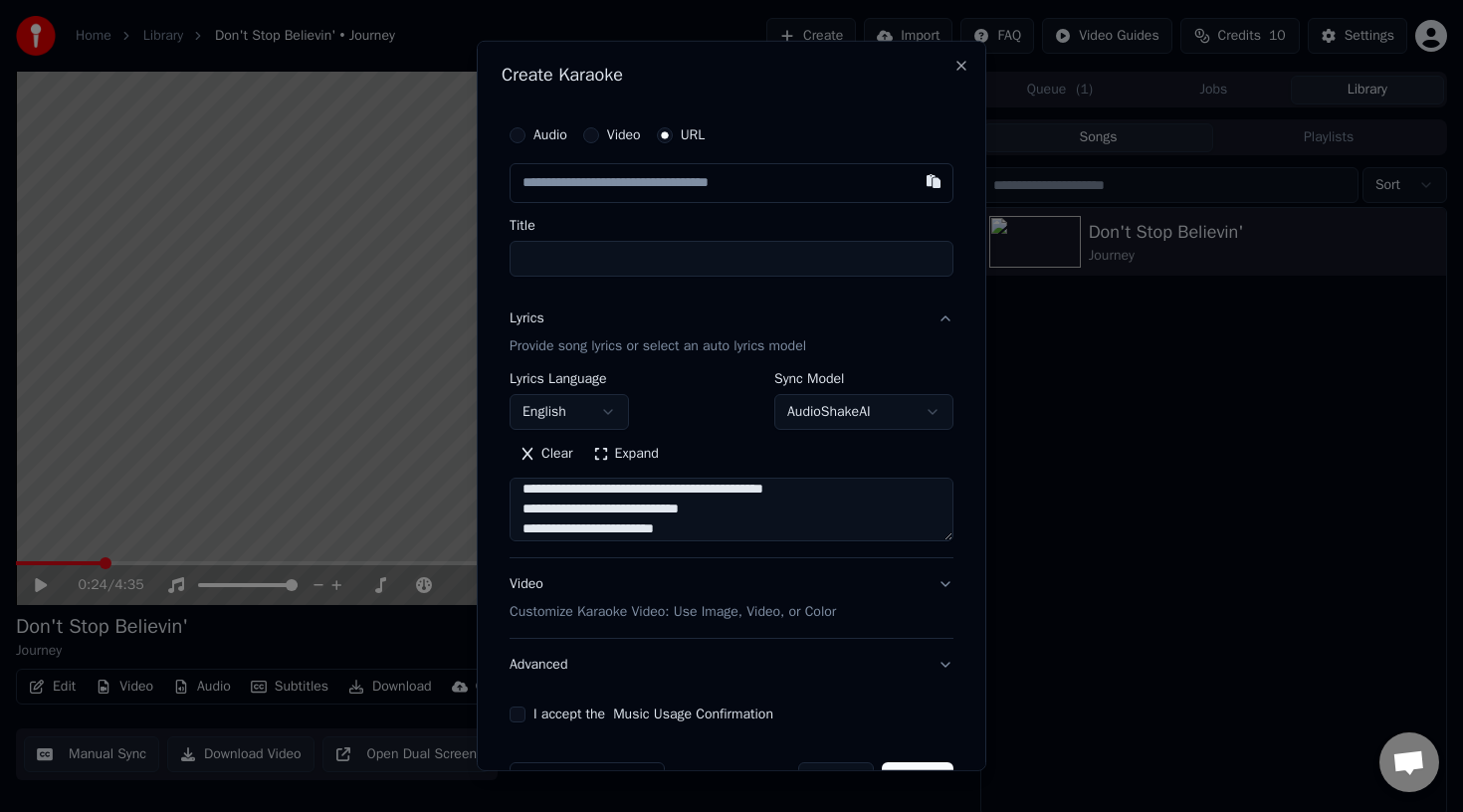 scroll, scrollTop: 0, scrollLeft: 0, axis: both 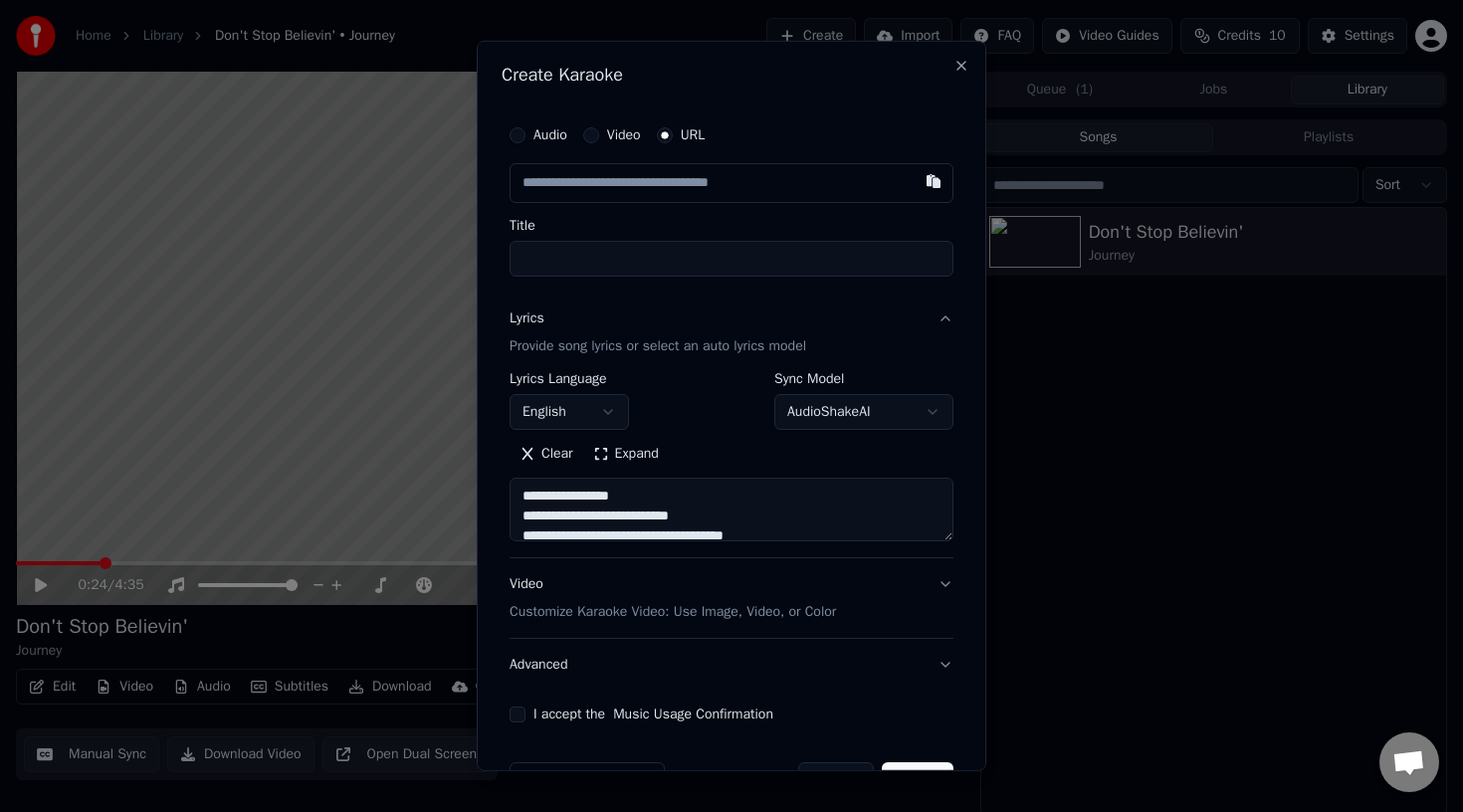 type on "**********" 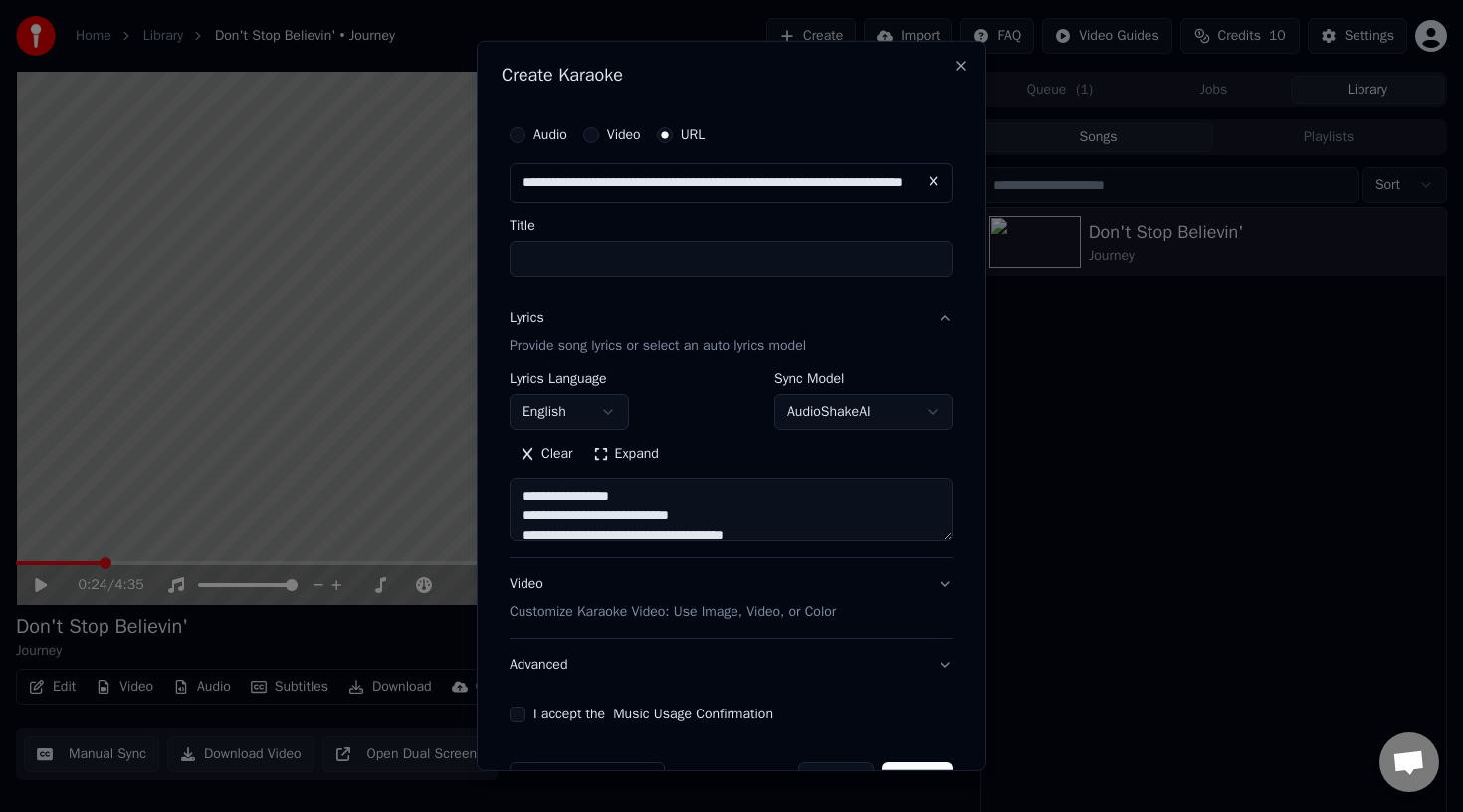 scroll, scrollTop: 0, scrollLeft: 137, axis: horizontal 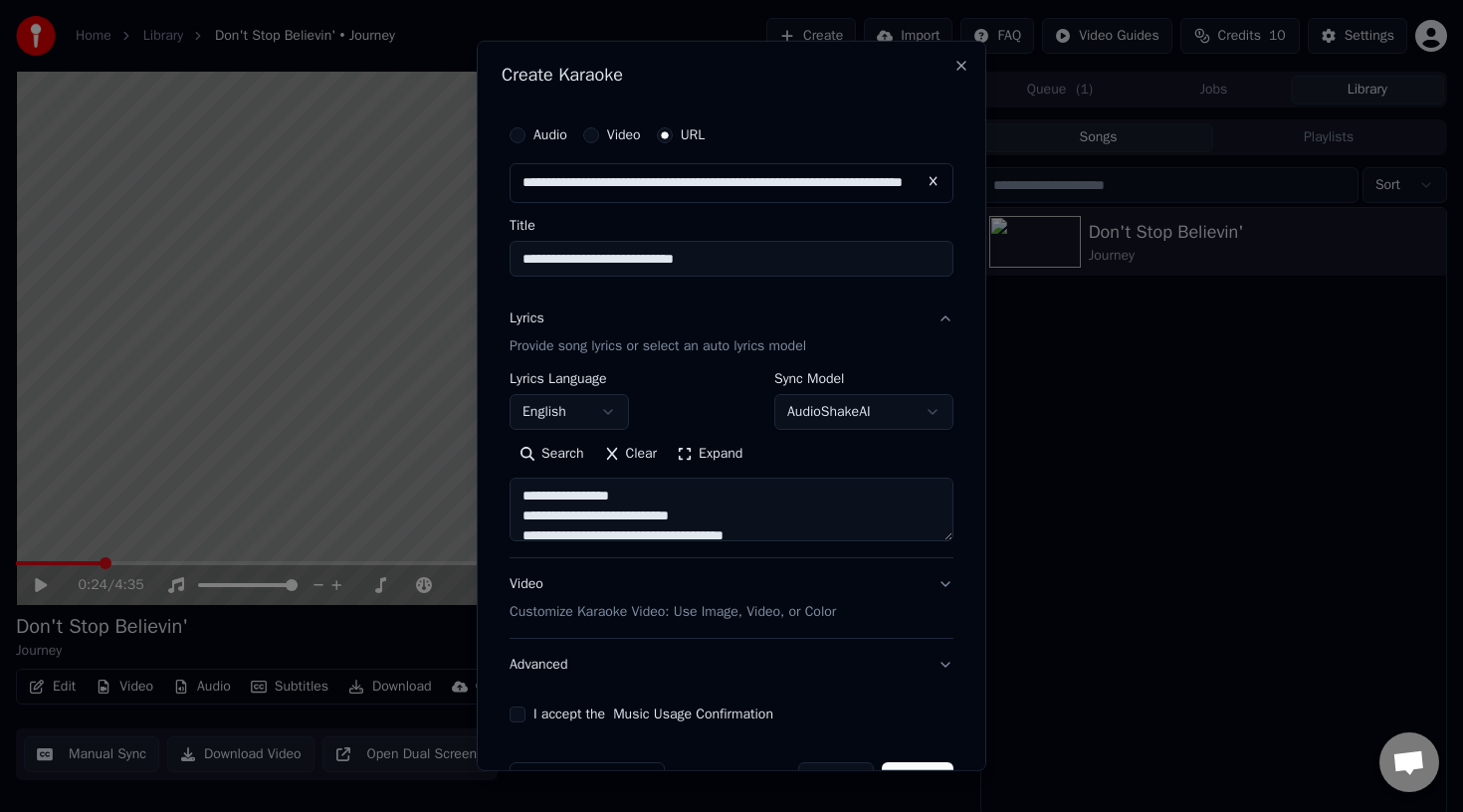 type on "**********" 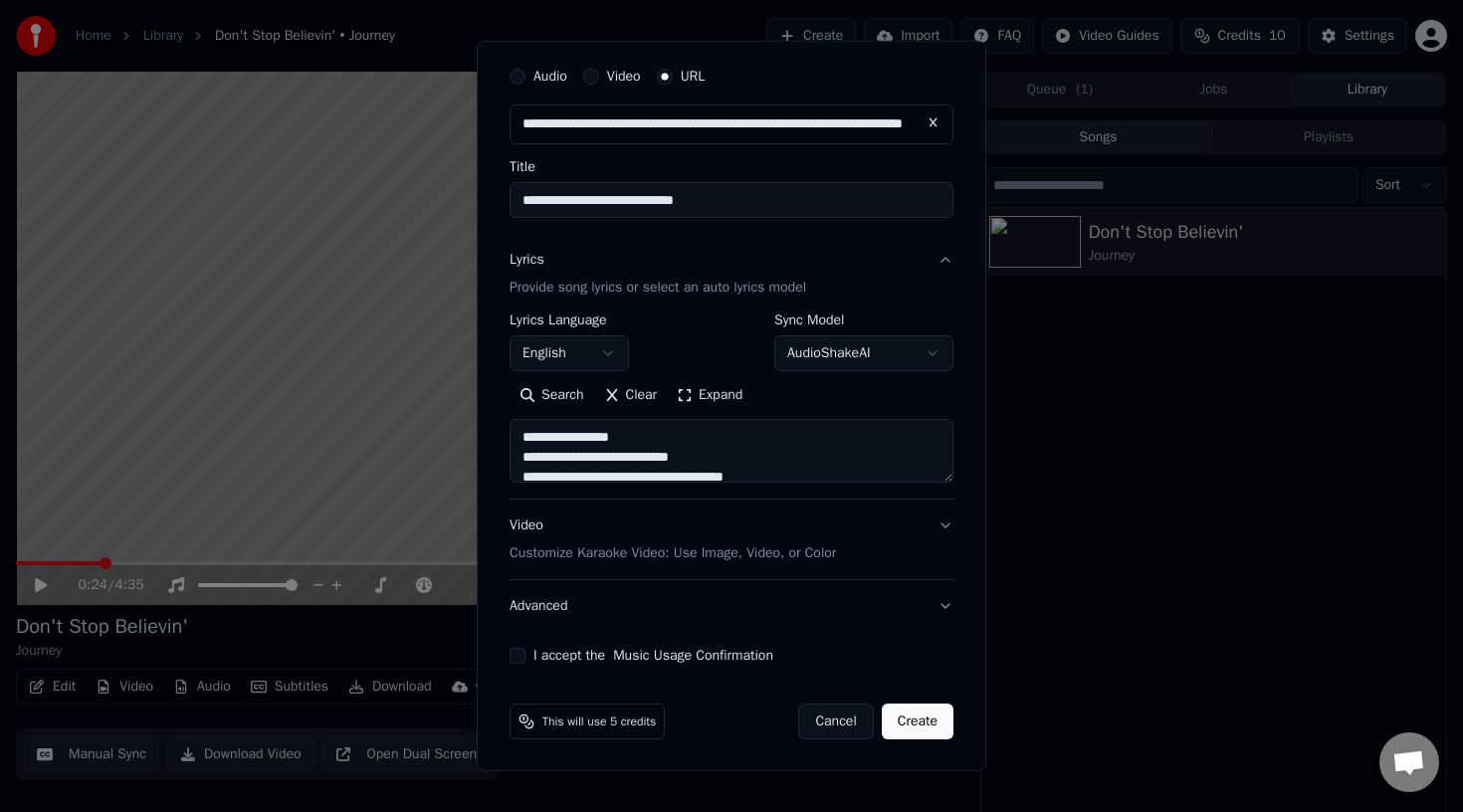 scroll, scrollTop: 59, scrollLeft: 0, axis: vertical 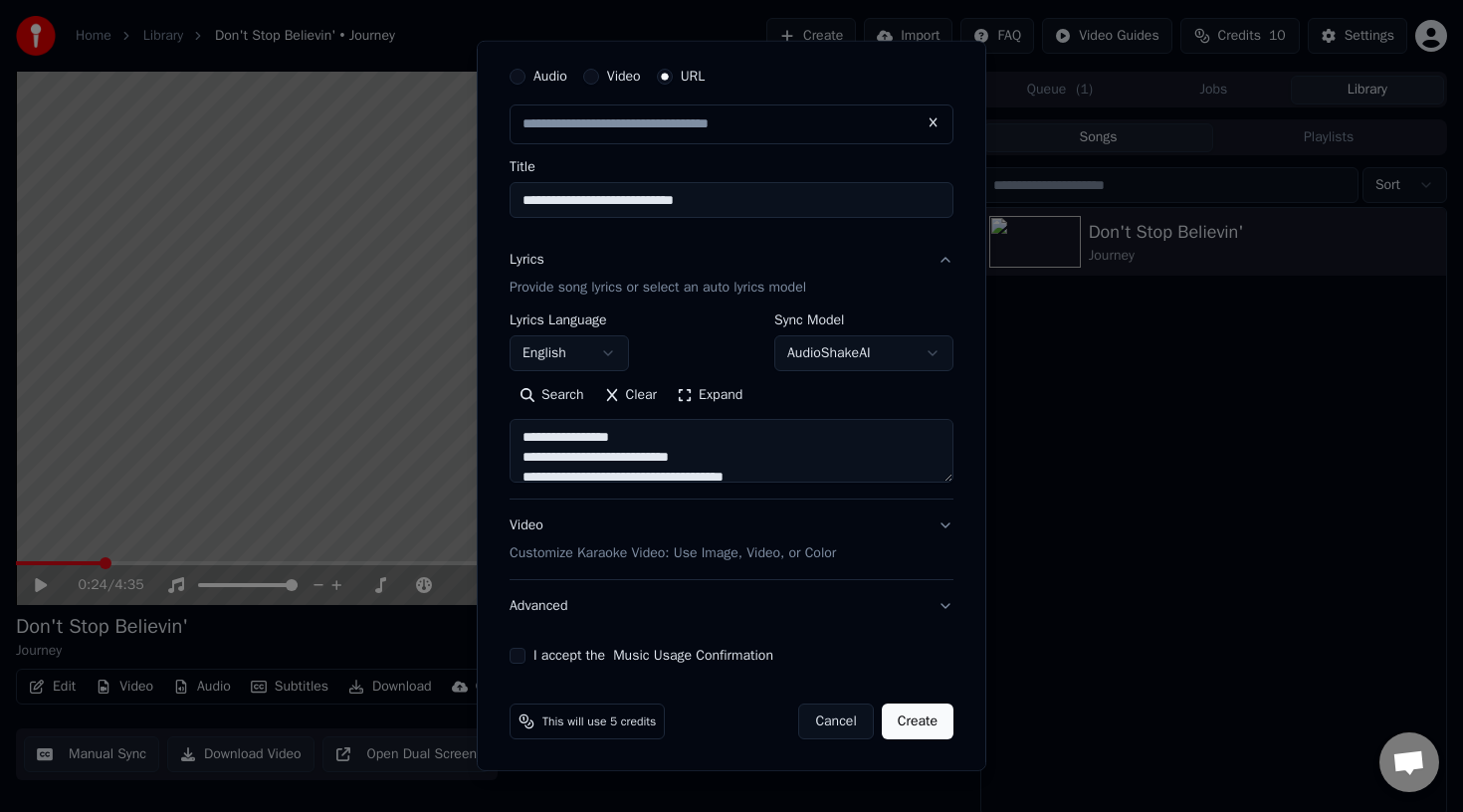 click on "I accept the   Music Usage Confirmation" at bounding box center [518, 656] 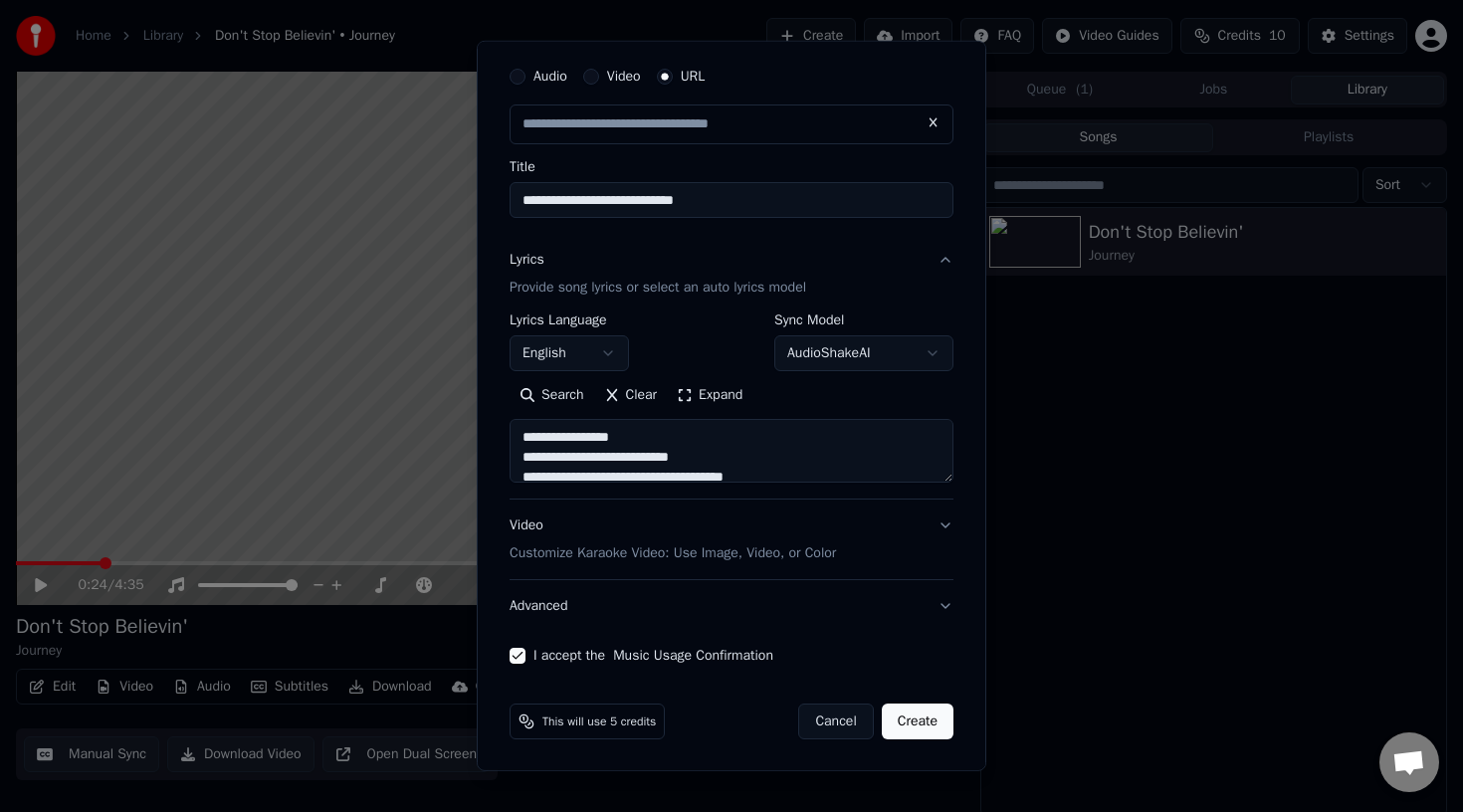 click on "Create" at bounding box center [918, 721] 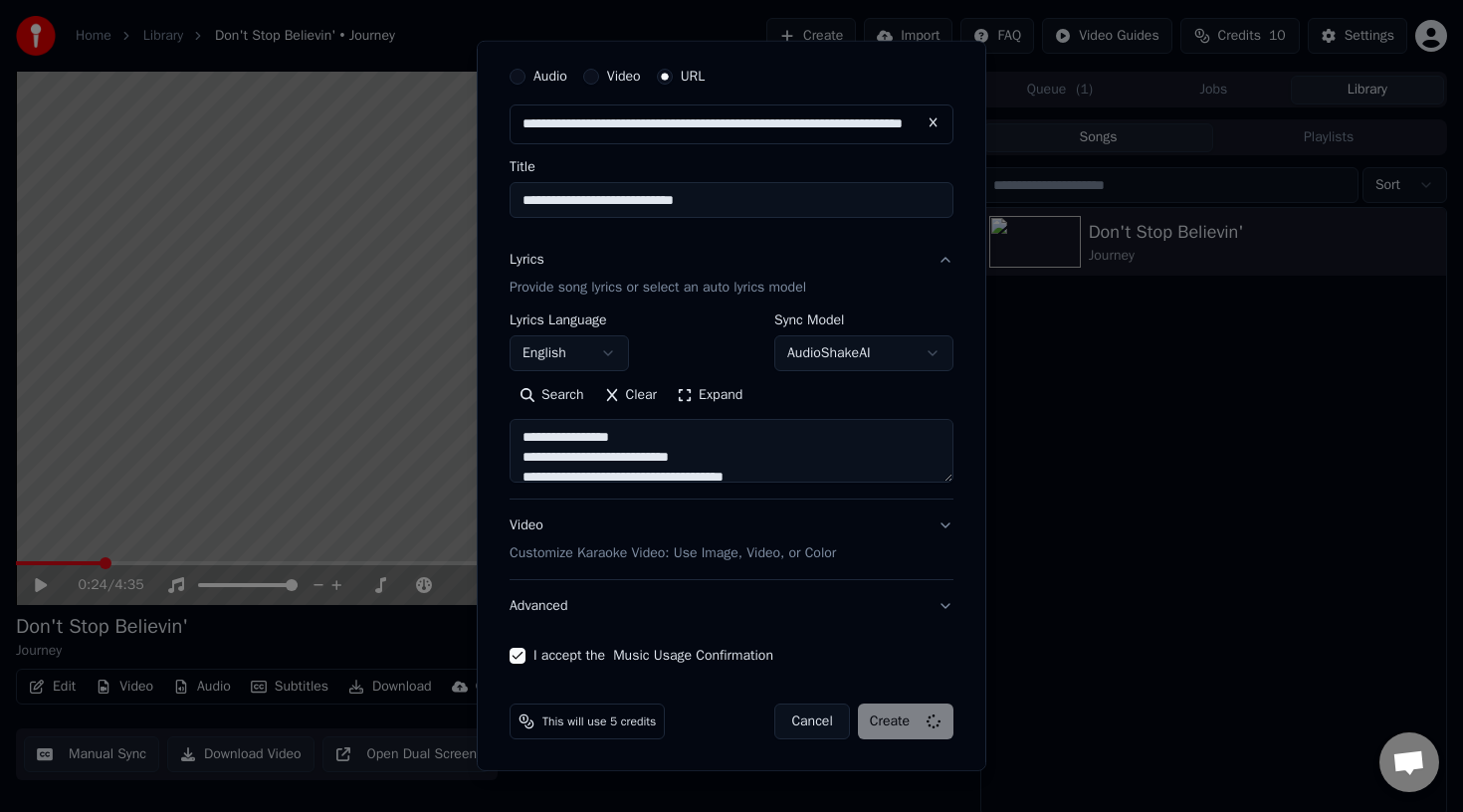 type 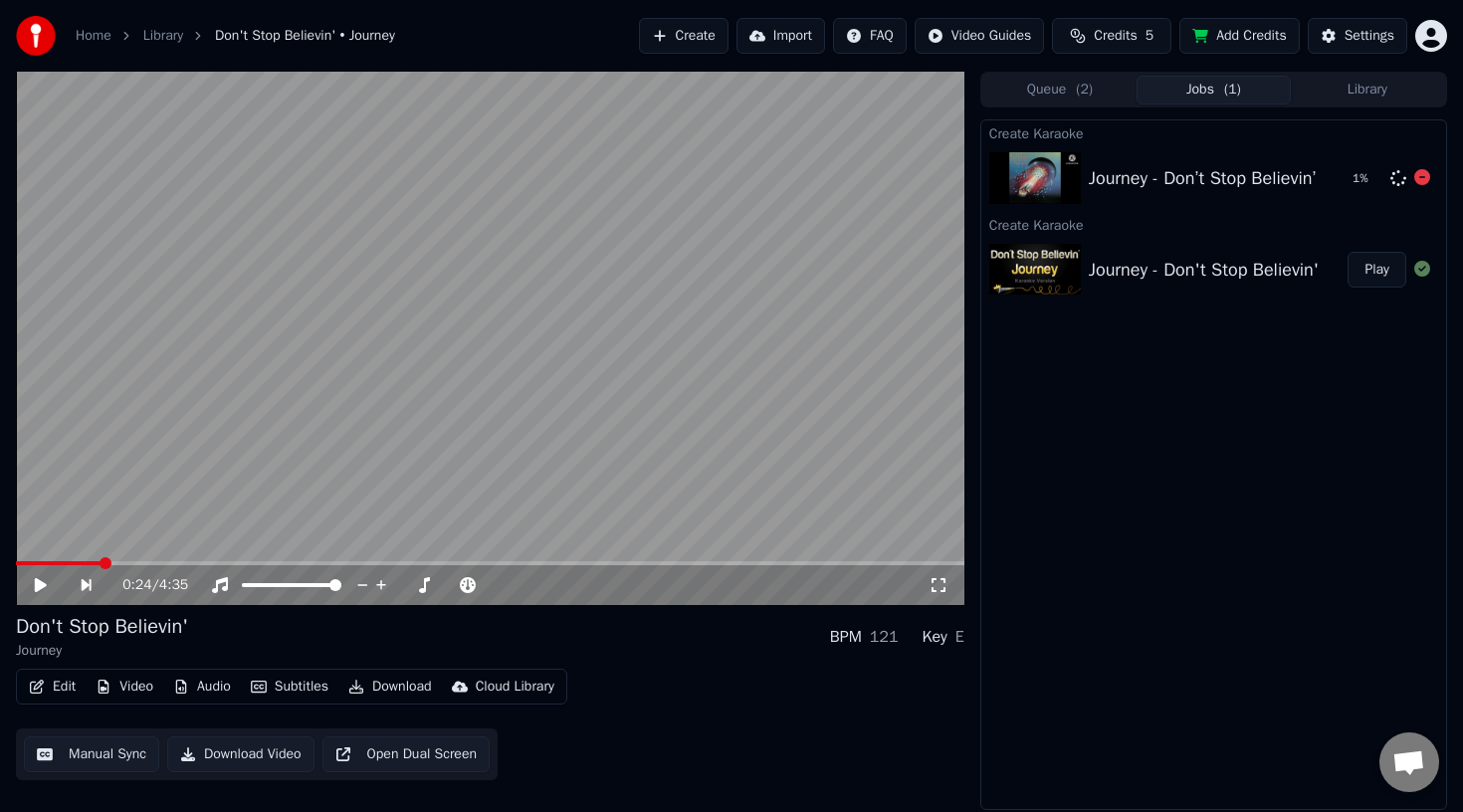 click on "Journey - Don’t Stop Believin’" at bounding box center [1202, 178] 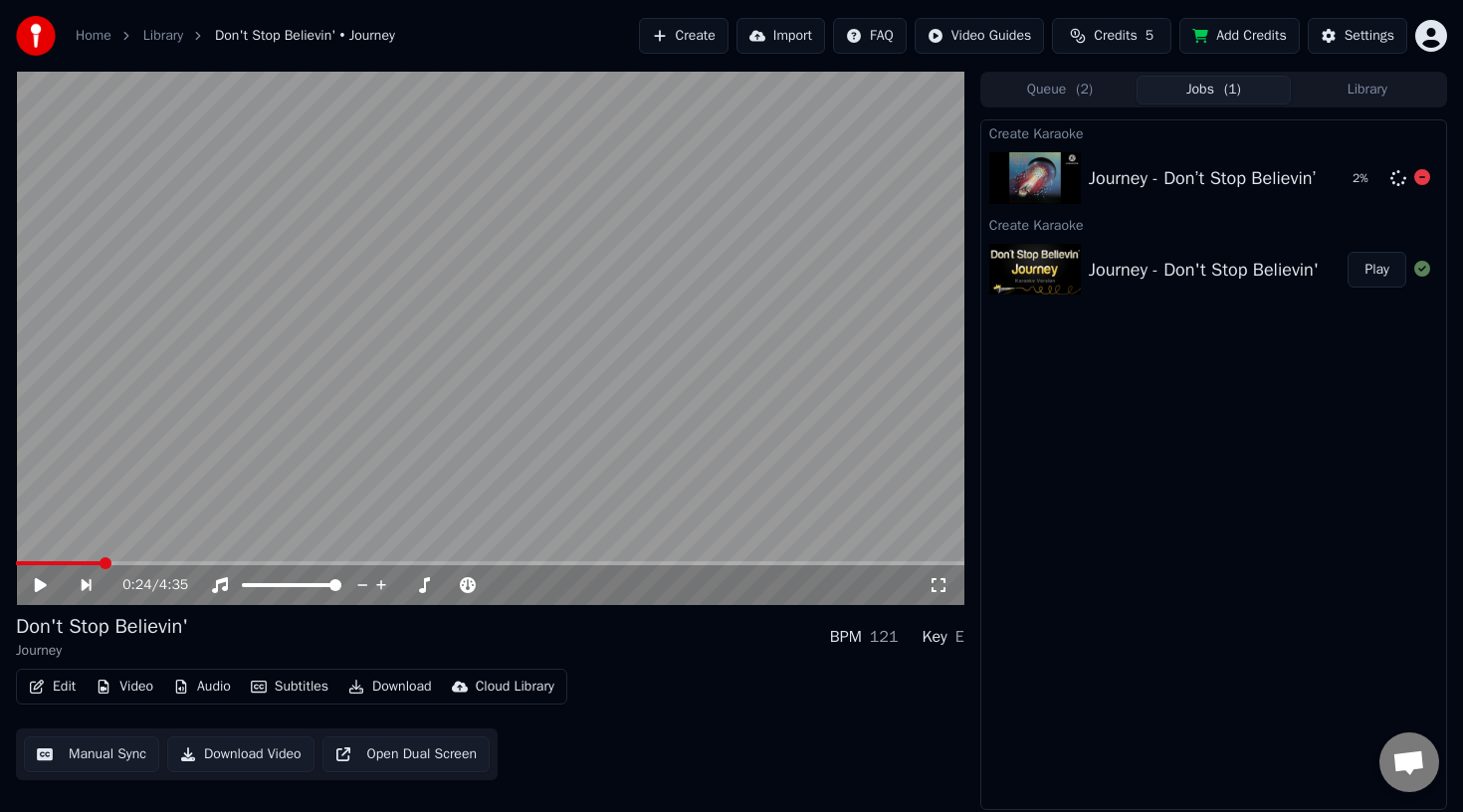 click on "Journey - Don’t Stop Believin’" at bounding box center [1202, 178] 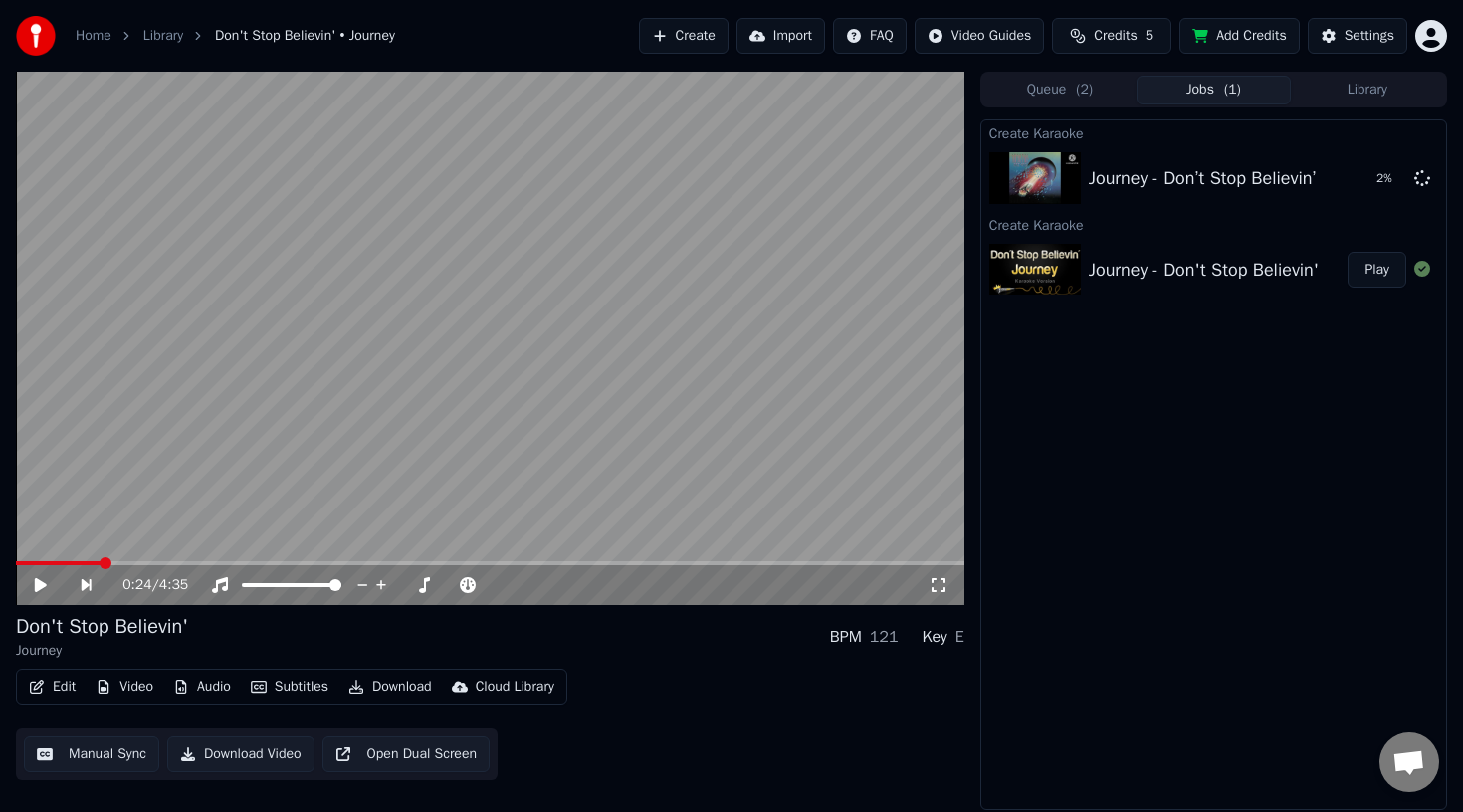 click on "Edit" at bounding box center [52, 687] 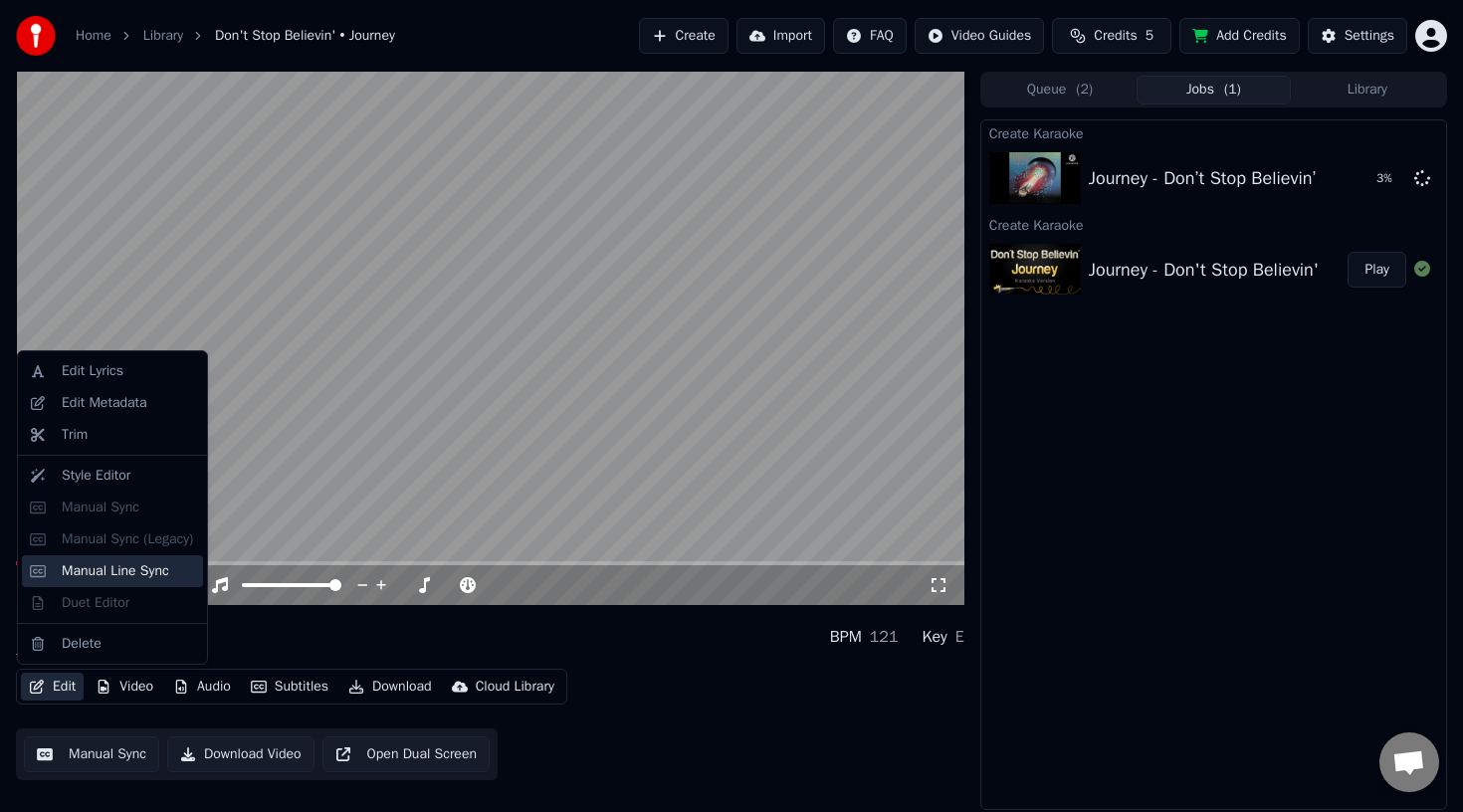 click on "Manual Line Sync" at bounding box center (115, 571) 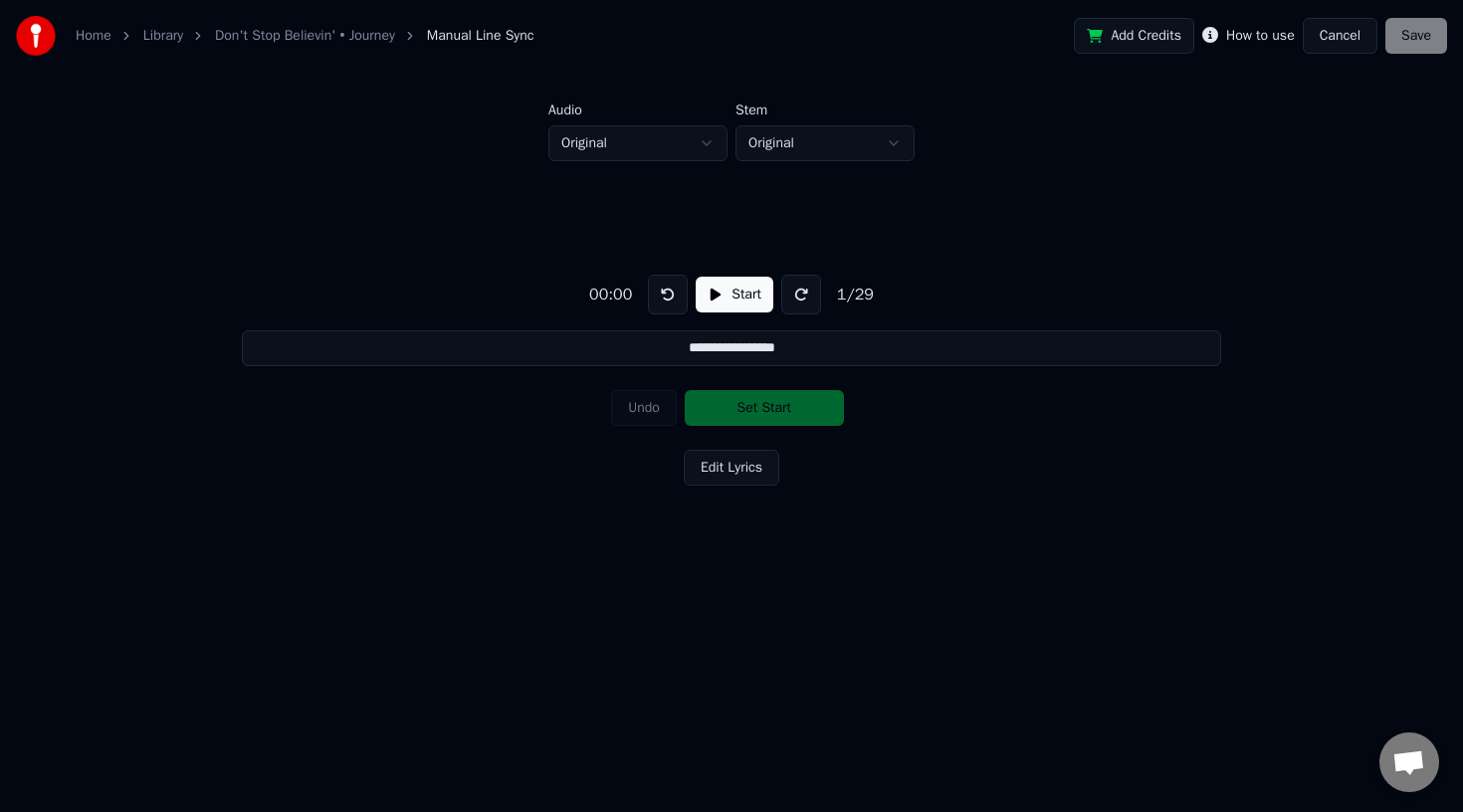 click on "Start" at bounding box center (734, 295) 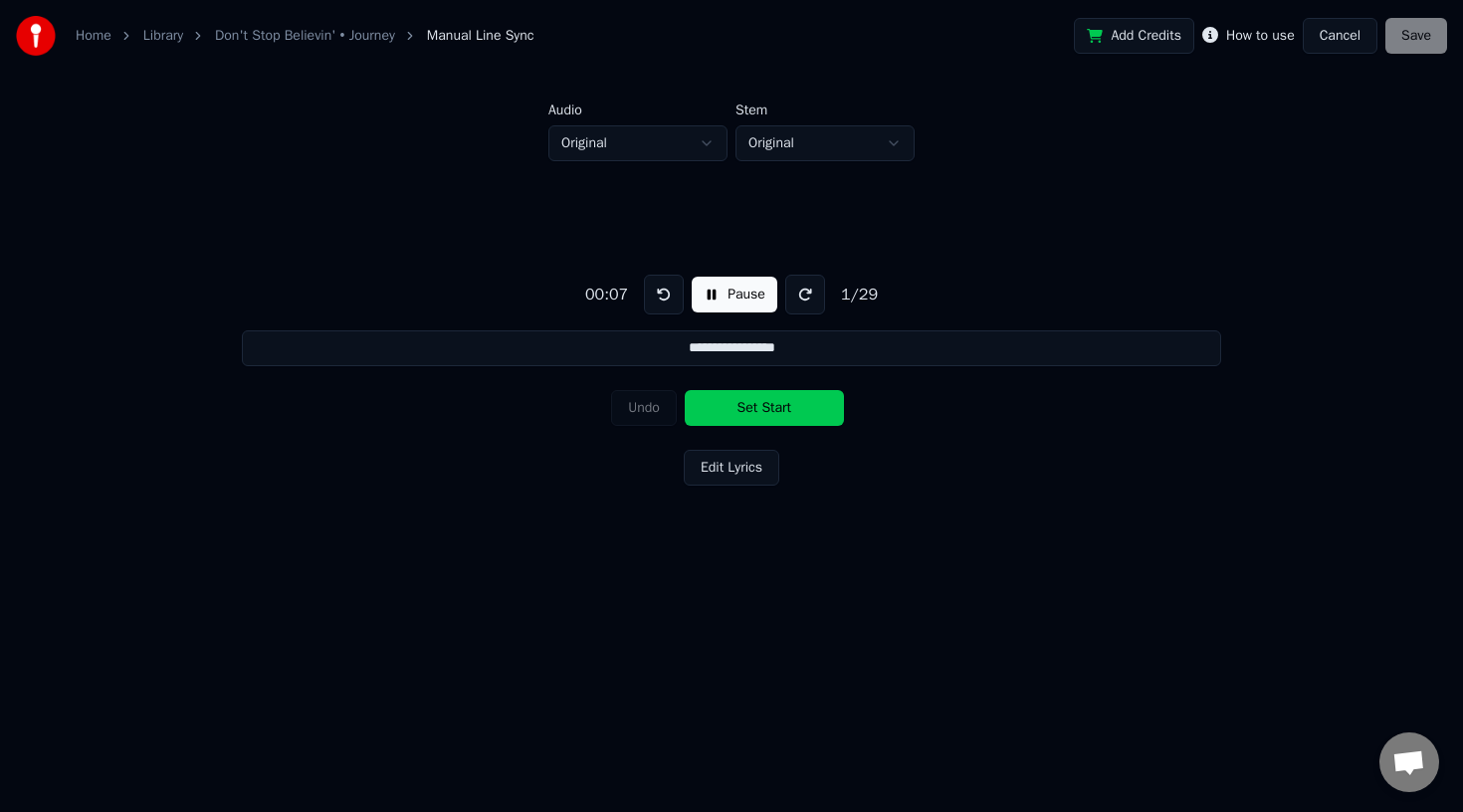 click on "Pause" at bounding box center [734, 295] 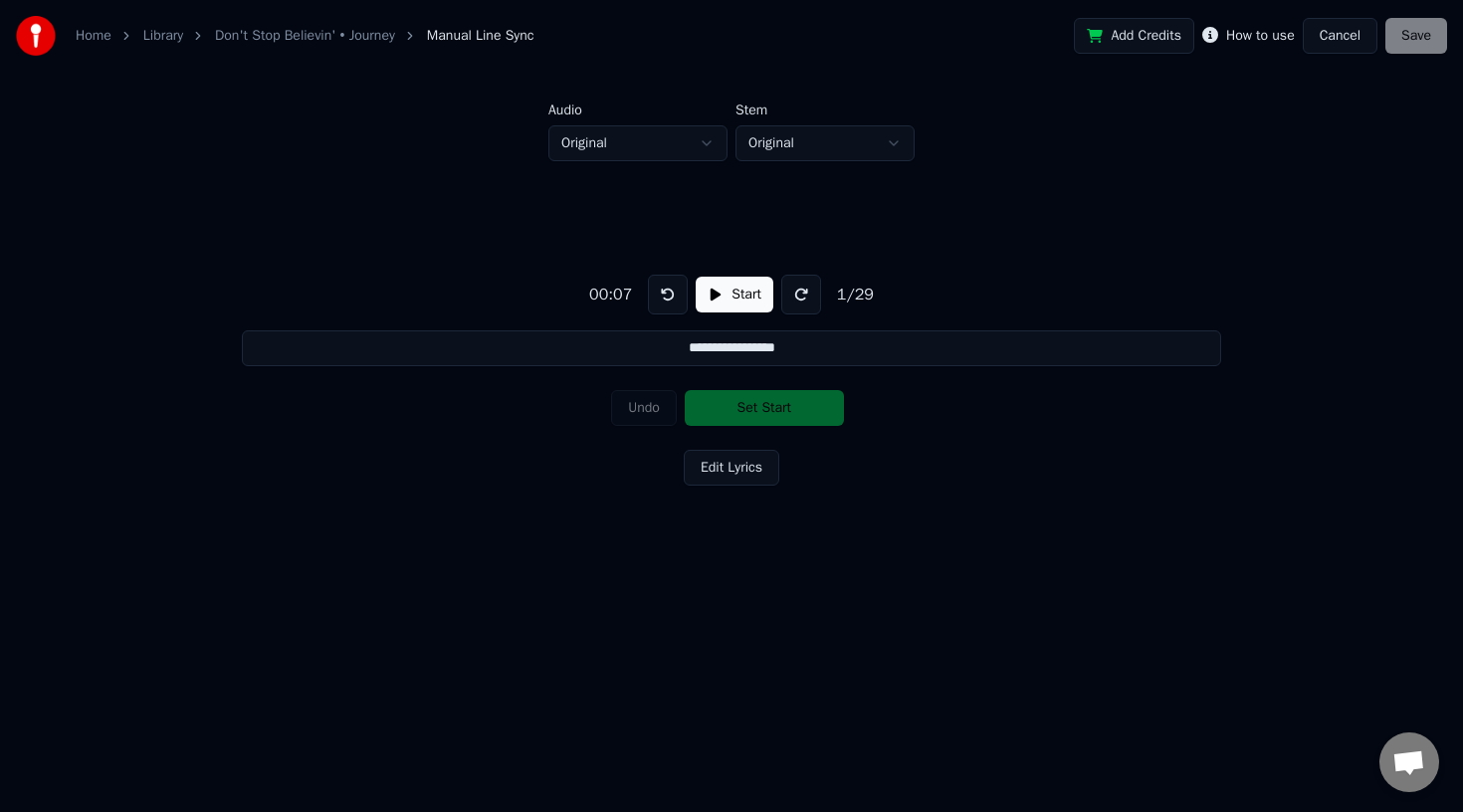 click on "Cancel" at bounding box center [1340, 36] 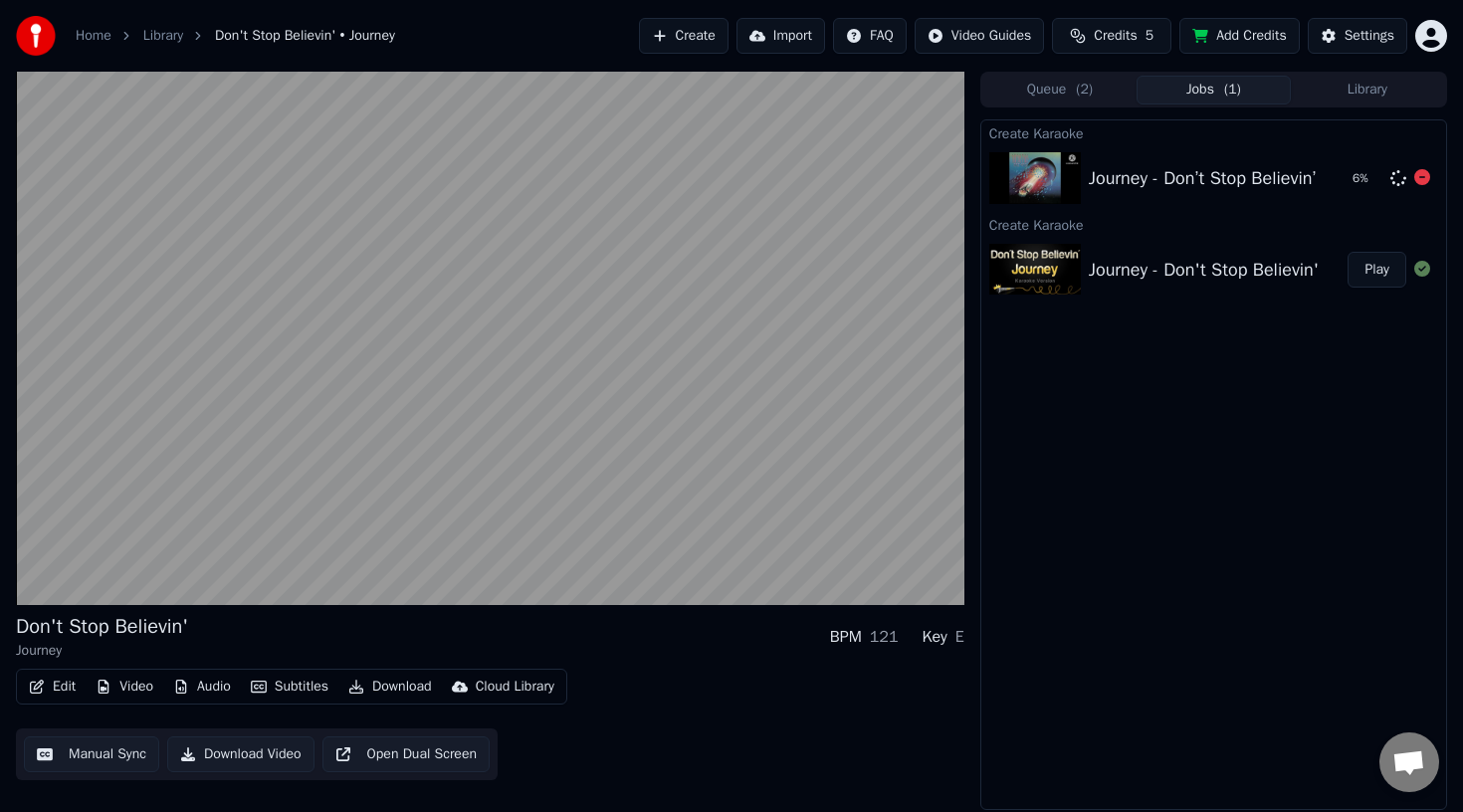 click on "Journey - Don’t Stop Believin’" at bounding box center [1202, 178] 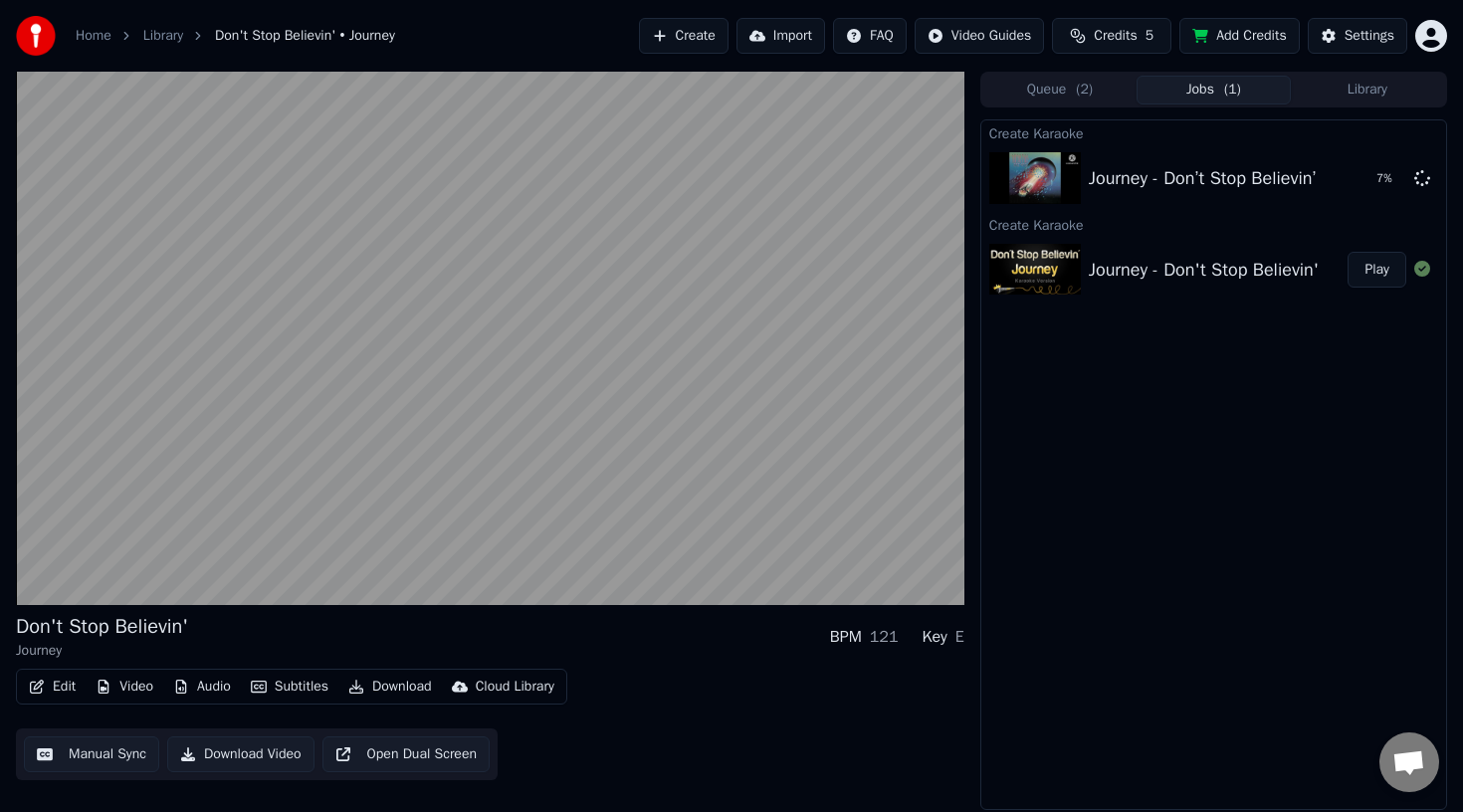 click on "Journey - Don't Stop Believin'" at bounding box center (1204, 270) 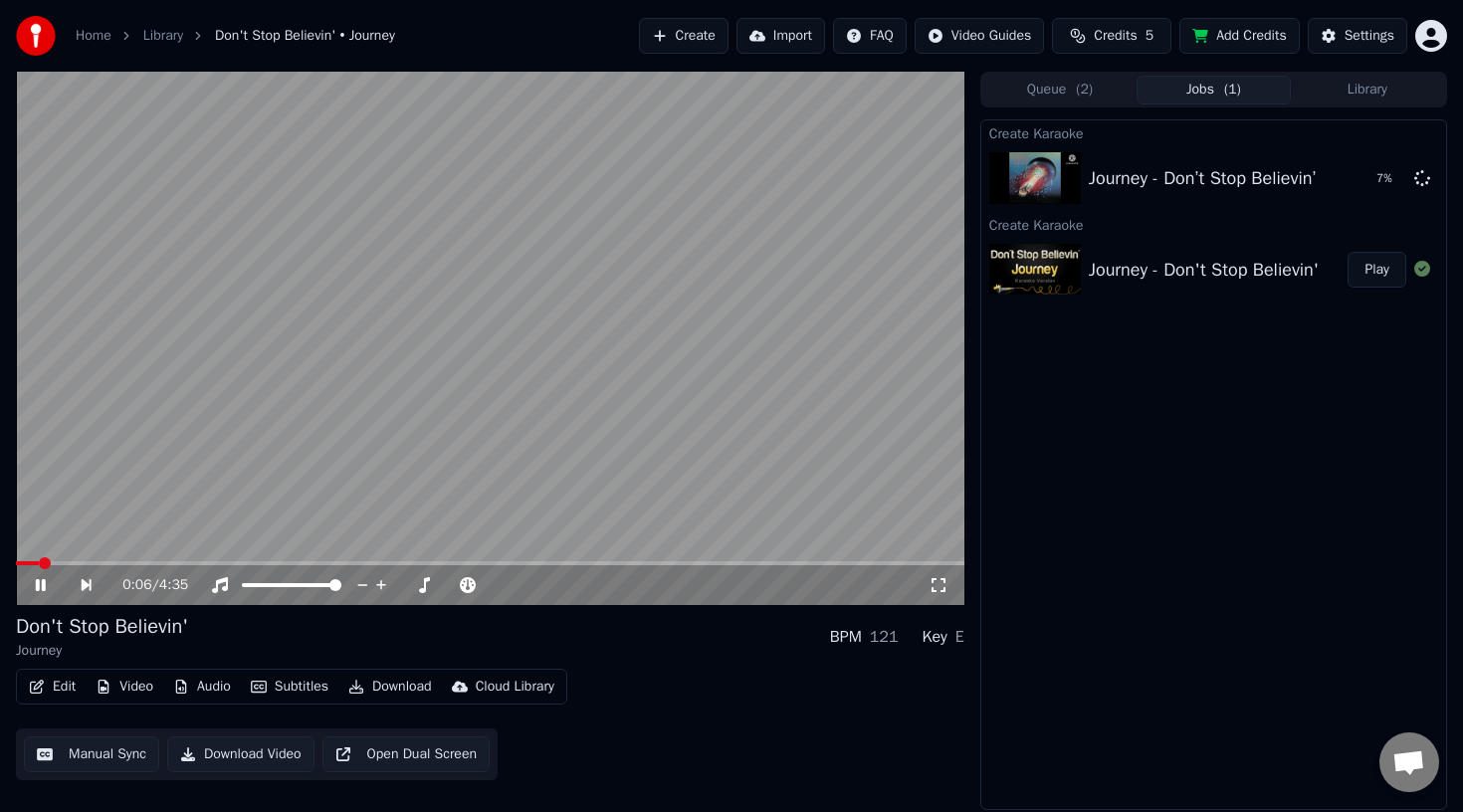 click 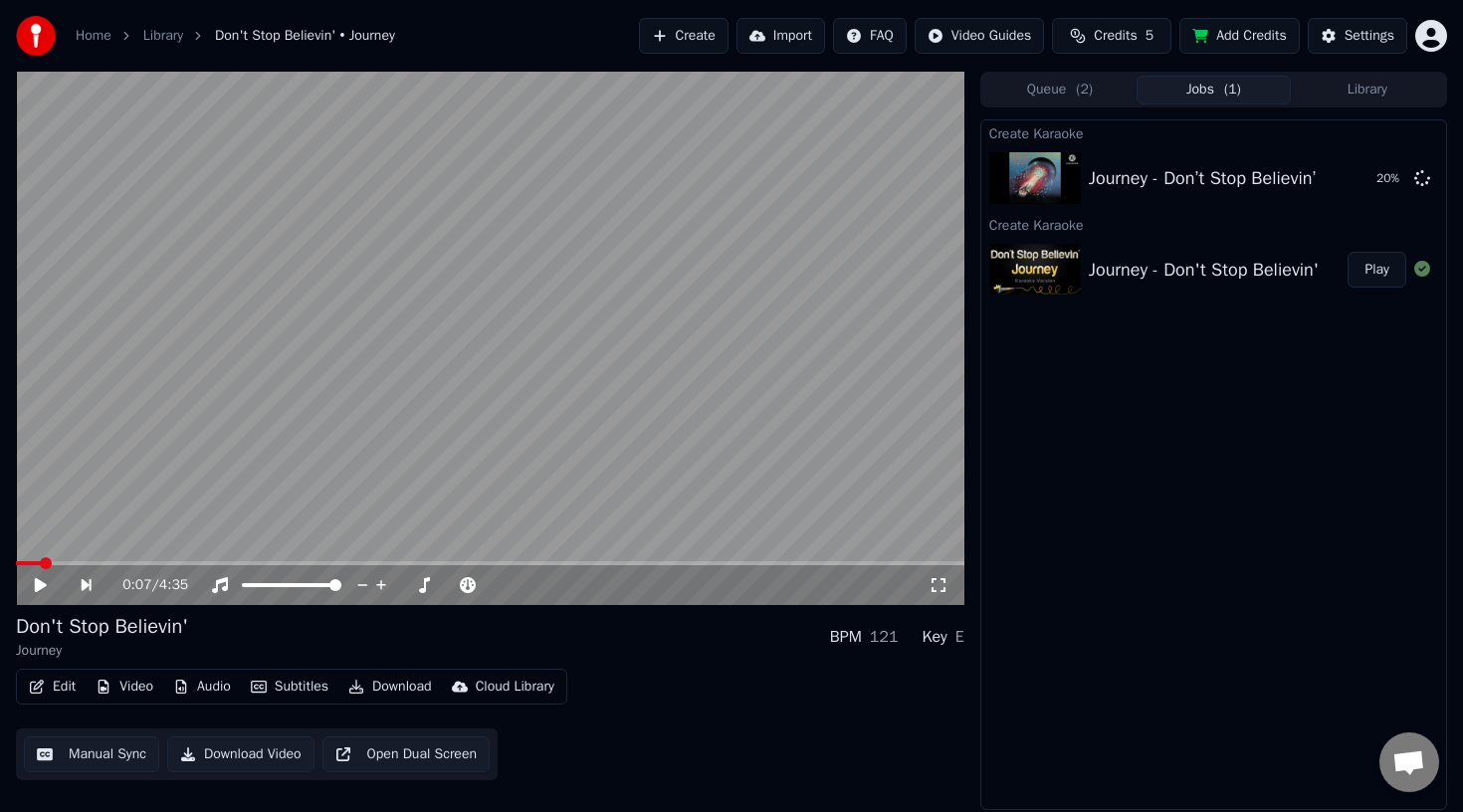 click on "( 2 )" at bounding box center [1084, 90] 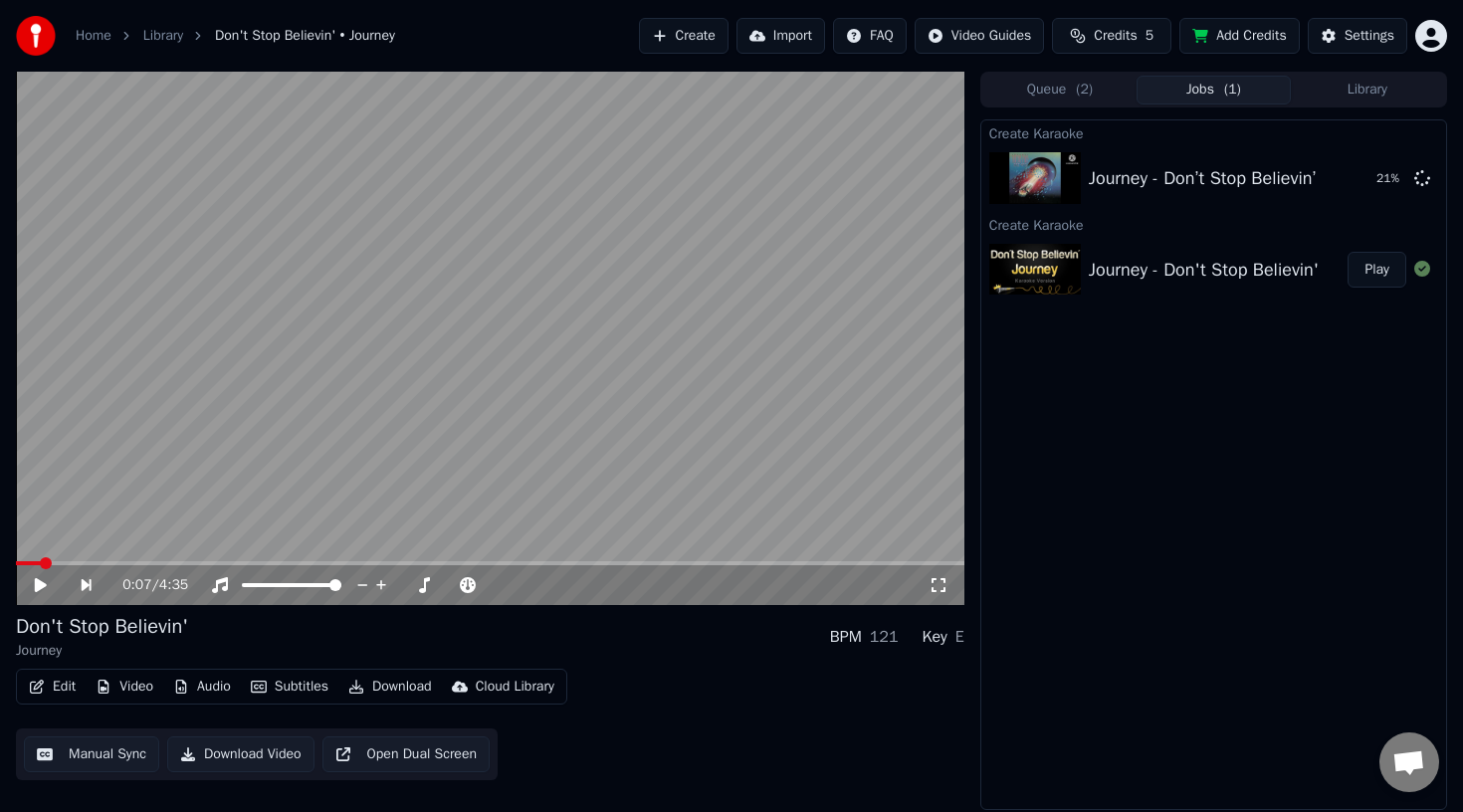 click on "Jobs ( 1 )" at bounding box center [1213, 90] 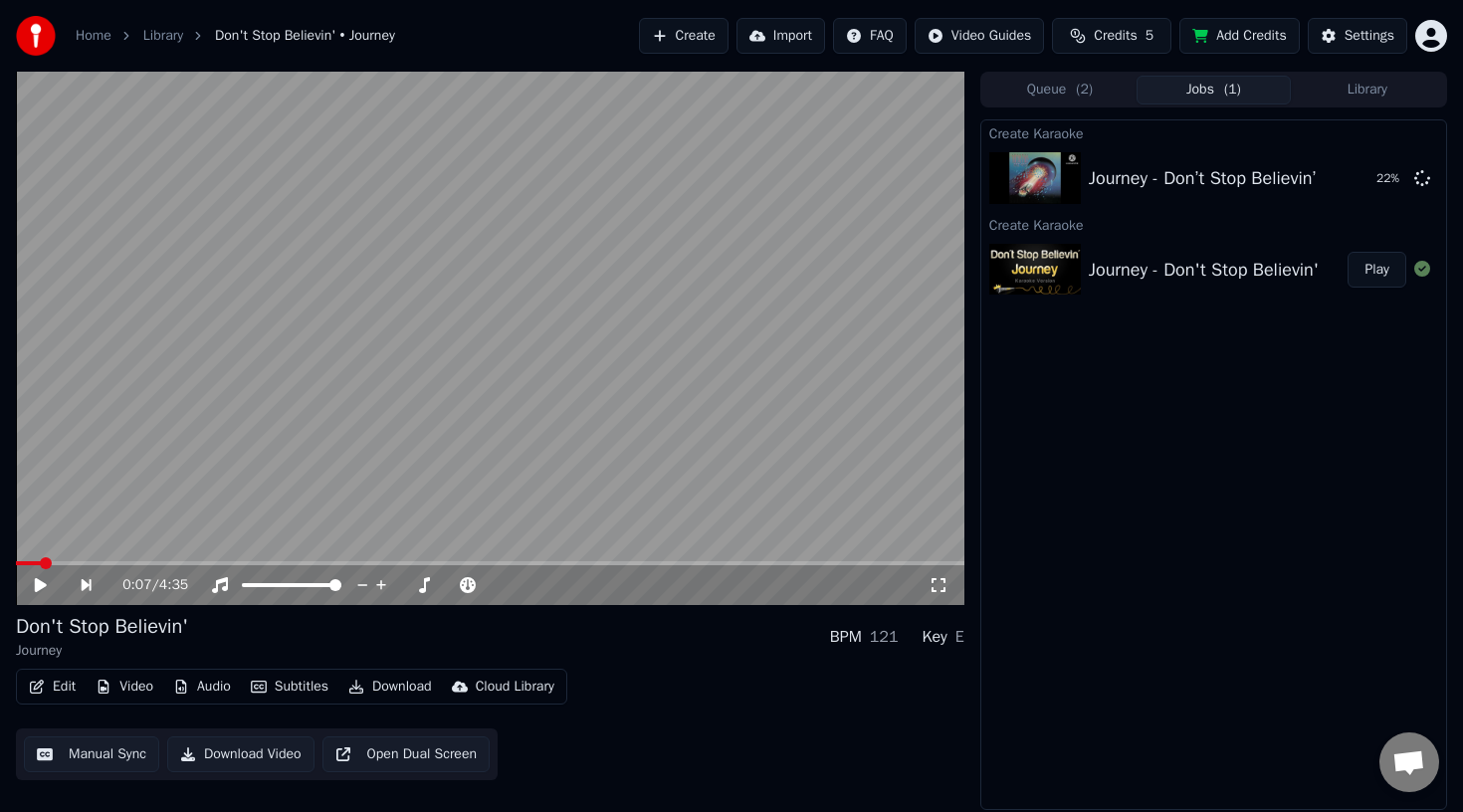 click on "Credits" at bounding box center [1115, 36] 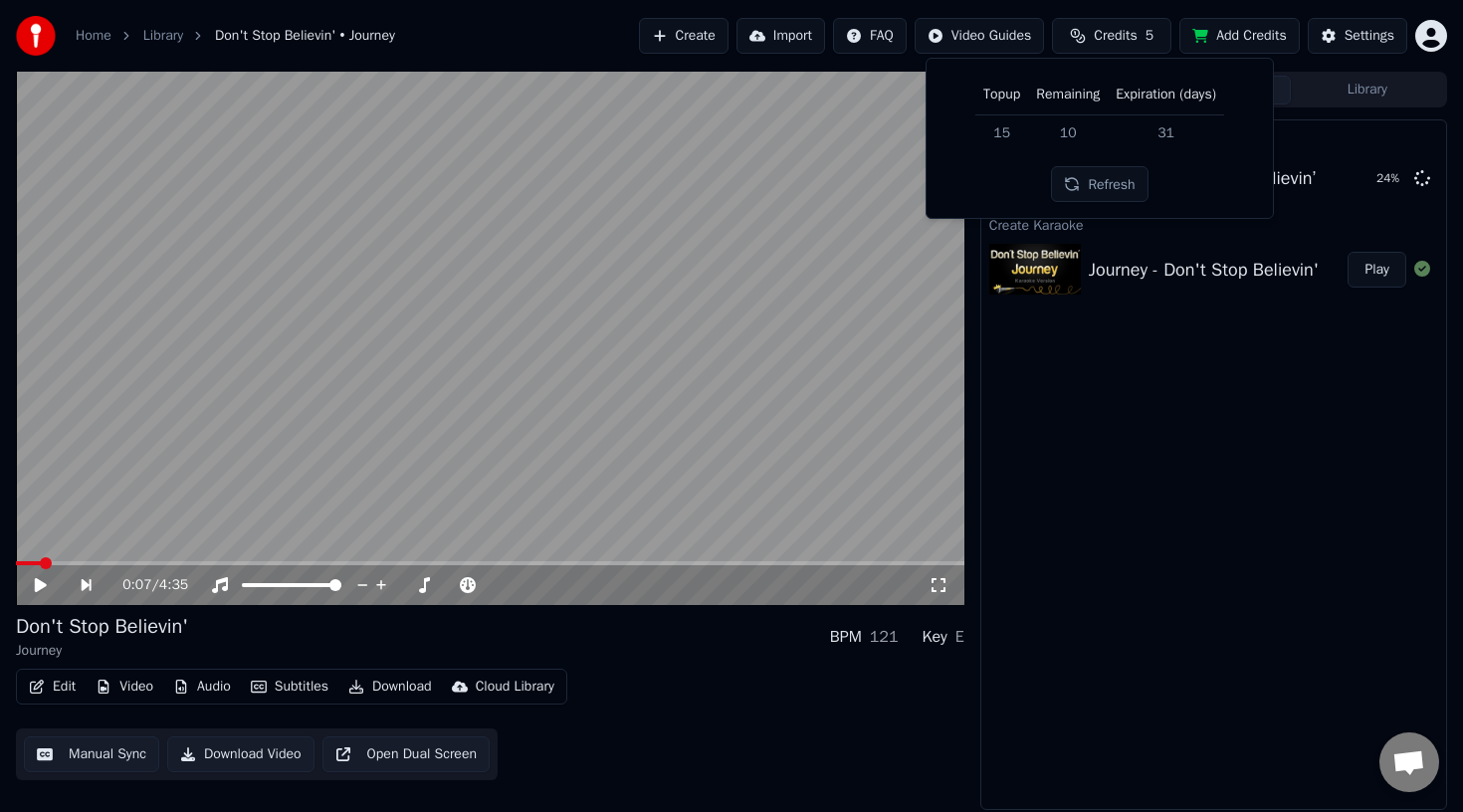 click on "Create Karaoke Journey - Don’t Stop Believin’ 24 % Create Karaoke Journey - Don't Stop Believin' Play" at bounding box center (1213, 465) 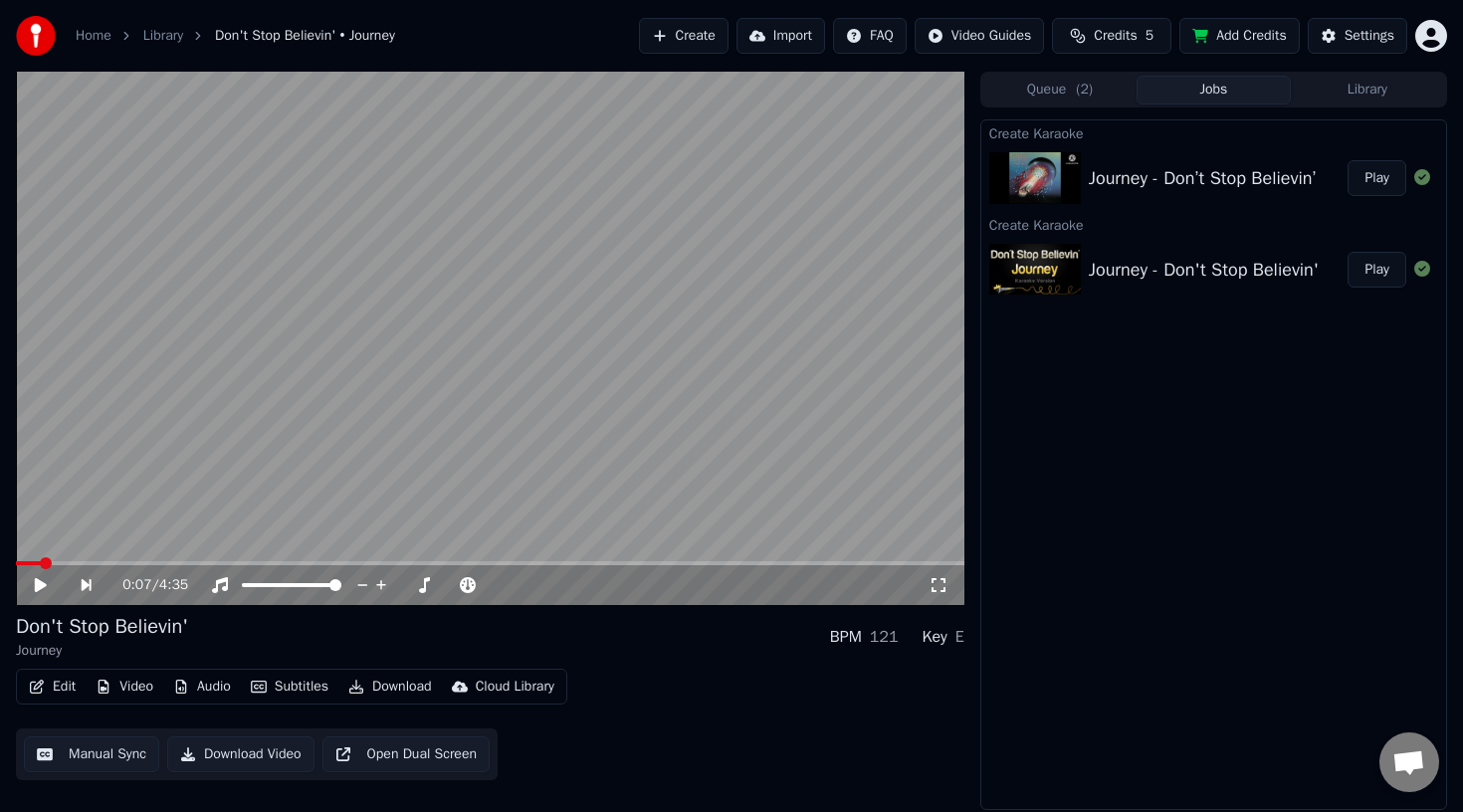 click on "Journey - Don’t Stop Believin’" at bounding box center [1202, 178] 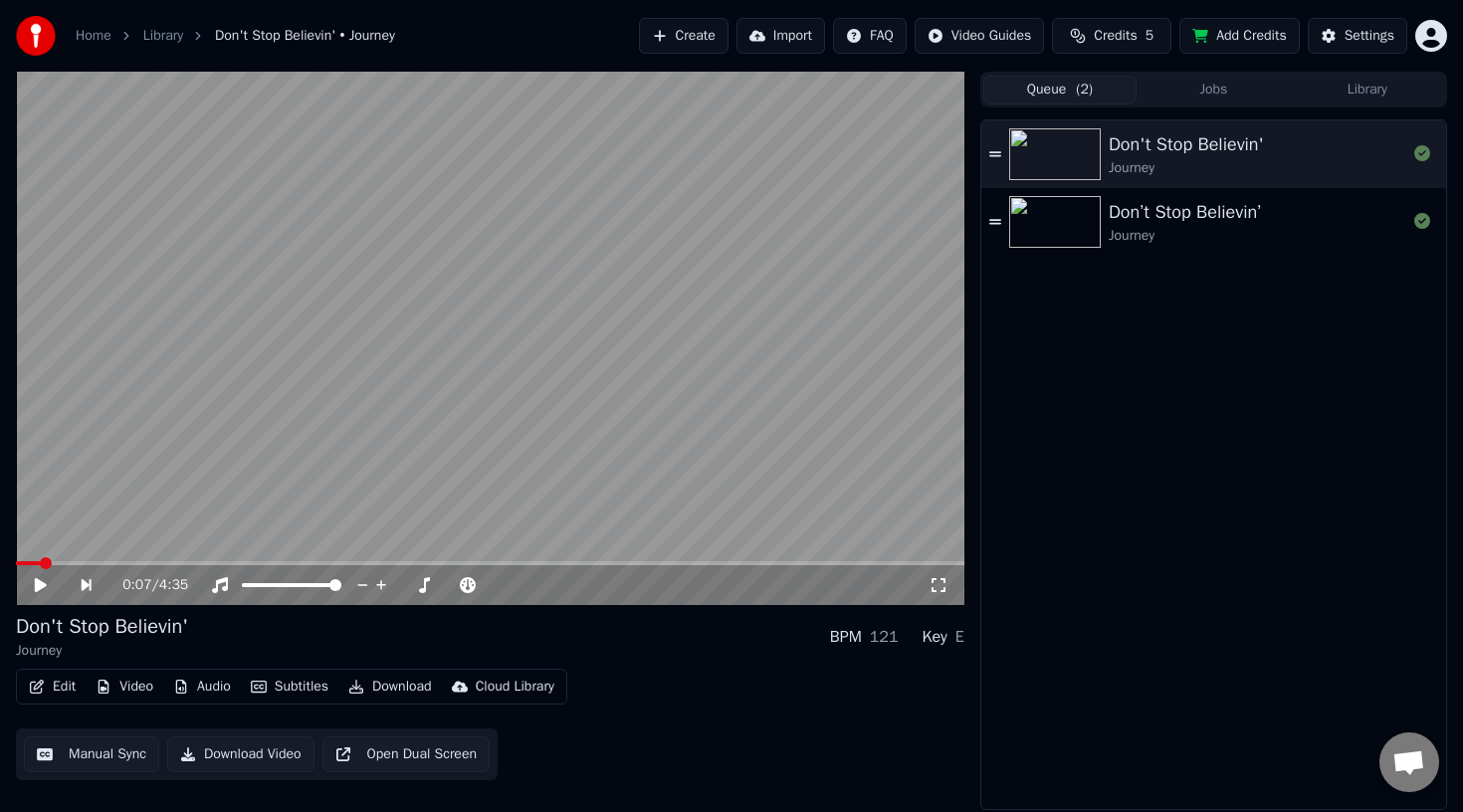 click on "Jobs" at bounding box center (1213, 90) 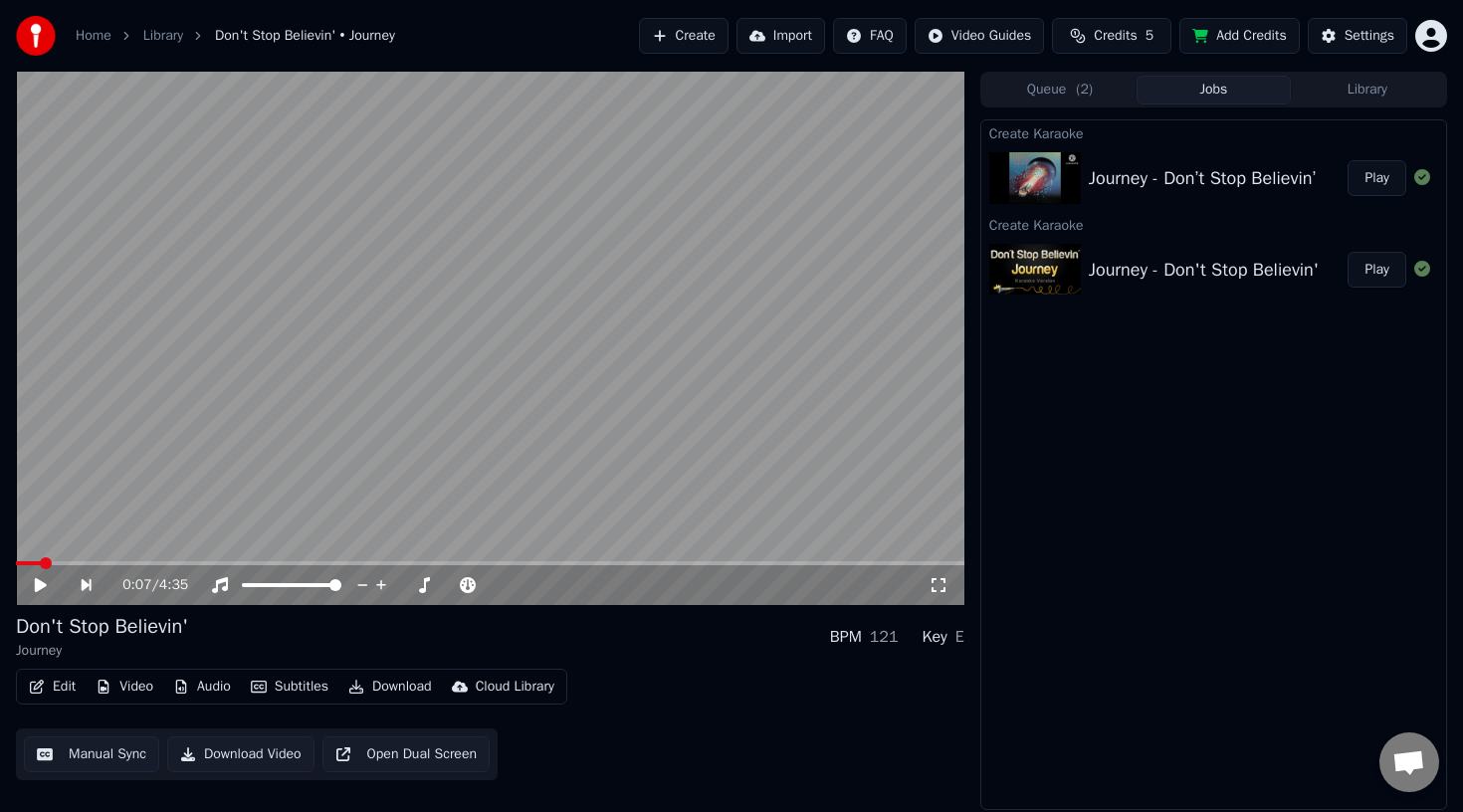 click on "Journey - Don’t Stop Believin’" at bounding box center (1202, 178) 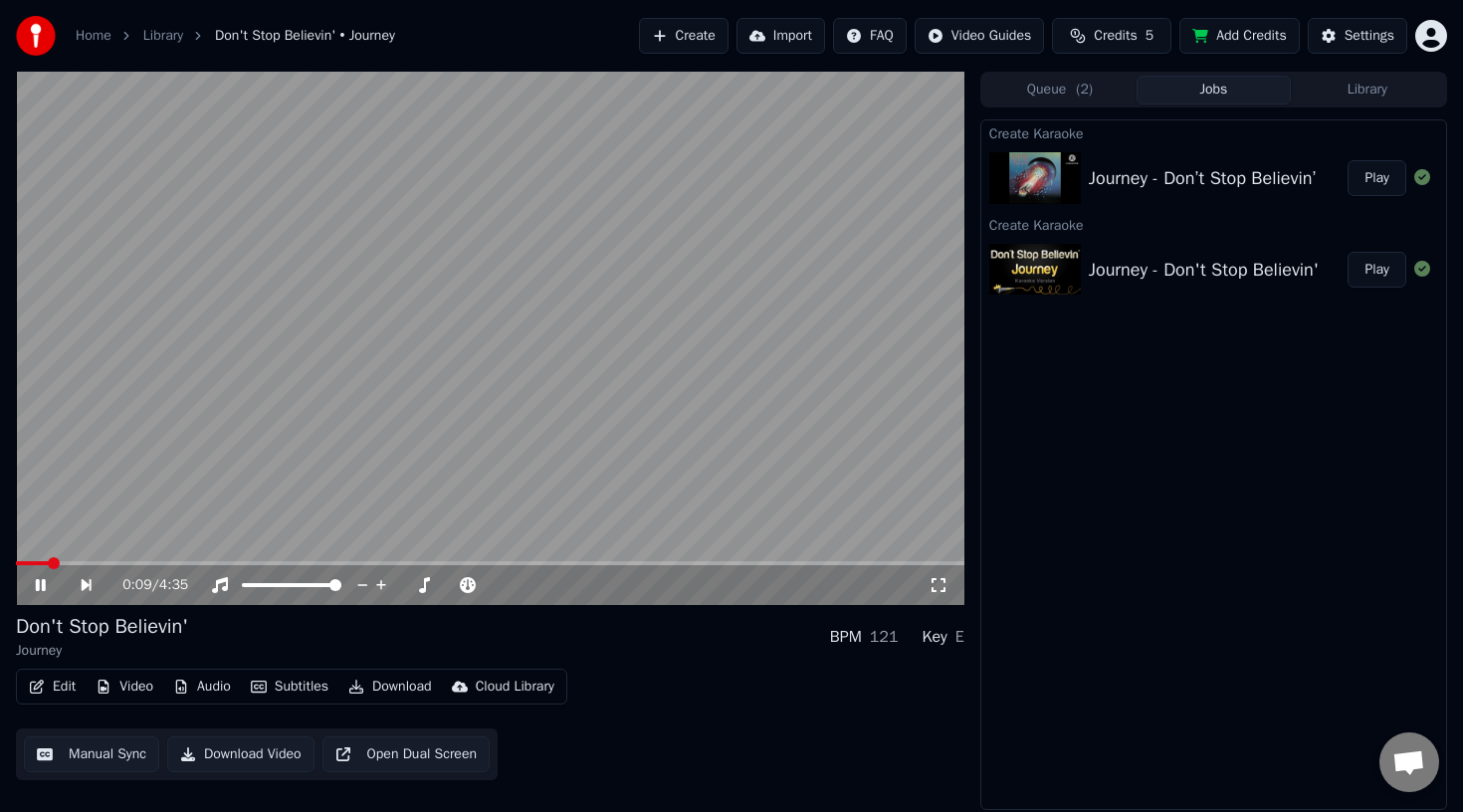 click 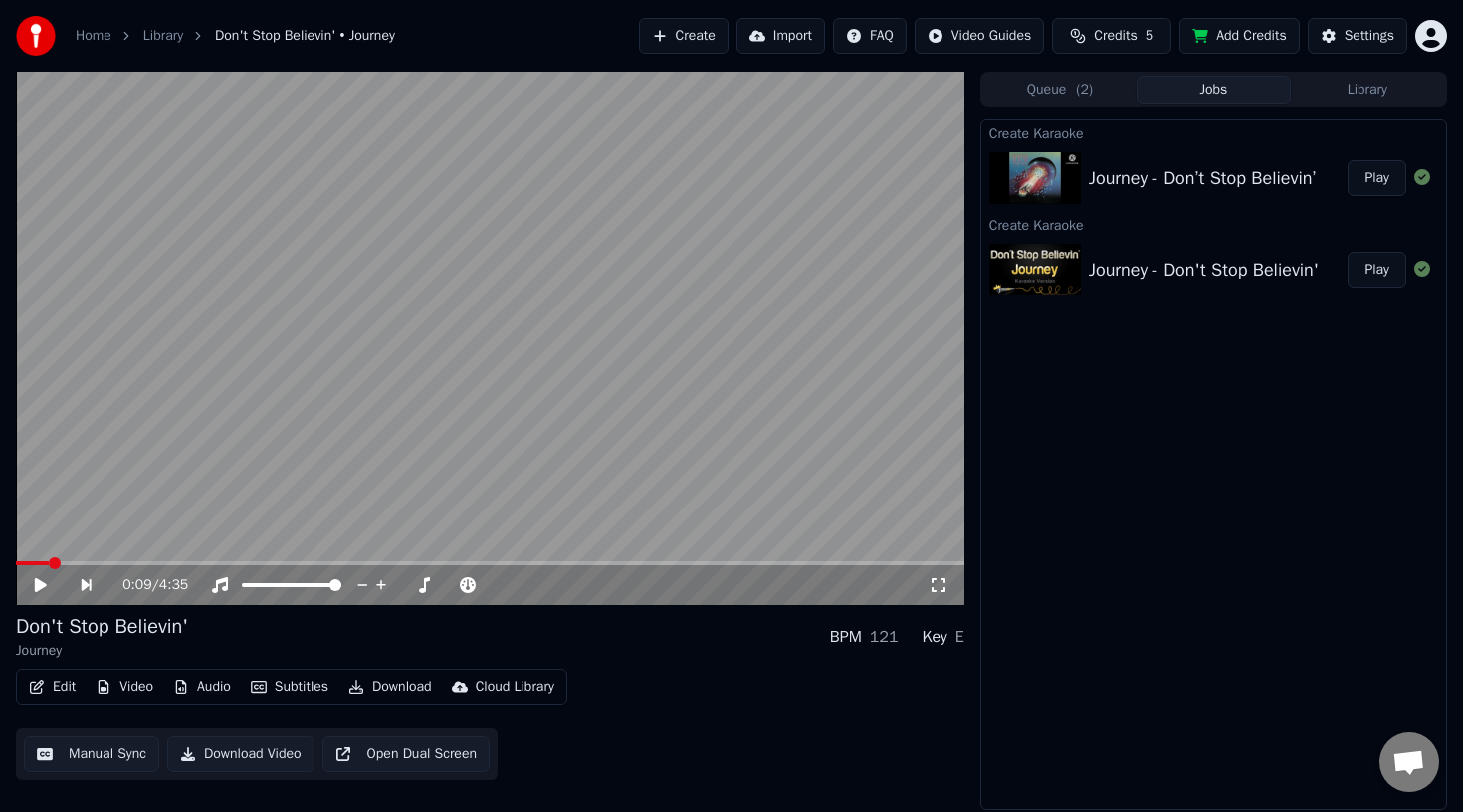 click at bounding box center [1035, 178] 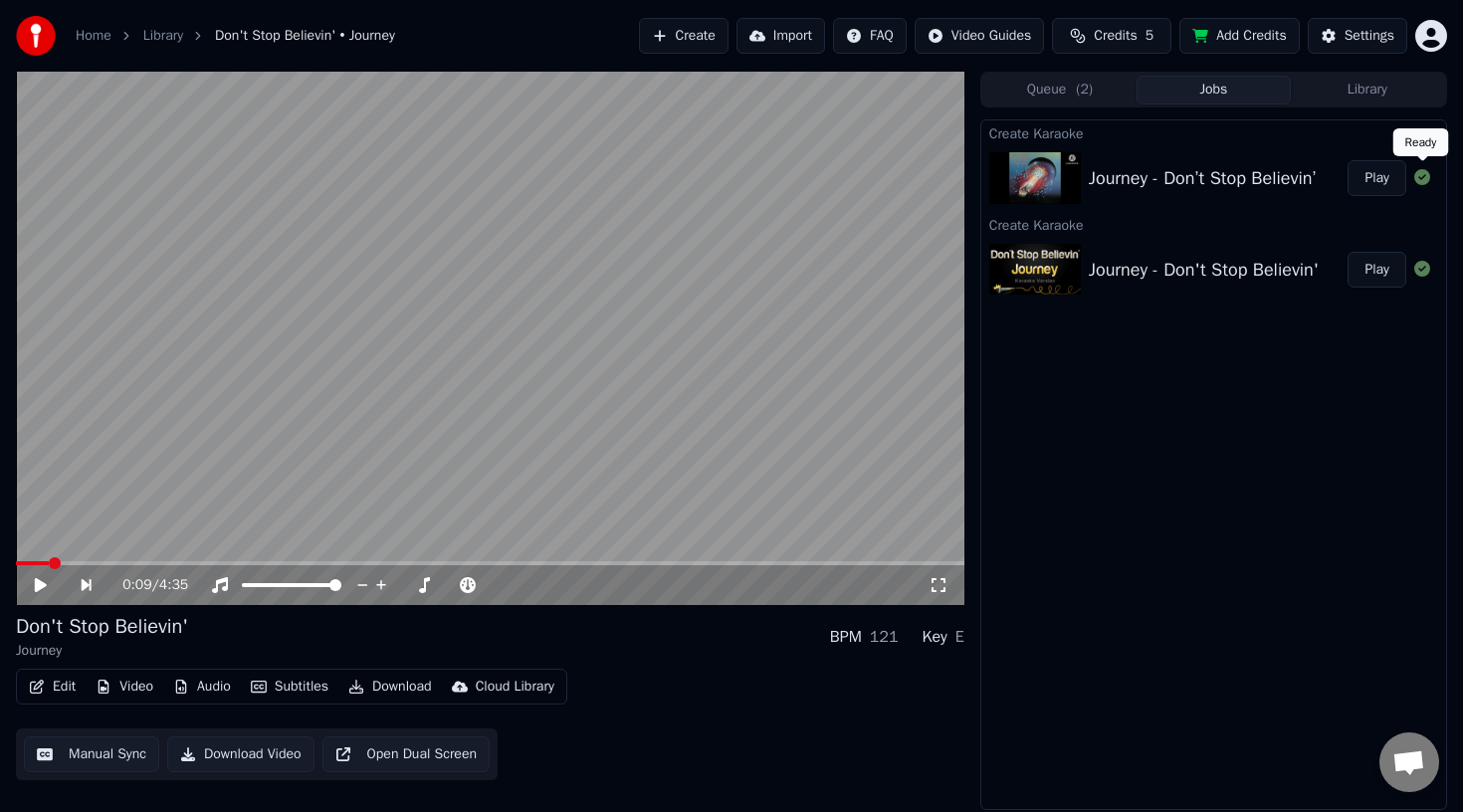 click 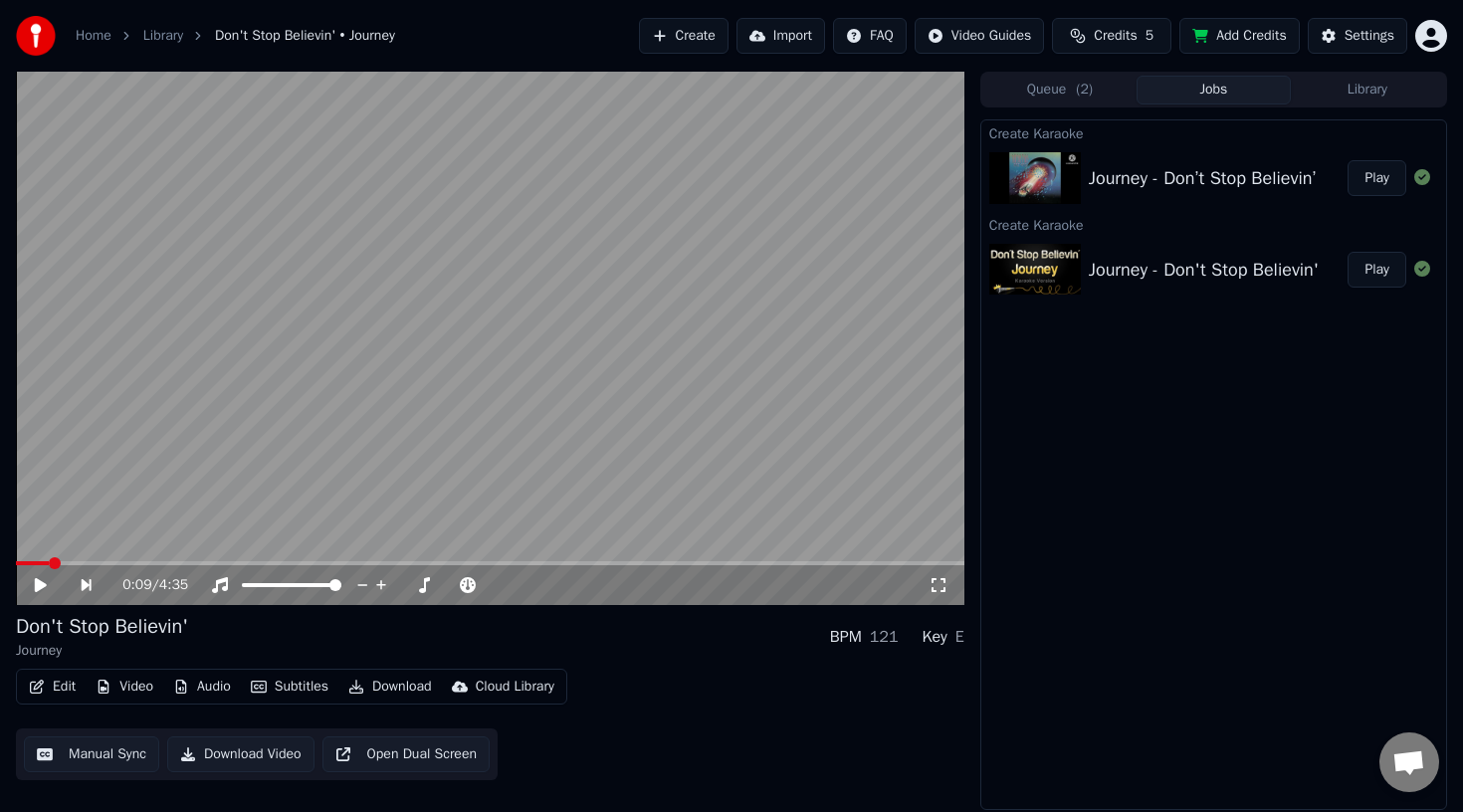 click on "Play" at bounding box center [1376, 178] 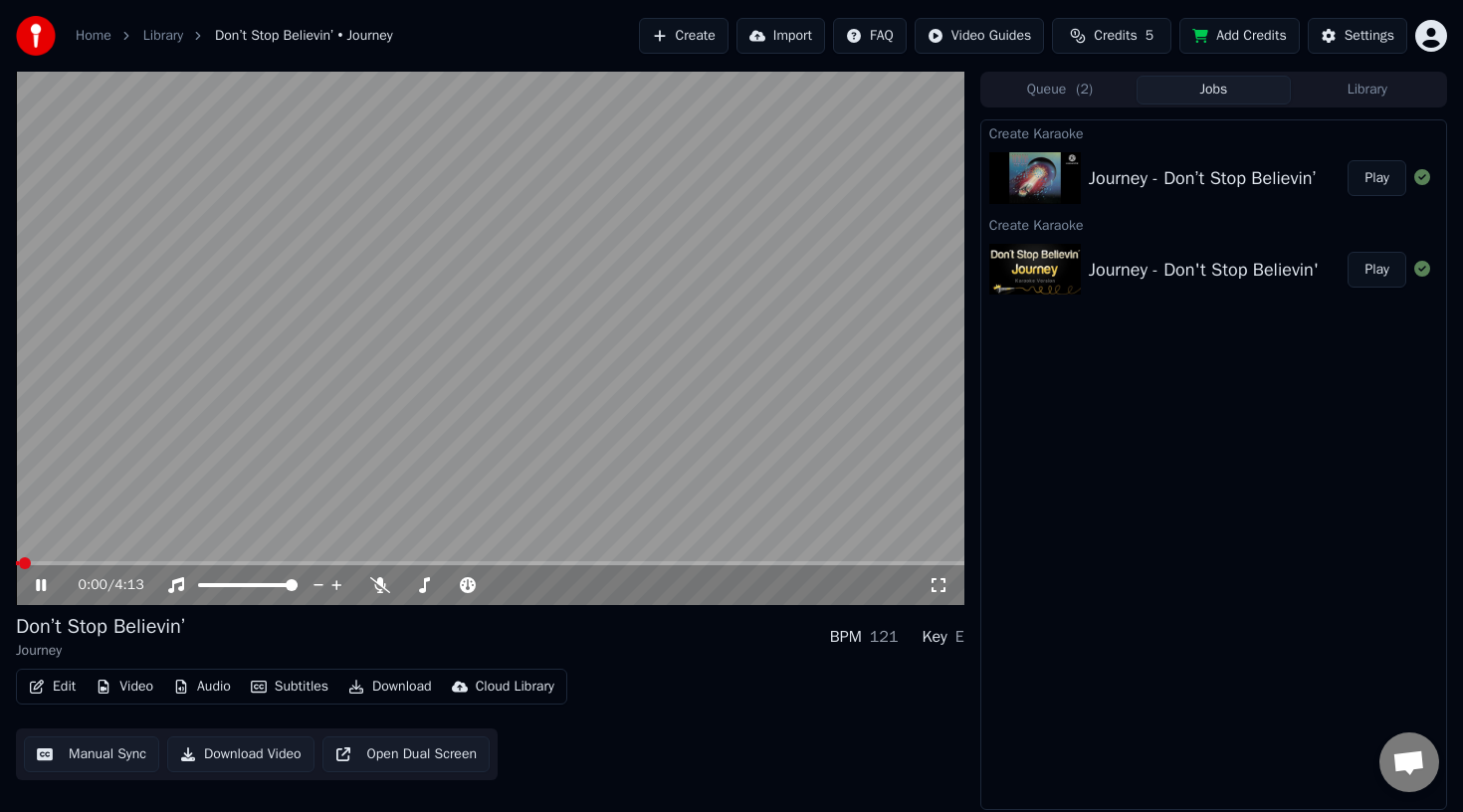 click 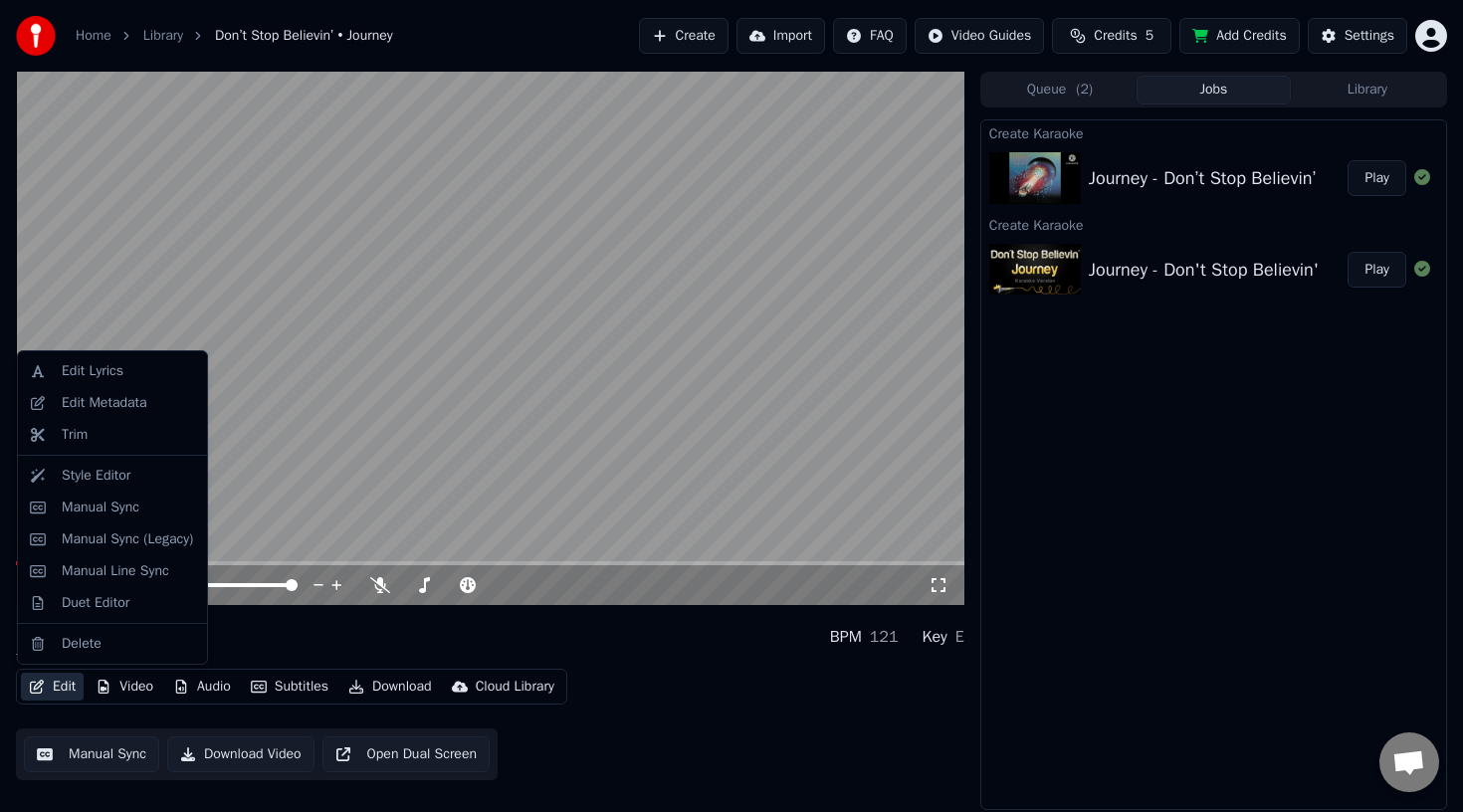 click on "Edit" at bounding box center [52, 687] 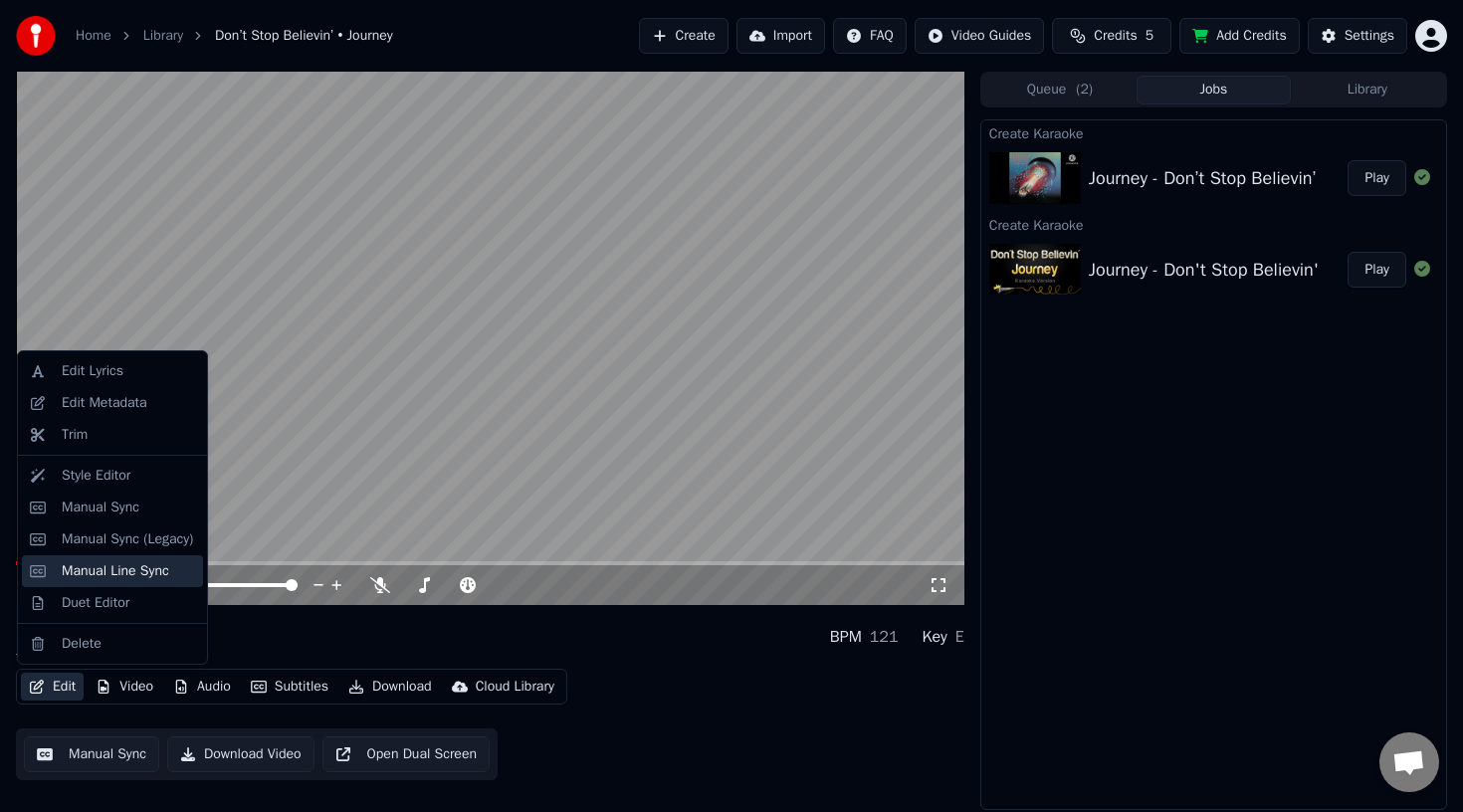 click on "Manual Line Sync" at bounding box center (115, 571) 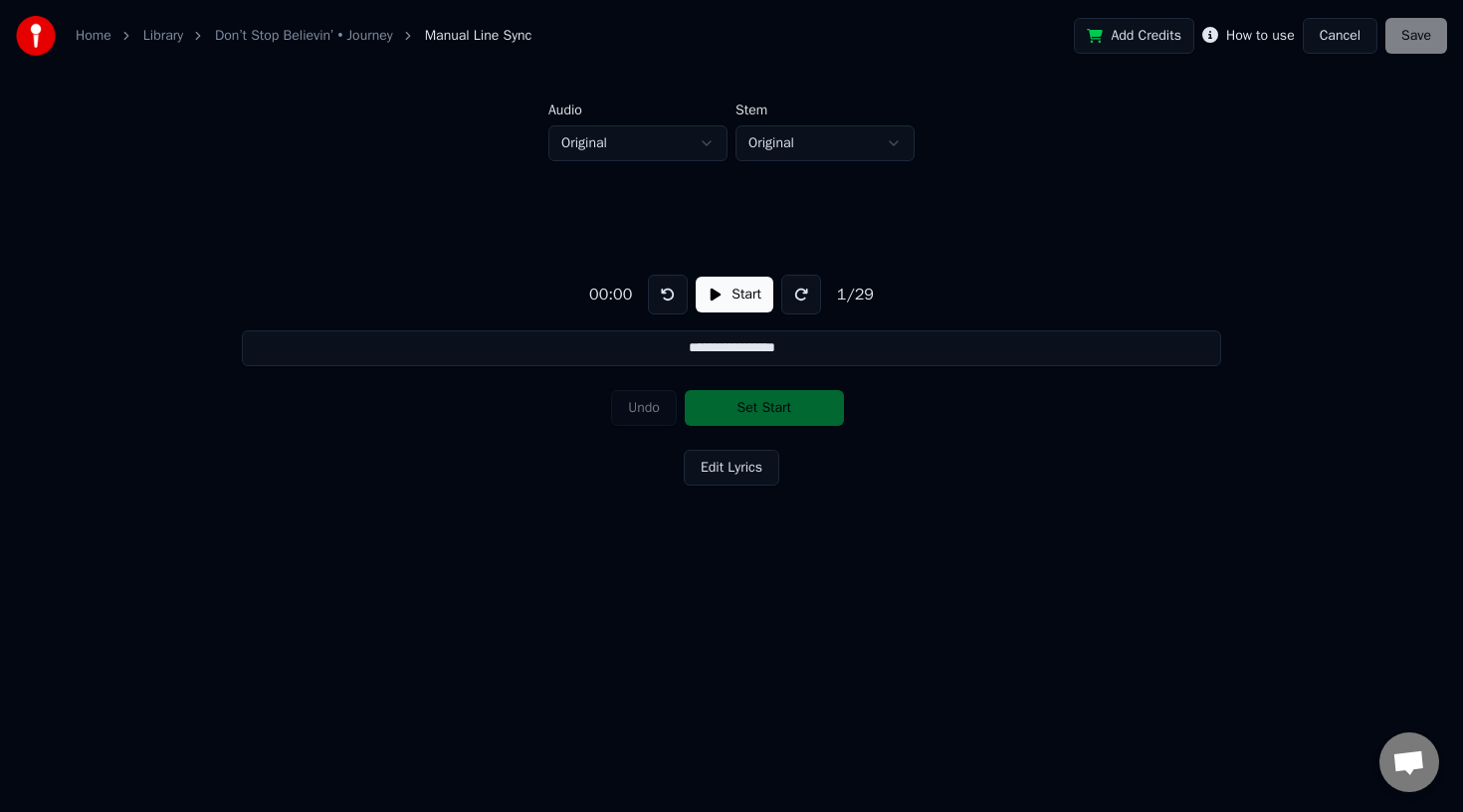 click on "Edit Lyrics" at bounding box center (732, 468) 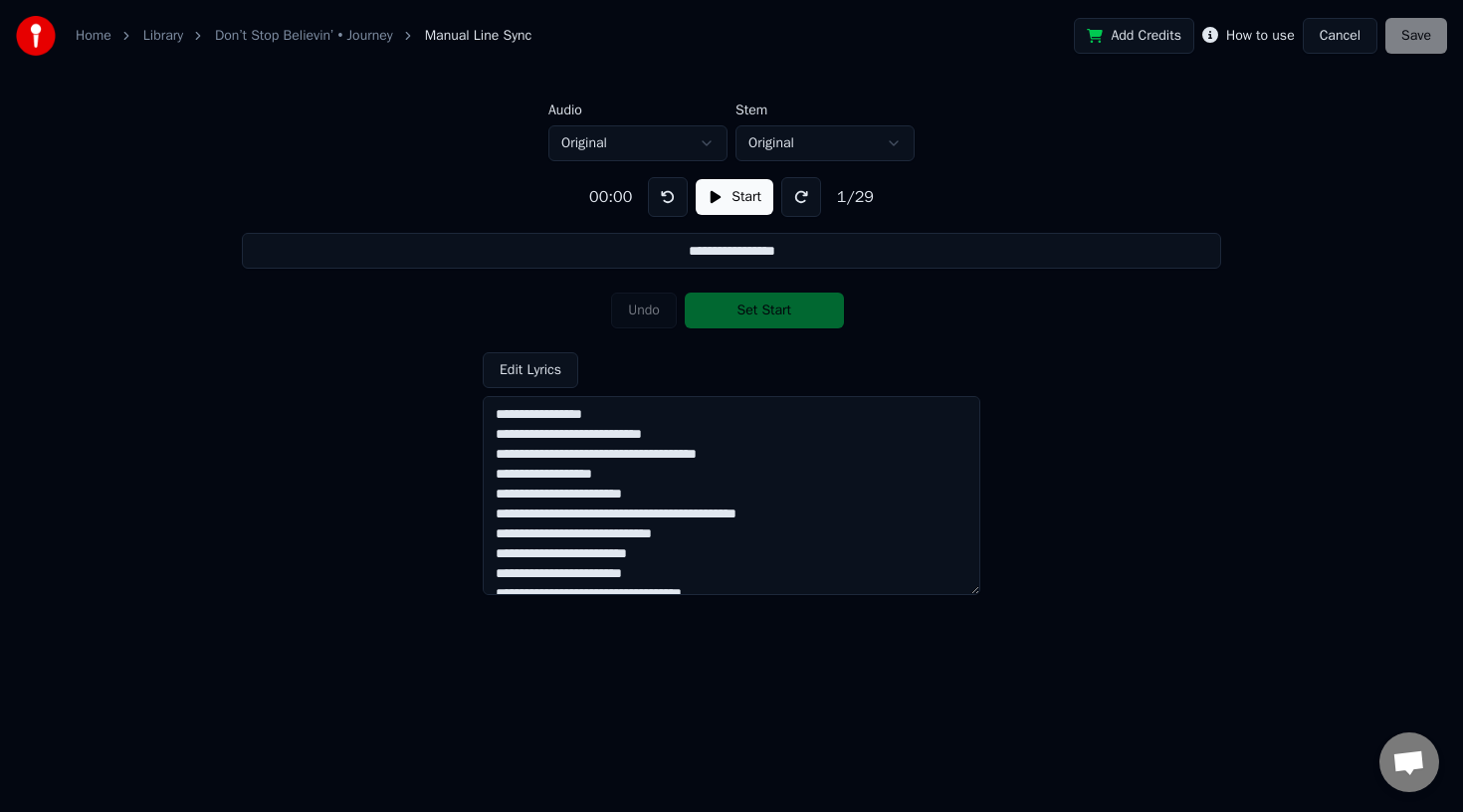 click on "Start" at bounding box center [734, 197] 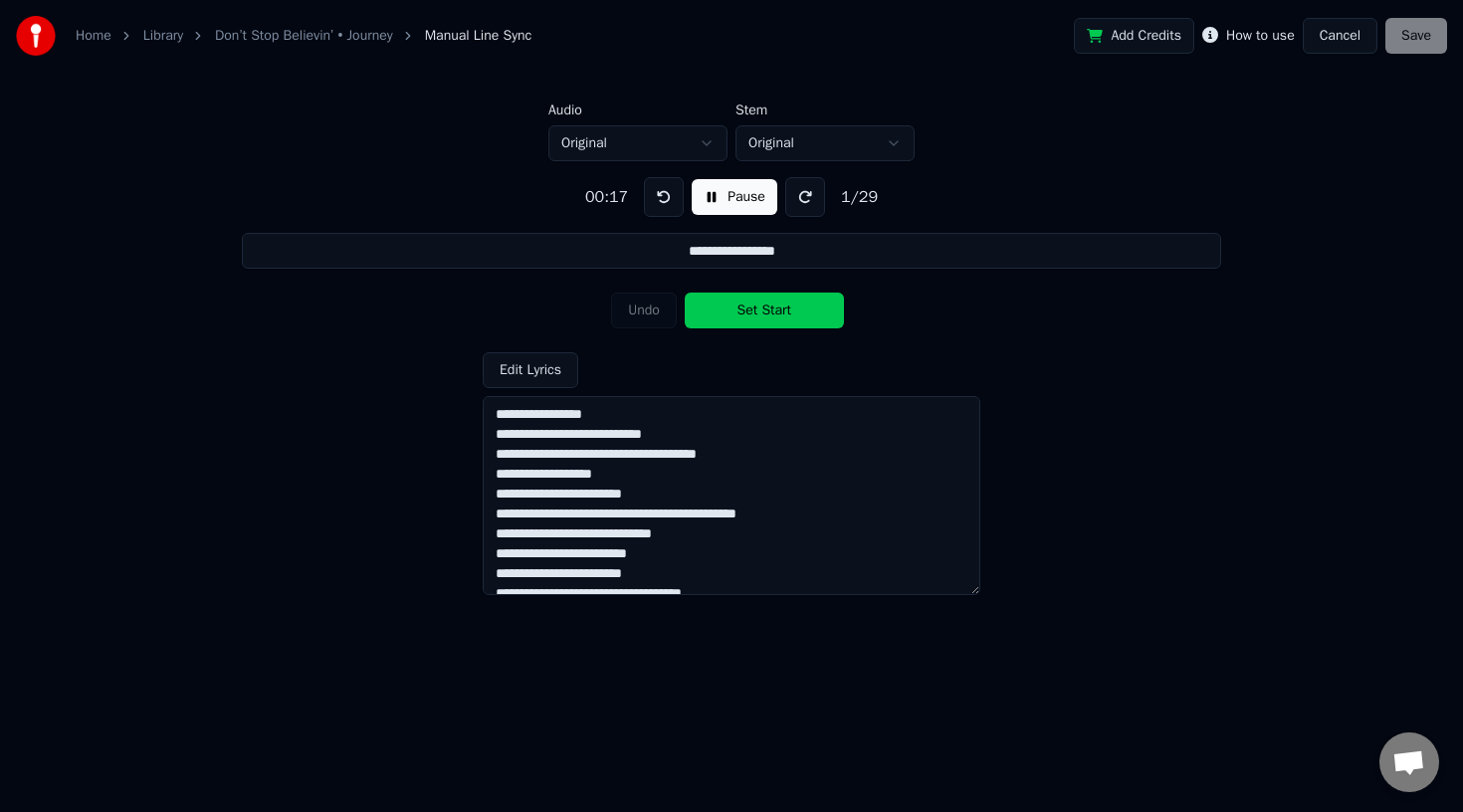 click on "Set Start" at bounding box center (764, 310) 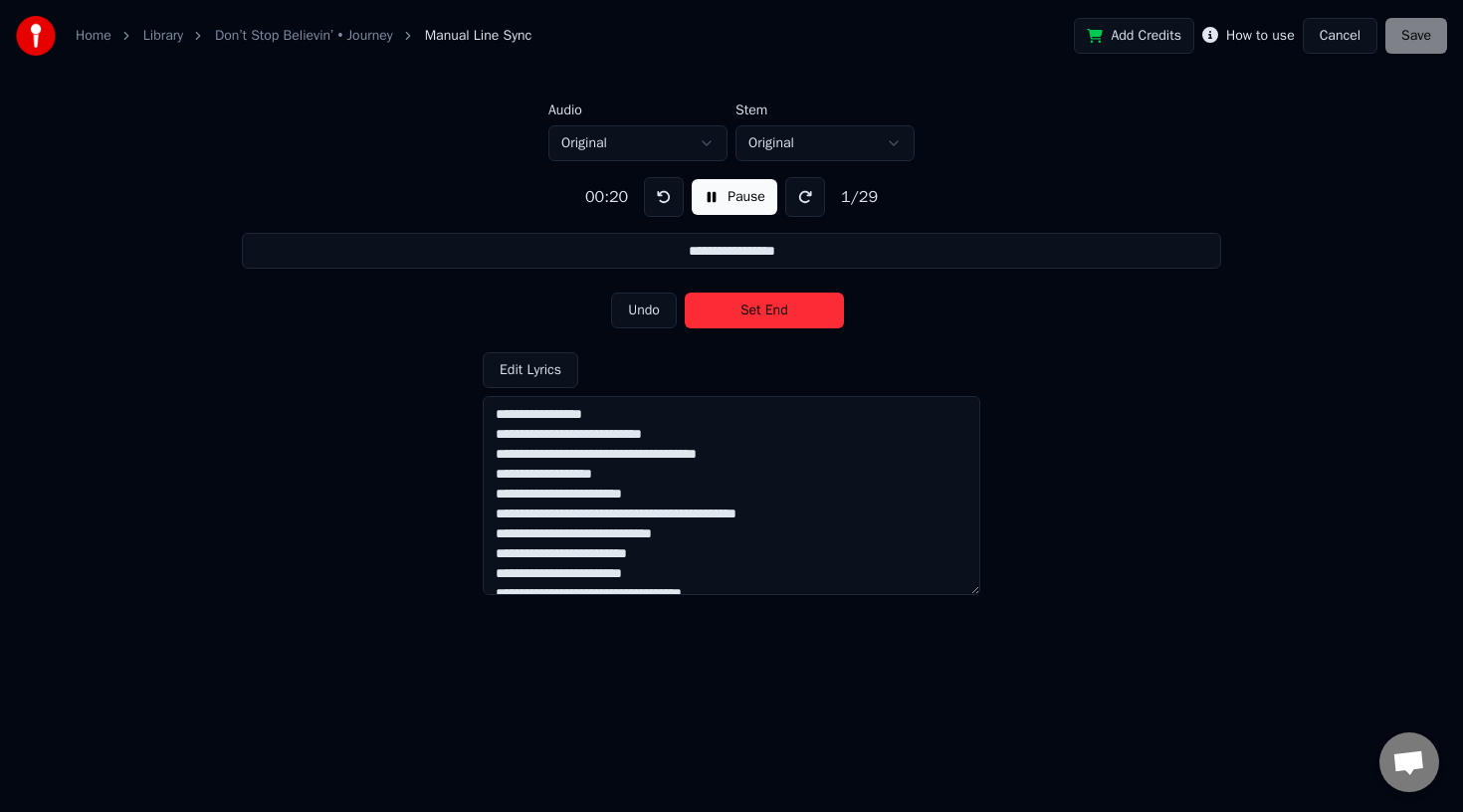 click on "Set End" at bounding box center (764, 310) 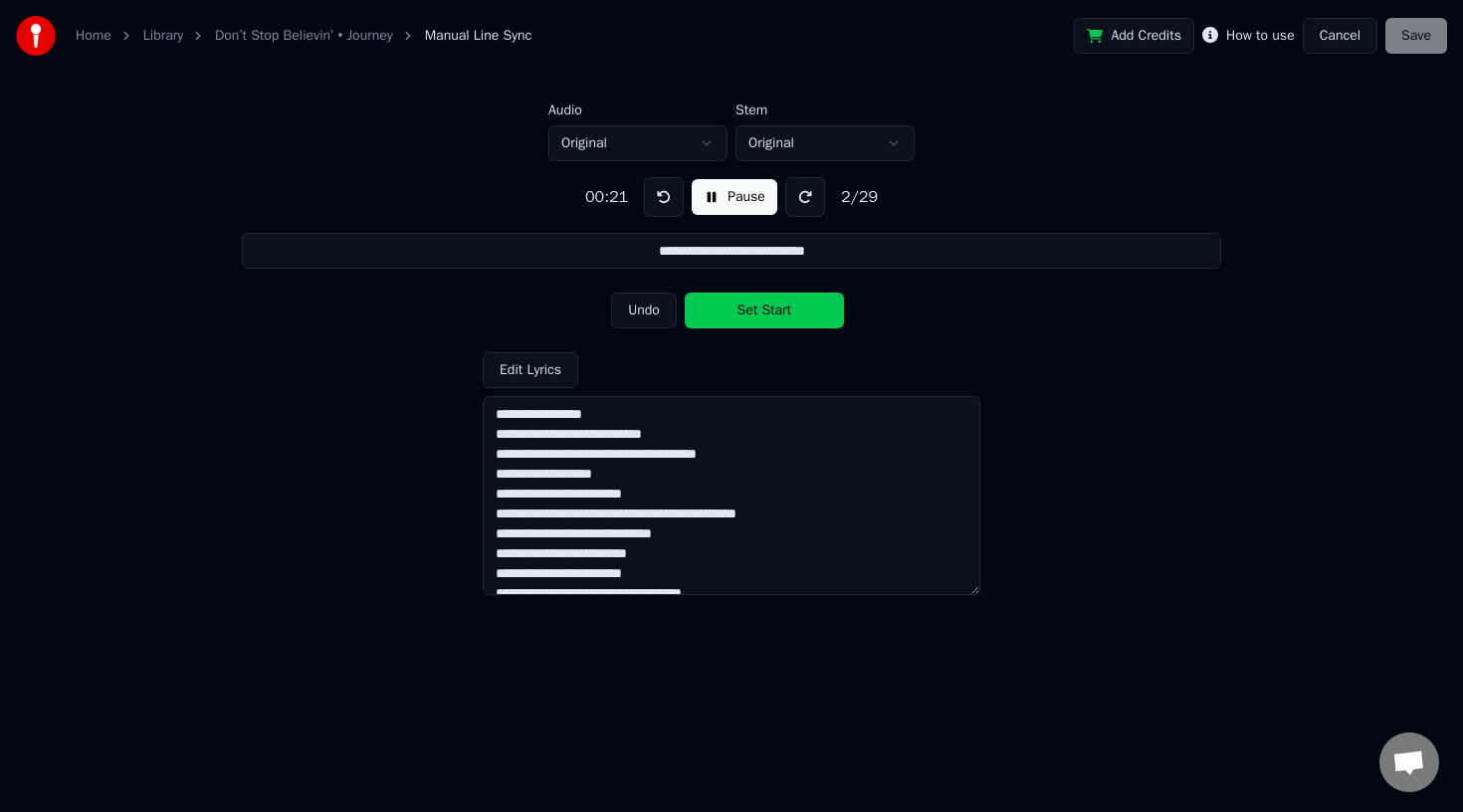 click on "Set Start" at bounding box center (764, 310) 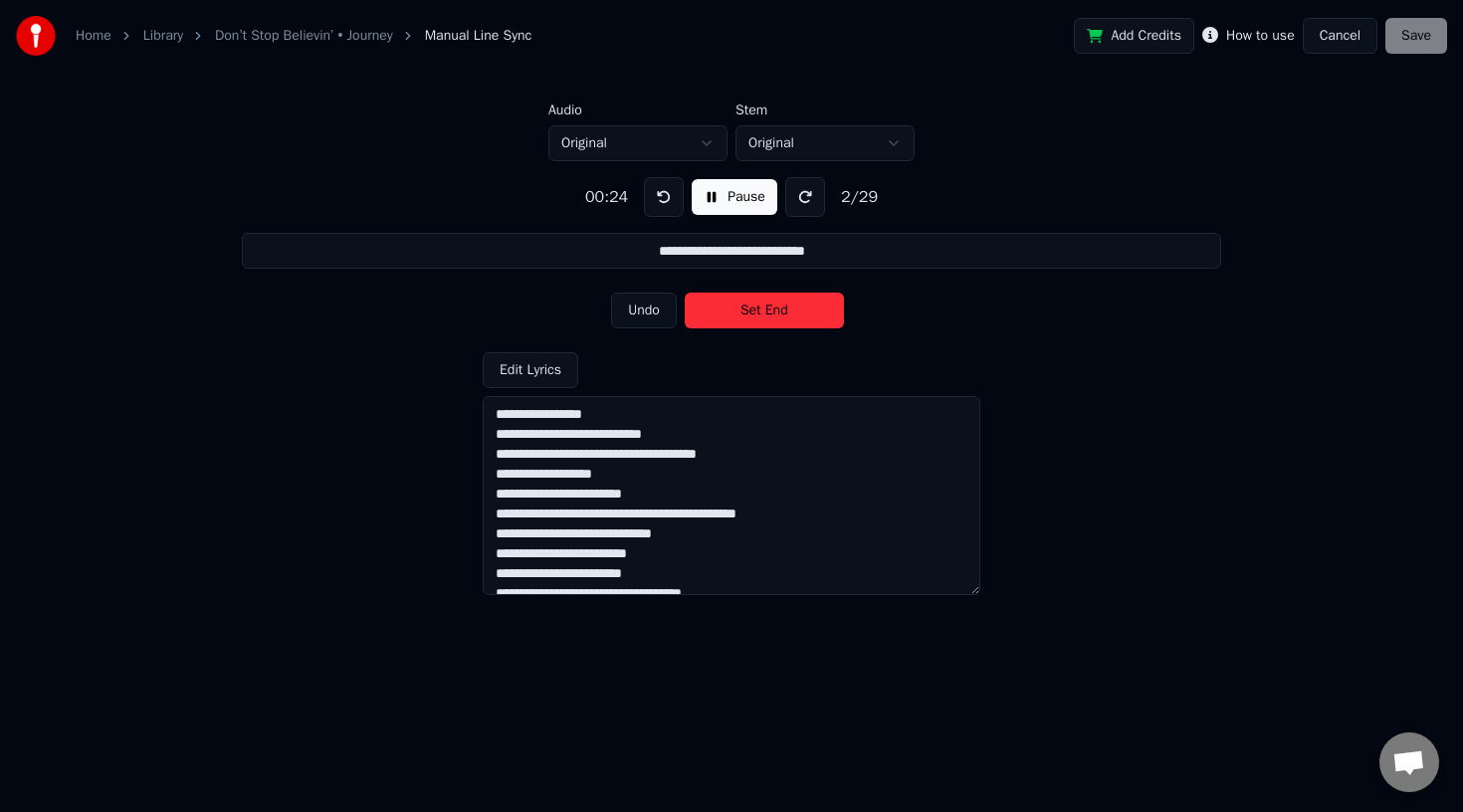 click on "Set End" at bounding box center (764, 310) 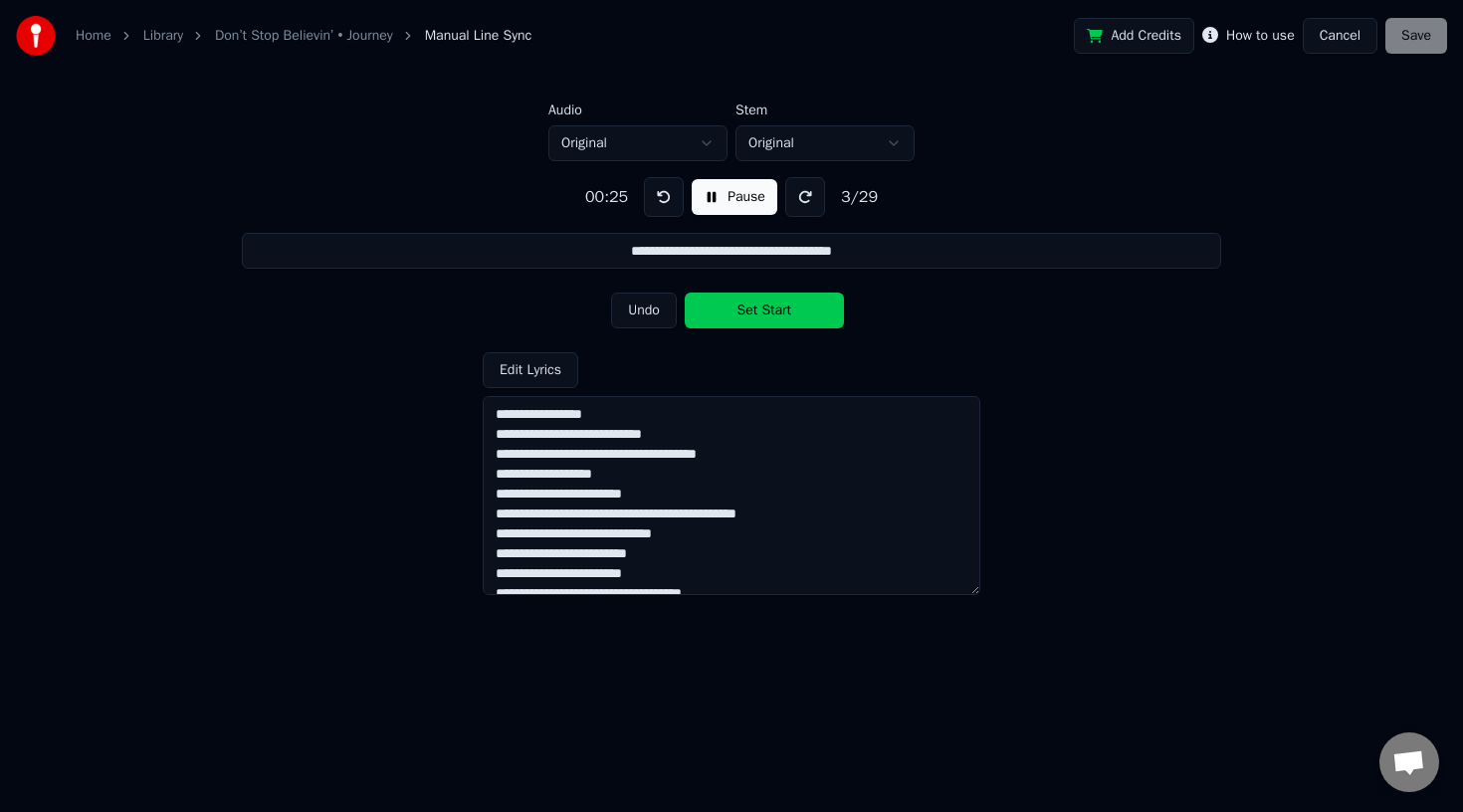 click on "Set Start" at bounding box center (764, 310) 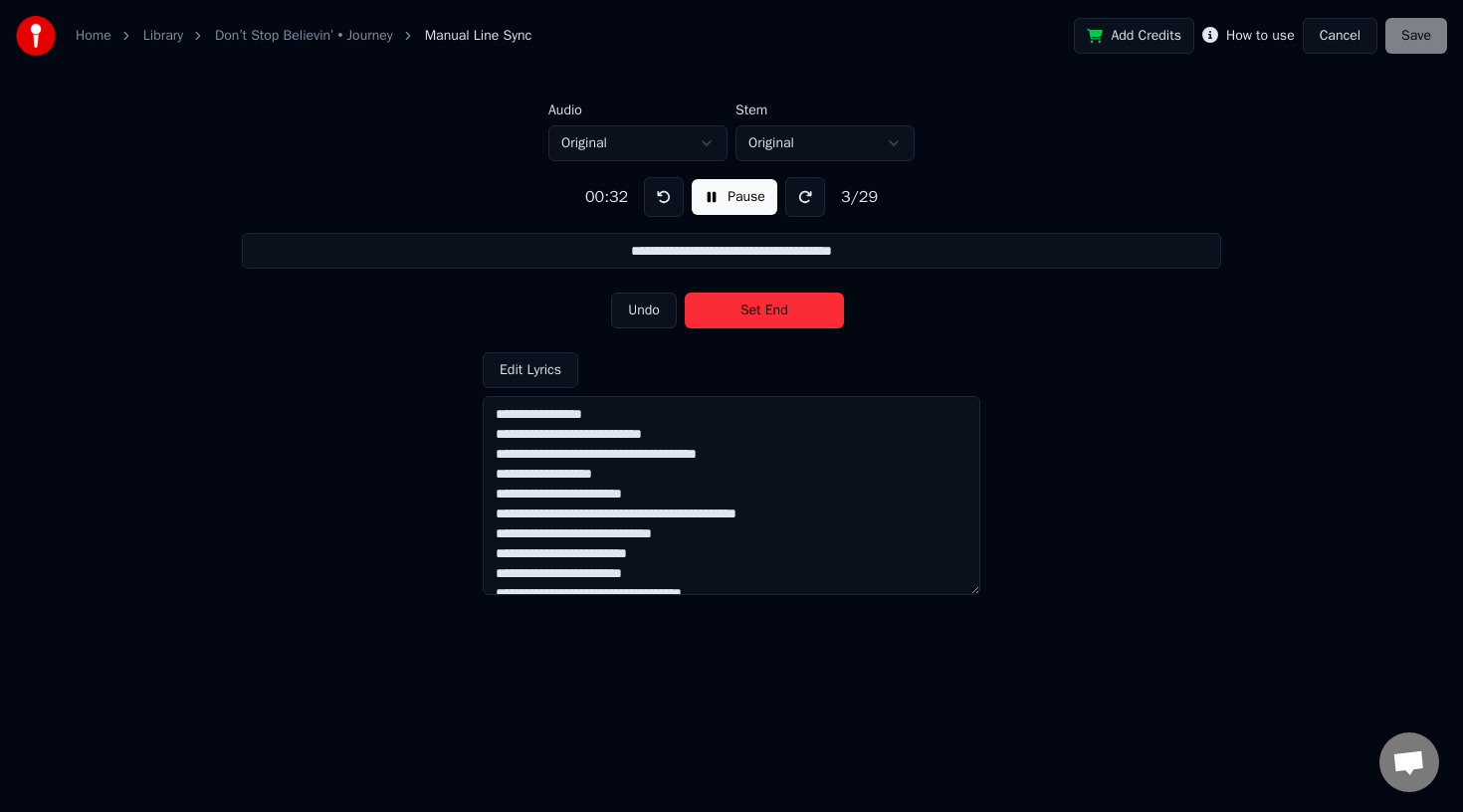 click on "Set End" at bounding box center [764, 310] 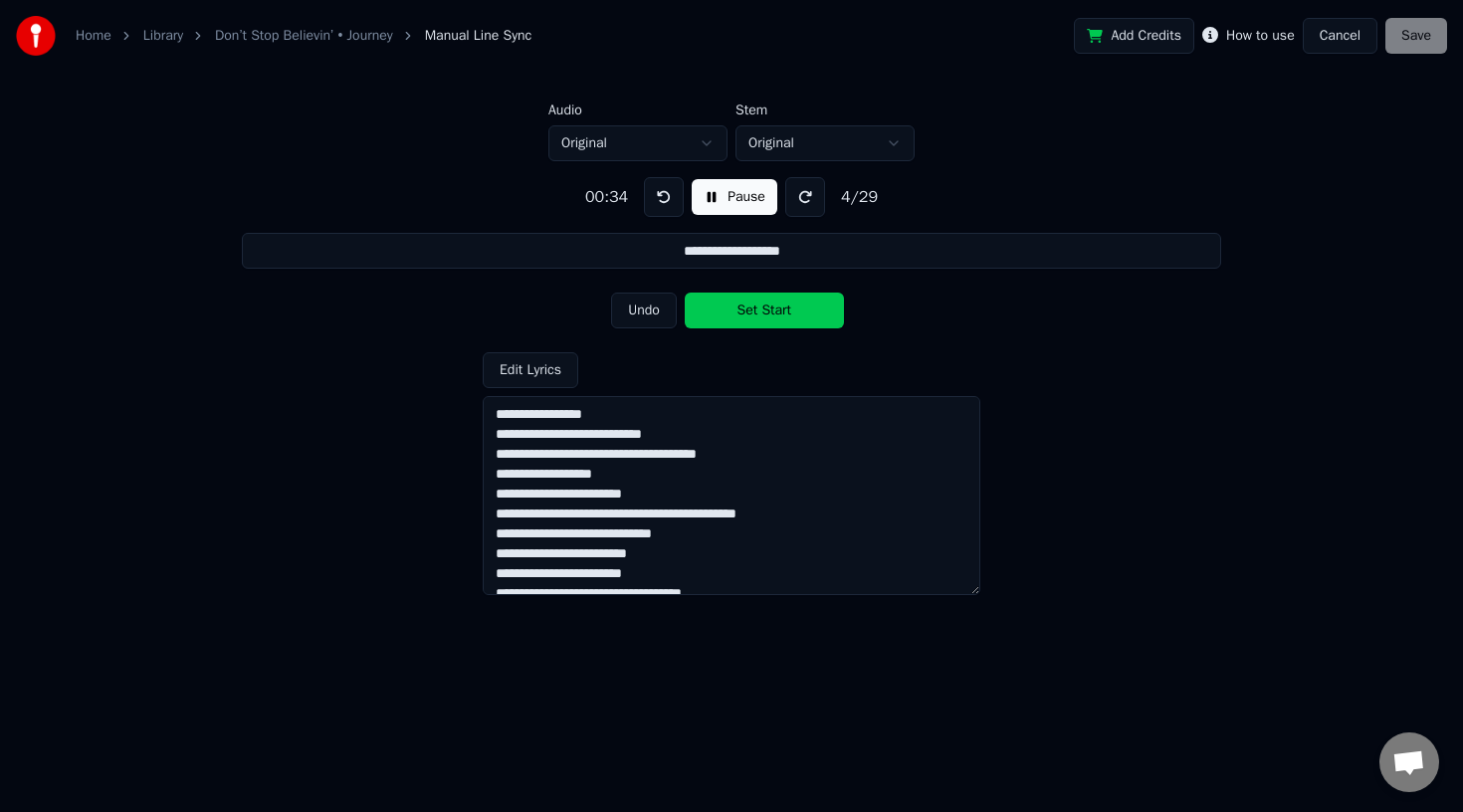 click on "Set Start" at bounding box center [764, 310] 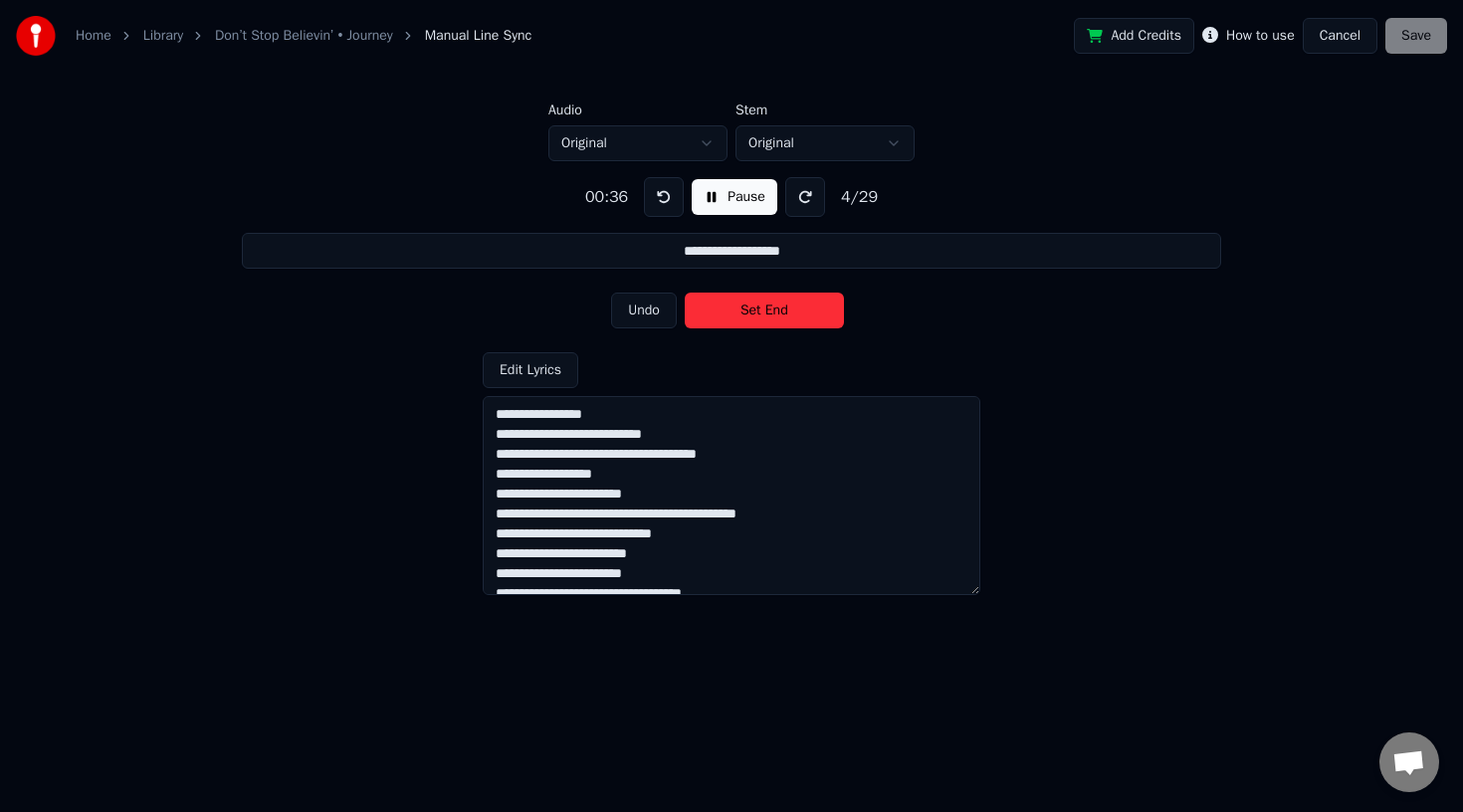click on "Set End" at bounding box center (764, 310) 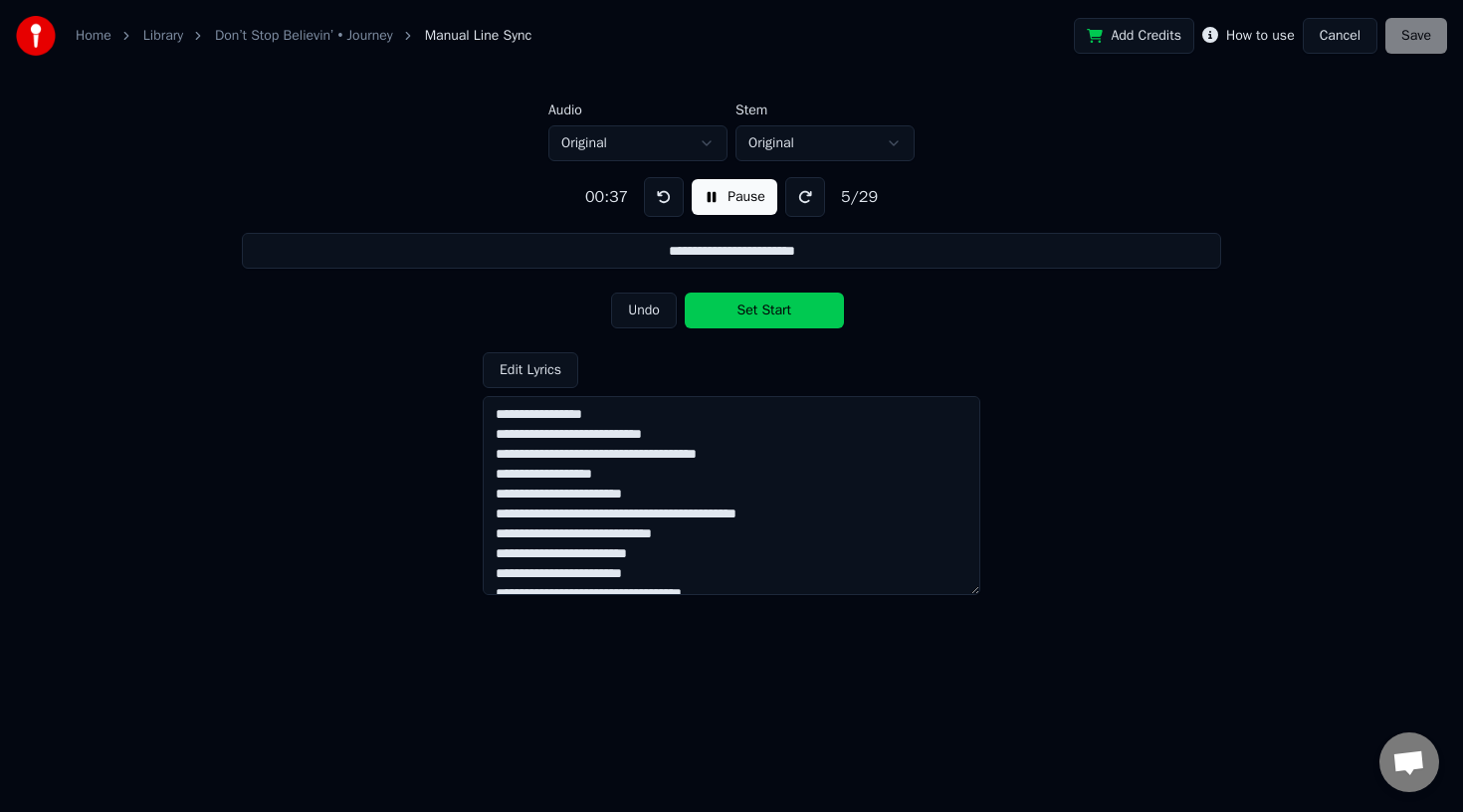 click on "Set Start" at bounding box center (764, 310) 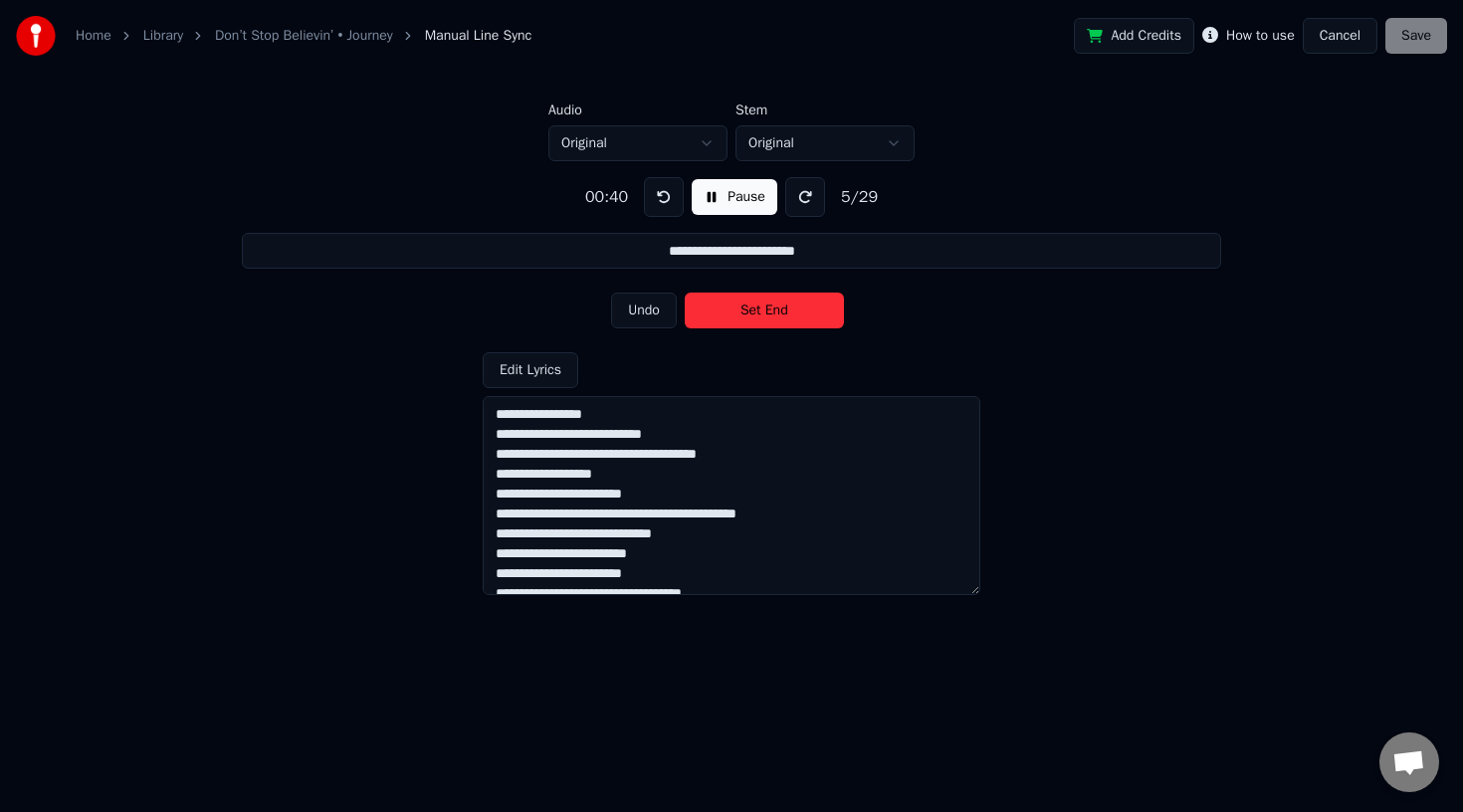 click on "Set End" at bounding box center [764, 310] 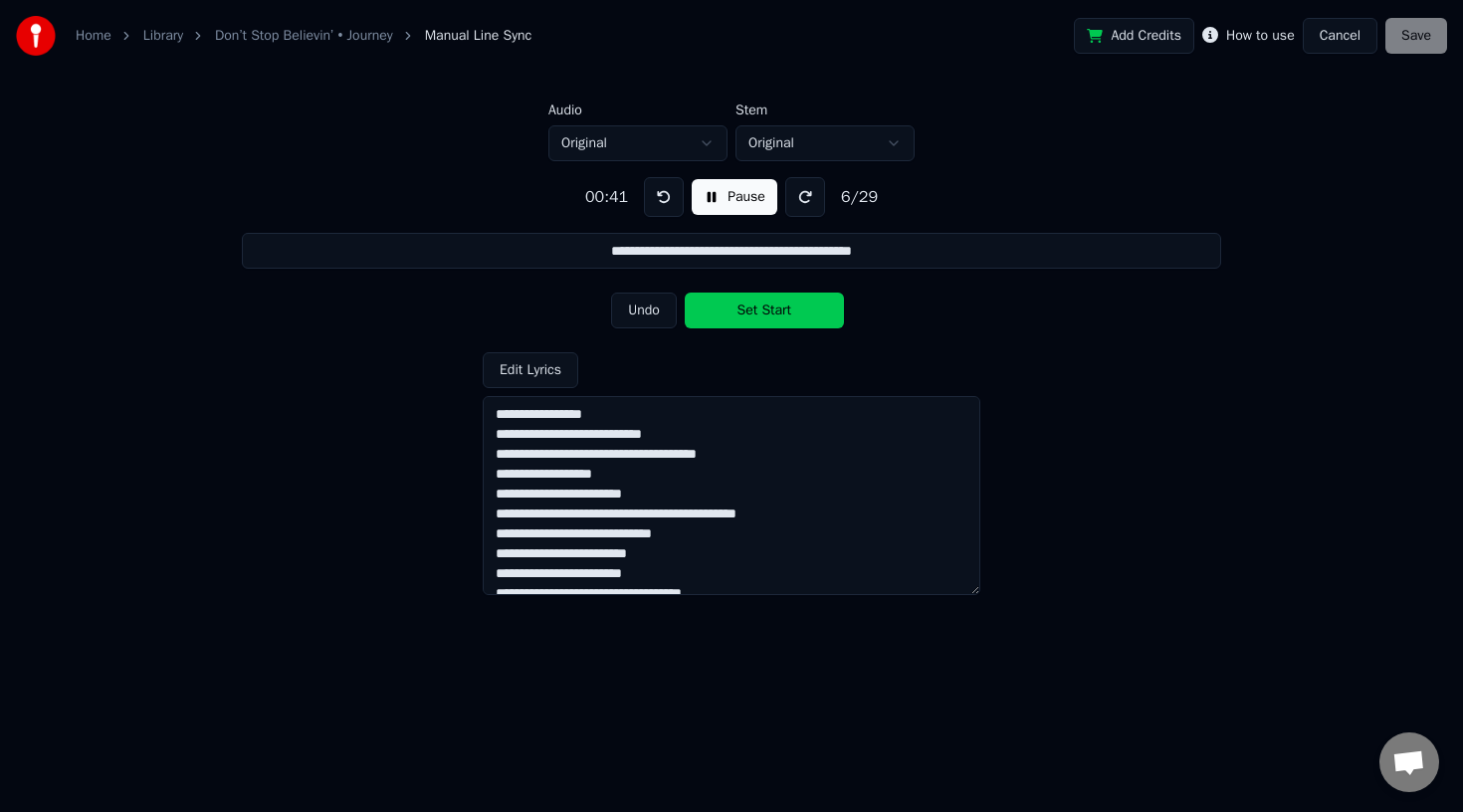 click on "Set Start" at bounding box center [764, 310] 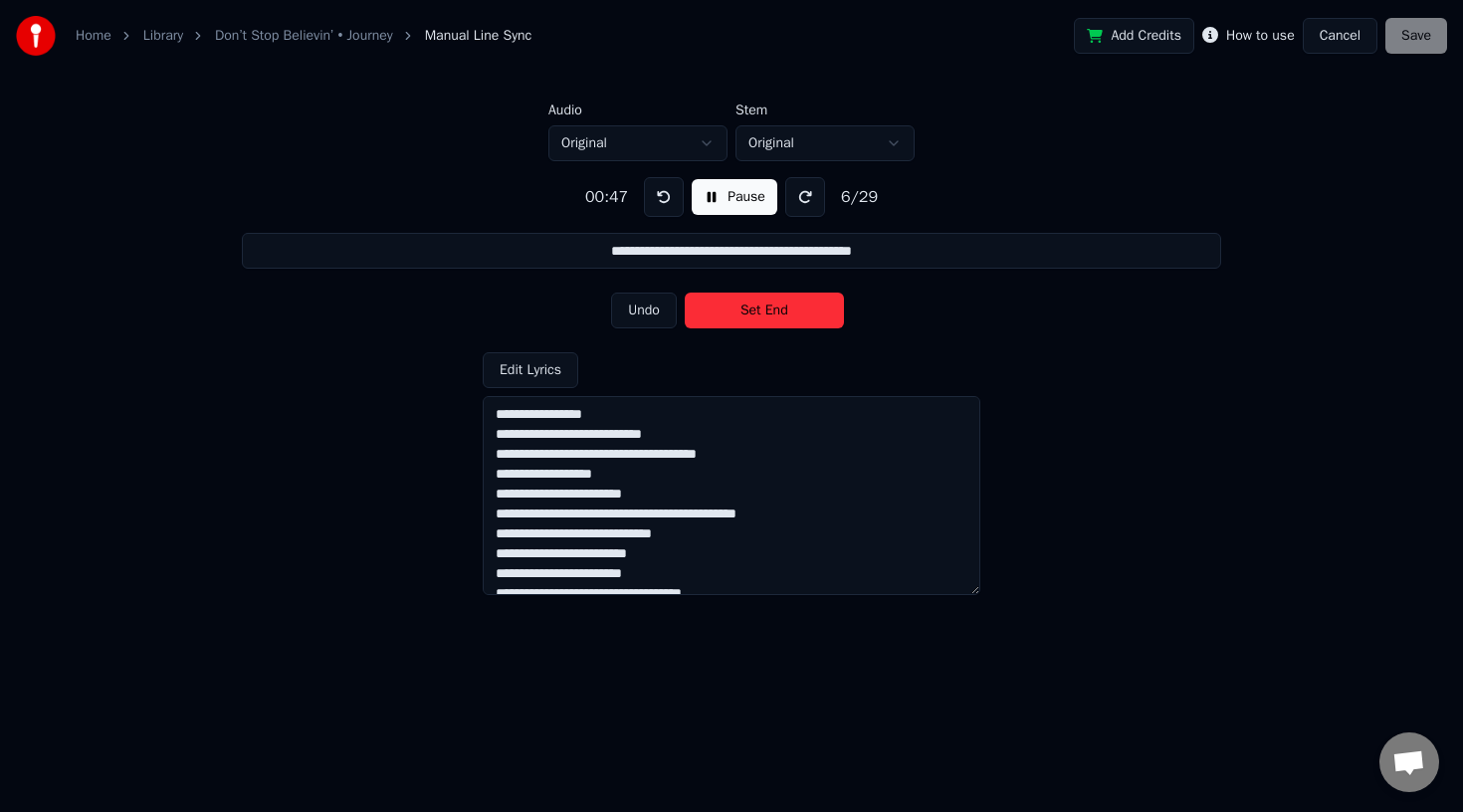 click on "Set End" at bounding box center (764, 310) 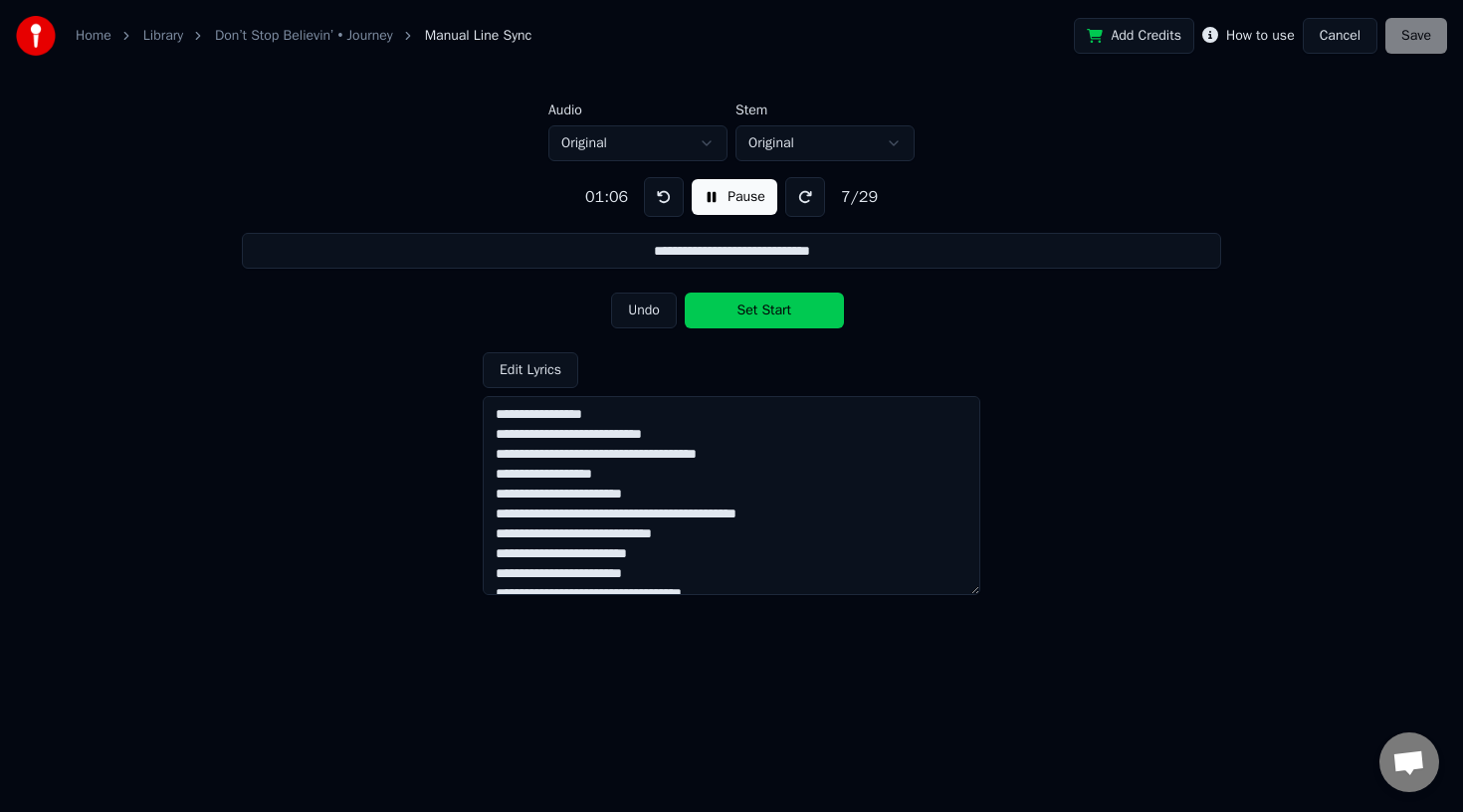 click on "Set Start" at bounding box center (764, 310) 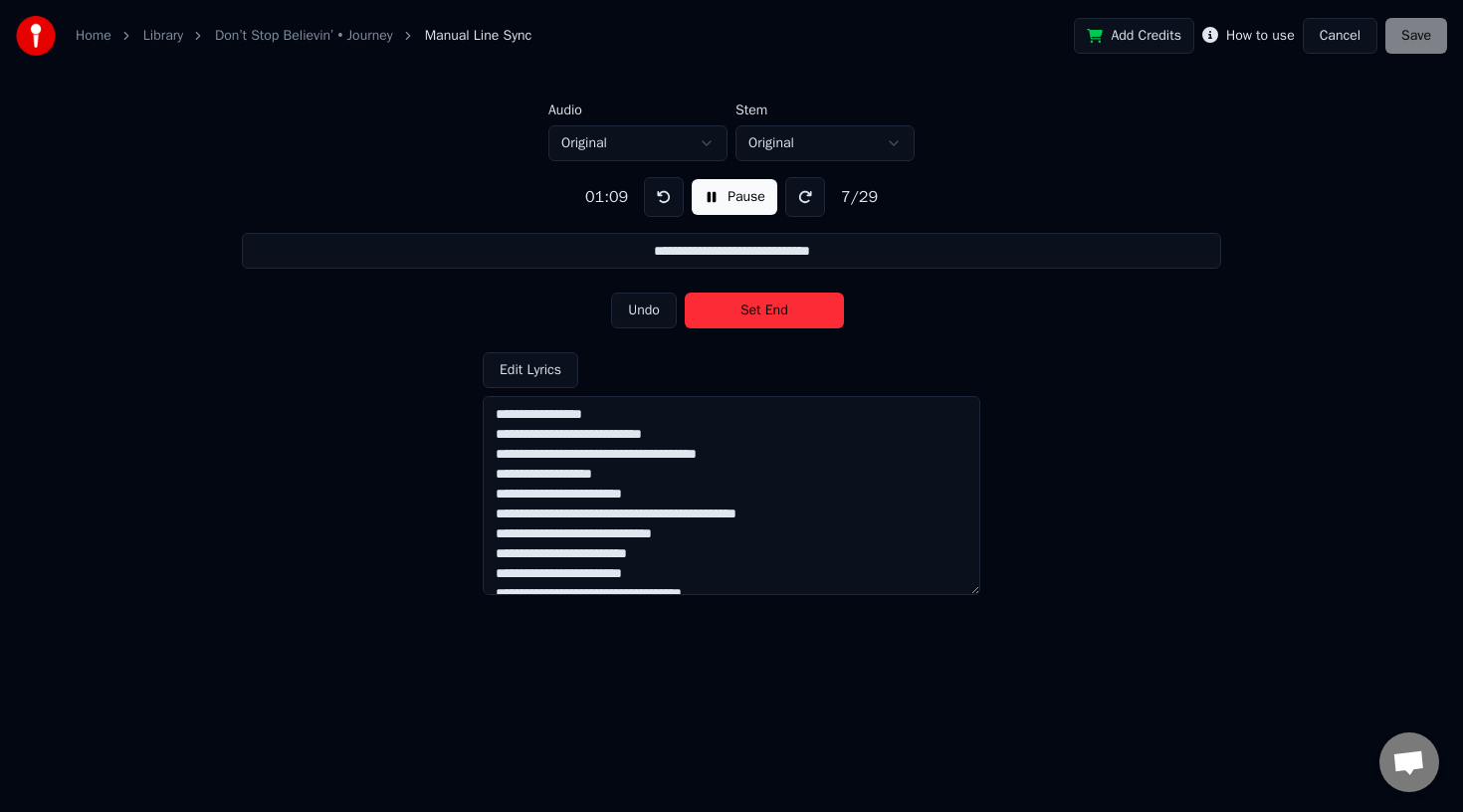 click on "Set End" at bounding box center (764, 310) 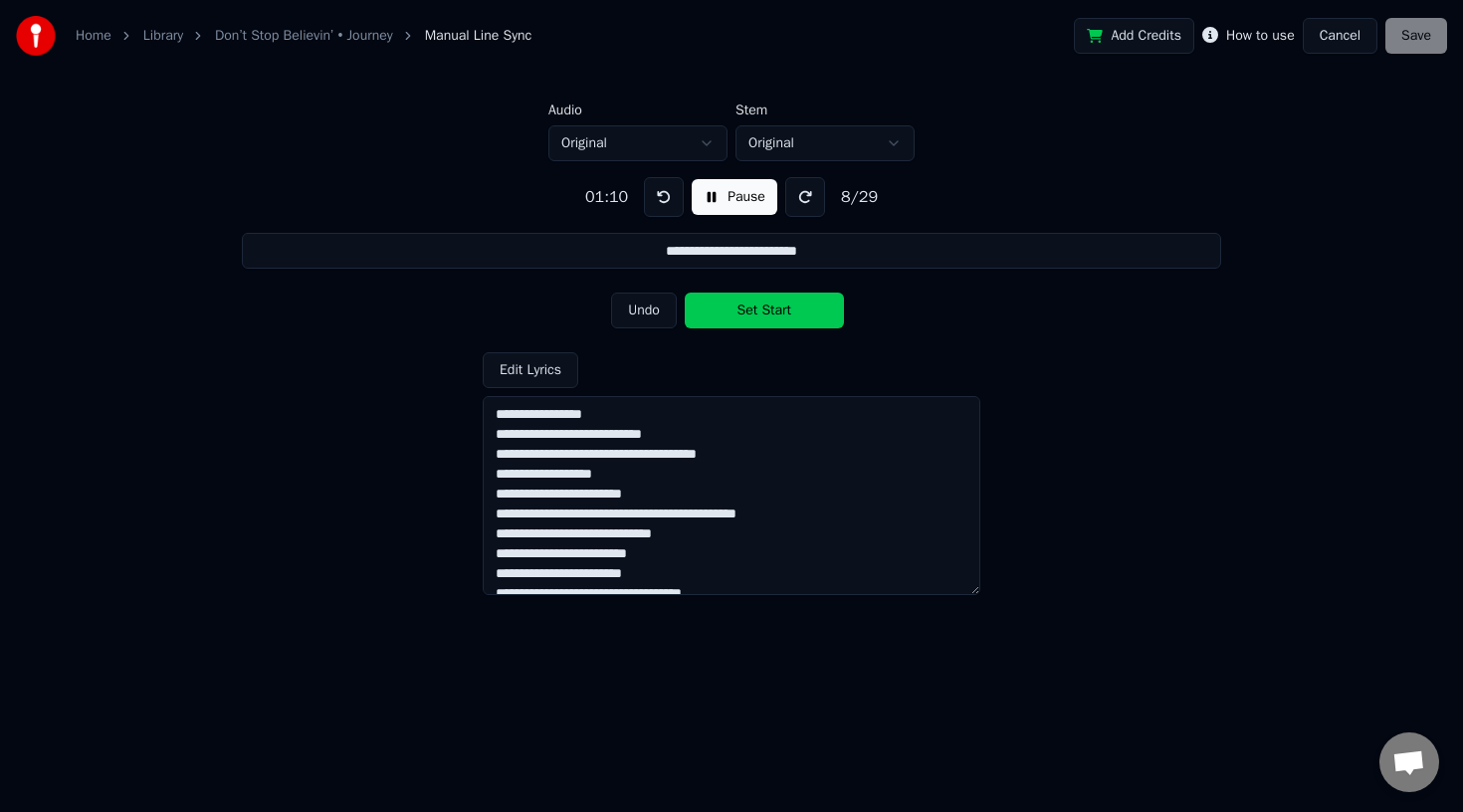 click on "Set Start" at bounding box center [764, 310] 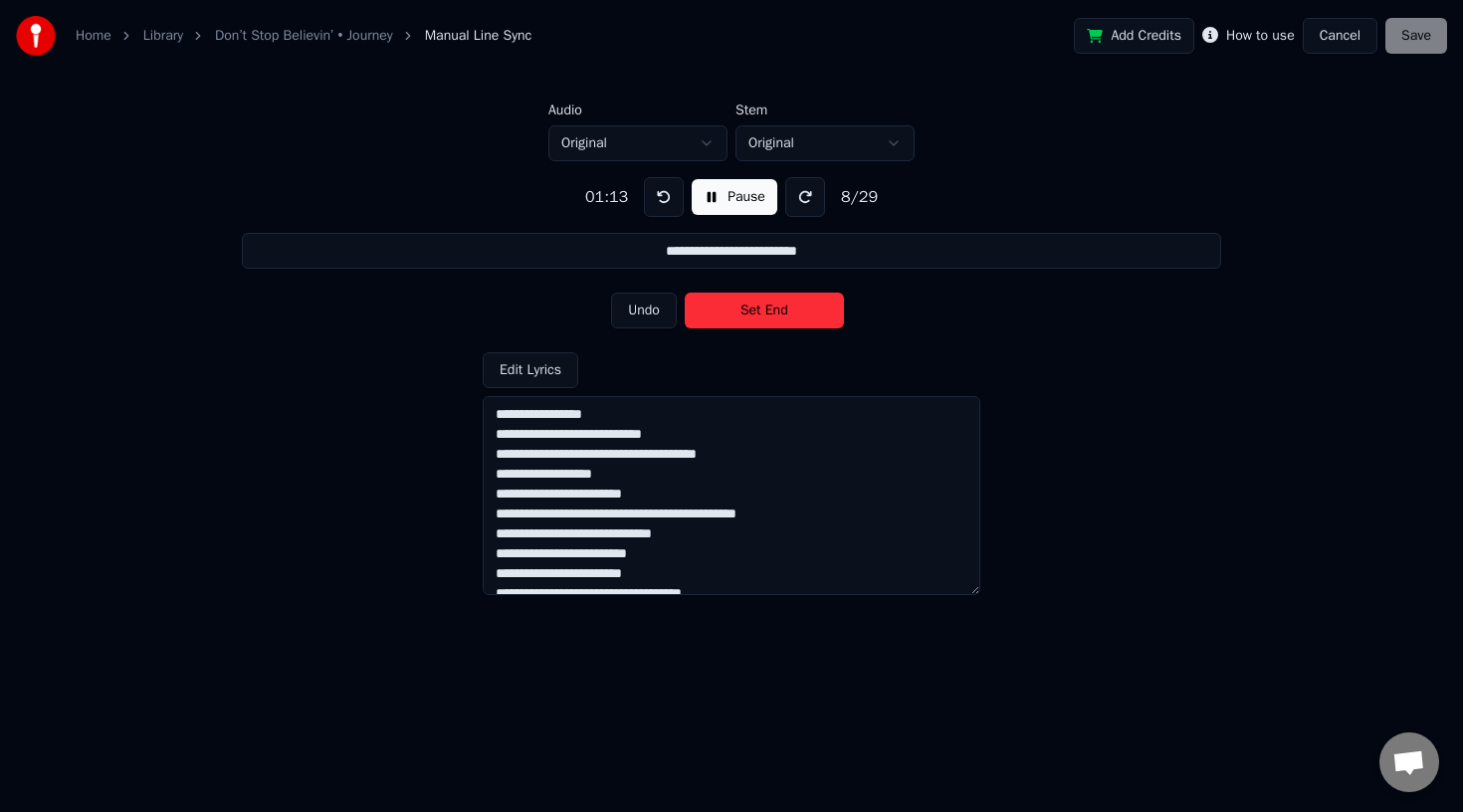click on "Set End" at bounding box center [764, 310] 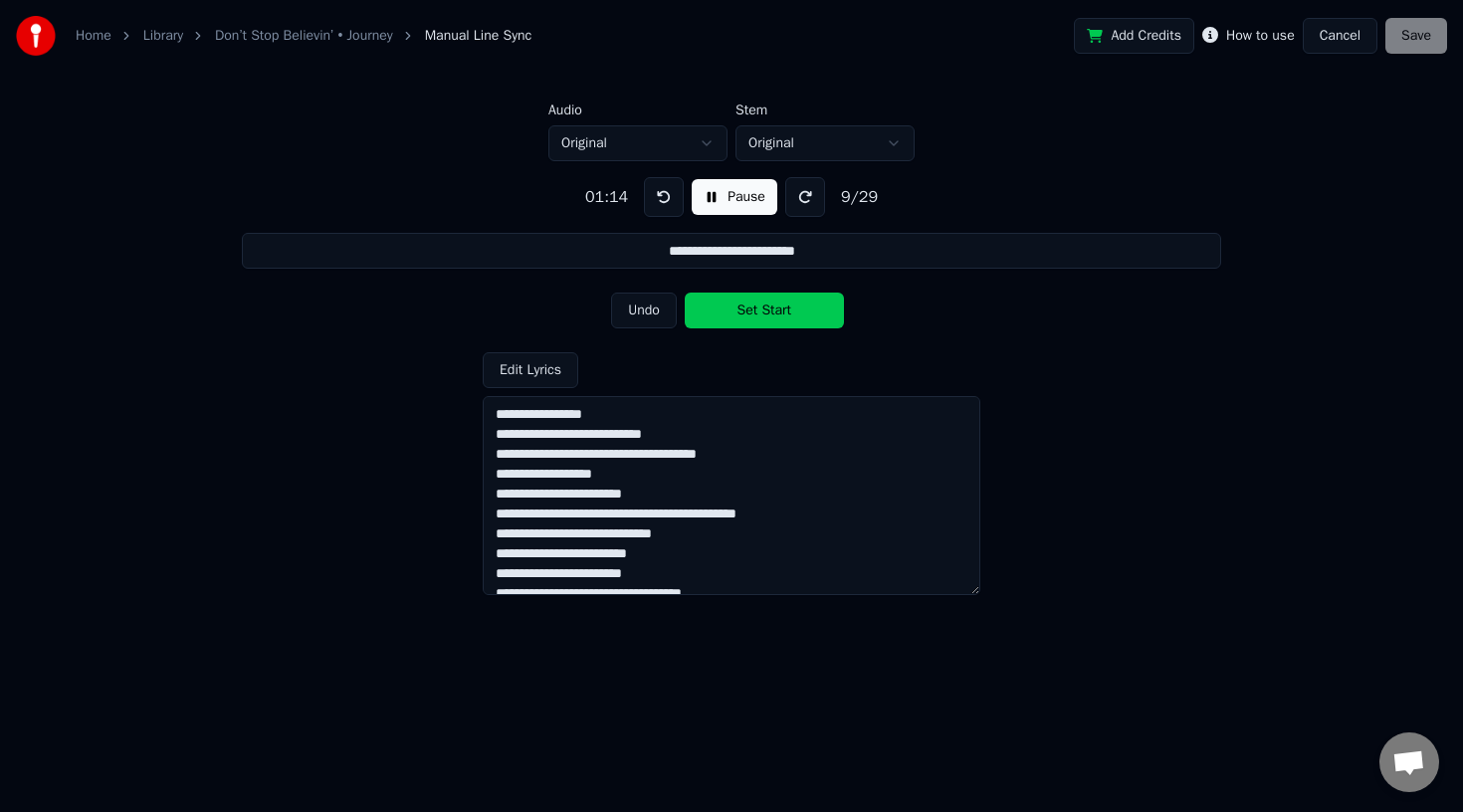 click on "Set Start" at bounding box center (764, 310) 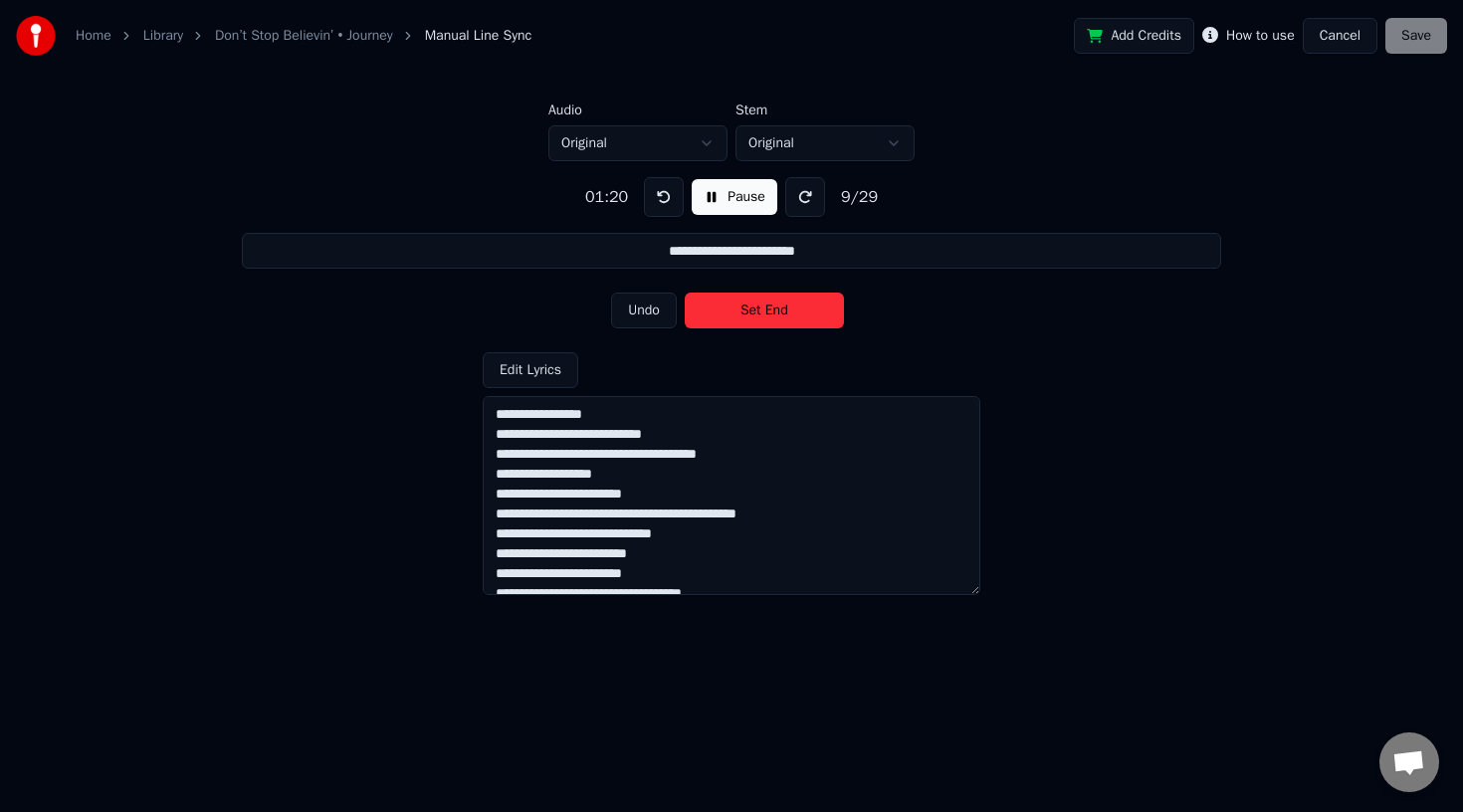 click on "Set End" at bounding box center (764, 310) 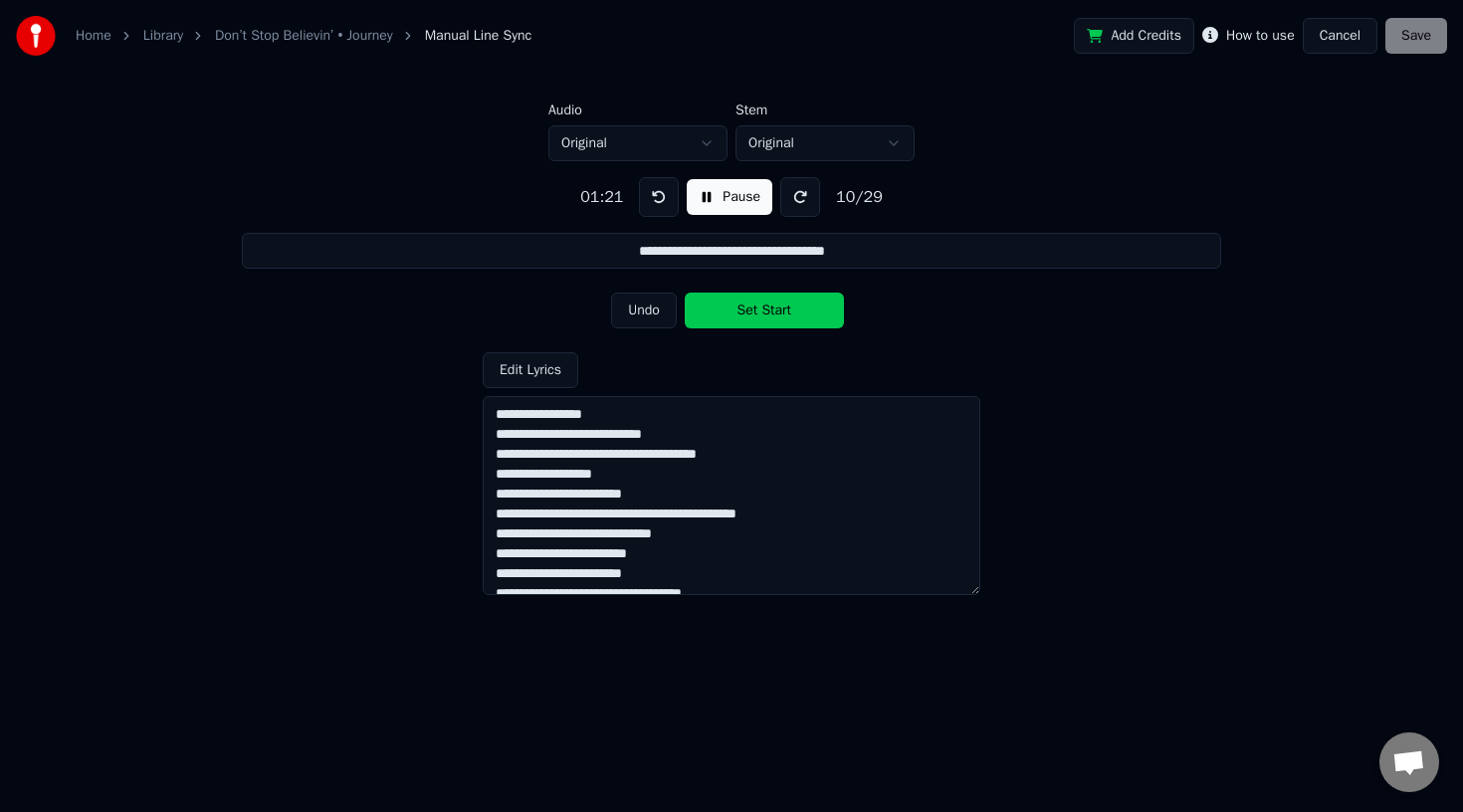 click on "Set Start" at bounding box center [764, 310] 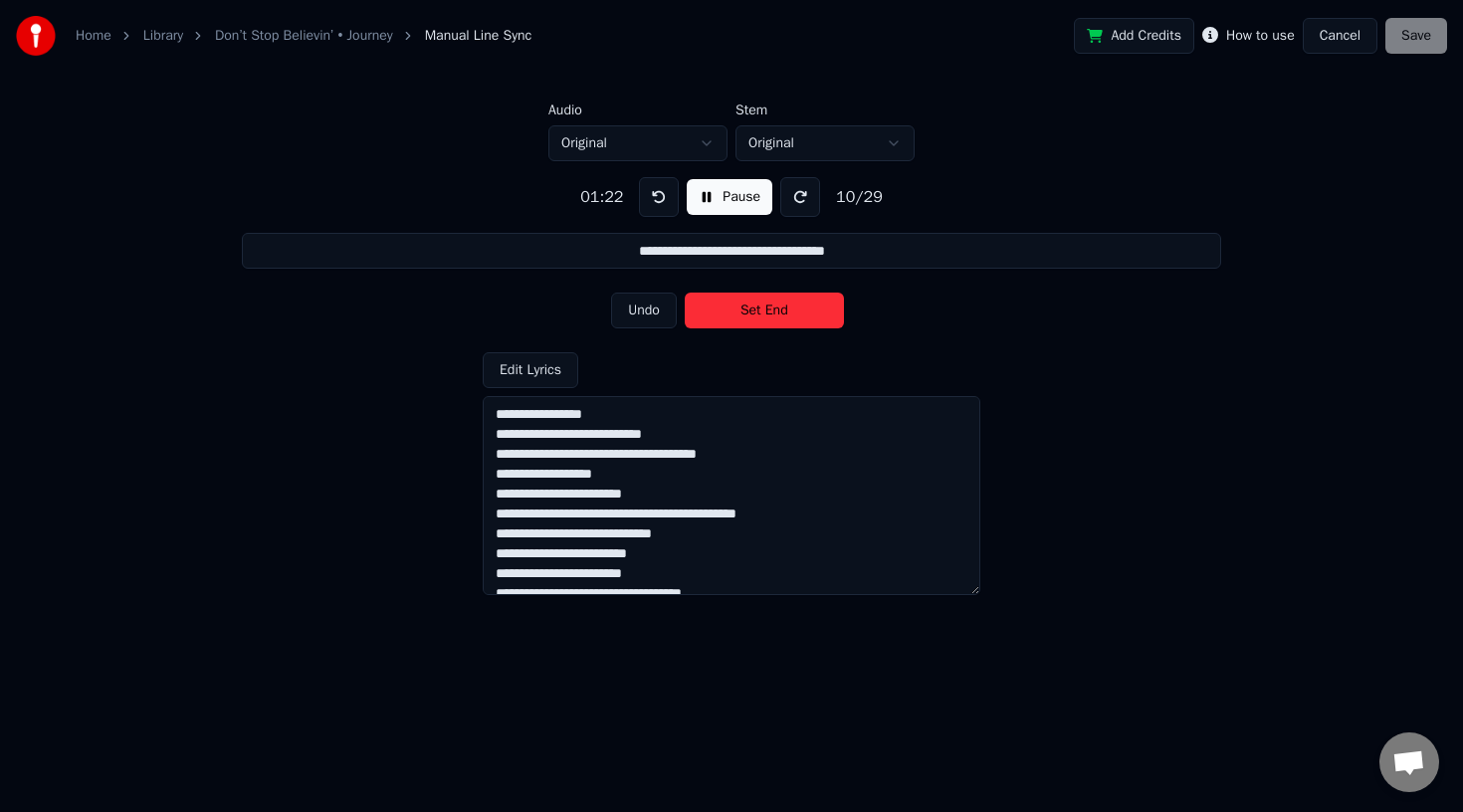 click on "Set End" at bounding box center (764, 310) 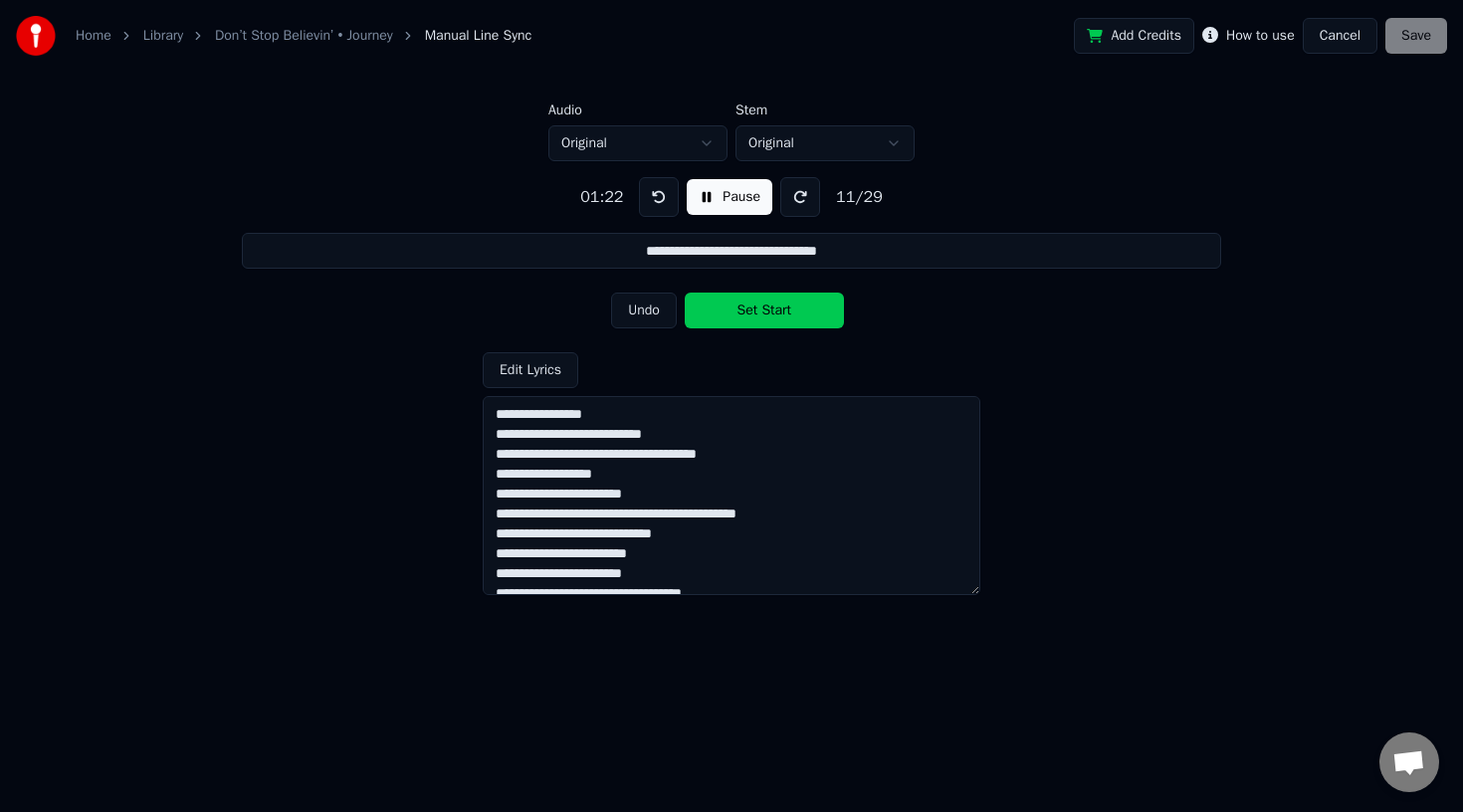 click on "Set Start" at bounding box center (764, 310) 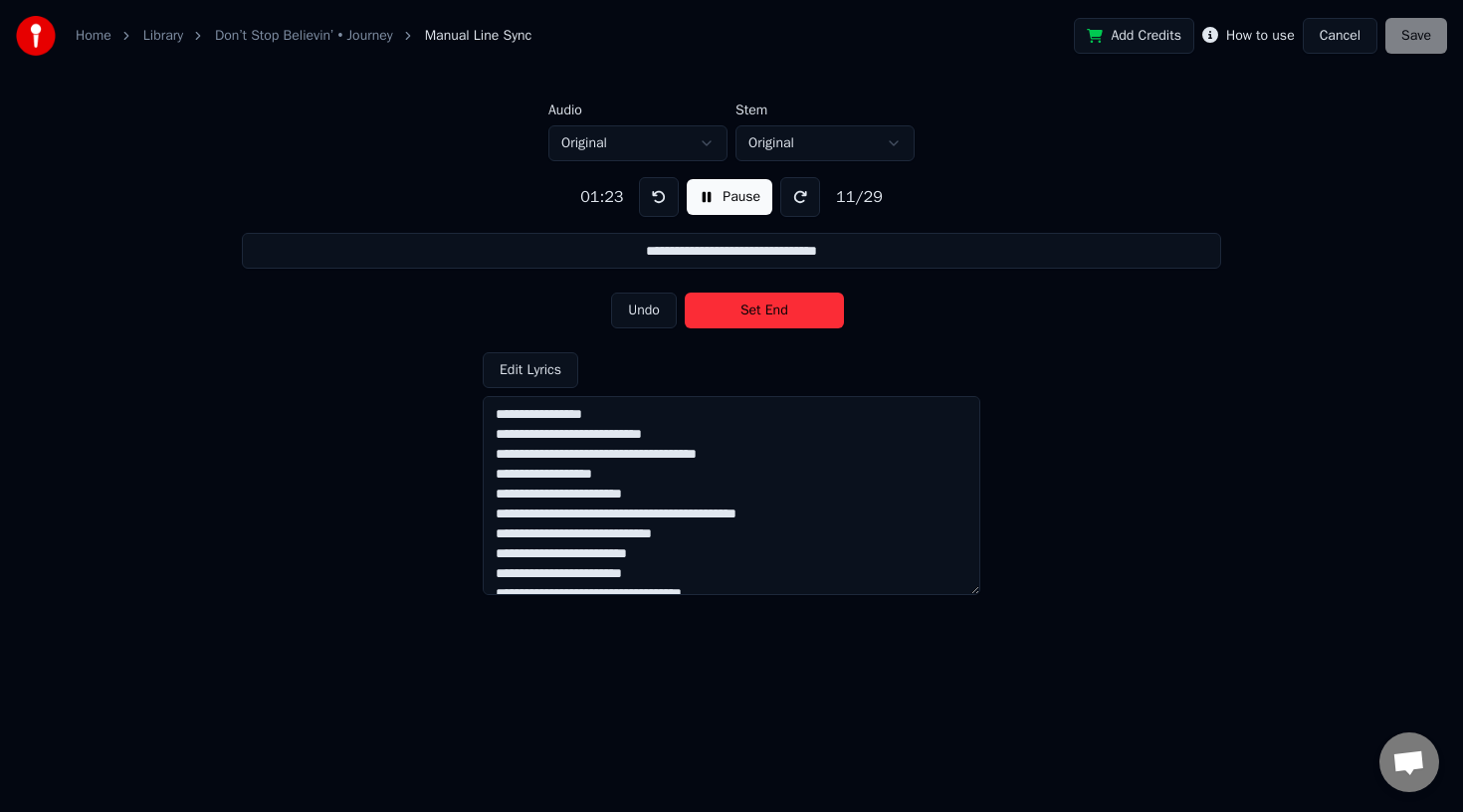 click on "Set End" at bounding box center [764, 310] 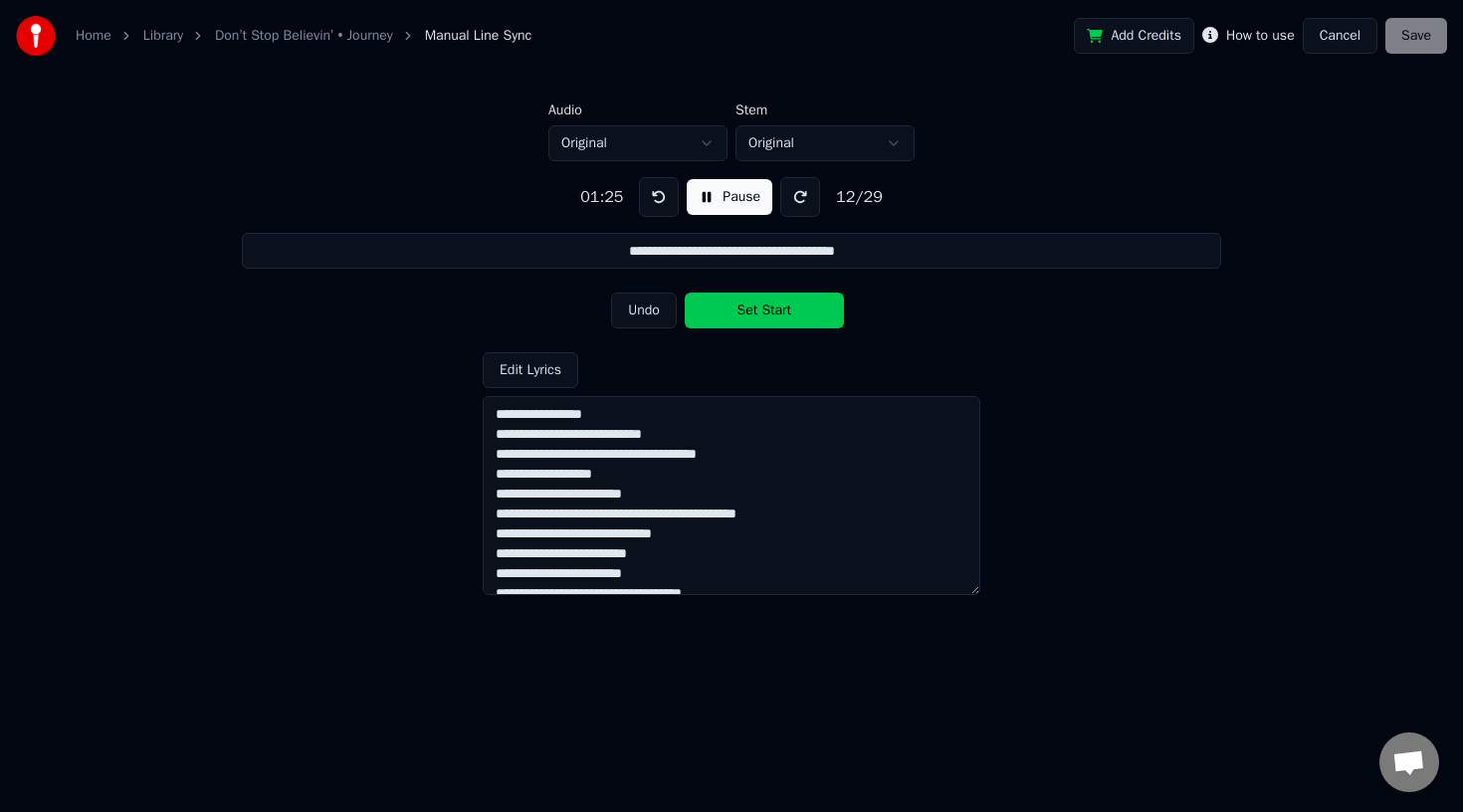 click on "Set Start" at bounding box center (764, 310) 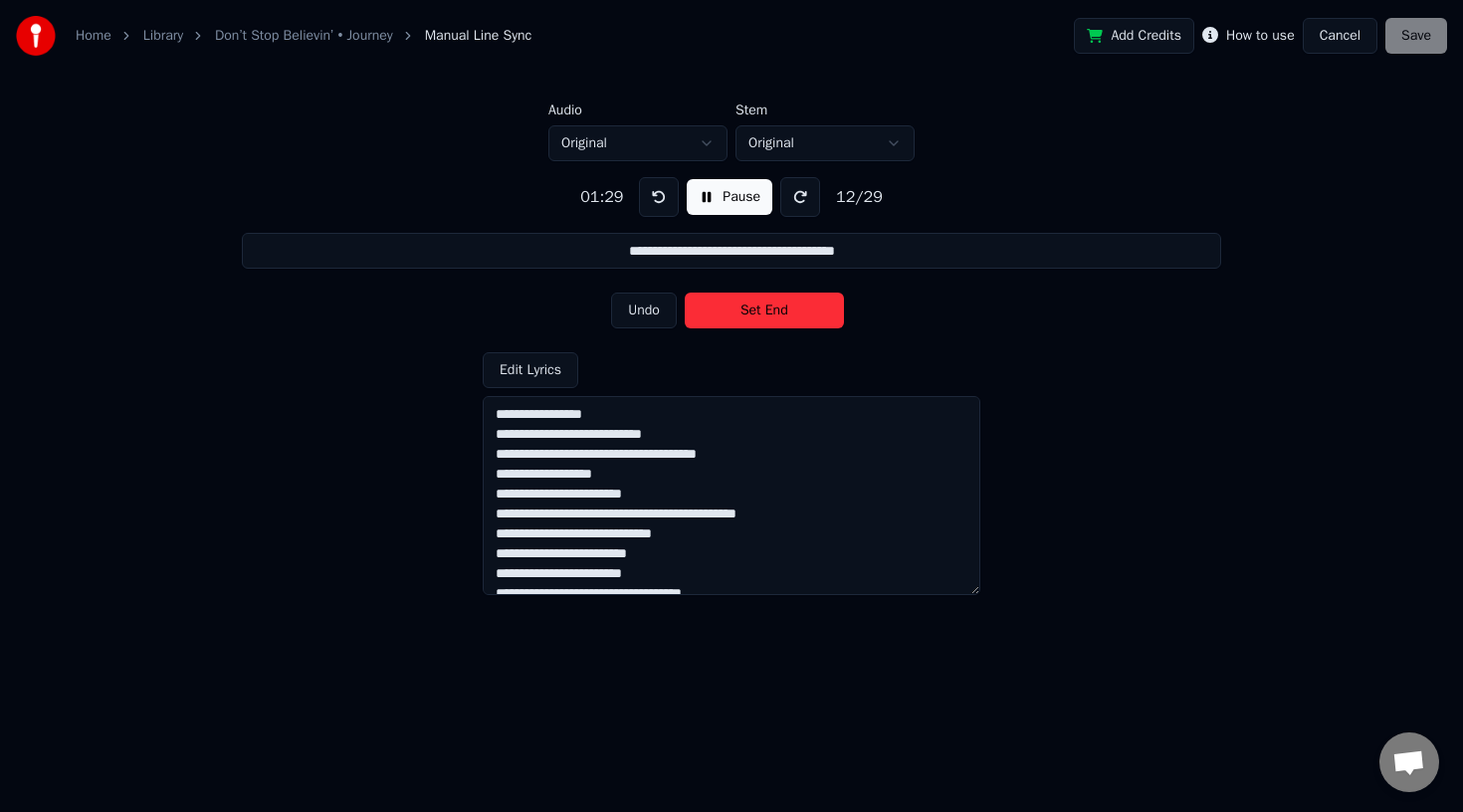 click on "Set End" at bounding box center (764, 310) 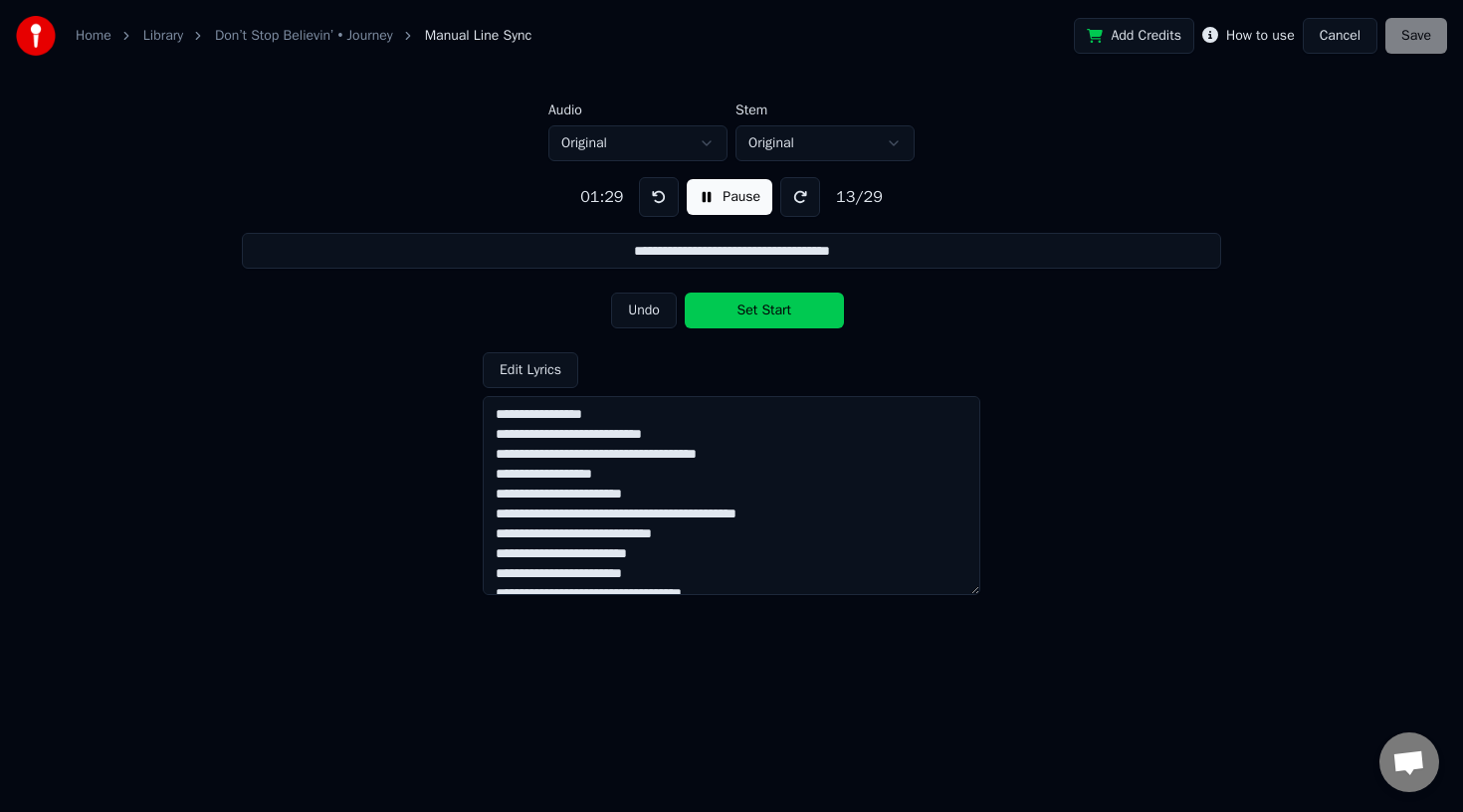 click on "Set Start" at bounding box center (764, 310) 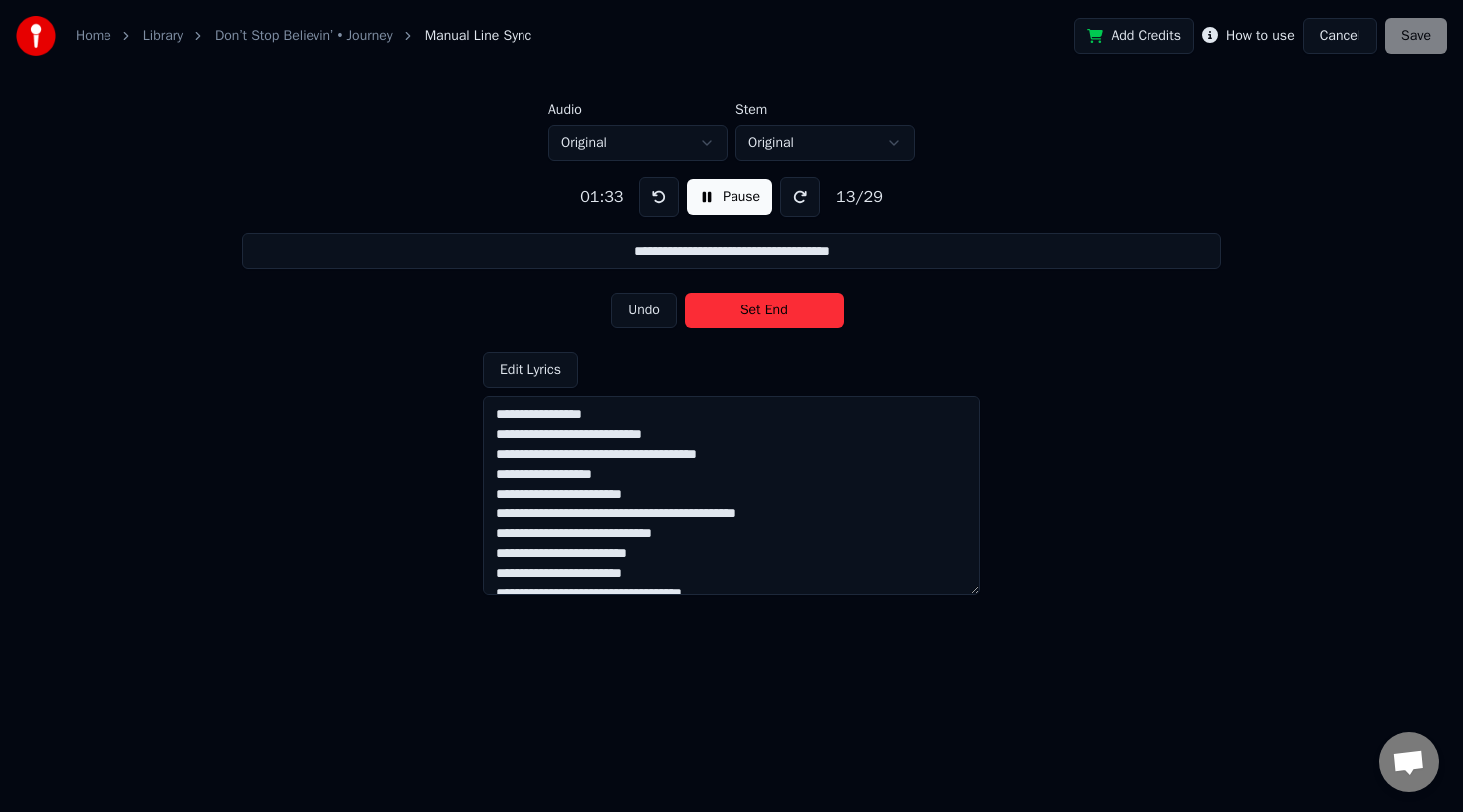 click on "Set End" at bounding box center (764, 310) 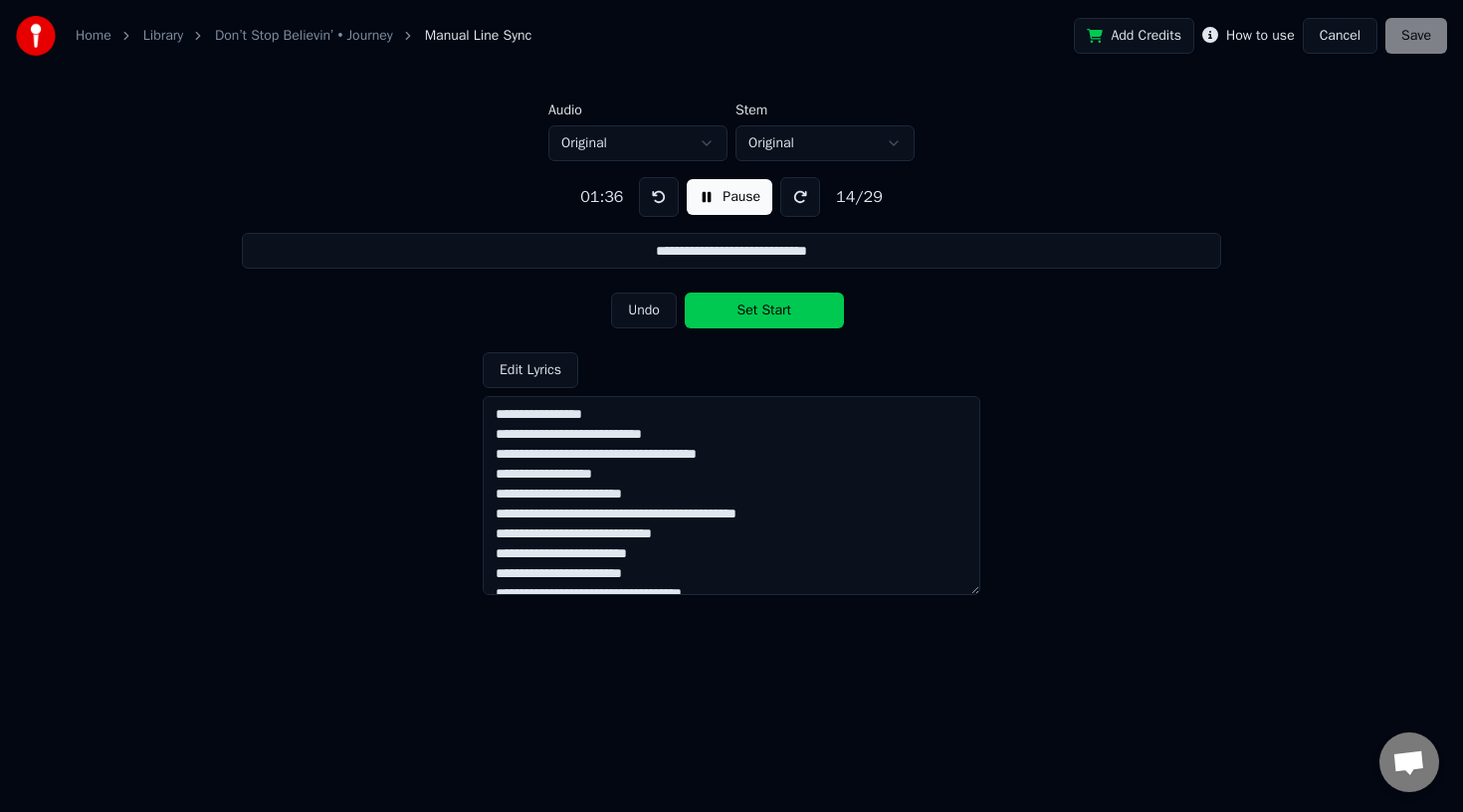 click on "Pause" at bounding box center (730, 197) 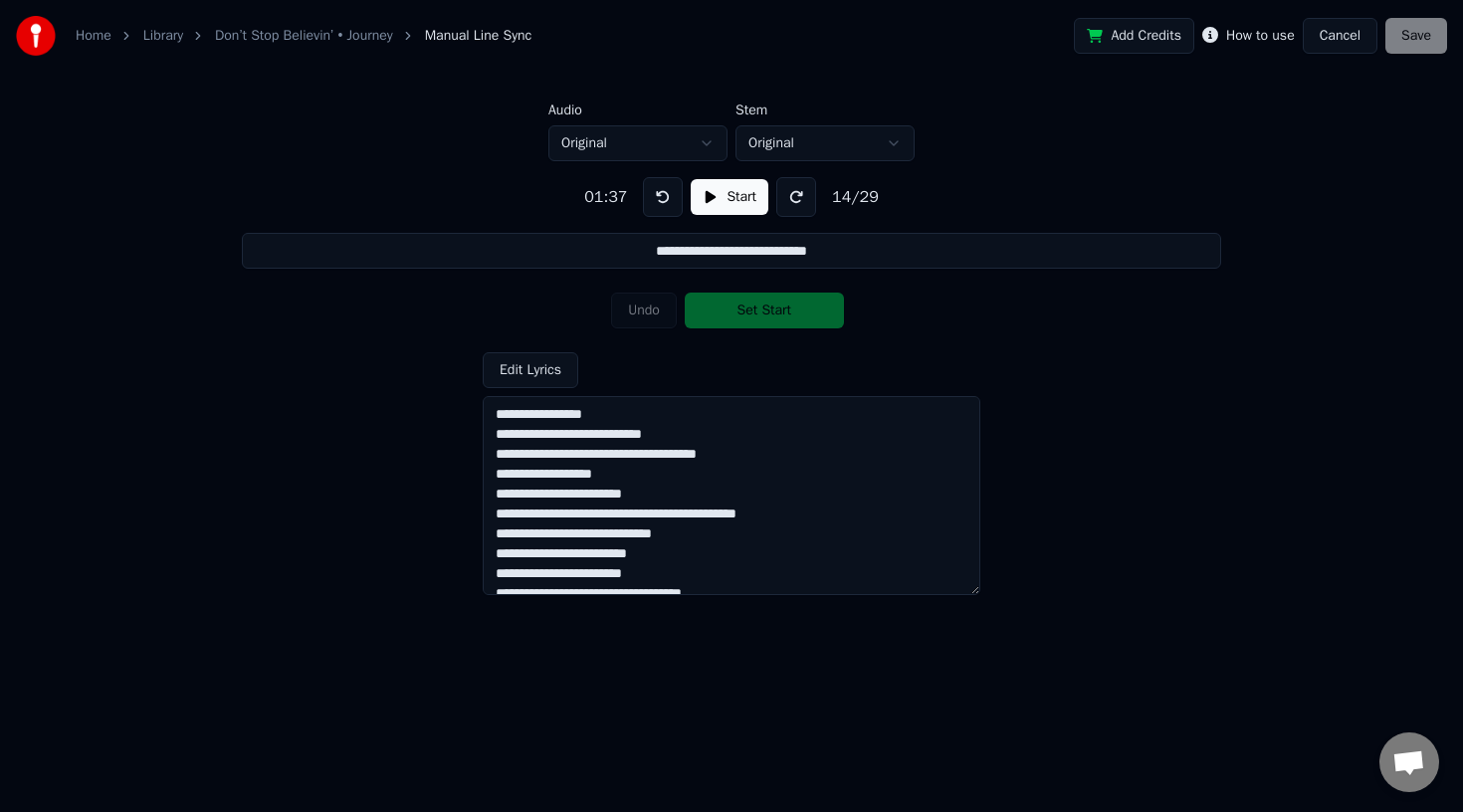 click at bounding box center [796, 197] 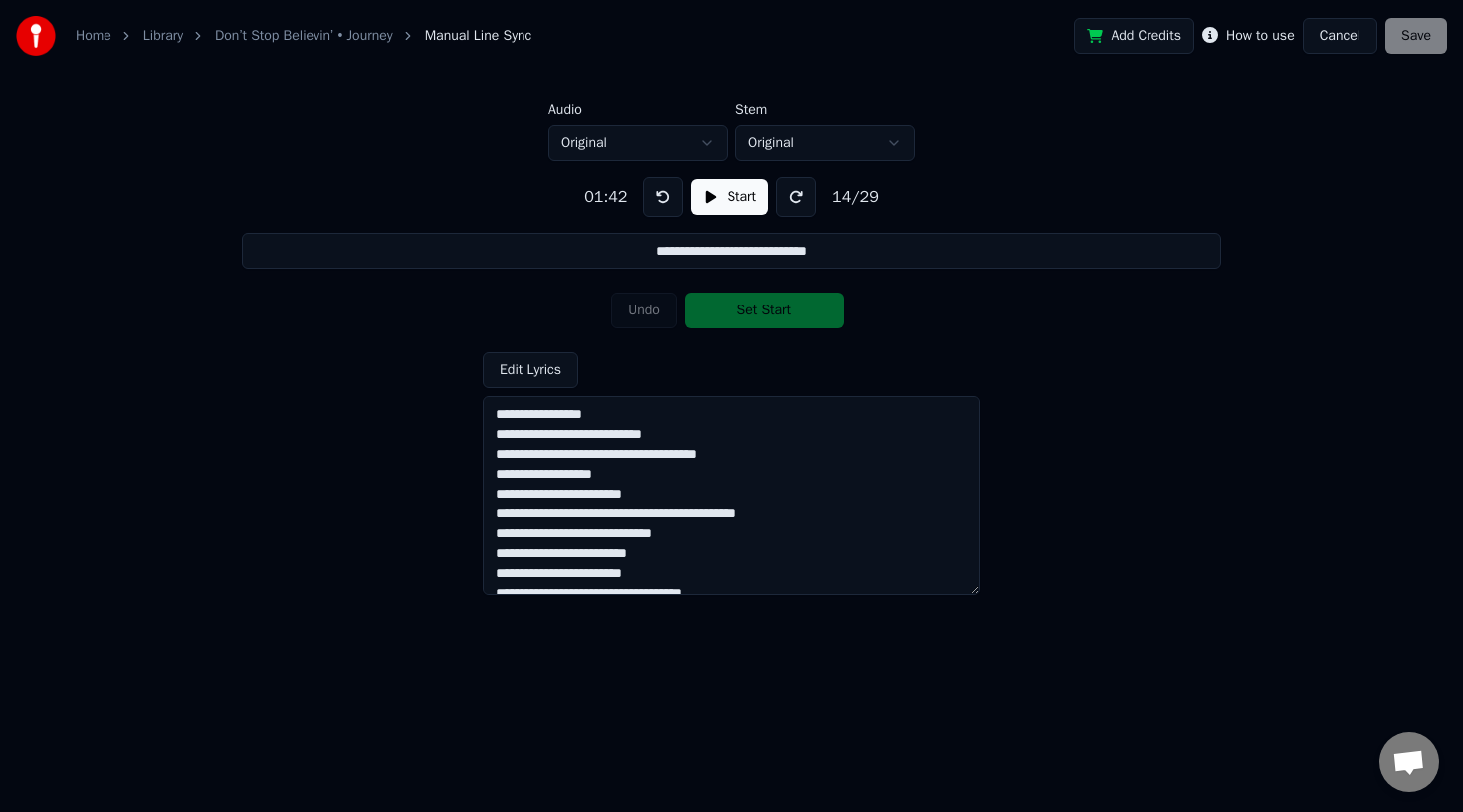 click at bounding box center (796, 197) 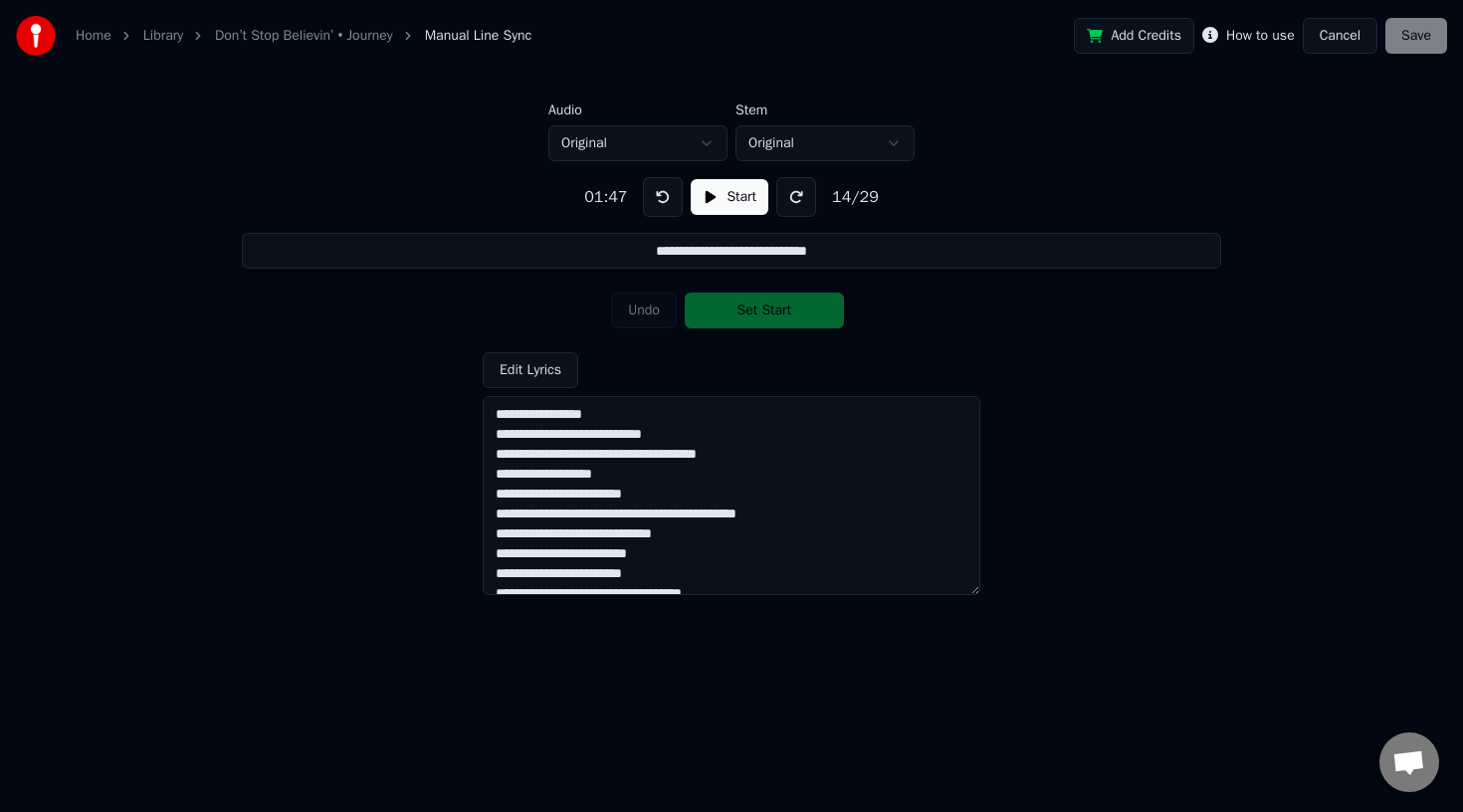 click at bounding box center [796, 197] 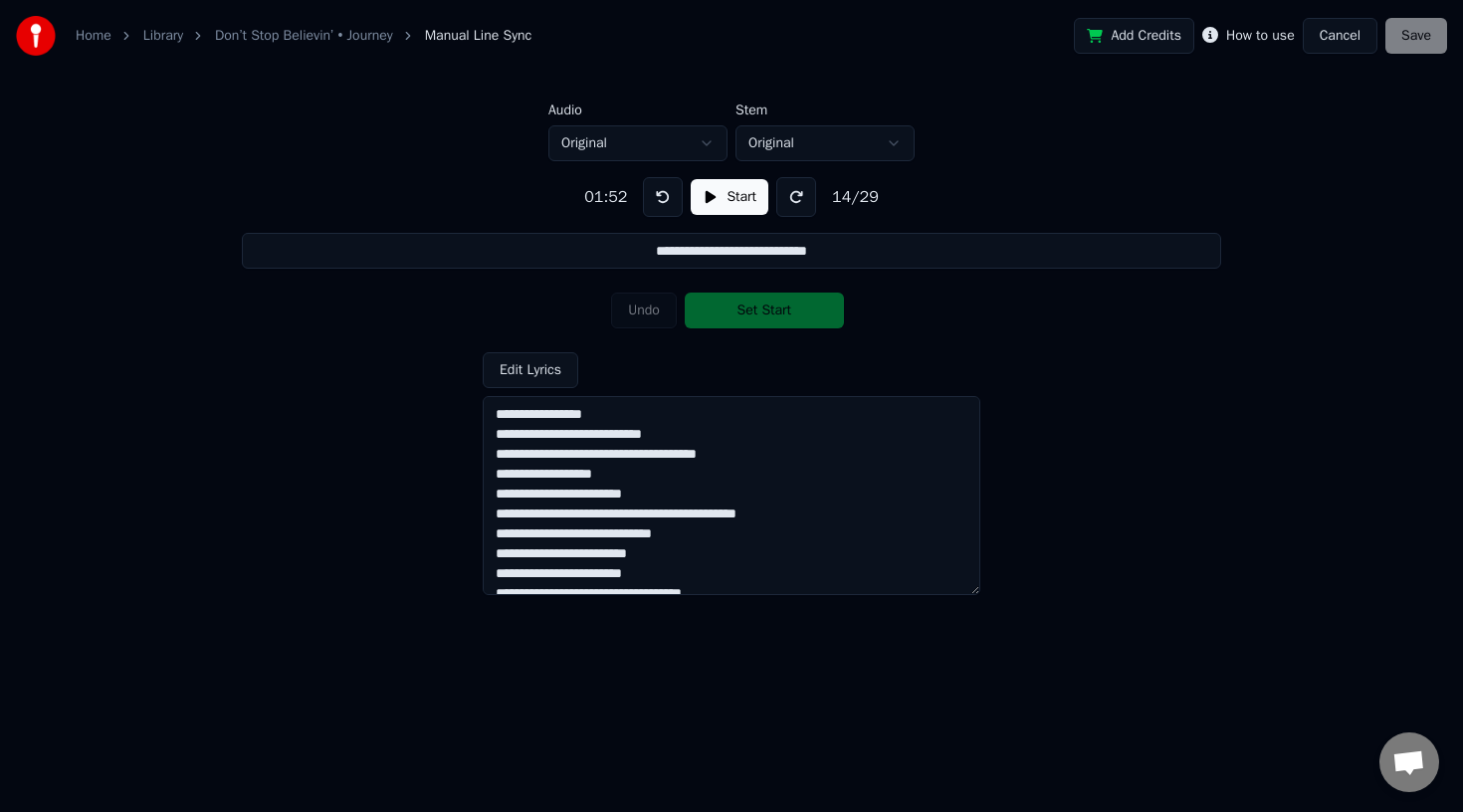 click at bounding box center (796, 197) 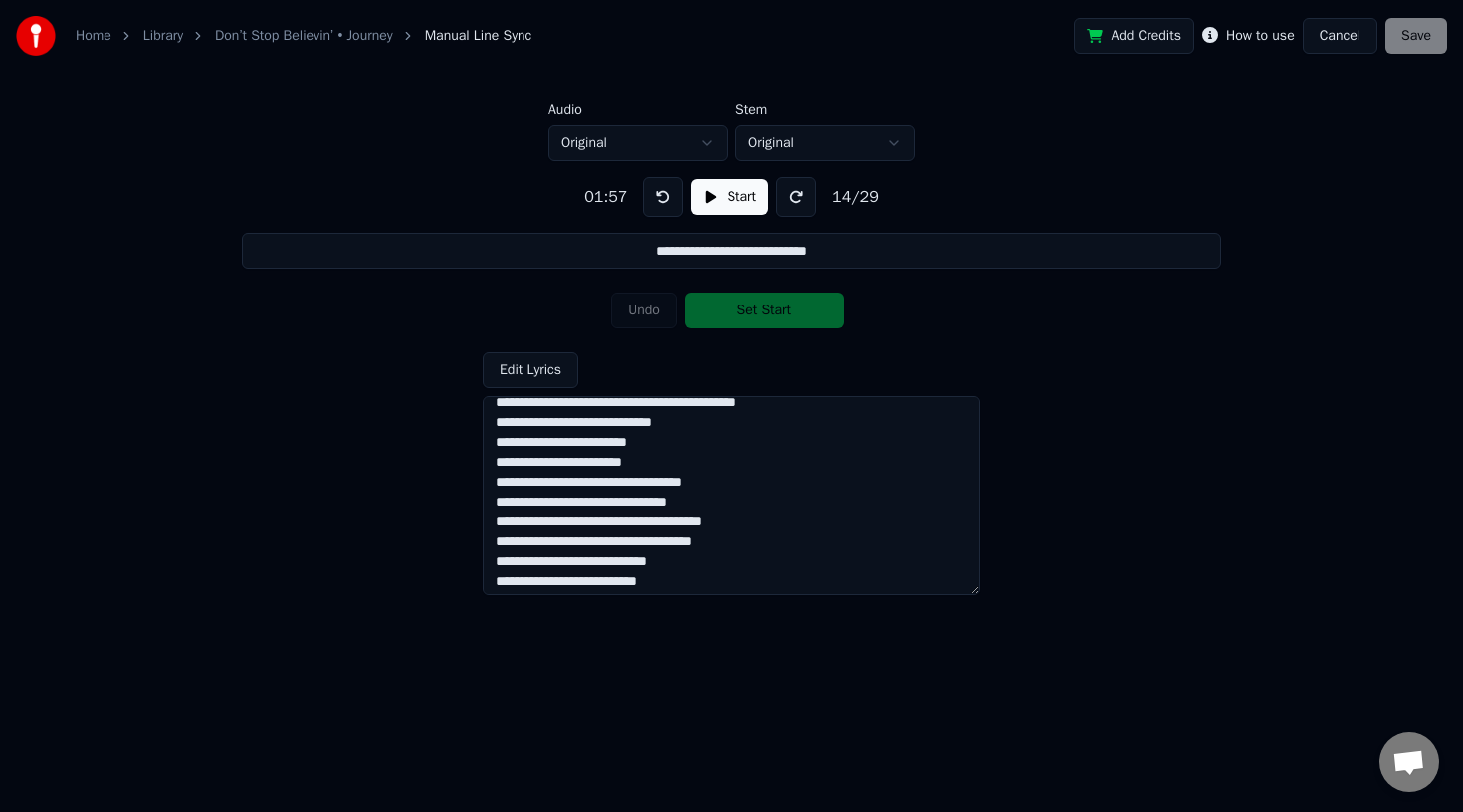 scroll, scrollTop: 0, scrollLeft: 0, axis: both 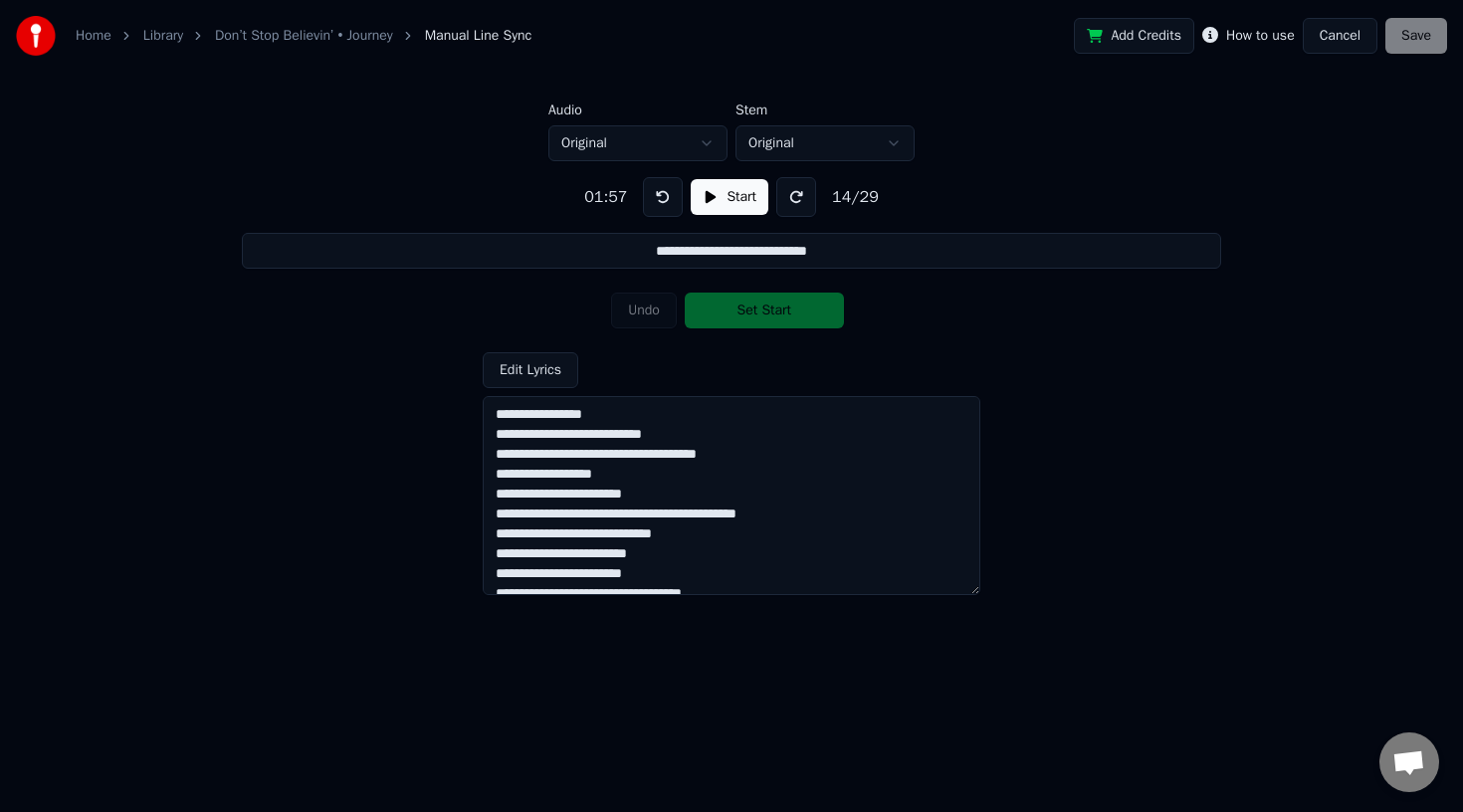 click at bounding box center (663, 197) 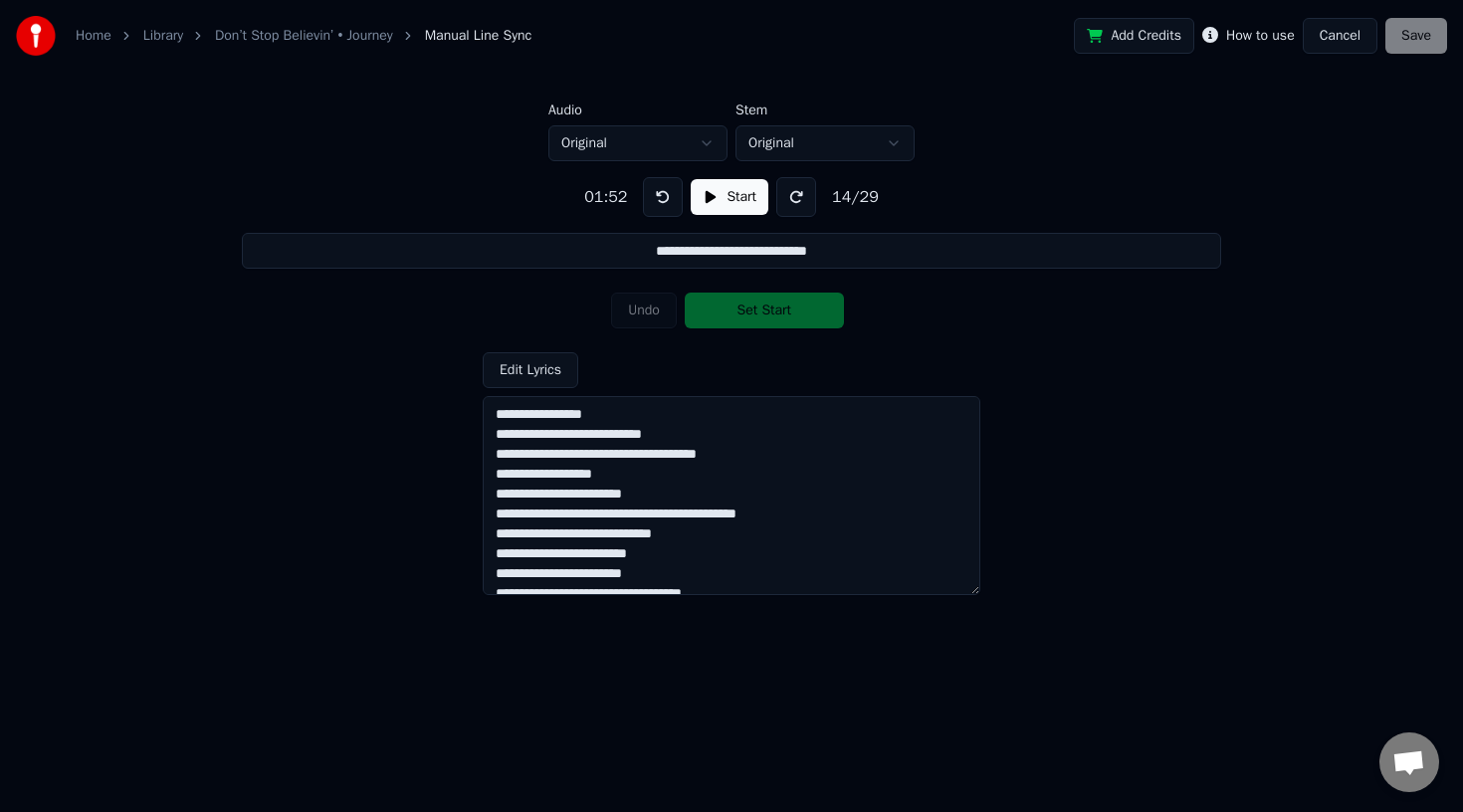 click at bounding box center (663, 197) 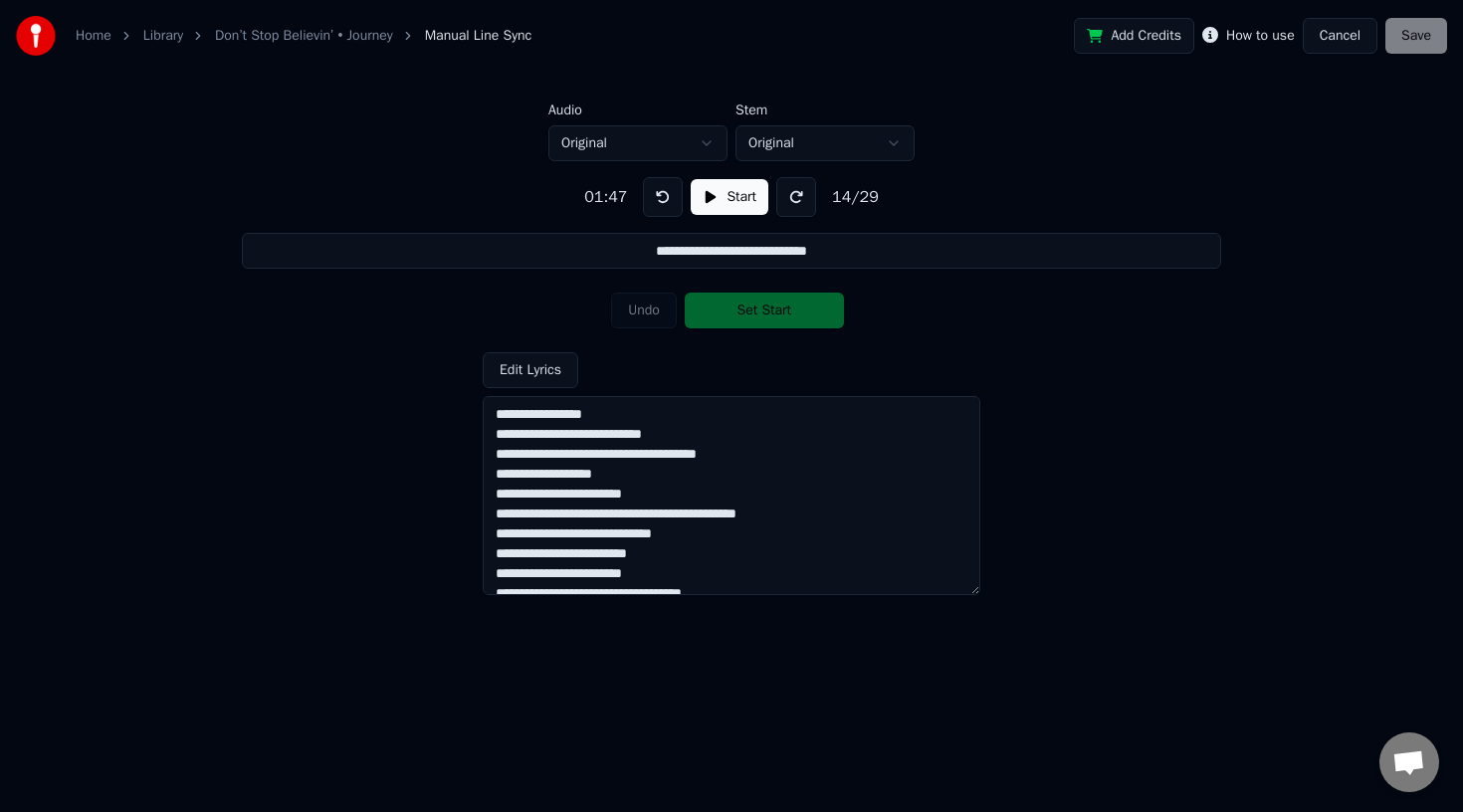 click at bounding box center [663, 197] 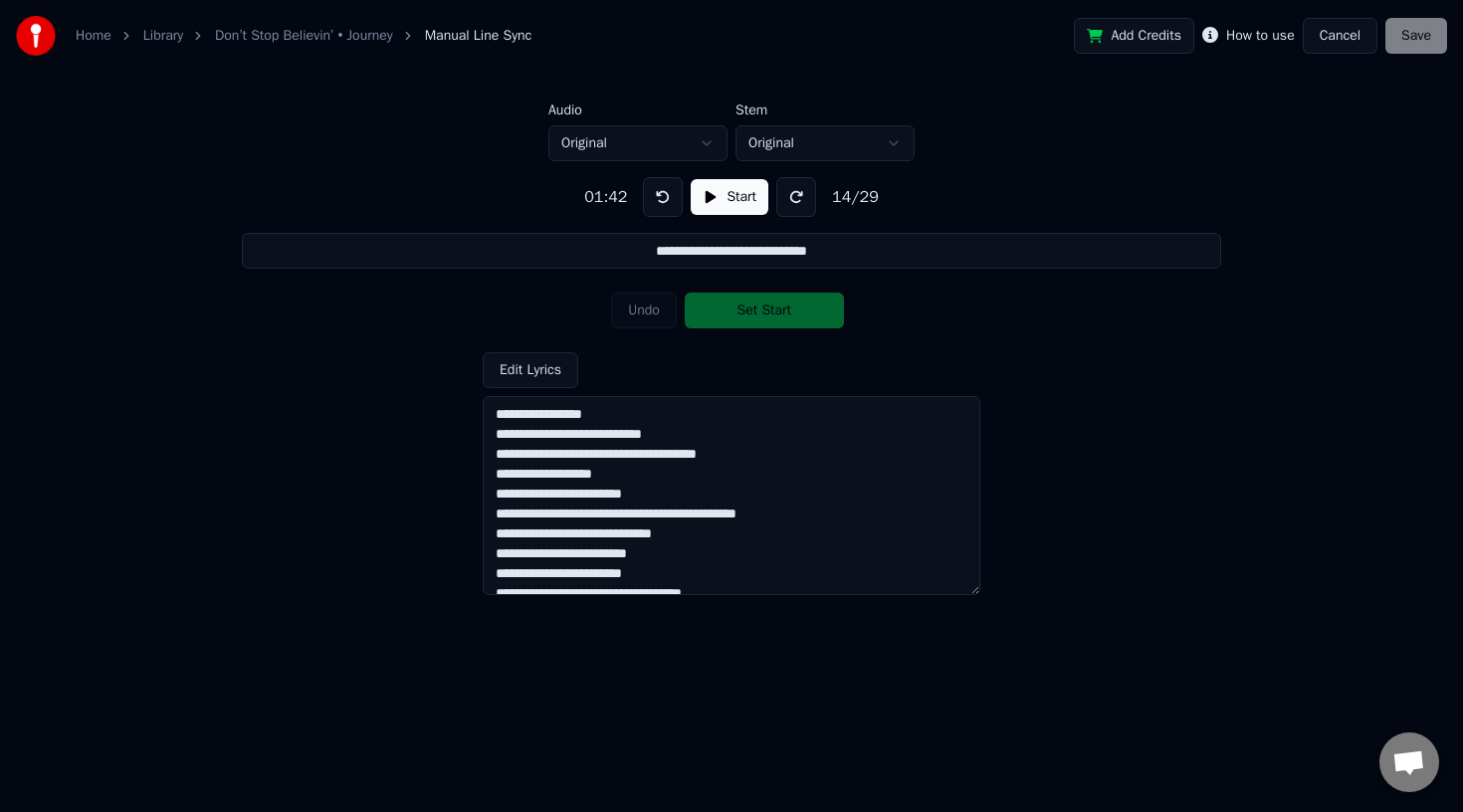 click at bounding box center [663, 197] 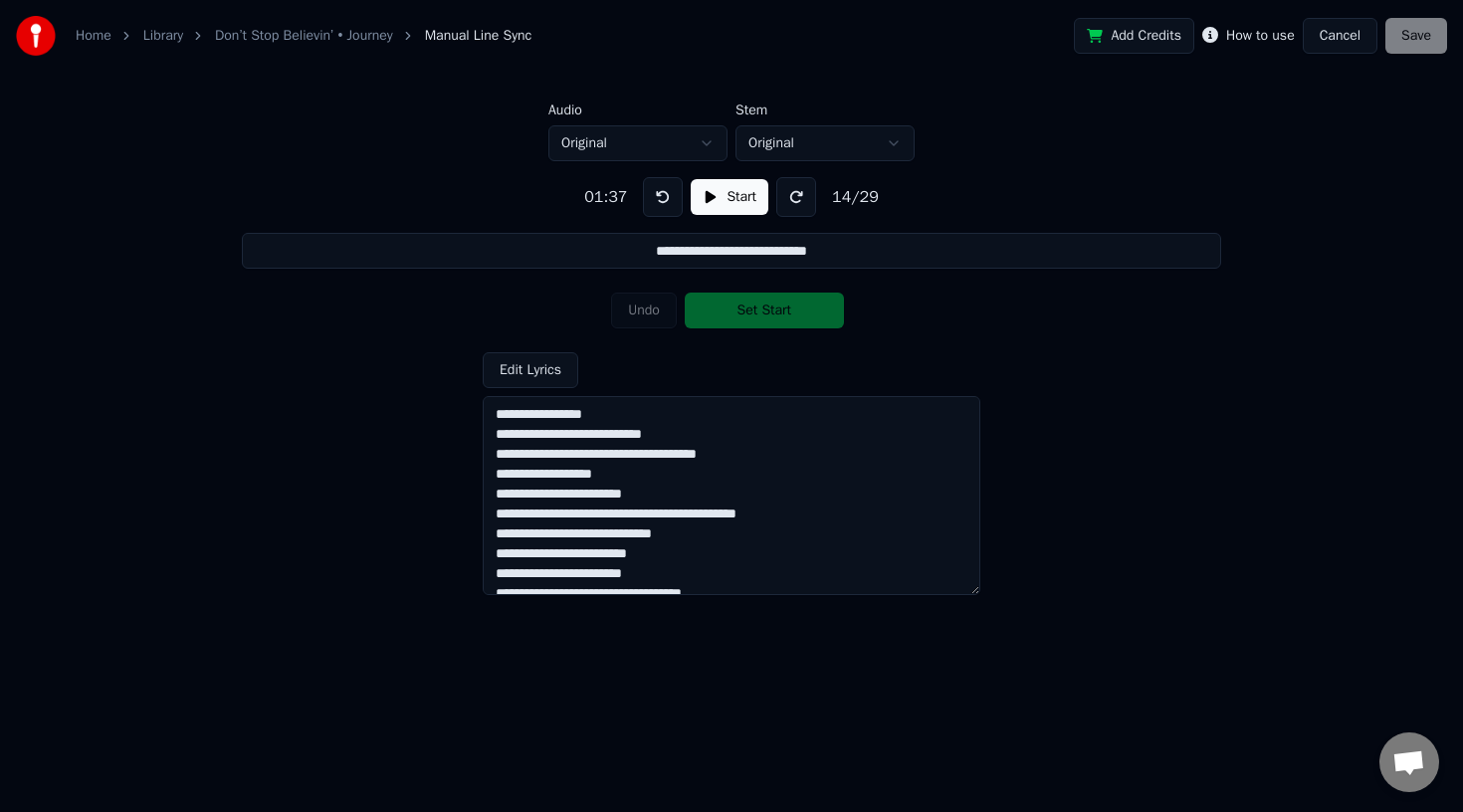 click at bounding box center [663, 197] 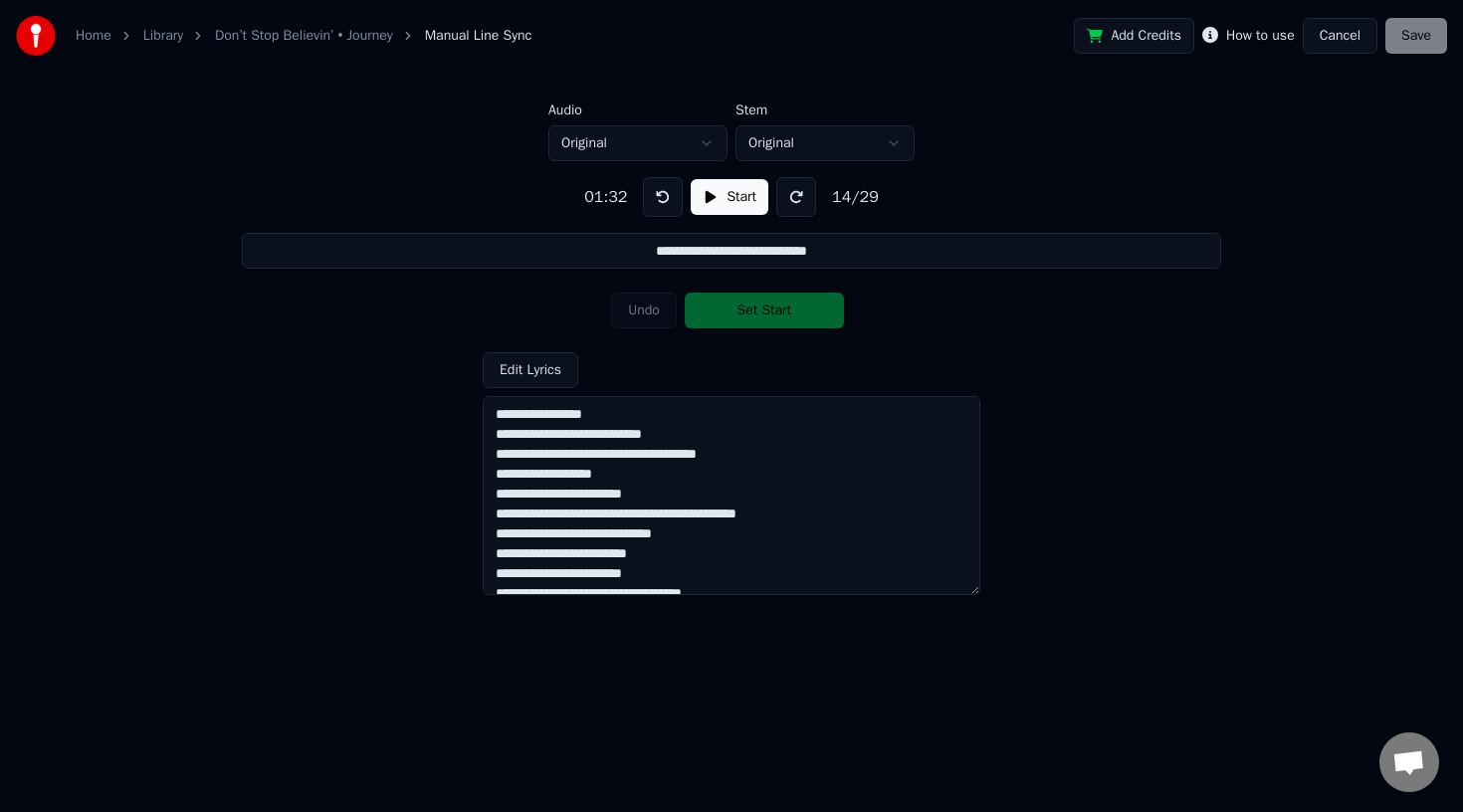 click at bounding box center [663, 197] 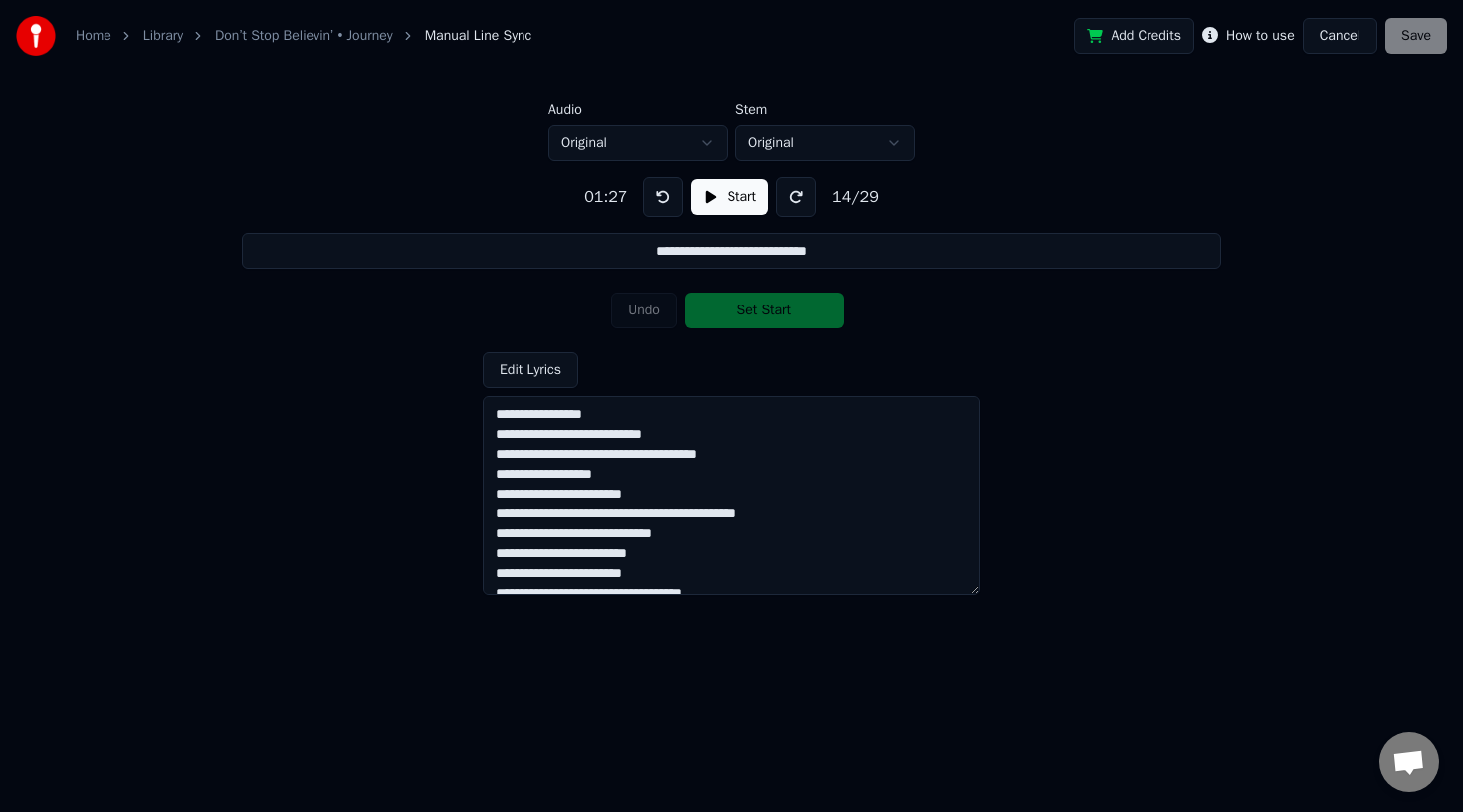 click at bounding box center (663, 197) 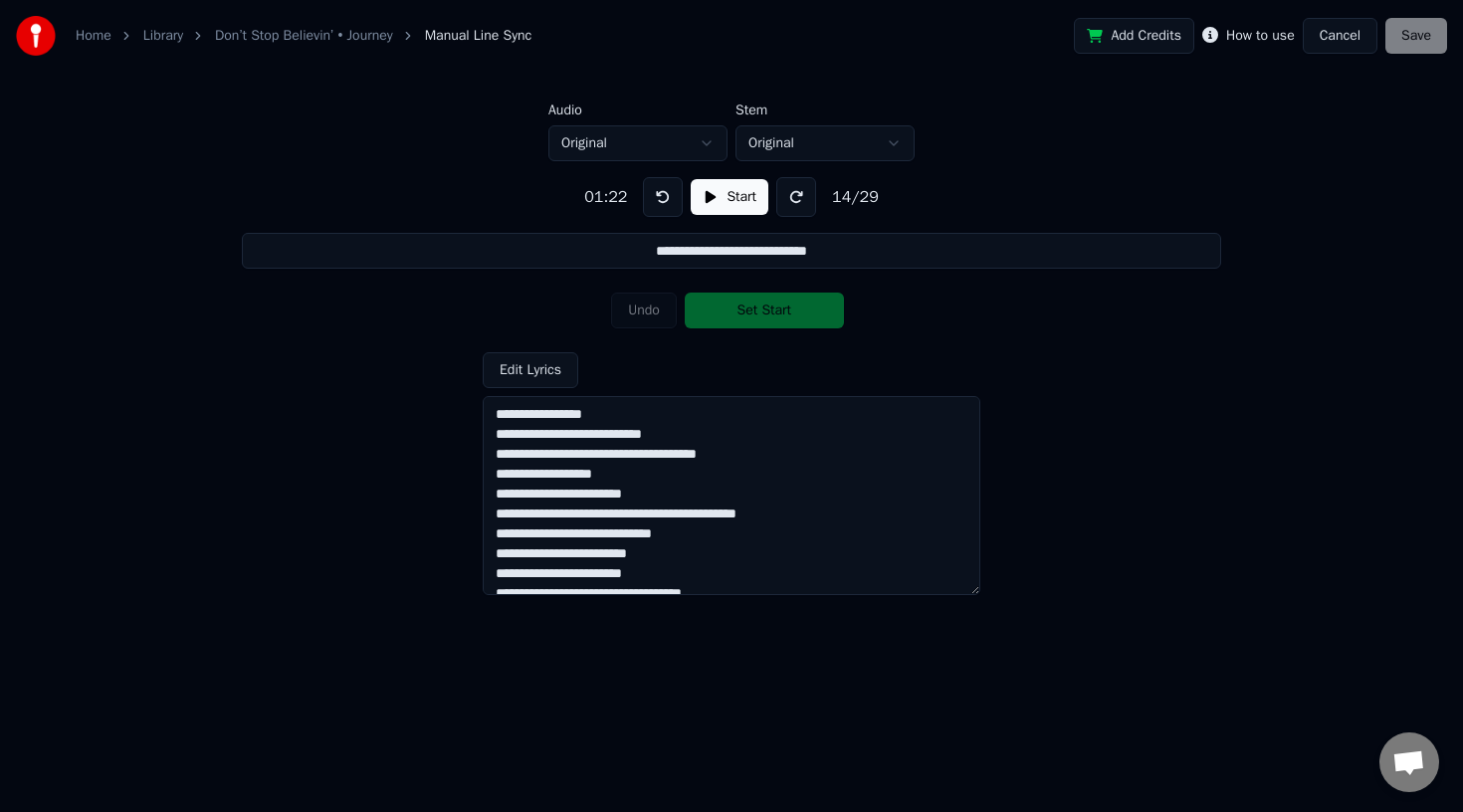 click at bounding box center [663, 197] 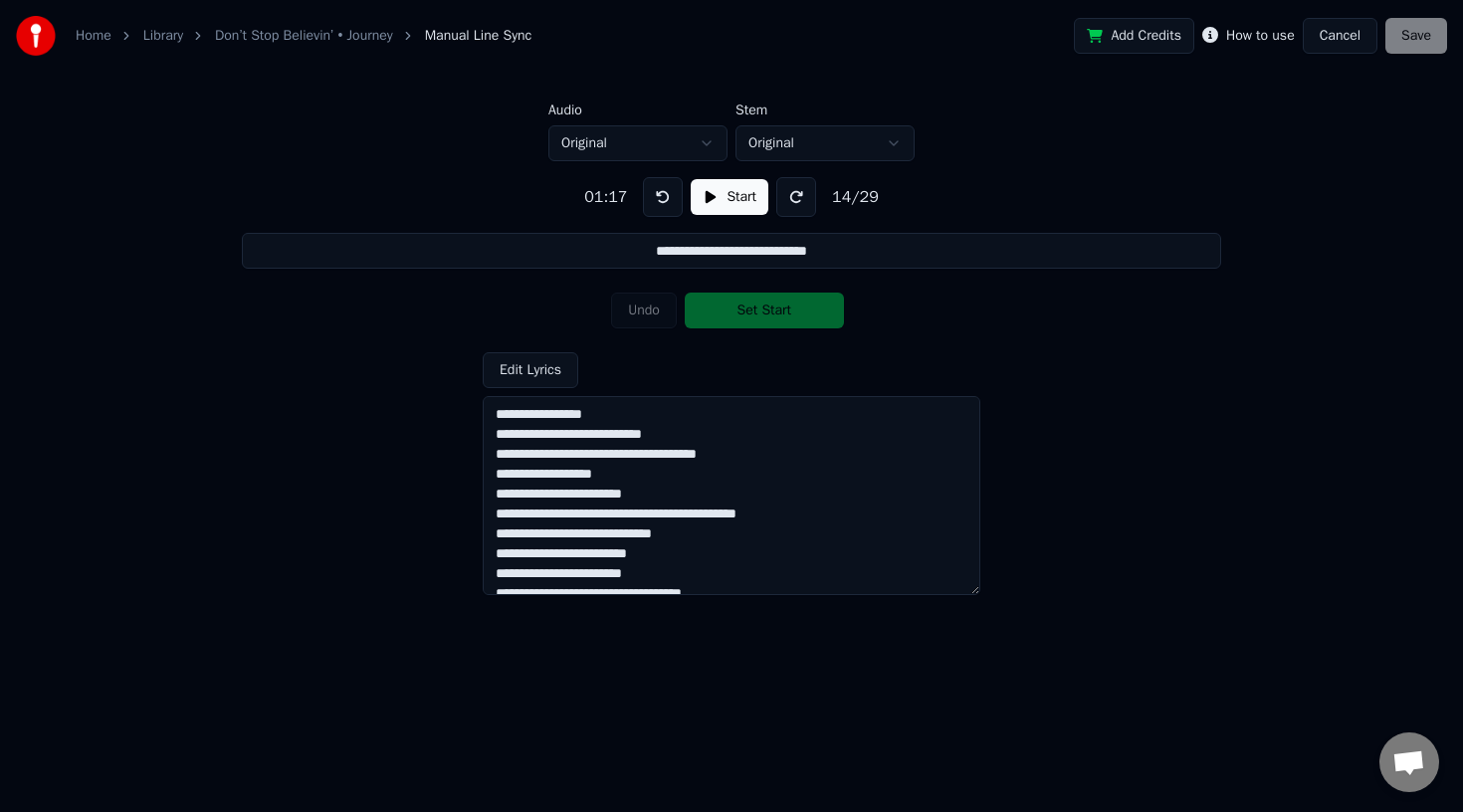 click at bounding box center (663, 197) 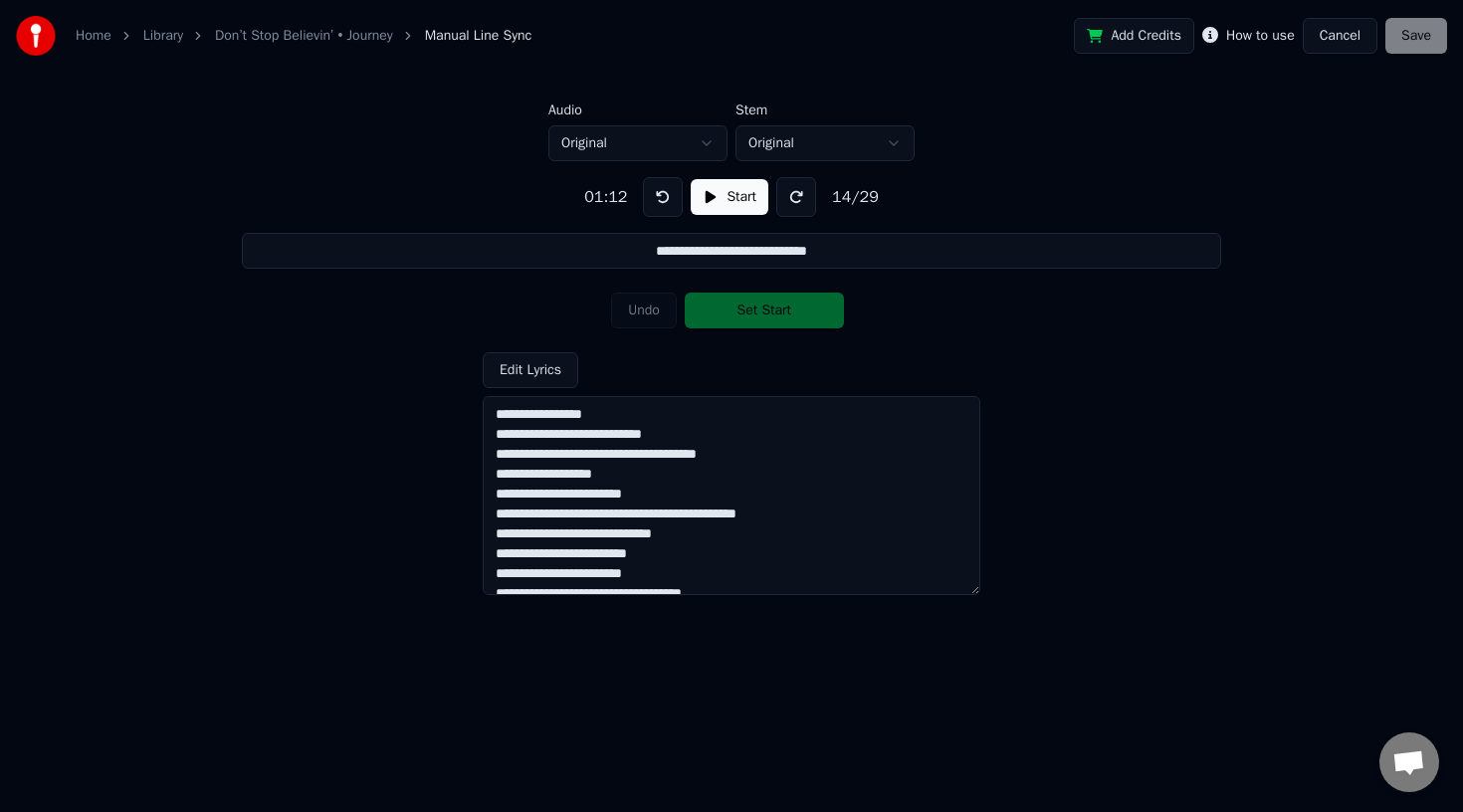 click at bounding box center (663, 197) 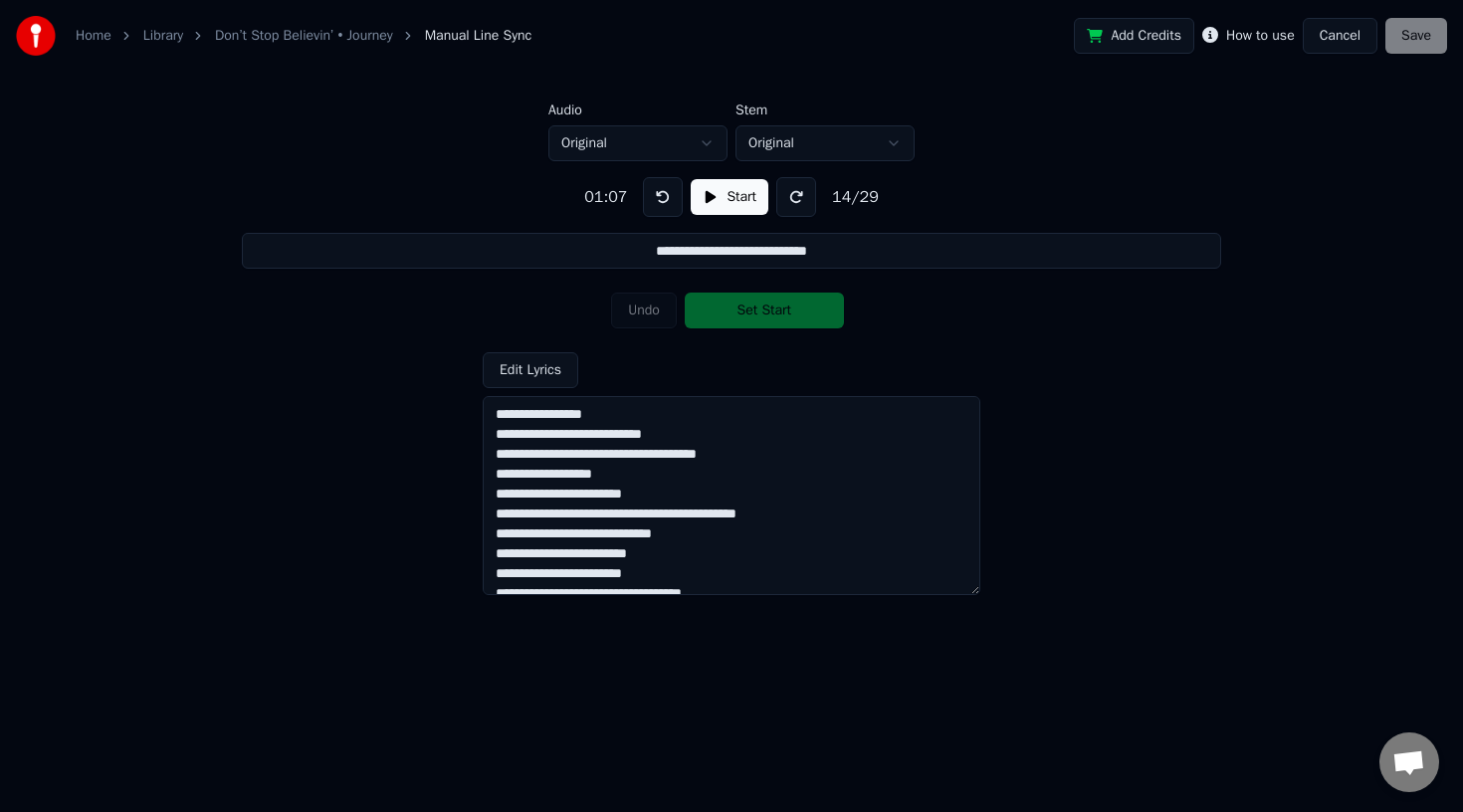 click at bounding box center [663, 197] 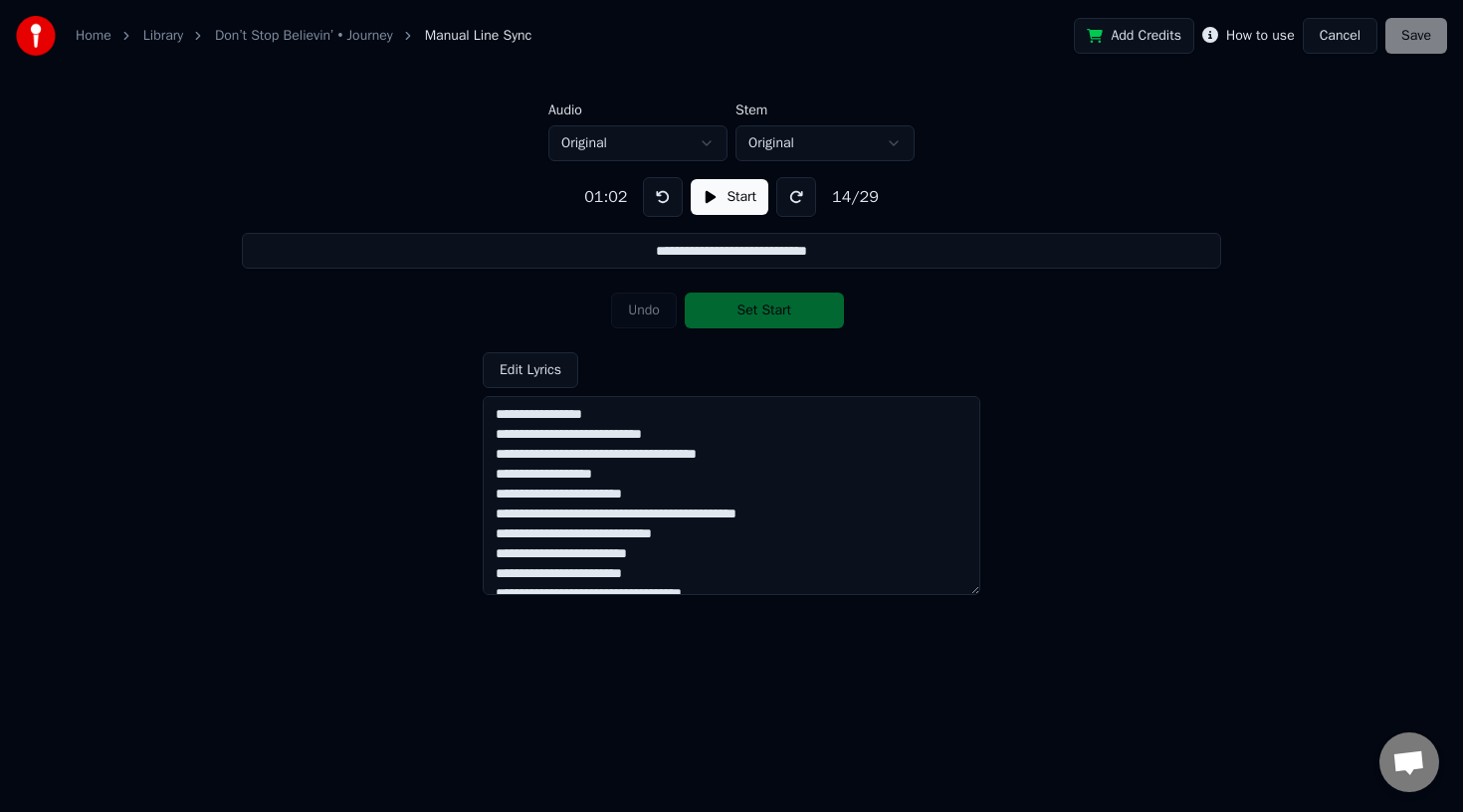 click at bounding box center (663, 197) 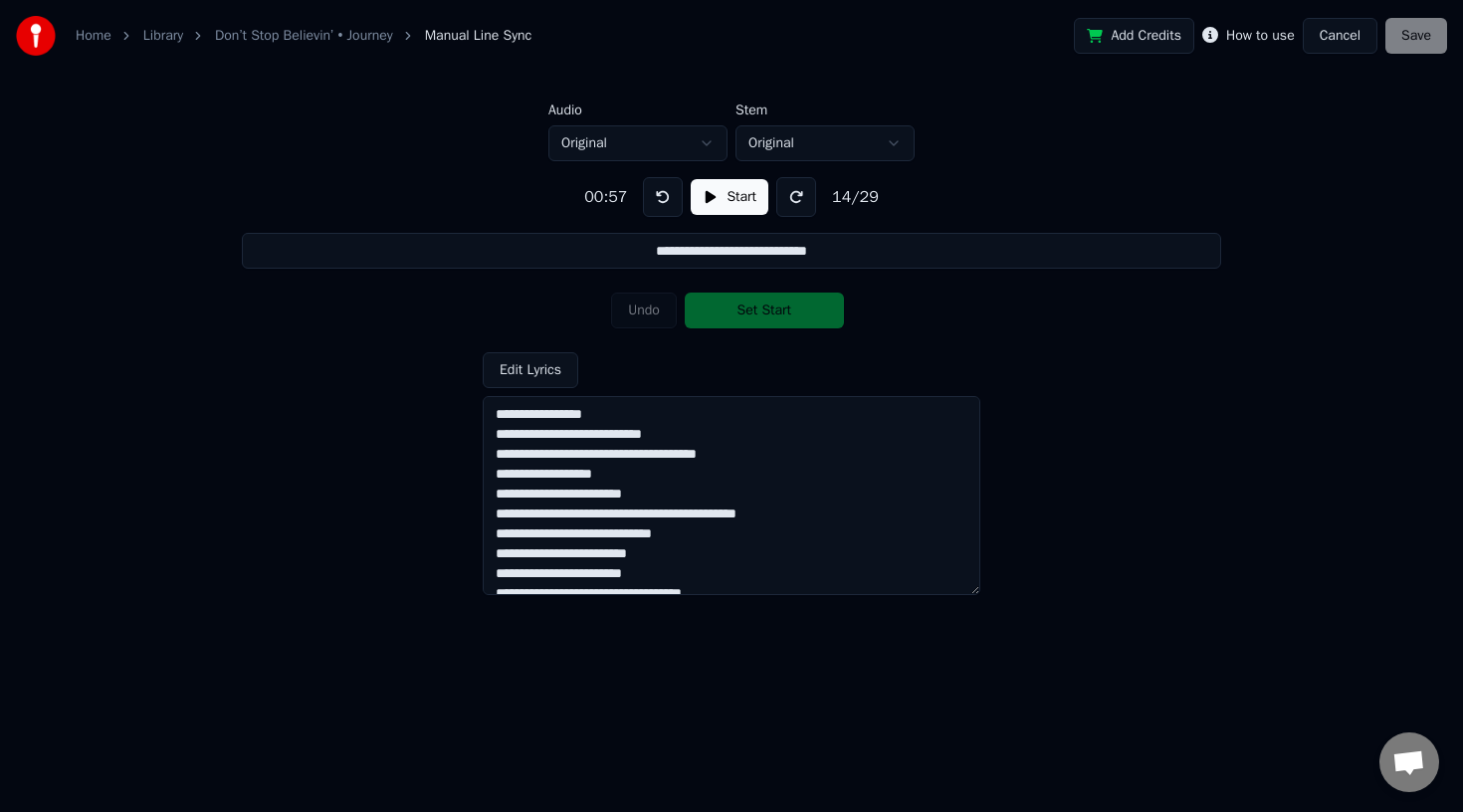 click at bounding box center (663, 197) 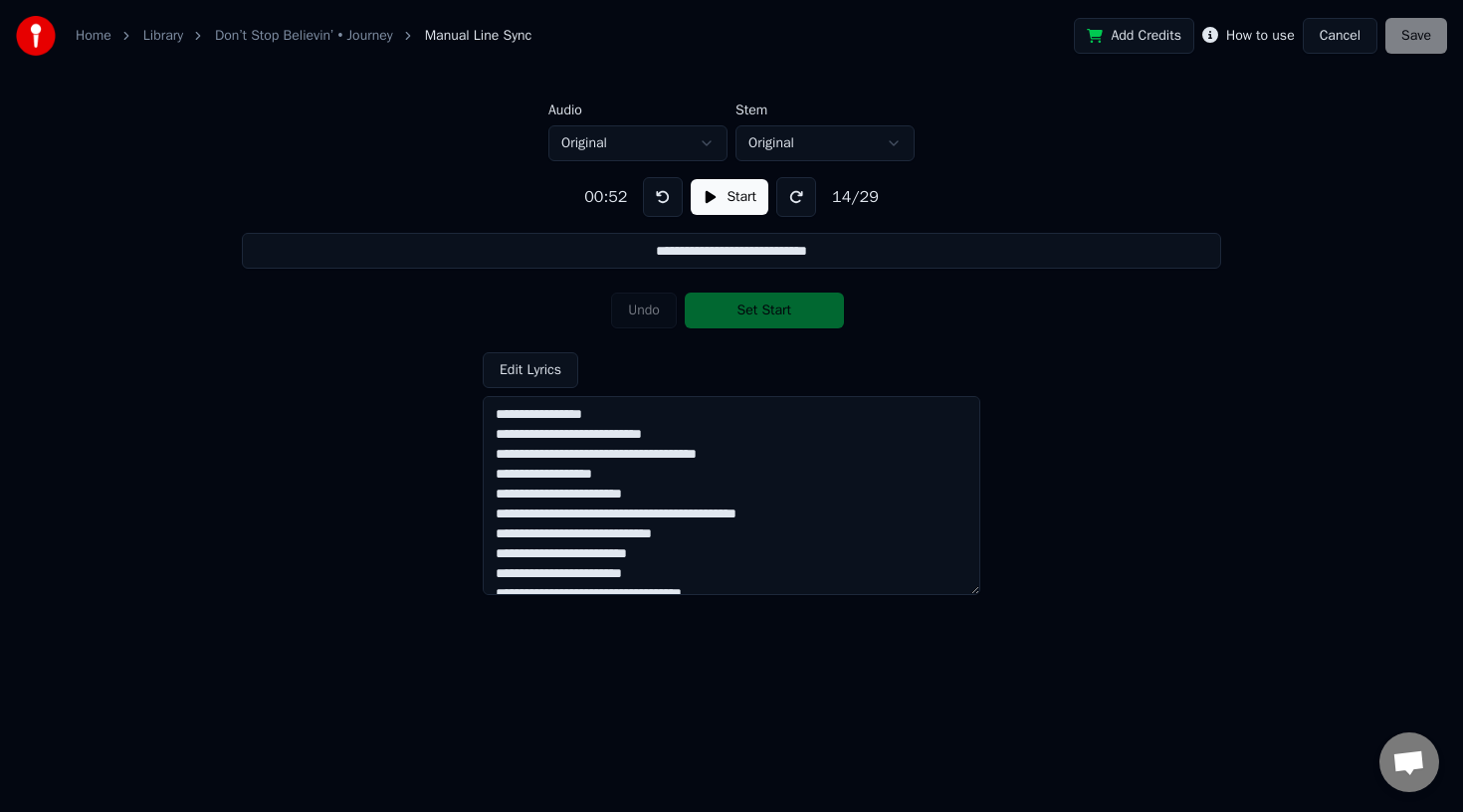 click at bounding box center (663, 197) 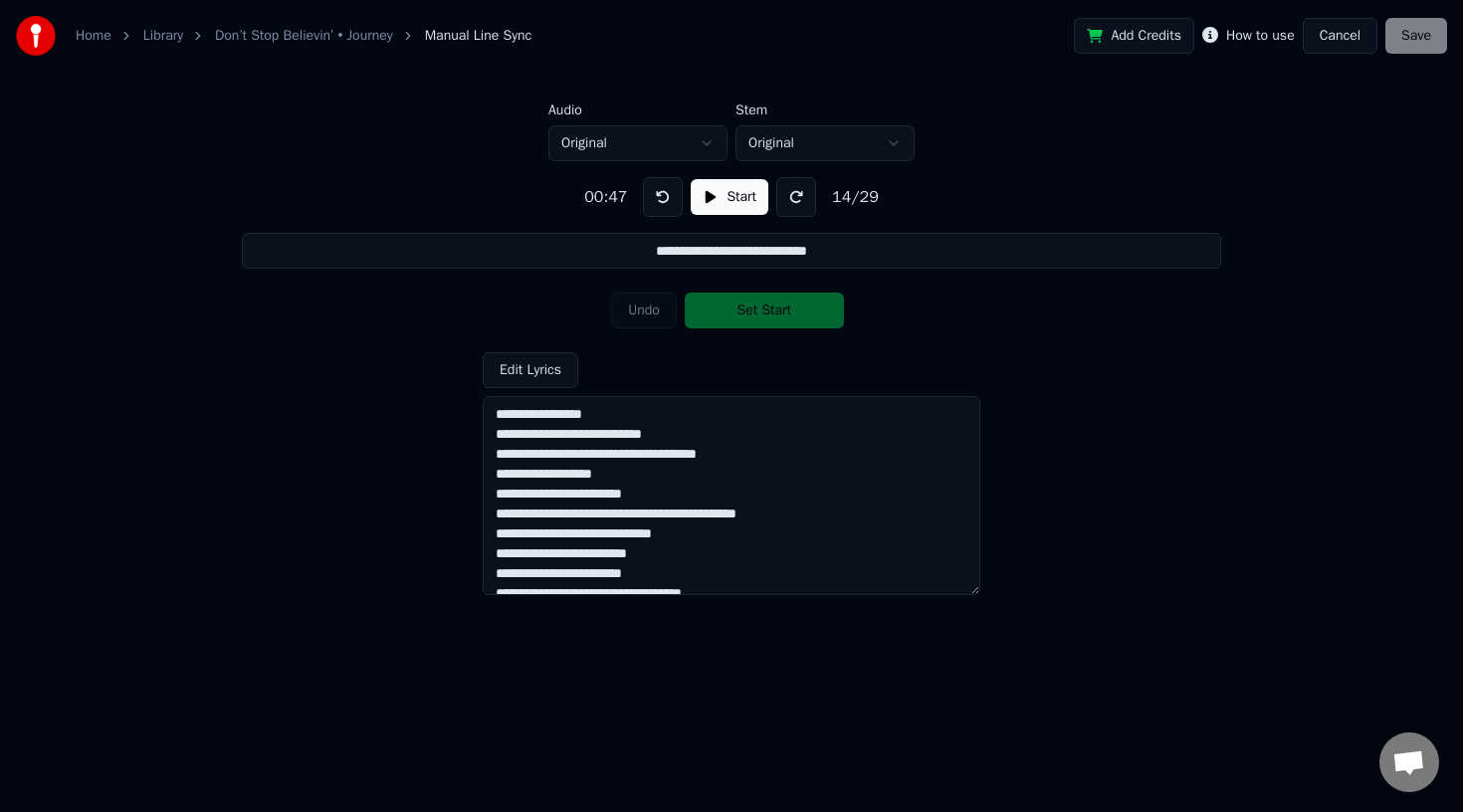click at bounding box center (663, 197) 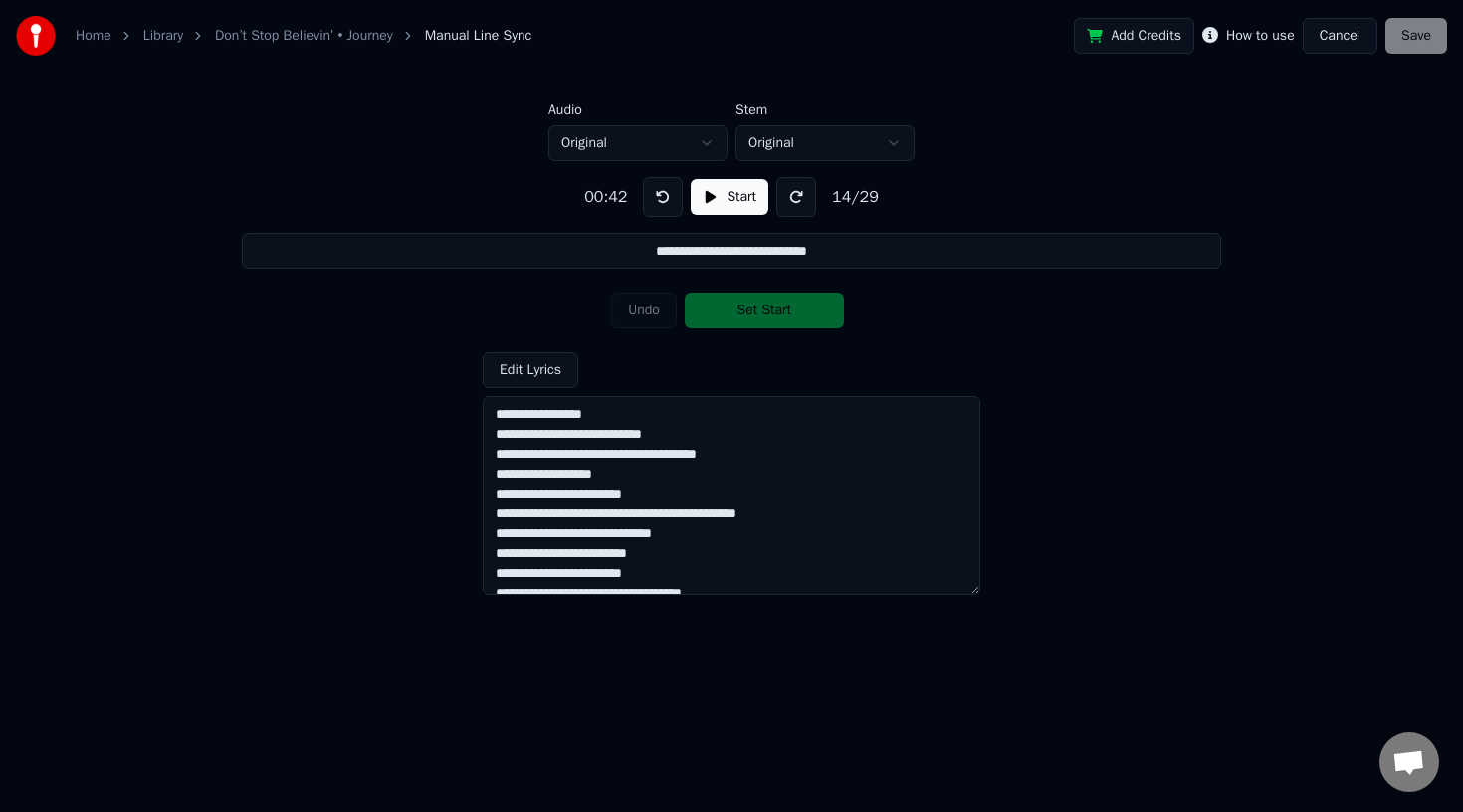 click at bounding box center [663, 197] 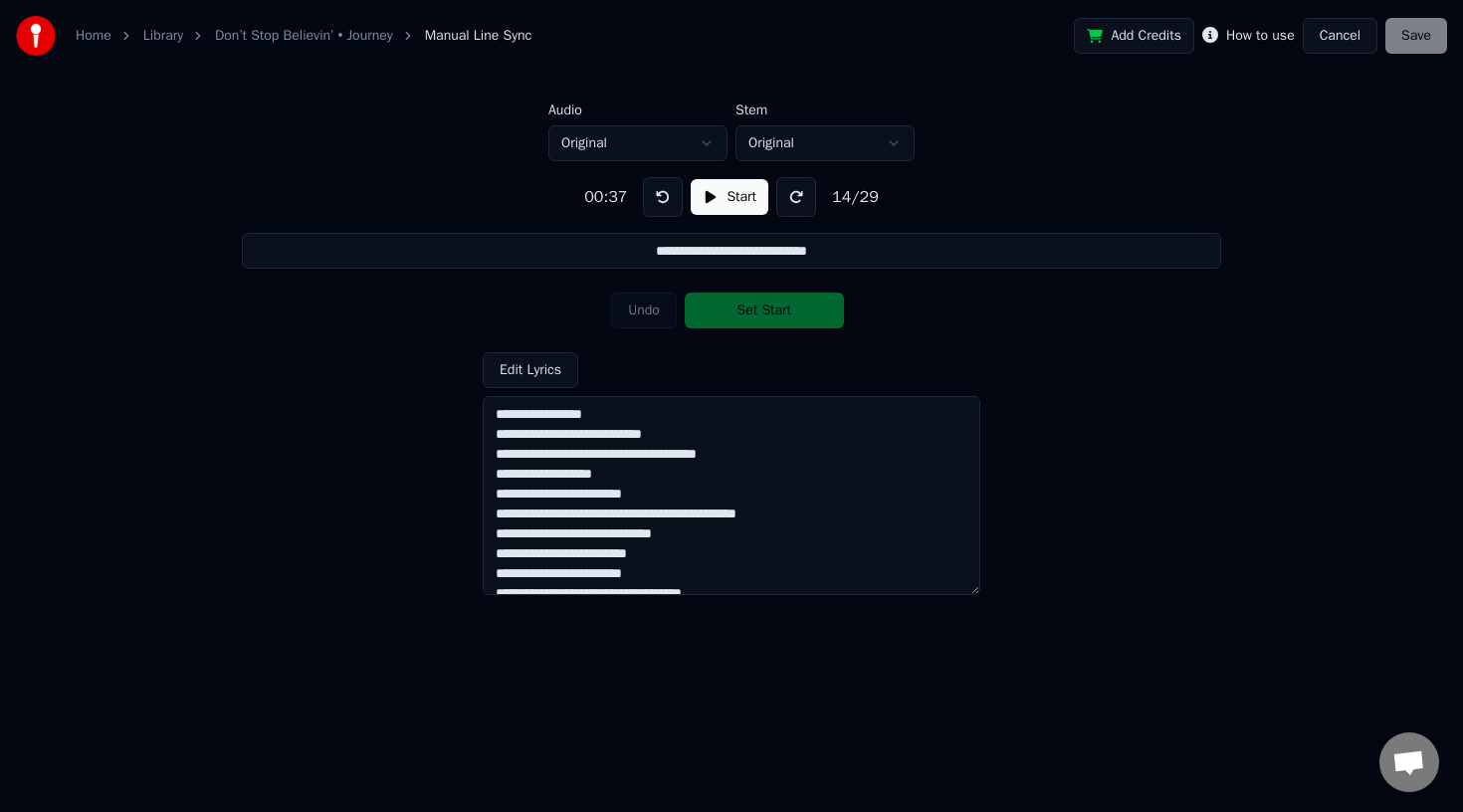 click at bounding box center [663, 197] 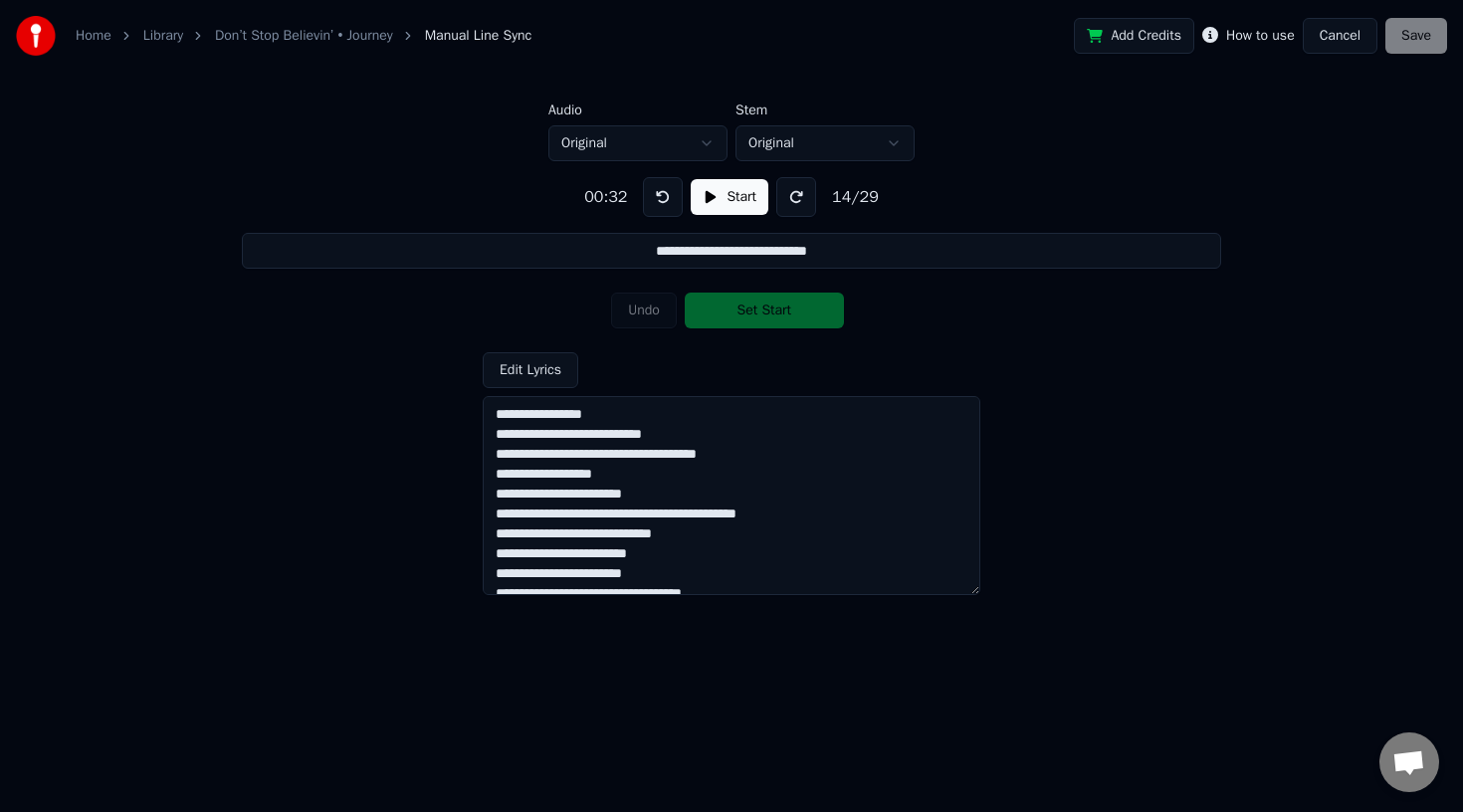 click at bounding box center [663, 197] 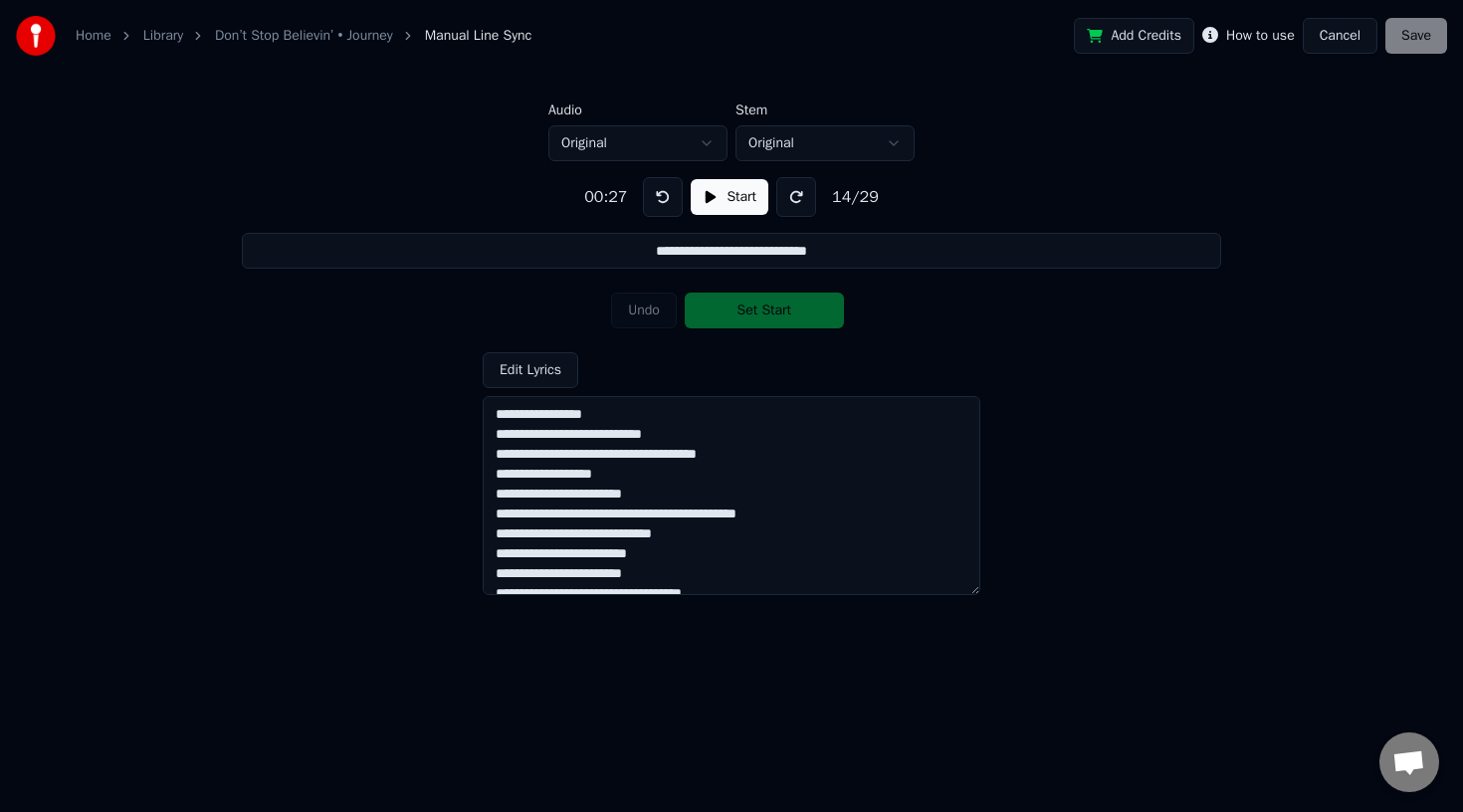 click at bounding box center (663, 197) 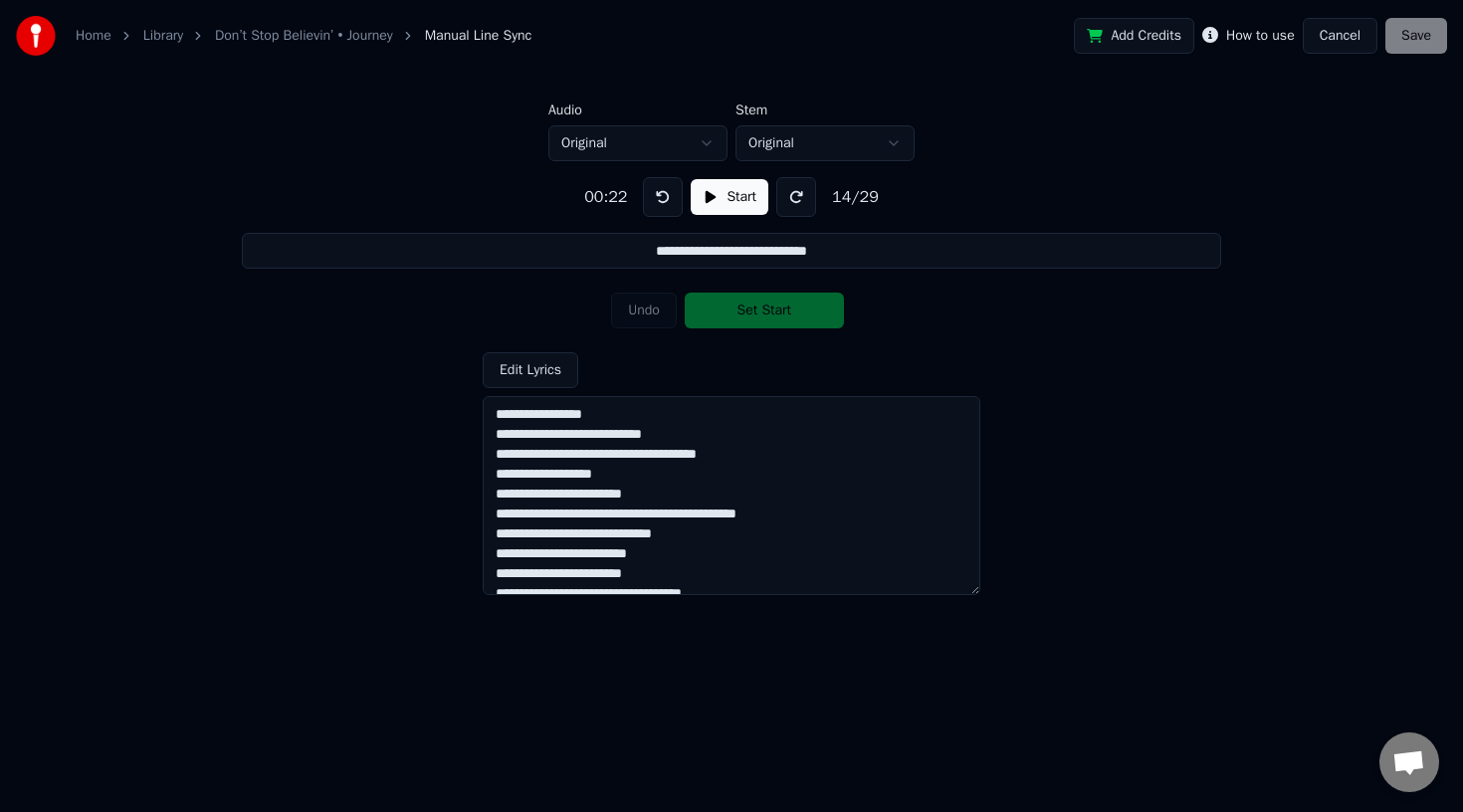 click at bounding box center [663, 197] 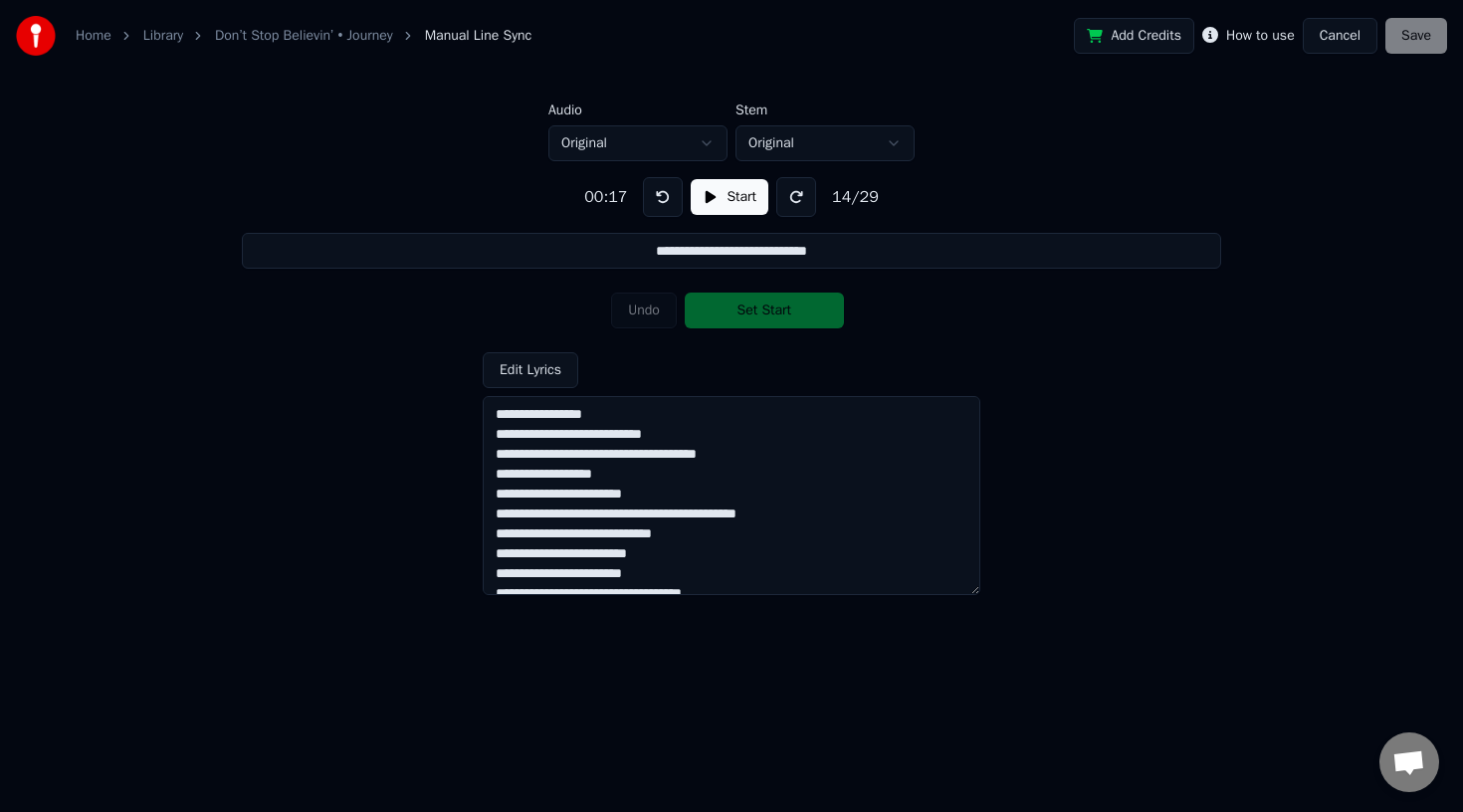 click at bounding box center [663, 197] 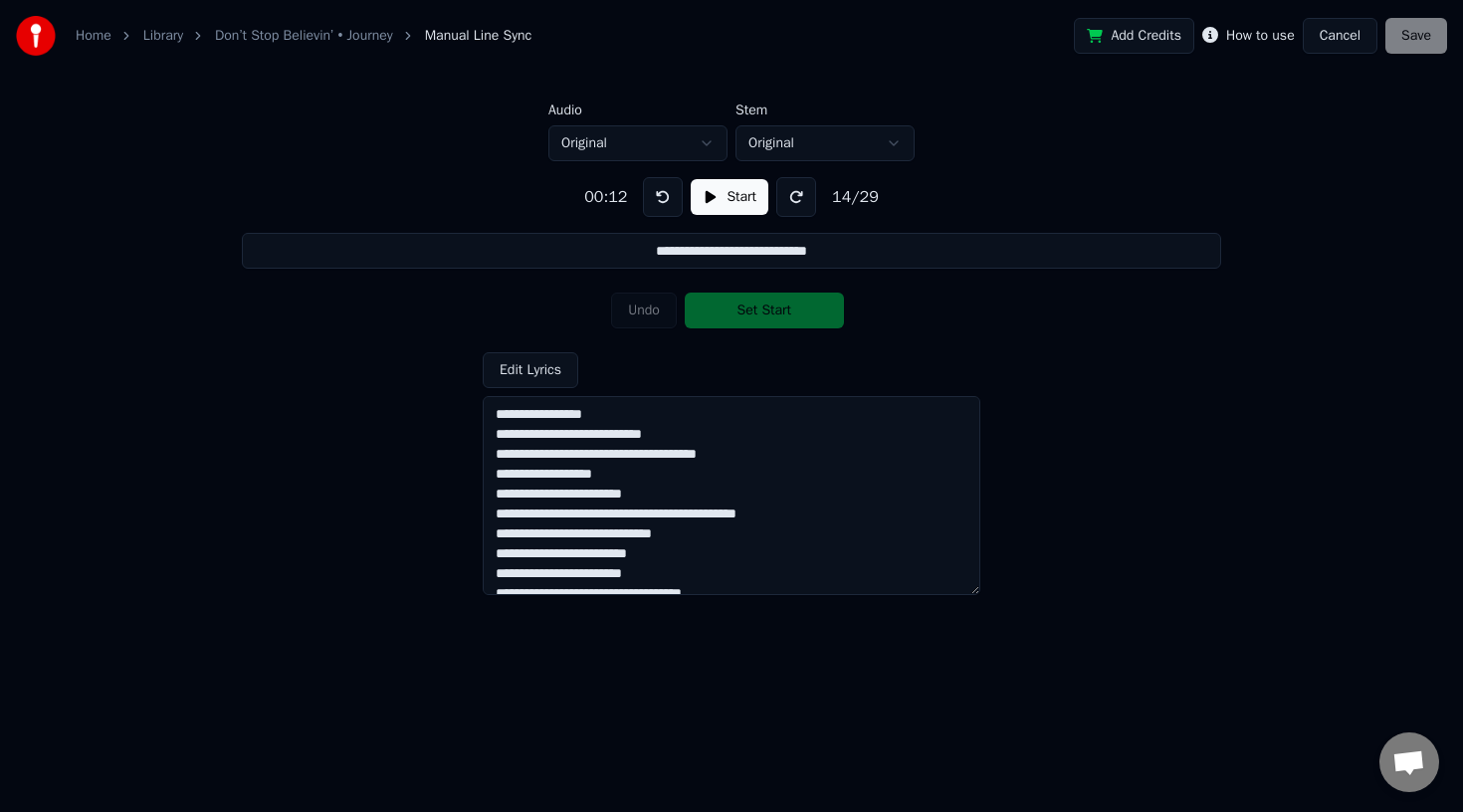 click at bounding box center [663, 197] 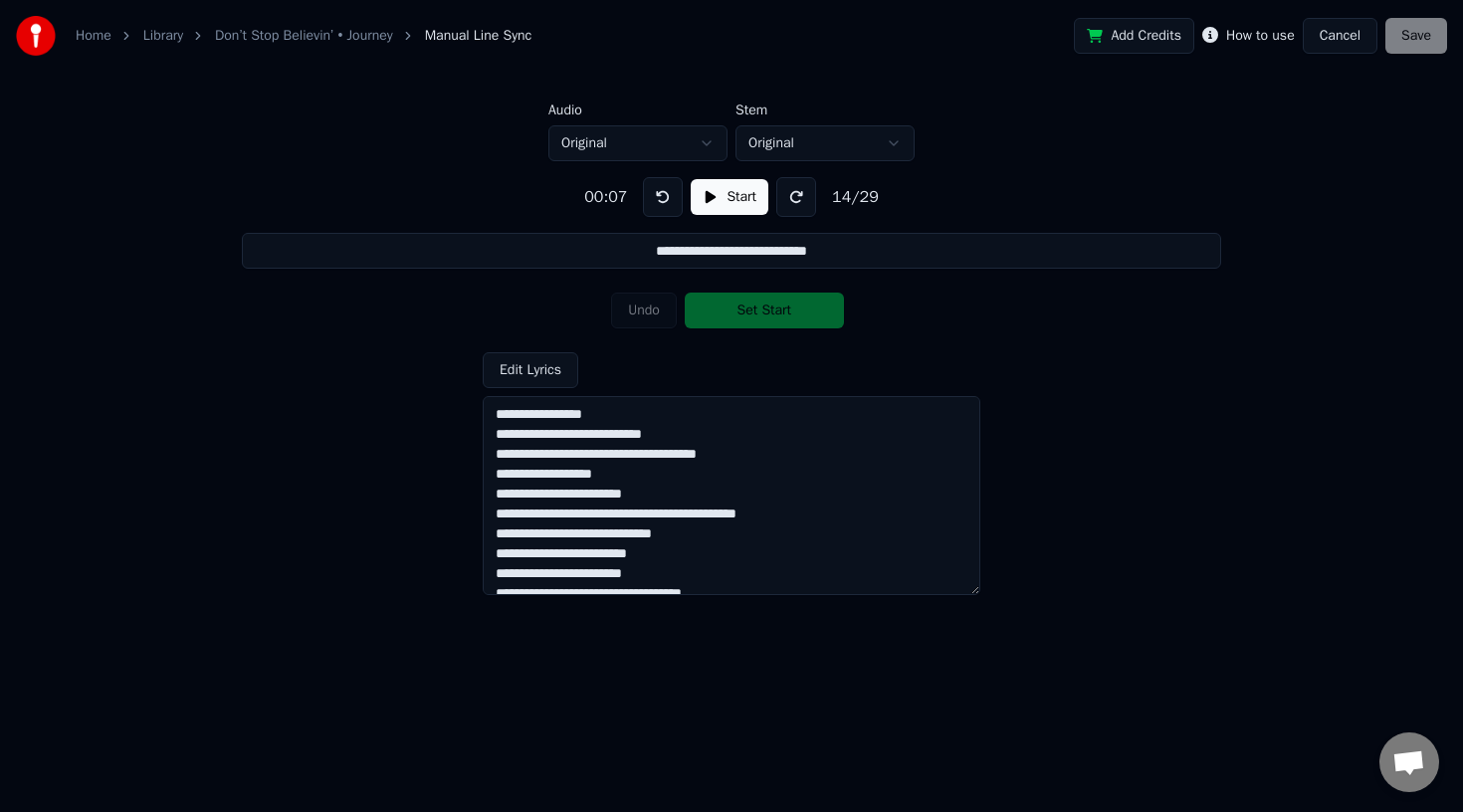 click at bounding box center (663, 197) 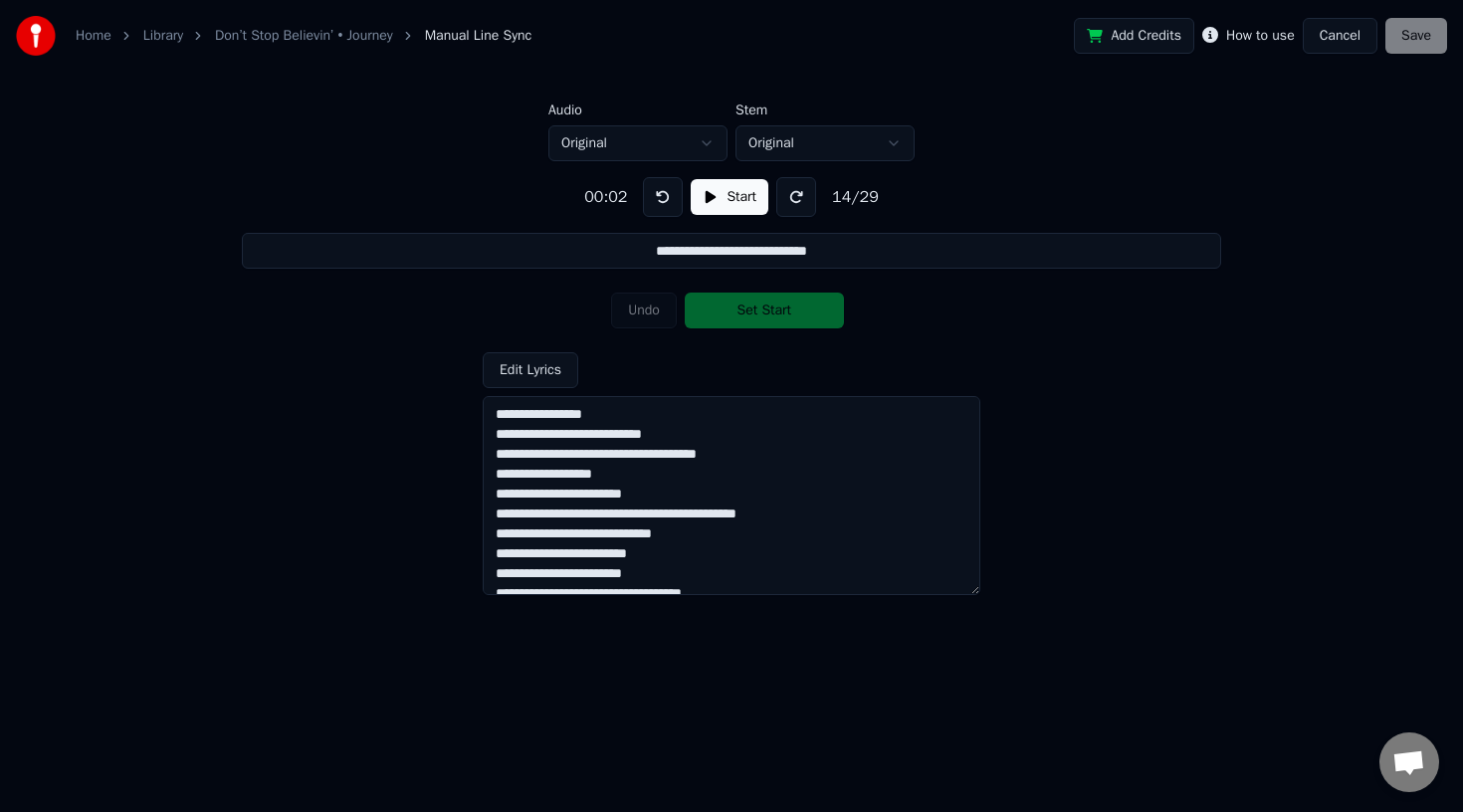 click at bounding box center (663, 197) 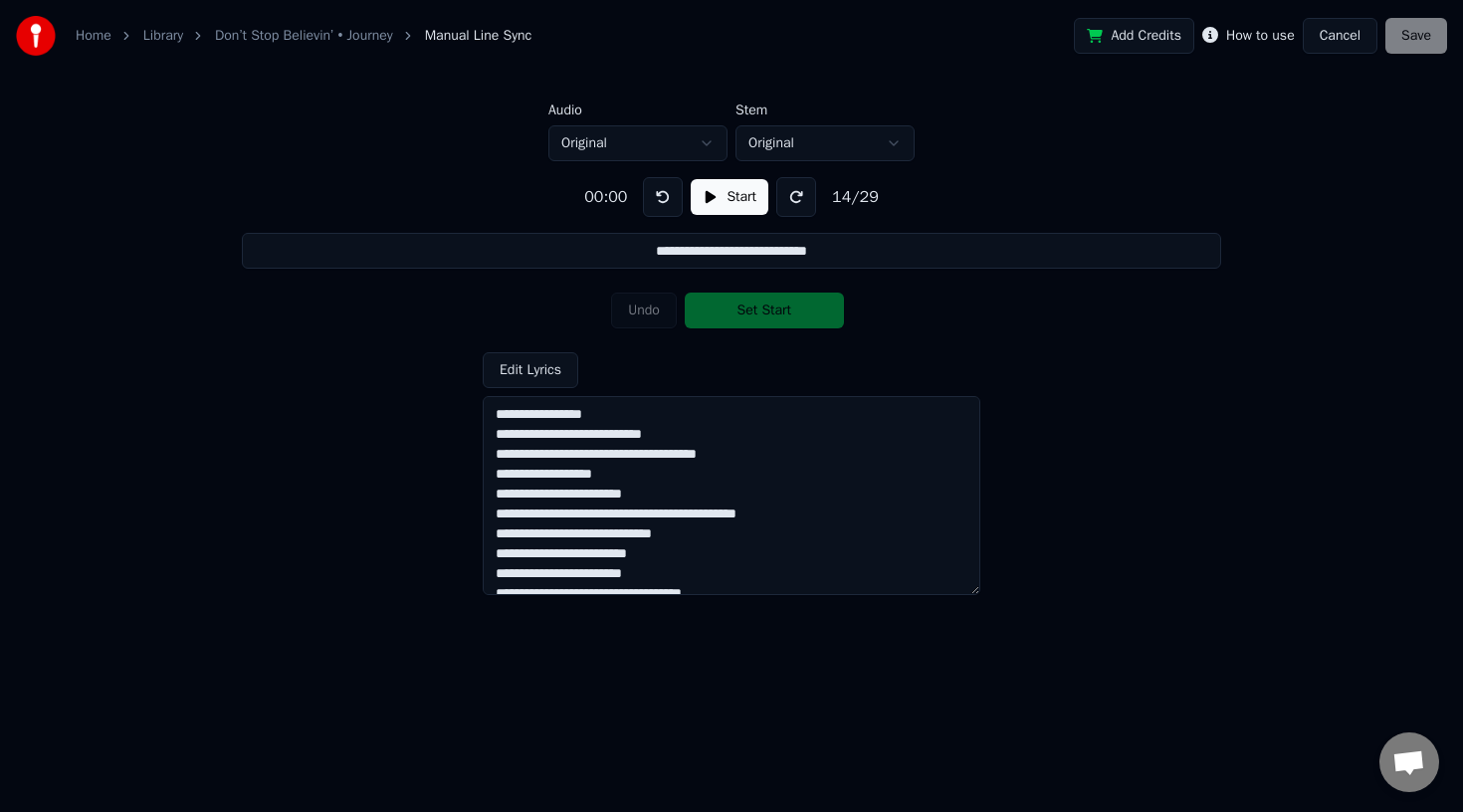click at bounding box center [663, 197] 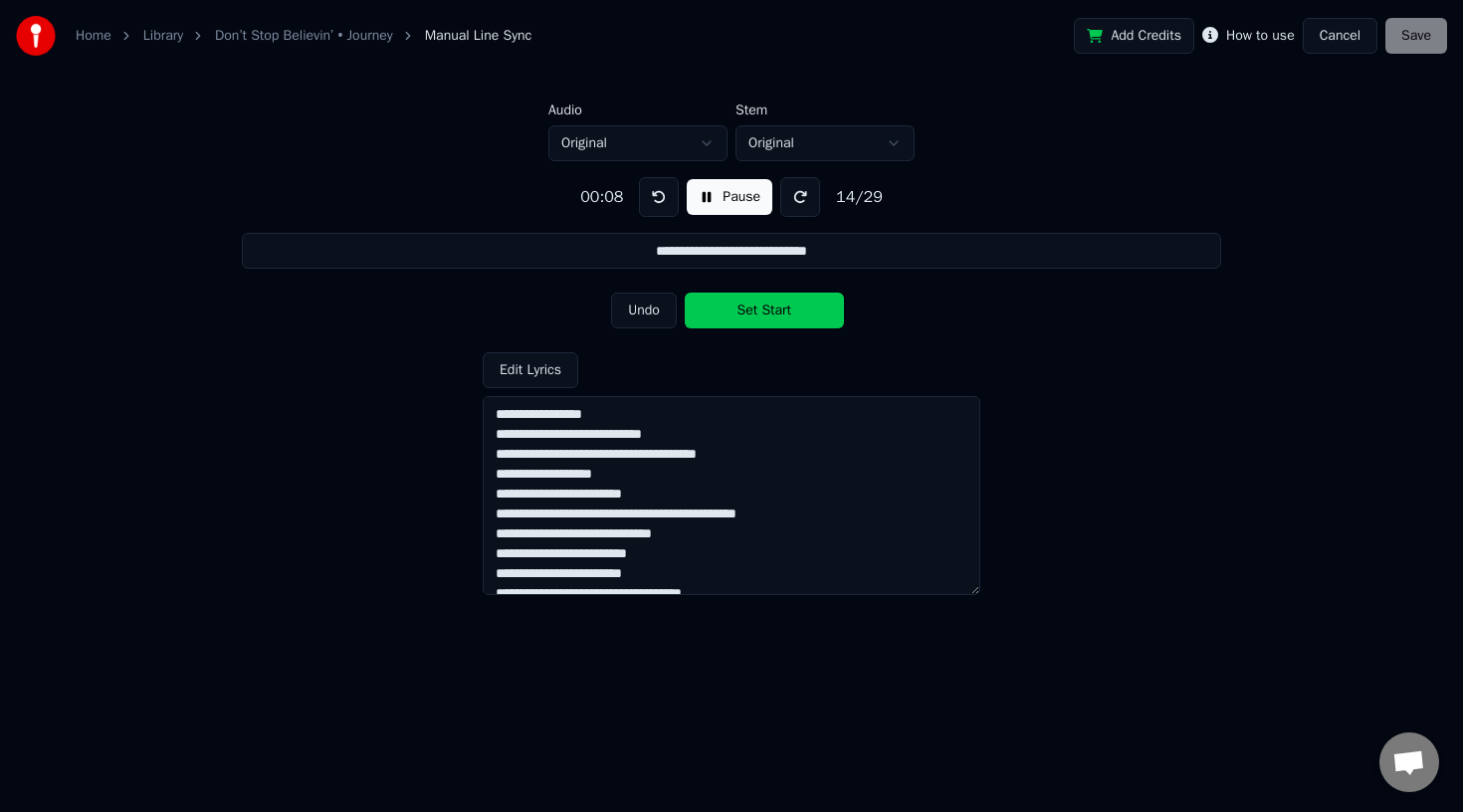 click on "**********" at bounding box center (732, 496) 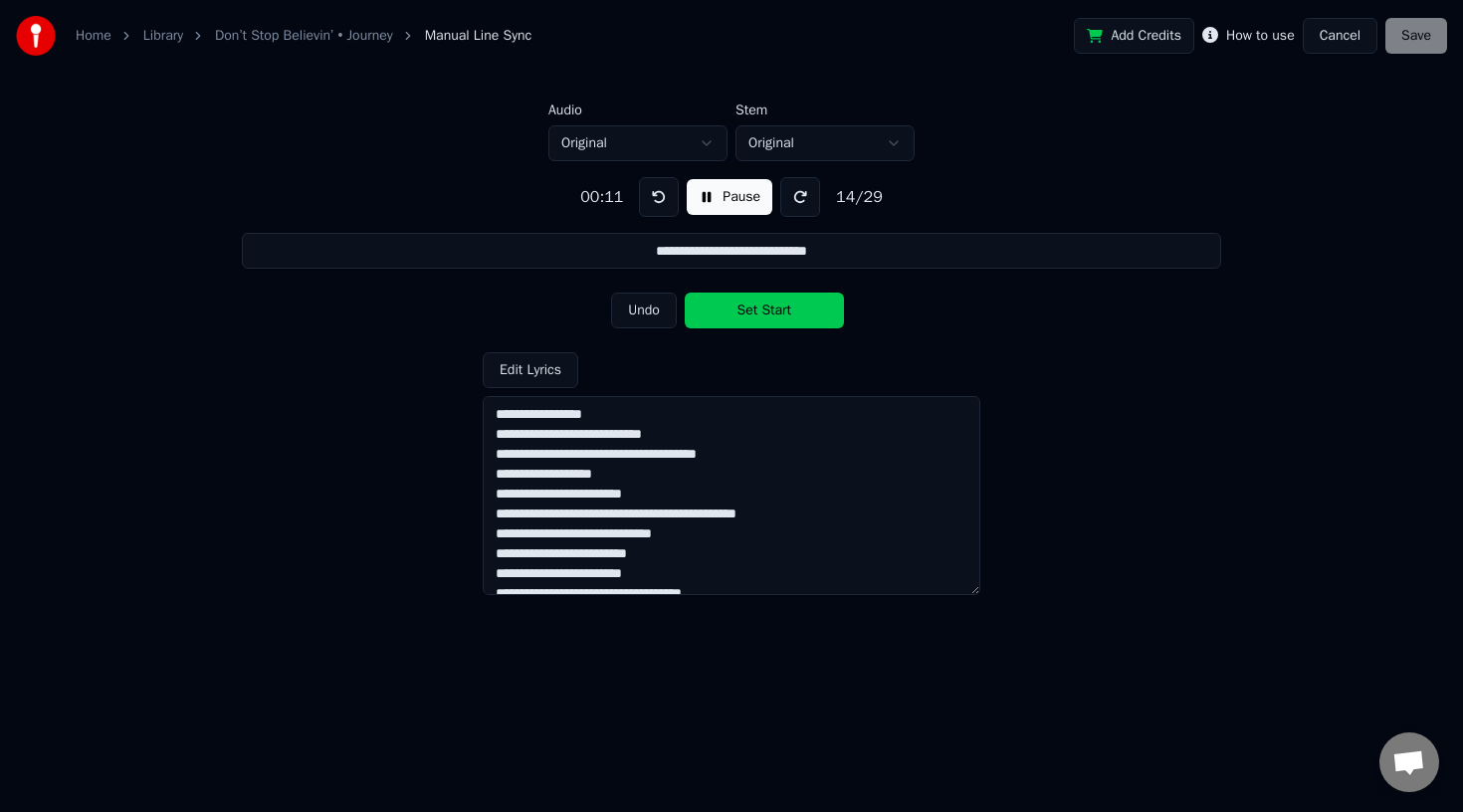 click at bounding box center (659, 197) 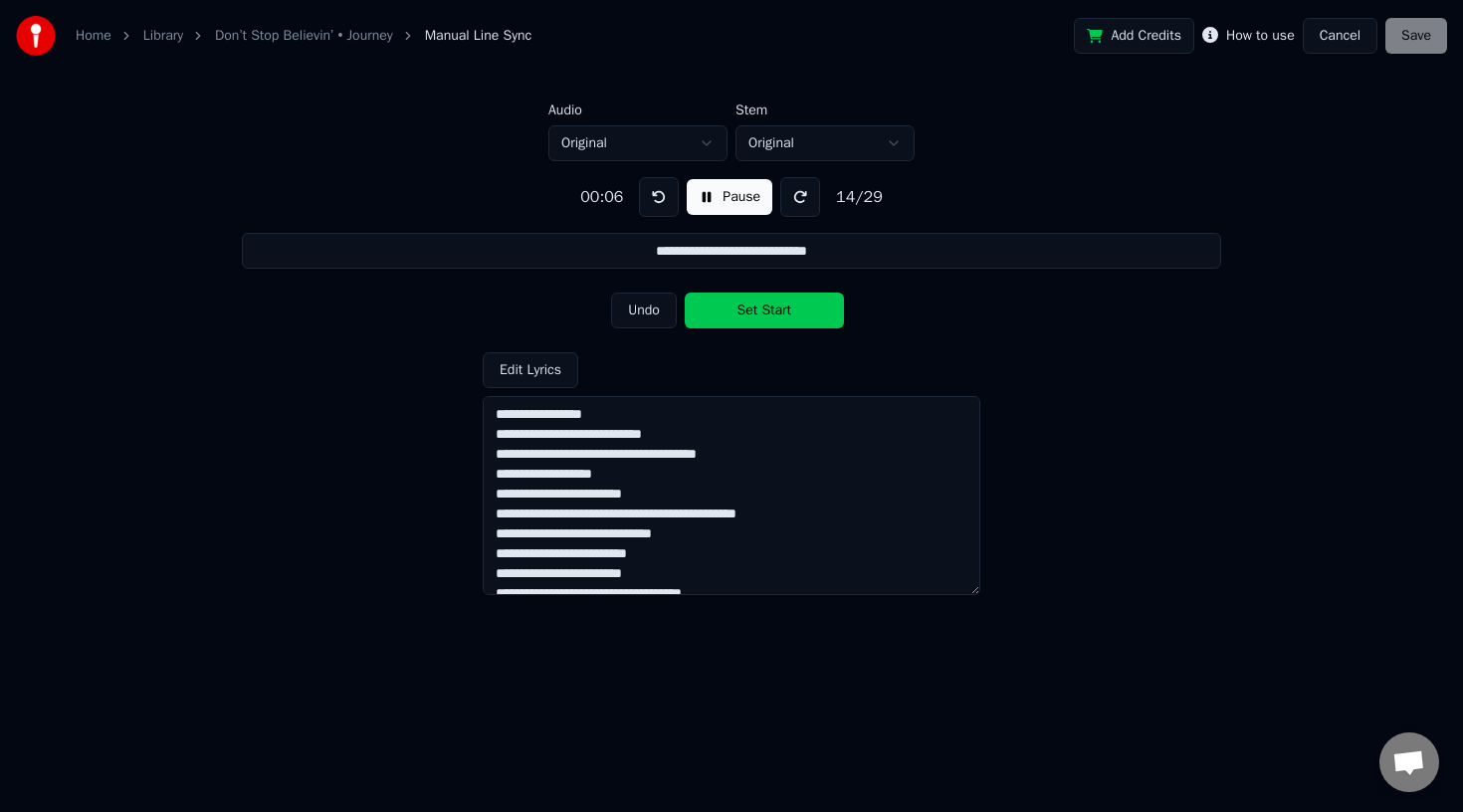 click at bounding box center (659, 197) 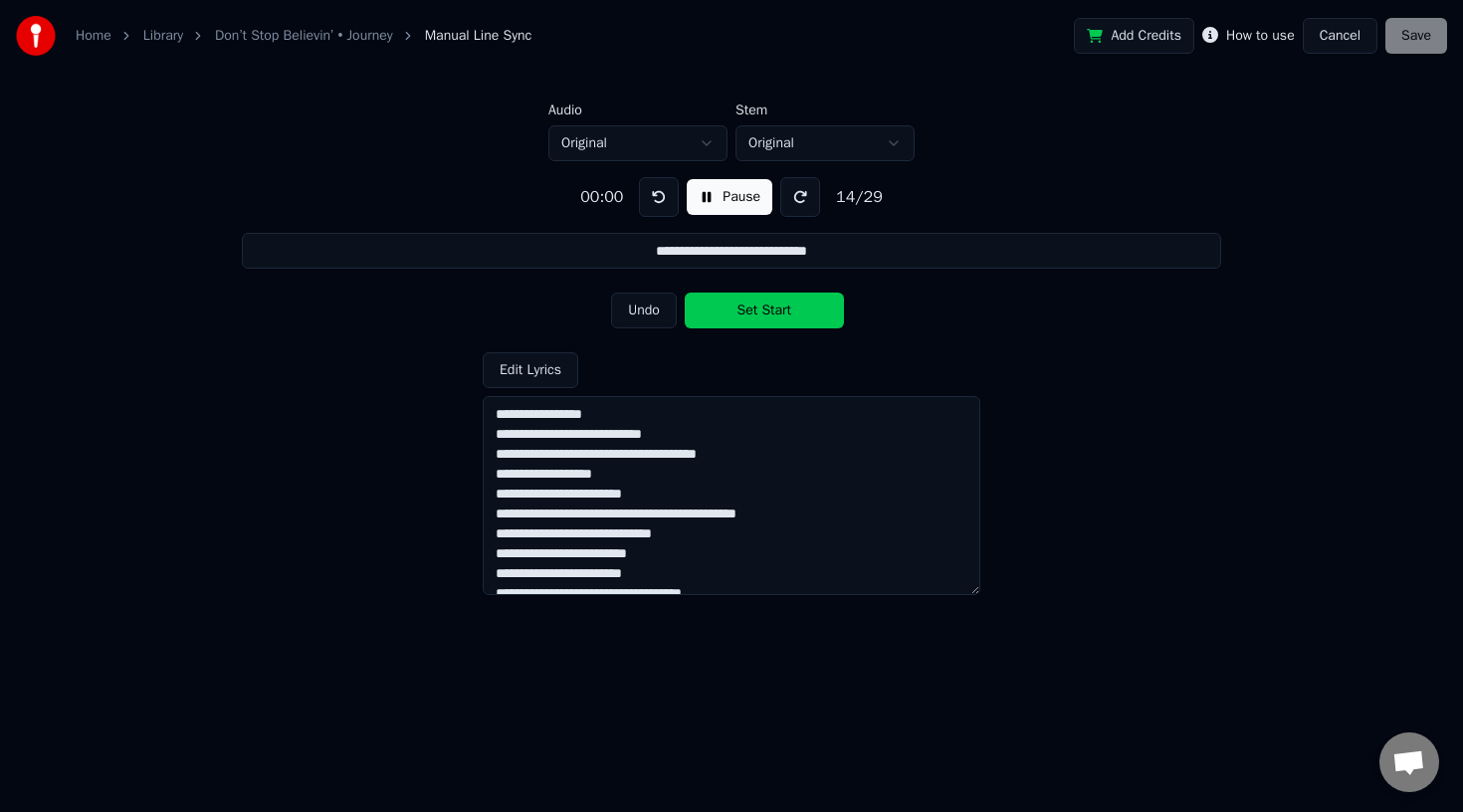 click at bounding box center (659, 197) 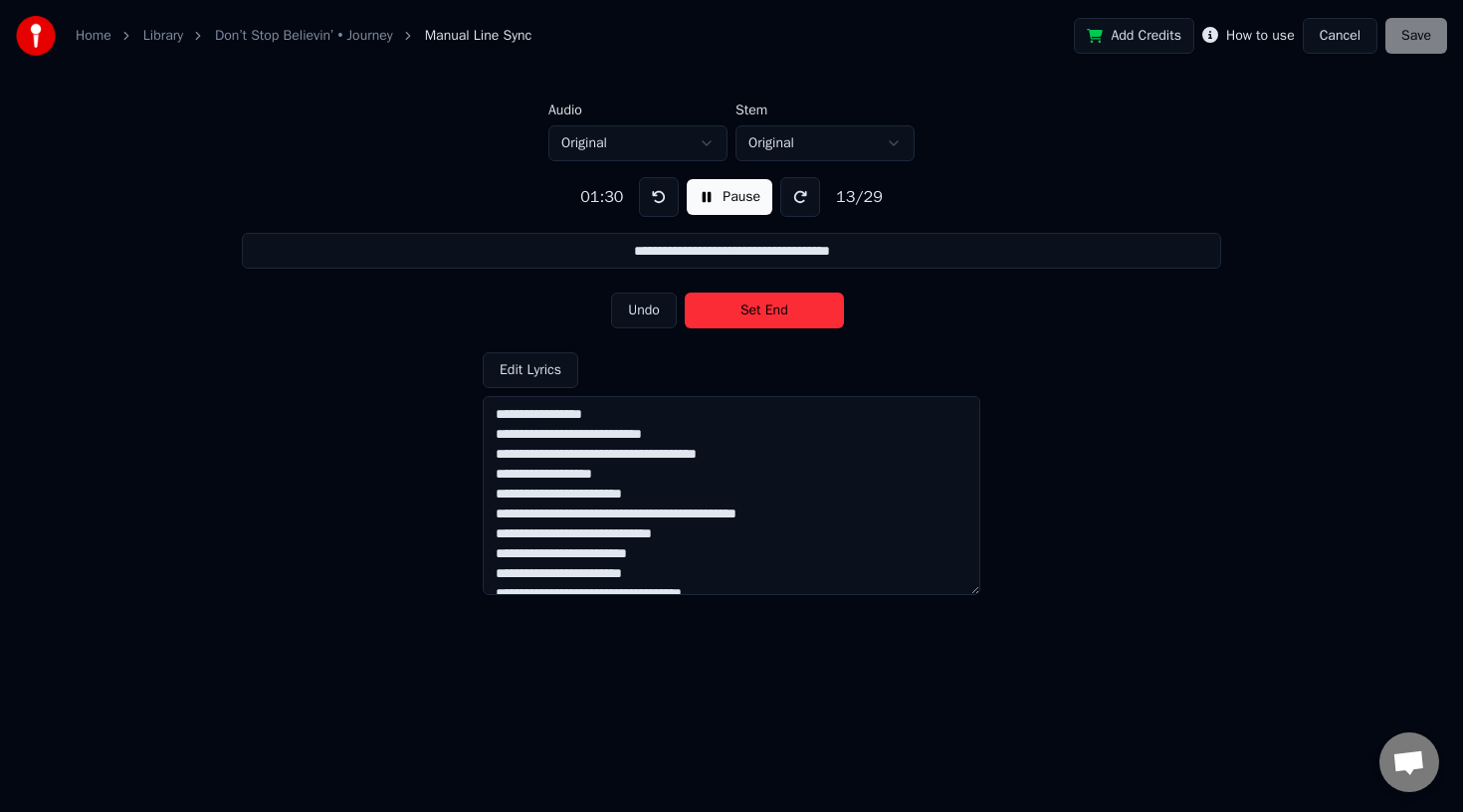 click on "Undo" at bounding box center (644, 310) 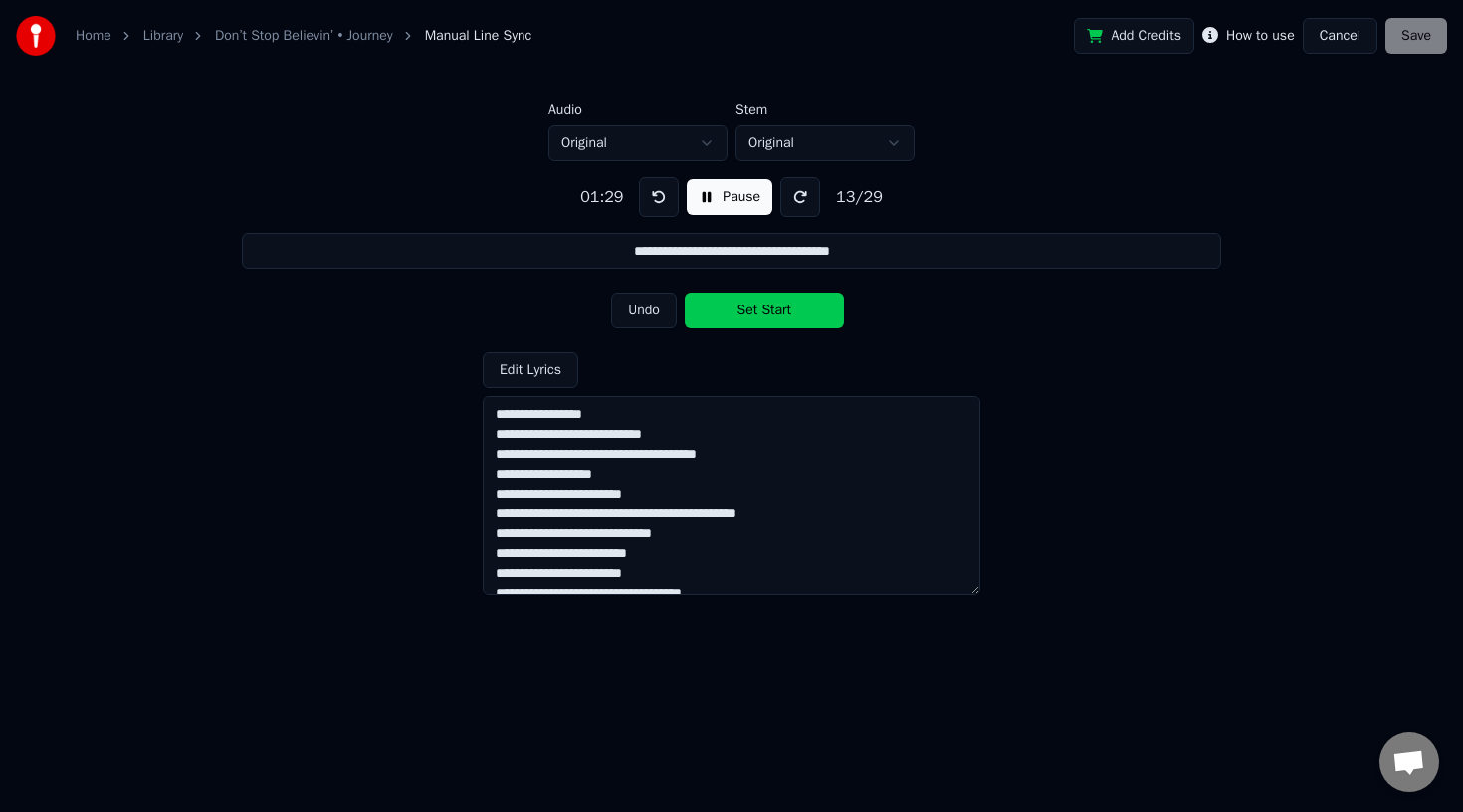 click on "Undo" at bounding box center (644, 310) 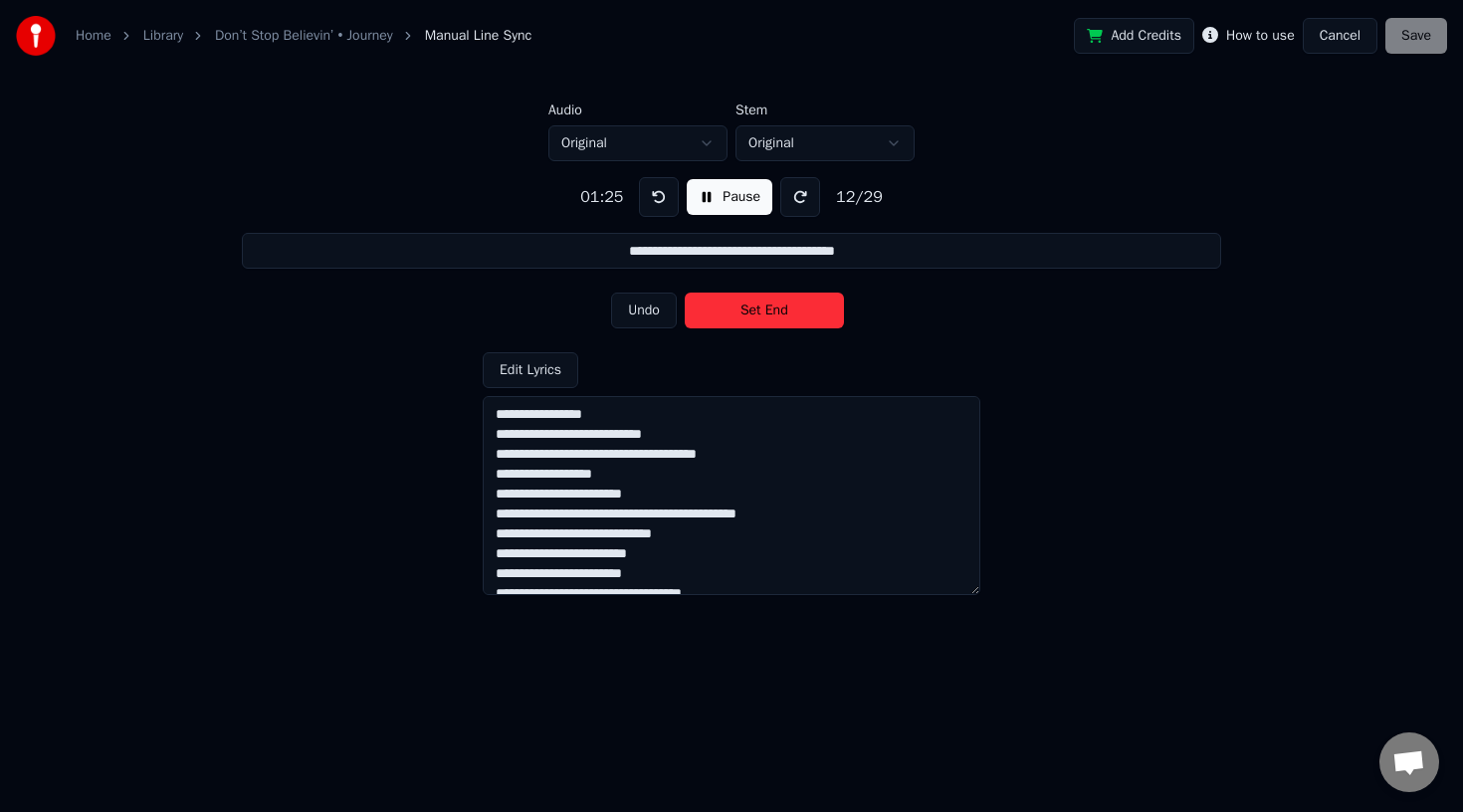 click on "Undo" at bounding box center (644, 310) 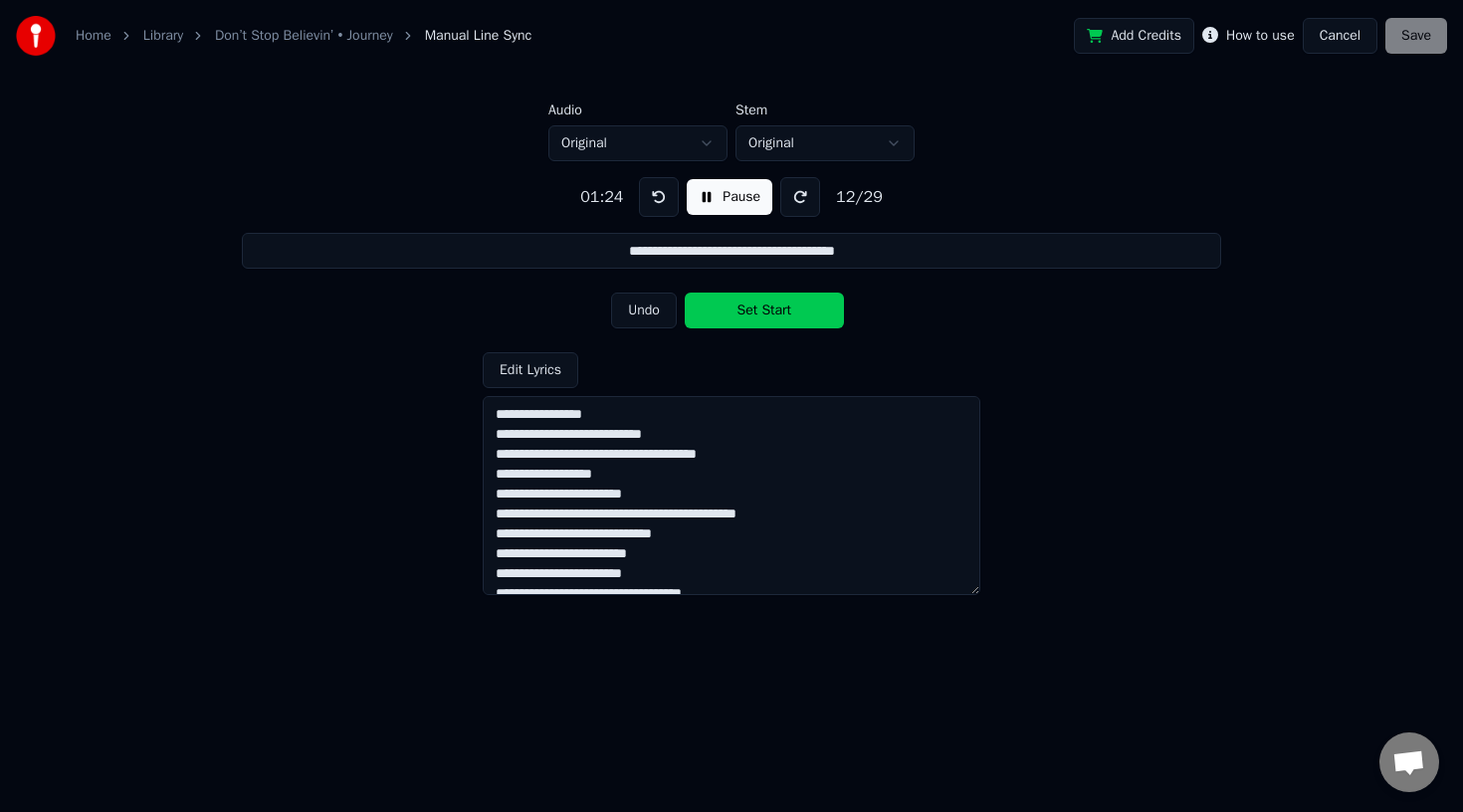 click on "Undo" at bounding box center (644, 310) 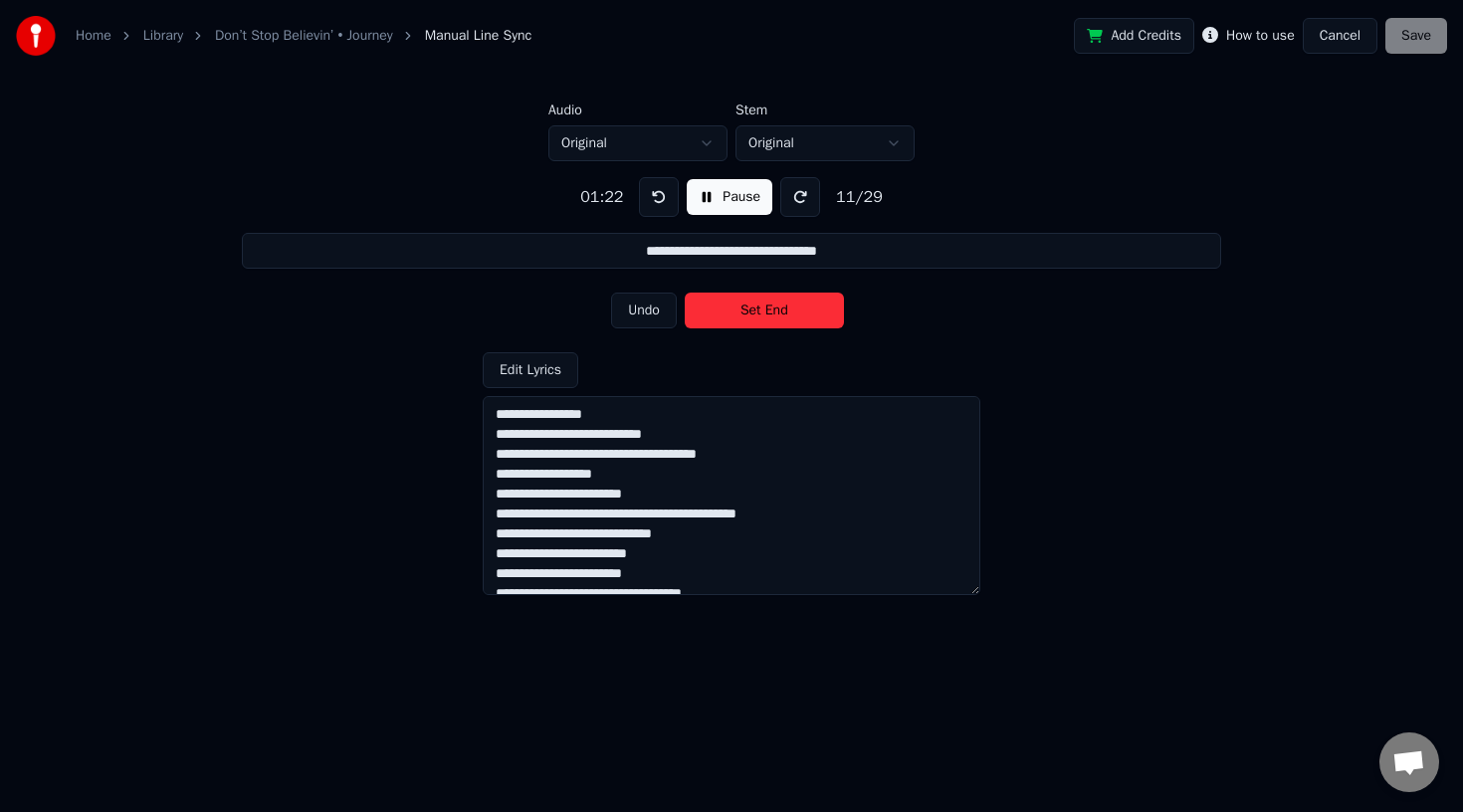 click on "Undo" at bounding box center [644, 310] 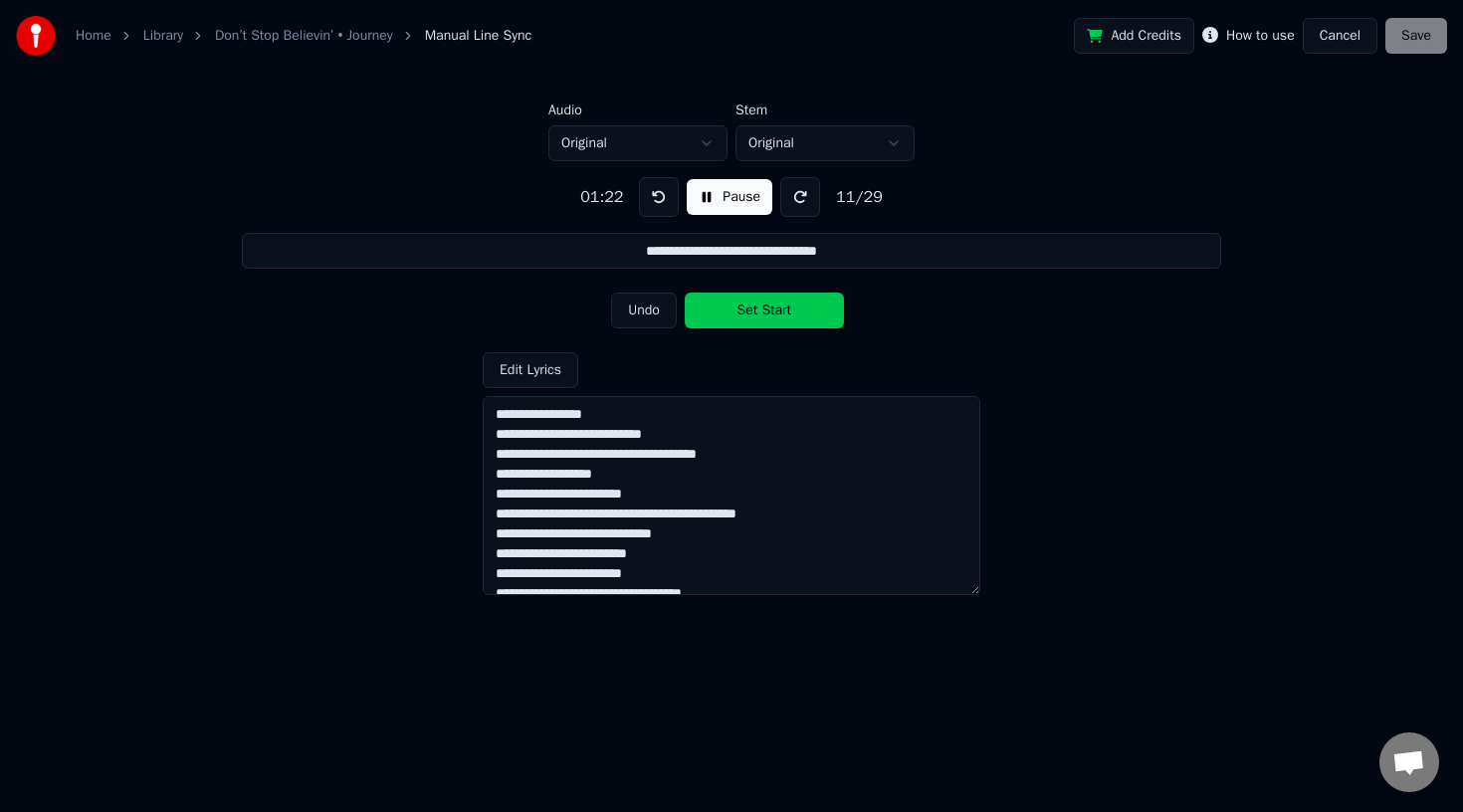 click on "Undo" at bounding box center [644, 310] 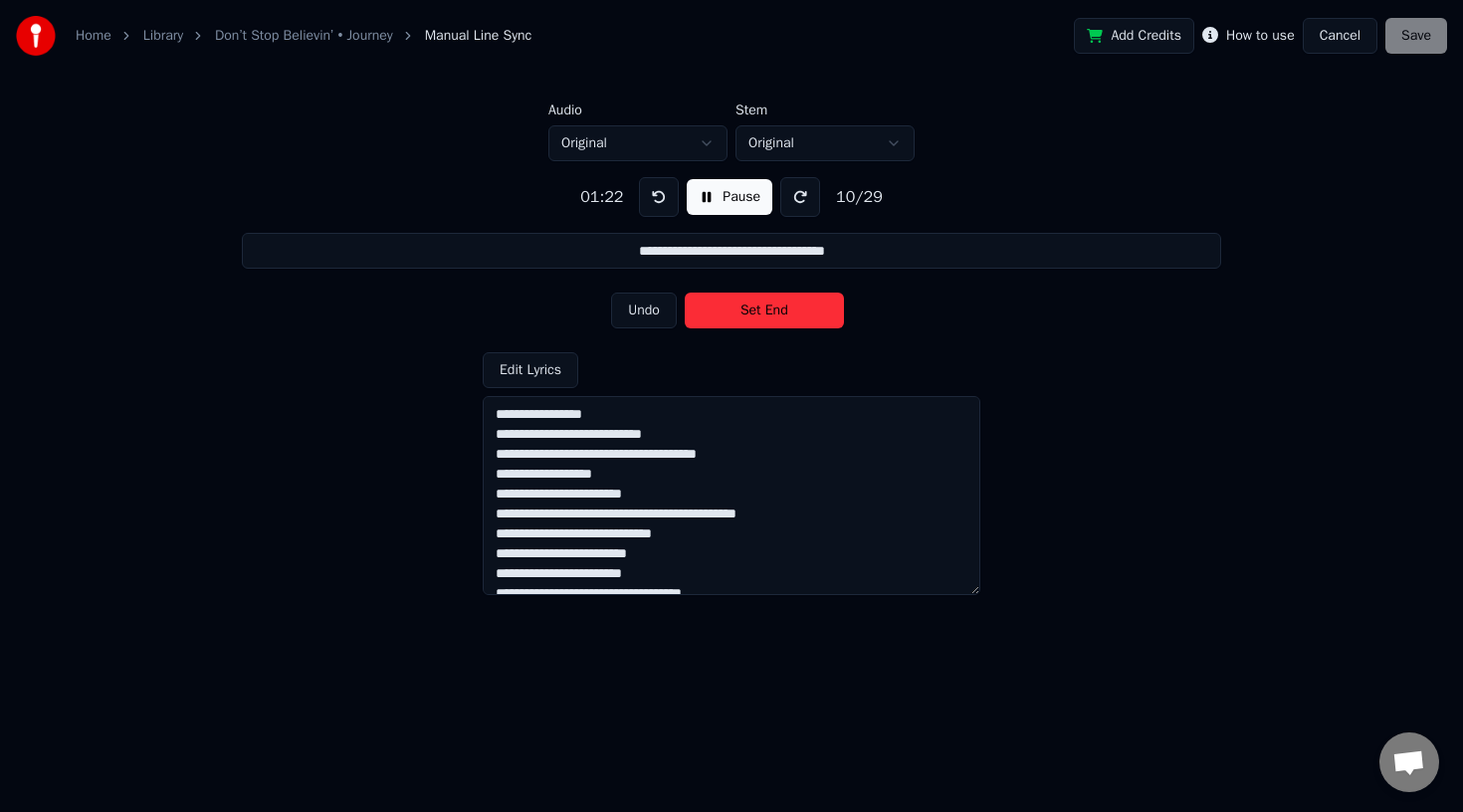 click on "Undo" at bounding box center [644, 310] 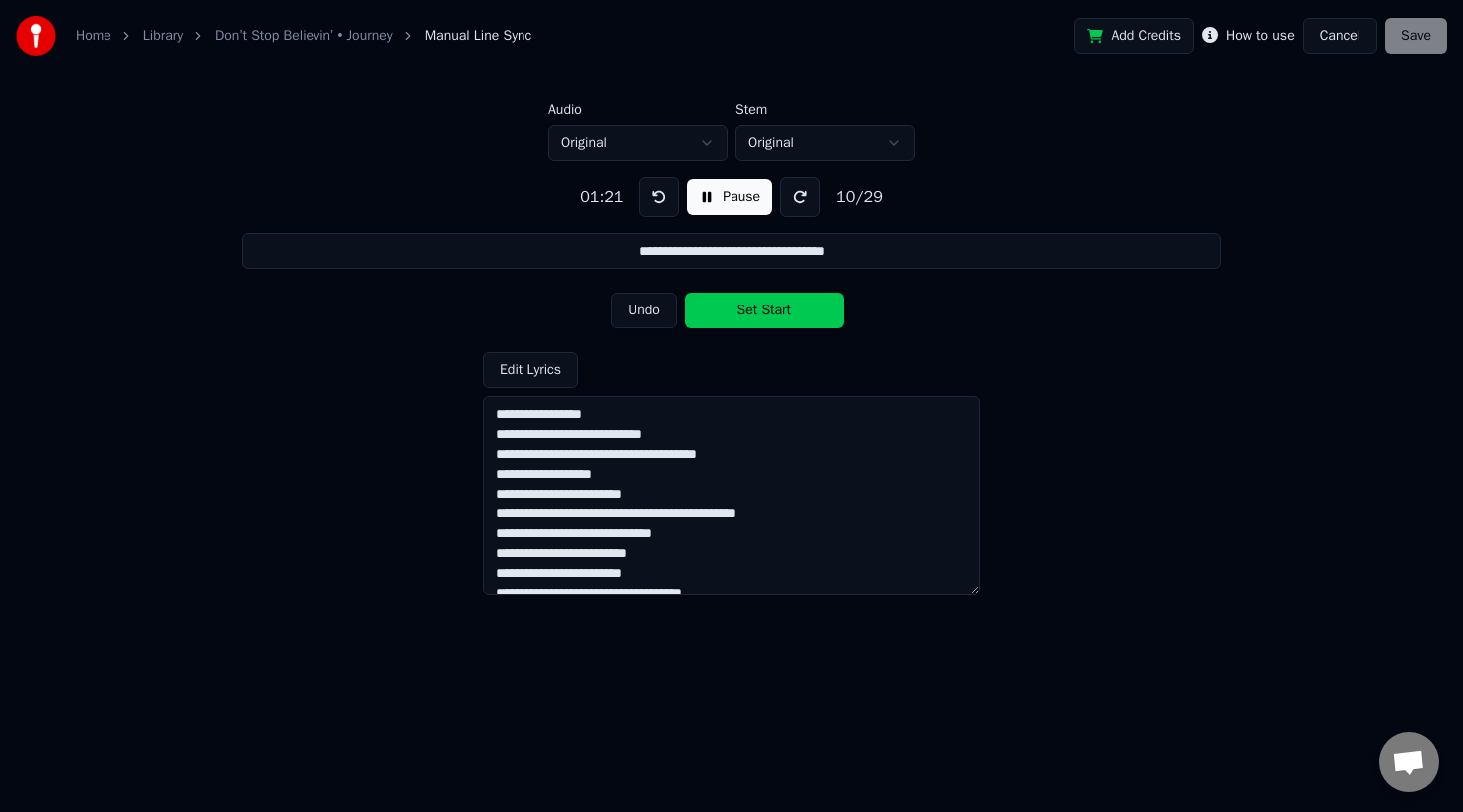 click on "Undo" at bounding box center (644, 310) 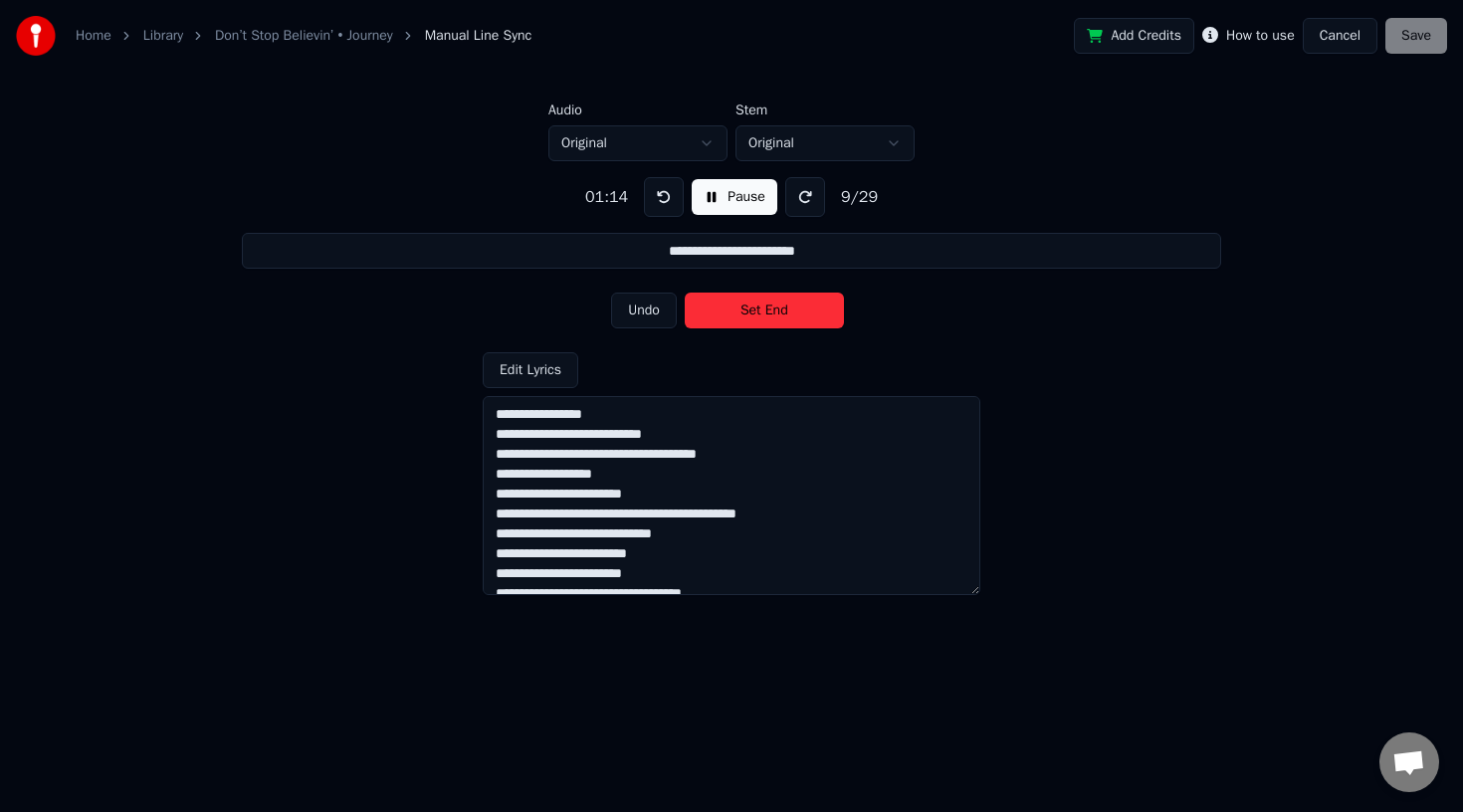 click on "Undo" at bounding box center [644, 310] 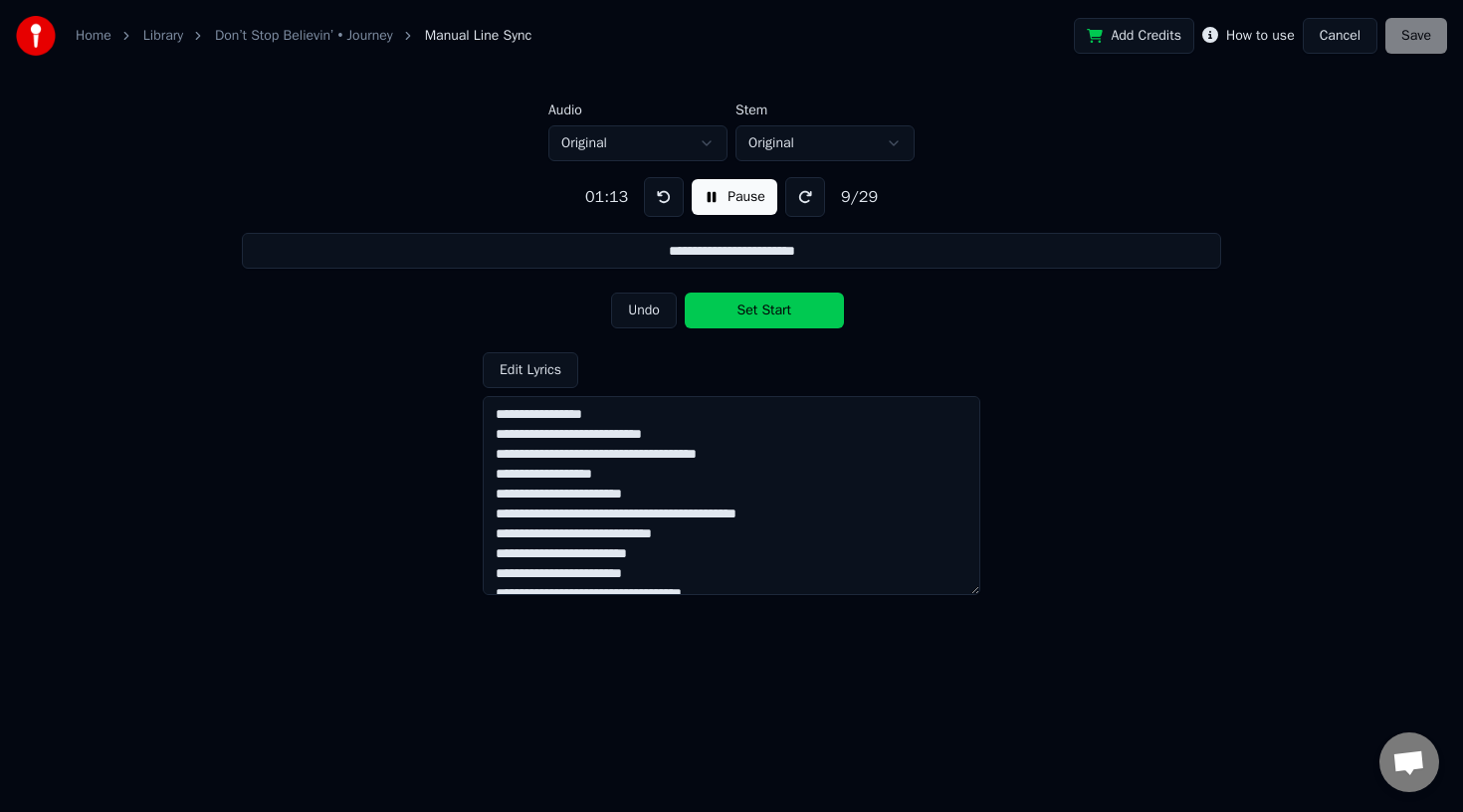 click on "Undo" at bounding box center (644, 310) 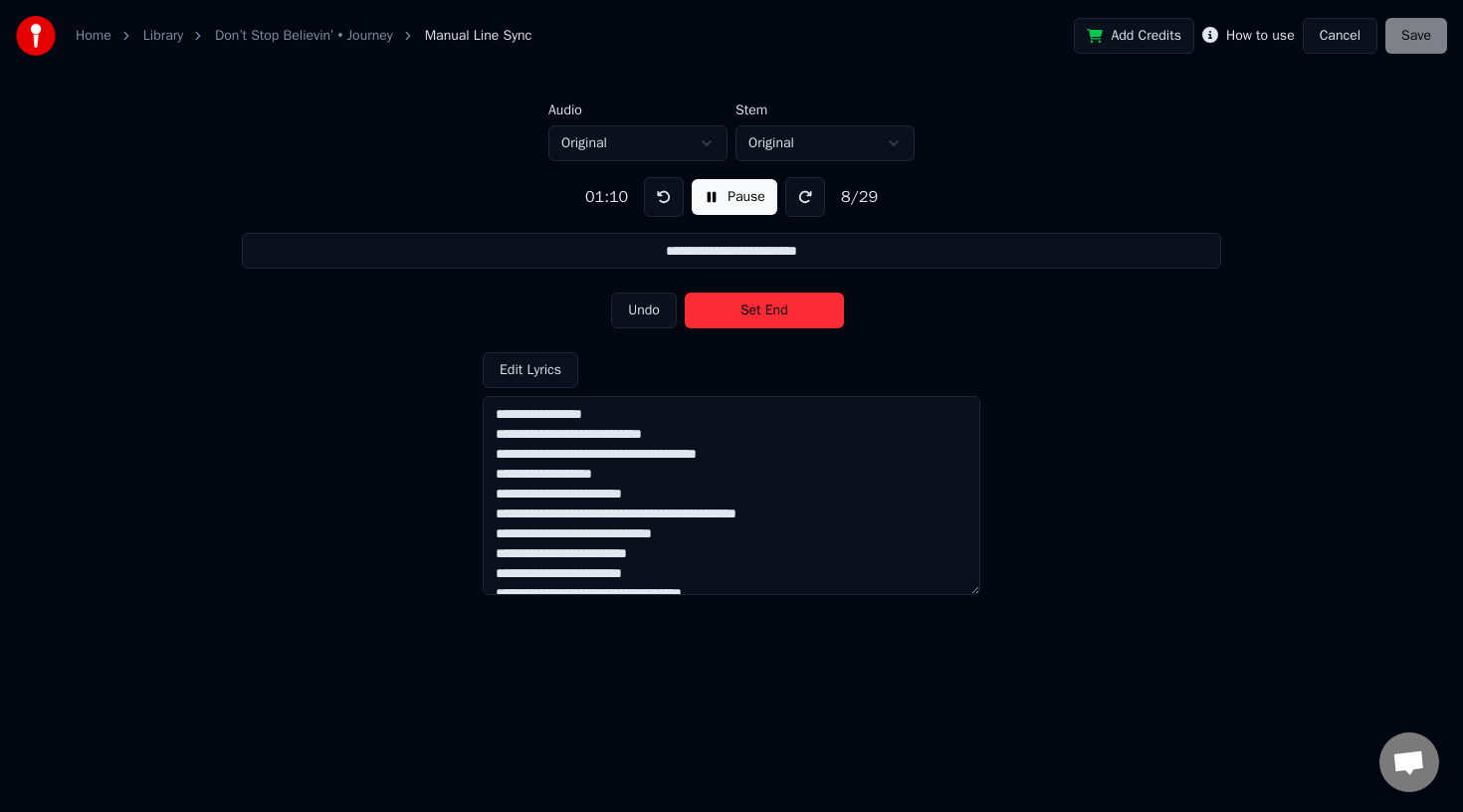 click on "Undo" at bounding box center [644, 310] 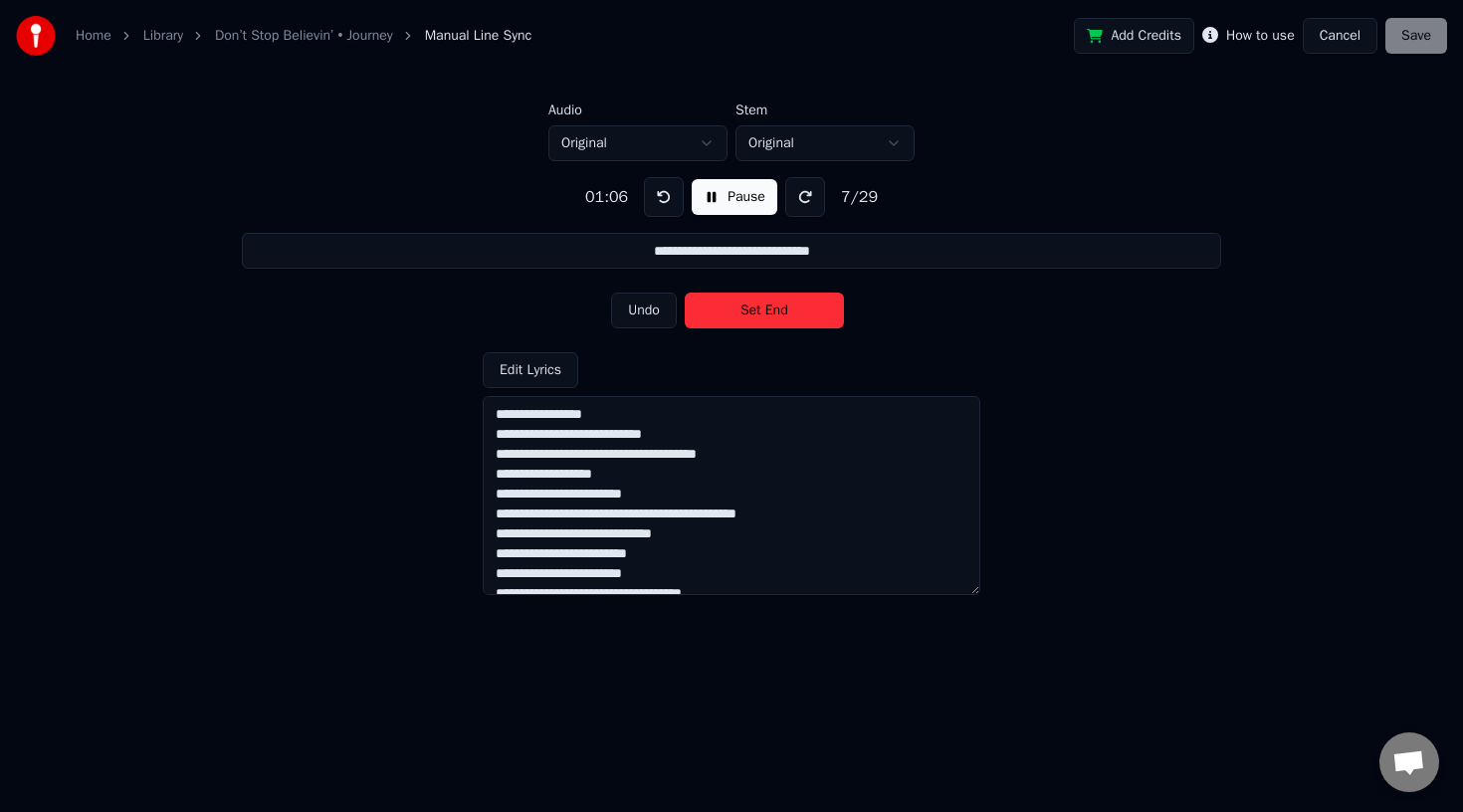click on "Undo" at bounding box center (644, 310) 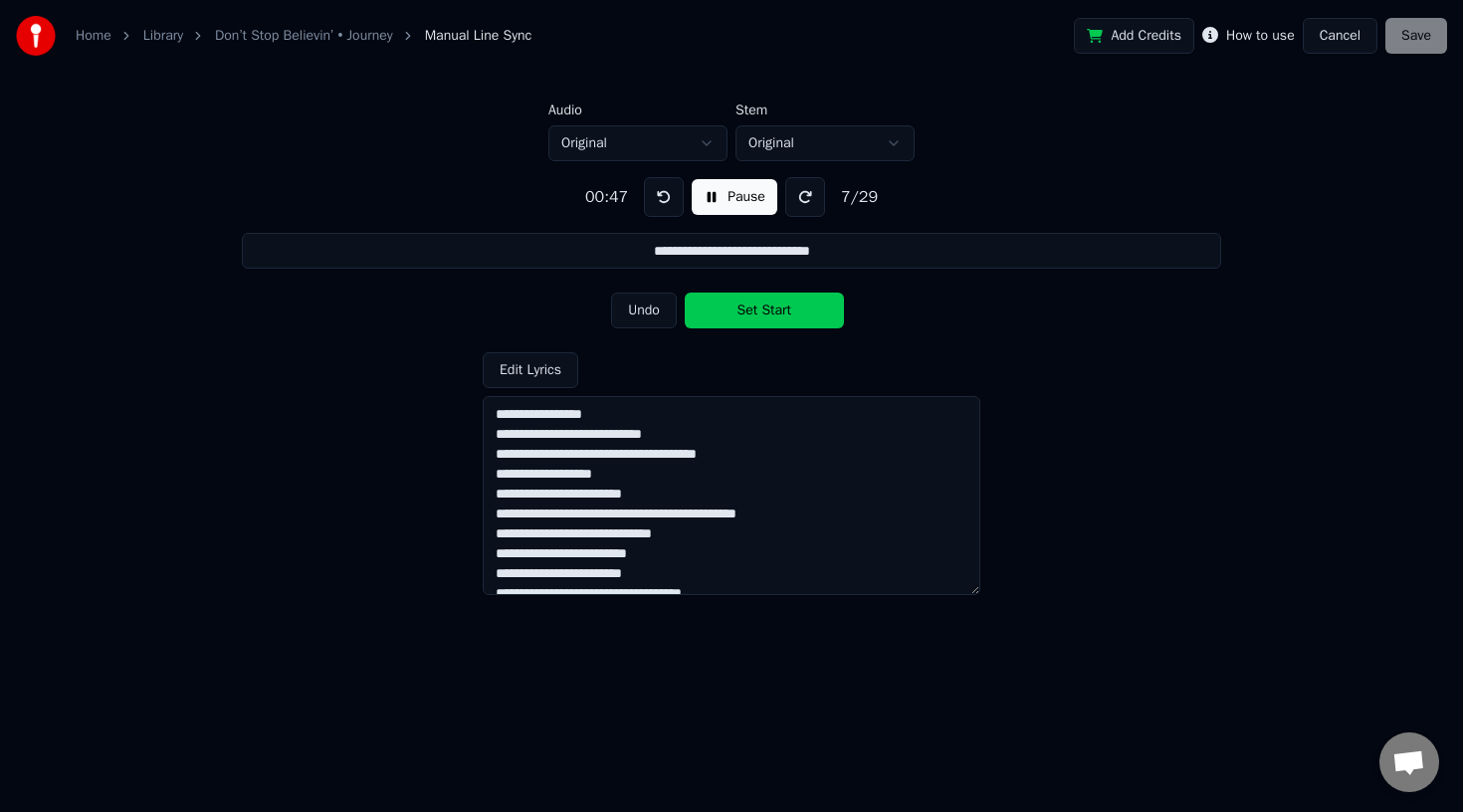 click on "Undo" at bounding box center [644, 310] 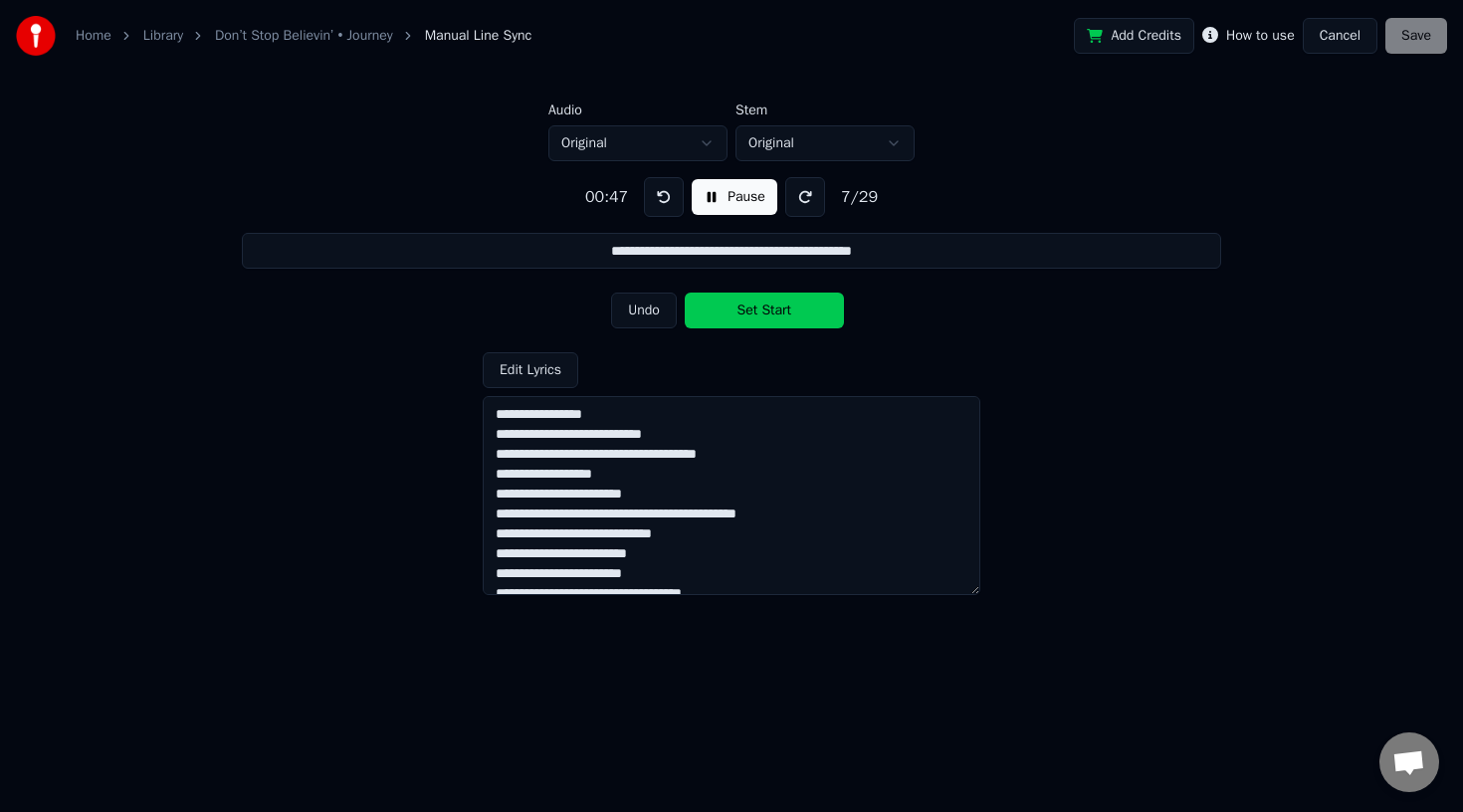 click on "Undo" at bounding box center (644, 310) 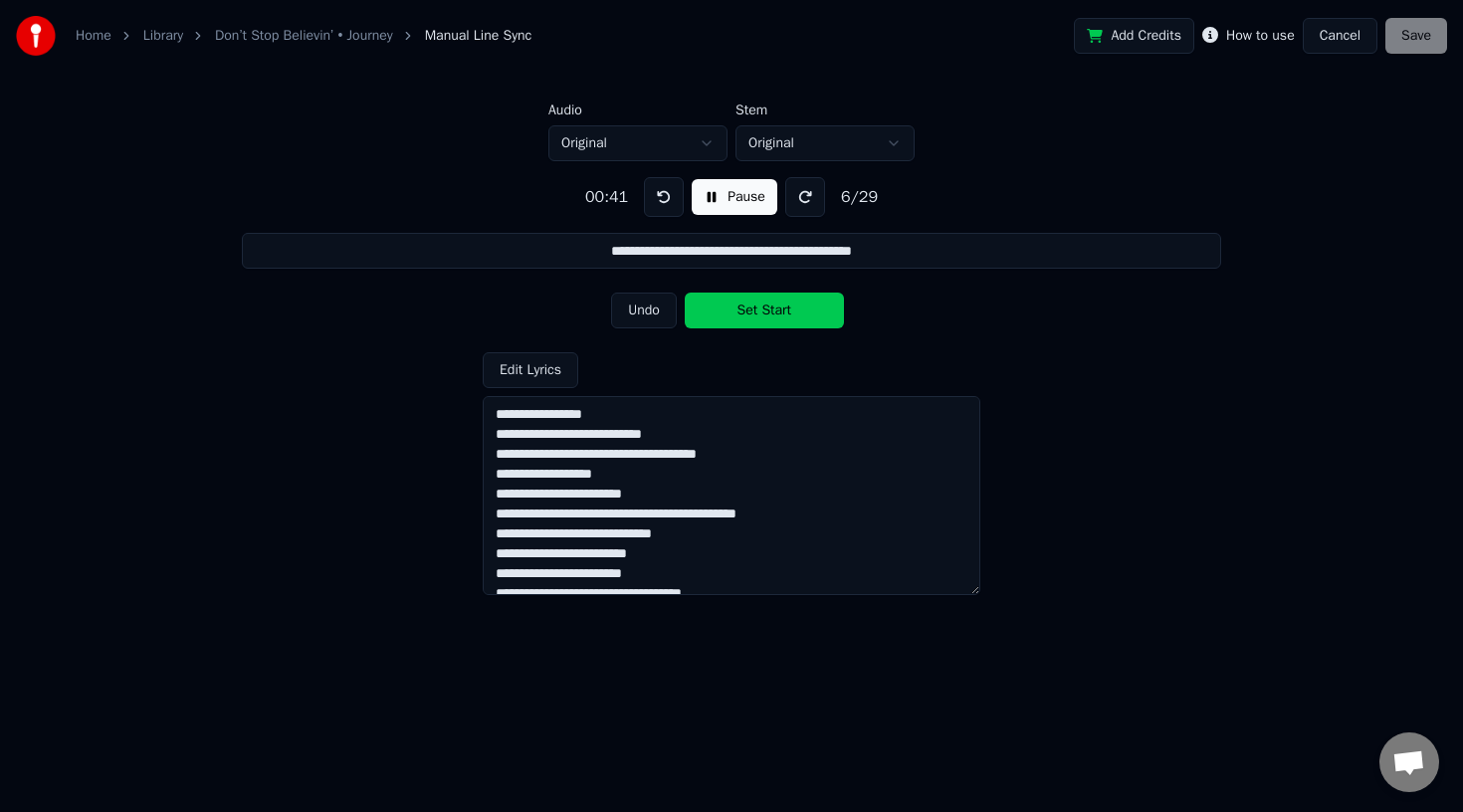 click on "Undo" at bounding box center [644, 310] 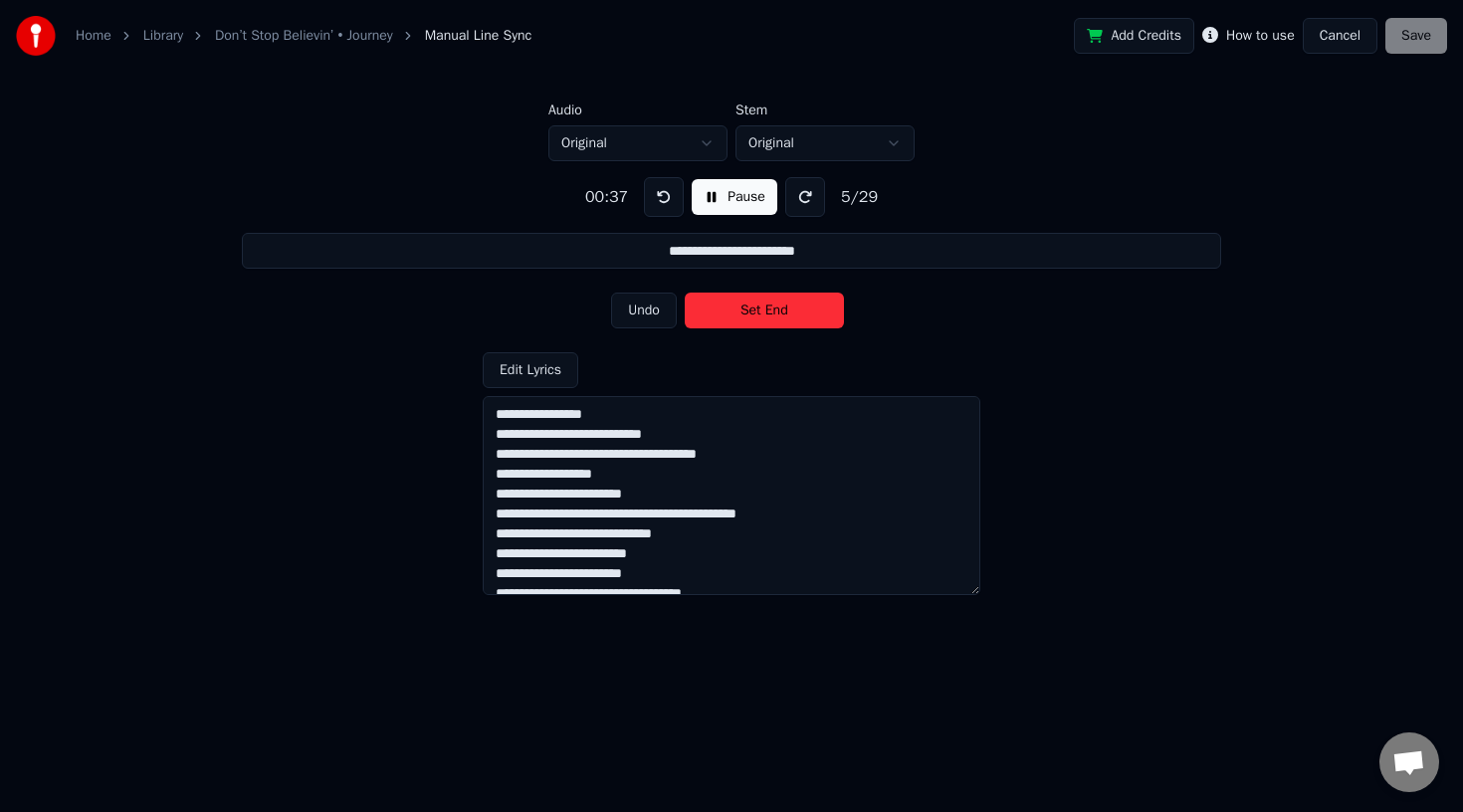 click on "Undo" at bounding box center [644, 310] 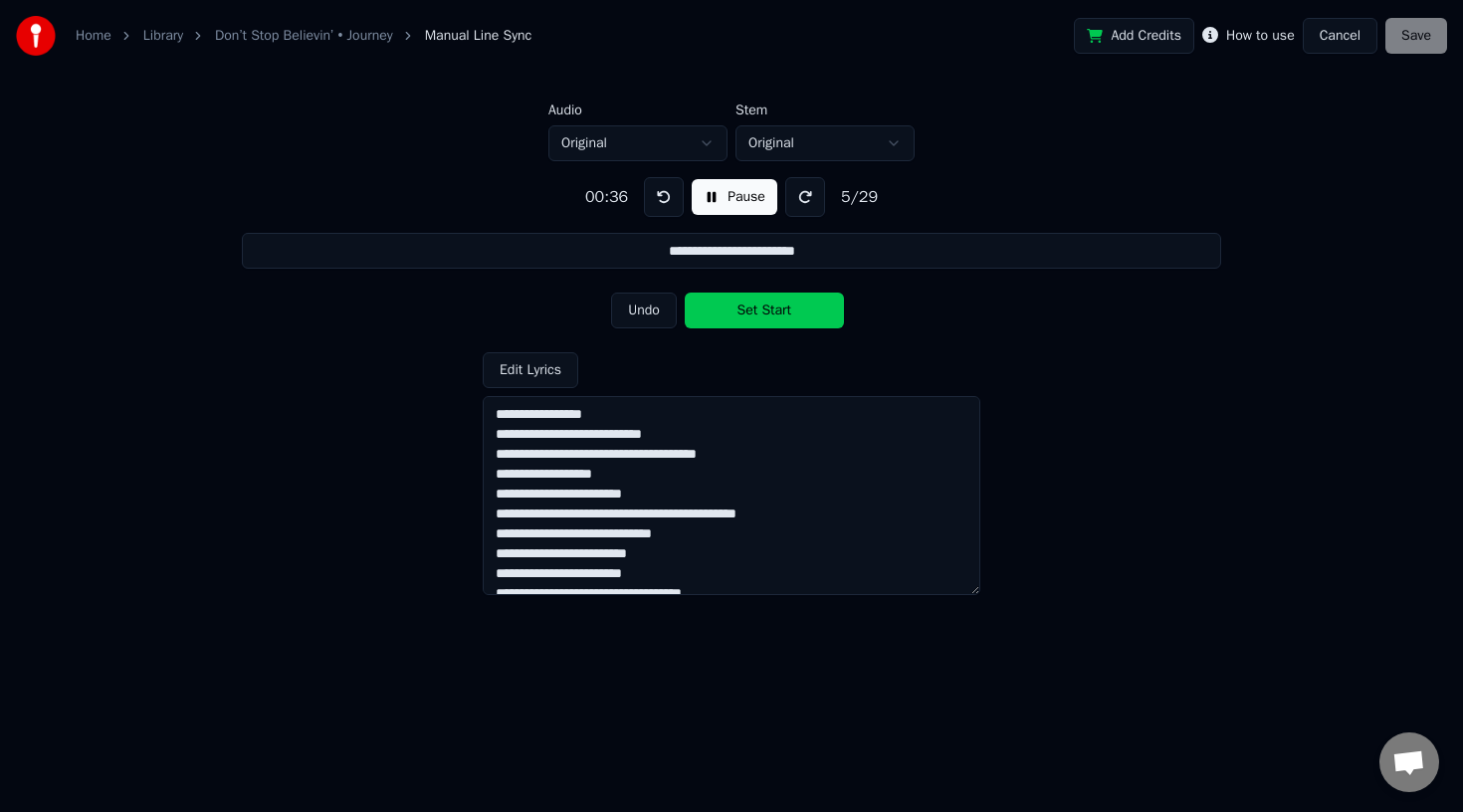 click on "Undo" at bounding box center [644, 310] 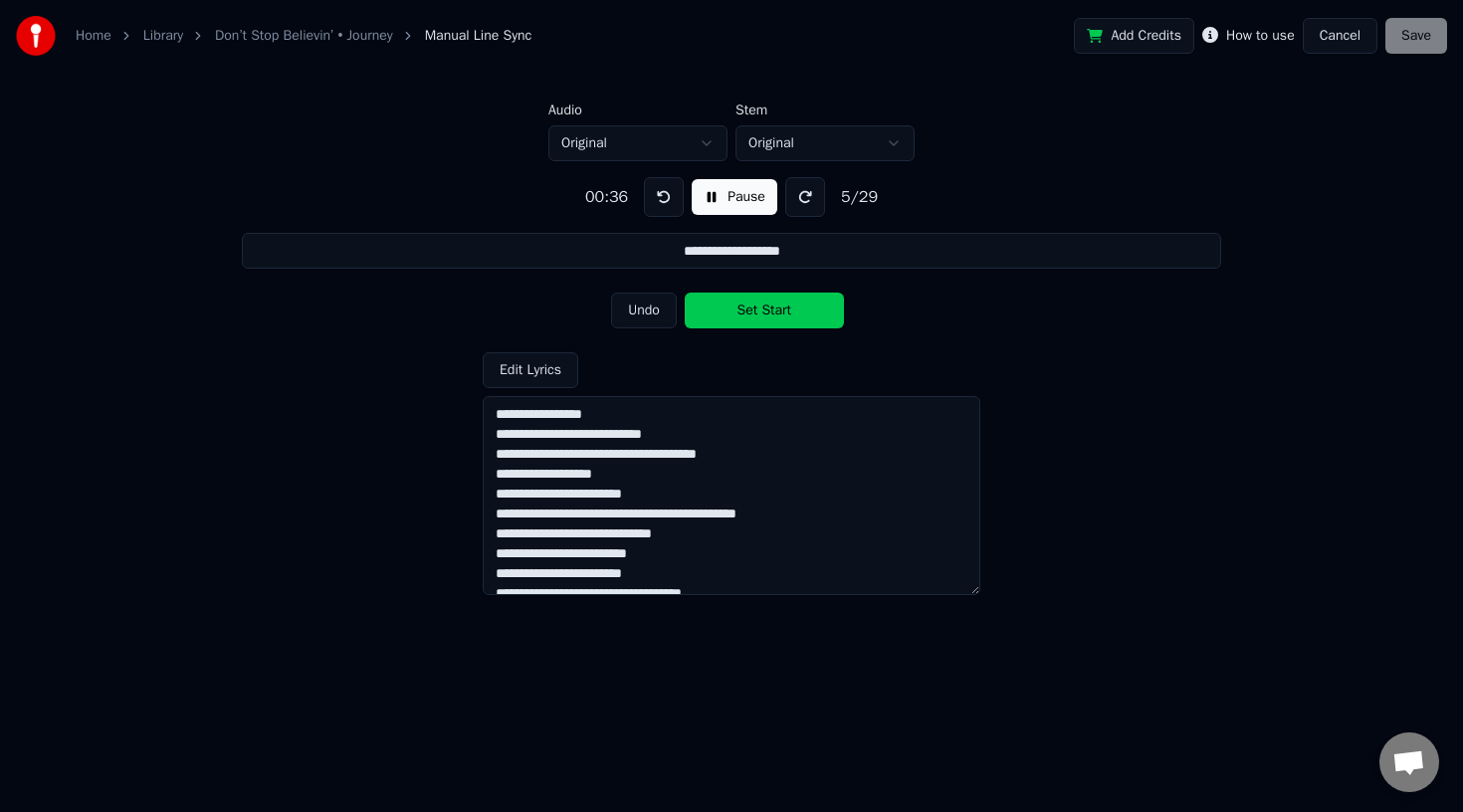click on "Undo" at bounding box center (644, 310) 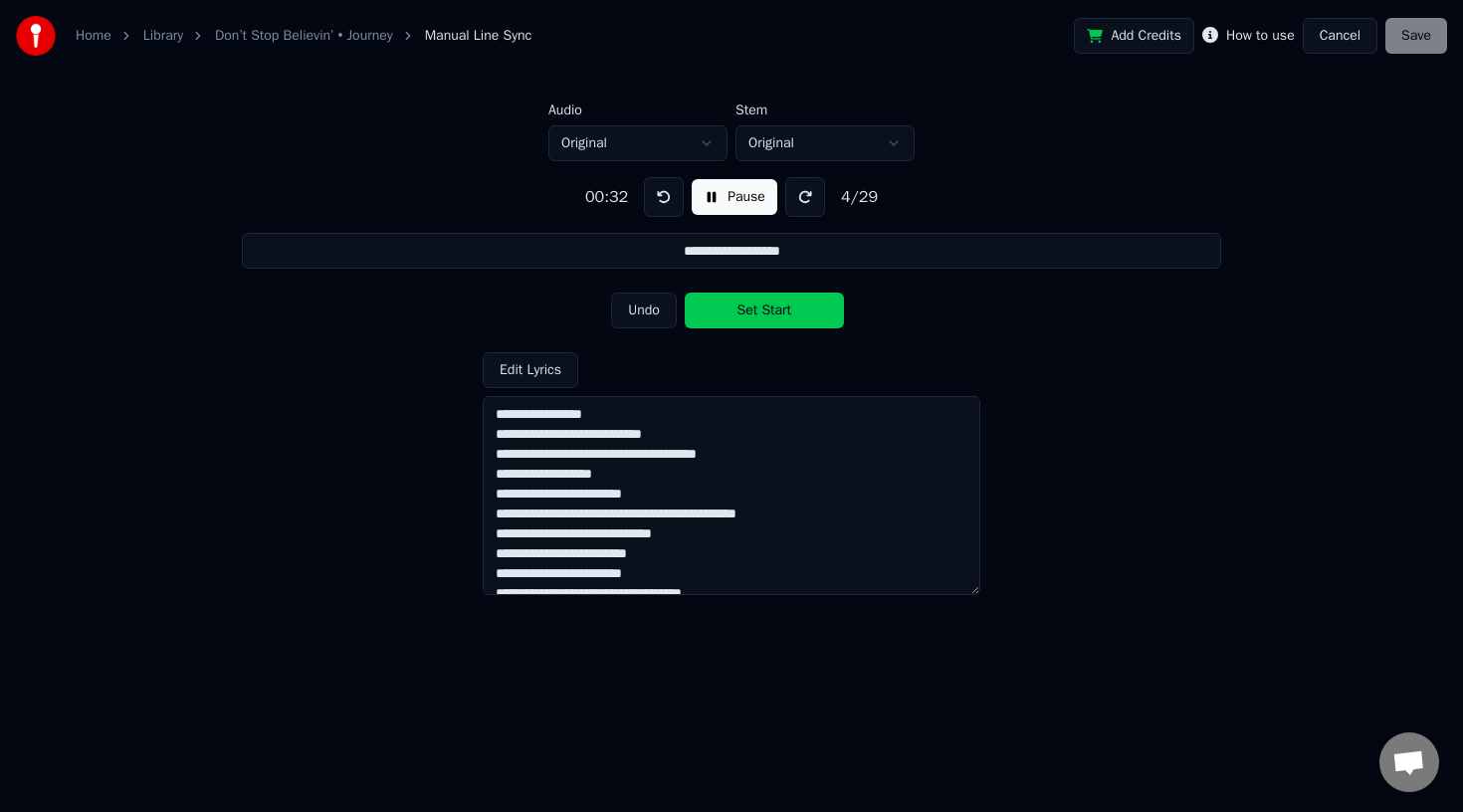 click on "Undo" at bounding box center (644, 310) 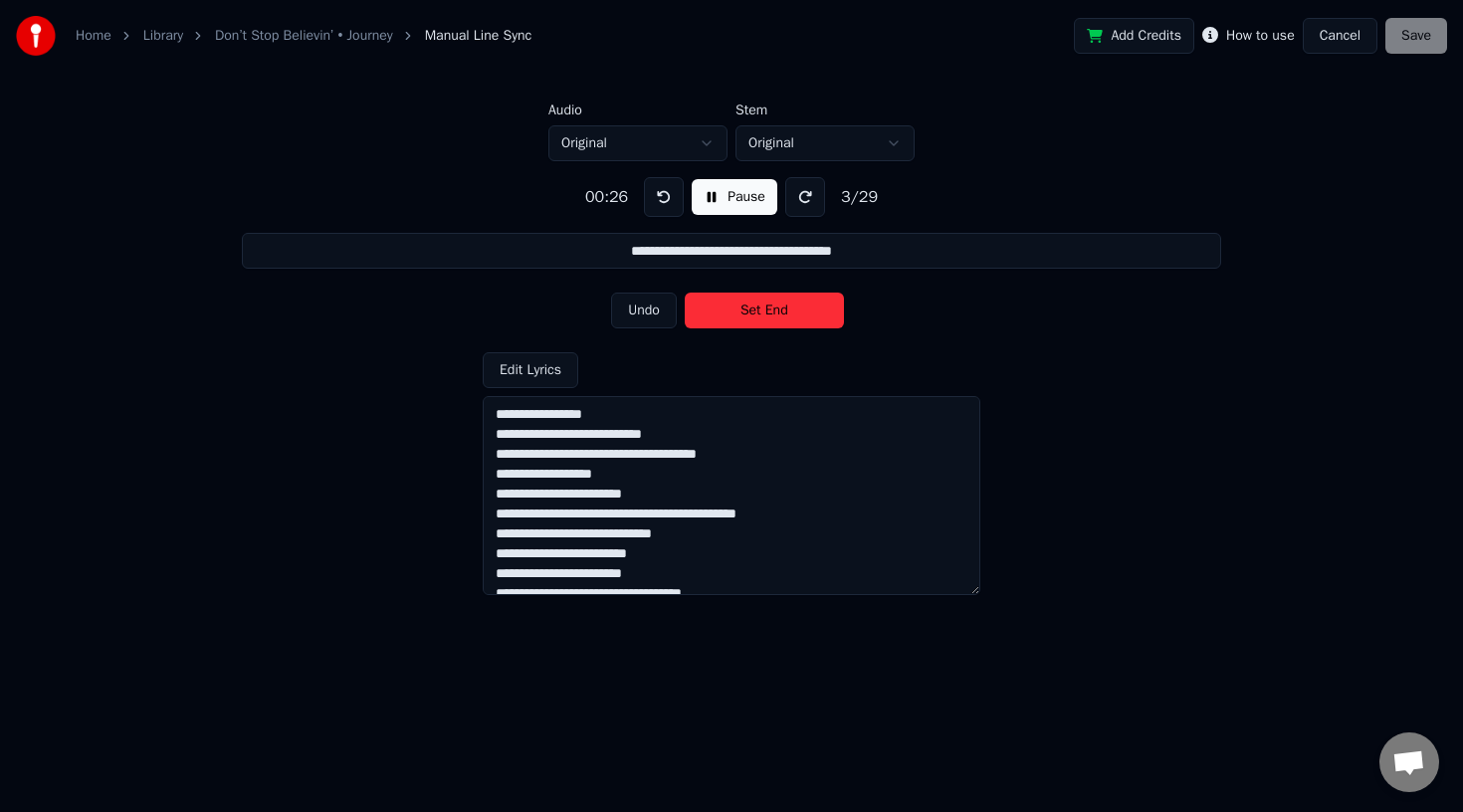 click on "Undo" at bounding box center [644, 310] 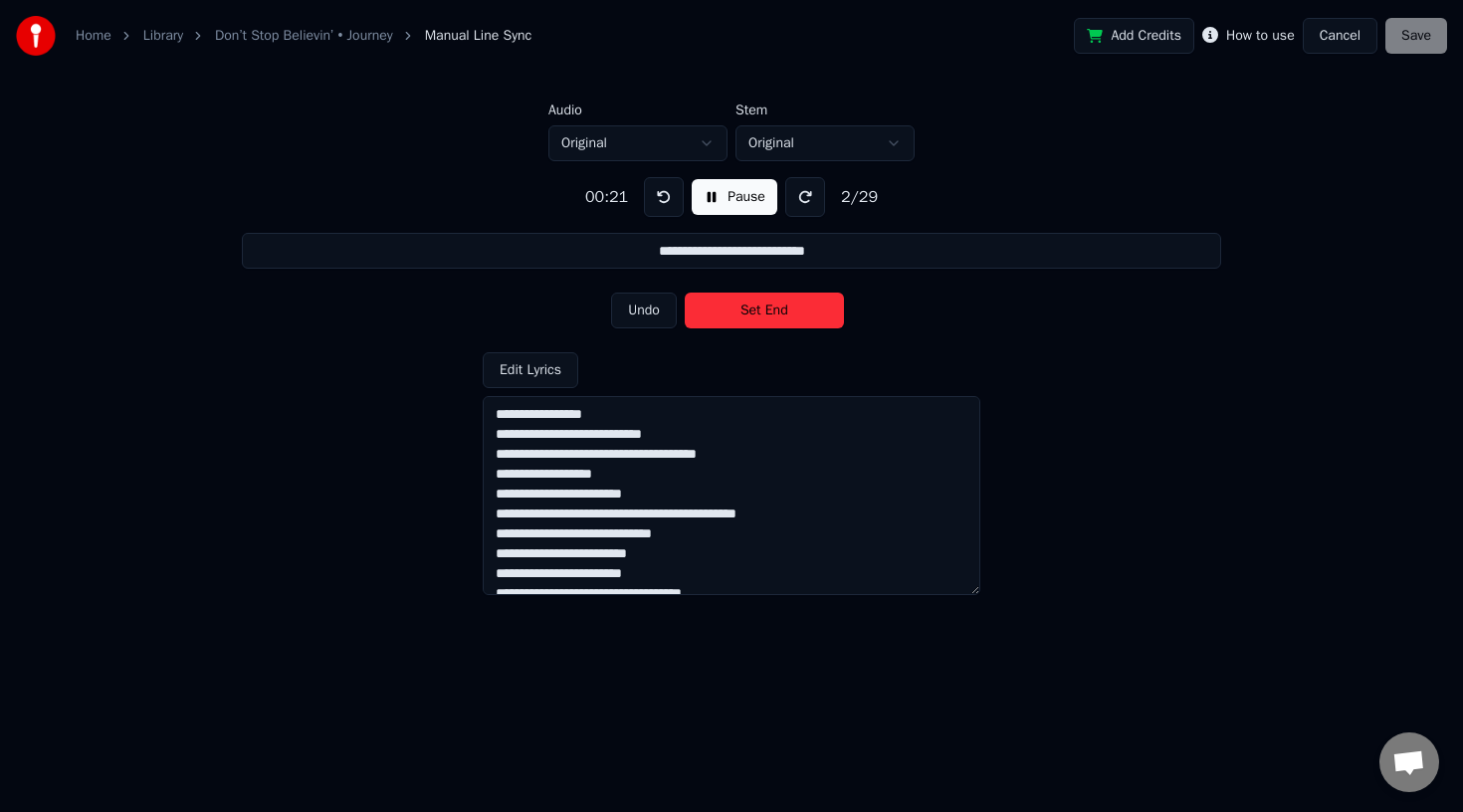 click on "Undo" at bounding box center (644, 310) 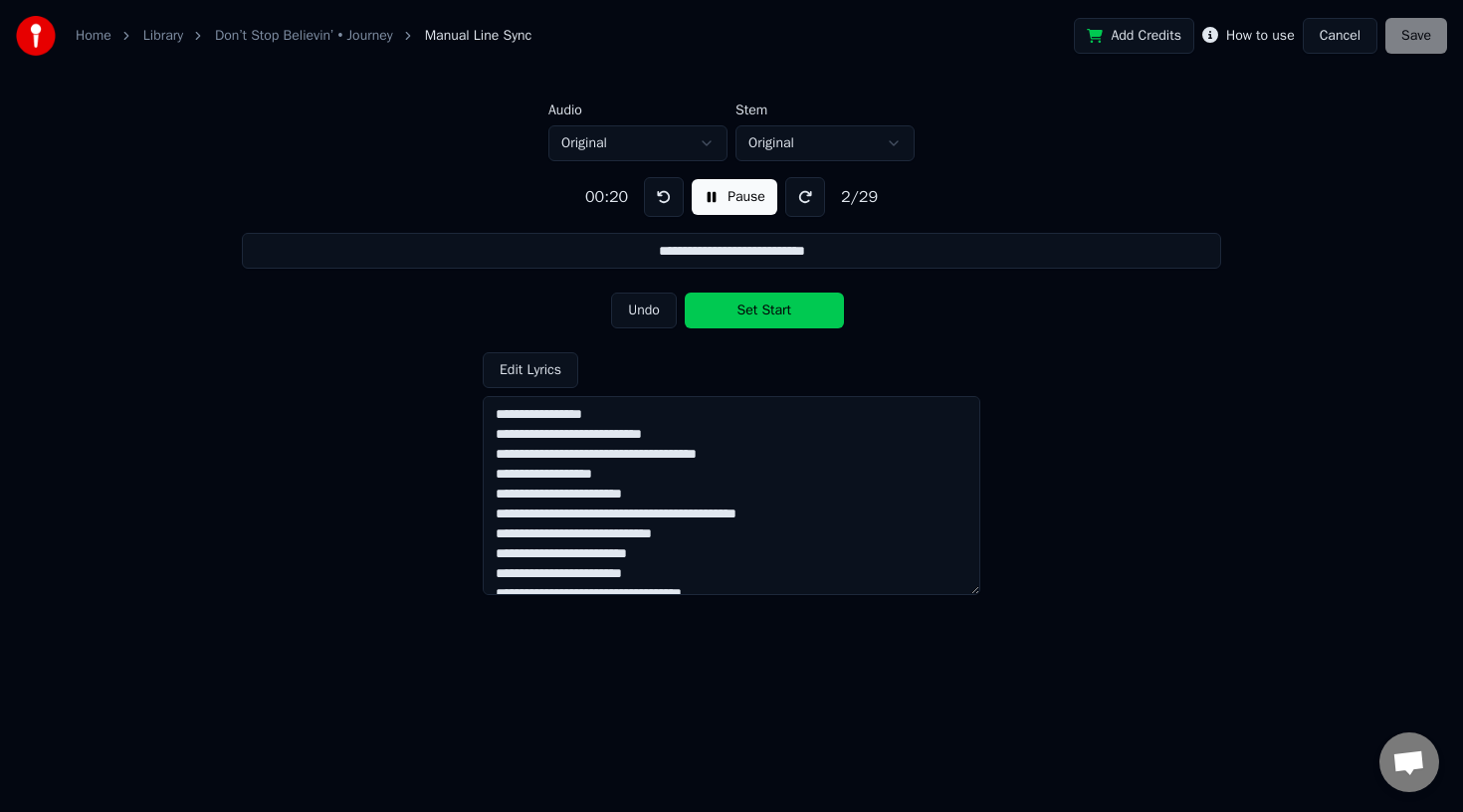 click on "Undo" at bounding box center (644, 310) 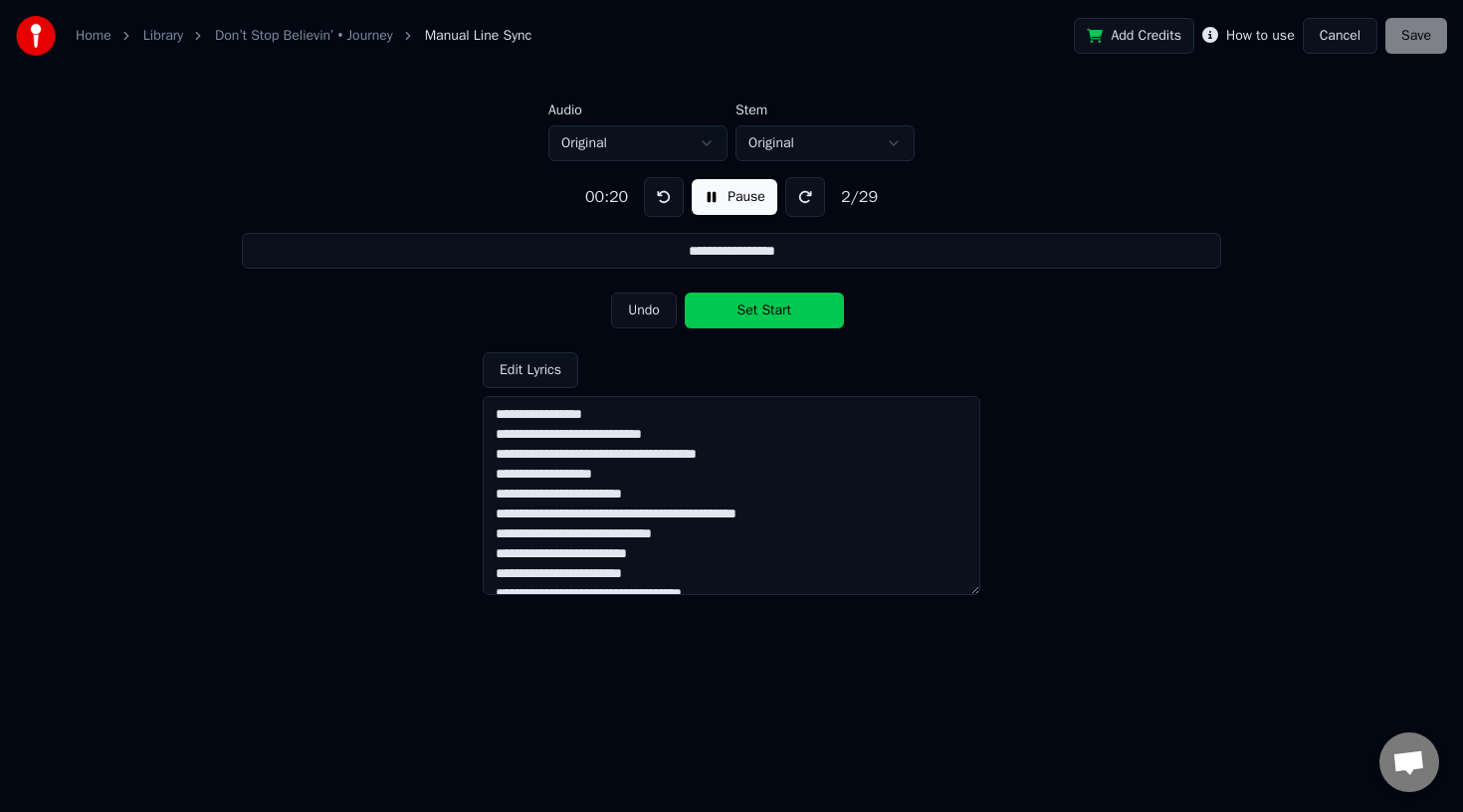 click on "Undo" at bounding box center [644, 310] 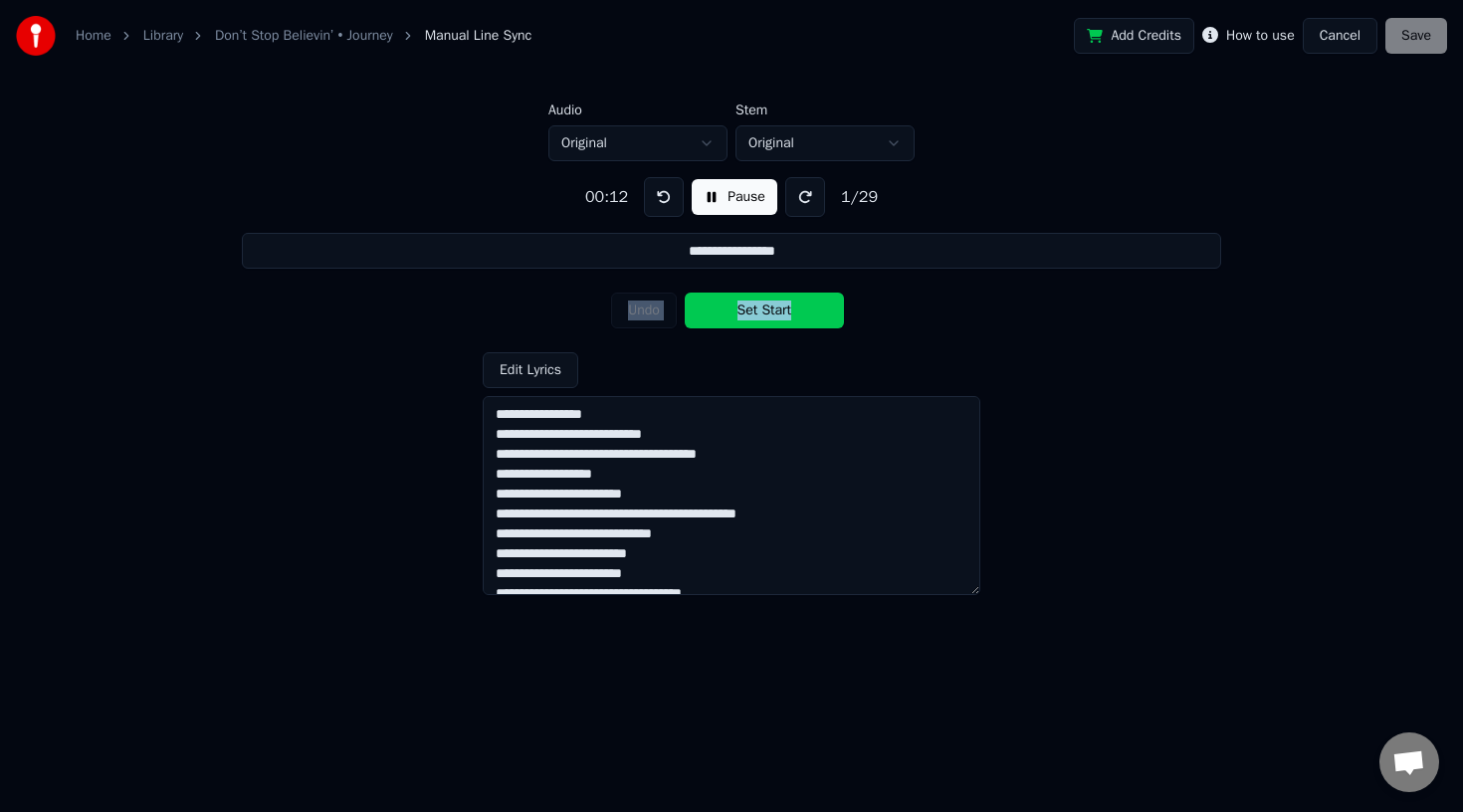 click on "Undo Set Start" at bounding box center (732, 310) 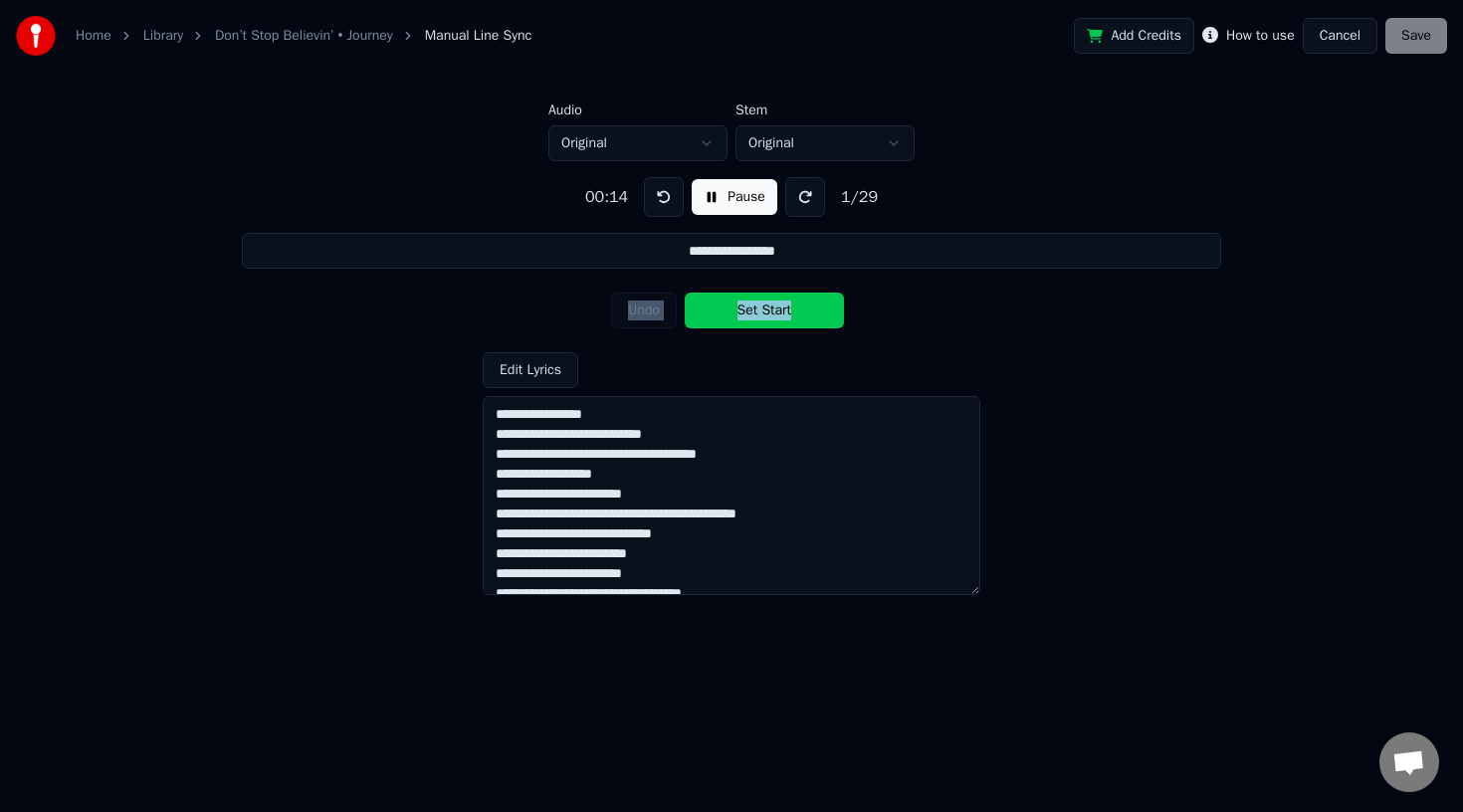 click on "Pause" at bounding box center (734, 197) 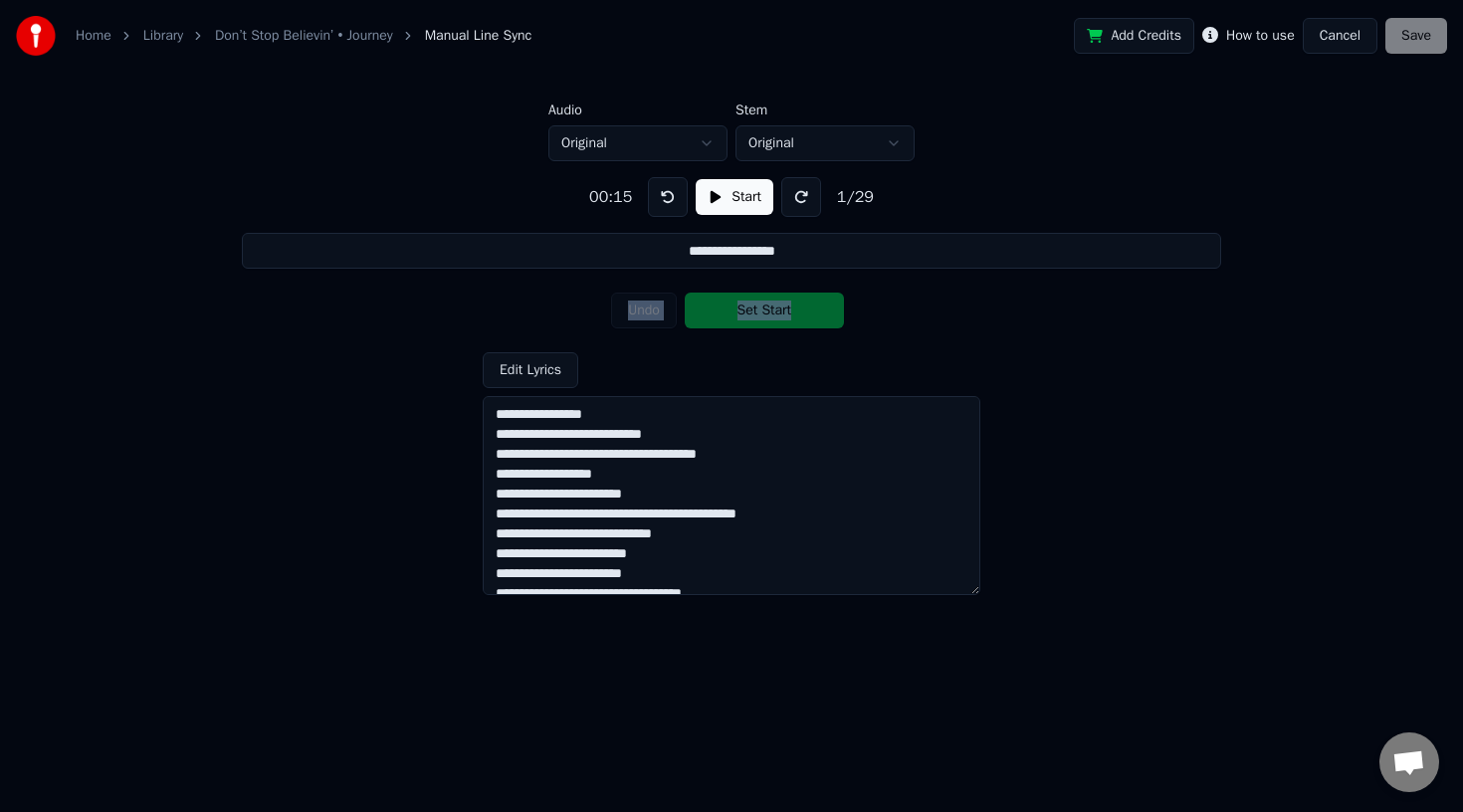 click at bounding box center [668, 197] 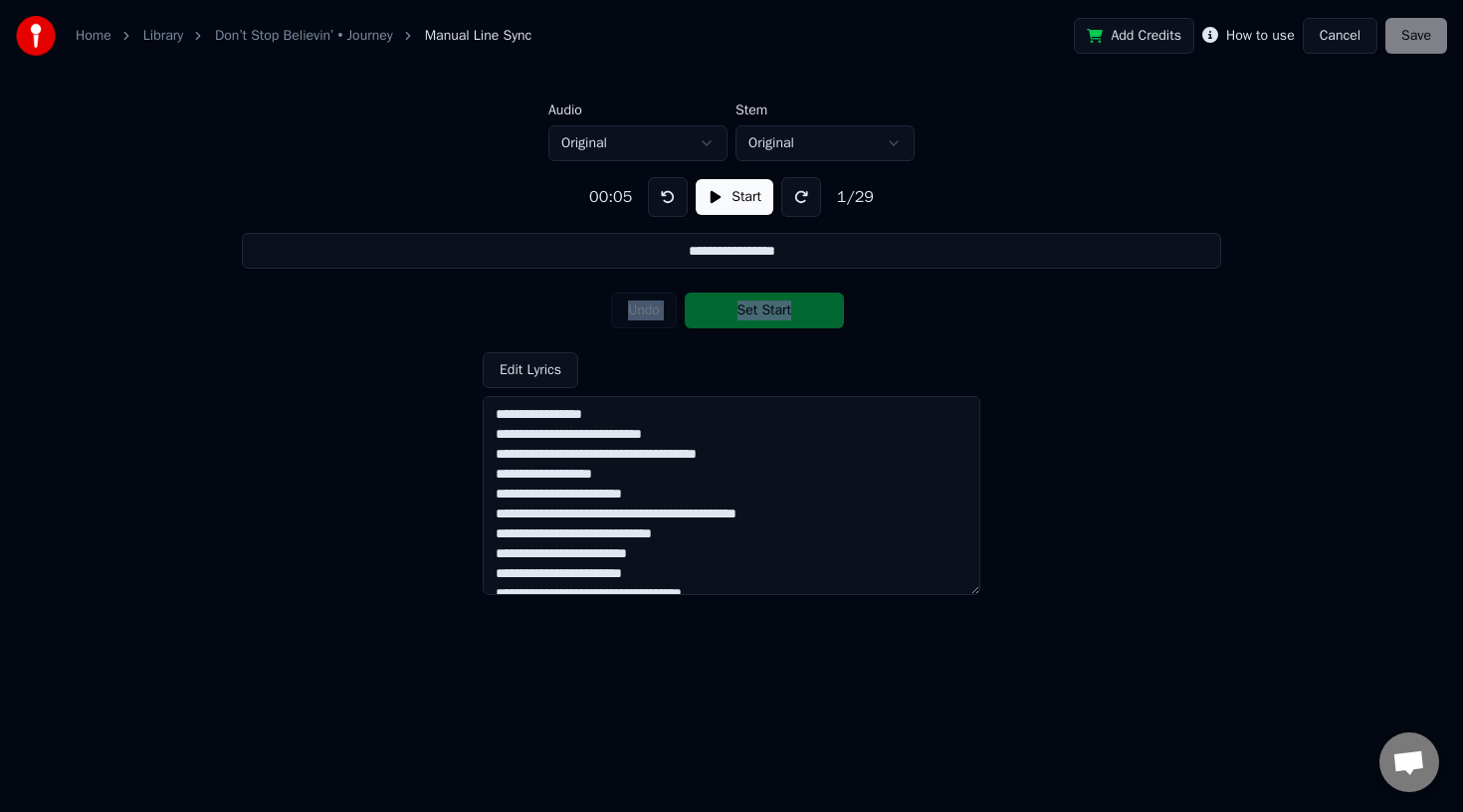click at bounding box center (668, 197) 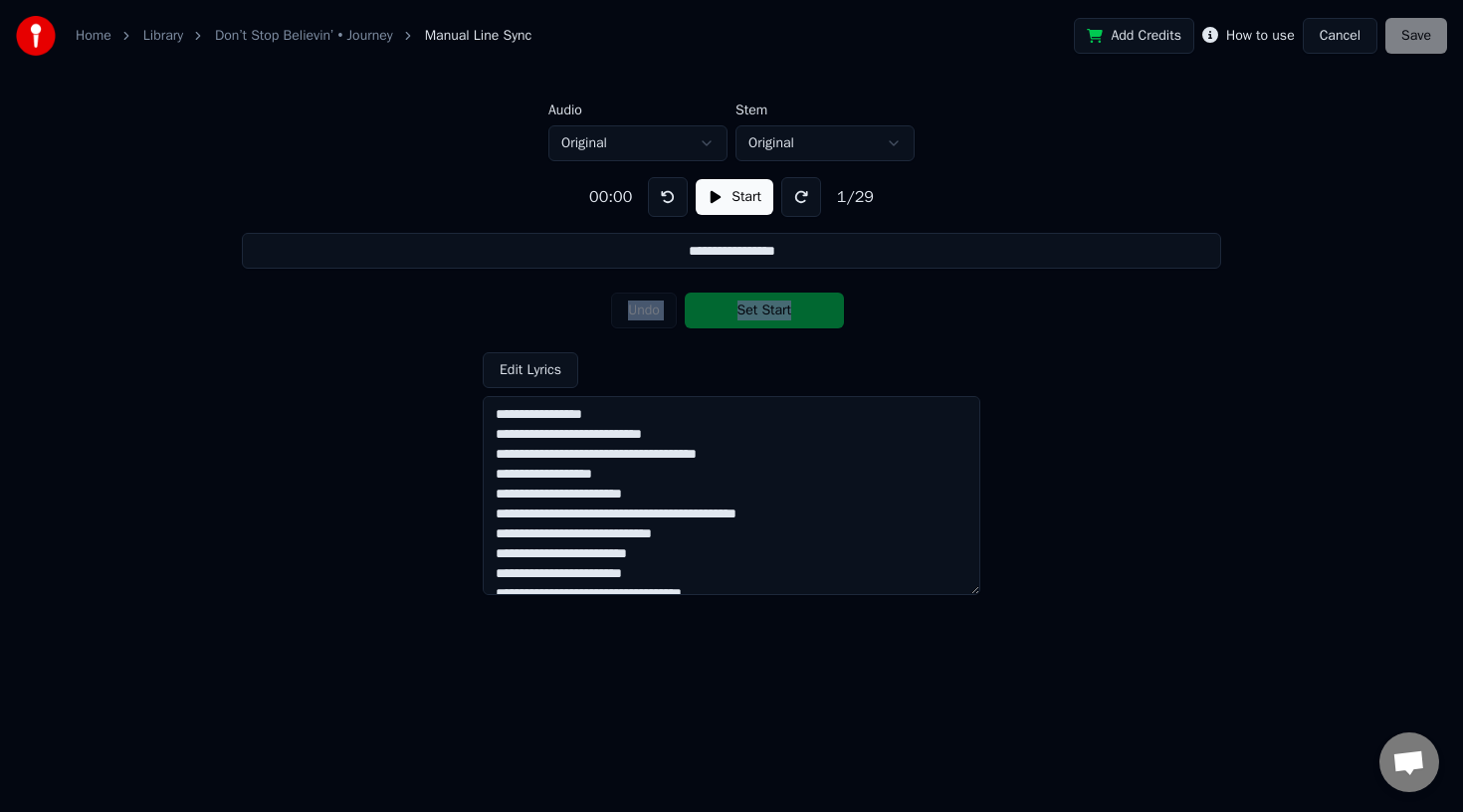 click at bounding box center (668, 197) 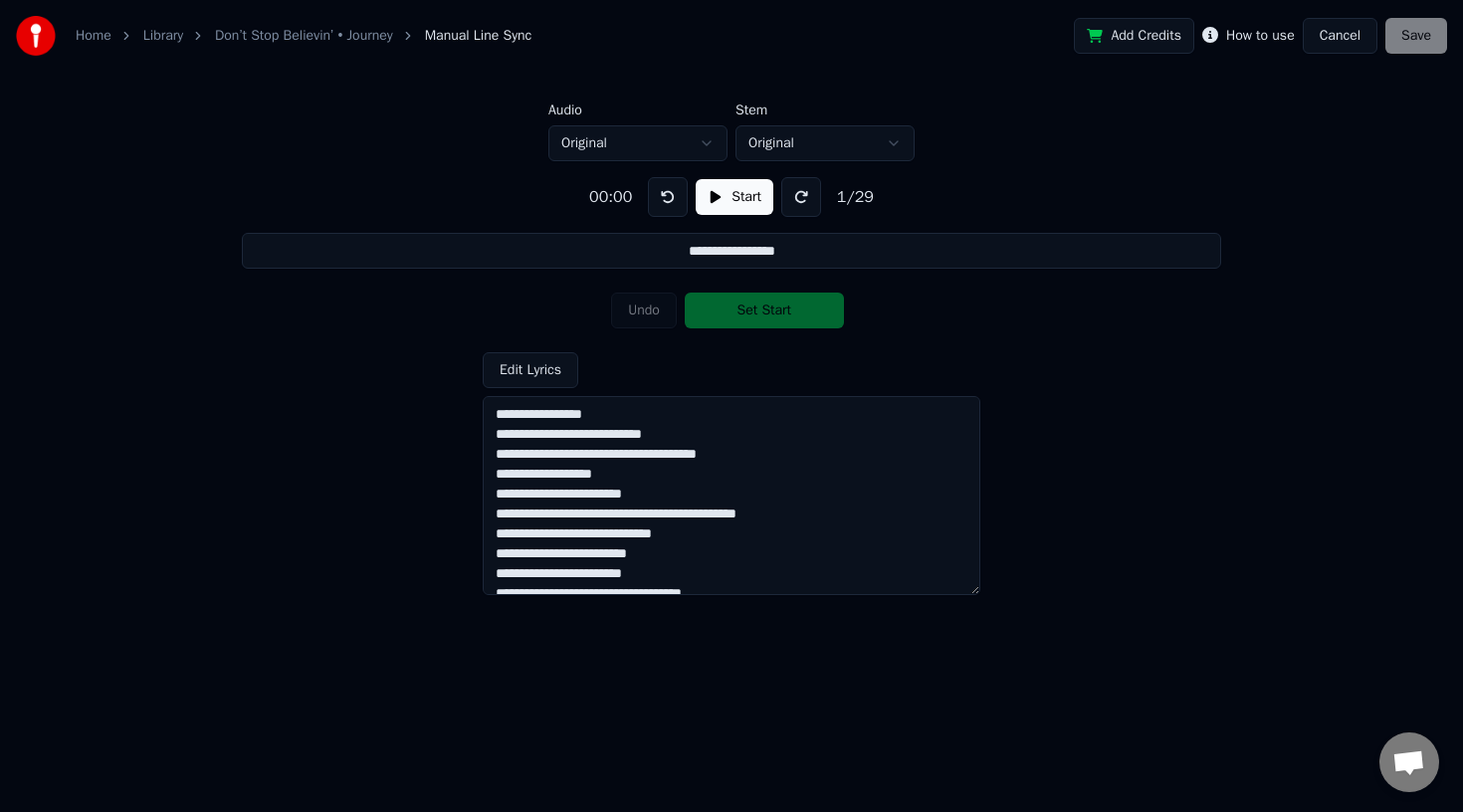 click on "Start" at bounding box center [734, 197] 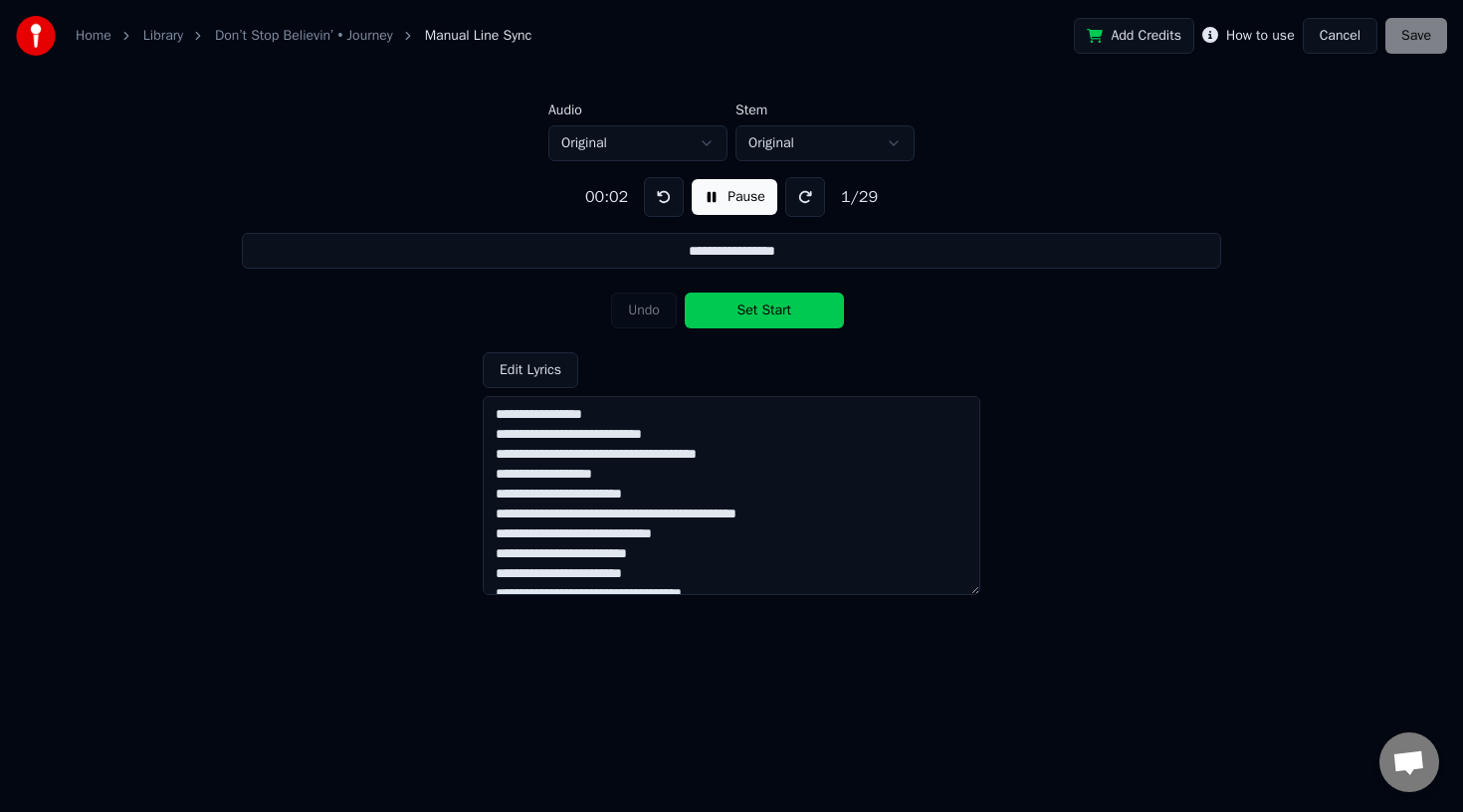 click at bounding box center (664, 197) 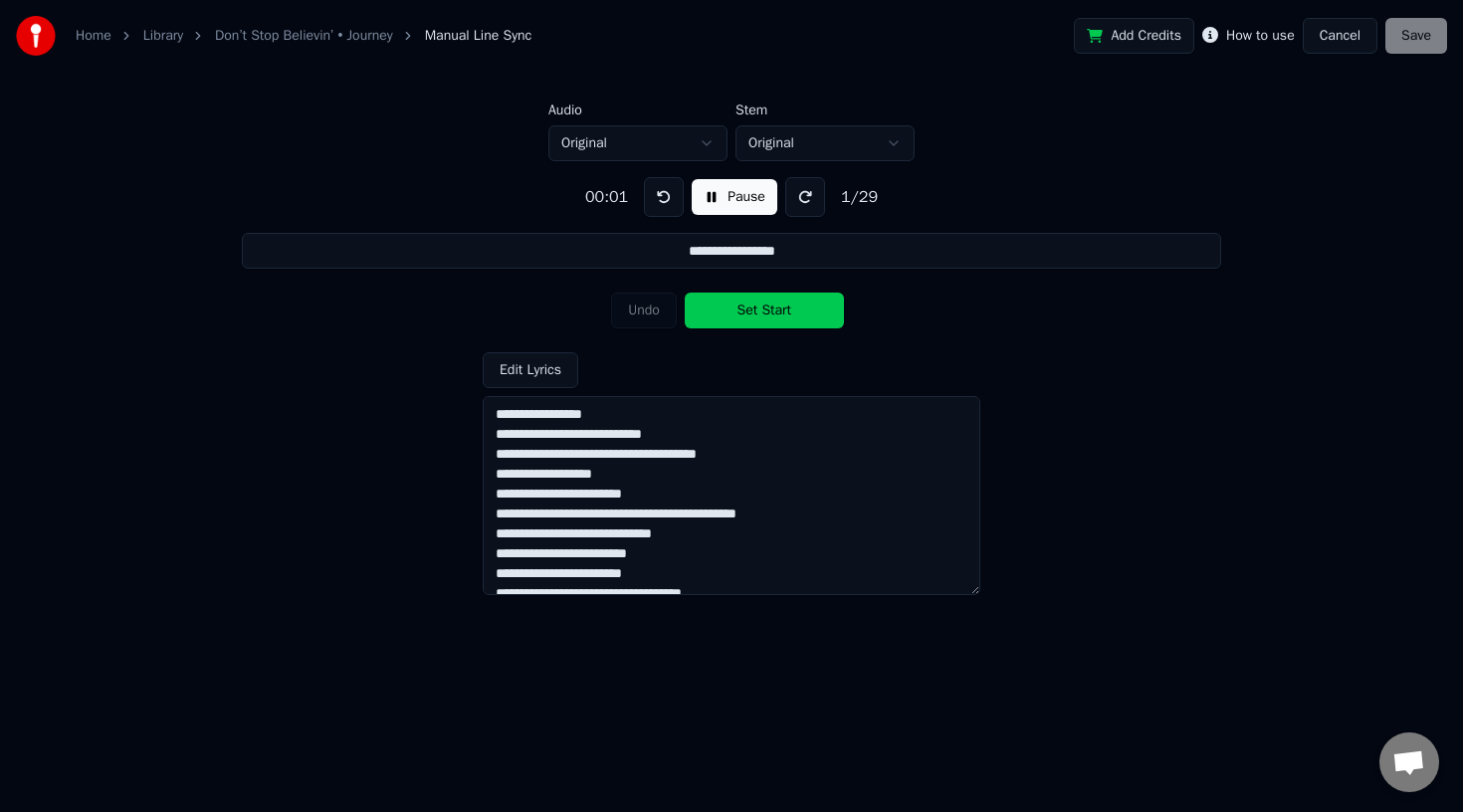 click at bounding box center [664, 197] 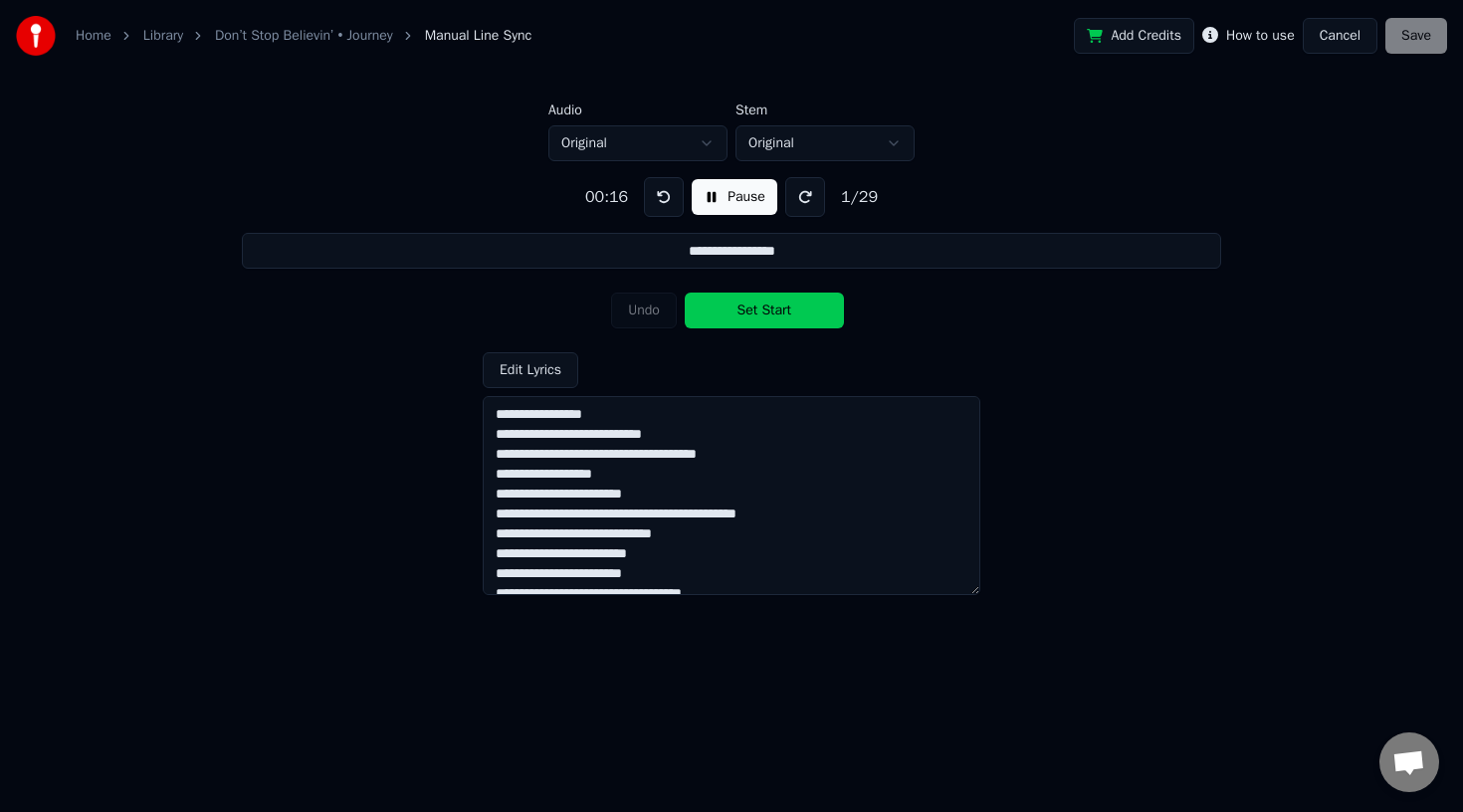 click on "Set Start" at bounding box center [764, 310] 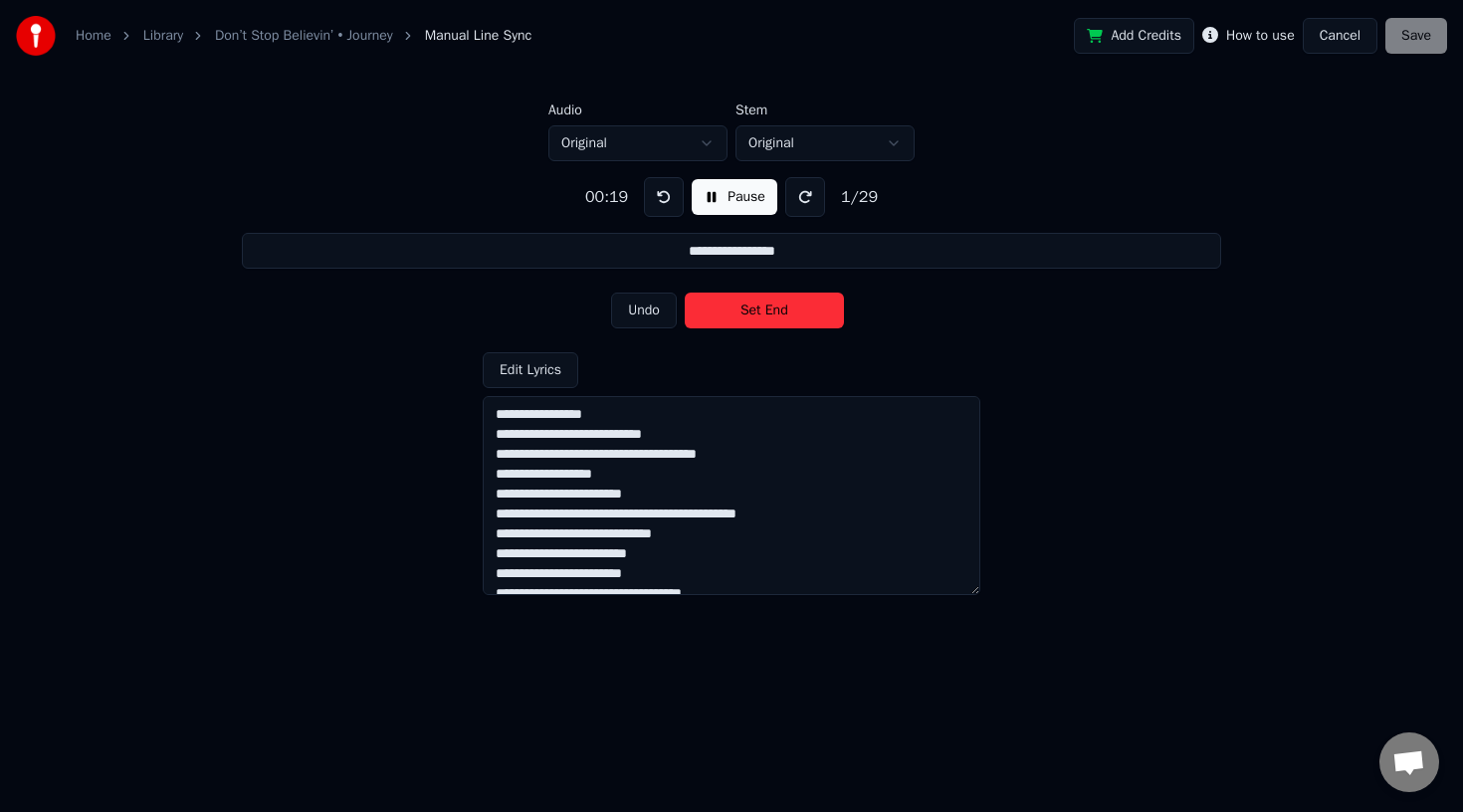 click on "Set End" at bounding box center (764, 310) 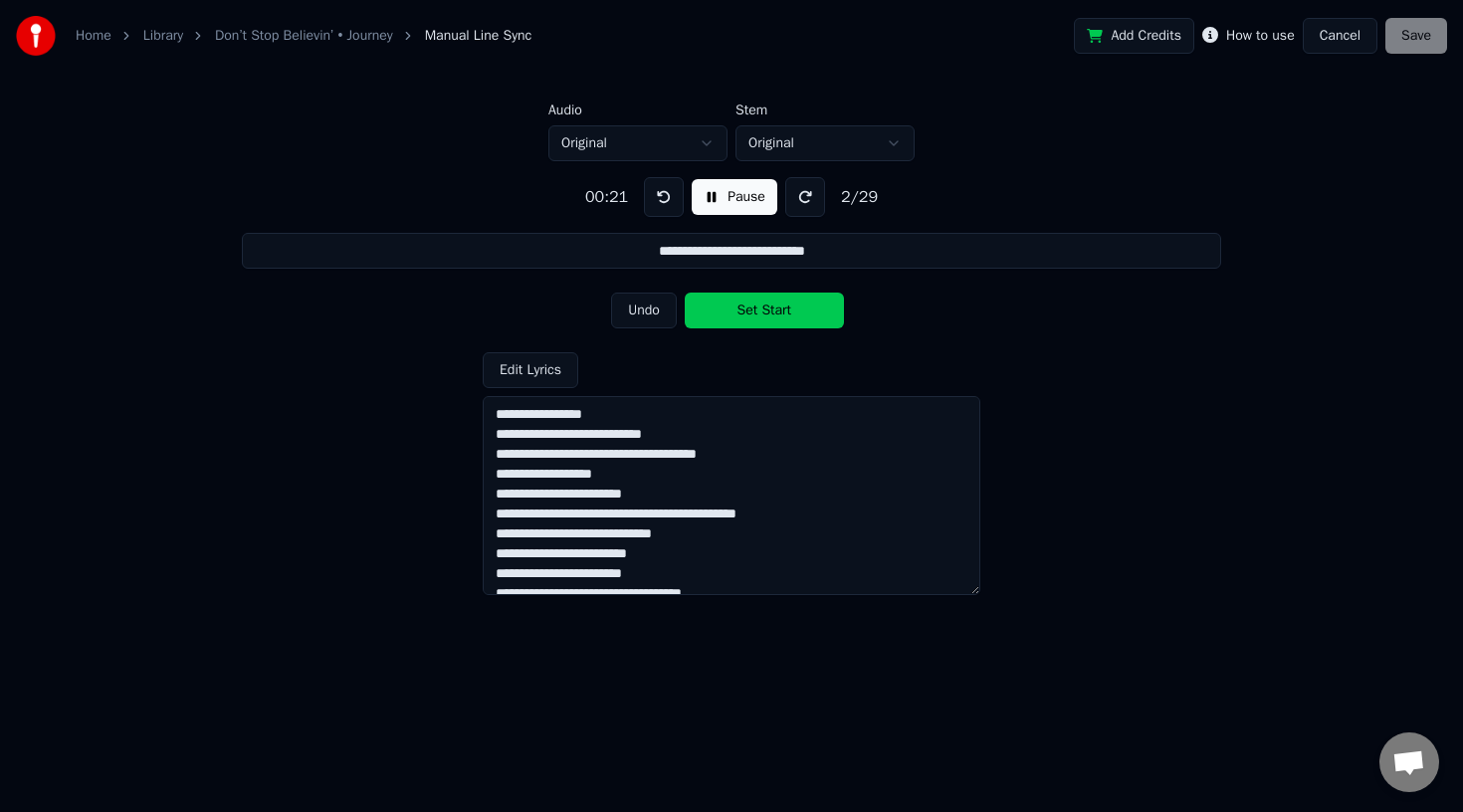 click on "Set Start" at bounding box center [764, 310] 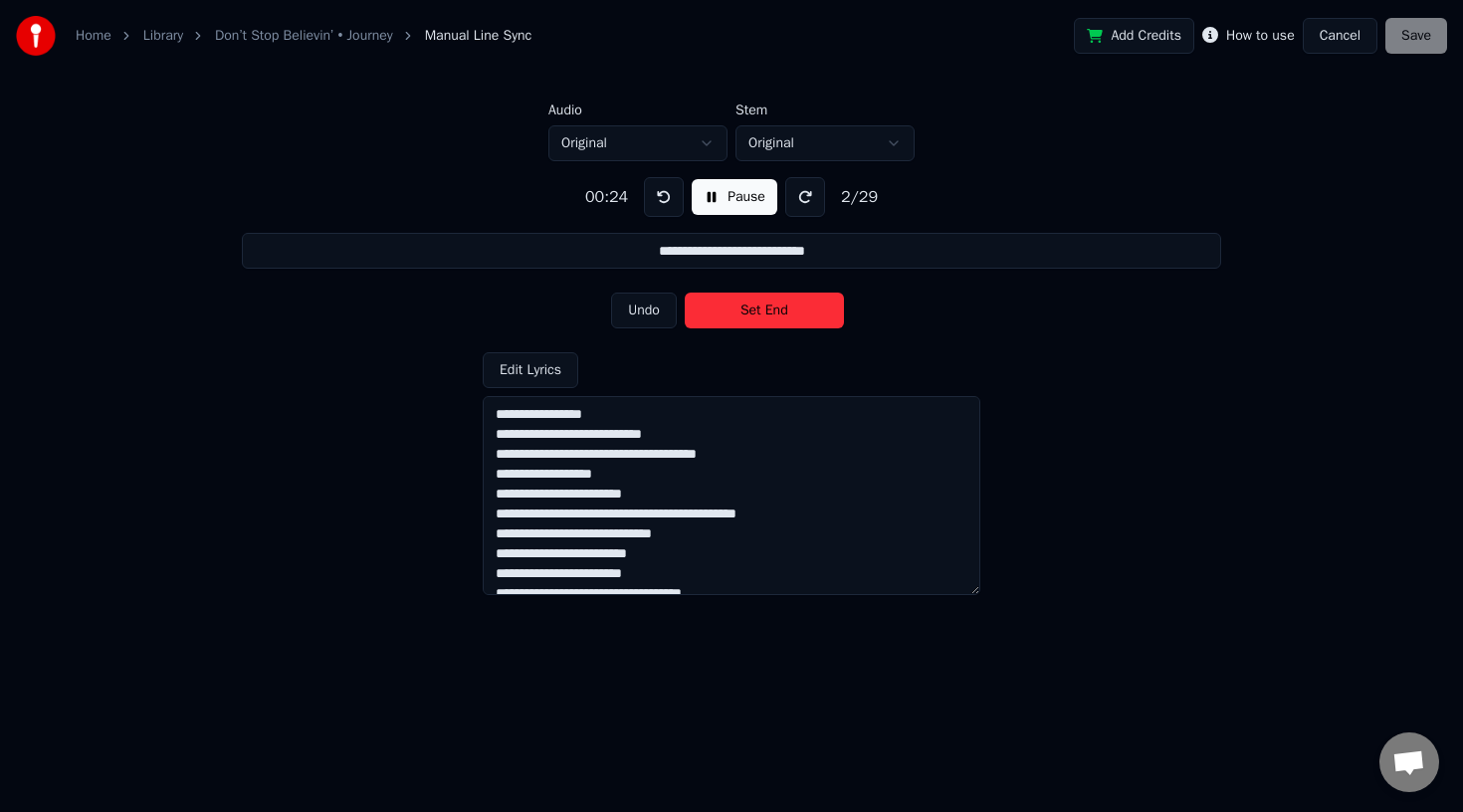 click on "Set End" at bounding box center [764, 310] 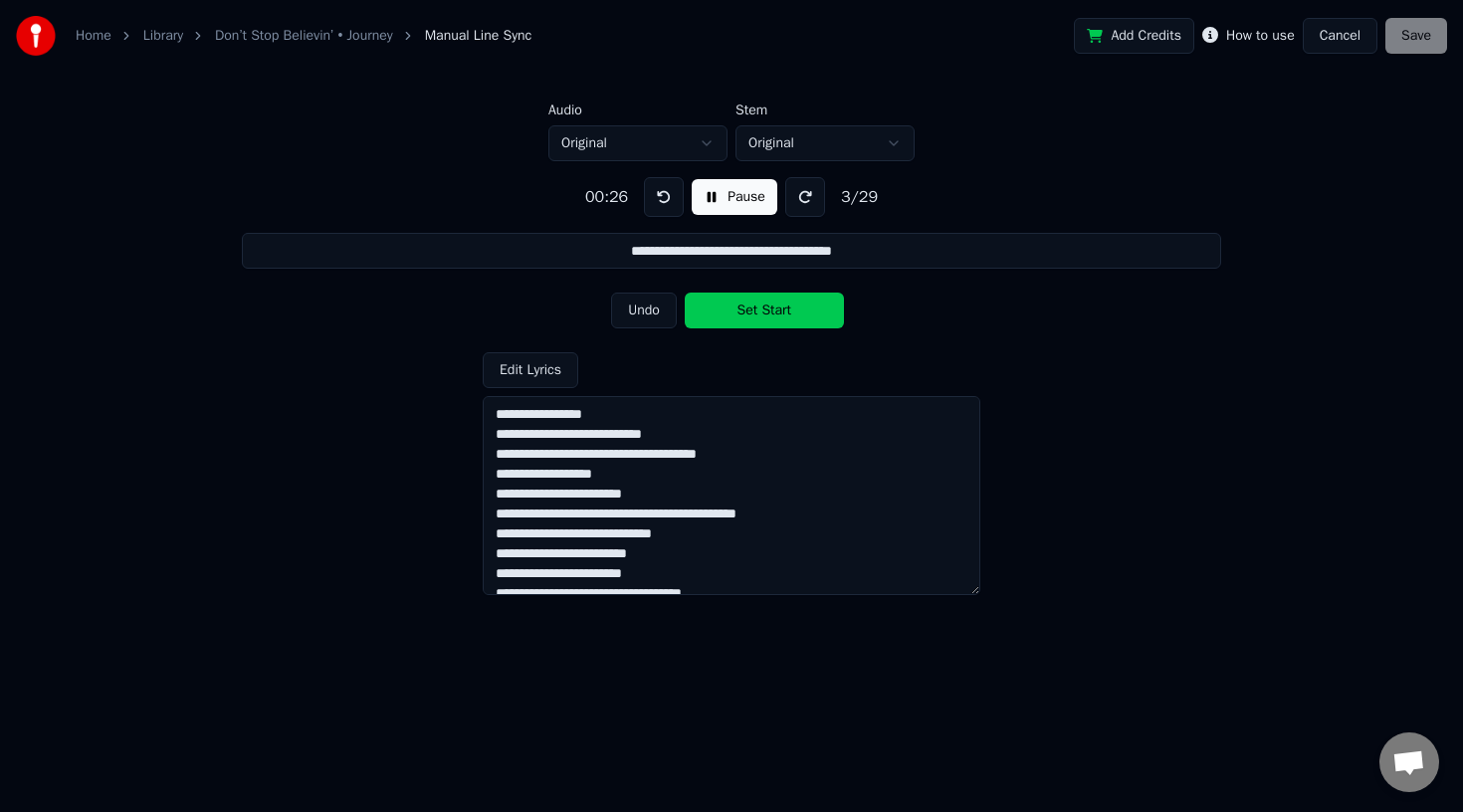 click on "Set Start" at bounding box center (764, 310) 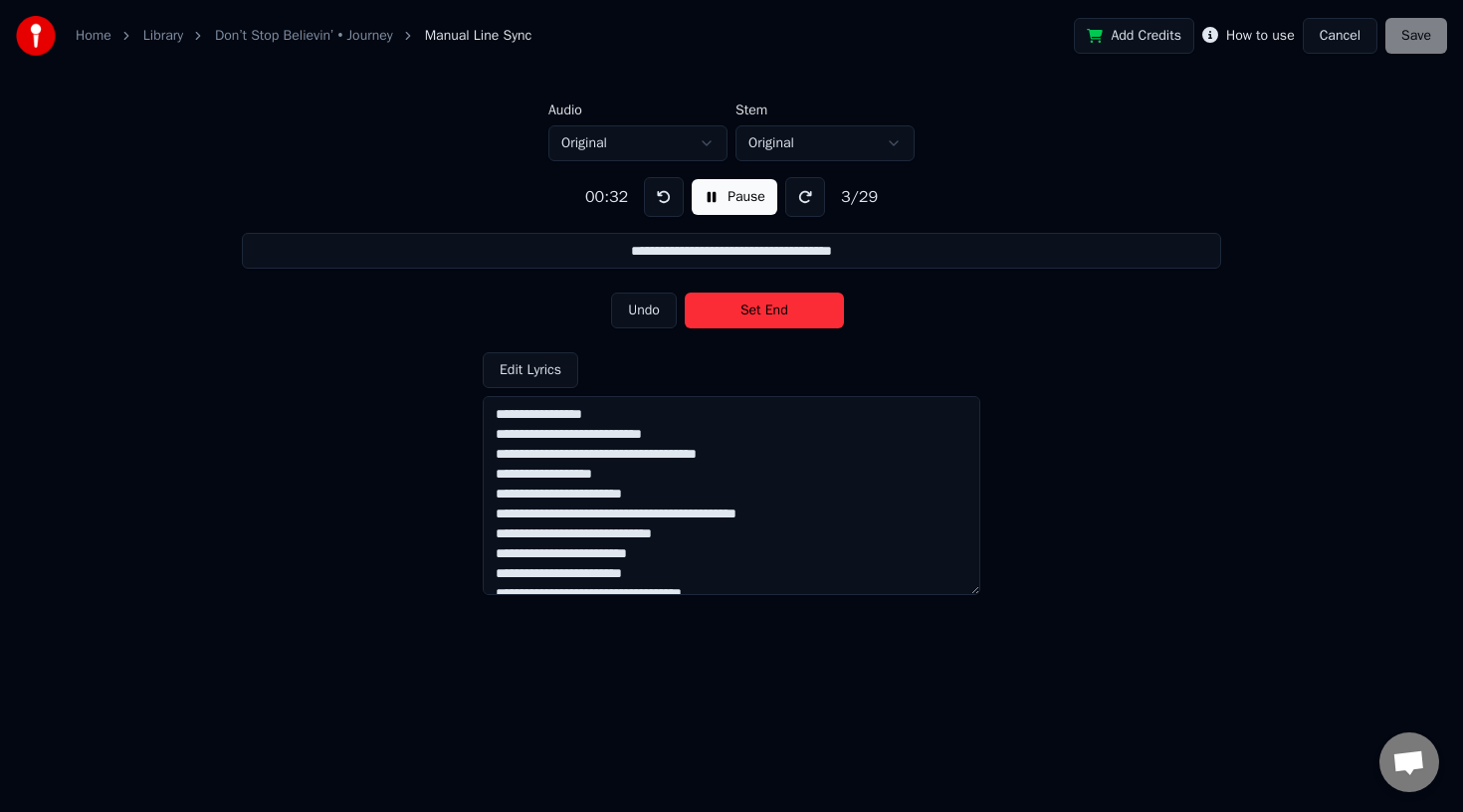 click on "Set End" at bounding box center [764, 310] 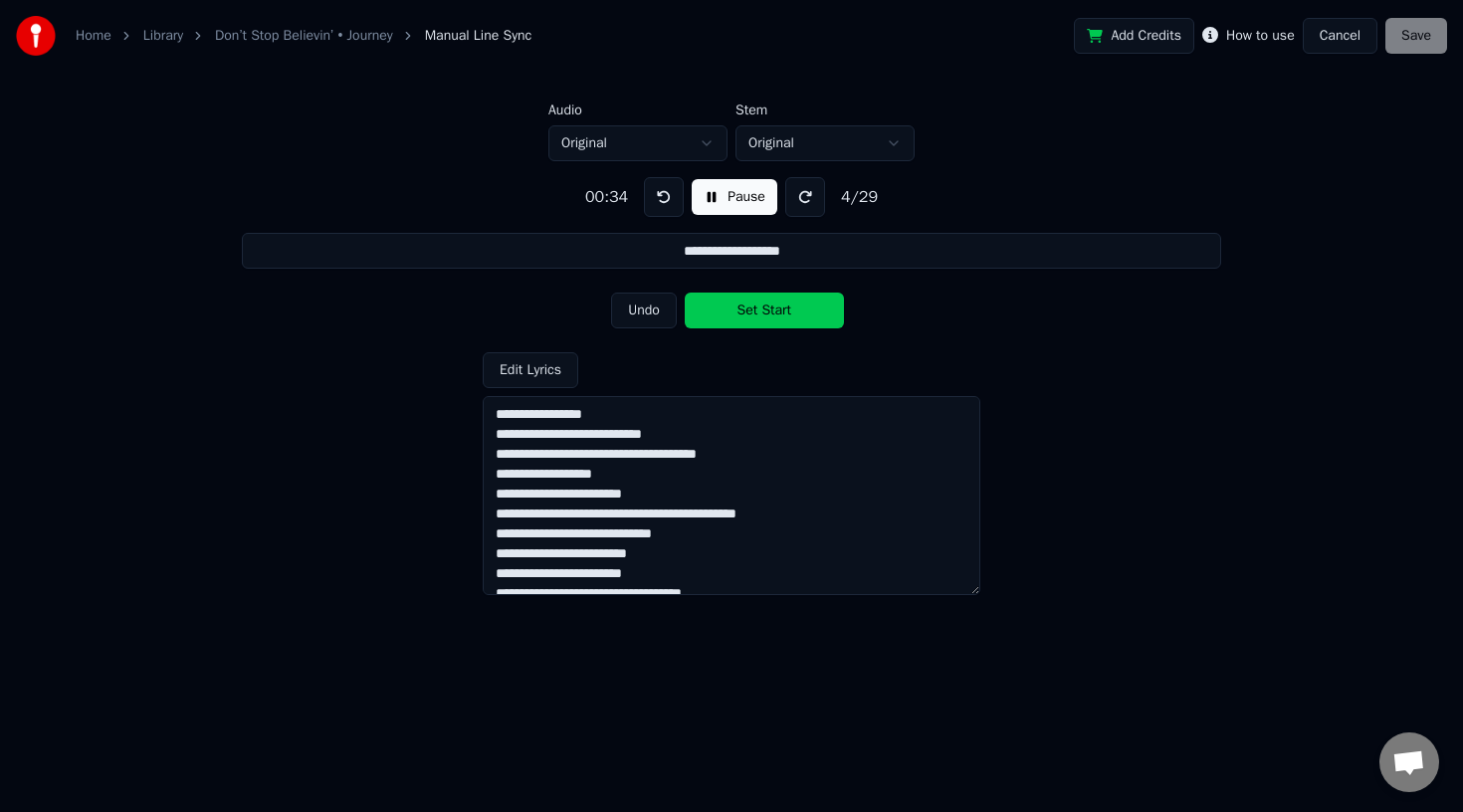 click on "Set Start" at bounding box center [764, 310] 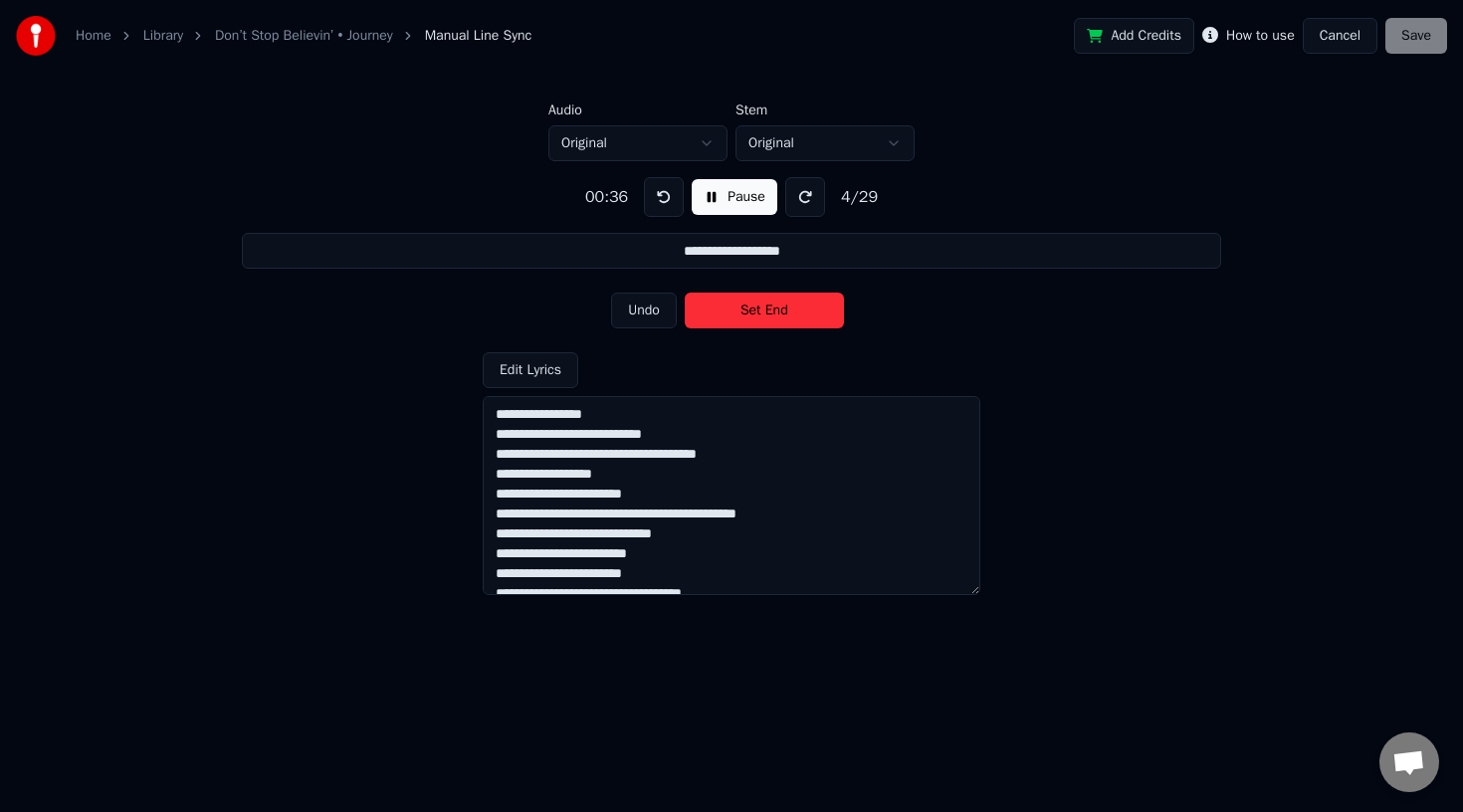 click on "Set End" at bounding box center (764, 310) 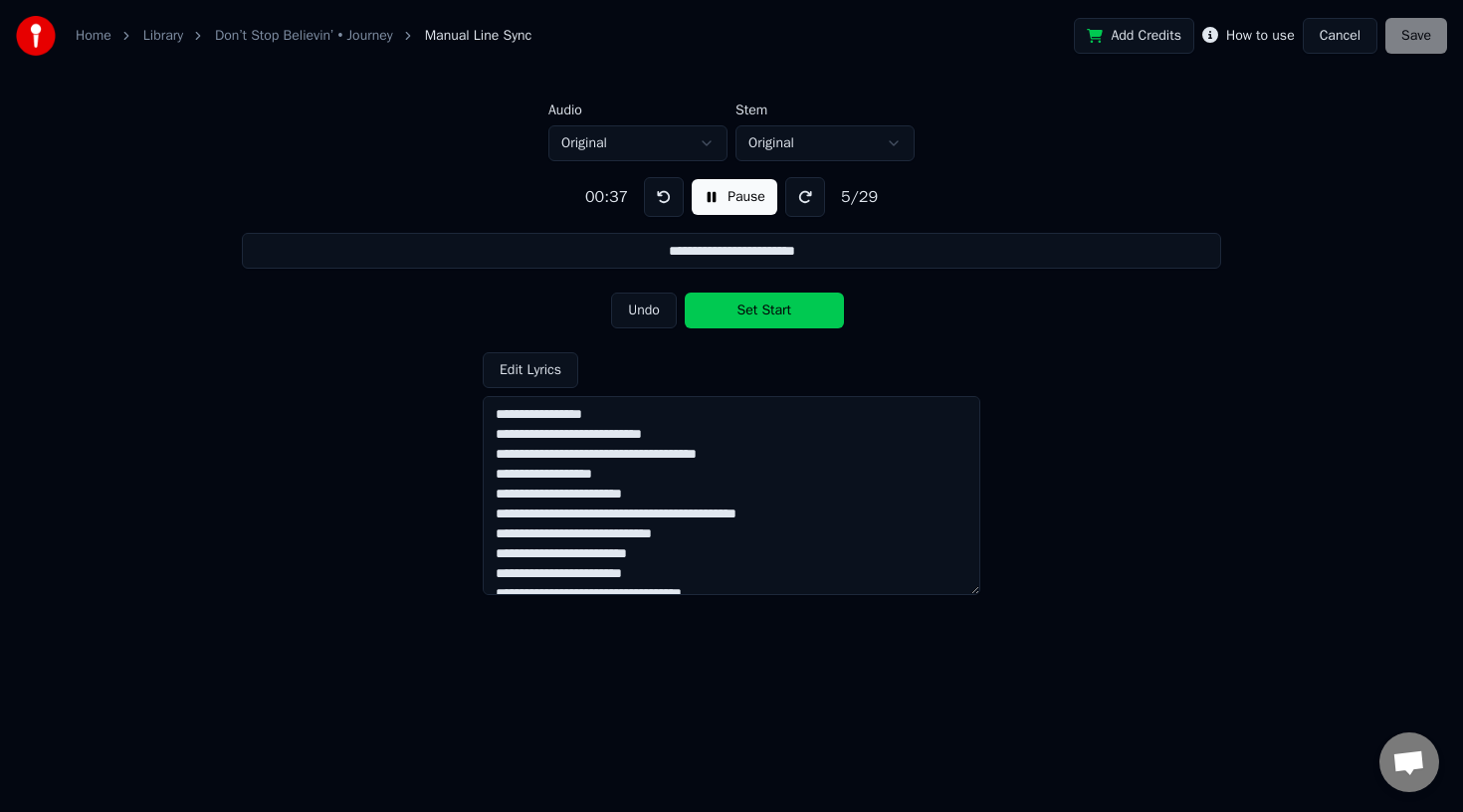 click on "Set Start" at bounding box center [764, 310] 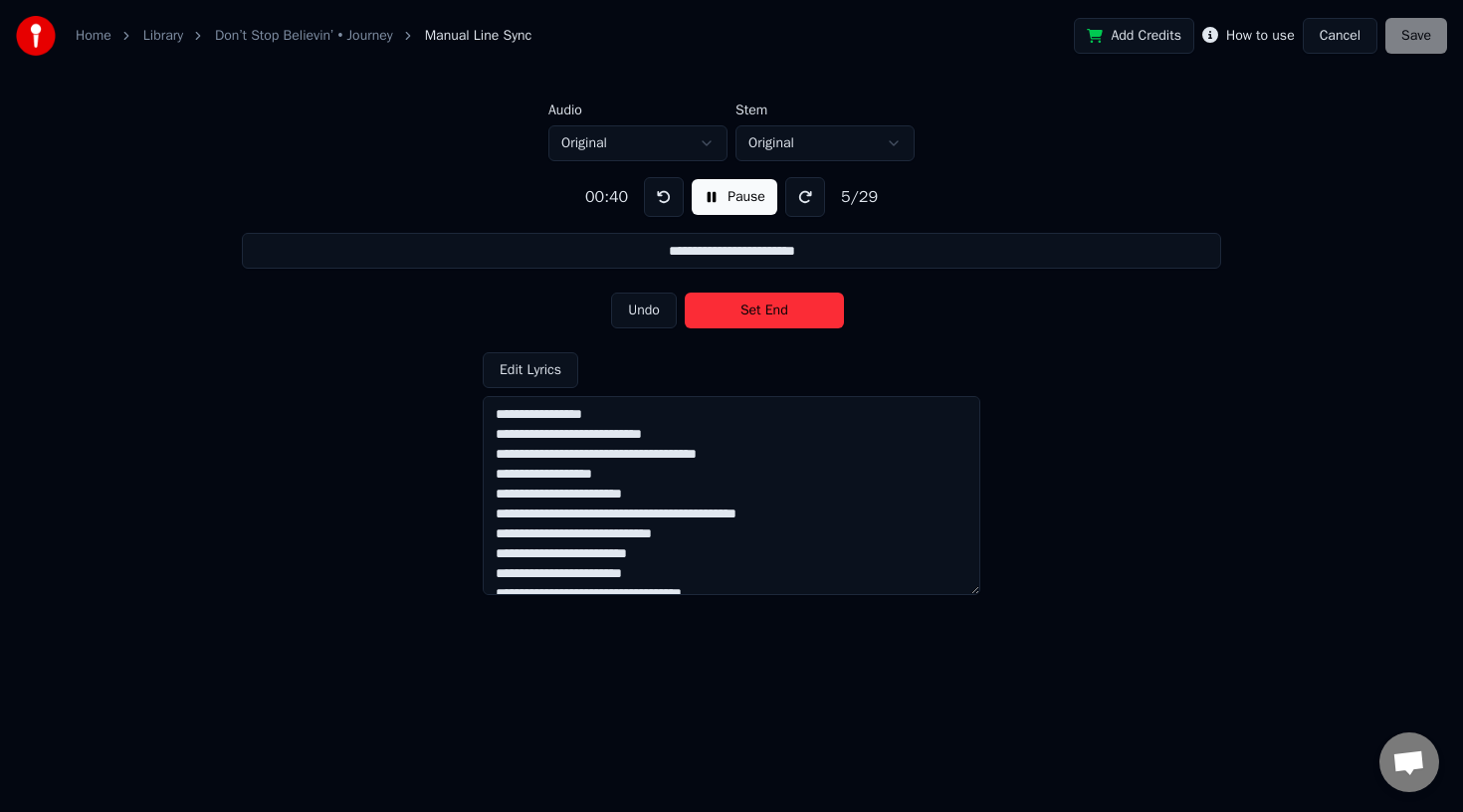 click on "Set End" at bounding box center [764, 310] 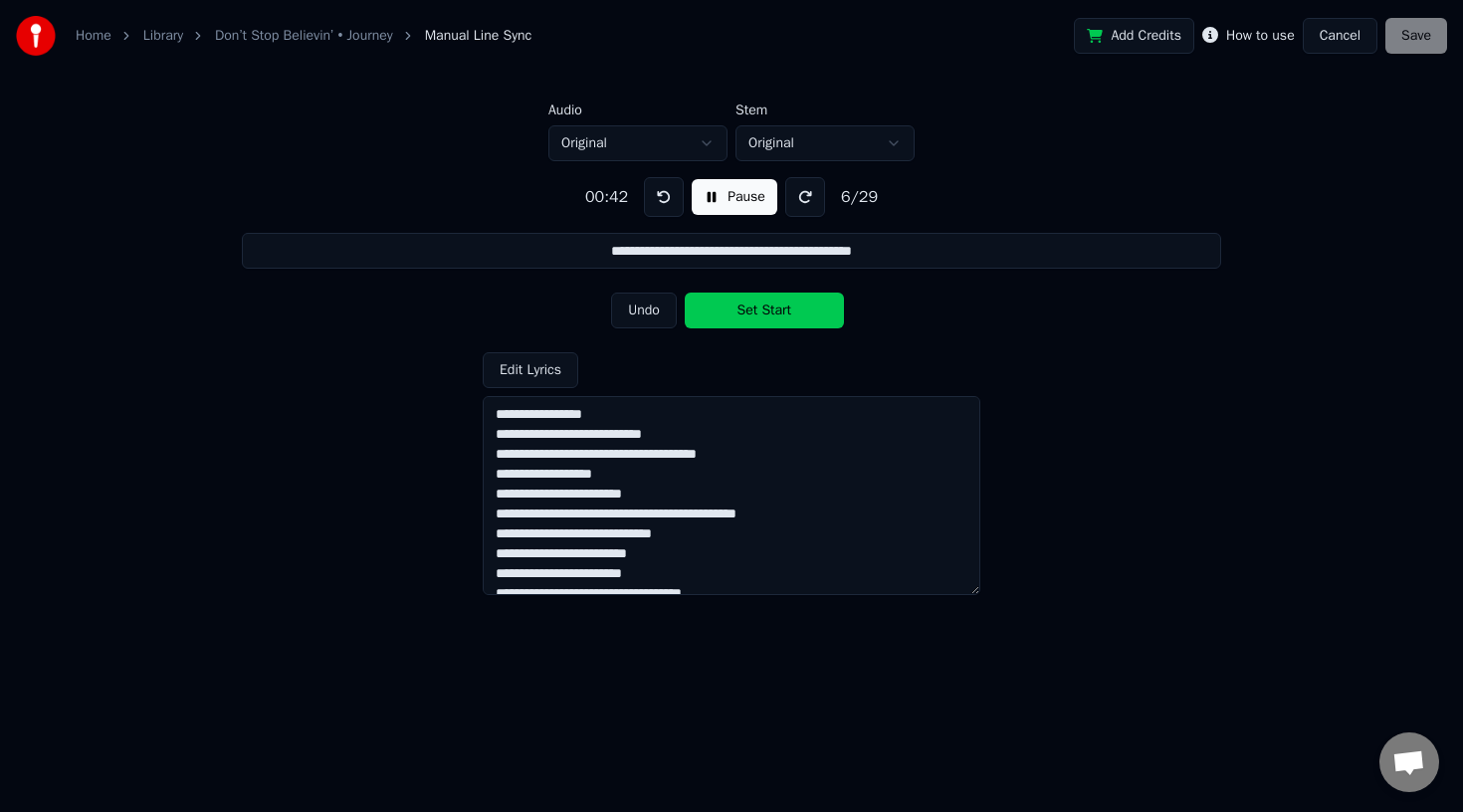 click on "Set Start" at bounding box center [764, 310] 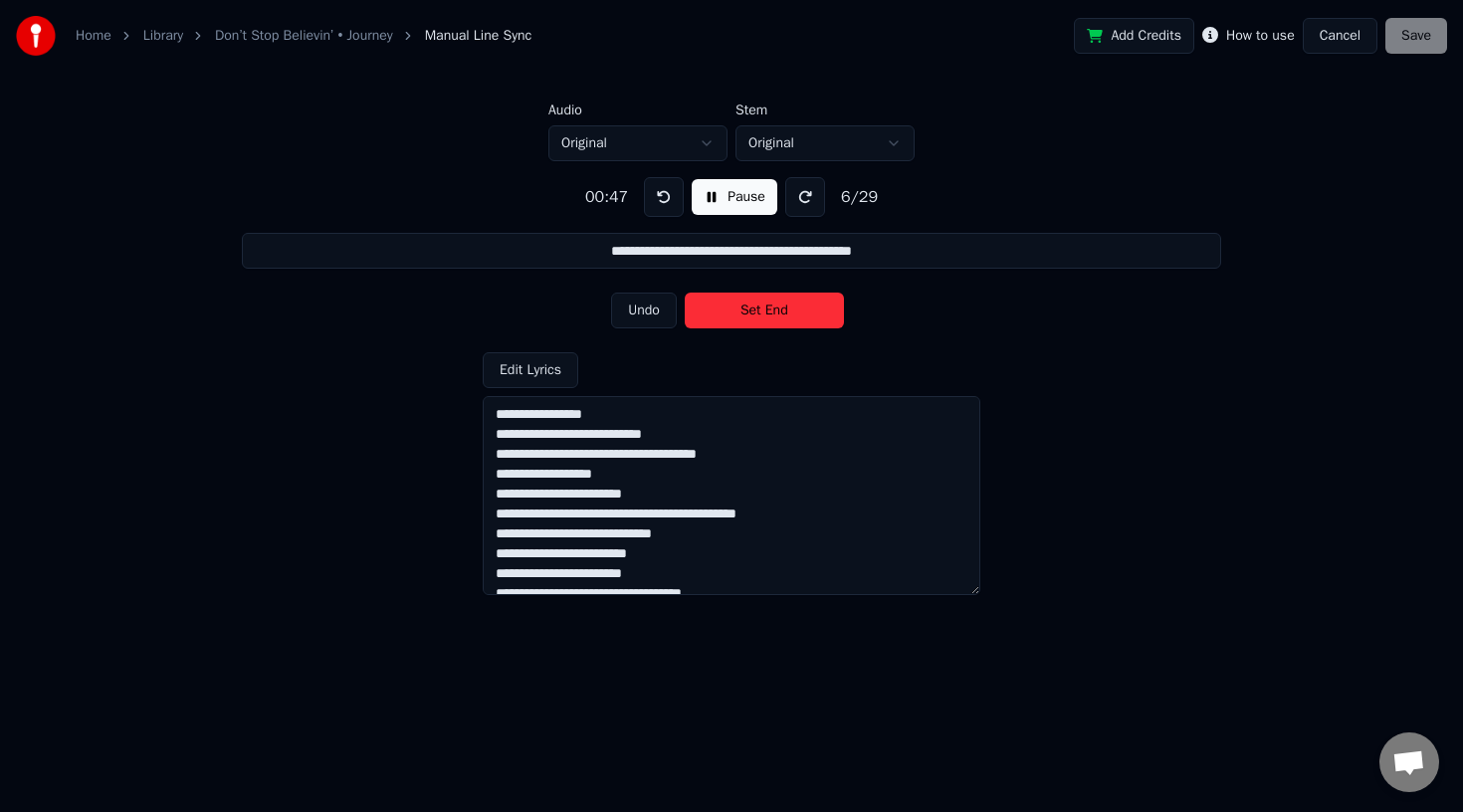 click on "Set End" at bounding box center (764, 310) 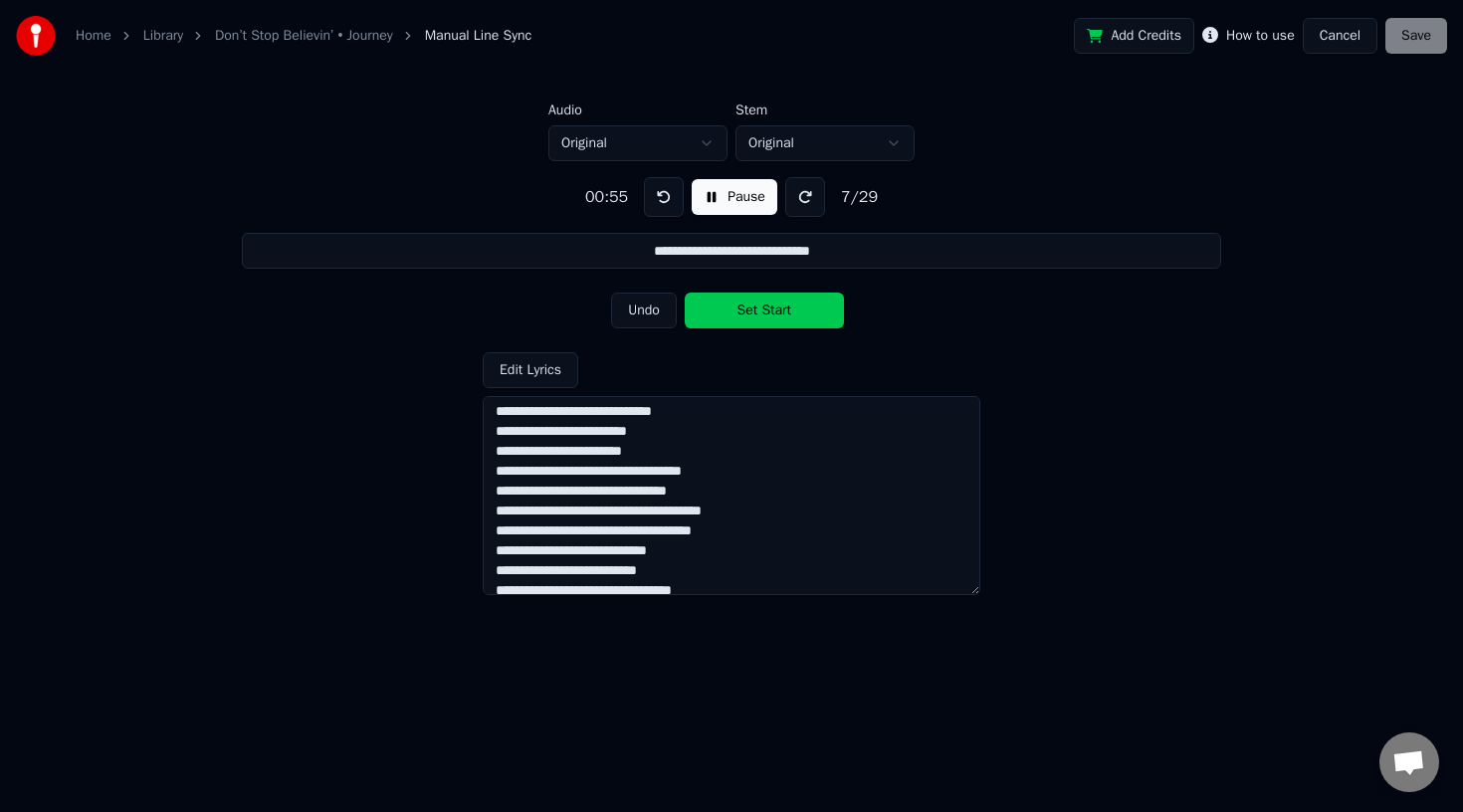 scroll, scrollTop: 115, scrollLeft: 0, axis: vertical 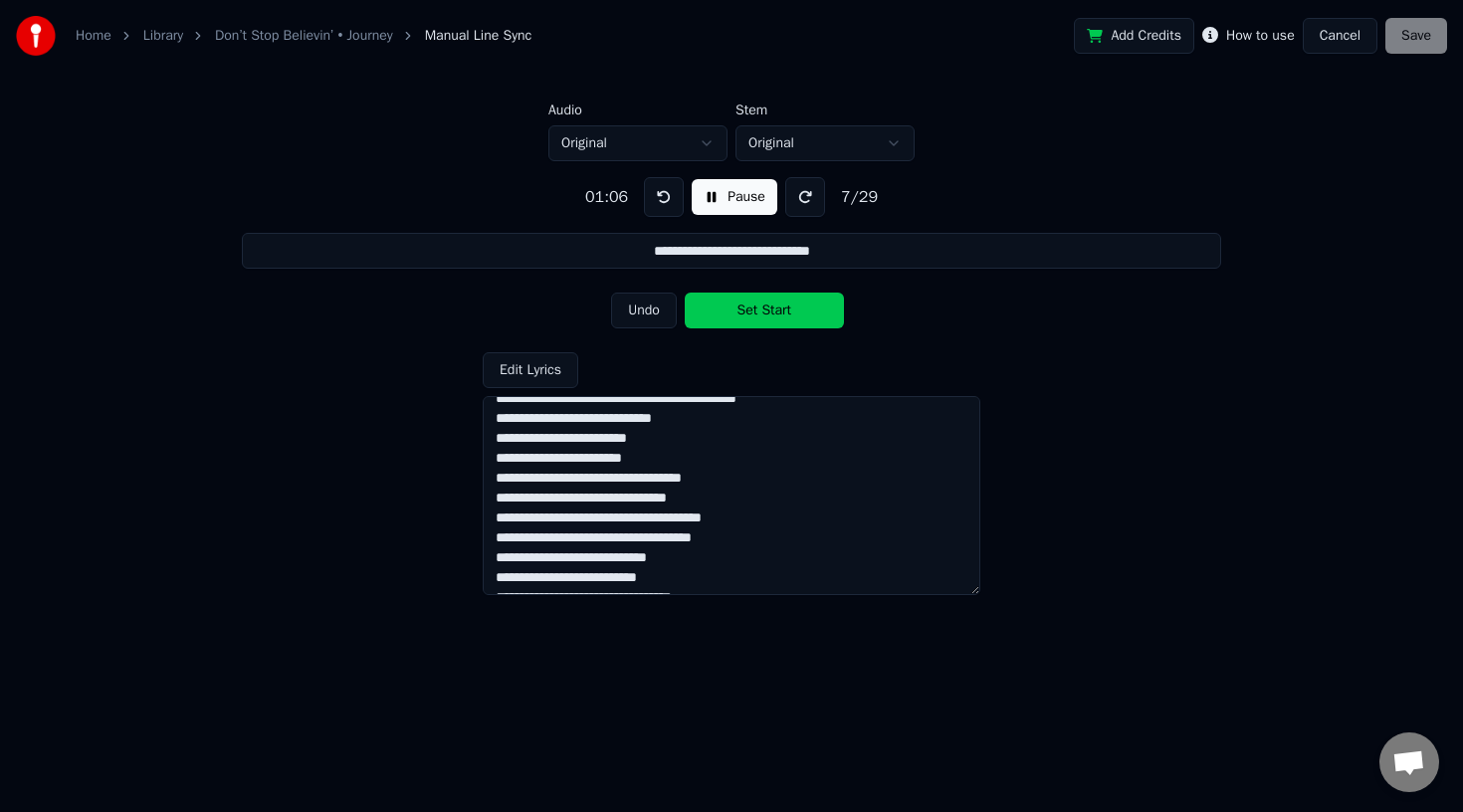 click on "Set Start" at bounding box center (764, 310) 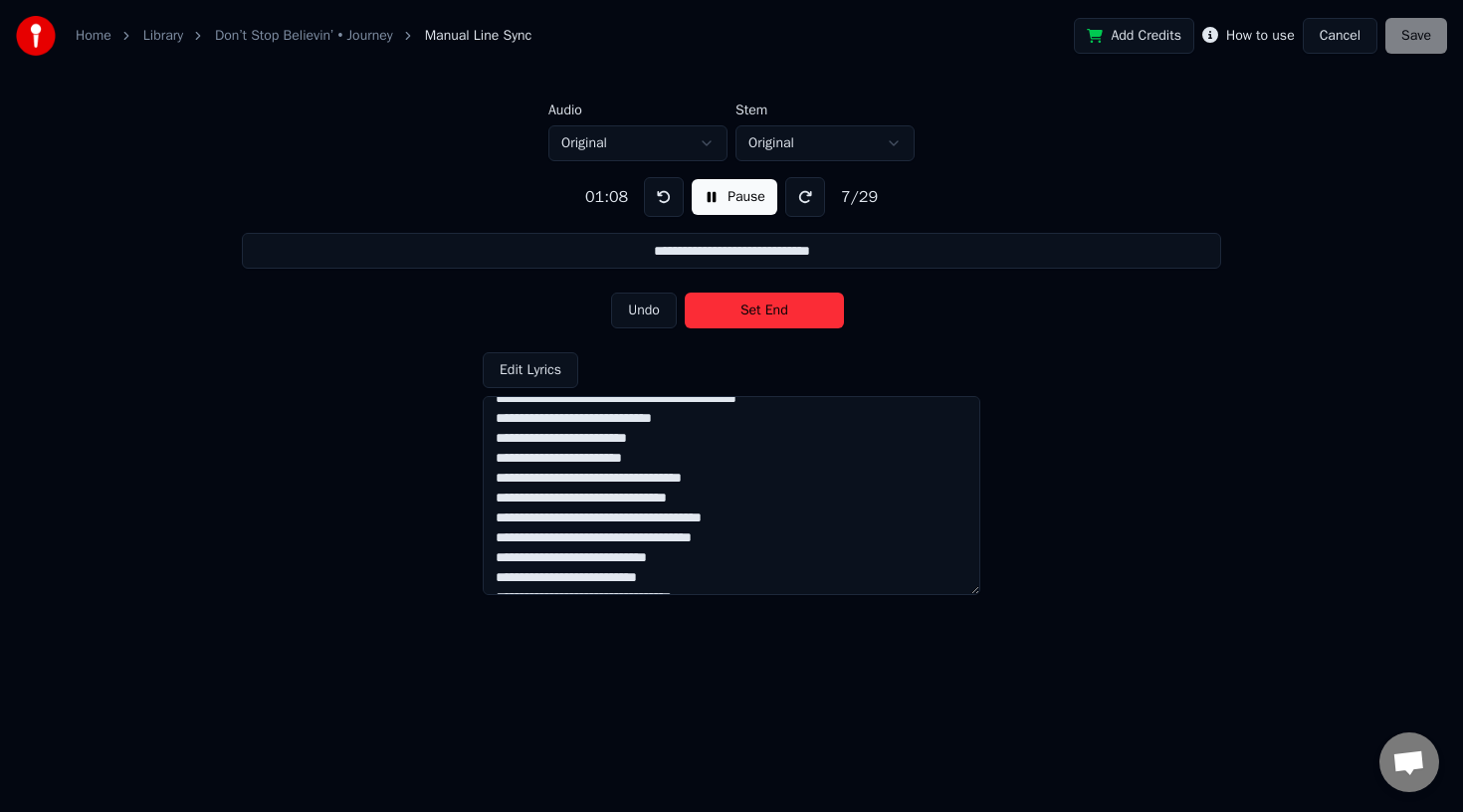 click on "Set End" at bounding box center (764, 310) 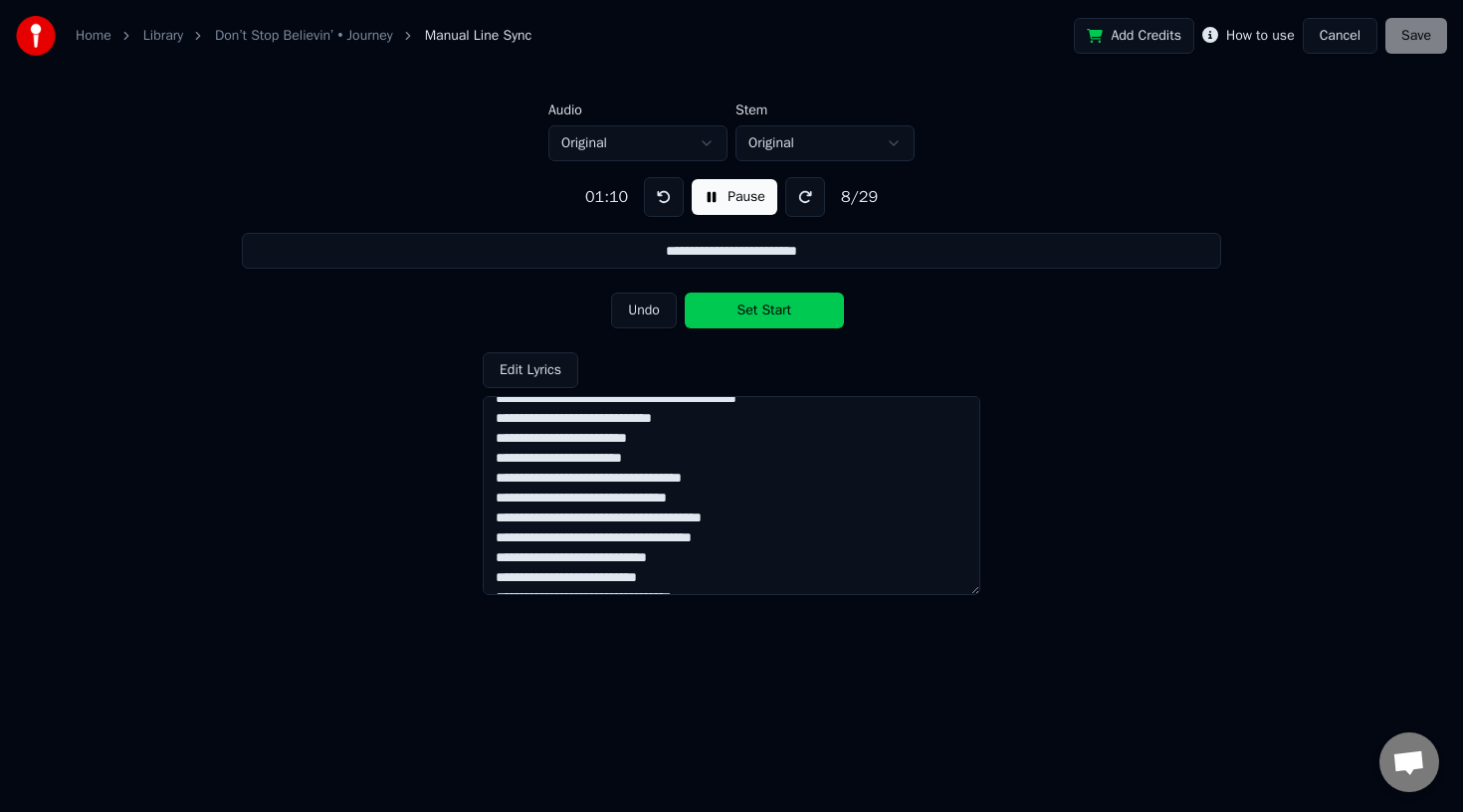 click on "Set Start" at bounding box center [764, 310] 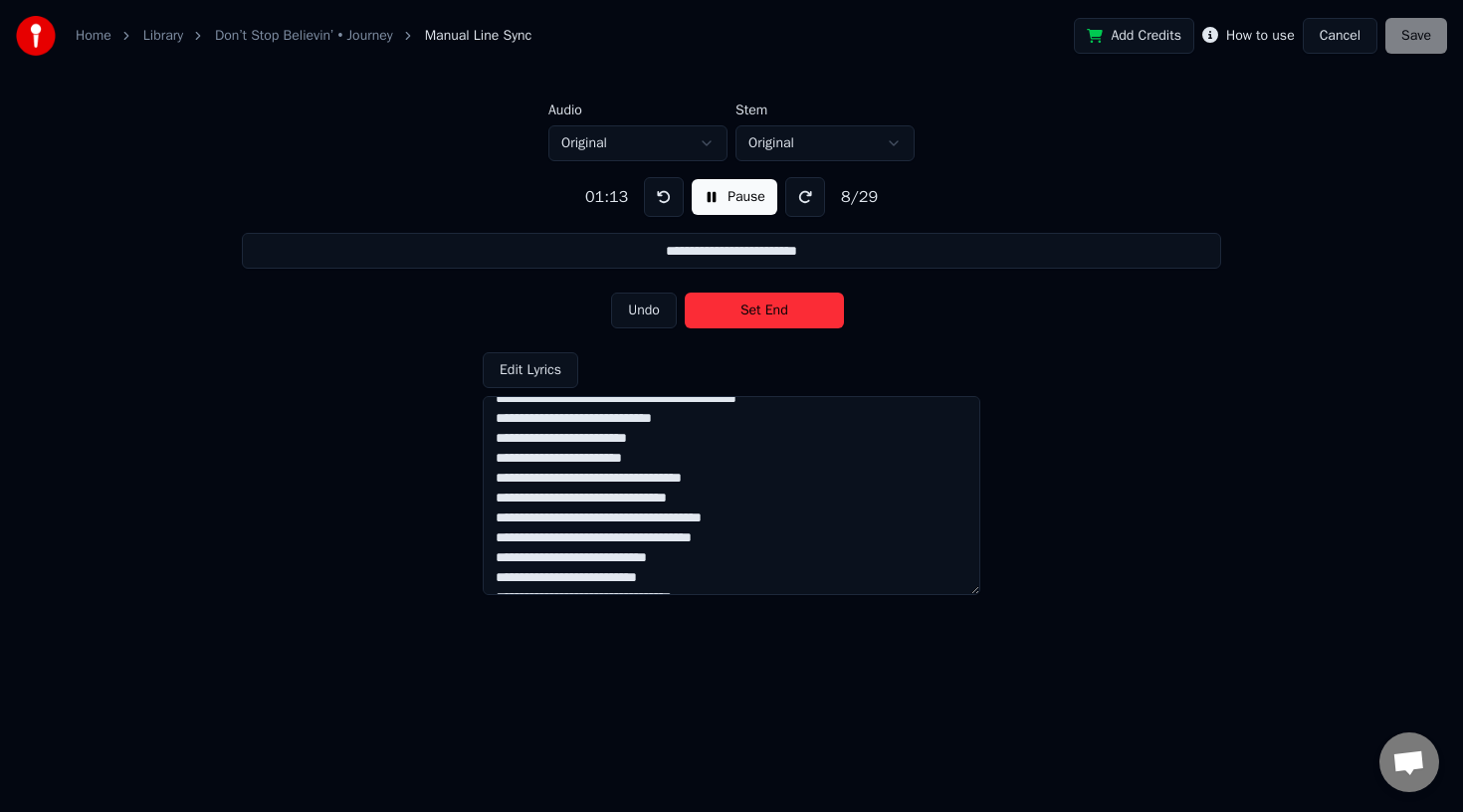 click on "Set End" at bounding box center [764, 310] 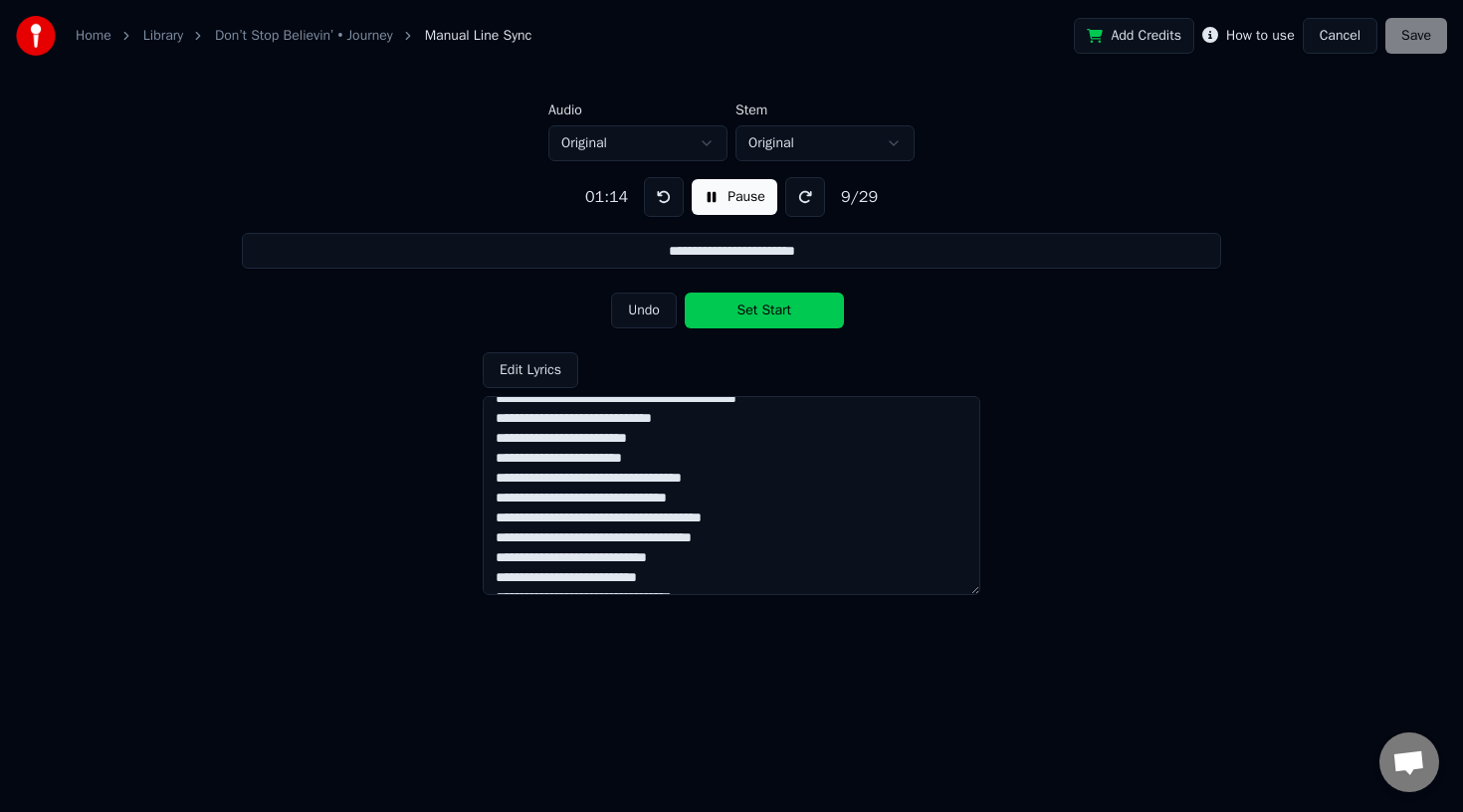 click on "Set Start" at bounding box center (764, 310) 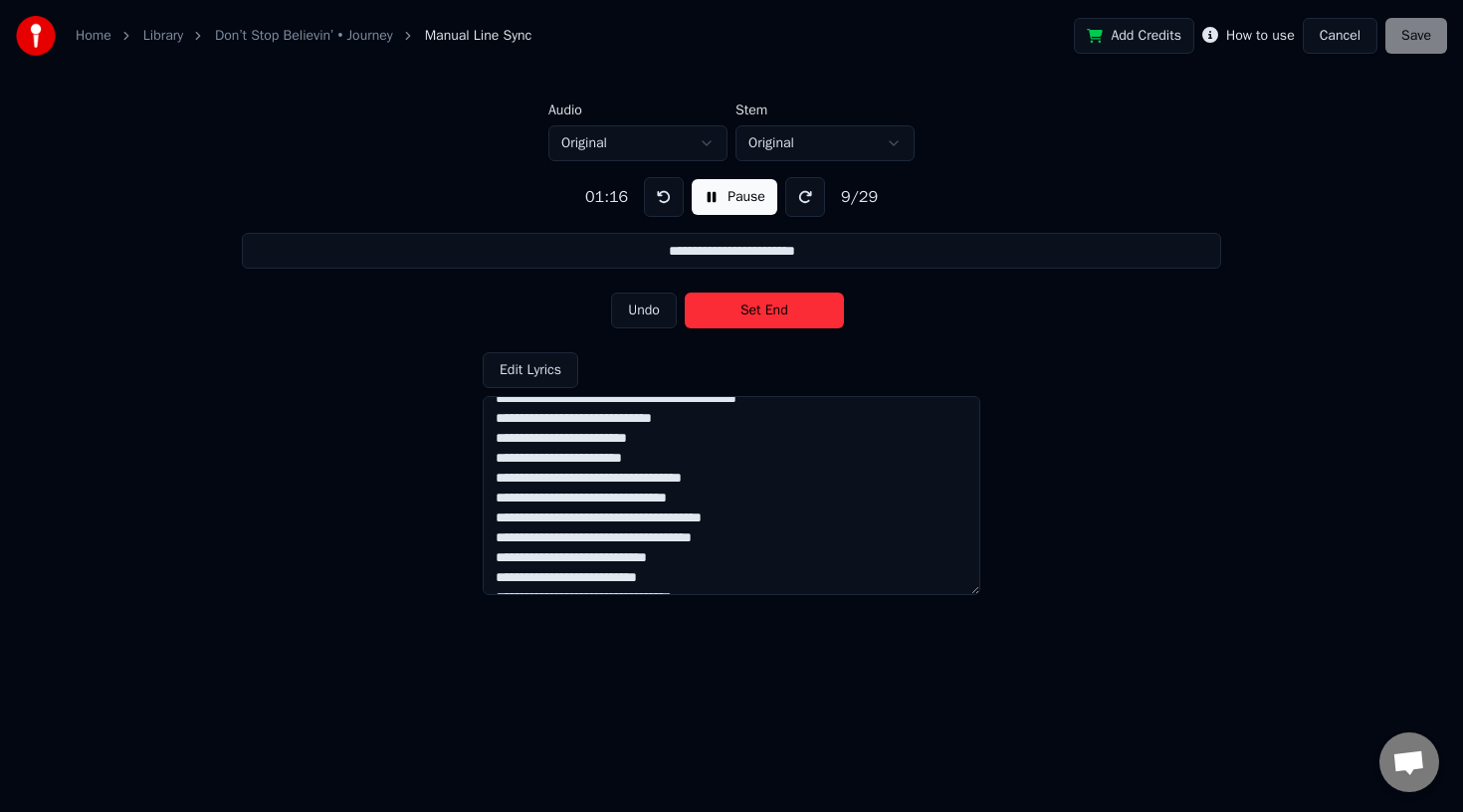 click on "Set End" at bounding box center (764, 310) 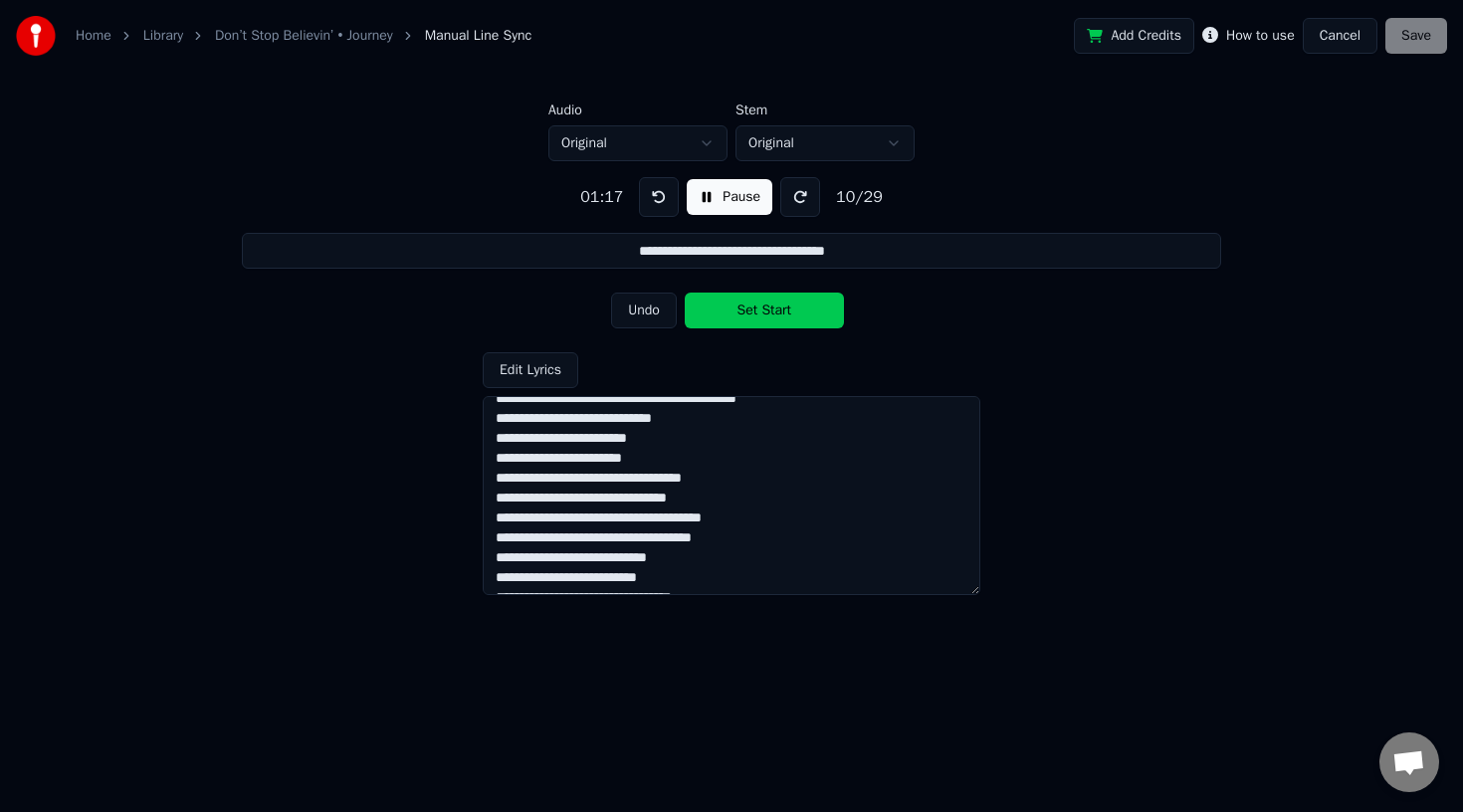 click on "Set Start" at bounding box center (764, 310) 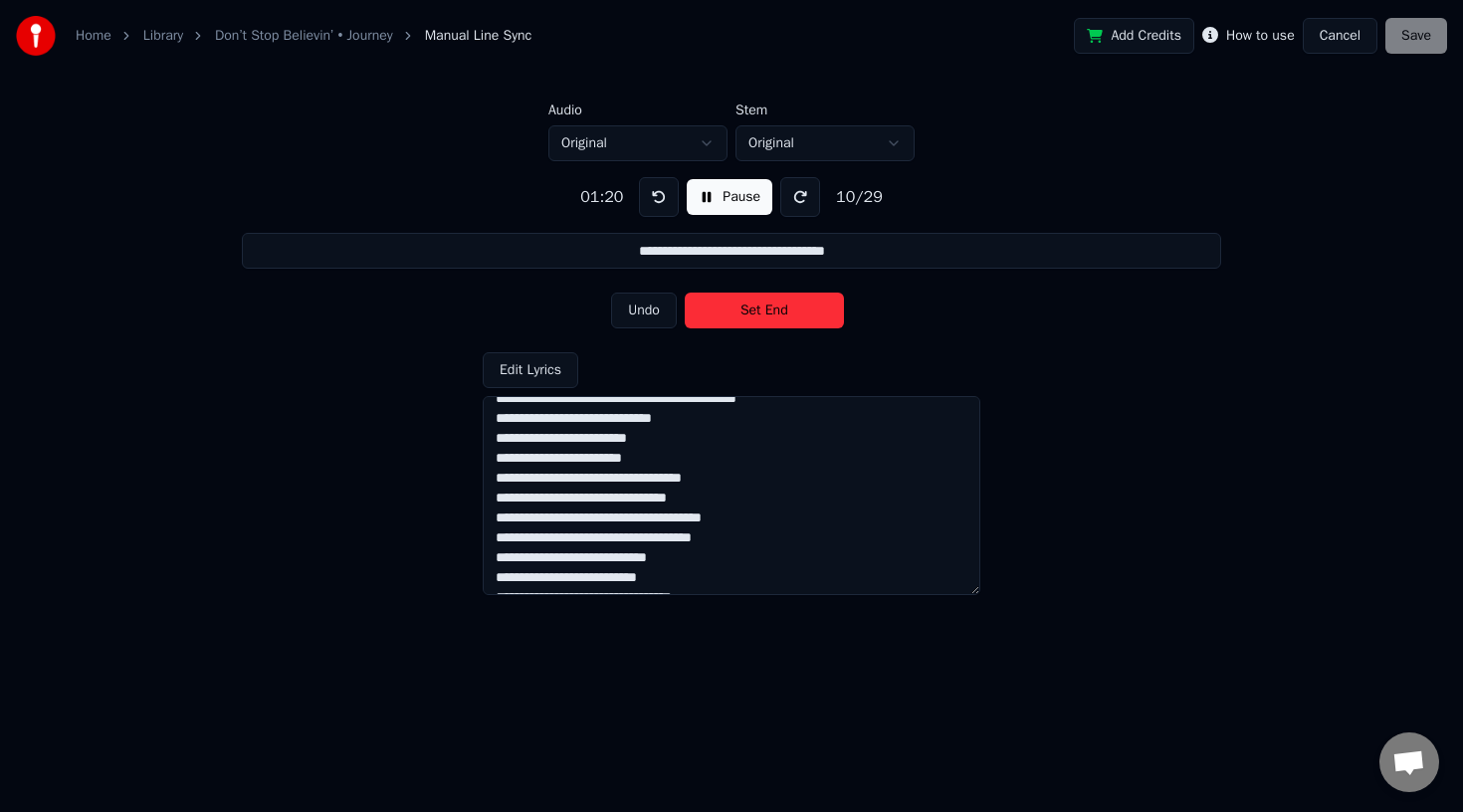 click on "Set End" at bounding box center (764, 310) 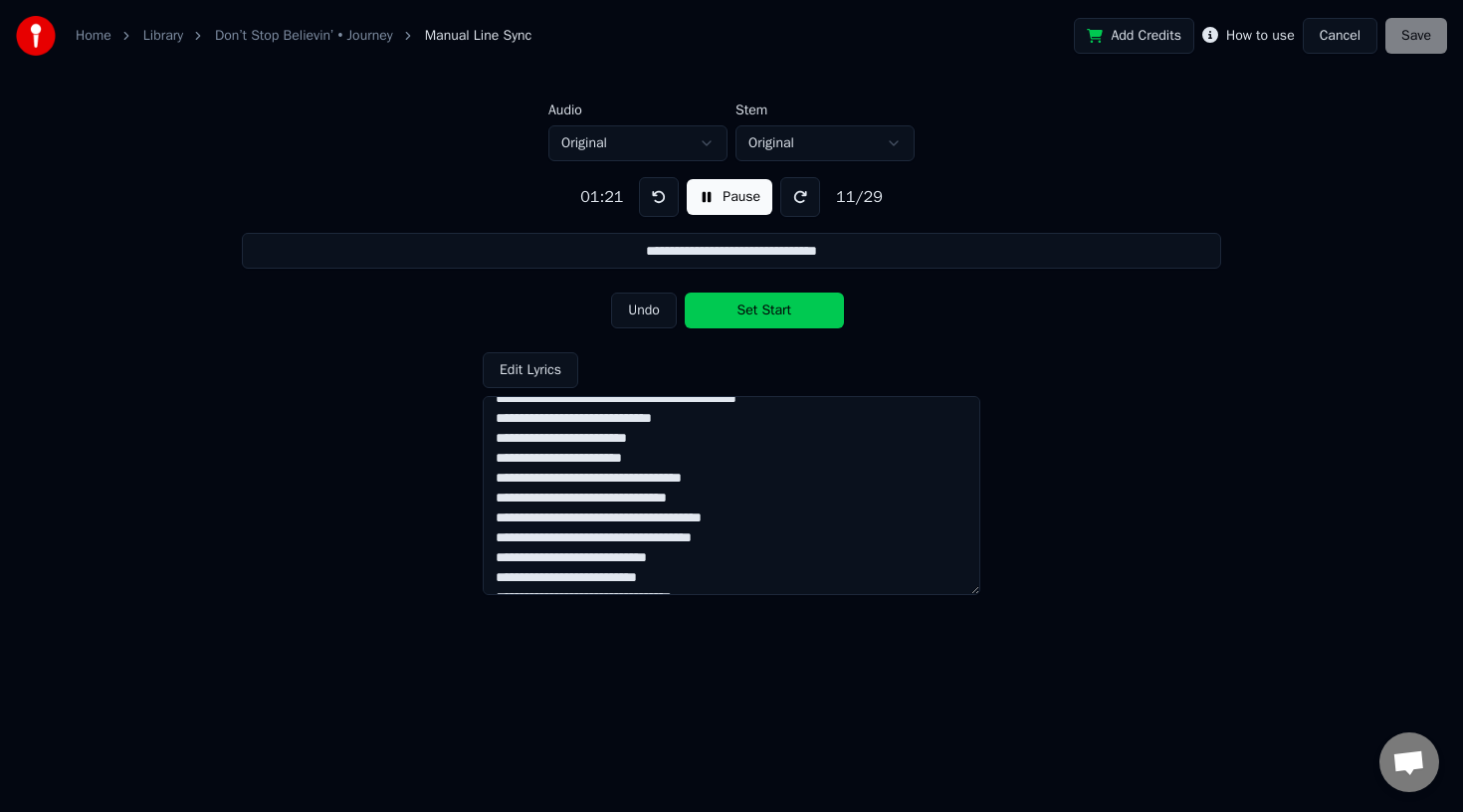 click on "Set Start" at bounding box center [764, 310] 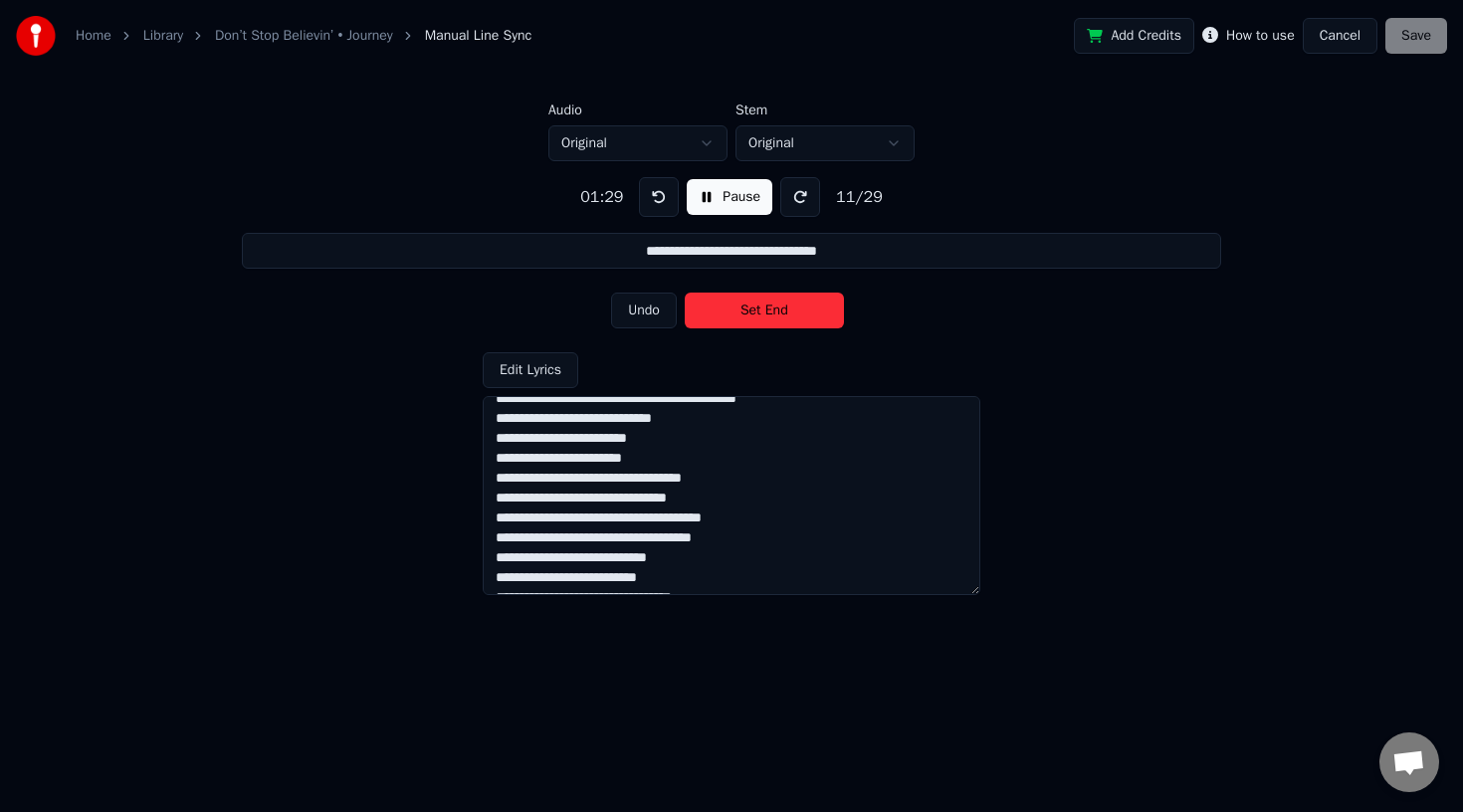 click on "Set End" at bounding box center (764, 310) 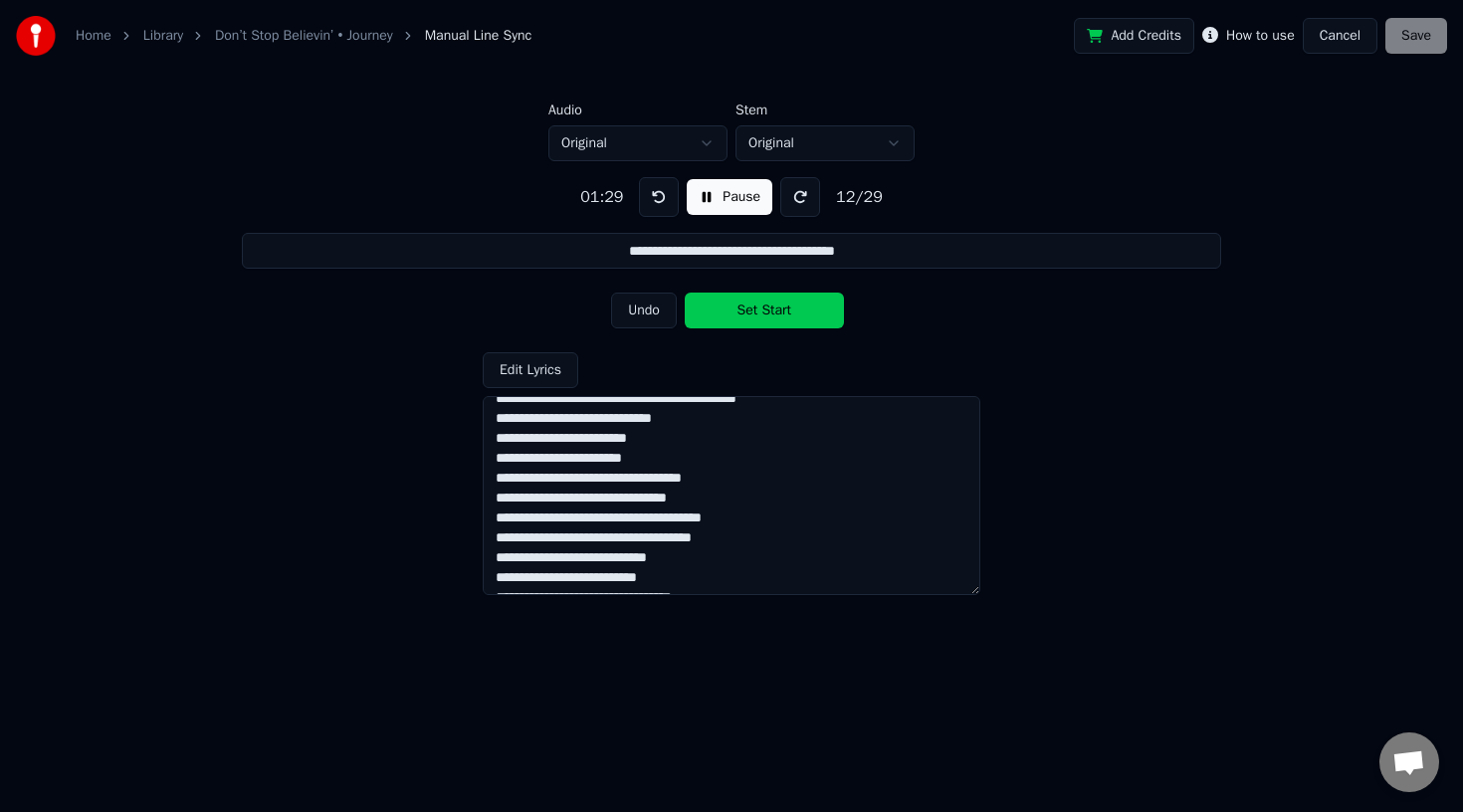 click on "Set Start" at bounding box center [764, 310] 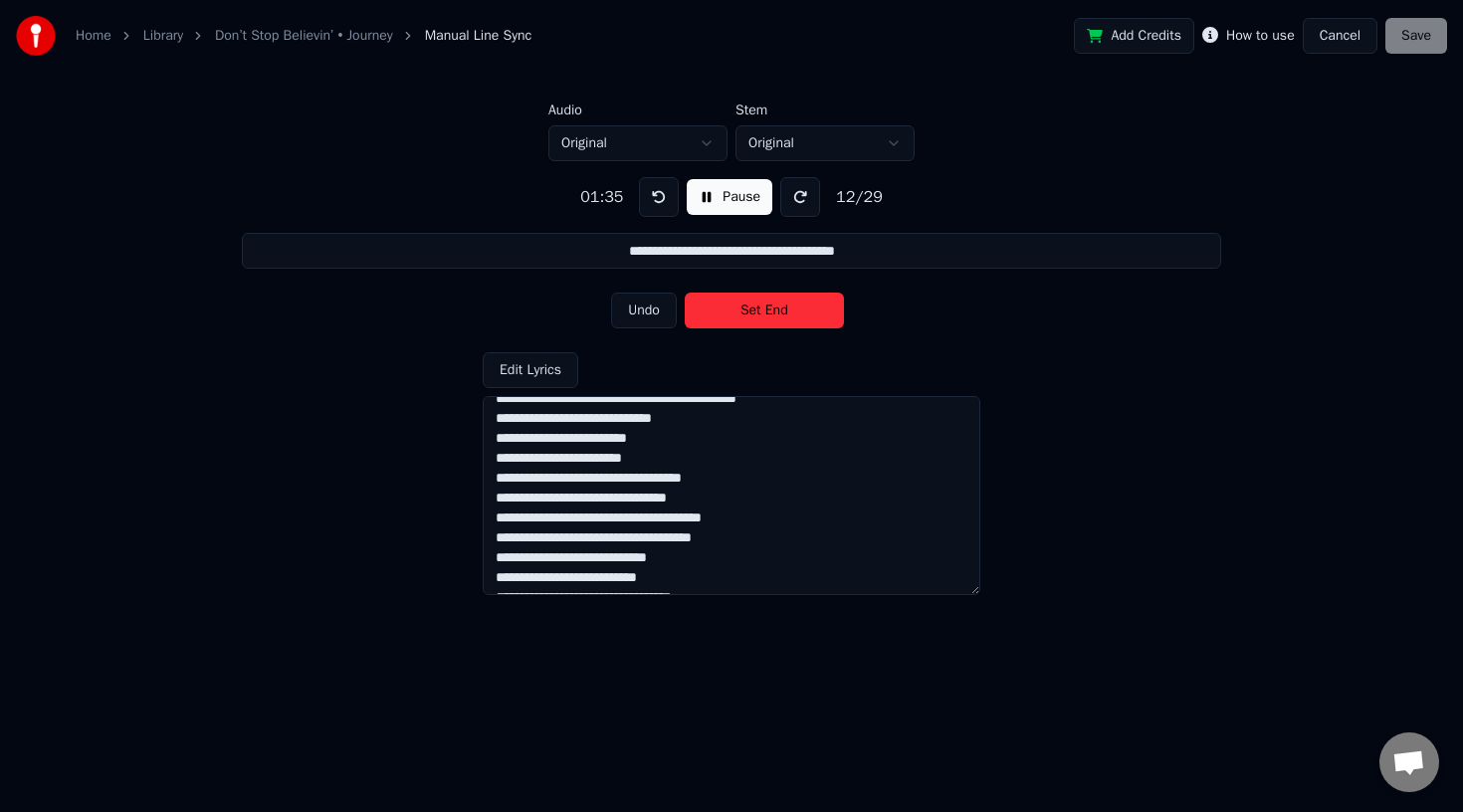 click on "Set End" at bounding box center (764, 310) 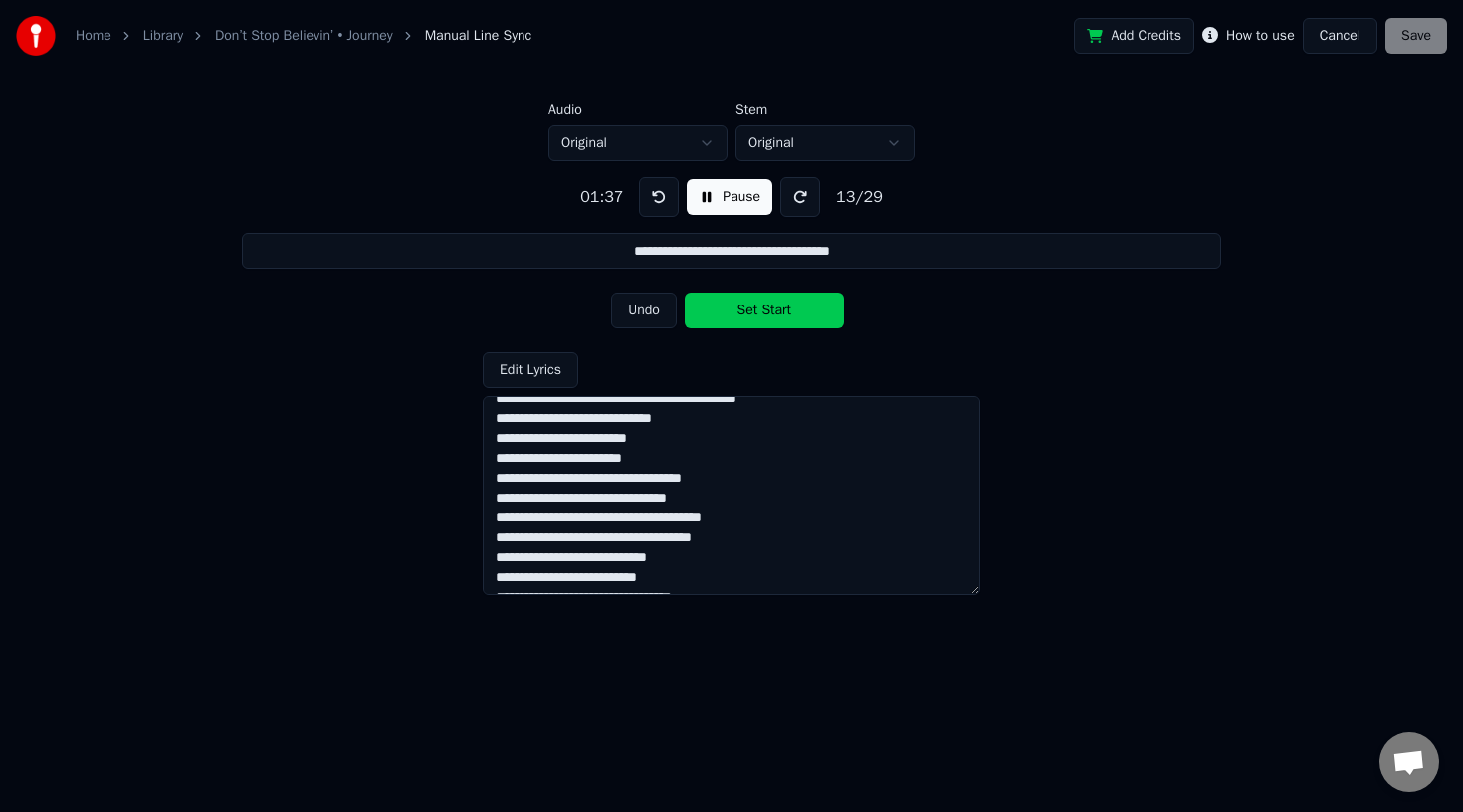click on "Set Start" at bounding box center (764, 310) 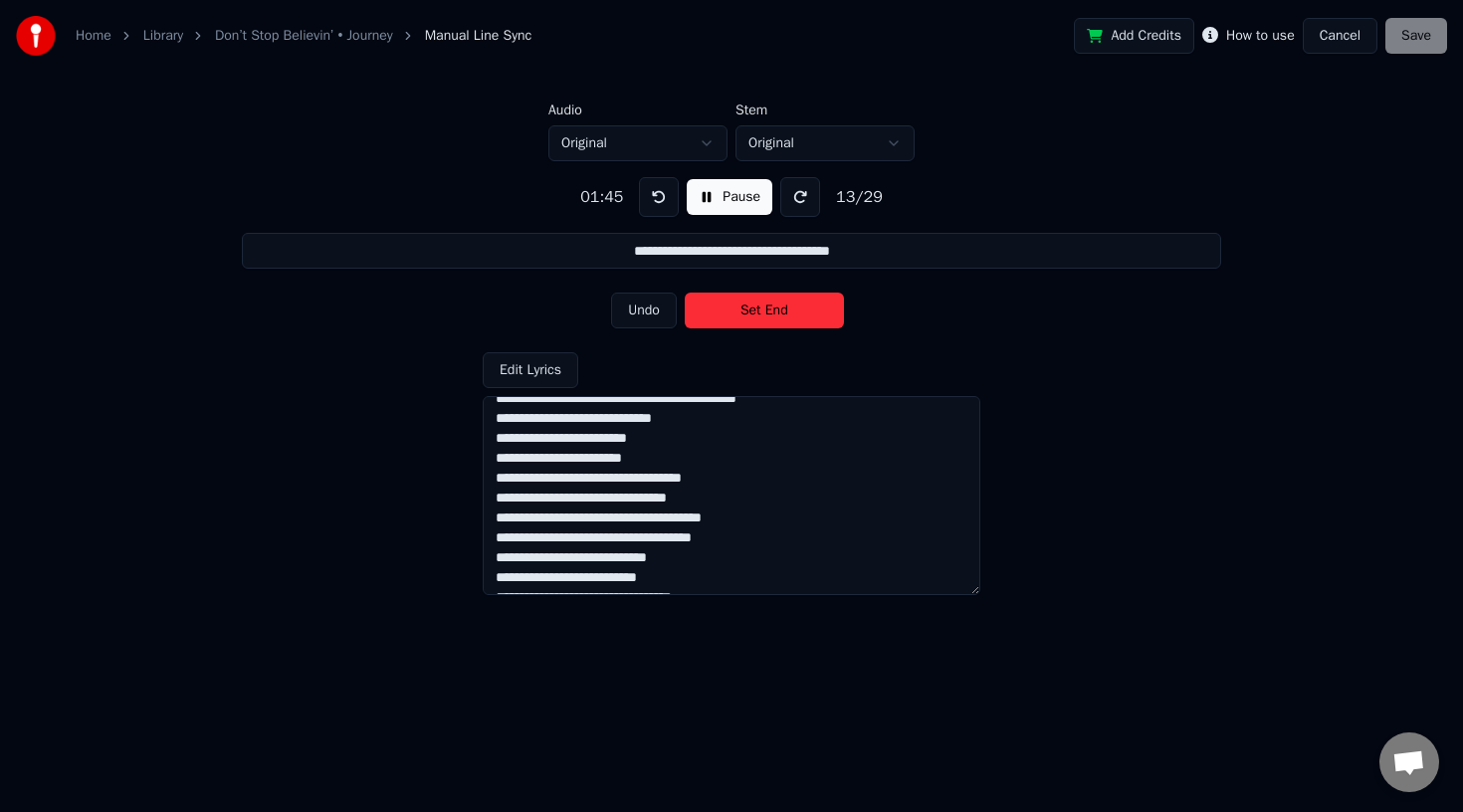 click on "Set End" at bounding box center [764, 310] 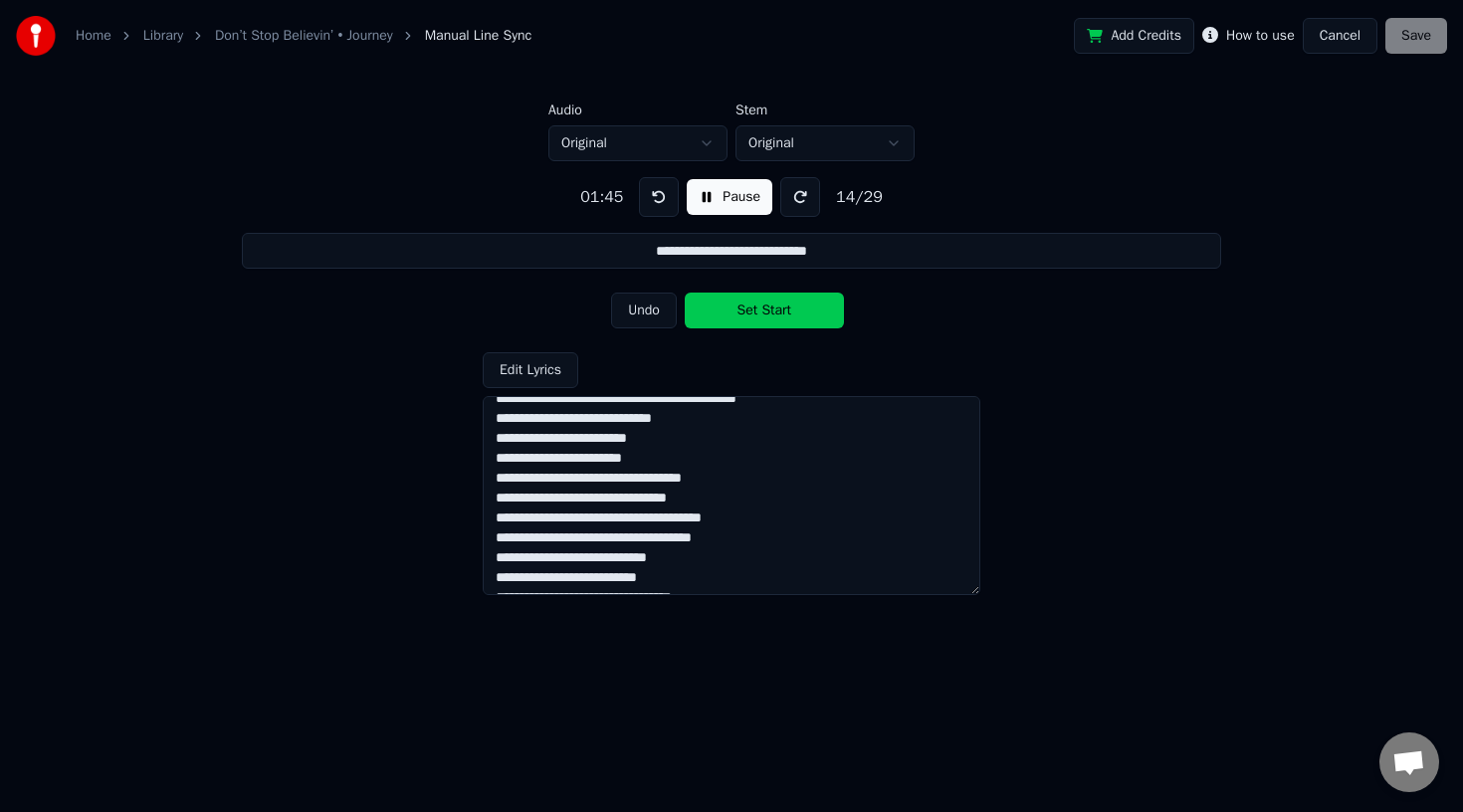 click on "Set Start" at bounding box center [764, 310] 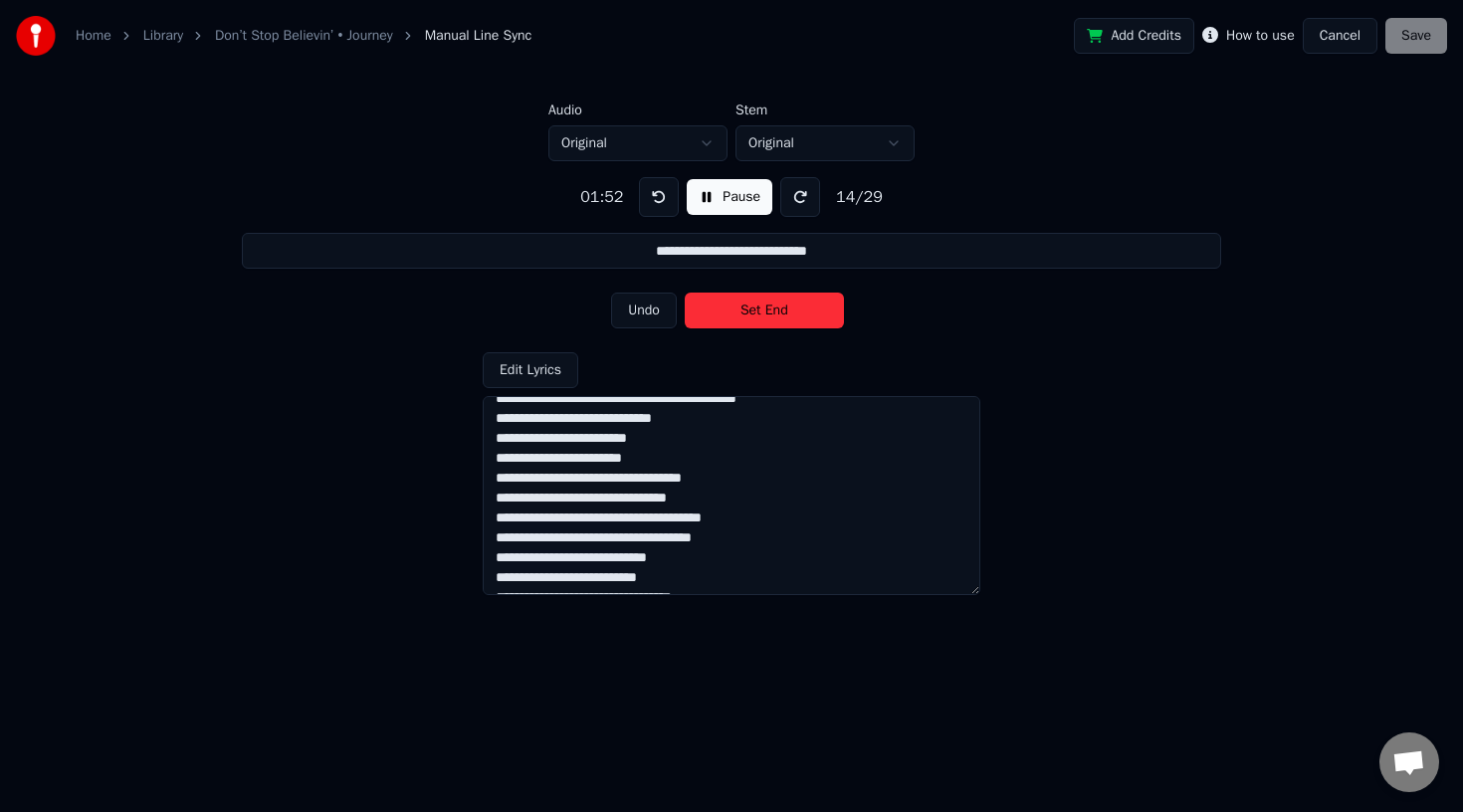 click on "Set End" at bounding box center [764, 310] 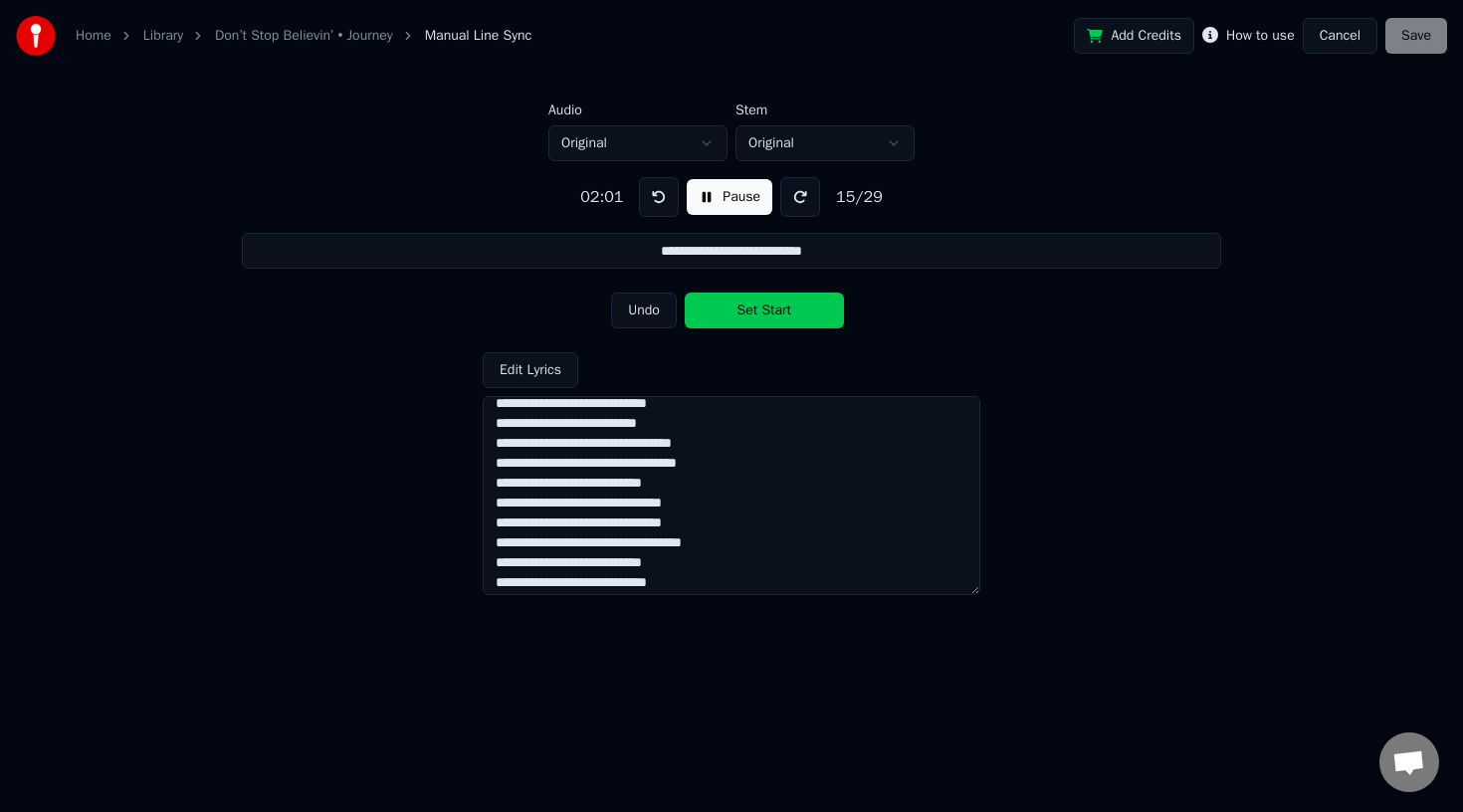 scroll, scrollTop: 273, scrollLeft: 0, axis: vertical 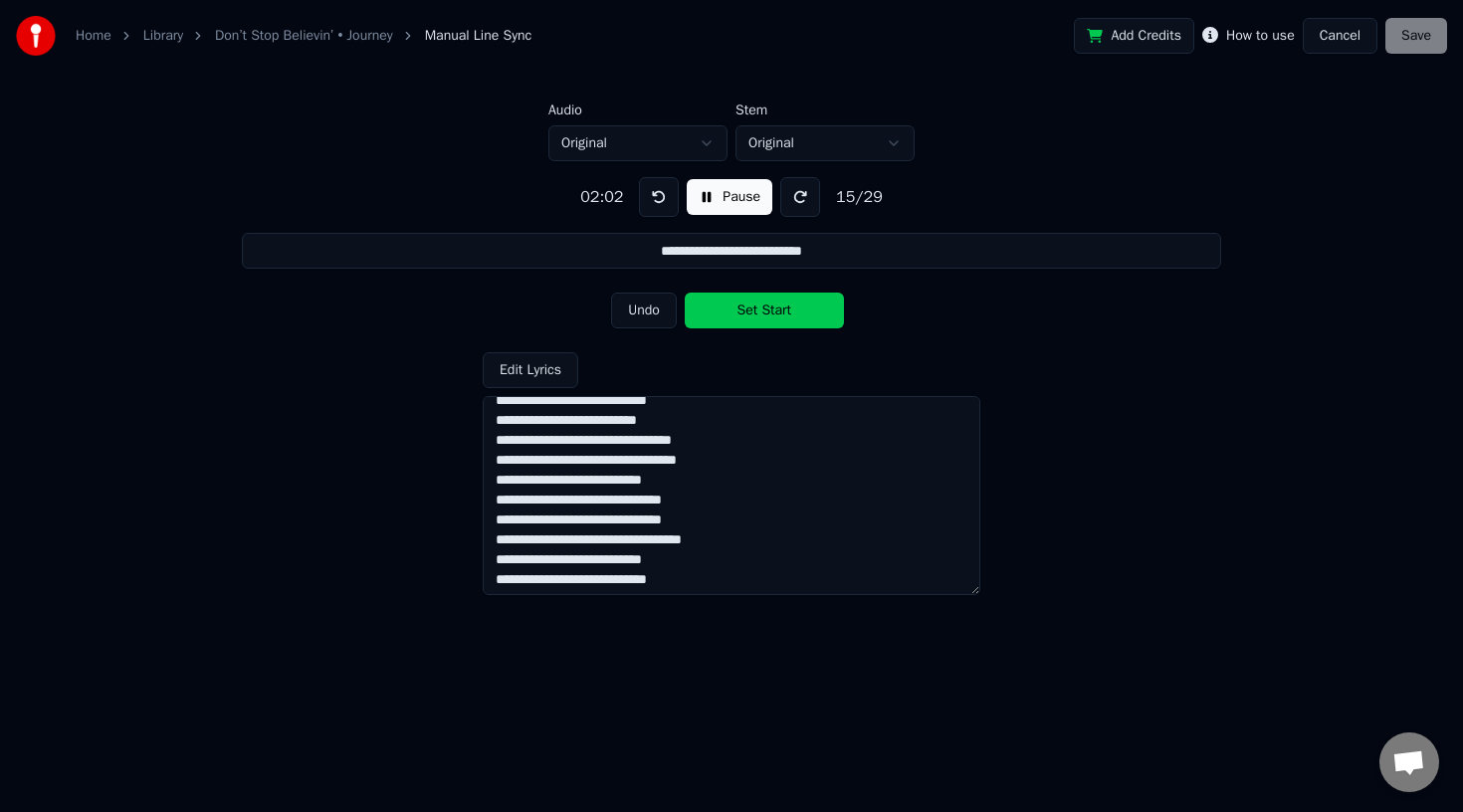 click on "Set Start" at bounding box center (764, 310) 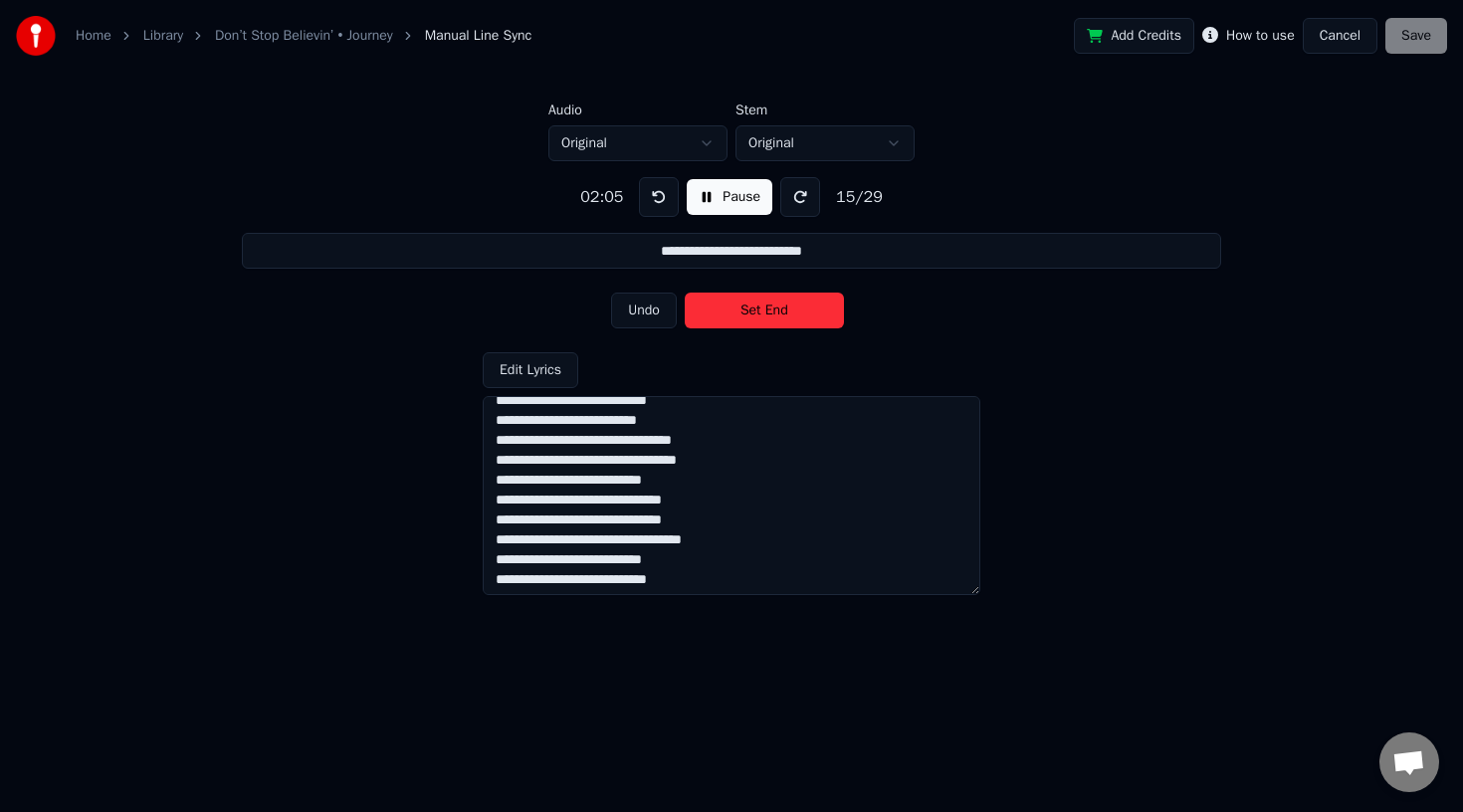 click on "Set End" at bounding box center [764, 310] 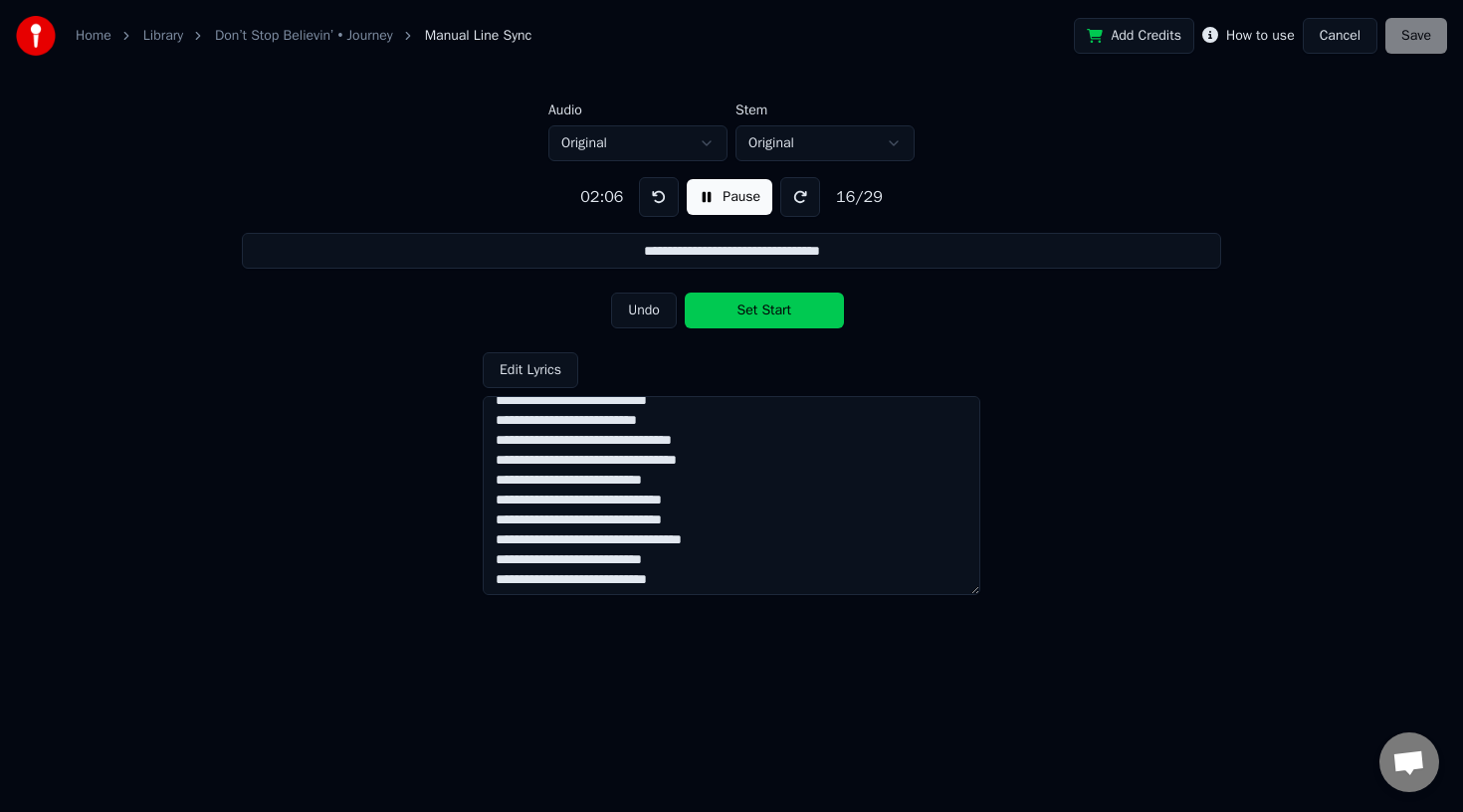 click on "Set Start" at bounding box center (764, 310) 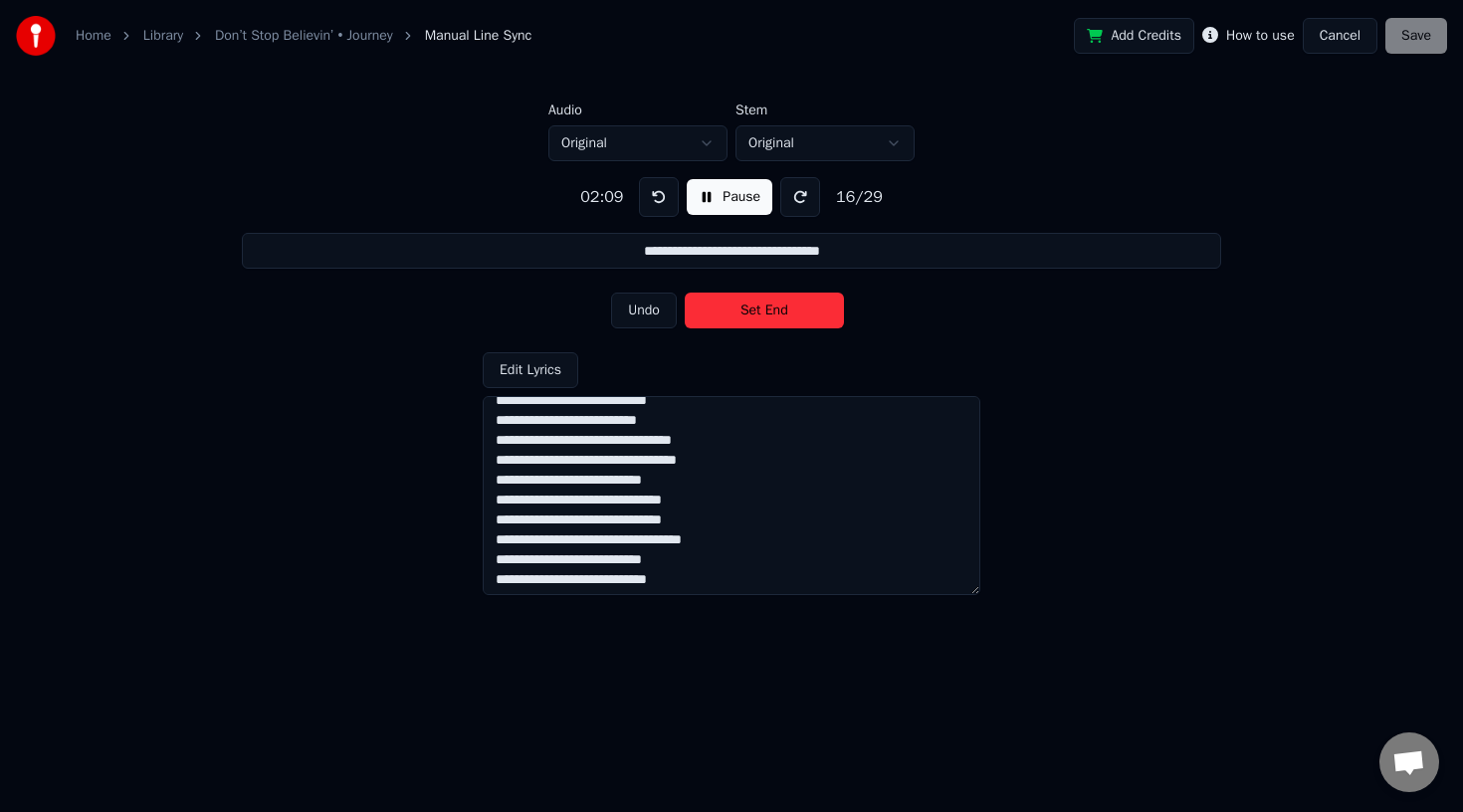 click on "Set End" at bounding box center (764, 310) 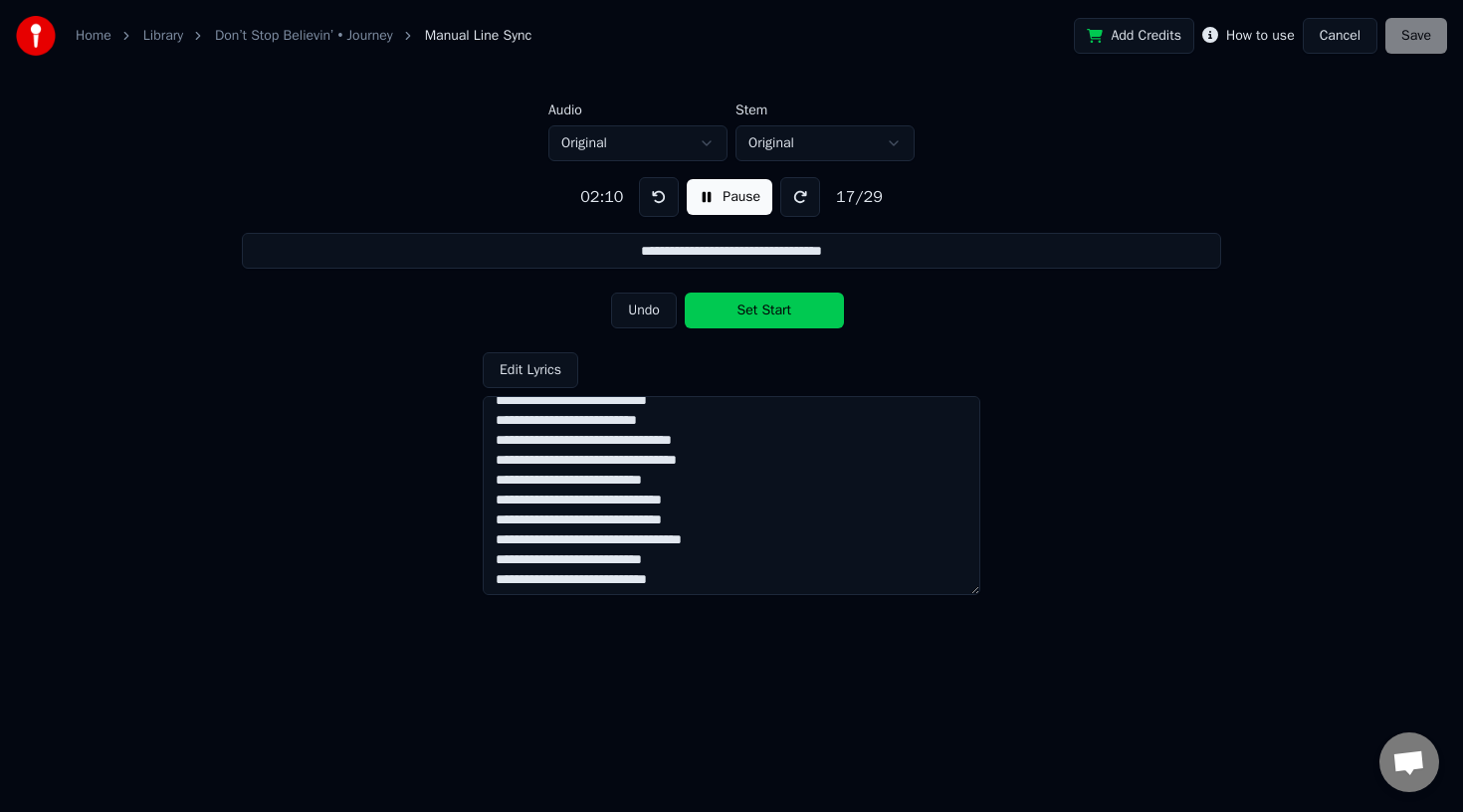 click on "Set Start" at bounding box center [764, 310] 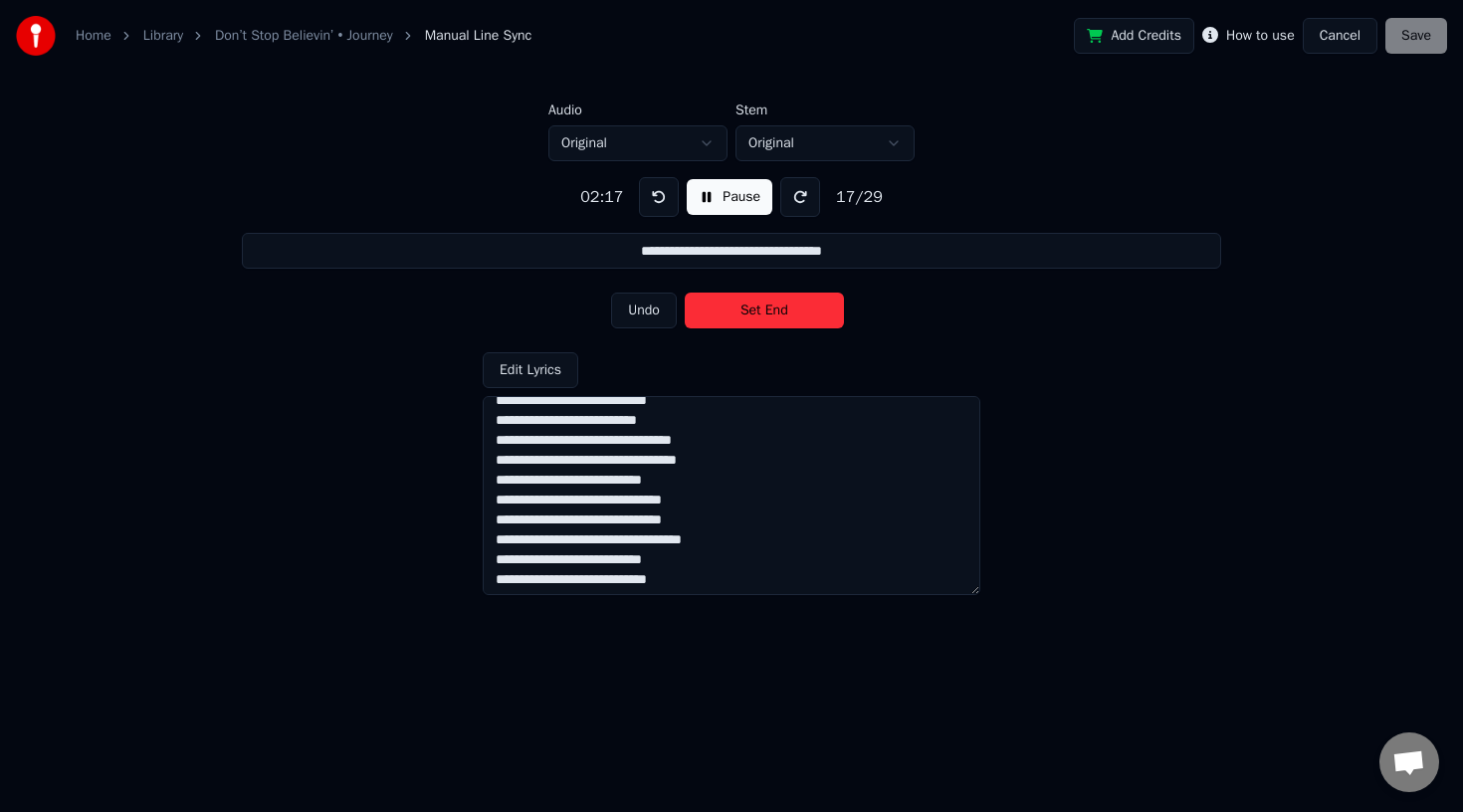 click on "Set End" at bounding box center [764, 310] 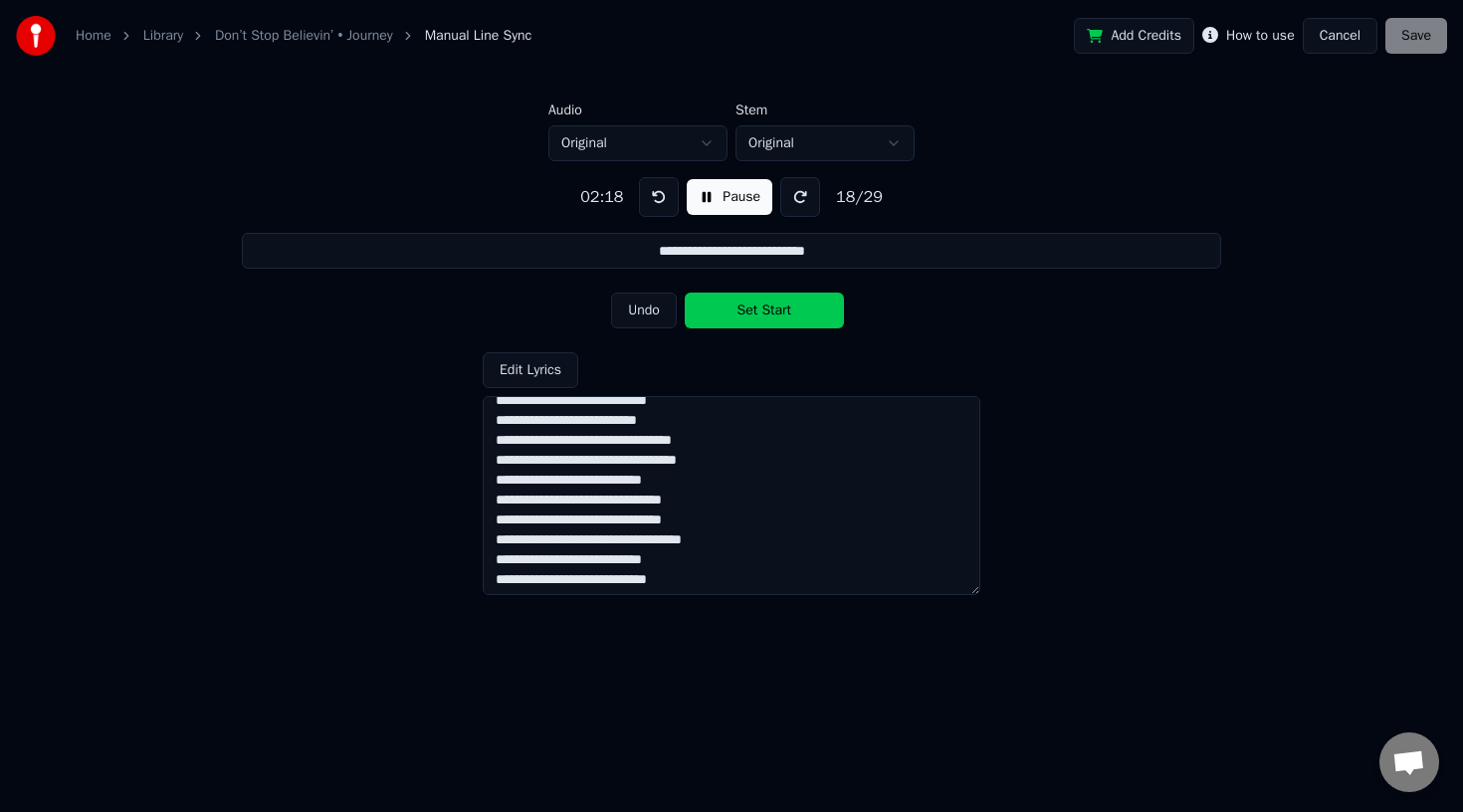 click on "Set Start" at bounding box center (764, 310) 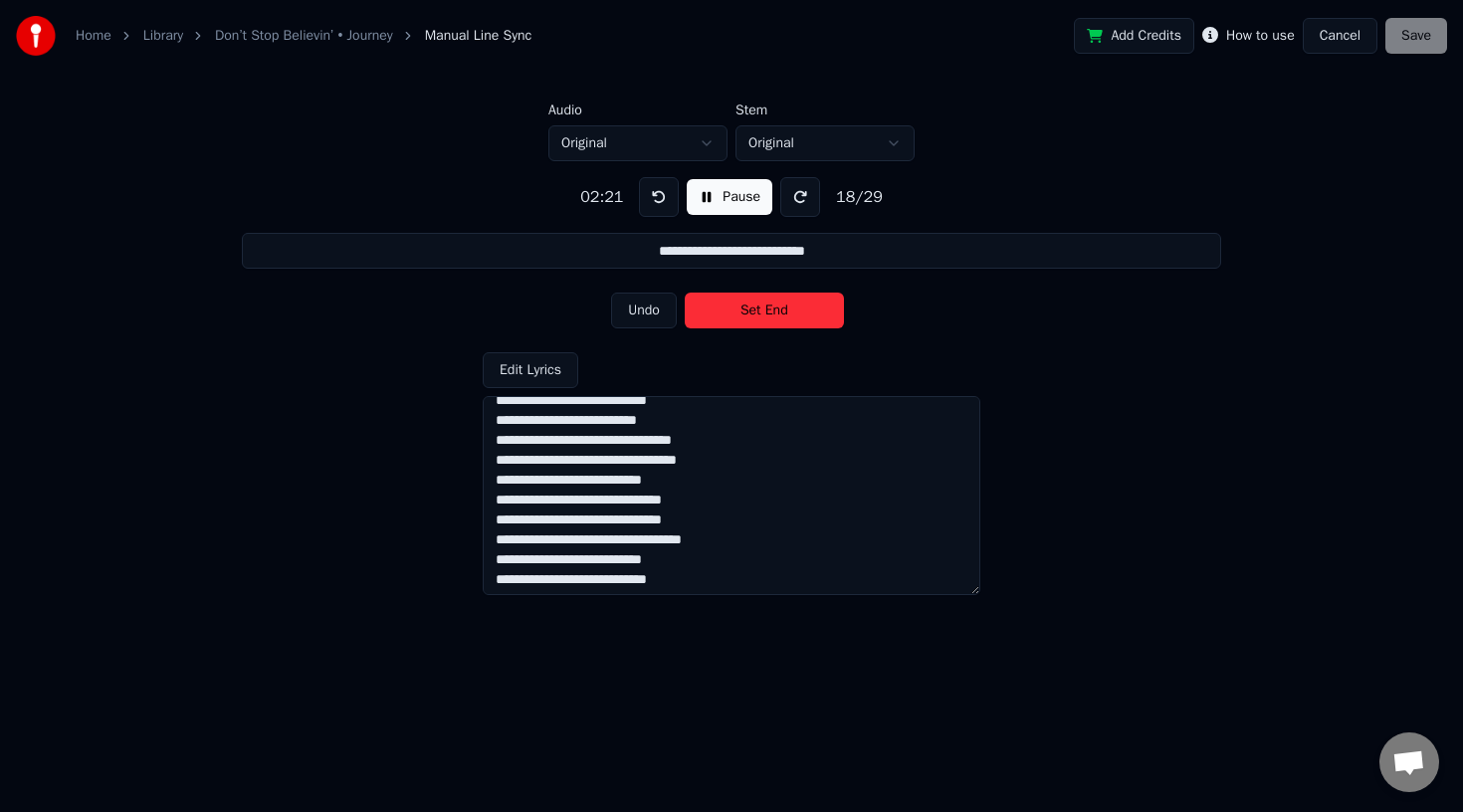click on "Set End" at bounding box center (764, 310) 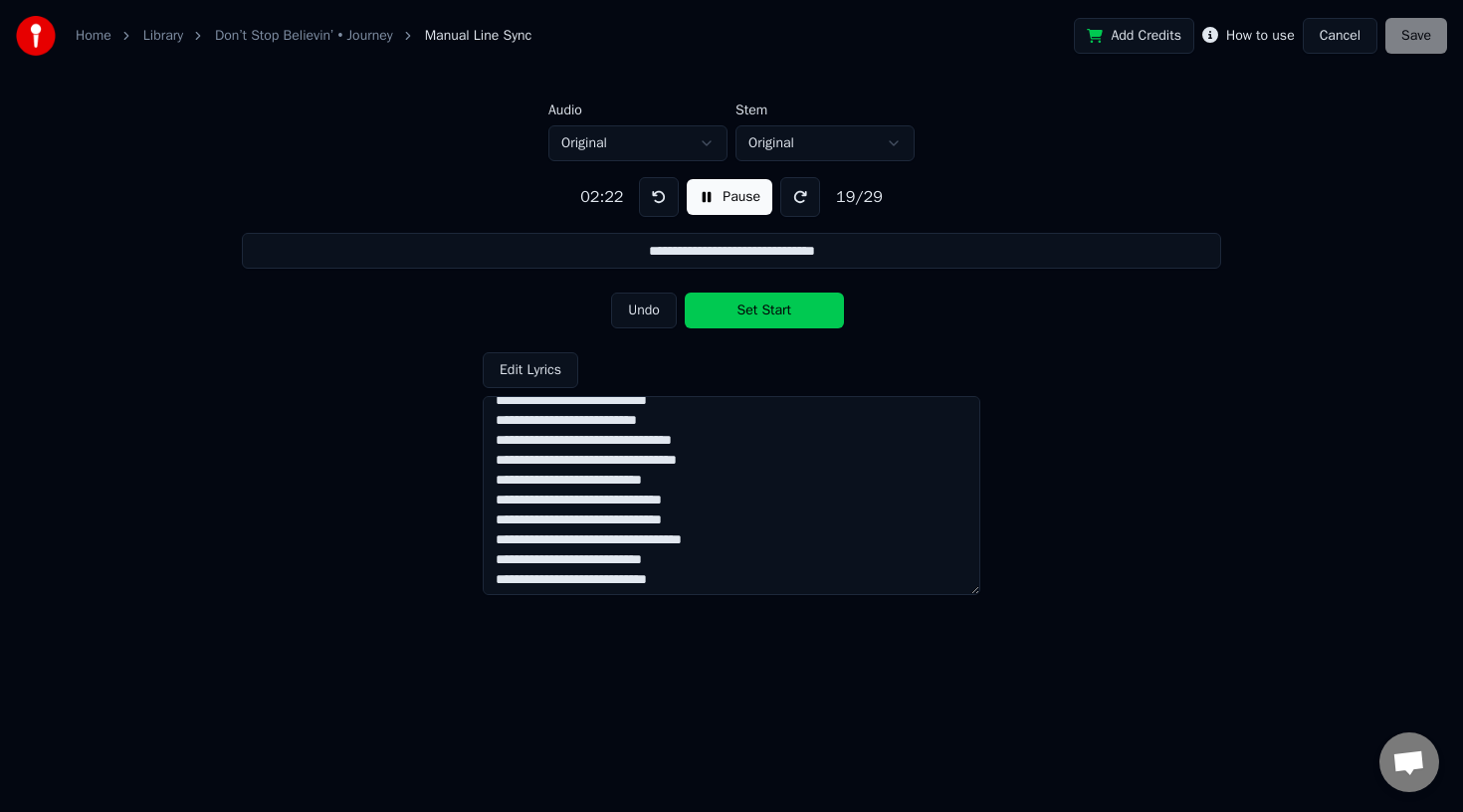 click on "Set Start" at bounding box center (764, 310) 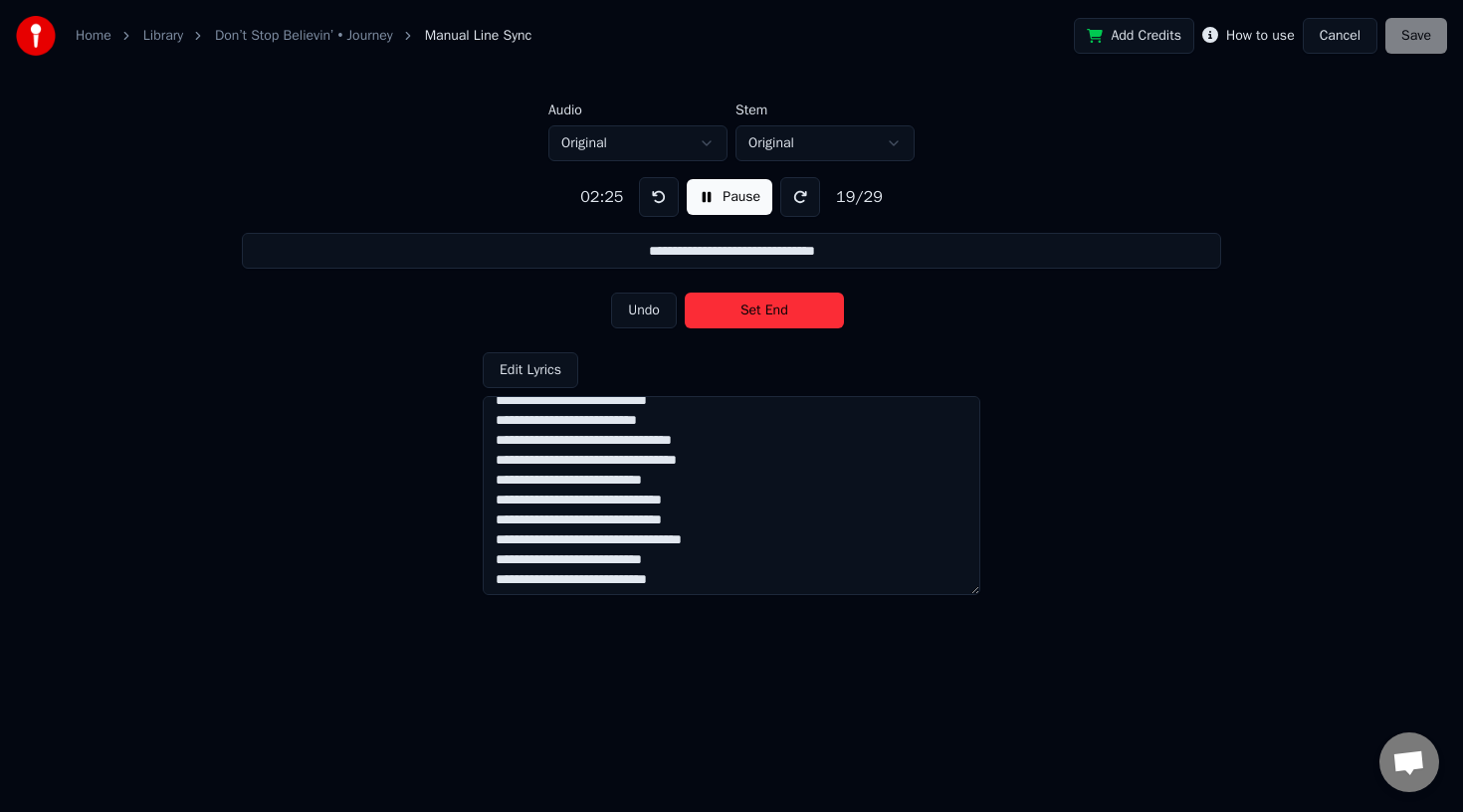 click on "Set End" at bounding box center [764, 310] 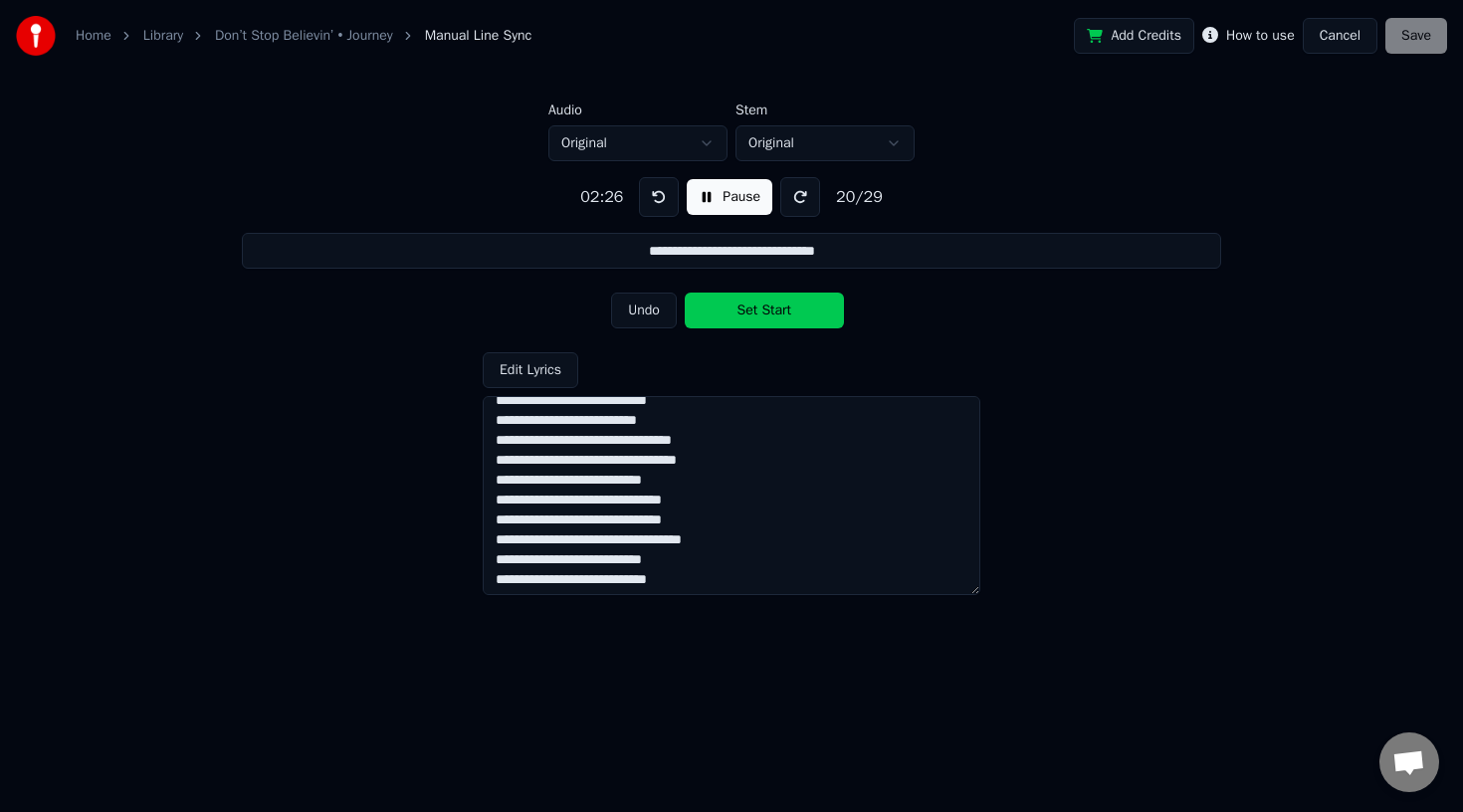 click on "Set Start" at bounding box center [764, 310] 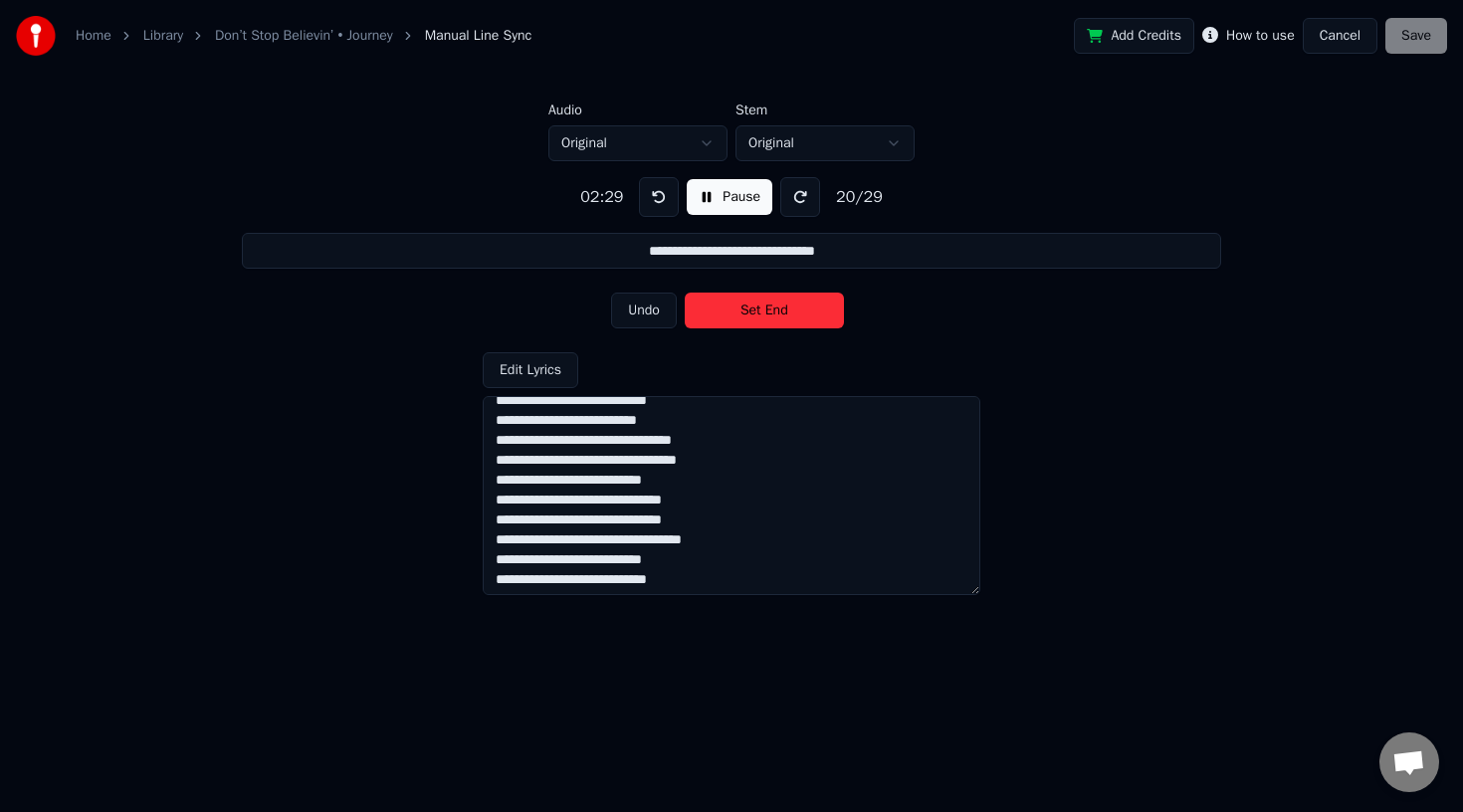 click on "Set End" at bounding box center (764, 310) 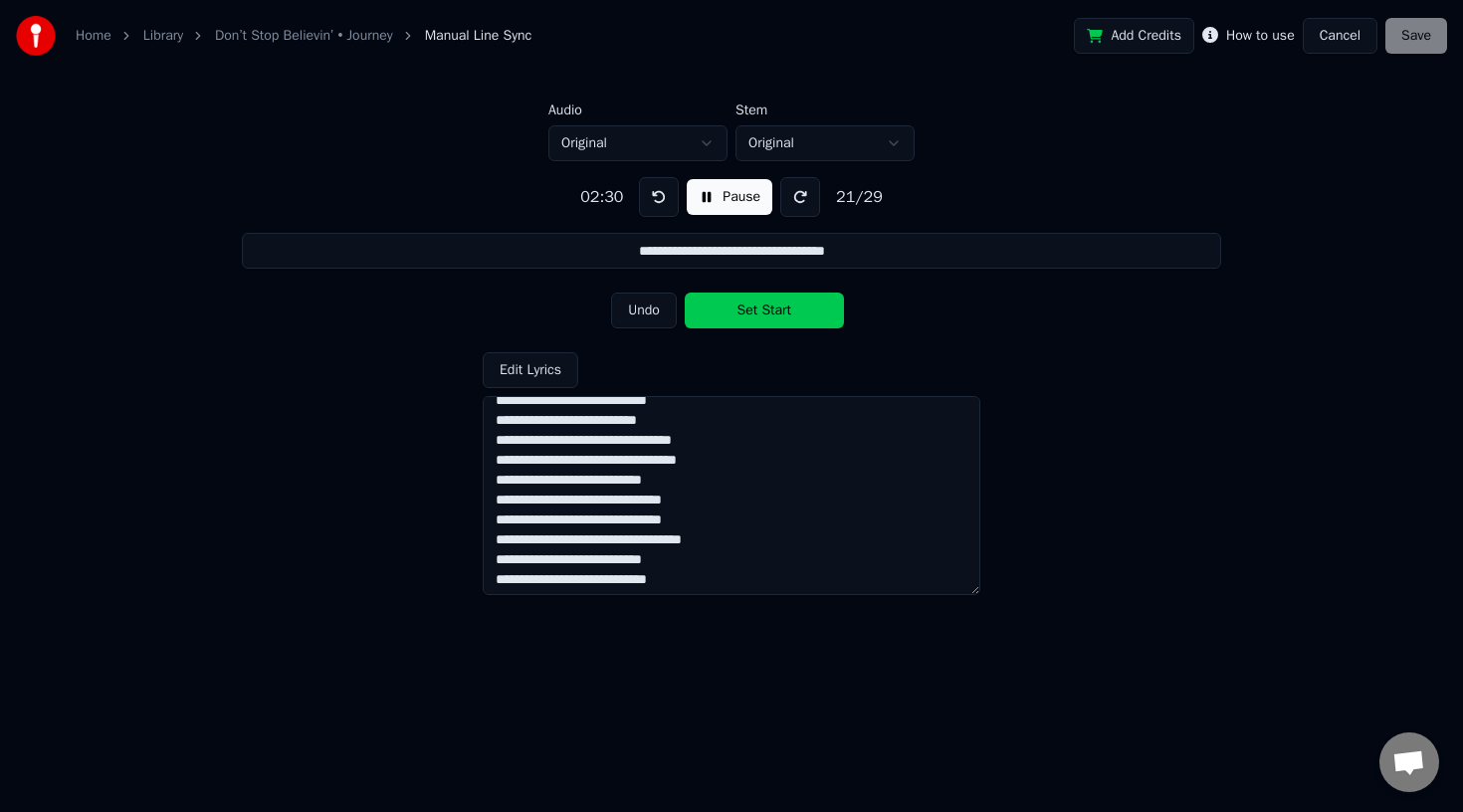 click on "Set Start" at bounding box center [764, 310] 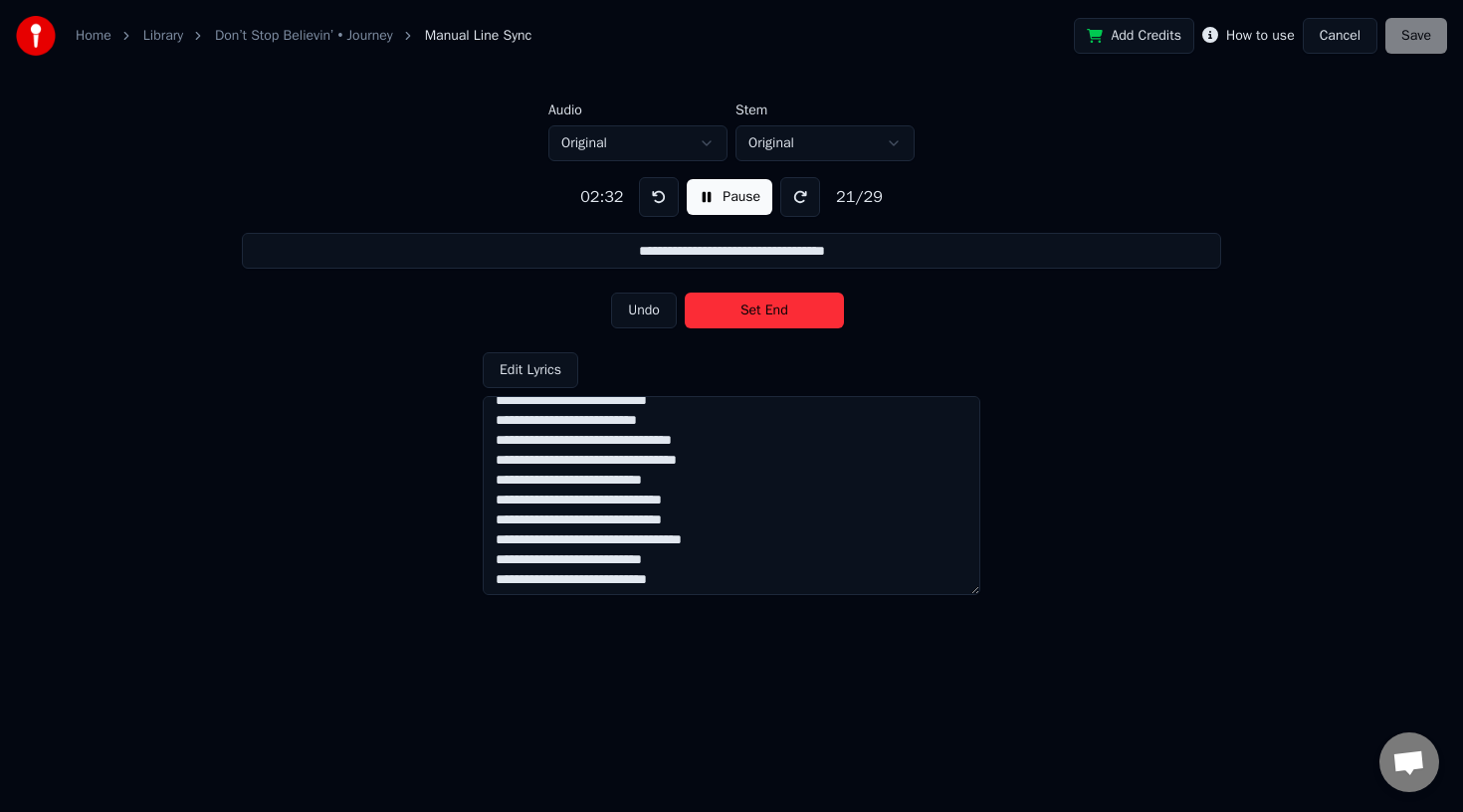 click on "Set End" at bounding box center (764, 310) 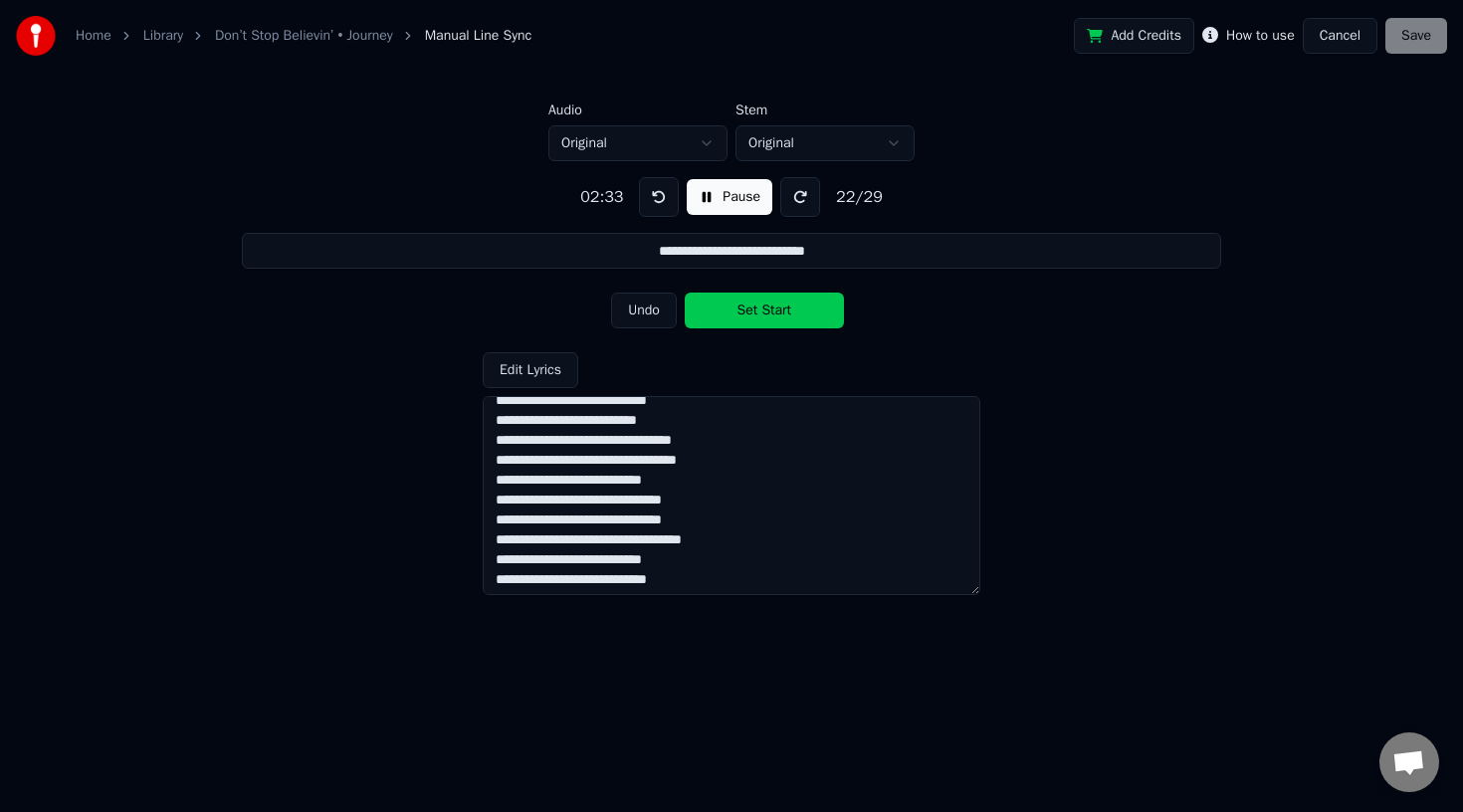 click on "Set Start" at bounding box center [764, 310] 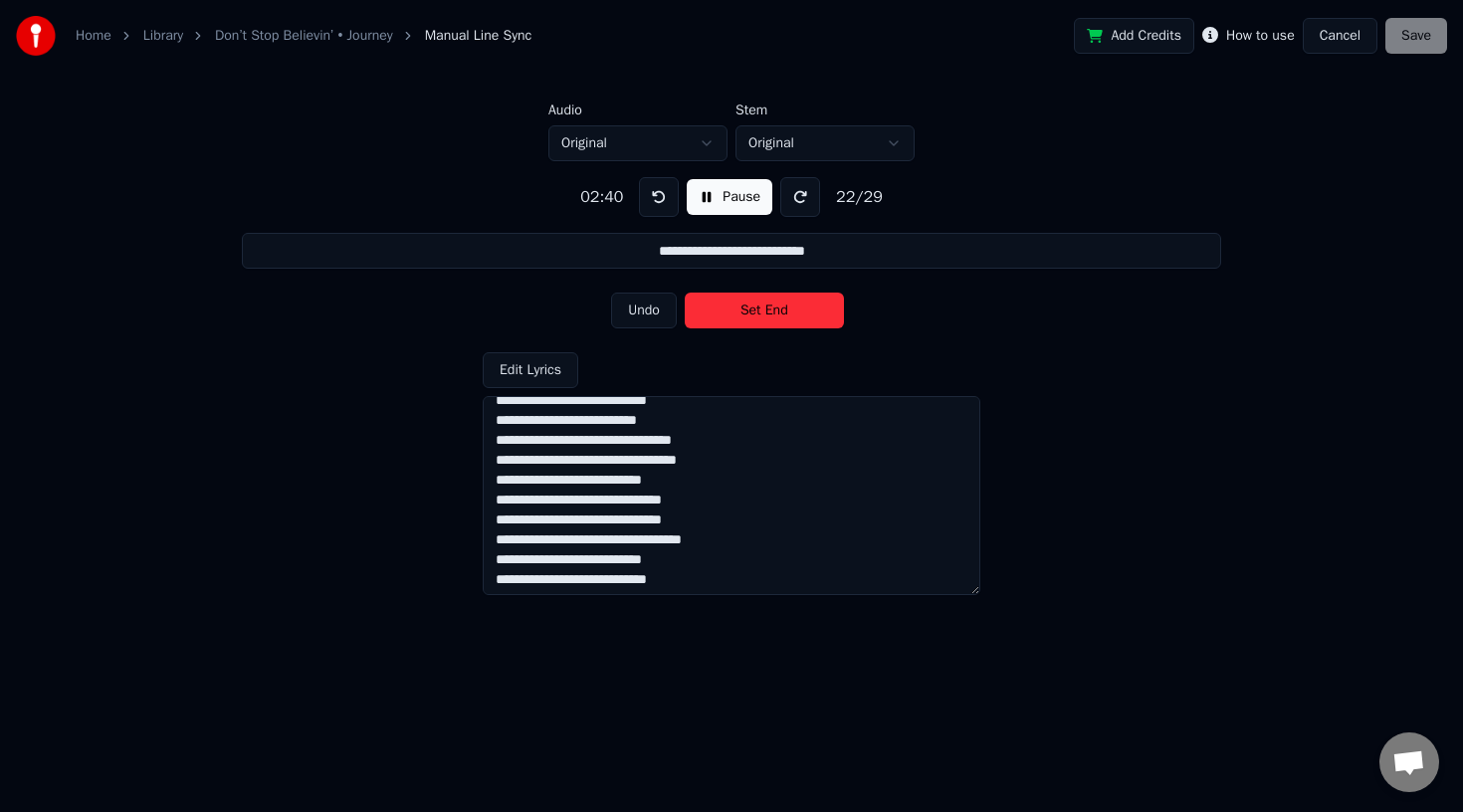 click on "Set End" at bounding box center [764, 310] 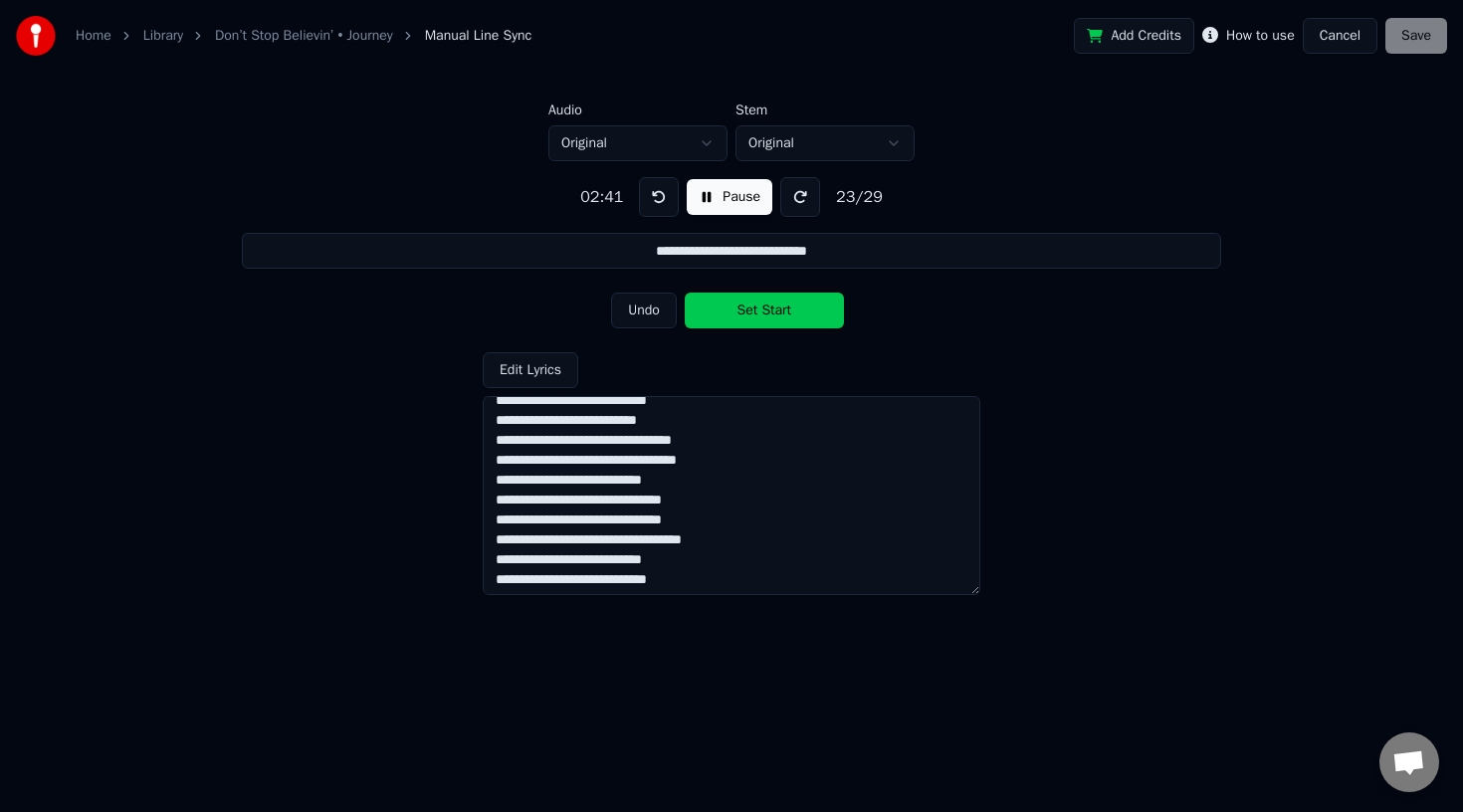 click on "Set Start" at bounding box center [764, 310] 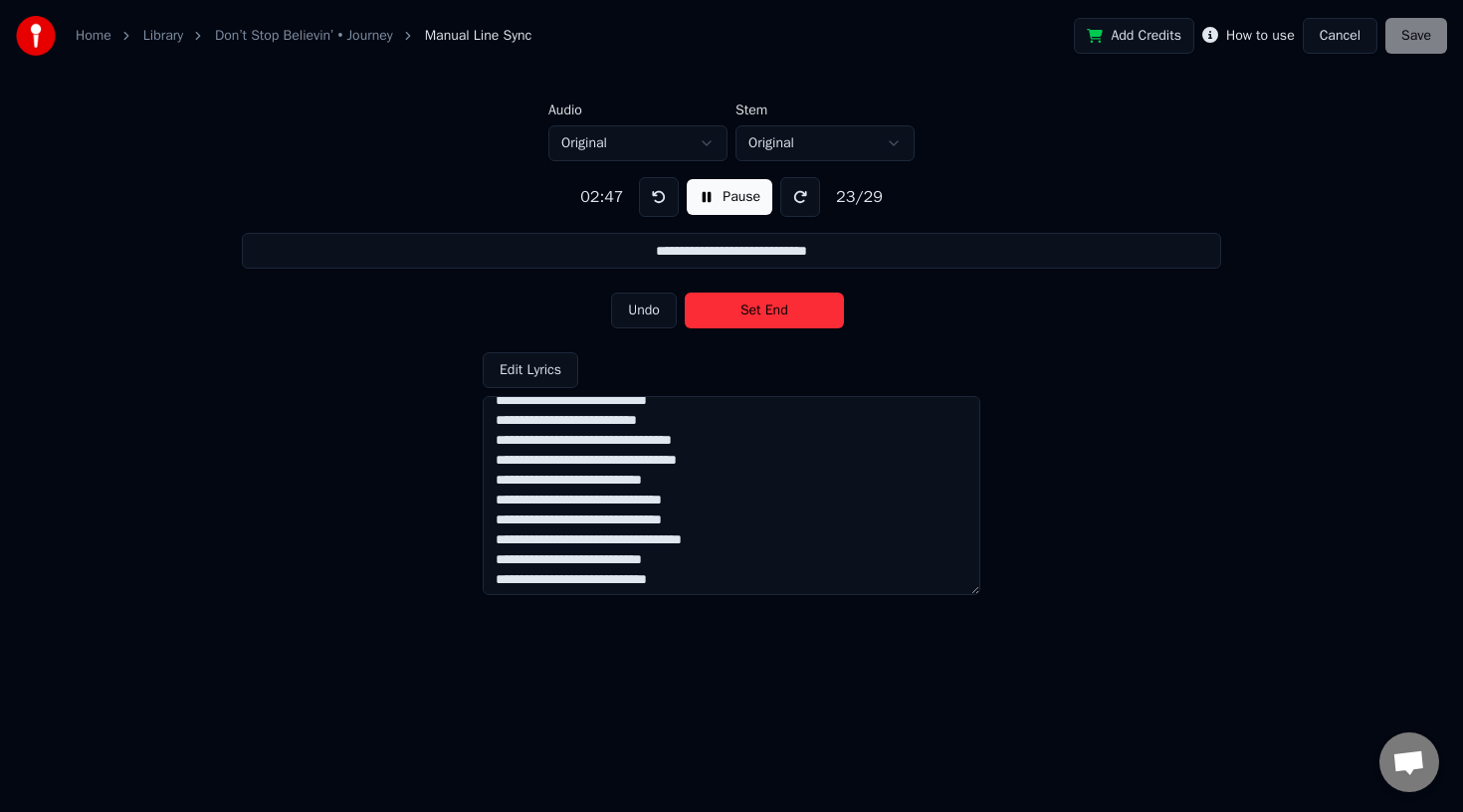 click on "Set End" at bounding box center [764, 310] 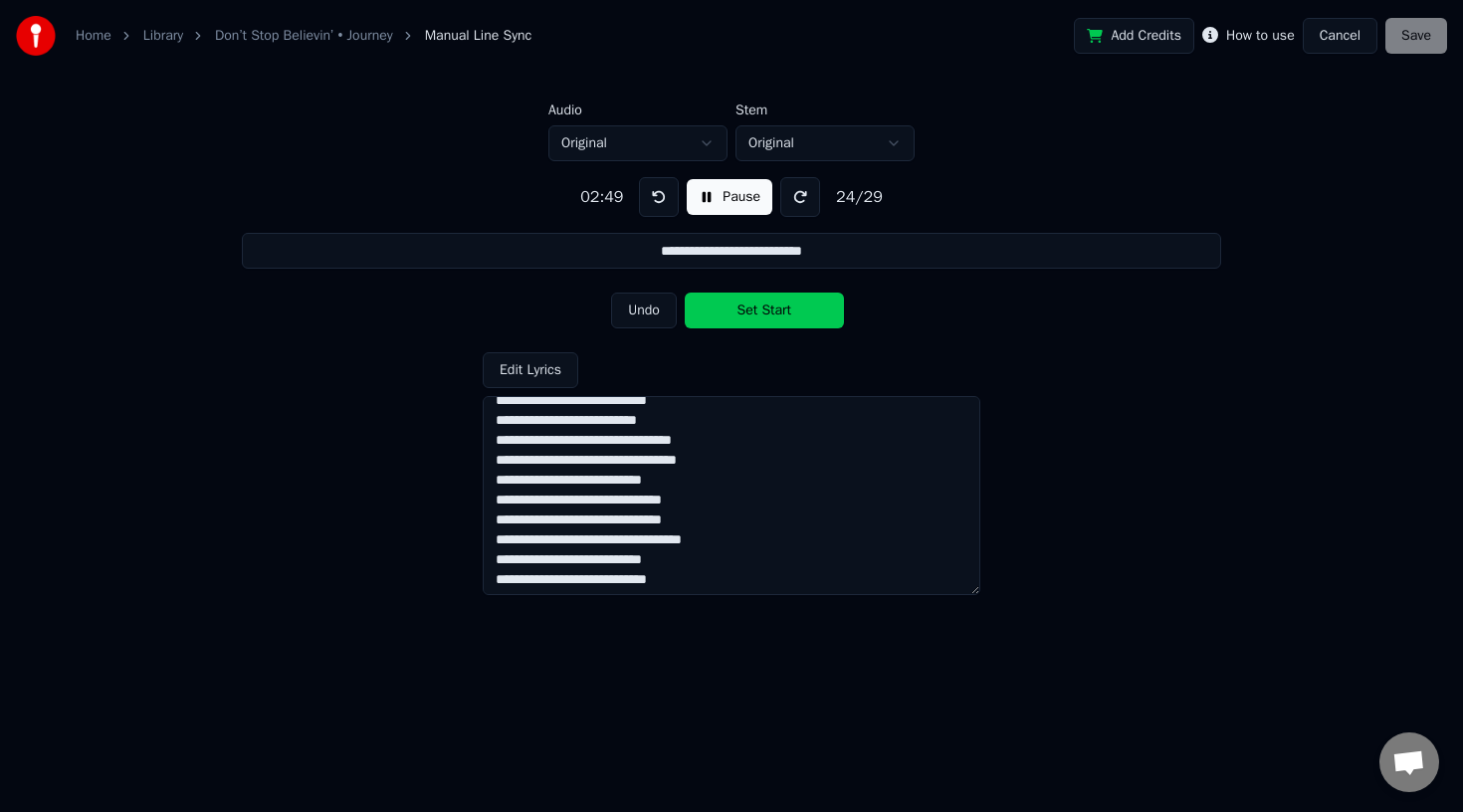click on "Set Start" at bounding box center (764, 310) 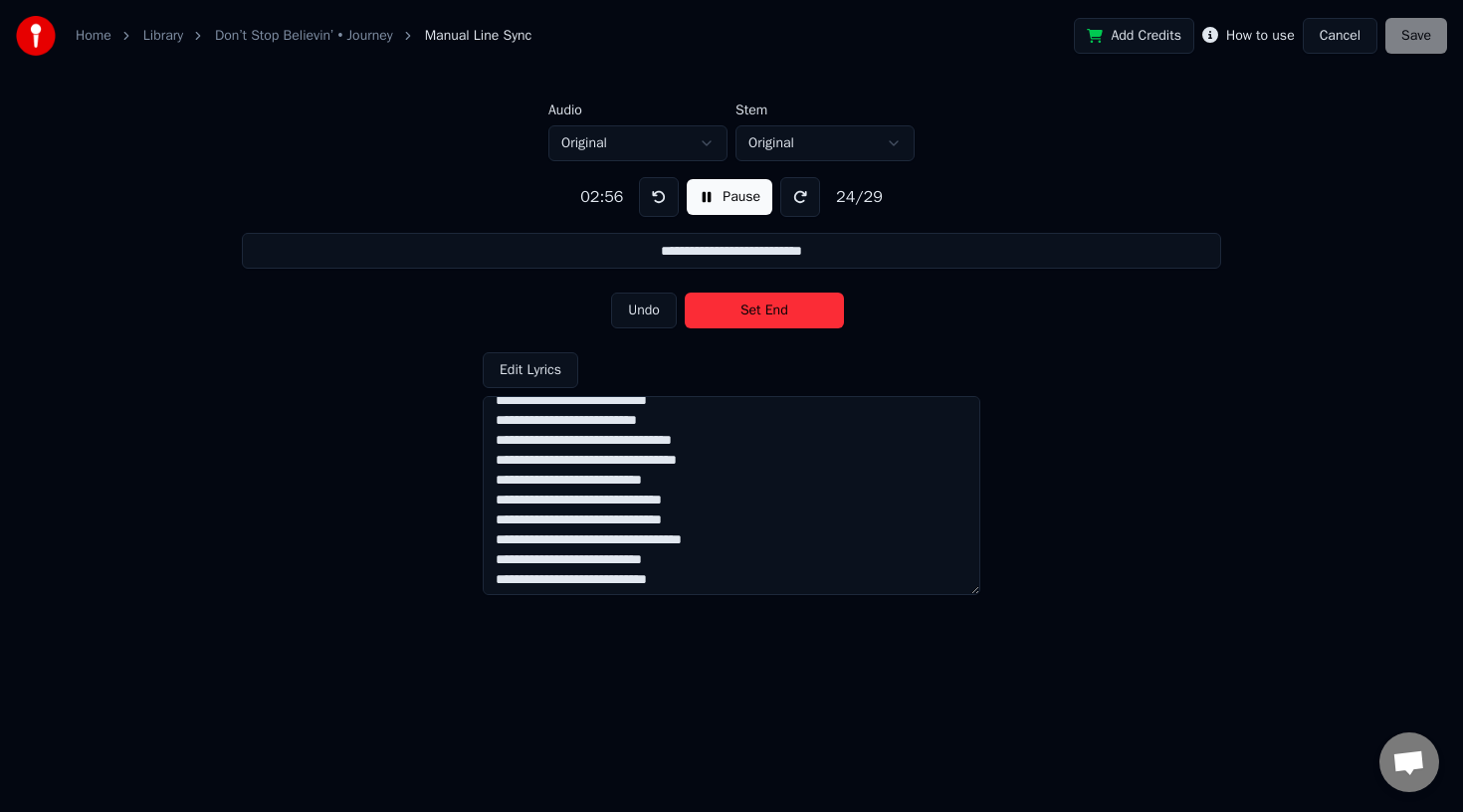 click on "Set End" at bounding box center [764, 310] 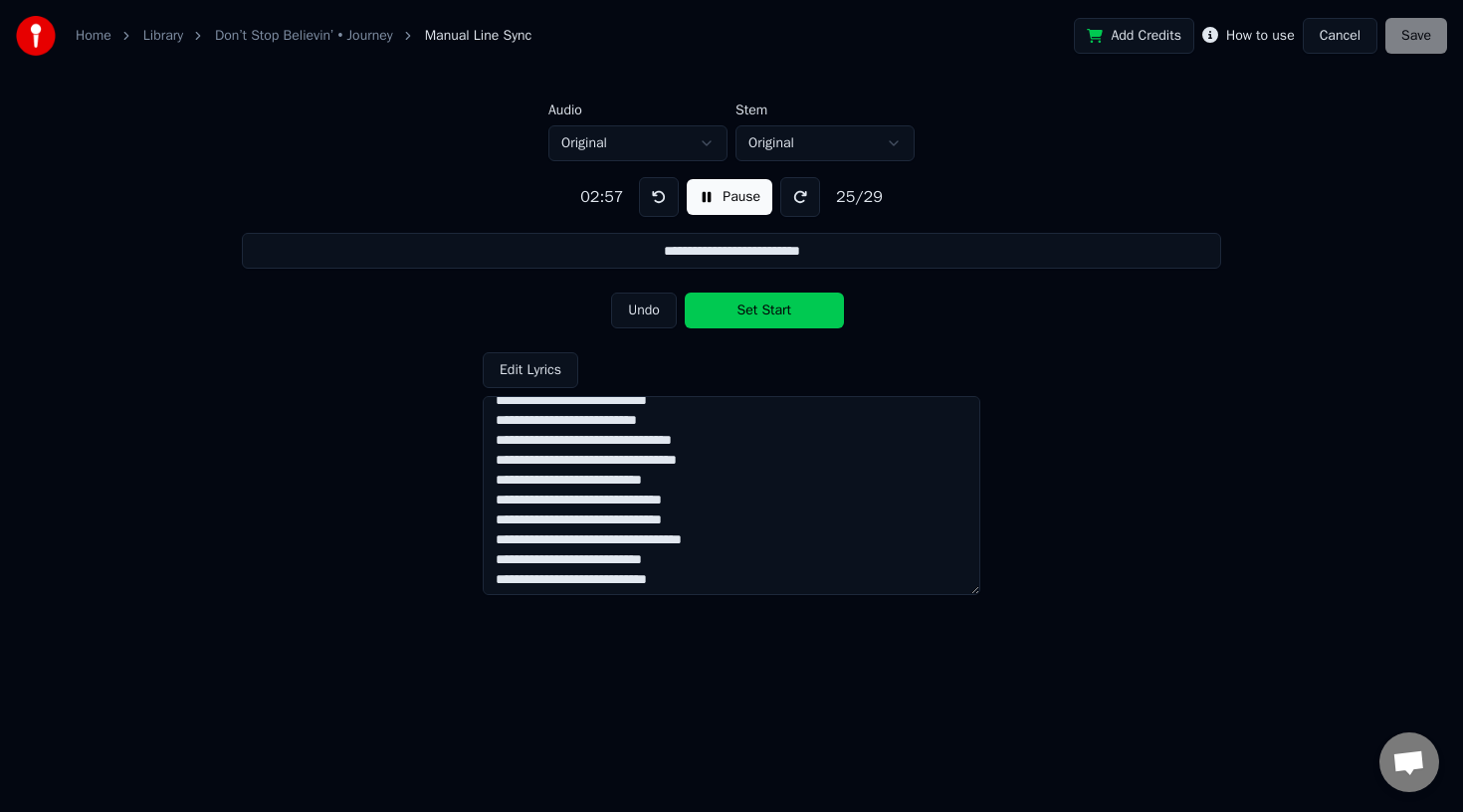 click on "Set Start" at bounding box center (764, 310) 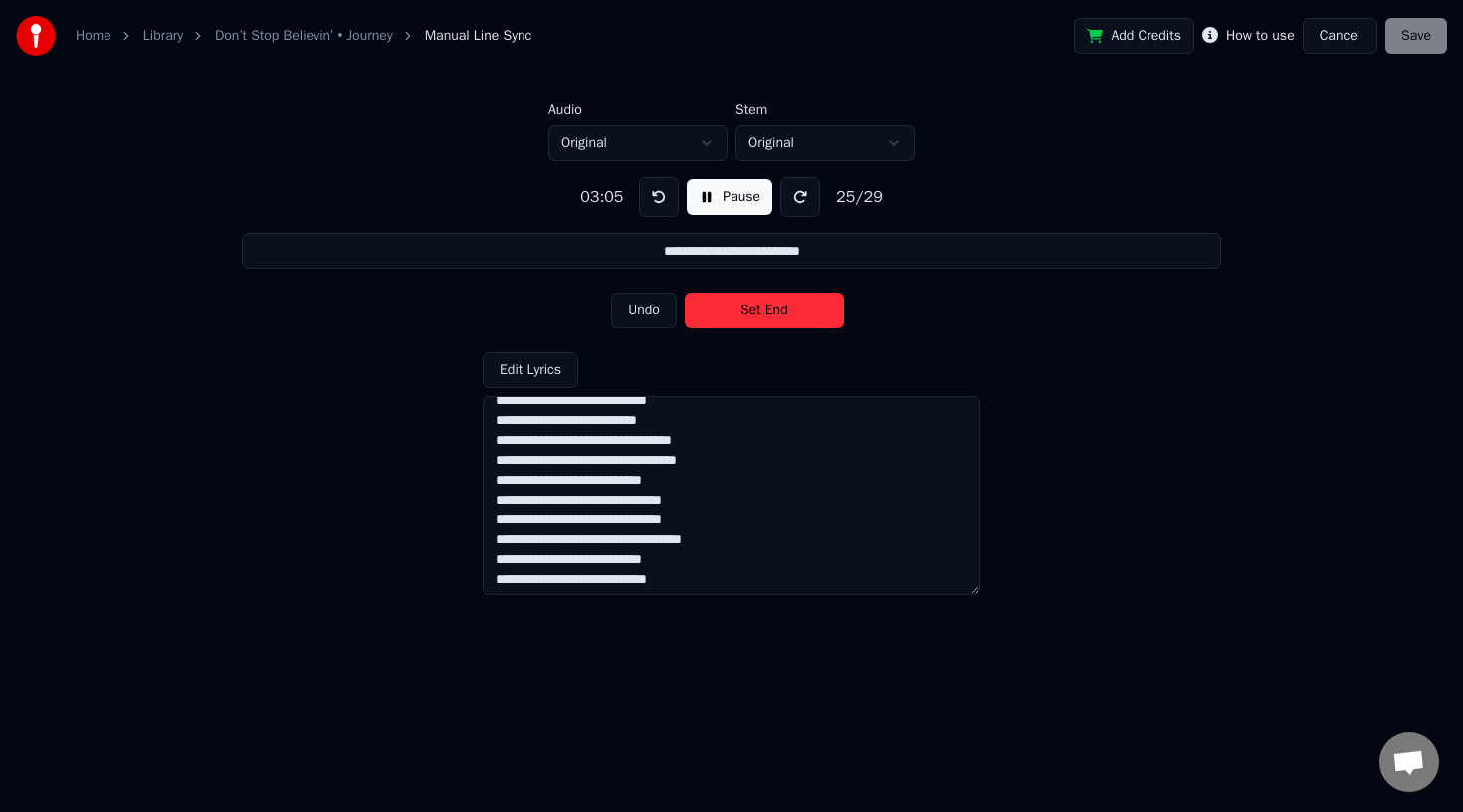 click on "Set End" at bounding box center (764, 310) 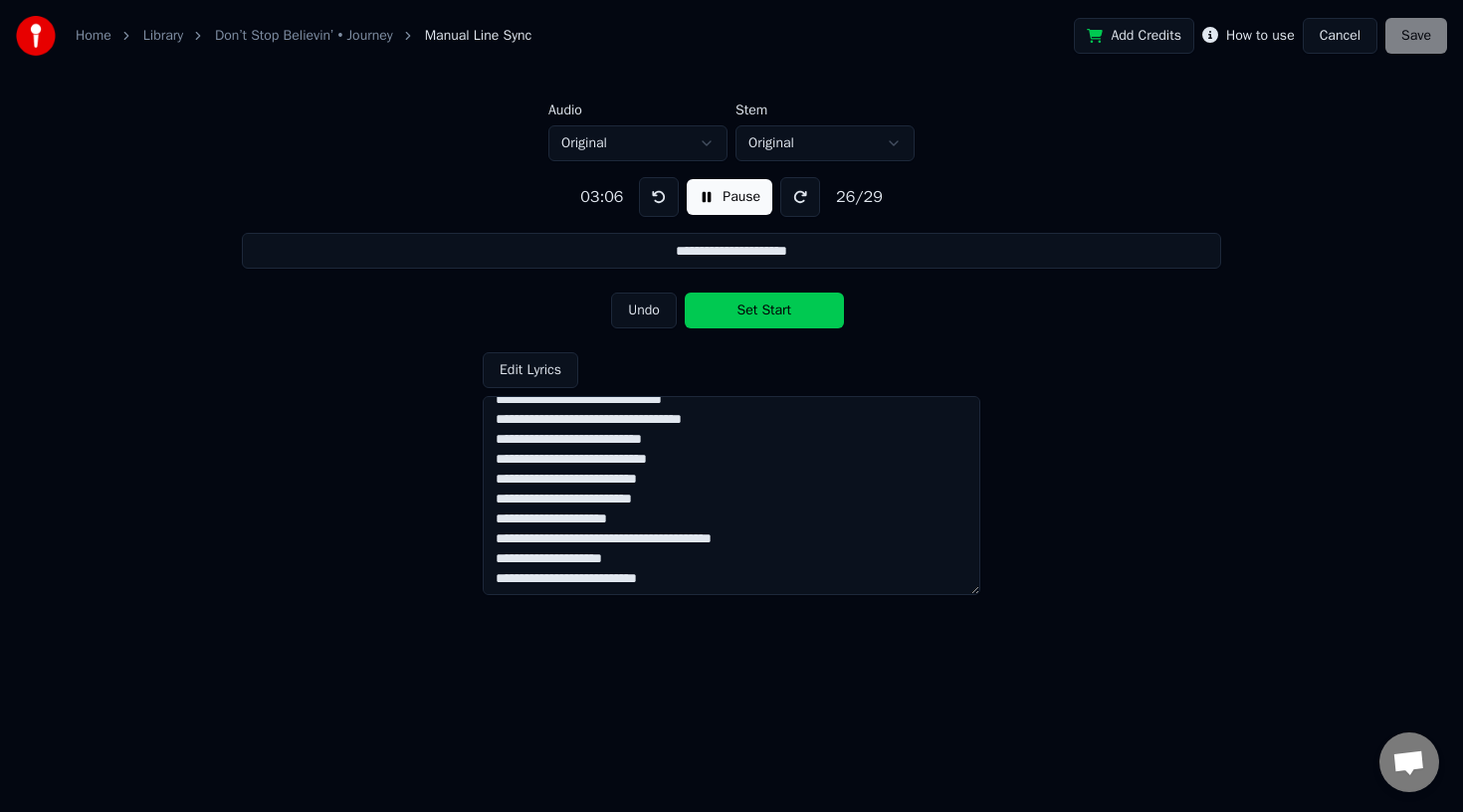scroll, scrollTop: 396, scrollLeft: 0, axis: vertical 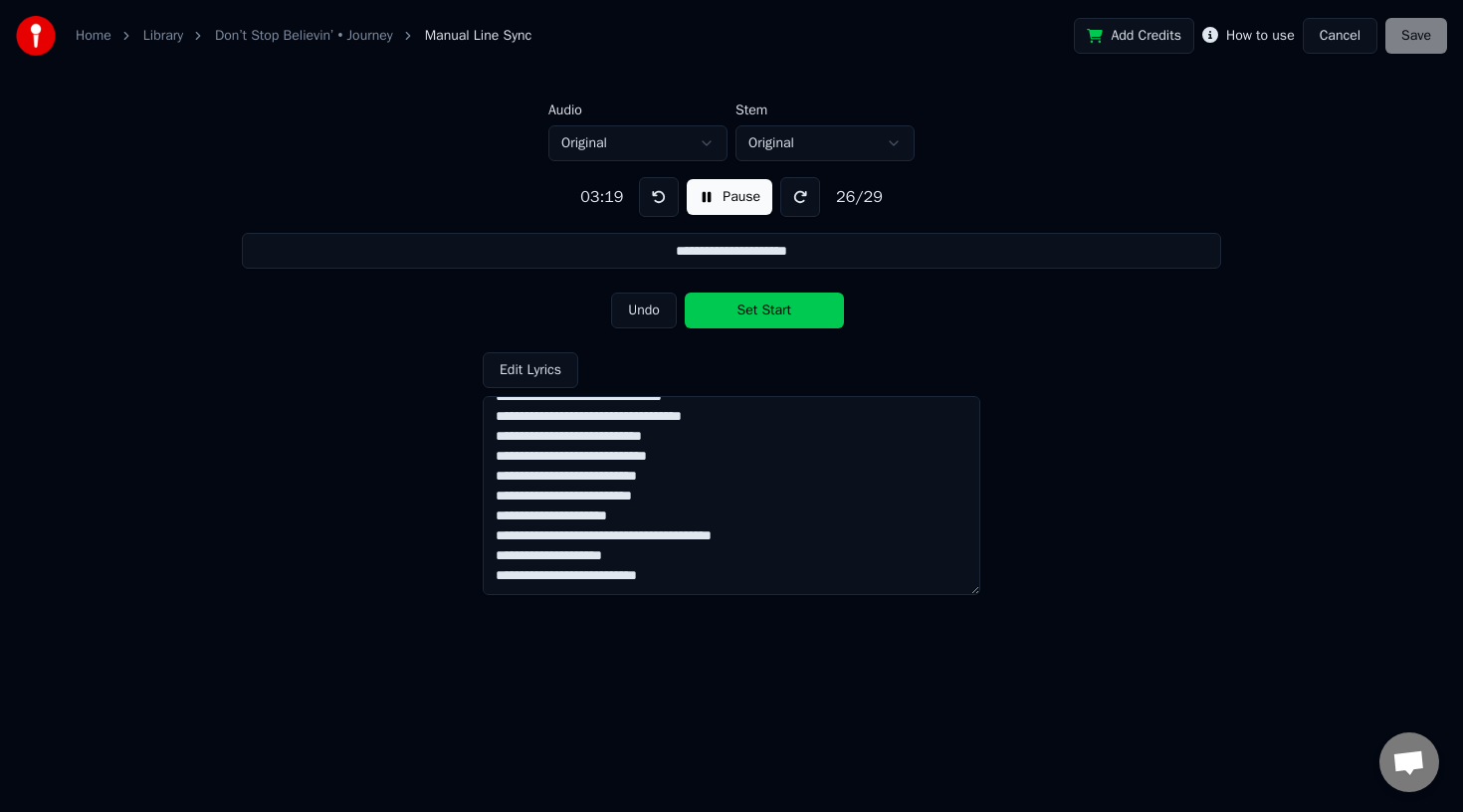 click on "Set Start" at bounding box center [764, 310] 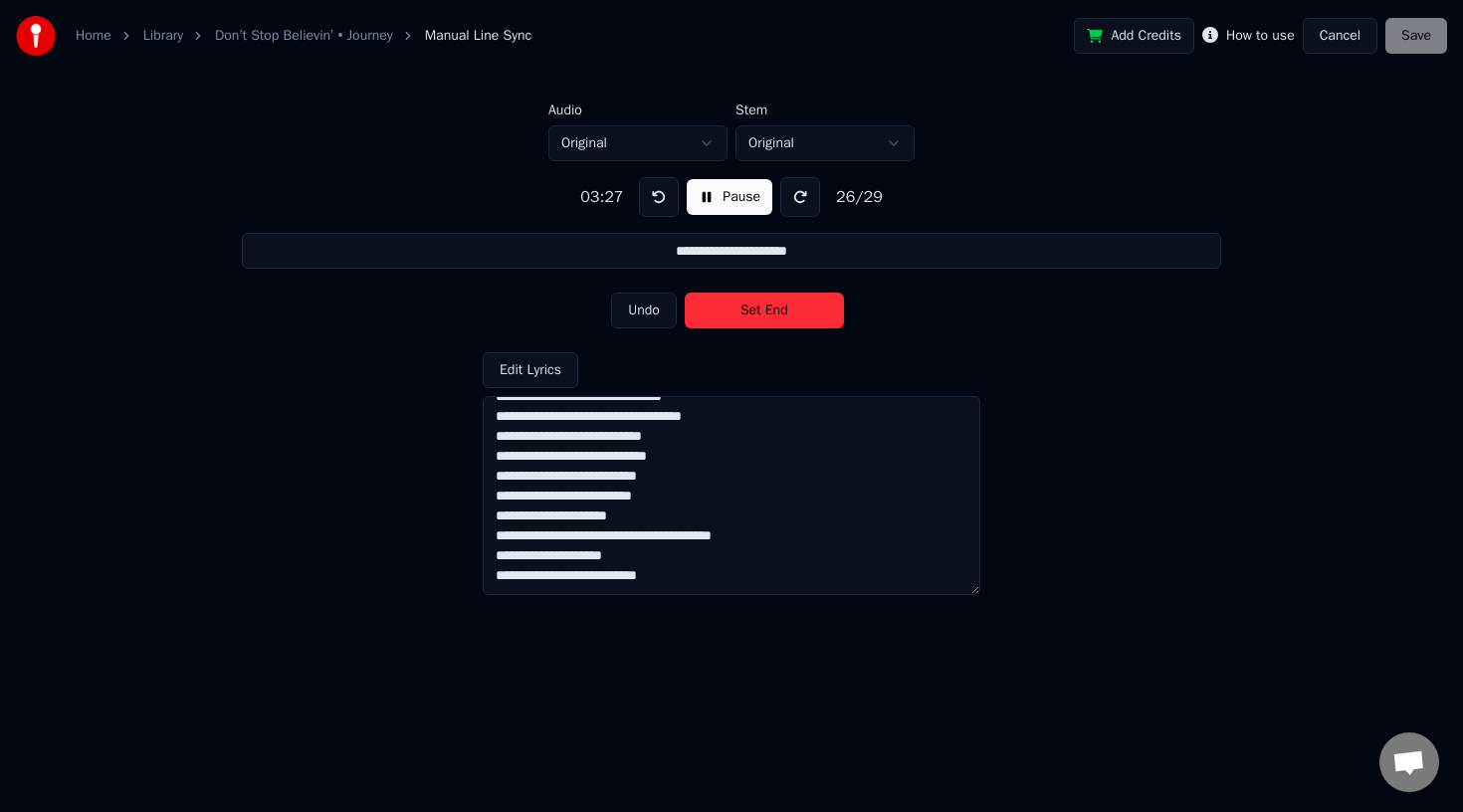 click on "Set End" at bounding box center [764, 310] 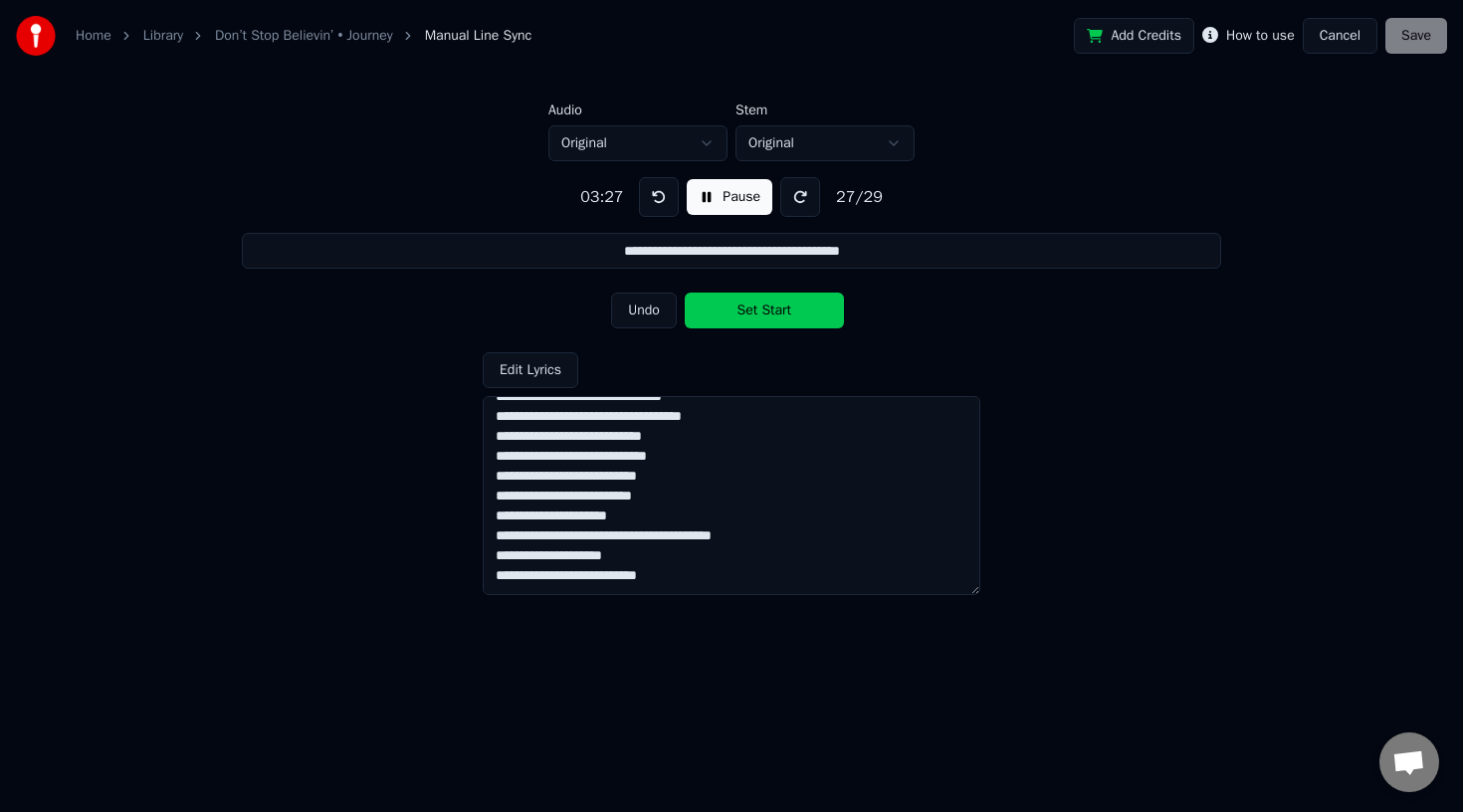 click on "Set Start" at bounding box center [764, 310] 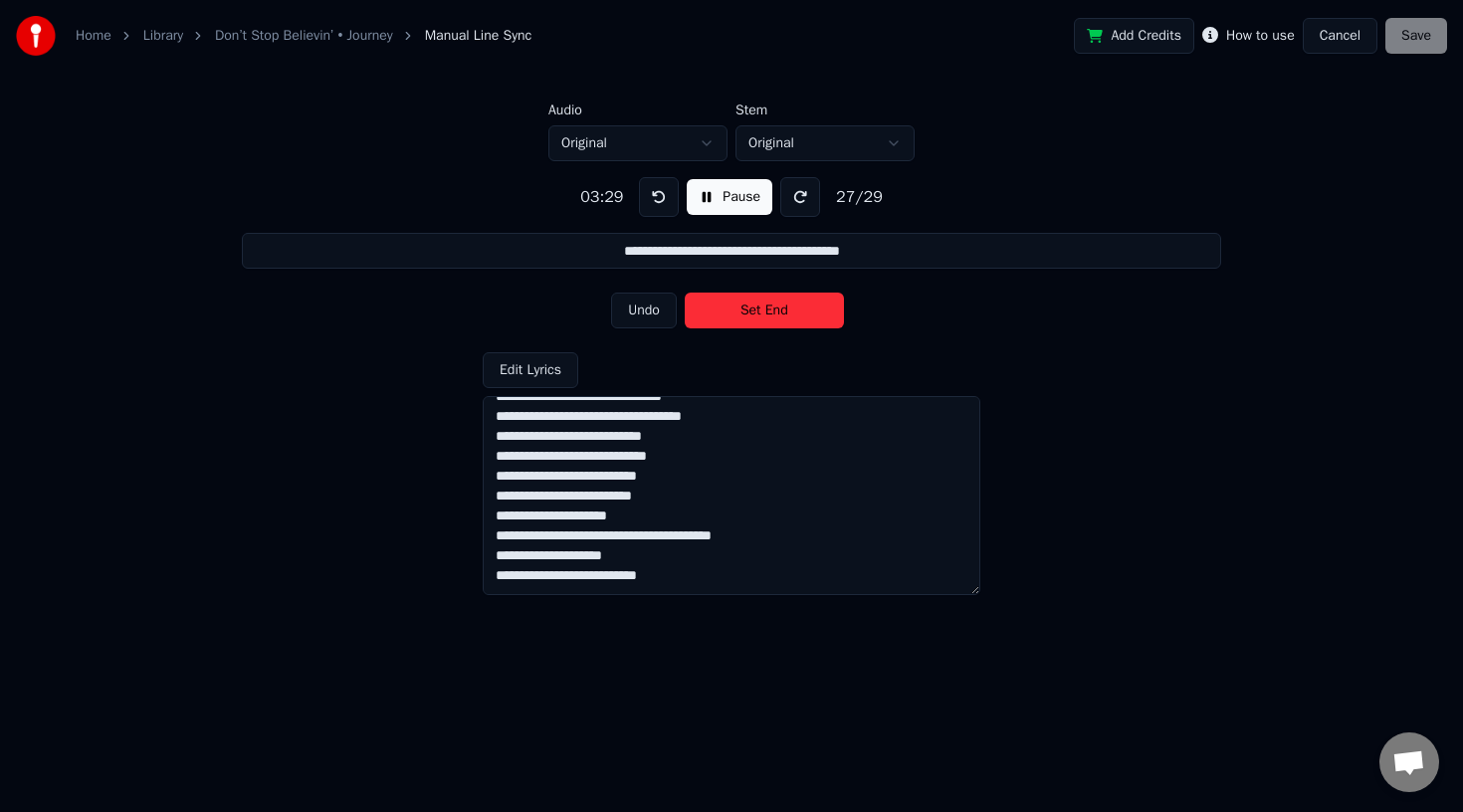 click on "Set End" at bounding box center (764, 310) 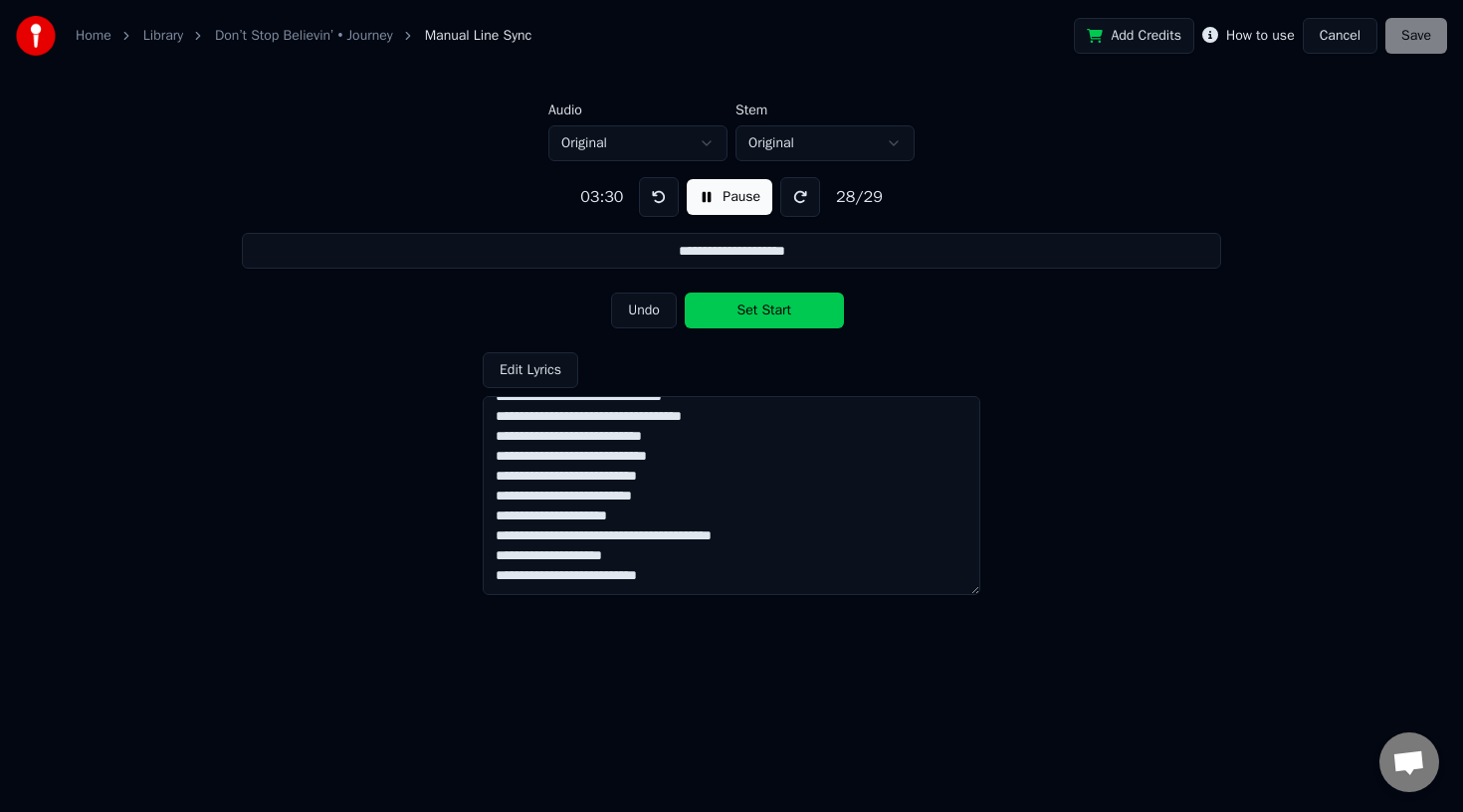 click on "Set Start" at bounding box center [764, 310] 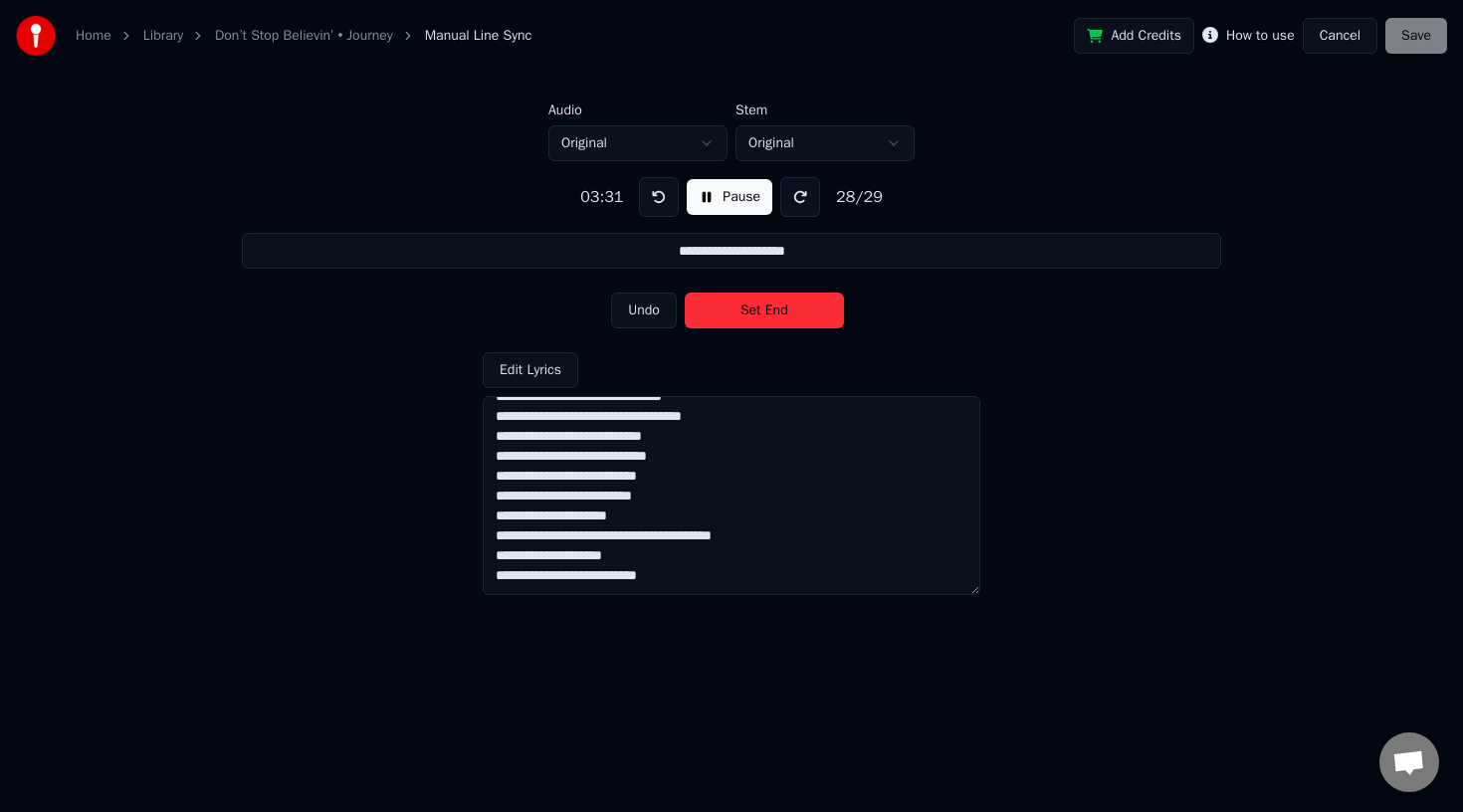 click on "Set End" at bounding box center (764, 310) 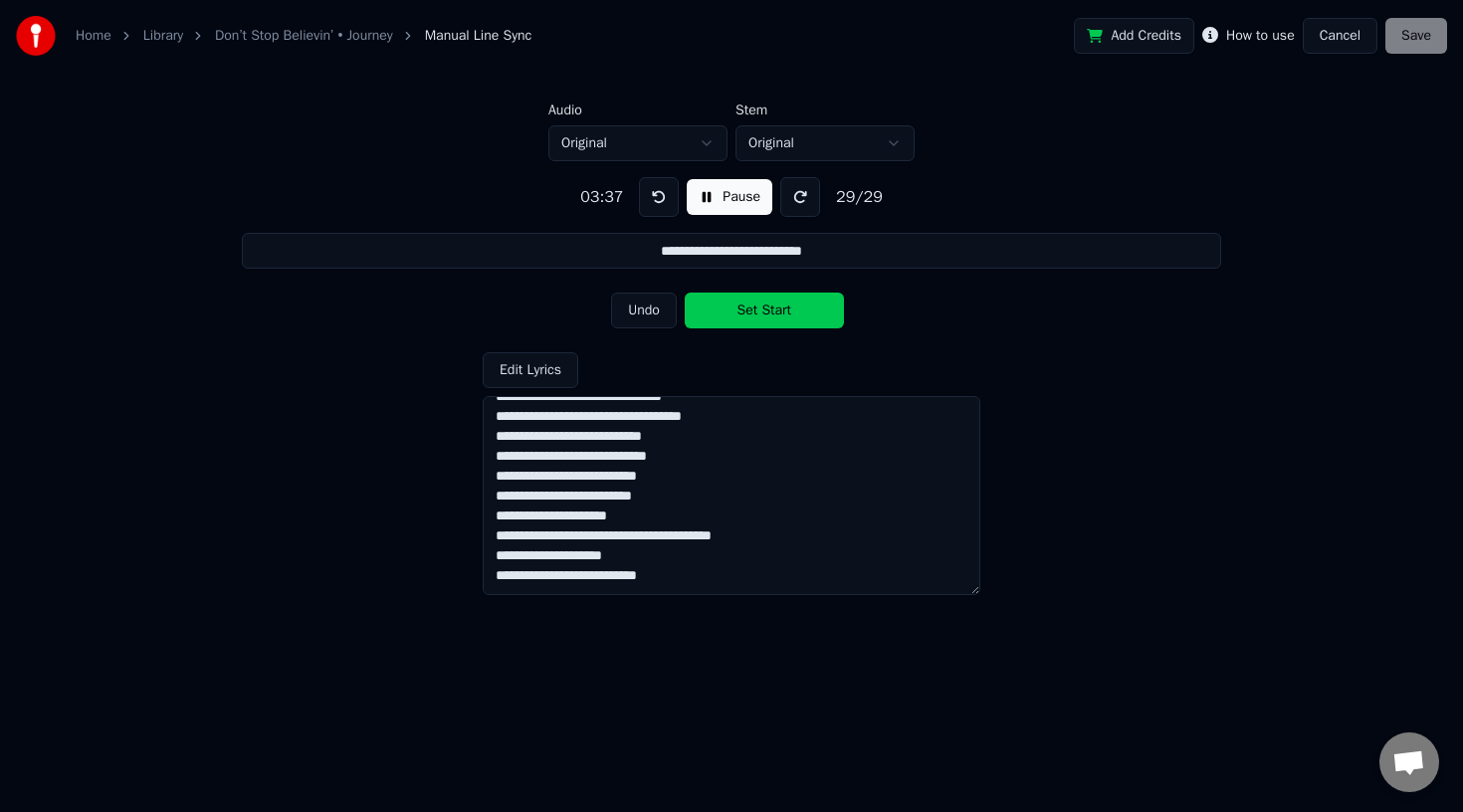 click on "Set Start" at bounding box center [764, 310] 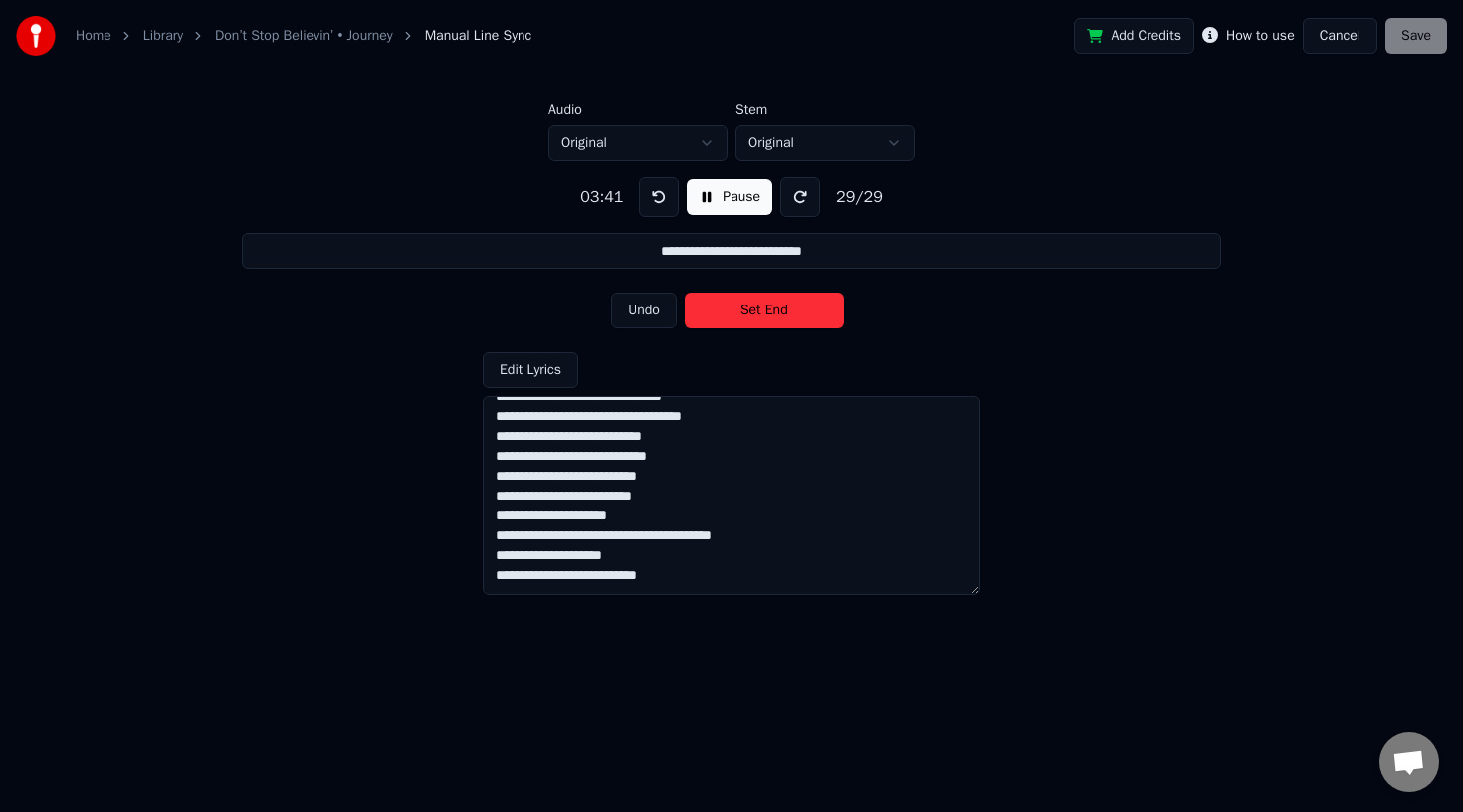 click on "Set End" at bounding box center (764, 310) 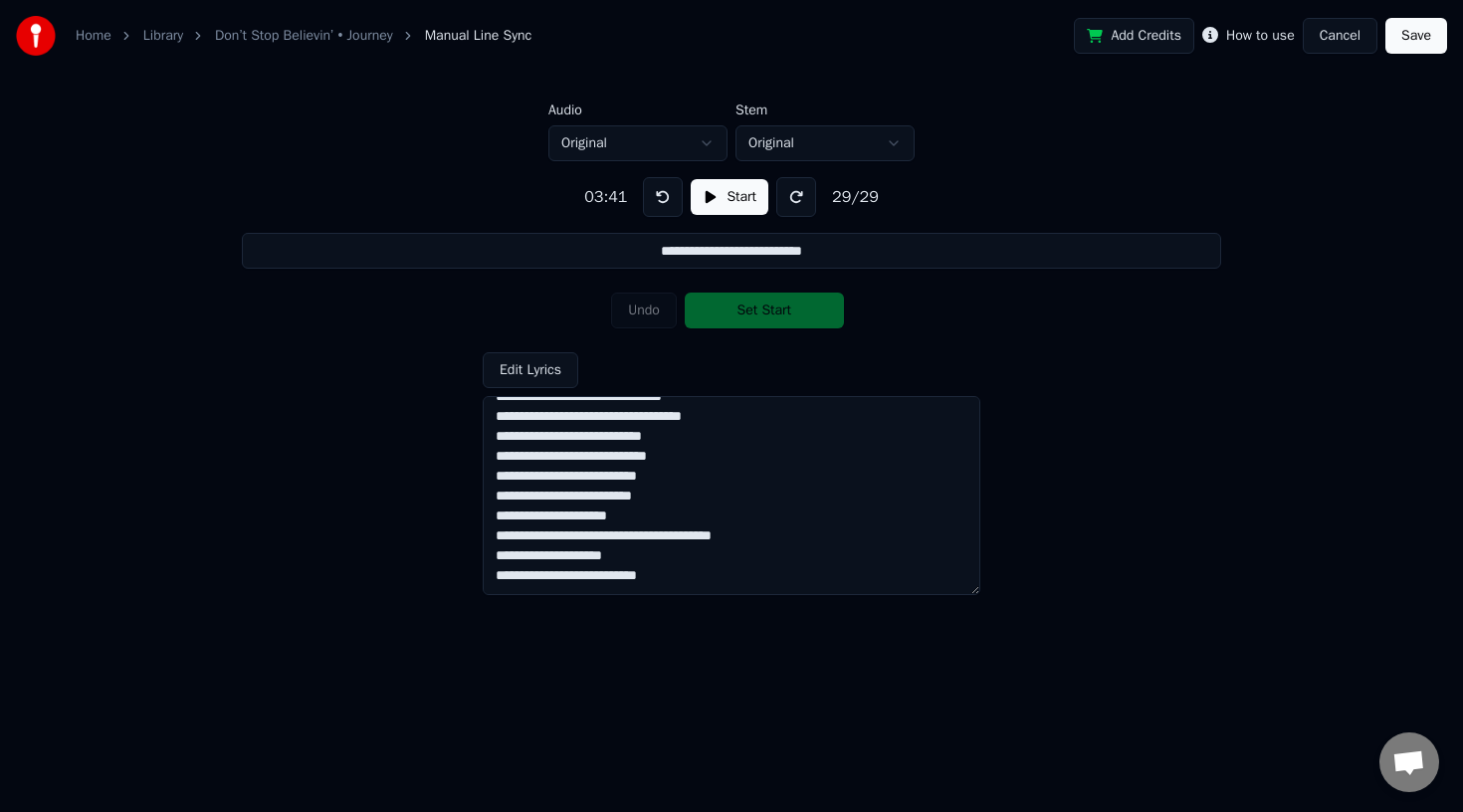 click on "Undo Set Start" at bounding box center [732, 310] 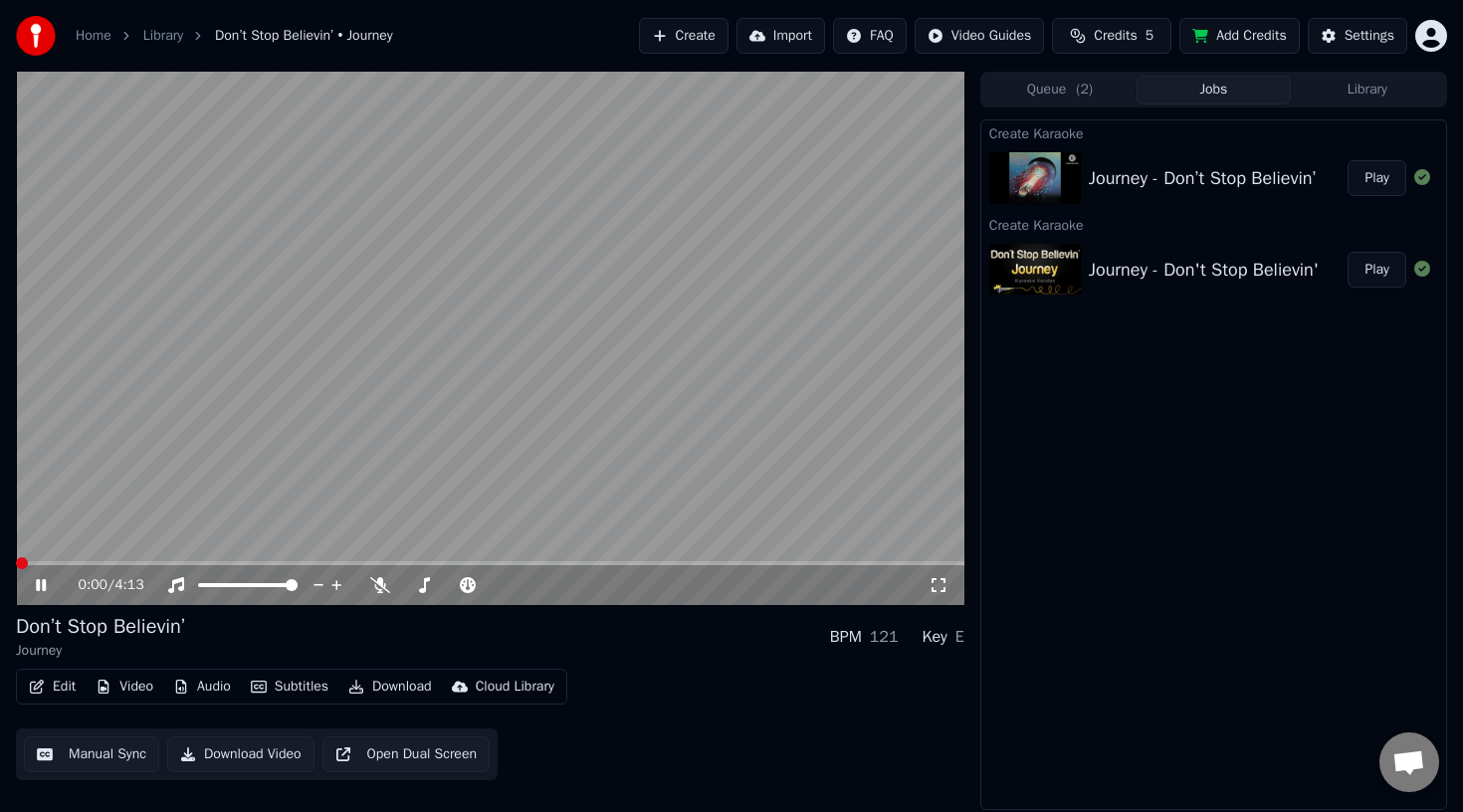 click at bounding box center (22, 563) 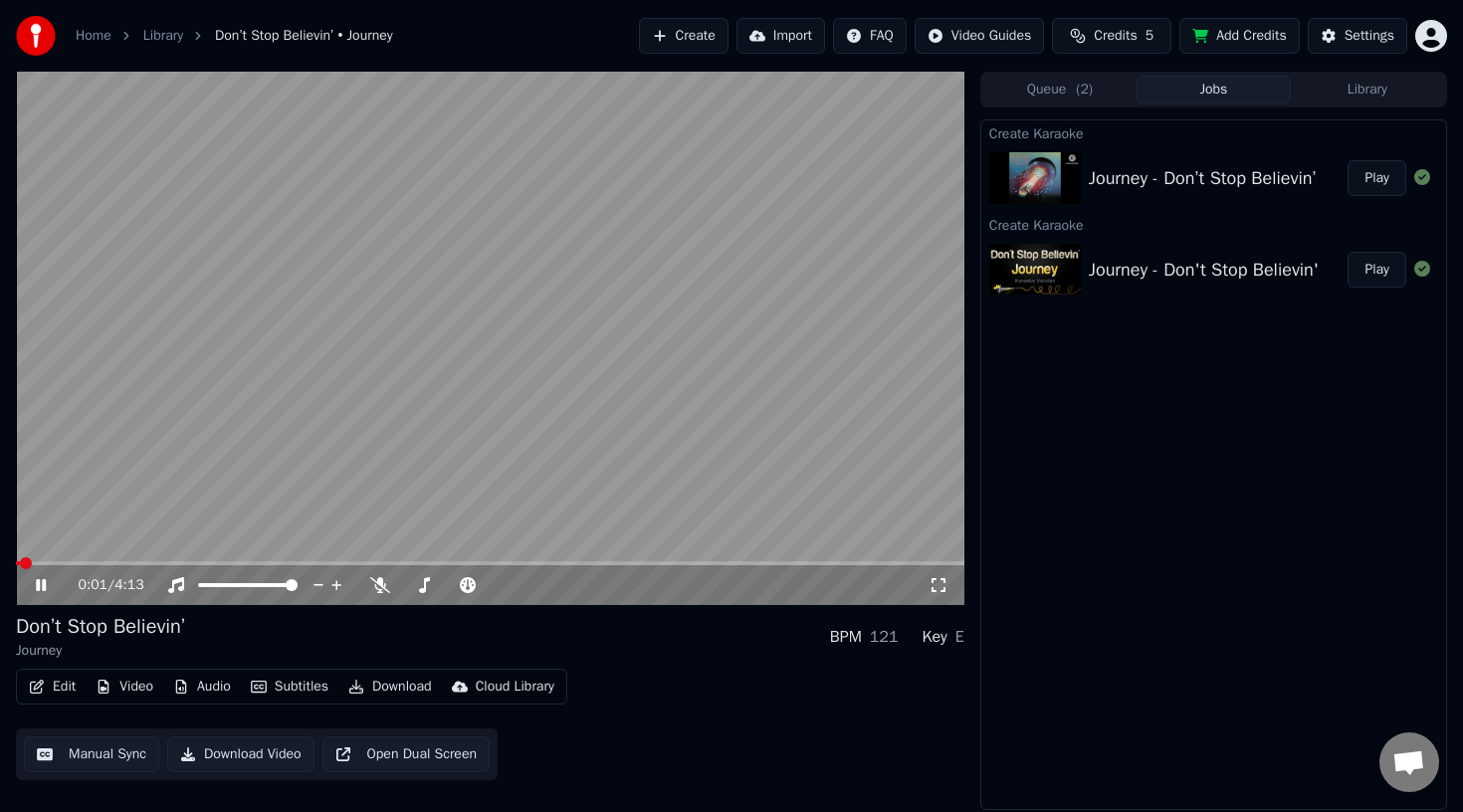 click 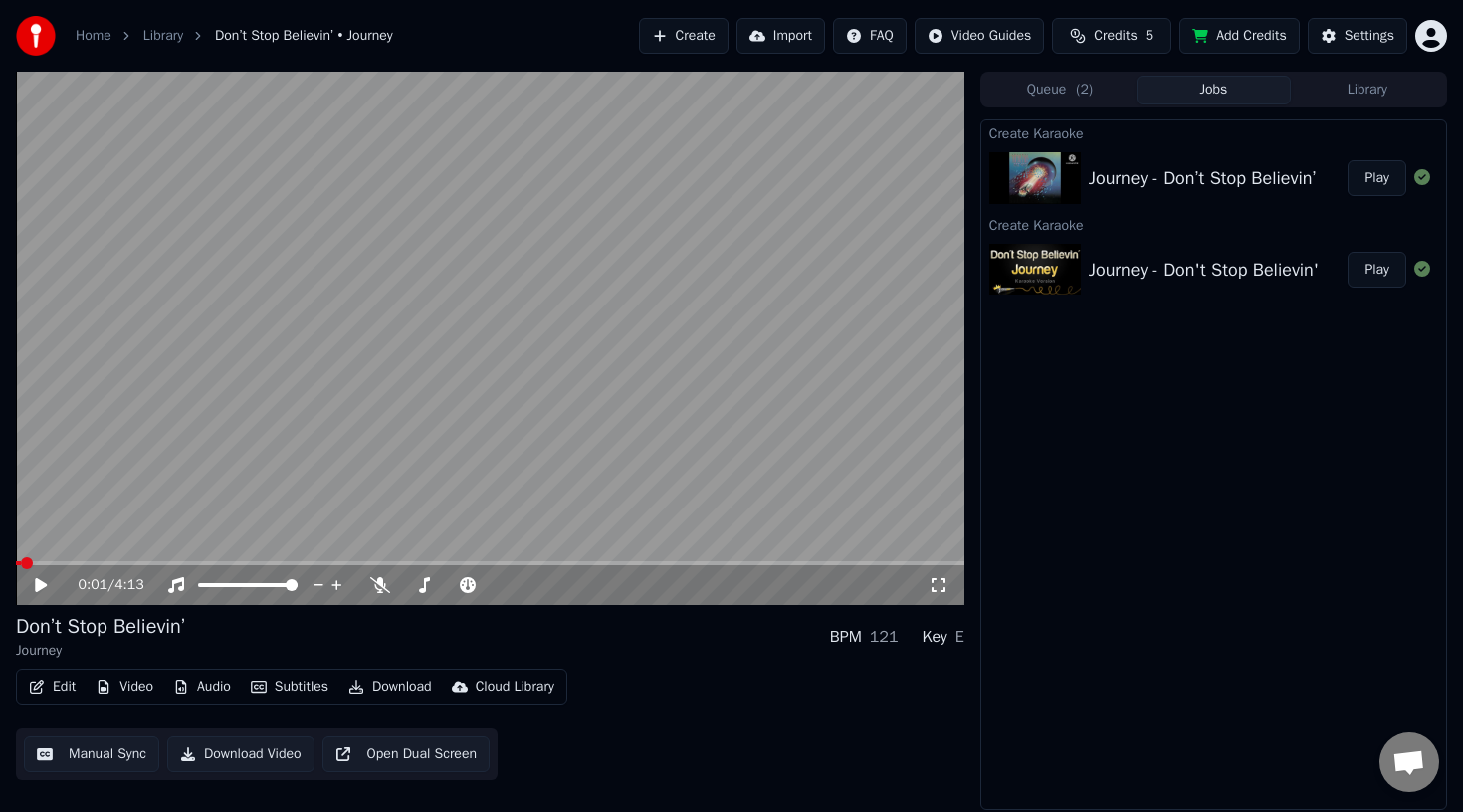 click 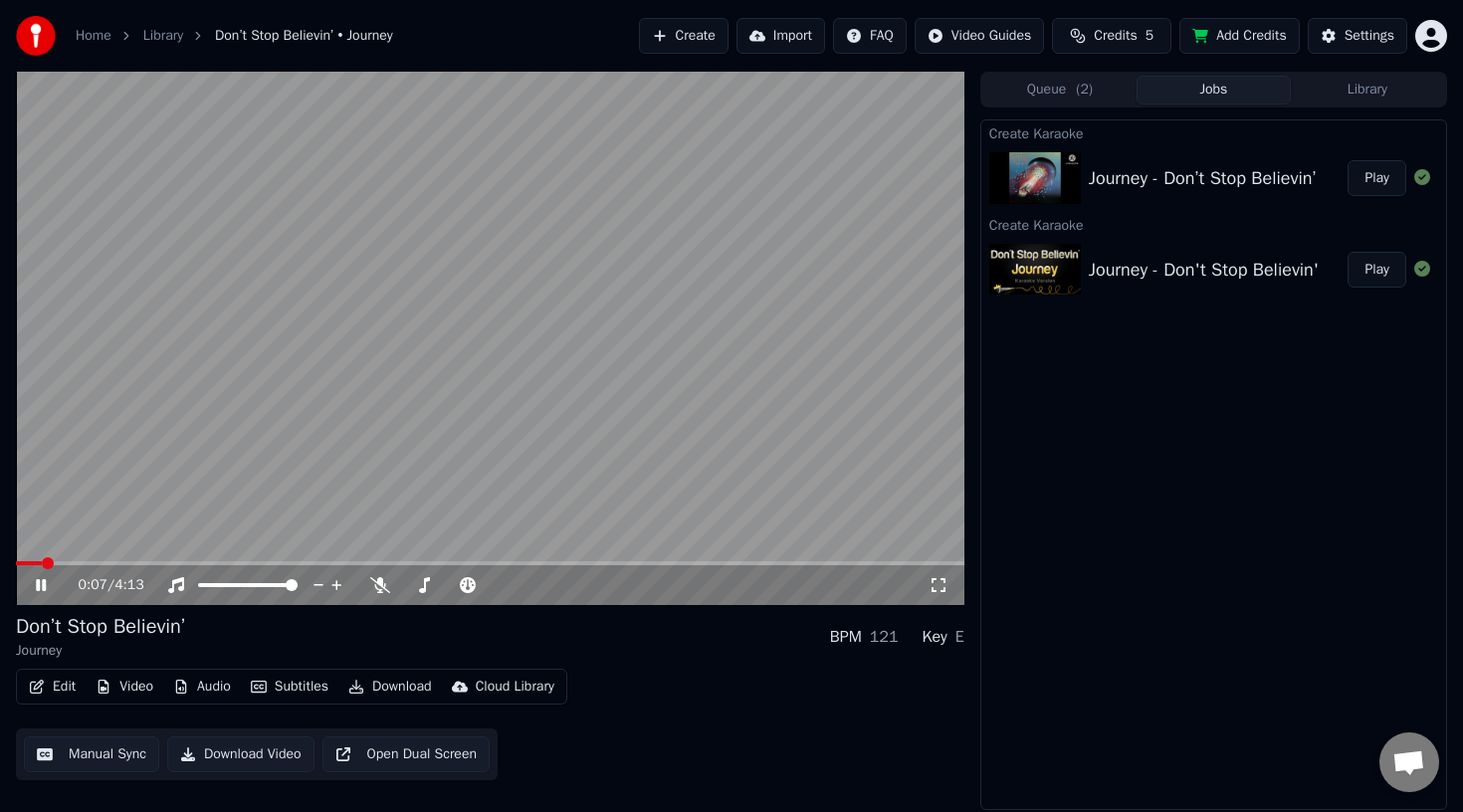 click at bounding box center (48, 563) 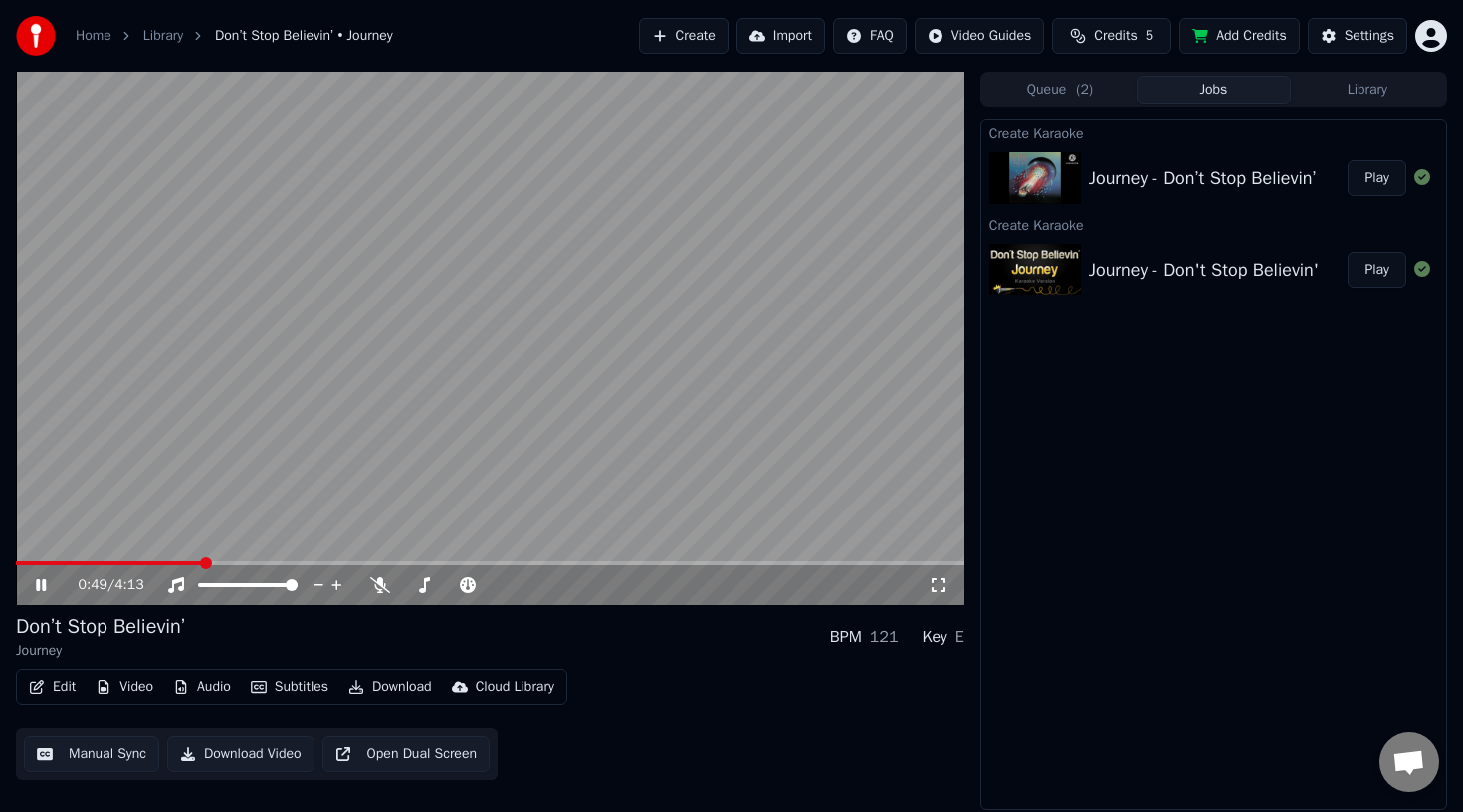 click on "Edit" at bounding box center [52, 687] 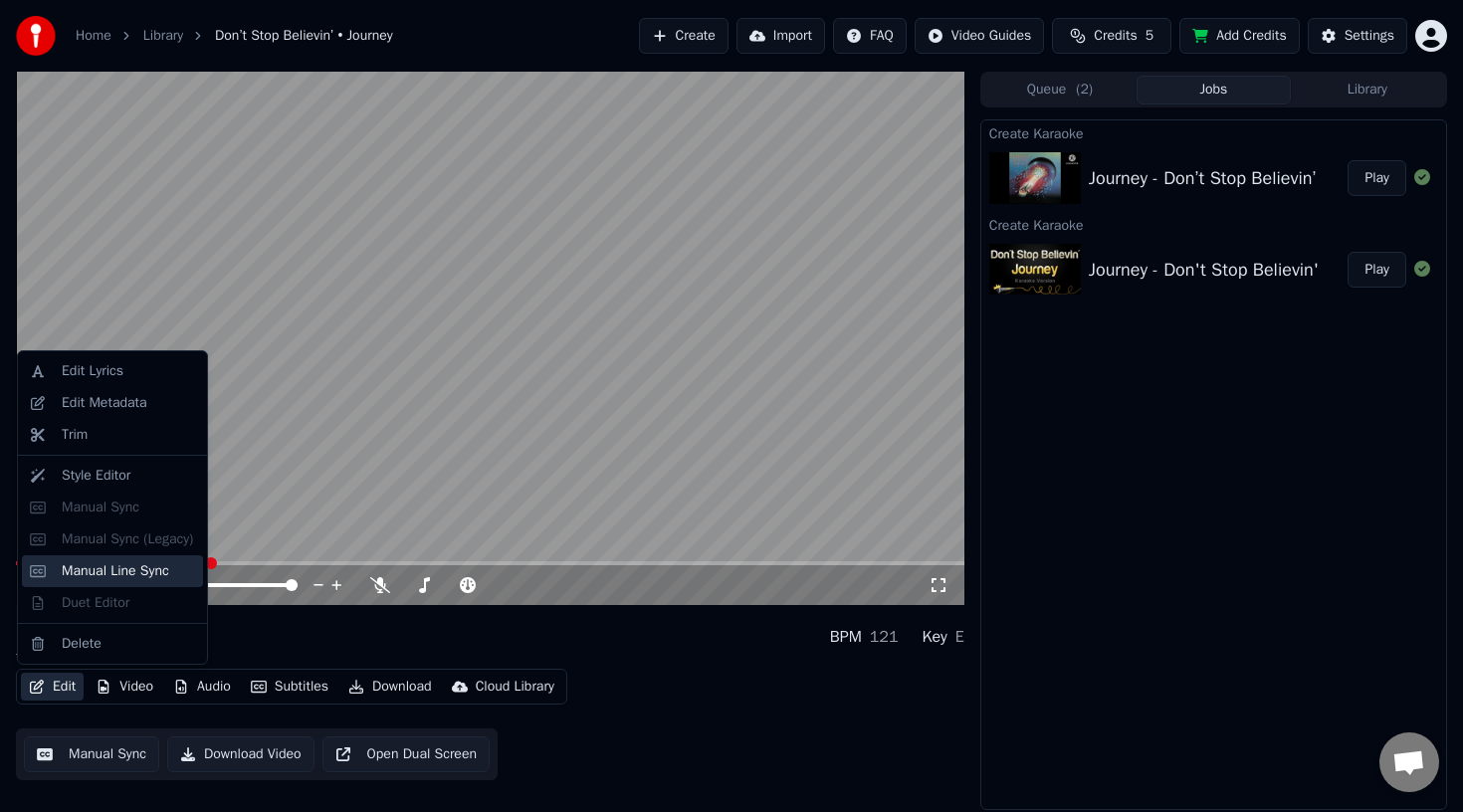 click on "Manual Line Sync" at bounding box center [115, 571] 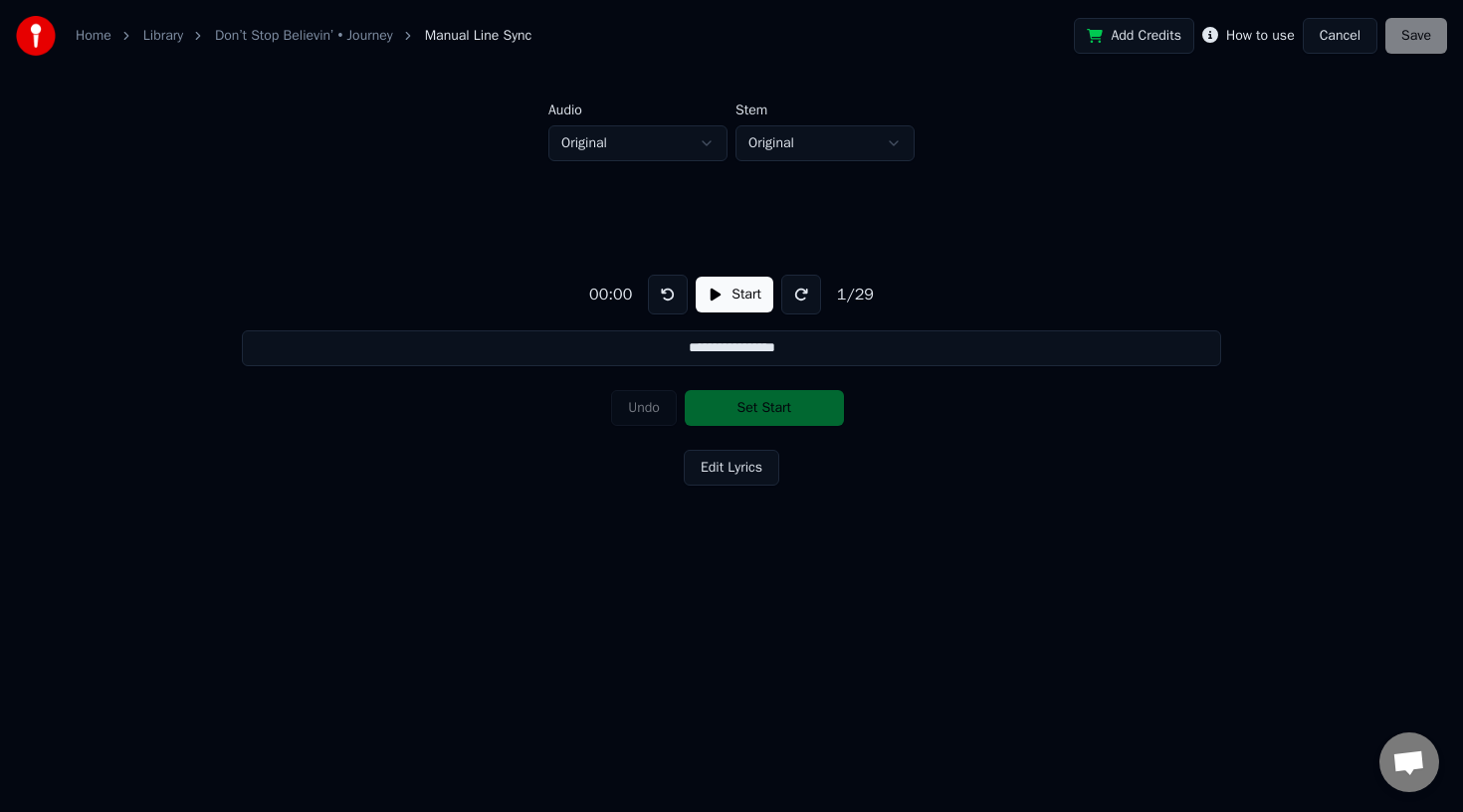 click on "Cancel" at bounding box center [1340, 36] 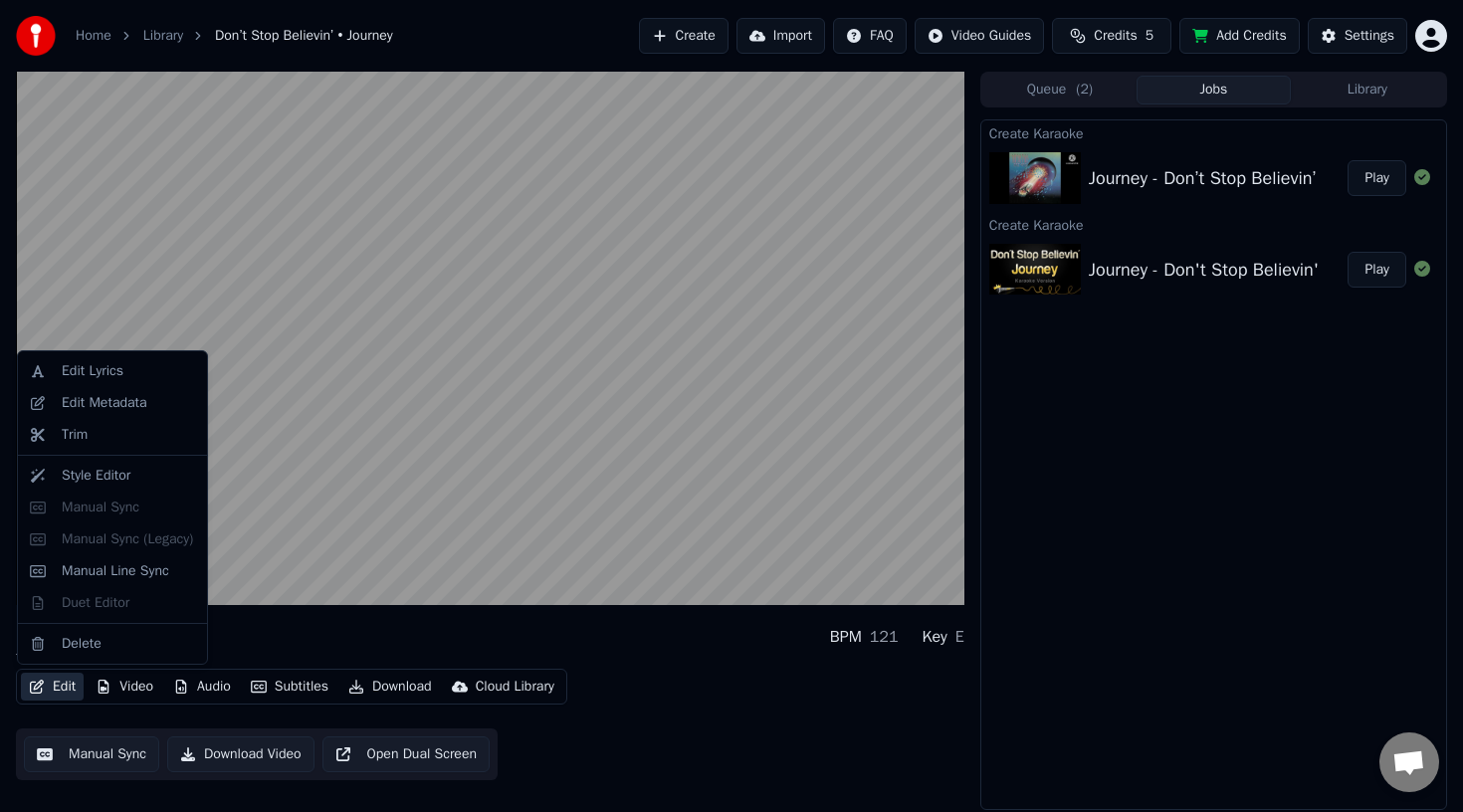 click on "Edit" at bounding box center (52, 687) 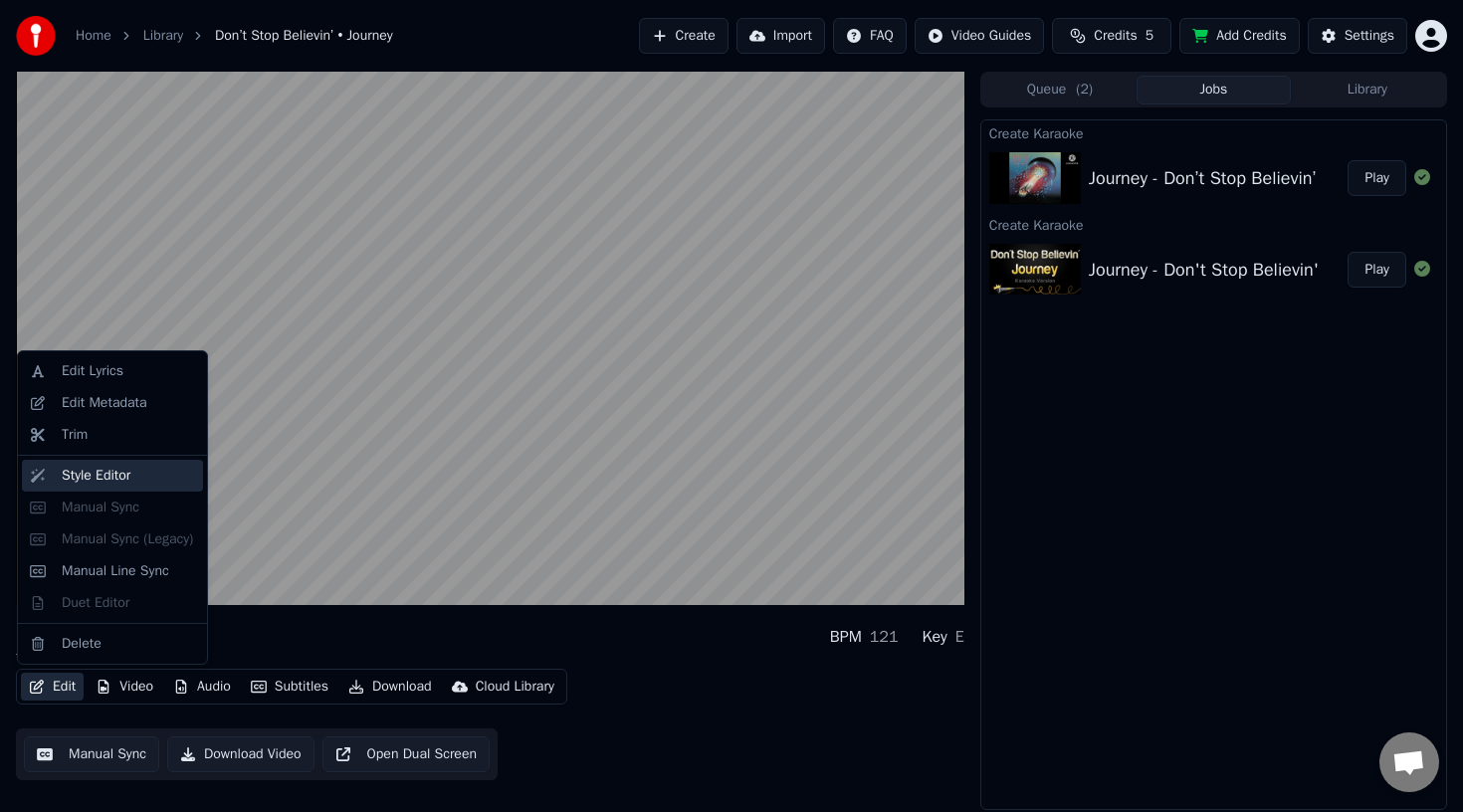 click on "Style Editor" at bounding box center [96, 476] 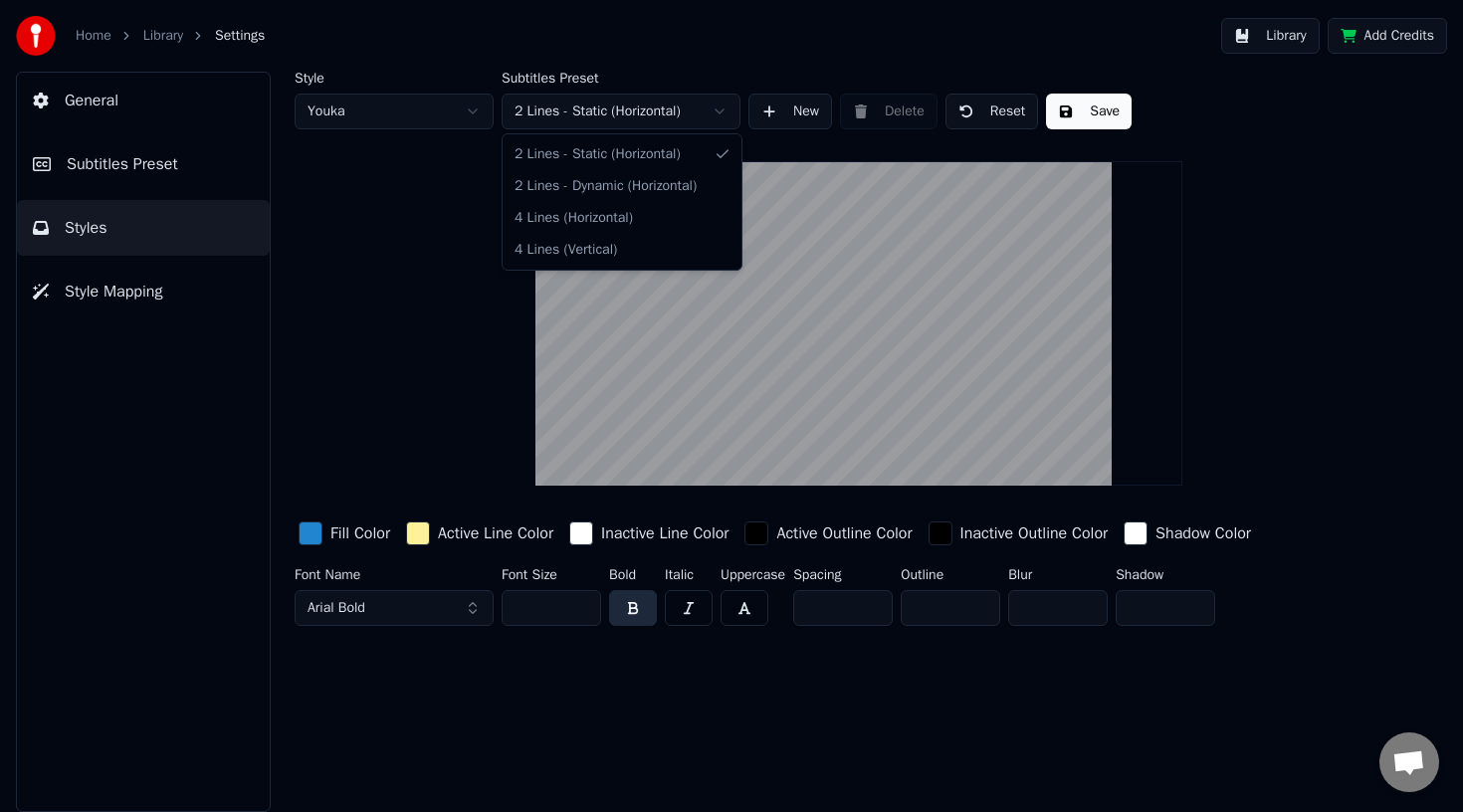 click on "Home Library Settings Library Add Credits General Subtitles Preset Styles Style Mapping Style Youka Subtitles Preset 2 Lines - Static (Horizontal) New Delete Reset Save Fill Color Active Line Color Inactive Line Color Active Outline Color Inactive Outline Color Shadow Color Font Name Arial Bold Font Size ** Bold Italic Uppercase Spacing * Outline * Blur * Shadow *
2 Lines - Static (Horizontal) 2 Lines - Dynamic (Horizontal) 4 Lines (Horizontal) 4 Lines (Vertical)" at bounding box center (732, 406) 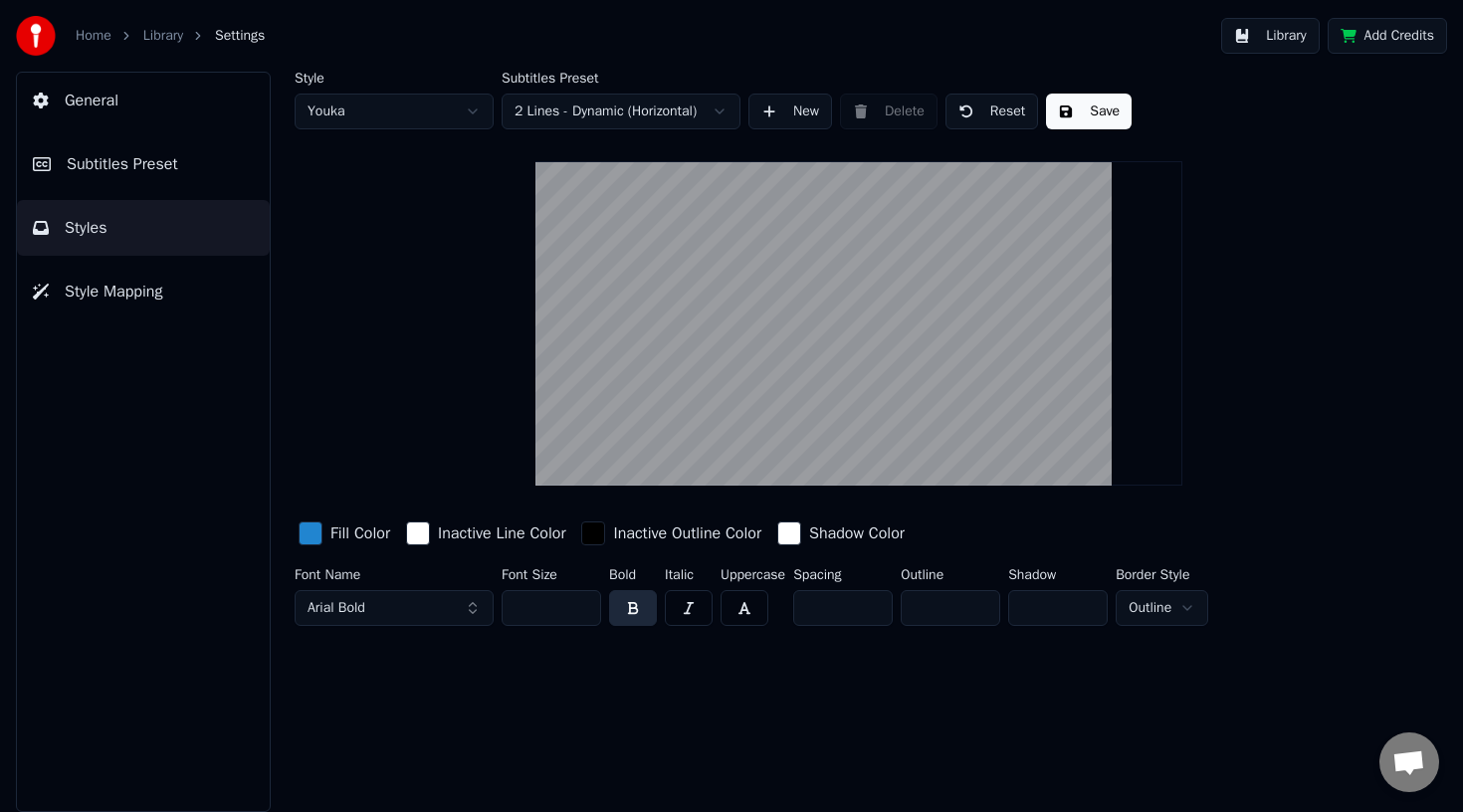 click on "Home Library Settings Library Add Credits General Subtitles Preset Styles Style Mapping Style Youka Subtitles Preset 2 Lines - Dynamic (Horizontal) New Delete Reset Save Fill Color Inactive Line Color Inactive Outline Color Shadow Color Font Name Arial Bold Font Size ** Bold Italic Uppercase Spacing * Outline * Shadow * Border Style Outline" at bounding box center (732, 406) 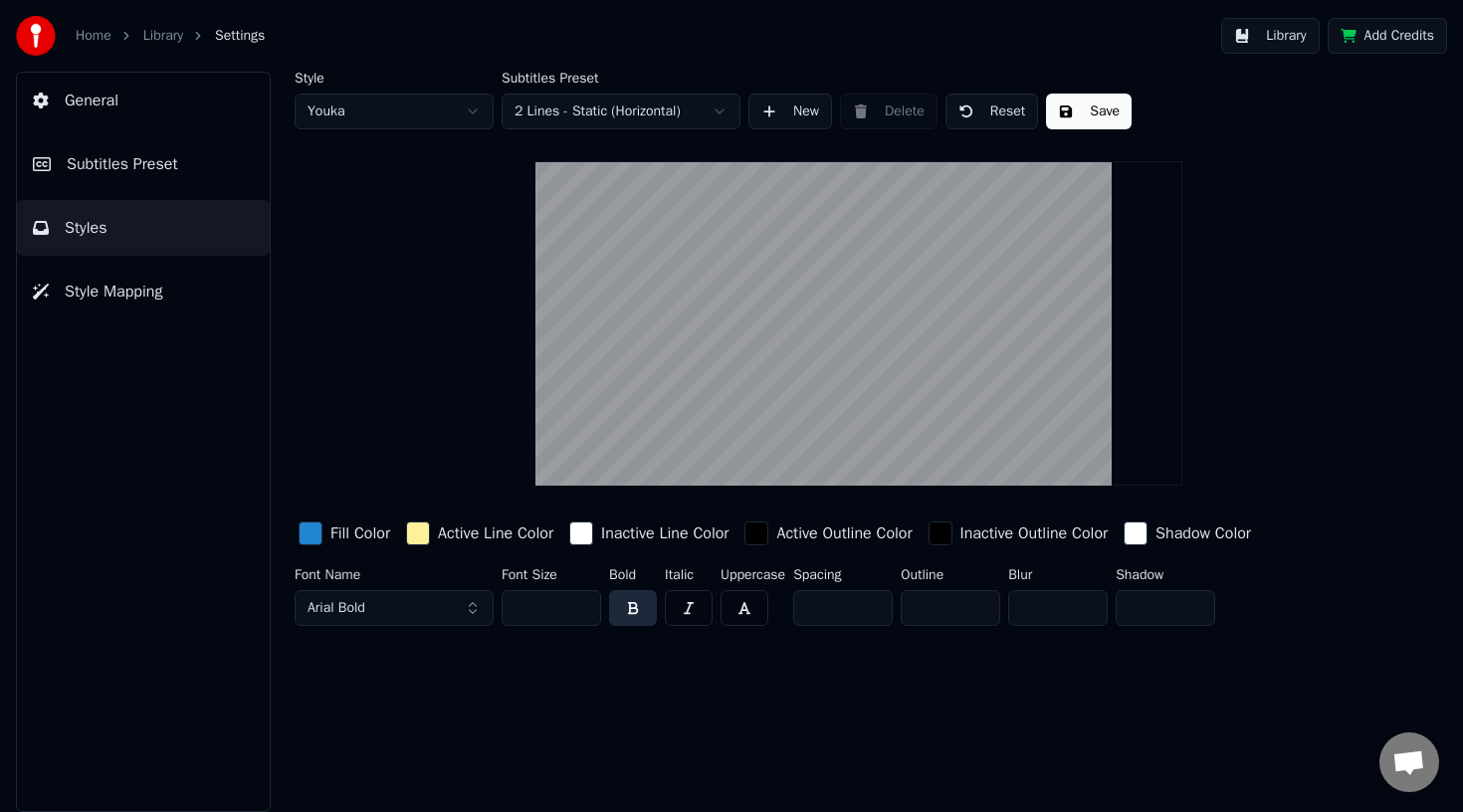 click on "Home Library Settings Library Add Credits General Subtitles Preset Styles Style Mapping Style Youka Subtitles Preset 2 Lines - Static (Horizontal) New Delete Reset Save Fill Color Active Line Color Inactive Line Color Active Outline Color Inactive Outline Color Shadow Color Font Name Arial Bold Font Size ** Bold Italic Uppercase Spacing * Outline * Blur * Shadow *" at bounding box center (732, 406) 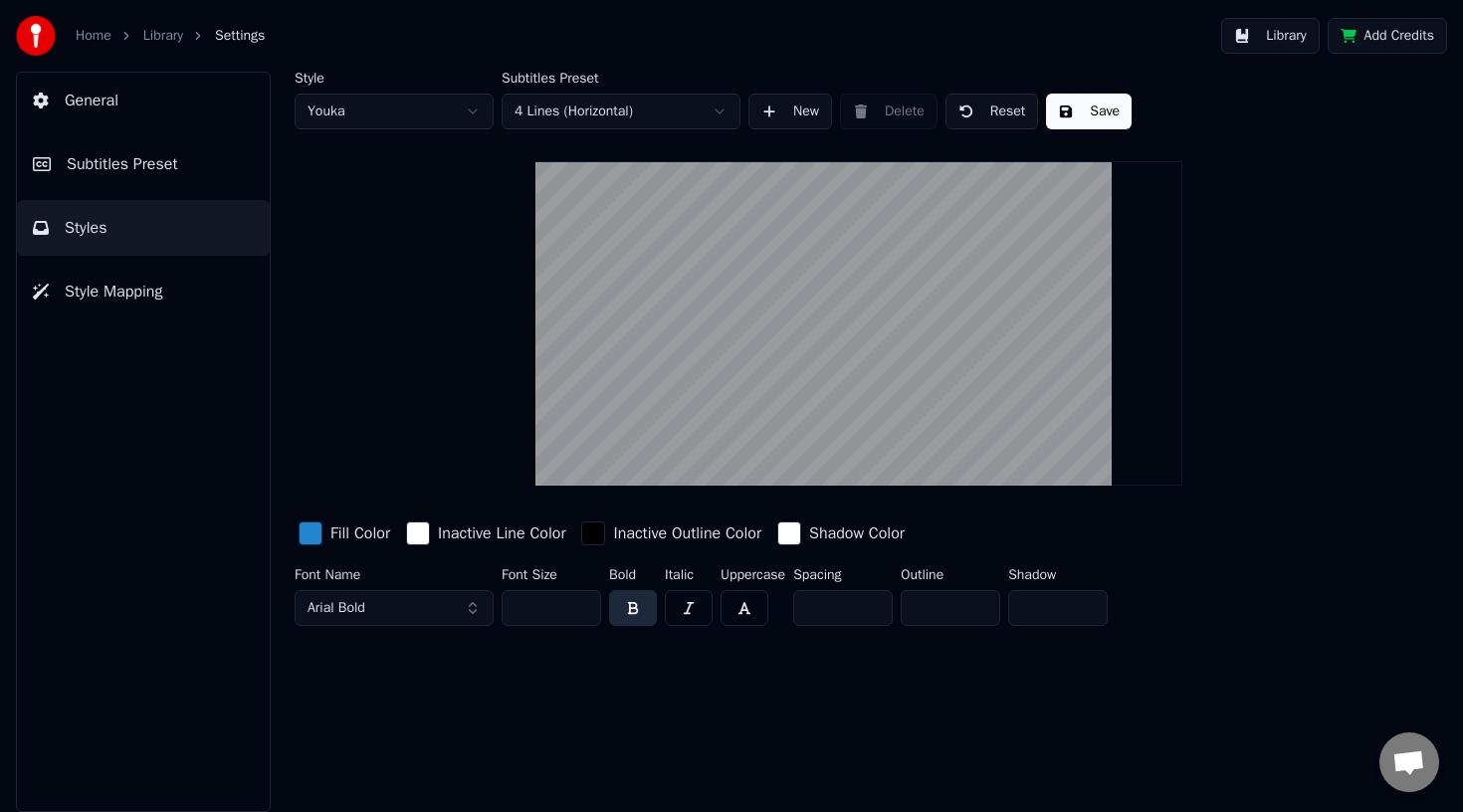 click on "Home Library Settings Library Add Credits General Subtitles Preset Styles Style Mapping Style Youka Subtitles Preset 4 Lines (Horizontal) New Delete Reset Save Fill Color Inactive Line Color Inactive Outline Color Shadow Color Font Name Arial Bold Font Size ** Bold Italic Uppercase Spacing * Outline * Shadow *" at bounding box center (732, 406) 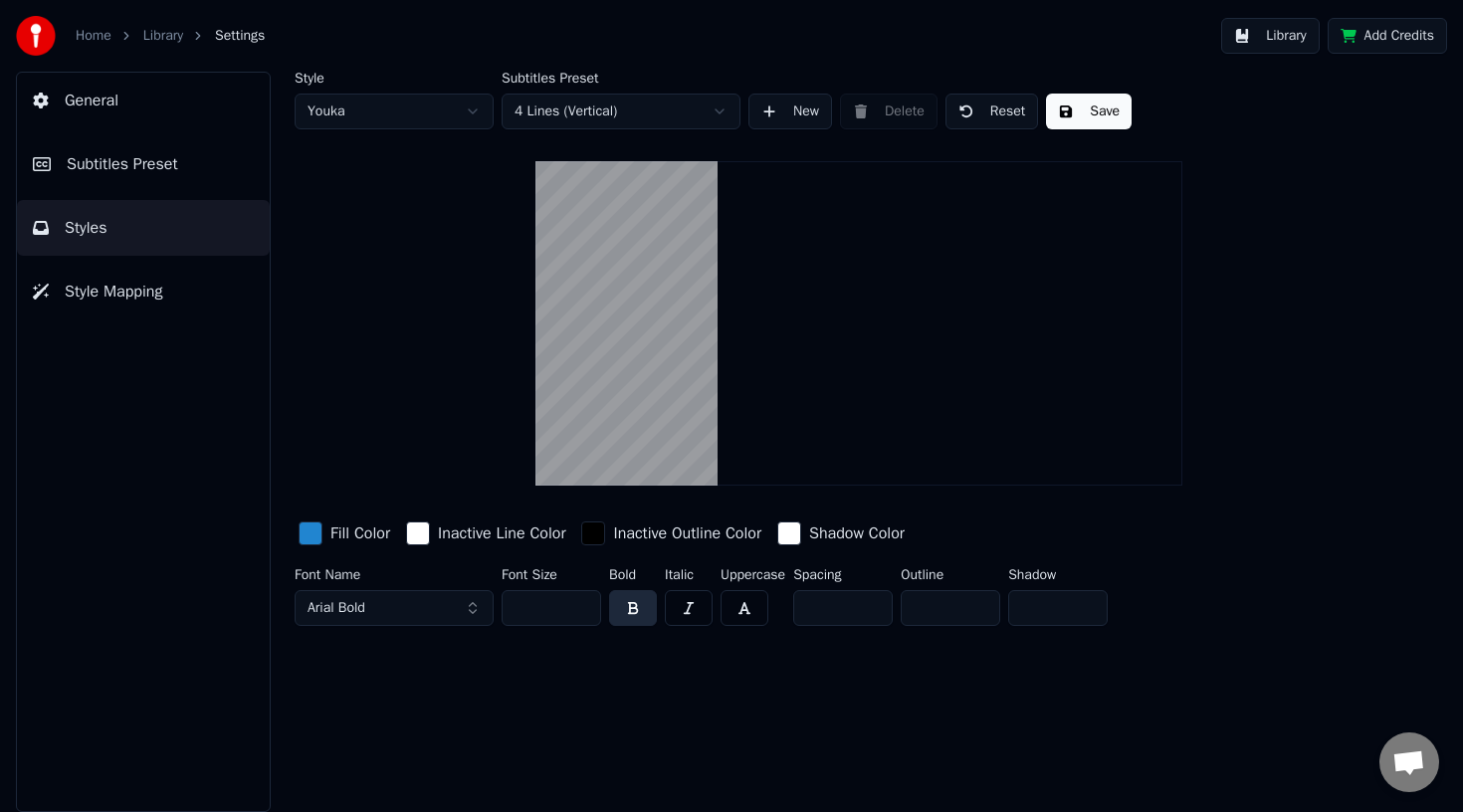 click on "Home Library Settings Library Add Credits General Subtitles Preset Styles Style Mapping Style Youka Subtitles Preset 4 Lines (Vertical) New Delete Reset Save Fill Color Inactive Line Color Inactive Outline Color Shadow Color Font Name Arial Bold Font Size ** Bold Italic Uppercase Spacing * Outline * Shadow *" at bounding box center [732, 406] 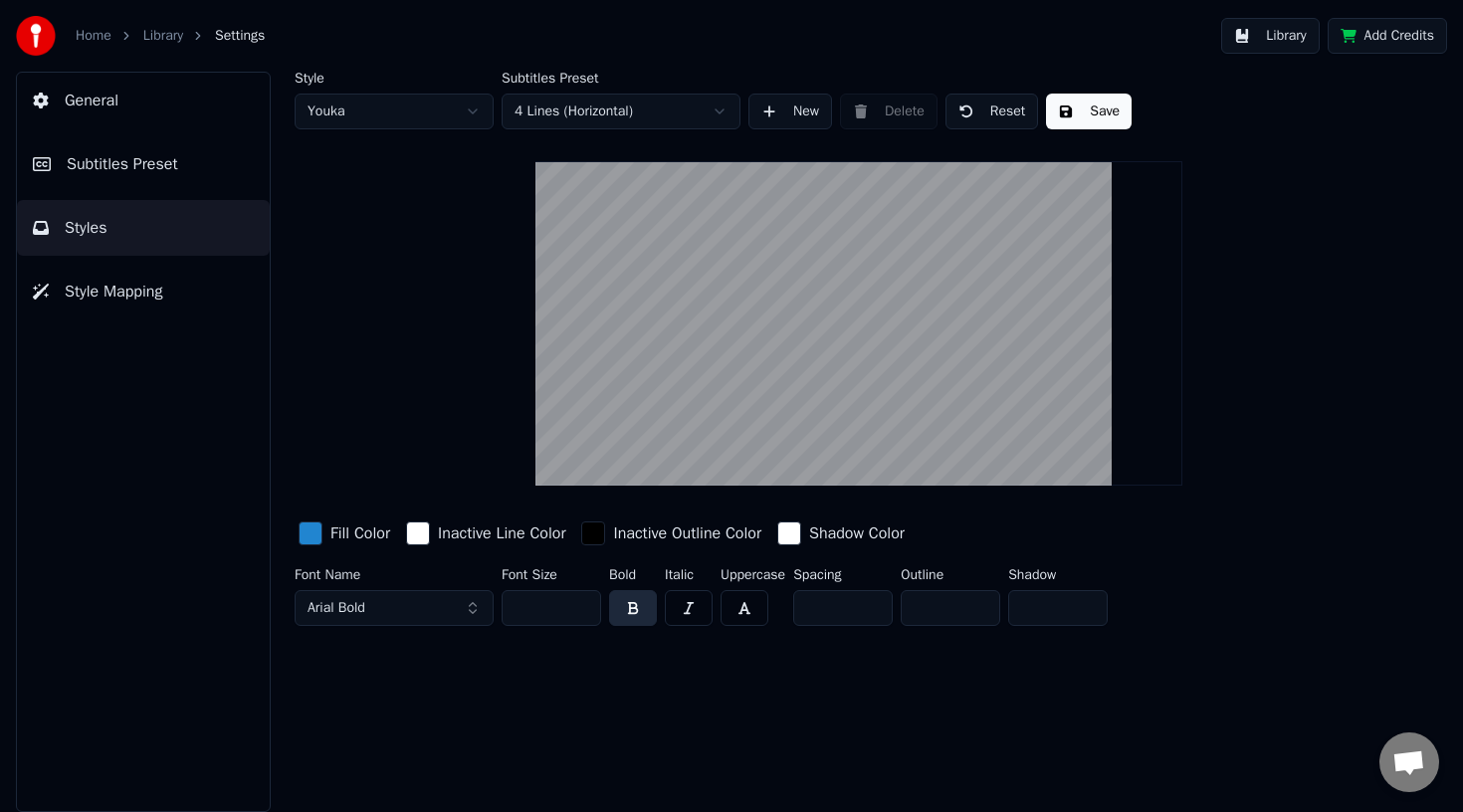 click on "Save" at bounding box center [1089, 111] 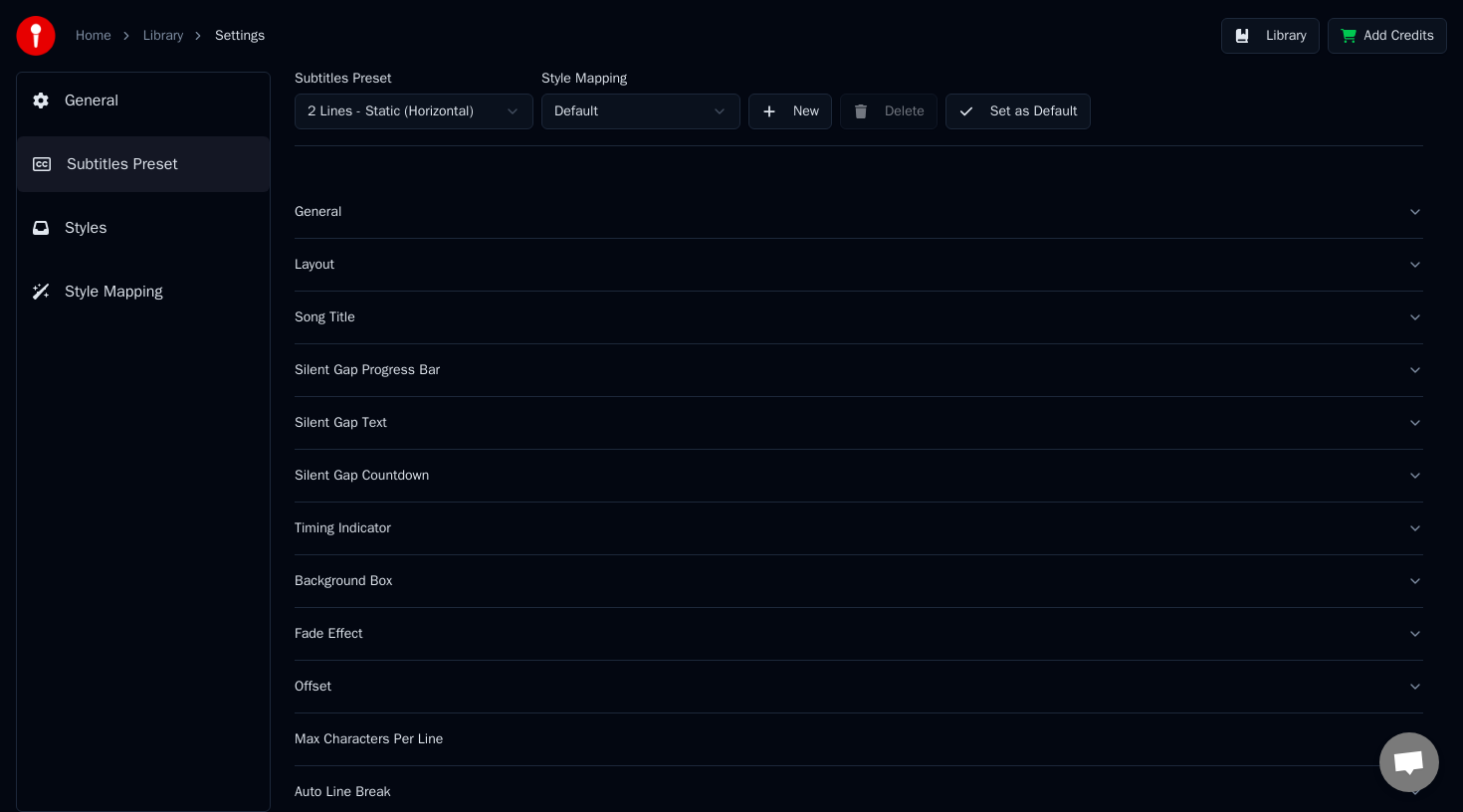 click on "General" at bounding box center (859, 212) 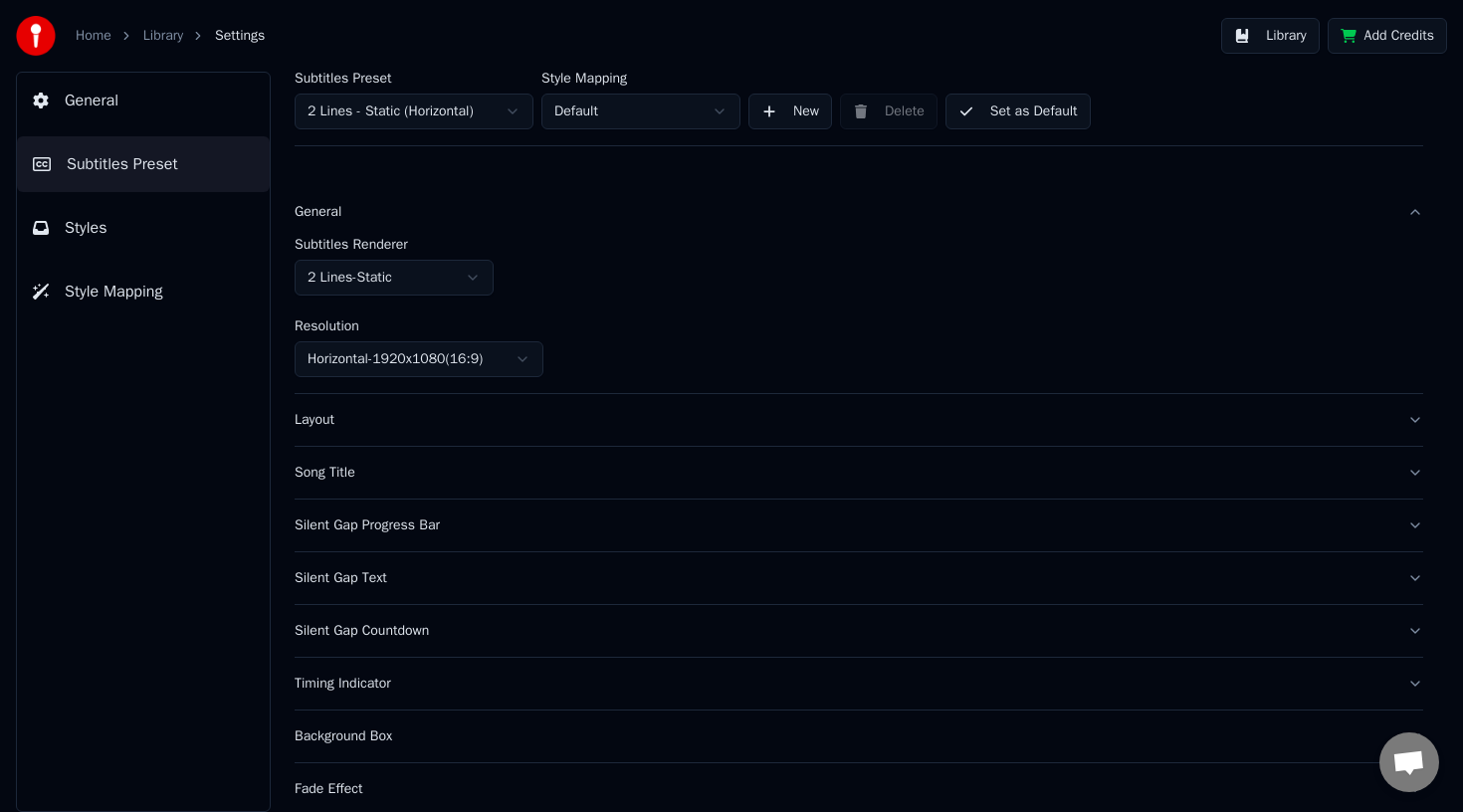 click on "General" at bounding box center (859, 212) 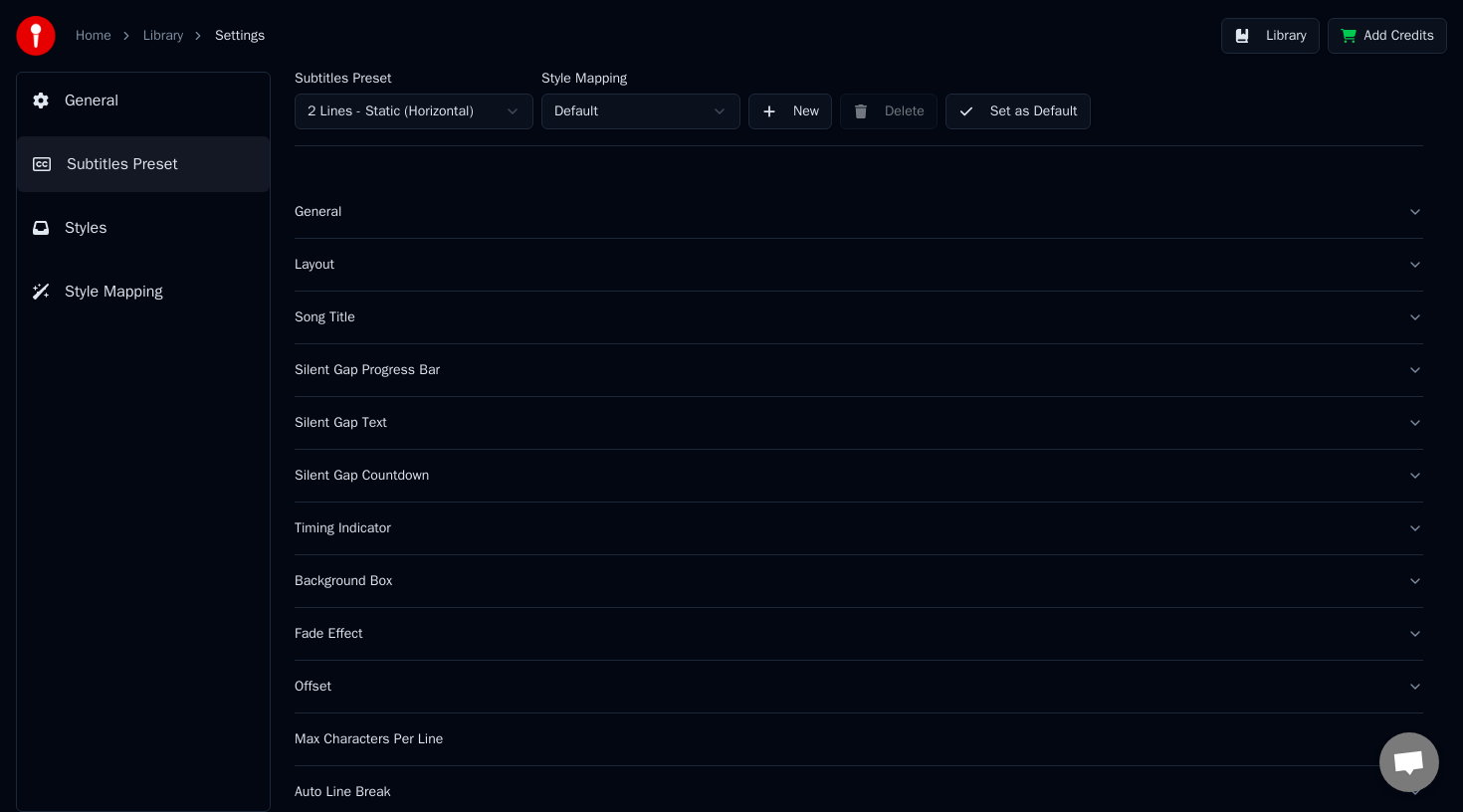 click on "Layout" at bounding box center [859, 265] 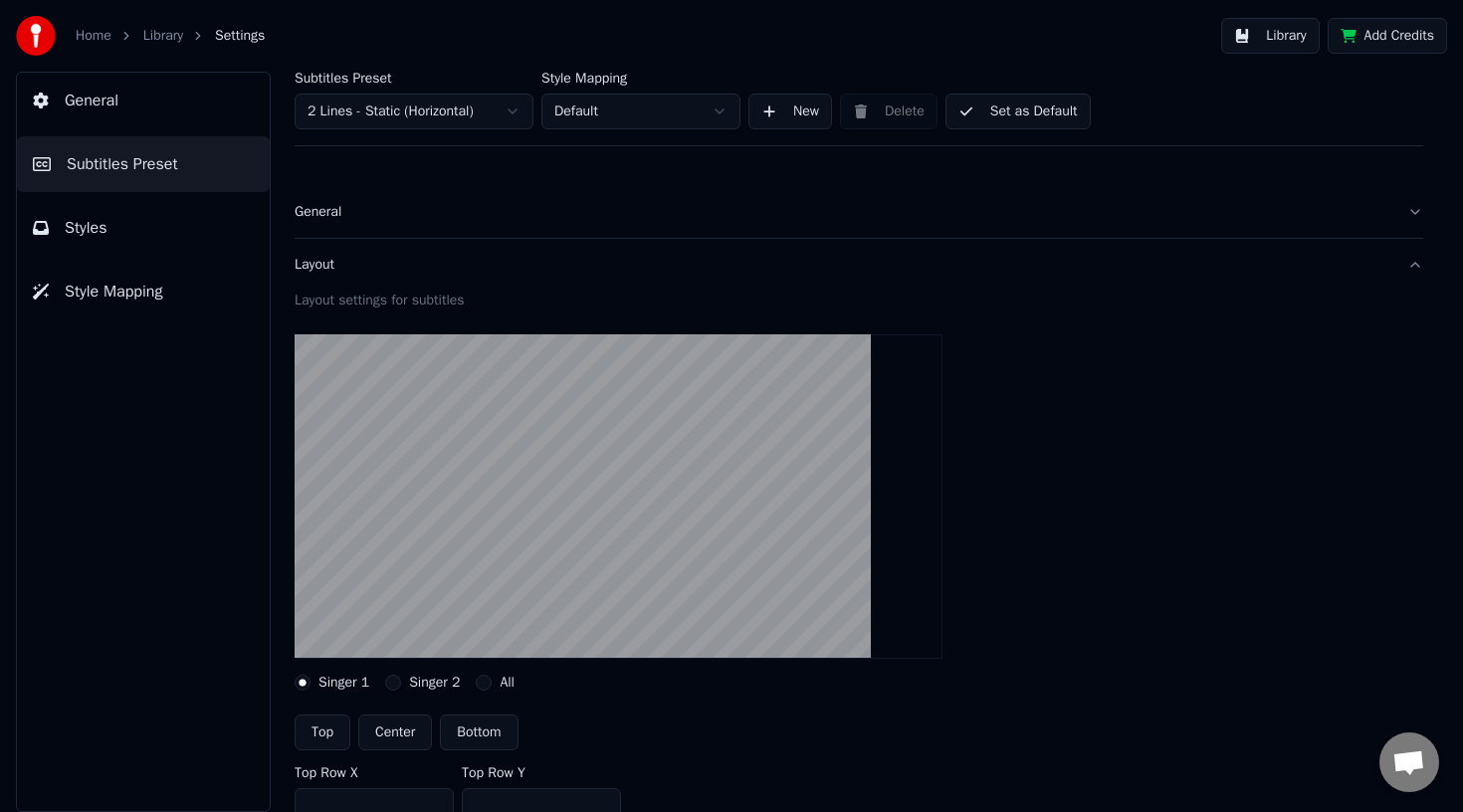 click on "Layout" at bounding box center [859, 265] 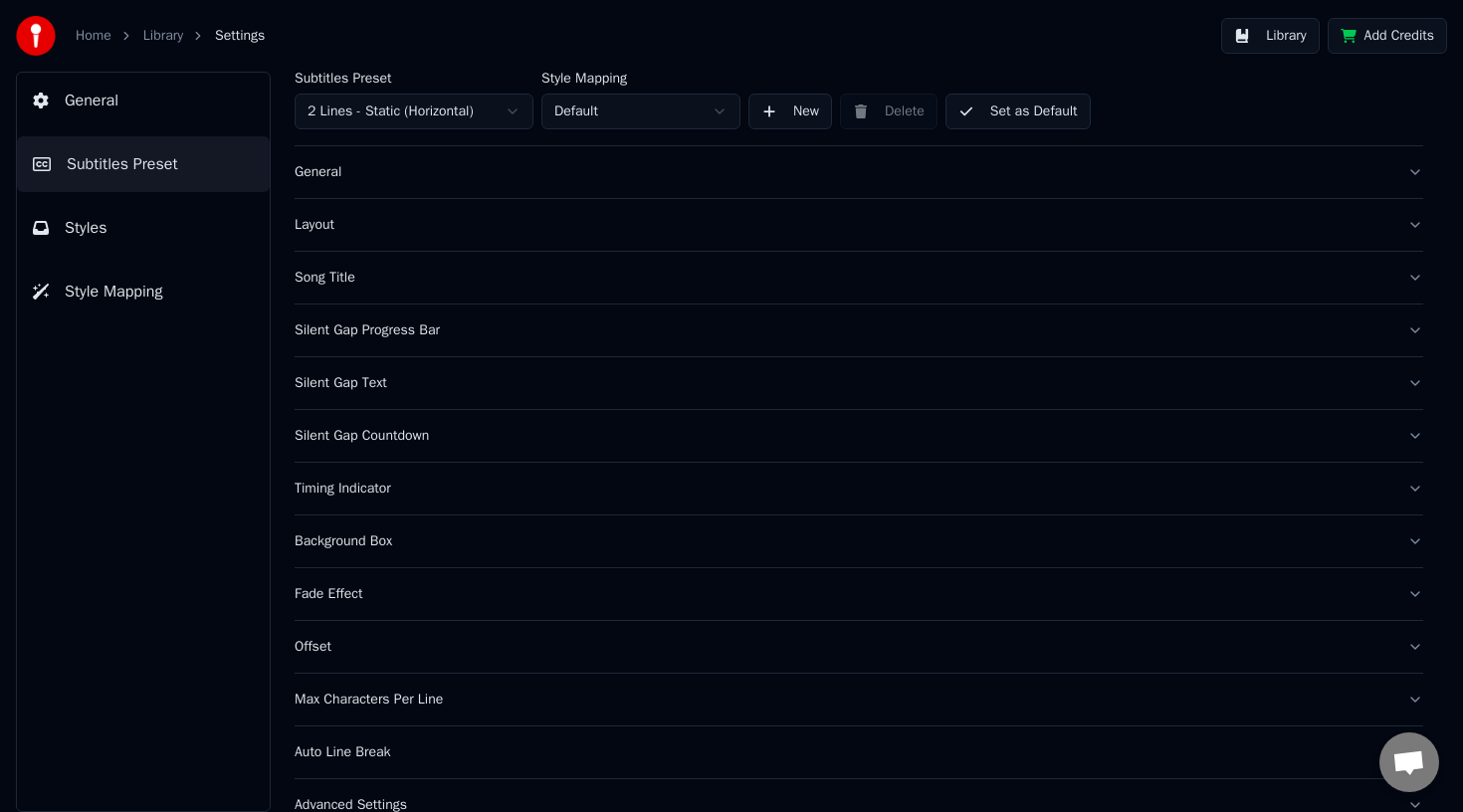 scroll, scrollTop: 75, scrollLeft: 0, axis: vertical 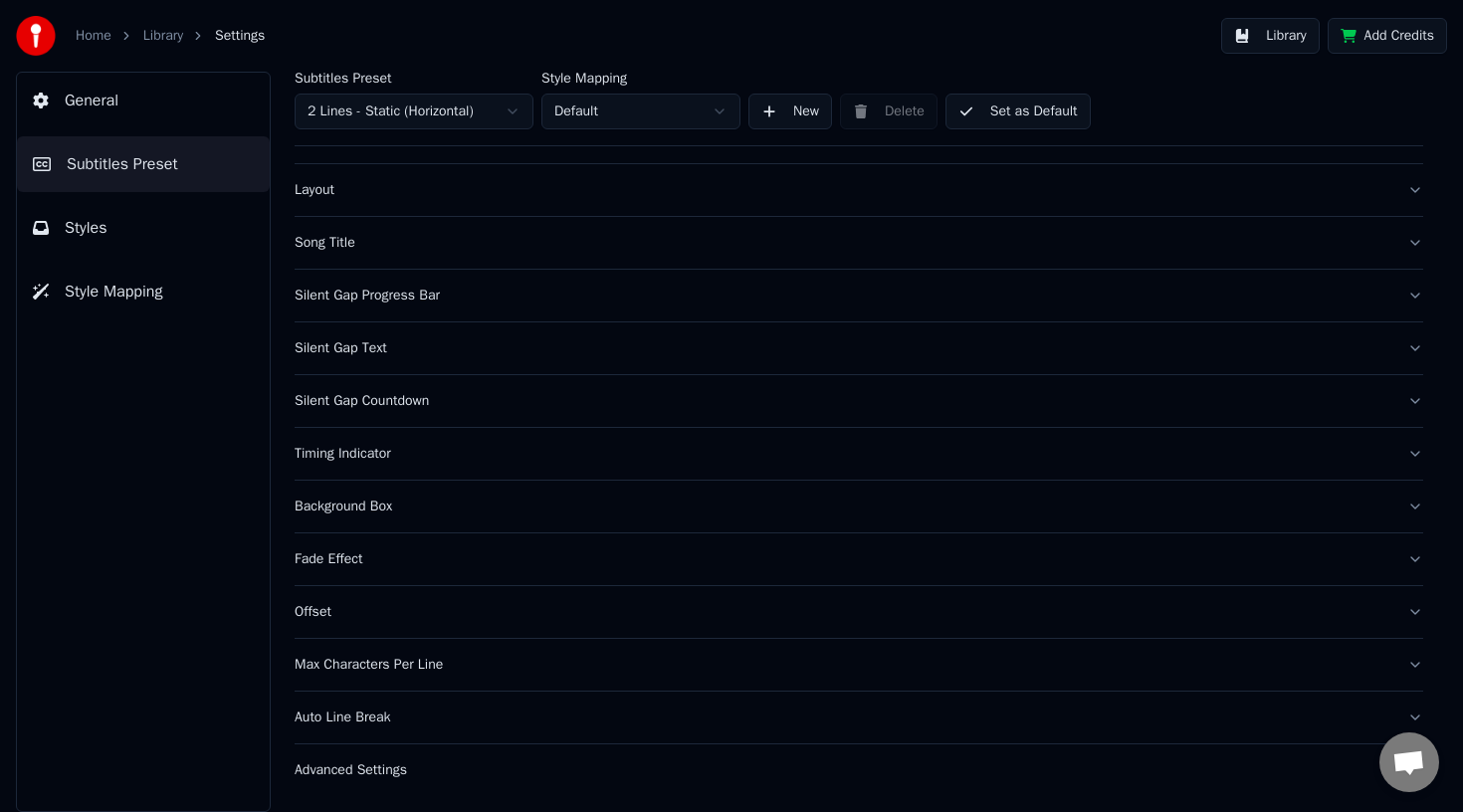 click on "Silent Gap Text" at bounding box center (859, 348) 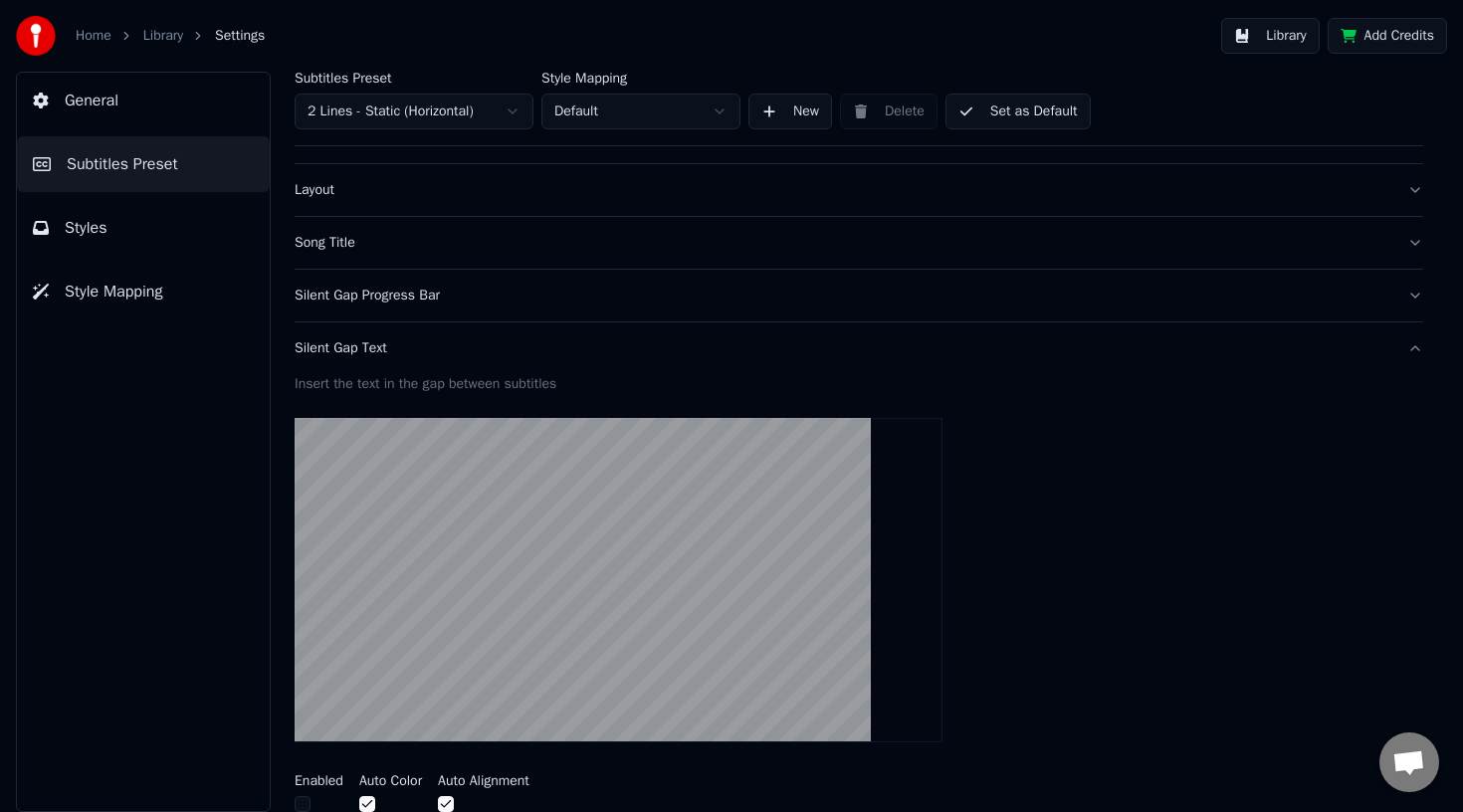 click on "Silent Gap Text" at bounding box center (859, 348) 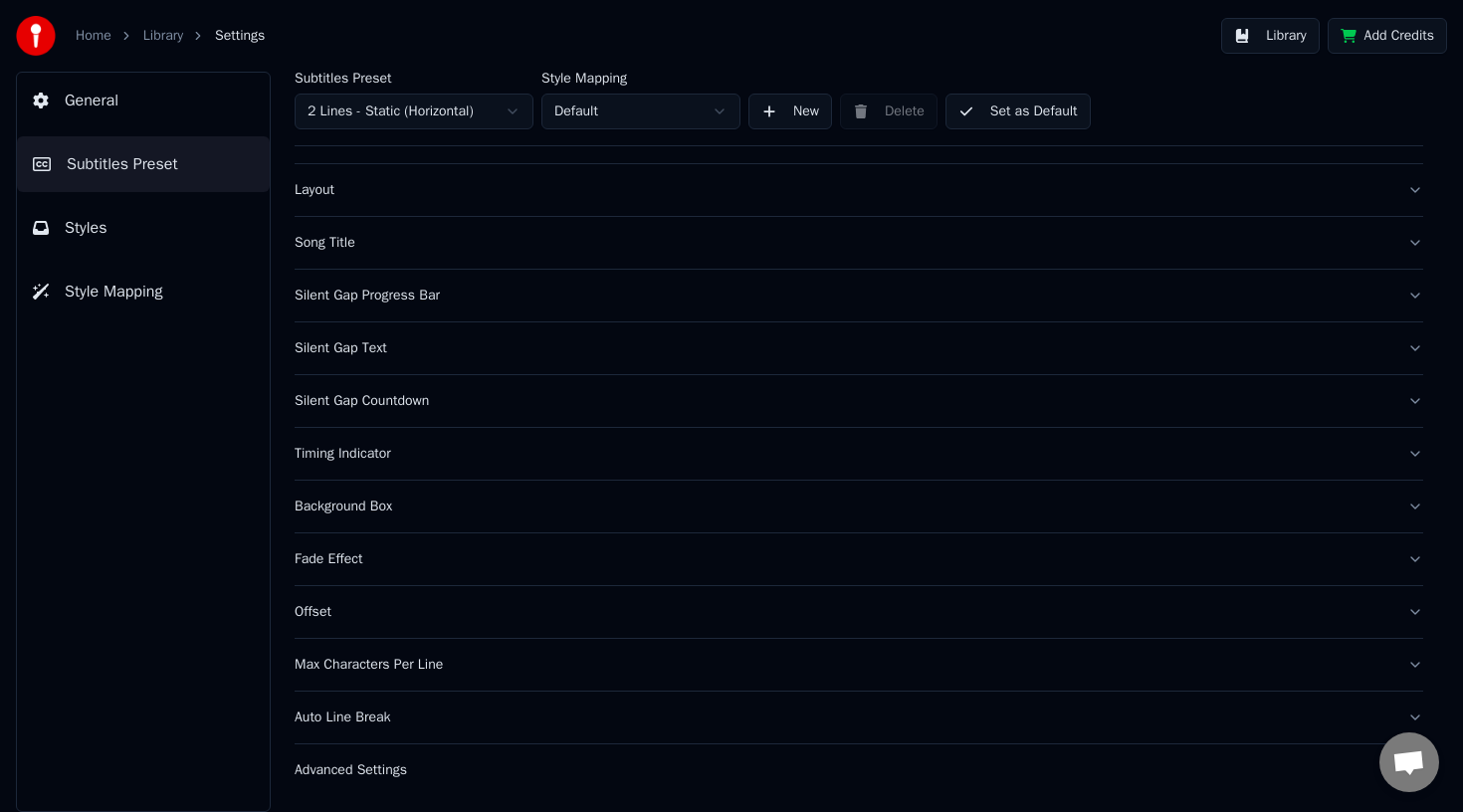 click on "General" at bounding box center [143, 101] 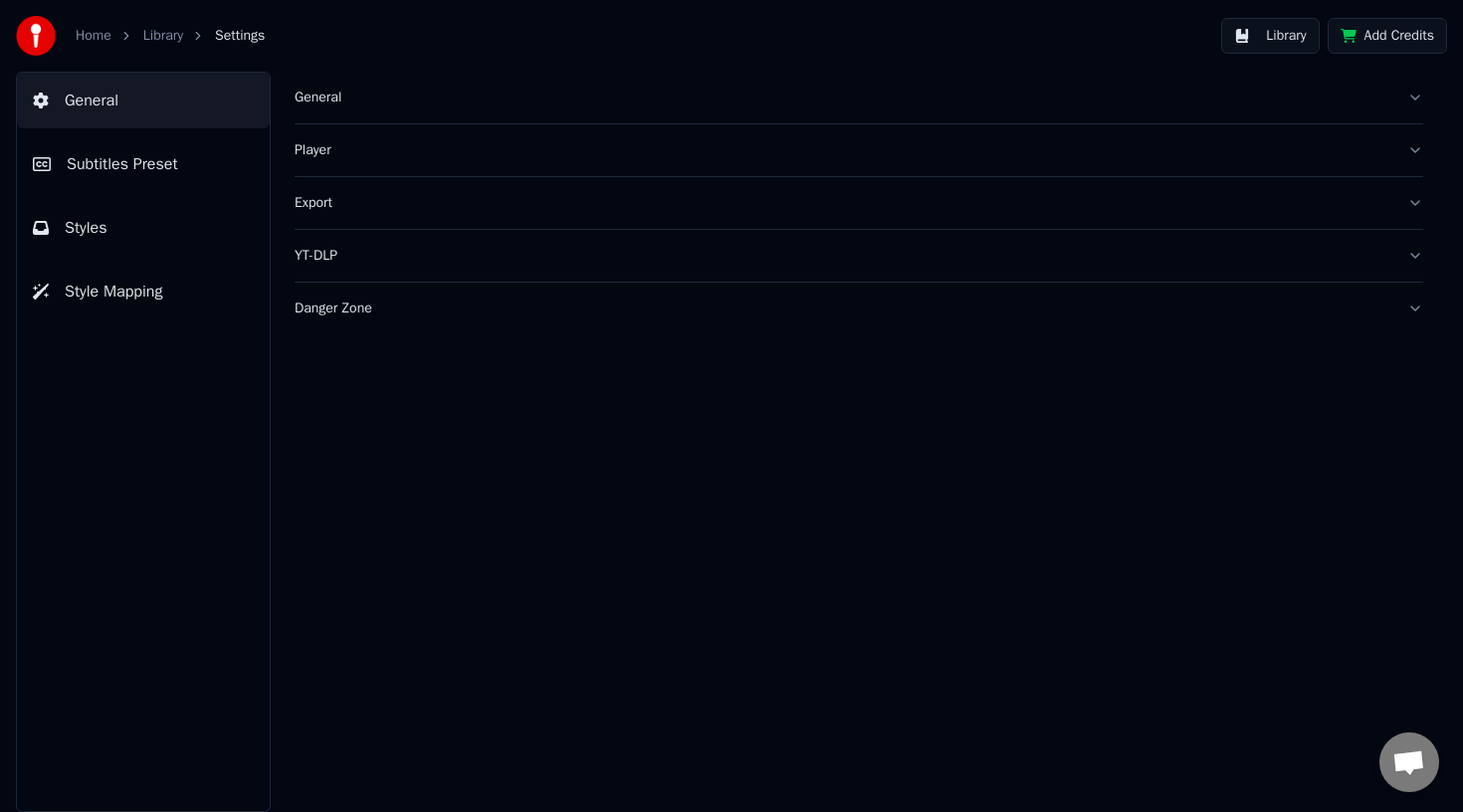 scroll, scrollTop: 0, scrollLeft: 0, axis: both 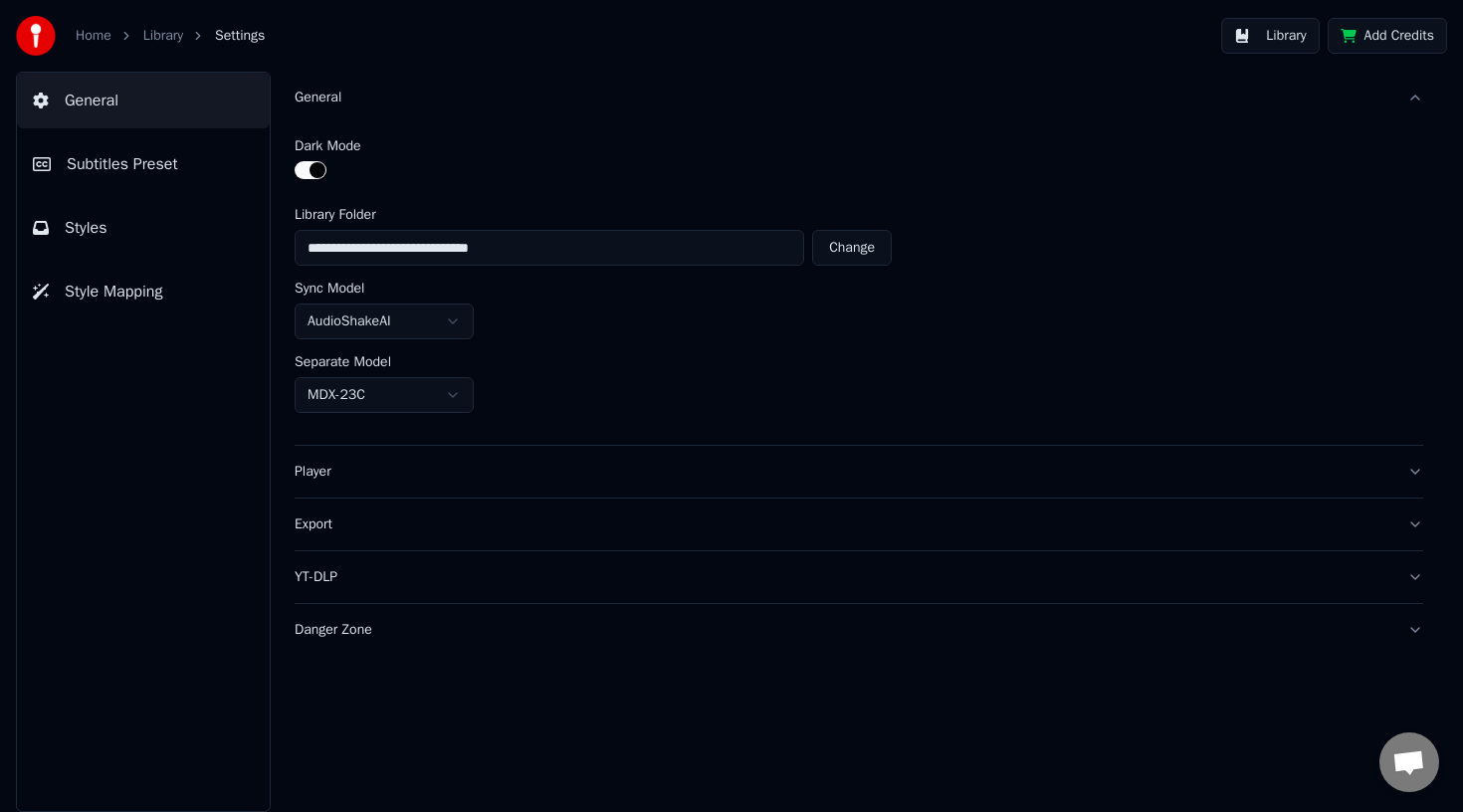 click on "Library" at bounding box center (163, 36) 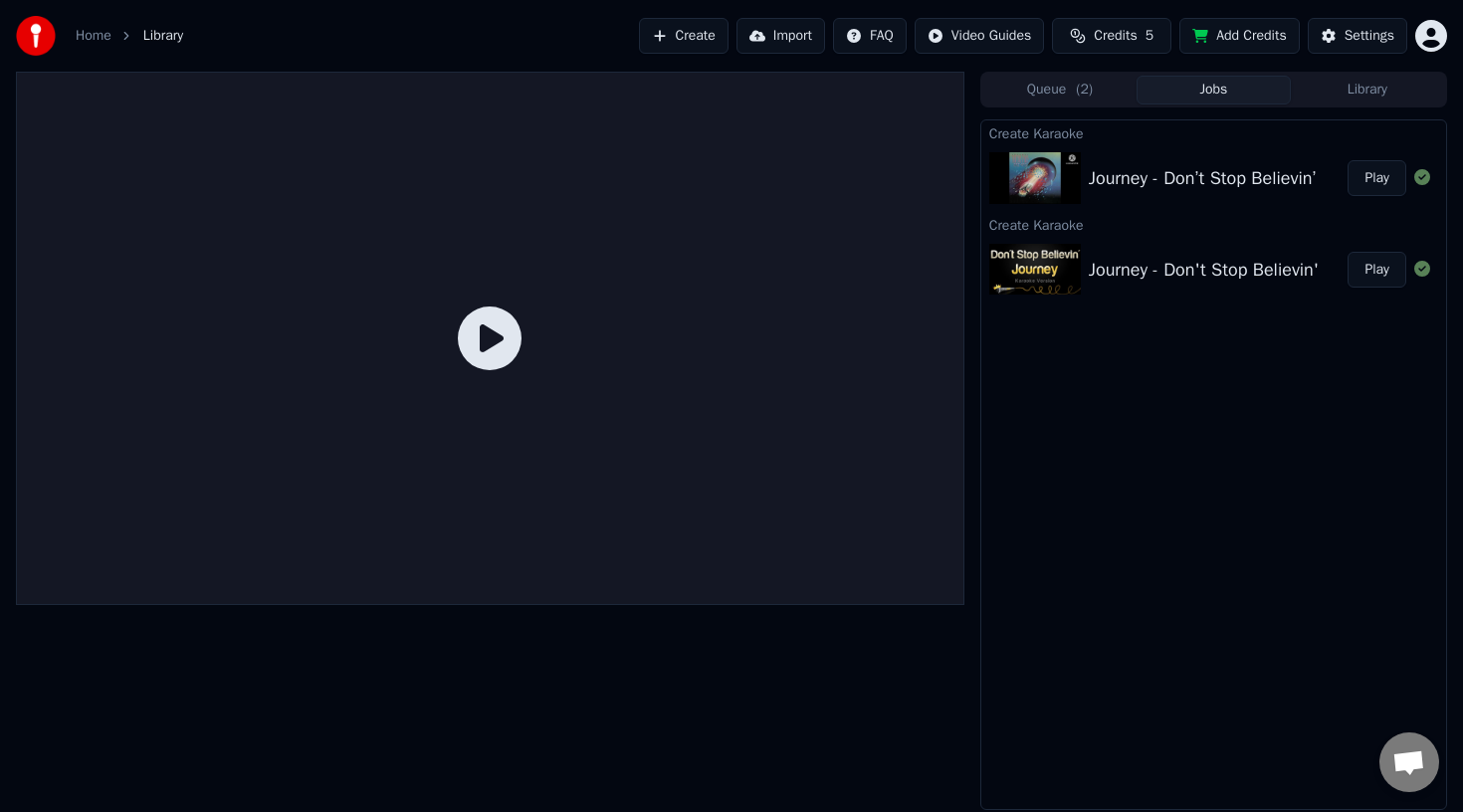 click on "Journey - Don’t Stop Believin’" at bounding box center [1202, 178] 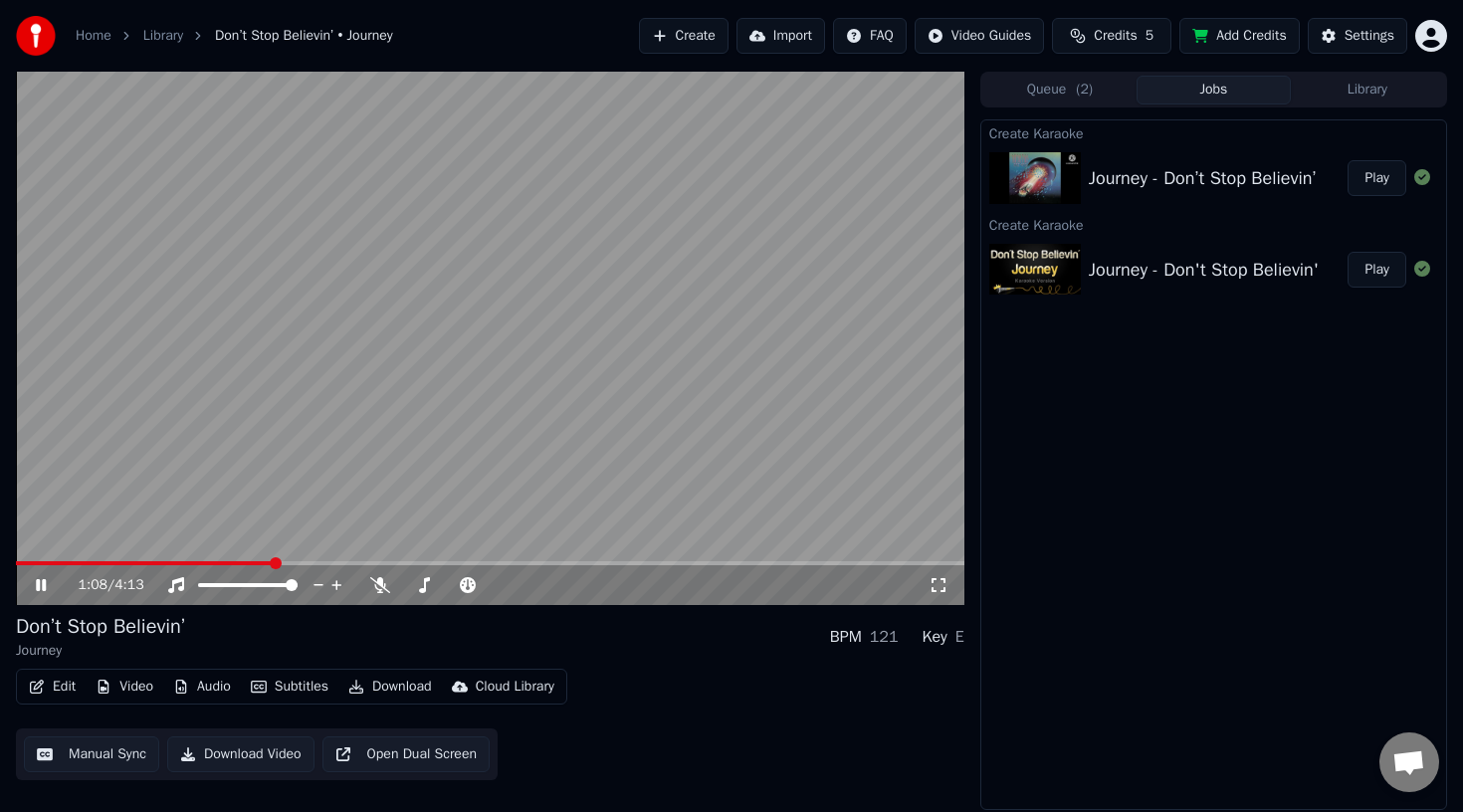 click 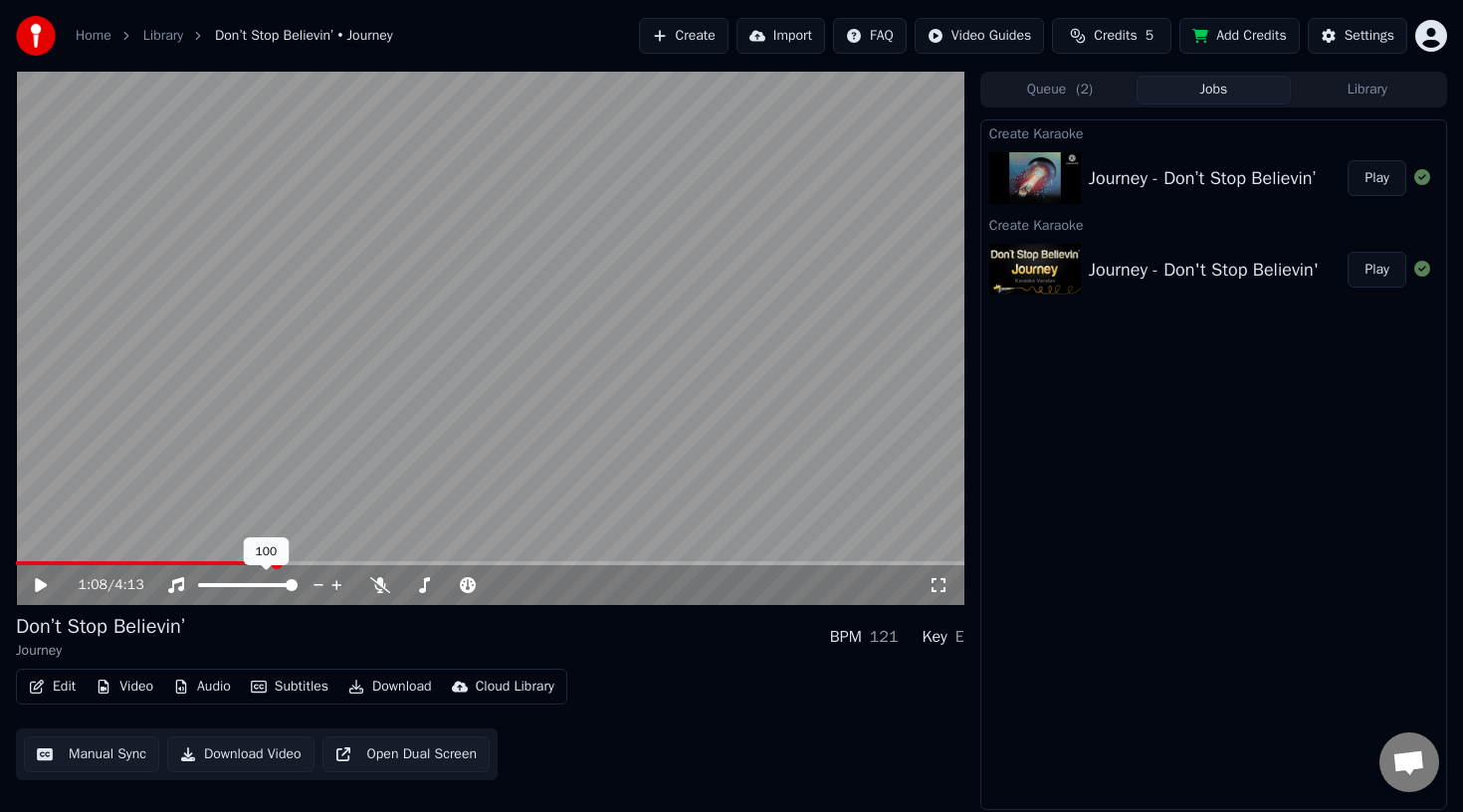 click on "100 100" at bounding box center [267, 551] 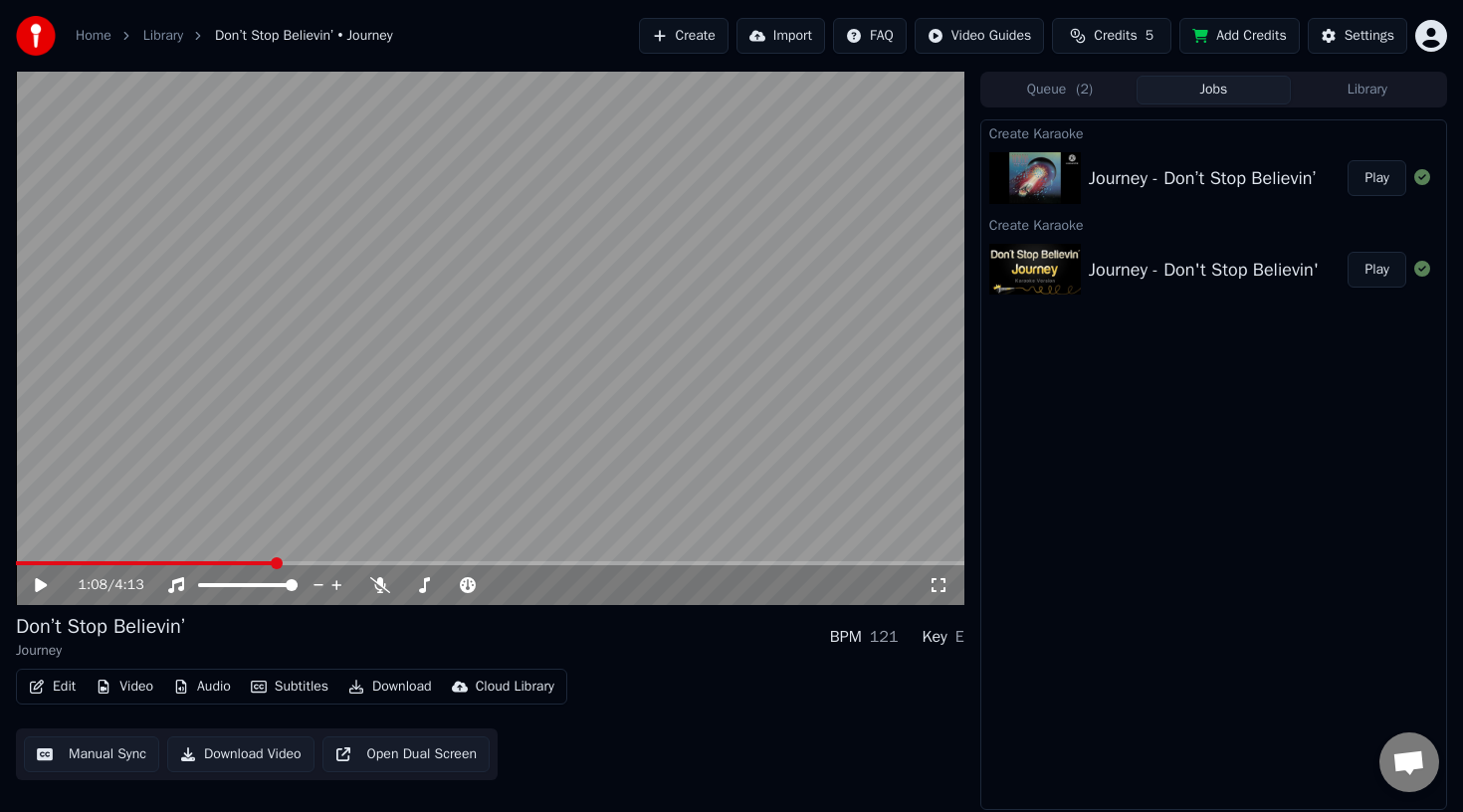 click on "Edit" at bounding box center (52, 687) 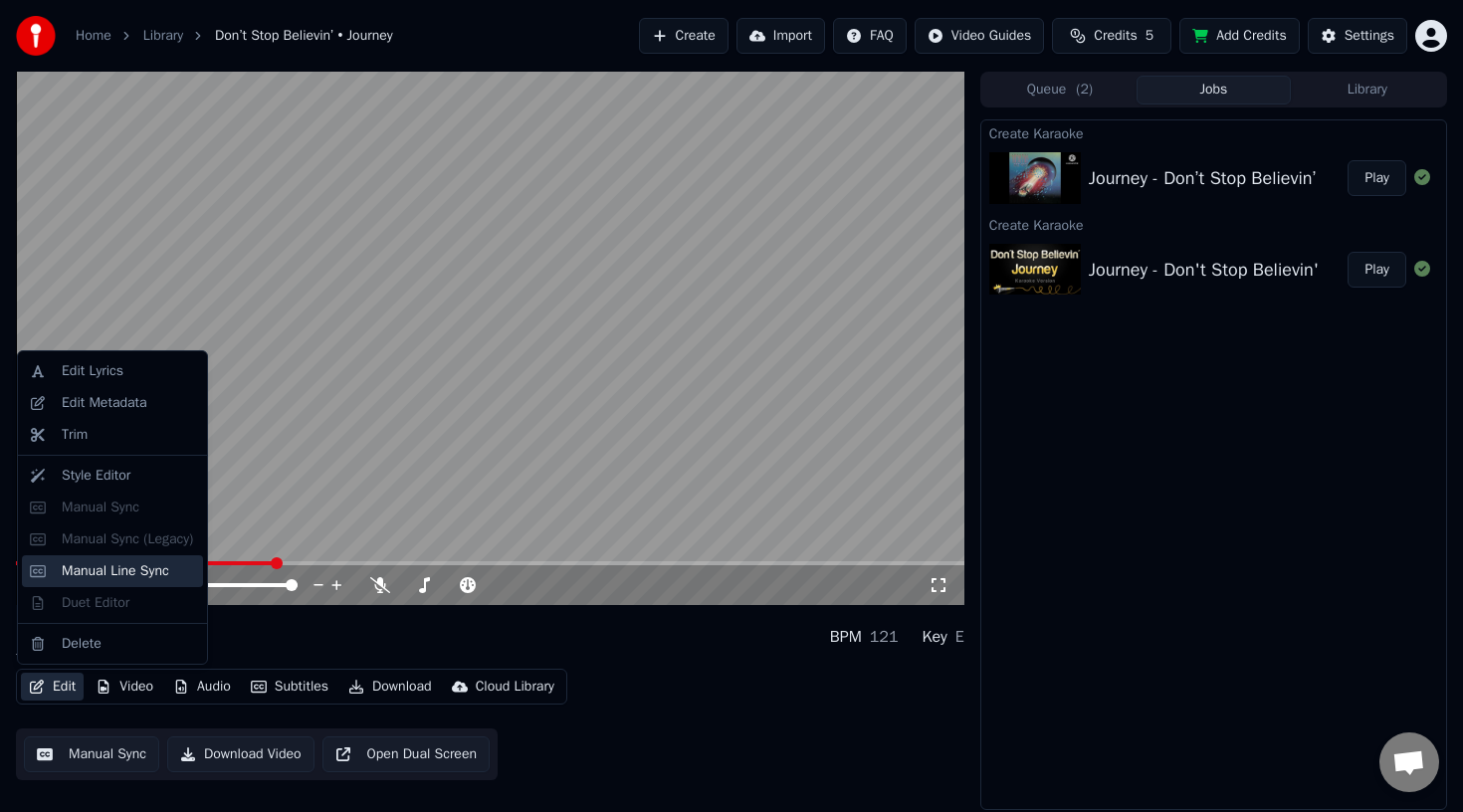 click on "Manual Line Sync" at bounding box center [115, 571] 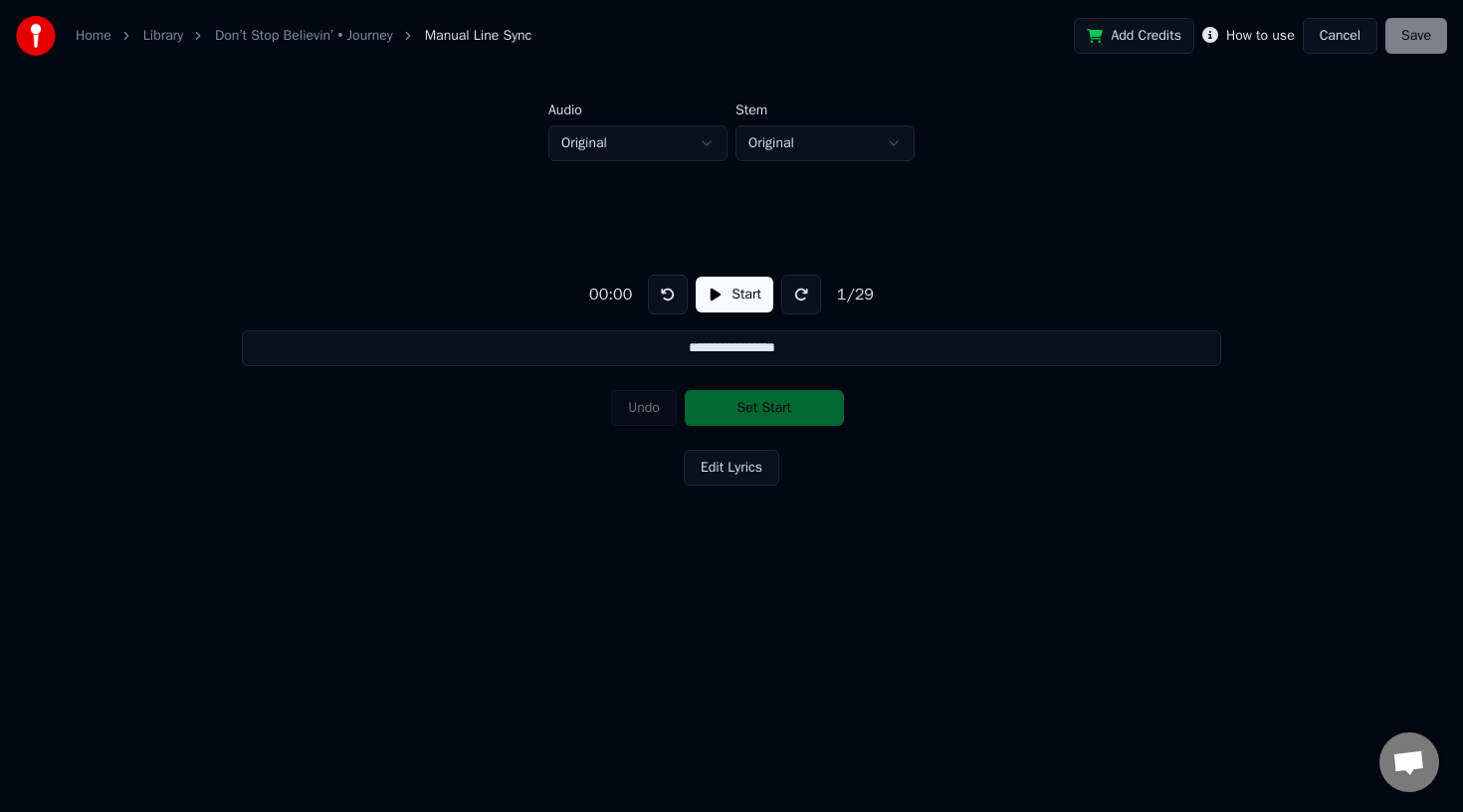 click on "Edit Lyrics" at bounding box center (732, 468) 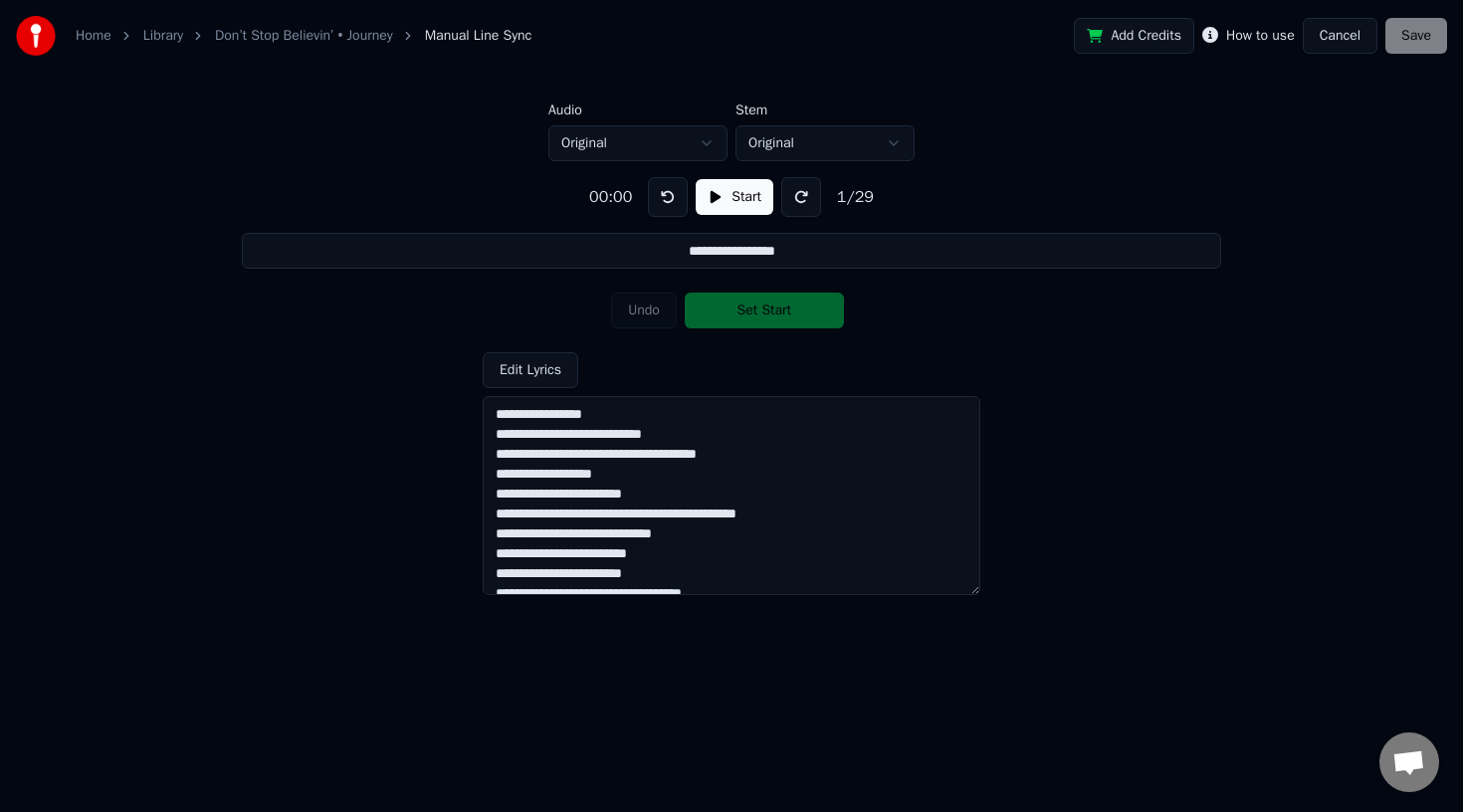 click on "**********" at bounding box center (732, 496) 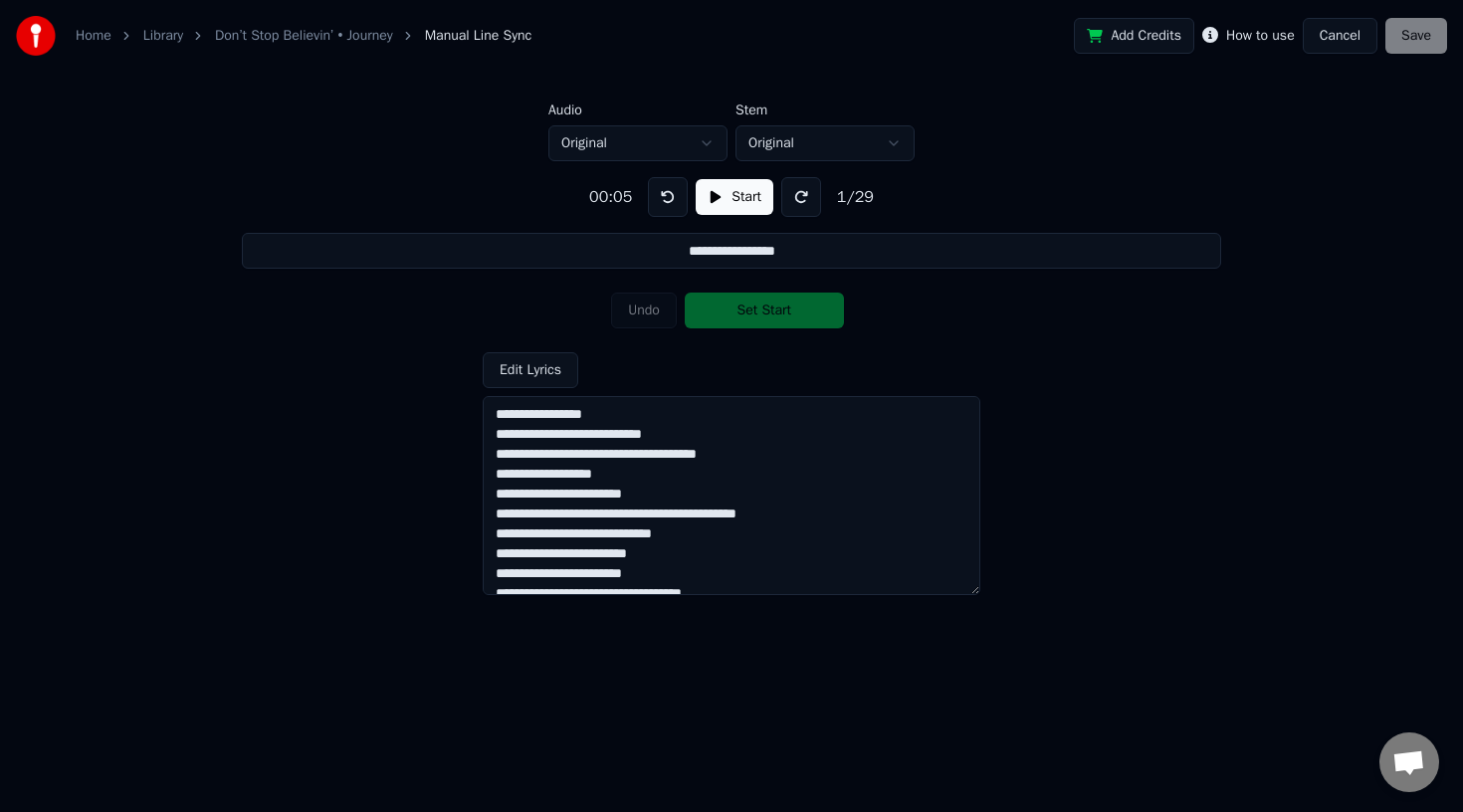 click at bounding box center (801, 197) 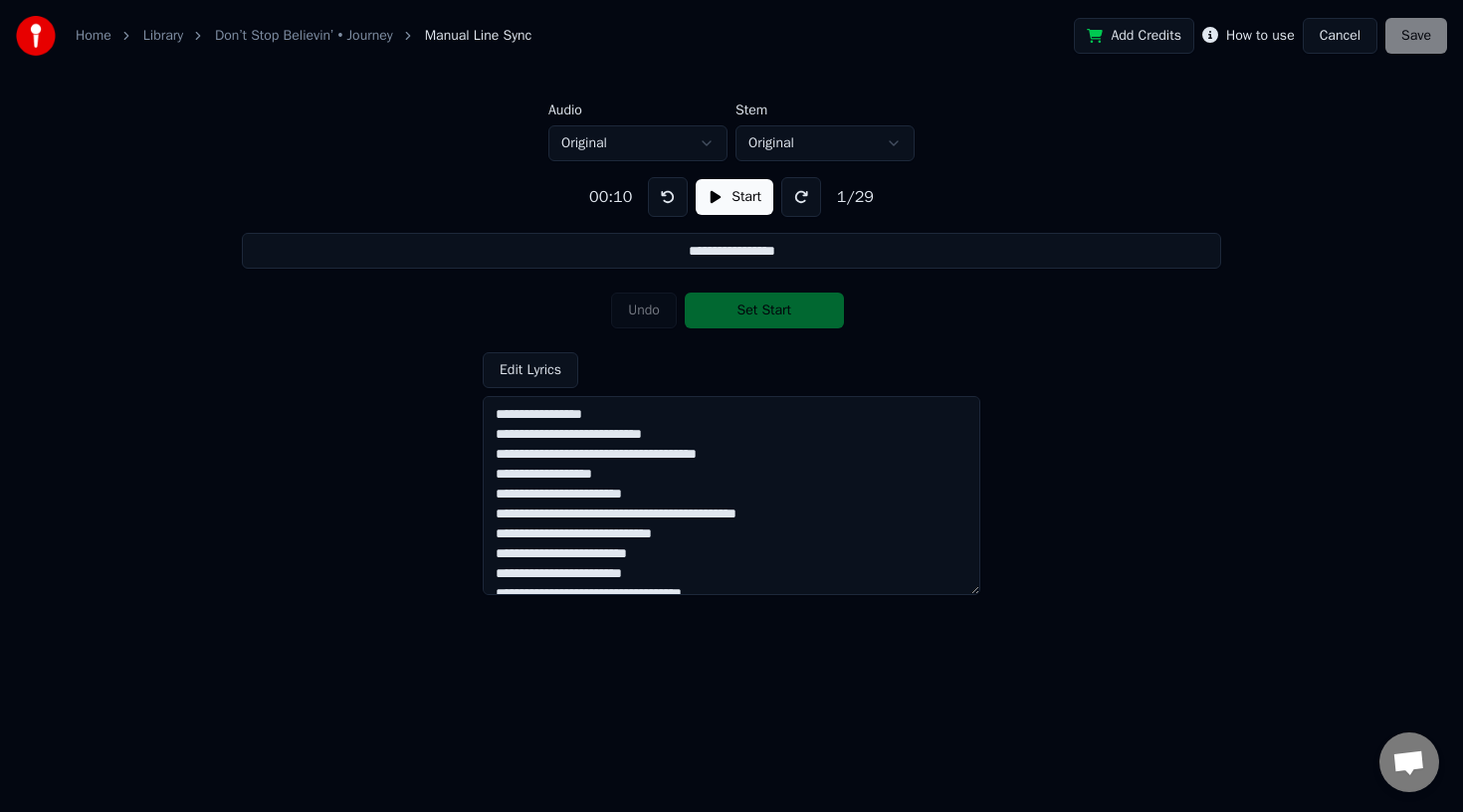 click at bounding box center [801, 197] 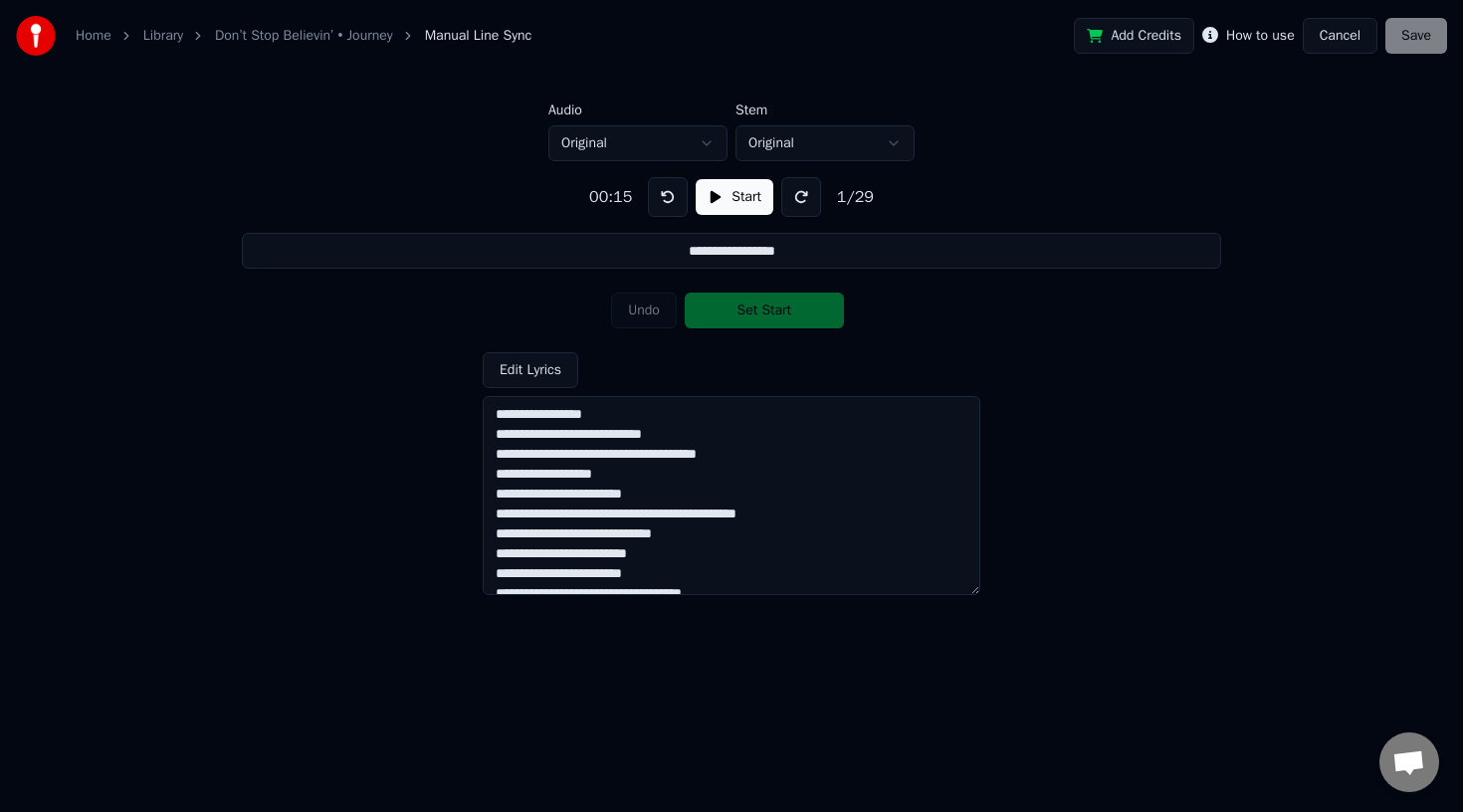 click at bounding box center [801, 197] 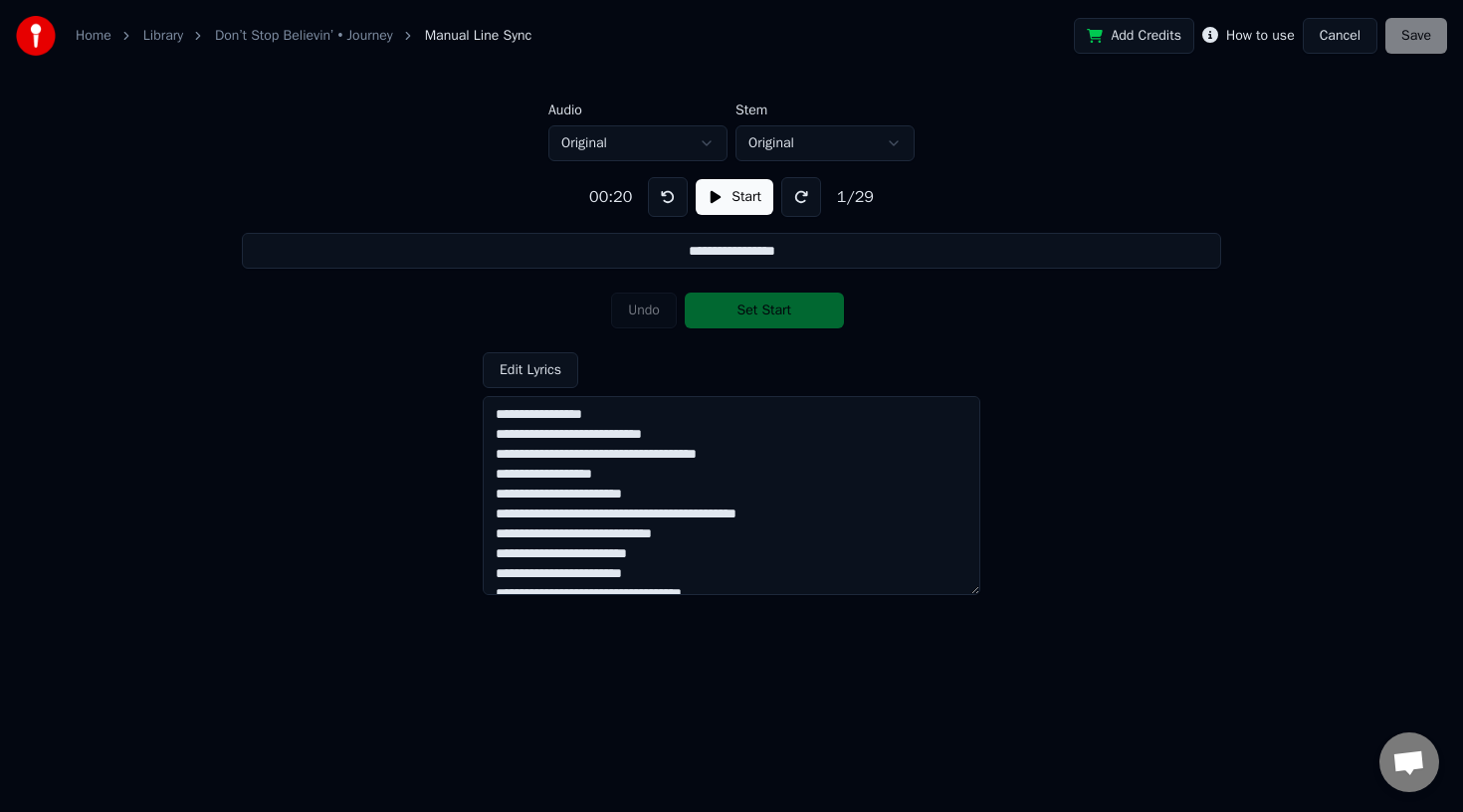 click at bounding box center (668, 197) 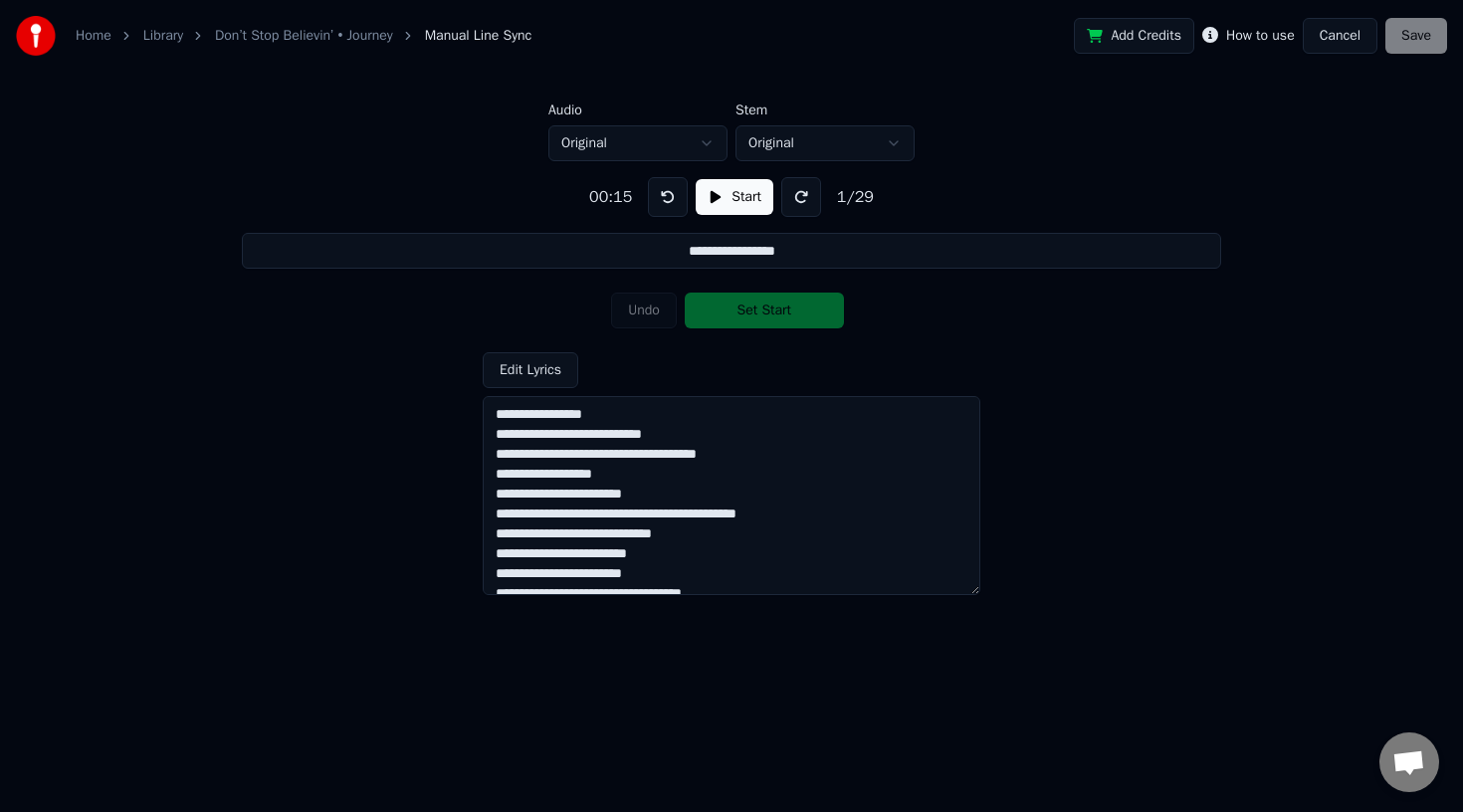 click at bounding box center [668, 197] 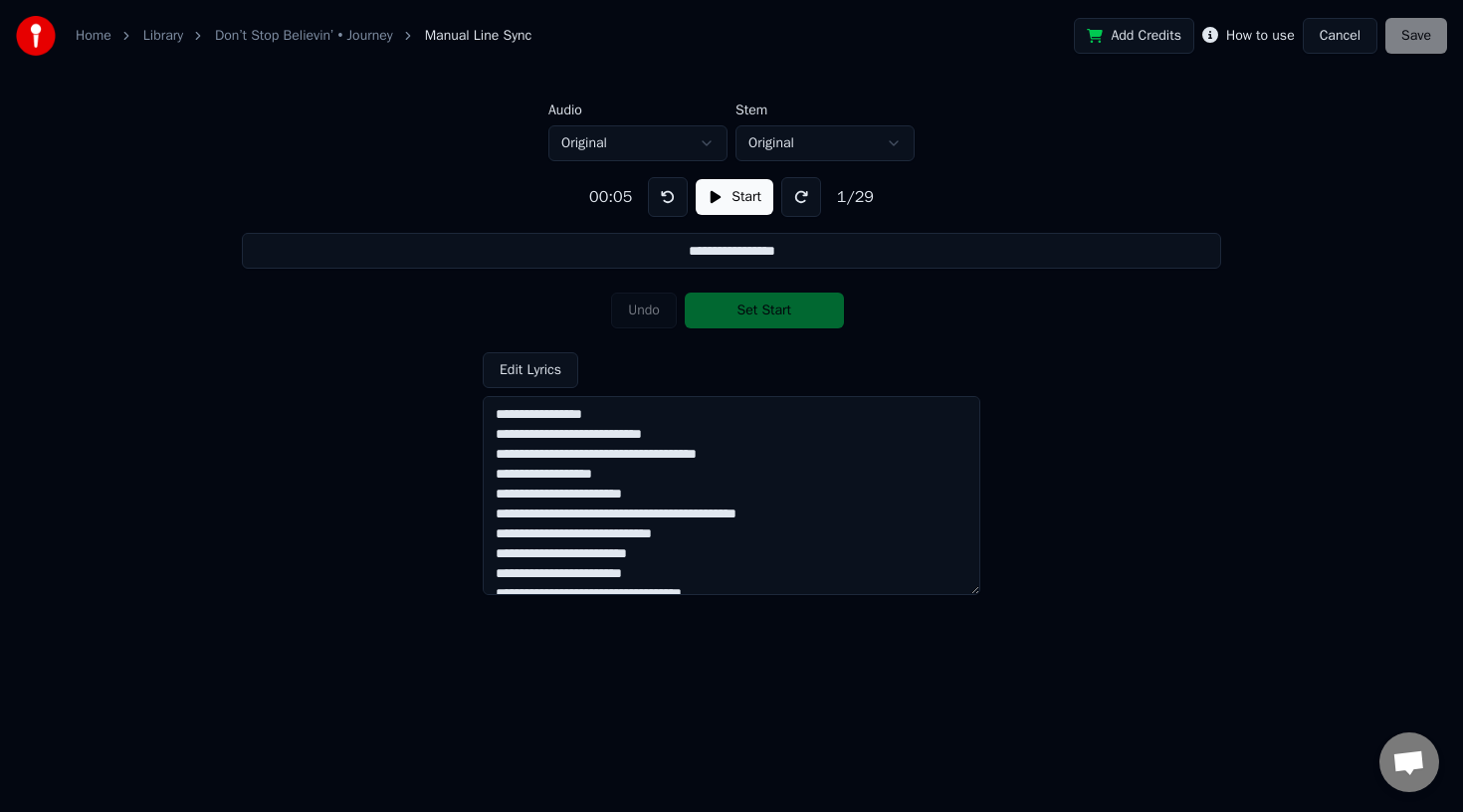click at bounding box center (668, 197) 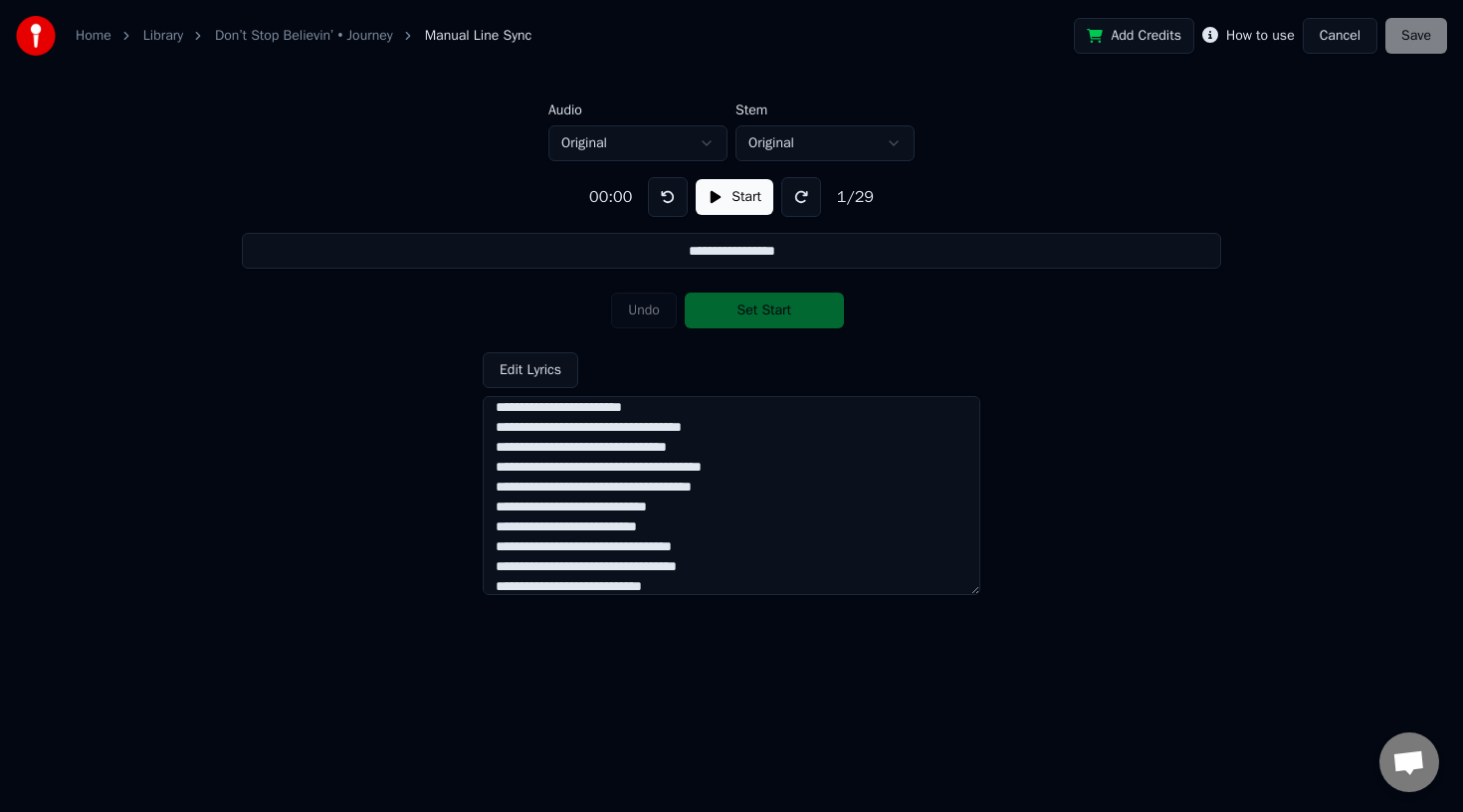 scroll, scrollTop: 168, scrollLeft: 0, axis: vertical 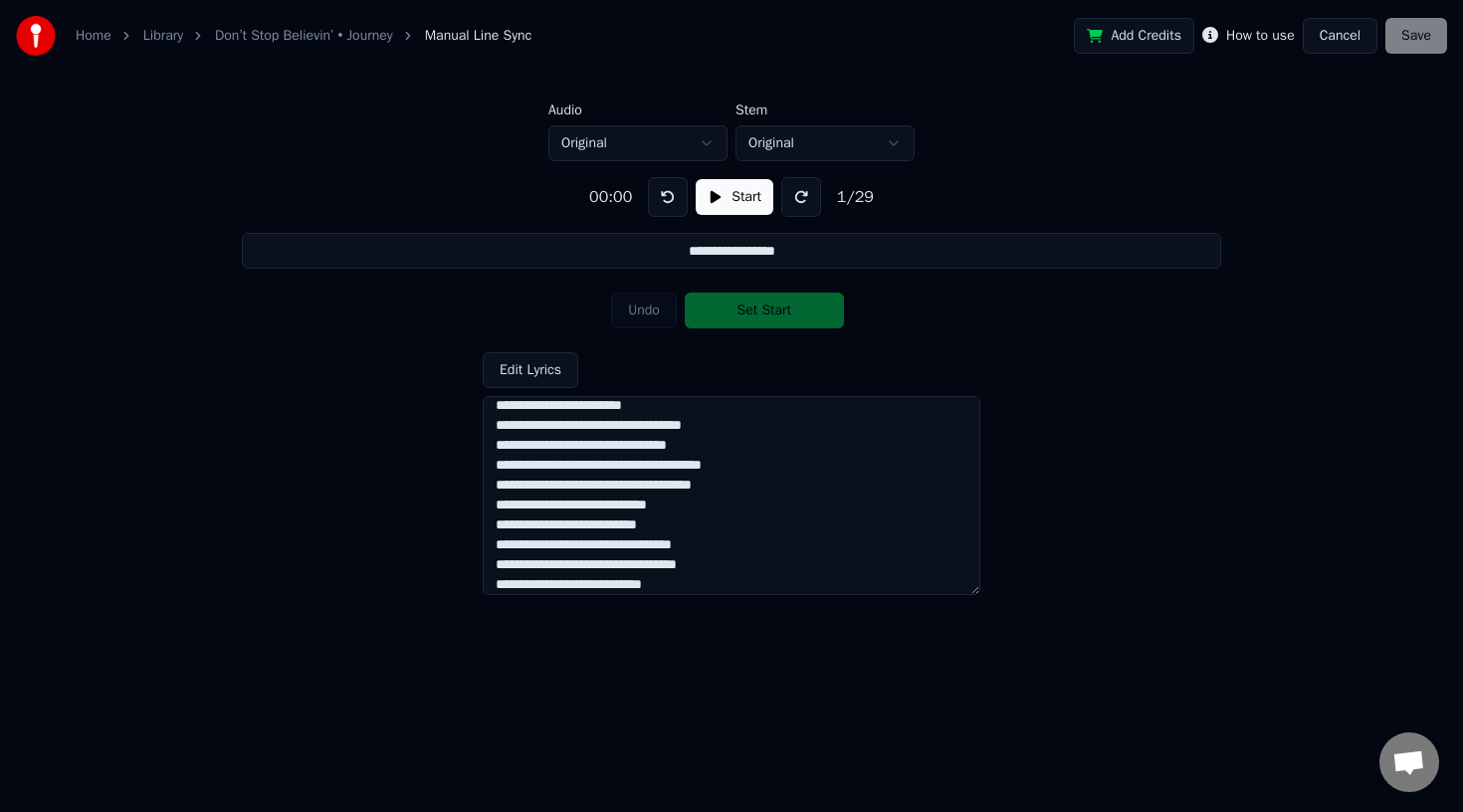 click on "**********" at bounding box center (732, 496) 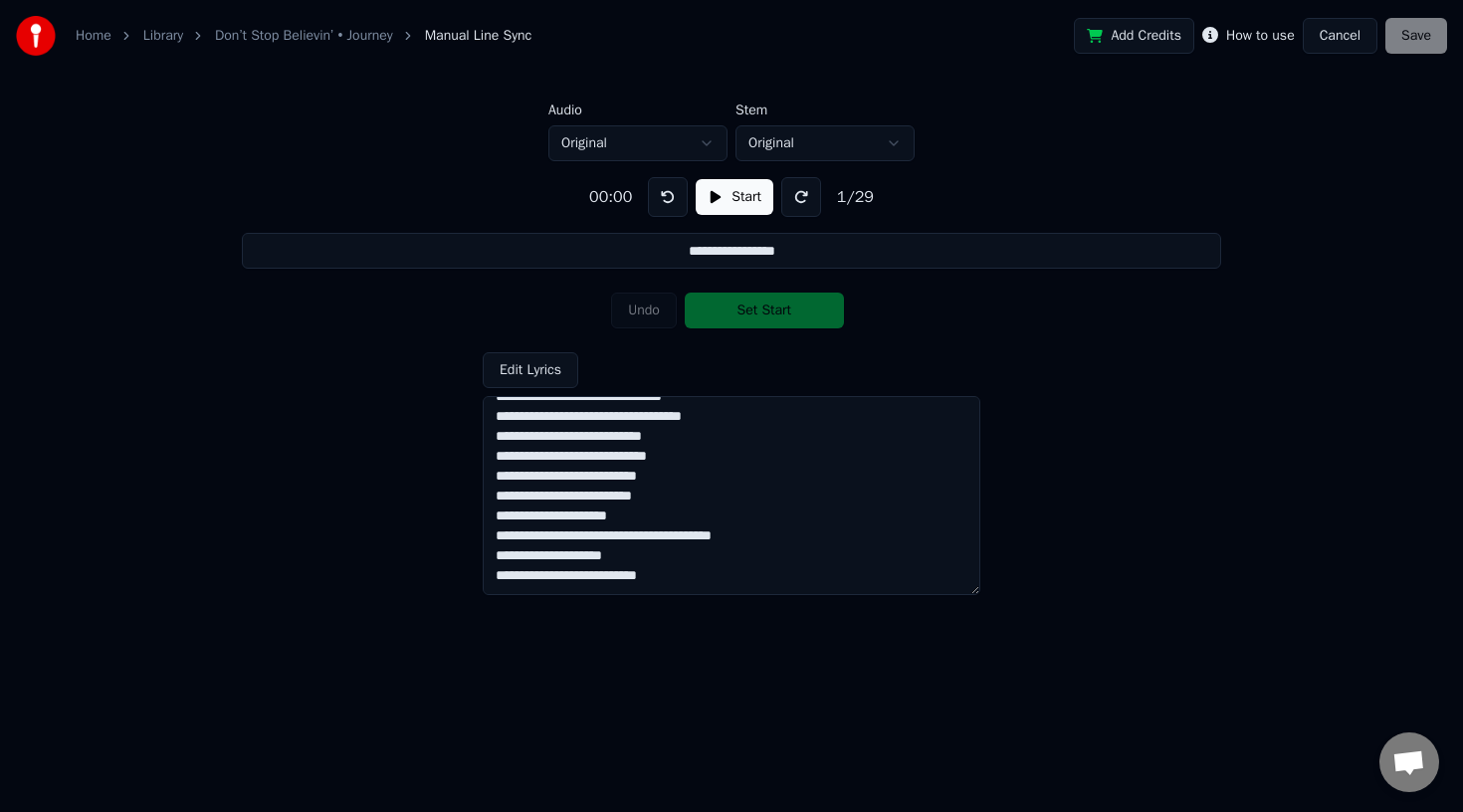 click on "**********" at bounding box center (732, 496) 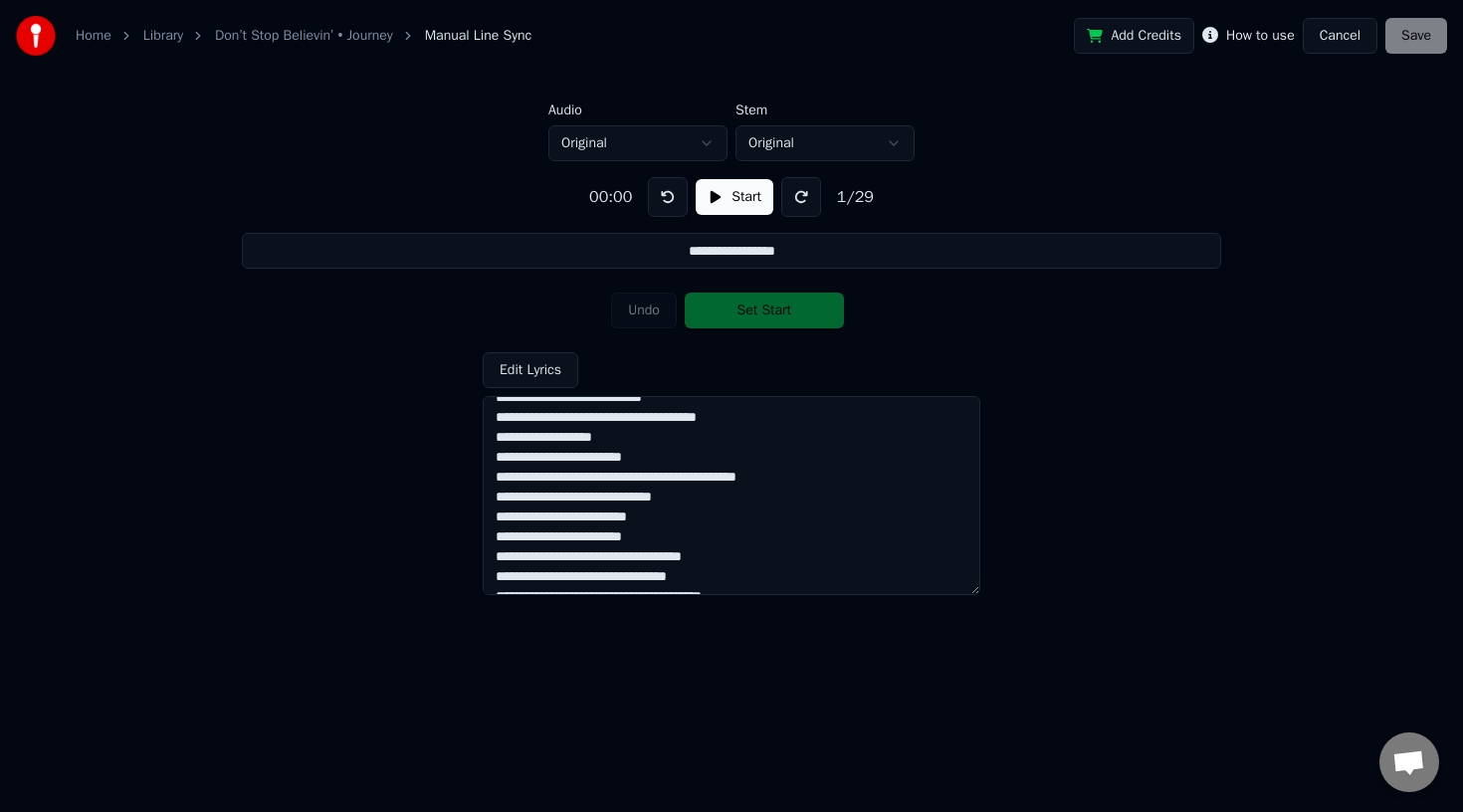 scroll, scrollTop: 0, scrollLeft: 0, axis: both 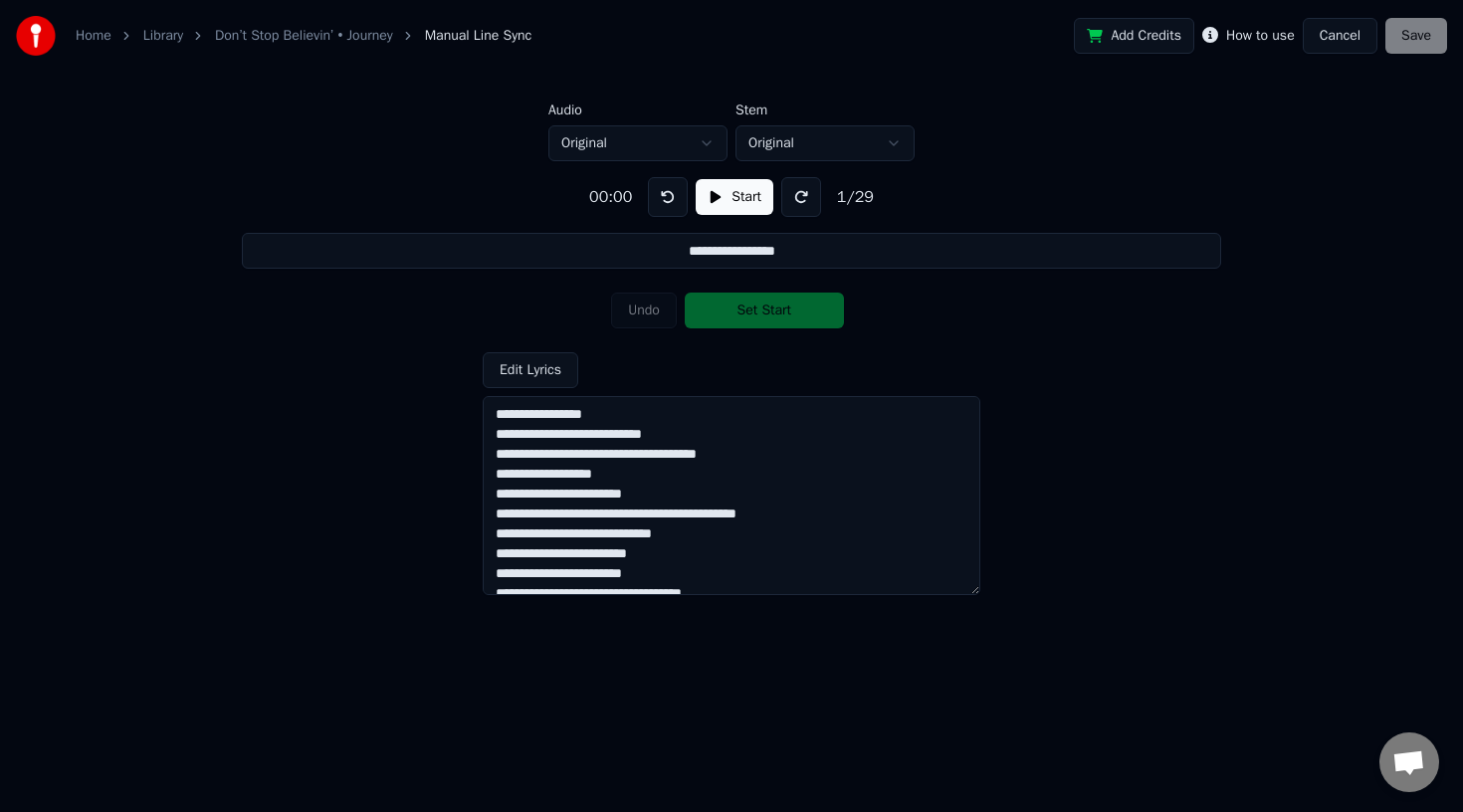 click on "How to use" at bounding box center (1260, 36) 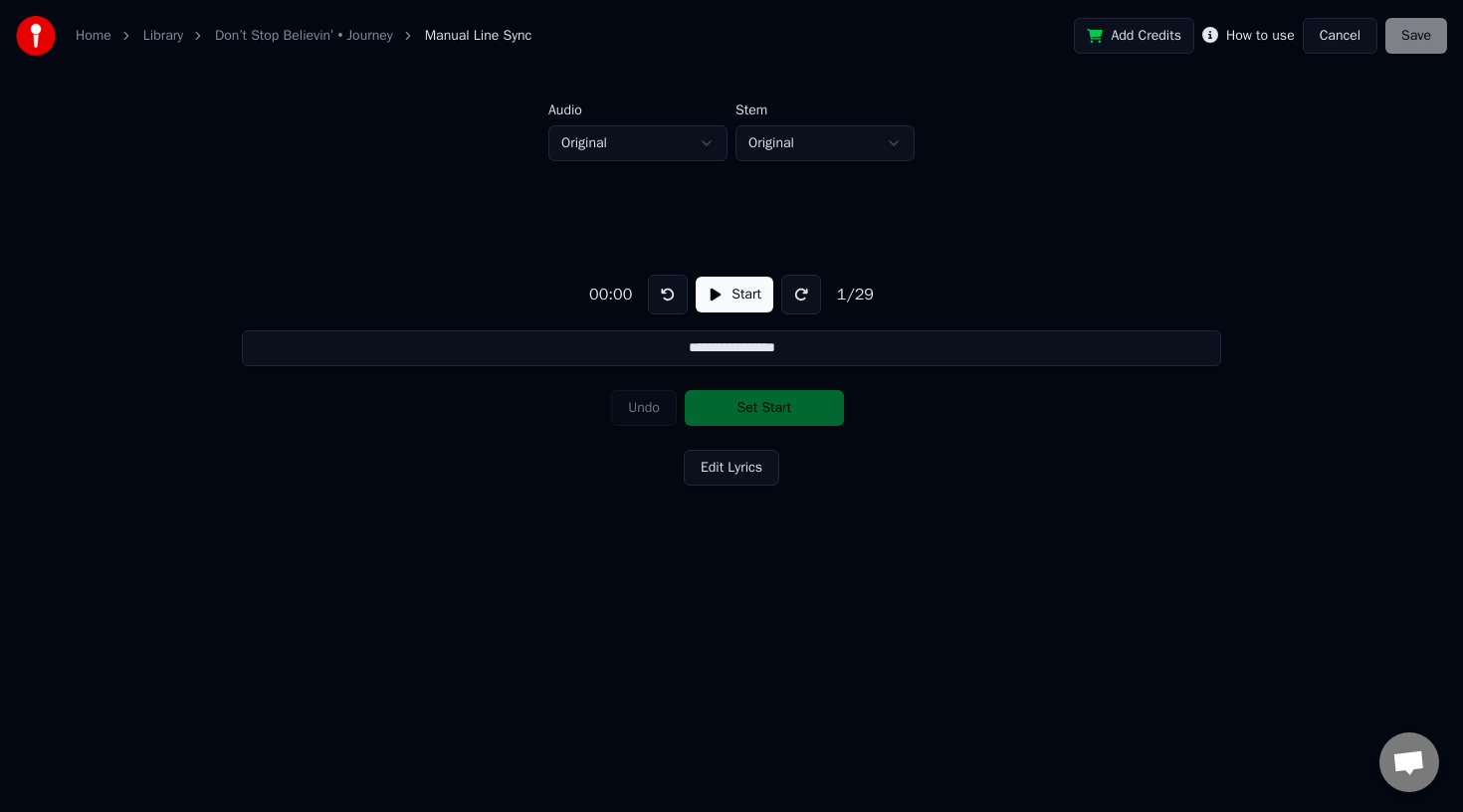 click on "Edit Lyrics" at bounding box center [732, 468] 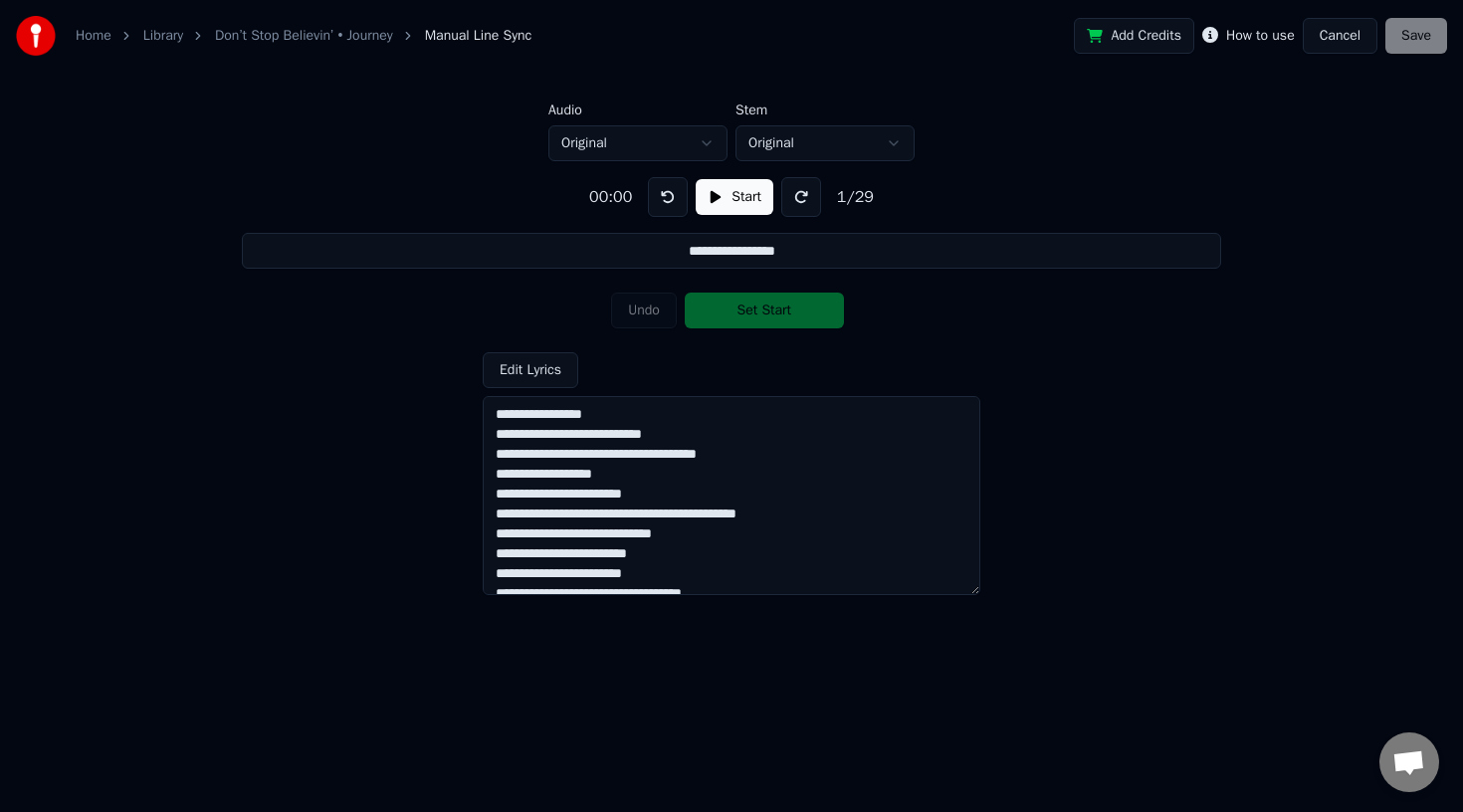 click on "Start" at bounding box center (734, 197) 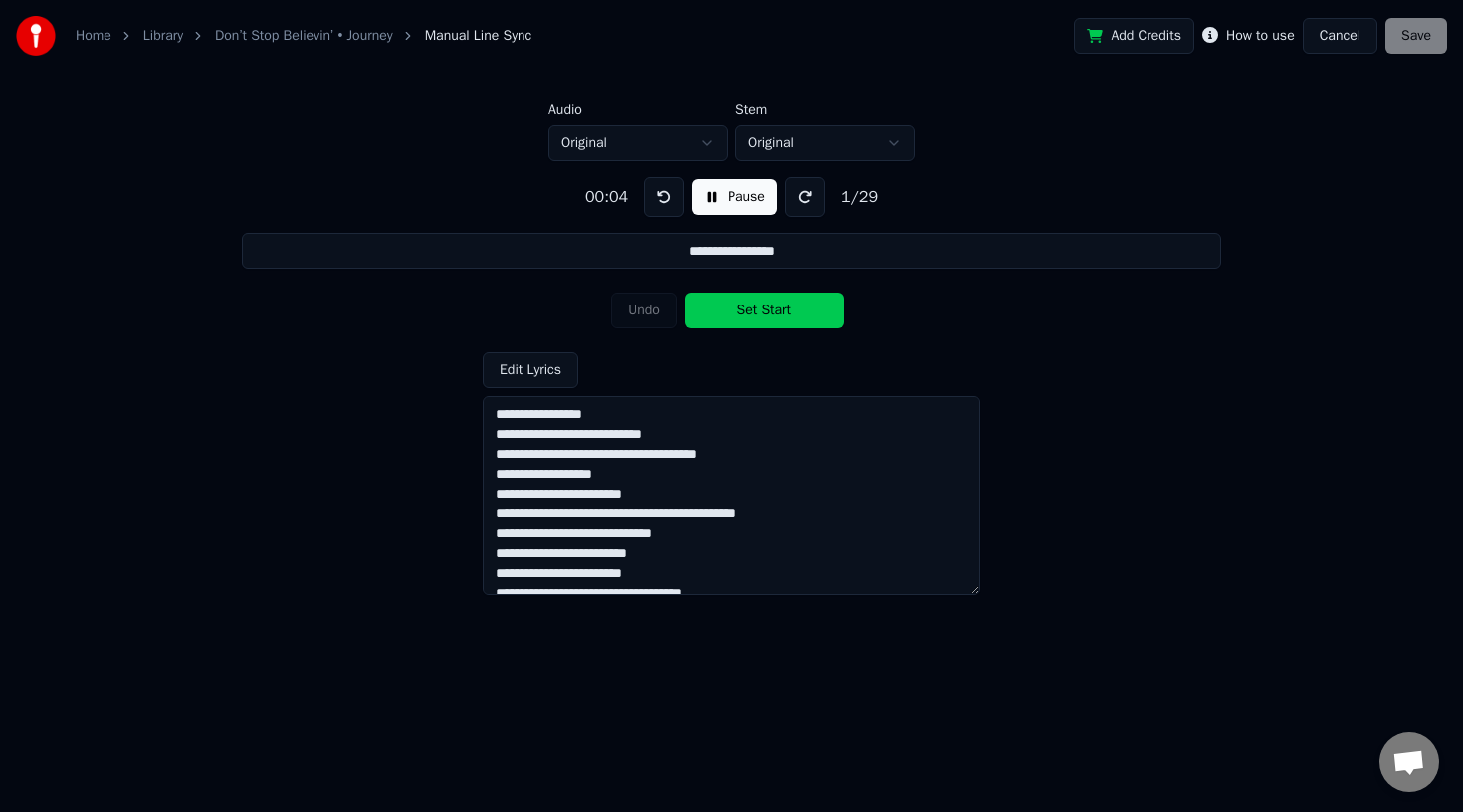 click on "Cancel" at bounding box center [1340, 36] 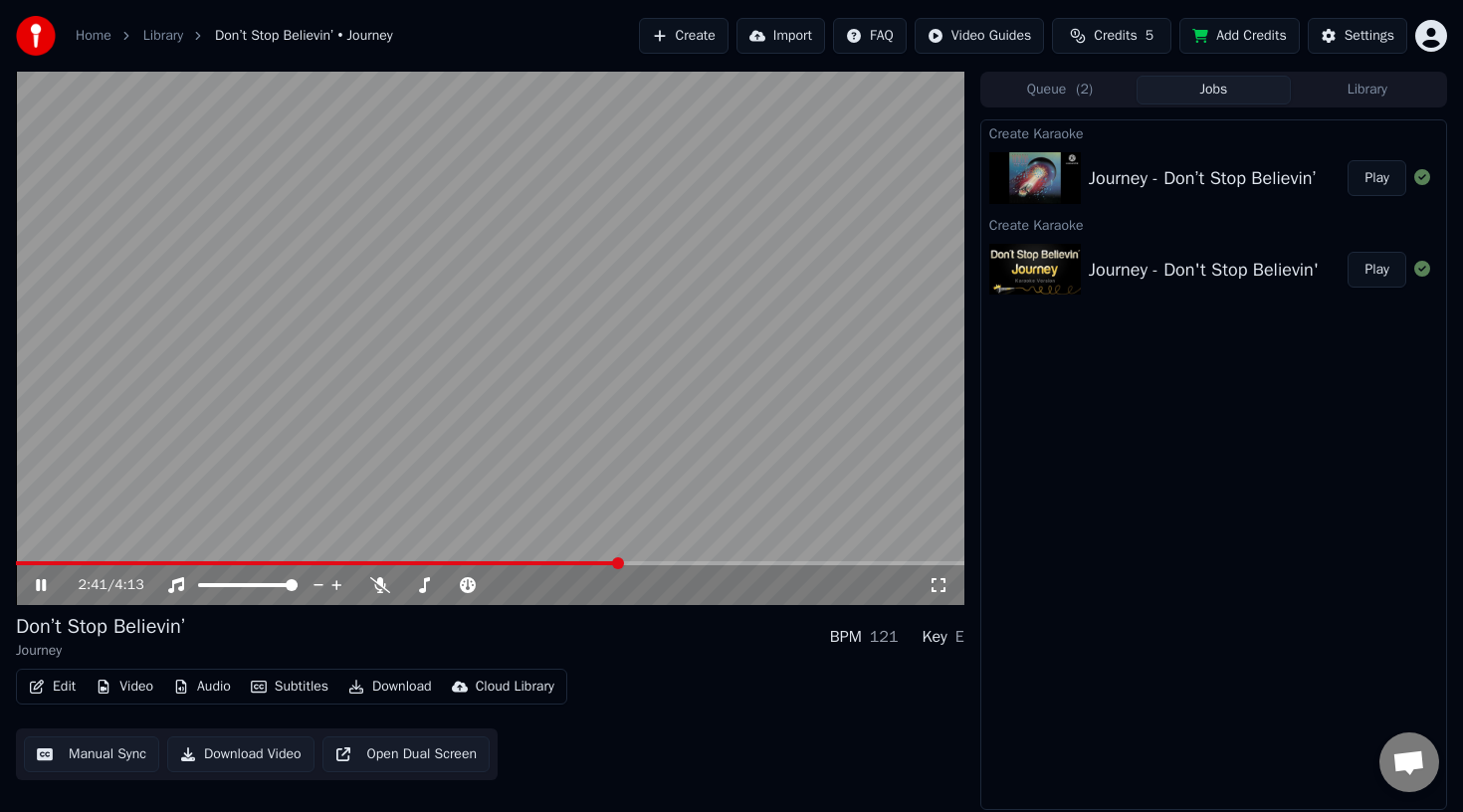 click 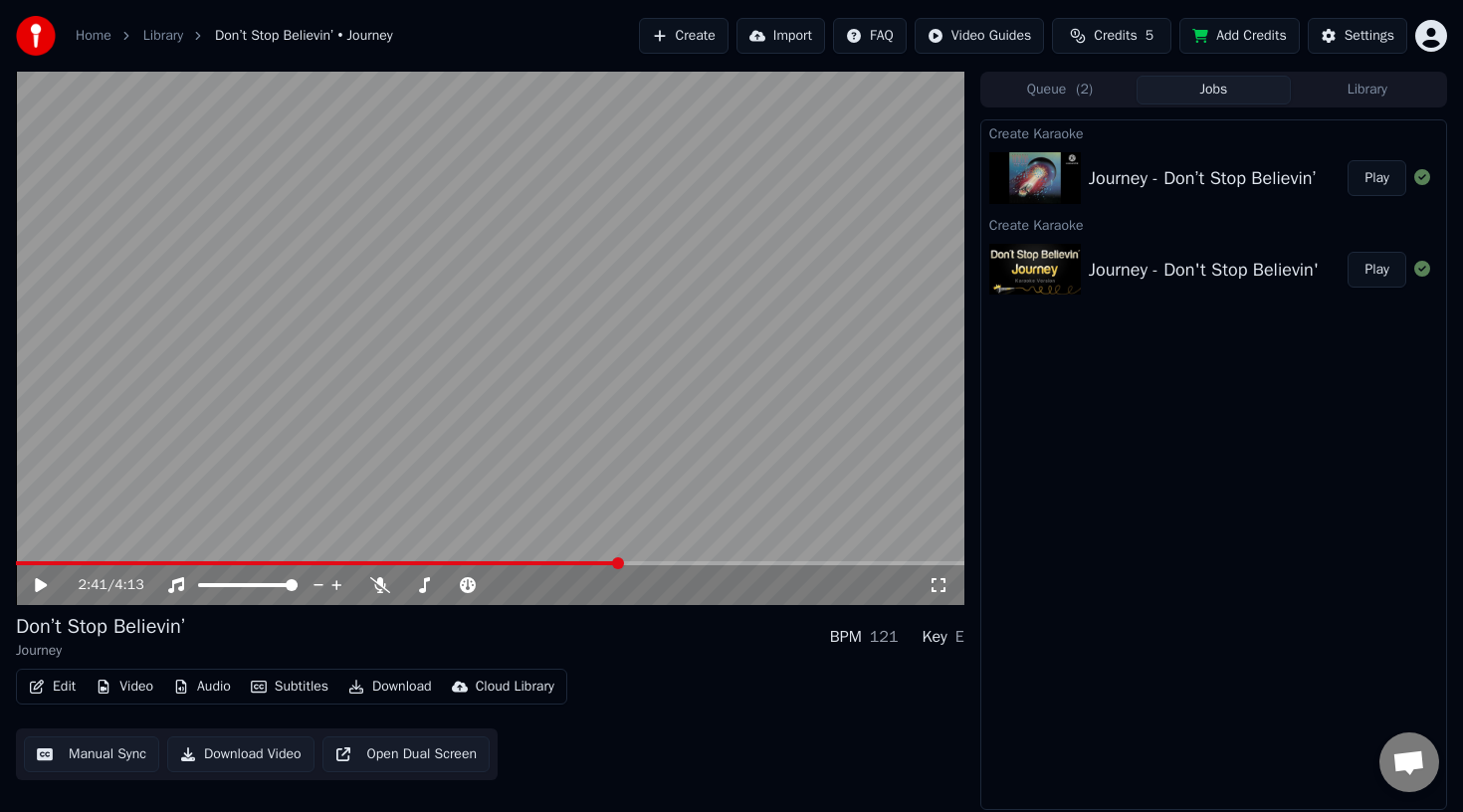drag, startPoint x: 618, startPoint y: 570, endPoint x: 511, endPoint y: 566, distance: 107.07474 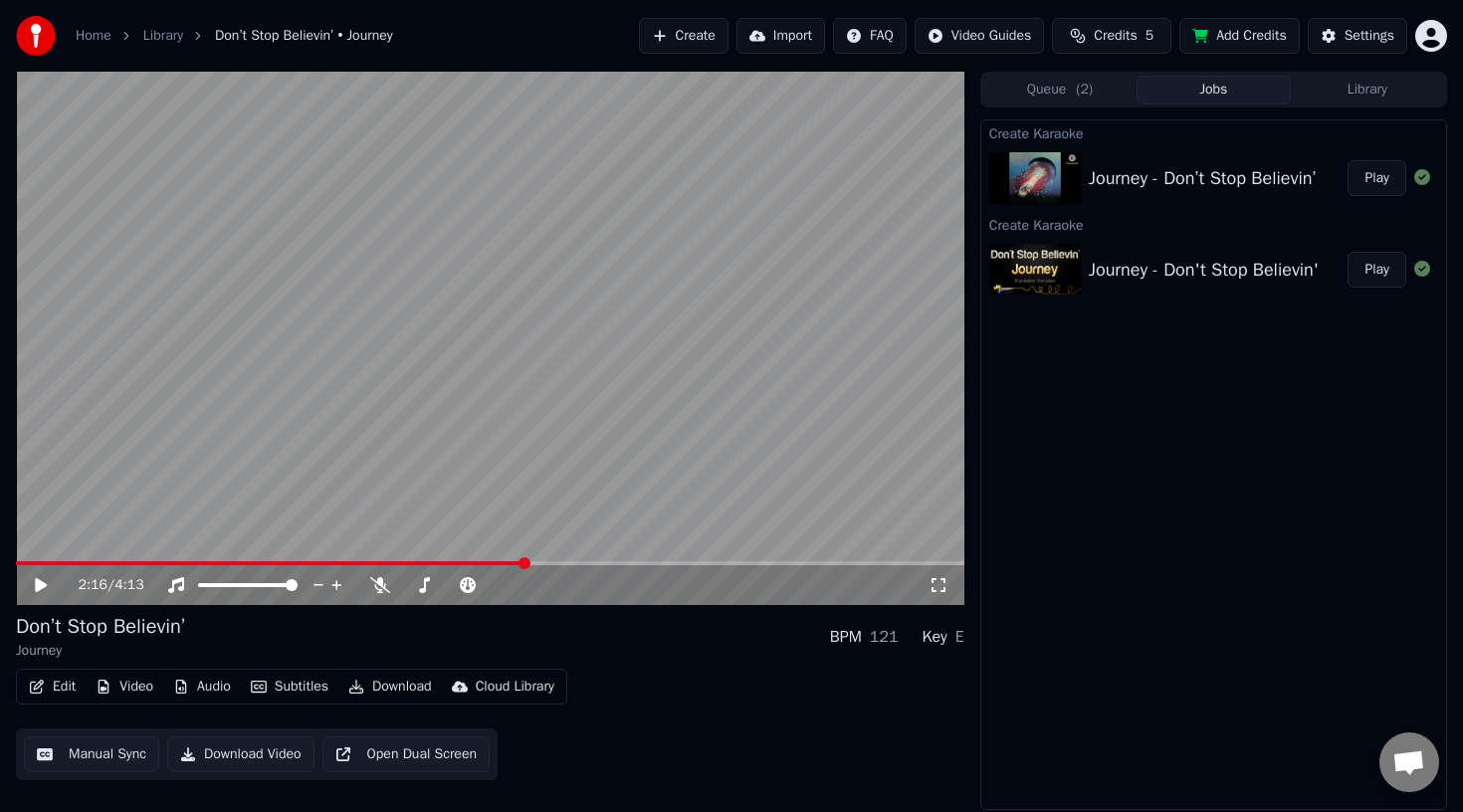 click at bounding box center [524, 563] 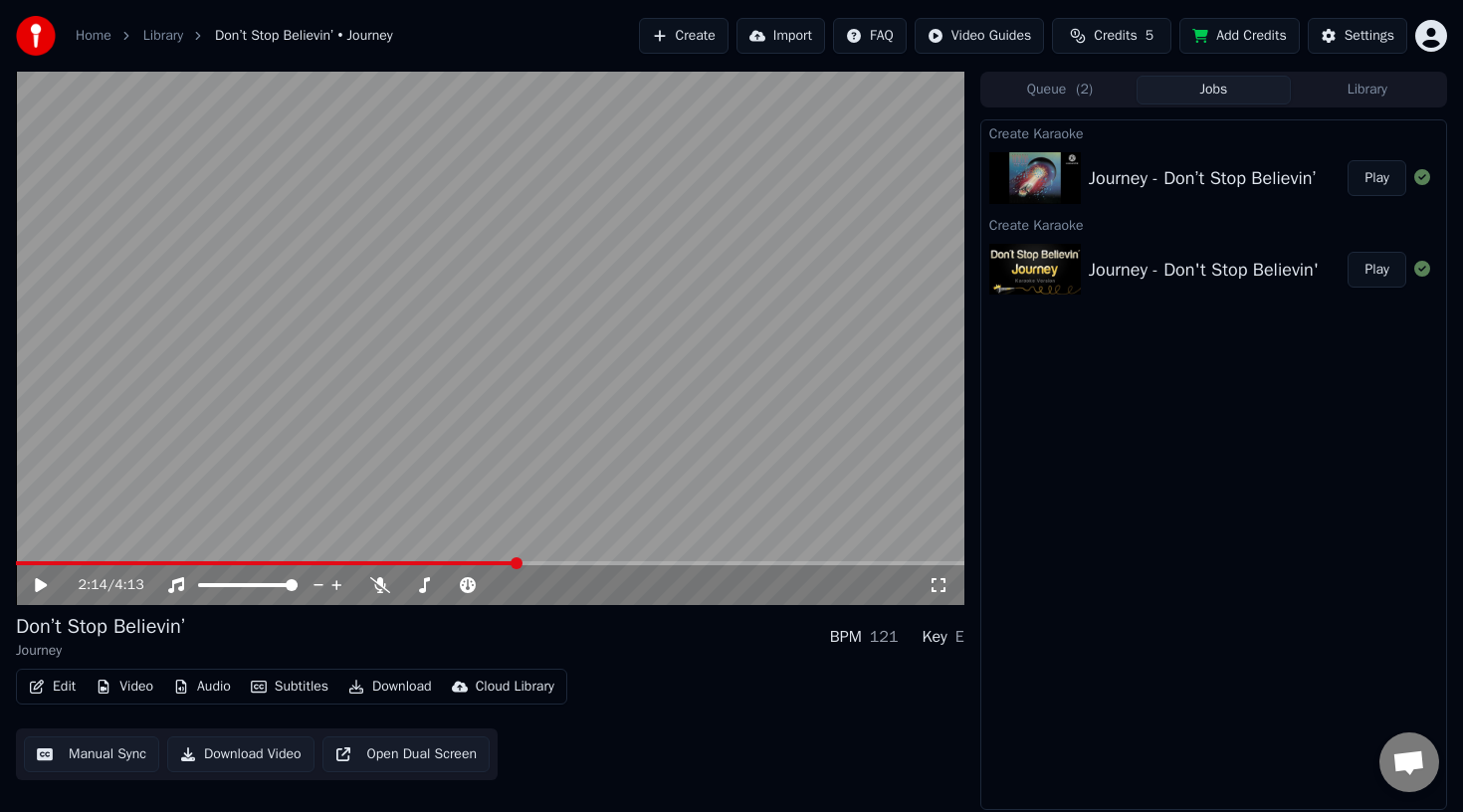 drag, startPoint x: 519, startPoint y: 569, endPoint x: 124, endPoint y: 579, distance: 395.12656 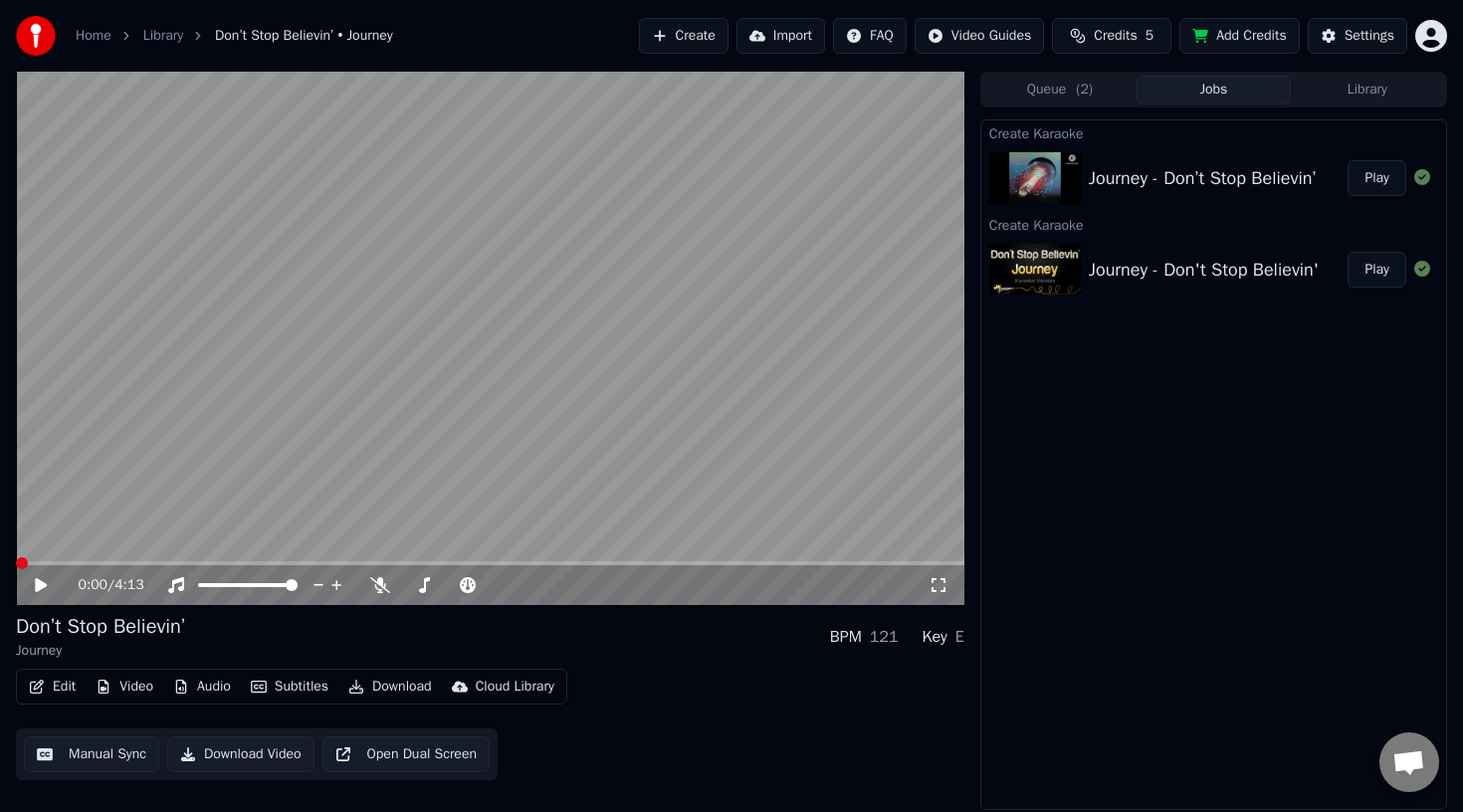 click at bounding box center [22, 563] 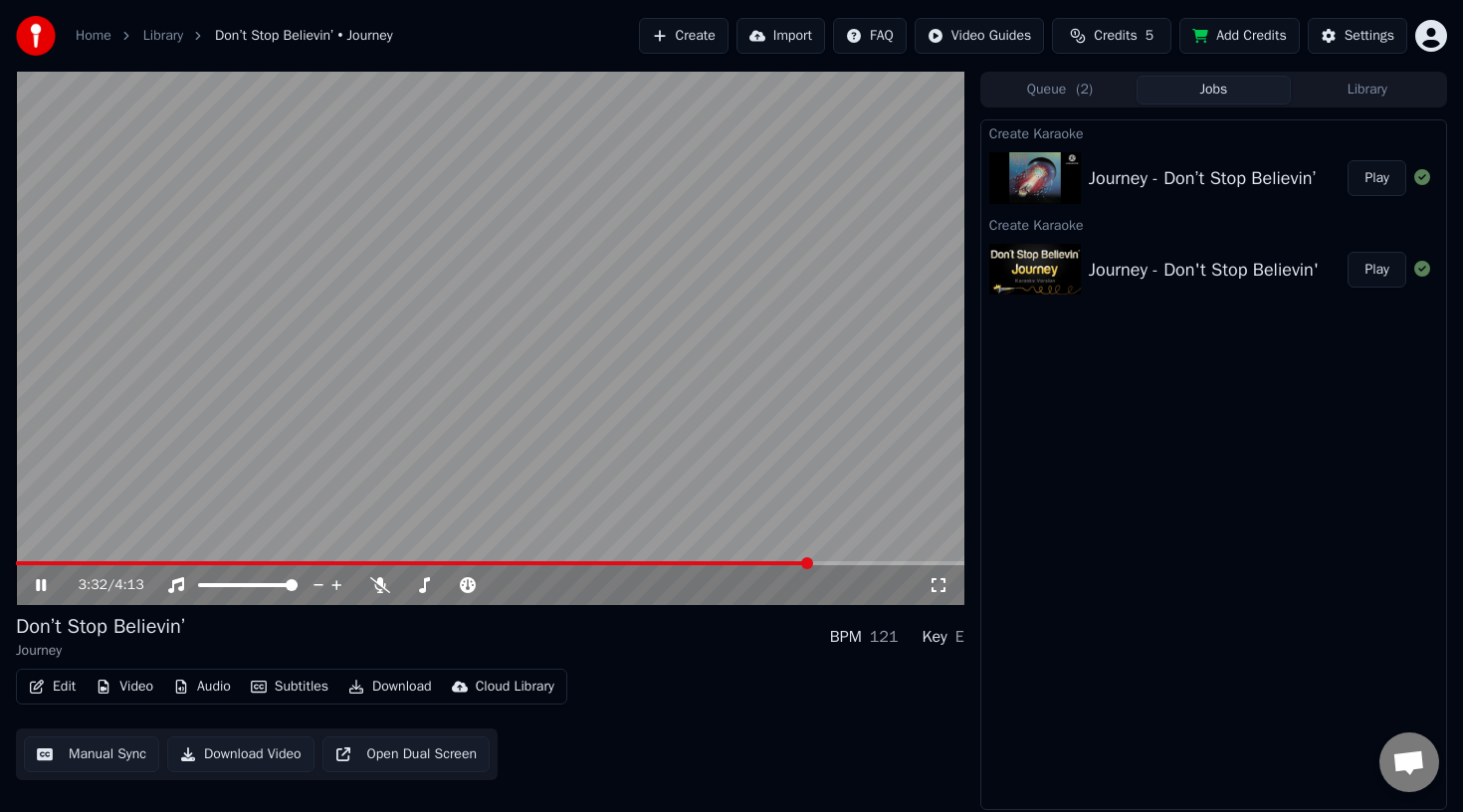 click 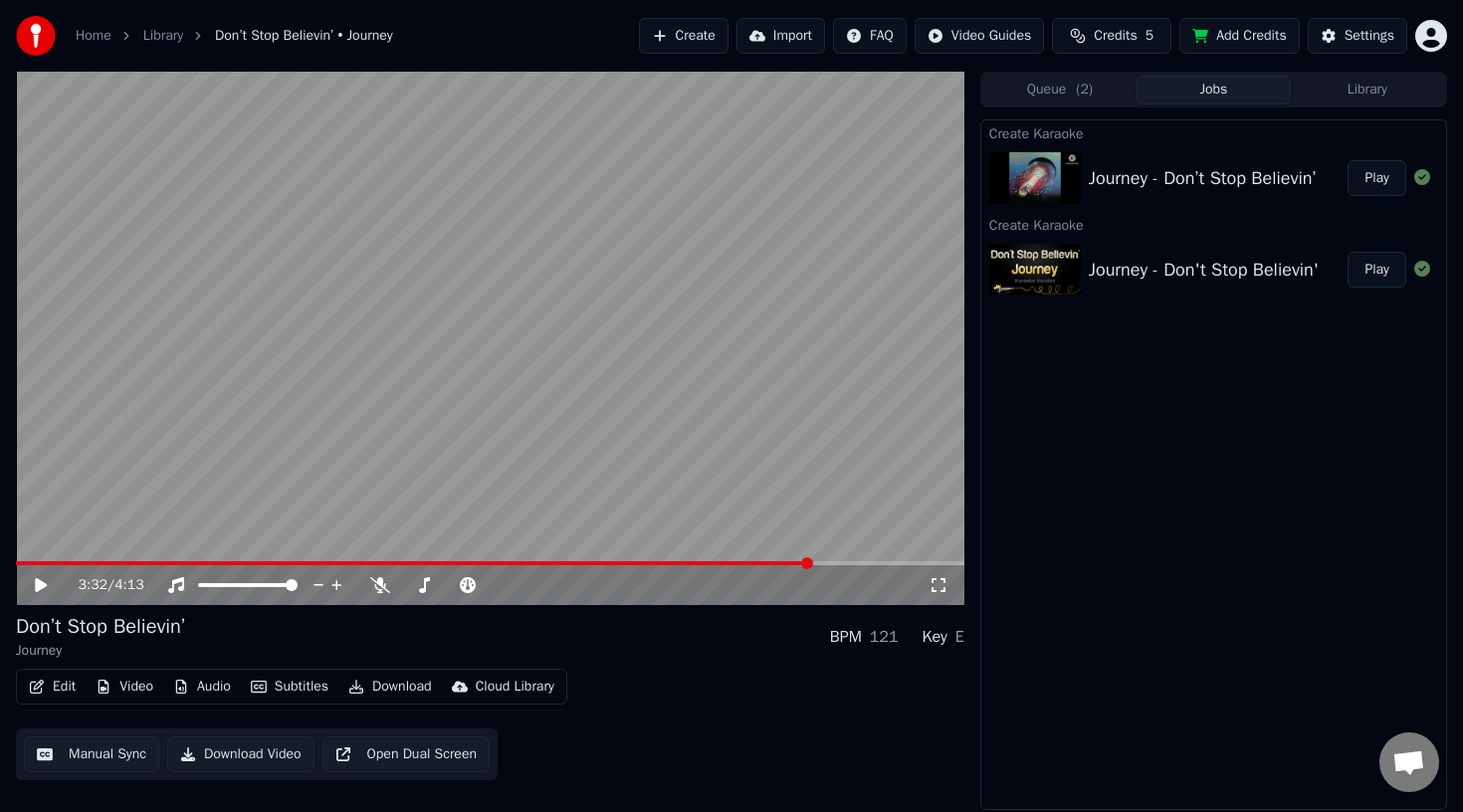 click on "Edit" at bounding box center [52, 687] 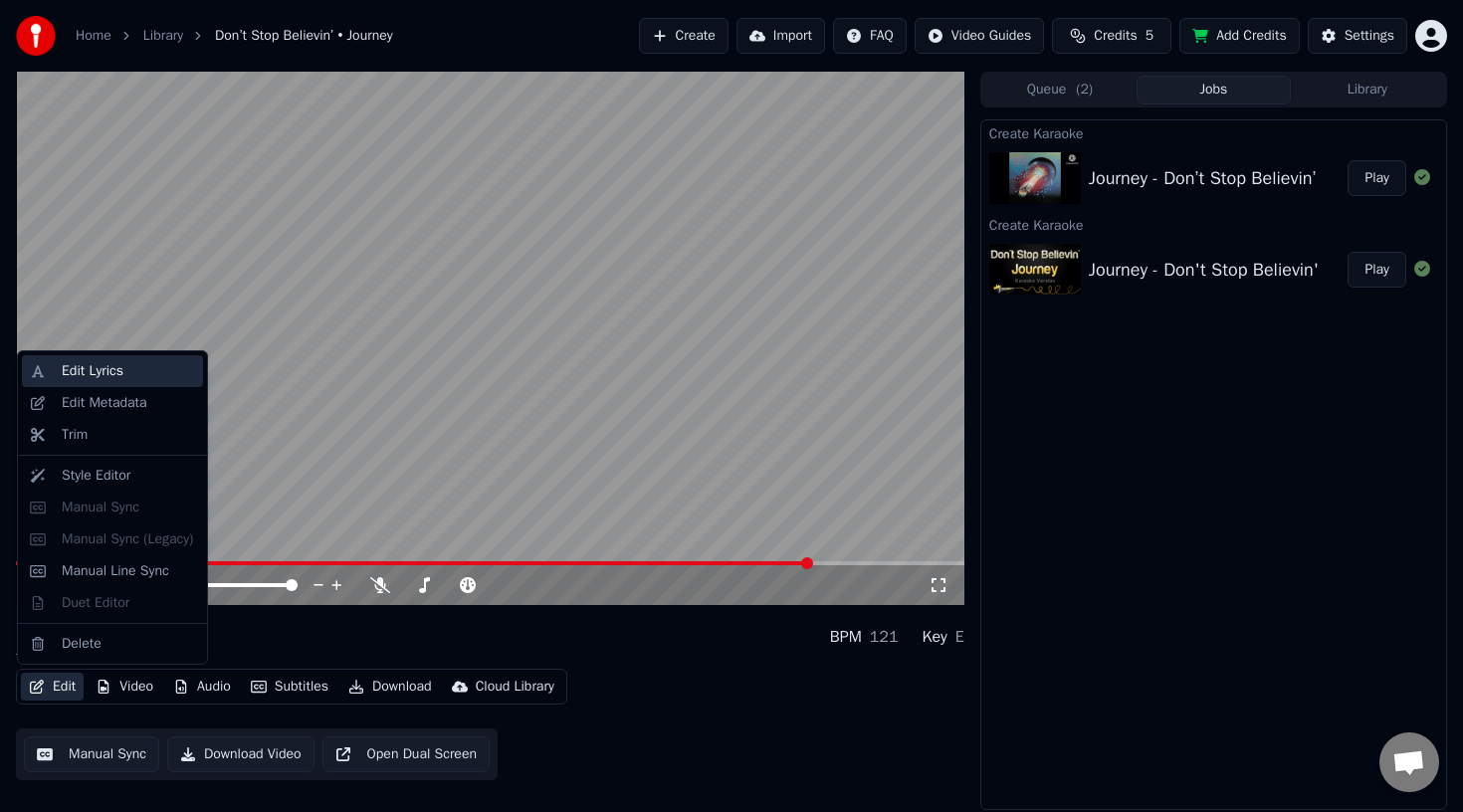 click on "Edit Lyrics" at bounding box center [128, 371] 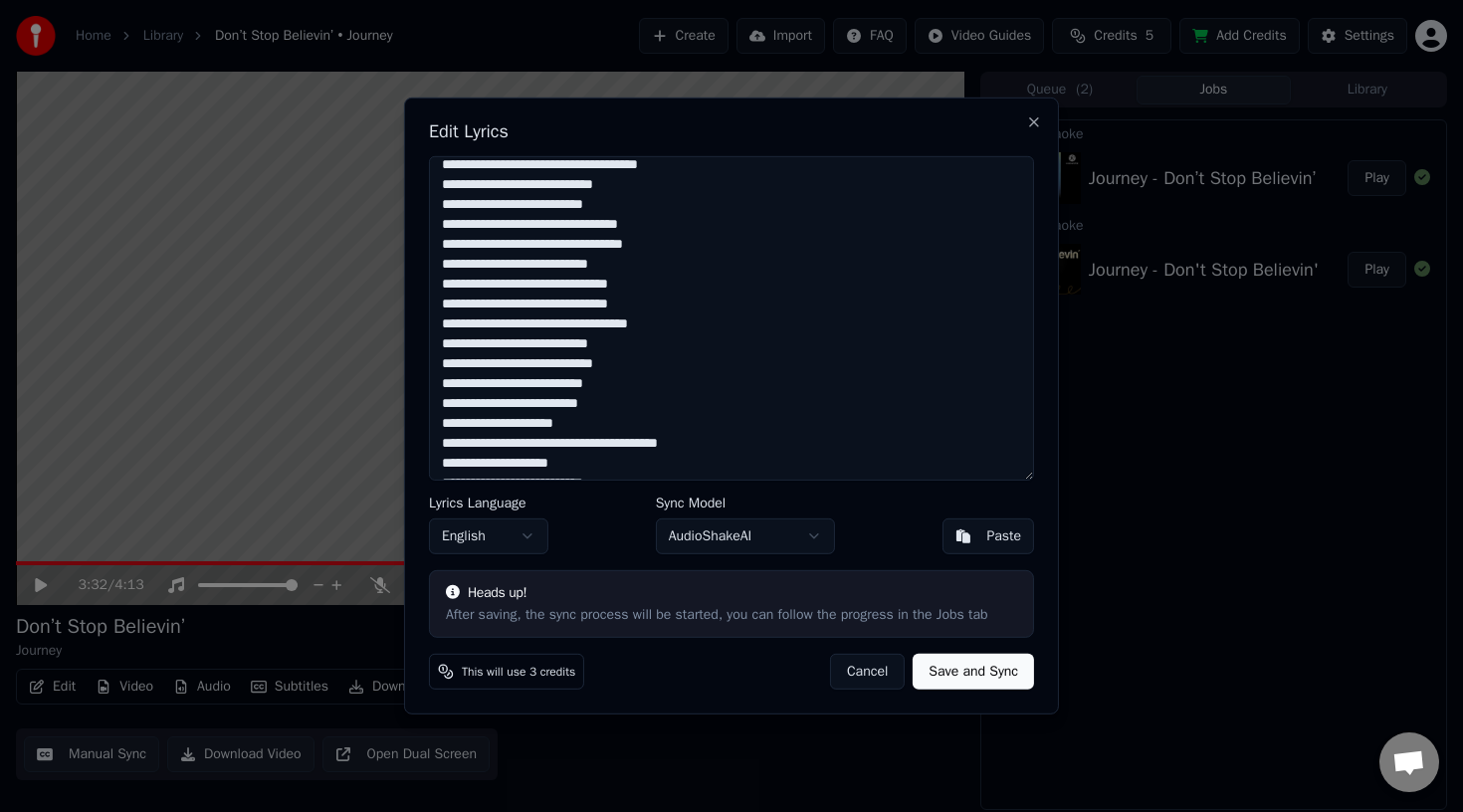 scroll, scrollTop: 251, scrollLeft: 0, axis: vertical 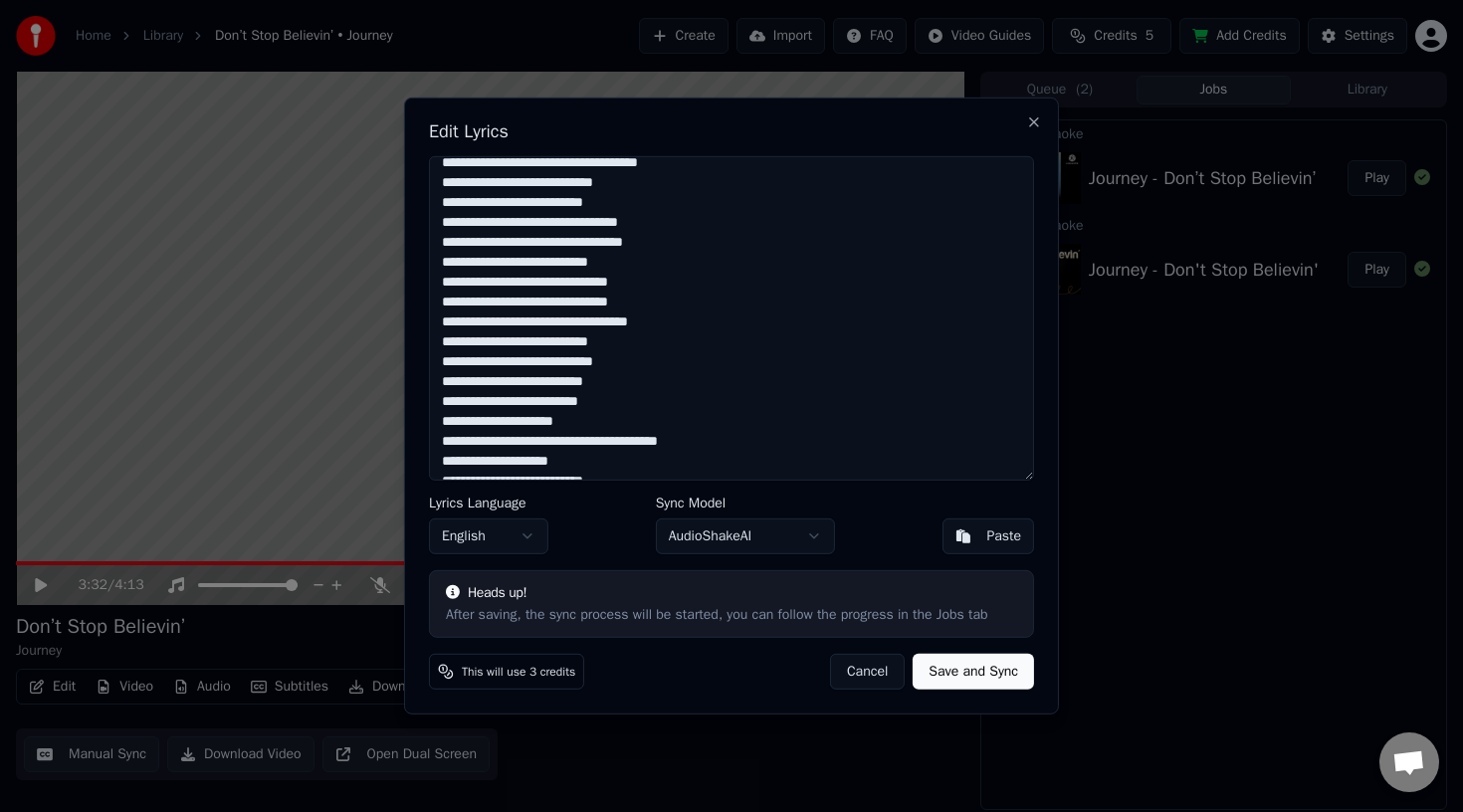 click on "**********" at bounding box center (732, 318) 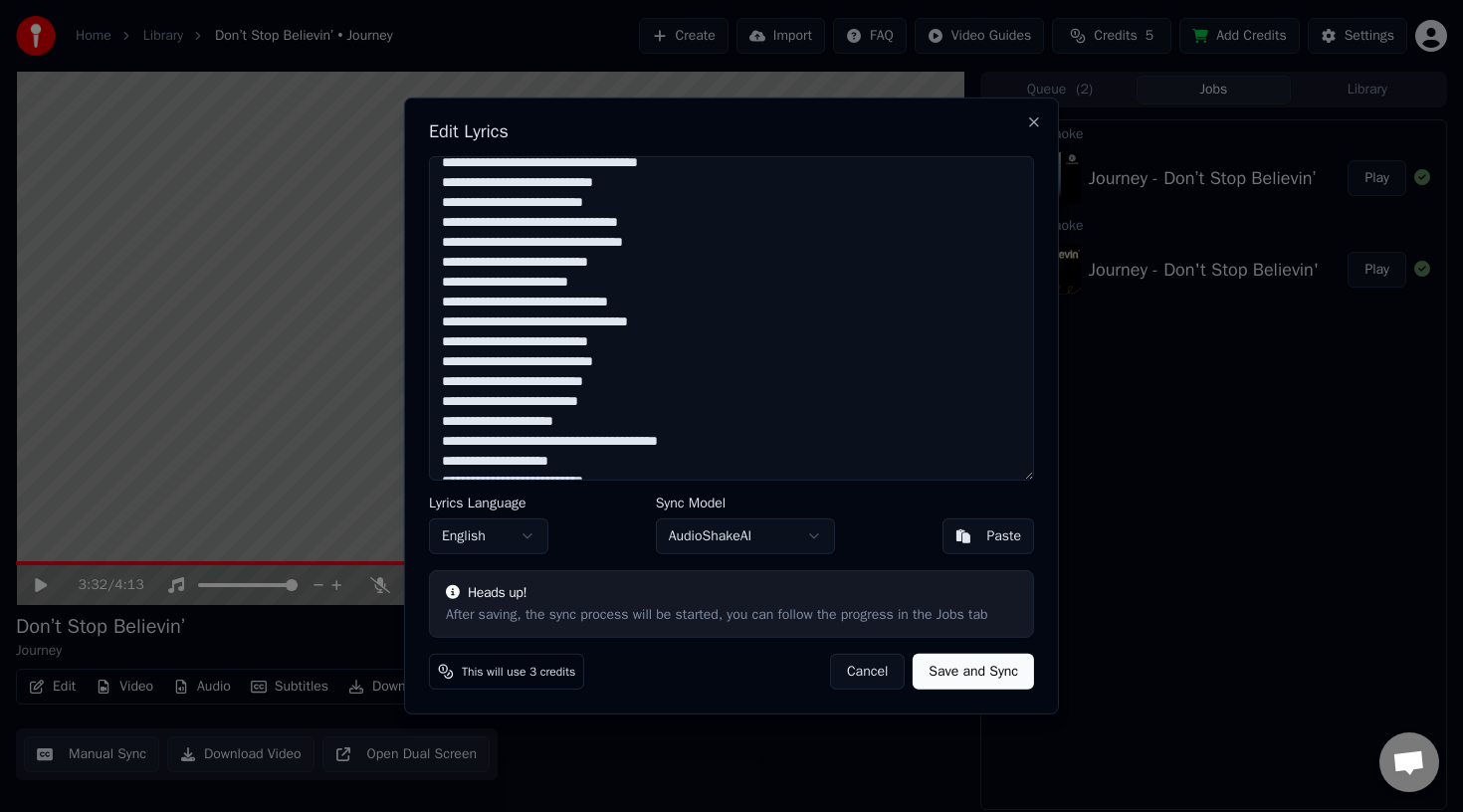 click on "**********" at bounding box center [732, 318] 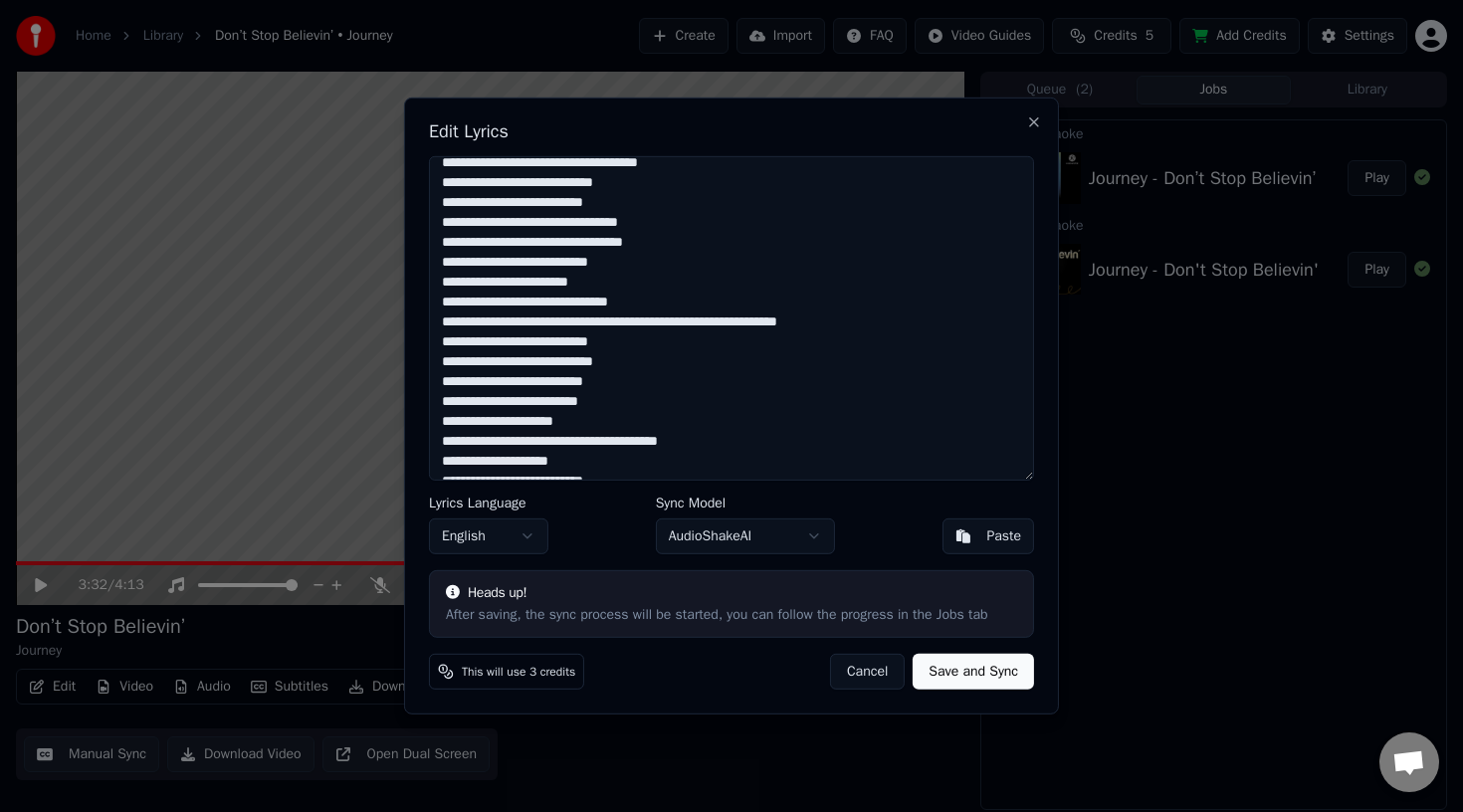 drag, startPoint x: 786, startPoint y: 325, endPoint x: 652, endPoint y: 323, distance: 134.01492 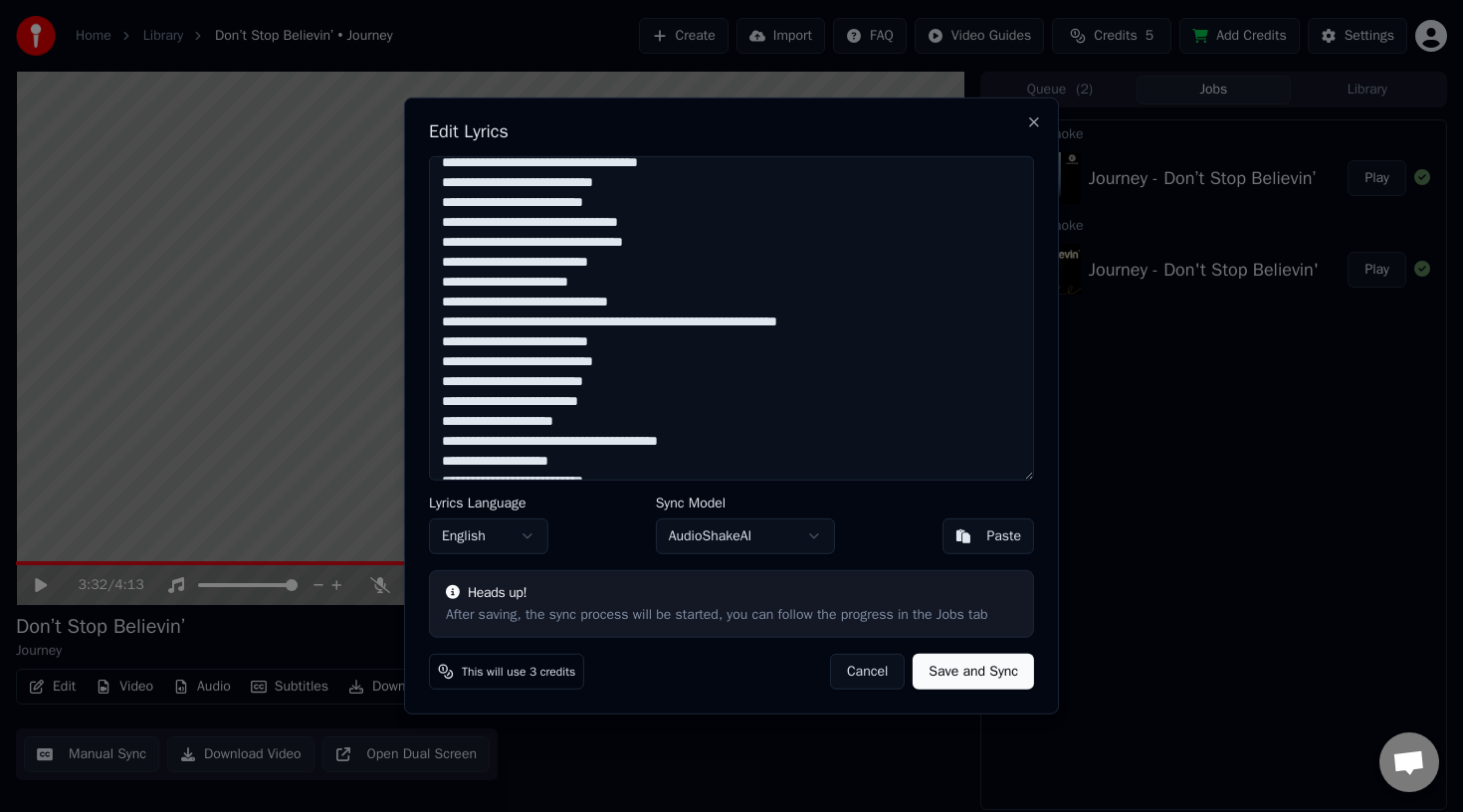 click on "**********" at bounding box center (732, 318) 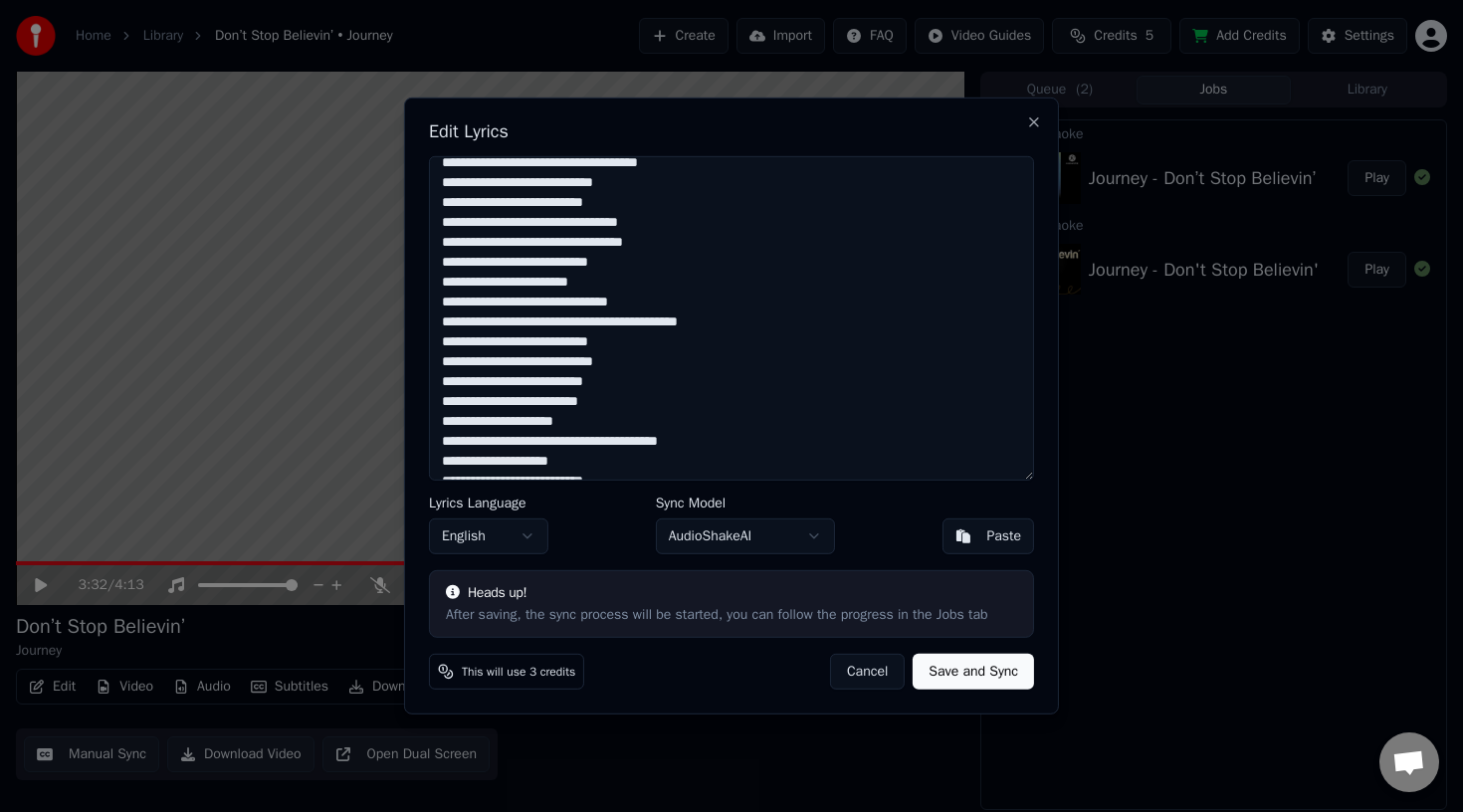 scroll, scrollTop: 270, scrollLeft: 0, axis: vertical 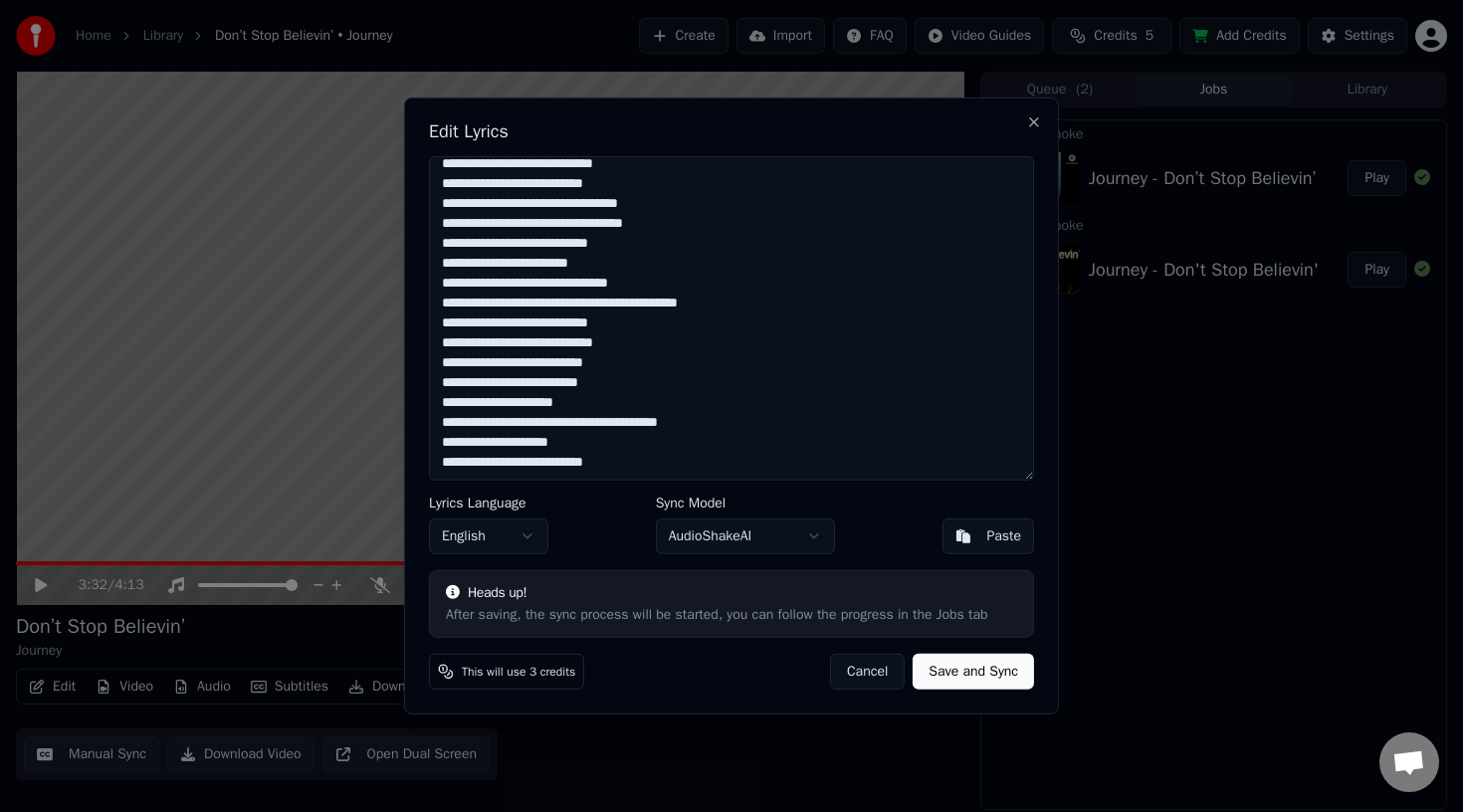 click on "**********" at bounding box center [732, 318] 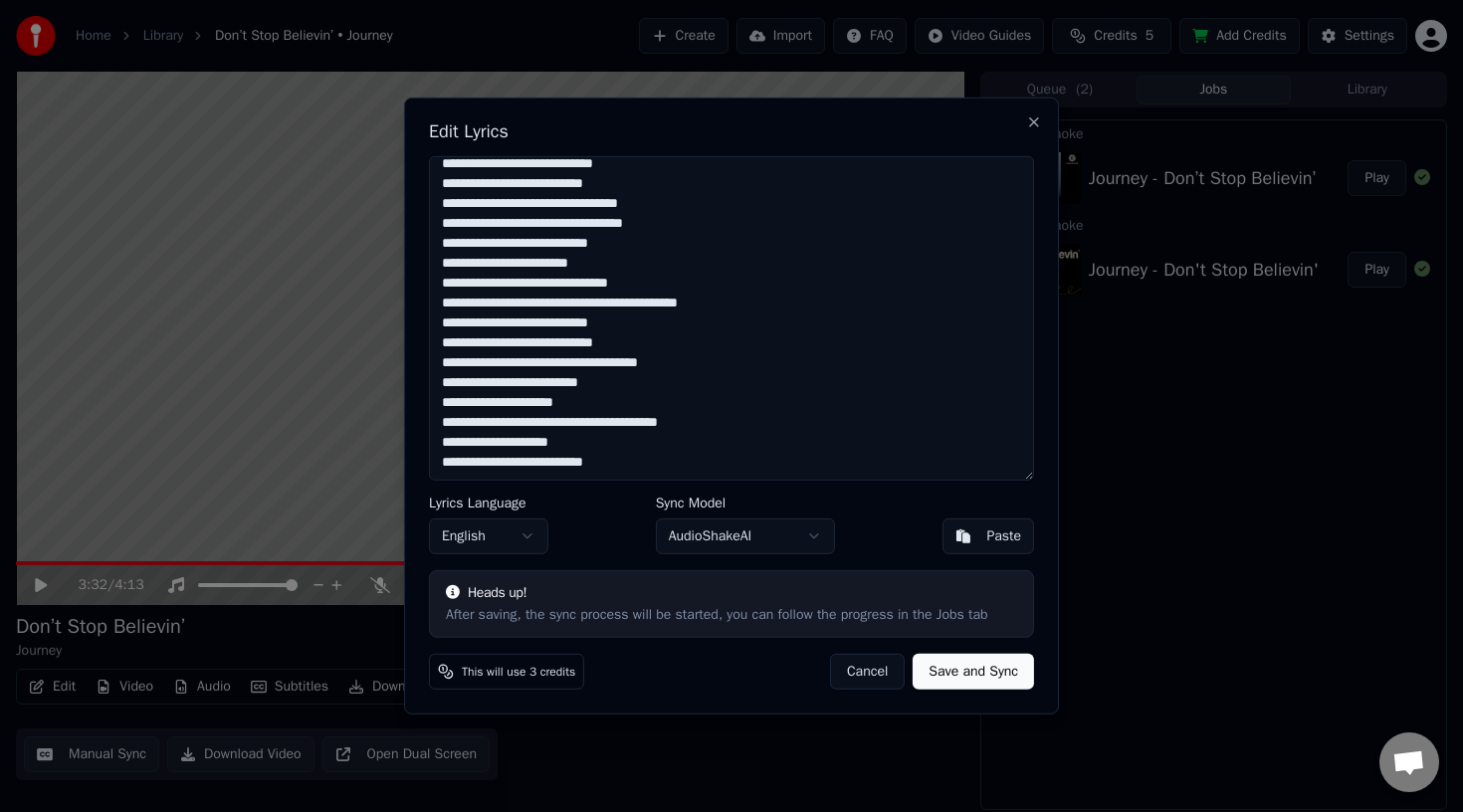 type on "**********" 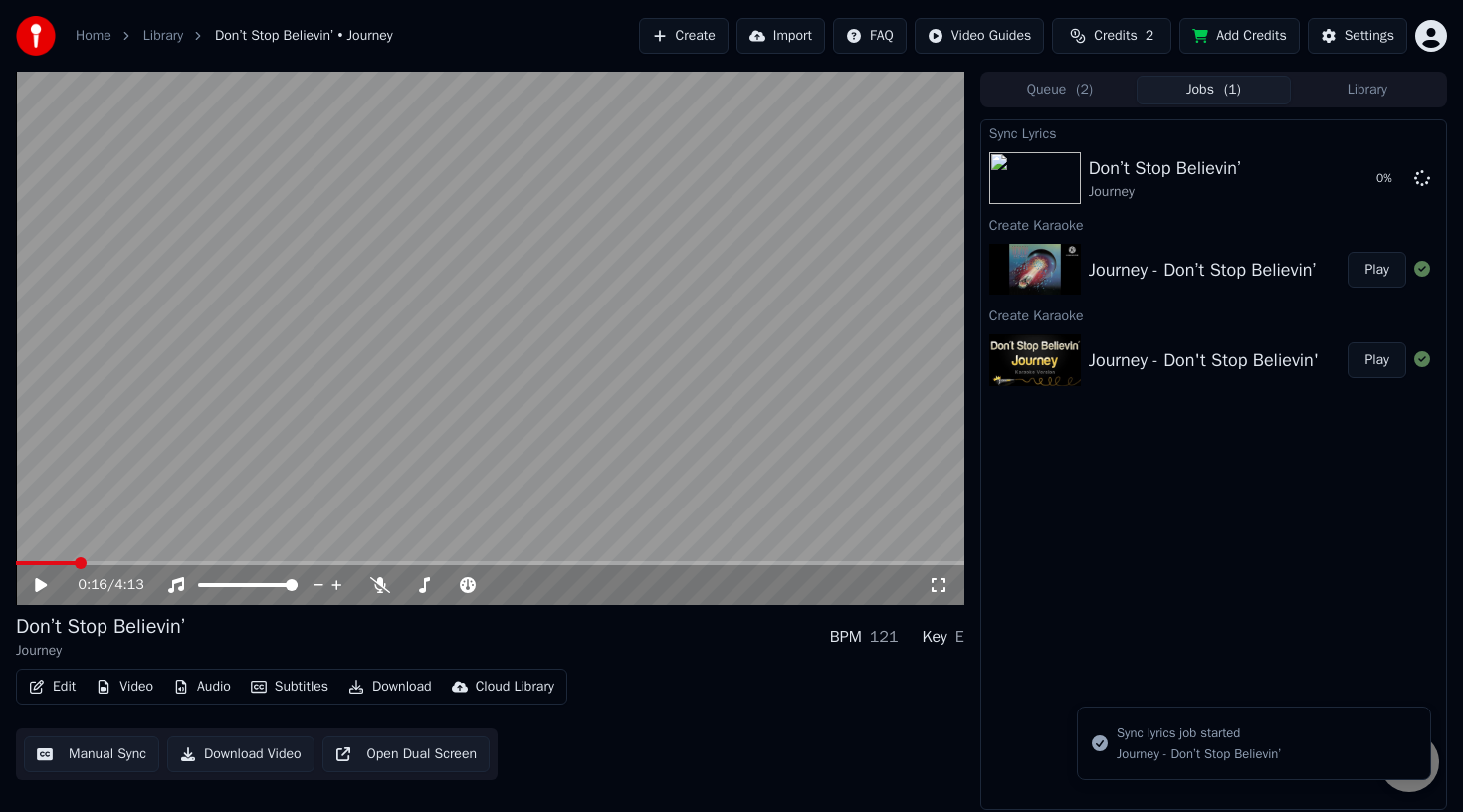 click at bounding box center (81, 563) 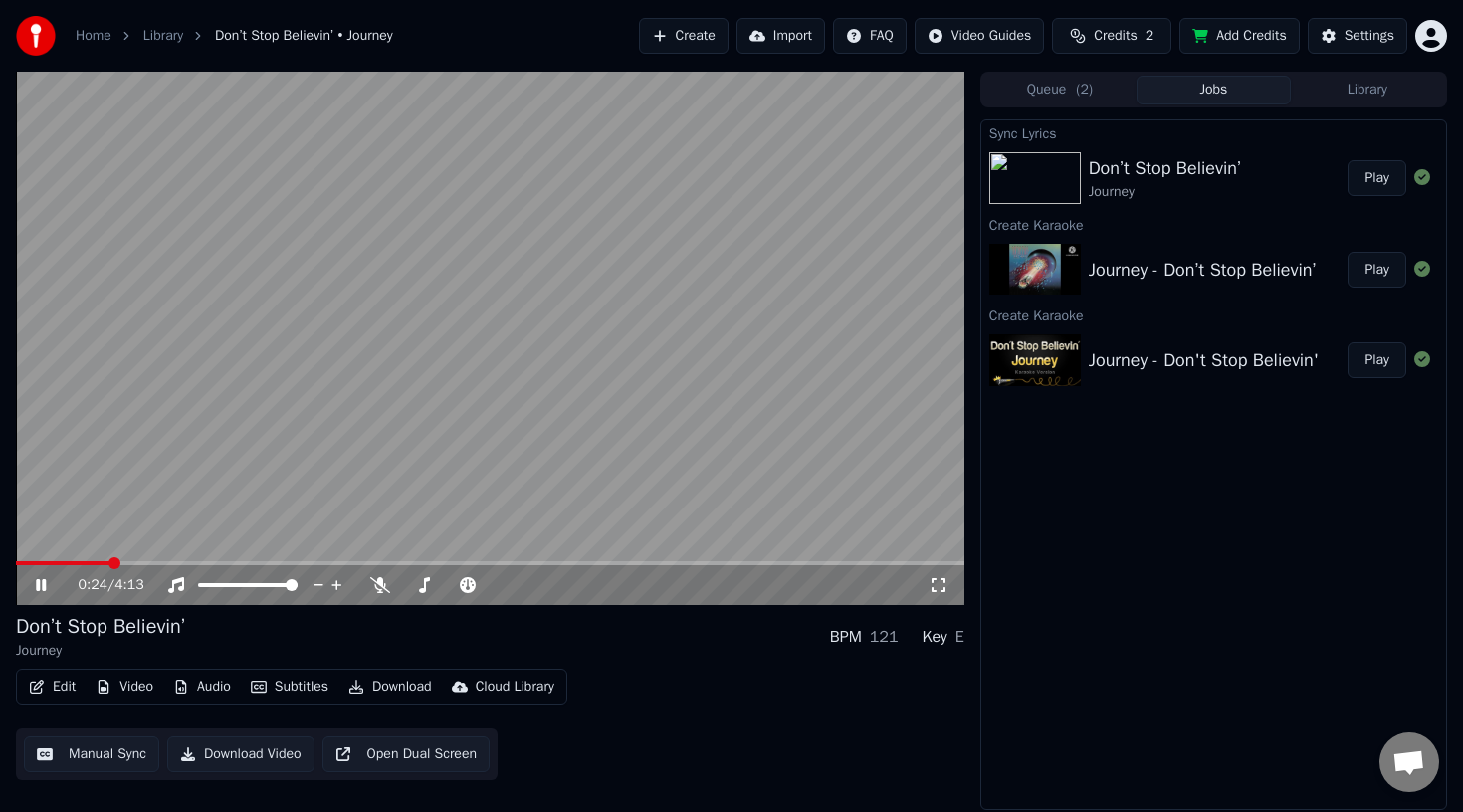click 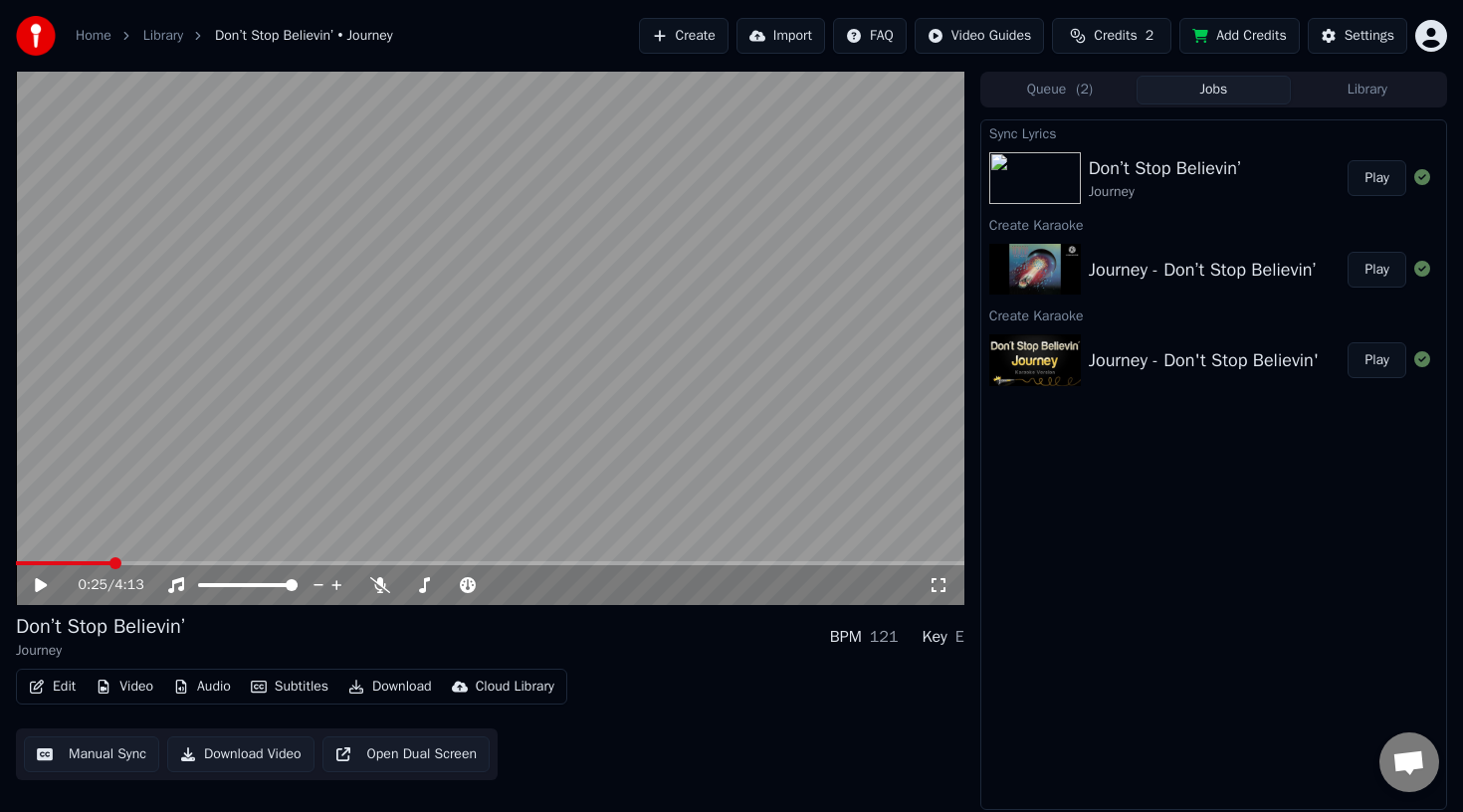 click on "0:25  /  4:13 Don’t Stop Believin’ Journey BPM 121 Key E Edit Video Audio Subtitles Download Cloud Library Manual Sync Download Video Open Dual Screen Queue ( 2 ) Jobs Library Sync Lyrics Don’t Stop Believin’ Journey Play Create Karaoke Journey - Don’t Stop Believin’ Play Create Karaoke Journey - Don't Stop Believin' Play" at bounding box center (732, 441) 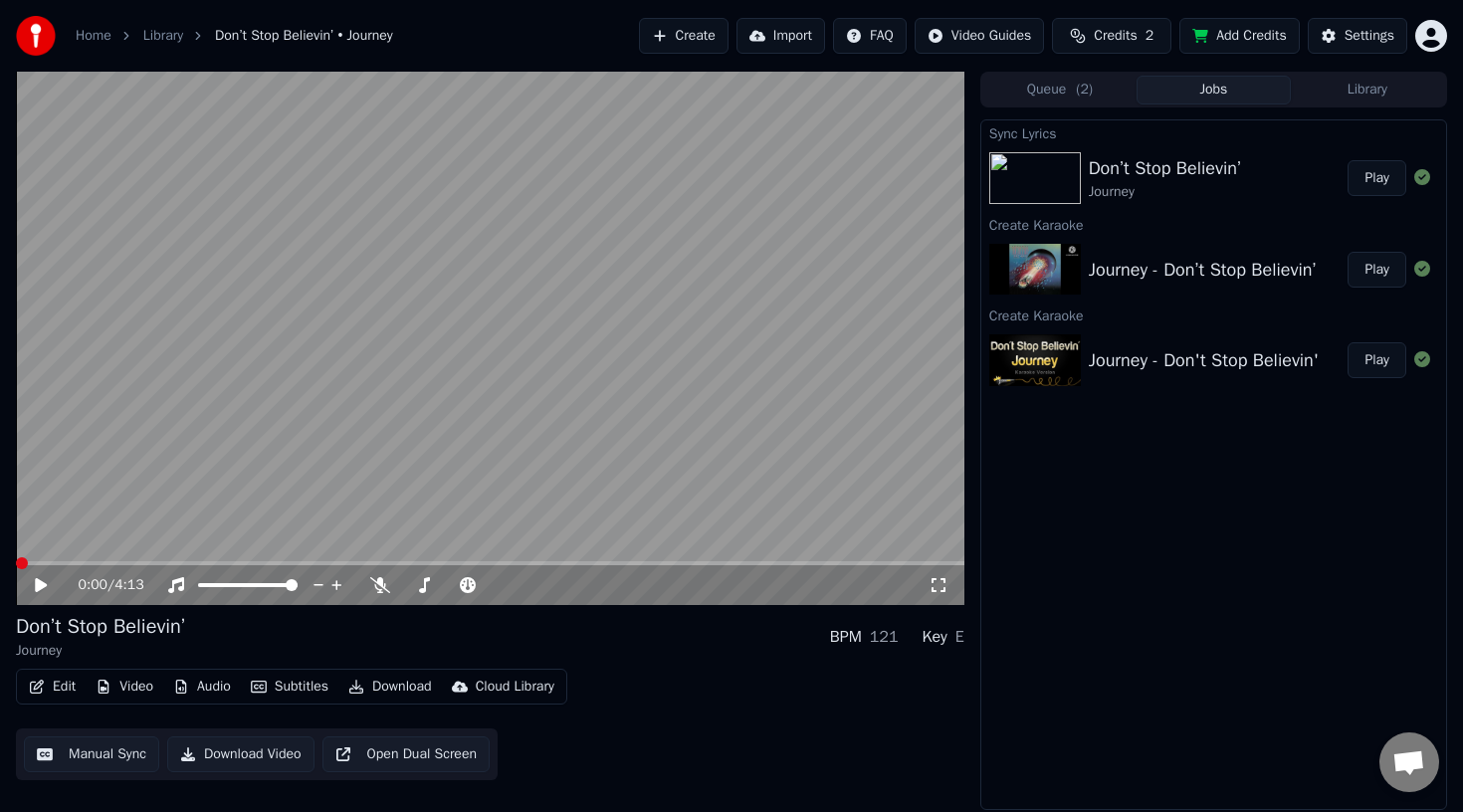 click 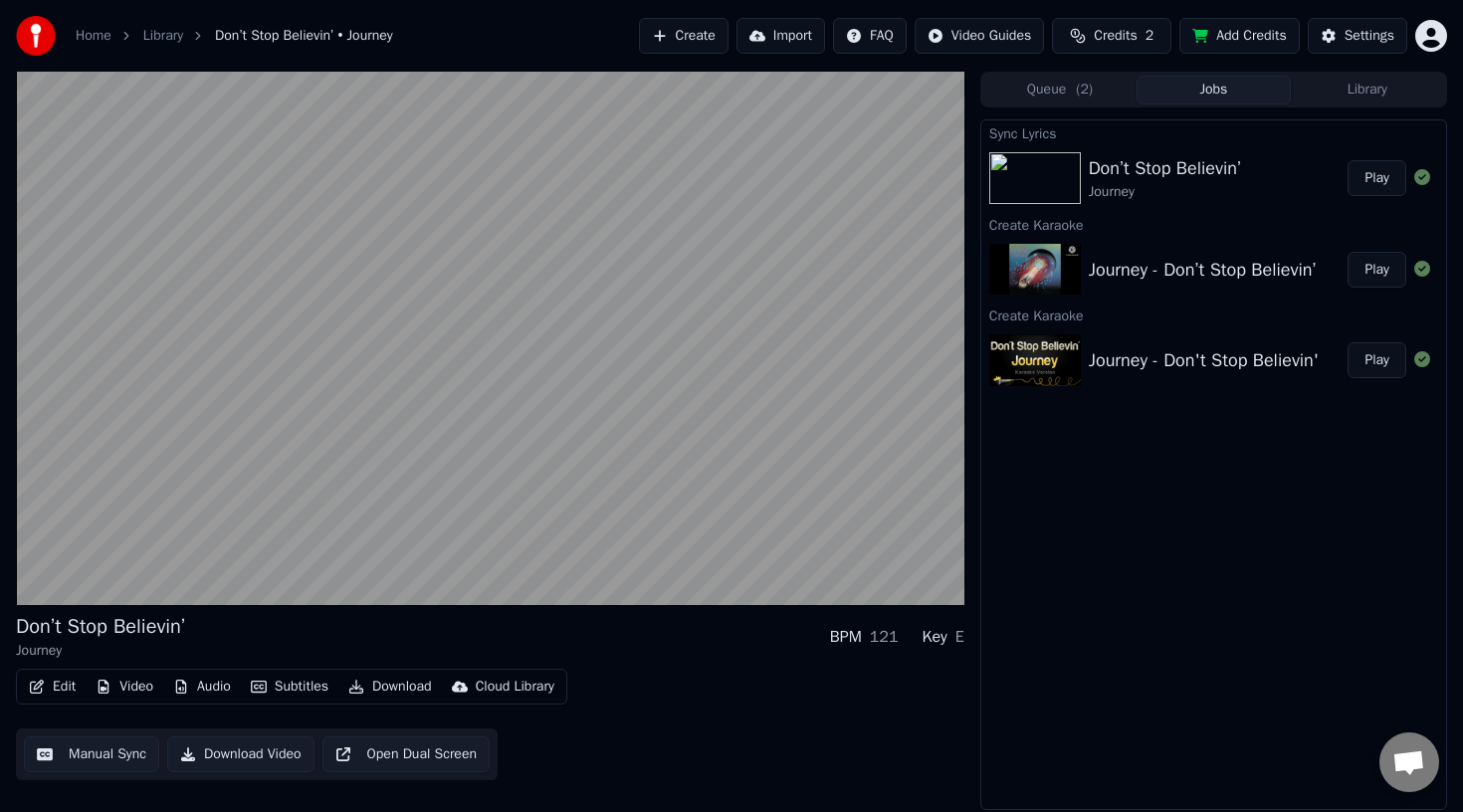 click on "Journey - Don’t Stop Believin’" at bounding box center (1202, 270) 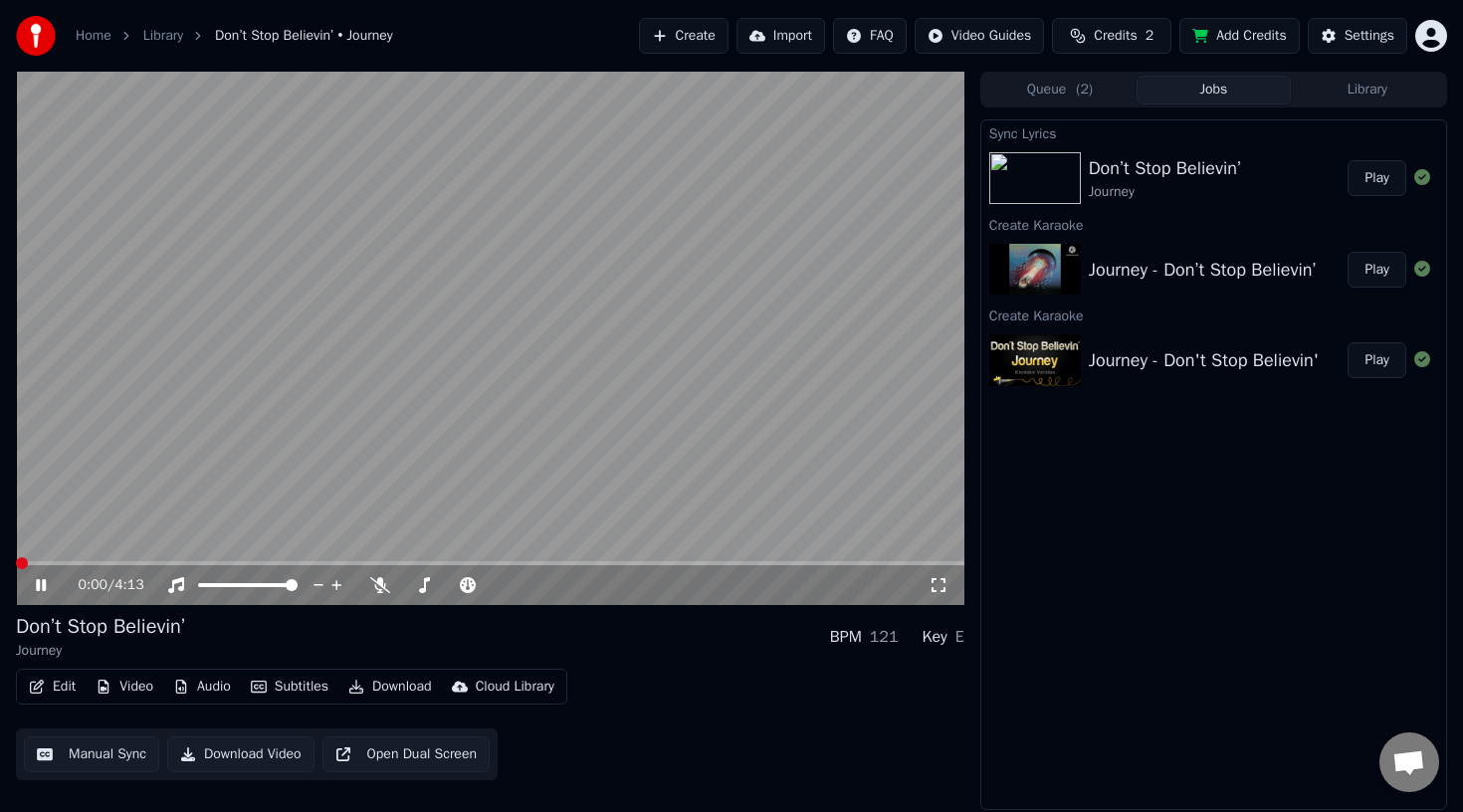 click 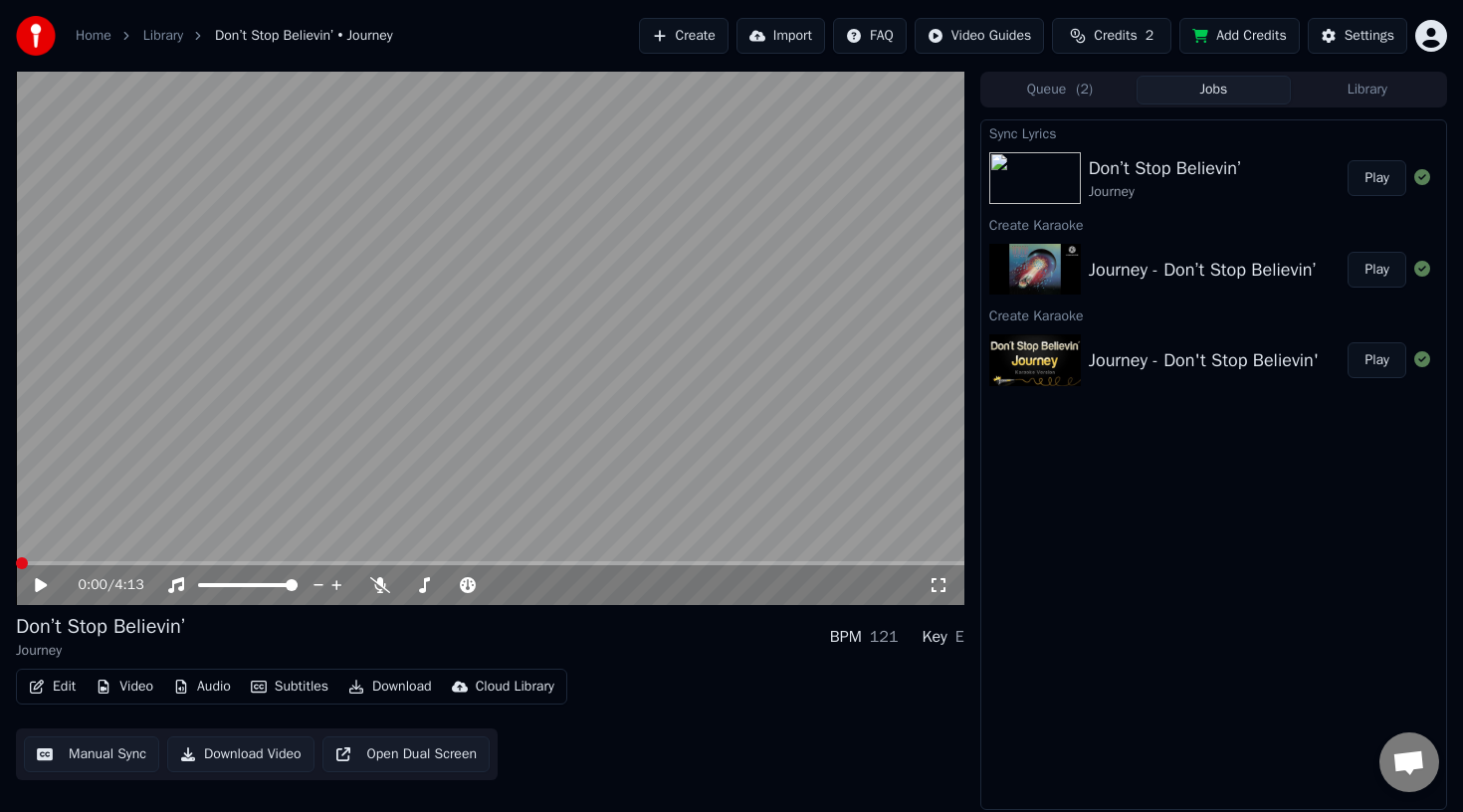 click on "Don’t Stop Believin’" at bounding box center (1164, 168) 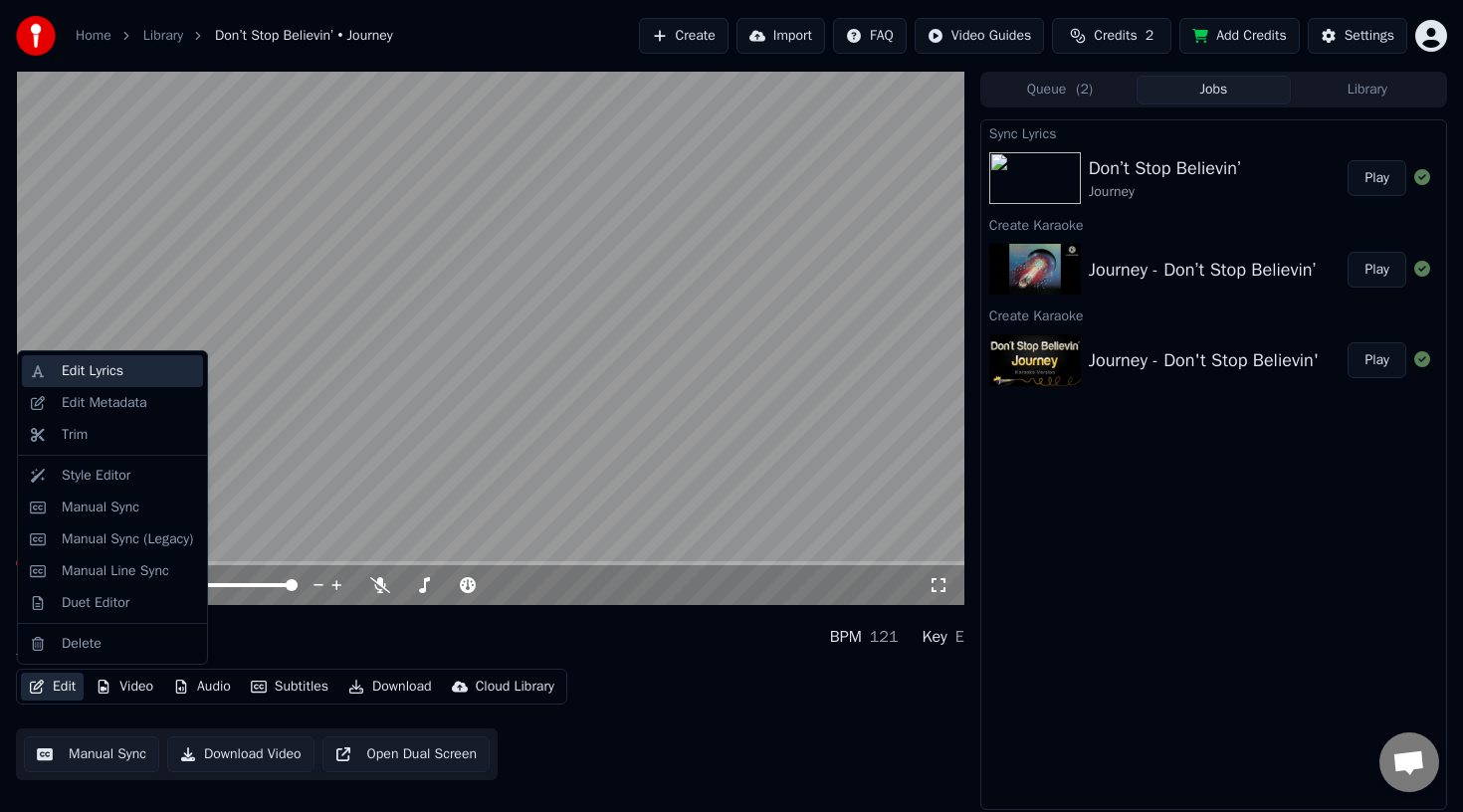 click on "Edit Lyrics" at bounding box center [93, 371] 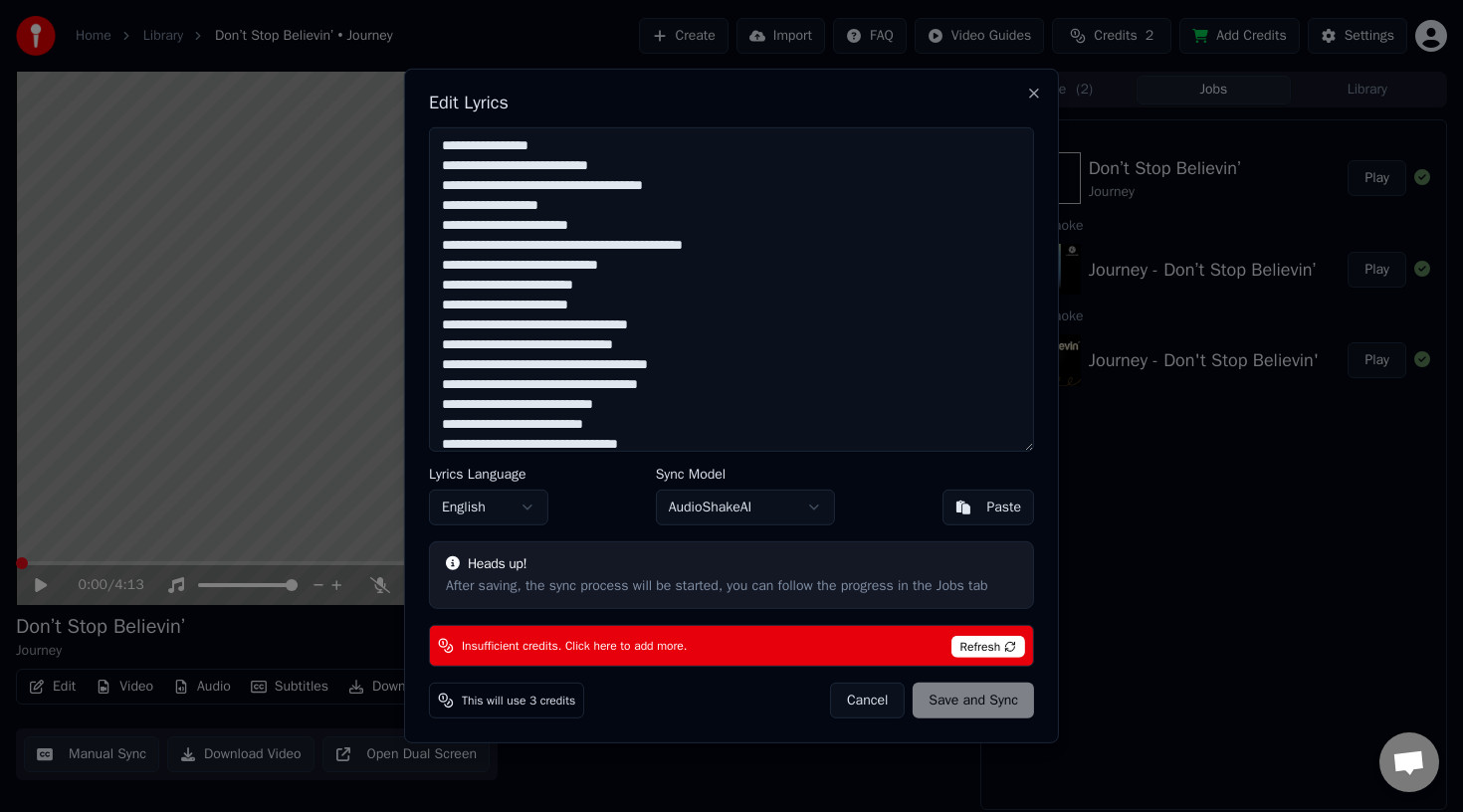 click on "Refresh" at bounding box center (988, 647) 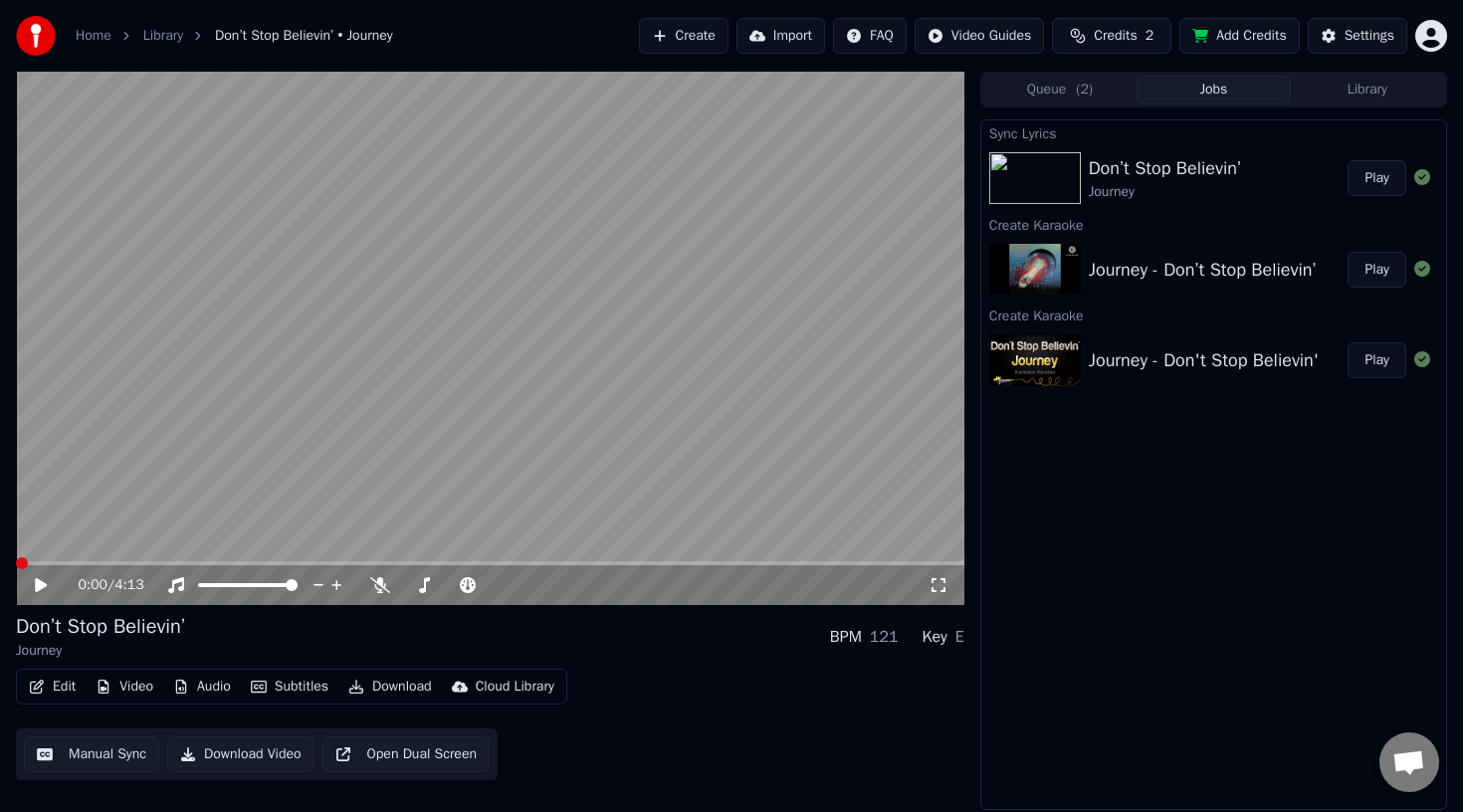 click on "Journey" at bounding box center (1164, 192) 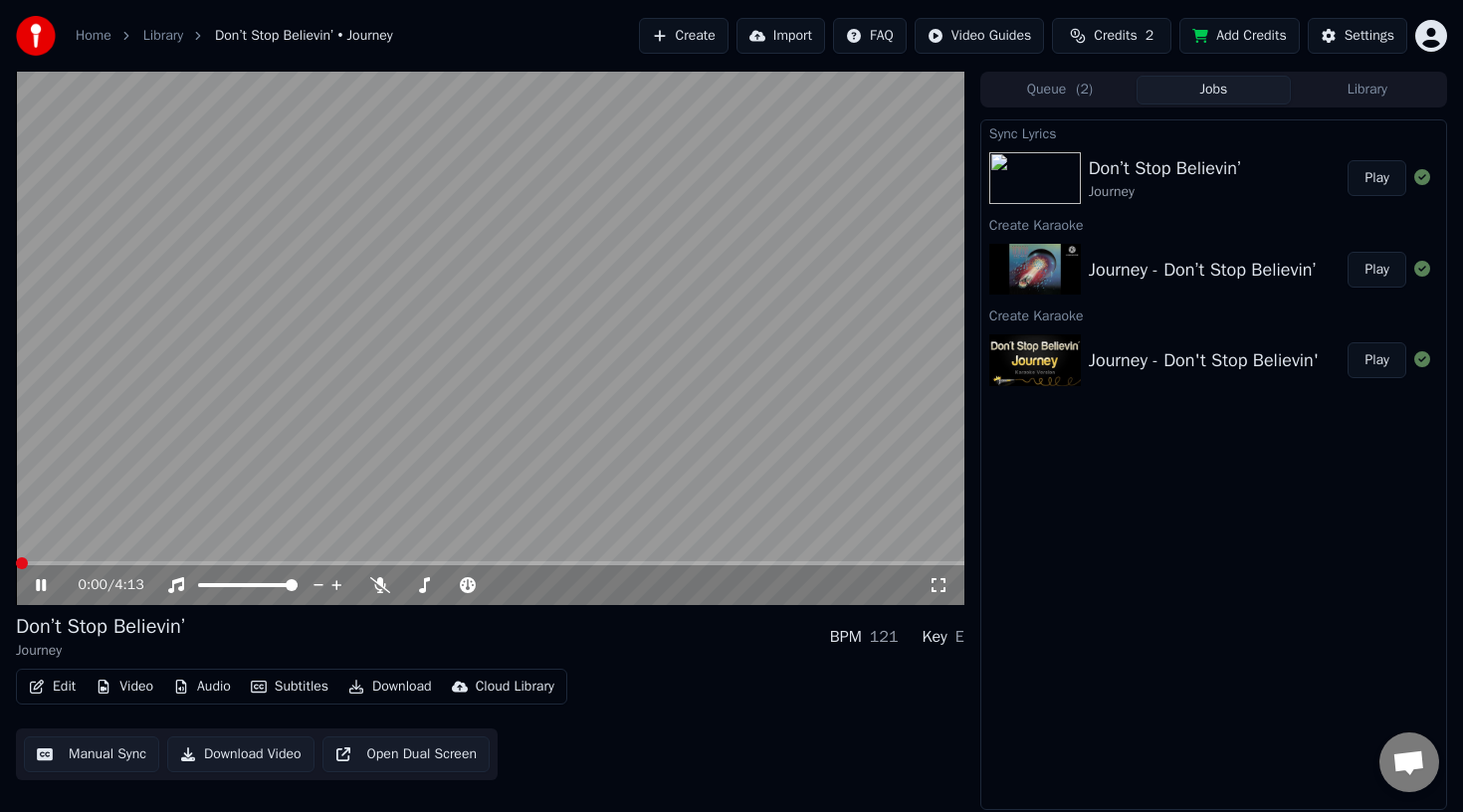 click 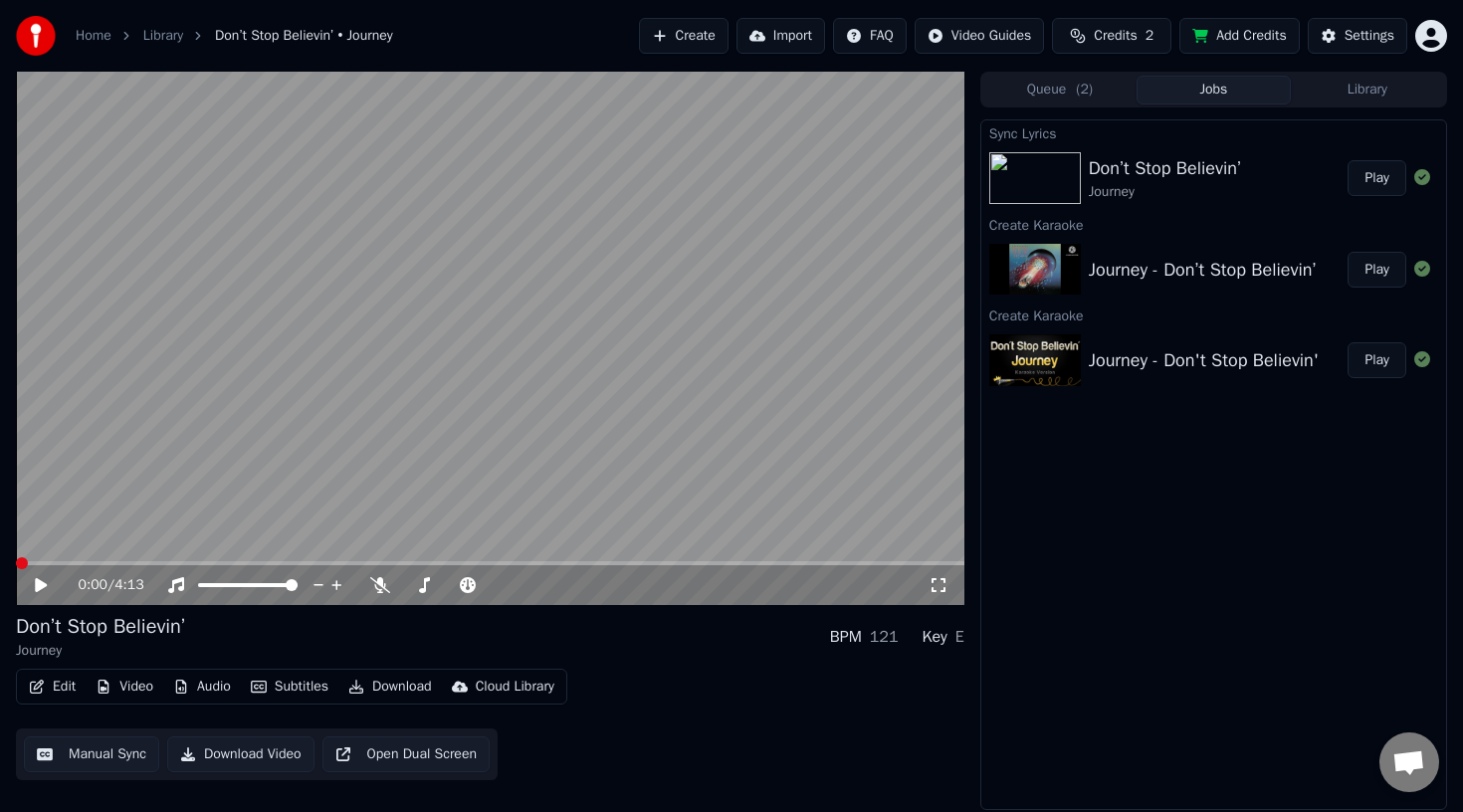 click on "Play" at bounding box center [1376, 270] 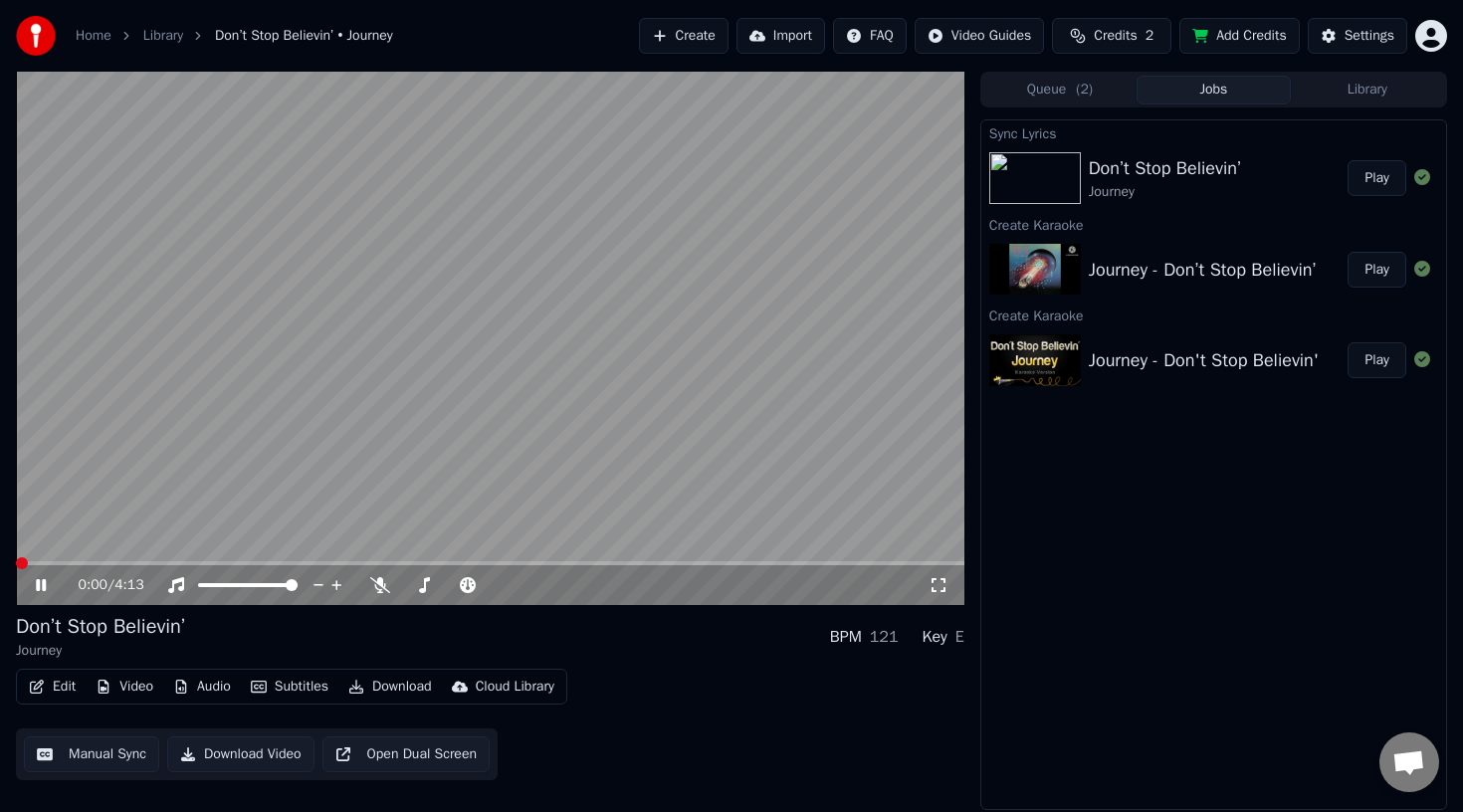 click on "Credits" at bounding box center [1115, 36] 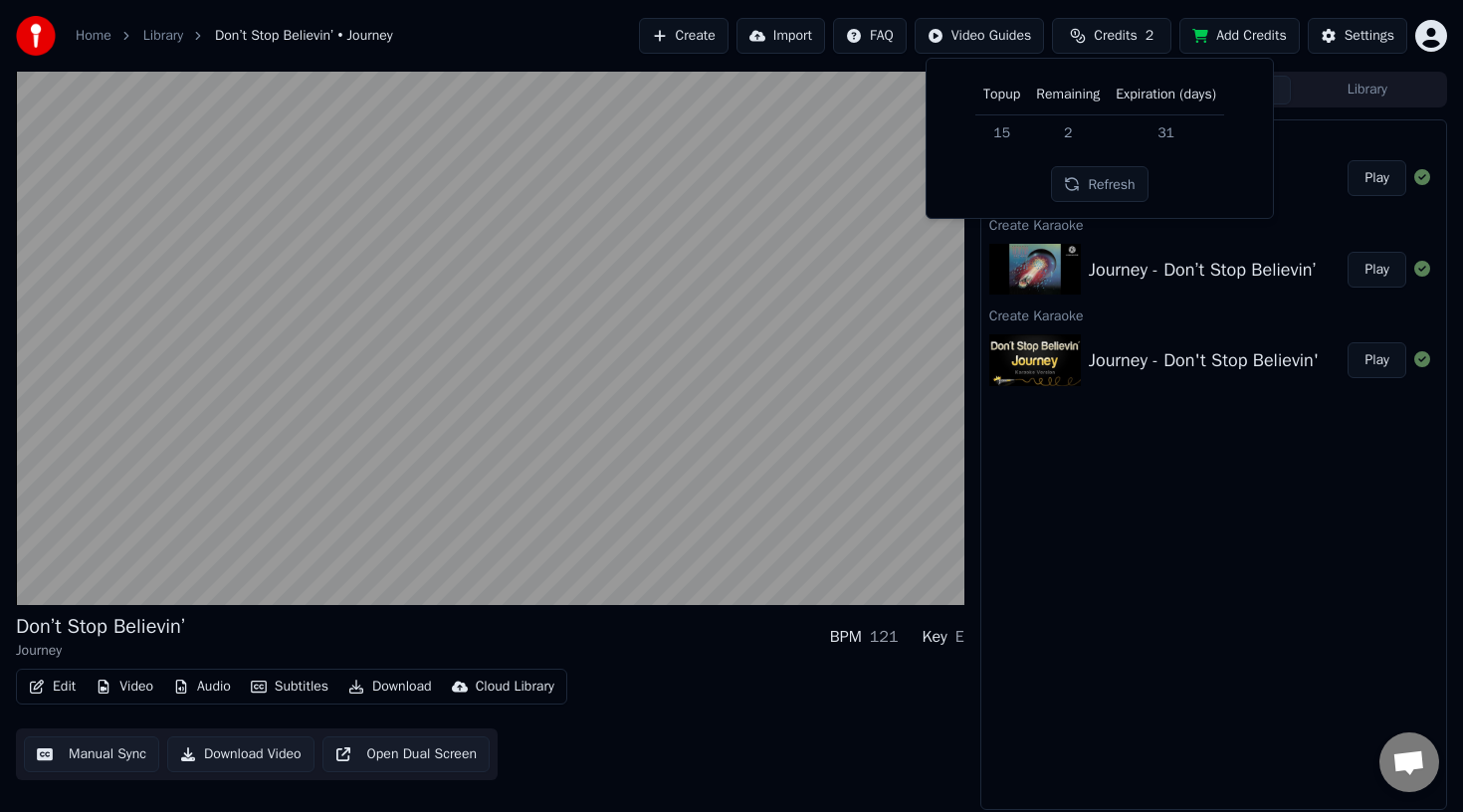 click on "Add Credits" at bounding box center (1239, 36) 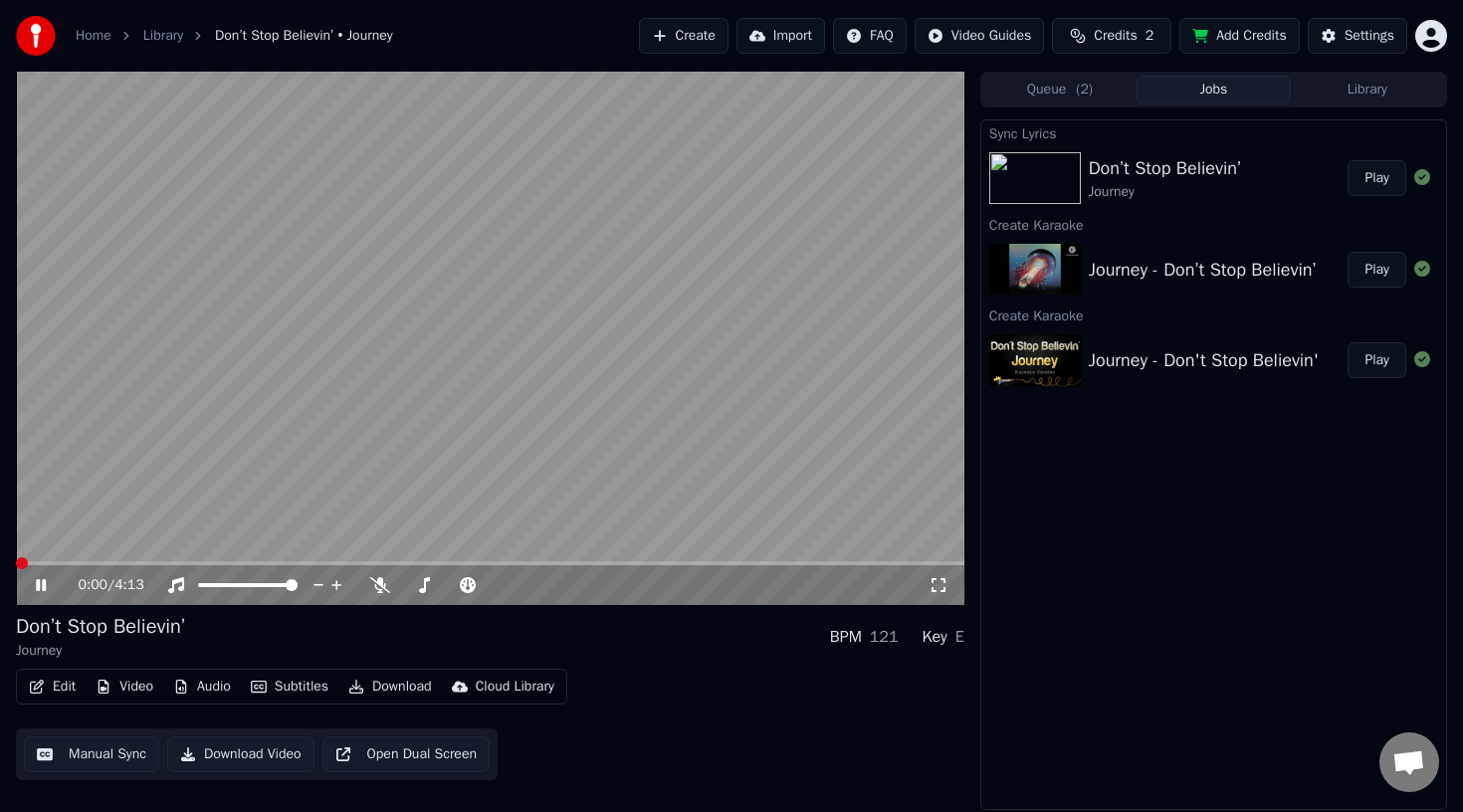click 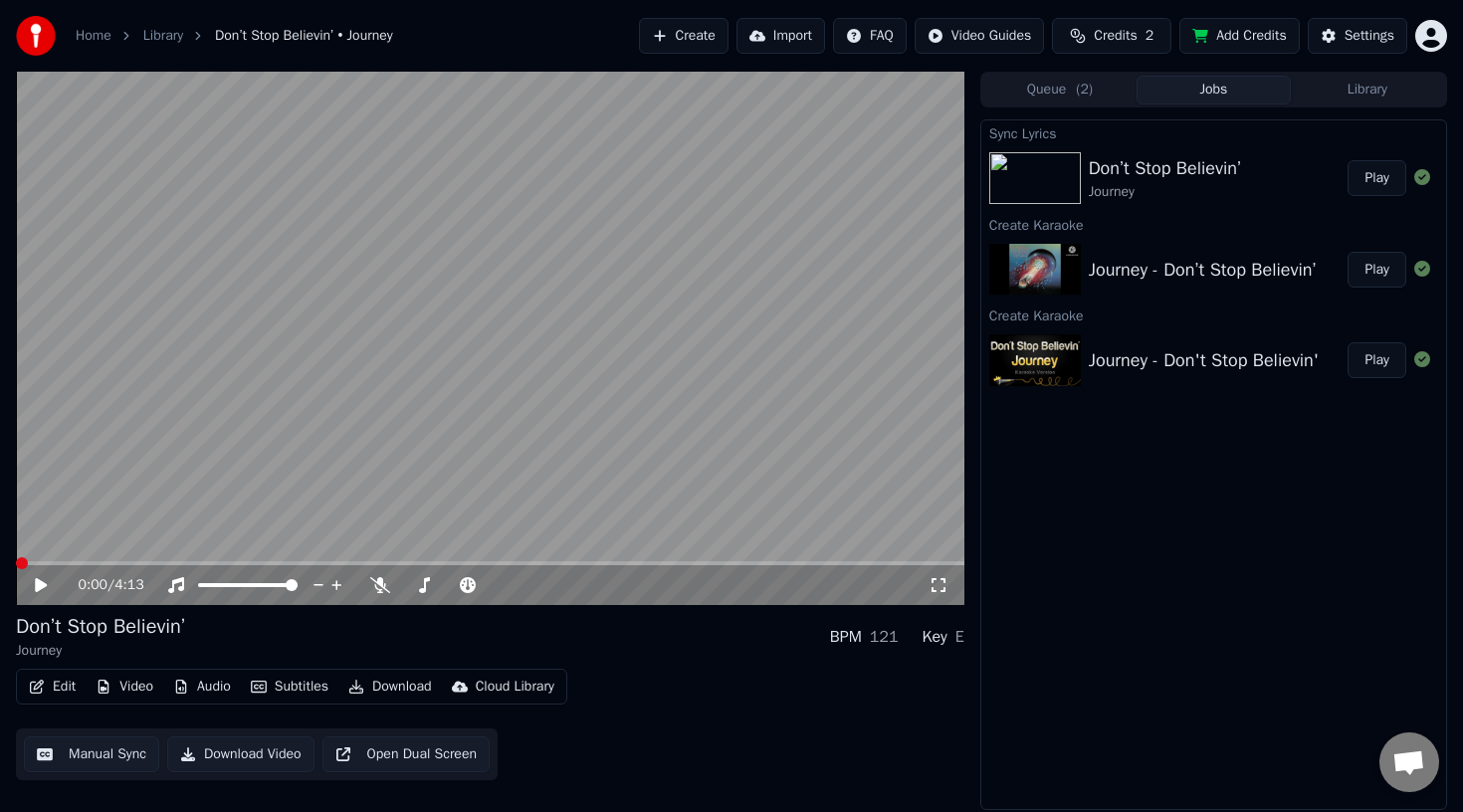 click at bounding box center [36, 36] 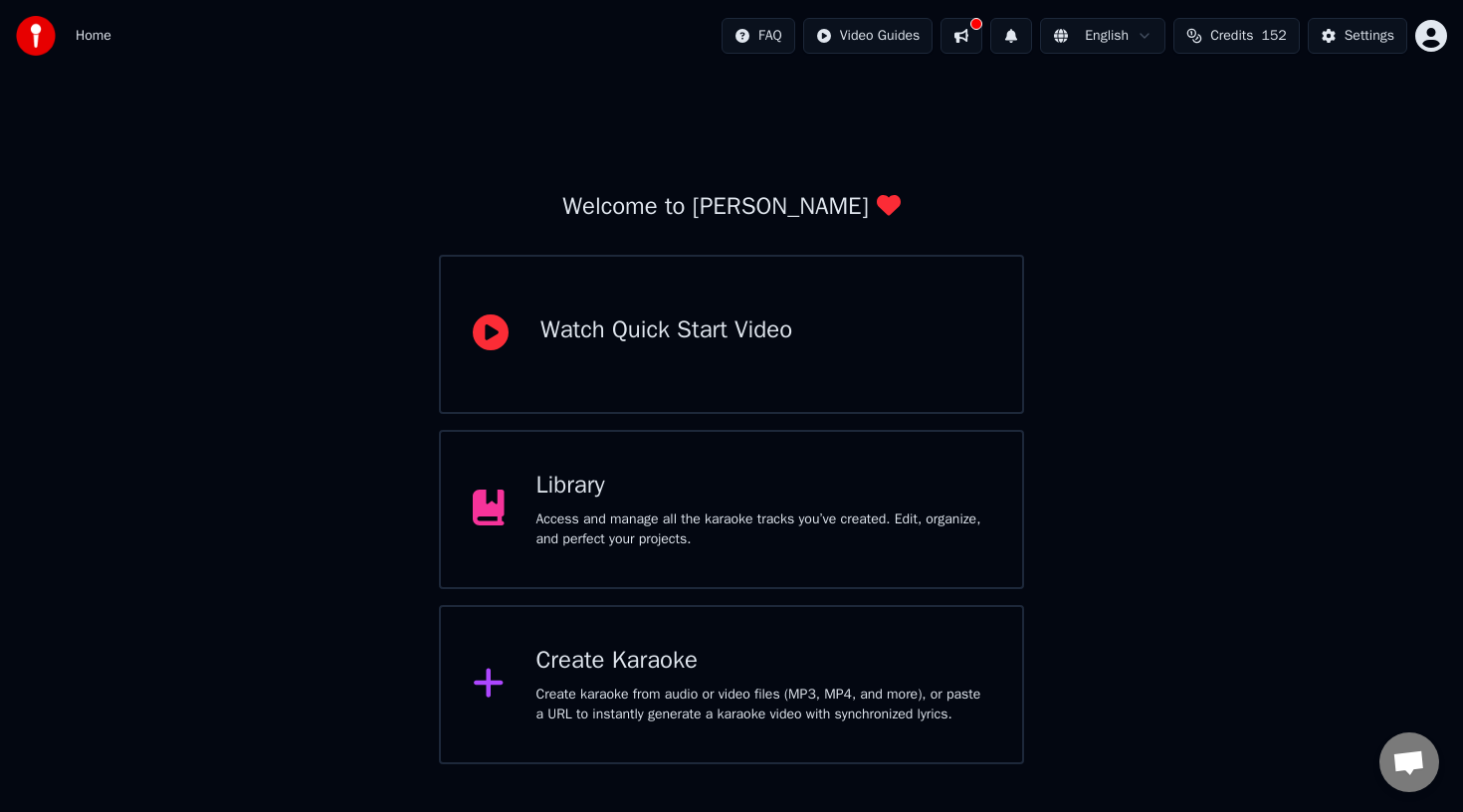 click on "Library Access and manage all the karaoke tracks you’ve created. Edit, organize, and perfect your projects." at bounding box center (732, 509) 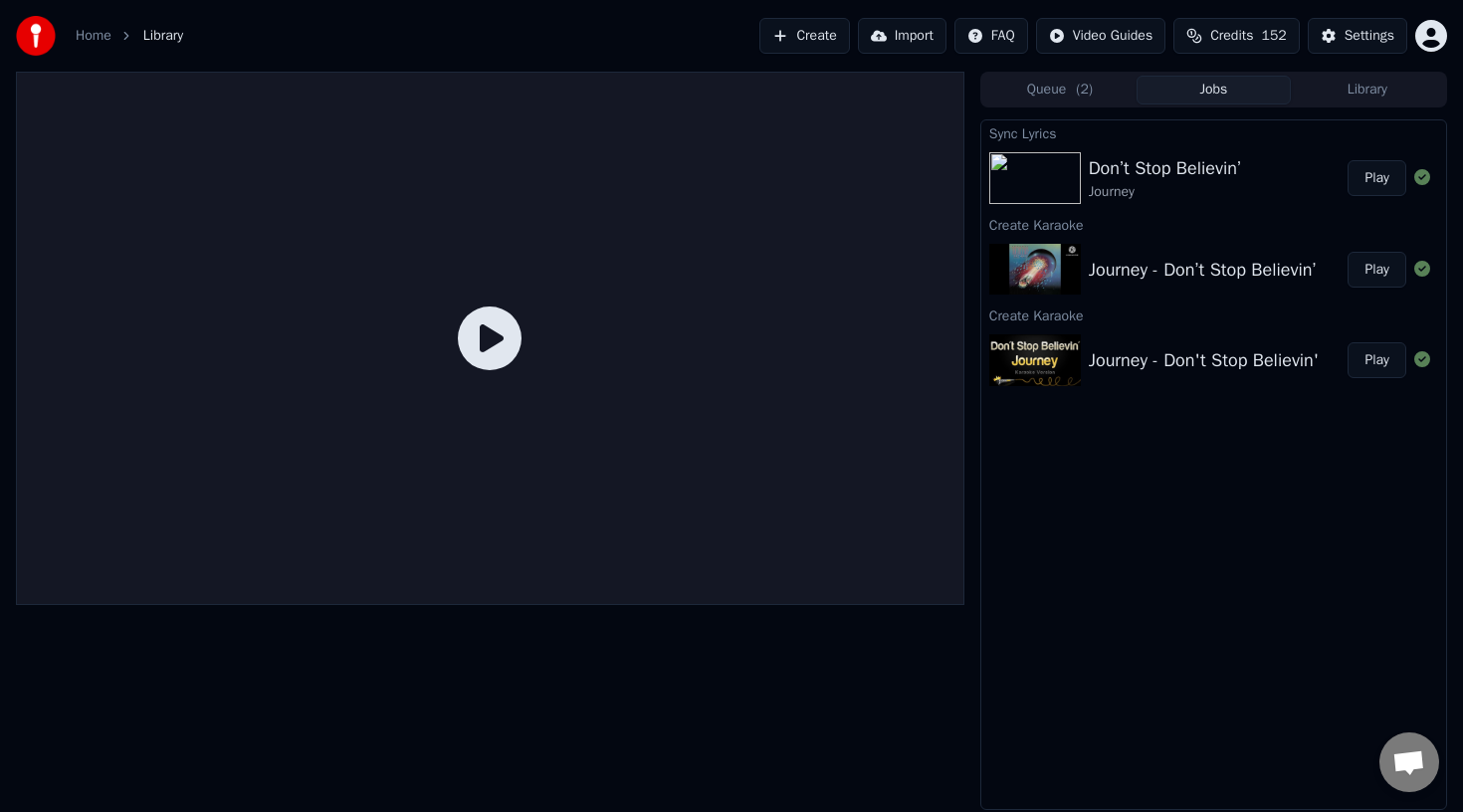 click on "Play" at bounding box center [1376, 270] 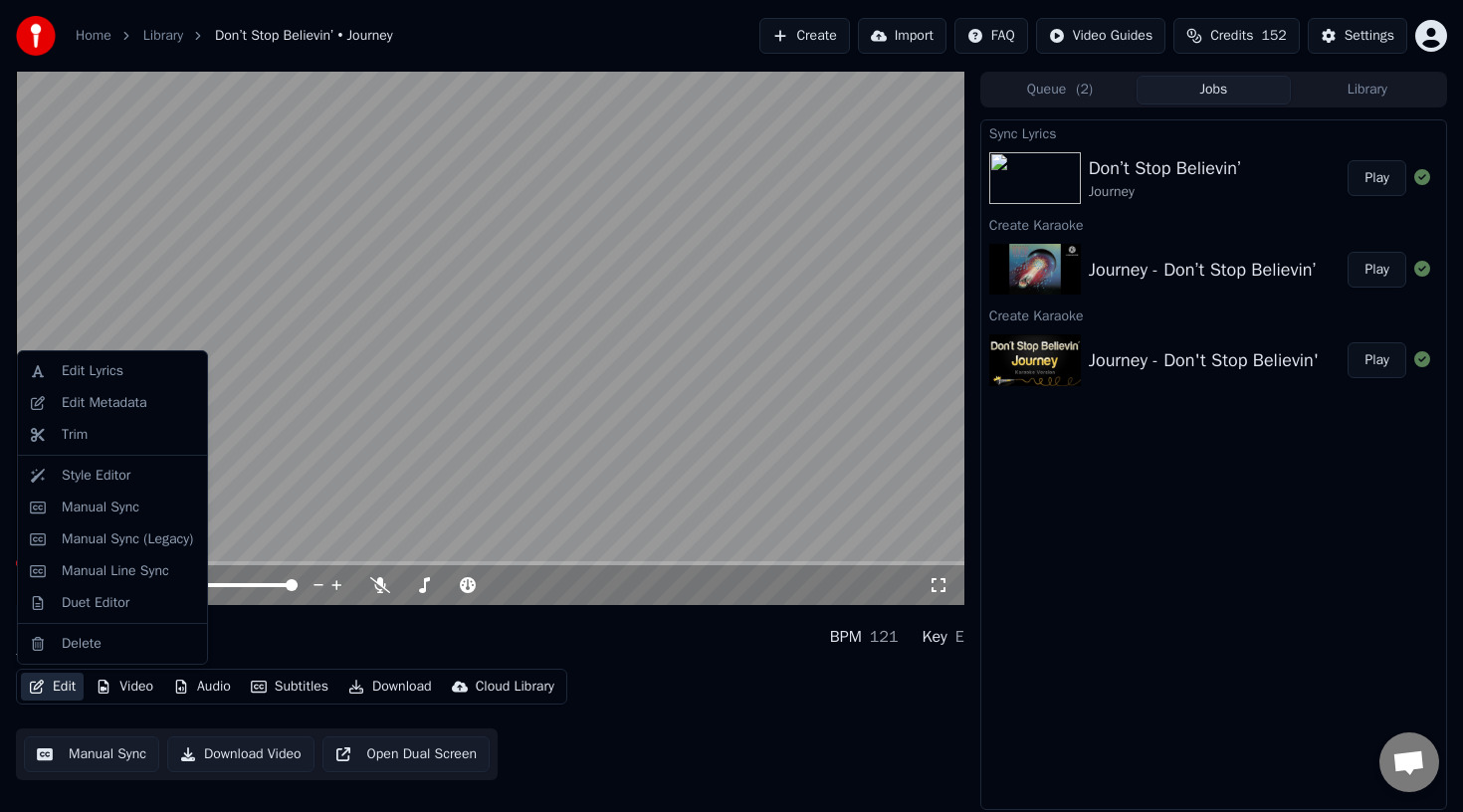 click on "Edit" at bounding box center (52, 687) 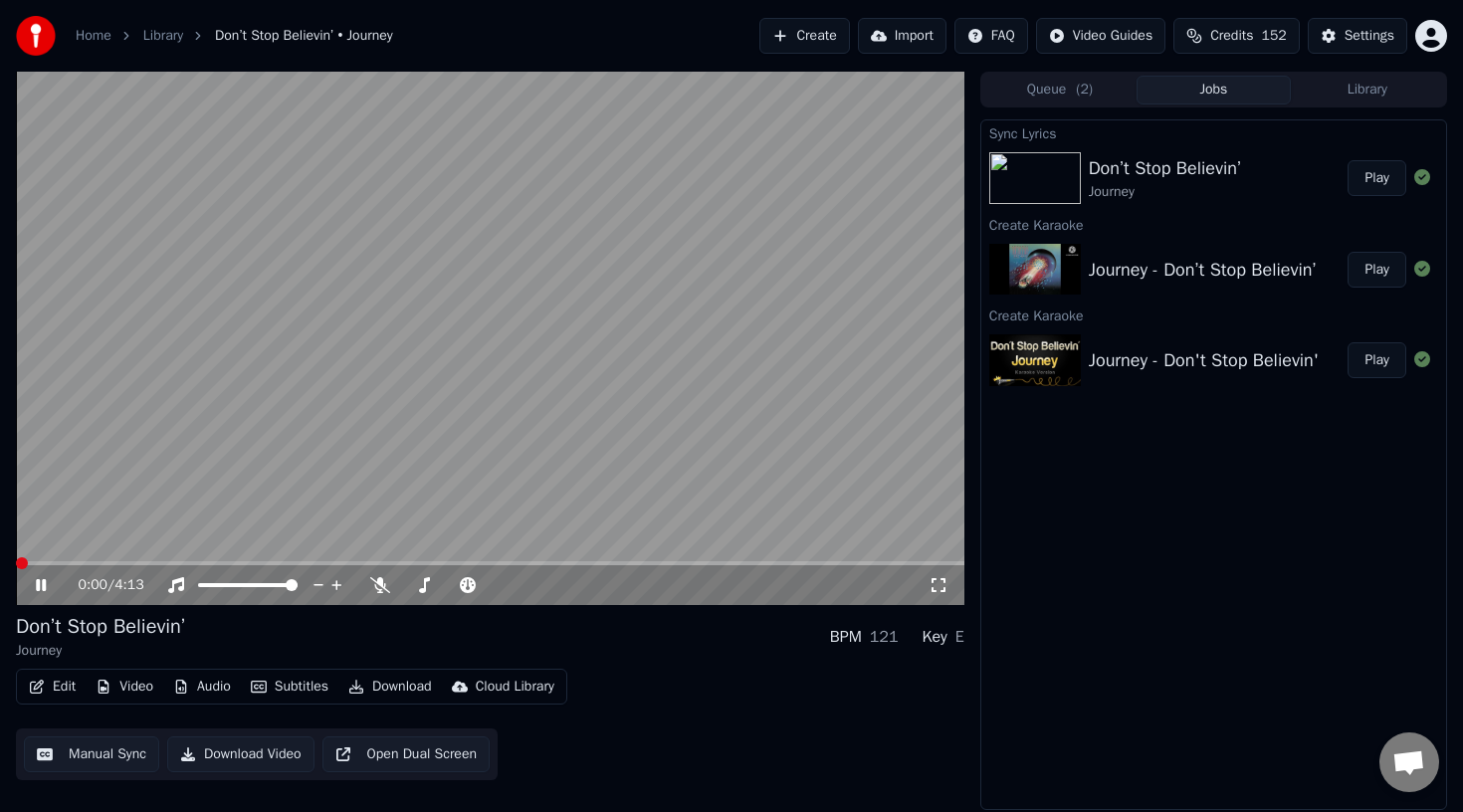 click on "Manual Sync" at bounding box center (92, 754) 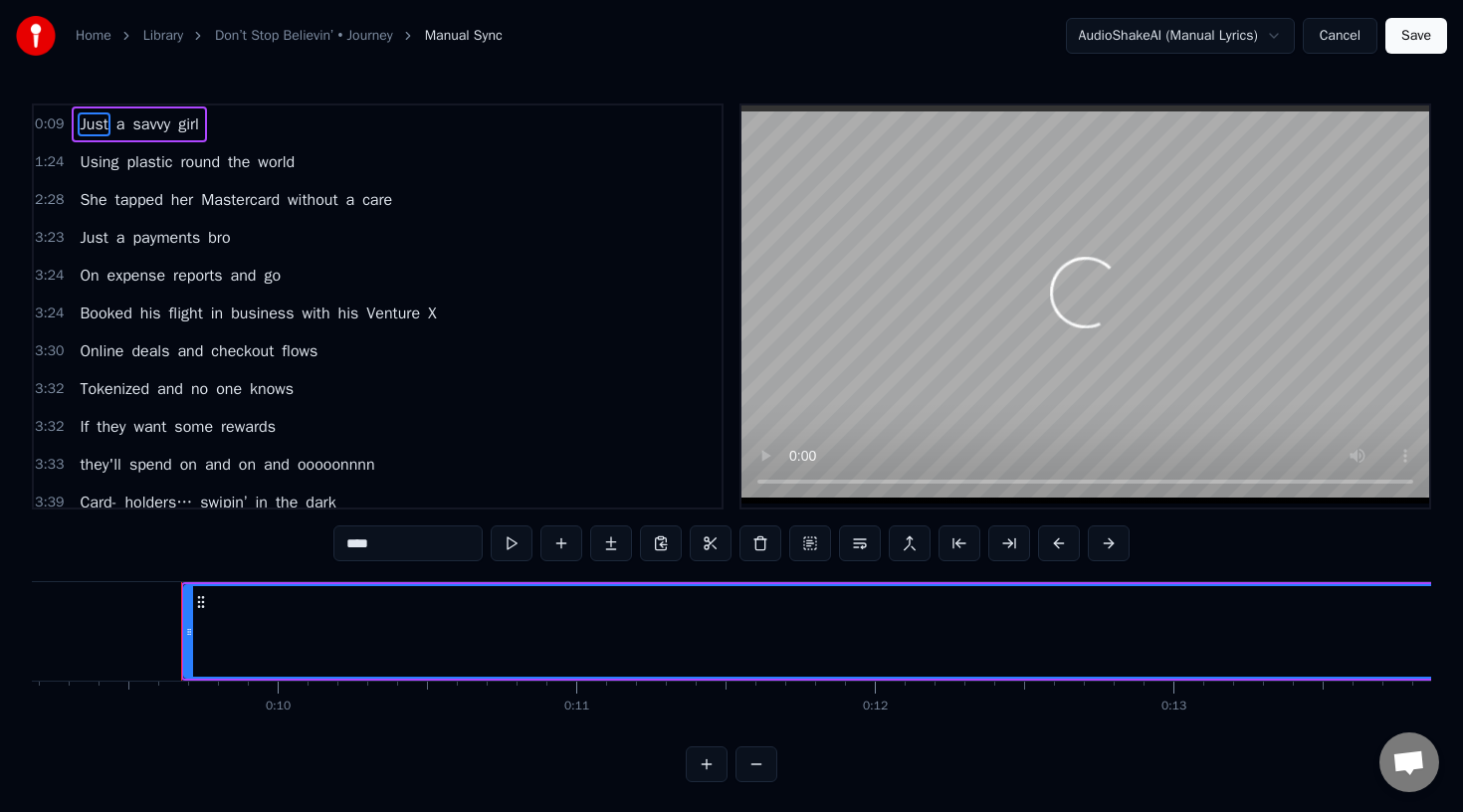 scroll, scrollTop: 0, scrollLeft: 2790, axis: horizontal 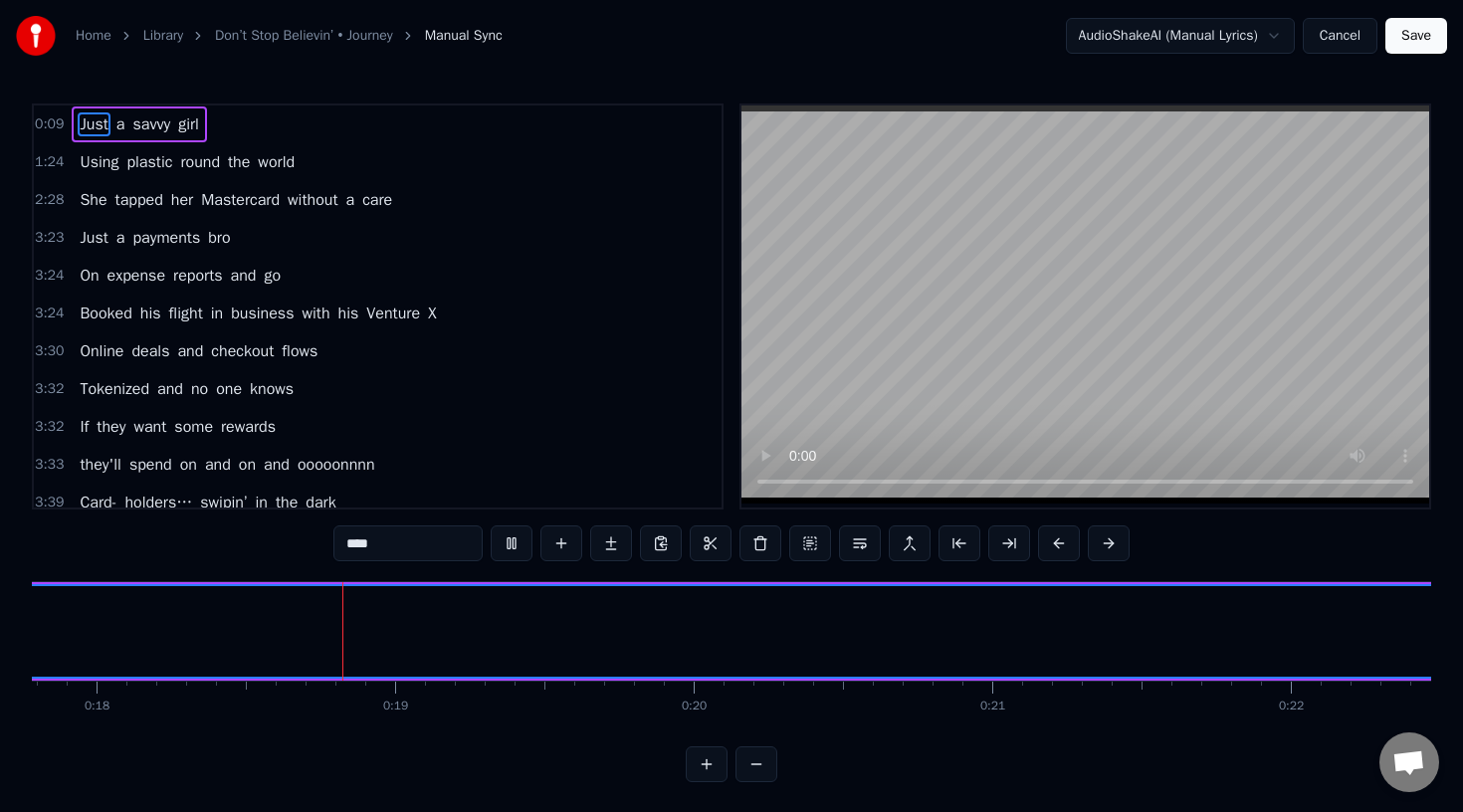 click on "Just a savvy girl" at bounding box center (139, 124) 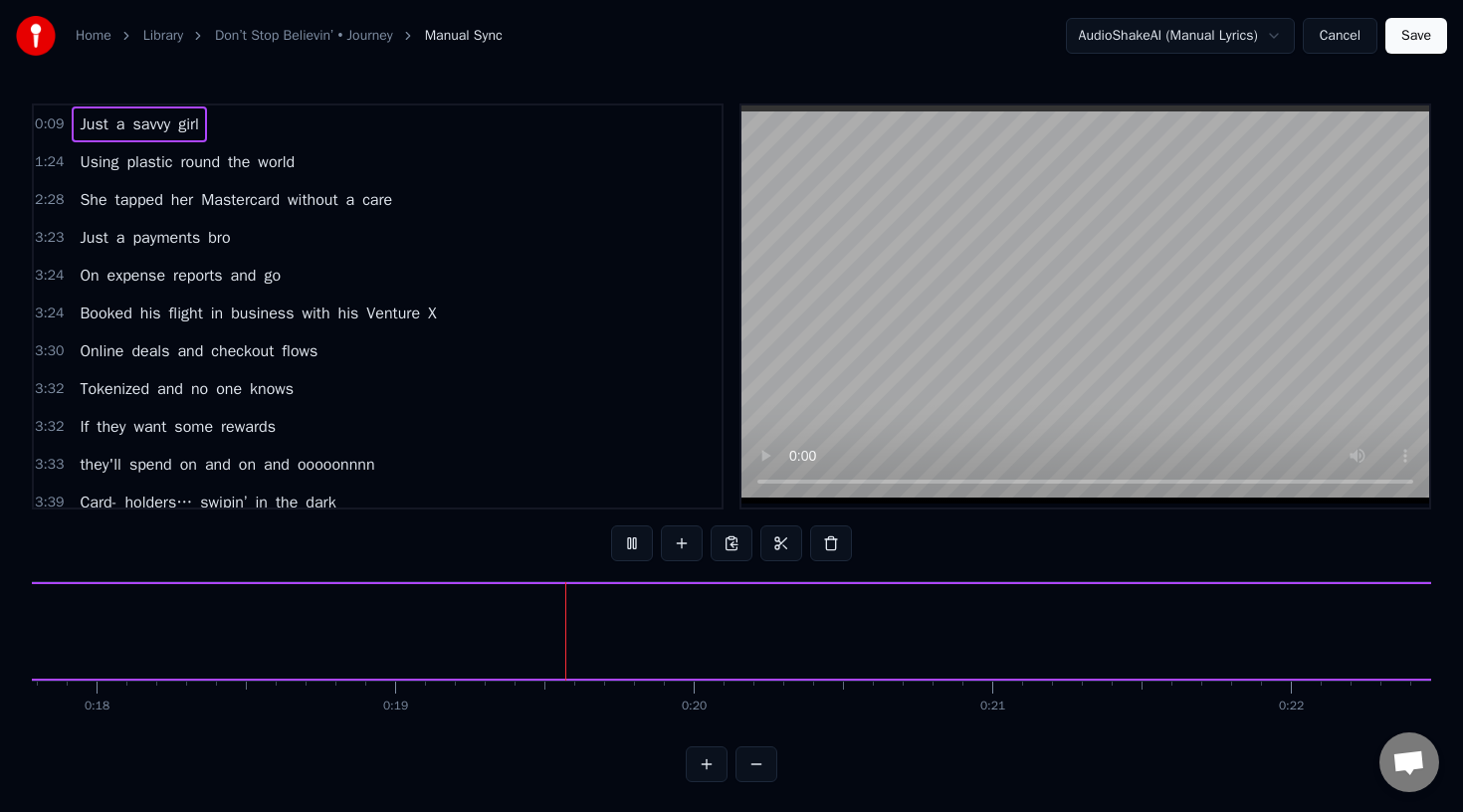 click on "savvy" at bounding box center [151, 124] 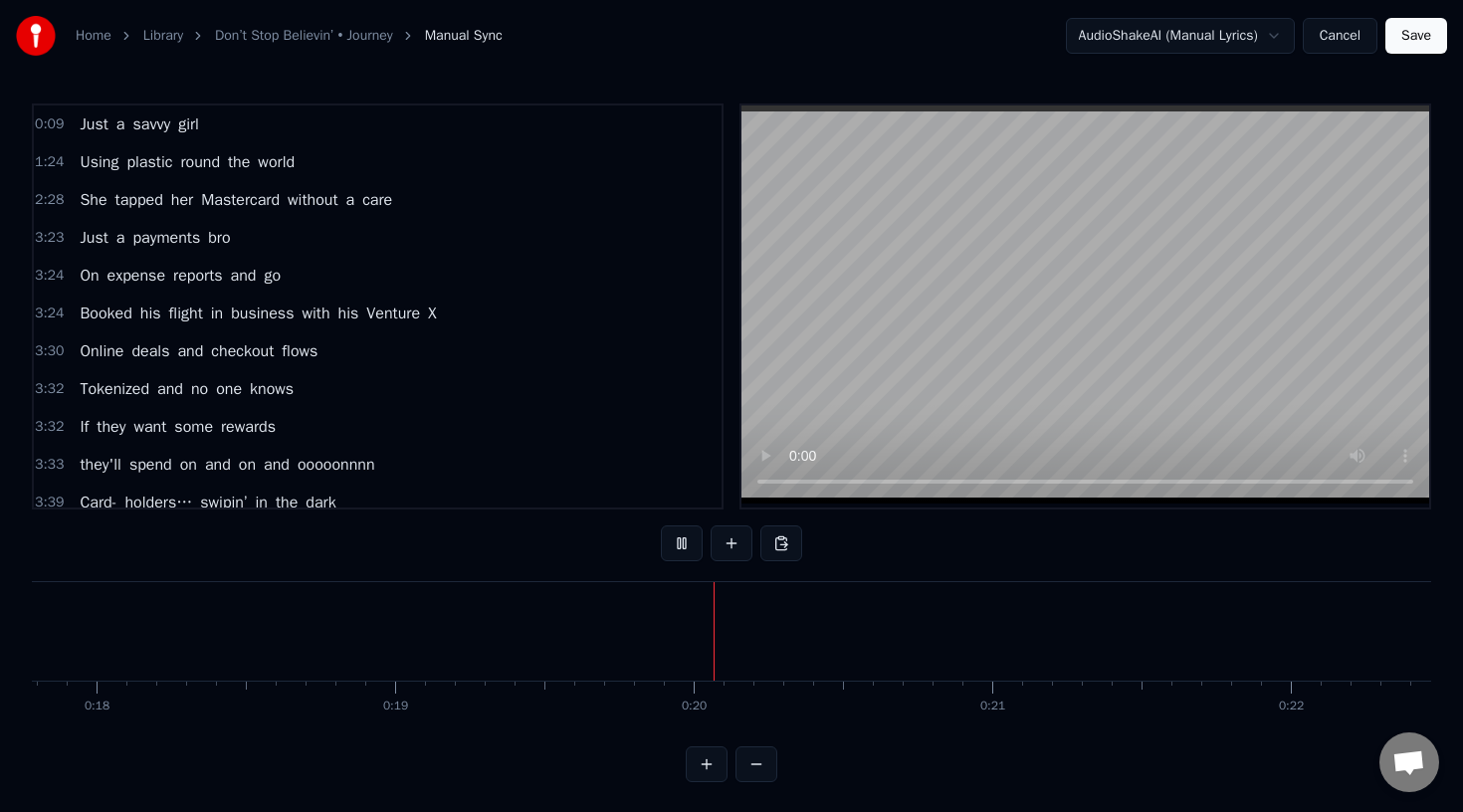 click on "girl" at bounding box center [188, 124] 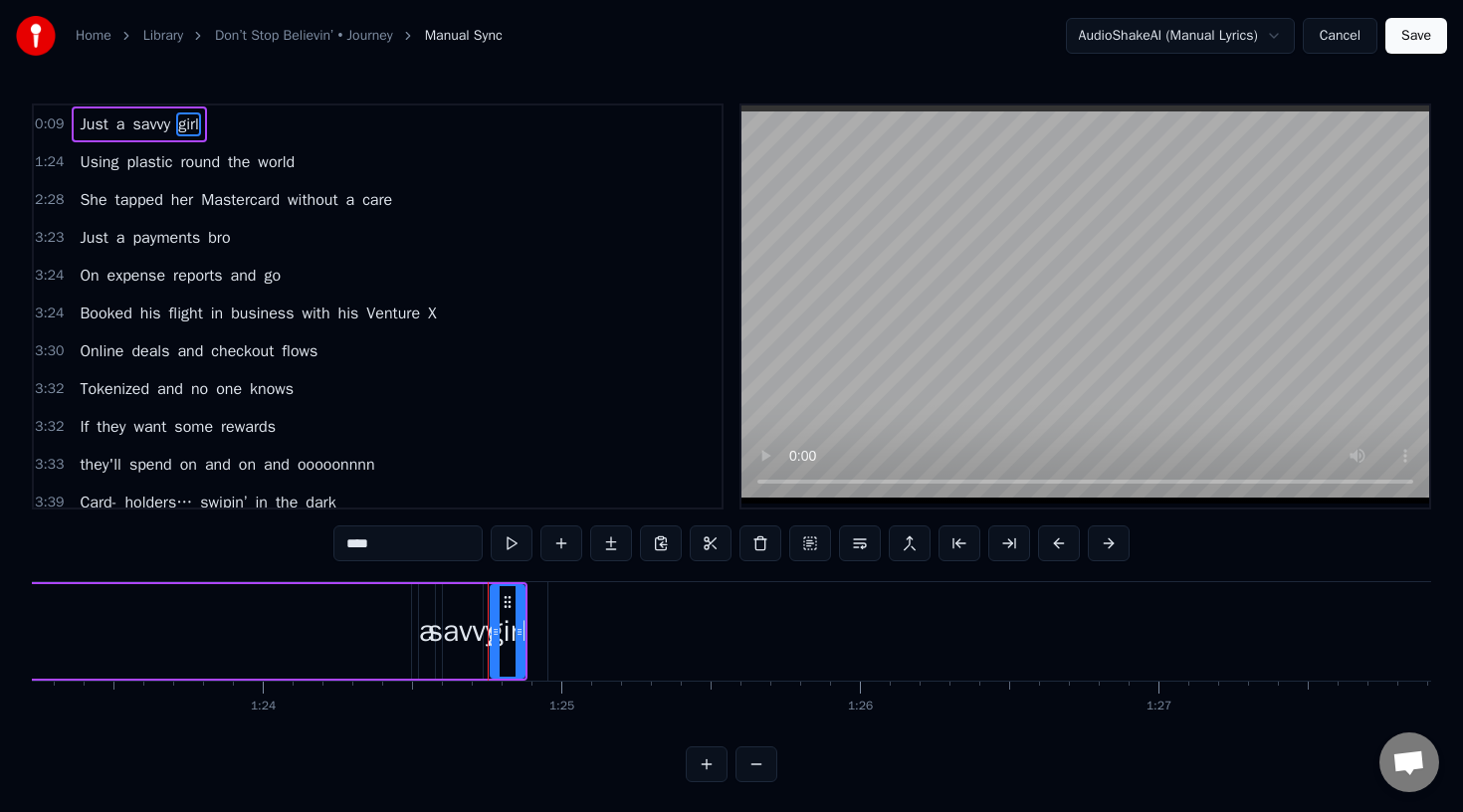 scroll, scrollTop: 0, scrollLeft: 25205, axis: horizontal 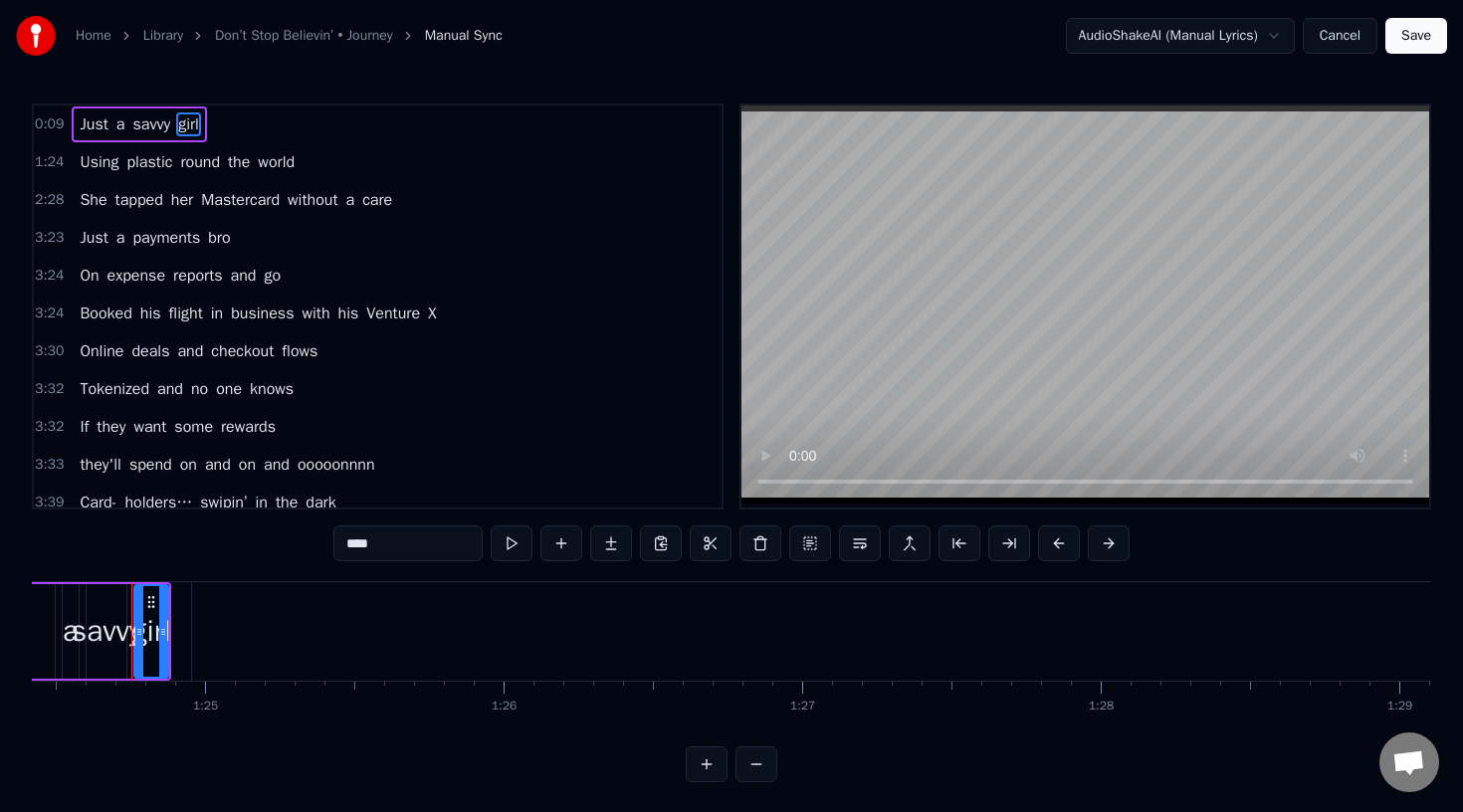 click on "Cancel" at bounding box center (1340, 36) 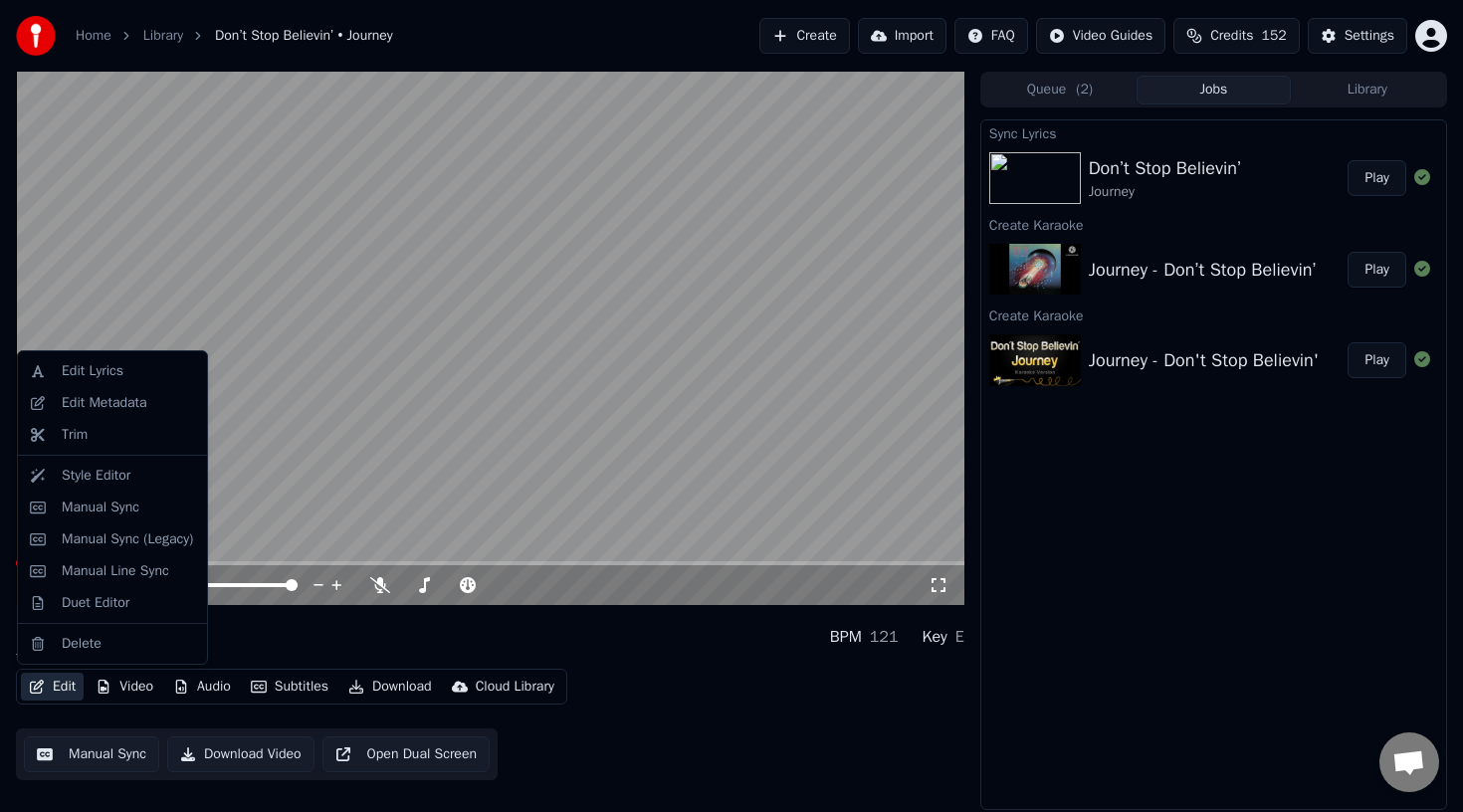 click on "Edit" at bounding box center (52, 687) 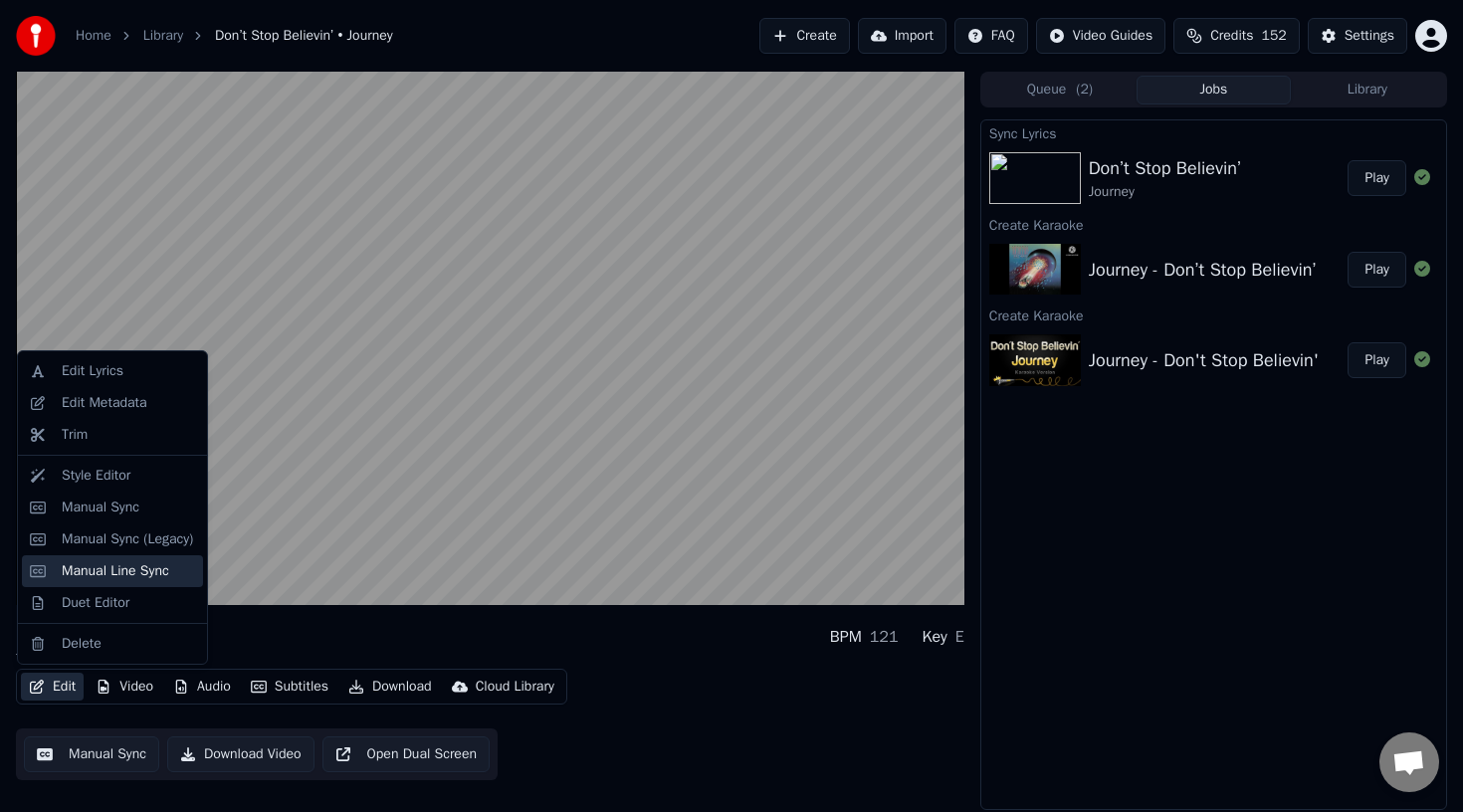 click on "Manual Line Sync" at bounding box center [115, 571] 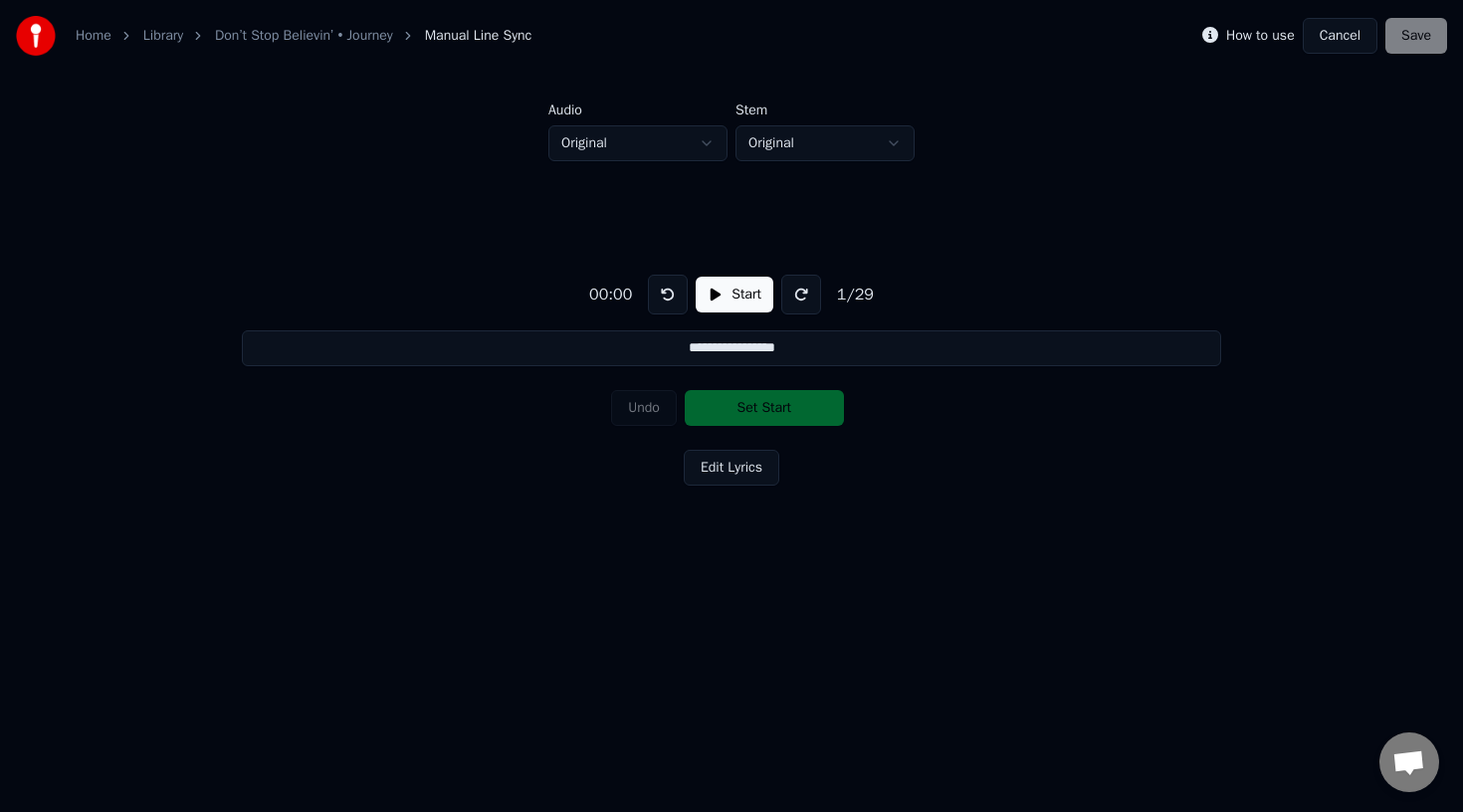 click at bounding box center (668, 295) 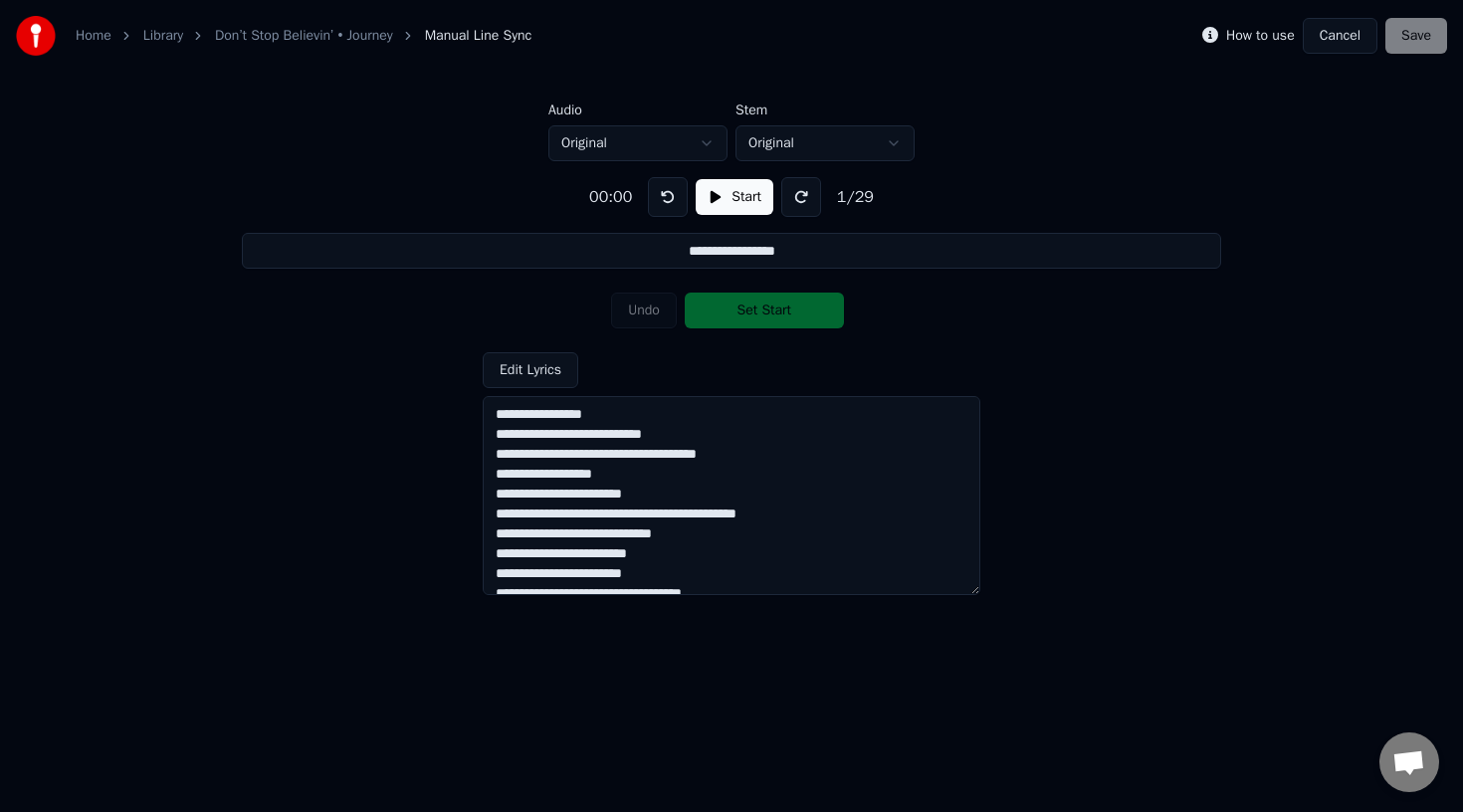 click on "Start" at bounding box center [734, 197] 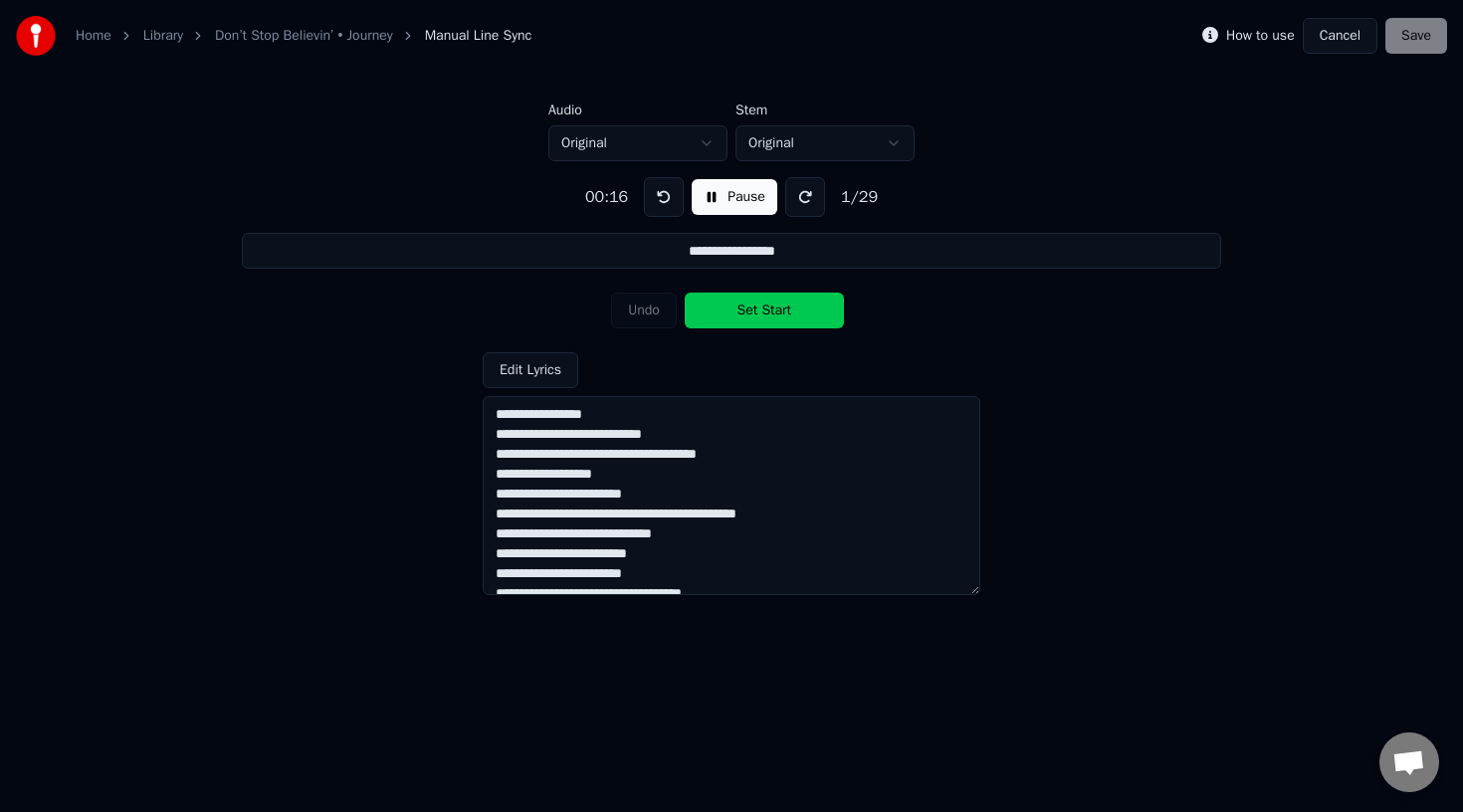 click on "Set Start" at bounding box center [764, 310] 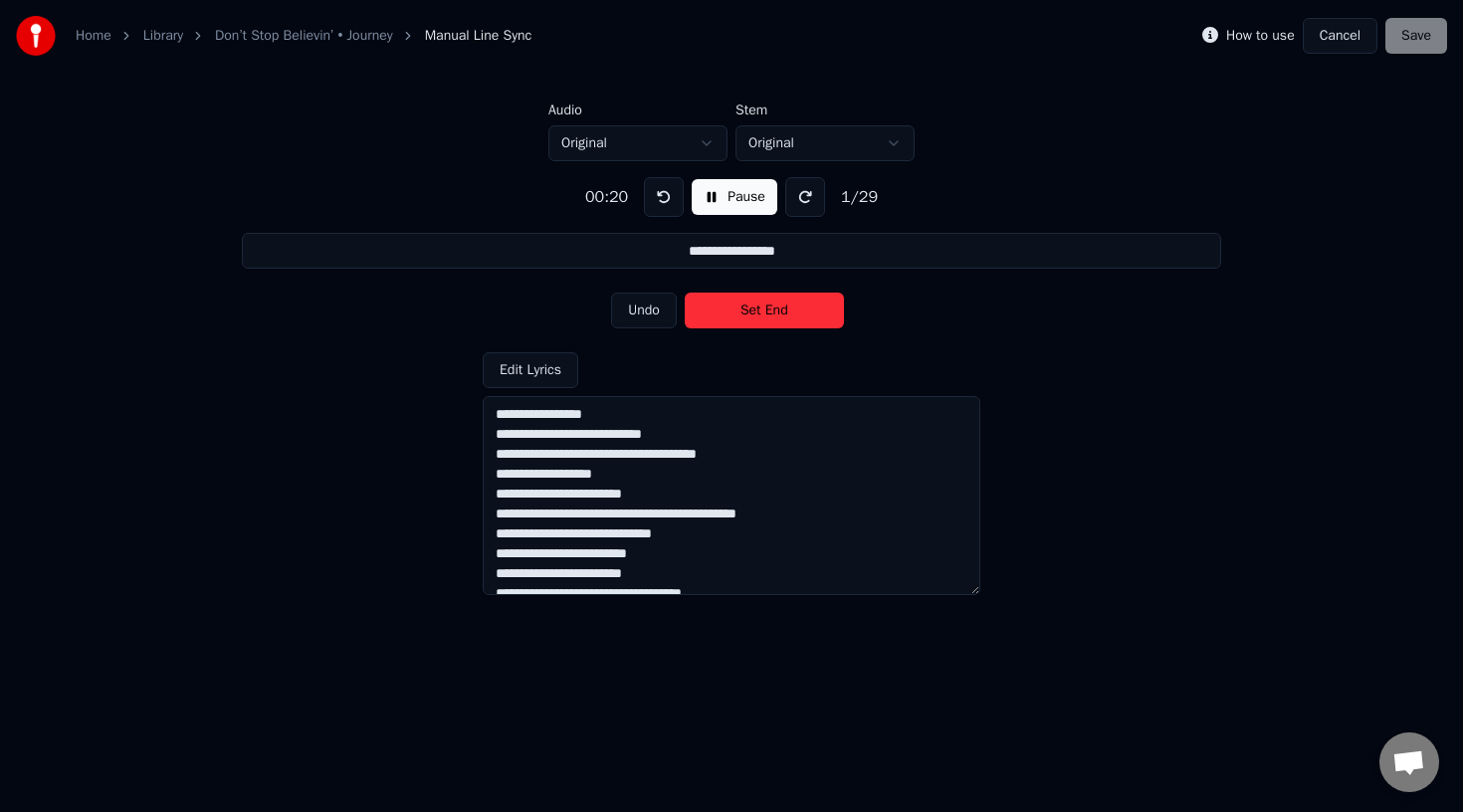 click on "Set End" at bounding box center (764, 310) 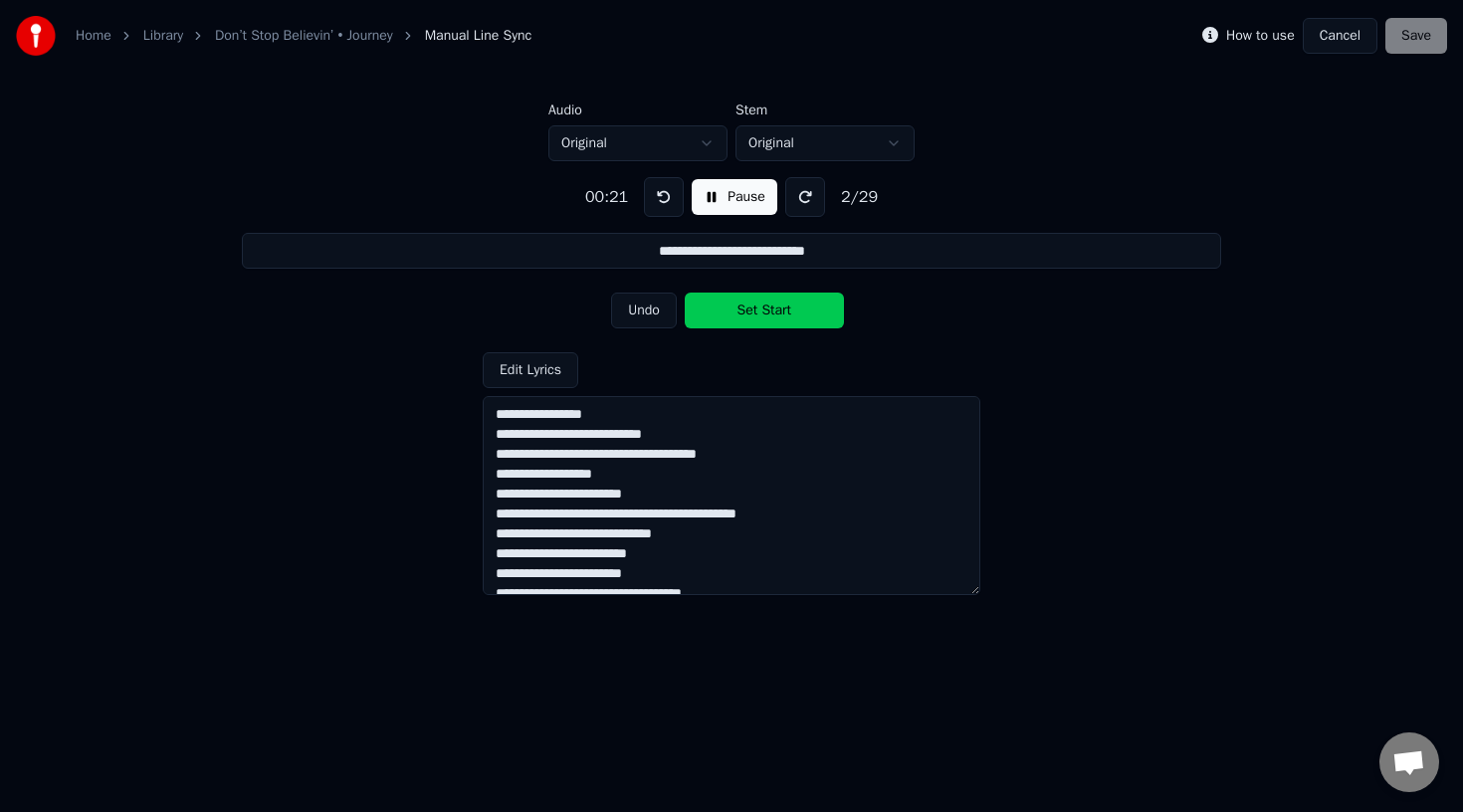 click on "Set Start" at bounding box center (764, 310) 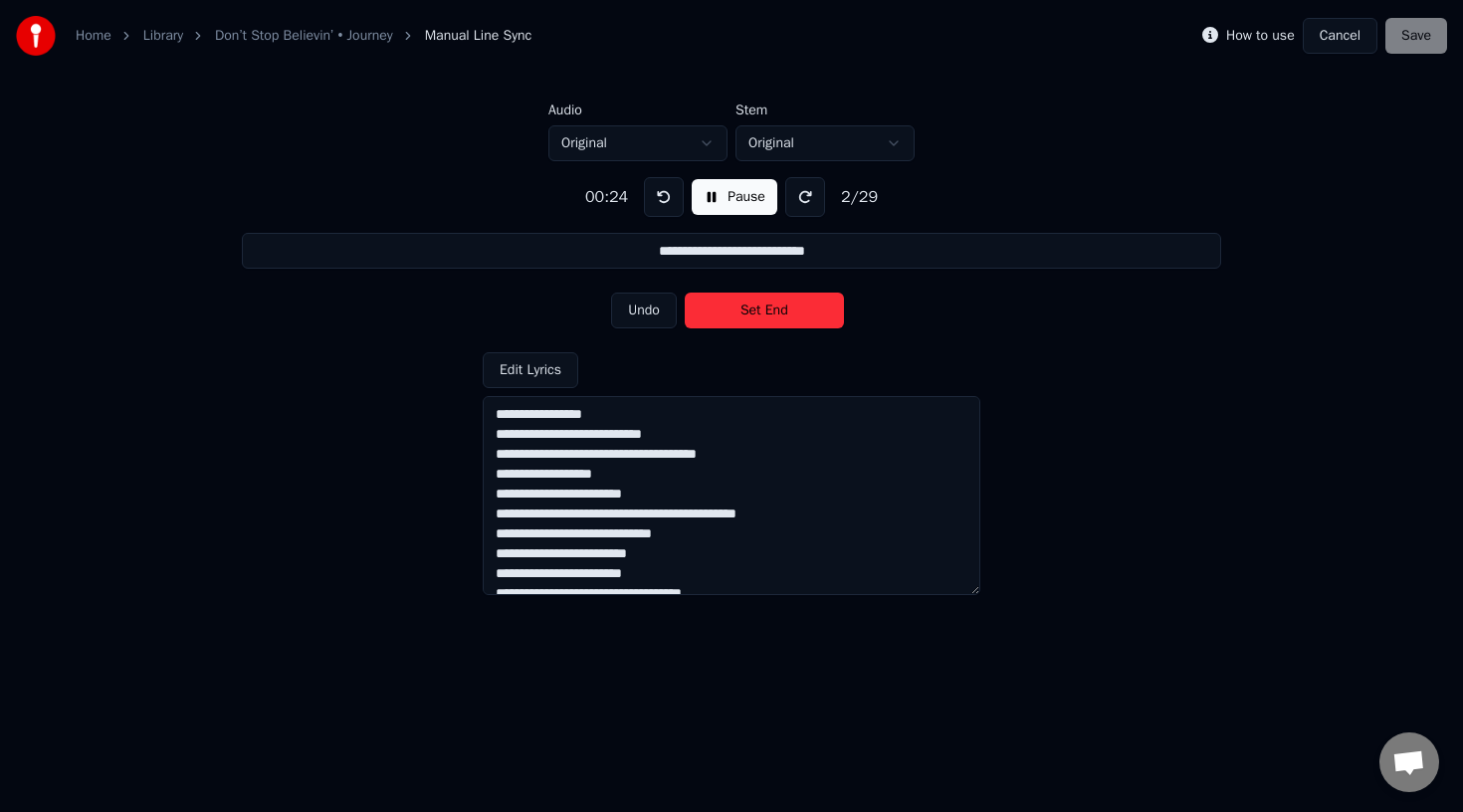 click on "Set End" at bounding box center (764, 310) 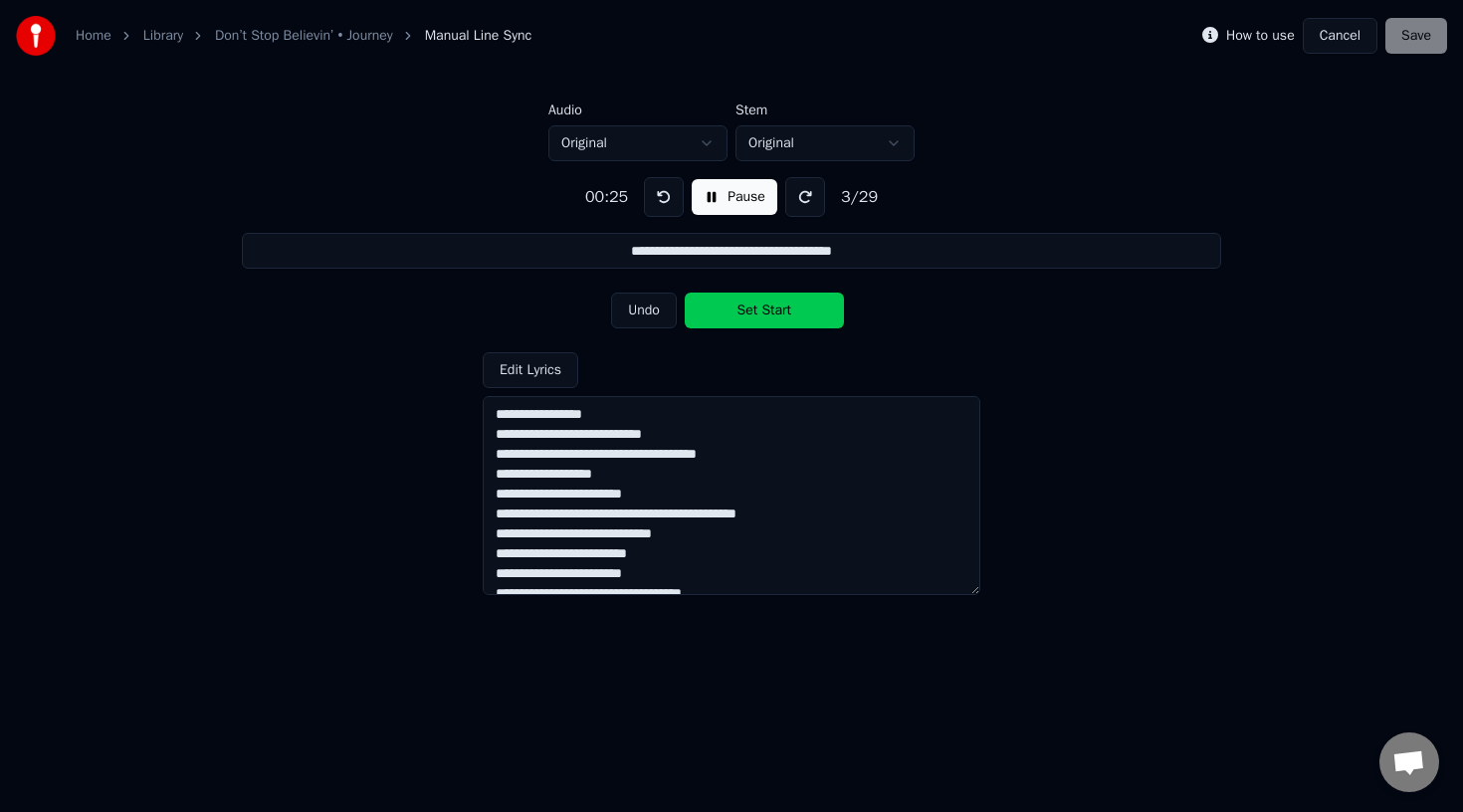 click on "Set Start" at bounding box center (764, 310) 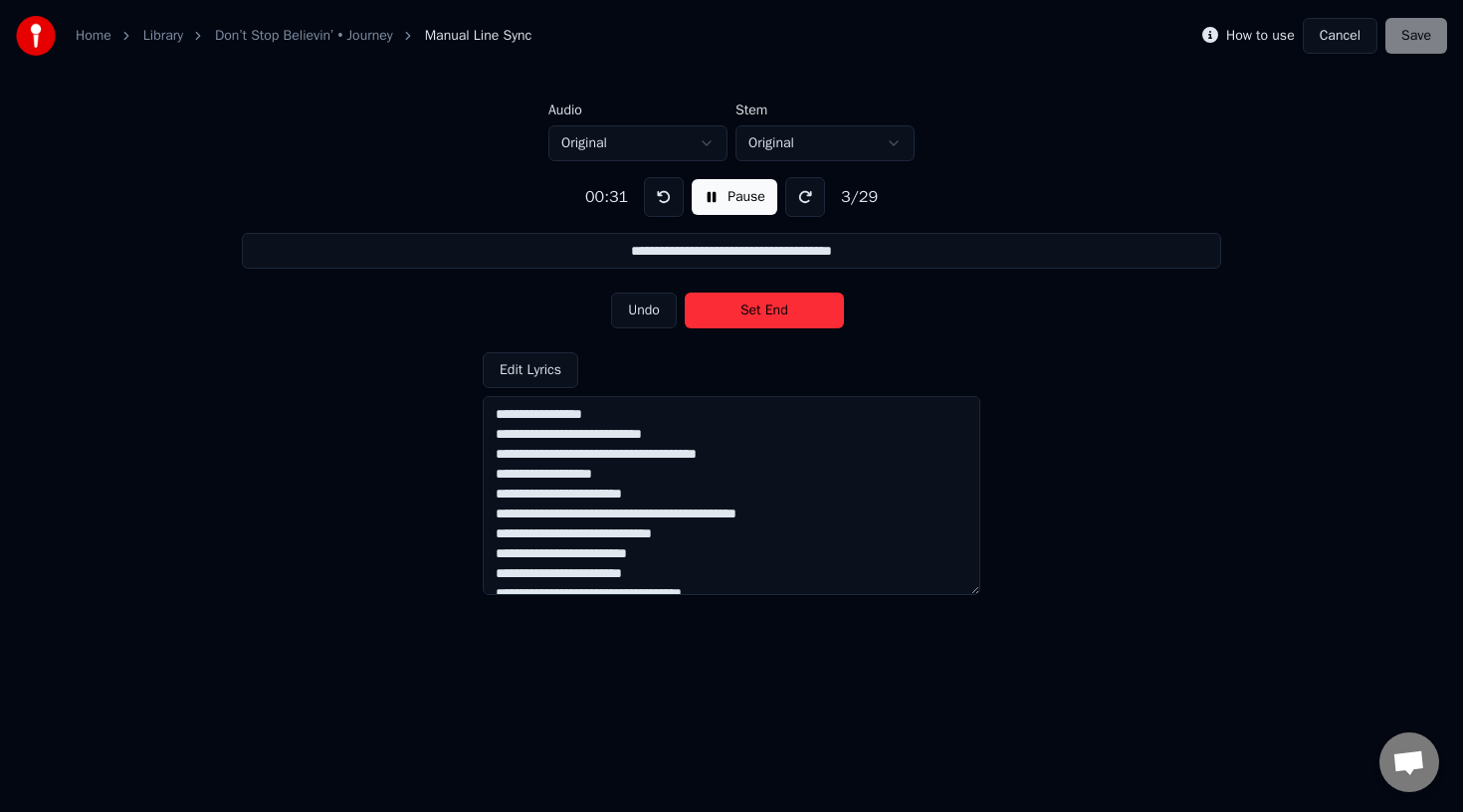click on "Set End" at bounding box center (764, 310) 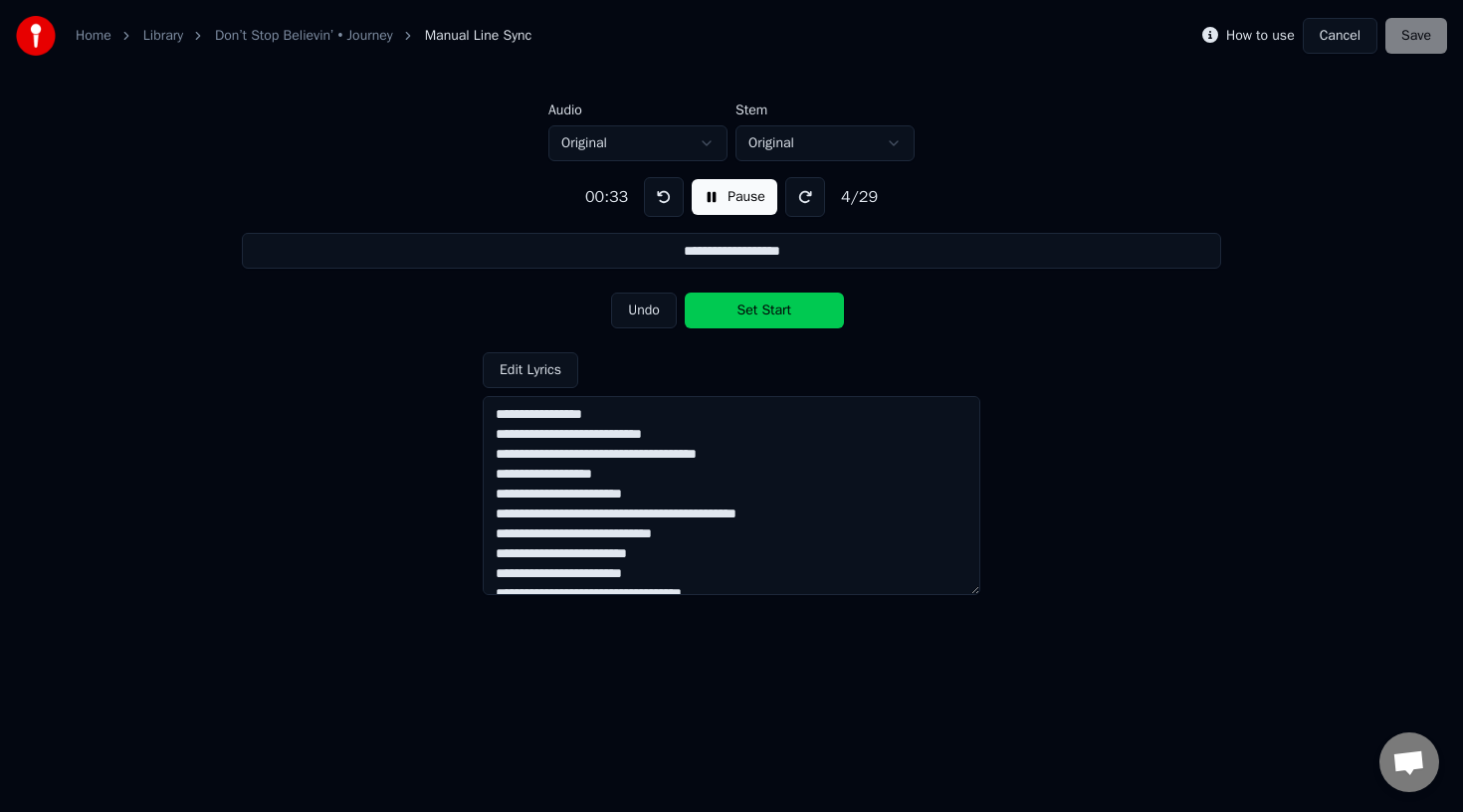 click on "Set Start" at bounding box center [764, 310] 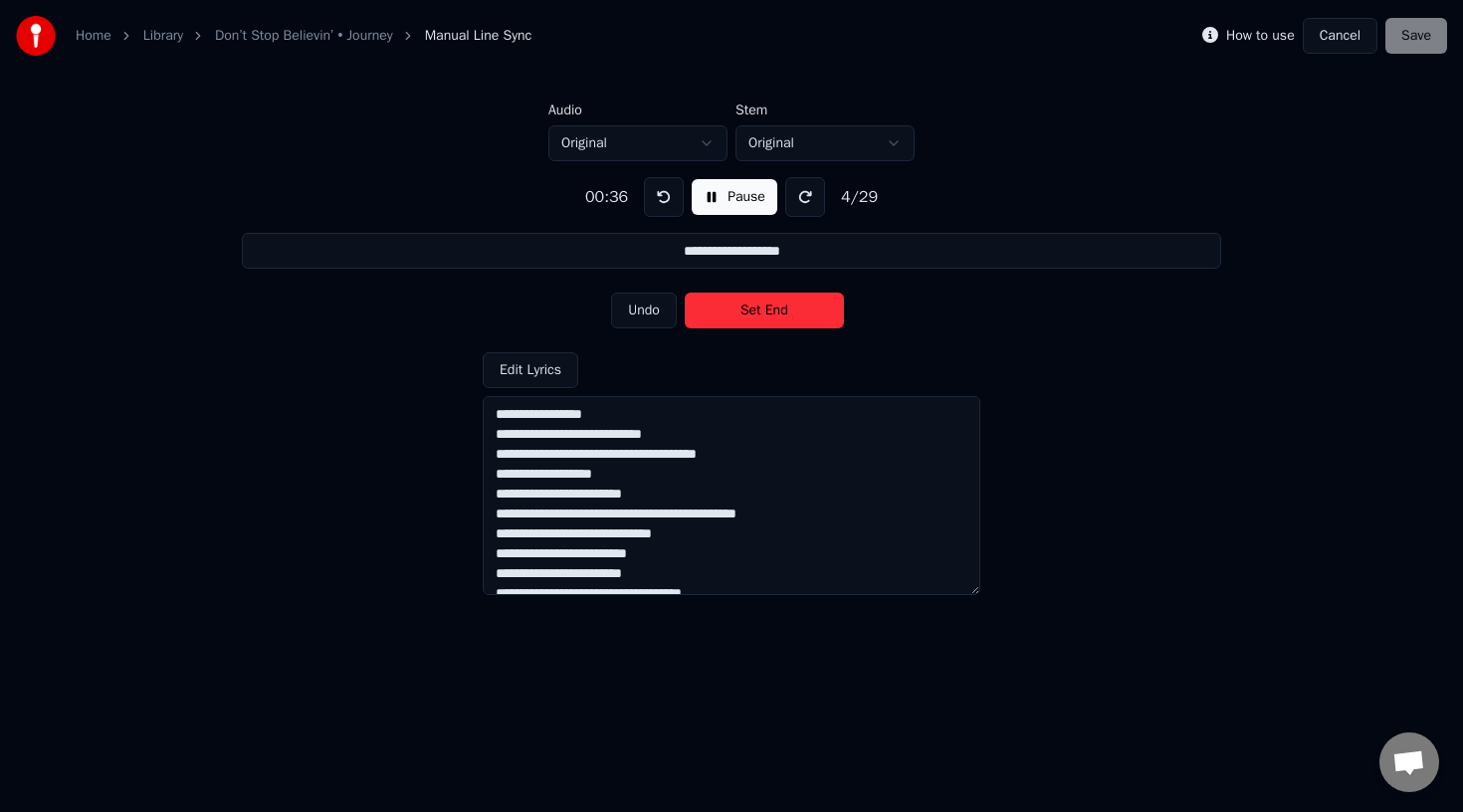 click on "Set End" at bounding box center [764, 310] 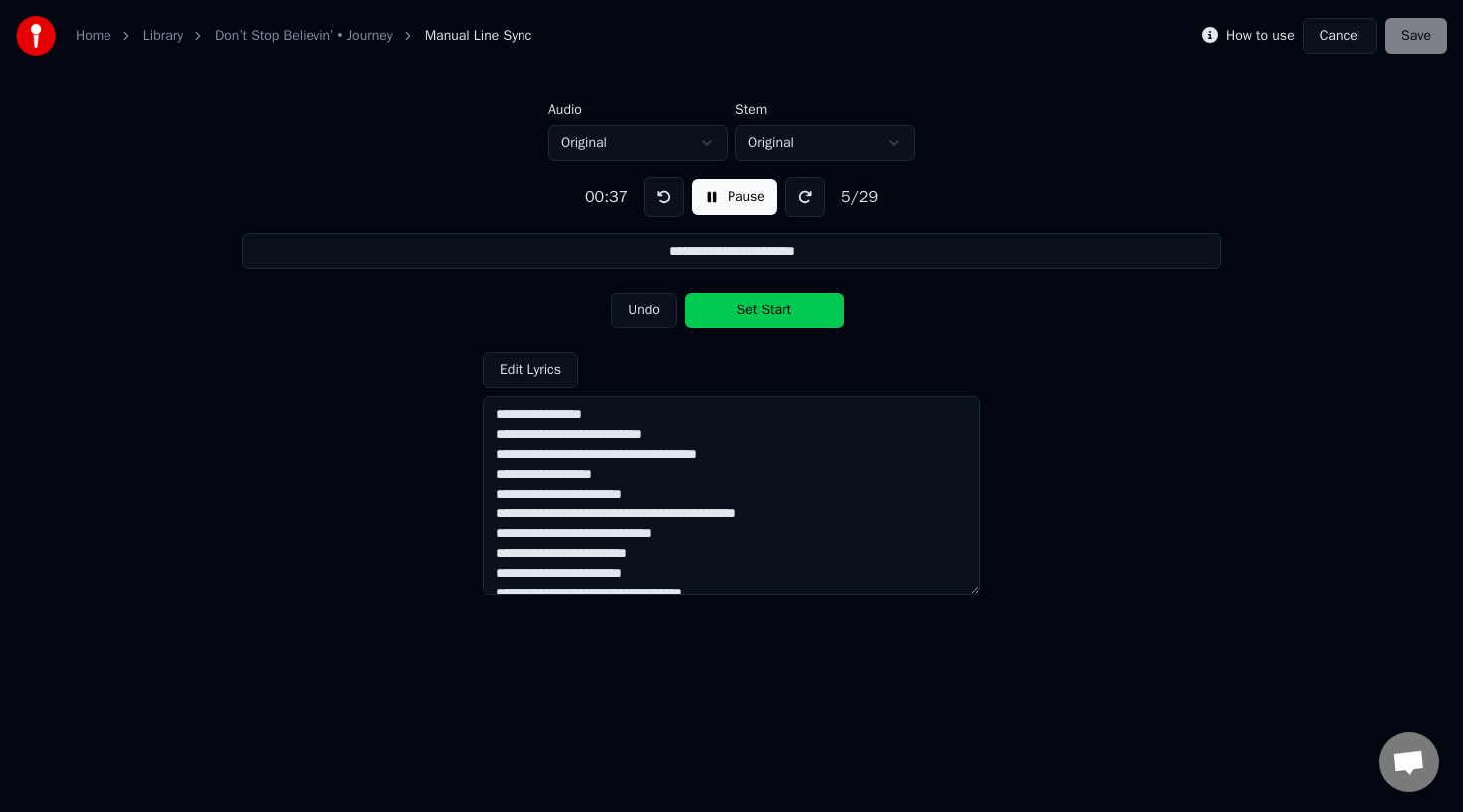 click on "Set Start" at bounding box center (764, 310) 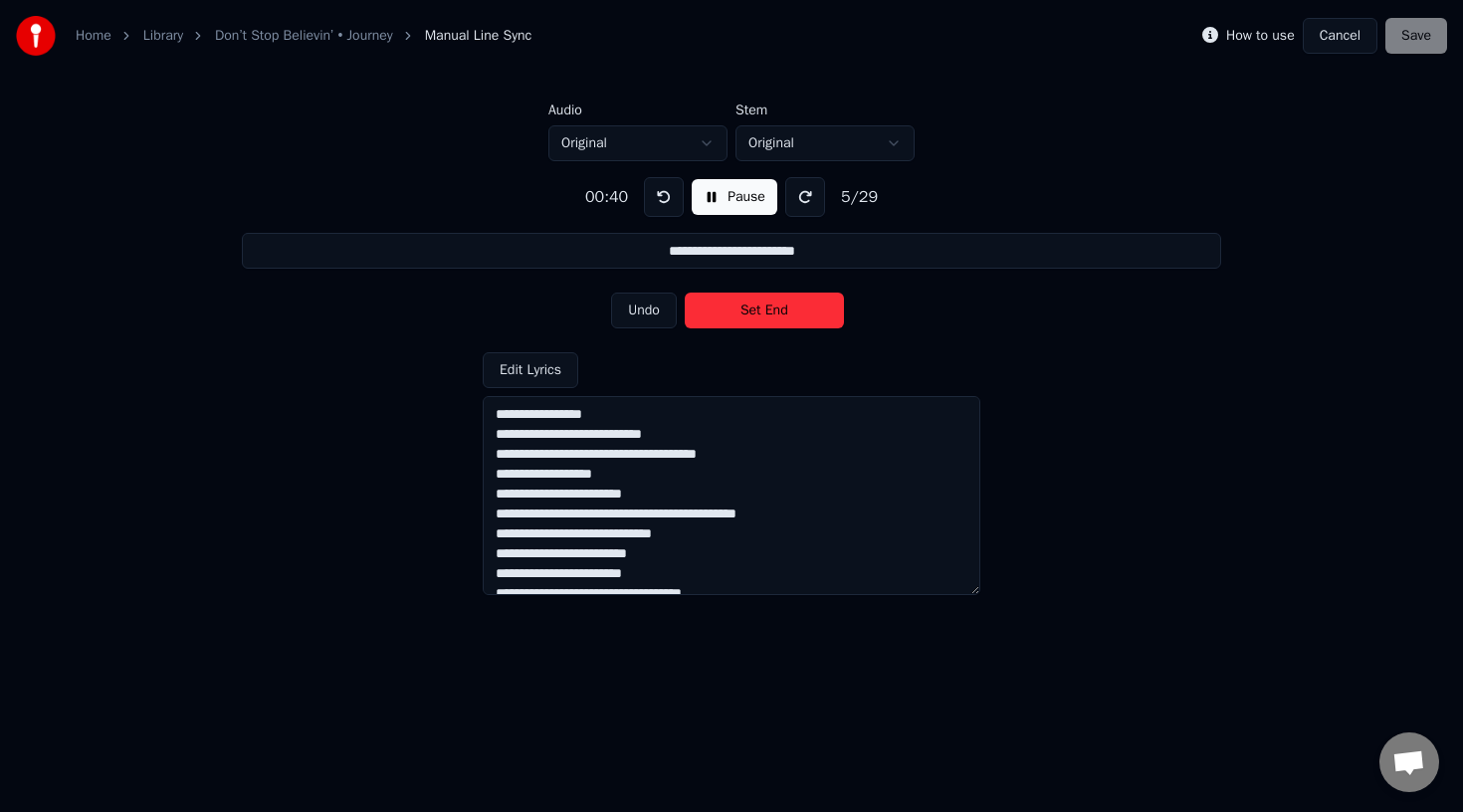click on "Set End" at bounding box center (764, 310) 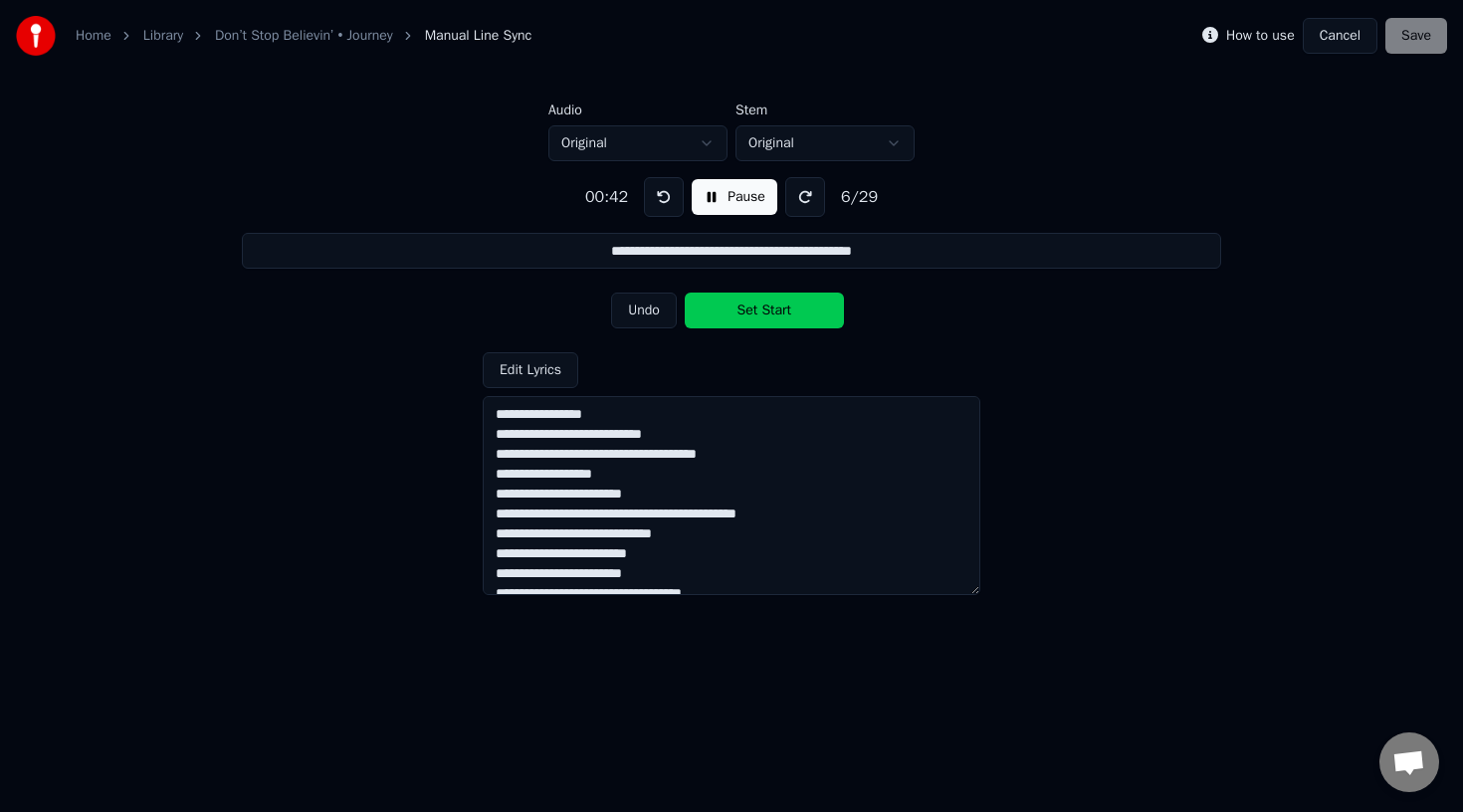 click on "Set Start" at bounding box center (764, 310) 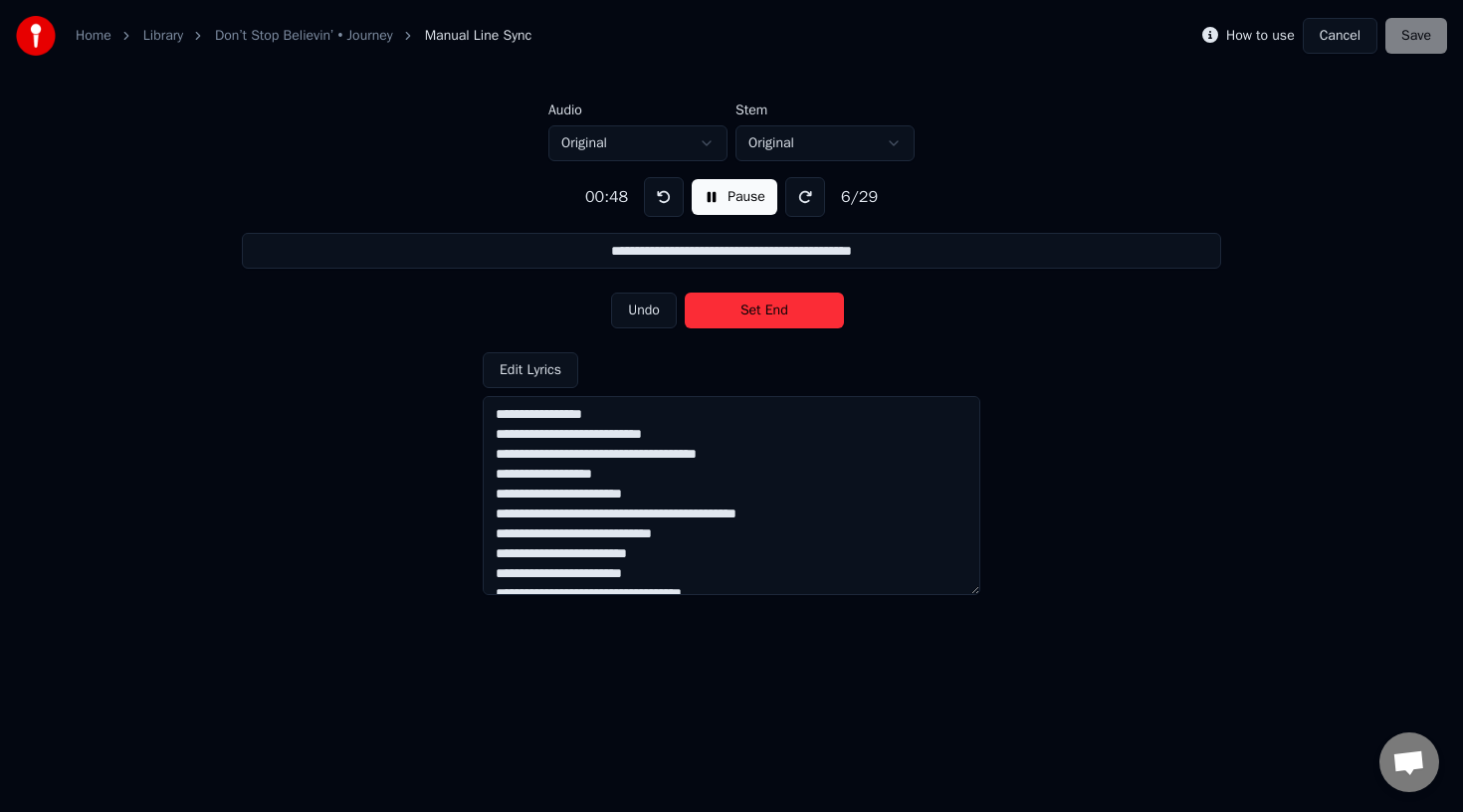 click on "Set End" at bounding box center [764, 310] 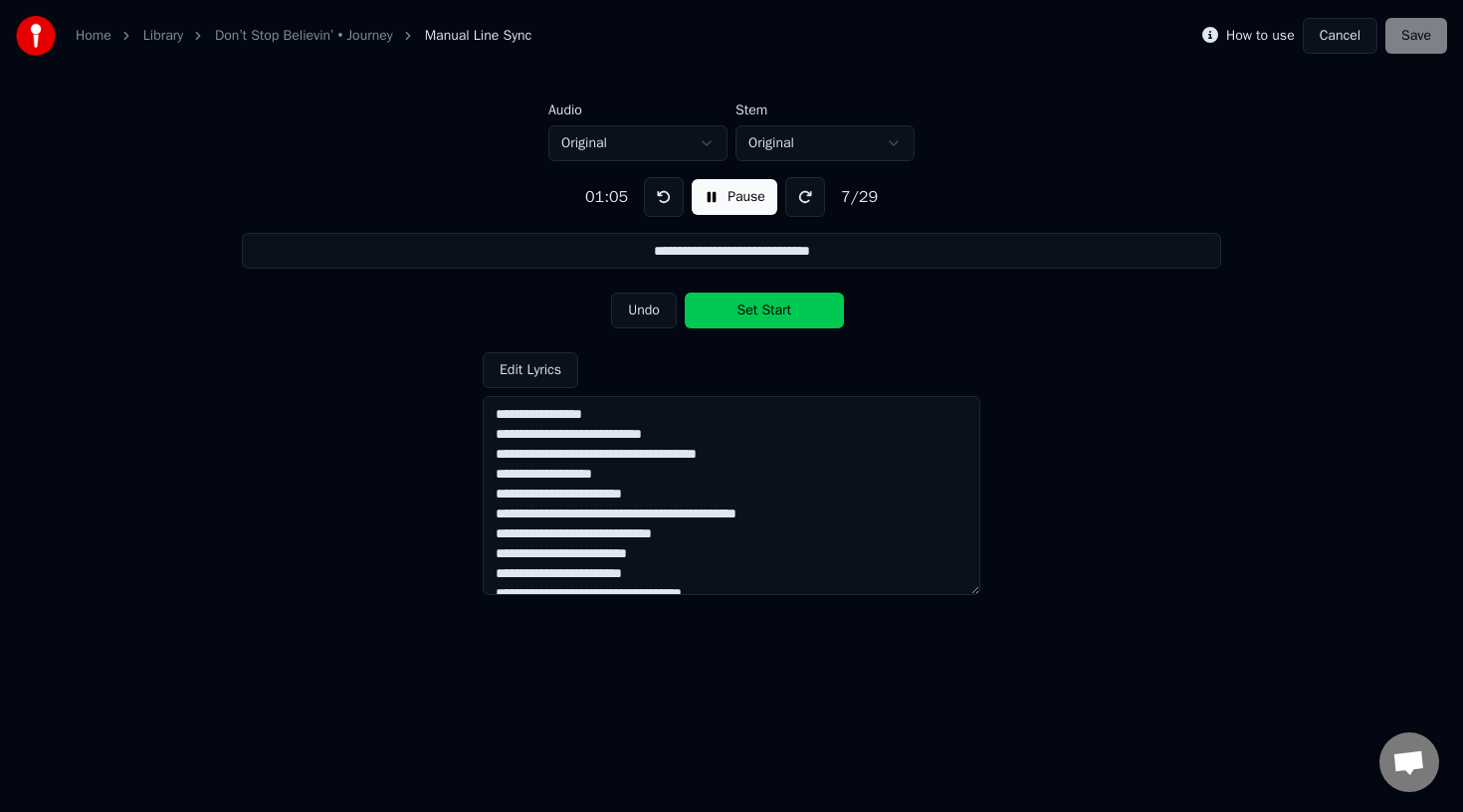 click on "Set Start" at bounding box center (764, 310) 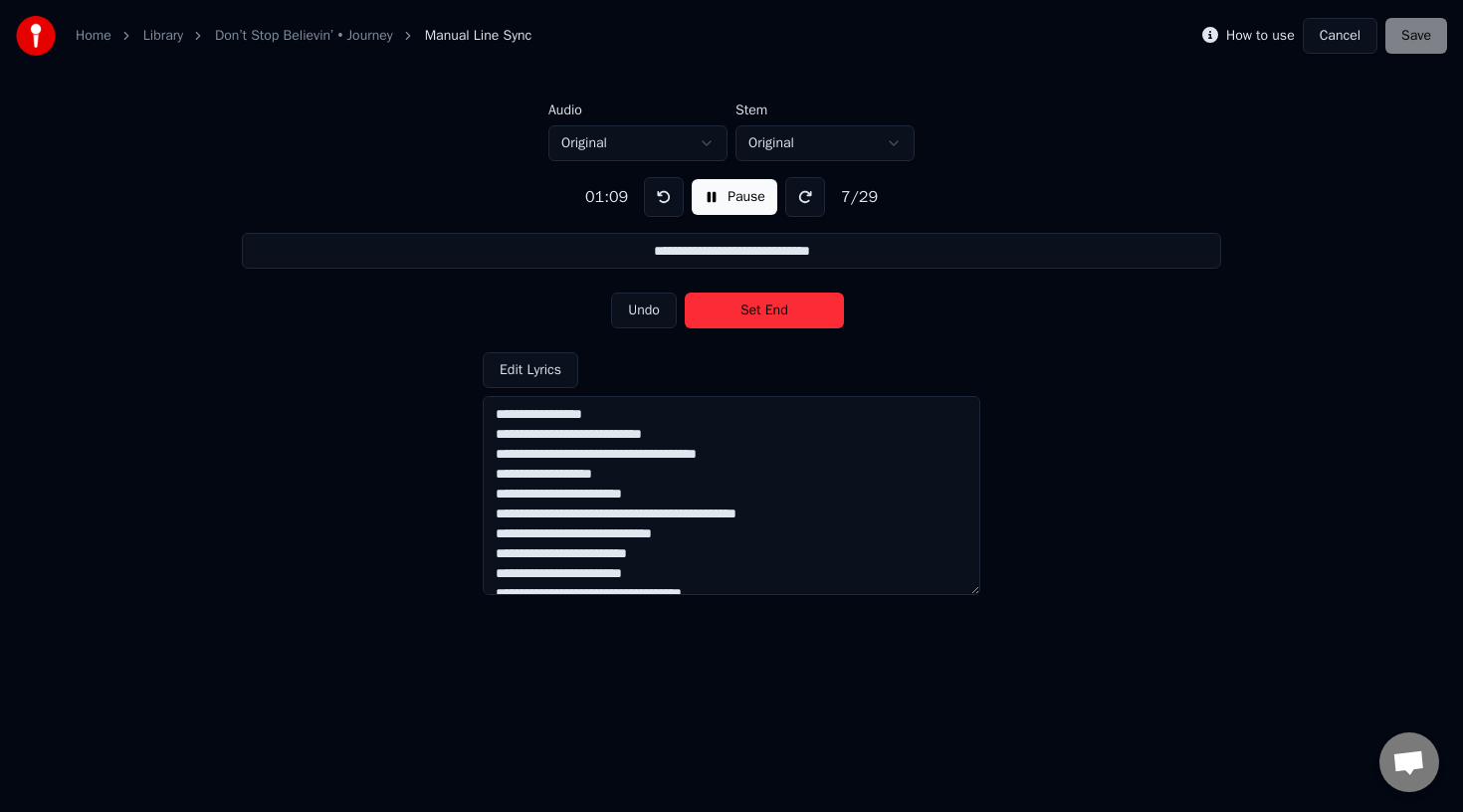 click on "Set End" at bounding box center [764, 310] 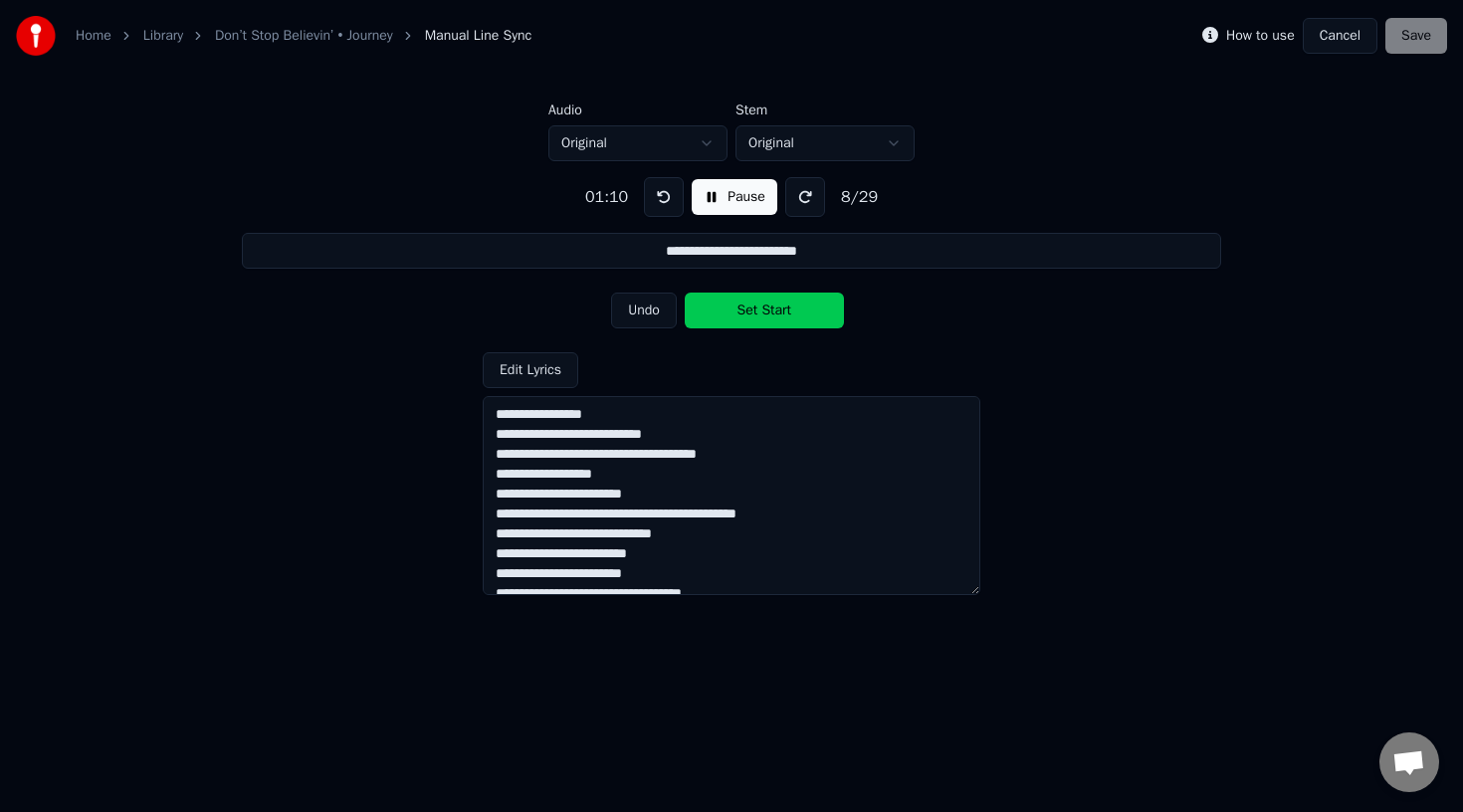 click on "Set Start" at bounding box center [764, 310] 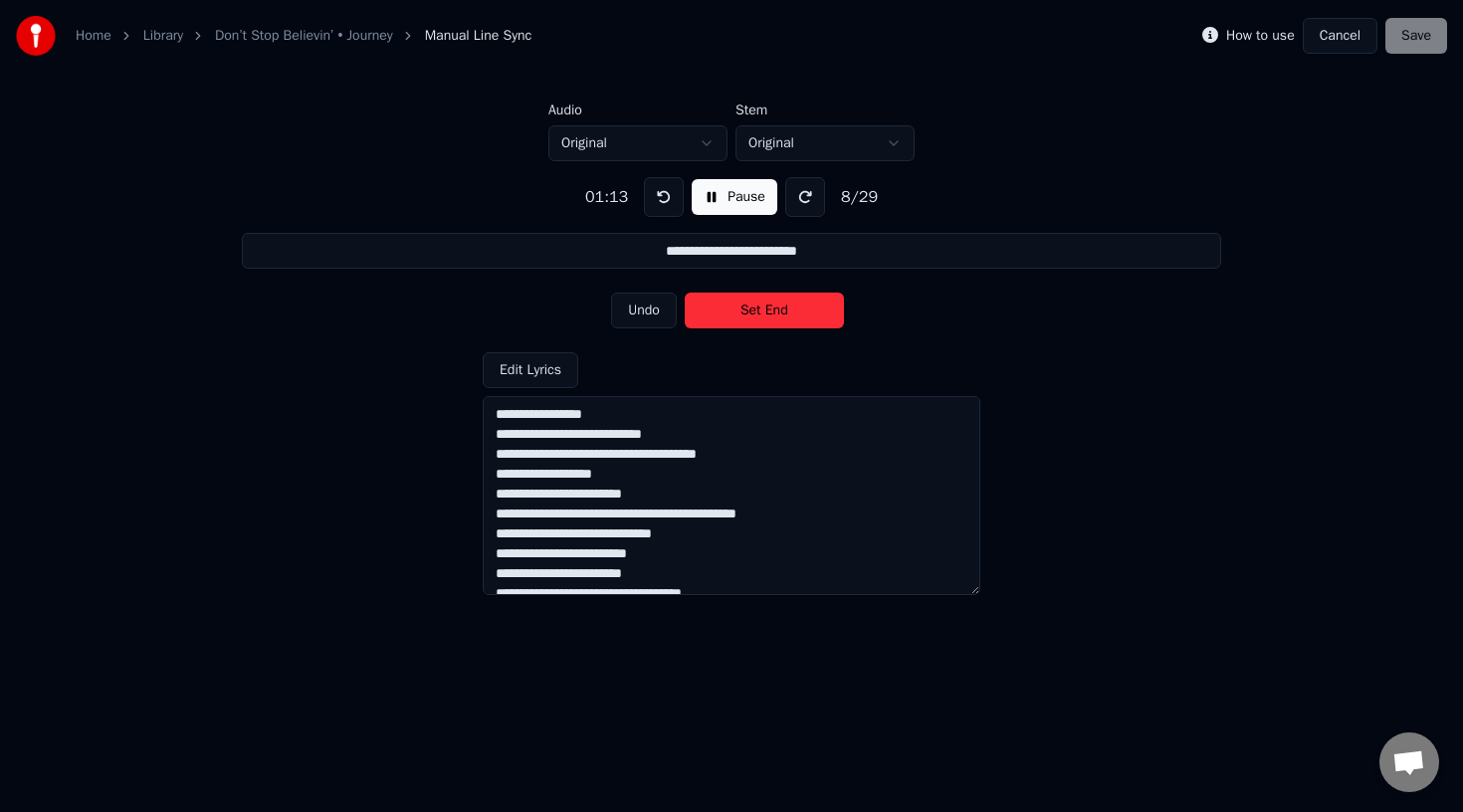 click on "Set End" at bounding box center (764, 310) 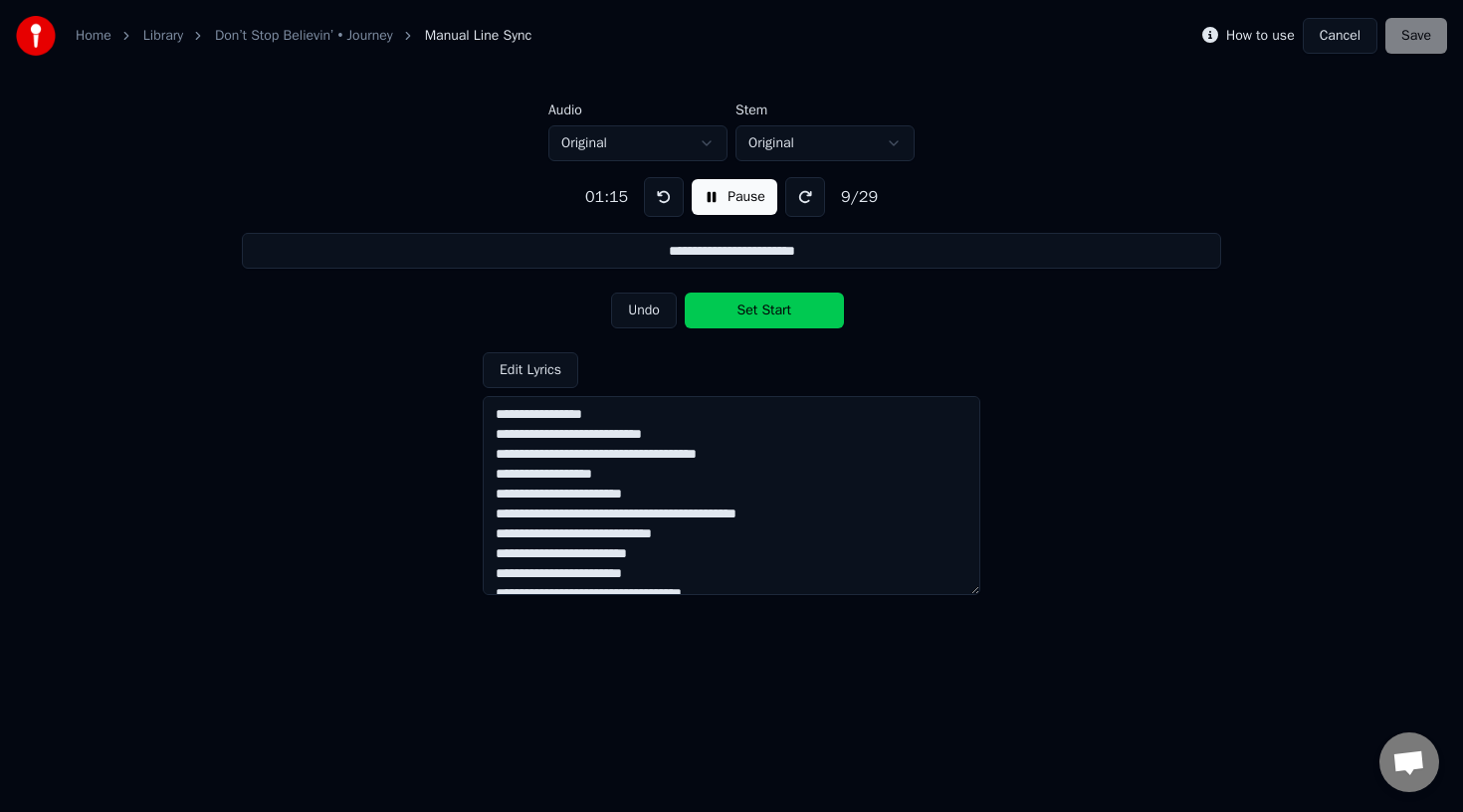 click on "Set Start" at bounding box center [764, 310] 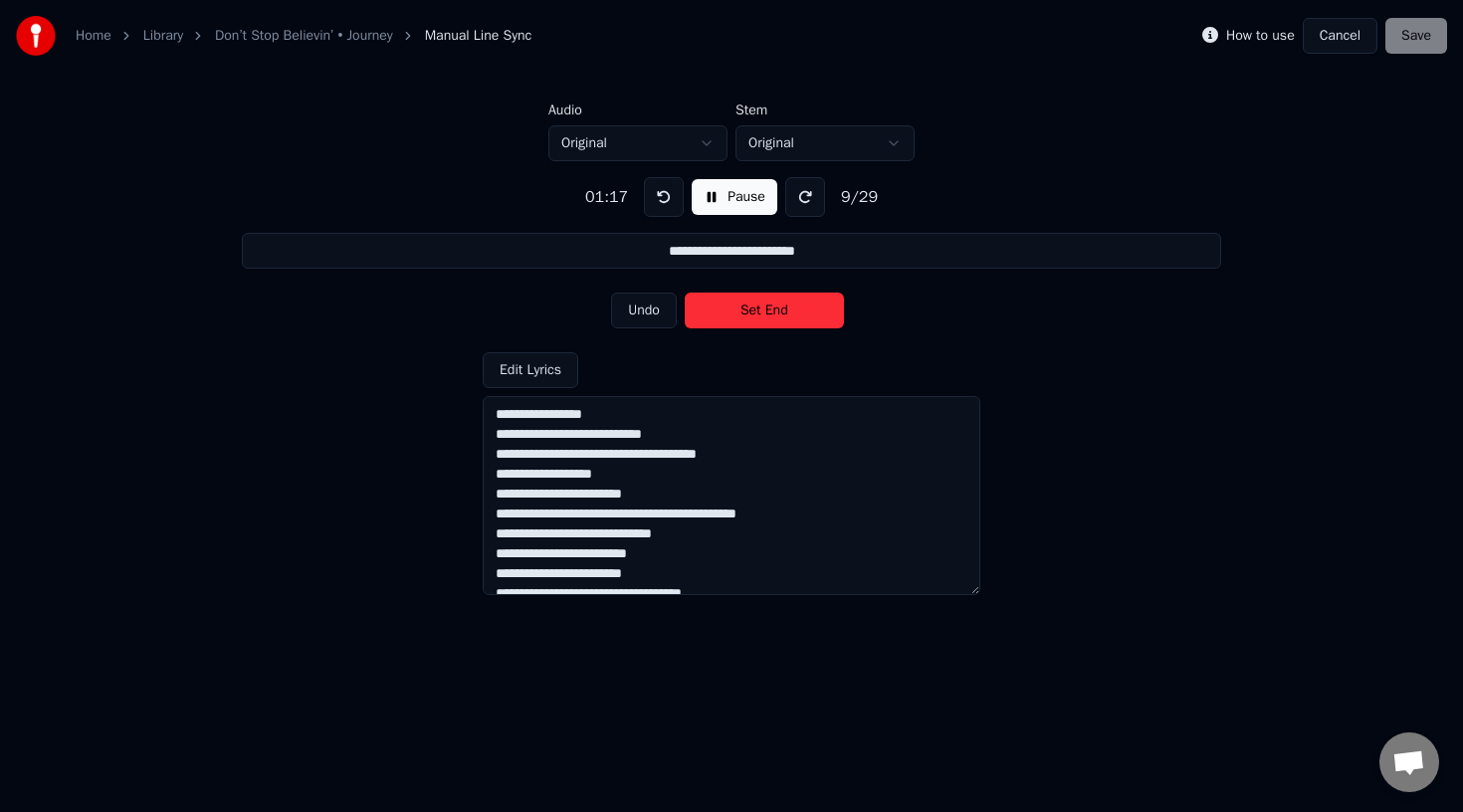 click on "Set End" at bounding box center (764, 310) 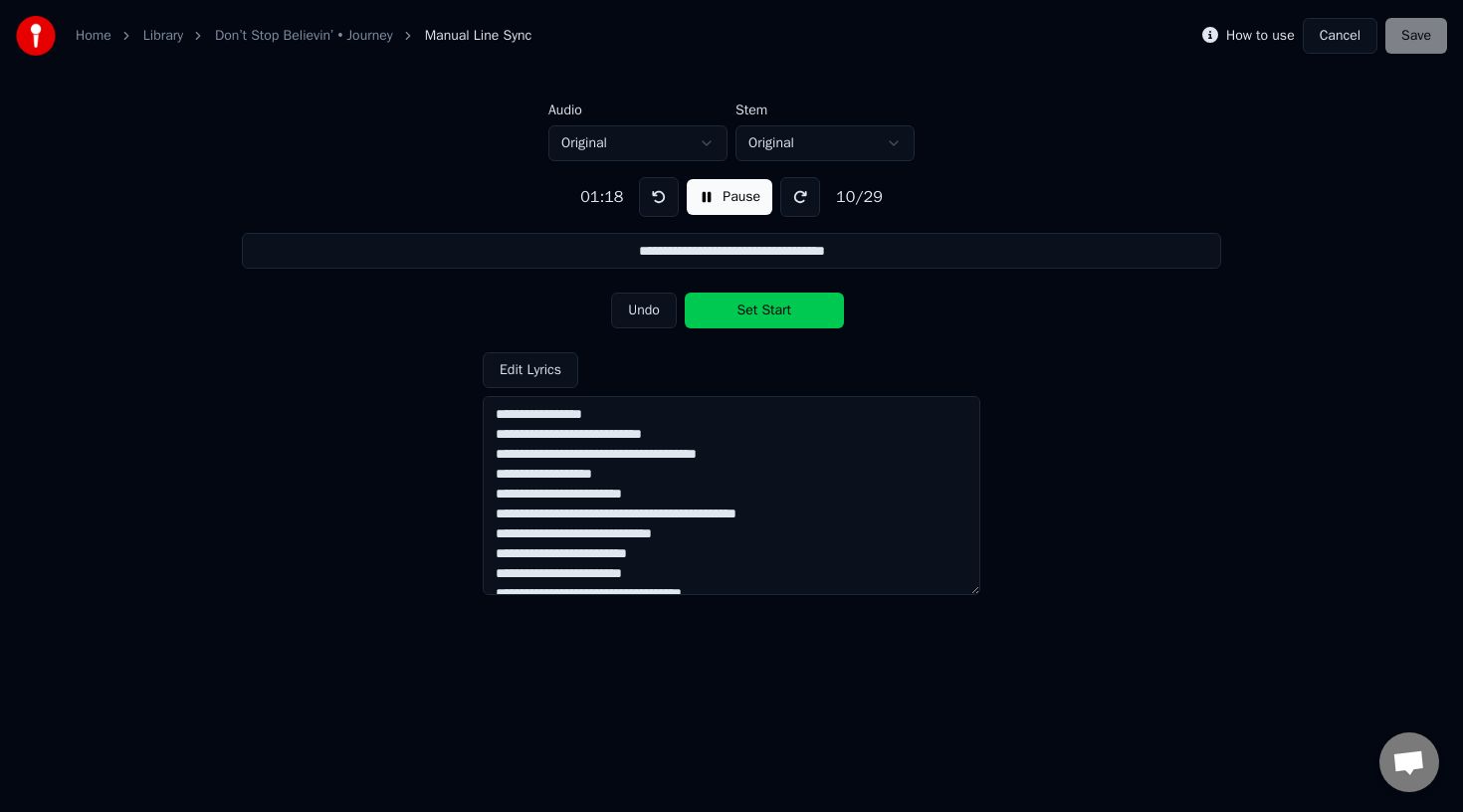 click on "Set Start" at bounding box center (764, 310) 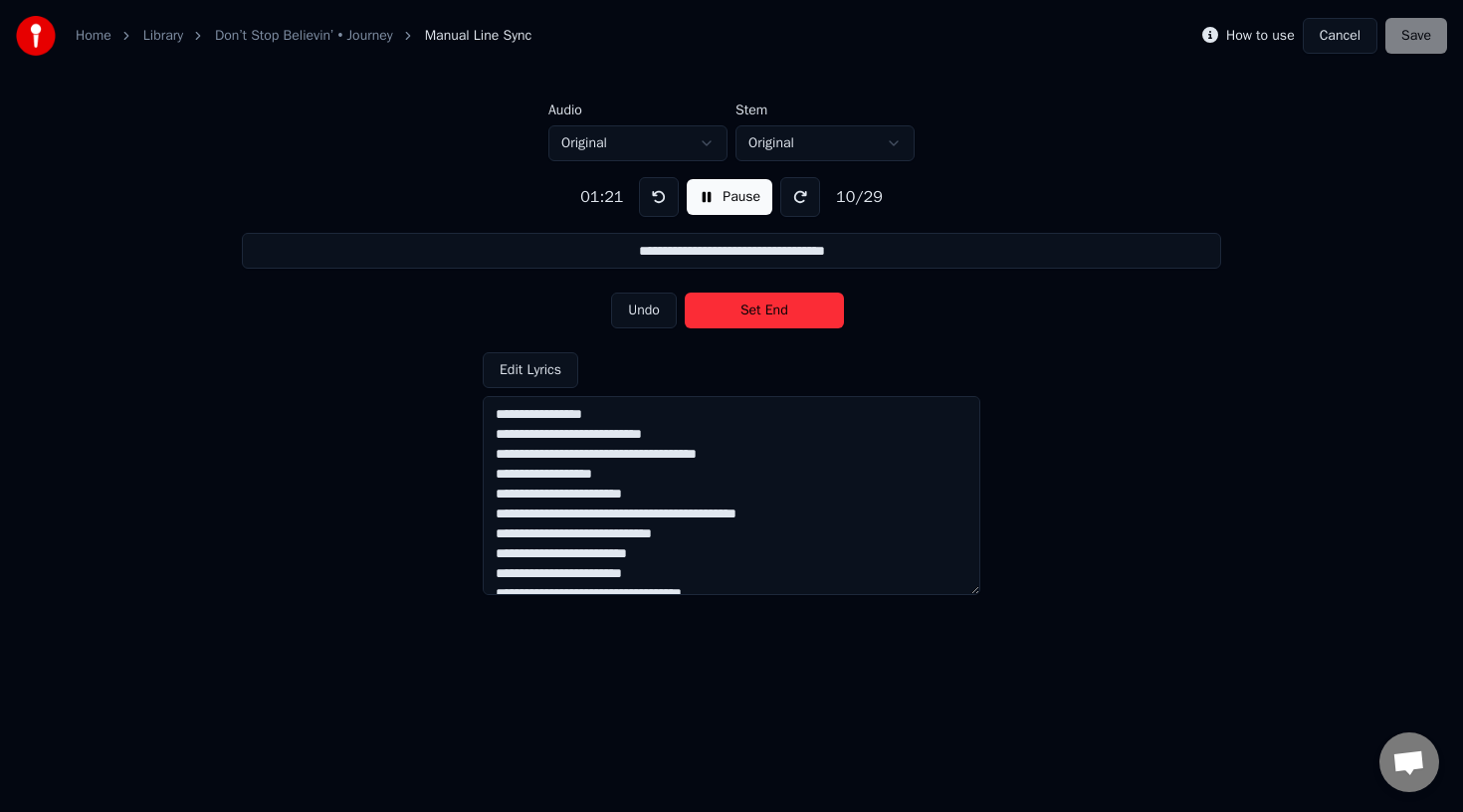 click on "Set End" at bounding box center (764, 310) 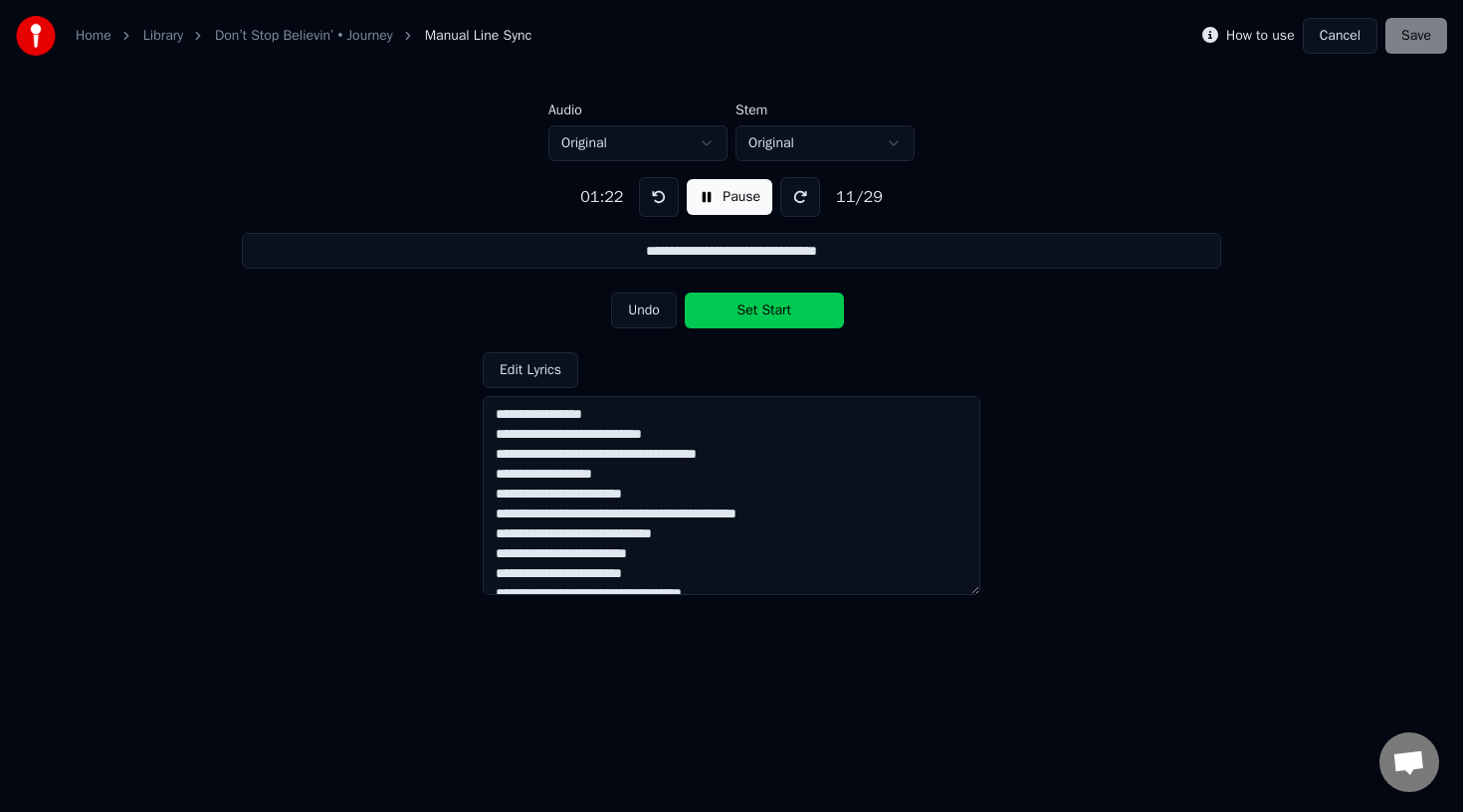 click on "Set Start" at bounding box center (764, 310) 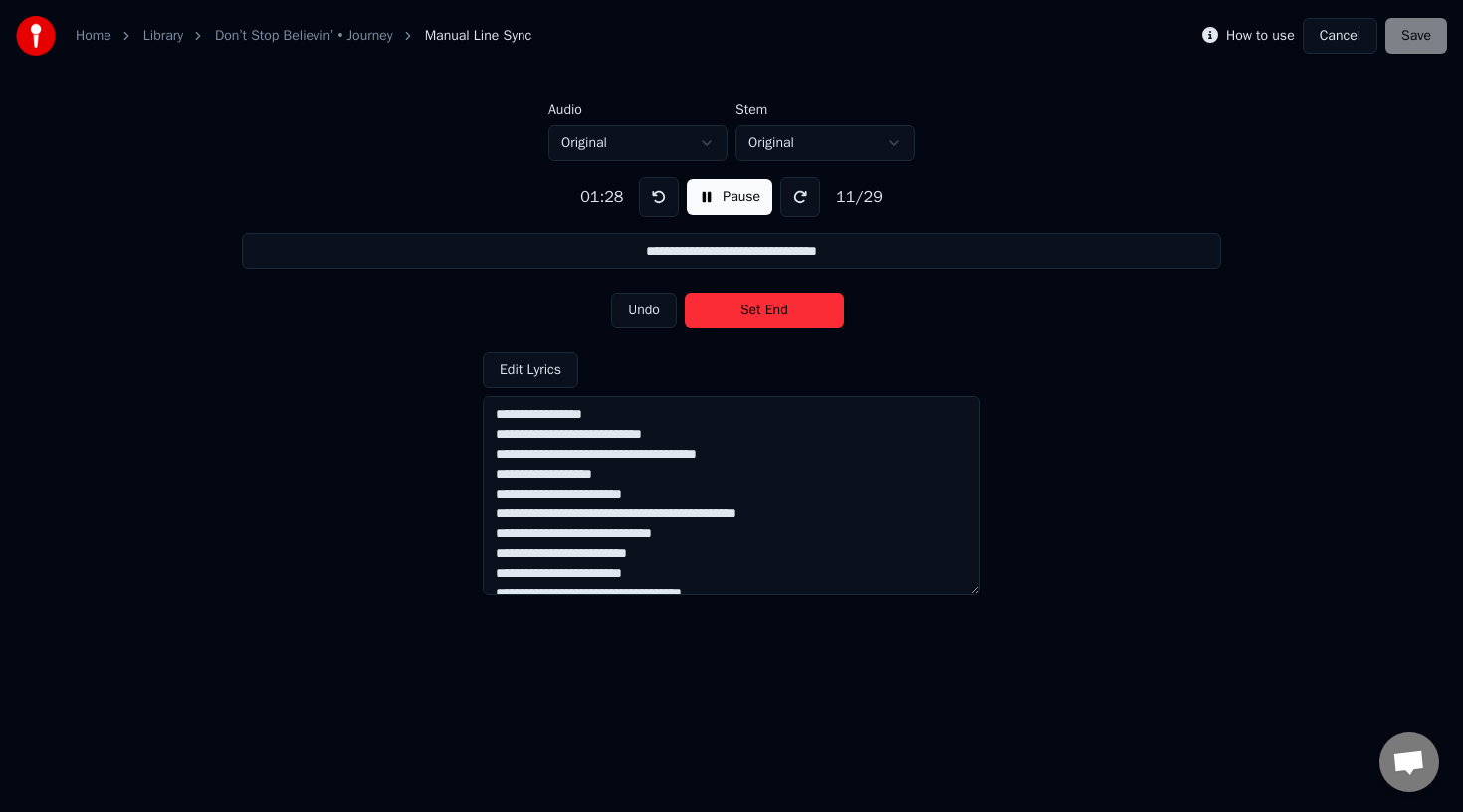 click on "Set End" at bounding box center [764, 310] 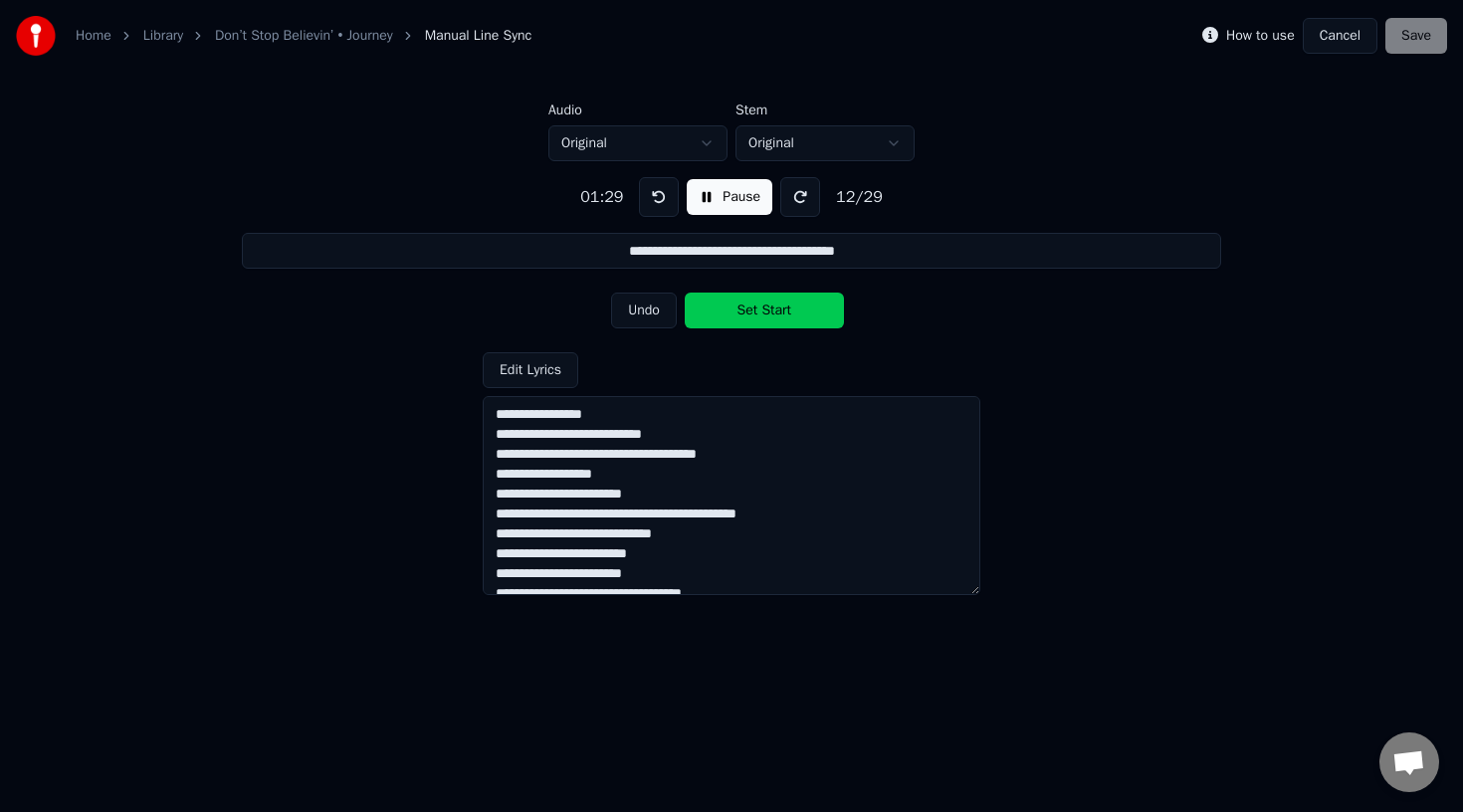 click on "Set Start" at bounding box center (764, 310) 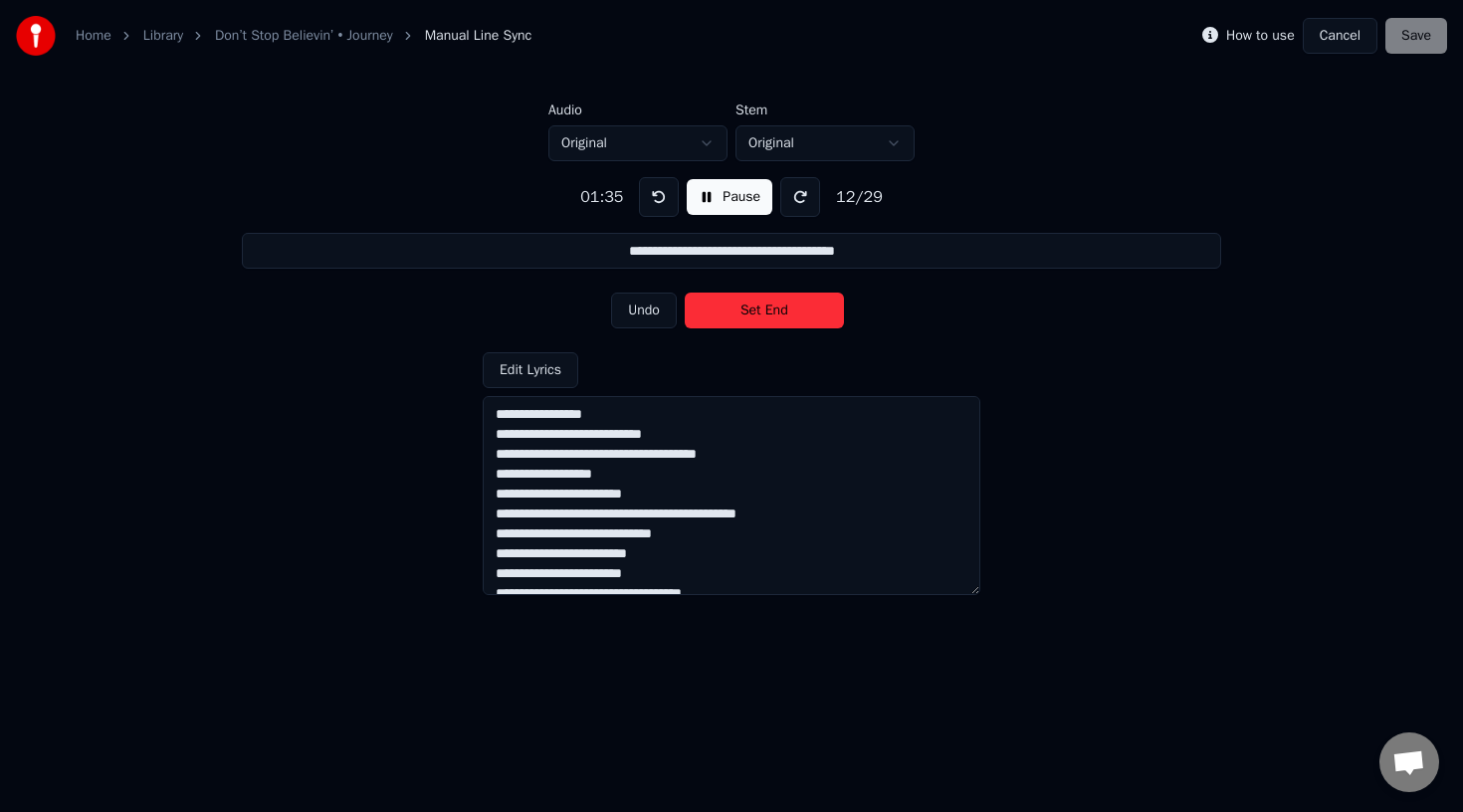 click on "Set End" at bounding box center (764, 310) 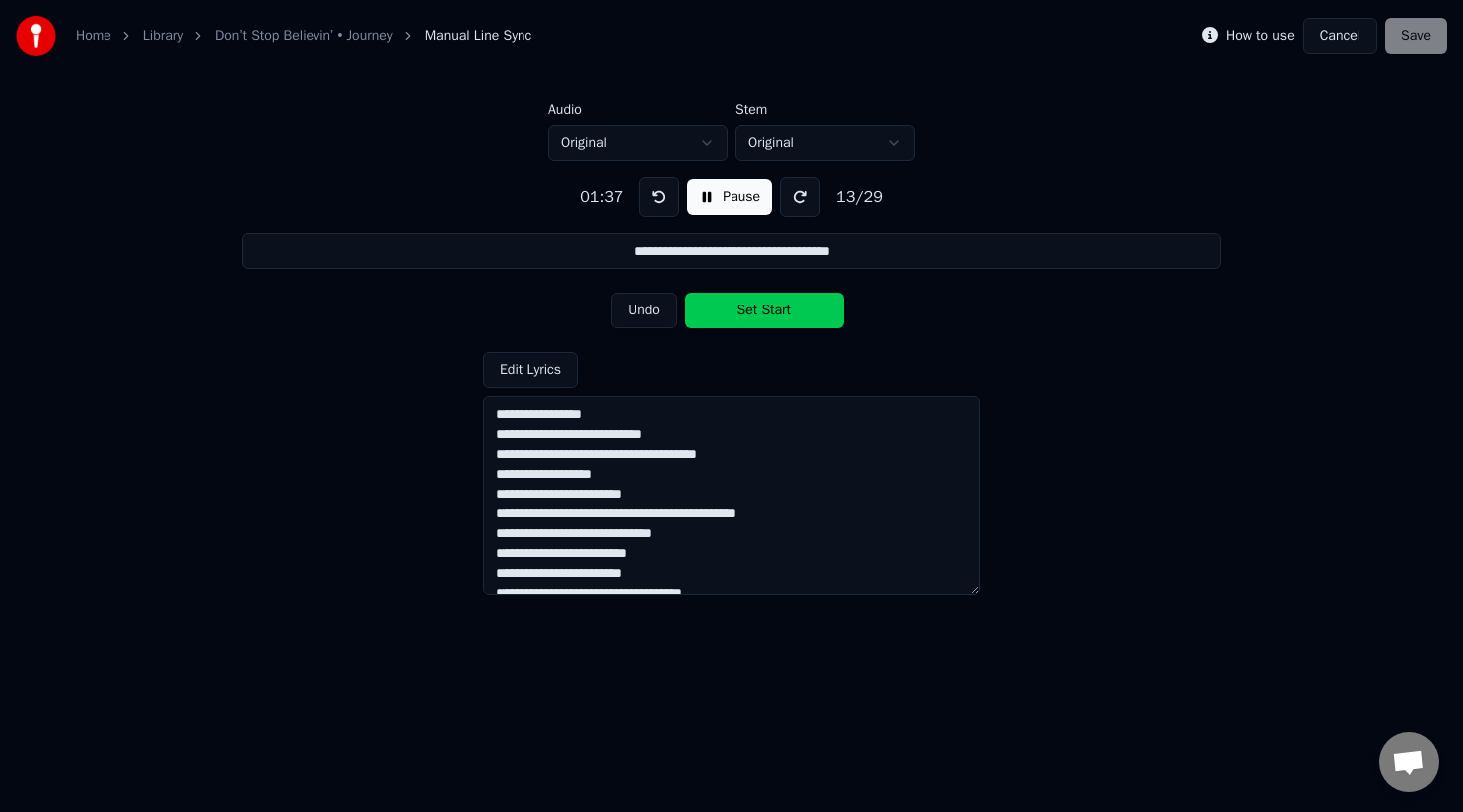 click on "Set Start" at bounding box center [764, 310] 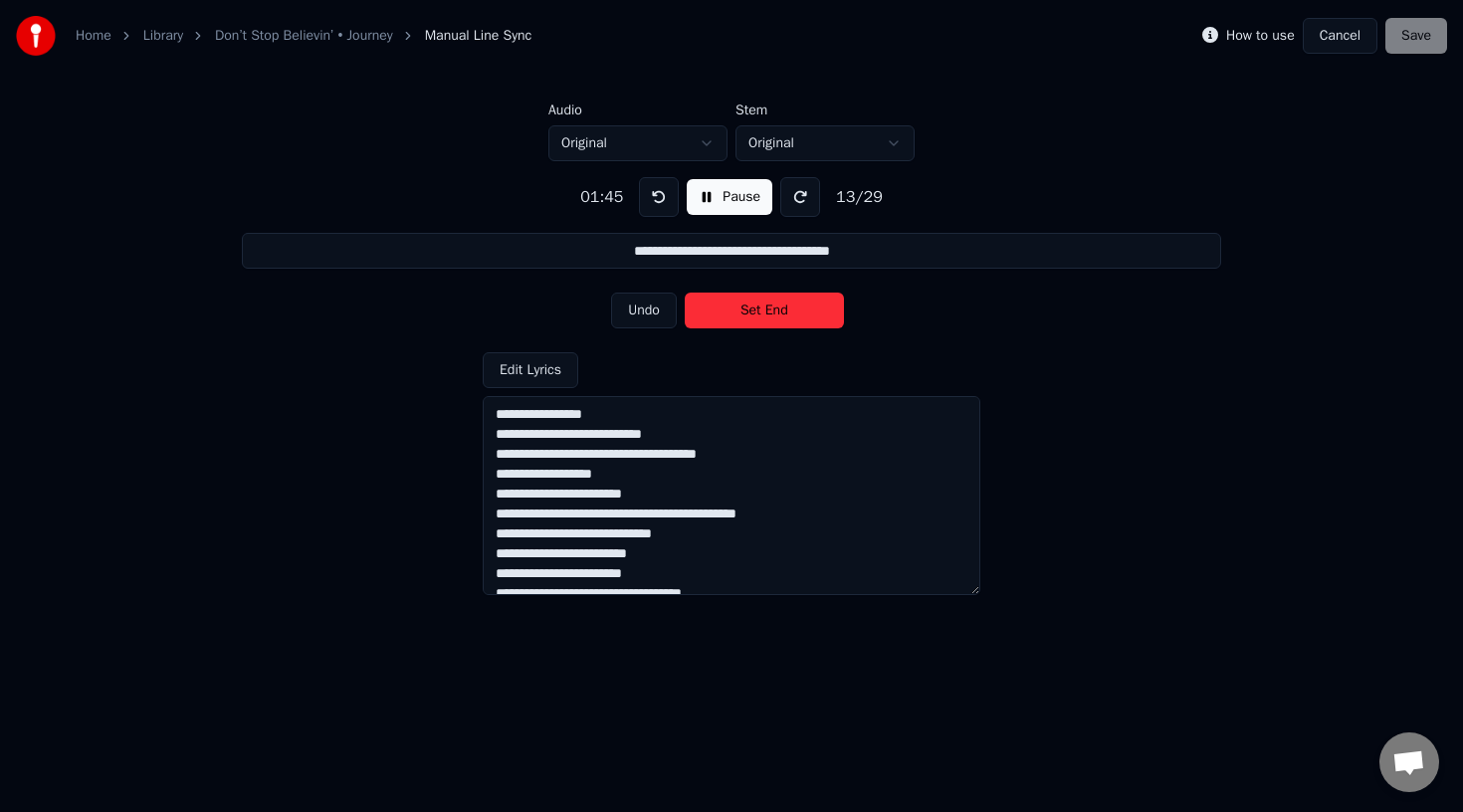 click on "Set End" at bounding box center (764, 310) 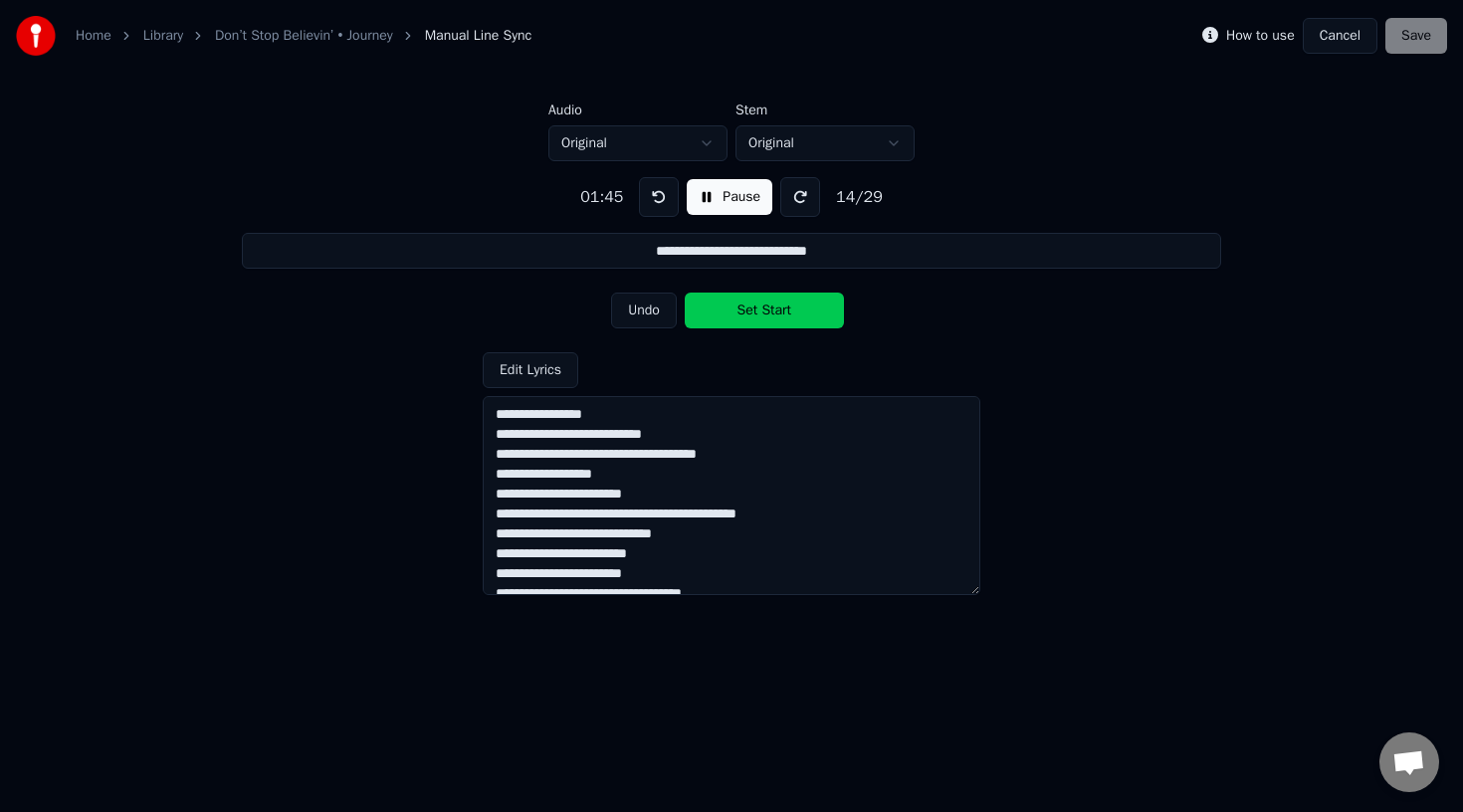 click on "Set Start" at bounding box center [764, 310] 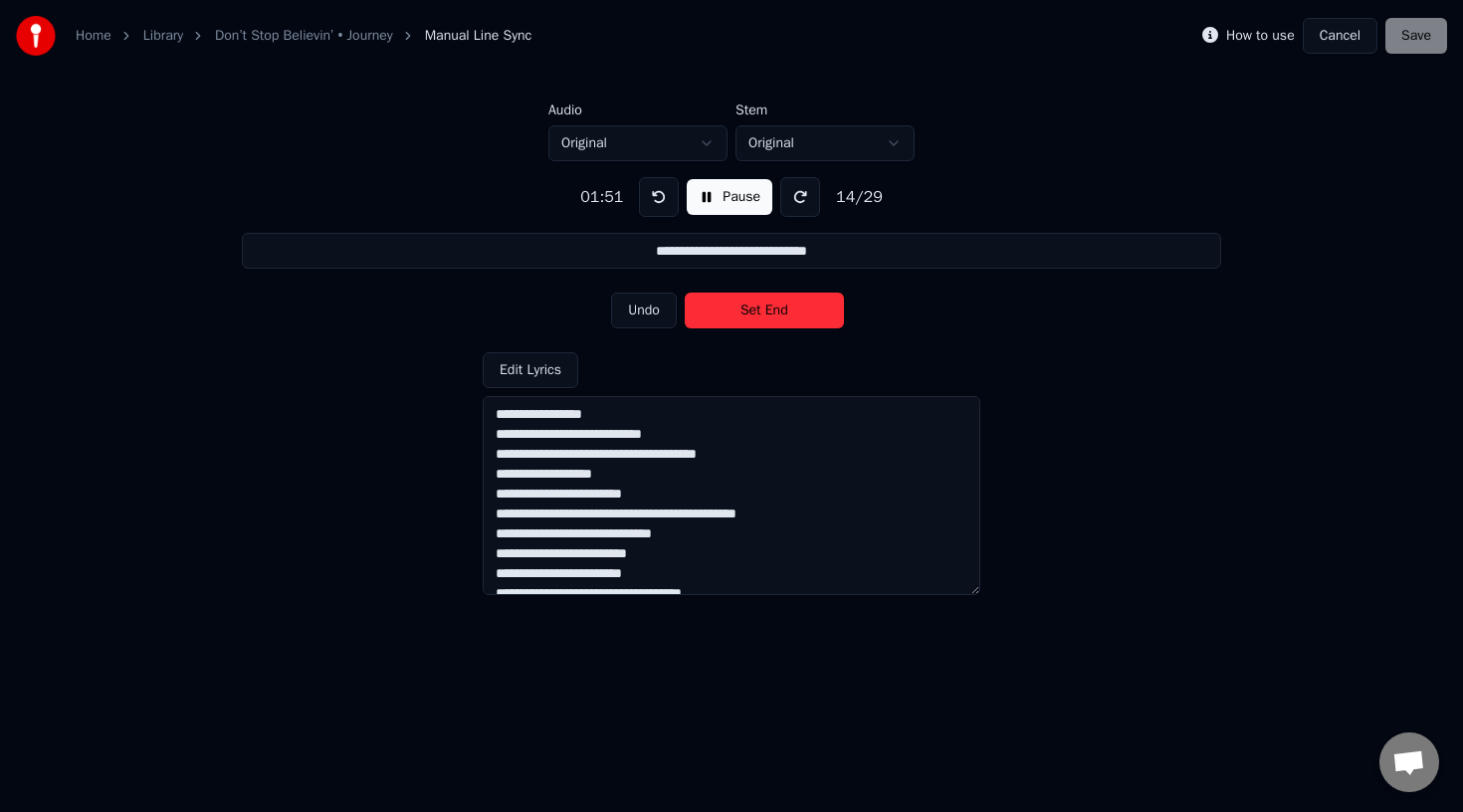 click on "Set End" at bounding box center [764, 310] 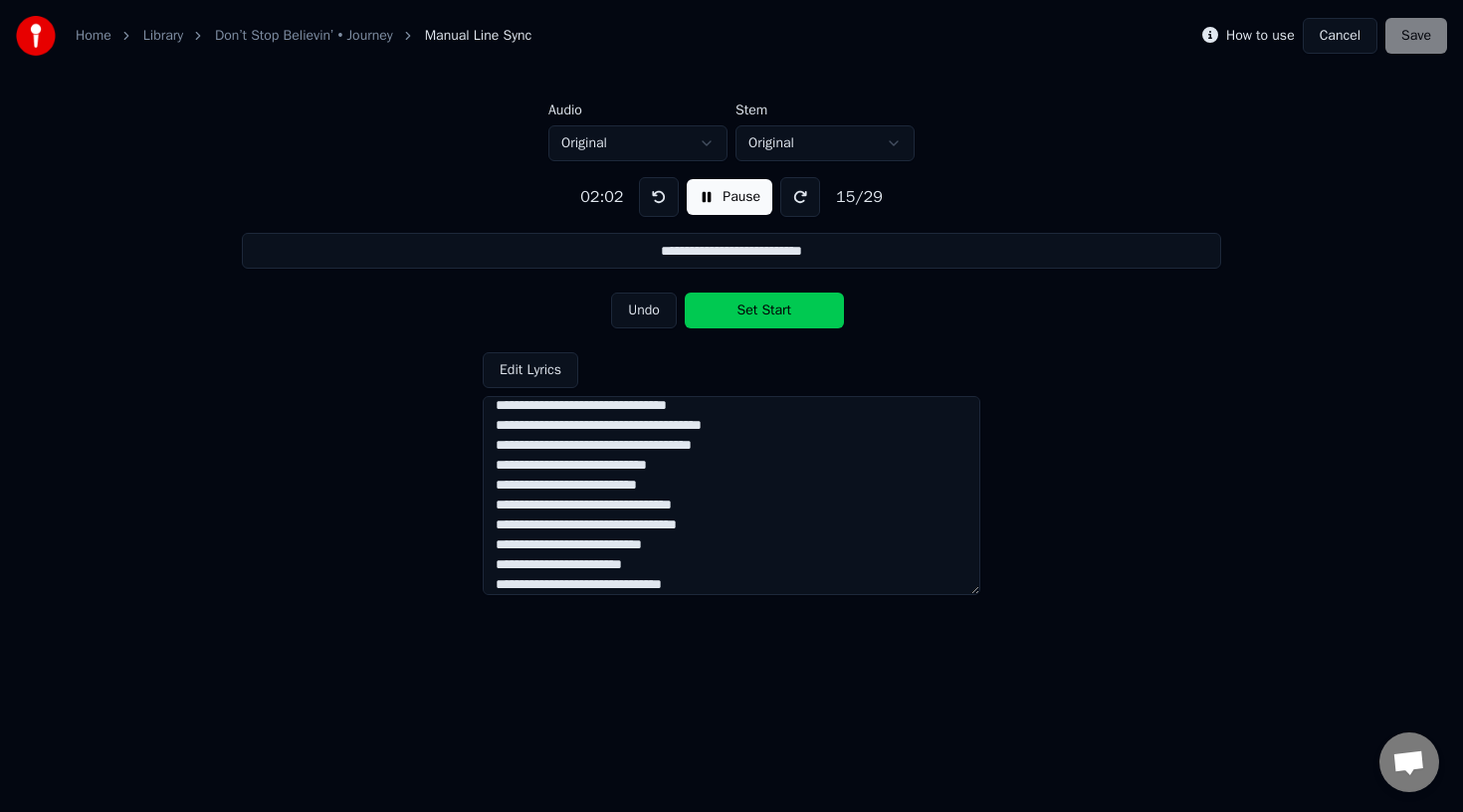 scroll, scrollTop: 222, scrollLeft: 0, axis: vertical 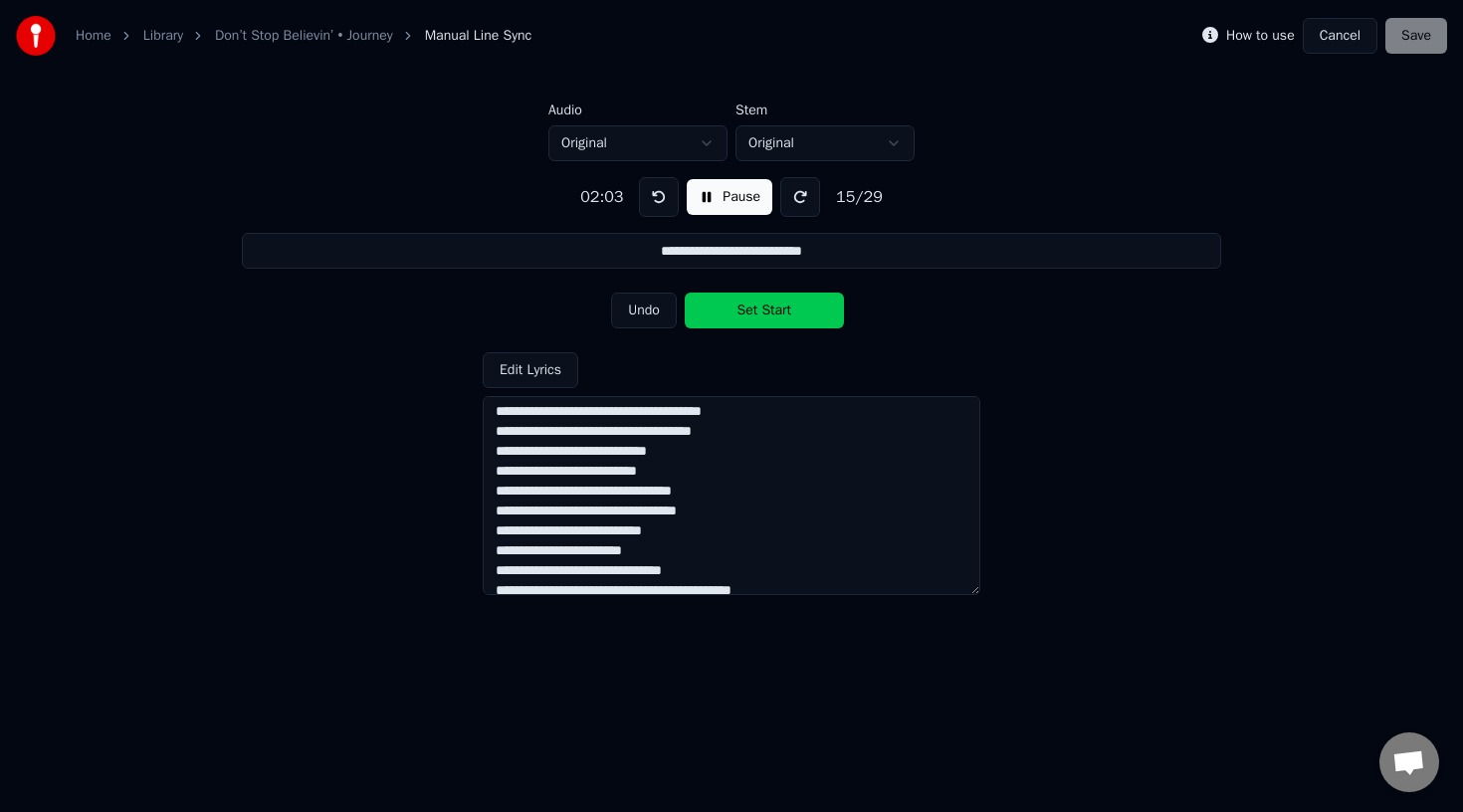 click on "**********" at bounding box center [732, 378] 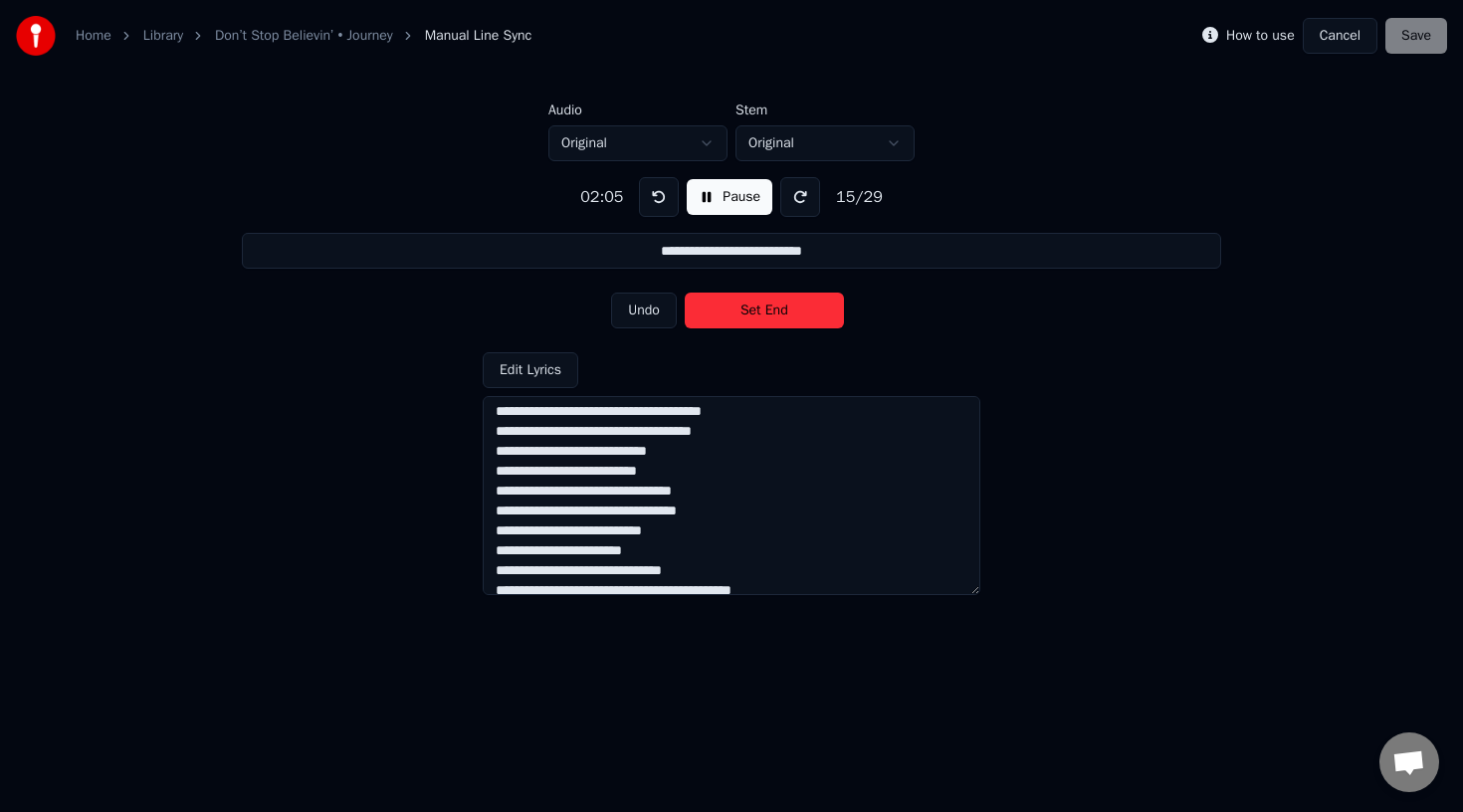 click on "Set End" at bounding box center [764, 310] 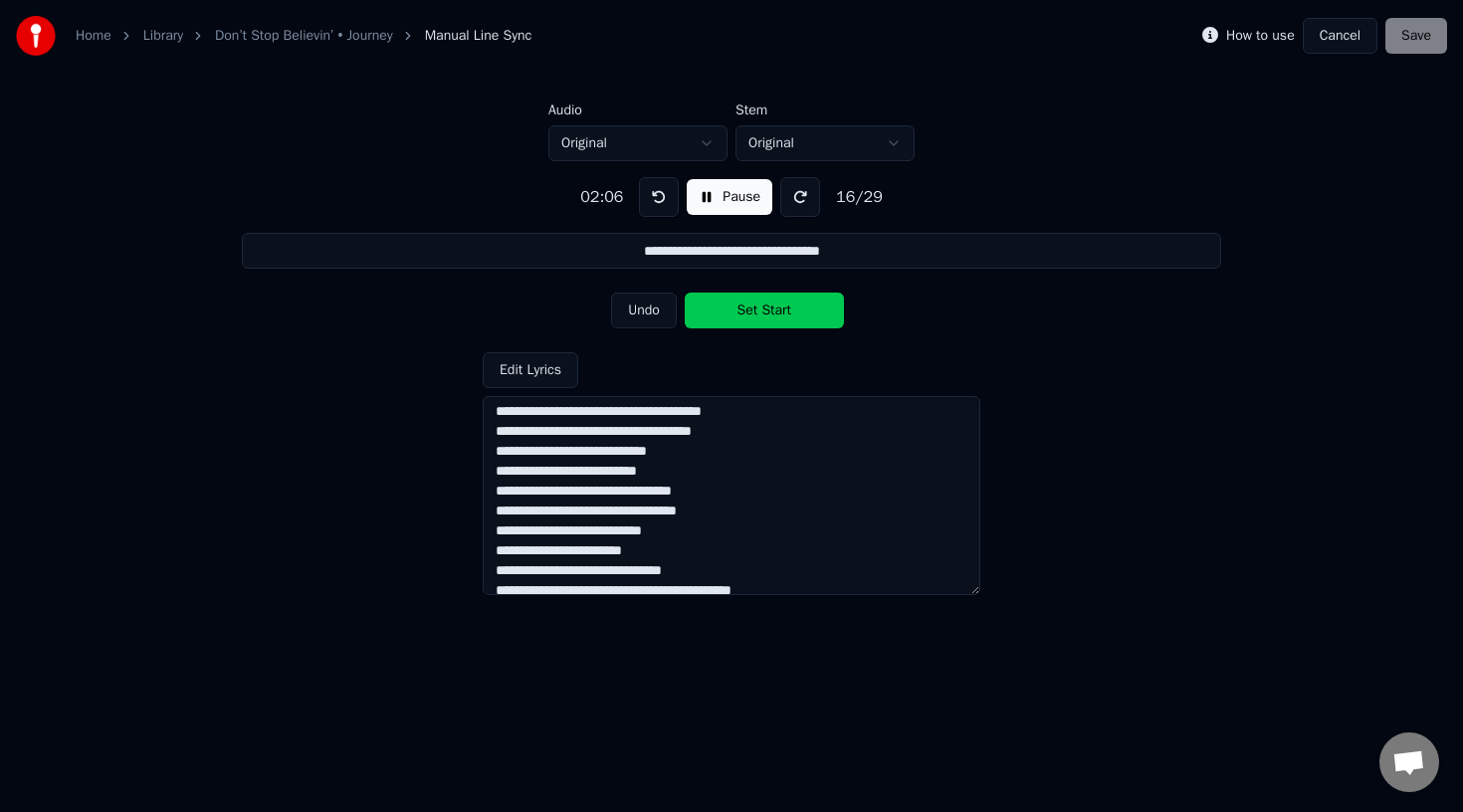 click on "Set Start" at bounding box center [764, 310] 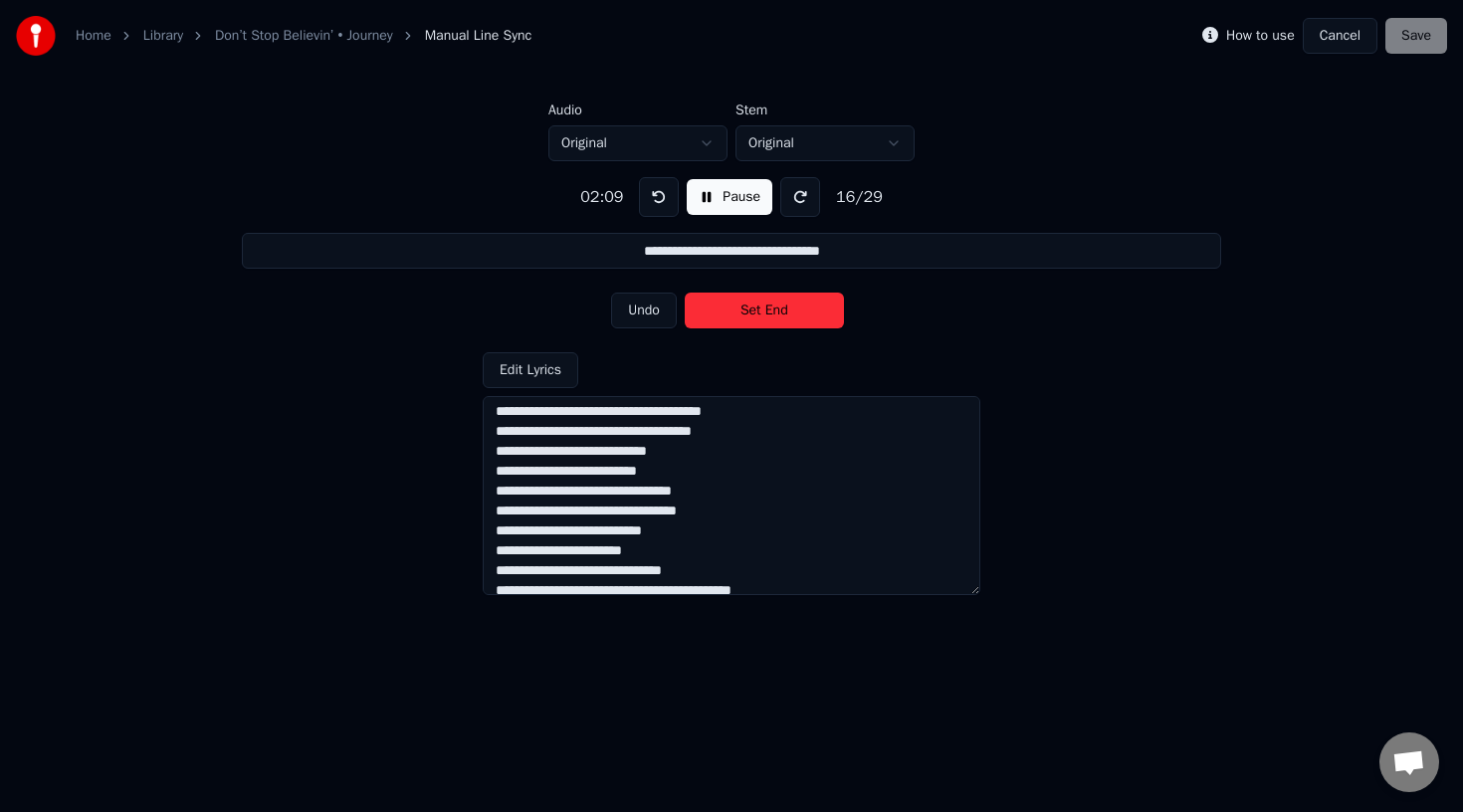click on "Set End" at bounding box center [764, 310] 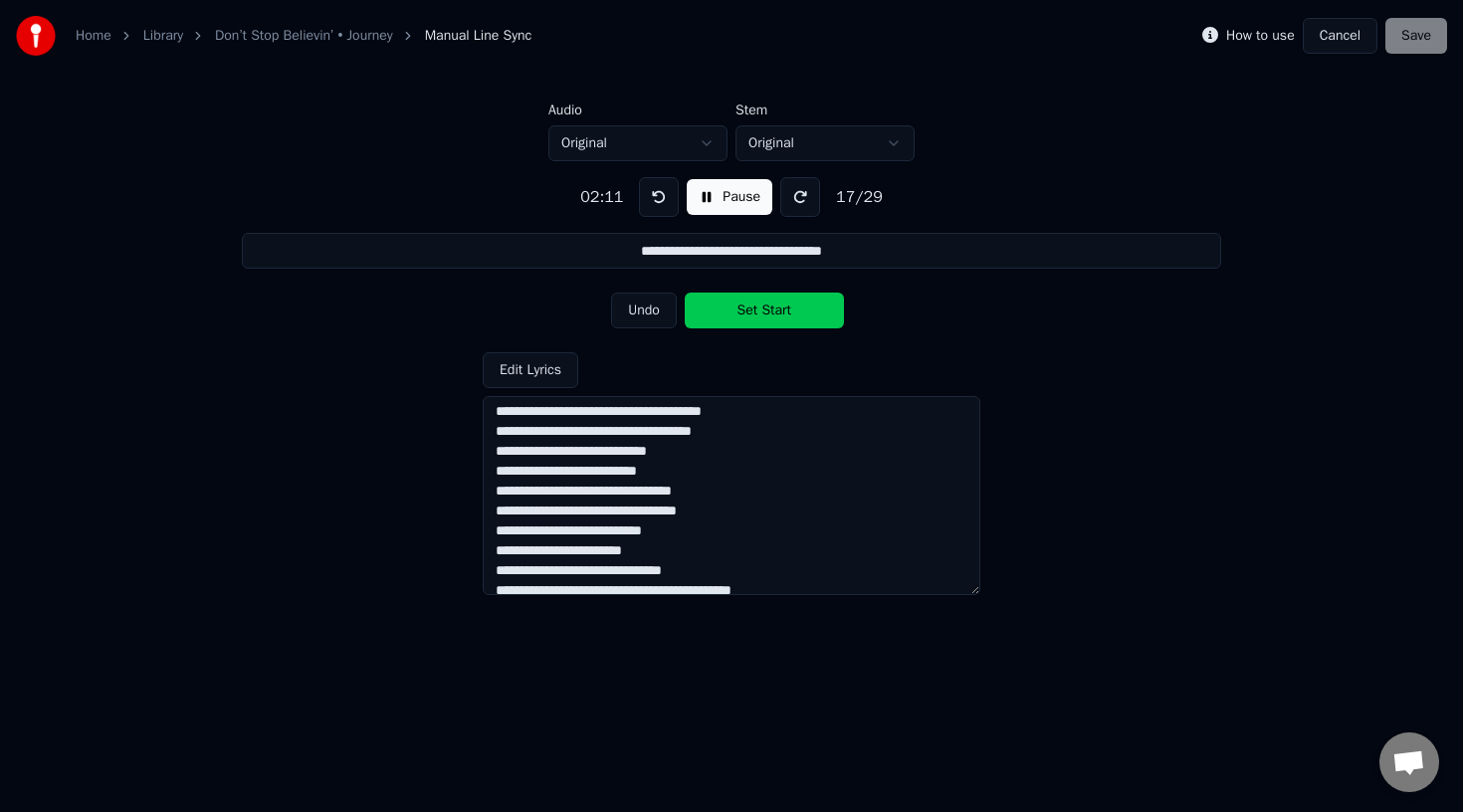 click on "Set Start" at bounding box center [764, 310] 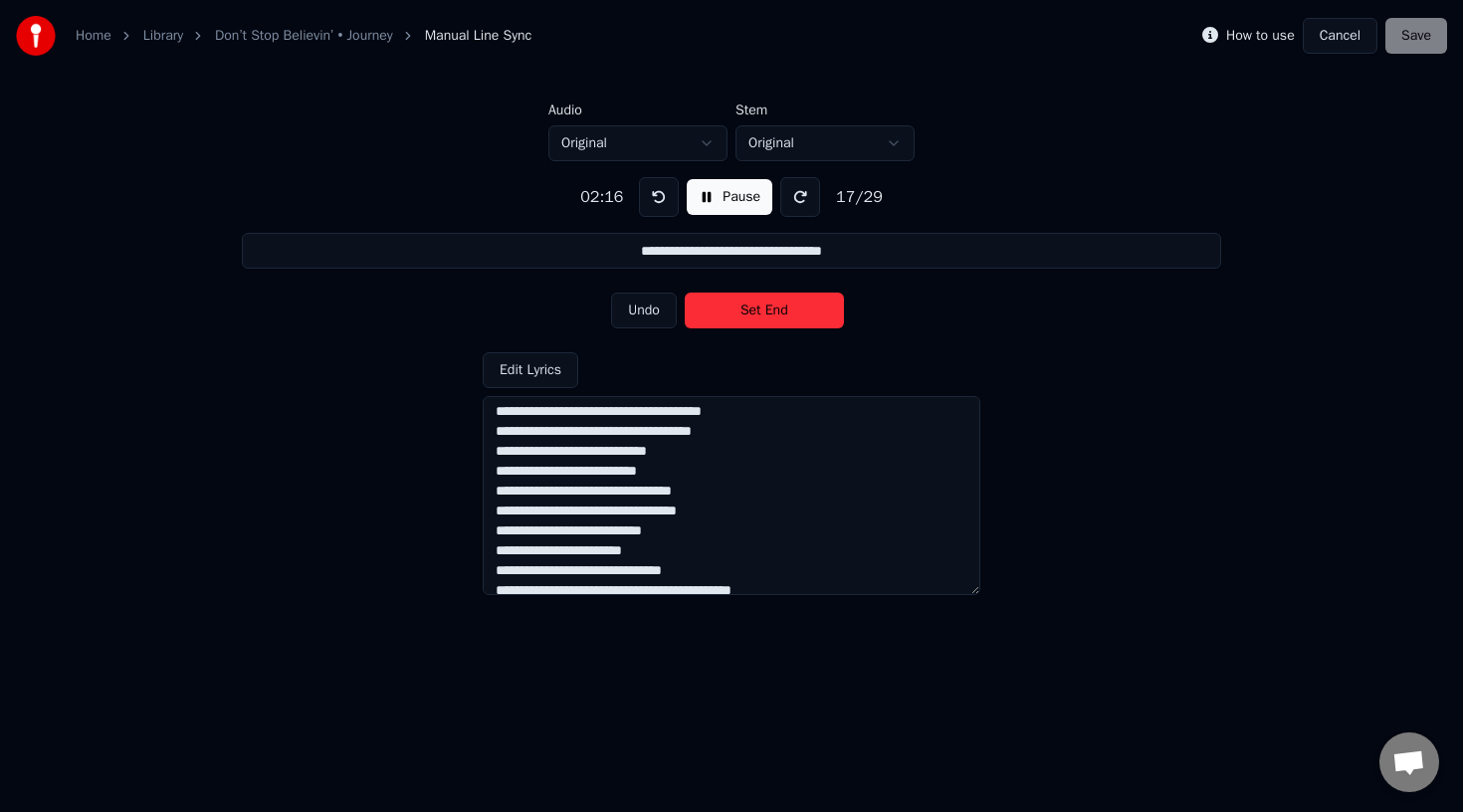 click on "Set End" at bounding box center (764, 310) 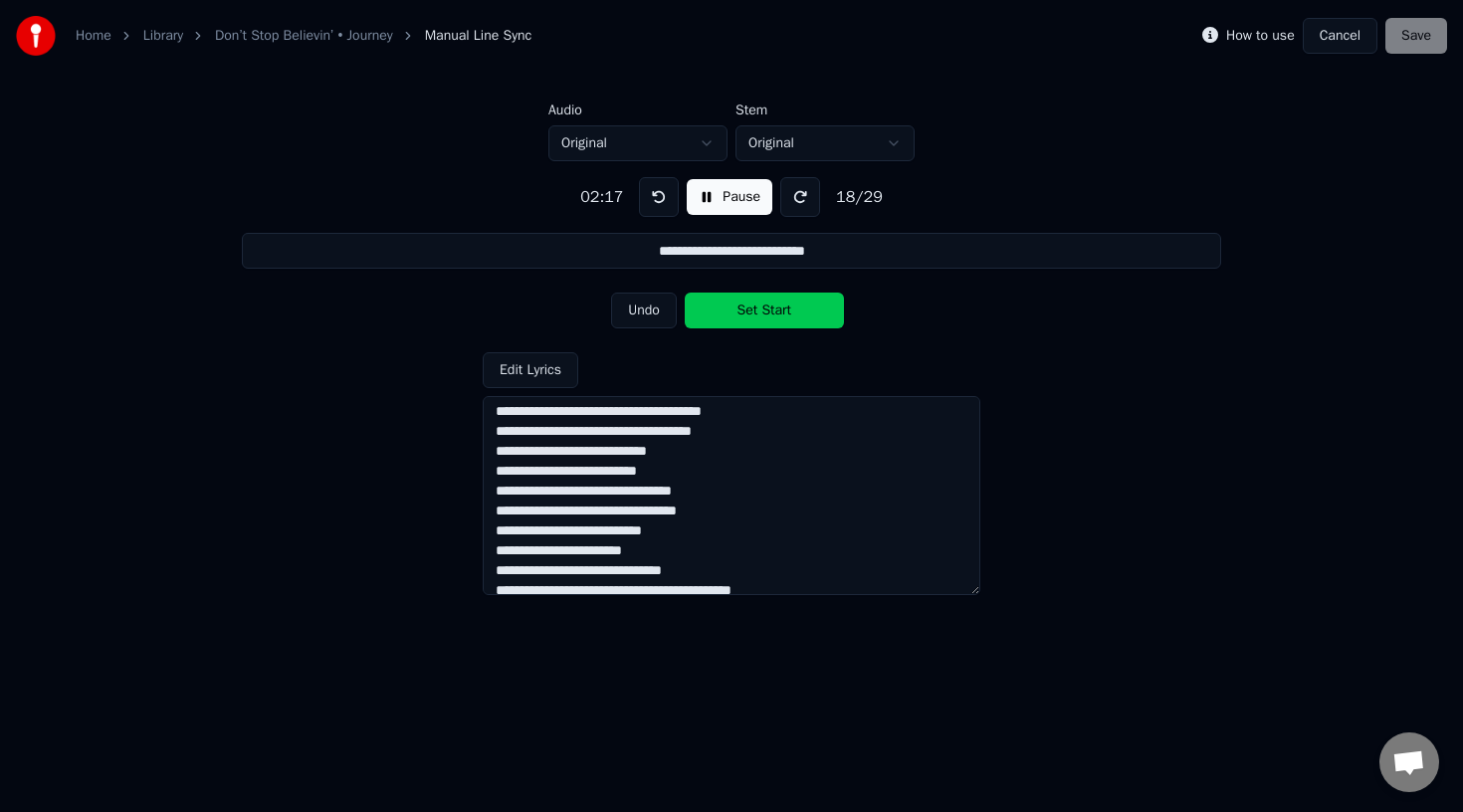 click on "Set Start" at bounding box center [764, 310] 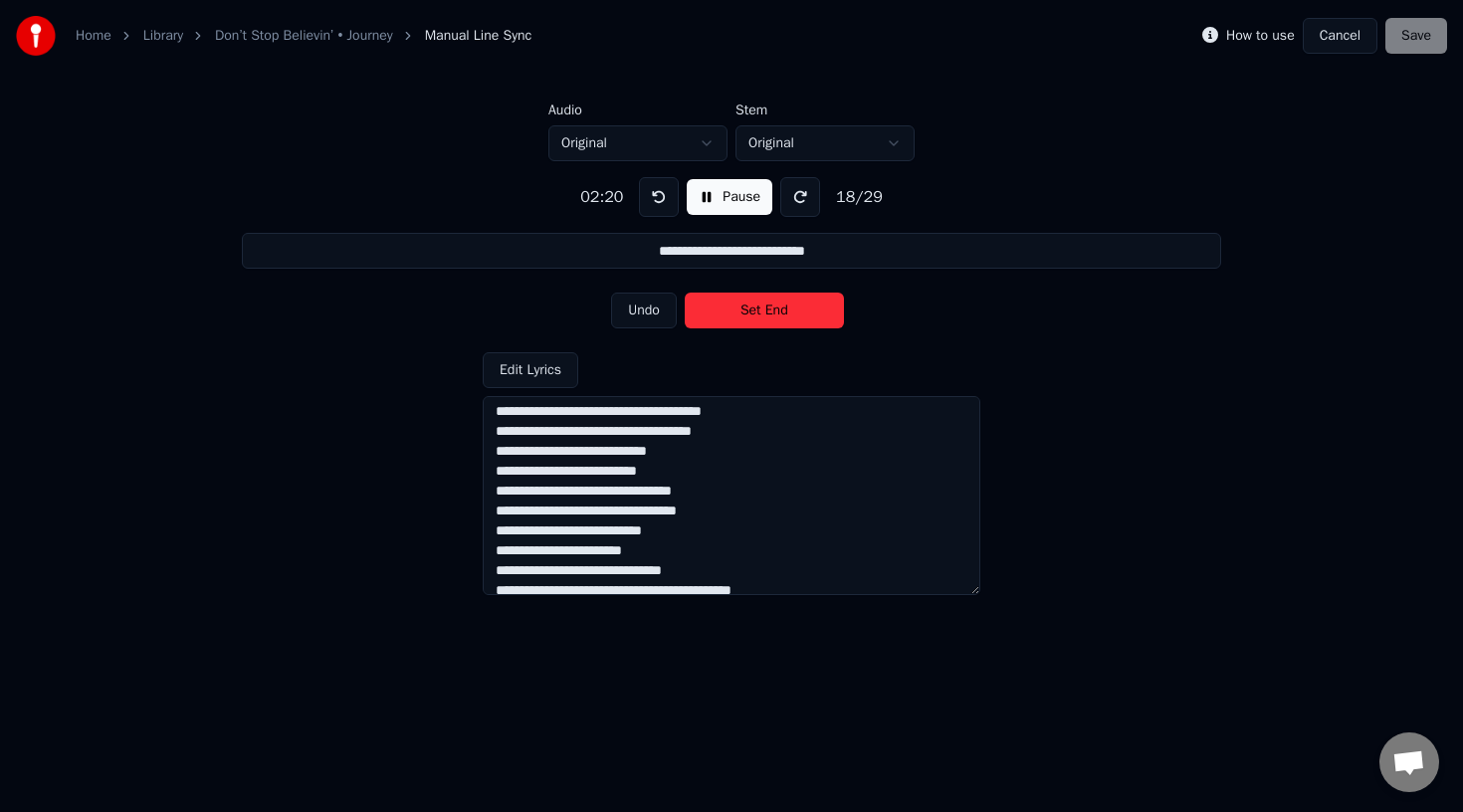 click on "Set End" at bounding box center [764, 310] 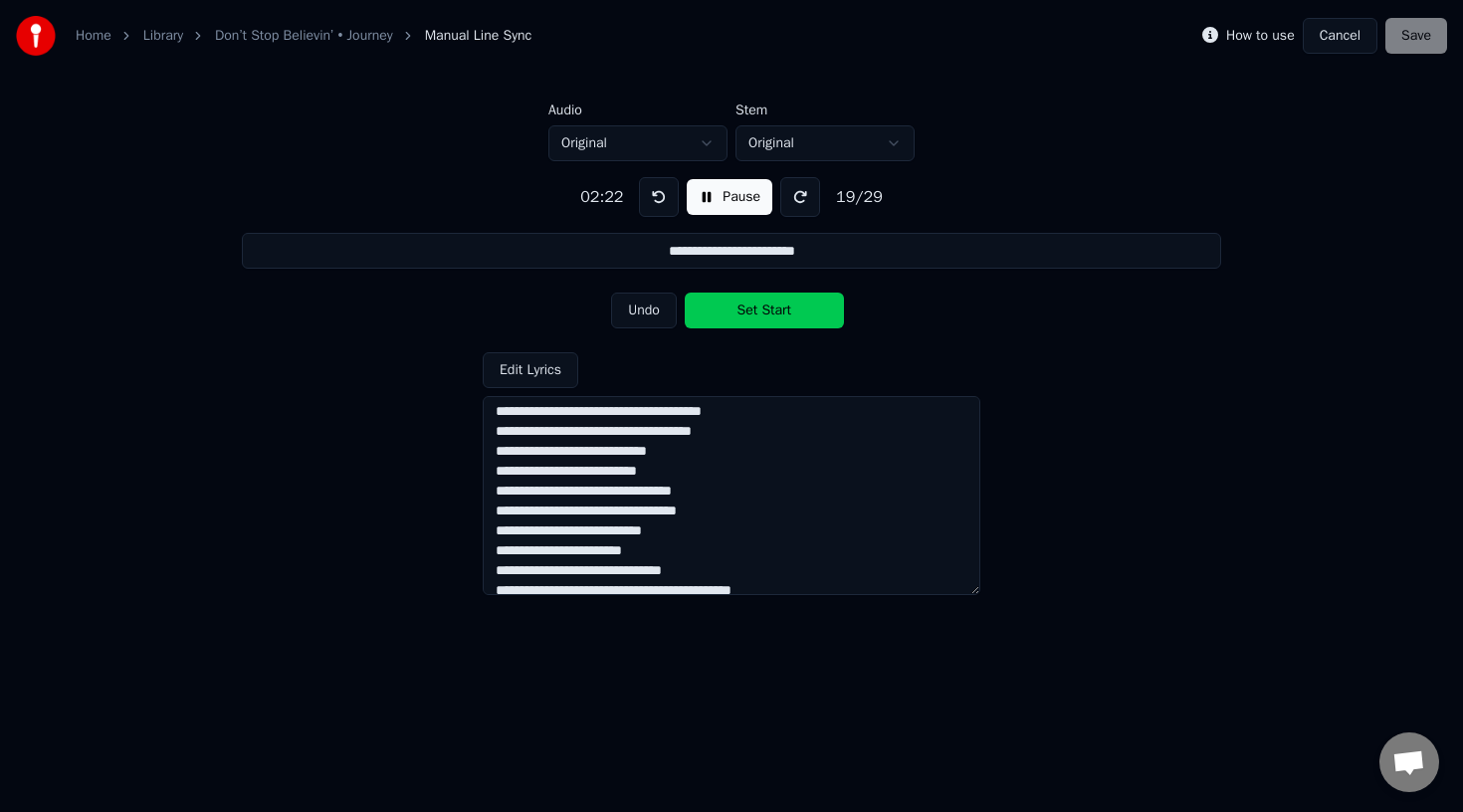click on "Set Start" at bounding box center (764, 310) 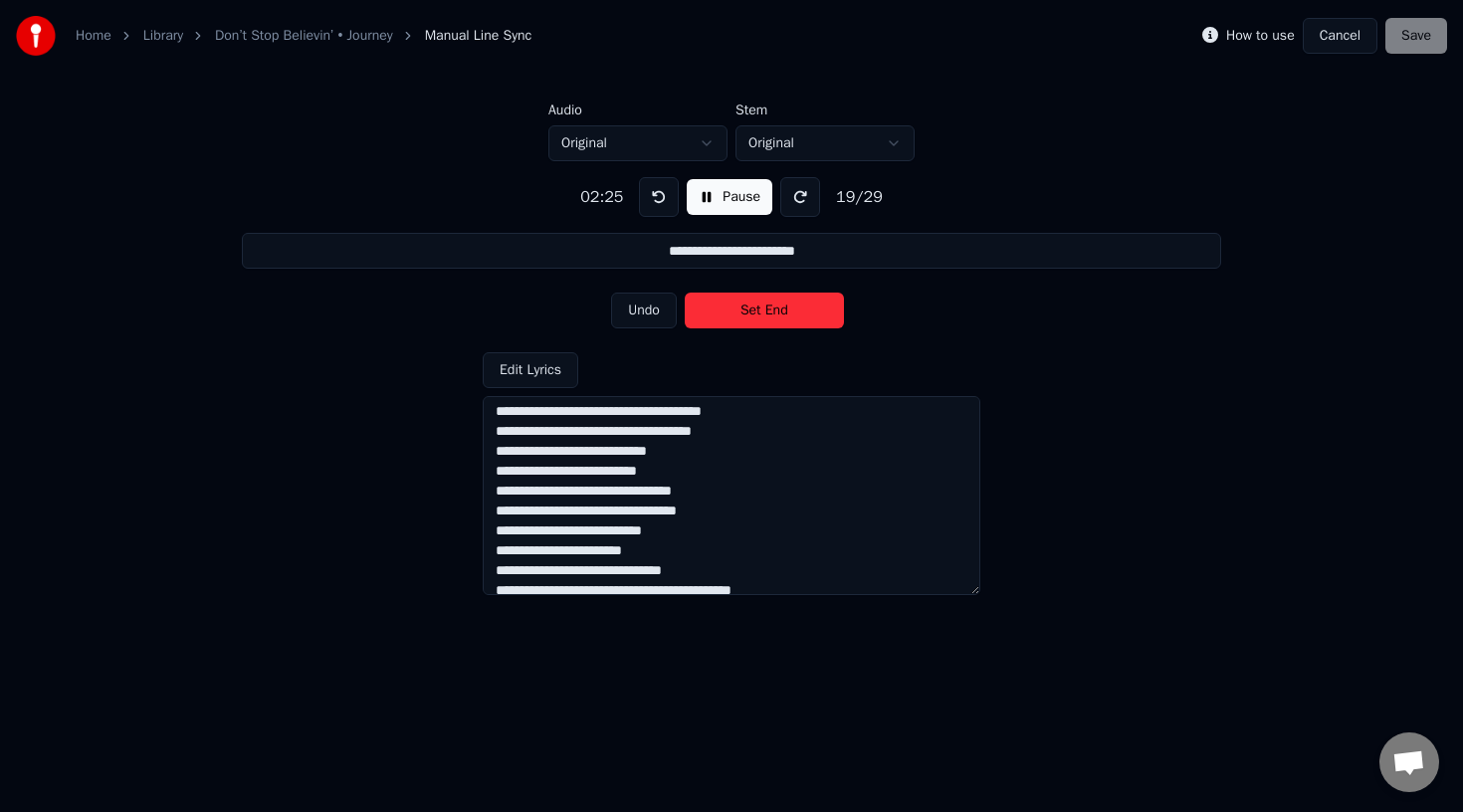 click on "Set End" at bounding box center [764, 310] 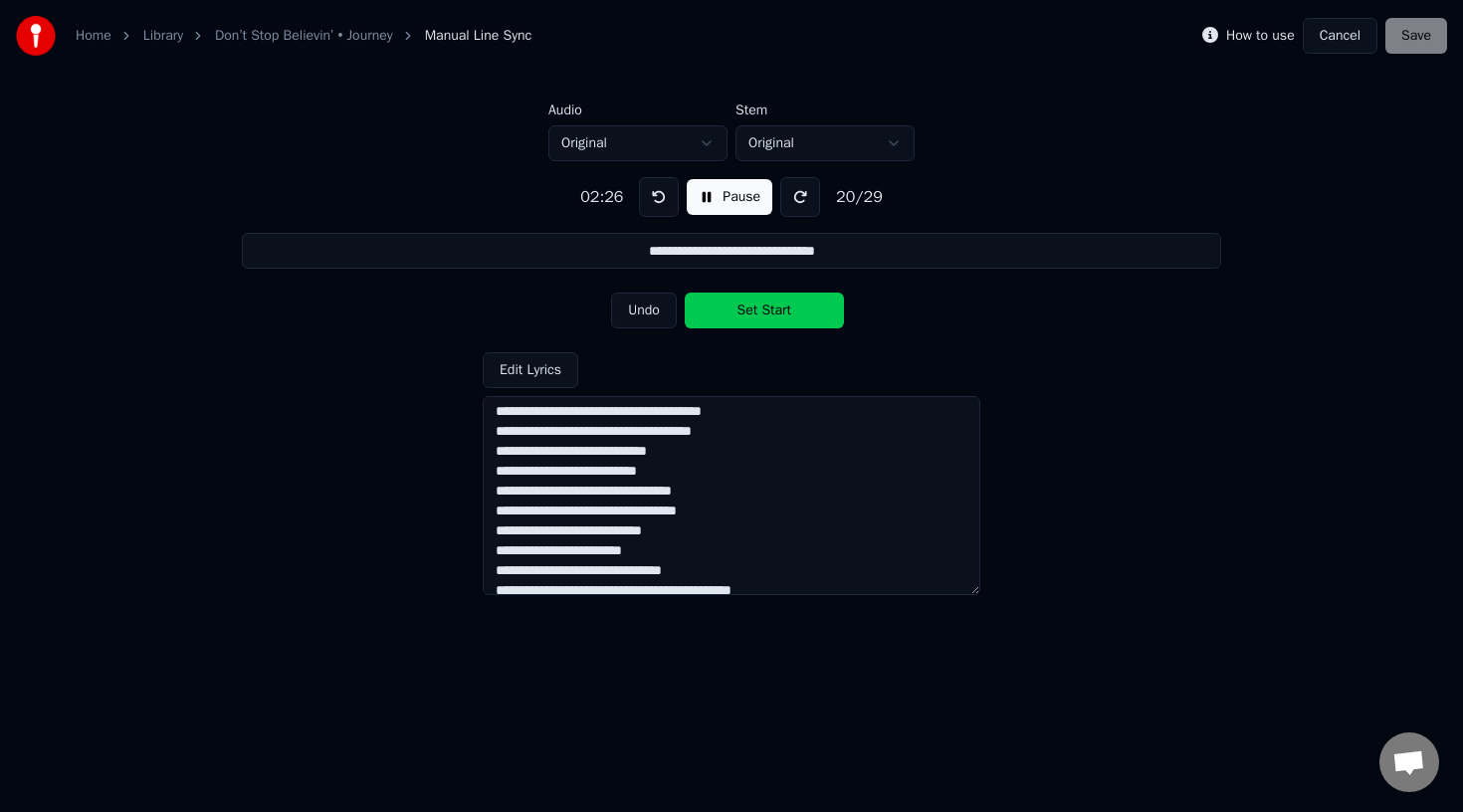 click on "Set Start" at bounding box center [764, 310] 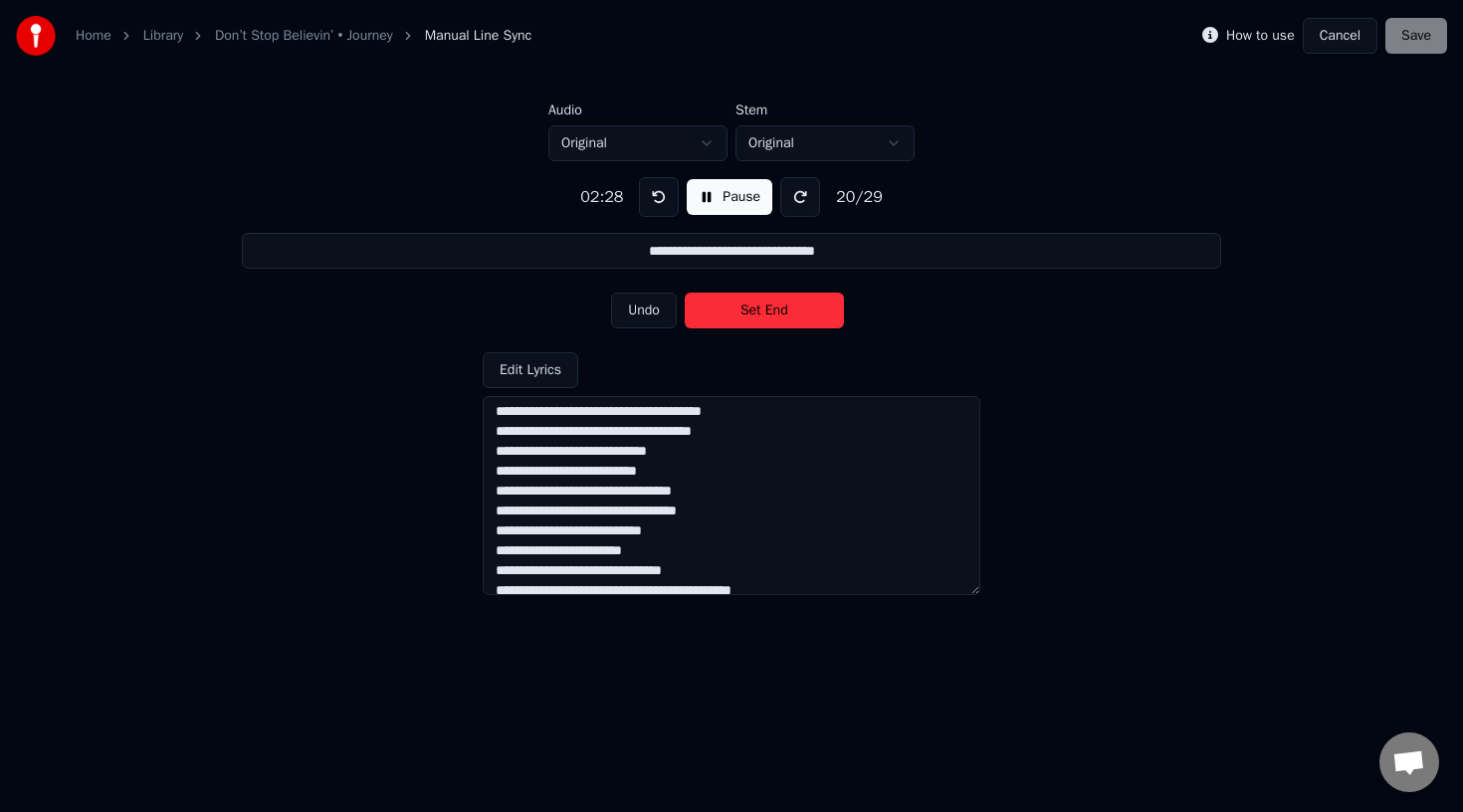 click on "Set End" at bounding box center [764, 310] 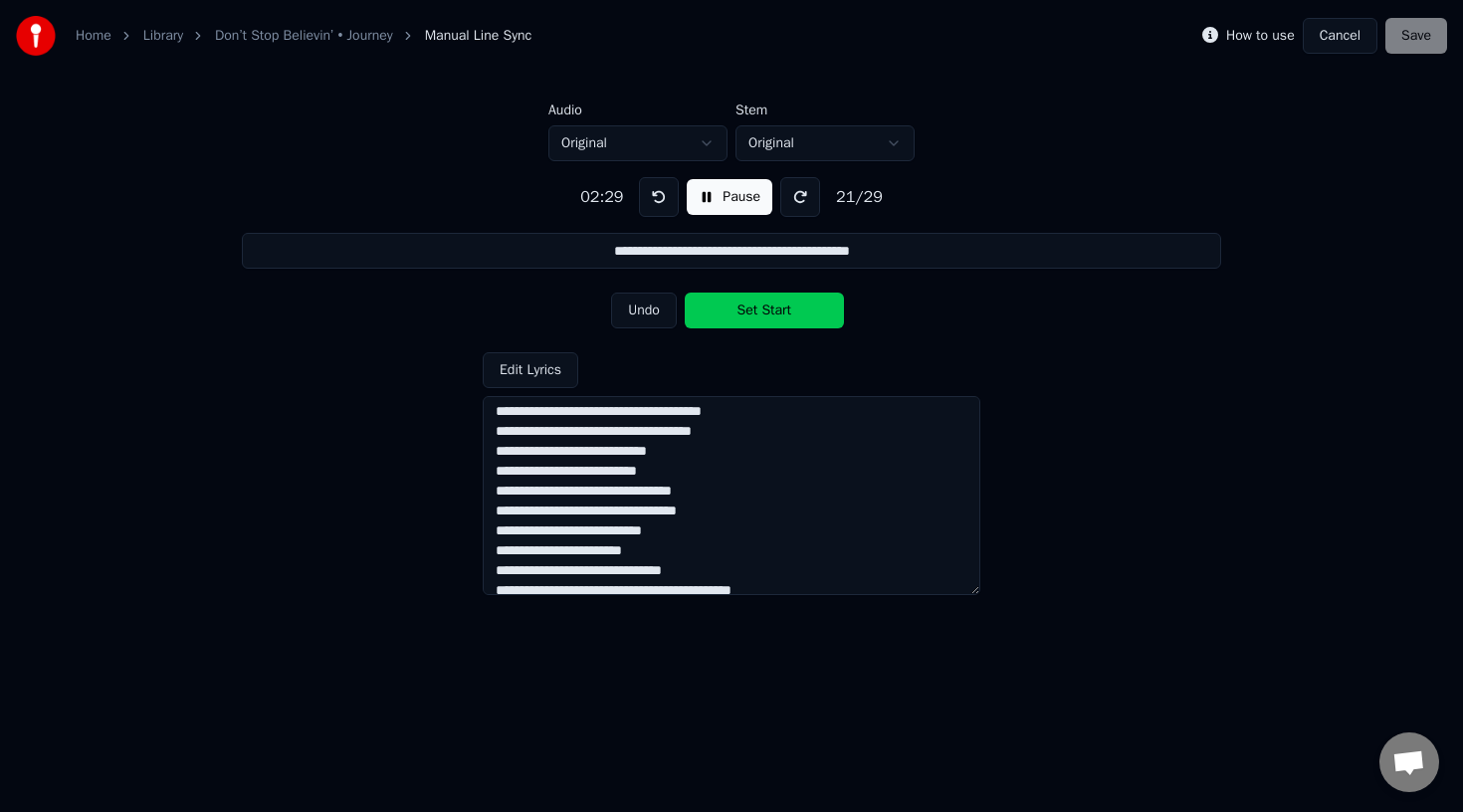 click on "Set Start" at bounding box center [764, 310] 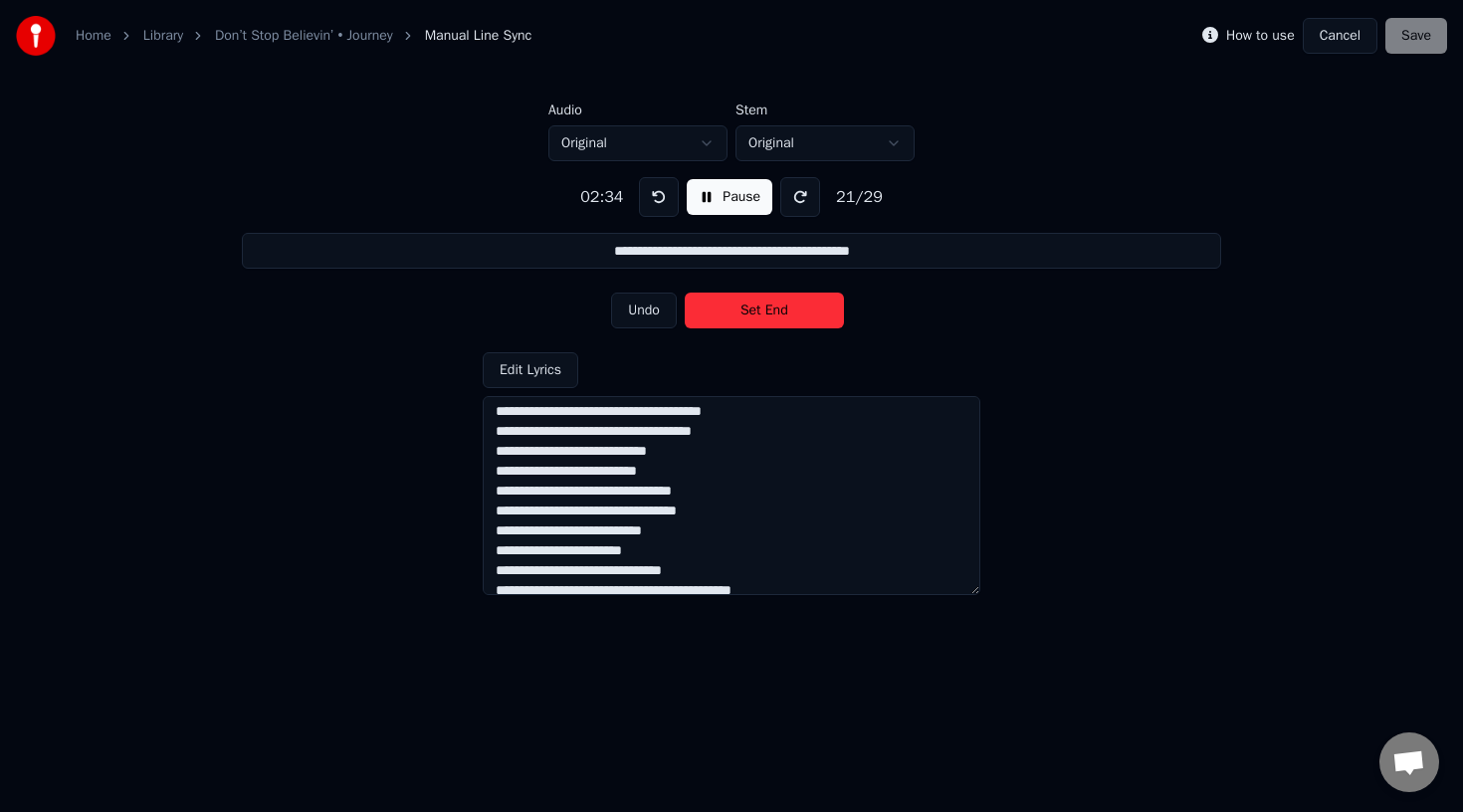 click on "Set End" at bounding box center [764, 310] 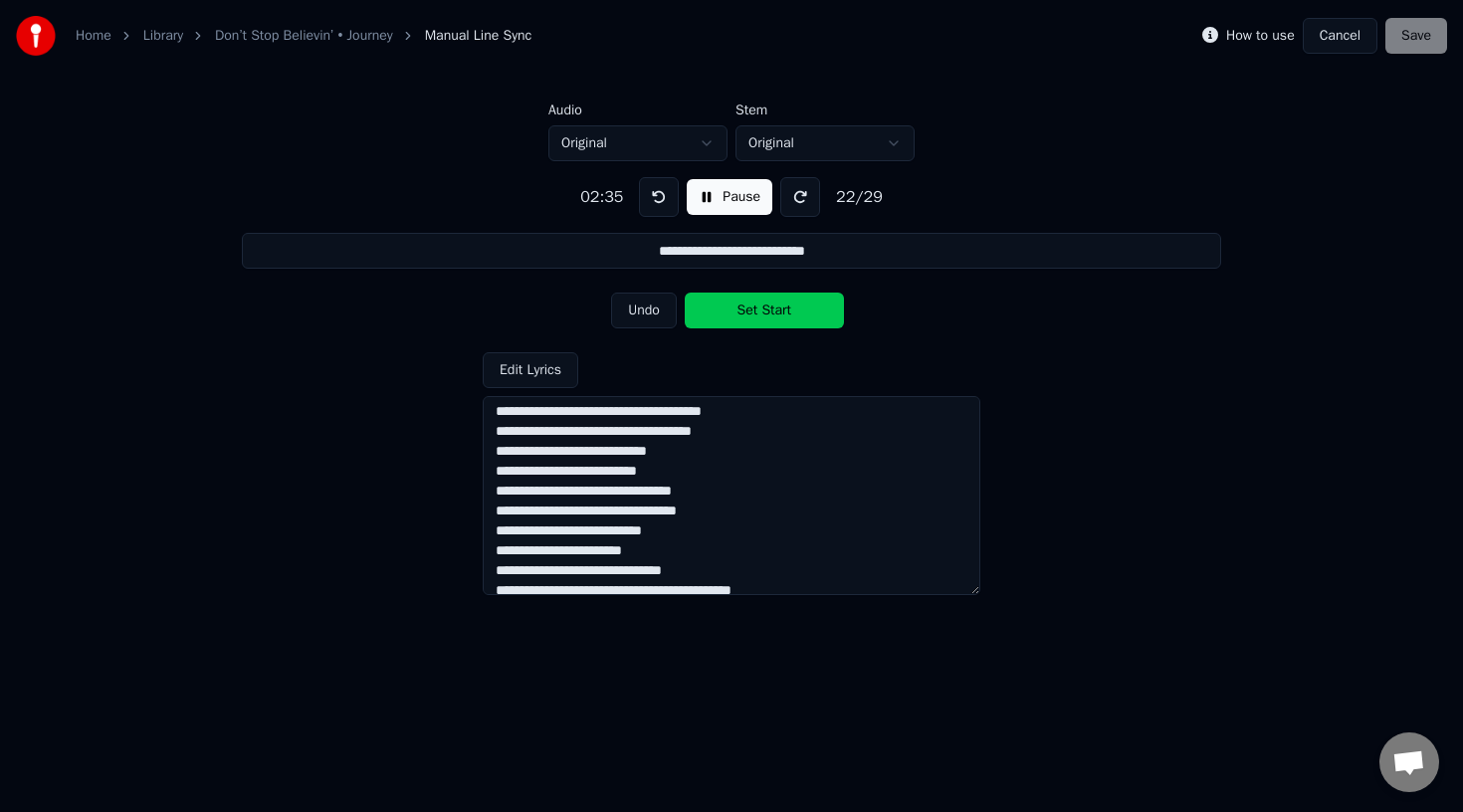 click on "Set Start" at bounding box center (764, 310) 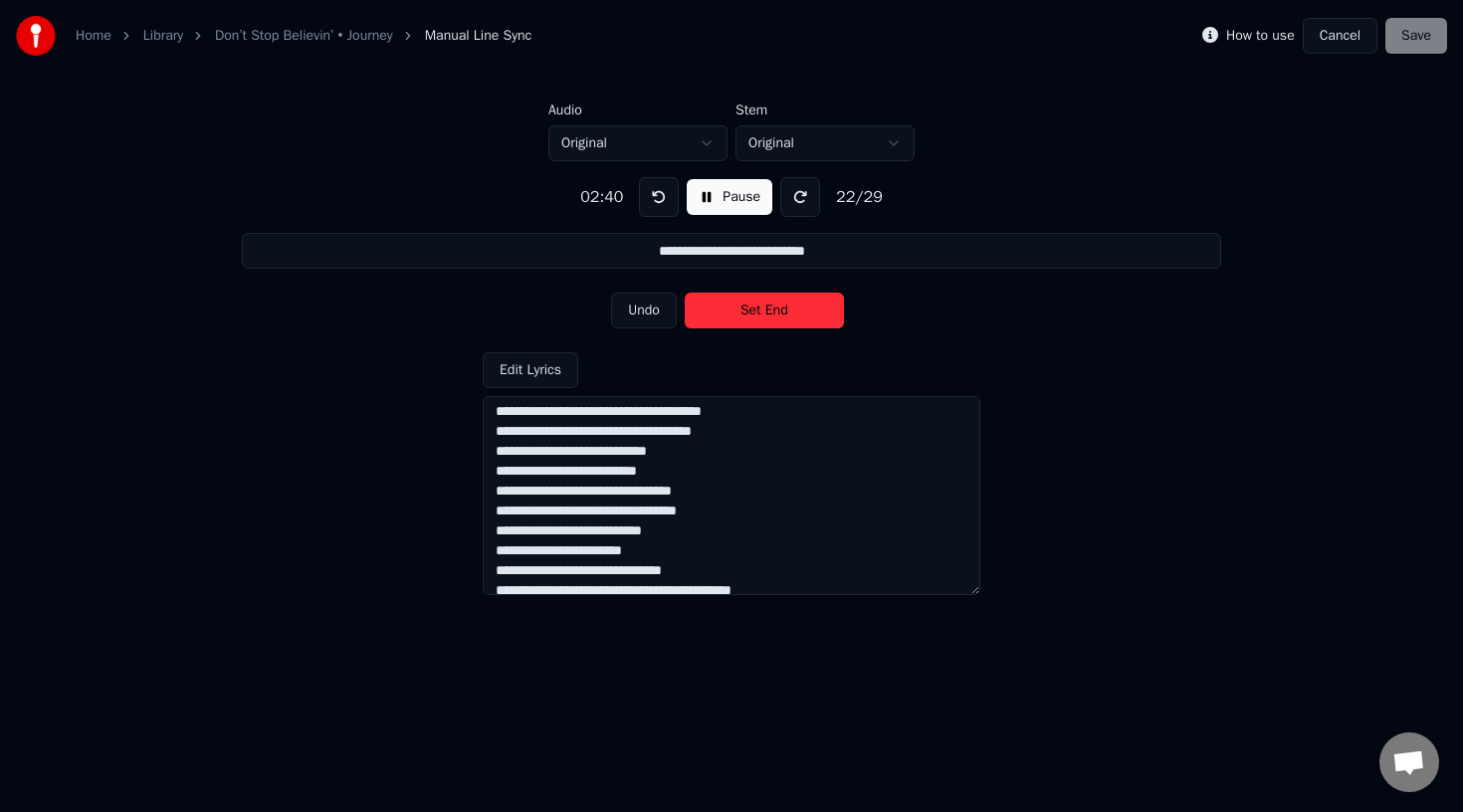 click on "Set End" at bounding box center (764, 310) 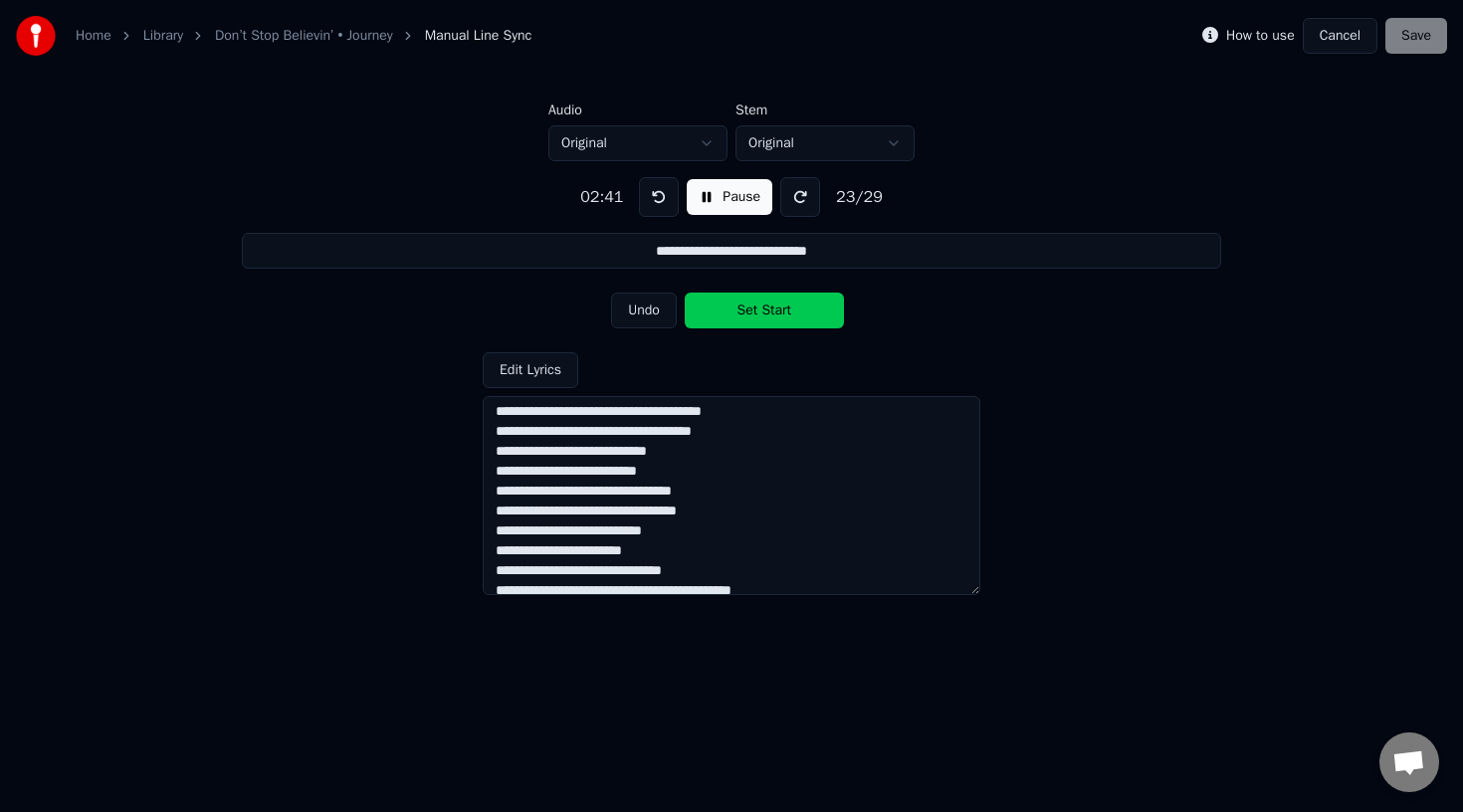 click on "Set Start" at bounding box center [764, 310] 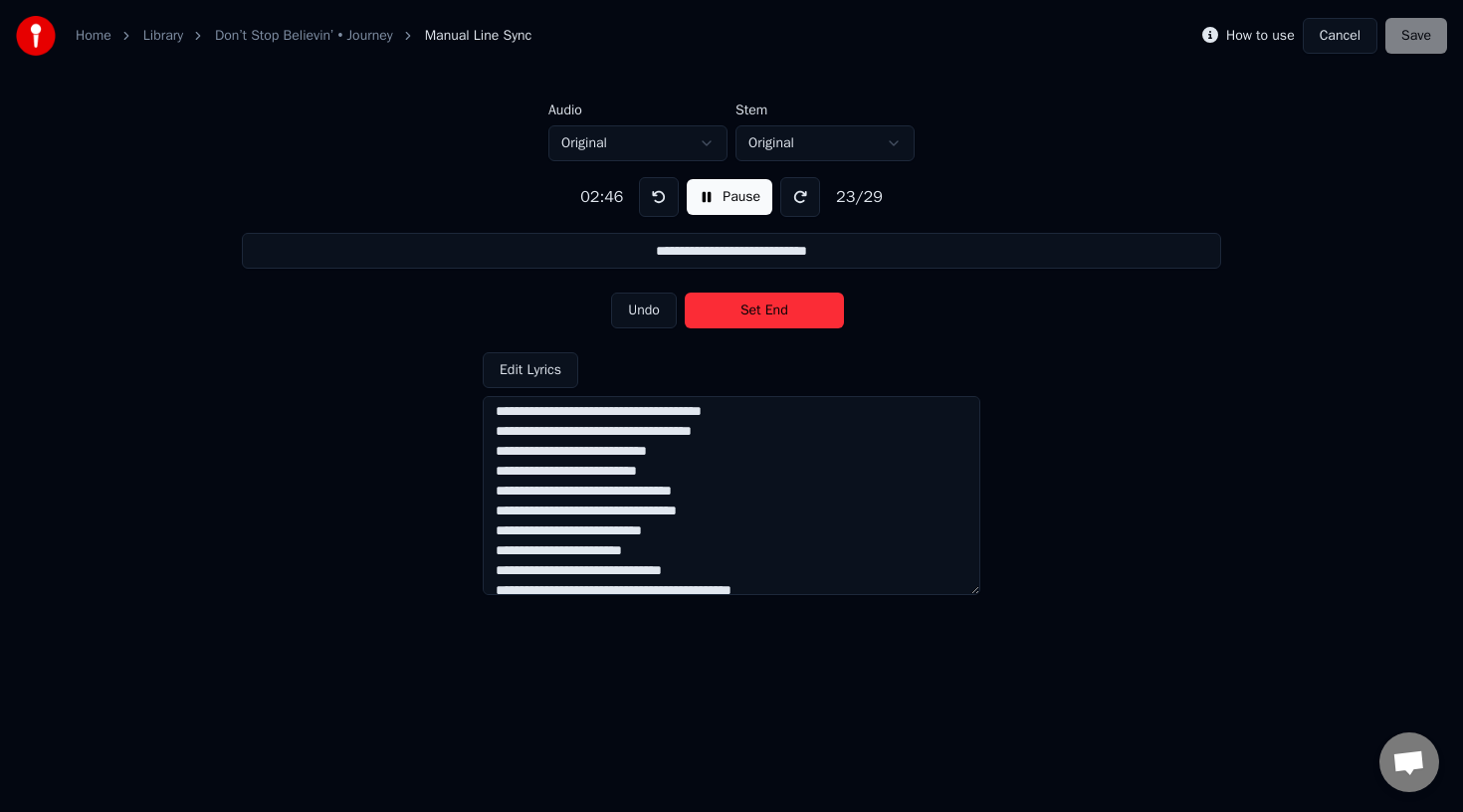 click on "Set End" at bounding box center (764, 310) 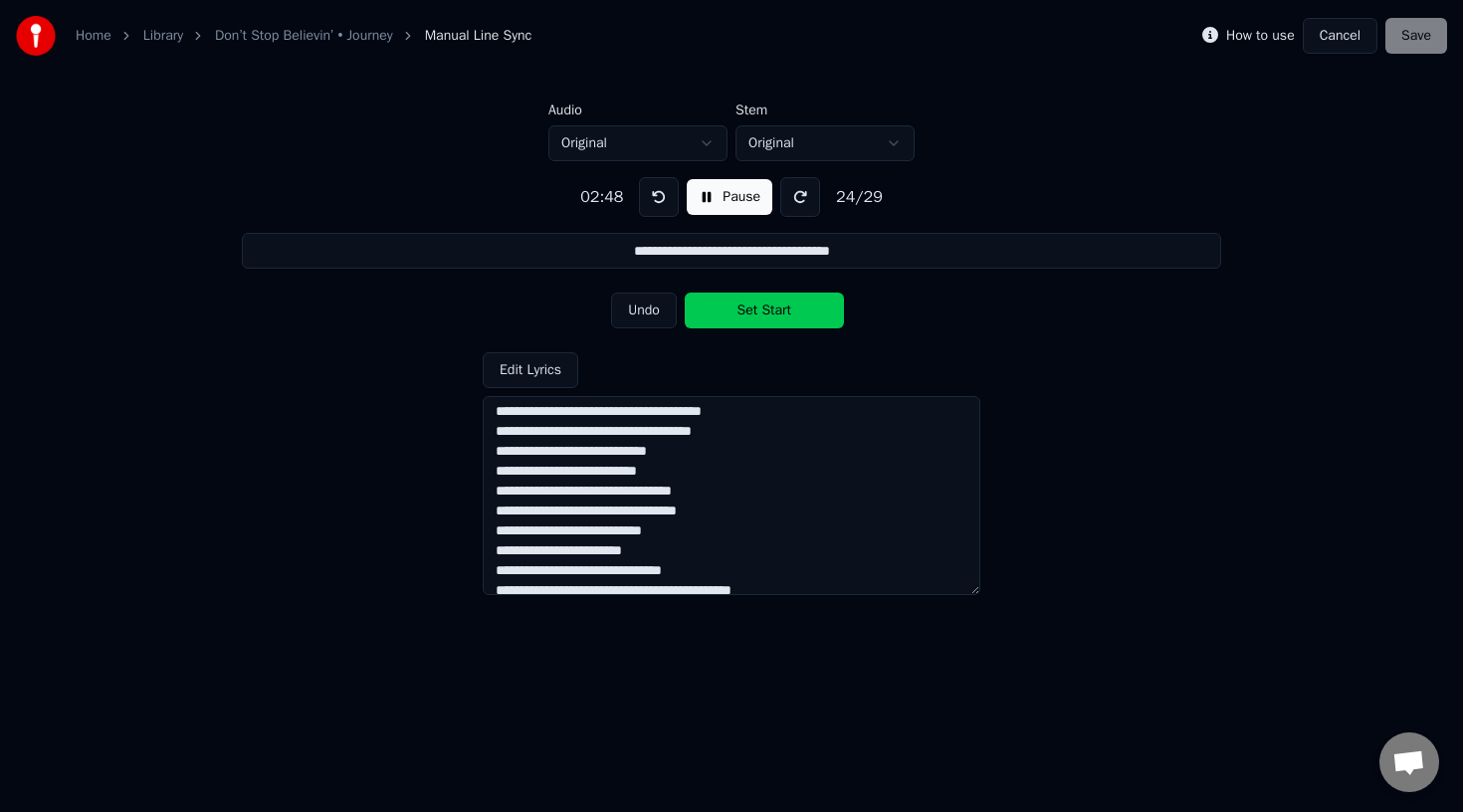 click on "Set Start" at bounding box center (764, 310) 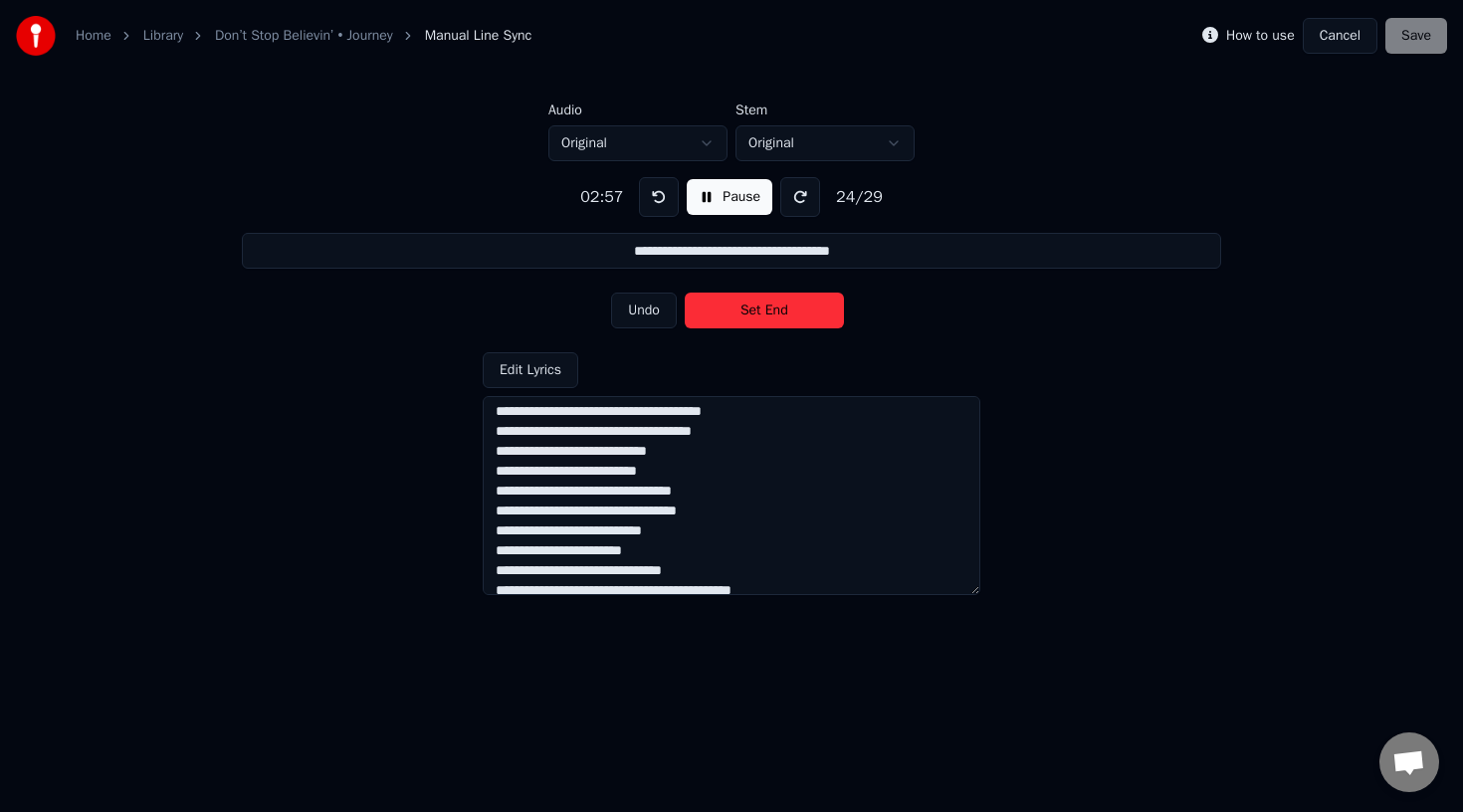 click on "Set End" at bounding box center [764, 310] 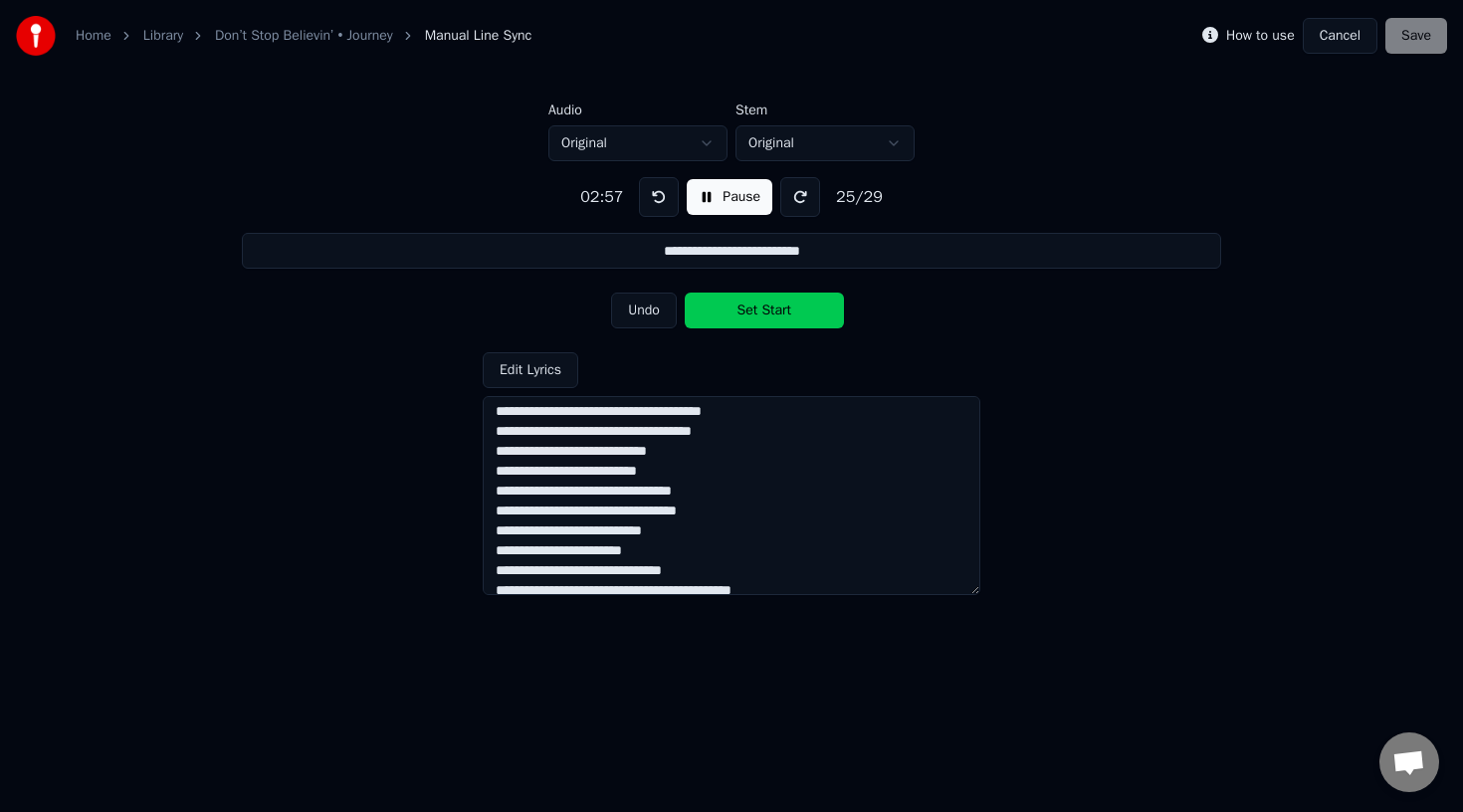 click on "Set Start" at bounding box center (764, 310) 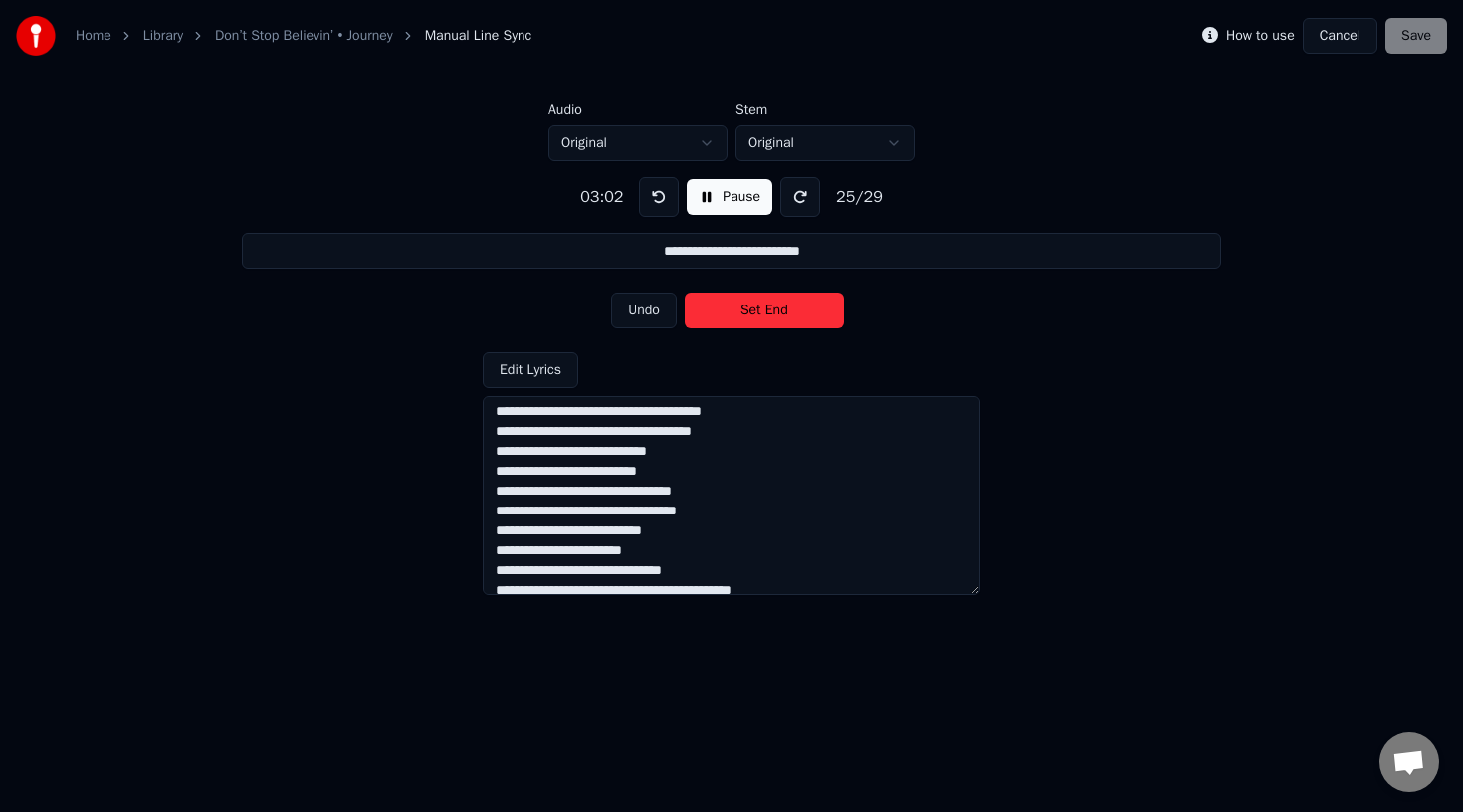 click on "Set End" at bounding box center [764, 310] 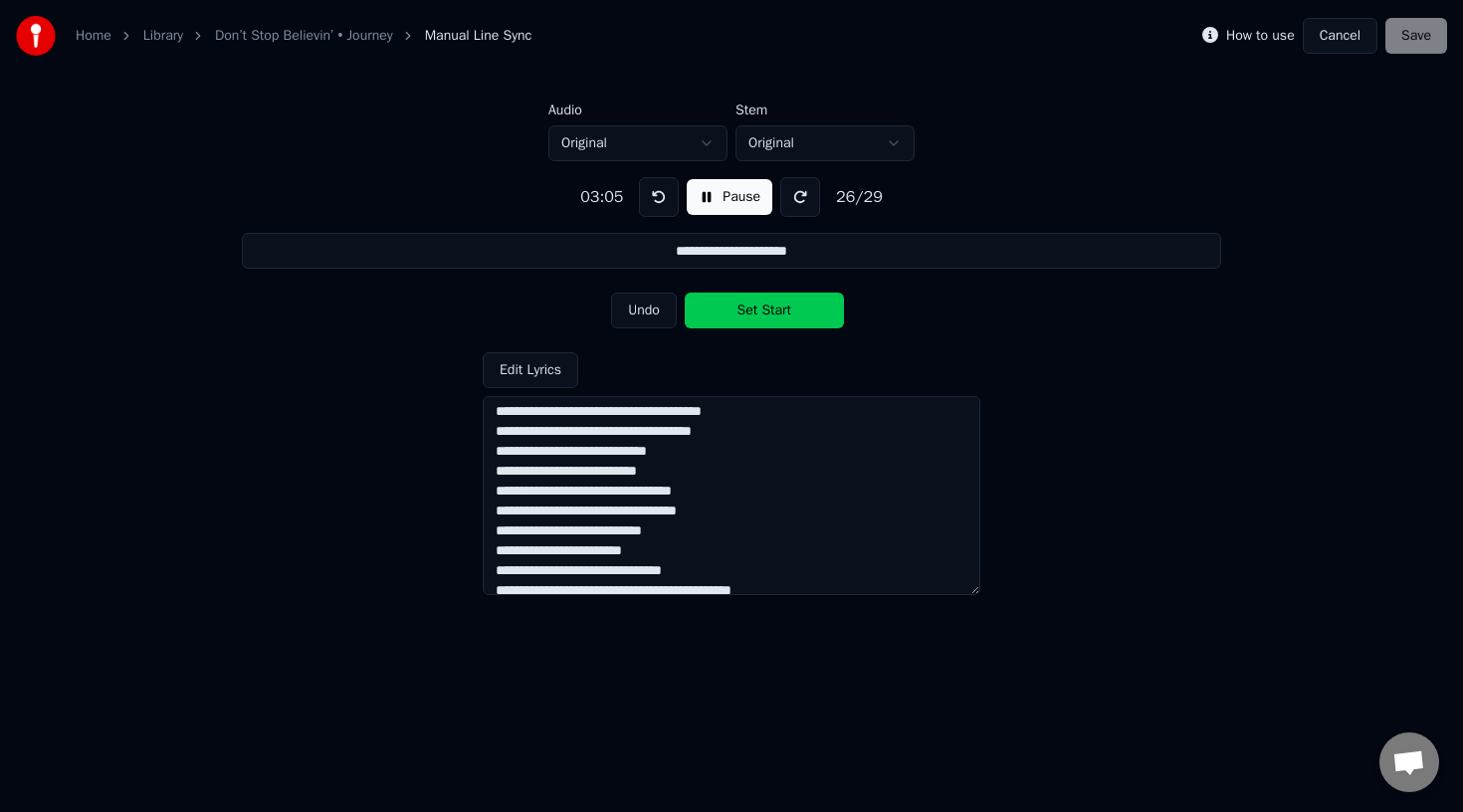 click on "Set Start" at bounding box center [764, 310] 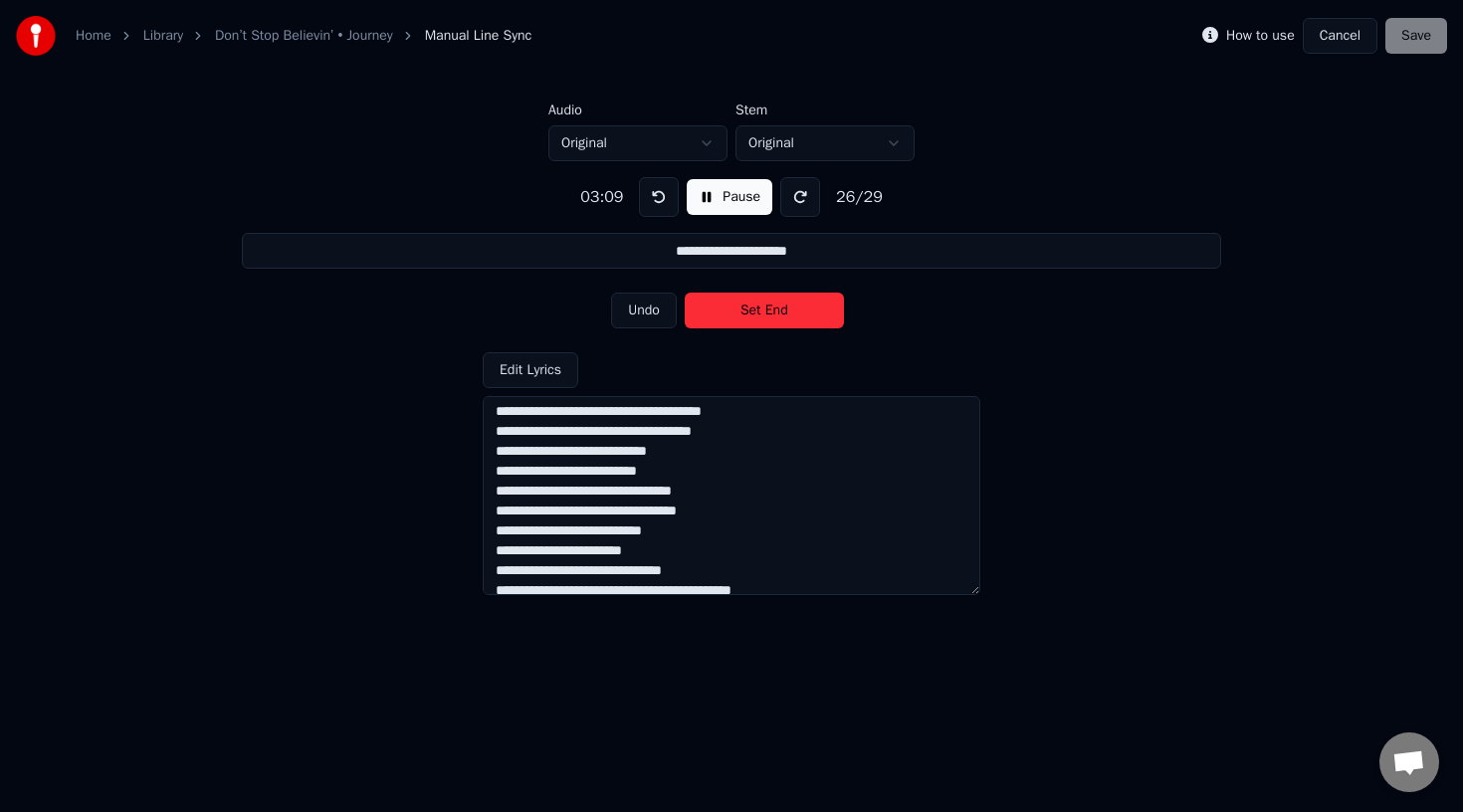 click on "Set End" at bounding box center (764, 310) 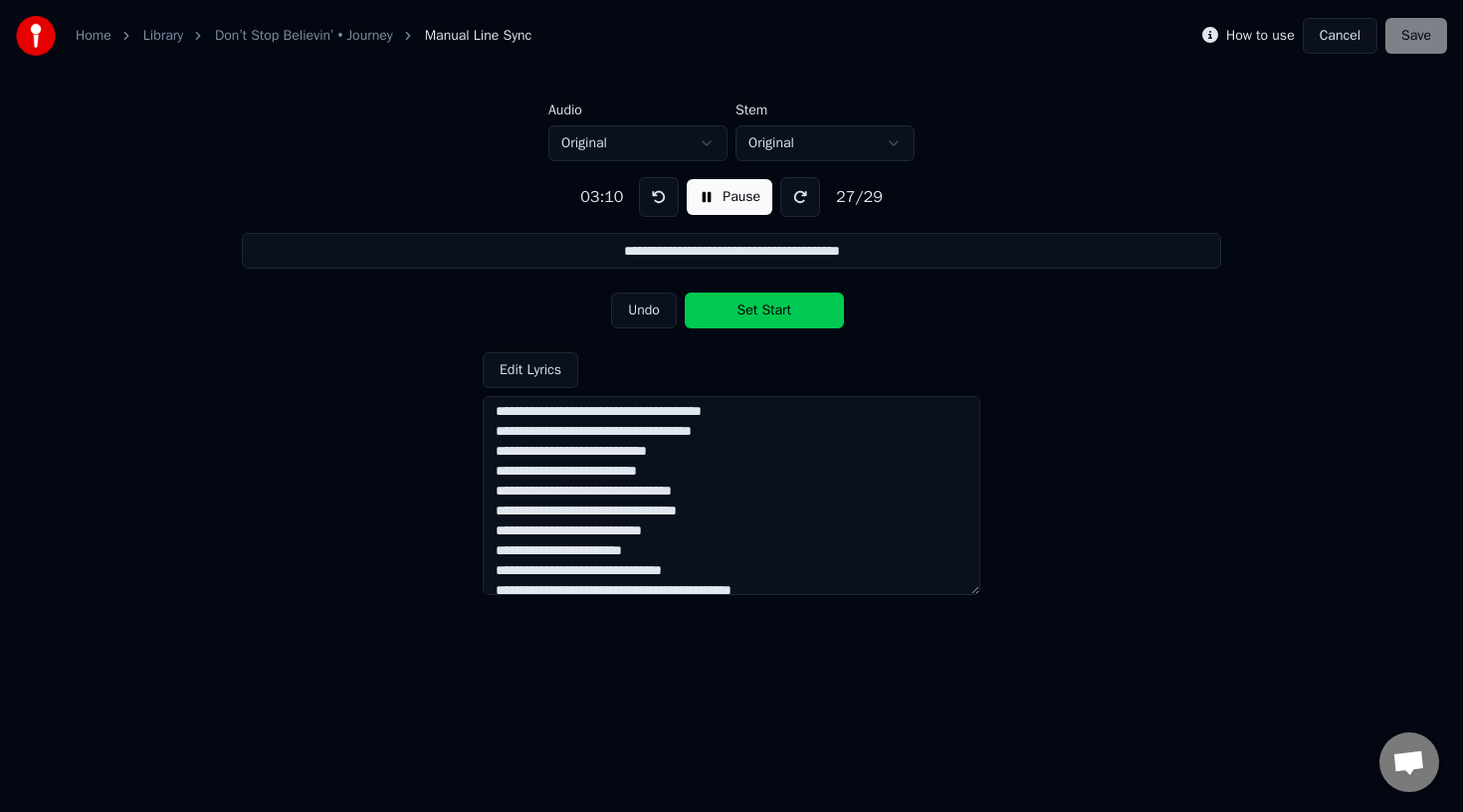 click on "Set Start" at bounding box center (764, 310) 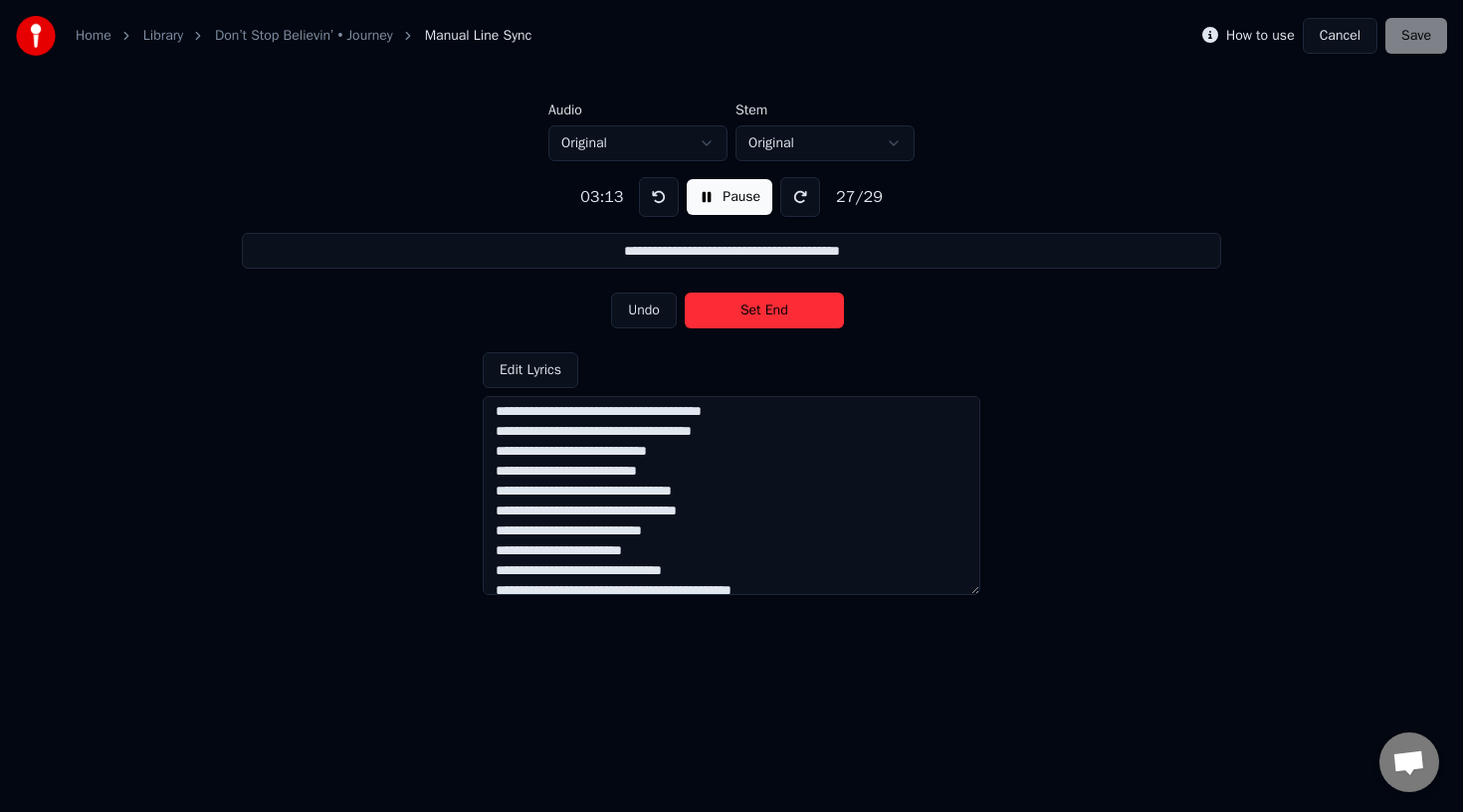 click on "Set End" at bounding box center (764, 310) 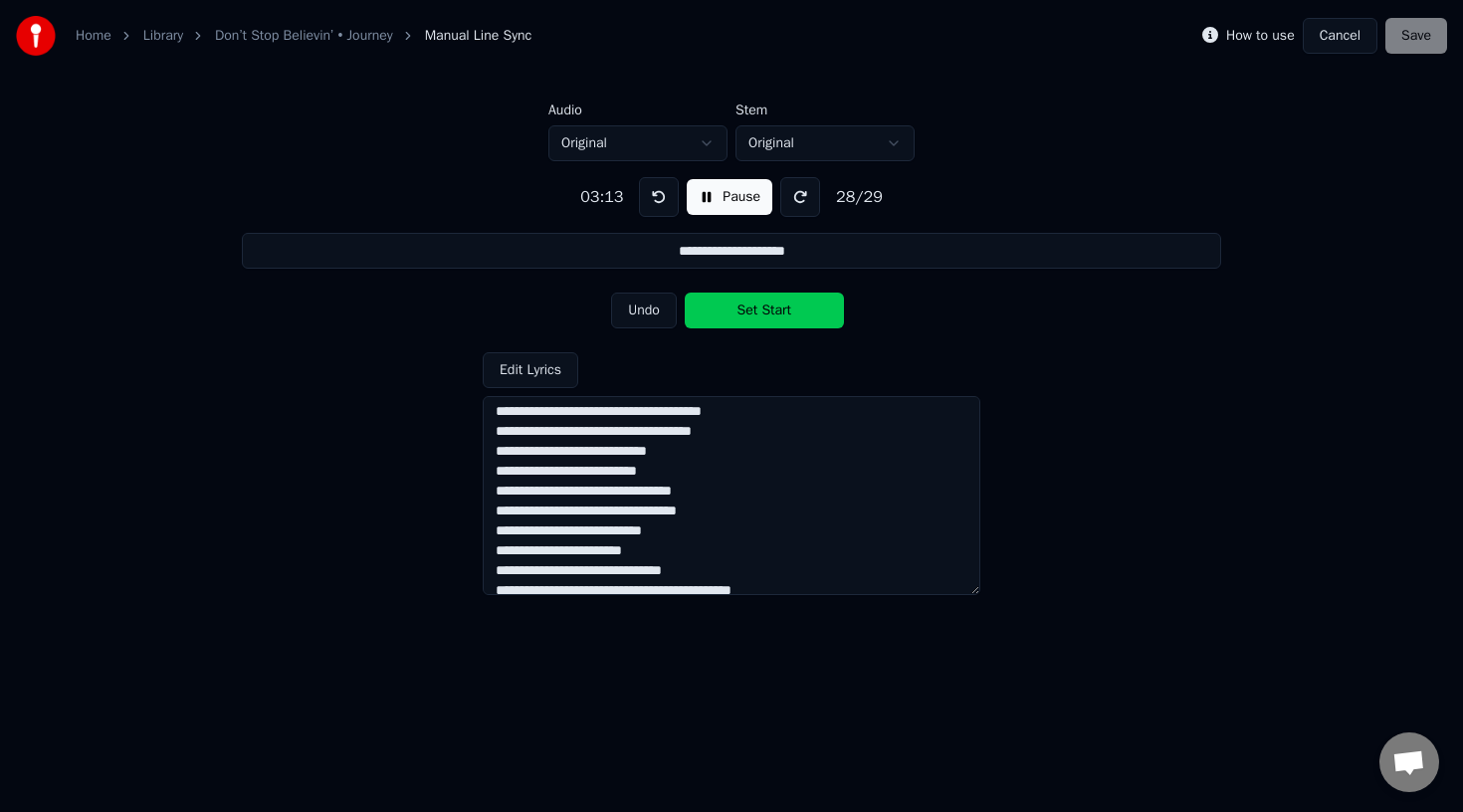 click on "Set Start" at bounding box center [764, 310] 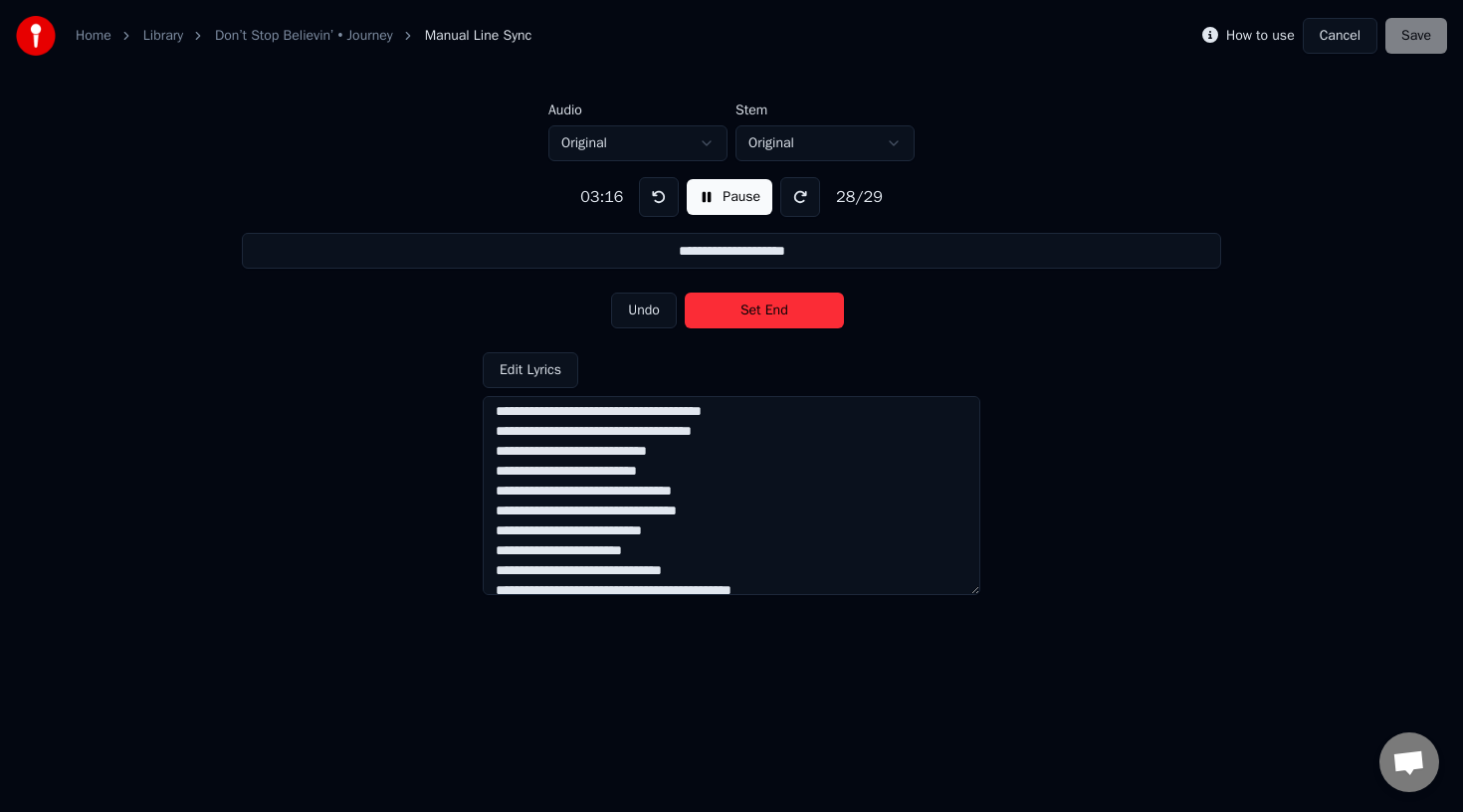 click on "Set End" at bounding box center (764, 310) 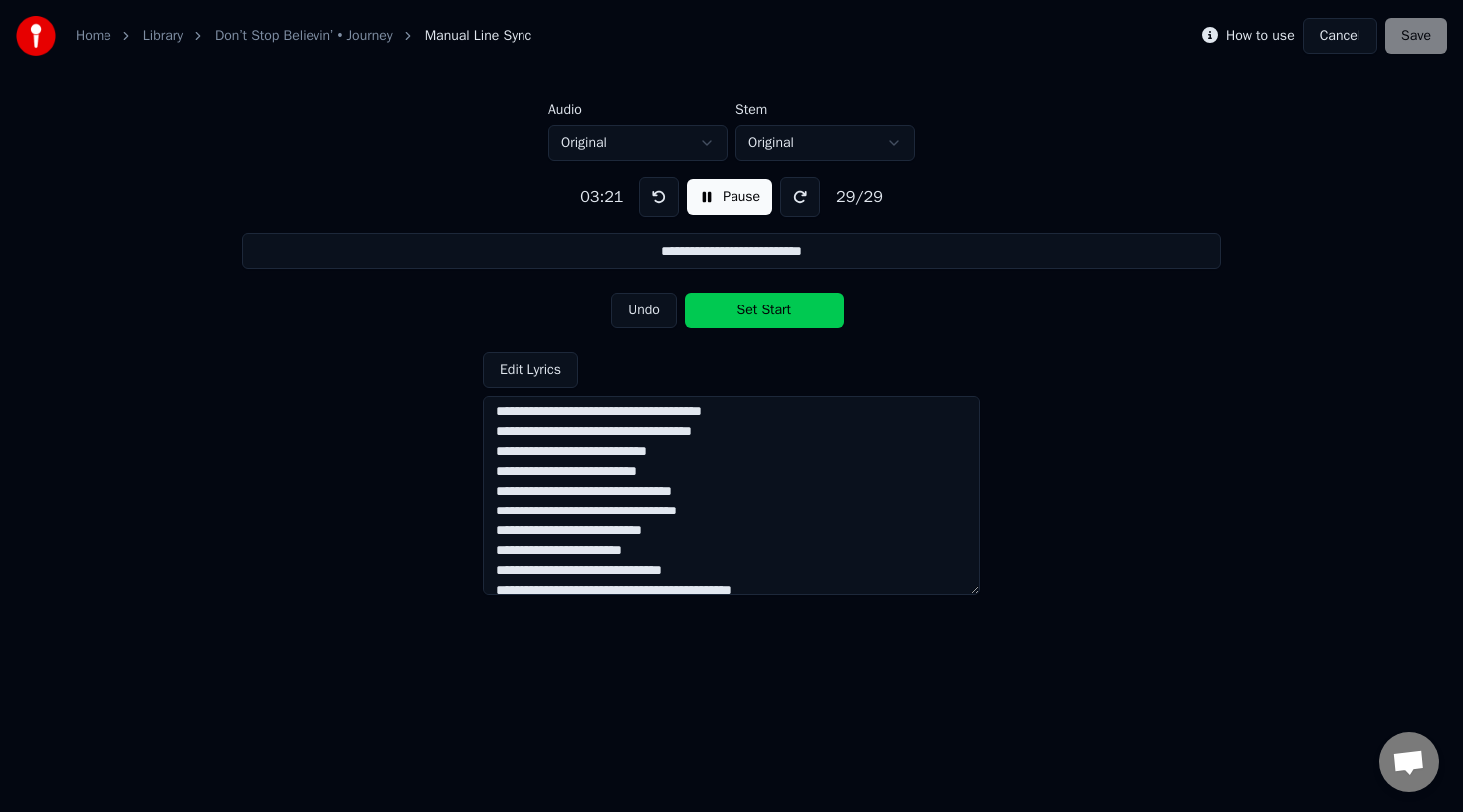 click on "Set Start" at bounding box center (764, 310) 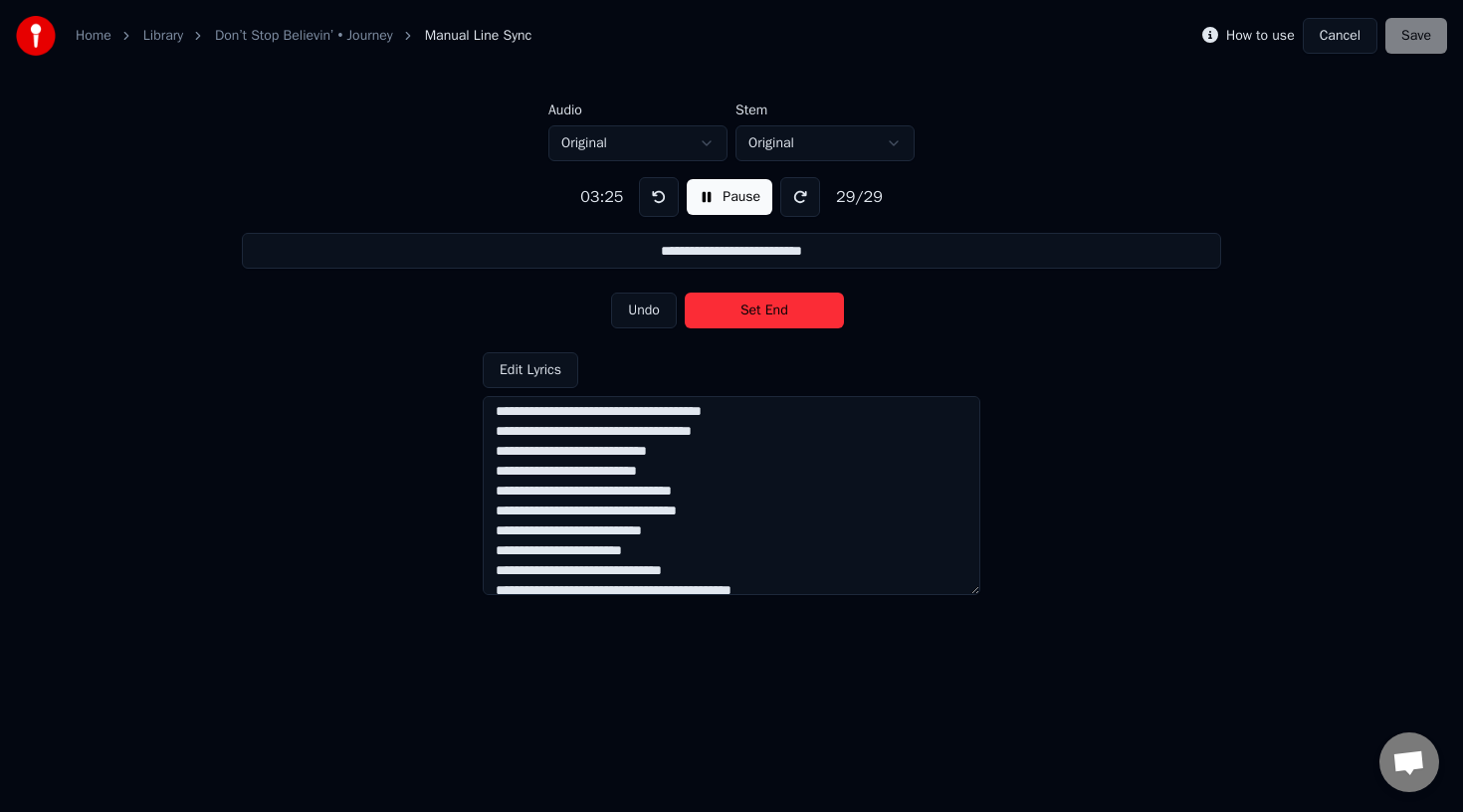 click on "Set End" at bounding box center [764, 310] 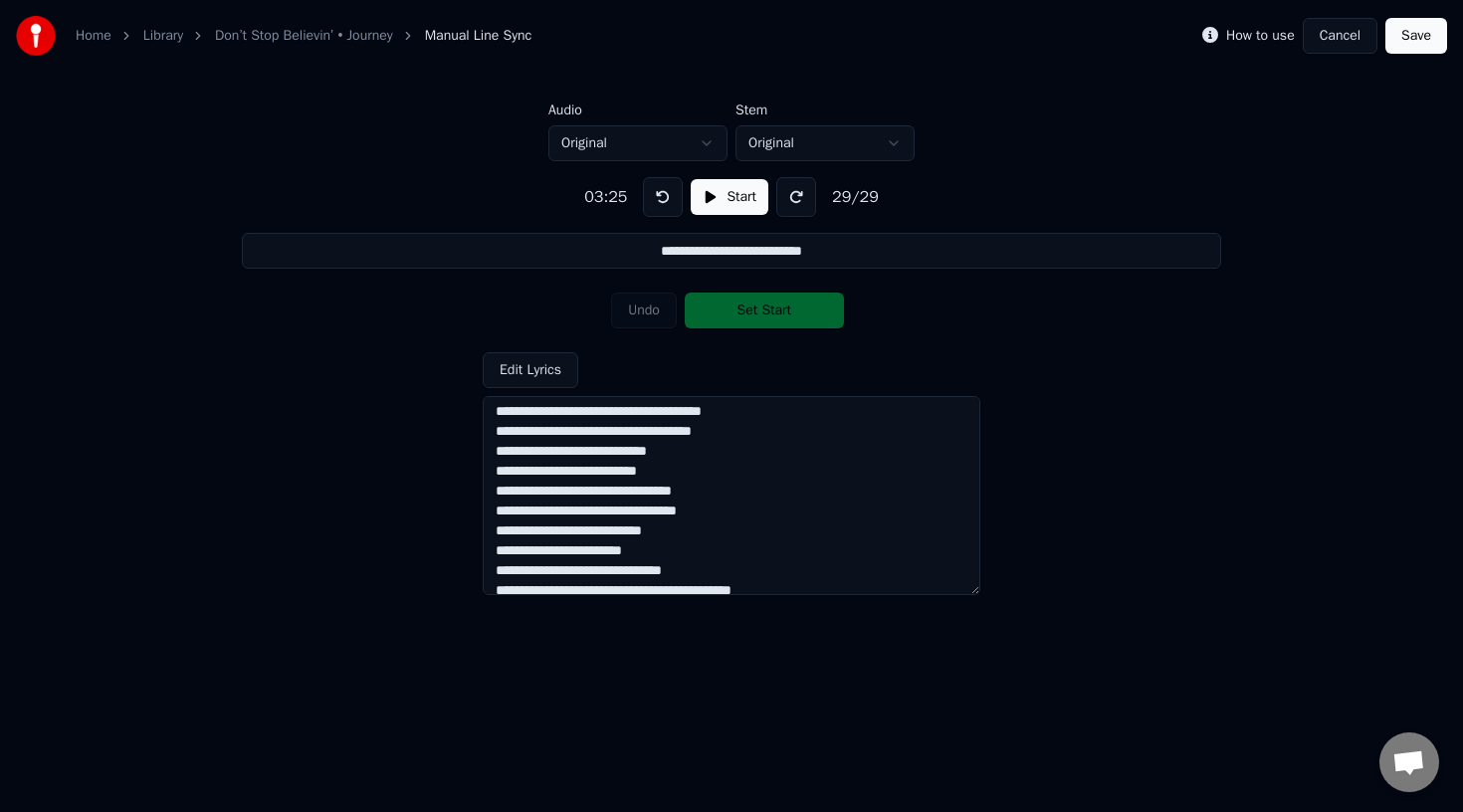 click on "Save" at bounding box center (1416, 36) 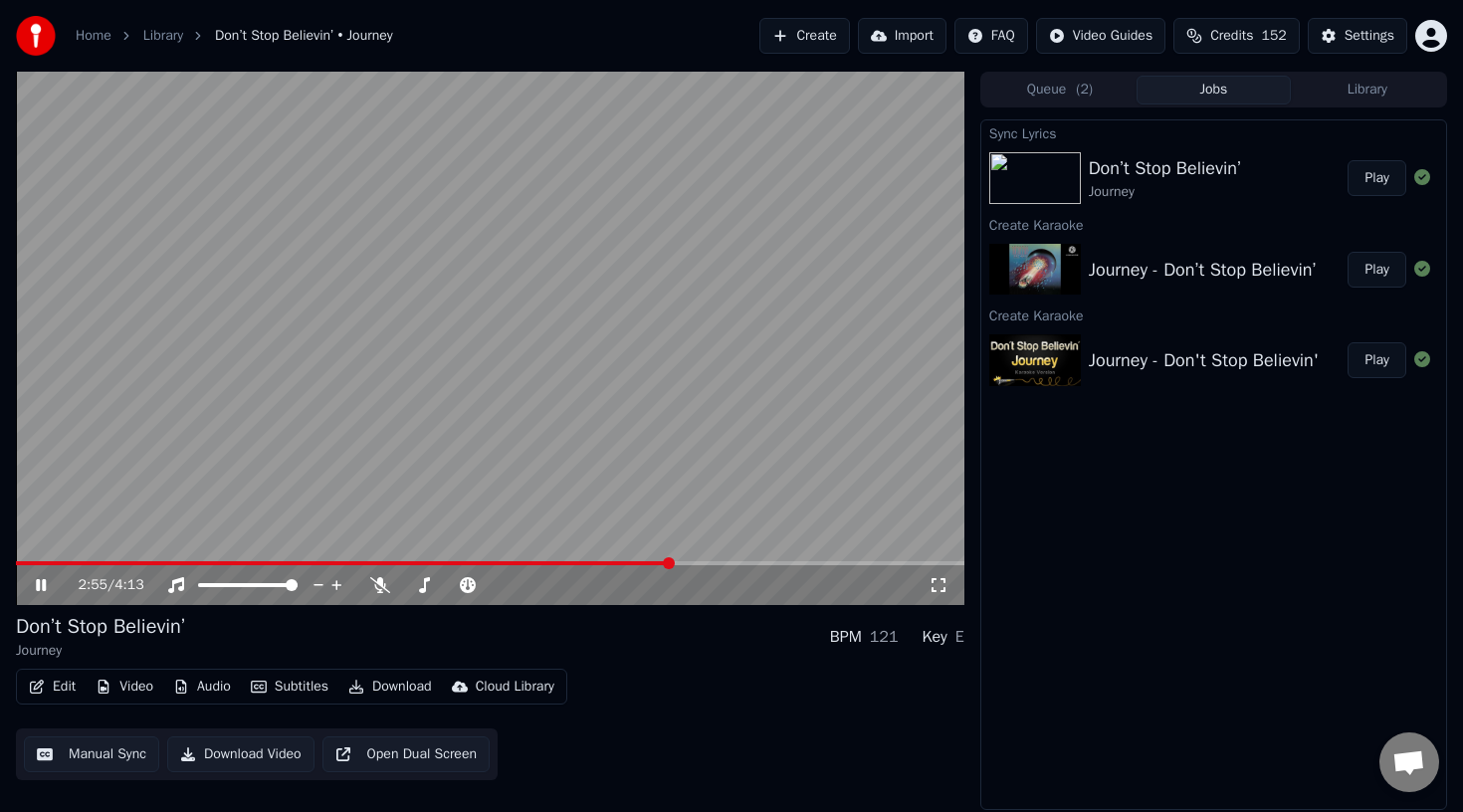click 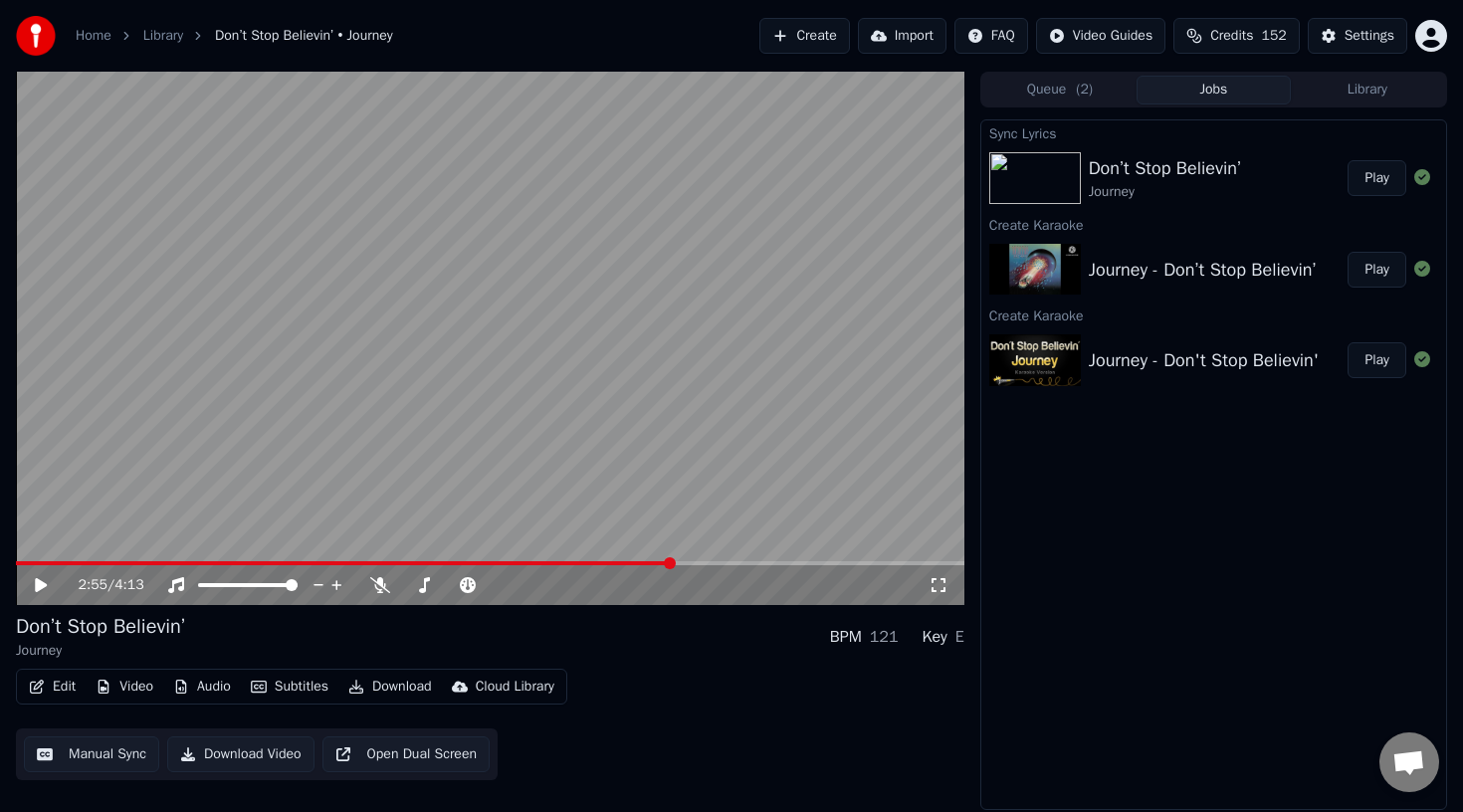 click on "Edit" at bounding box center [52, 687] 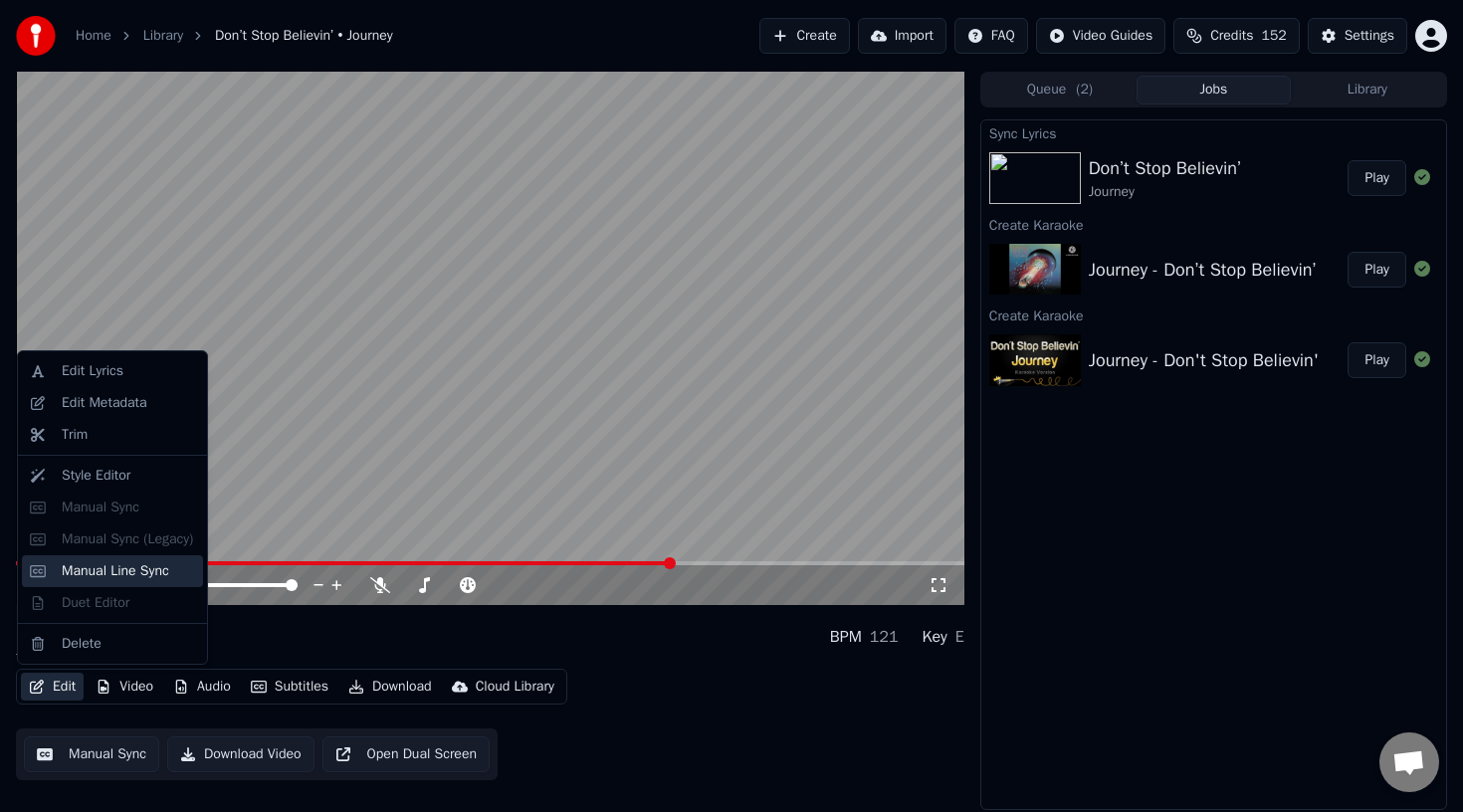 click on "Manual Line Sync" at bounding box center (115, 571) 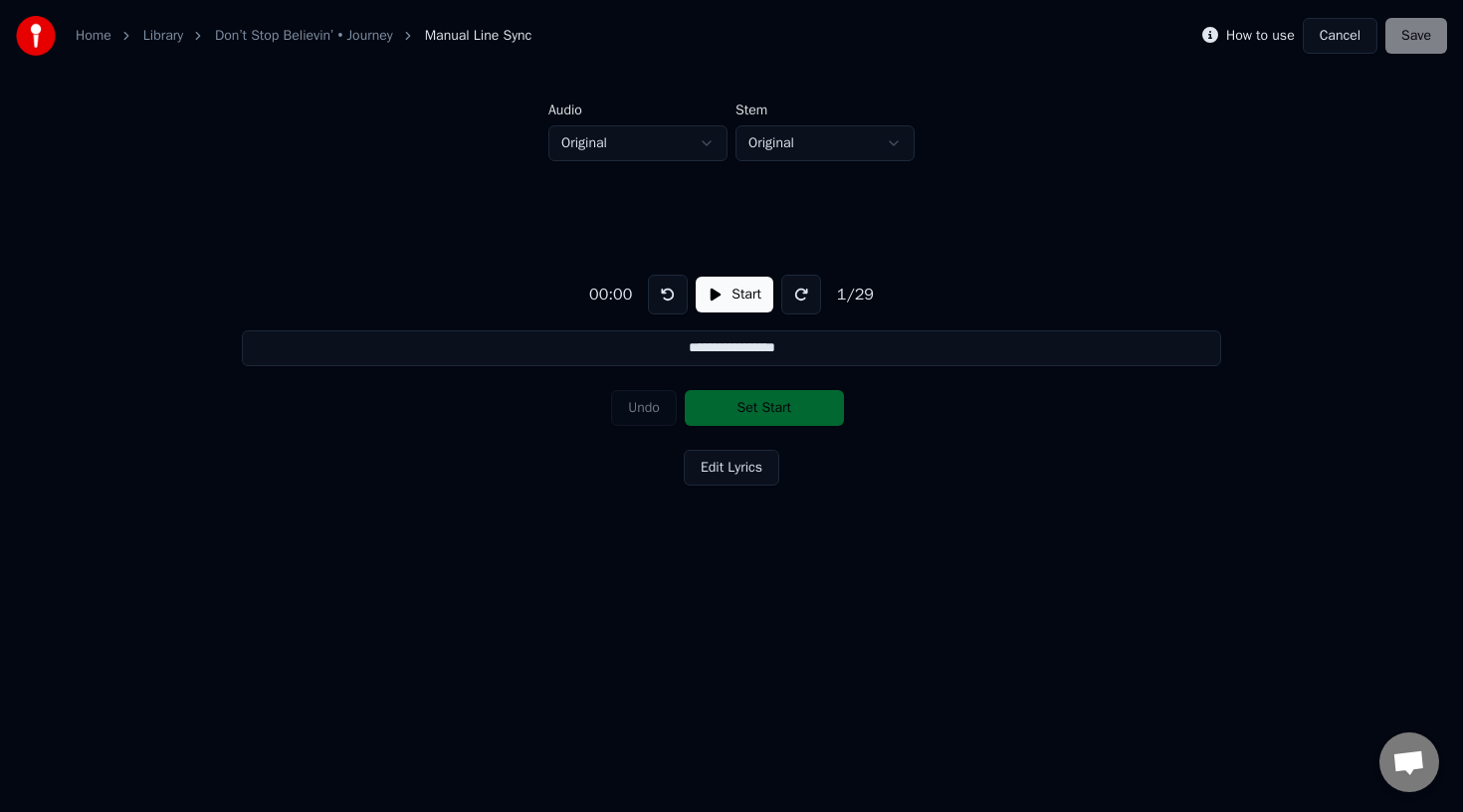 click on "Edit Lyrics" at bounding box center (732, 468) 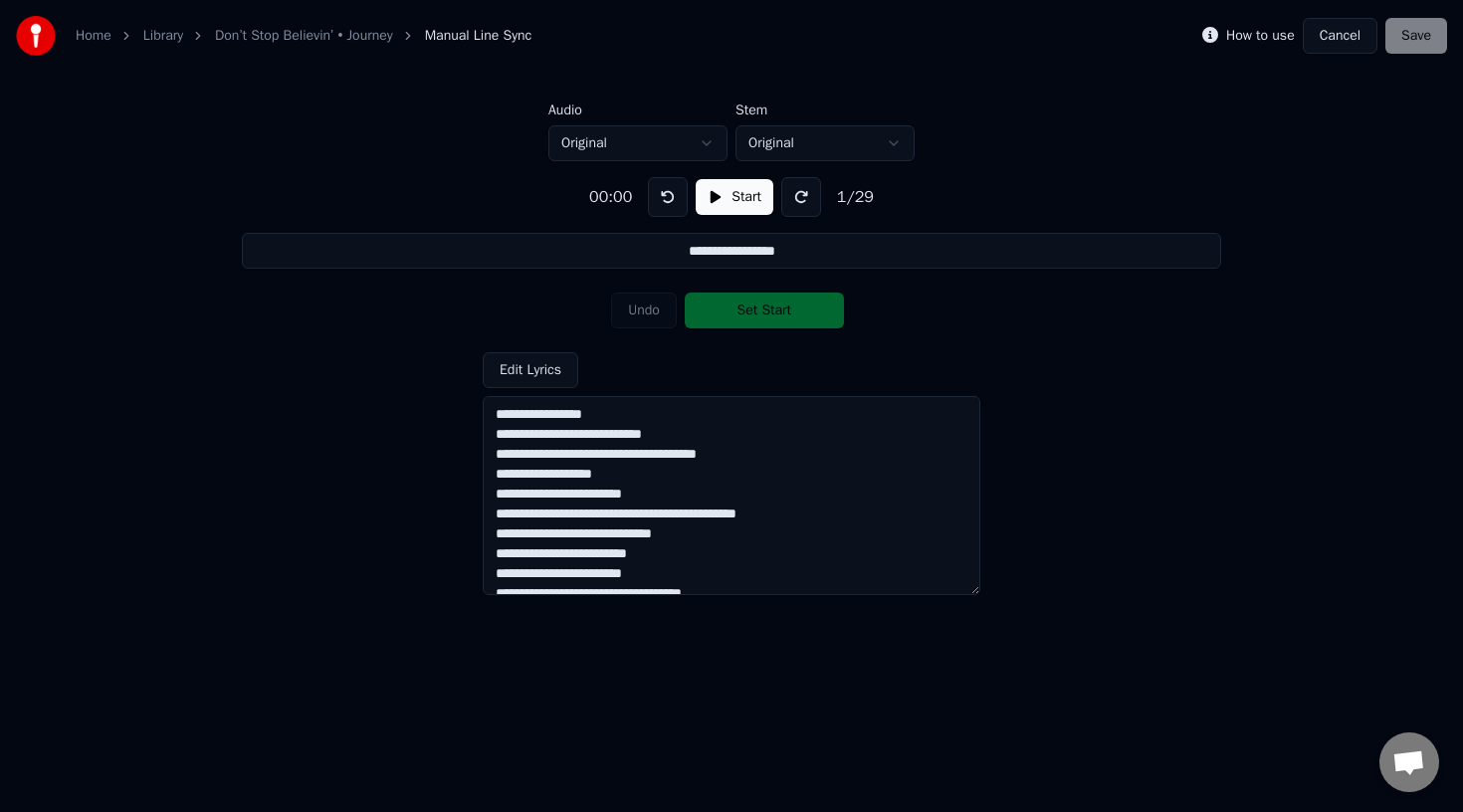 click at bounding box center (801, 197) 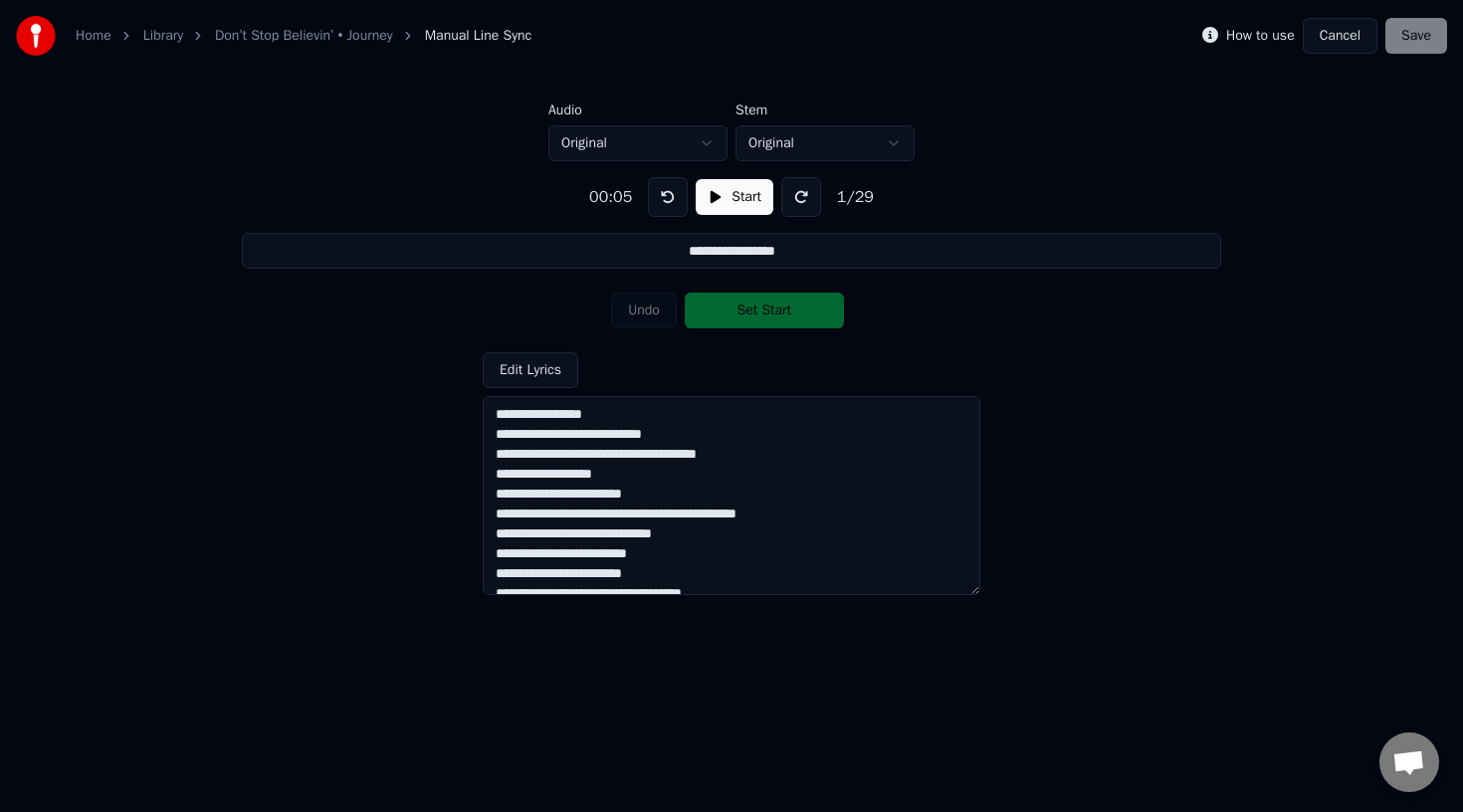 click at bounding box center [801, 197] 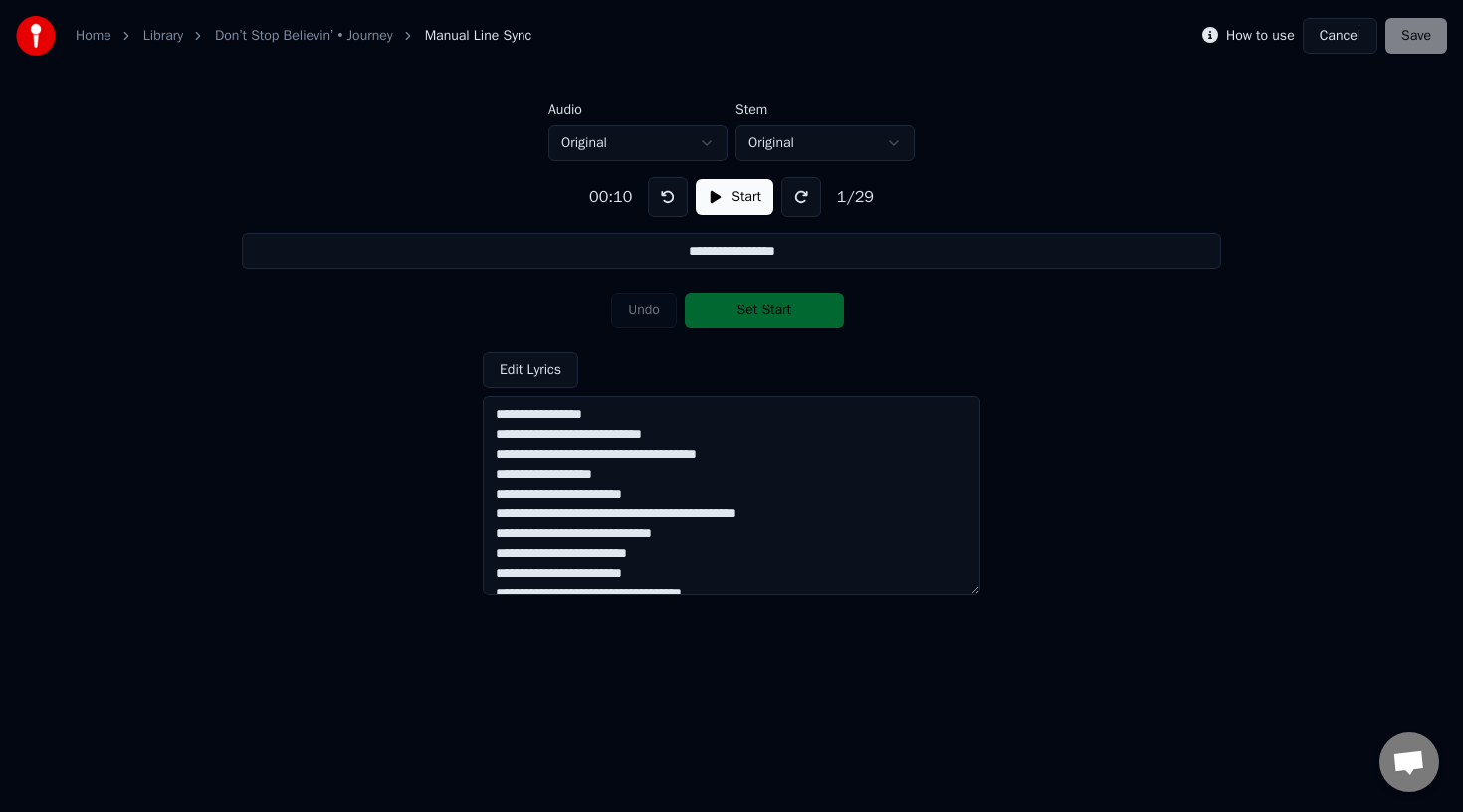 click at bounding box center (801, 197) 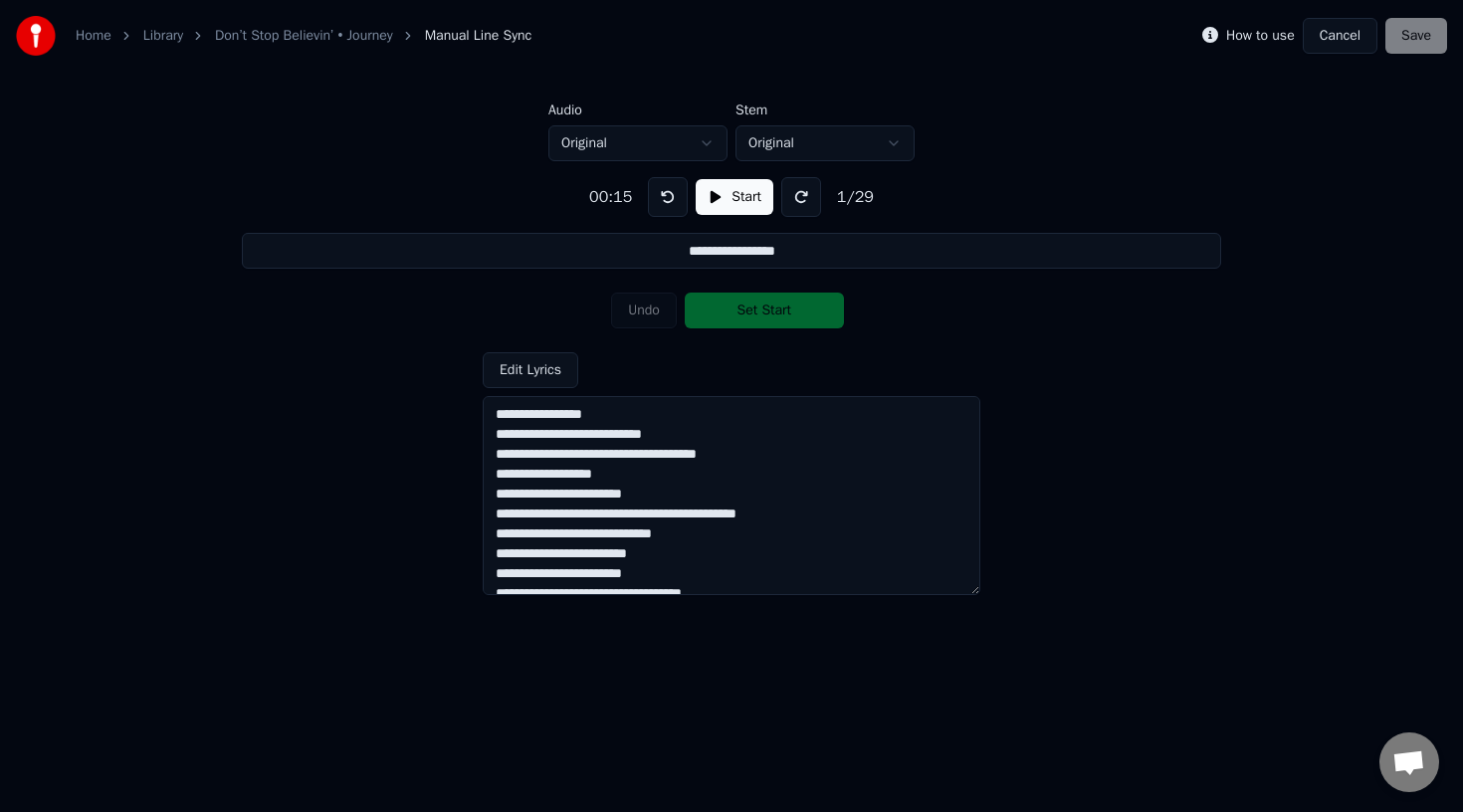click at bounding box center (801, 197) 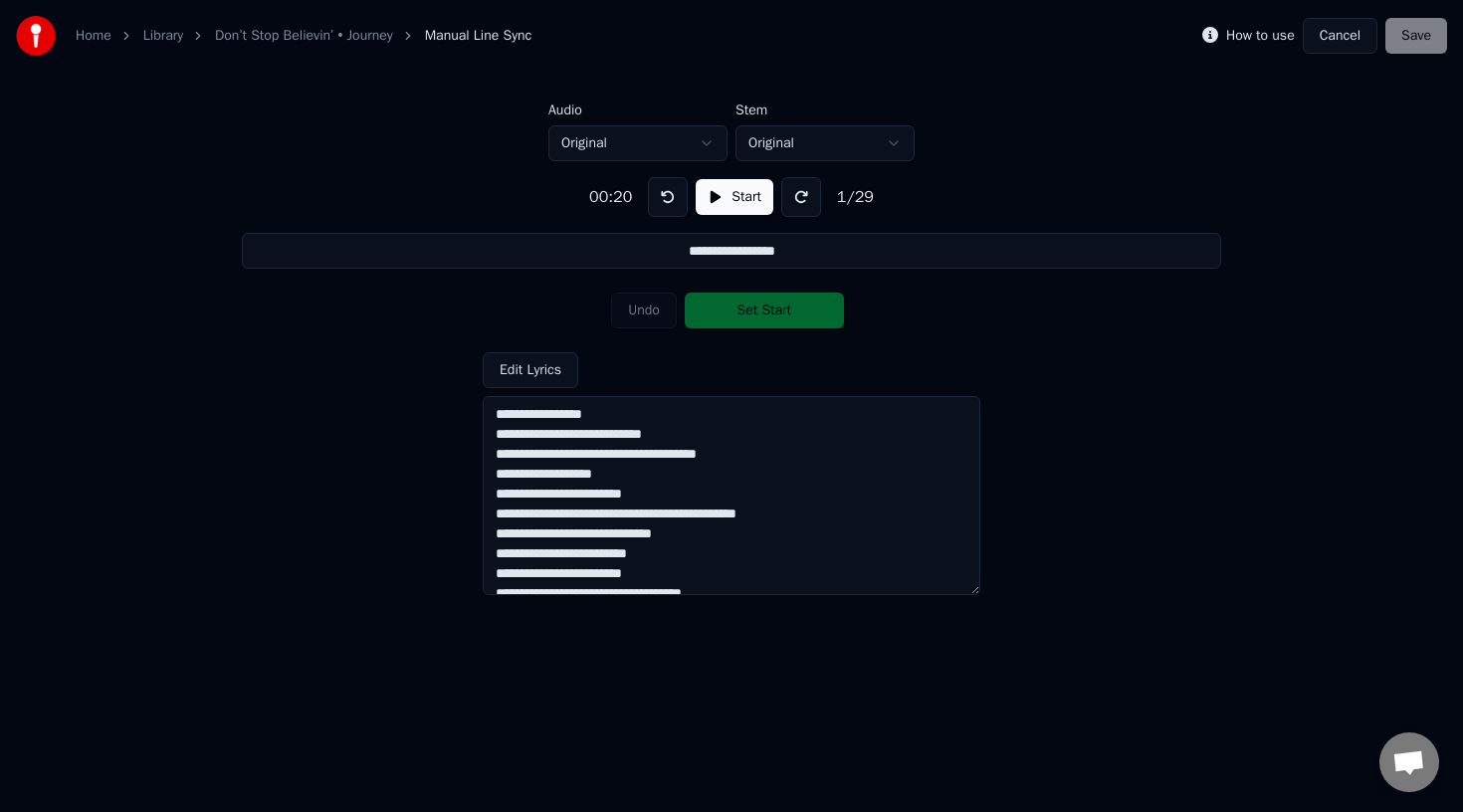 click on "Start" at bounding box center [734, 197] 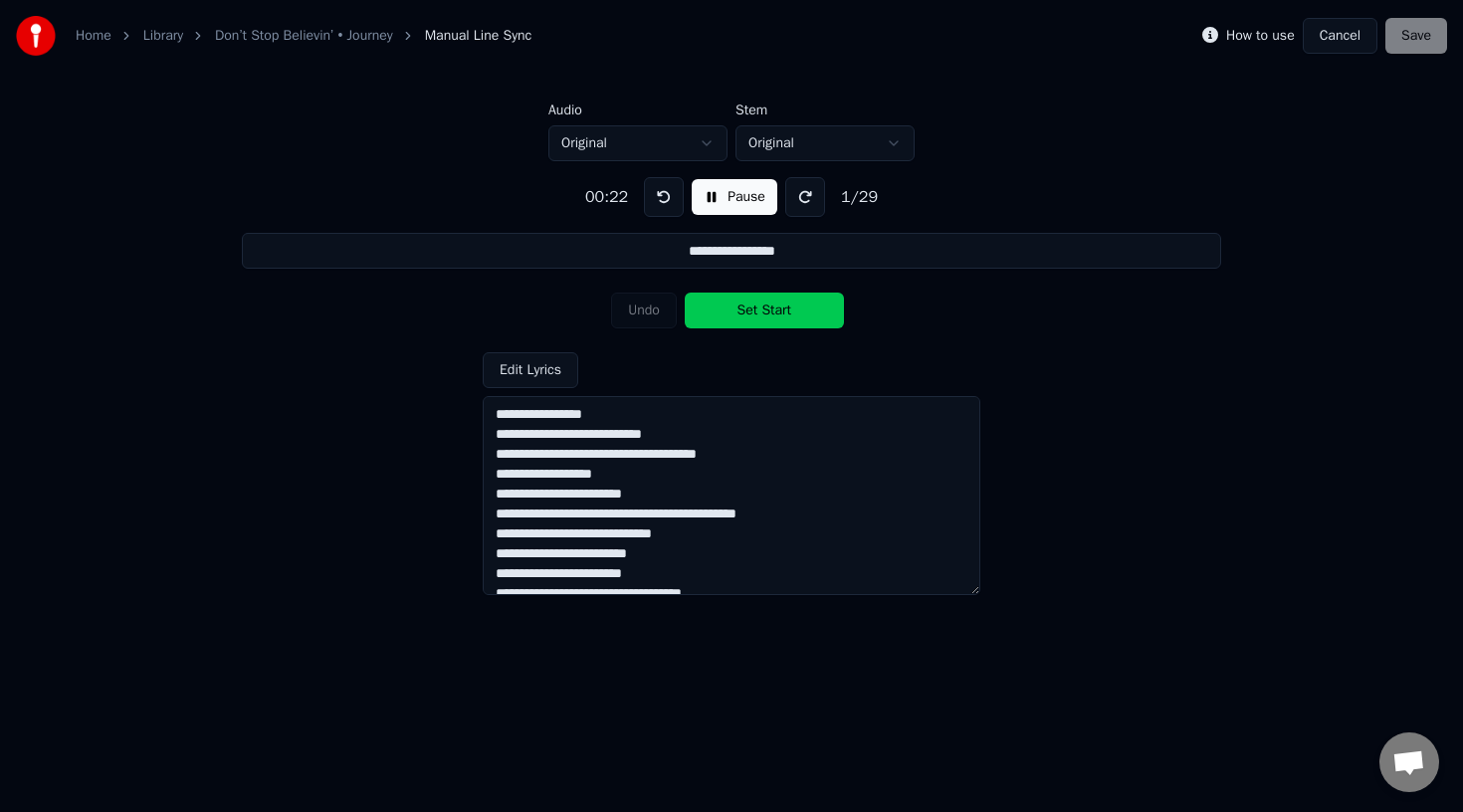 click at bounding box center [664, 197] 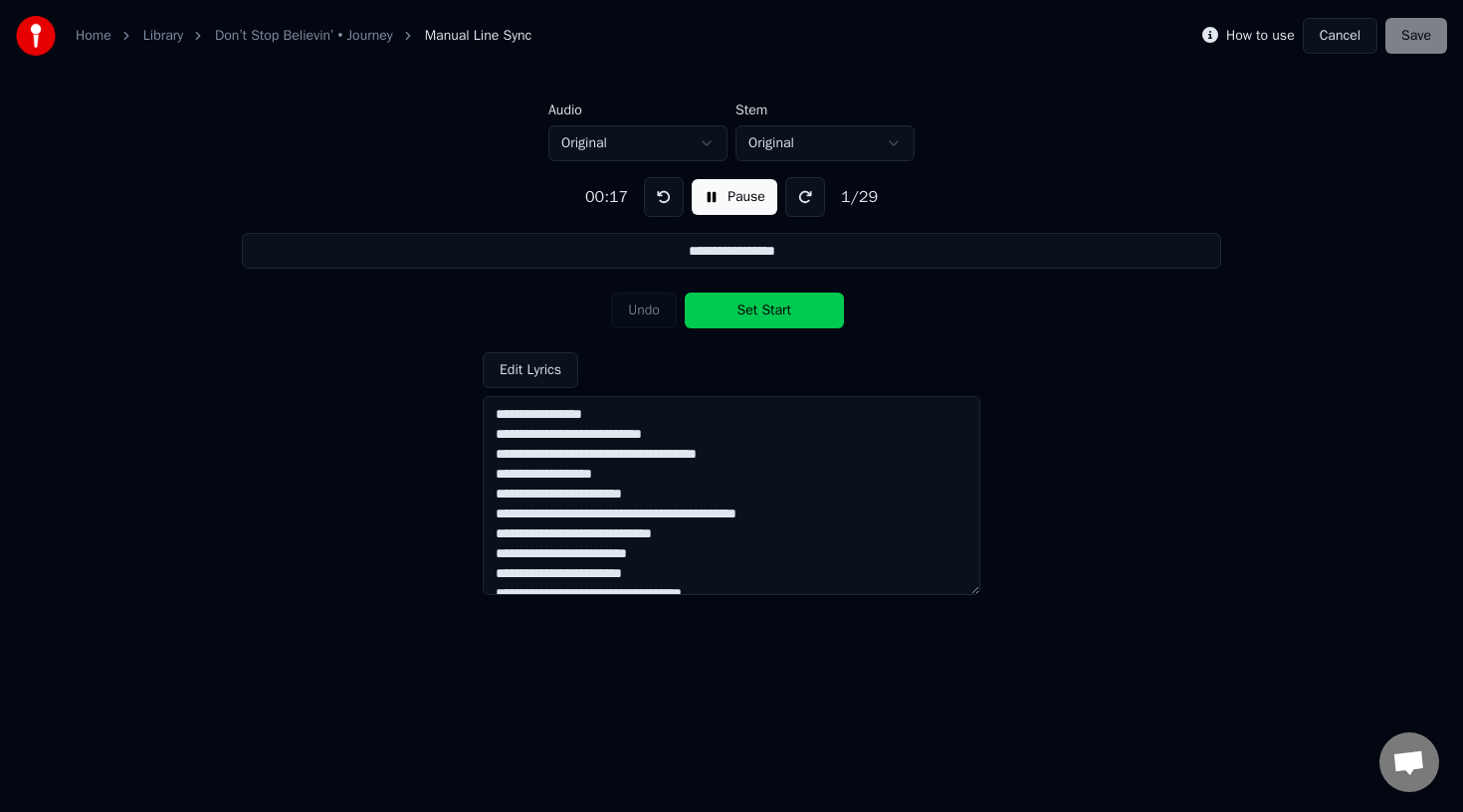 click at bounding box center [664, 197] 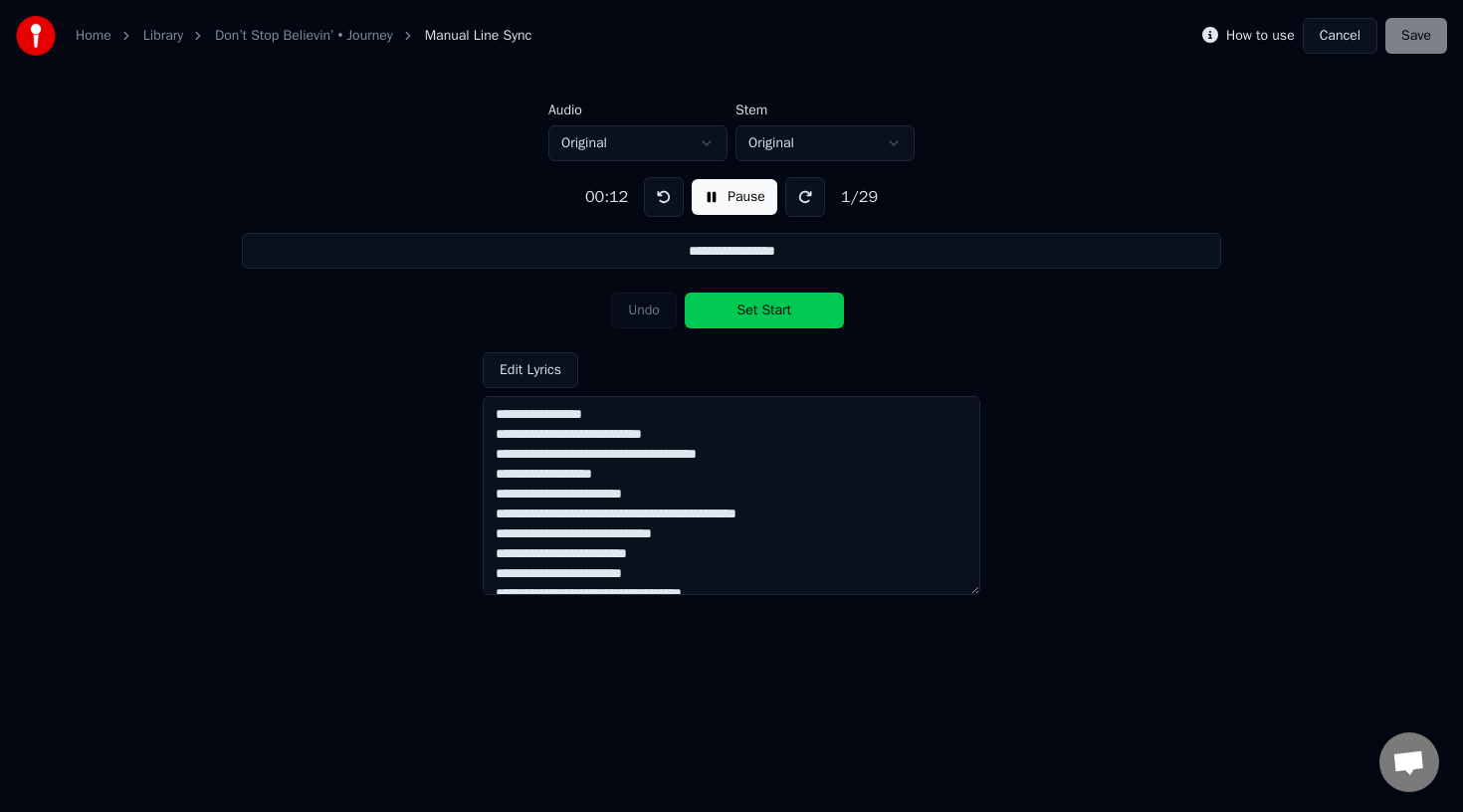 click at bounding box center (664, 197) 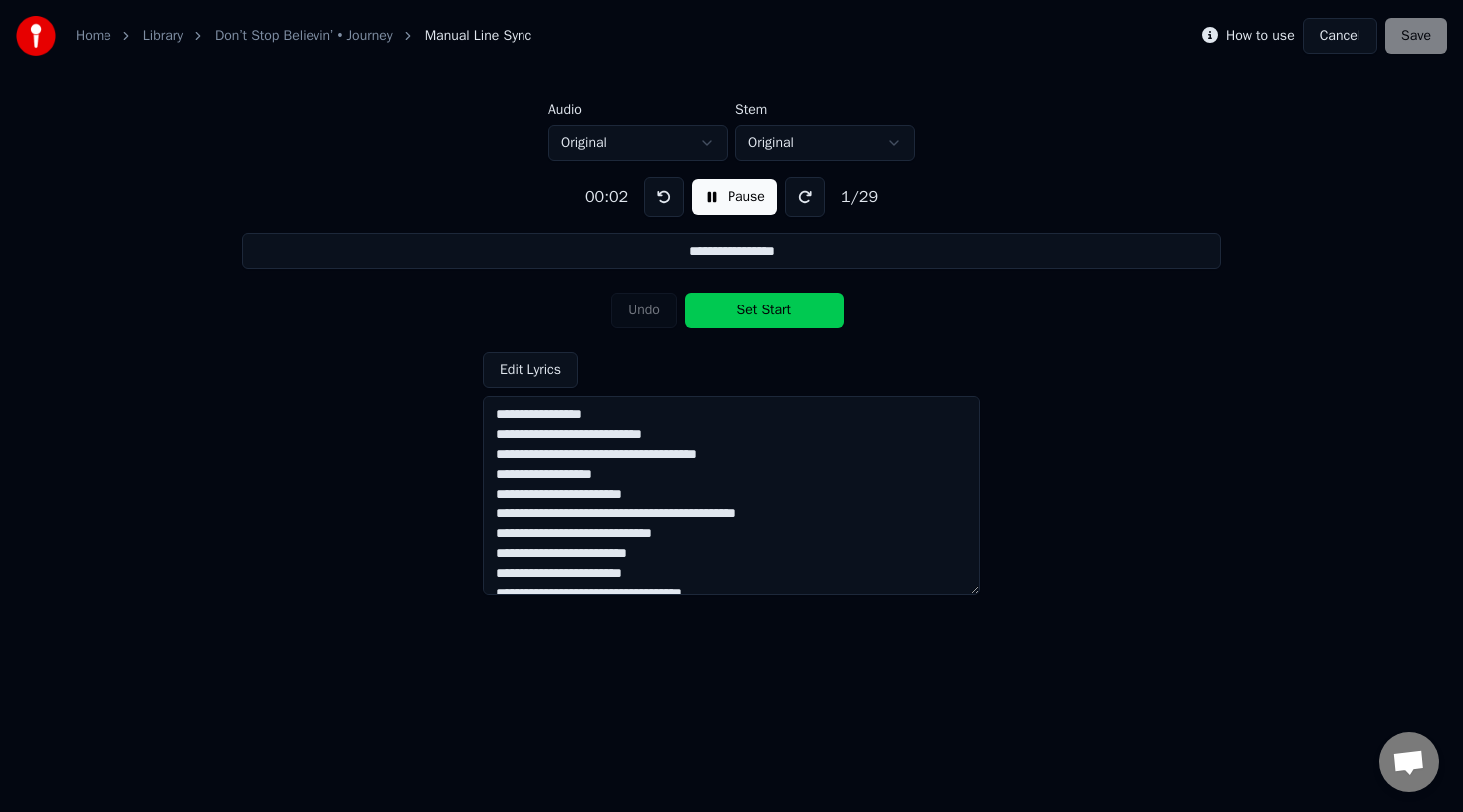 click at bounding box center (664, 197) 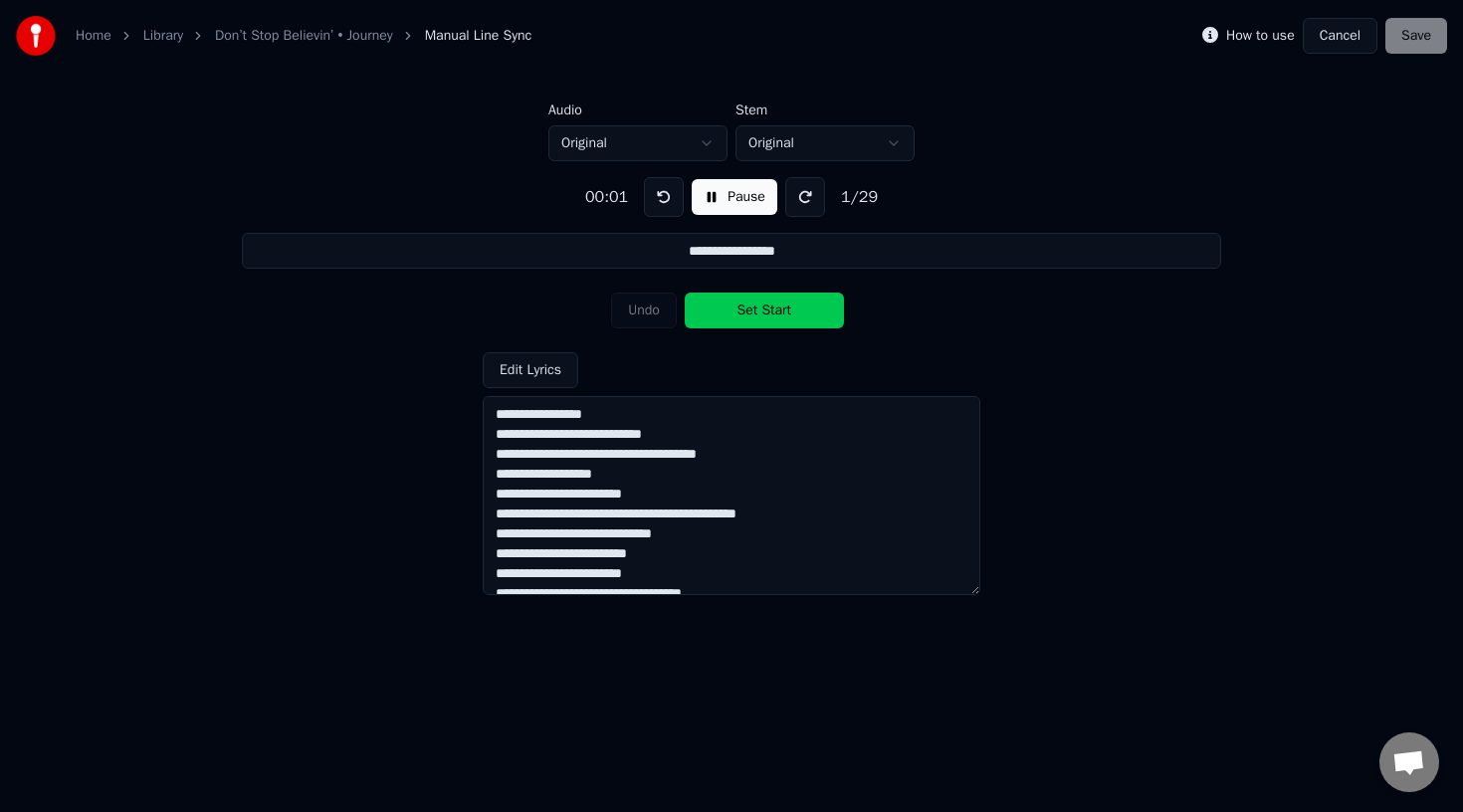 click on "Pause" at bounding box center (734, 197) 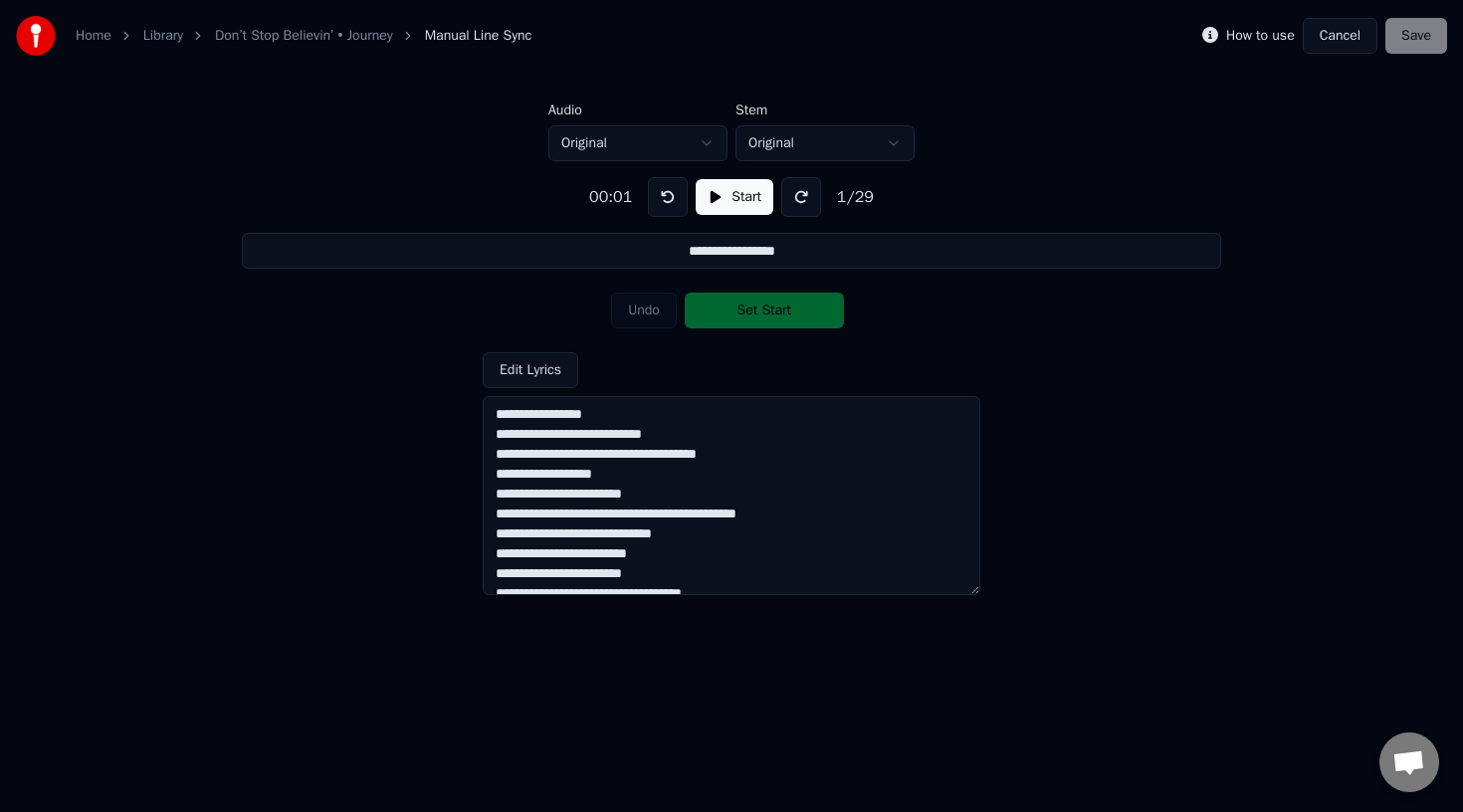 click at bounding box center (668, 197) 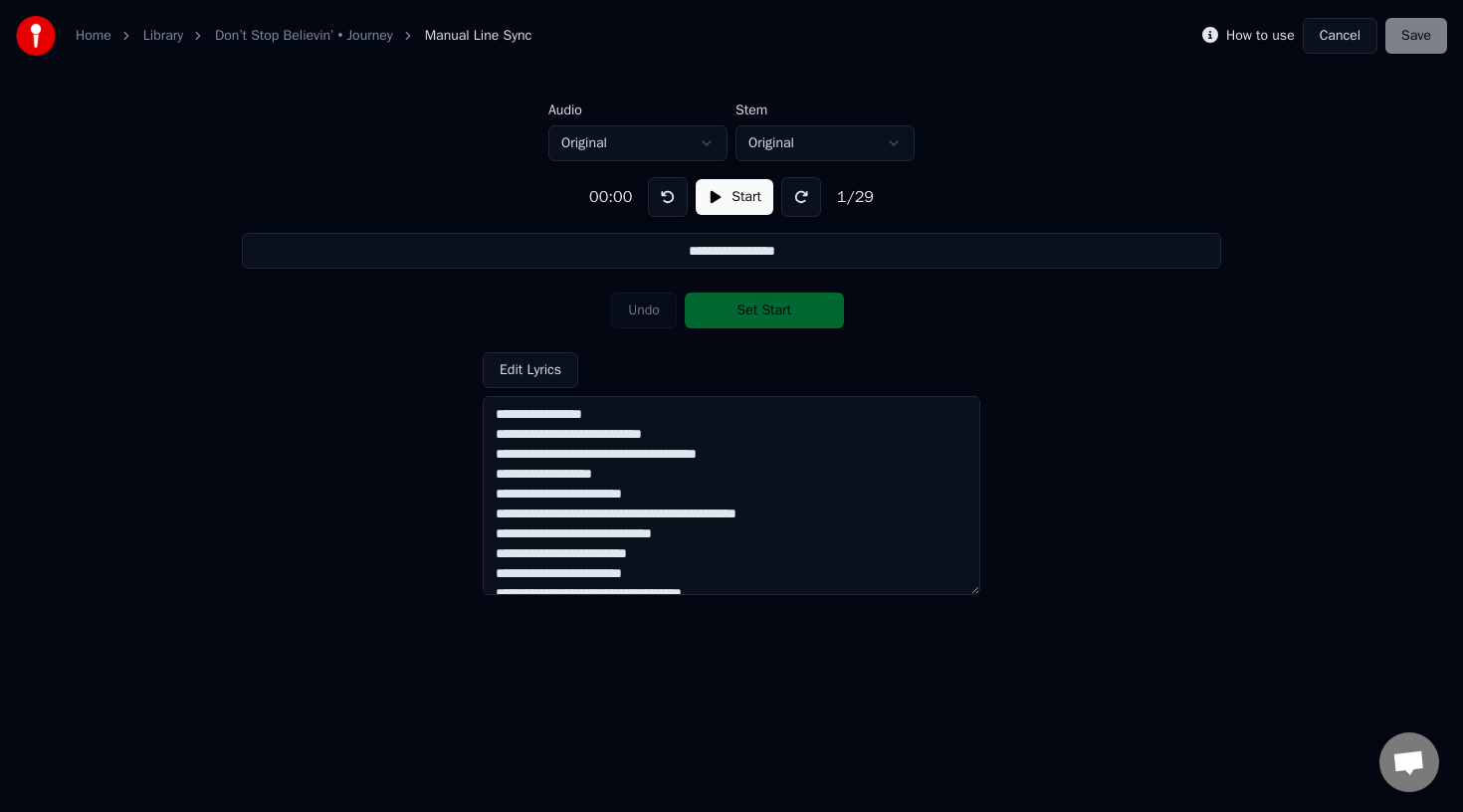 click on "Start" at bounding box center [734, 197] 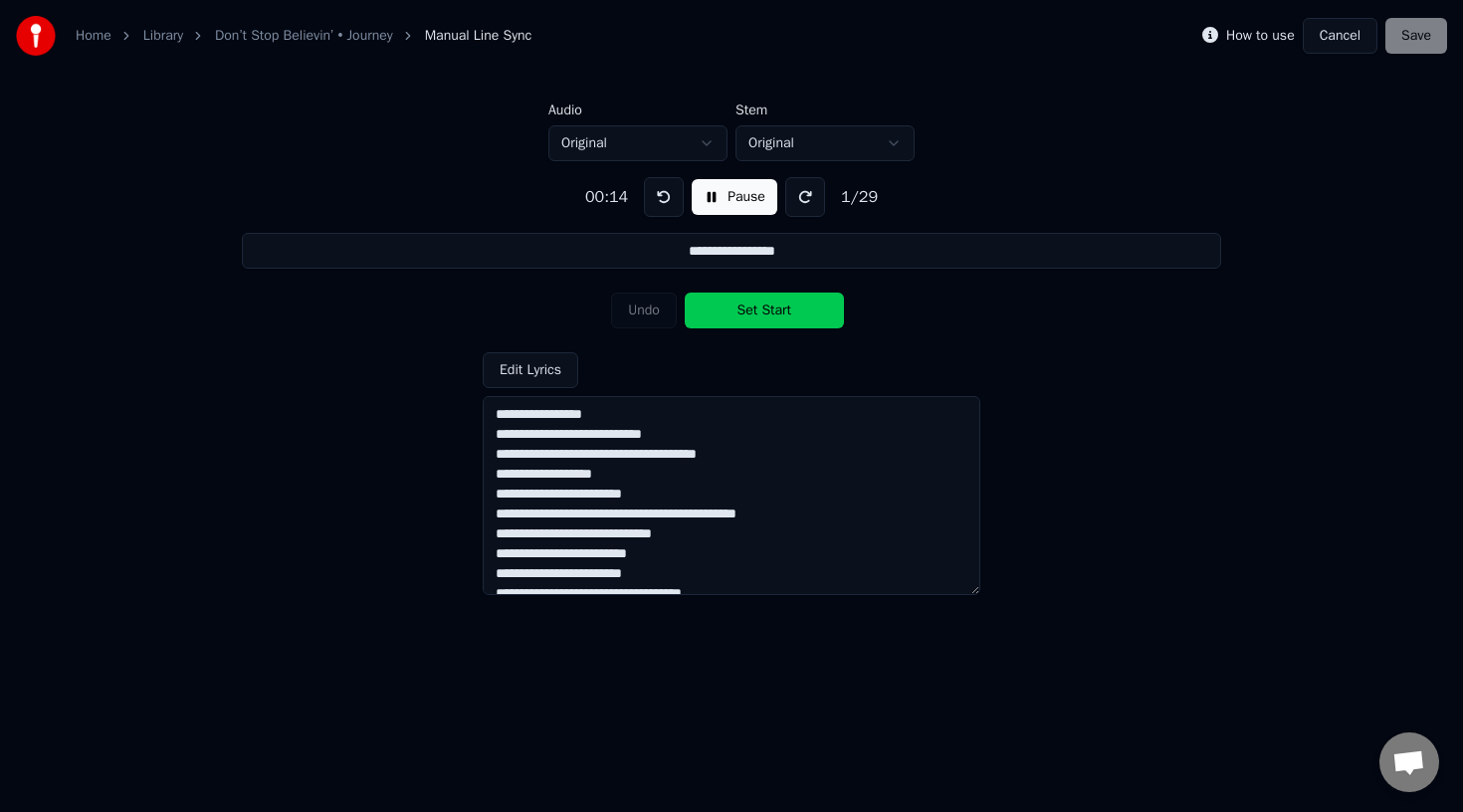 click on "Set Start" at bounding box center (764, 310) 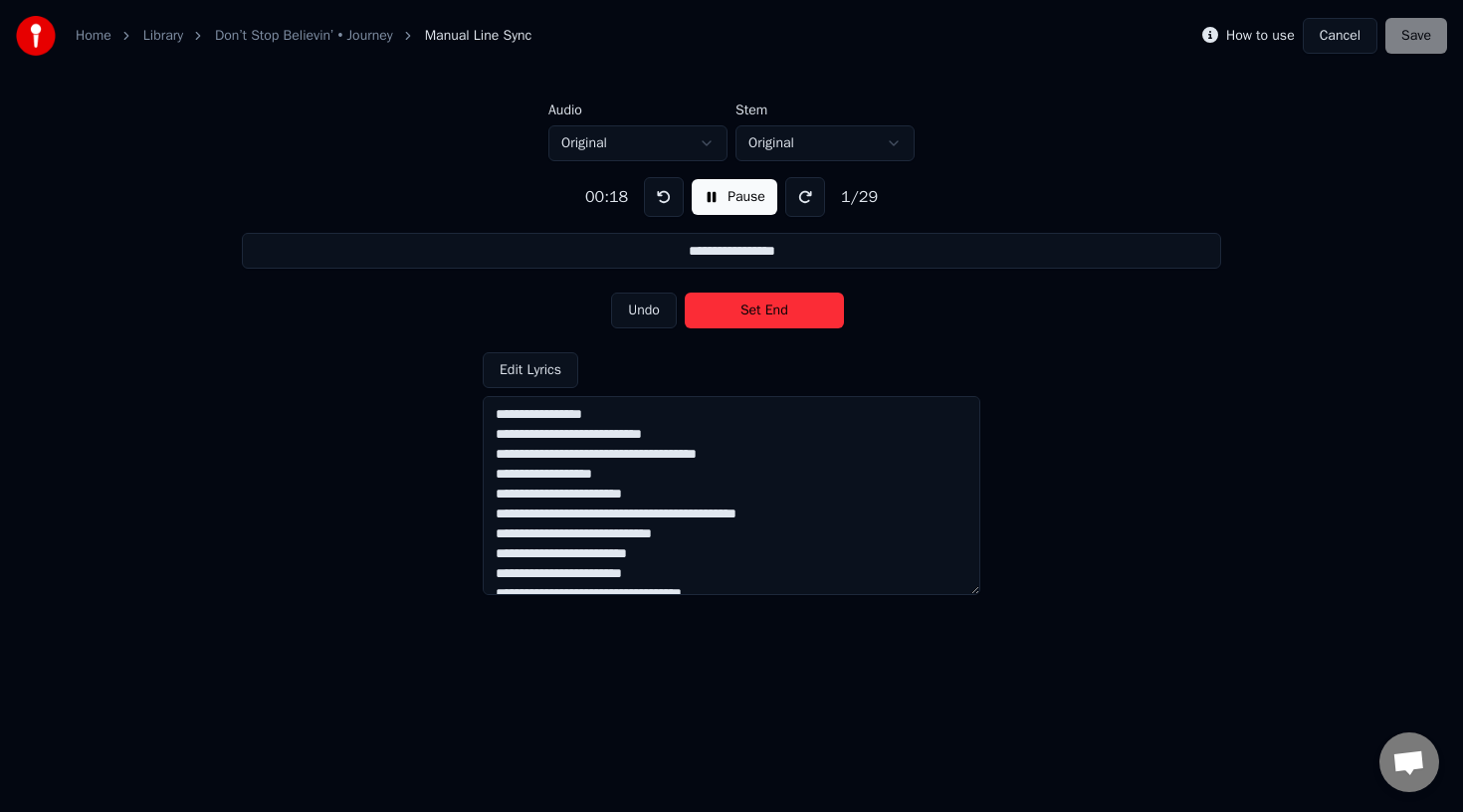 click on "Set End" at bounding box center [764, 310] 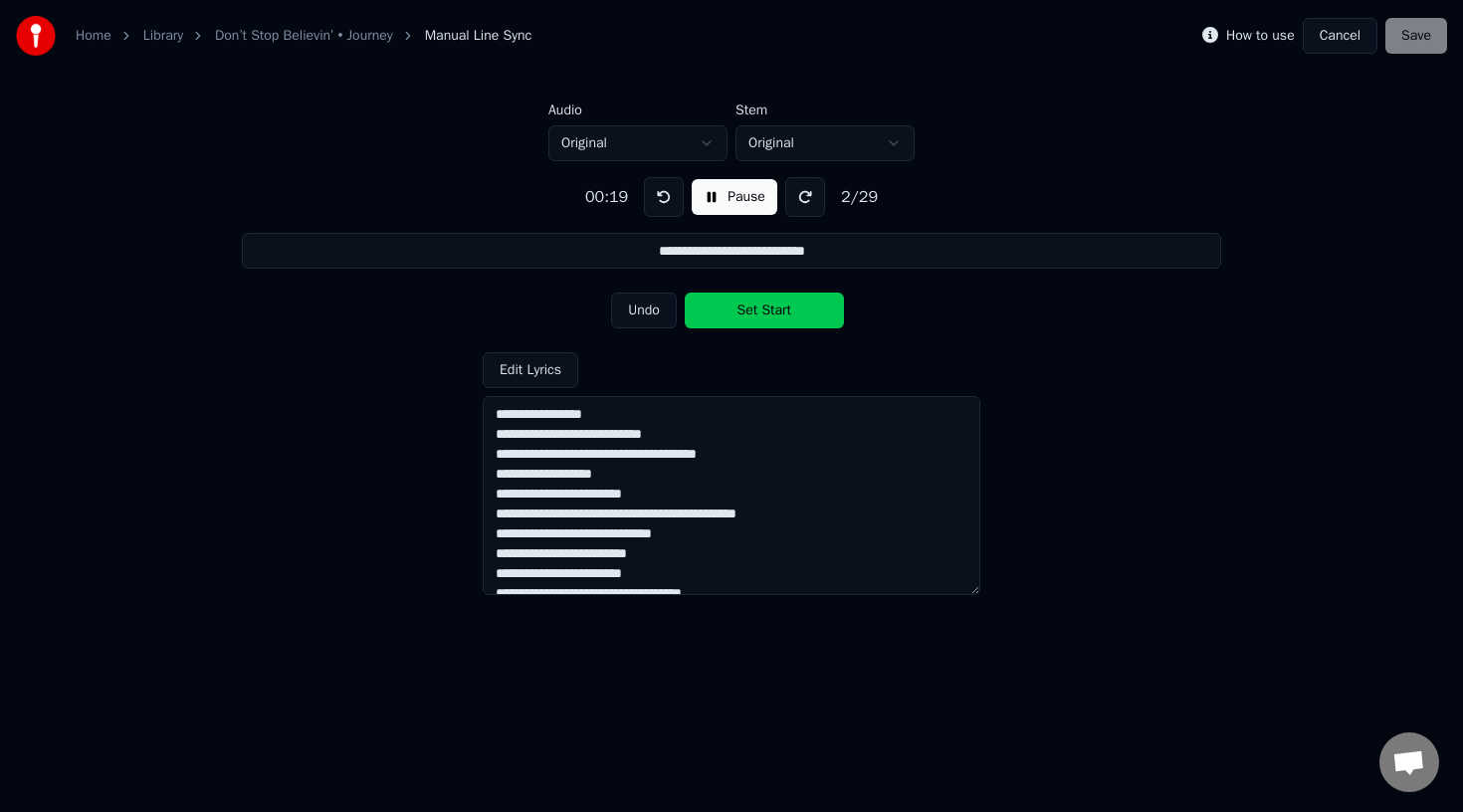 click on "Set Start" at bounding box center (764, 310) 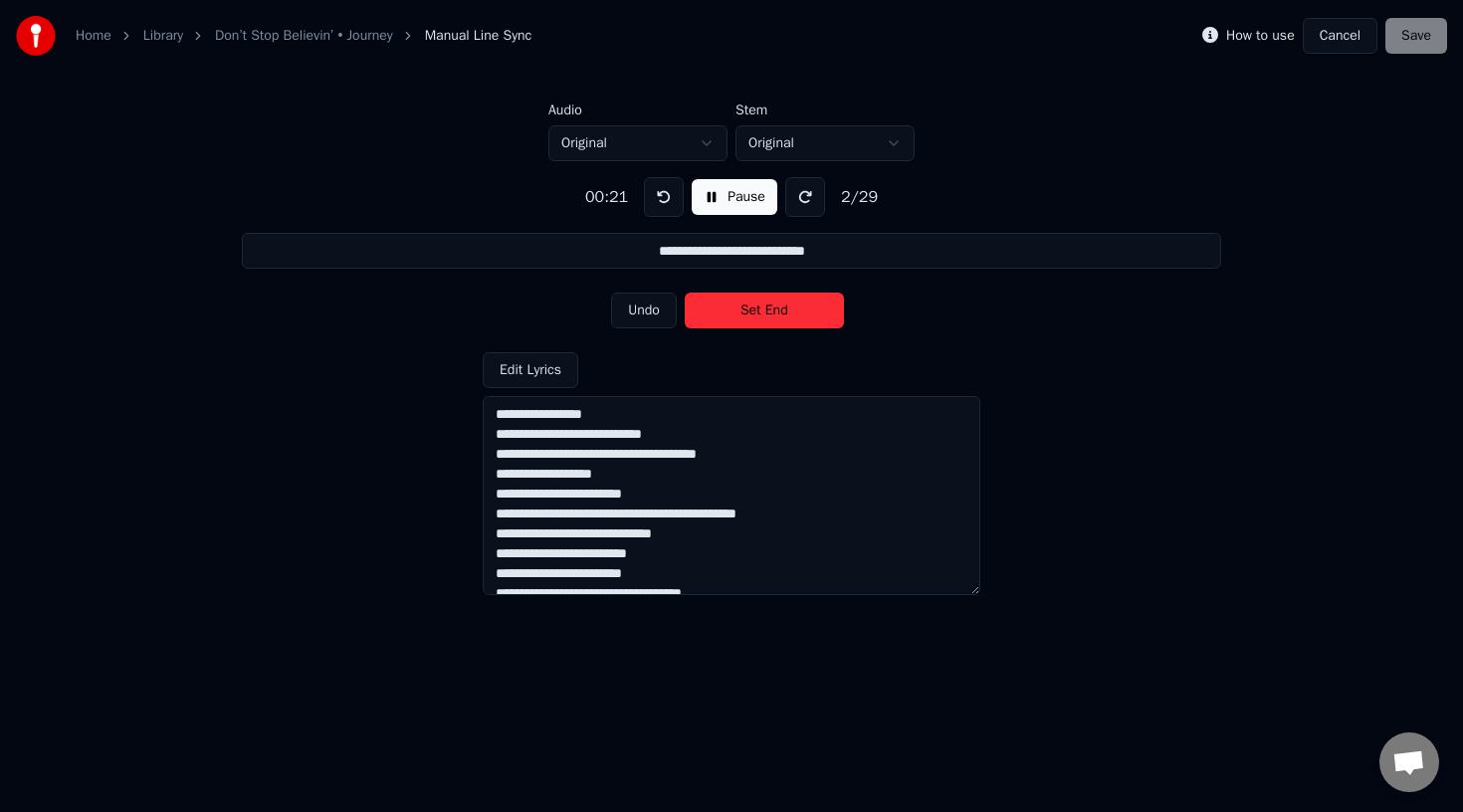 click on "Undo" at bounding box center [644, 310] 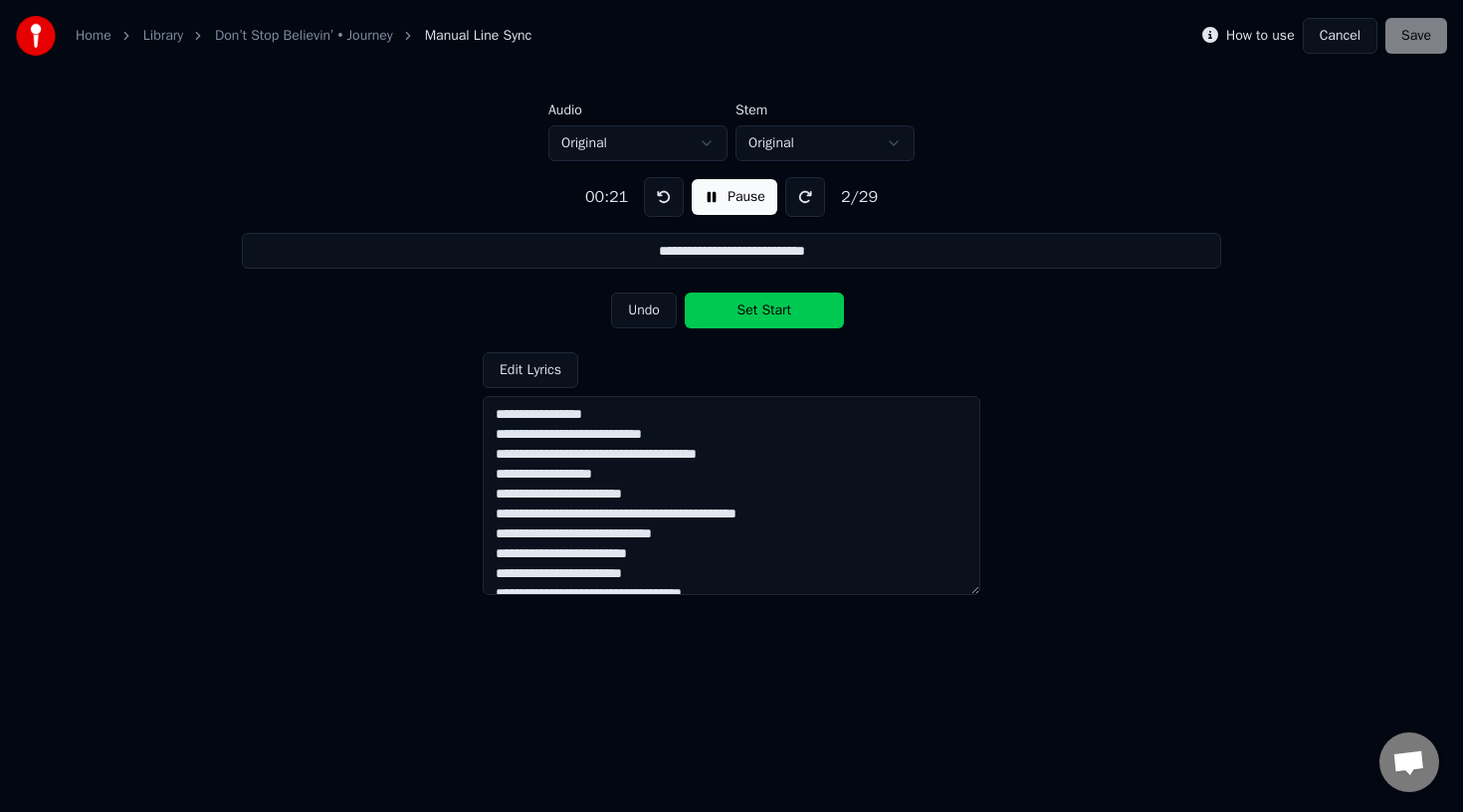 click on "Pause" at bounding box center [734, 197] 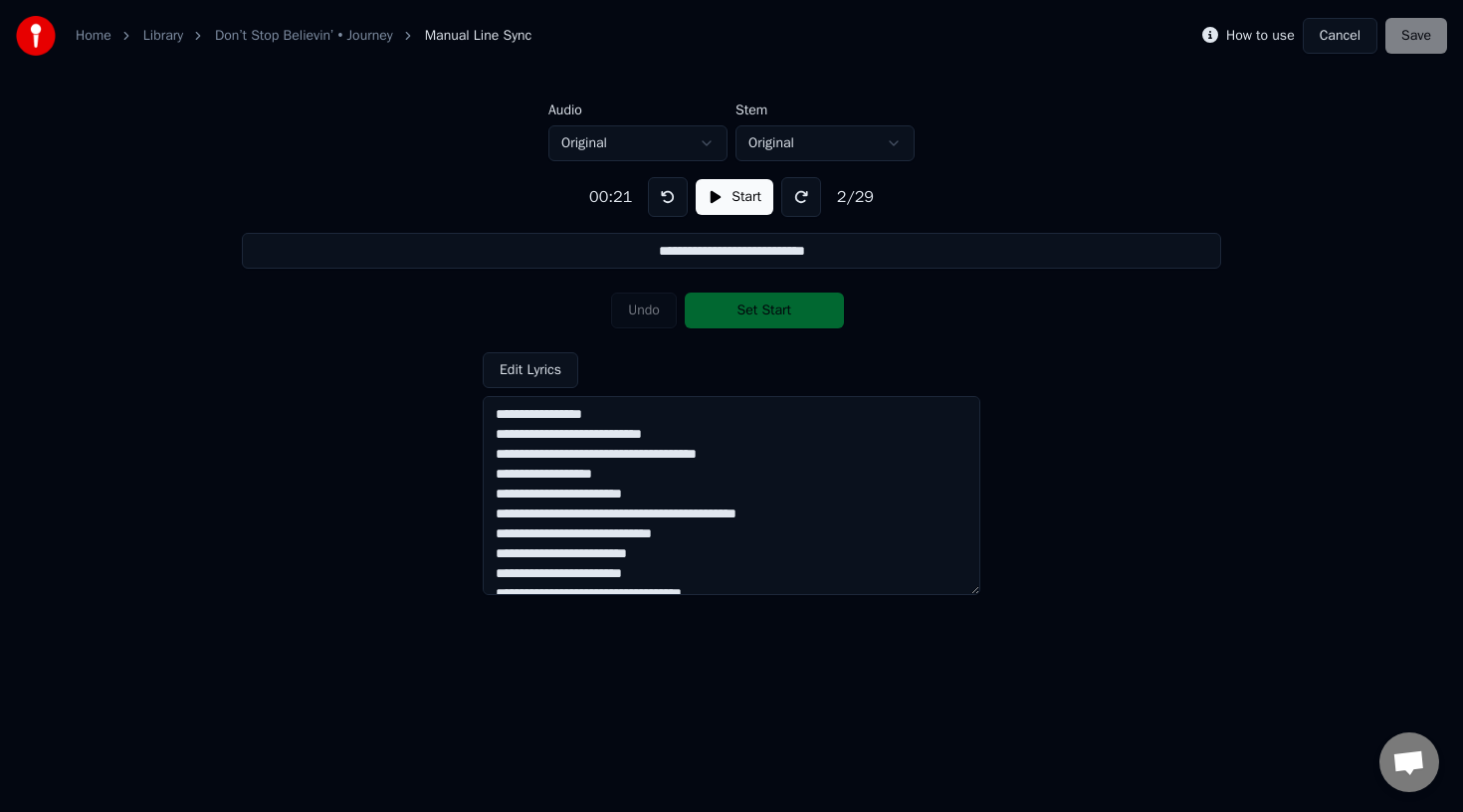 click at bounding box center (668, 197) 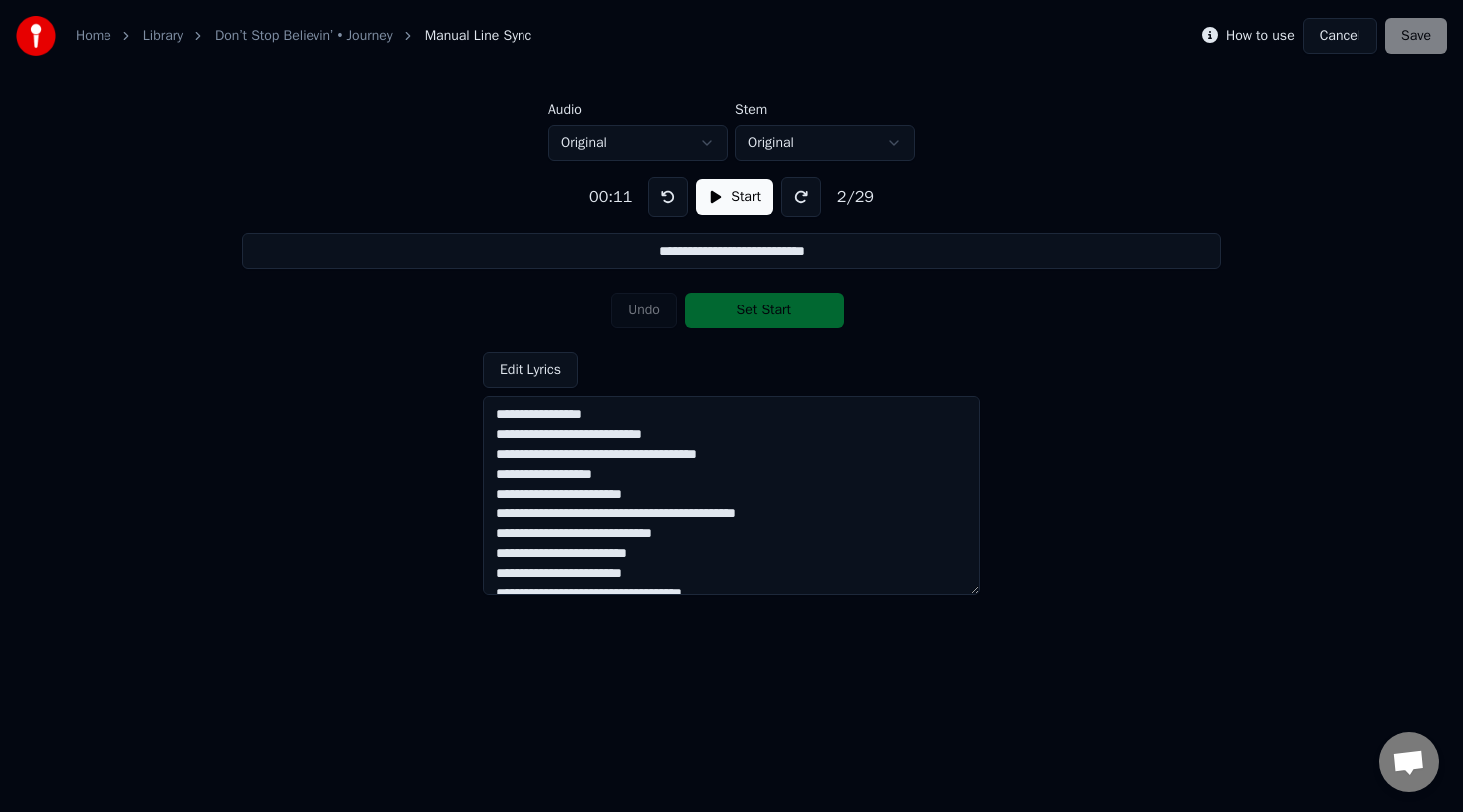 click at bounding box center [668, 197] 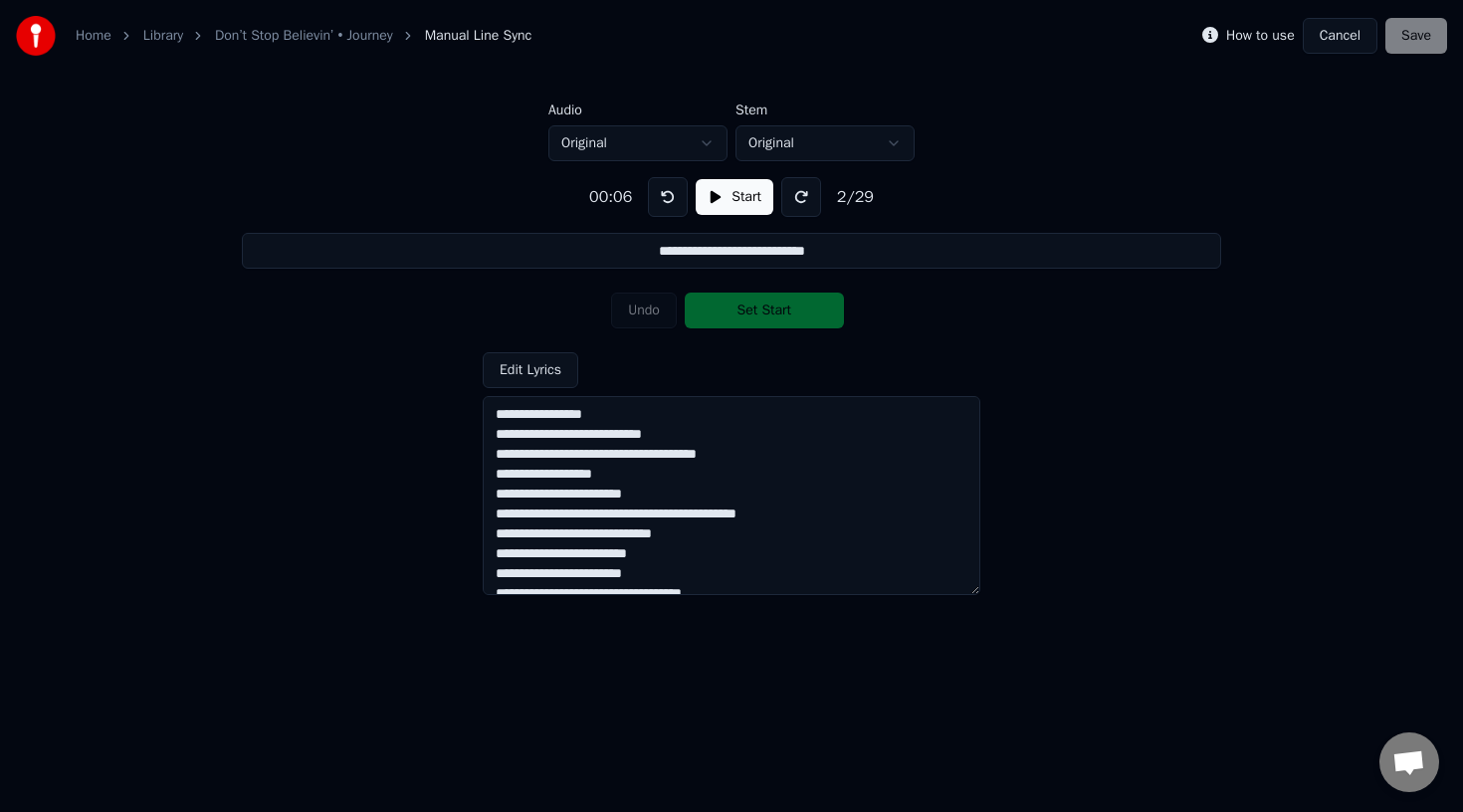 click at bounding box center (668, 197) 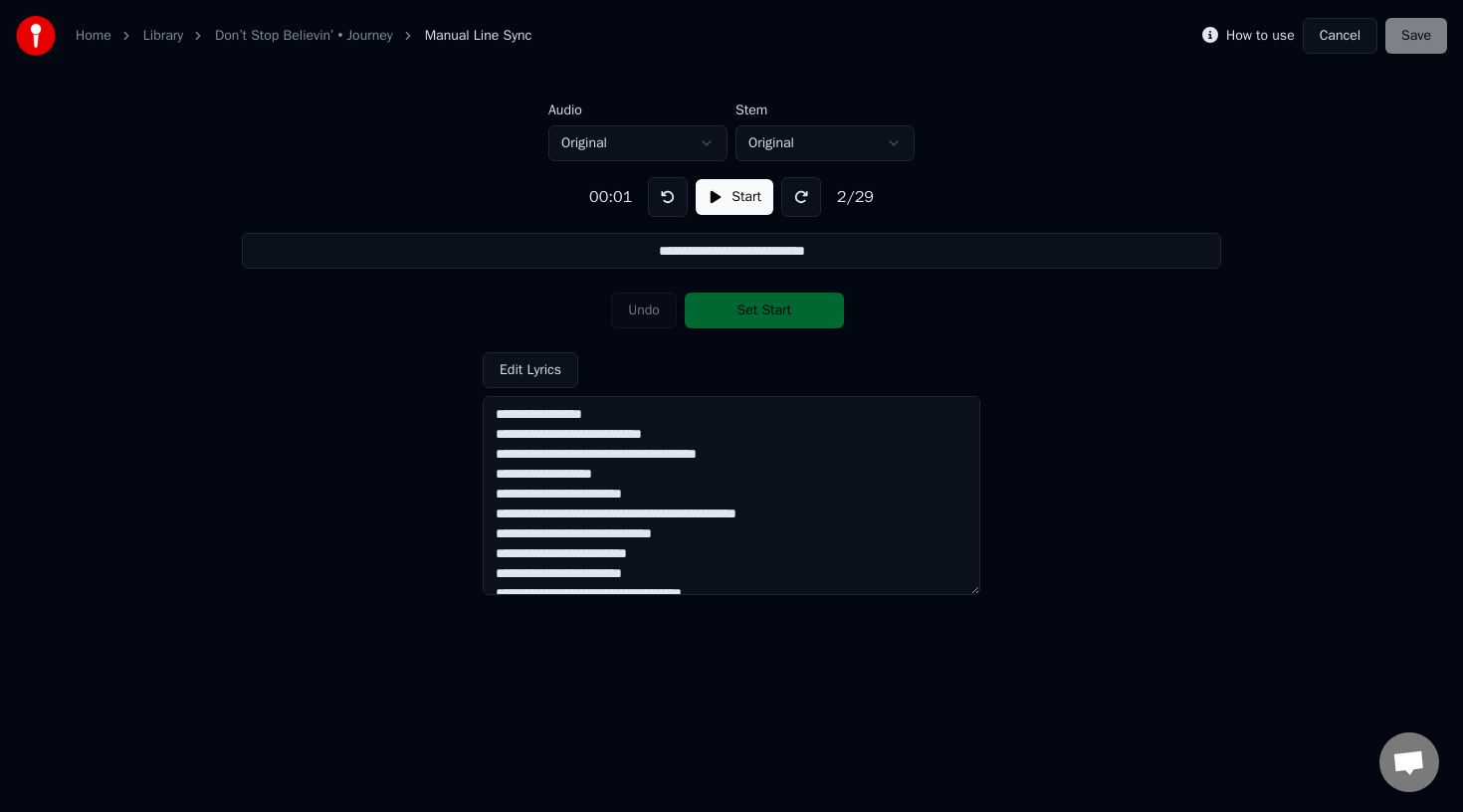 click at bounding box center [668, 197] 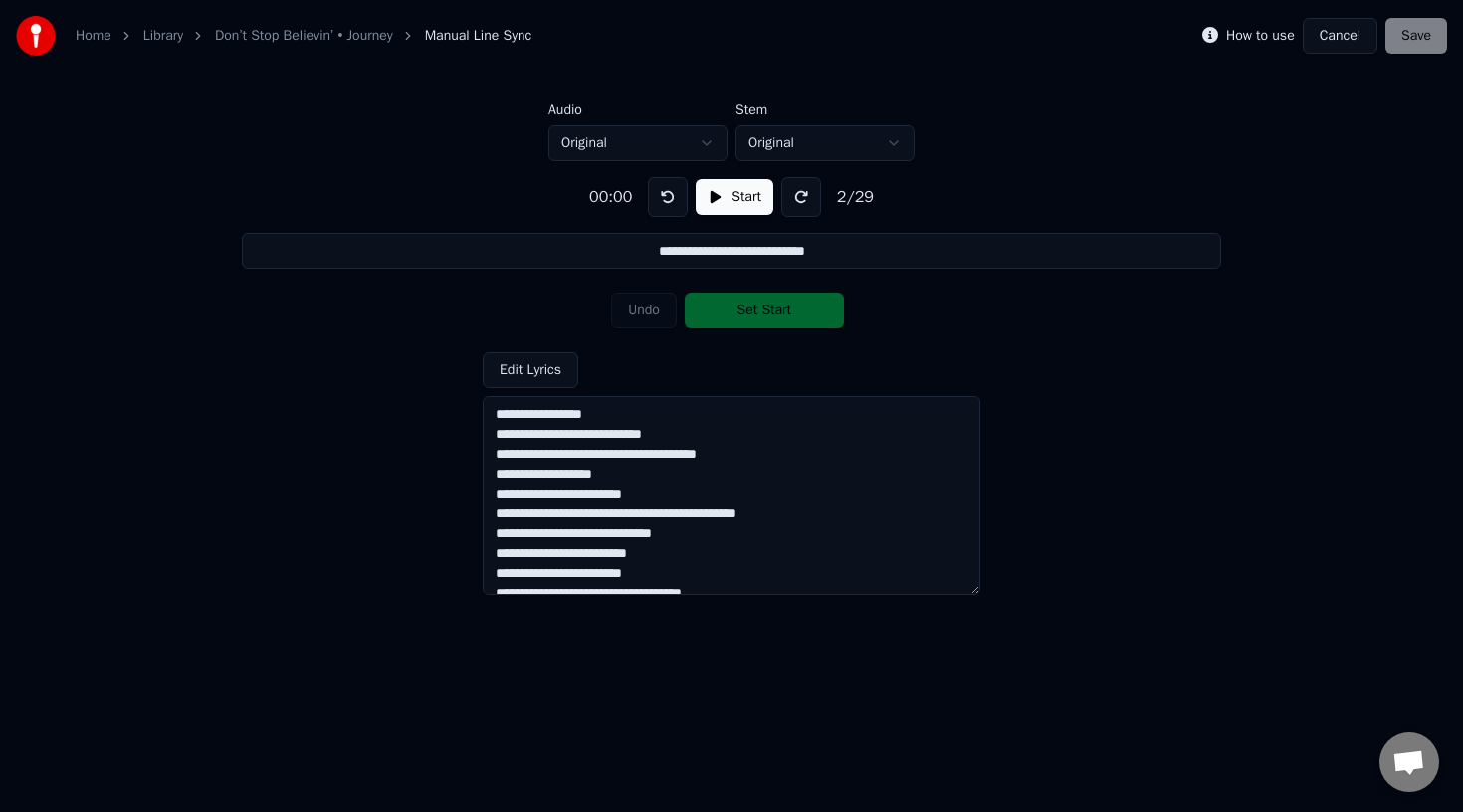 click on "Start" at bounding box center (734, 197) 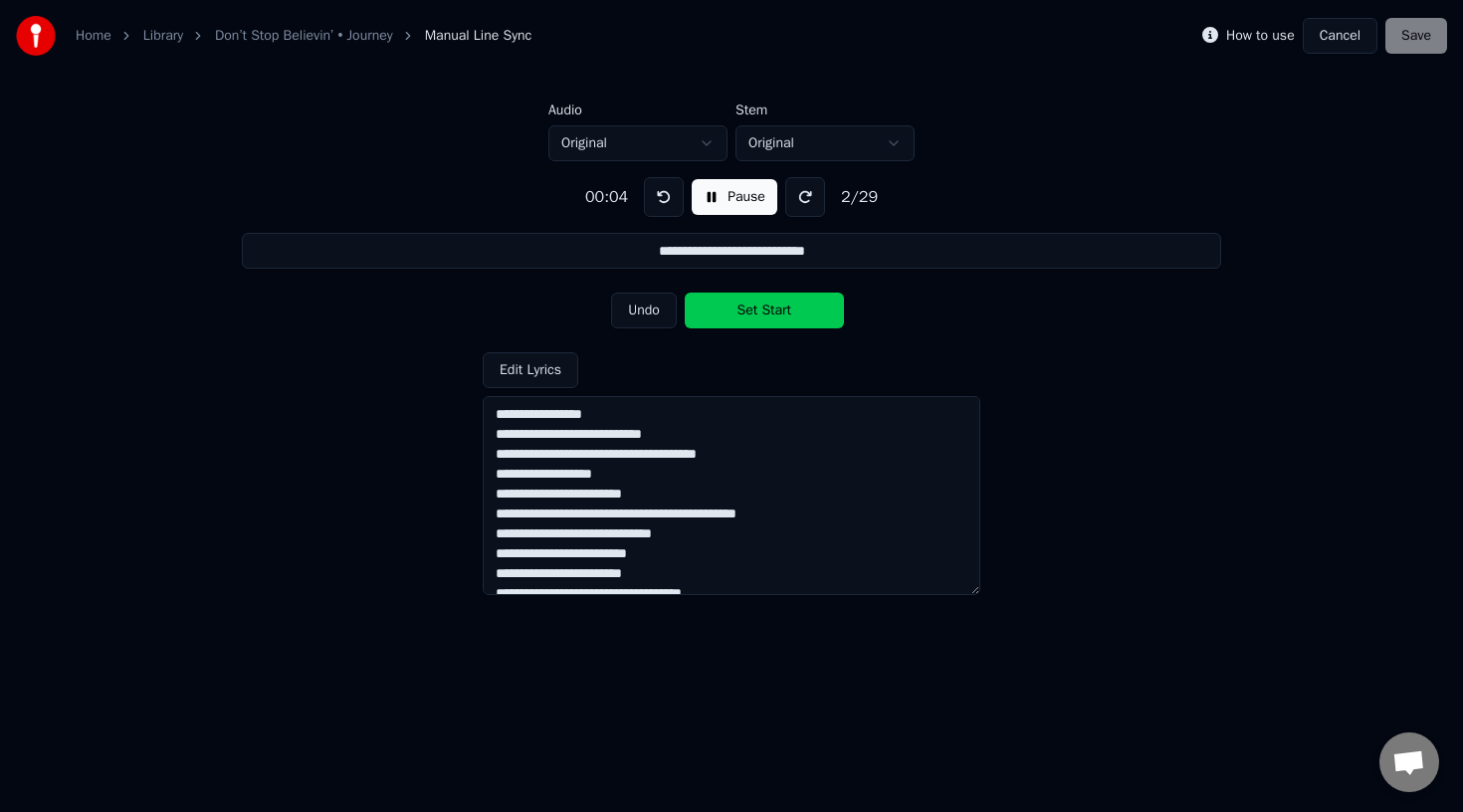 click on "Undo" at bounding box center (644, 310) 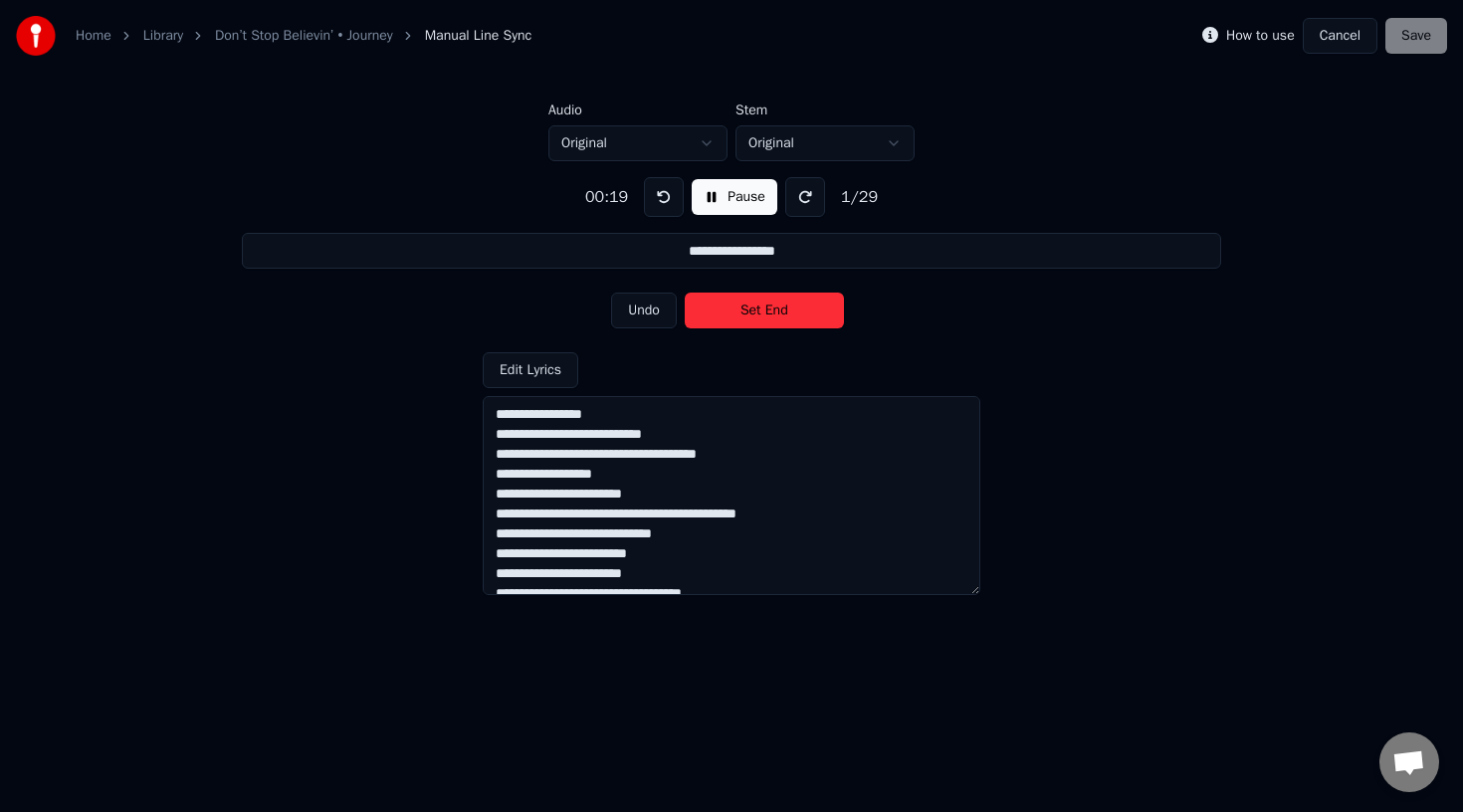 click at bounding box center (664, 197) 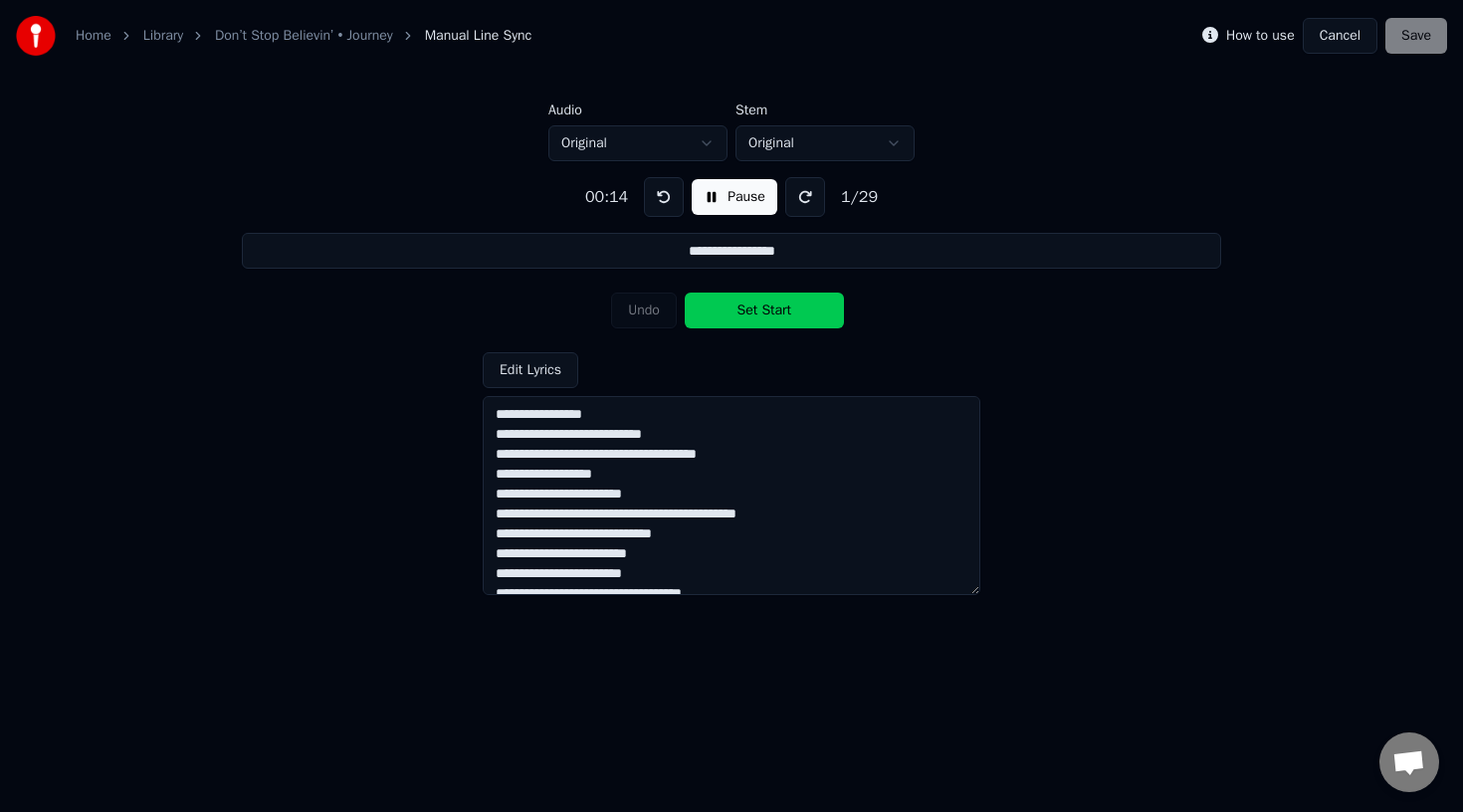 click at bounding box center (664, 197) 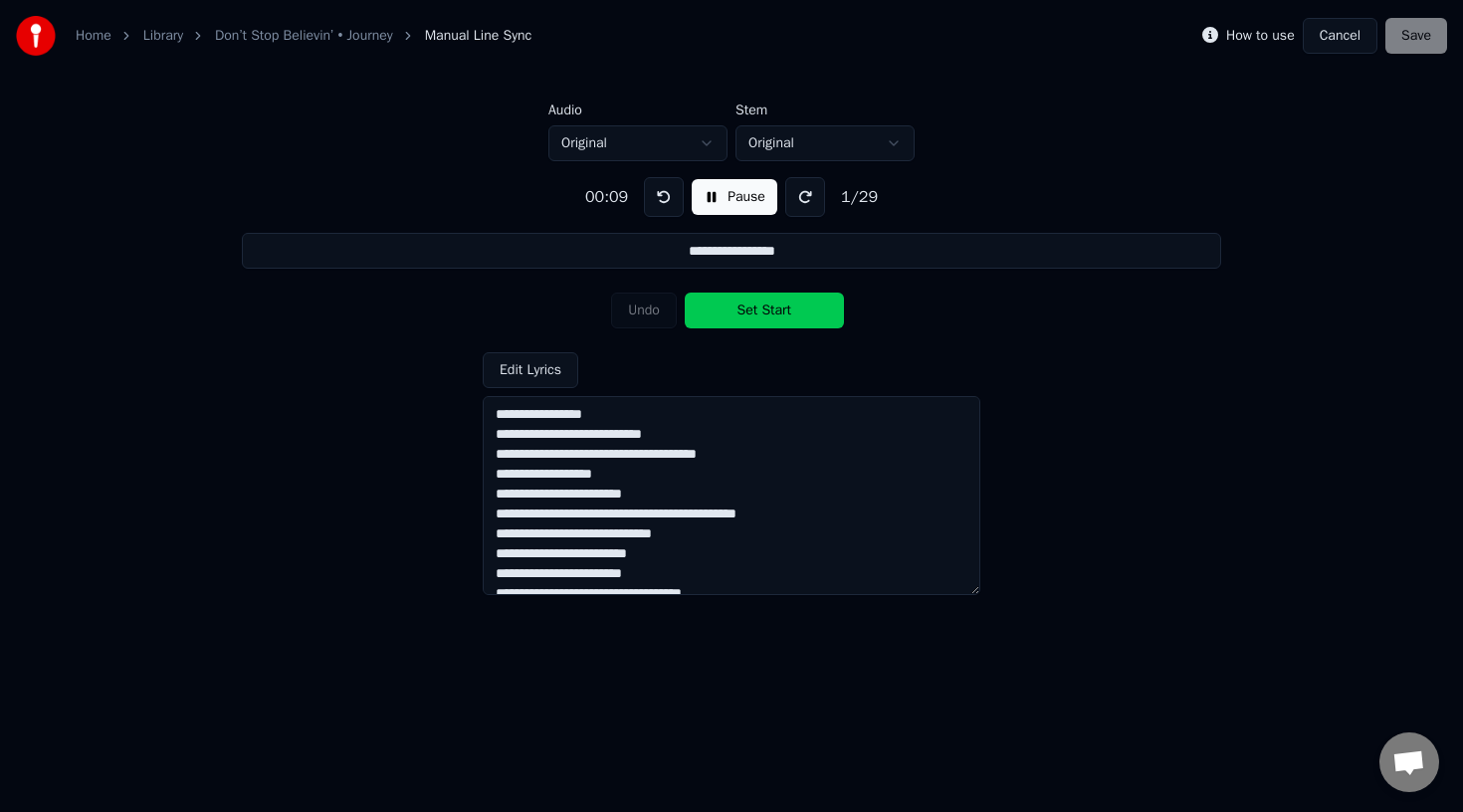 click at bounding box center [664, 197] 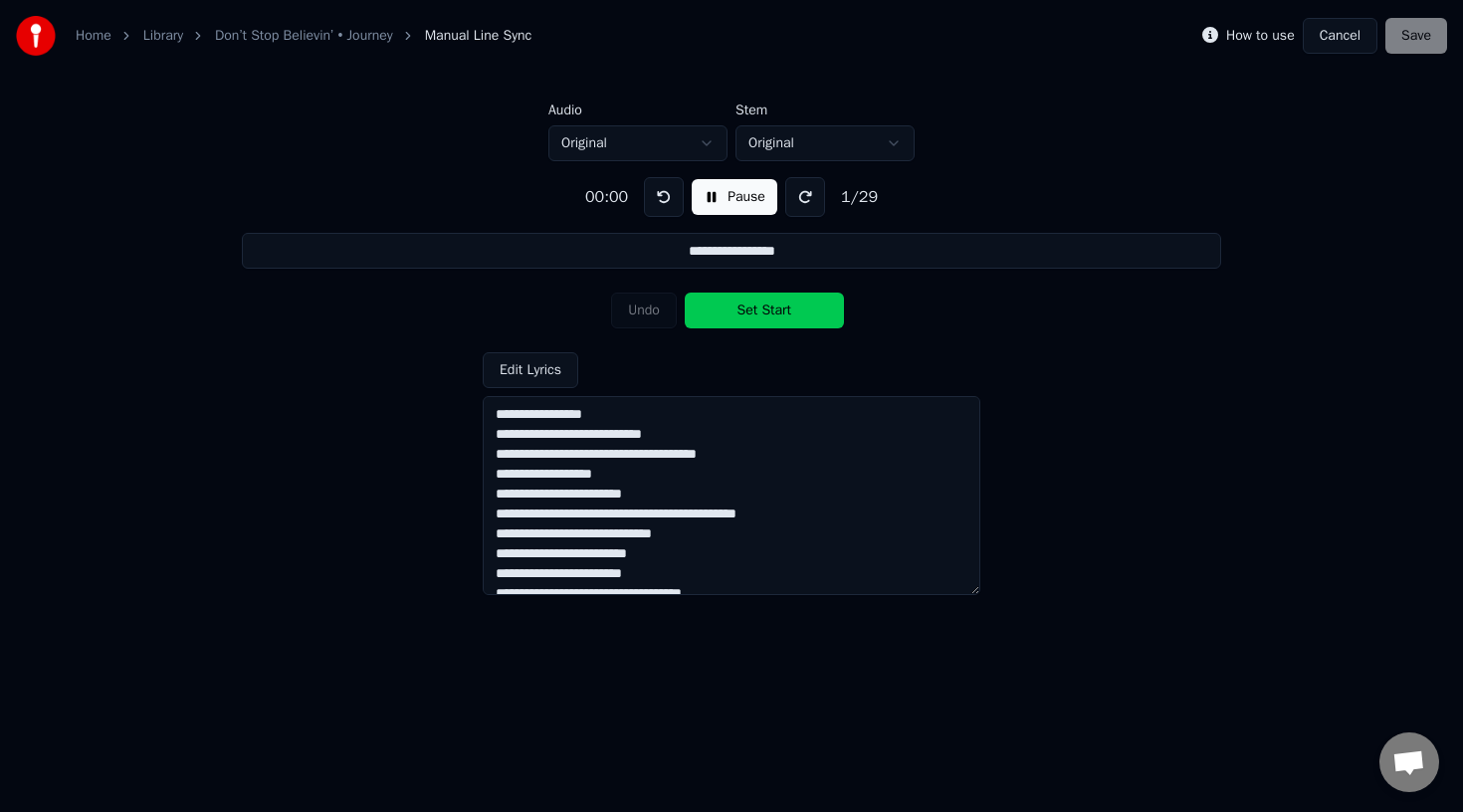 click at bounding box center (664, 197) 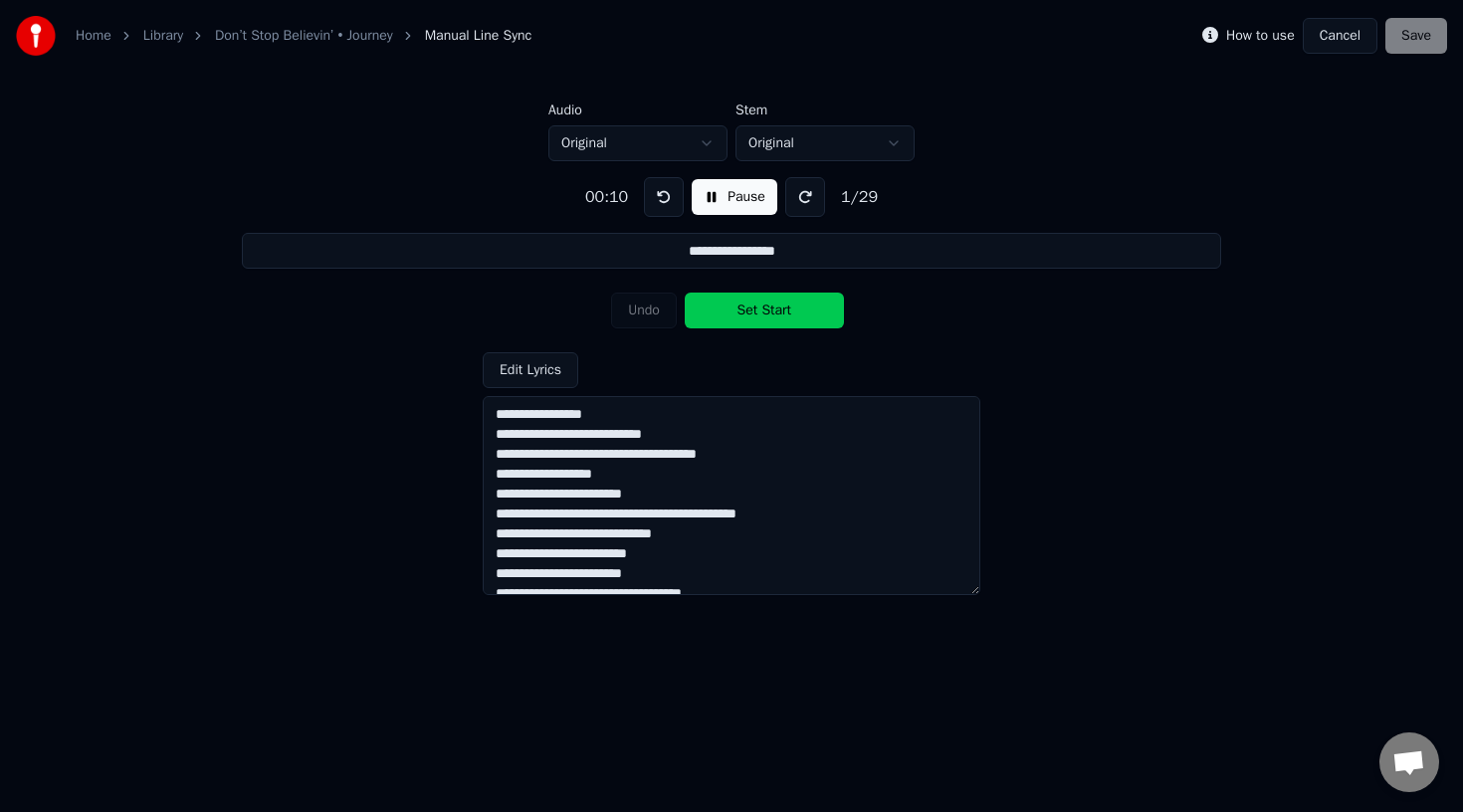 click on "Pause" at bounding box center [734, 197] 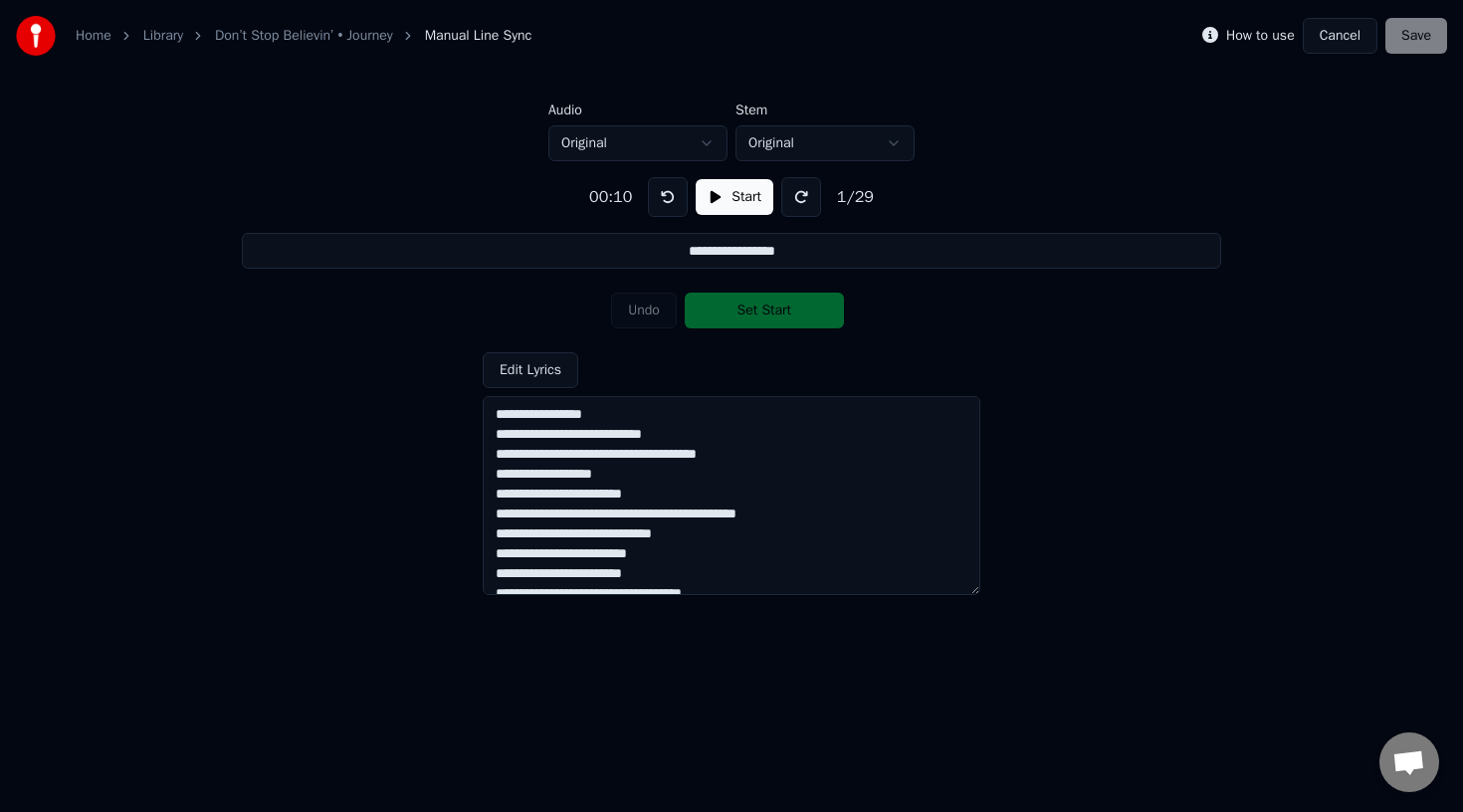 click at bounding box center [668, 197] 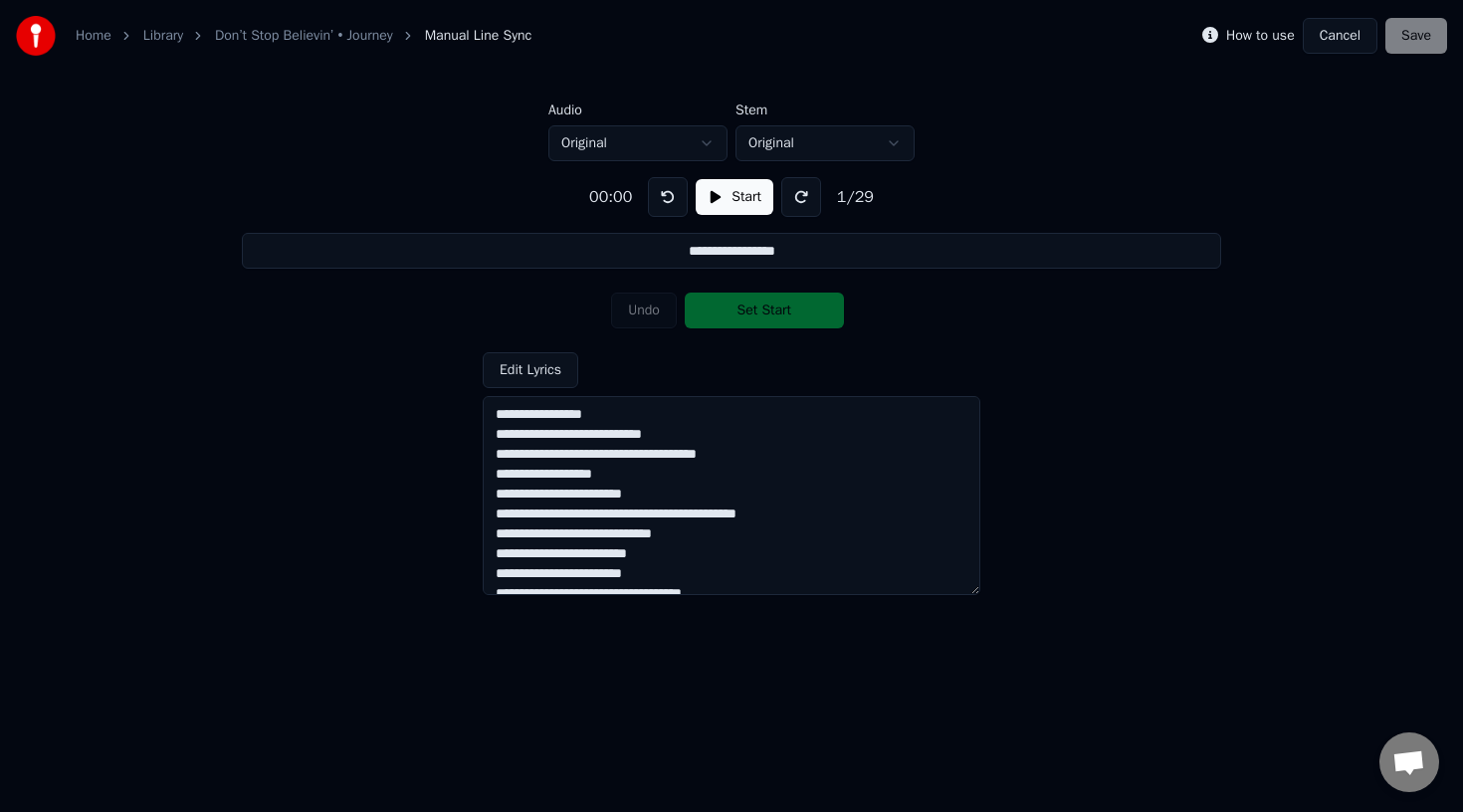 click at bounding box center [668, 197] 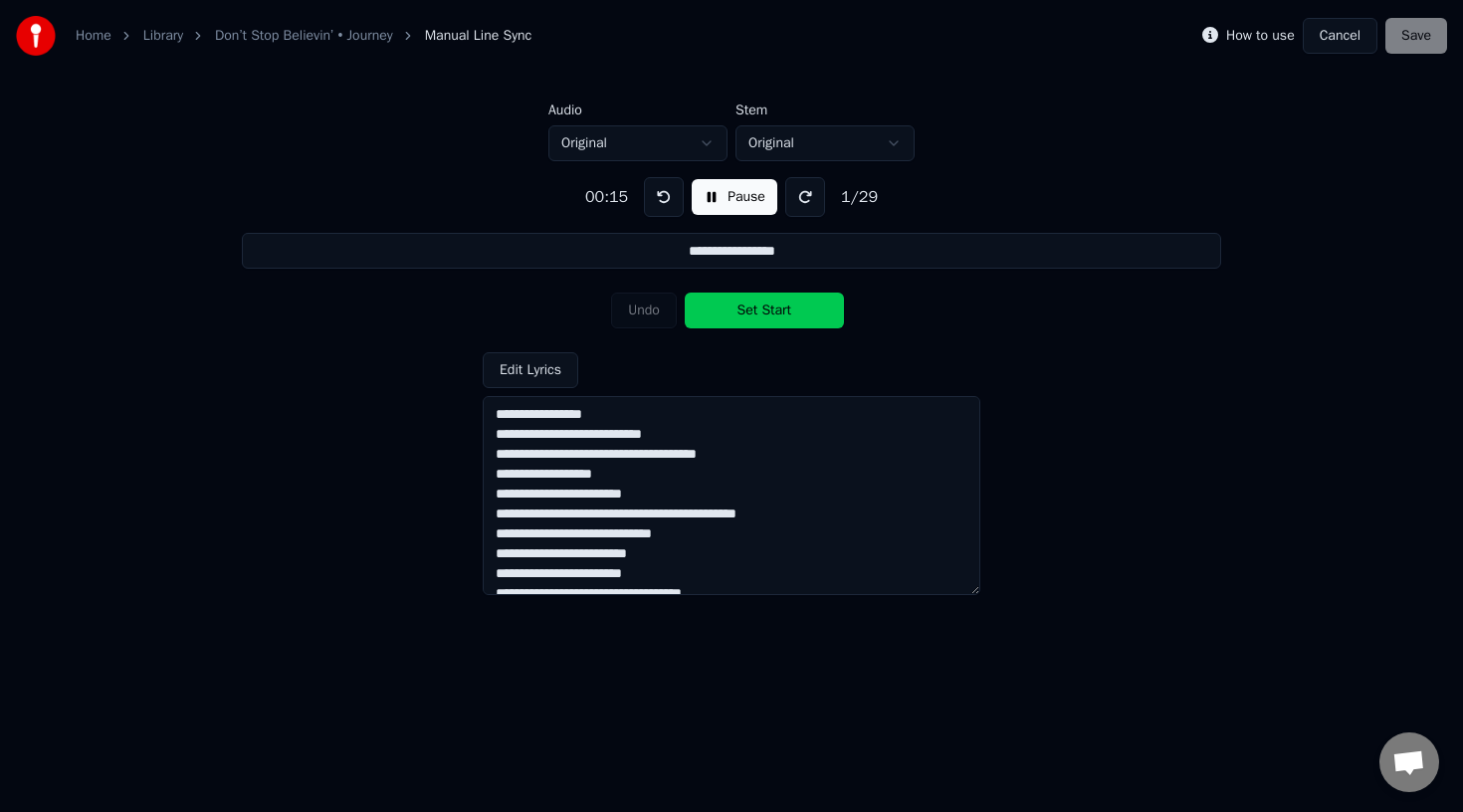 click on "Set Start" at bounding box center [764, 310] 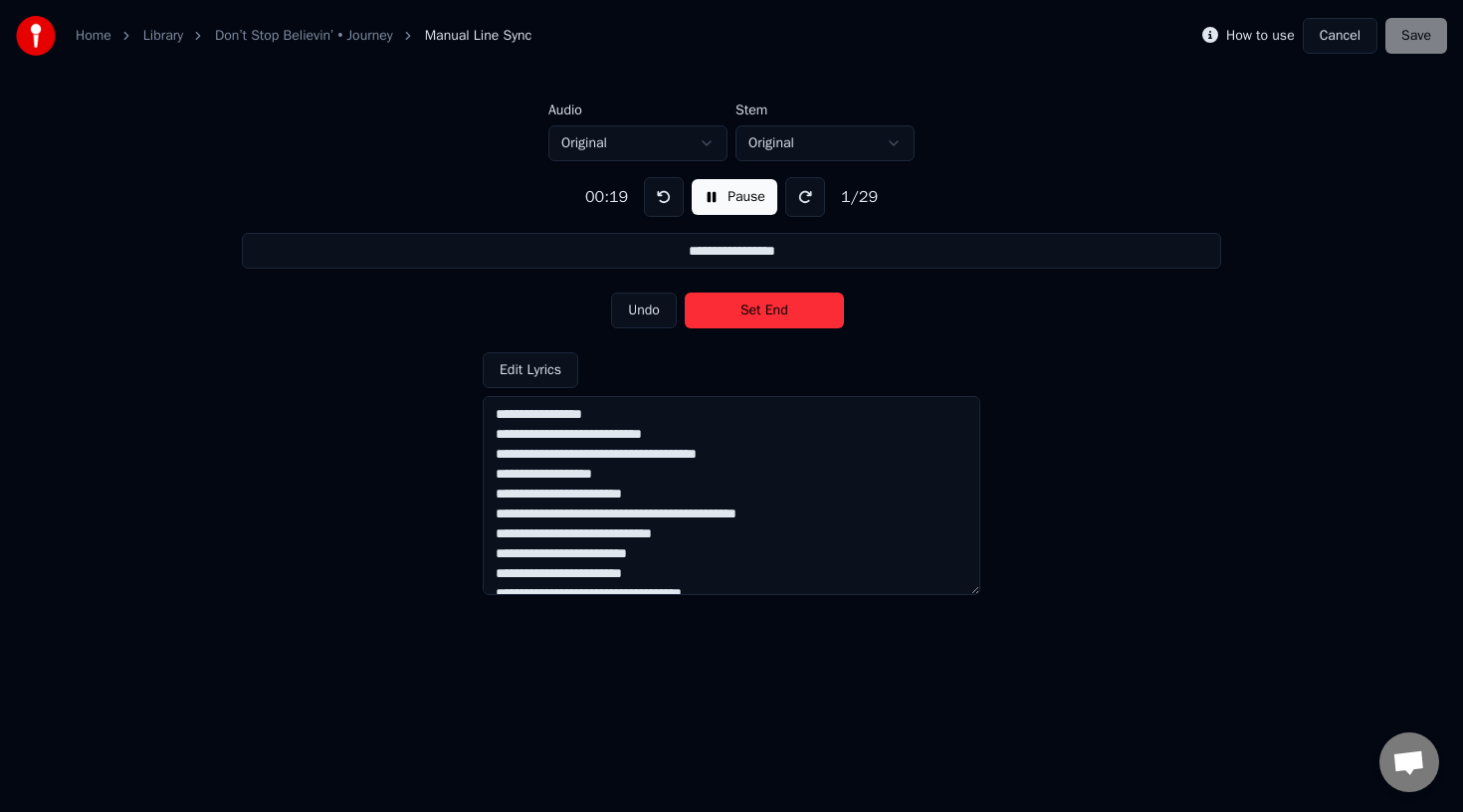 click on "Set End" at bounding box center [764, 310] 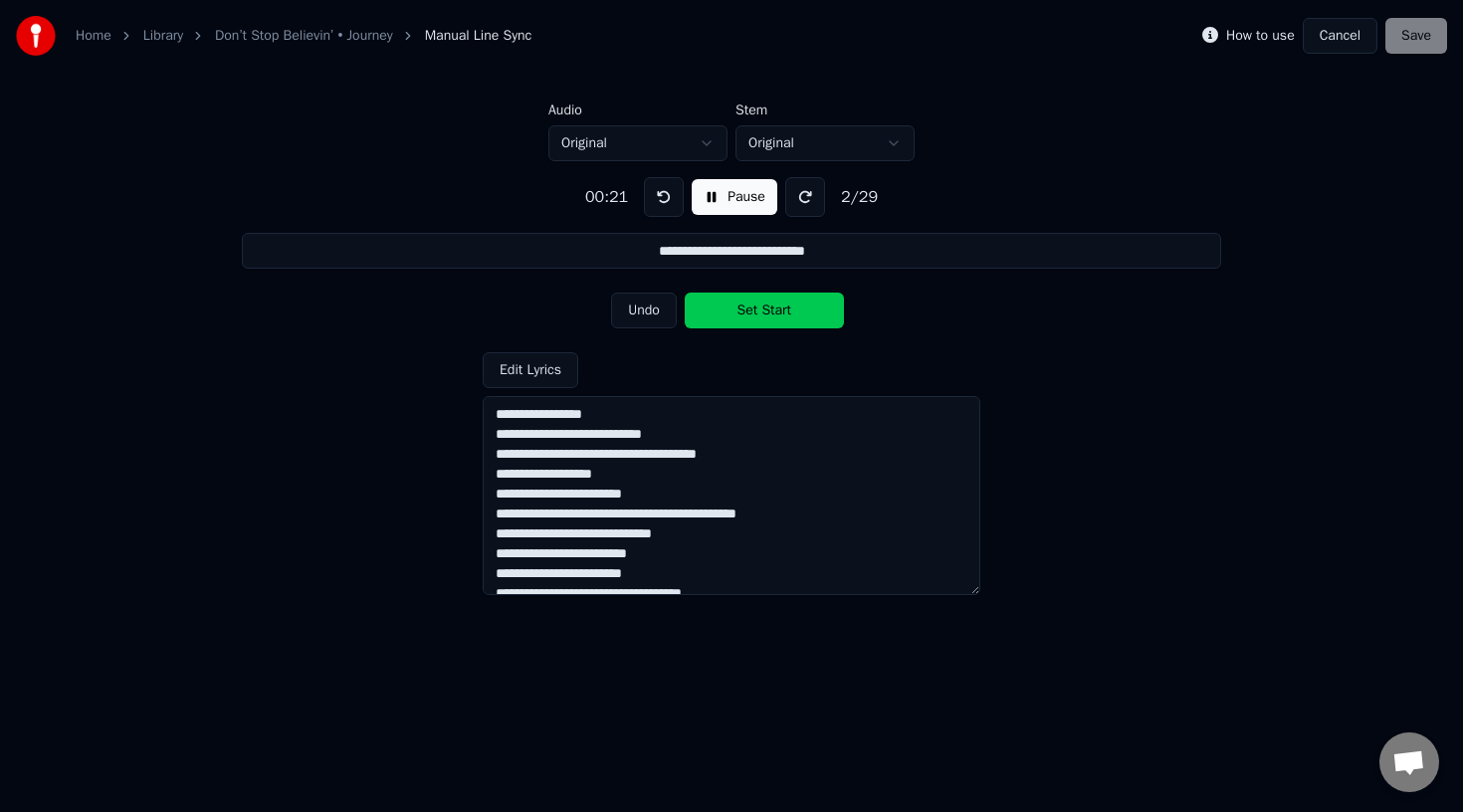 click on "Set Start" at bounding box center [764, 310] 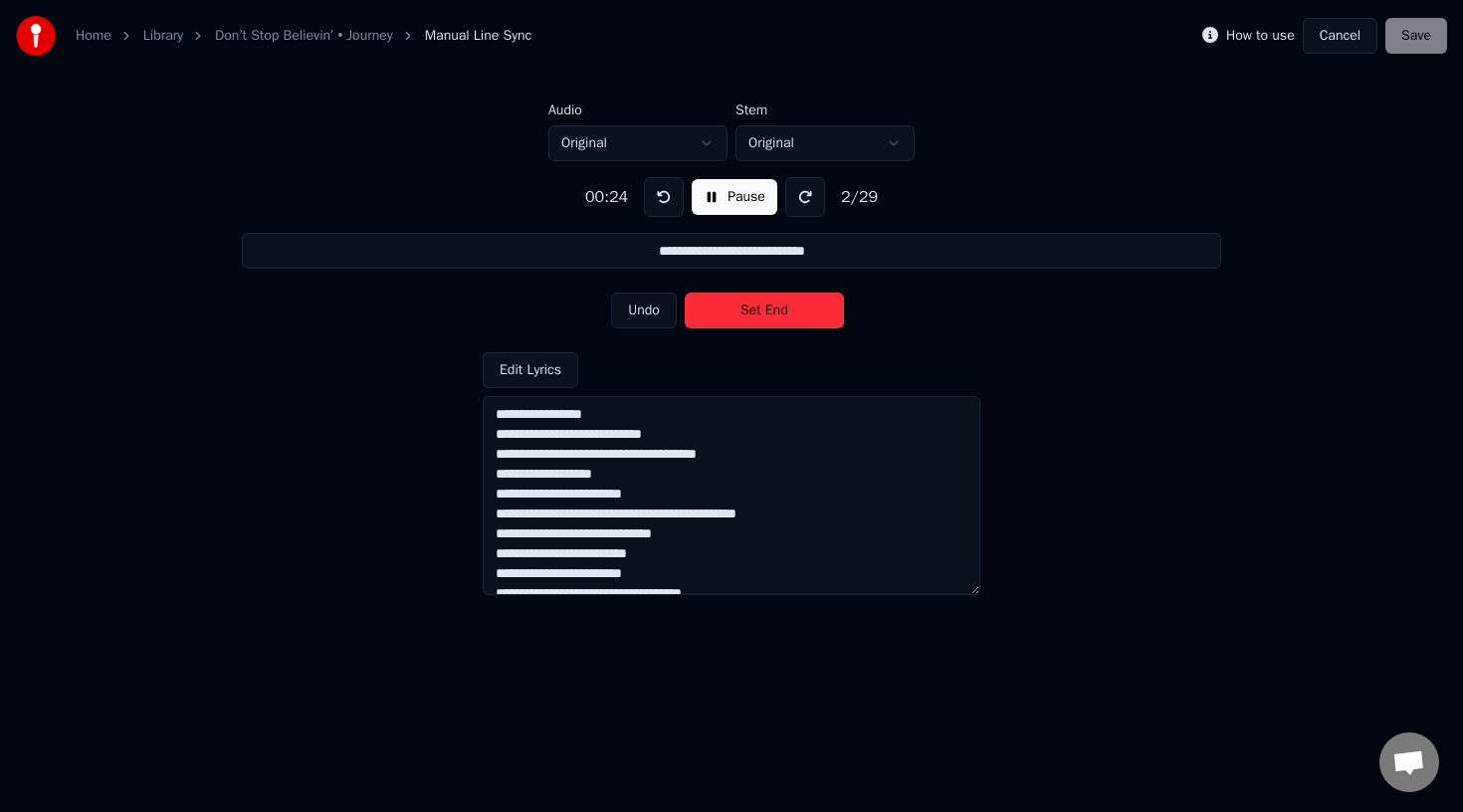 click on "Set End" at bounding box center (764, 310) 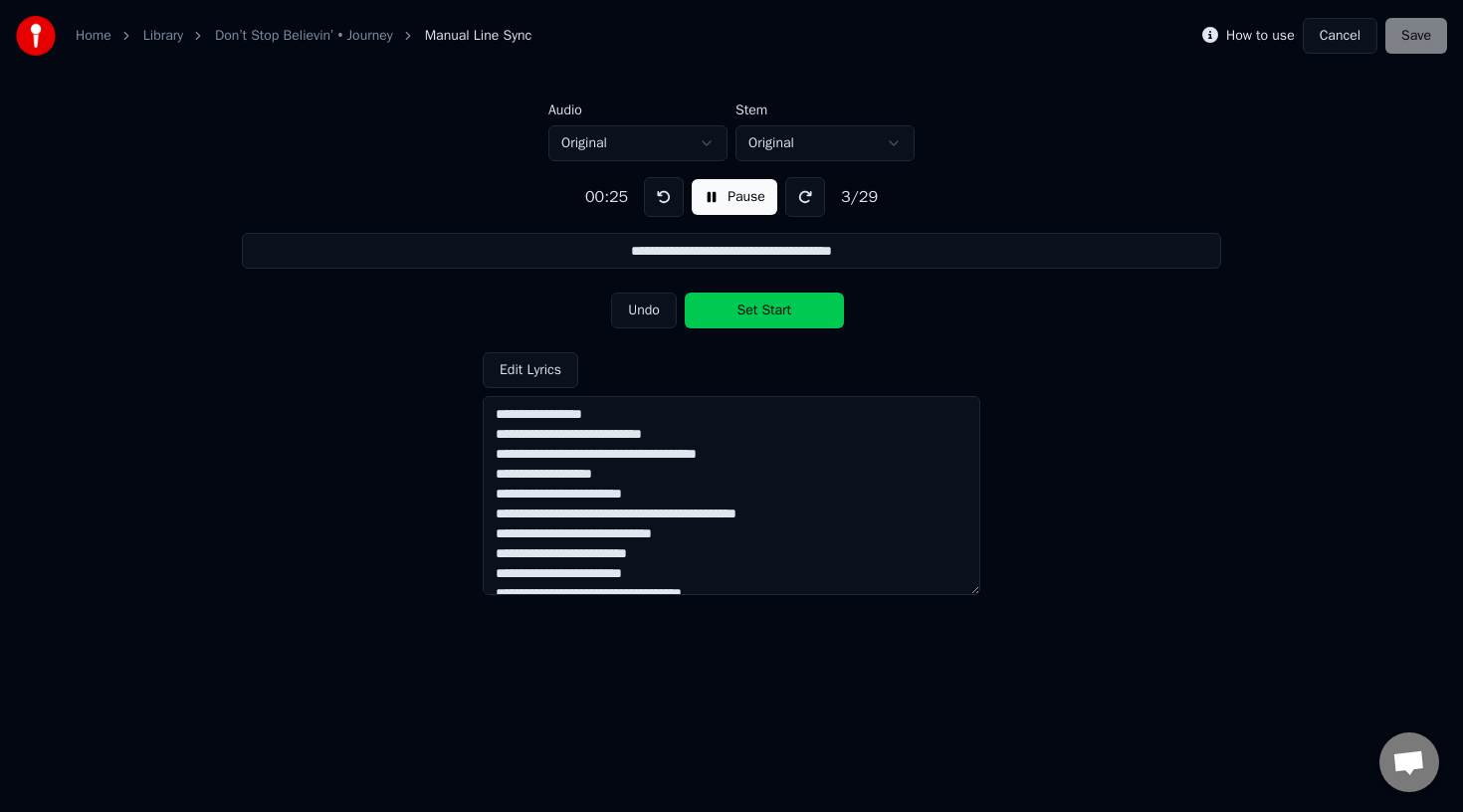 click on "Set Start" at bounding box center (764, 310) 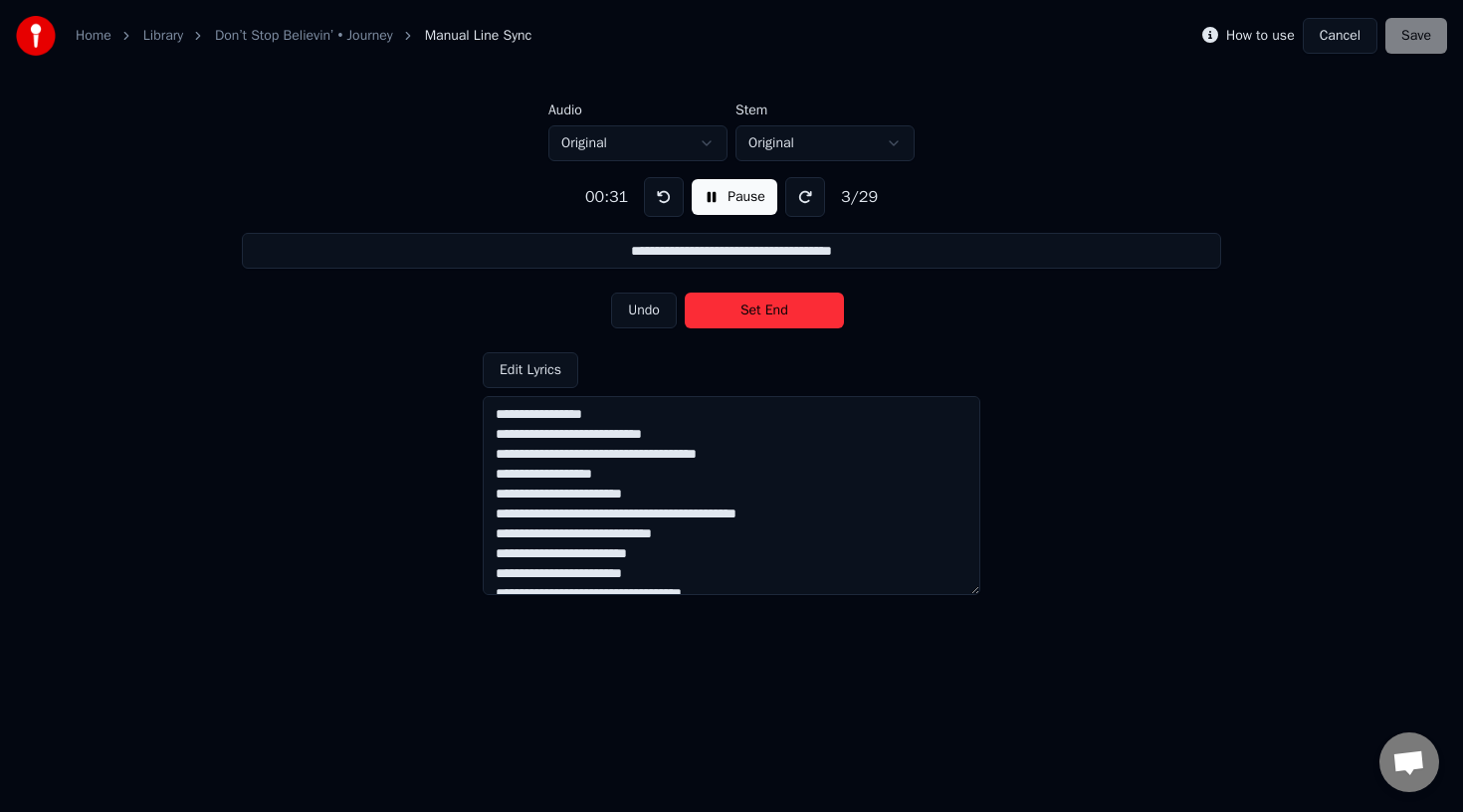 click on "Set End" at bounding box center (764, 310) 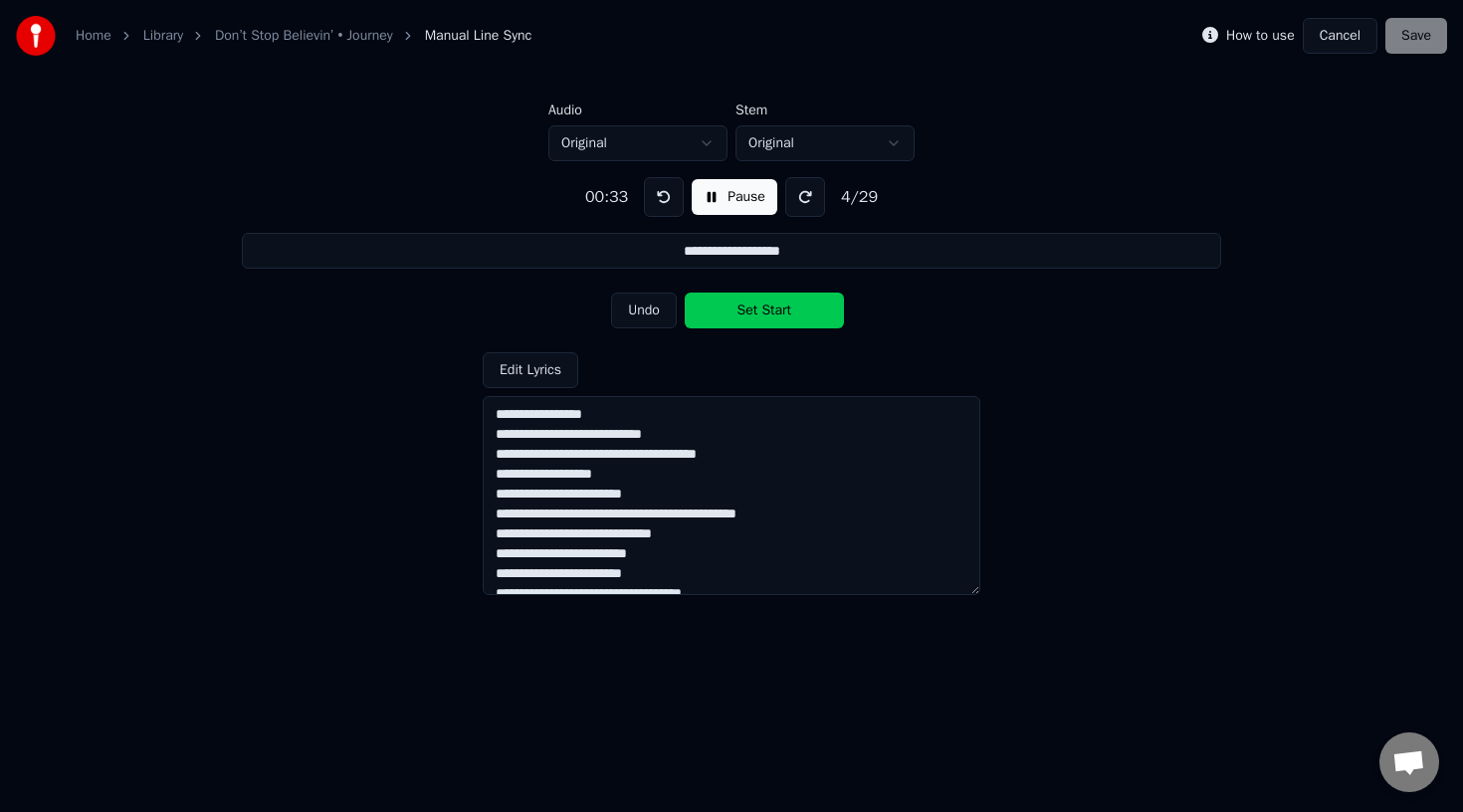 click on "Set Start" at bounding box center [764, 310] 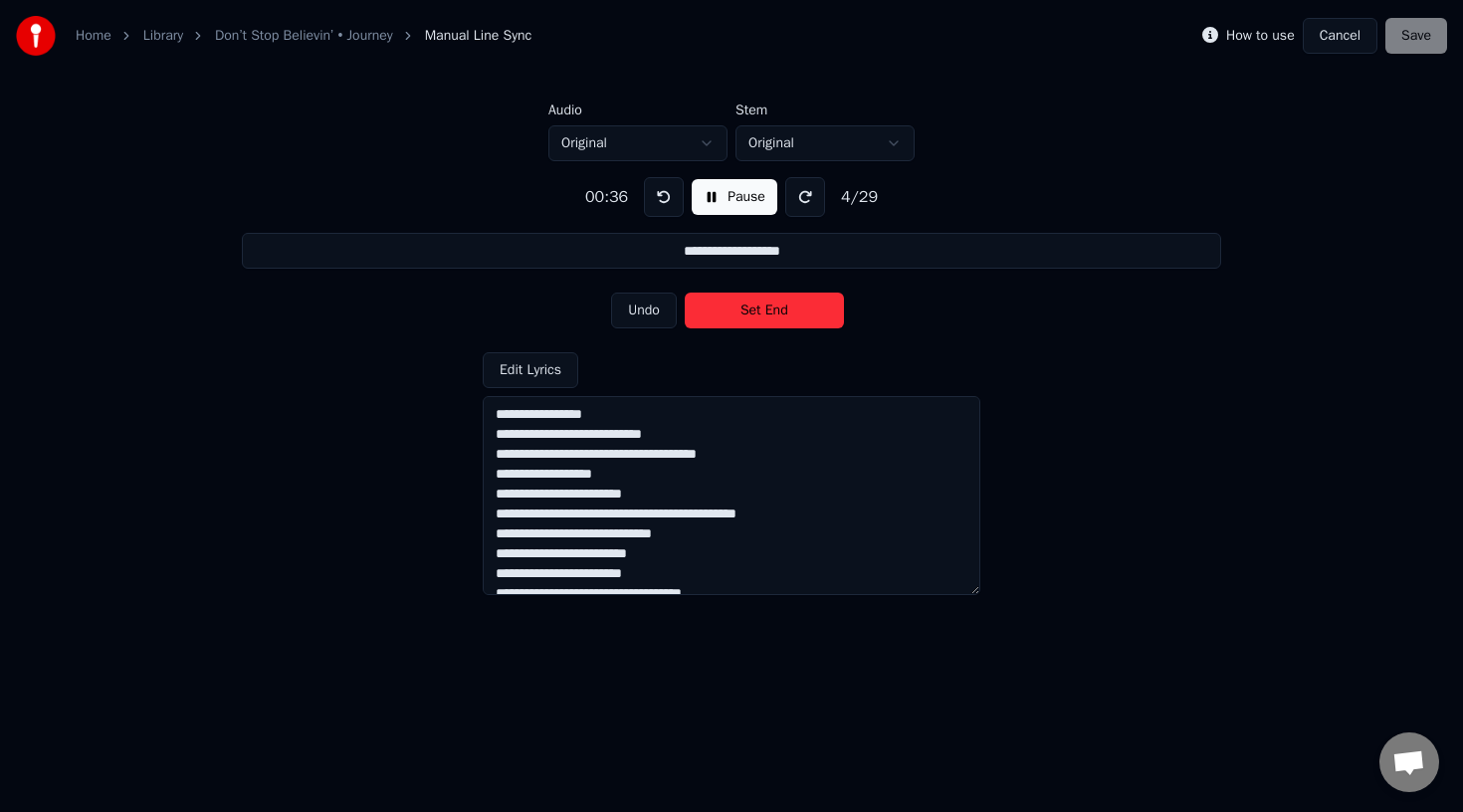 click on "Set End" at bounding box center [764, 310] 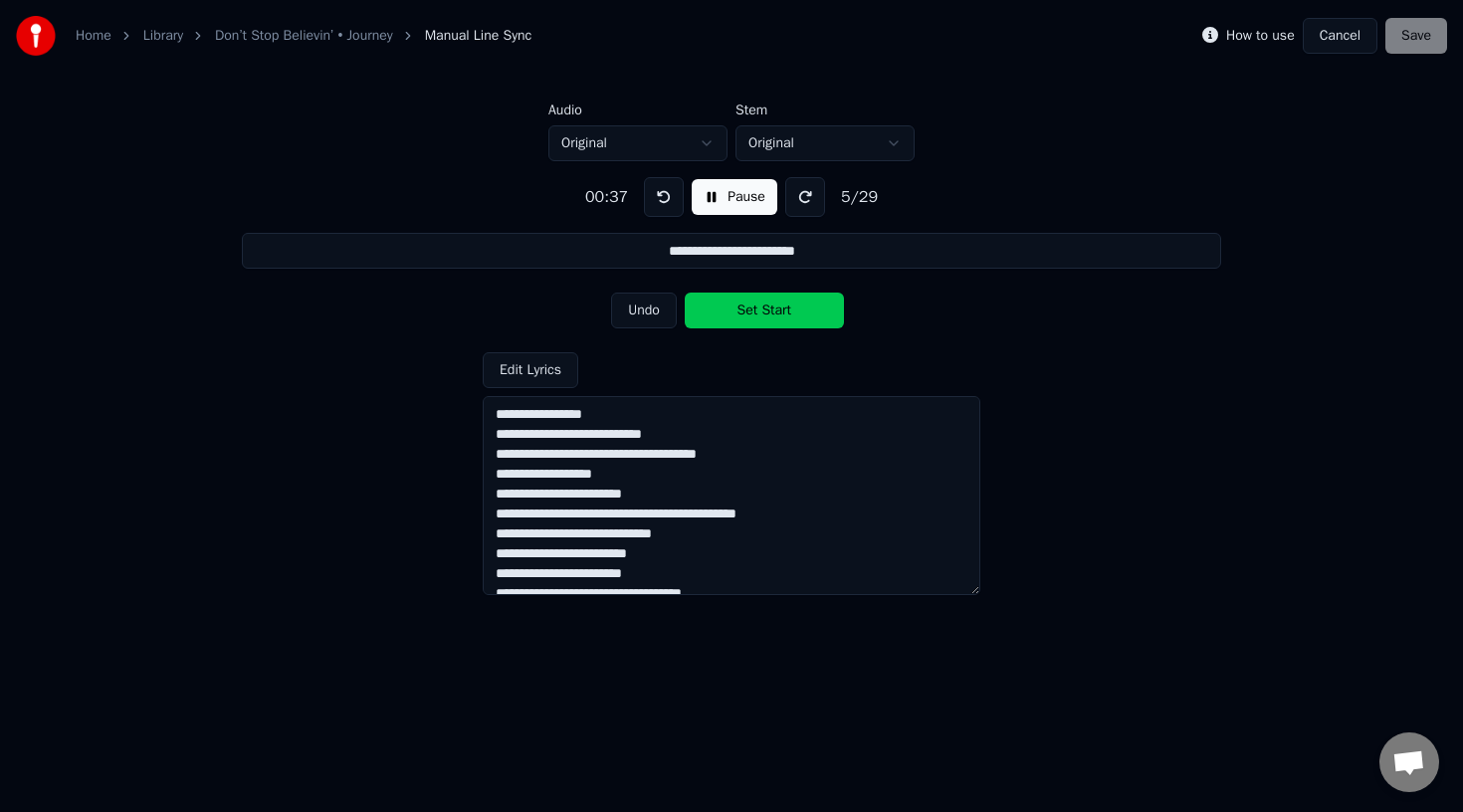 click on "Set Start" at bounding box center [764, 310] 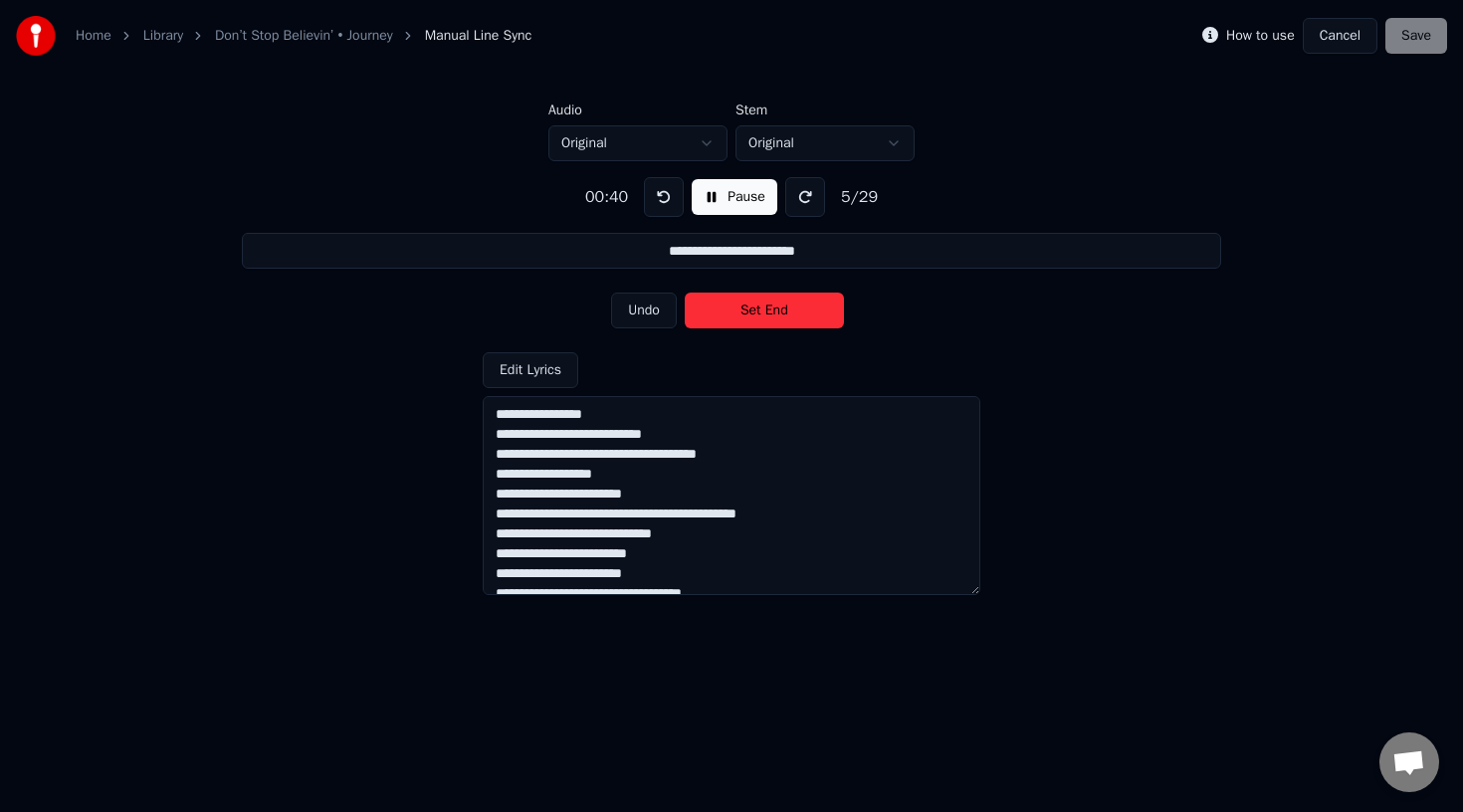 click on "Set End" at bounding box center (764, 310) 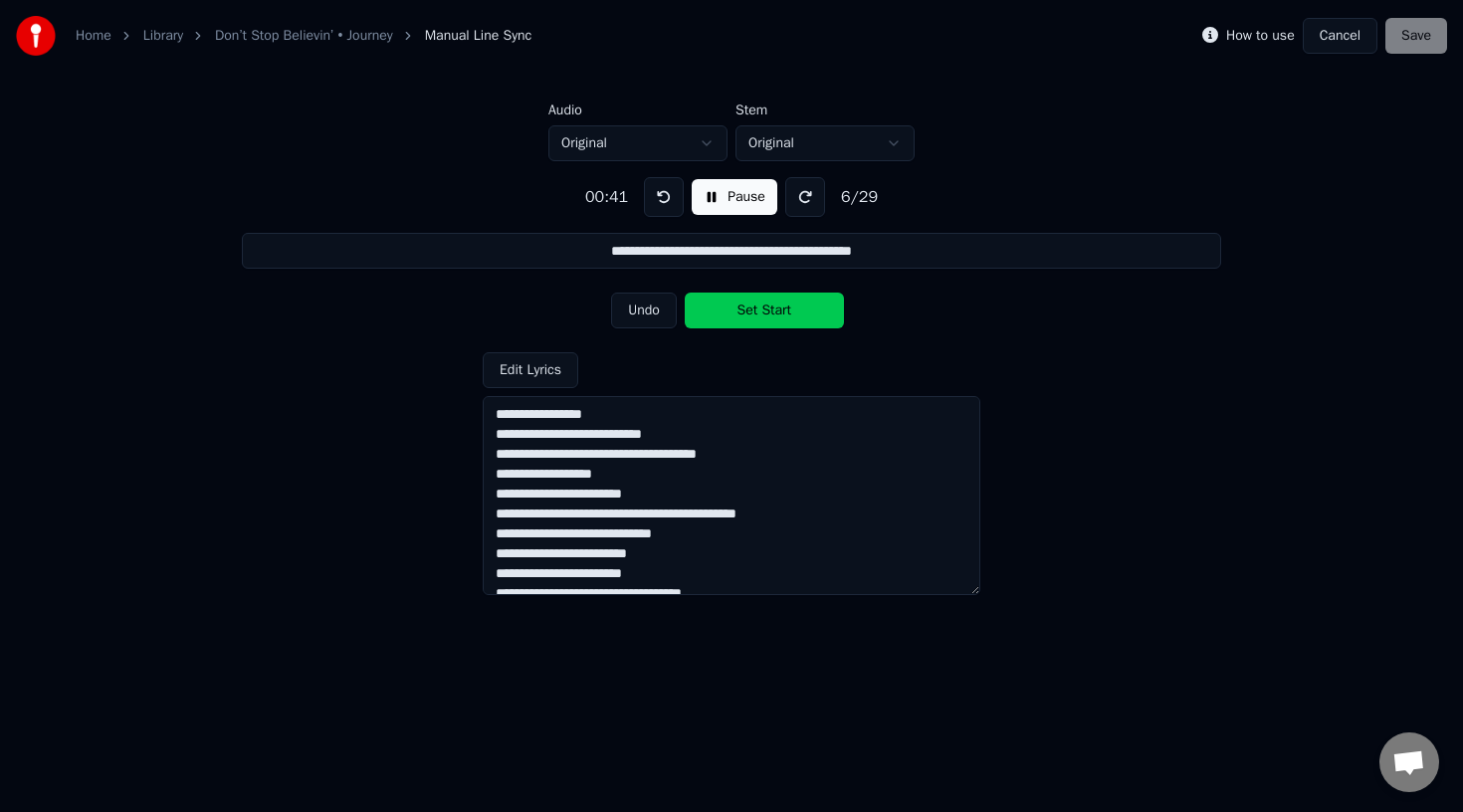 click on "Set Start" at bounding box center (764, 310) 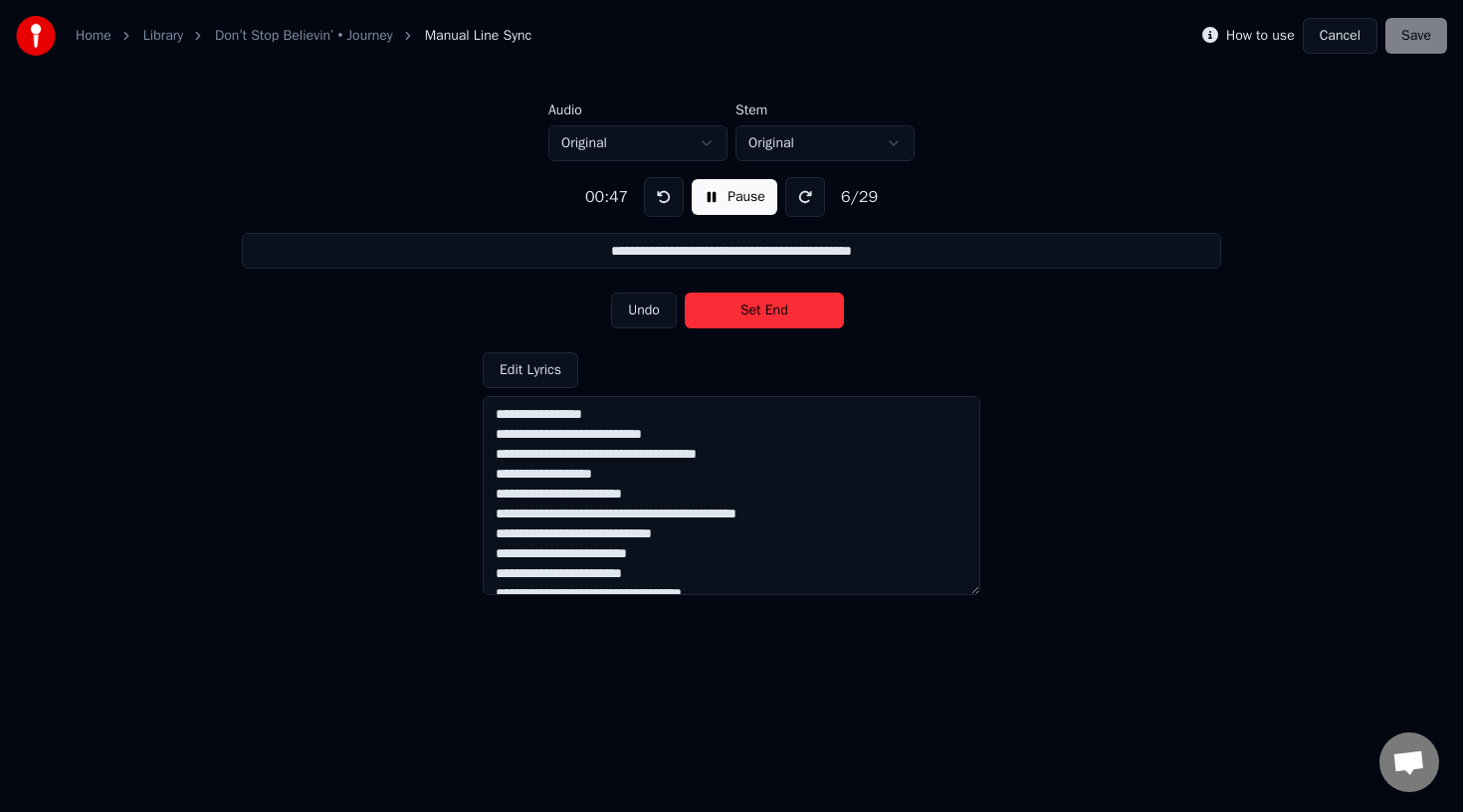 click on "Set End" at bounding box center [764, 310] 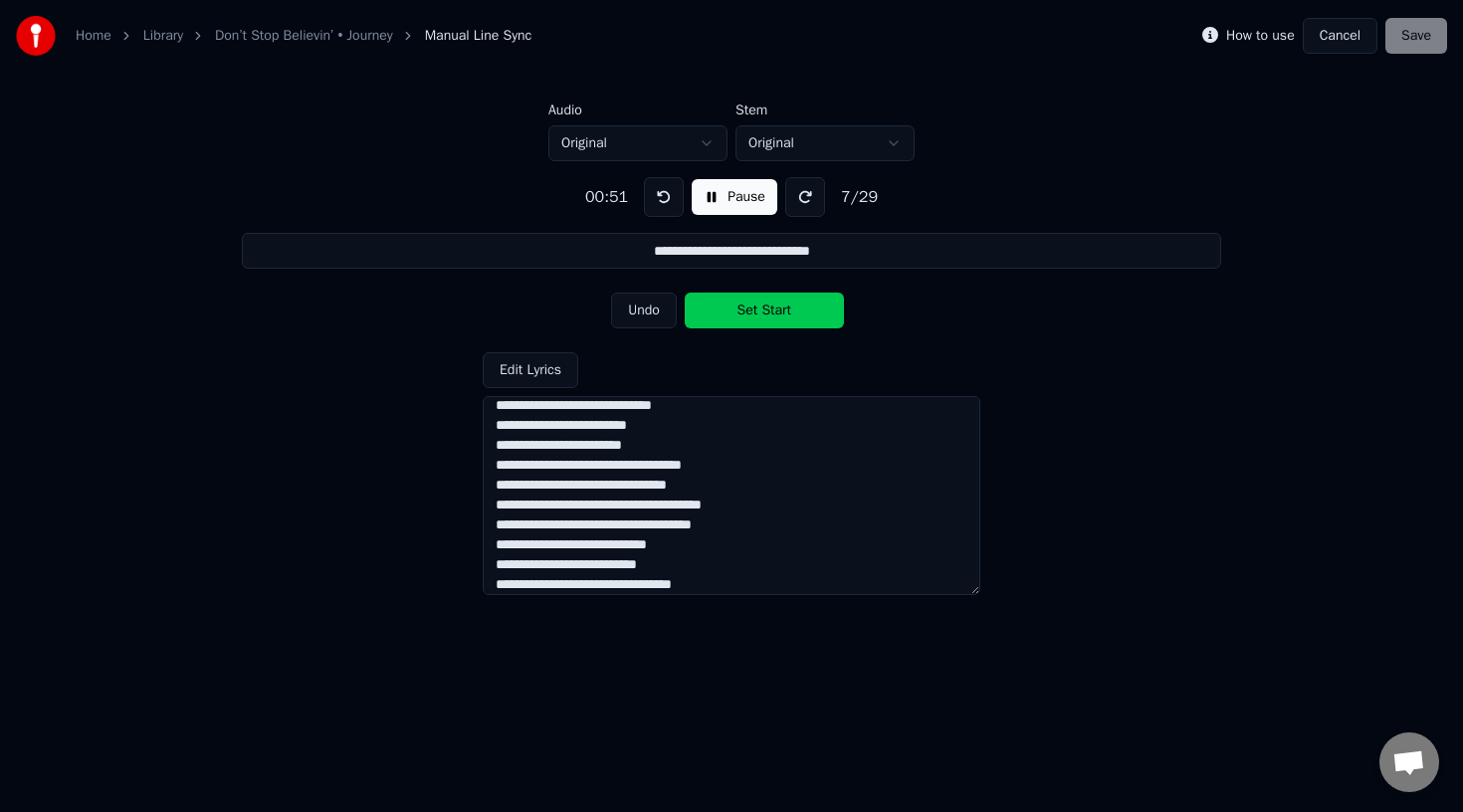 scroll, scrollTop: 126, scrollLeft: 0, axis: vertical 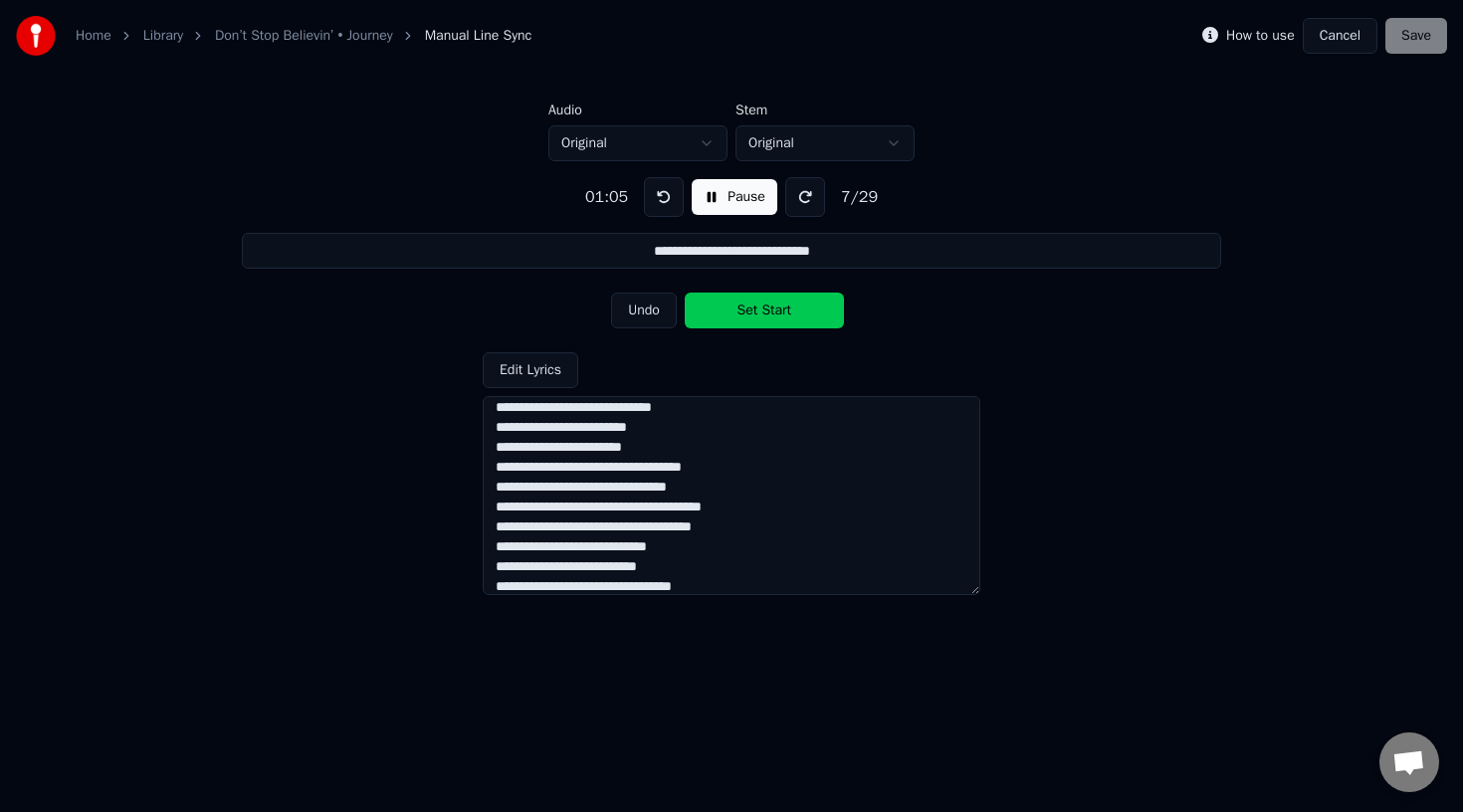 click on "Set Start" at bounding box center (764, 310) 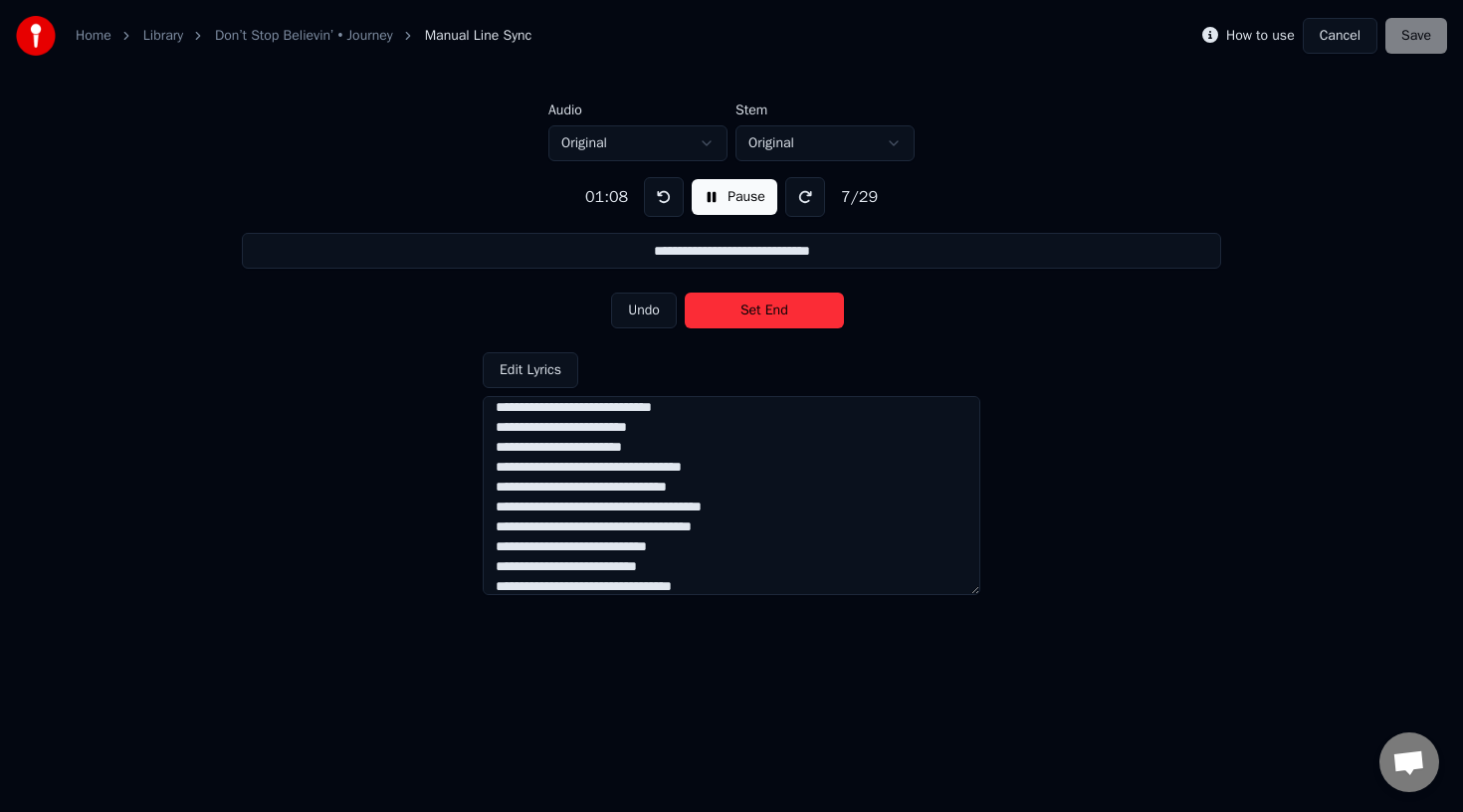 click on "Set End" at bounding box center (764, 310) 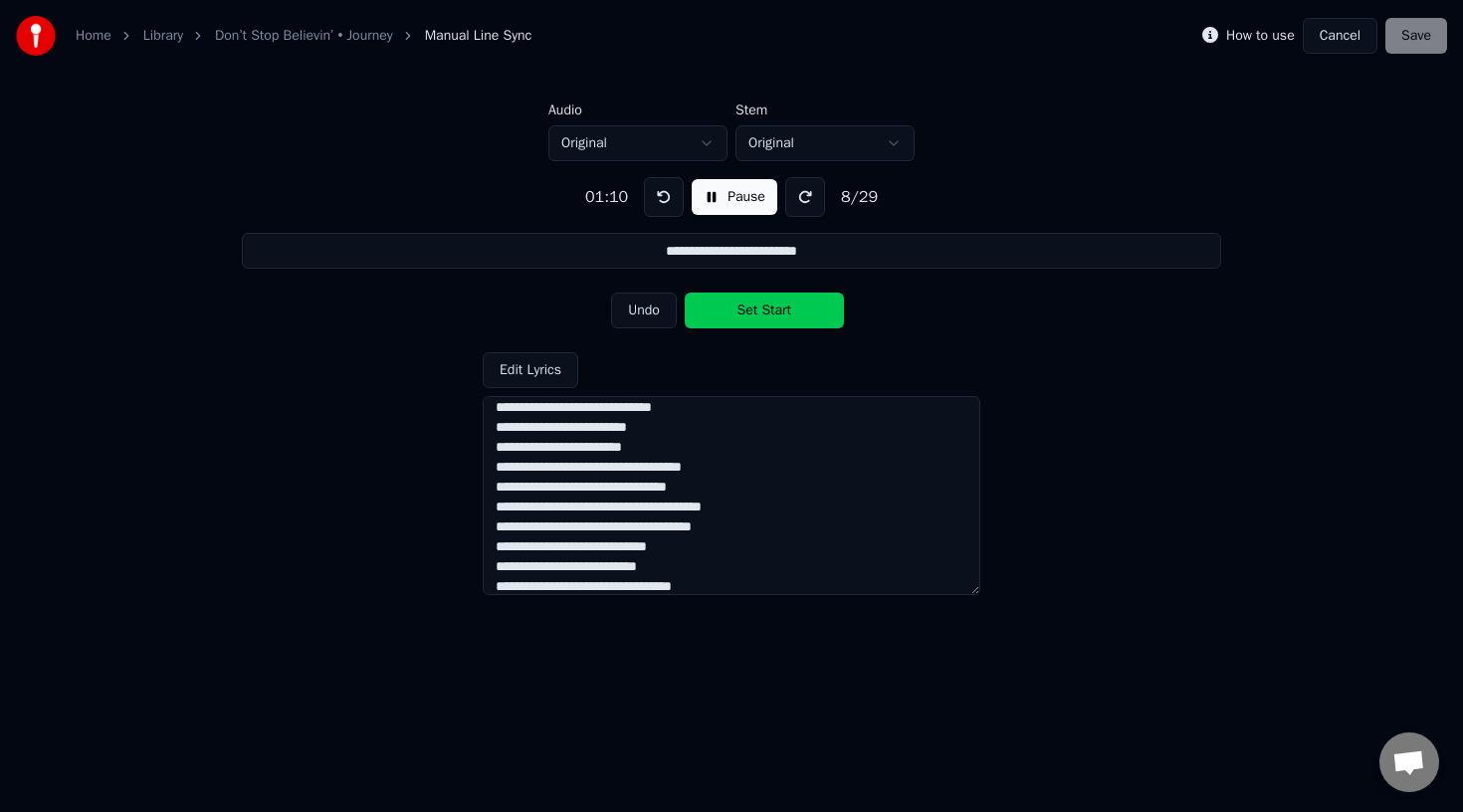 click on "Set Start" at bounding box center (764, 310) 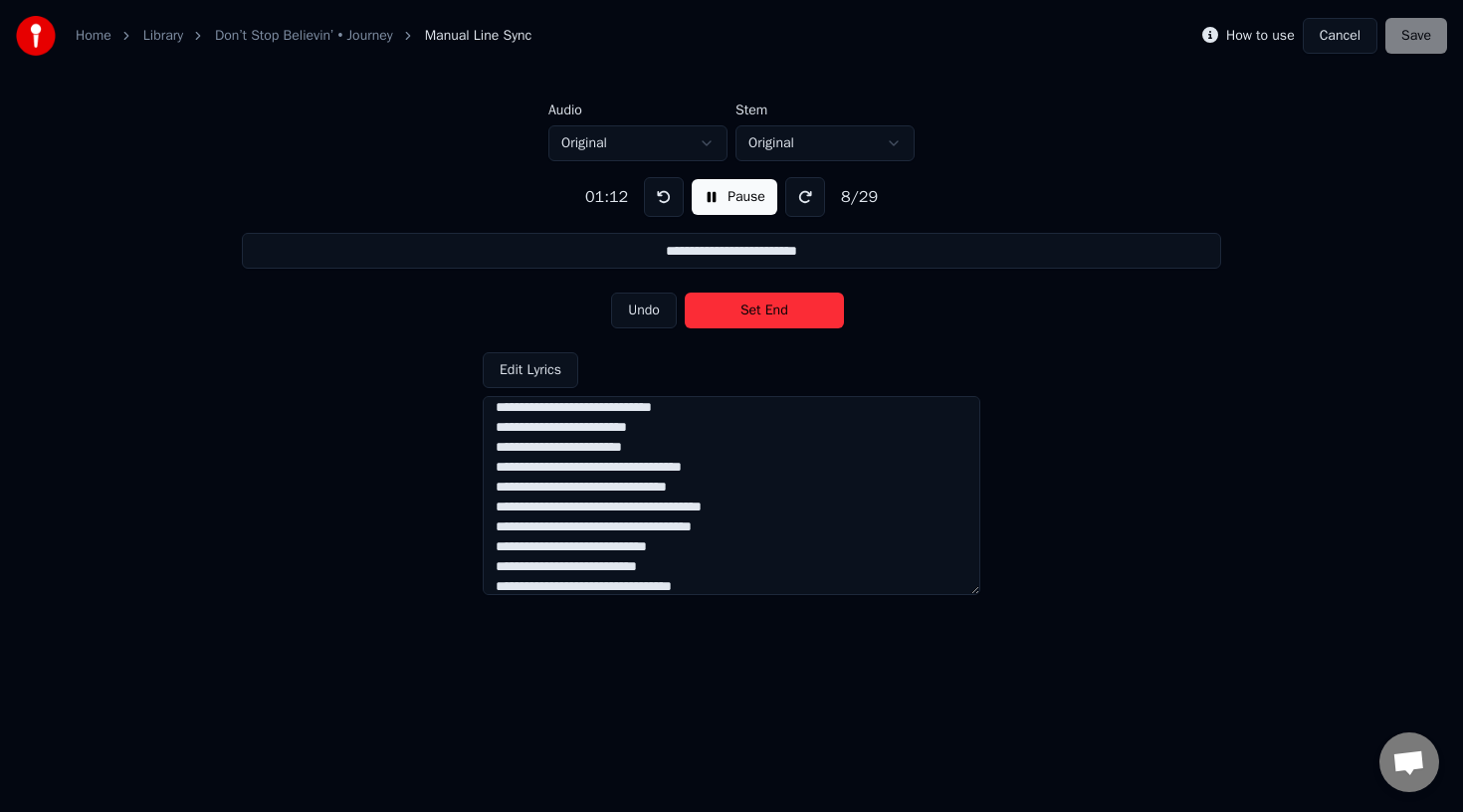 click on "Set End" at bounding box center (764, 310) 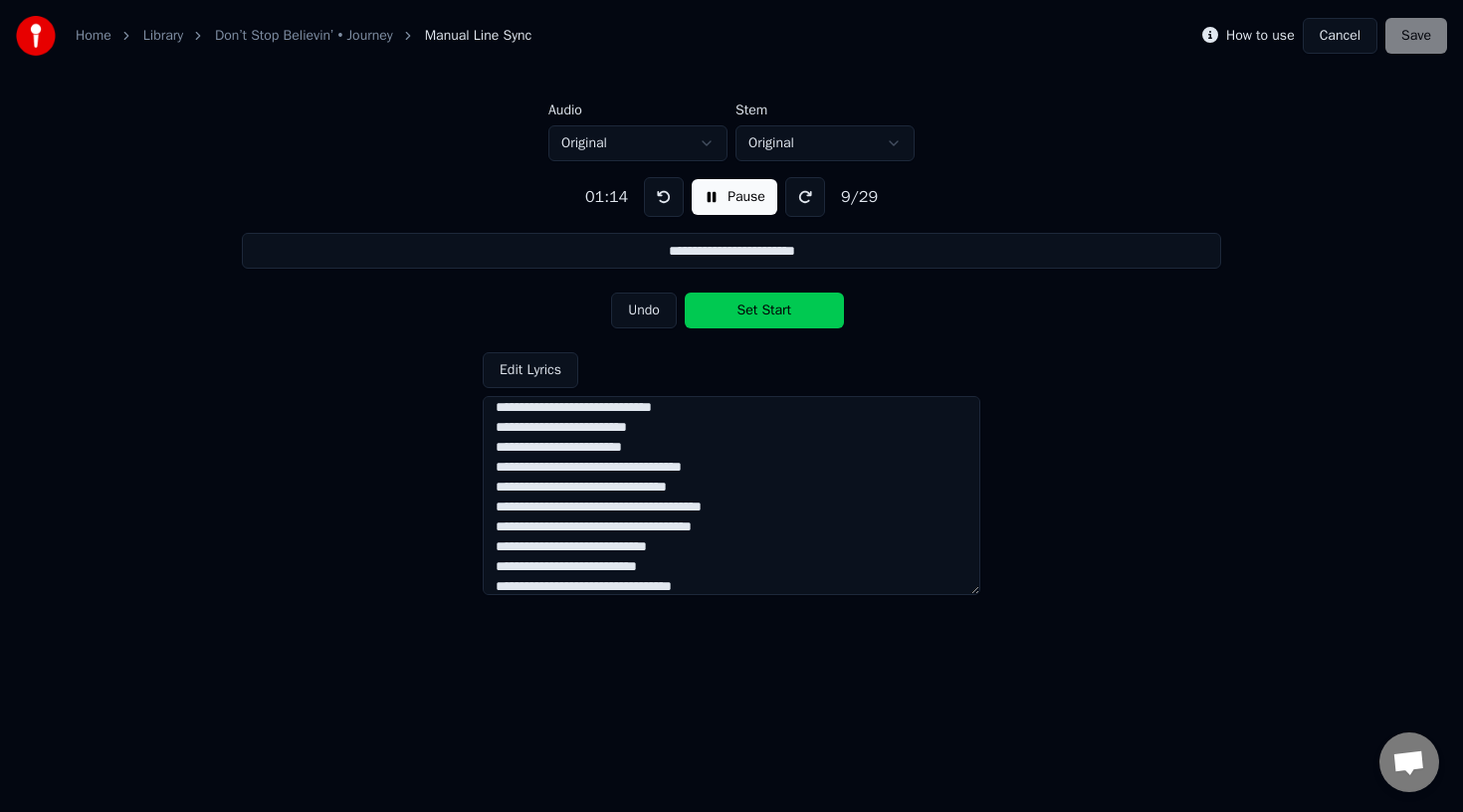 click on "Set Start" at bounding box center [764, 310] 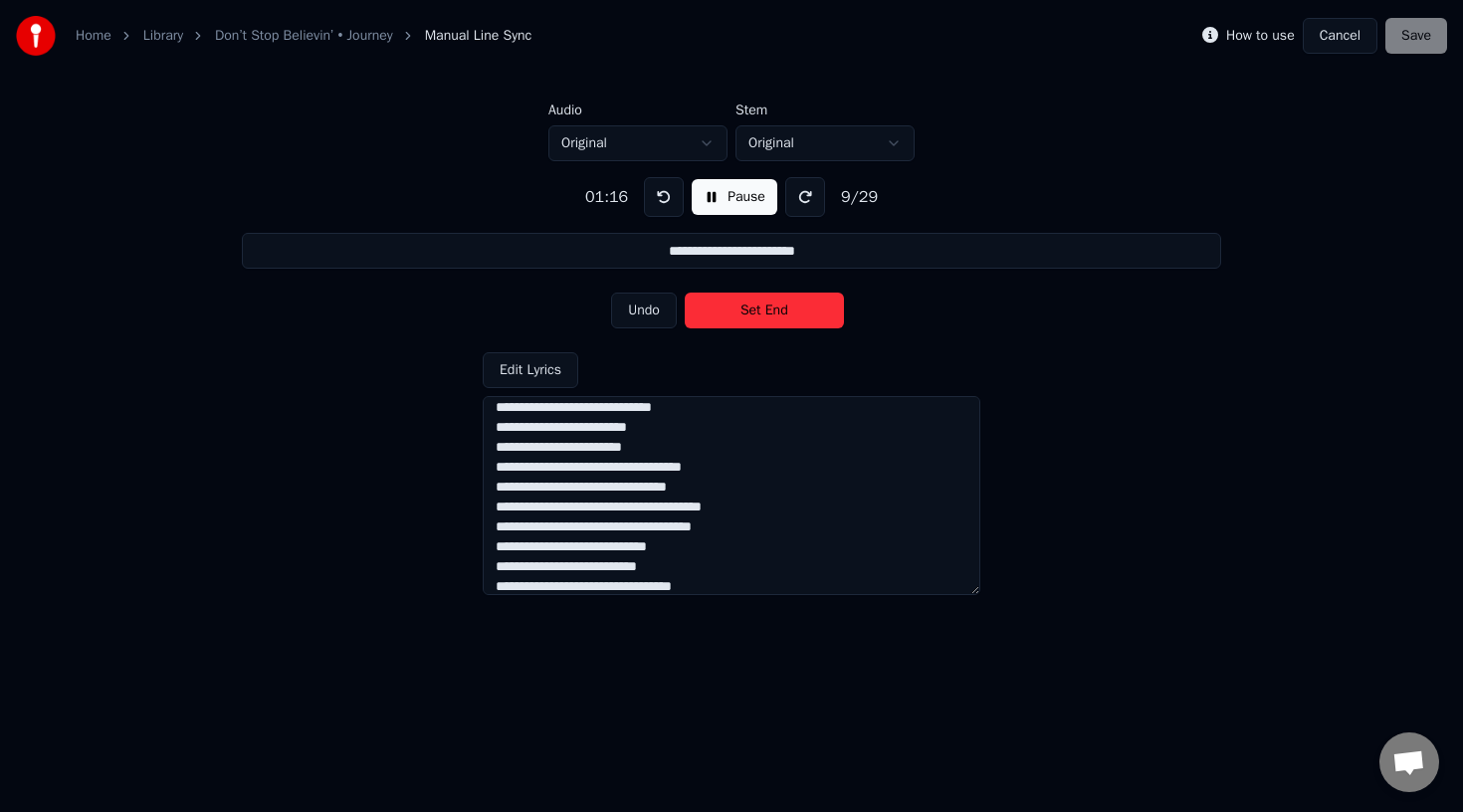 click on "Set End" at bounding box center [764, 310] 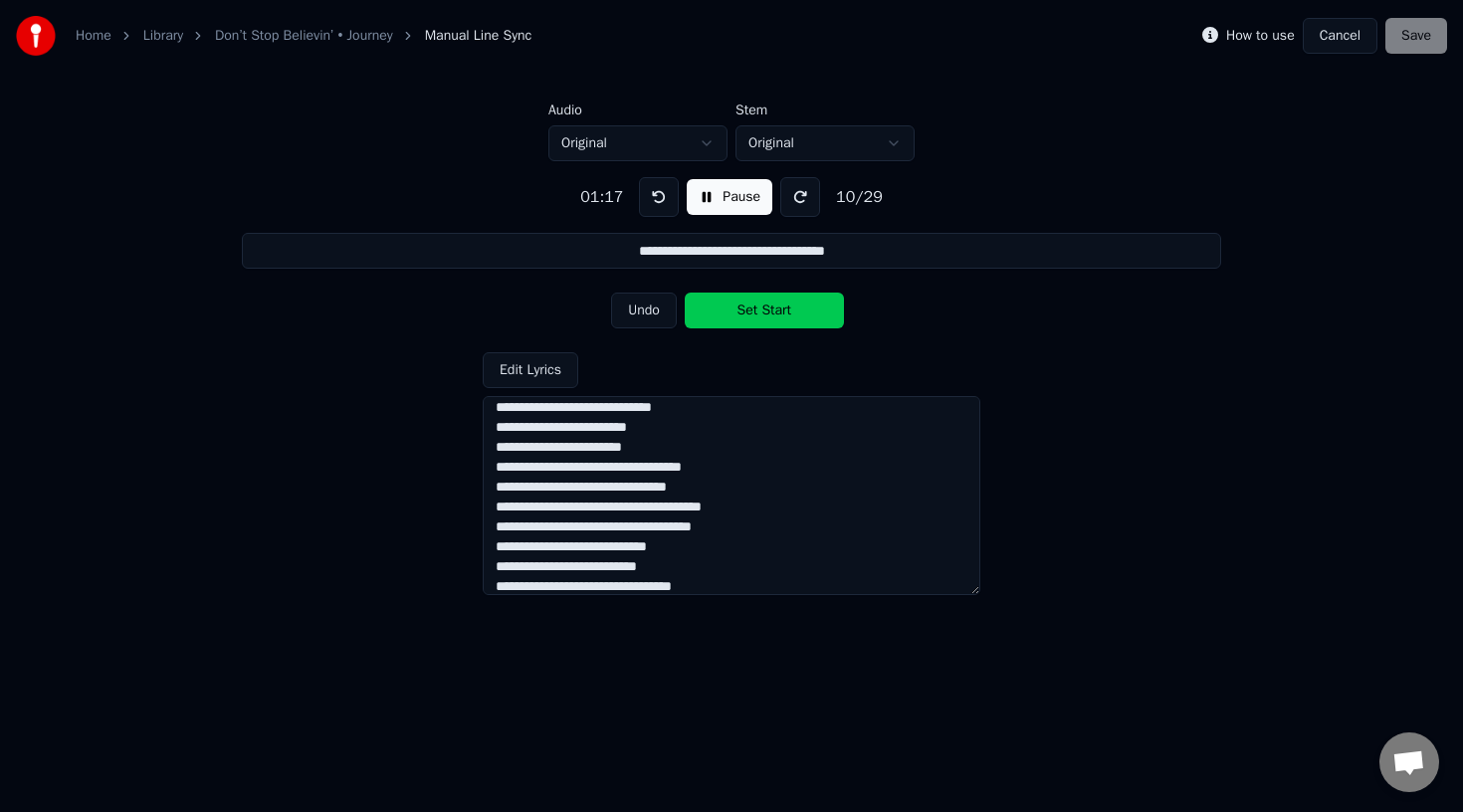 click on "Set Start" at bounding box center [764, 310] 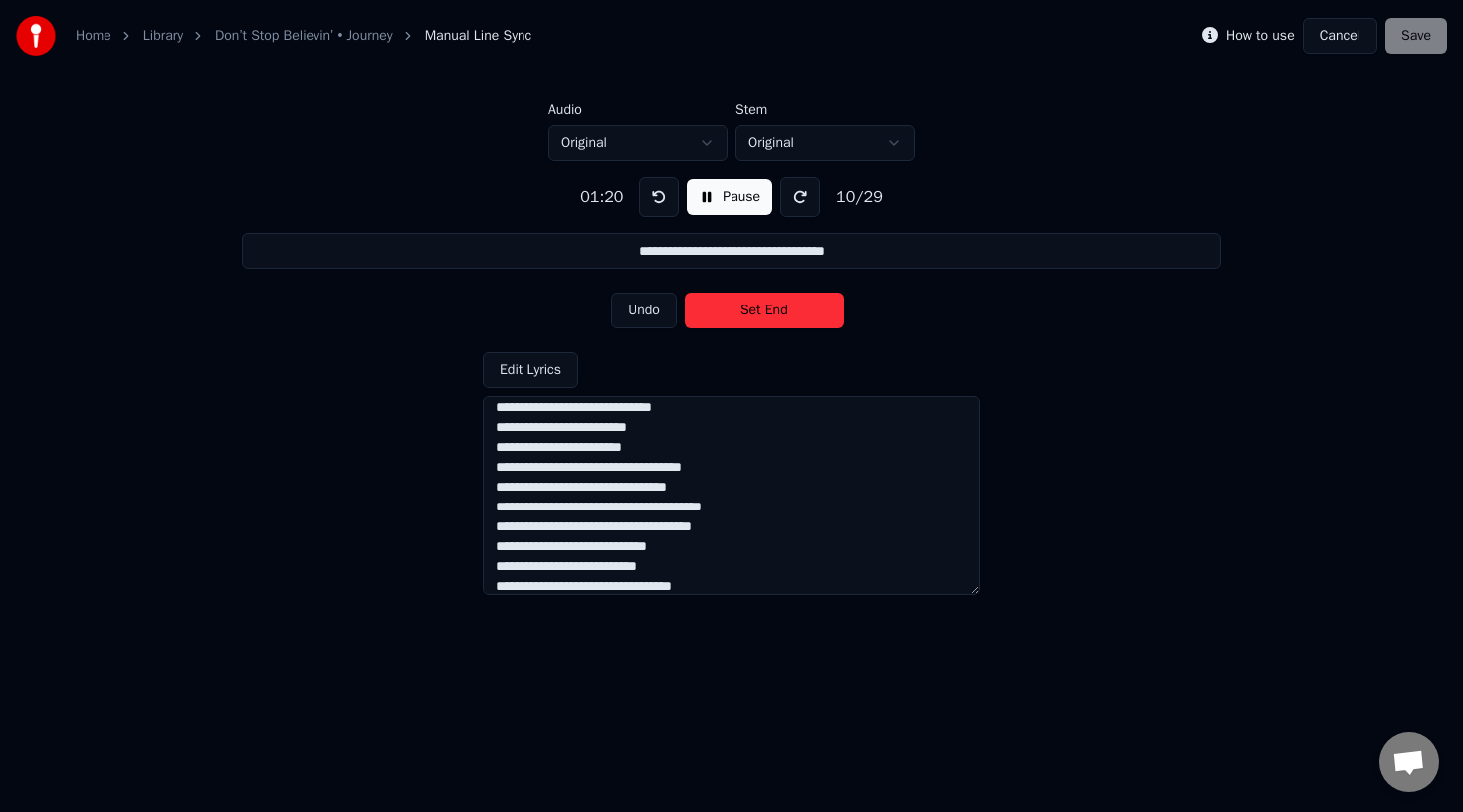 click on "Set End" at bounding box center [764, 310] 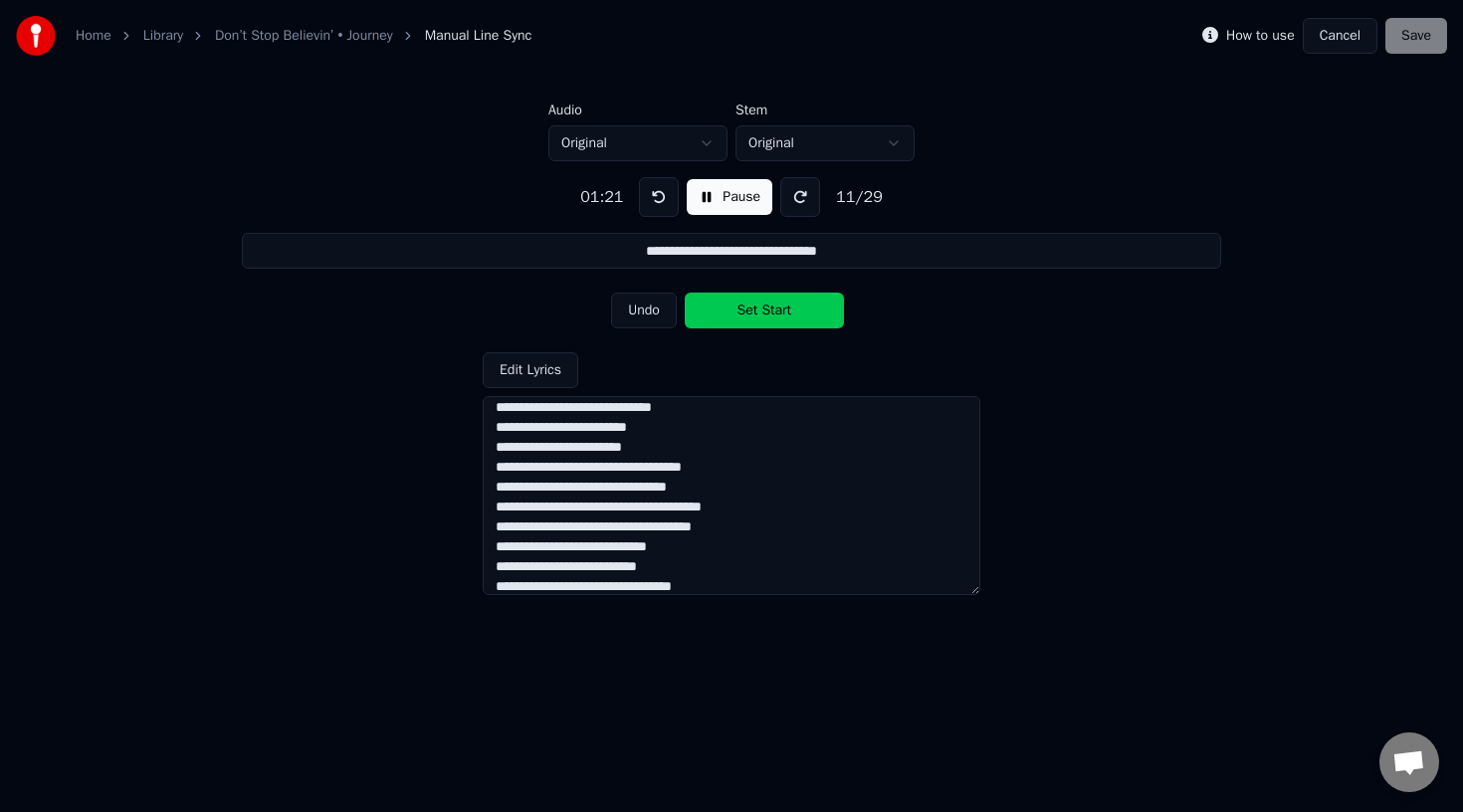 click on "Set Start" at bounding box center (764, 310) 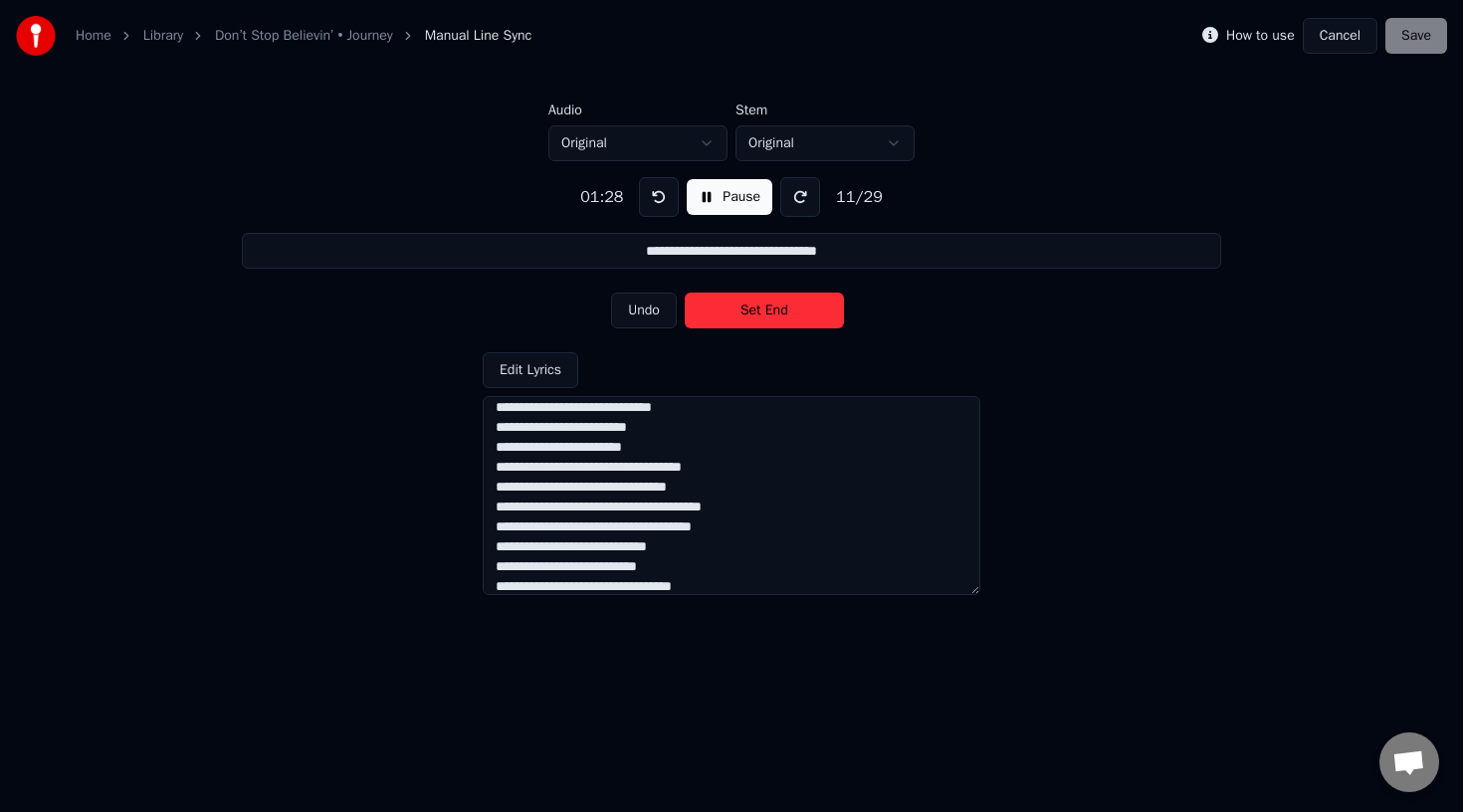 click on "Set End" at bounding box center (764, 310) 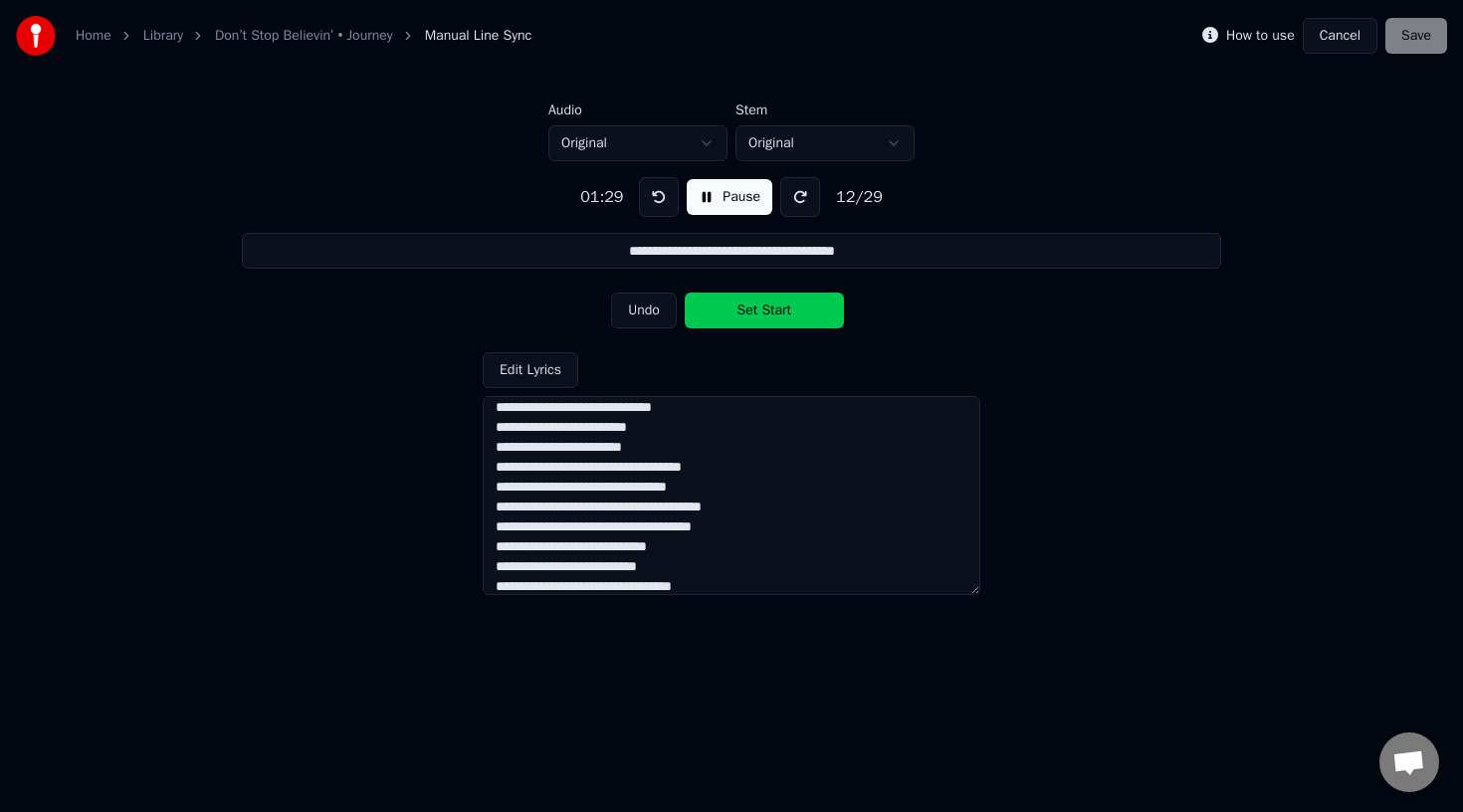 click on "Set Start" at bounding box center [764, 310] 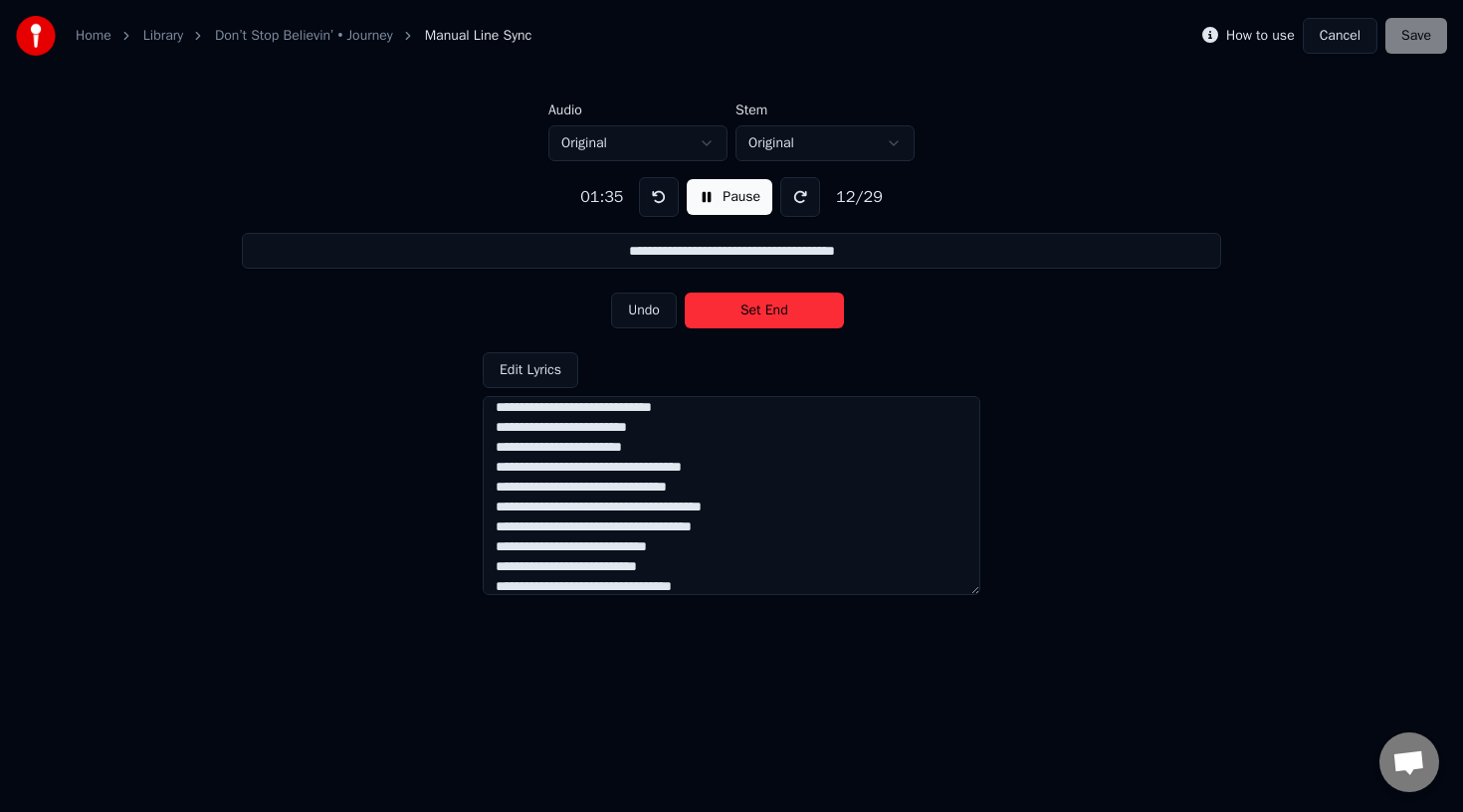 click on "Set End" at bounding box center (764, 310) 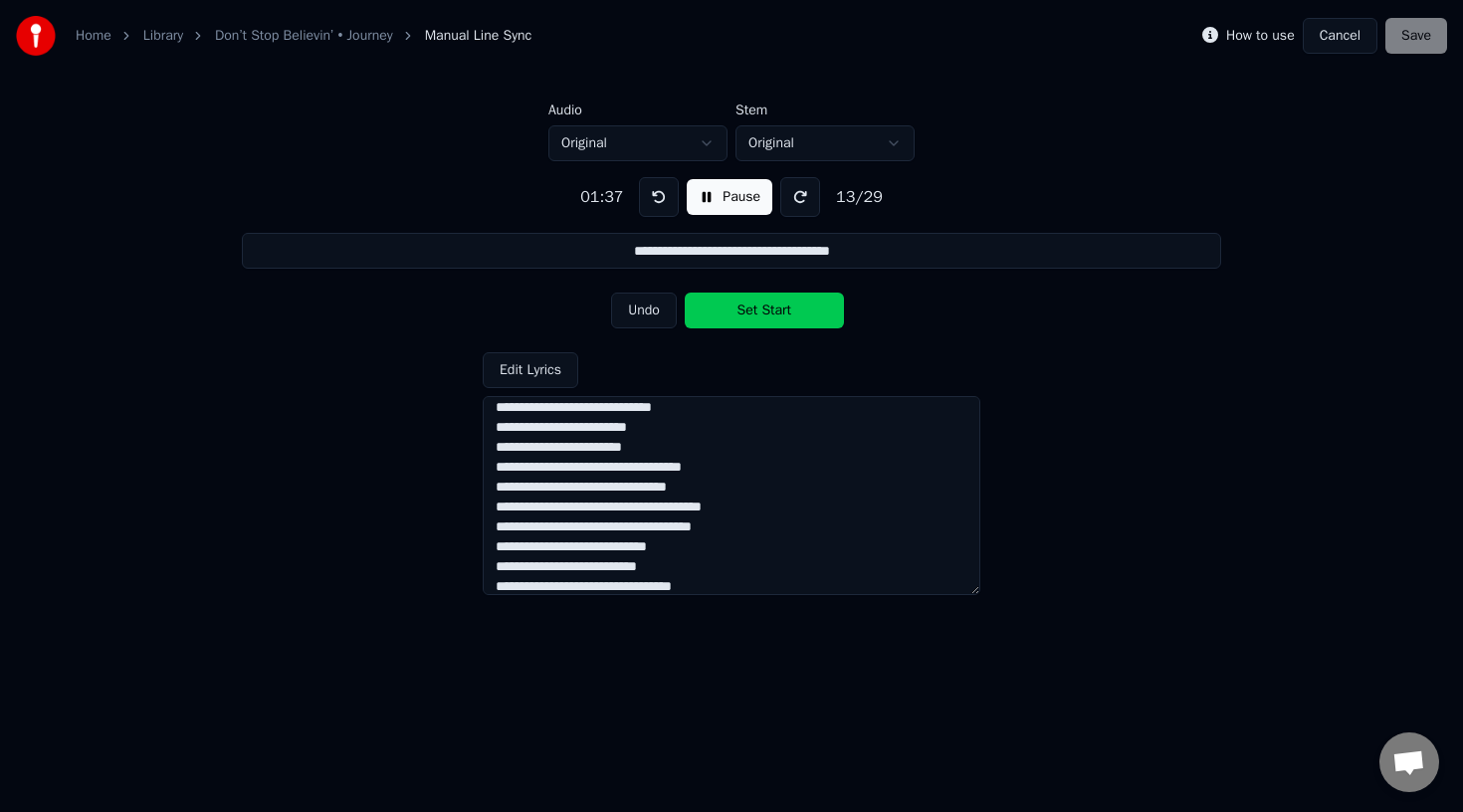 click on "Set Start" at bounding box center (764, 310) 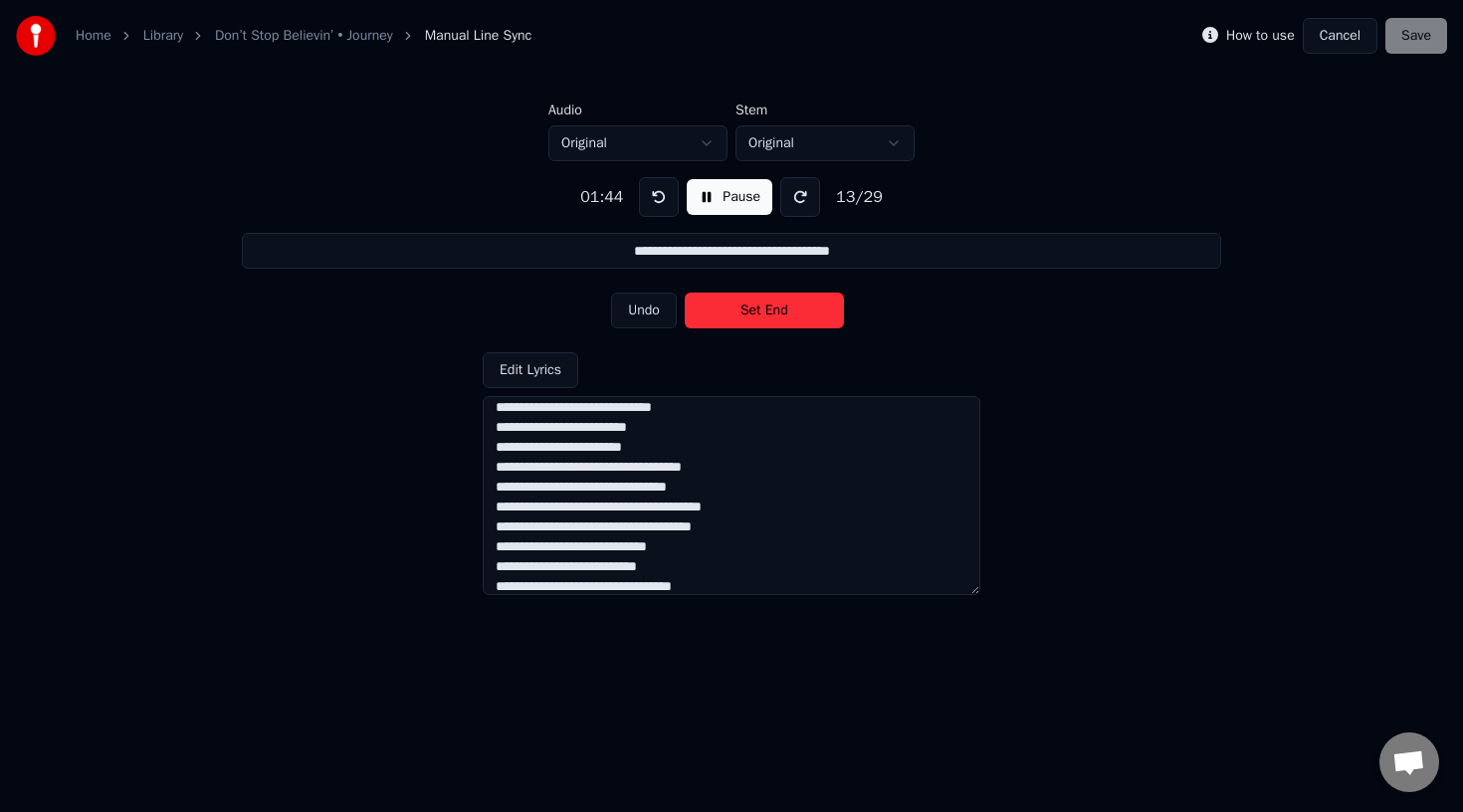 click on "Set End" at bounding box center (764, 310) 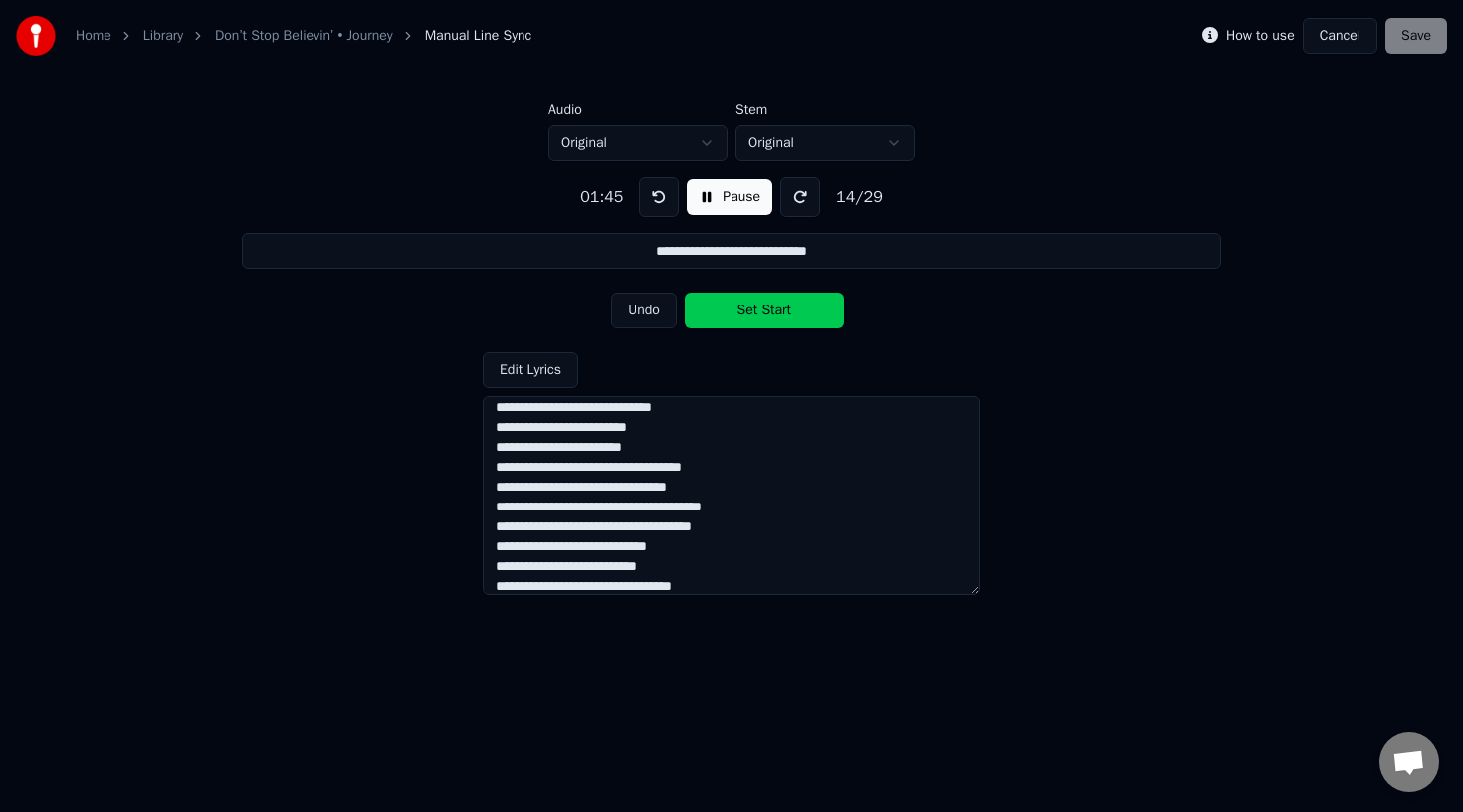 click on "Set Start" at bounding box center [764, 310] 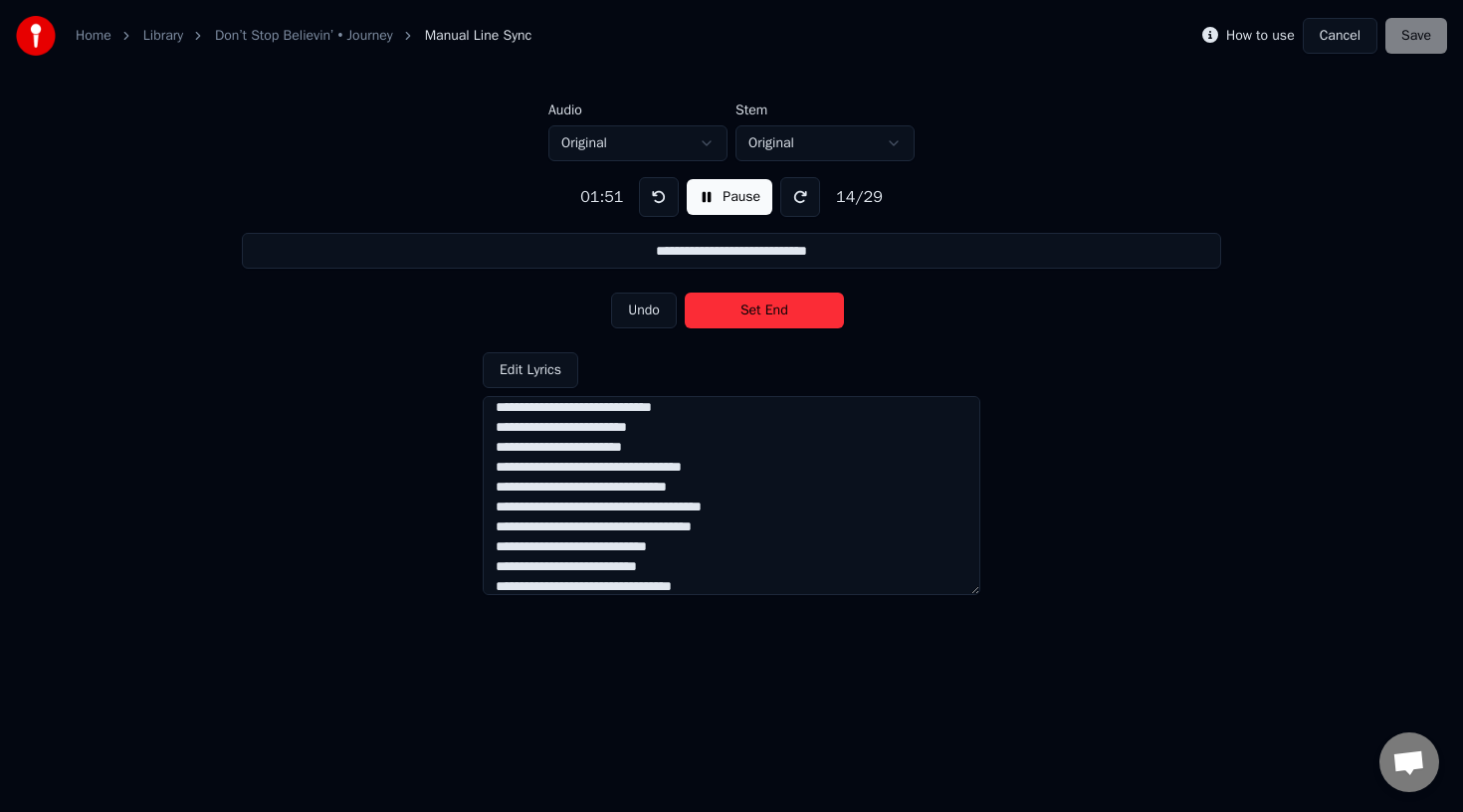 click on "Set End" at bounding box center (764, 310) 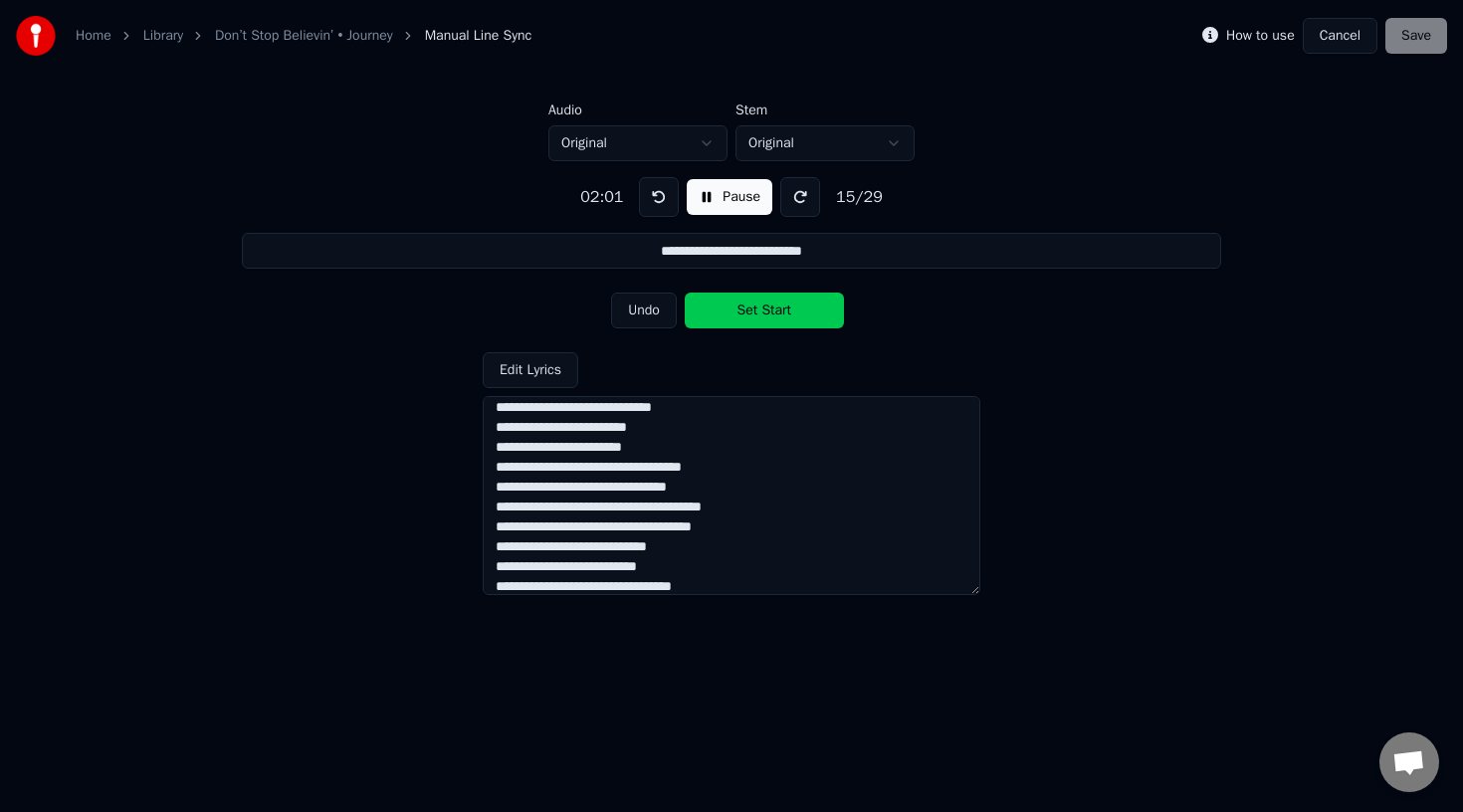click on "Set Start" at bounding box center (764, 310) 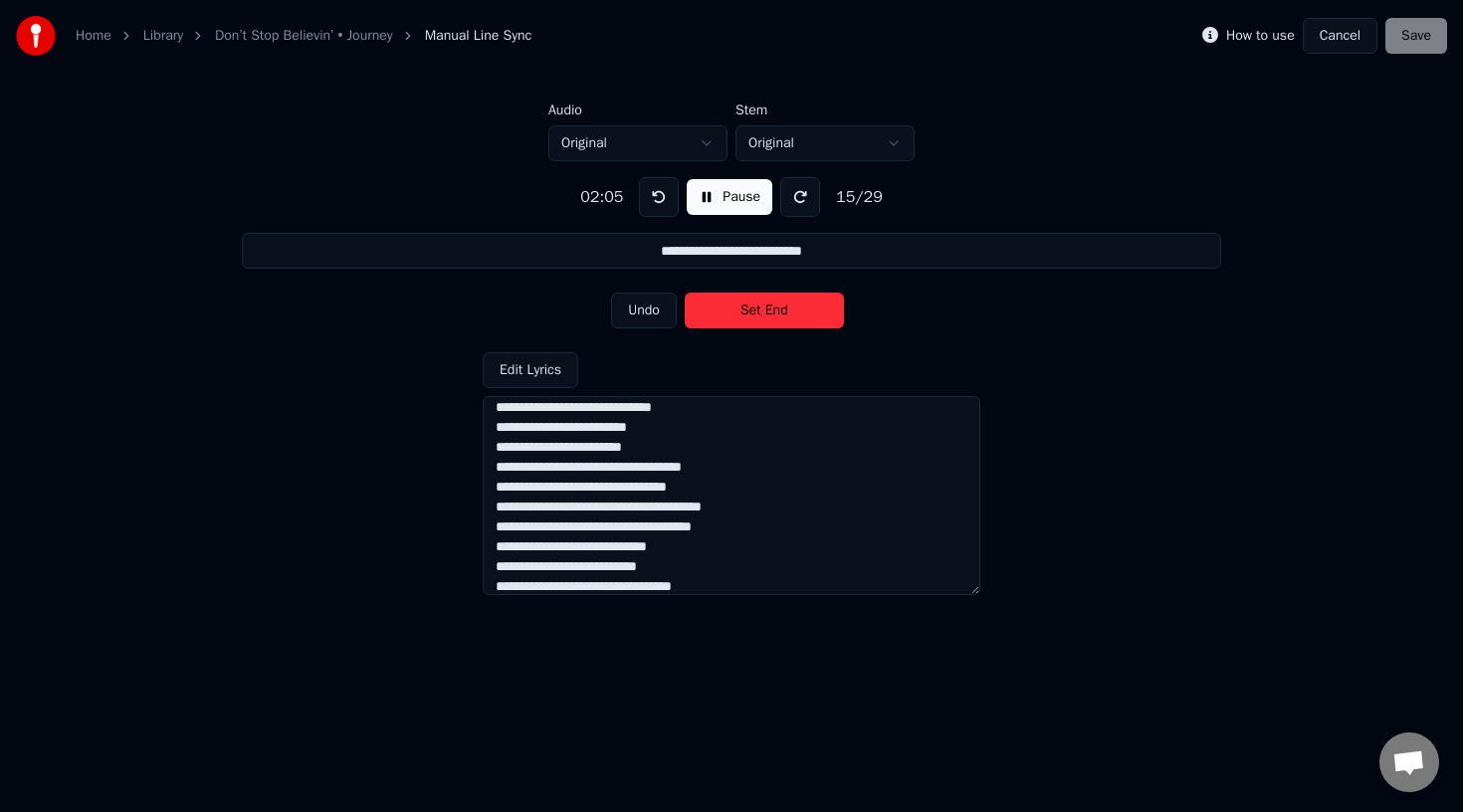click on "Set End" at bounding box center (764, 310) 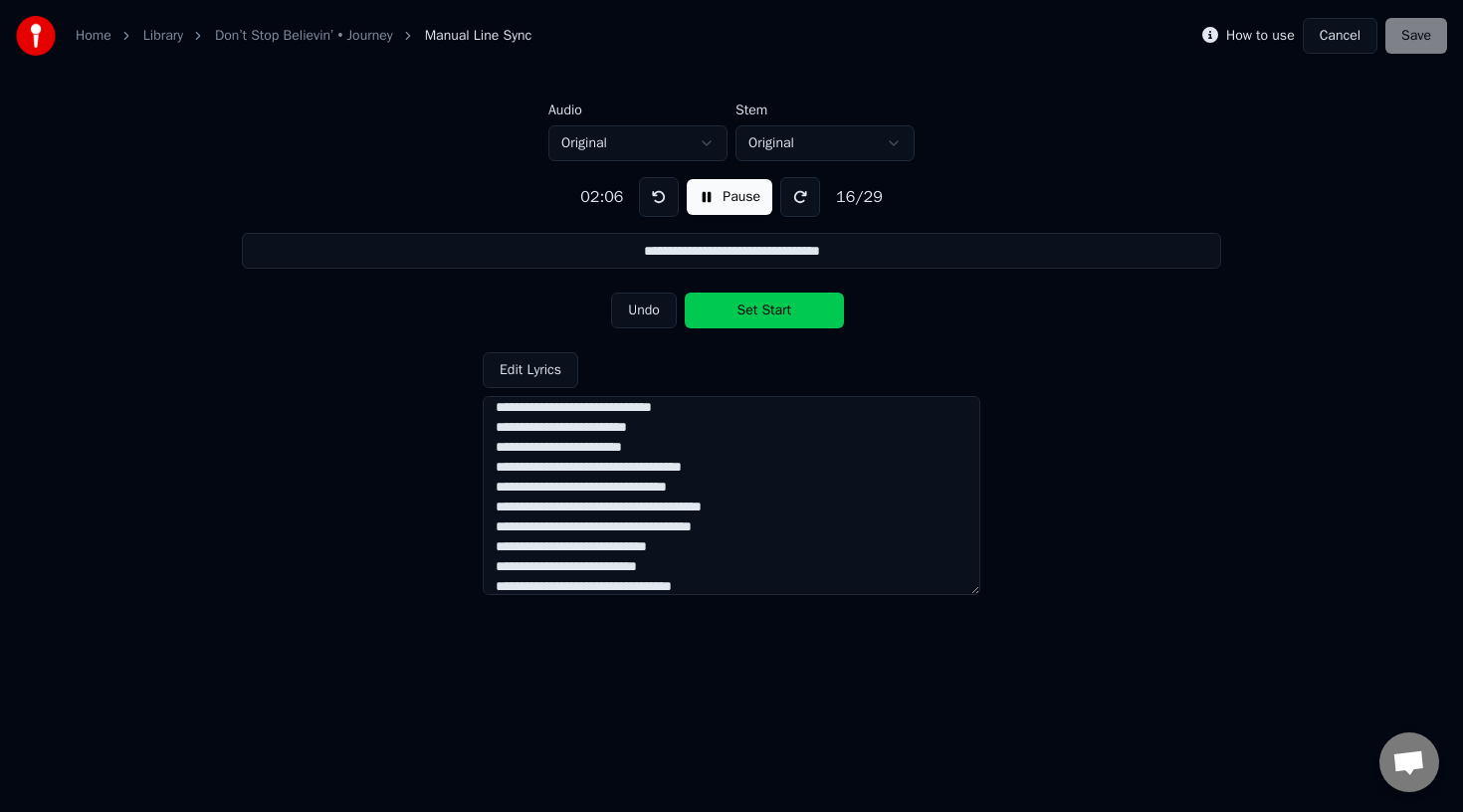 click on "Set Start" at bounding box center (764, 310) 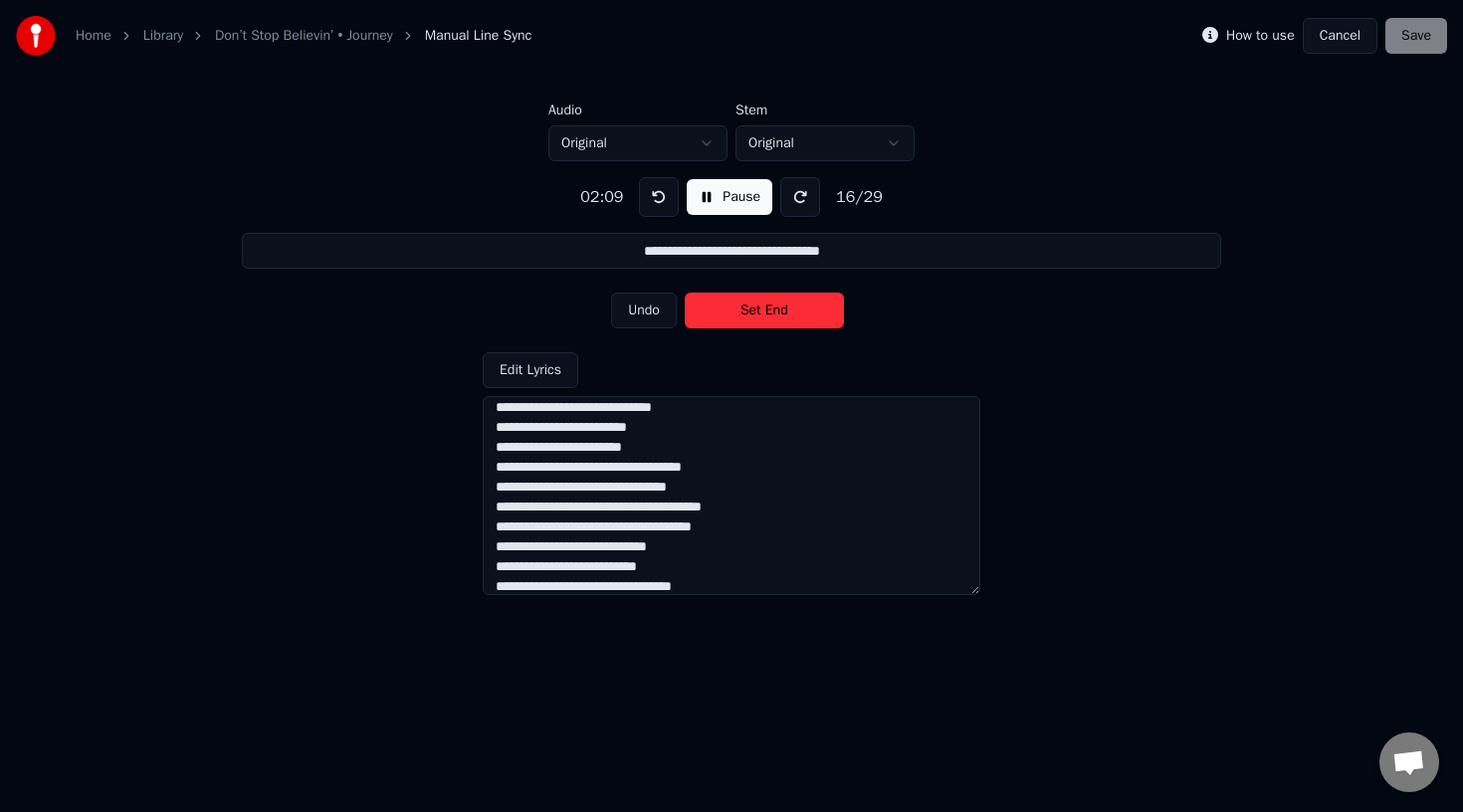 click on "Set End" at bounding box center (764, 310) 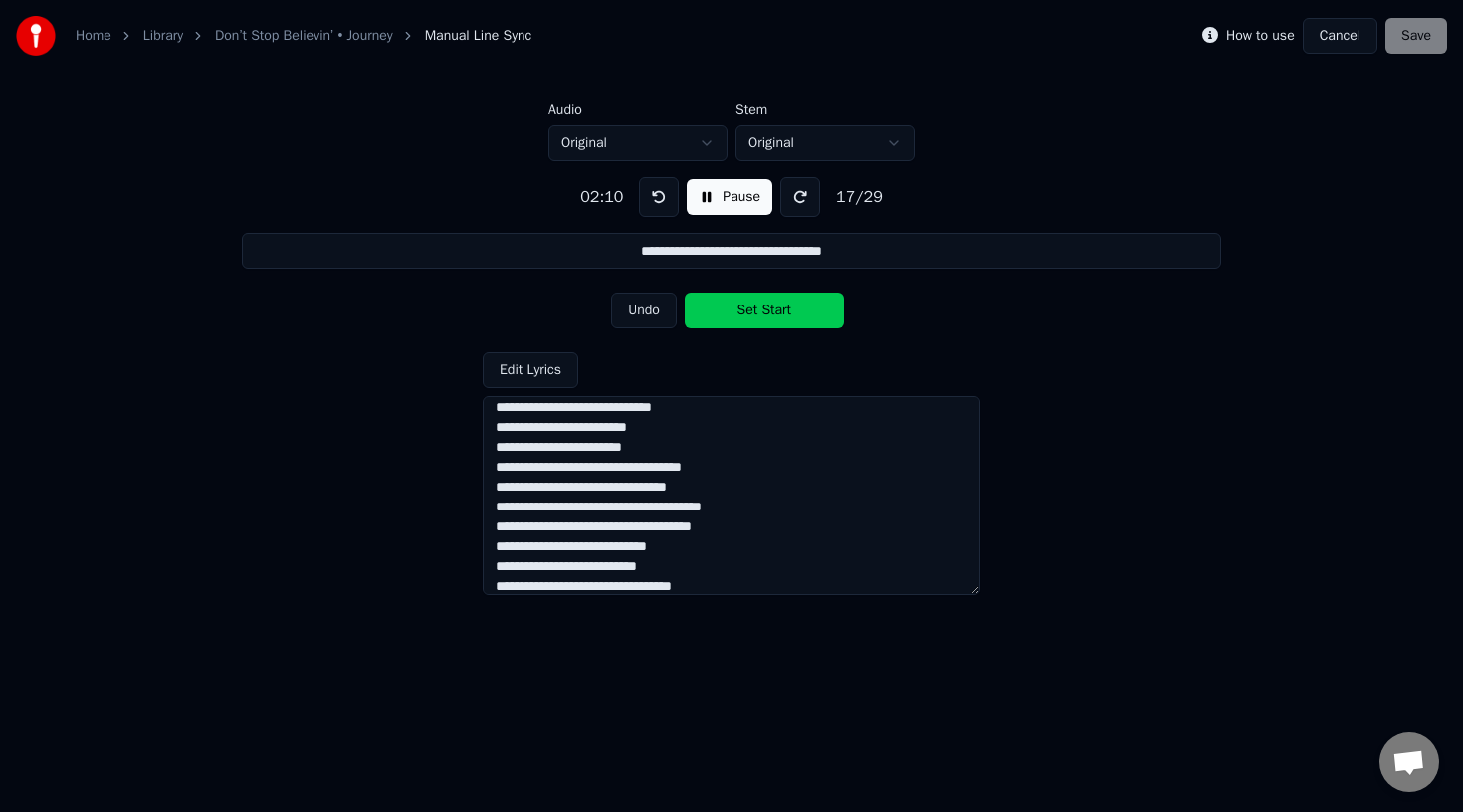 click on "Set Start" at bounding box center [764, 310] 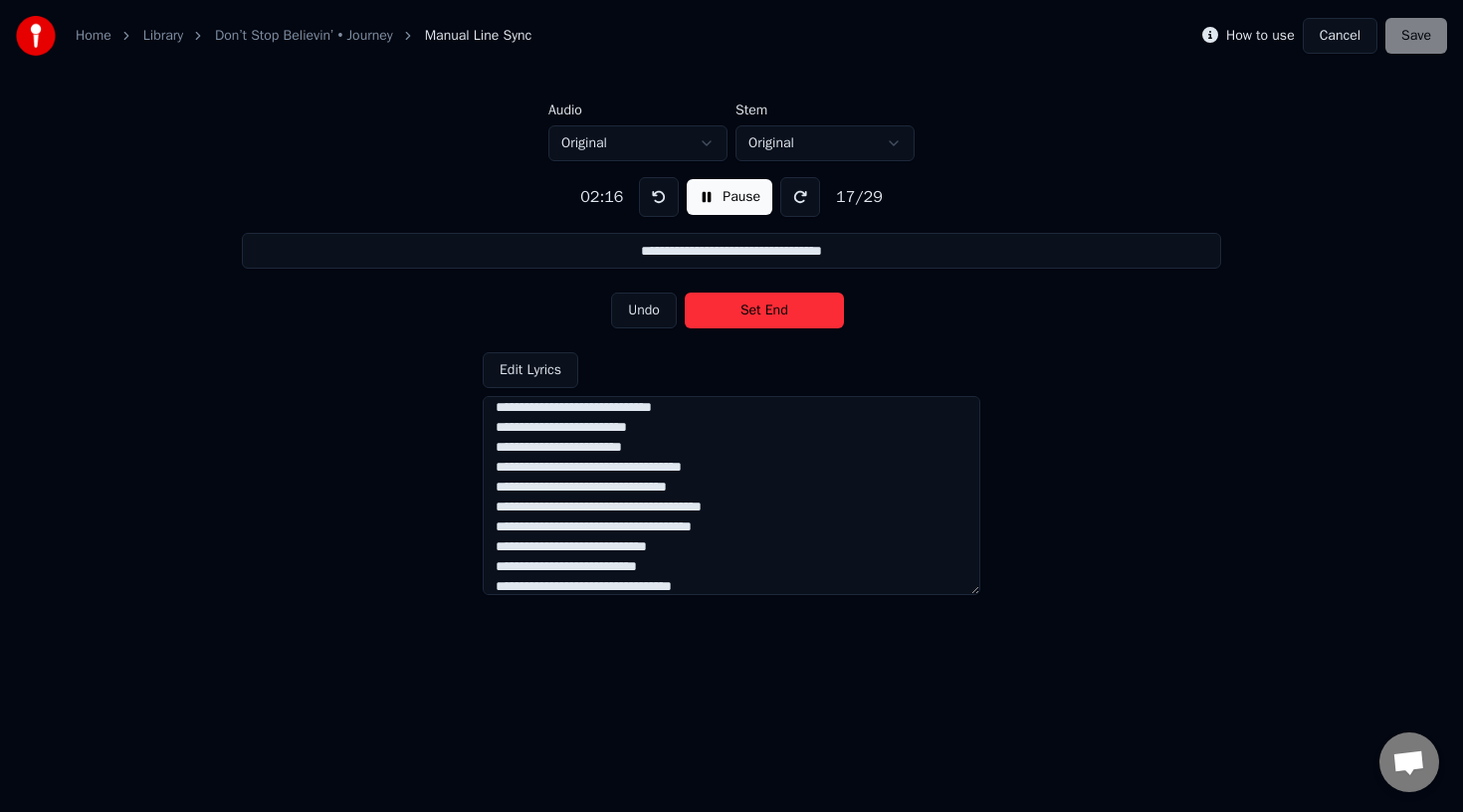 click on "Set End" at bounding box center (764, 310) 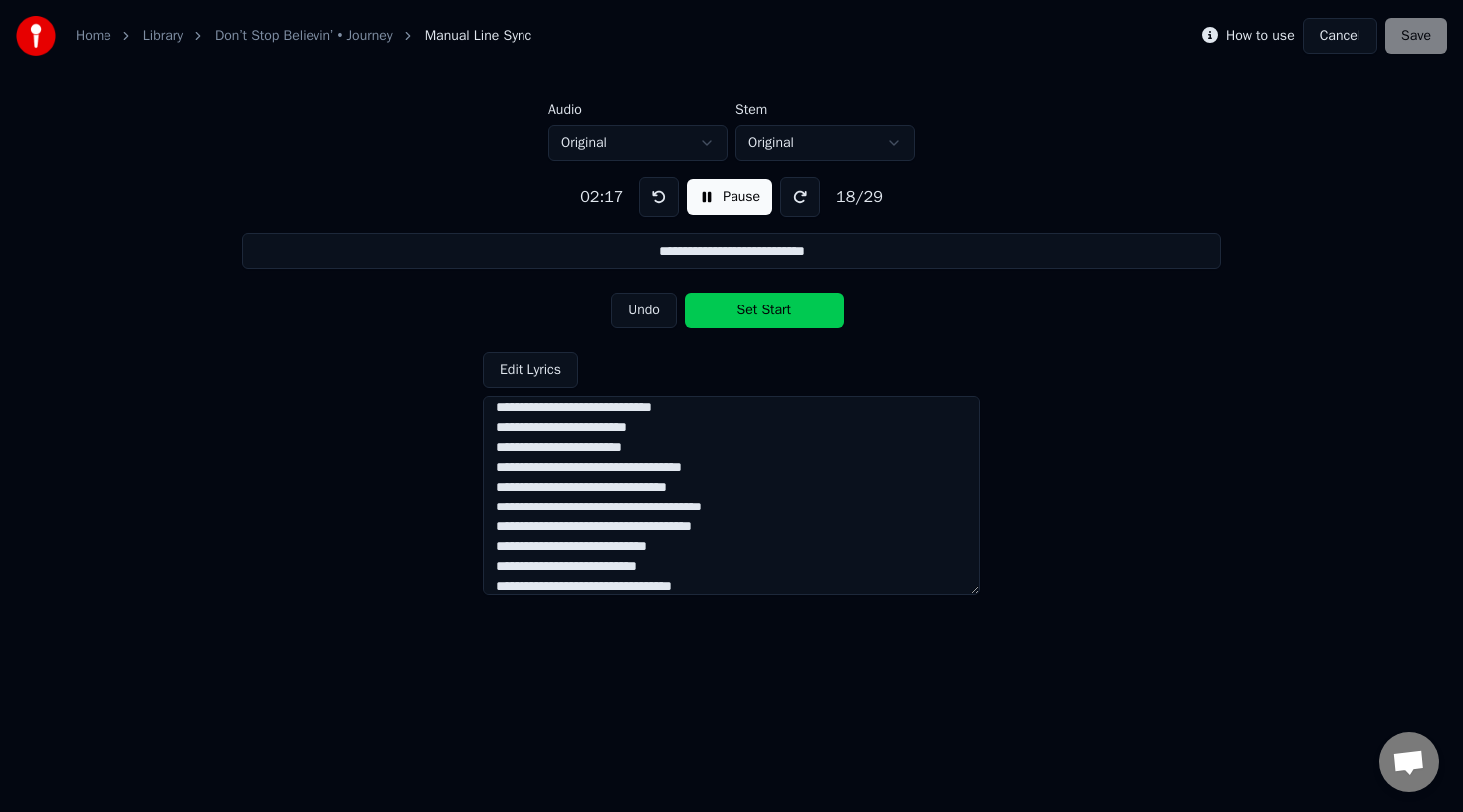 click on "Set Start" at bounding box center (764, 310) 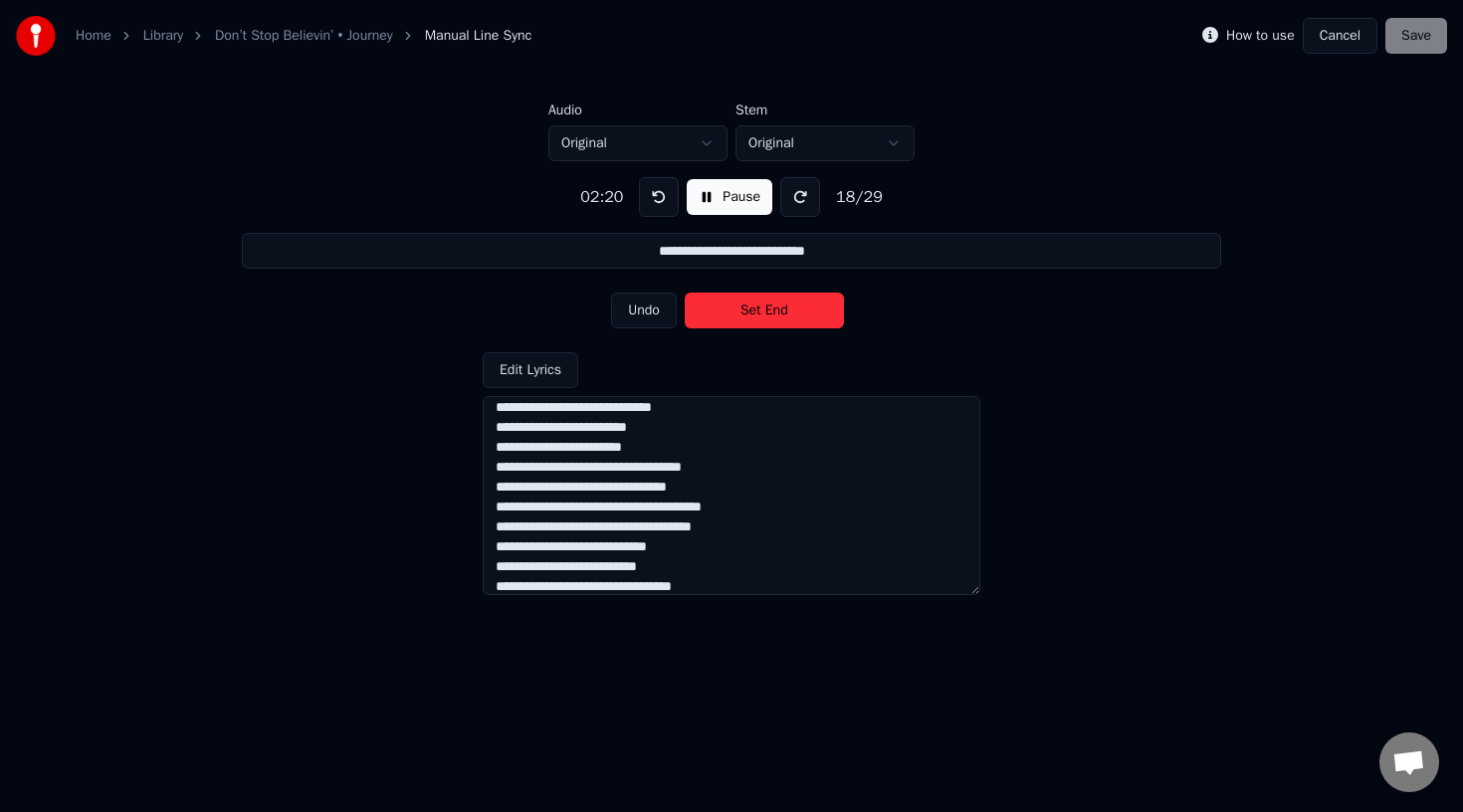click on "Set End" at bounding box center (764, 310) 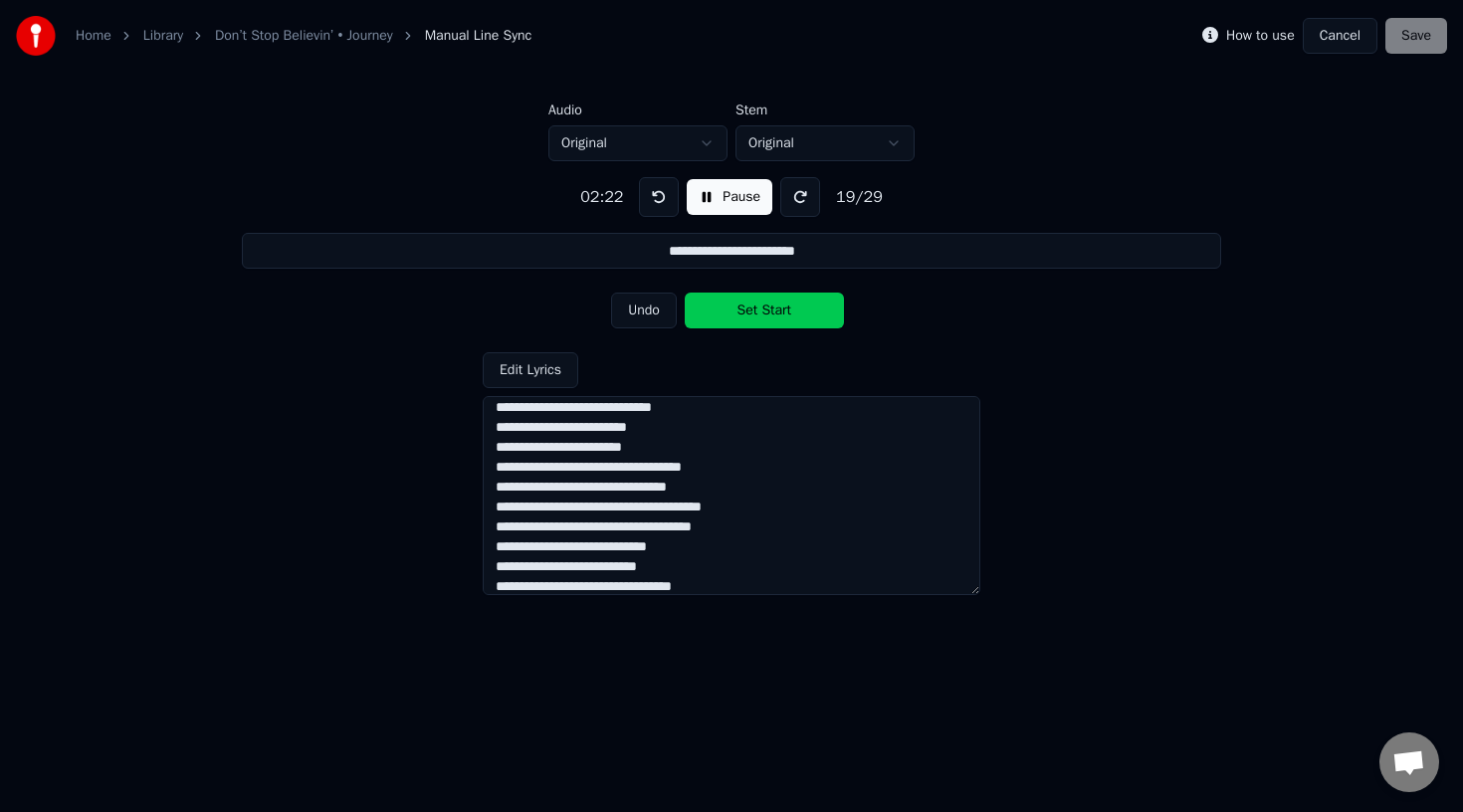 click on "Set Start" at bounding box center (764, 310) 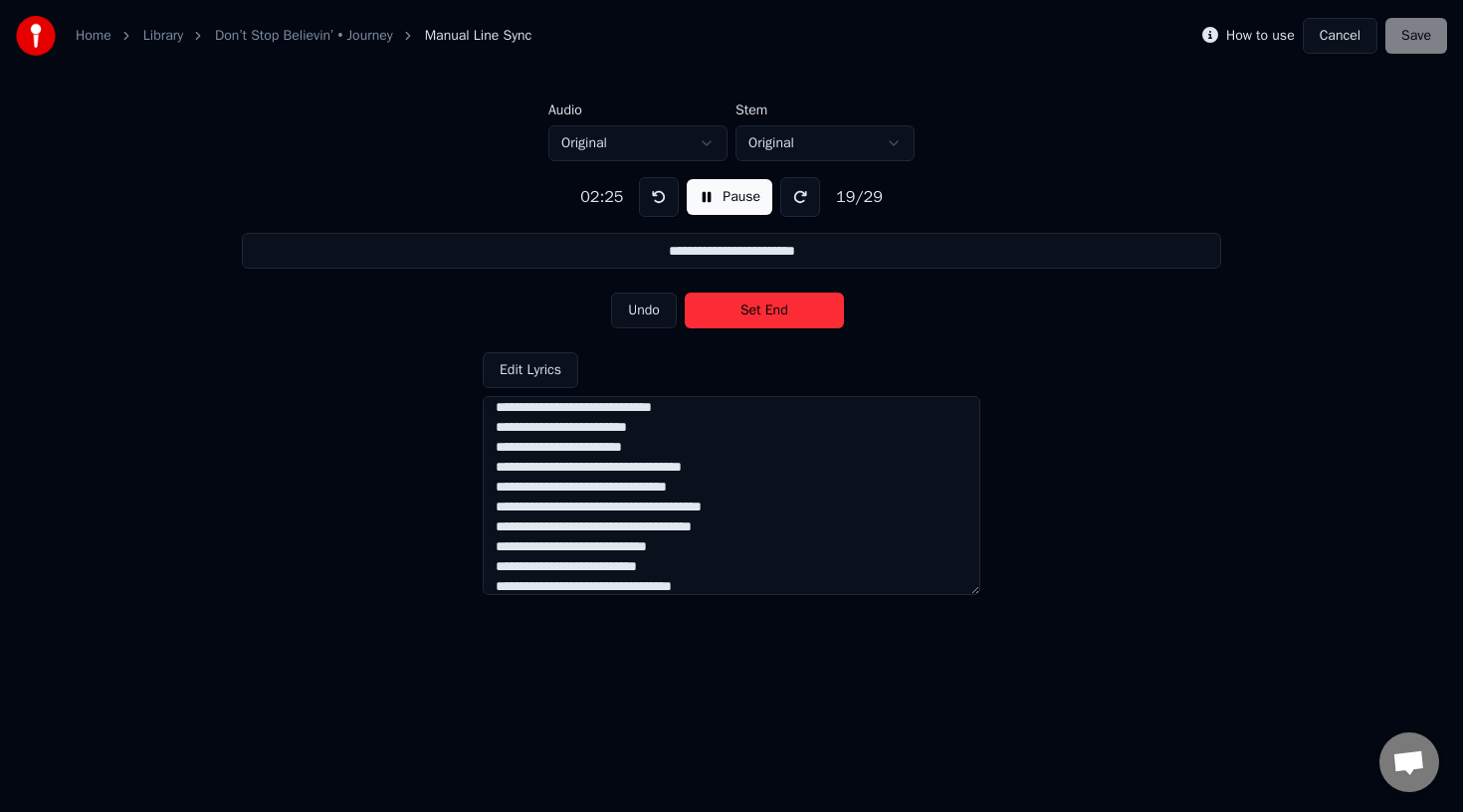 click on "Set End" at bounding box center (764, 310) 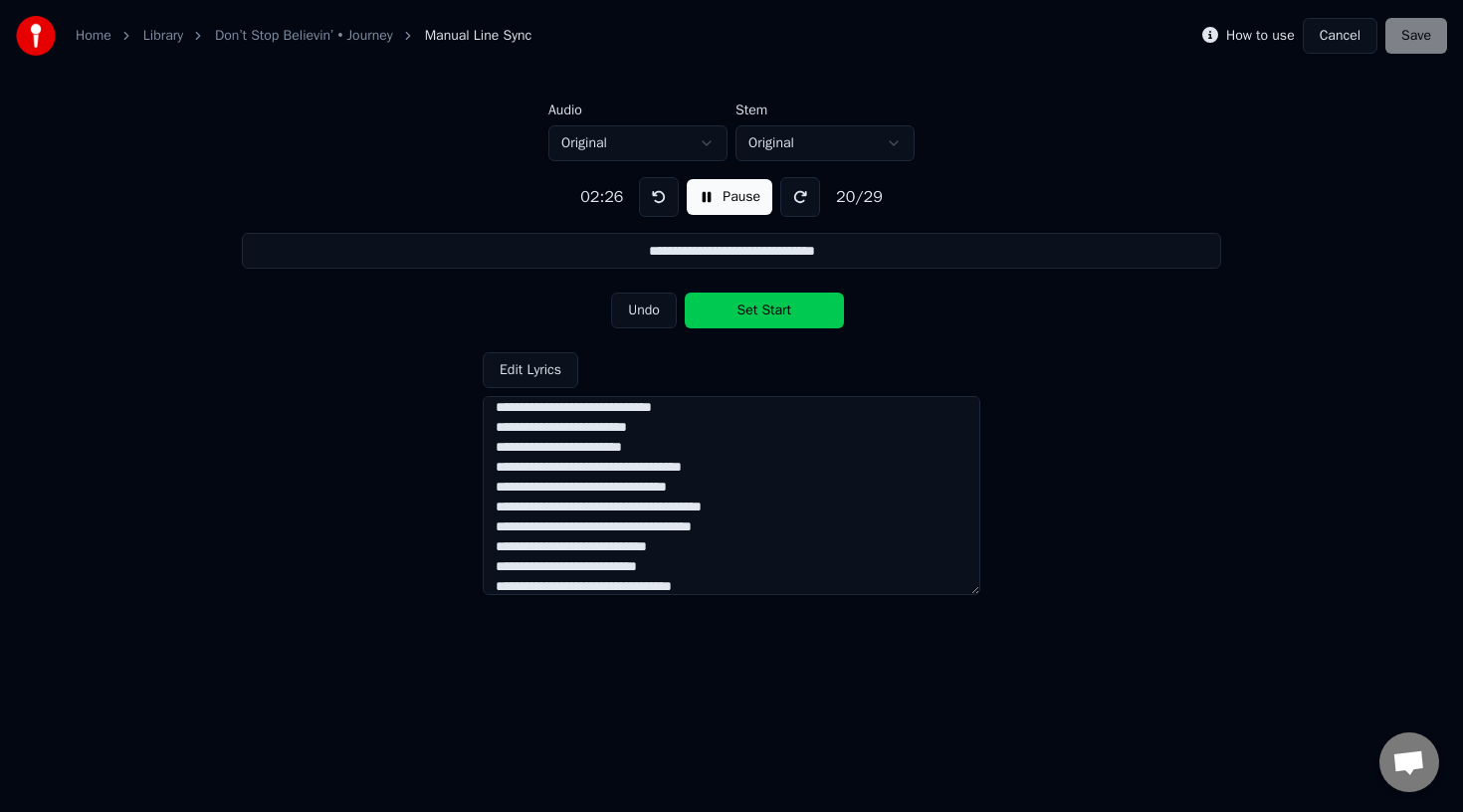 click on "Set Start" at bounding box center (764, 310) 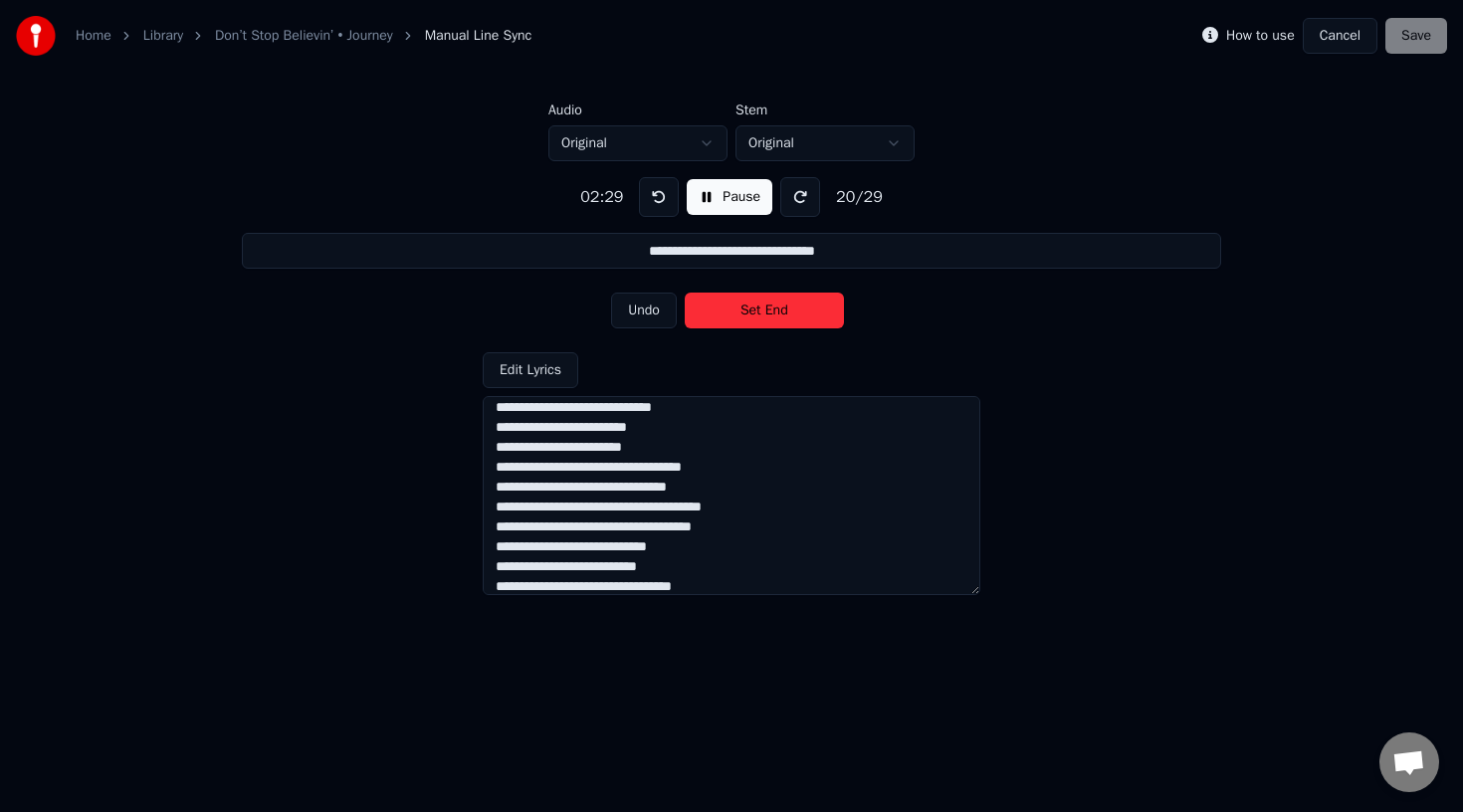 click on "Set End" at bounding box center (764, 310) 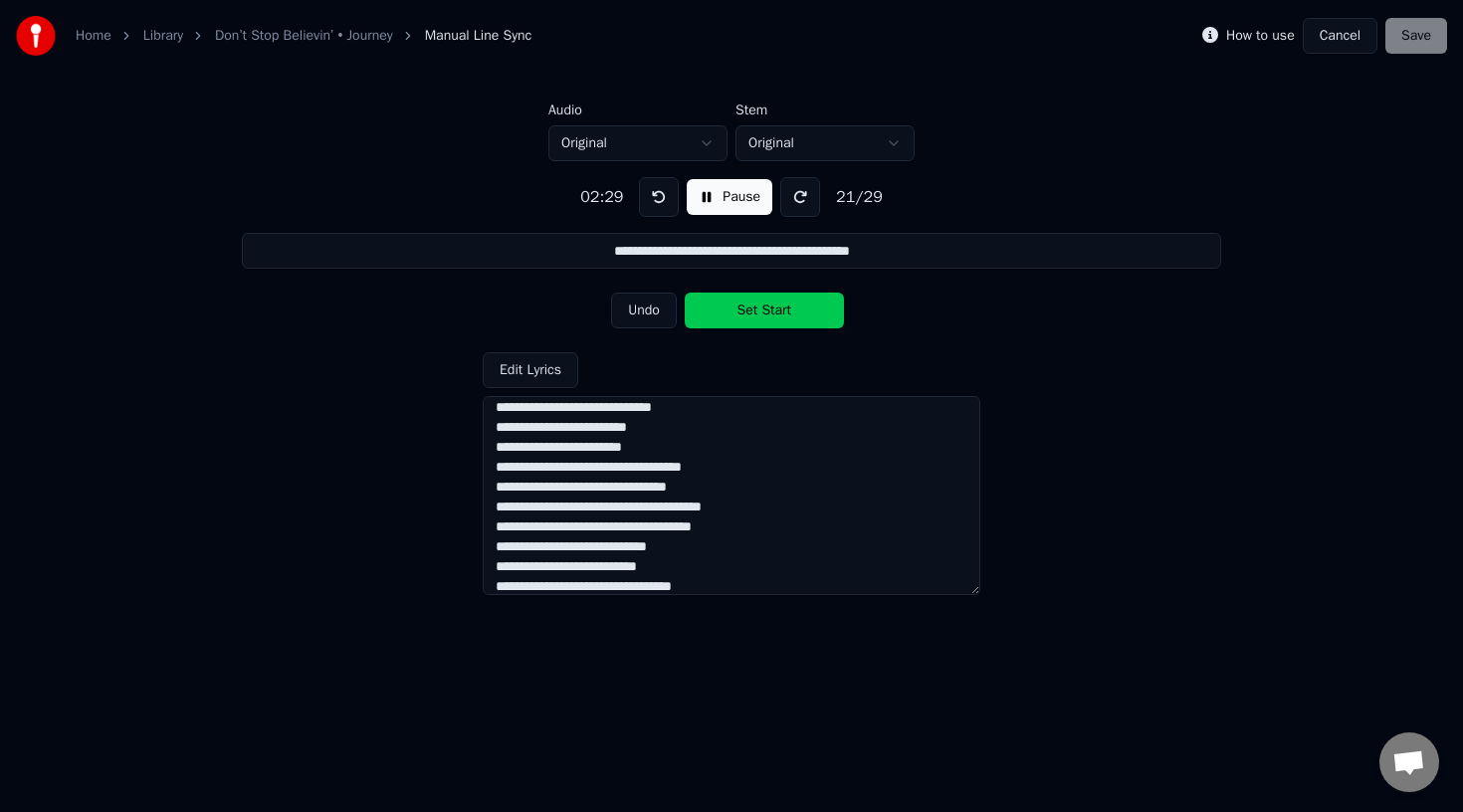 click on "Set Start" at bounding box center (764, 310) 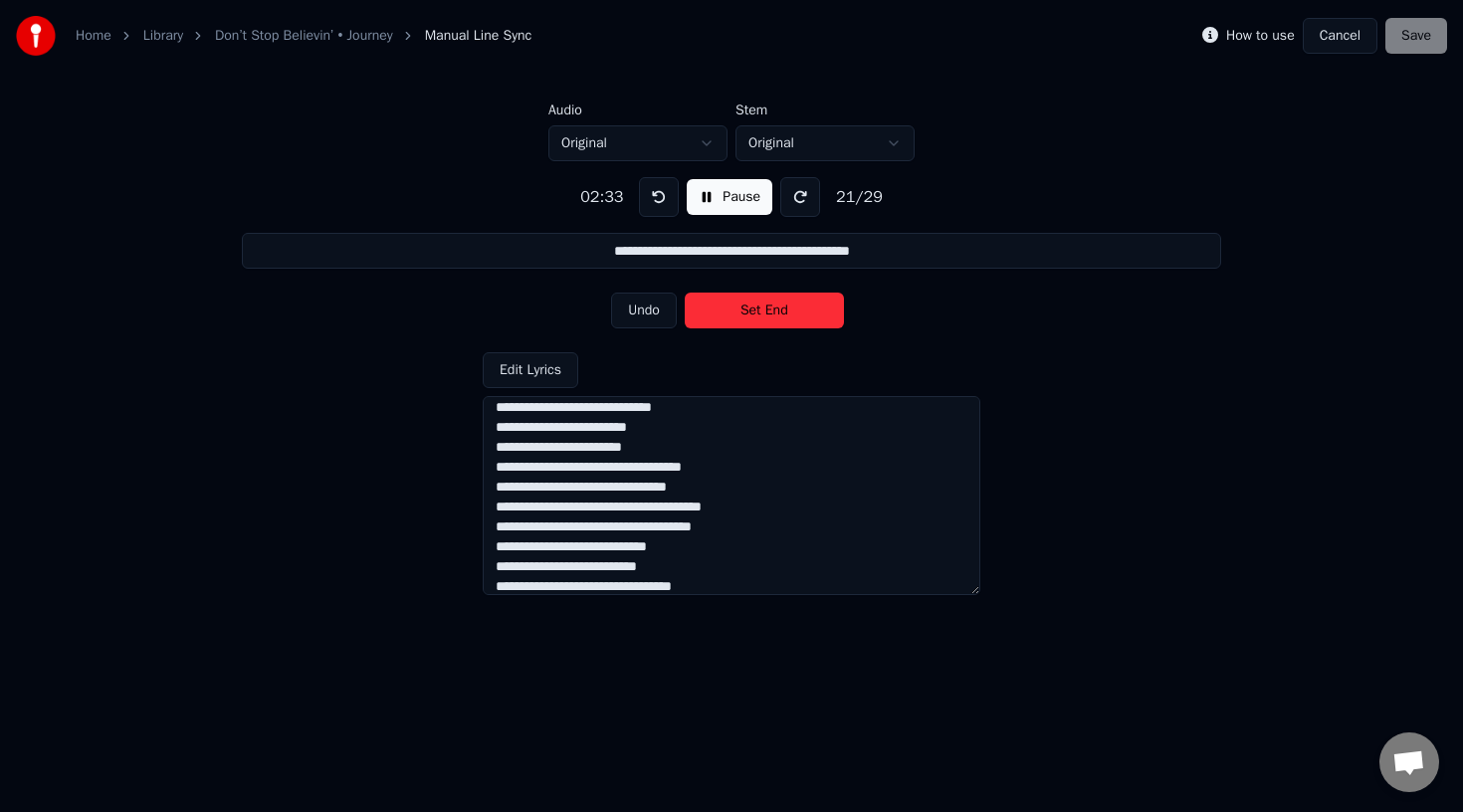 click on "Set End" at bounding box center [764, 310] 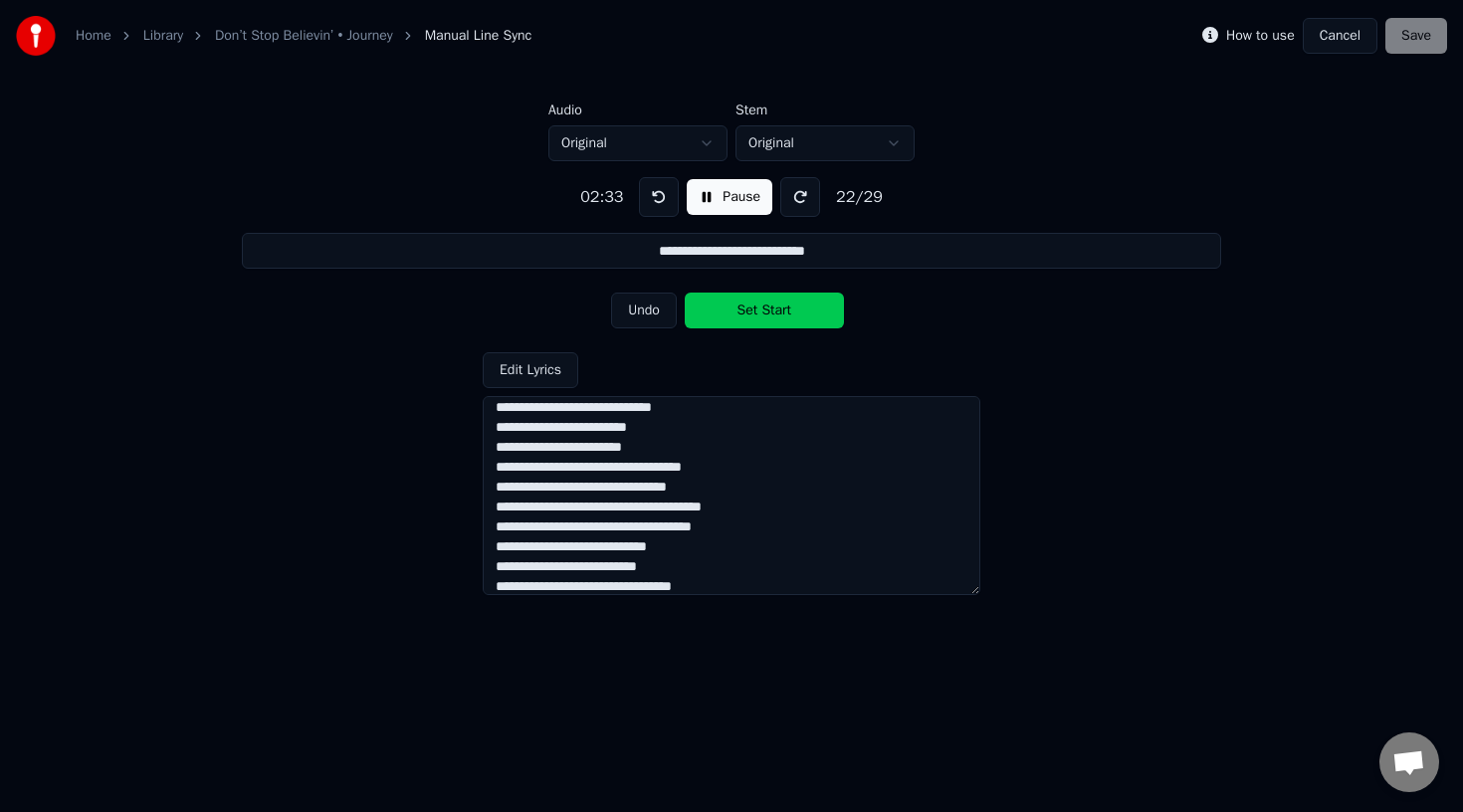 click on "Set Start" at bounding box center [764, 310] 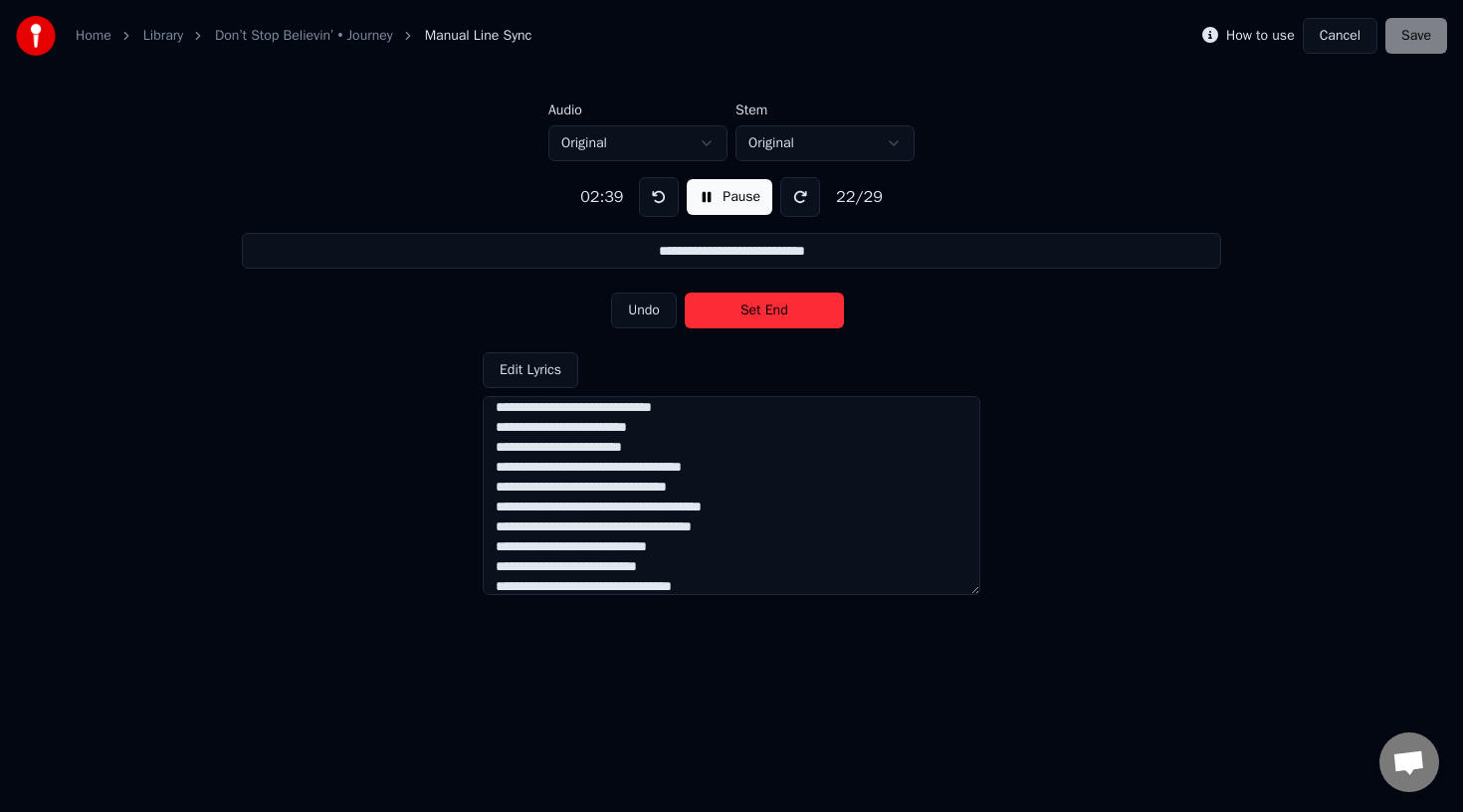 click on "Set End" at bounding box center [764, 310] 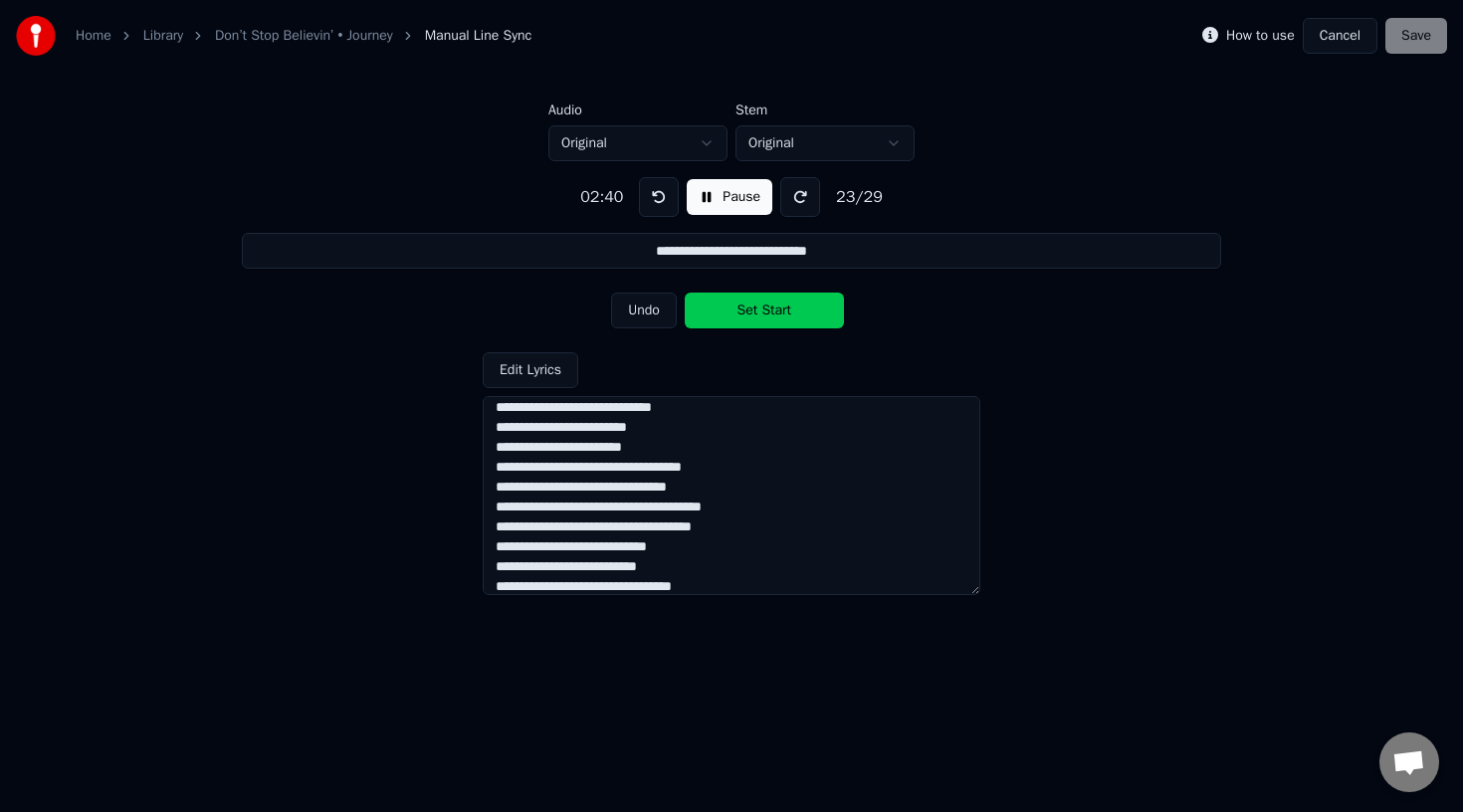 click on "Set Start" at bounding box center (764, 310) 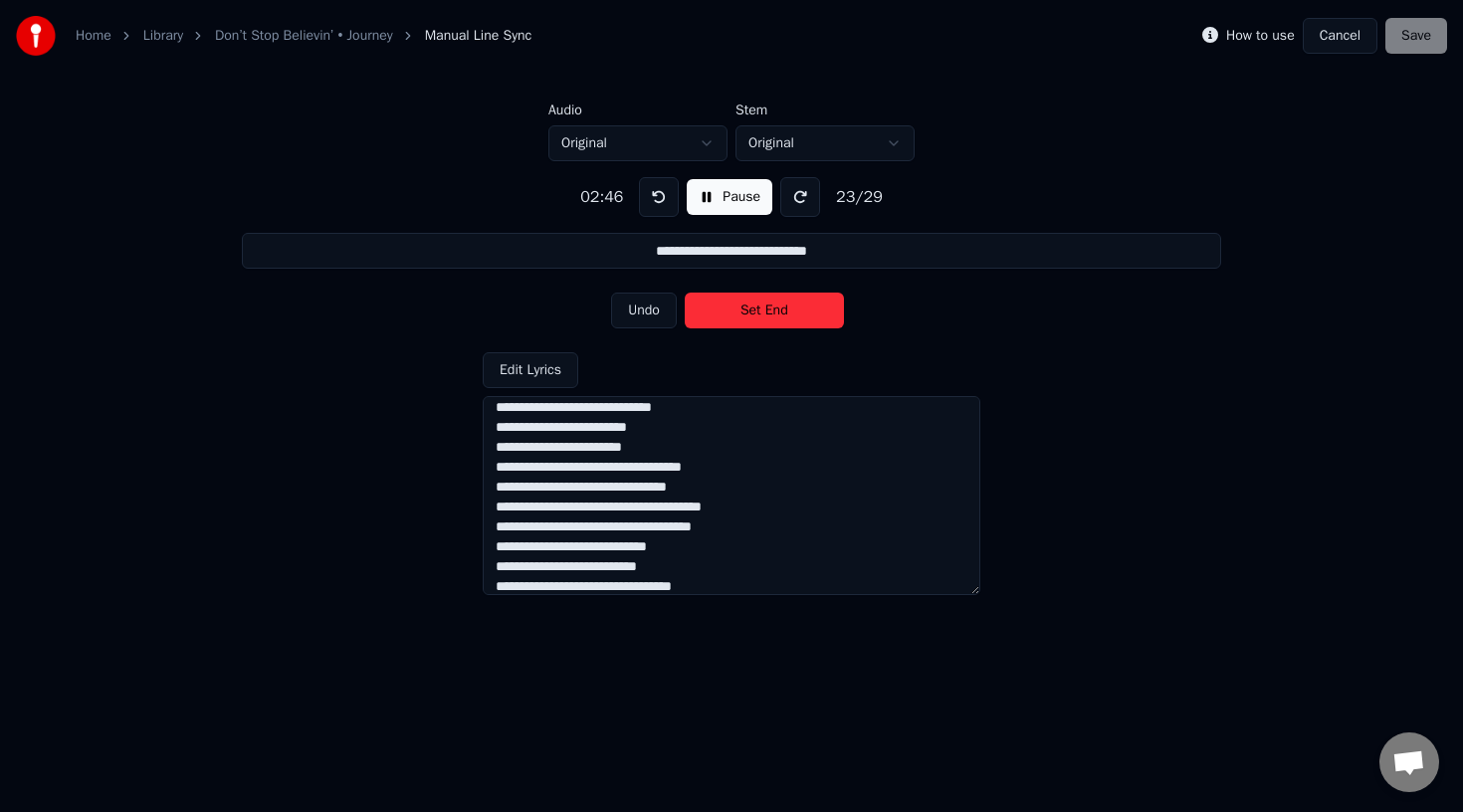 click on "Set End" at bounding box center [764, 310] 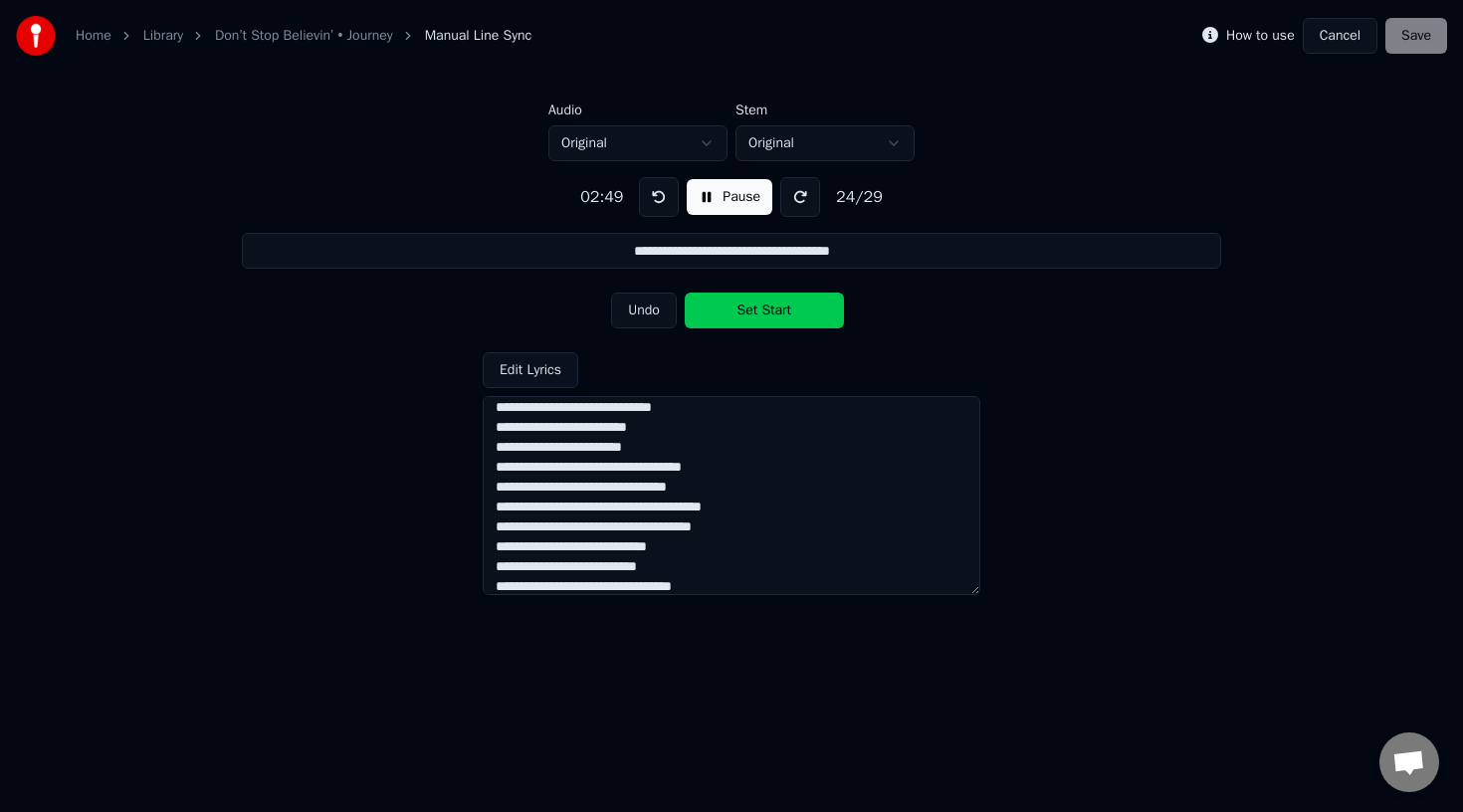 click on "Set Start" at bounding box center (764, 310) 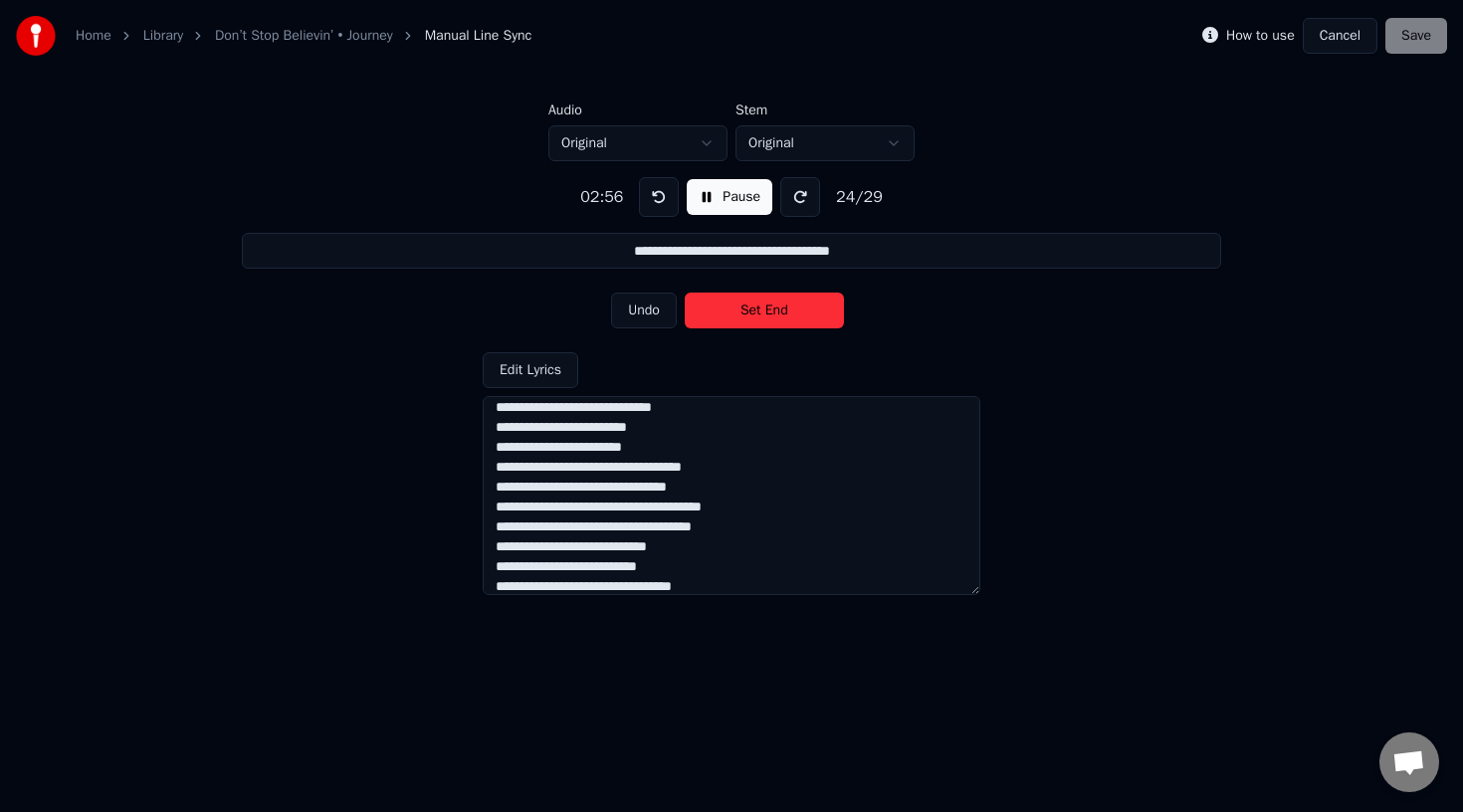 click on "Set End" at bounding box center (764, 310) 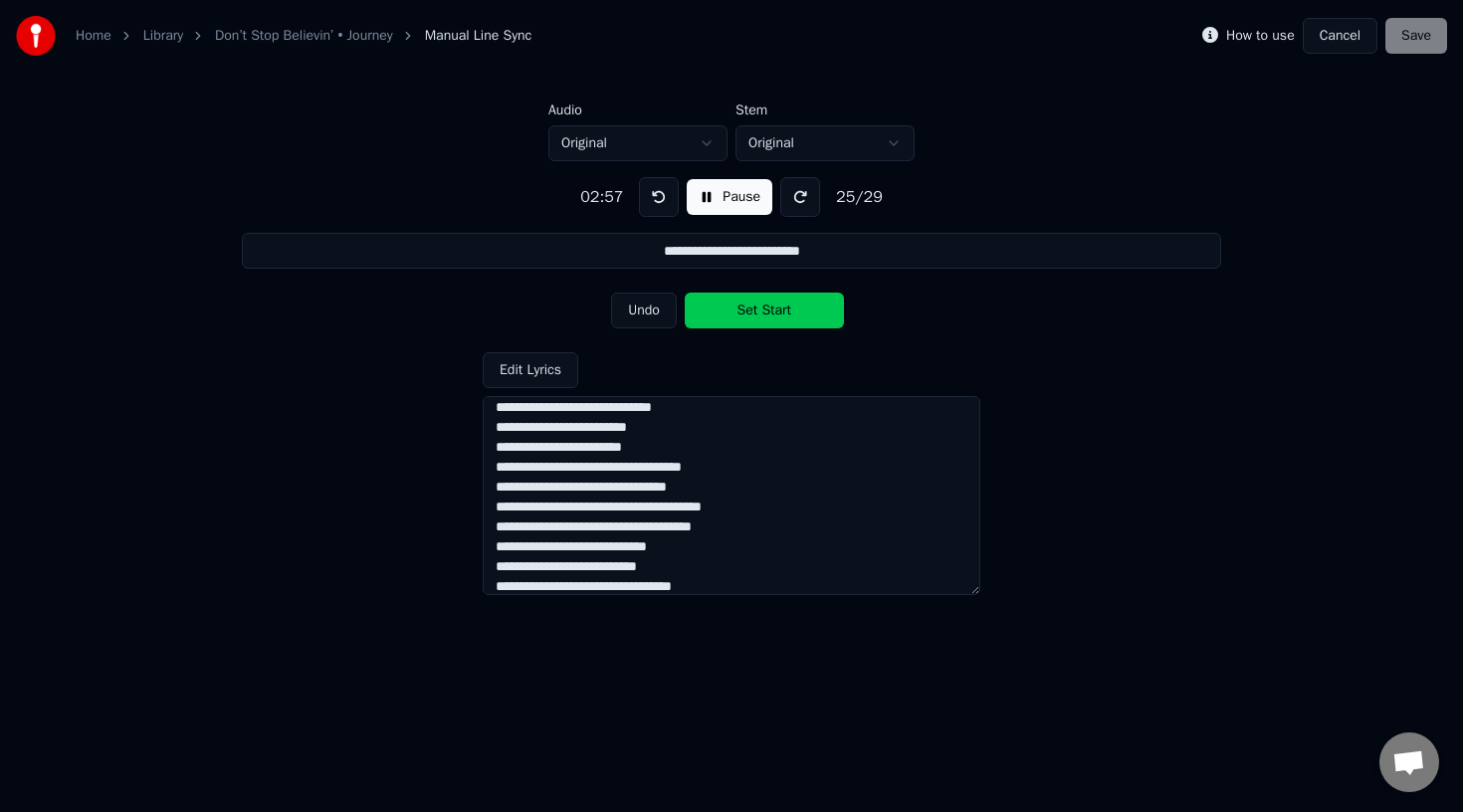 click on "Set Start" at bounding box center [764, 310] 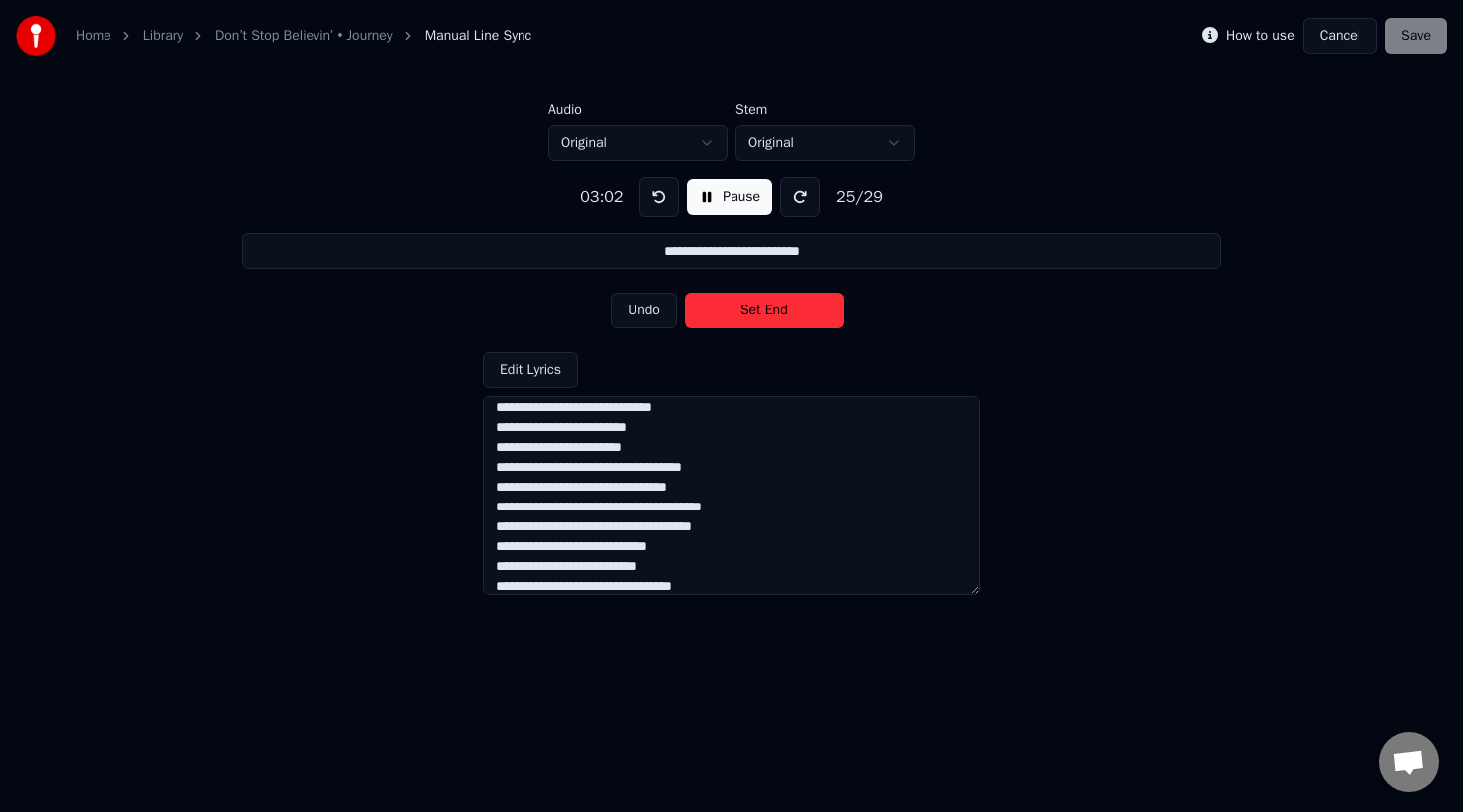 click on "Set End" at bounding box center (764, 310) 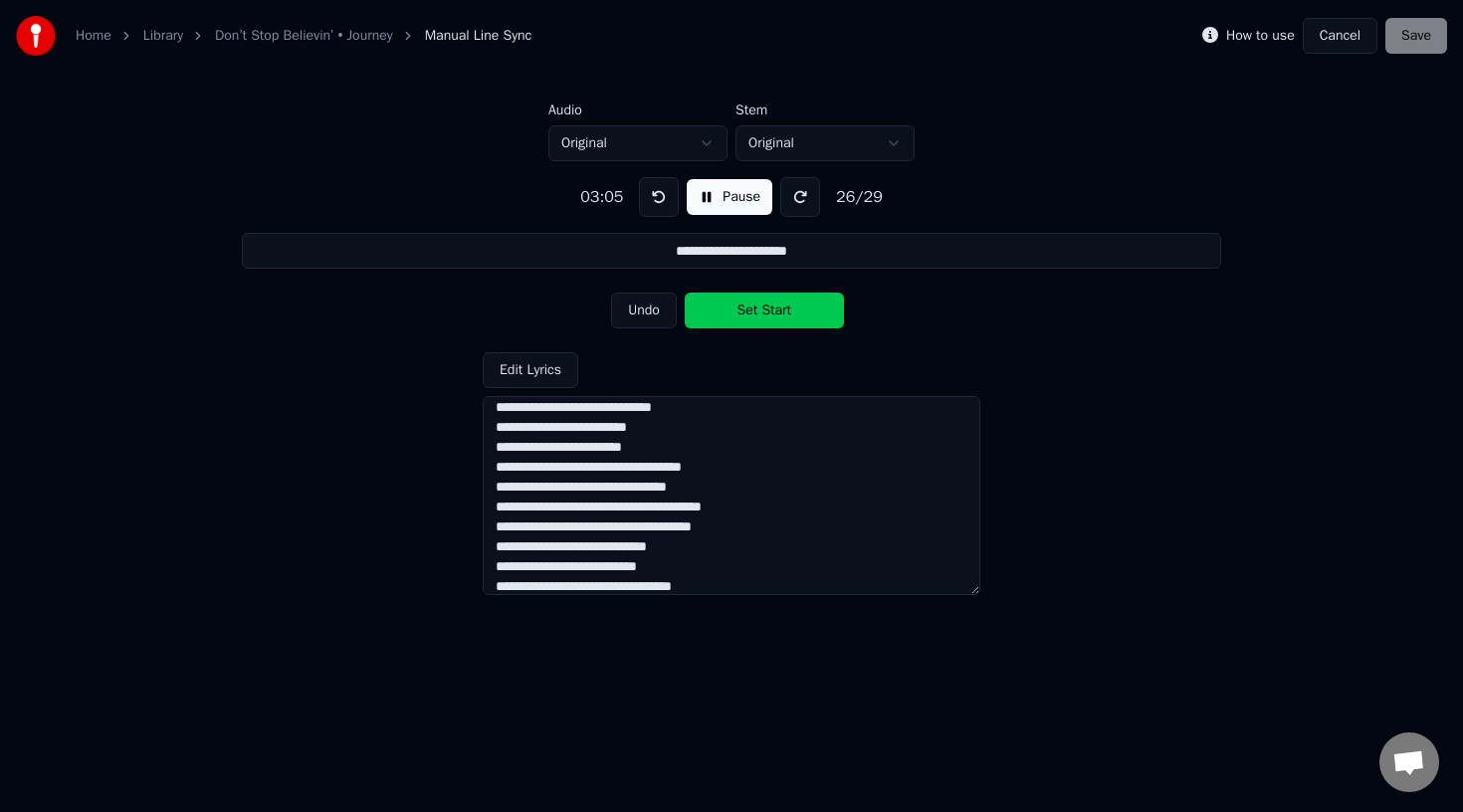 click on "Set Start" at bounding box center [764, 310] 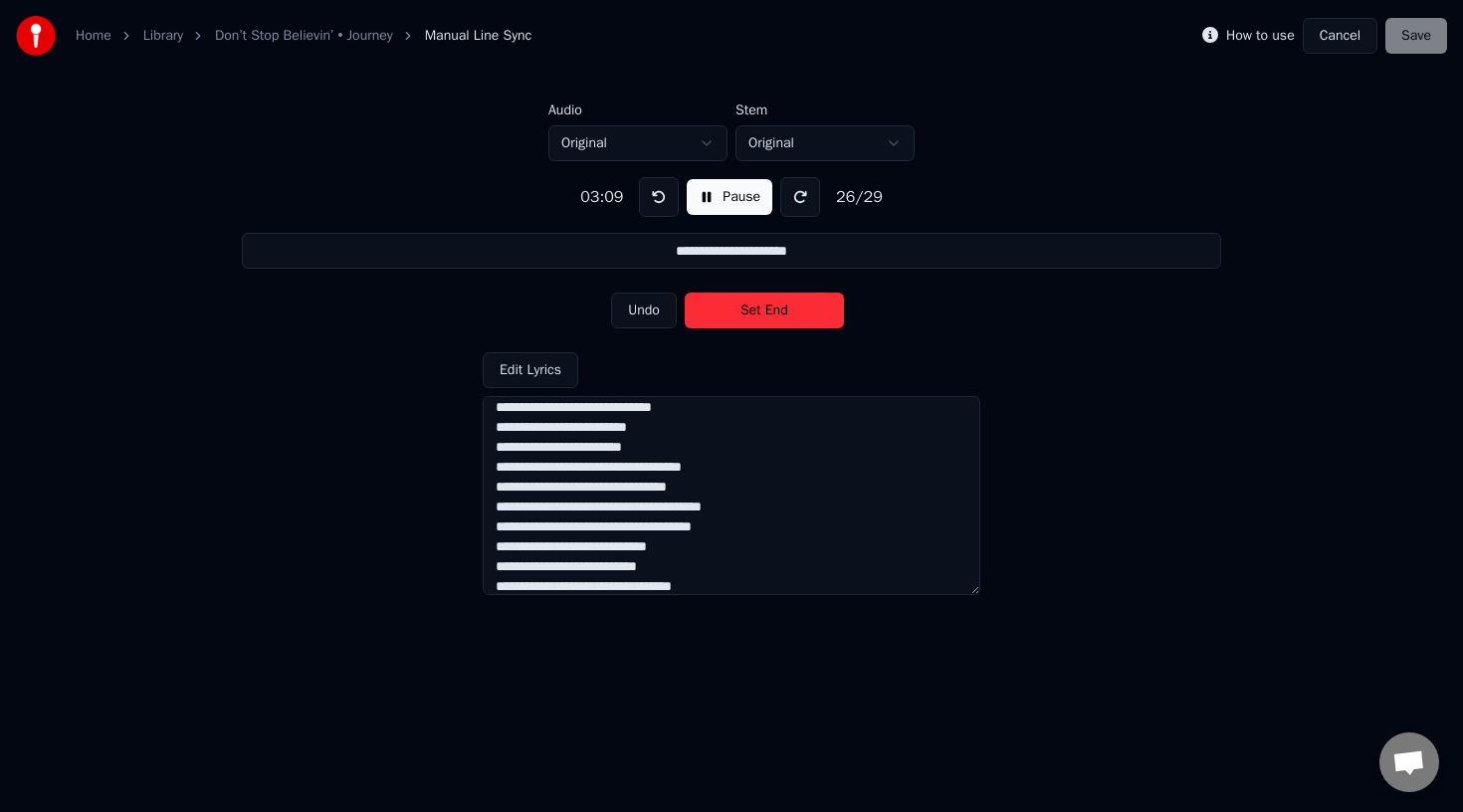 click on "Set End" at bounding box center [764, 310] 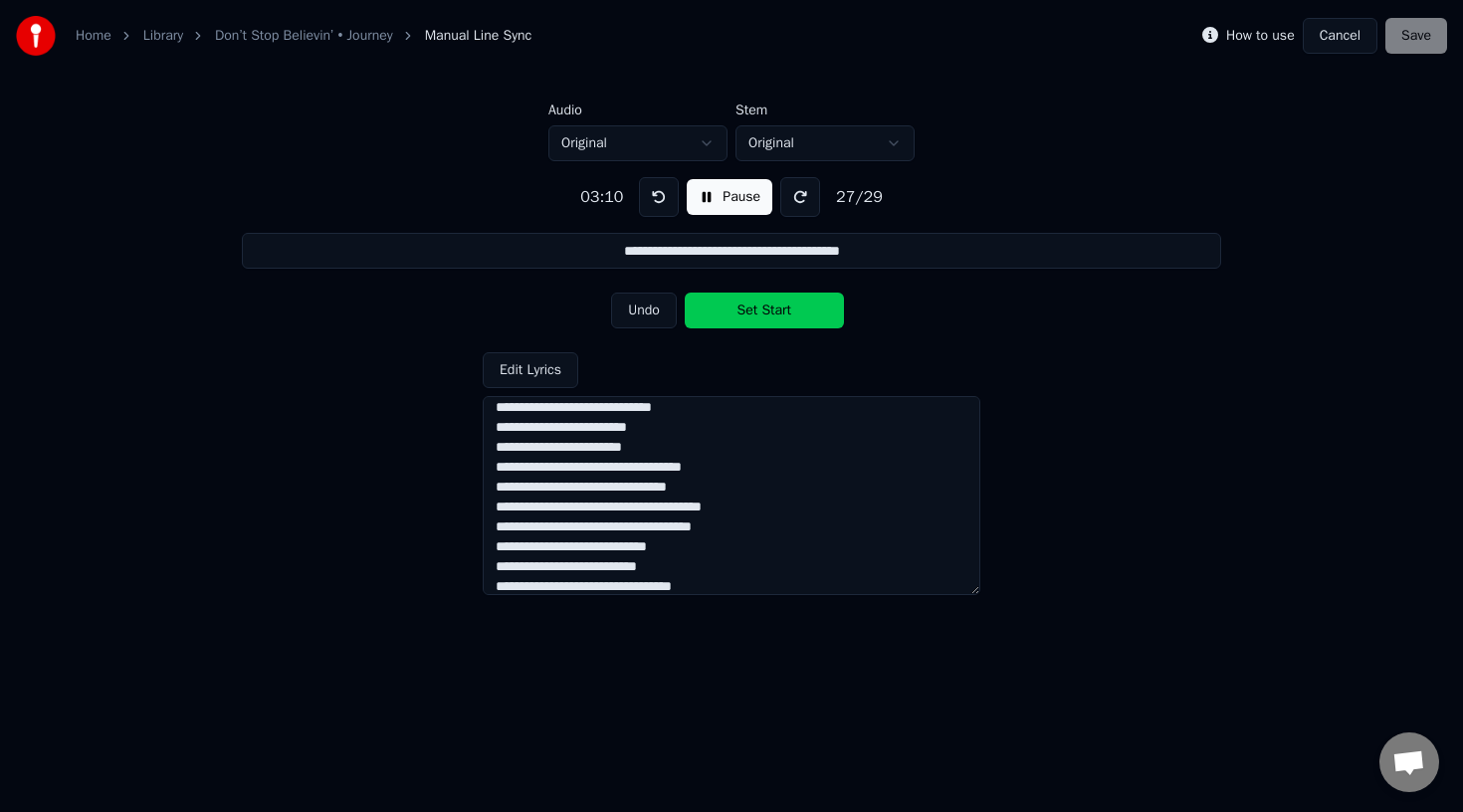 click on "Set Start" at bounding box center (764, 310) 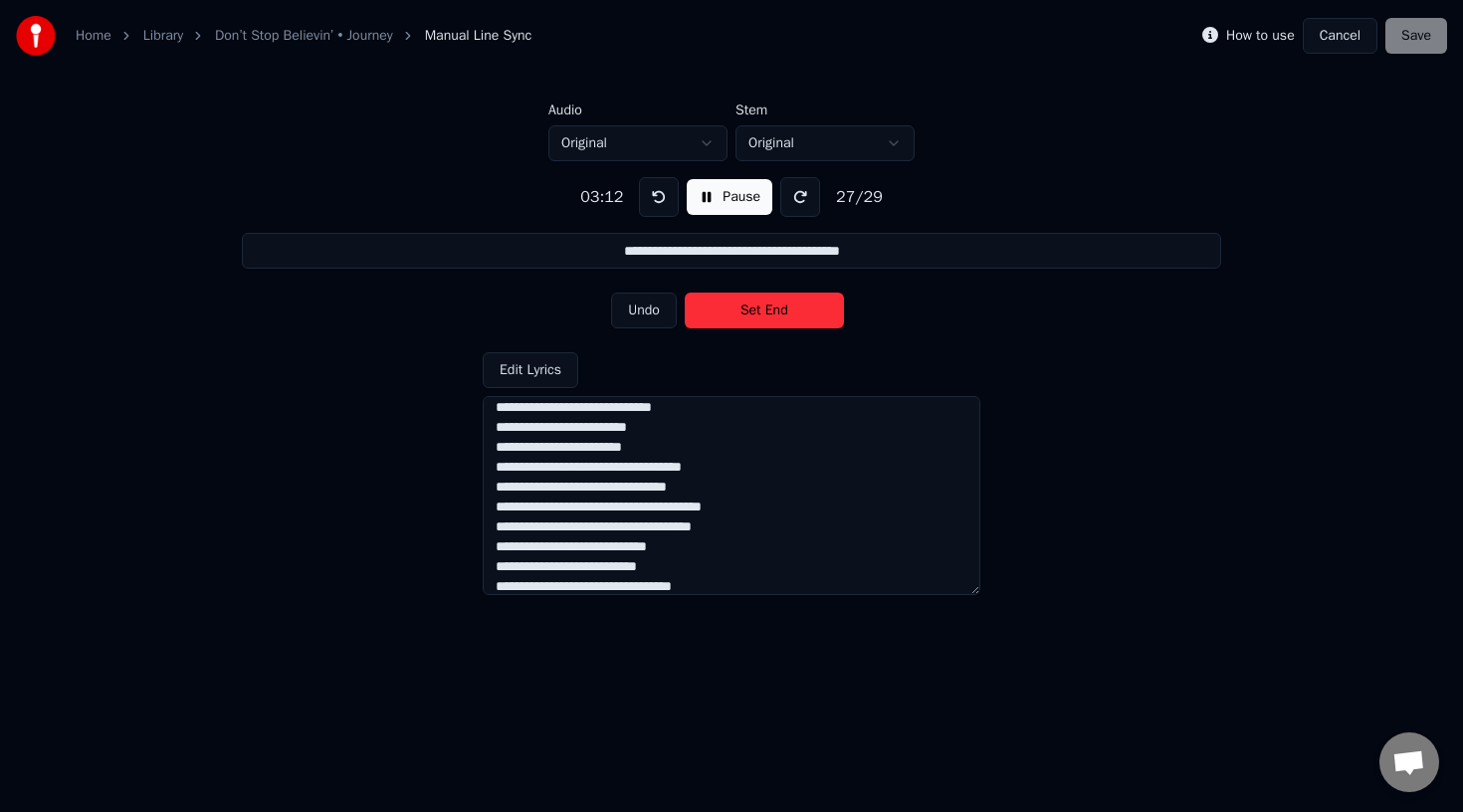 click on "Set End" at bounding box center (764, 310) 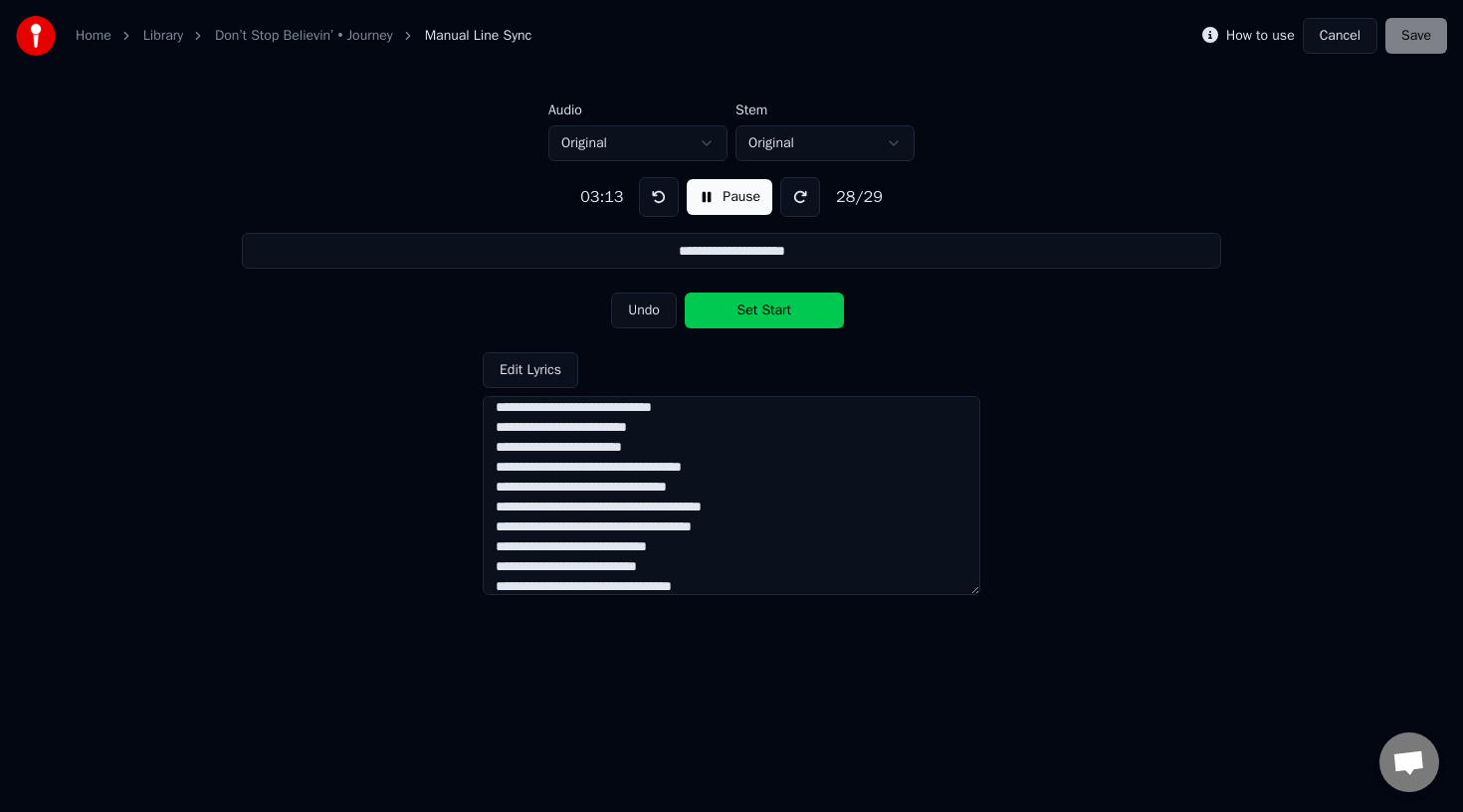 click on "Set Start" at bounding box center [764, 310] 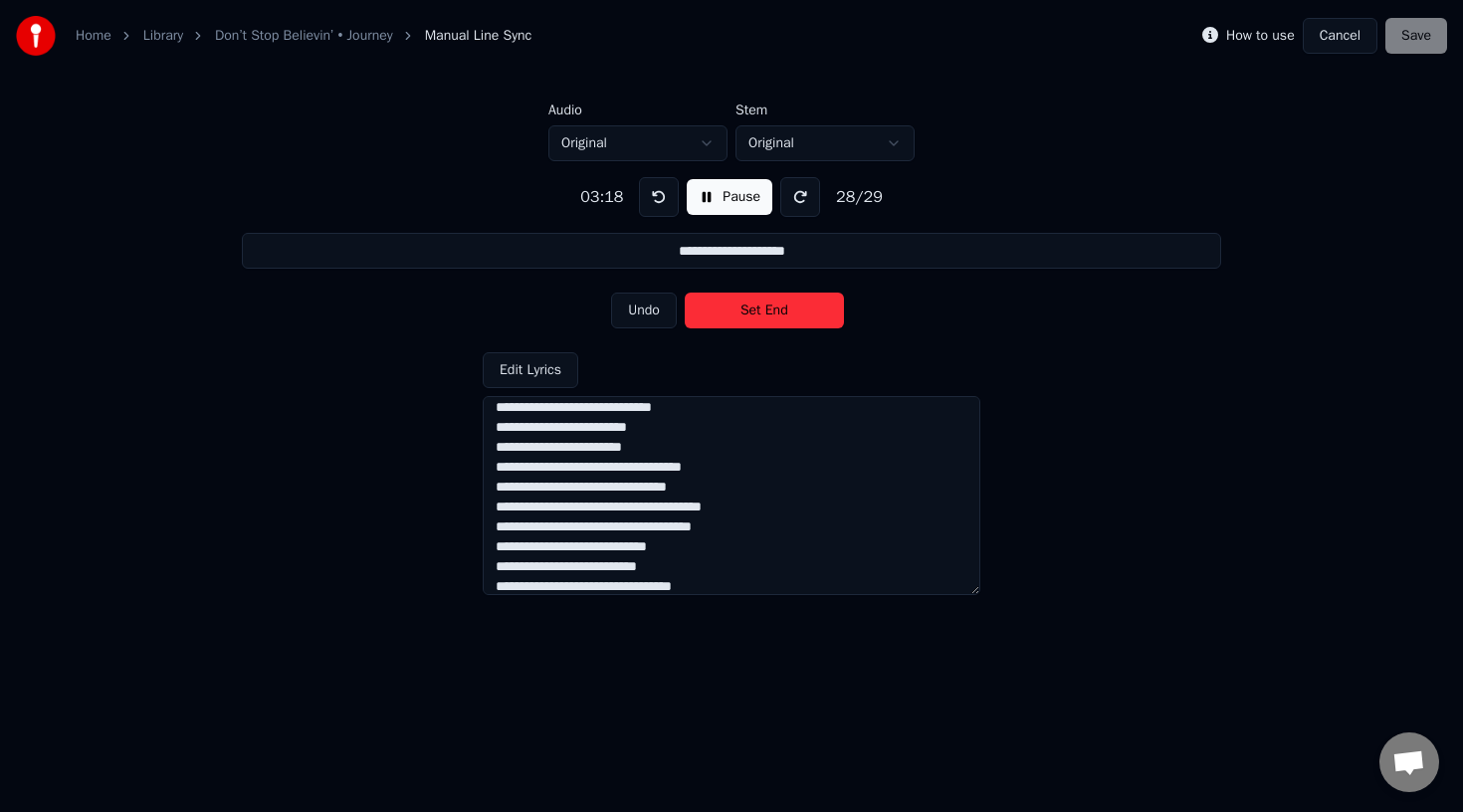 click on "Set End" at bounding box center (764, 310) 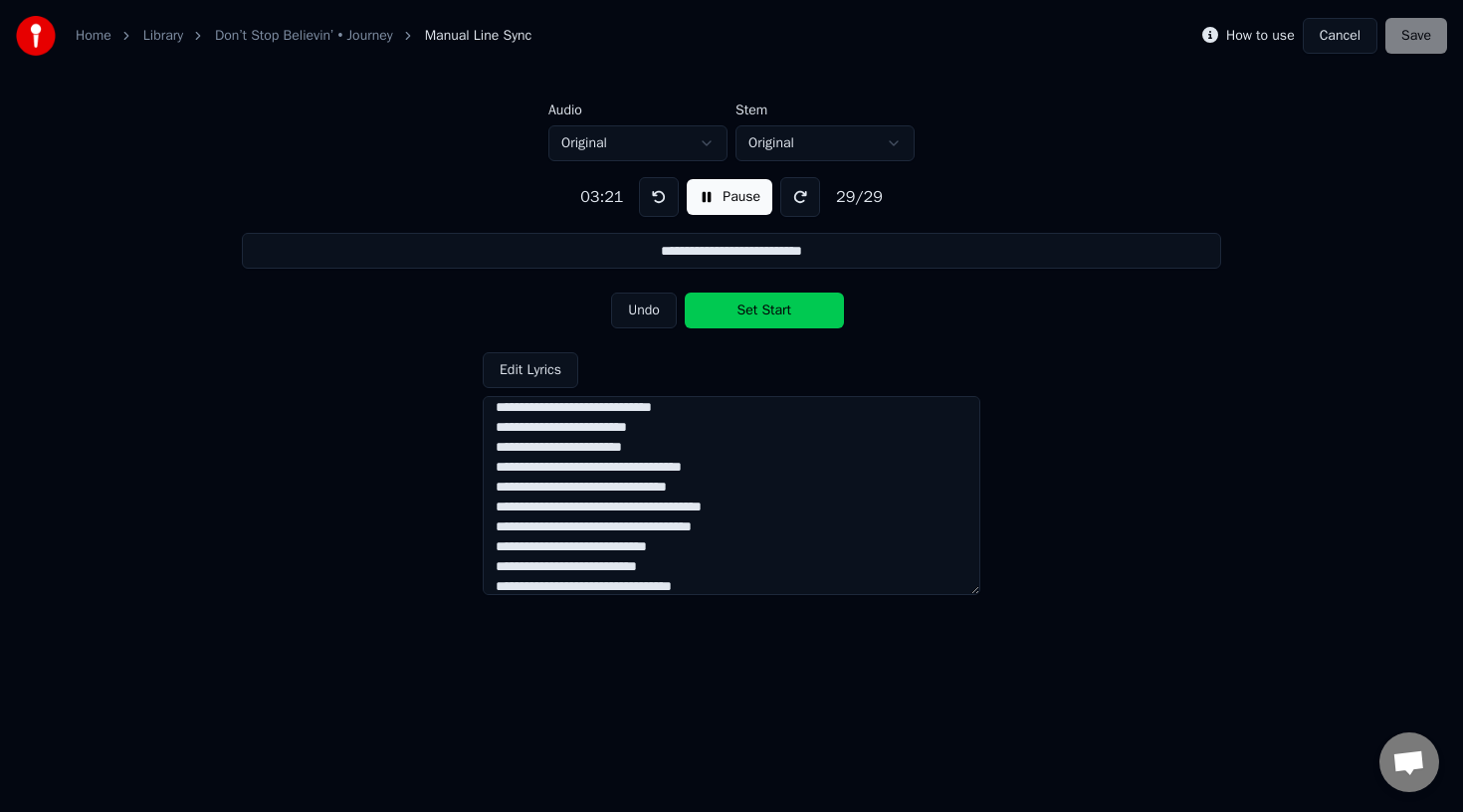 click on "Set Start" at bounding box center [764, 310] 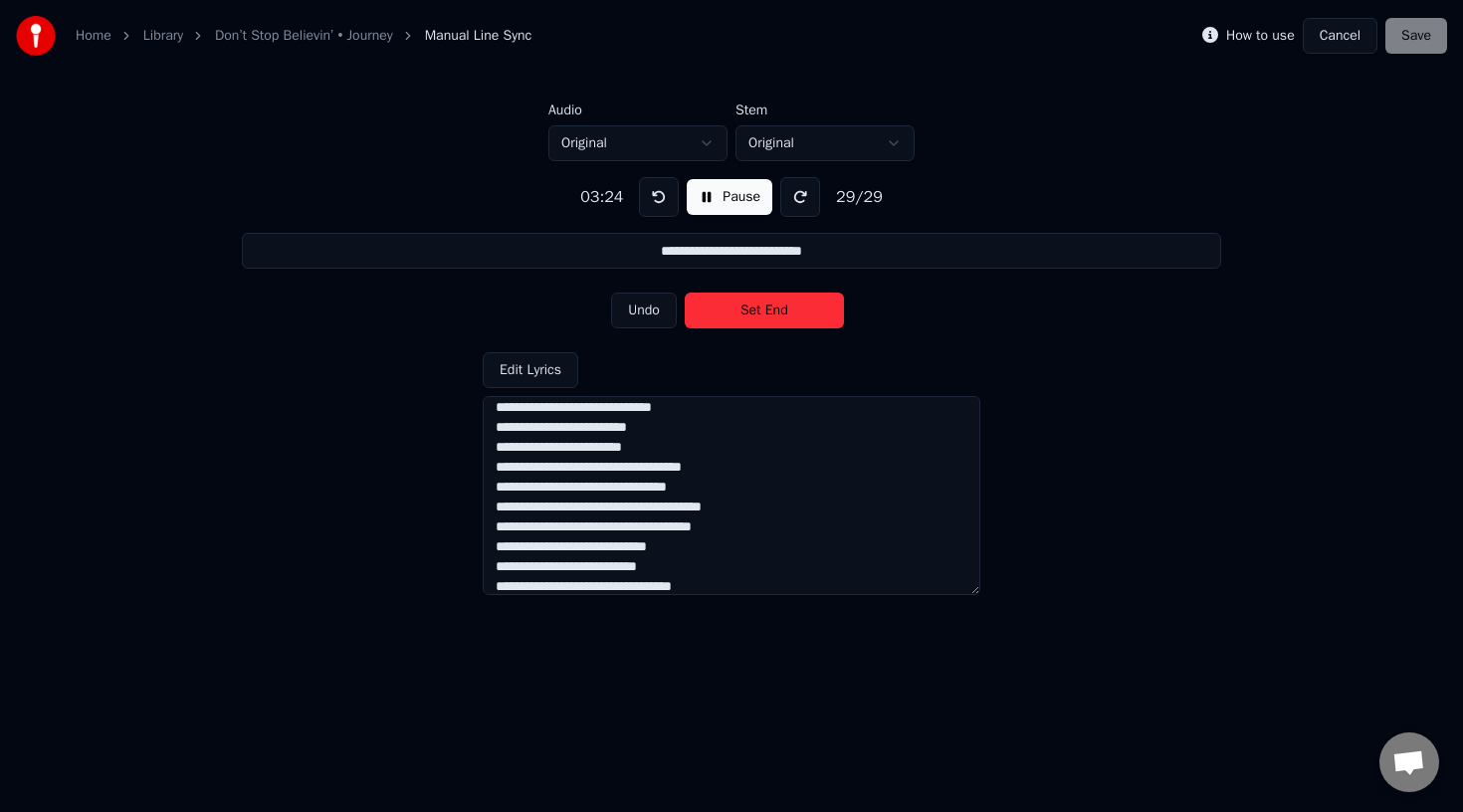 click on "Set End" at bounding box center (764, 310) 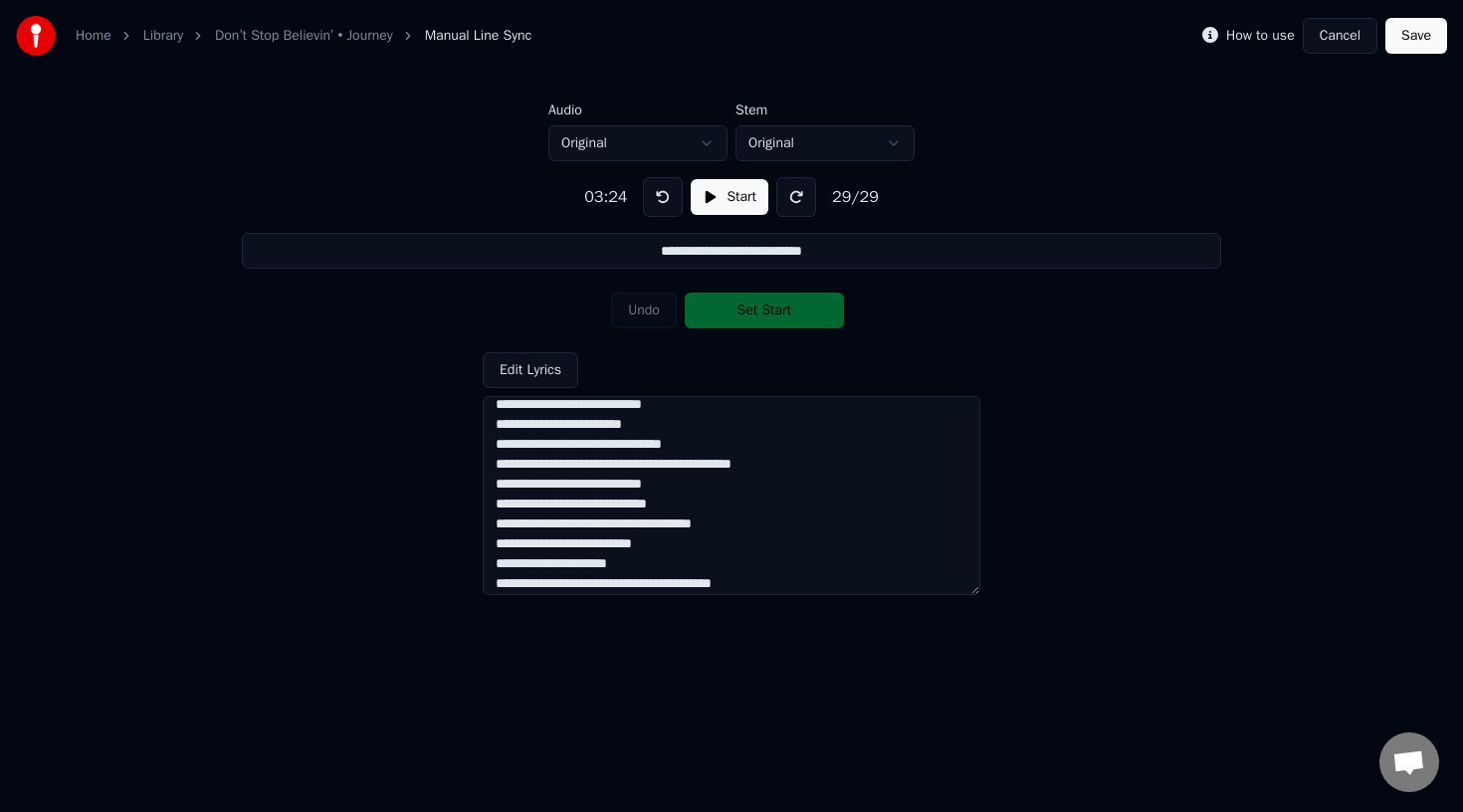 scroll, scrollTop: 396, scrollLeft: 0, axis: vertical 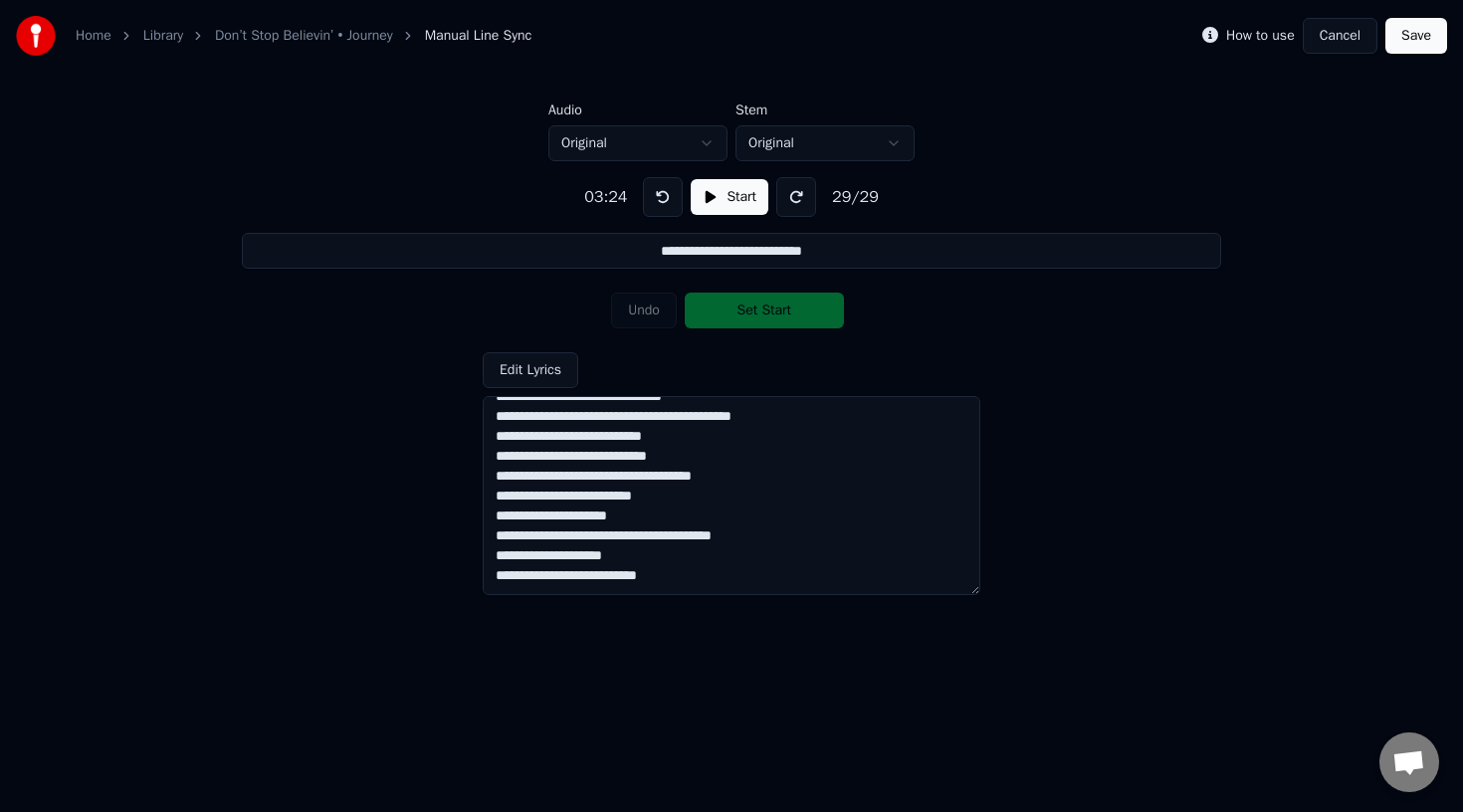 click on "**********" at bounding box center (732, 496) 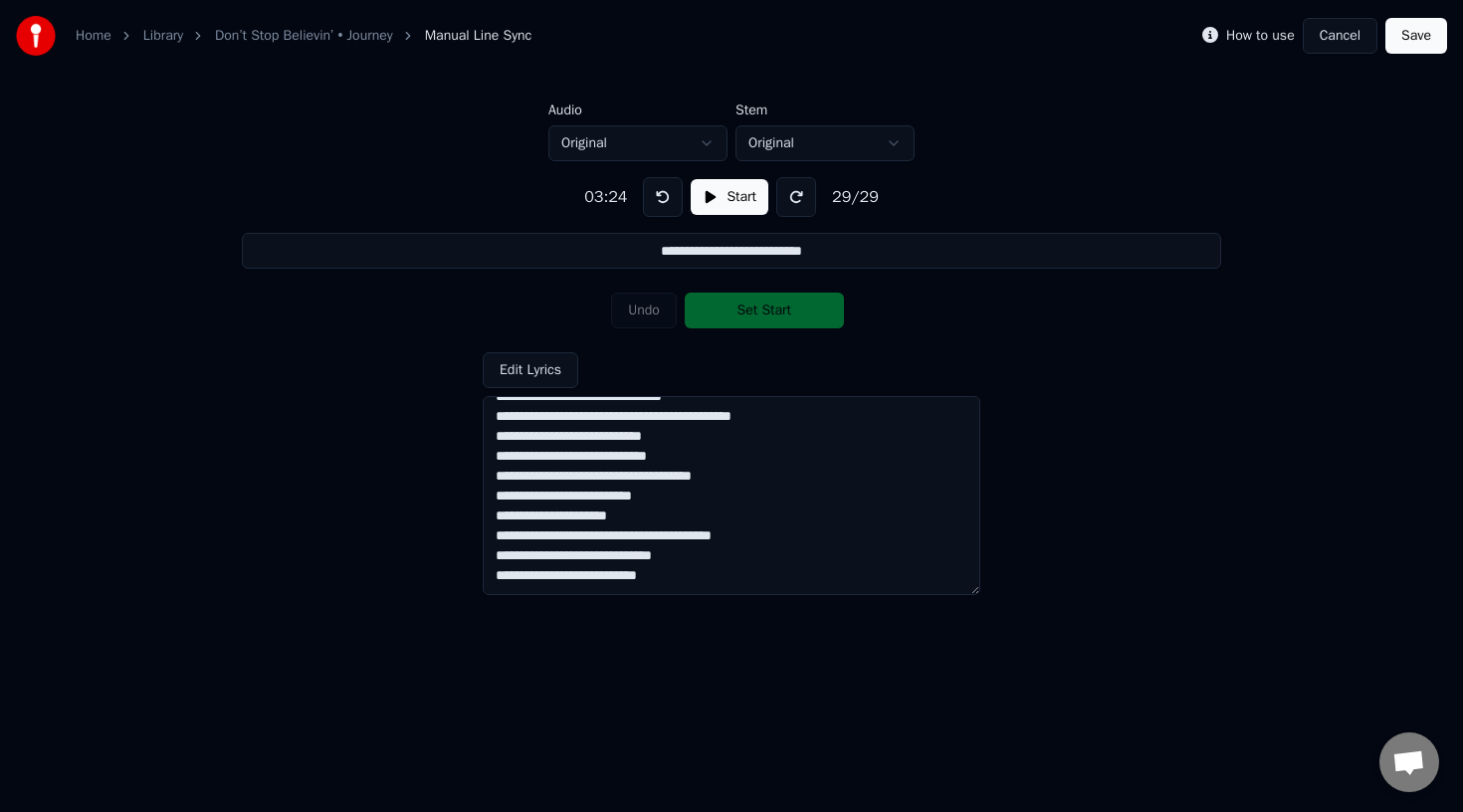 type on "**********" 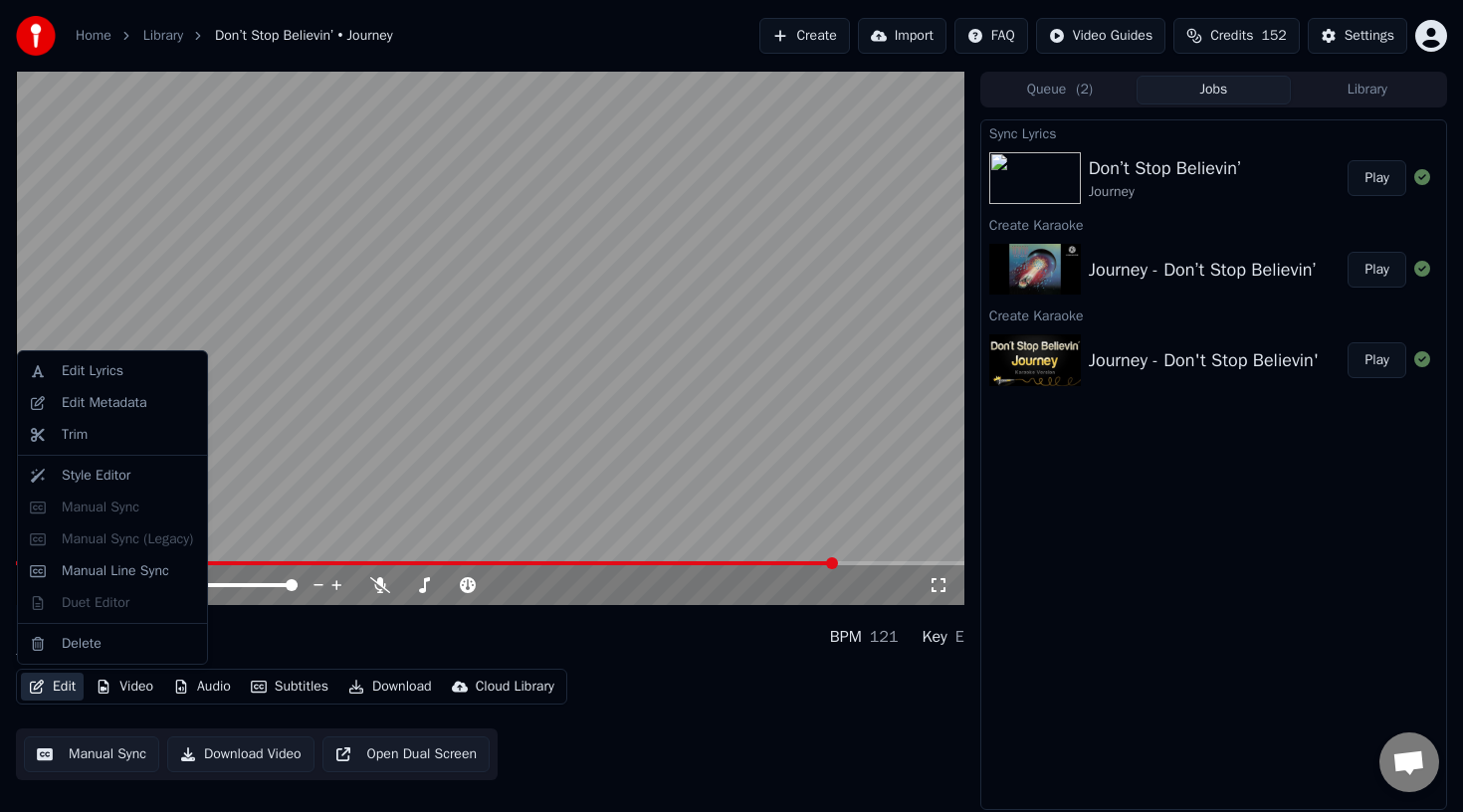 click on "Edit" at bounding box center (52, 687) 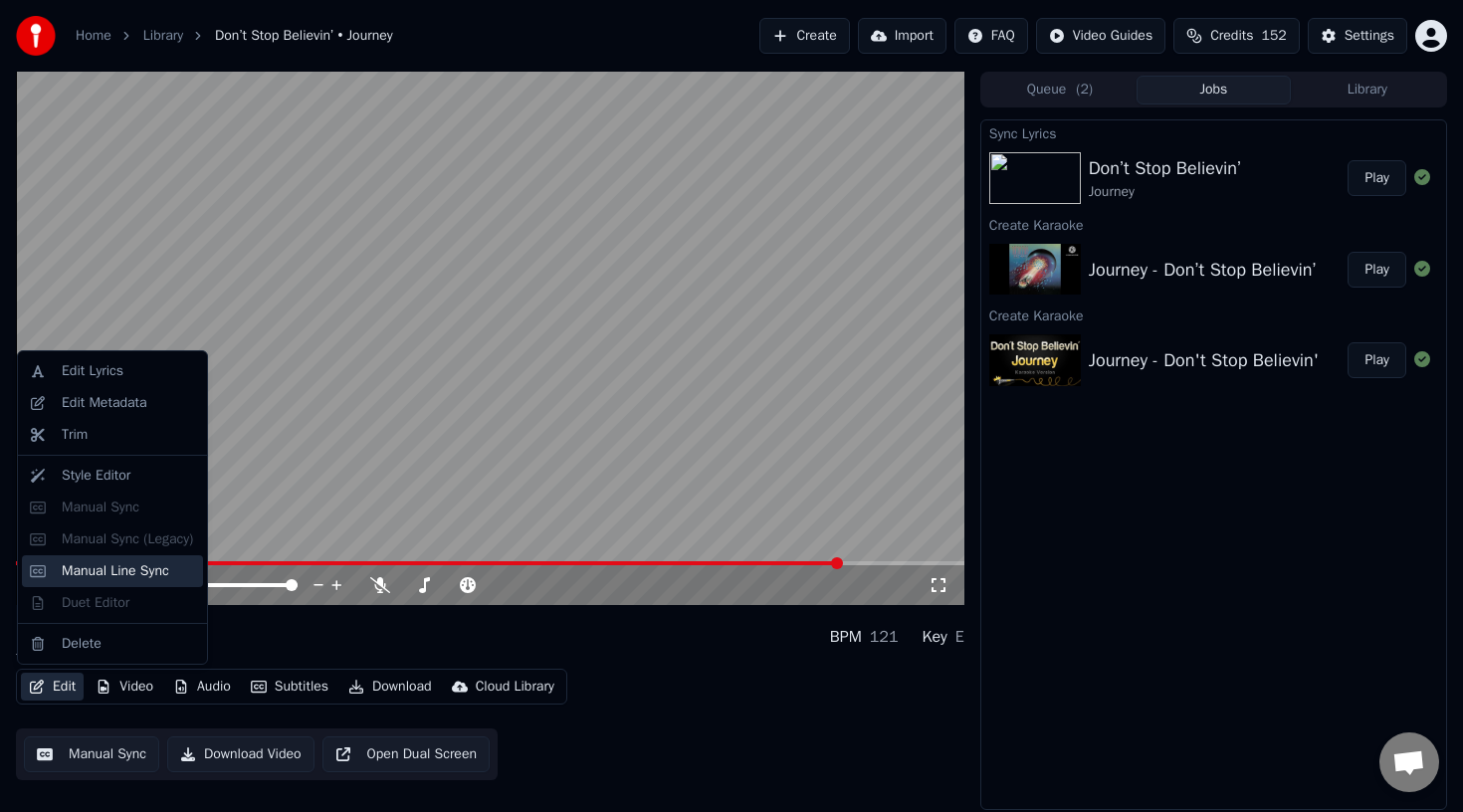 click on "Manual Line Sync" at bounding box center (115, 571) 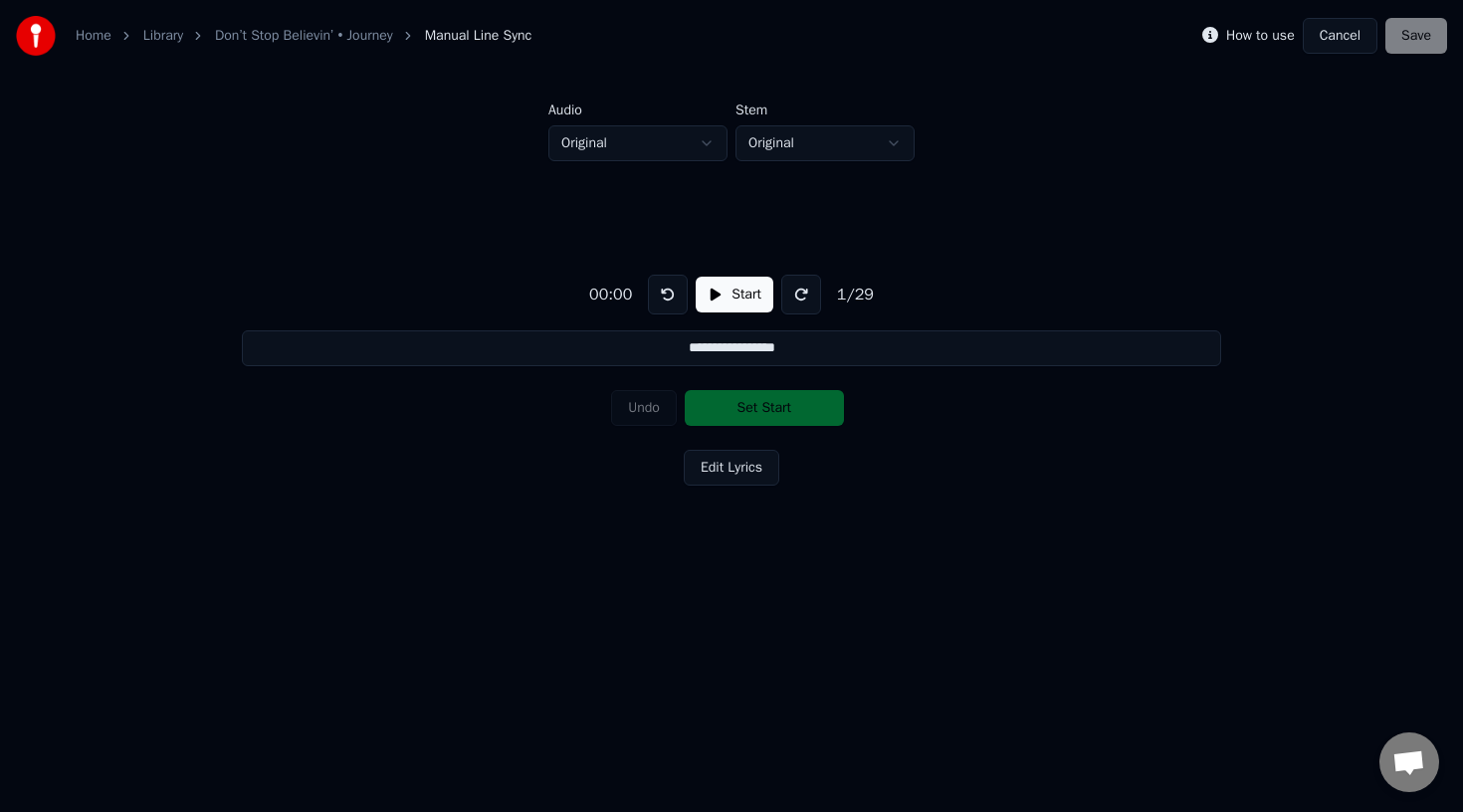 click on "Edit Lyrics" at bounding box center (732, 468) 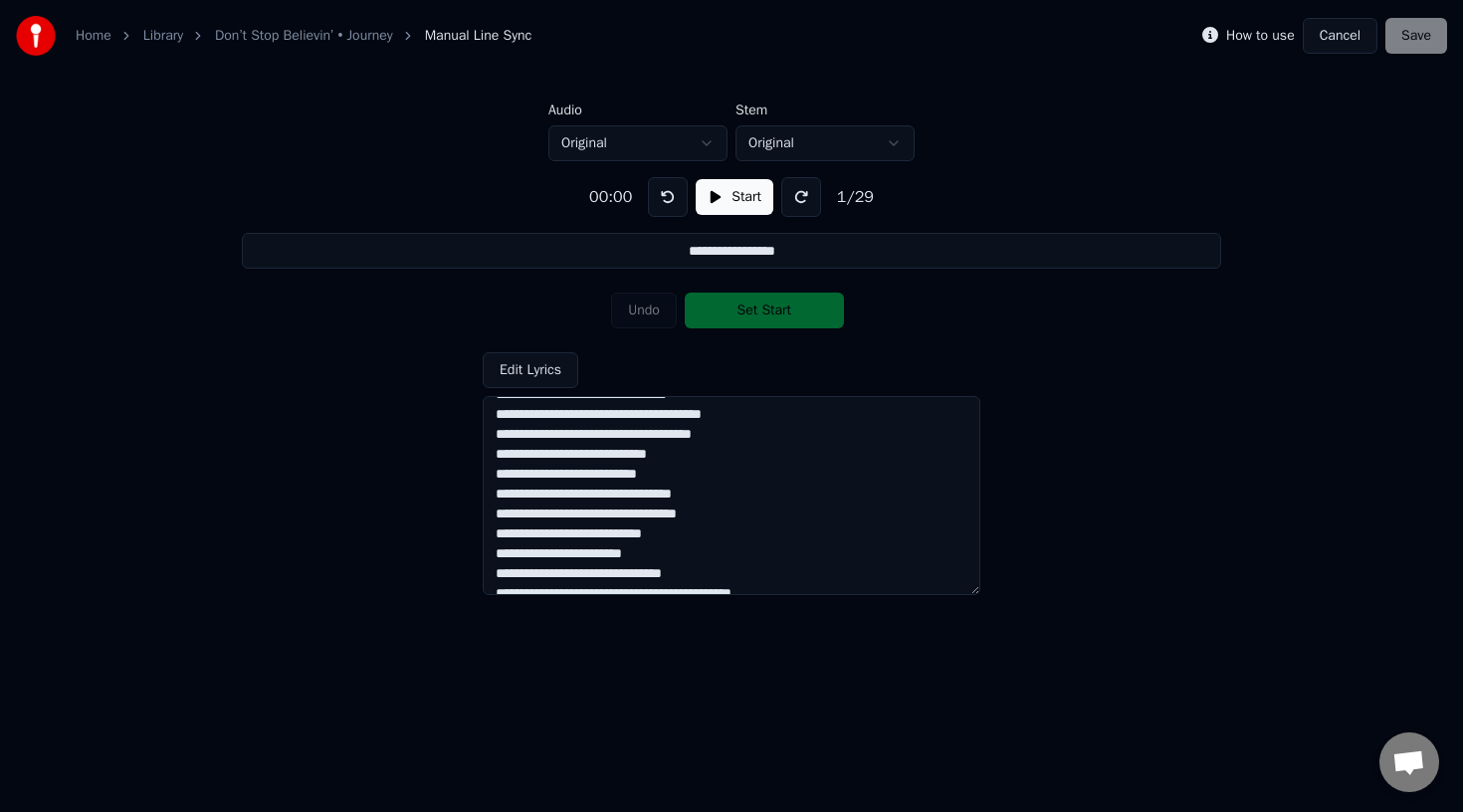 scroll, scrollTop: 396, scrollLeft: 0, axis: vertical 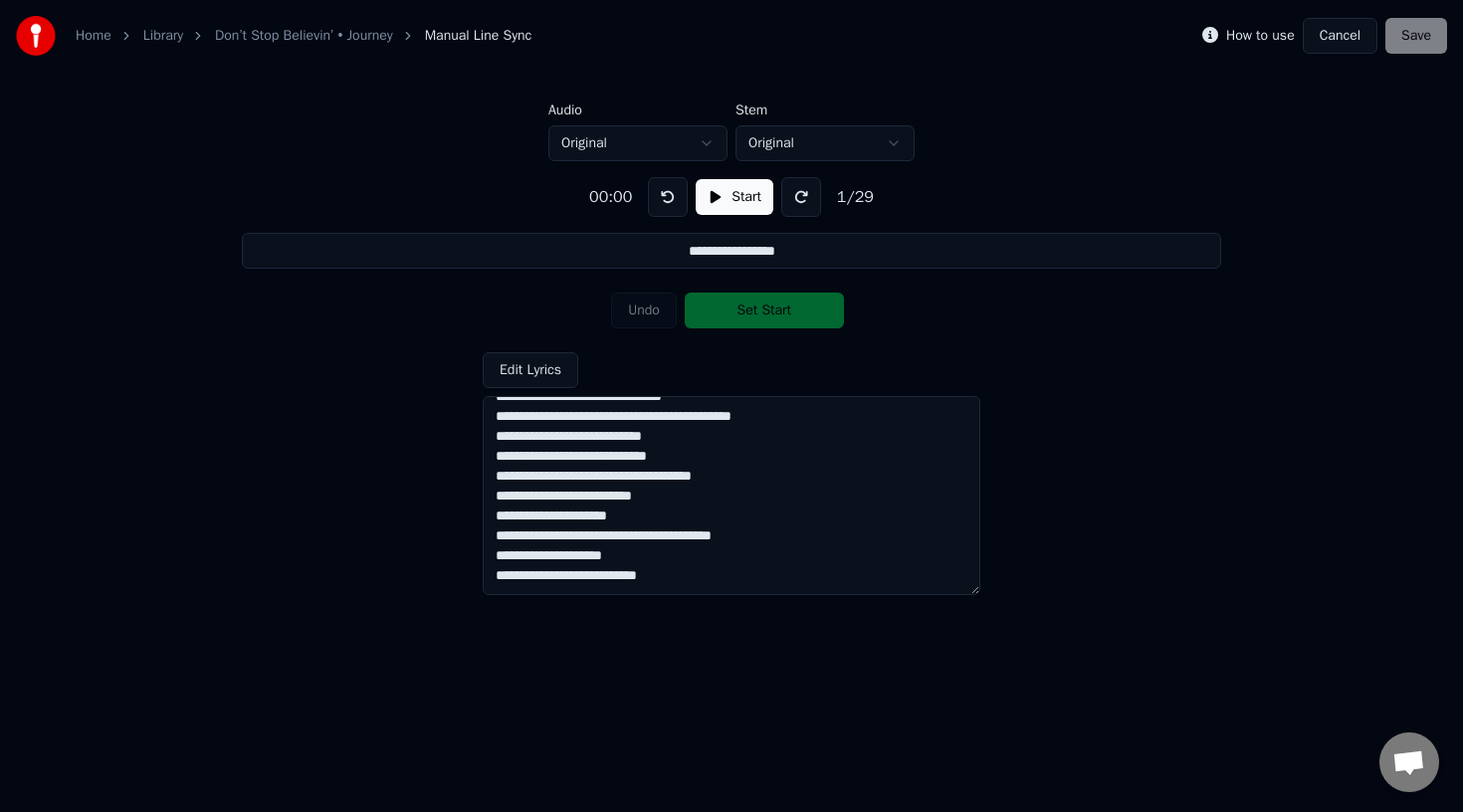 drag, startPoint x: 499, startPoint y: 518, endPoint x: 685, endPoint y: 580, distance: 196.06121 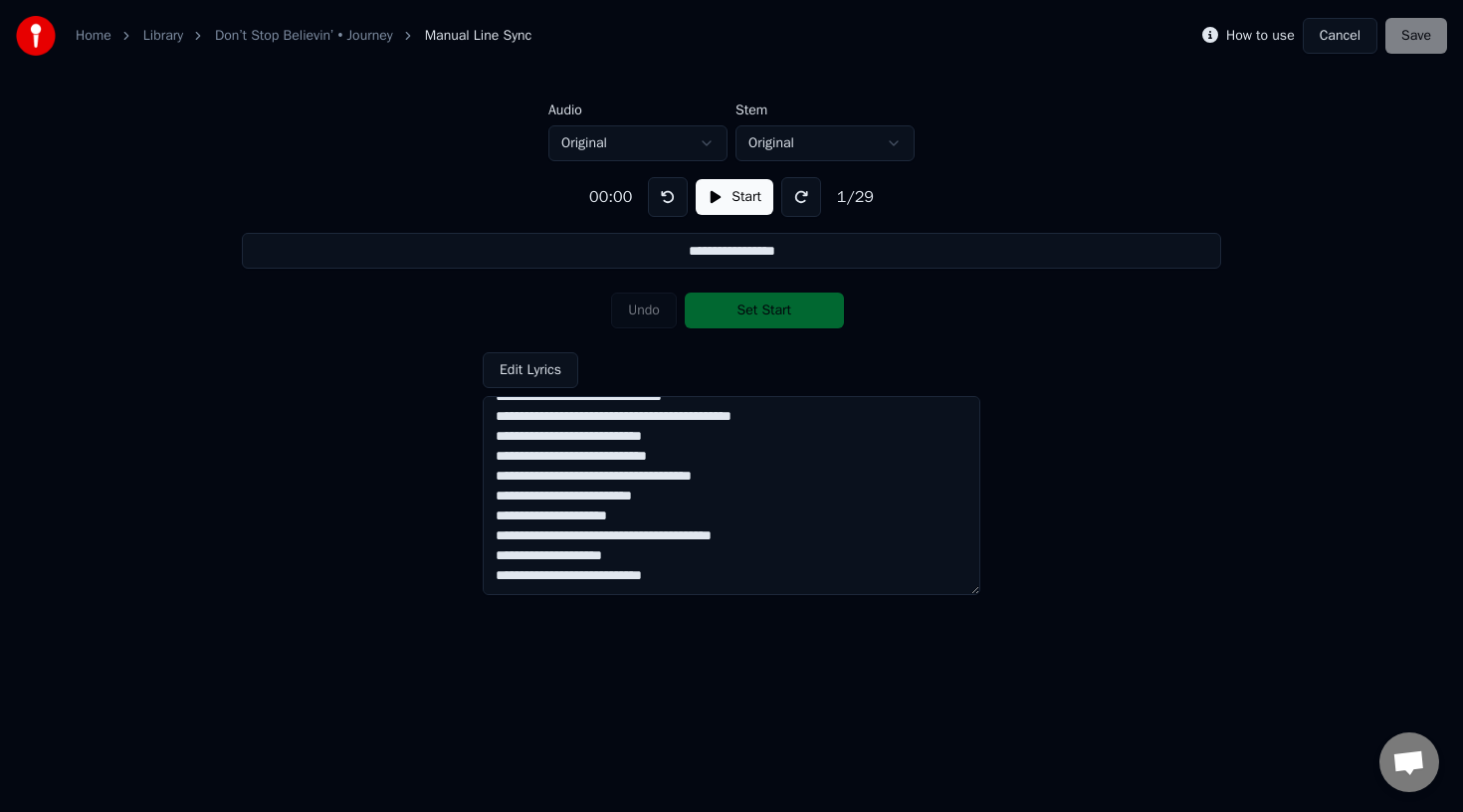 scroll, scrollTop: 406, scrollLeft: 0, axis: vertical 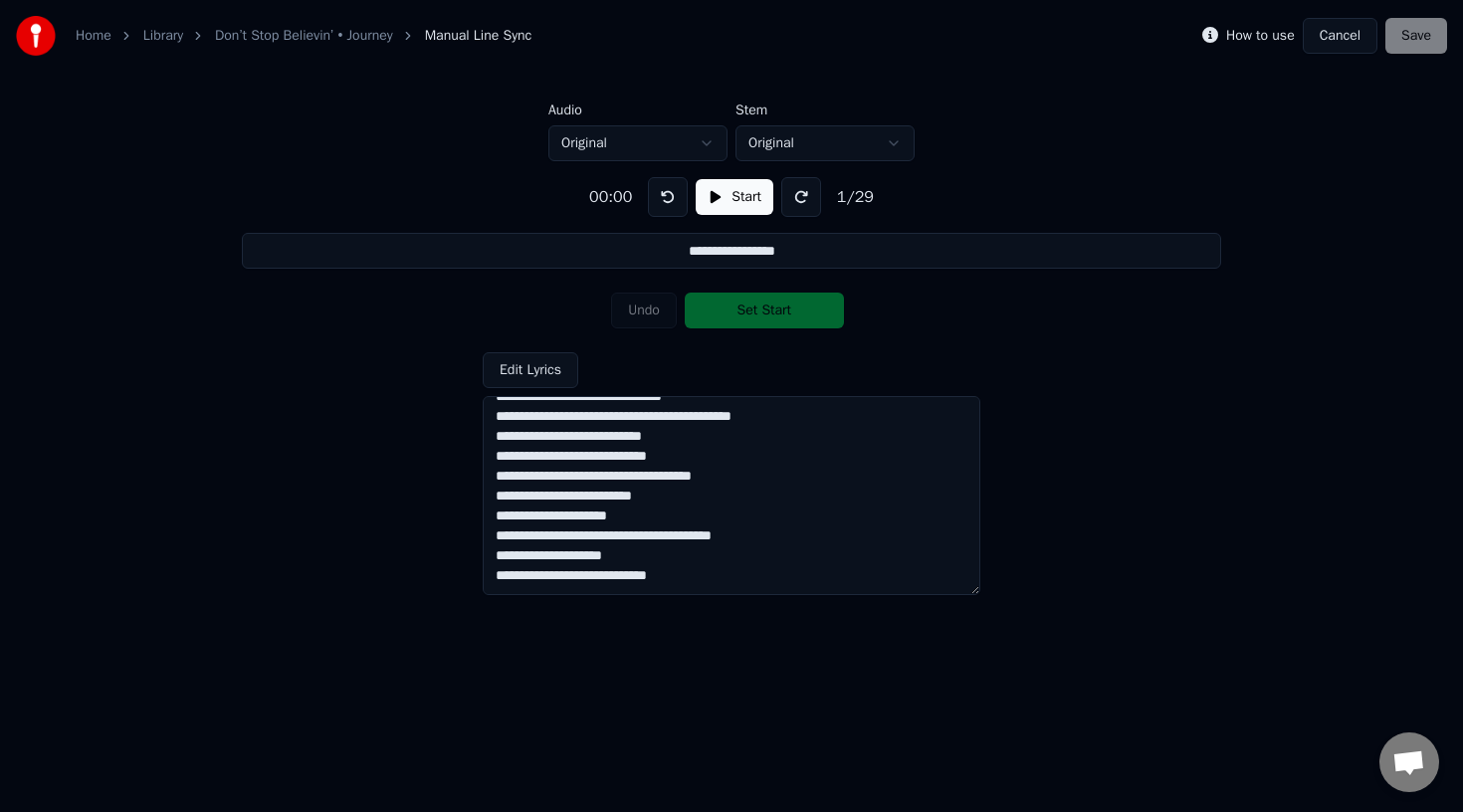 paste on "**********" 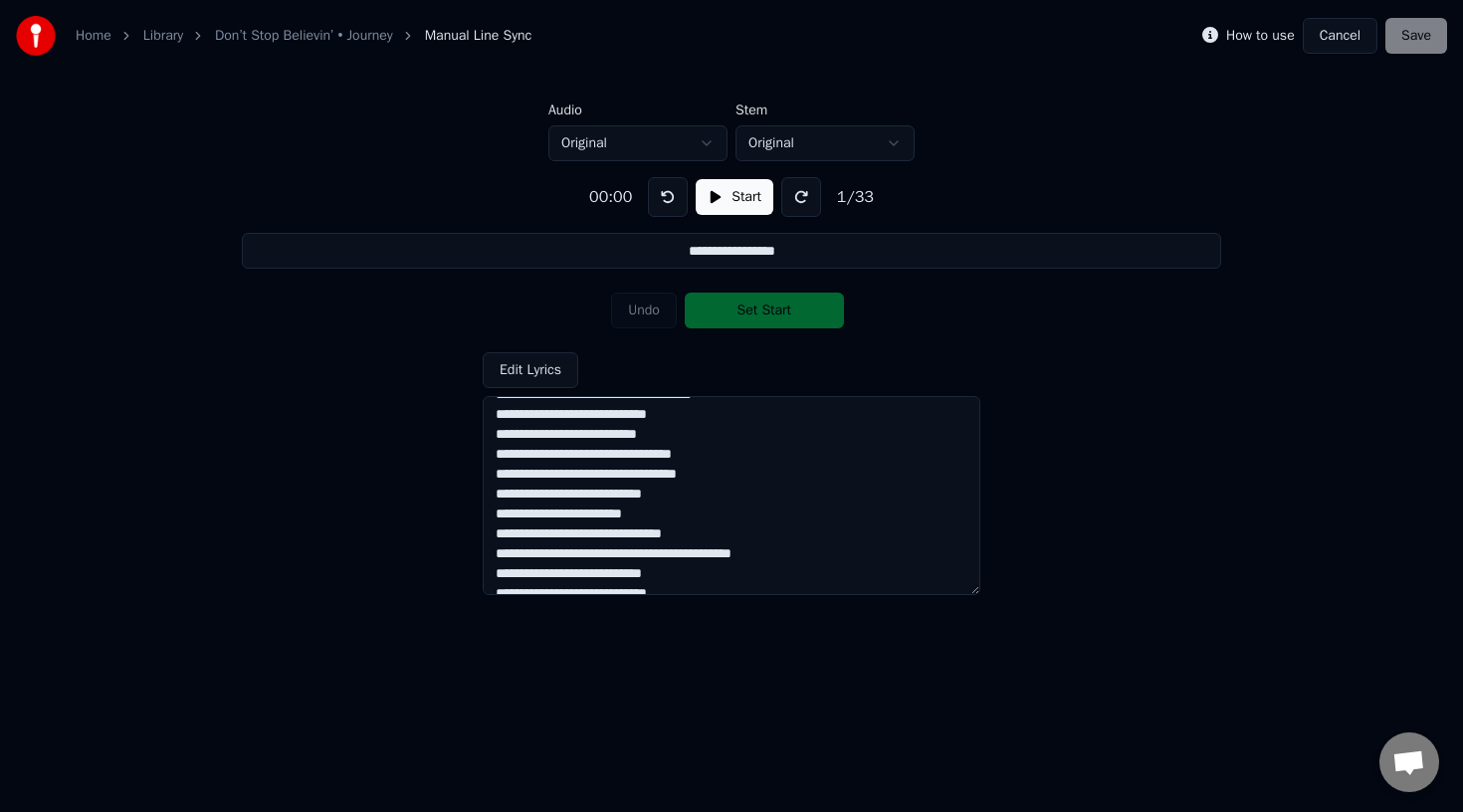 scroll, scrollTop: 0, scrollLeft: 0, axis: both 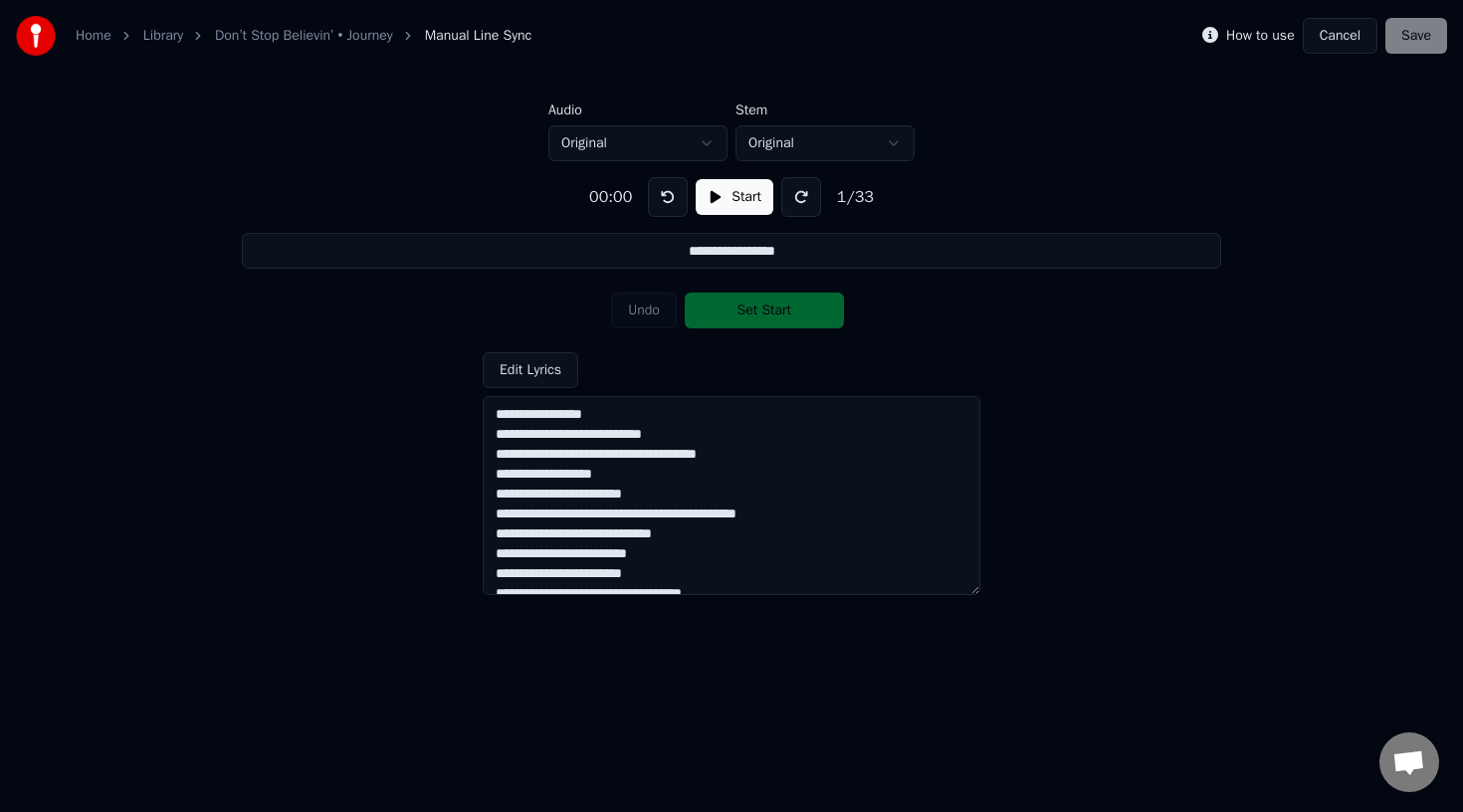 click on "Start" at bounding box center [734, 197] 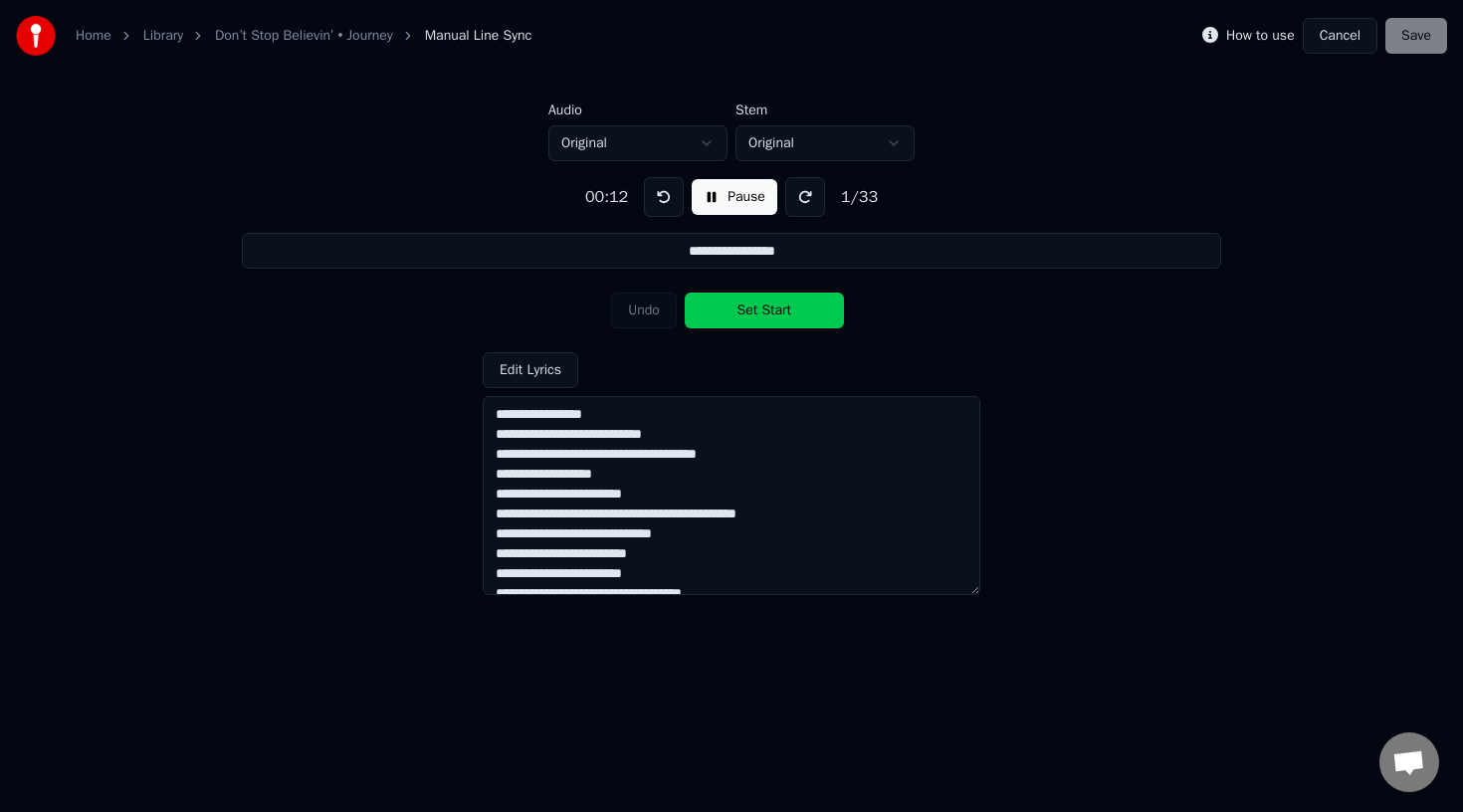 click on "Pause" at bounding box center [734, 197] 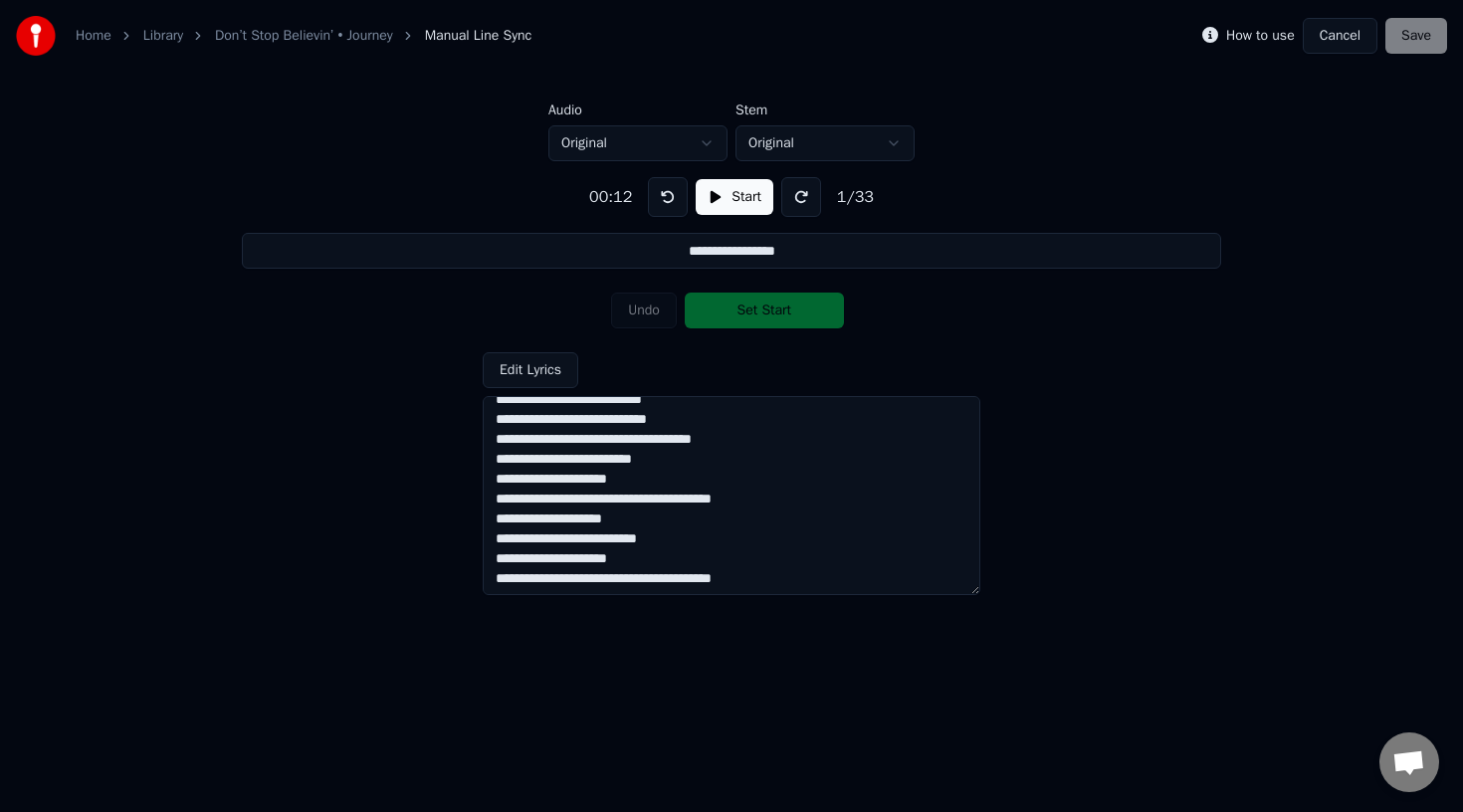 scroll, scrollTop: 452, scrollLeft: 0, axis: vertical 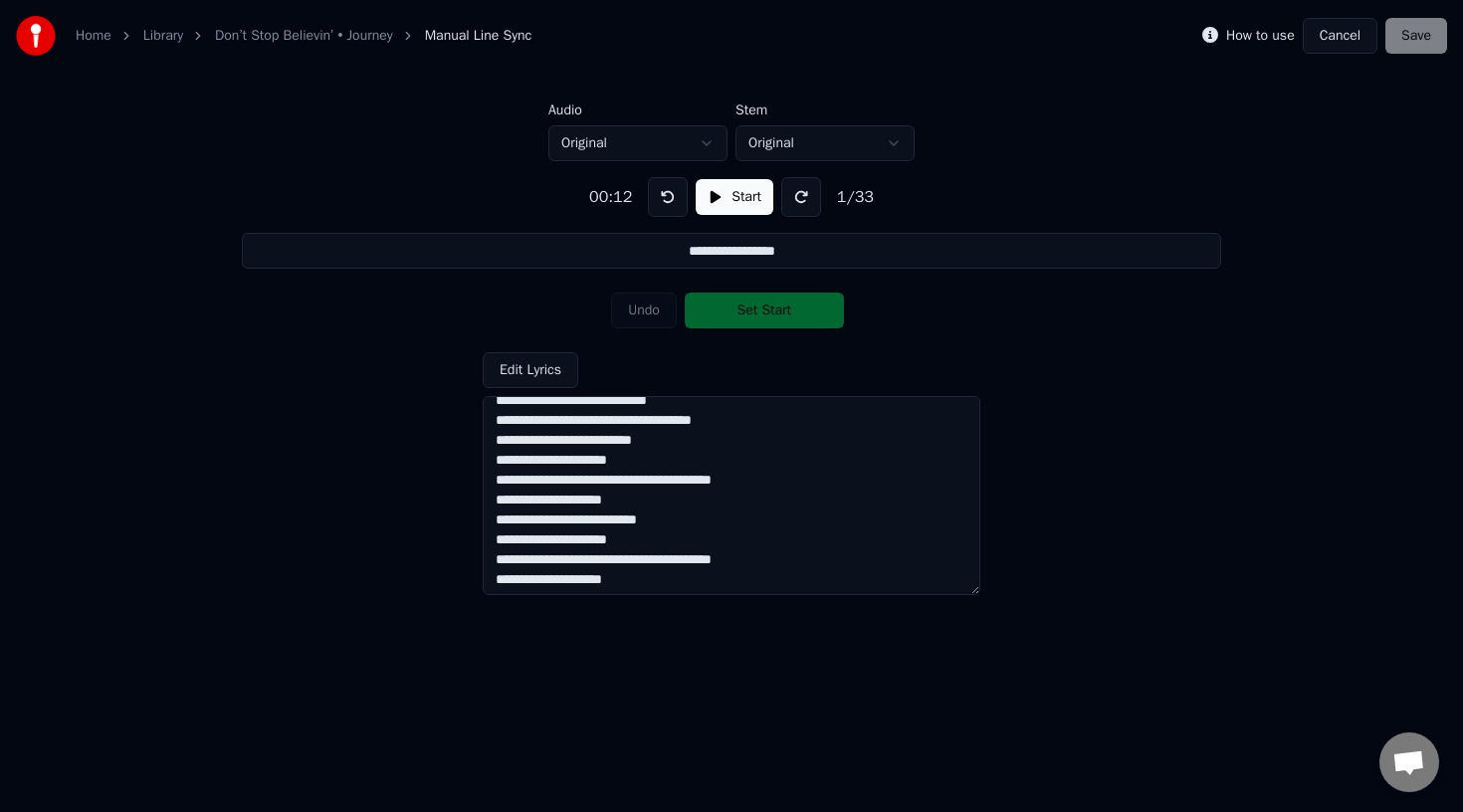 click at bounding box center [732, 496] 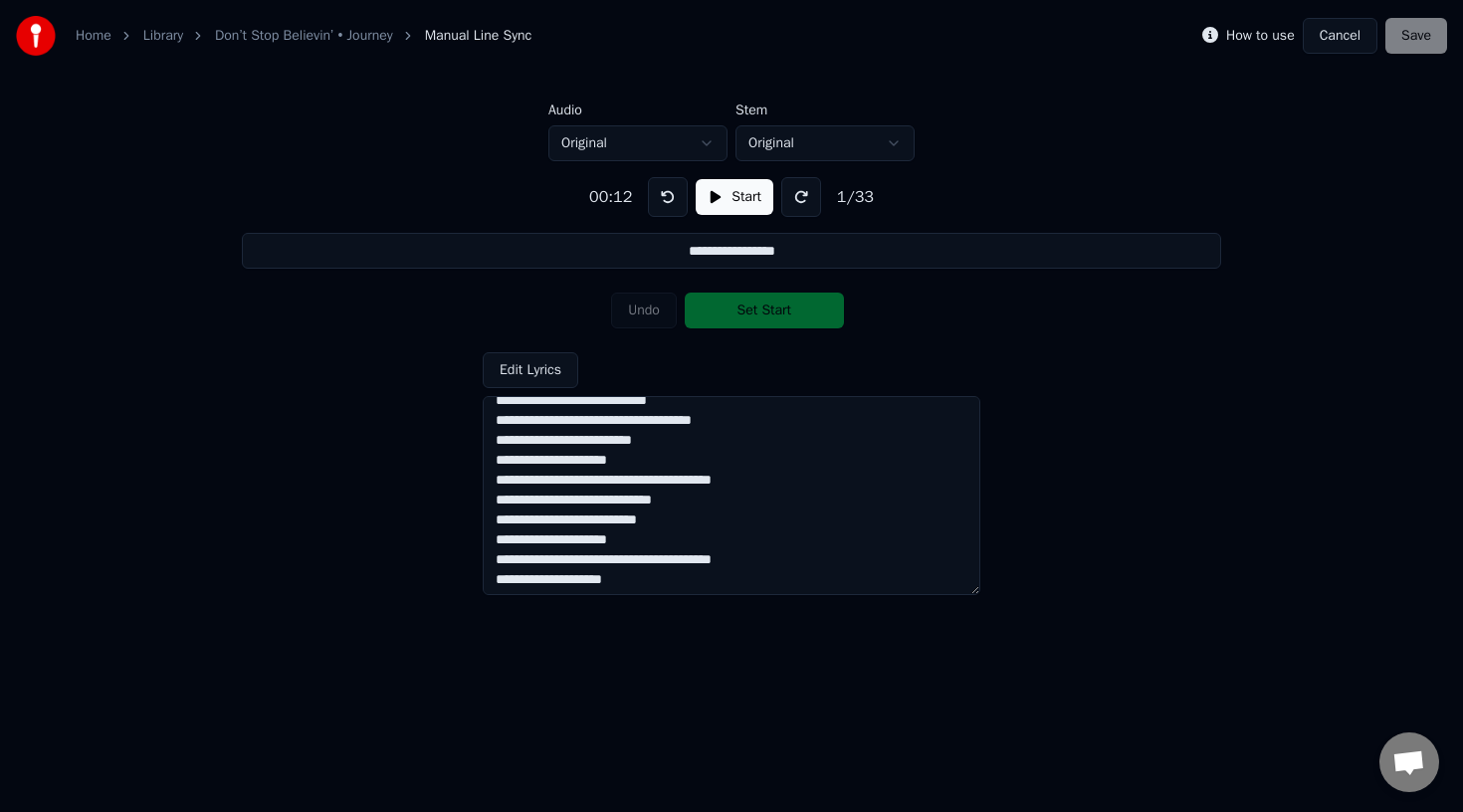 click at bounding box center [732, 496] 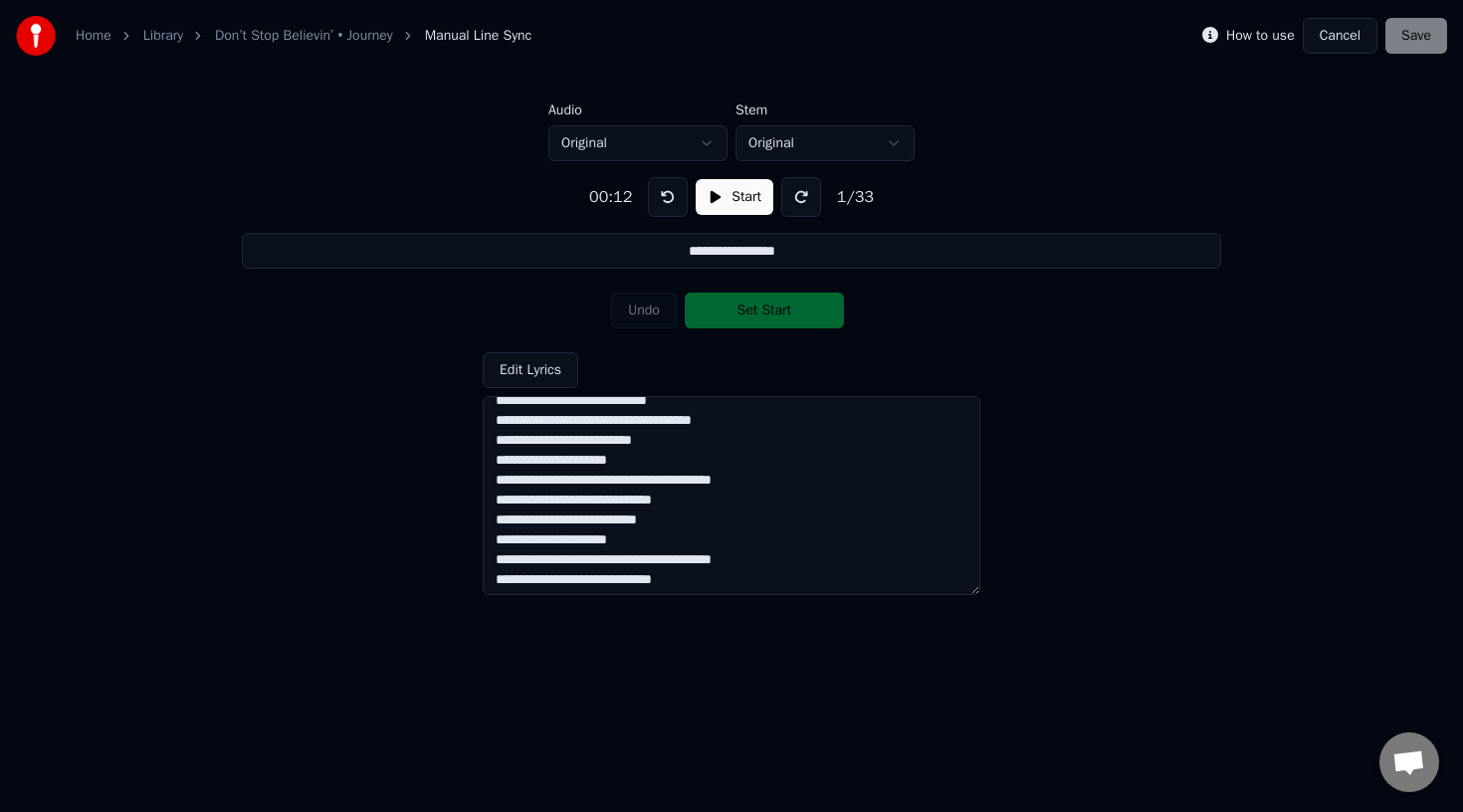 type on "**********" 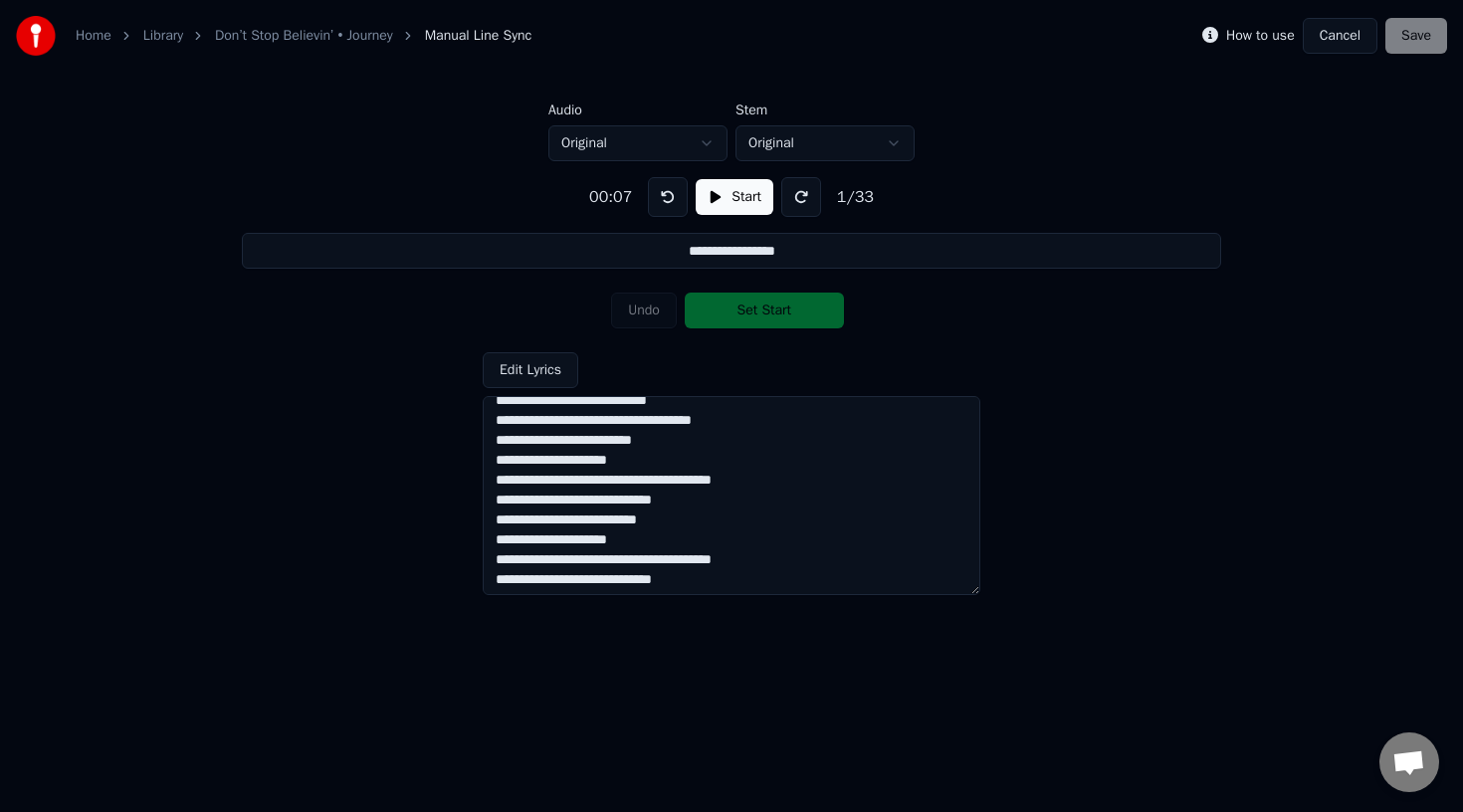 click at bounding box center (668, 197) 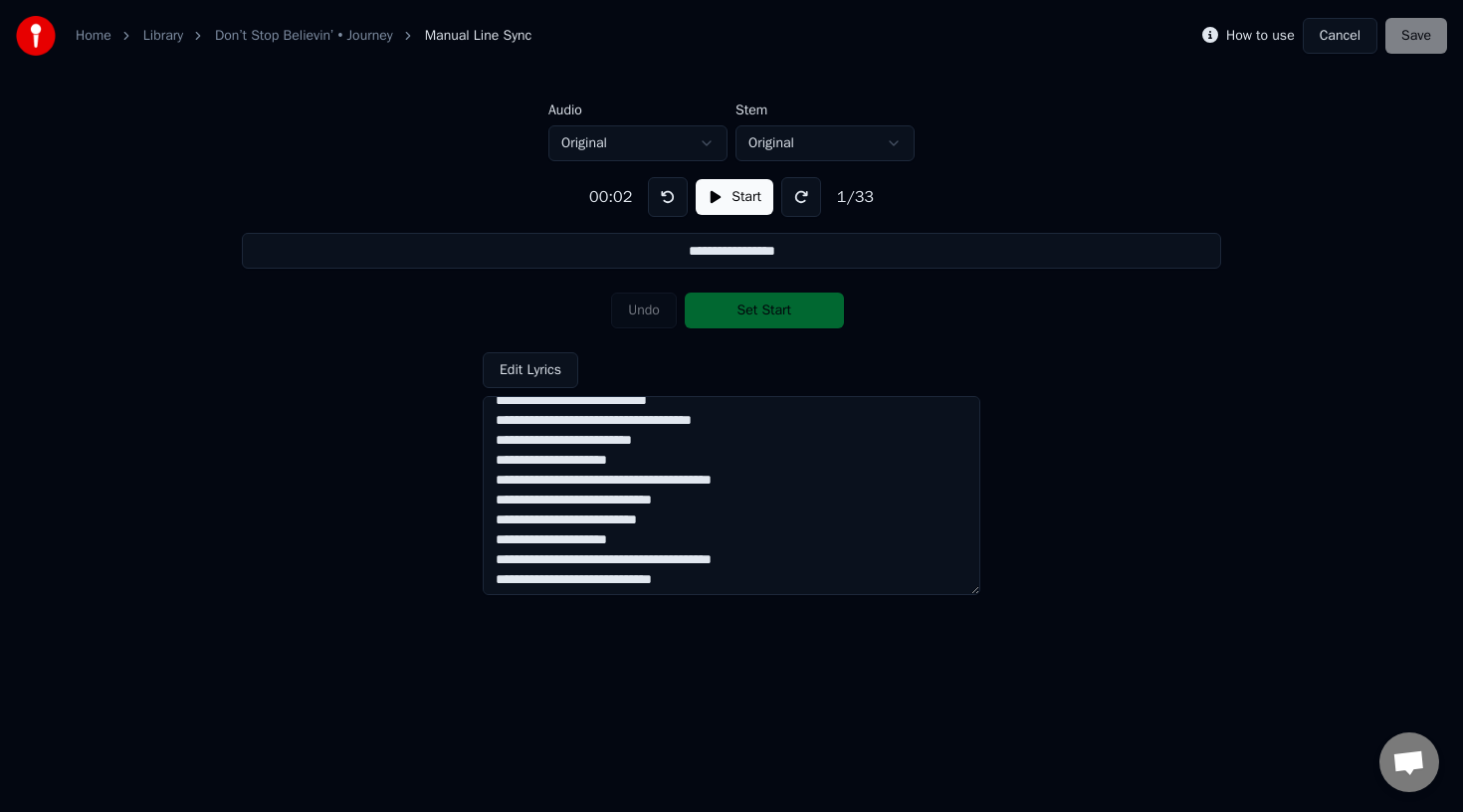 click at bounding box center [668, 197] 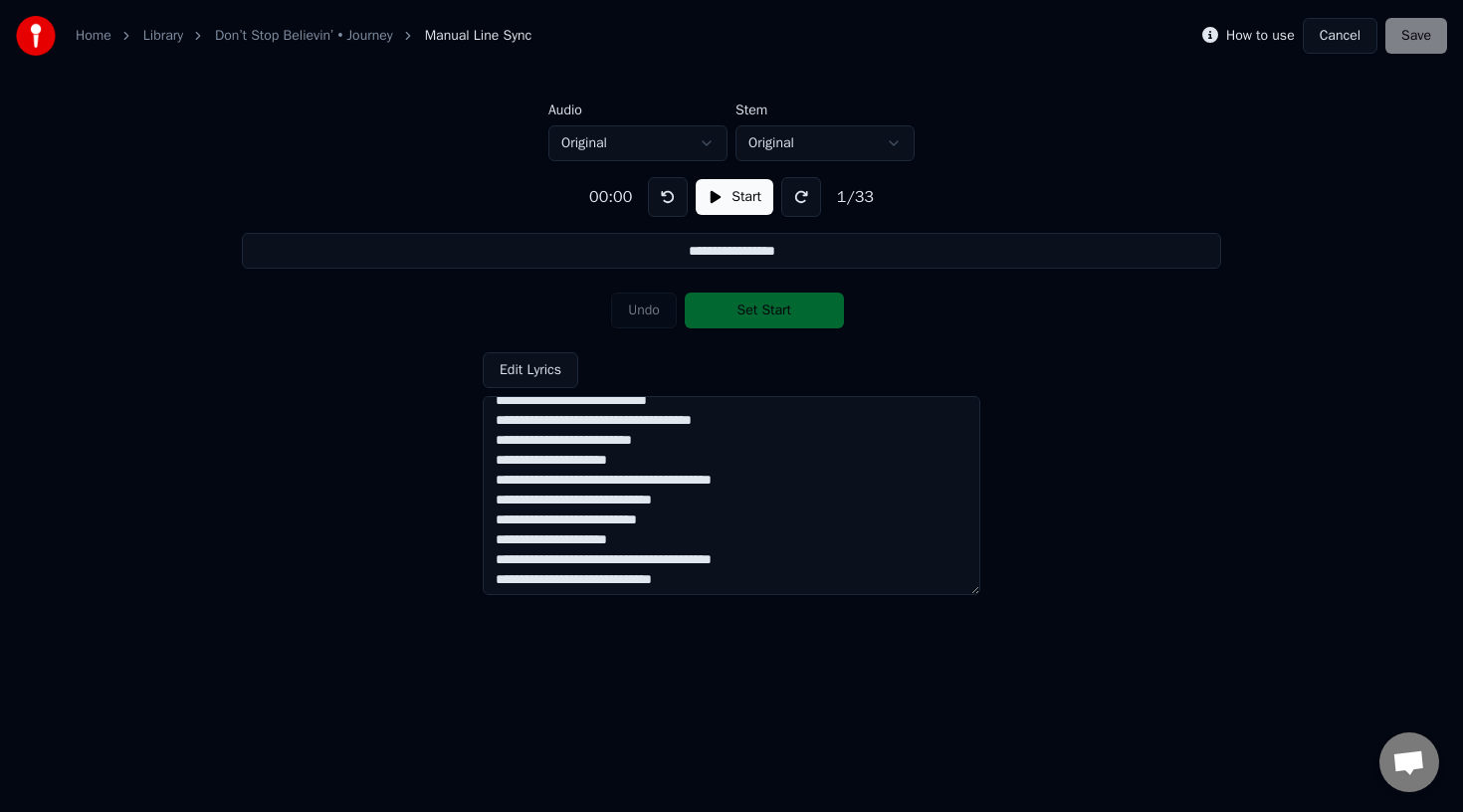 click on "Start" at bounding box center [734, 197] 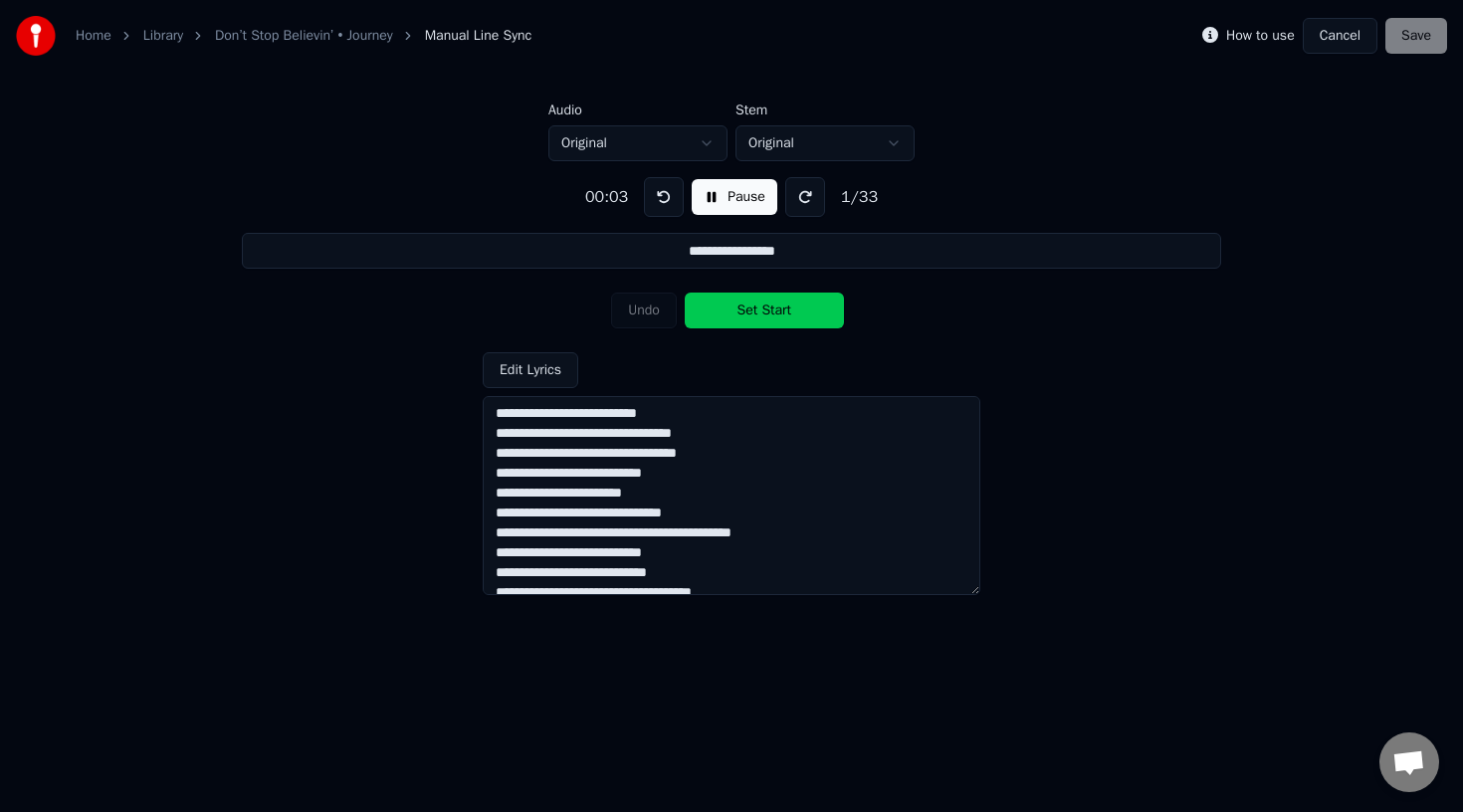 scroll, scrollTop: 0, scrollLeft: 0, axis: both 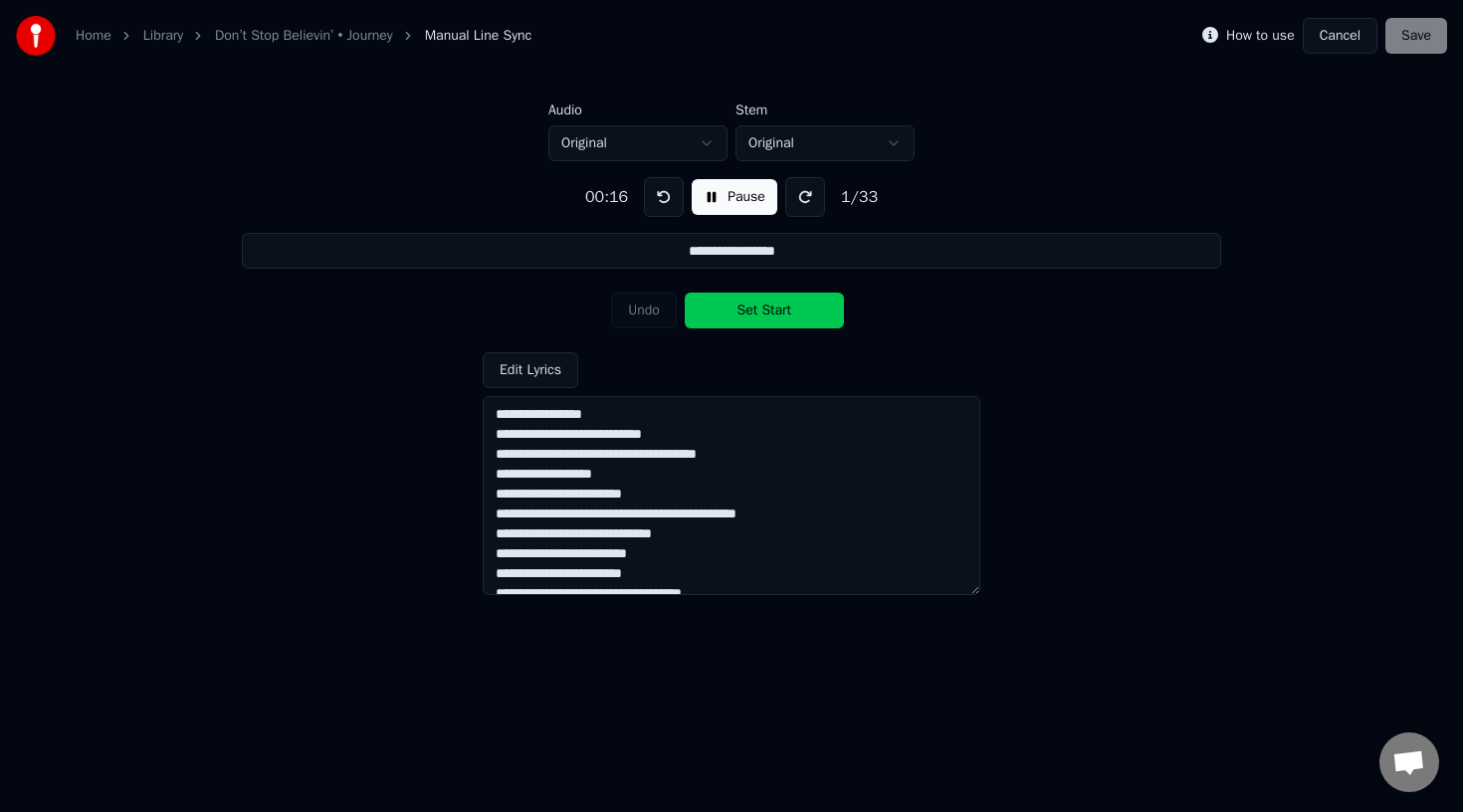 click on "Set Start" at bounding box center (764, 310) 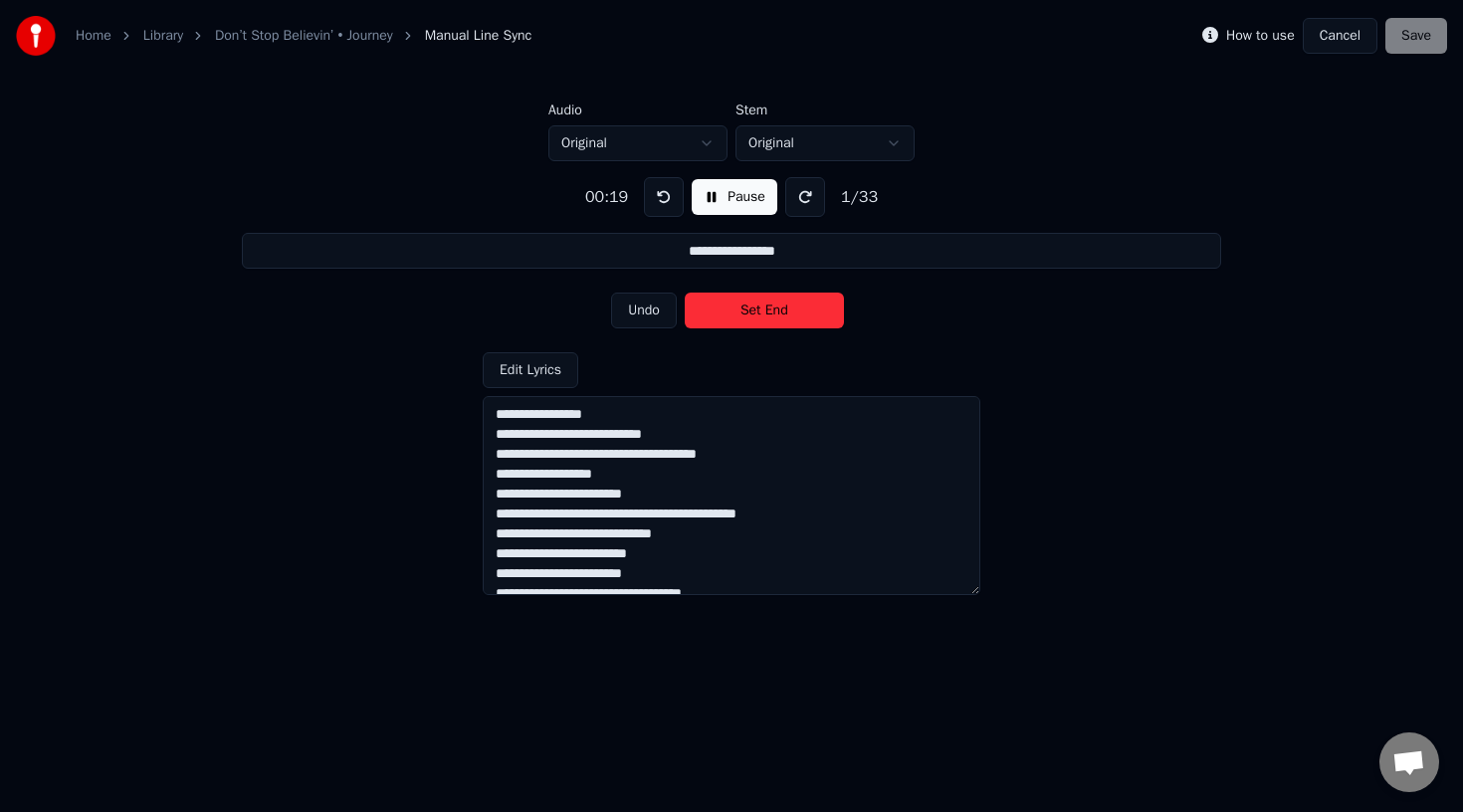 click on "Set End" at bounding box center [764, 310] 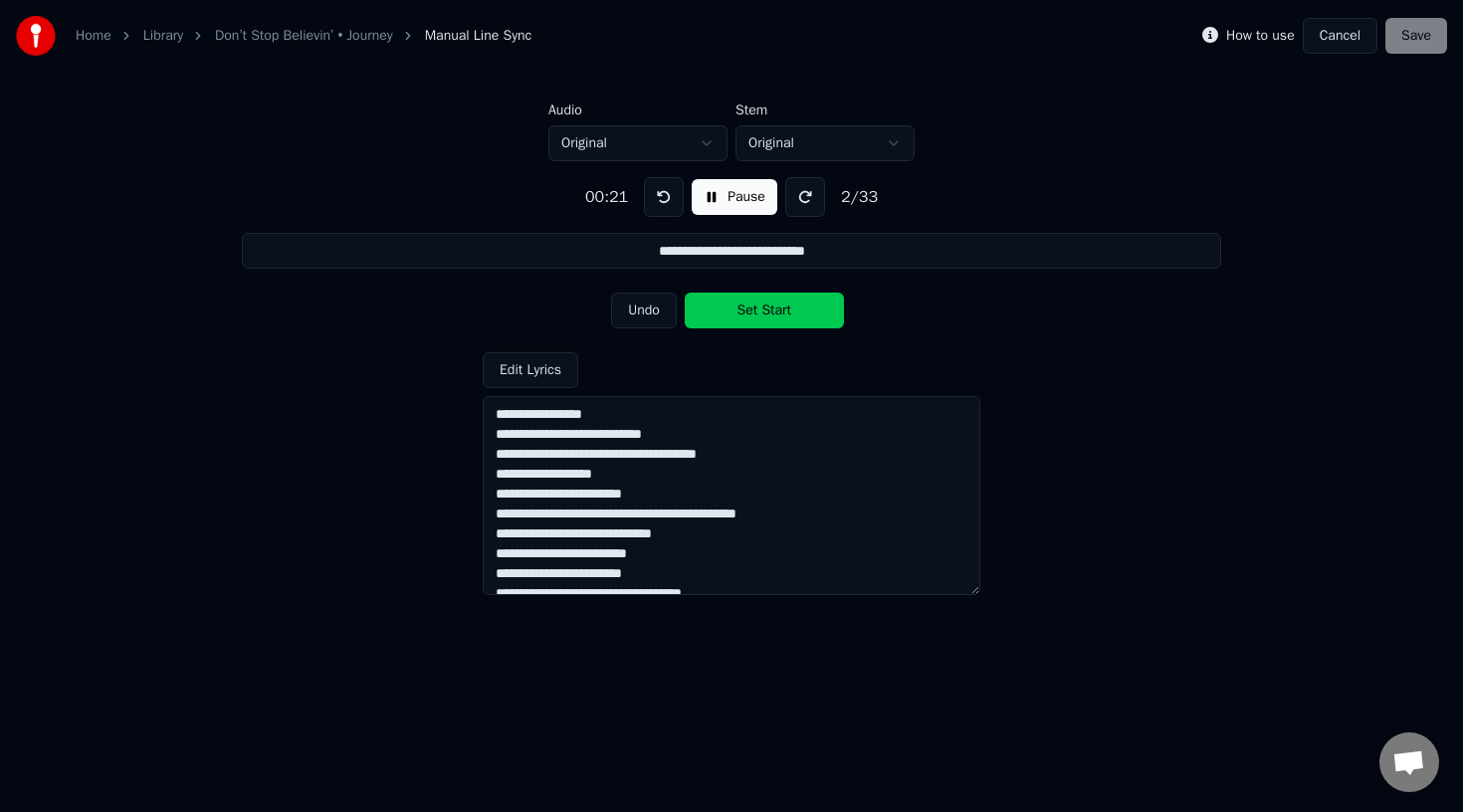 click on "Set Start" at bounding box center [764, 310] 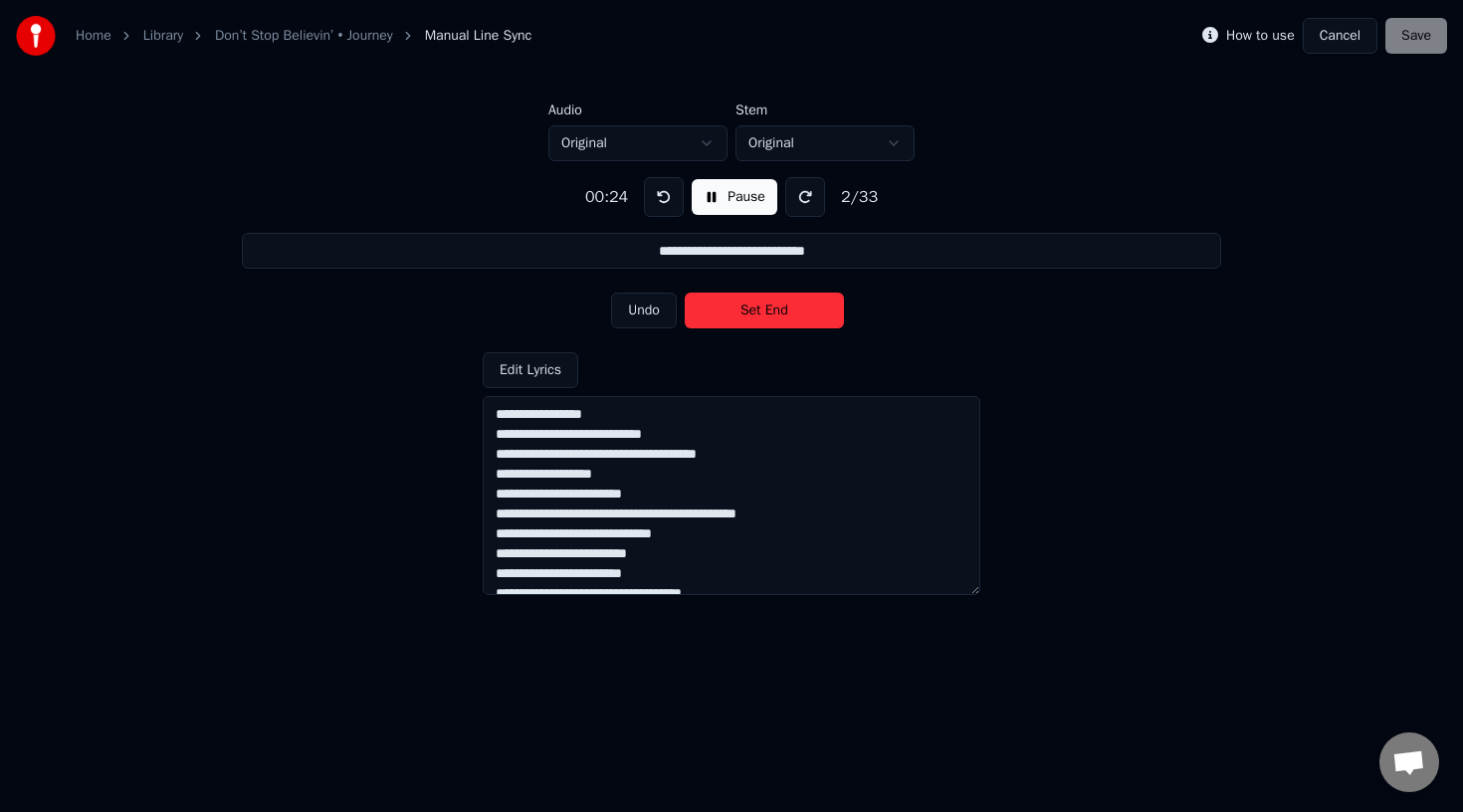 click on "Set End" at bounding box center (764, 310) 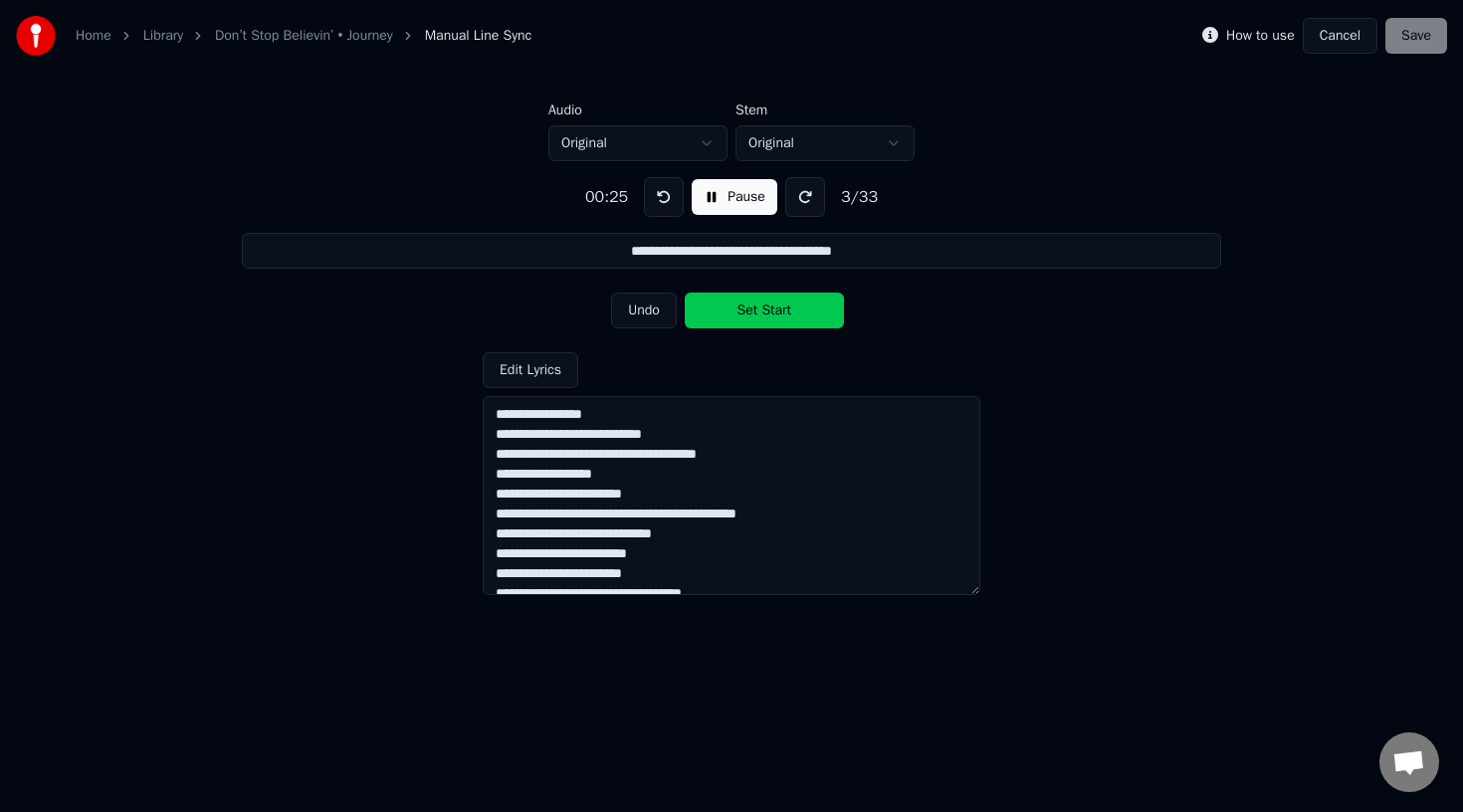 click on "Set Start" at bounding box center (764, 310) 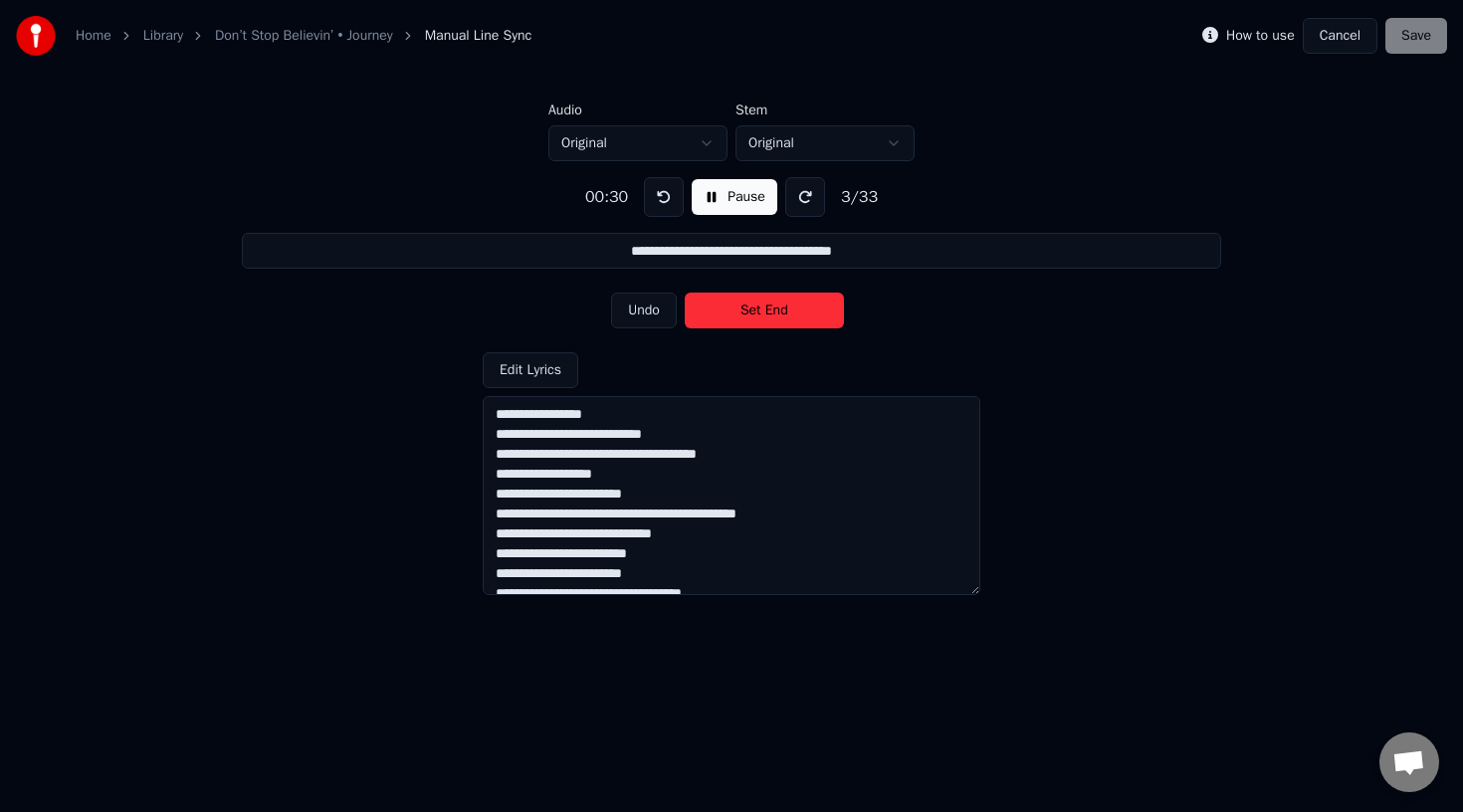 click on "Set End" at bounding box center [764, 310] 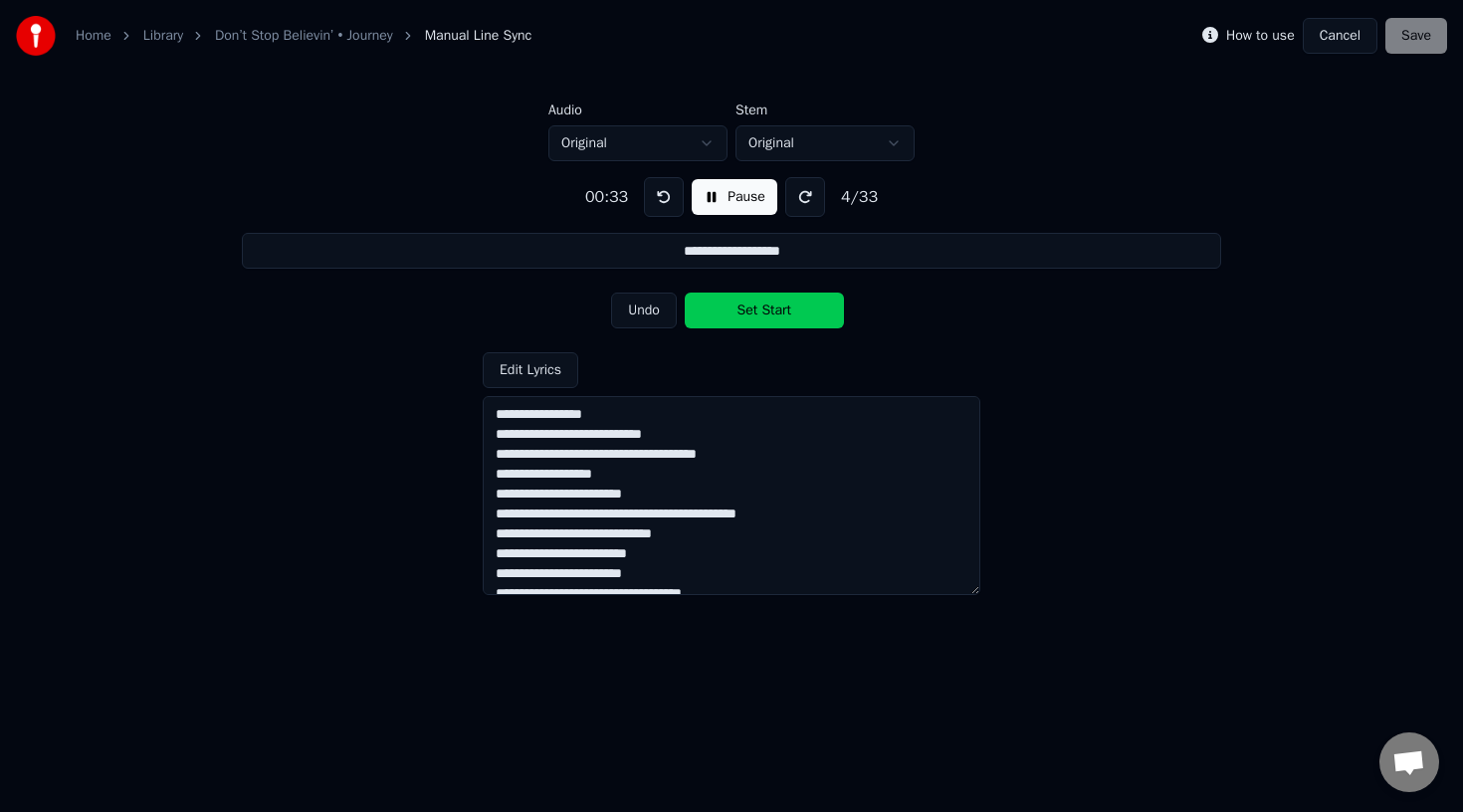 click on "Set Start" at bounding box center [764, 310] 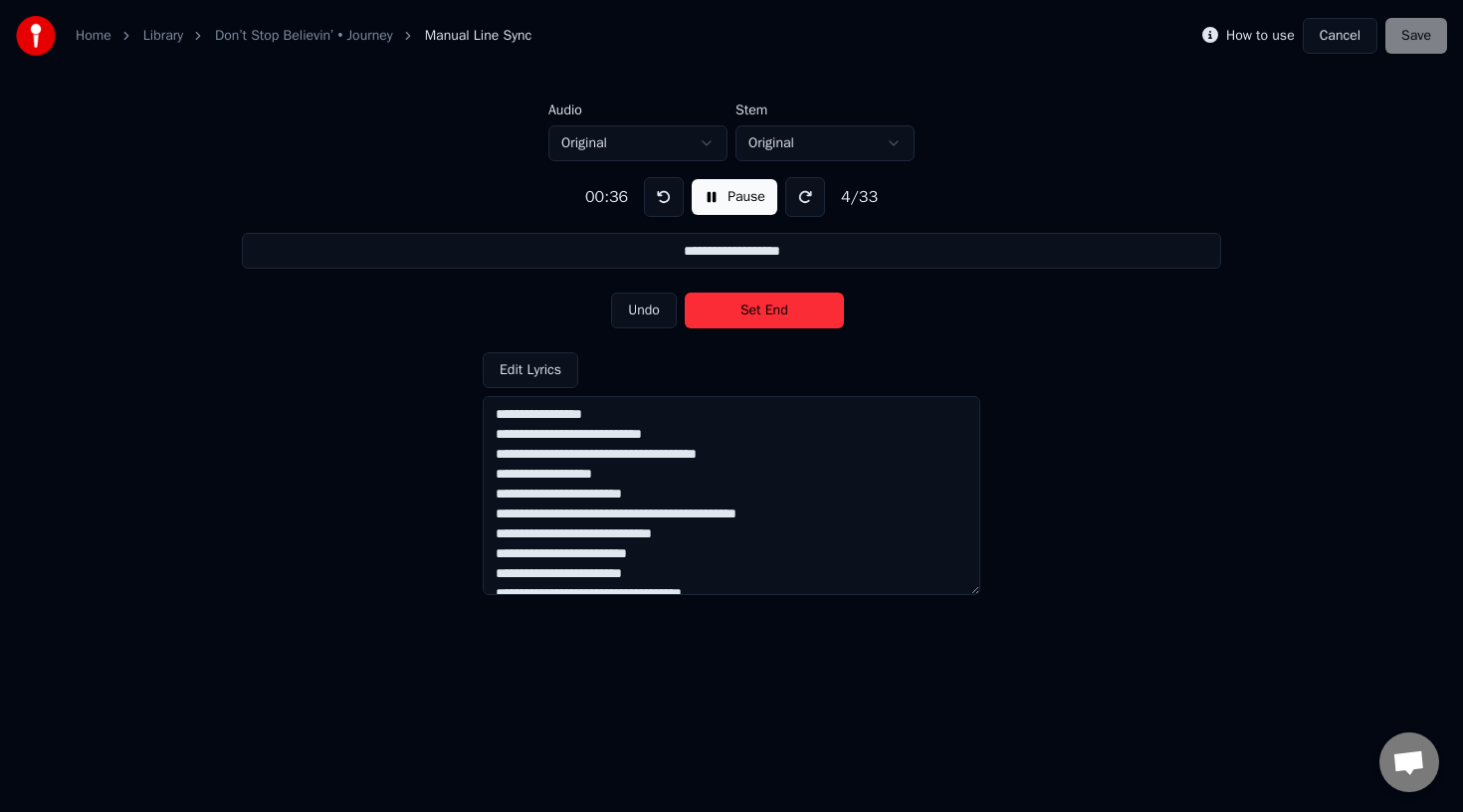 click on "Set End" at bounding box center (764, 310) 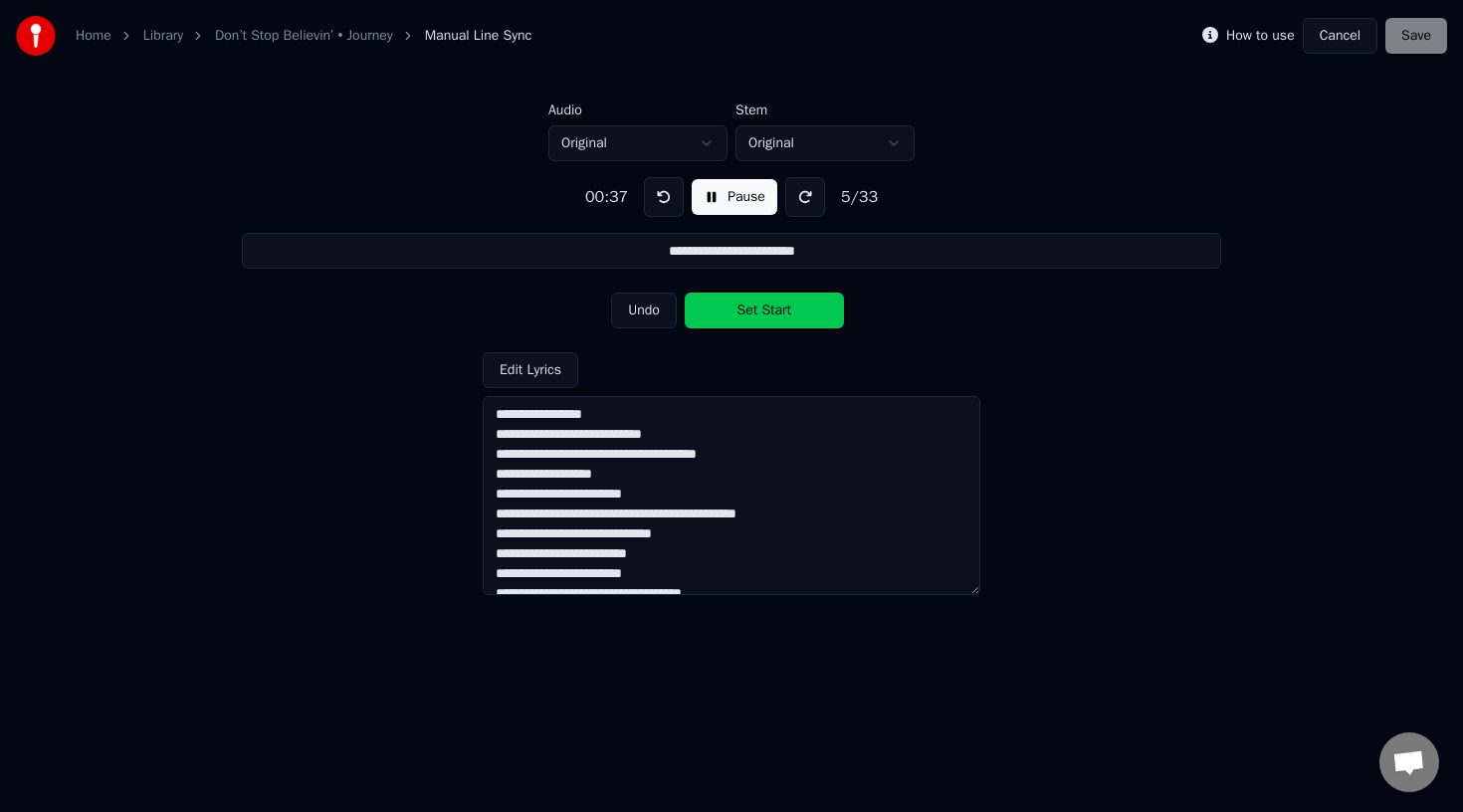 click on "Set Start" at bounding box center [764, 310] 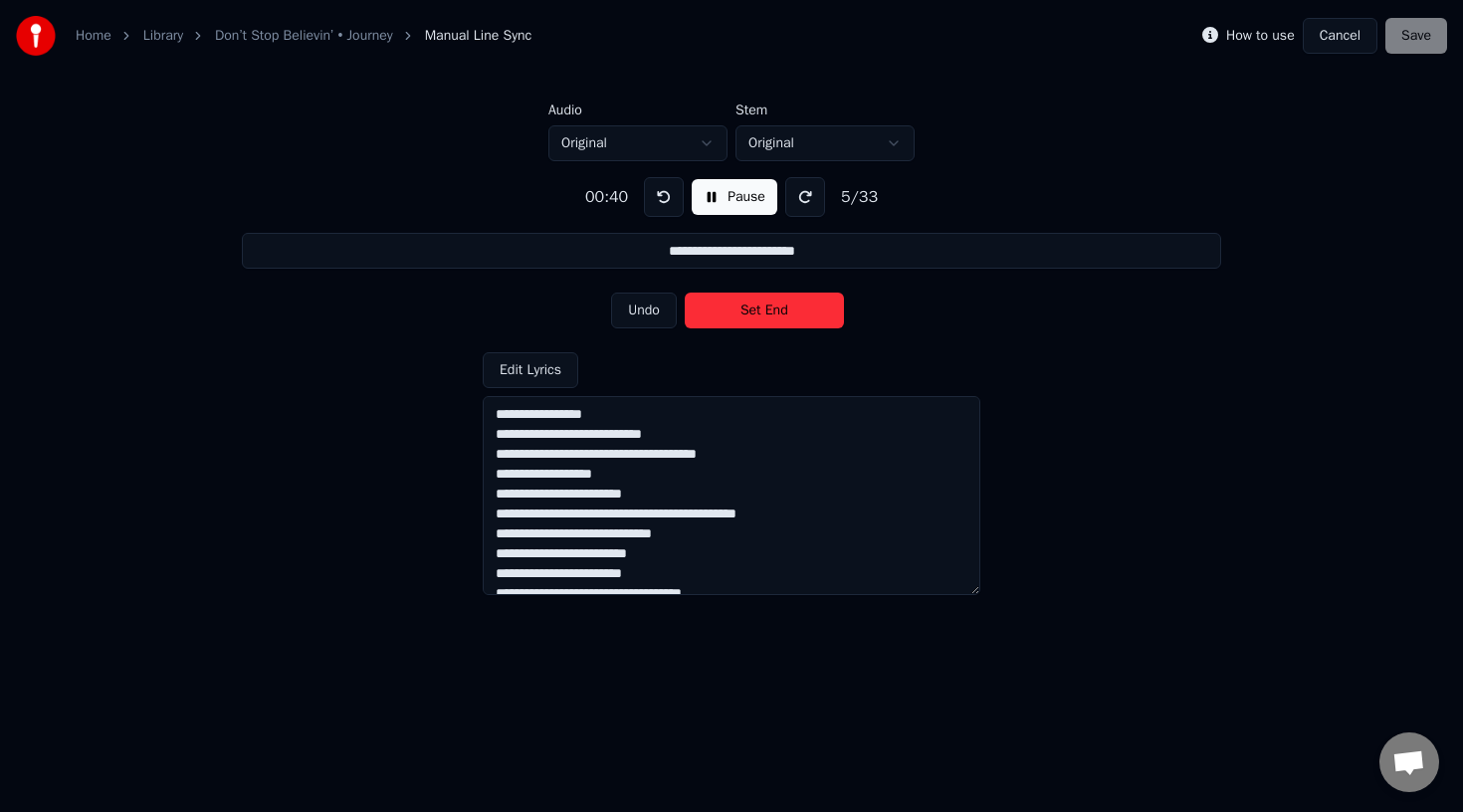 click on "Set End" at bounding box center [764, 310] 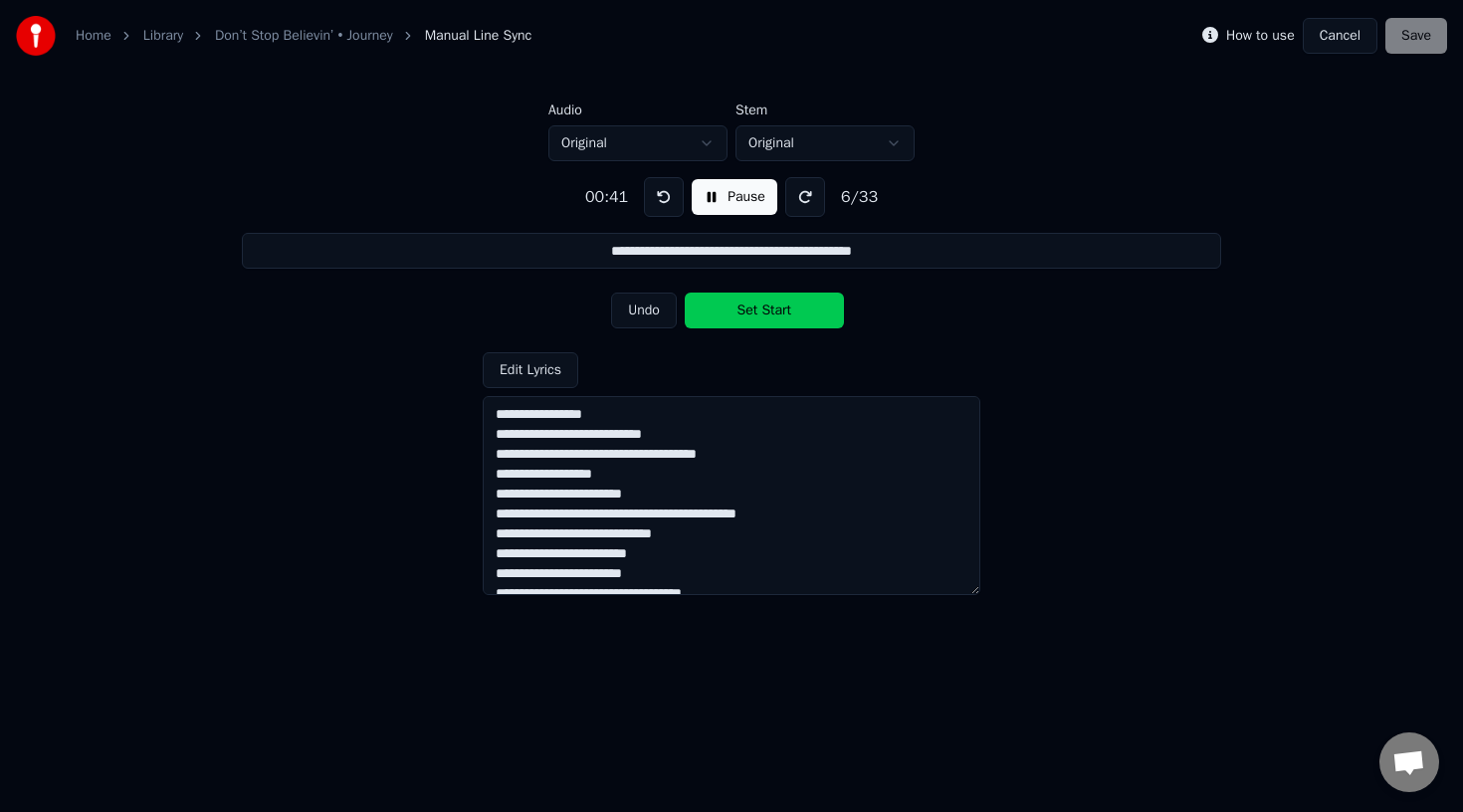 click on "Set Start" at bounding box center (764, 310) 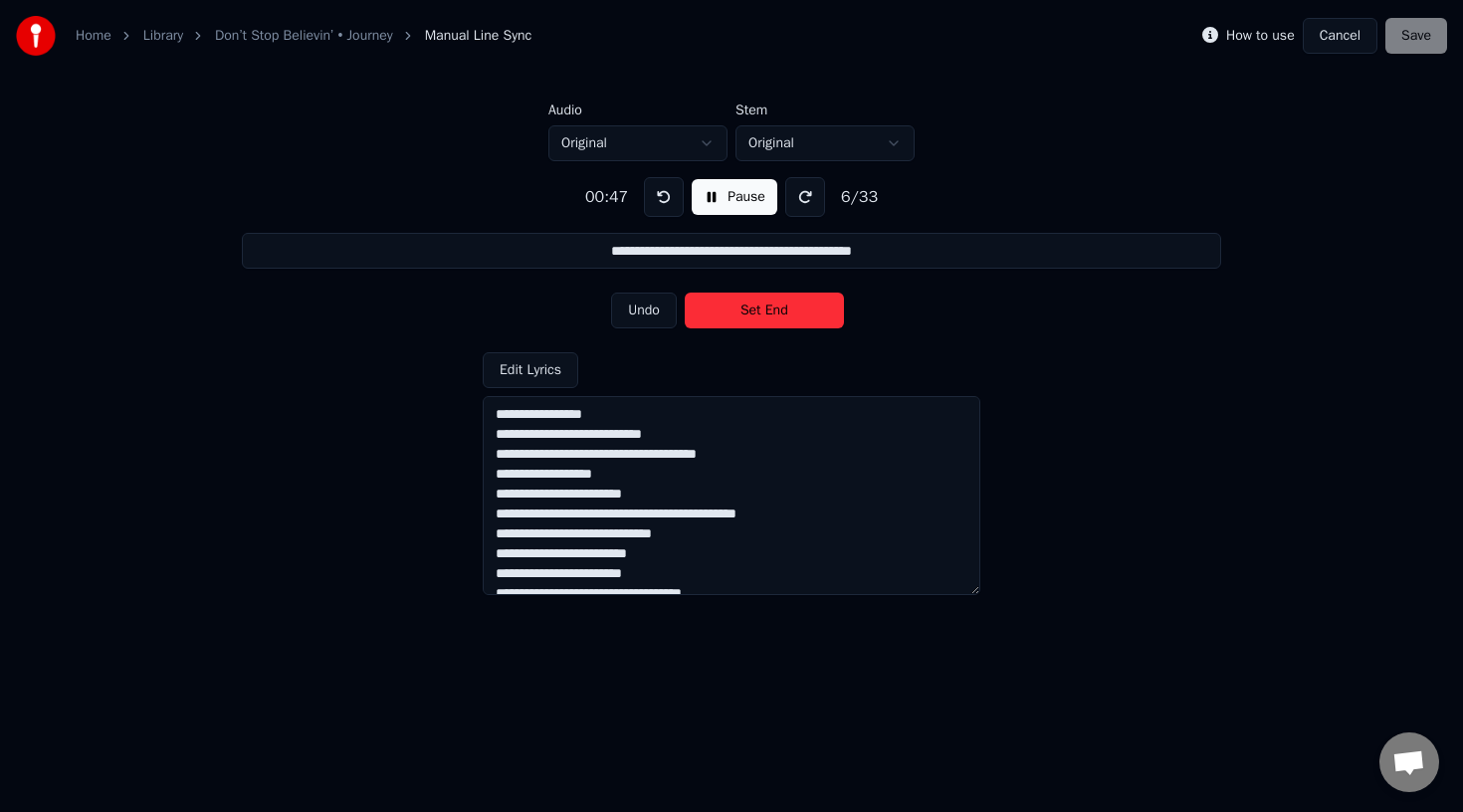 click on "Set End" at bounding box center [764, 310] 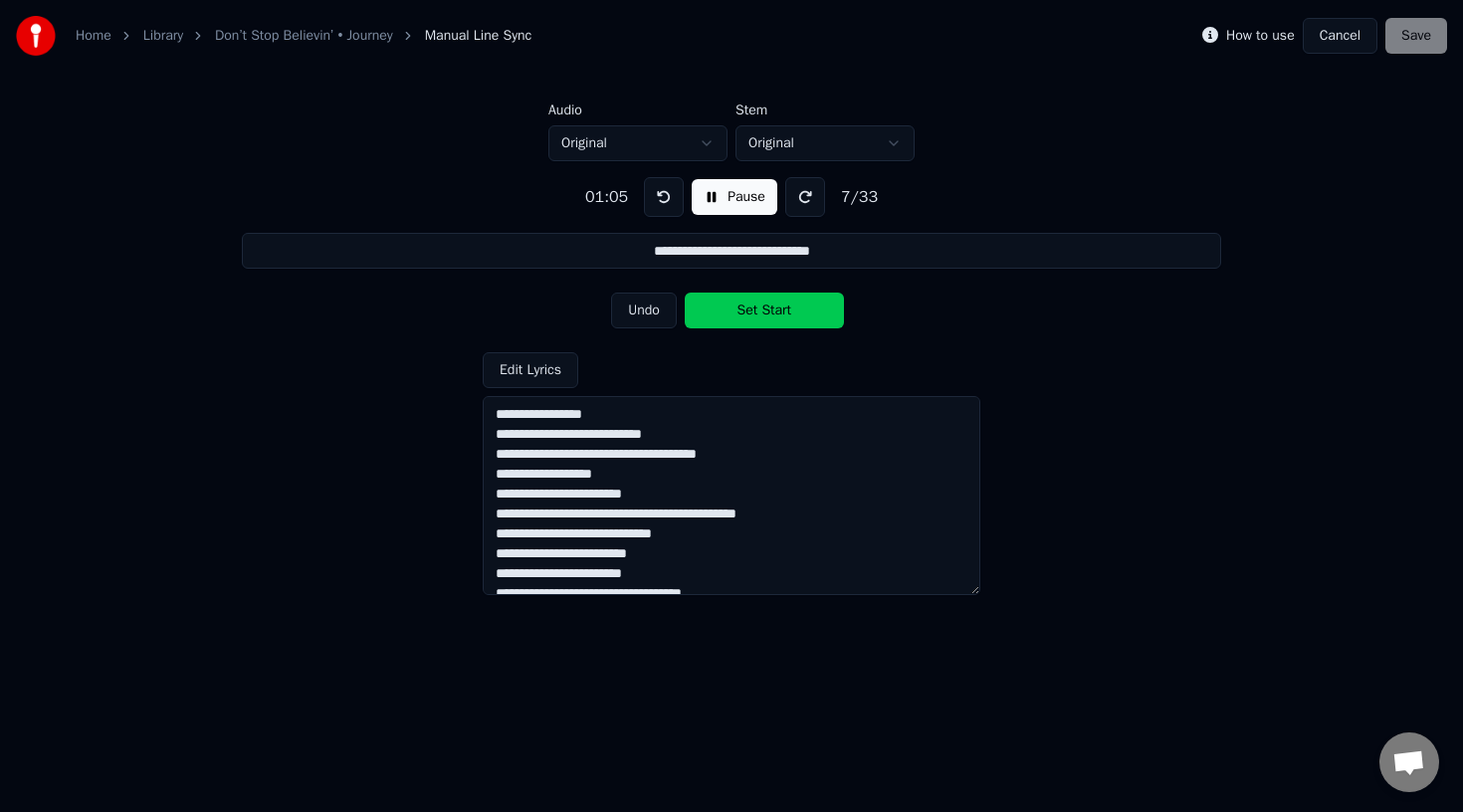 click on "Set Start" at bounding box center (764, 310) 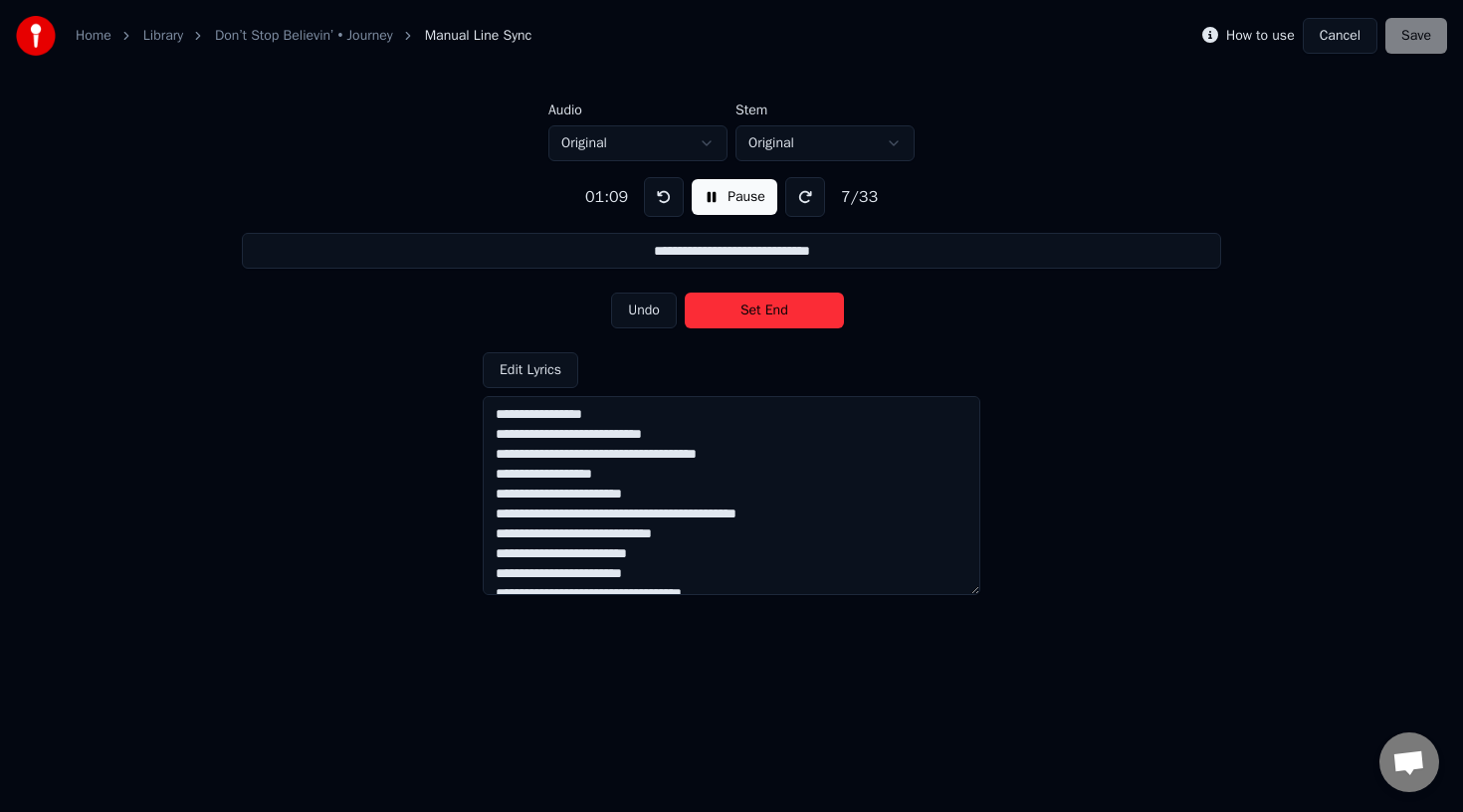 click on "Set End" at bounding box center (764, 310) 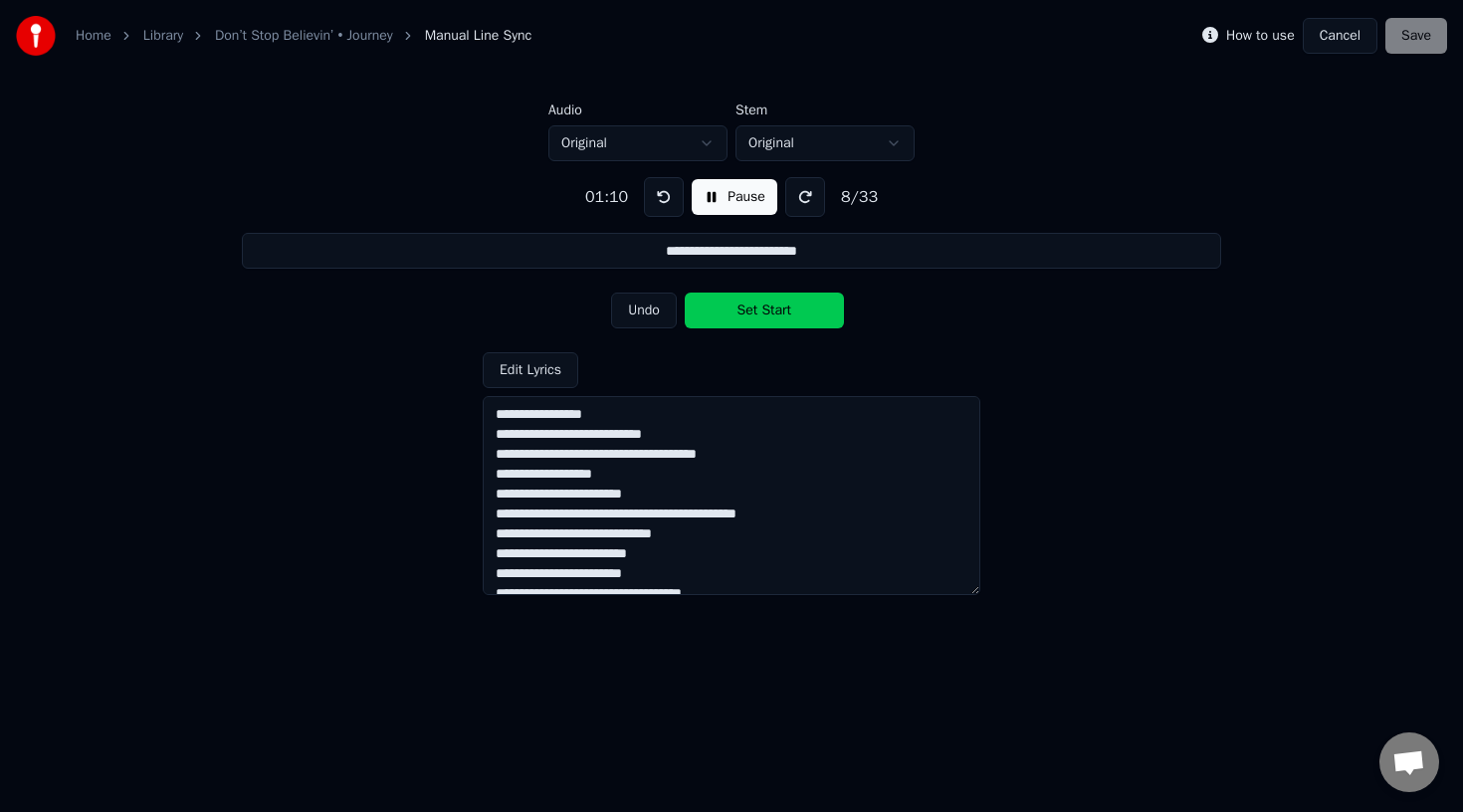 click on "Set Start" at bounding box center (764, 310) 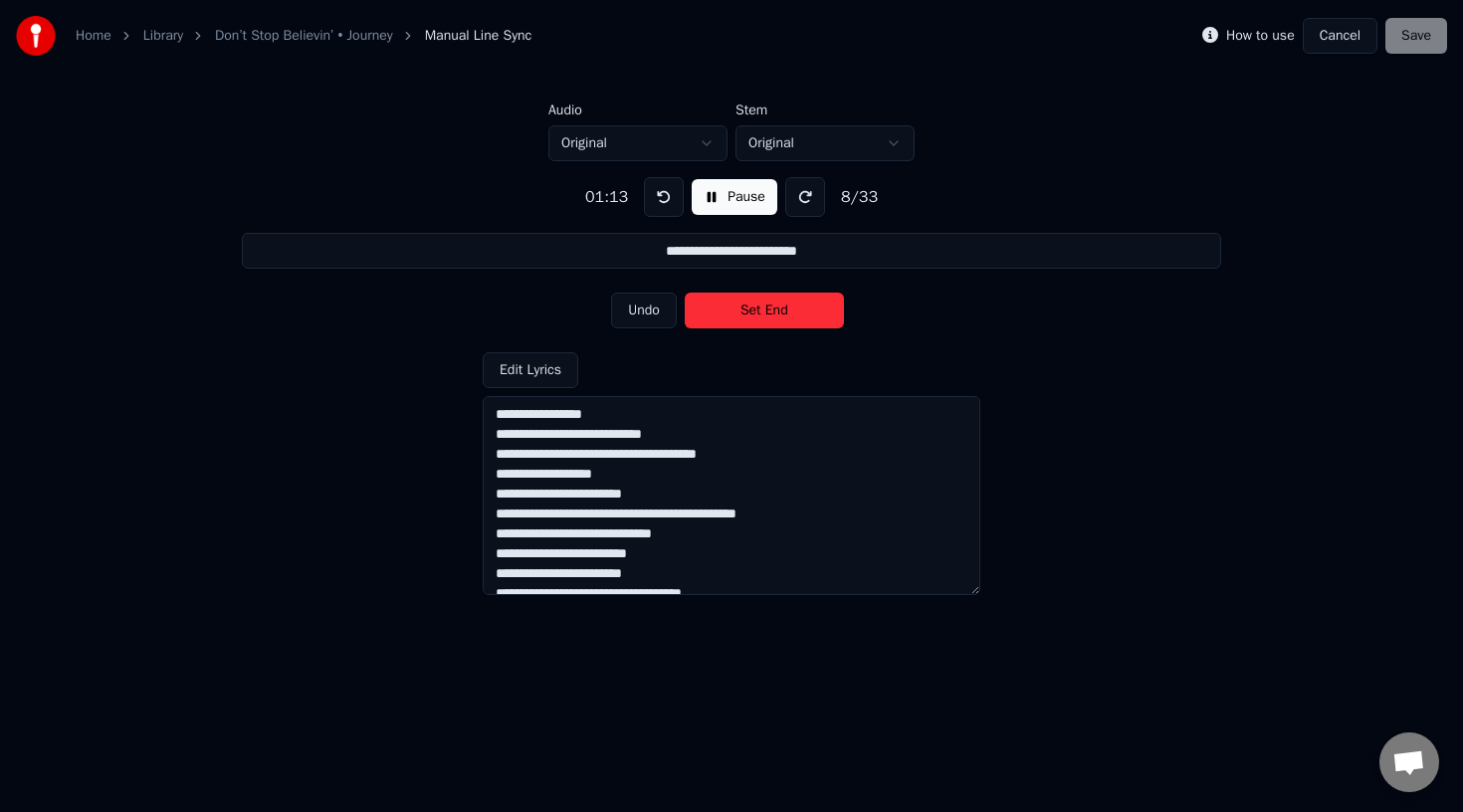 click on "Set End" at bounding box center [764, 310] 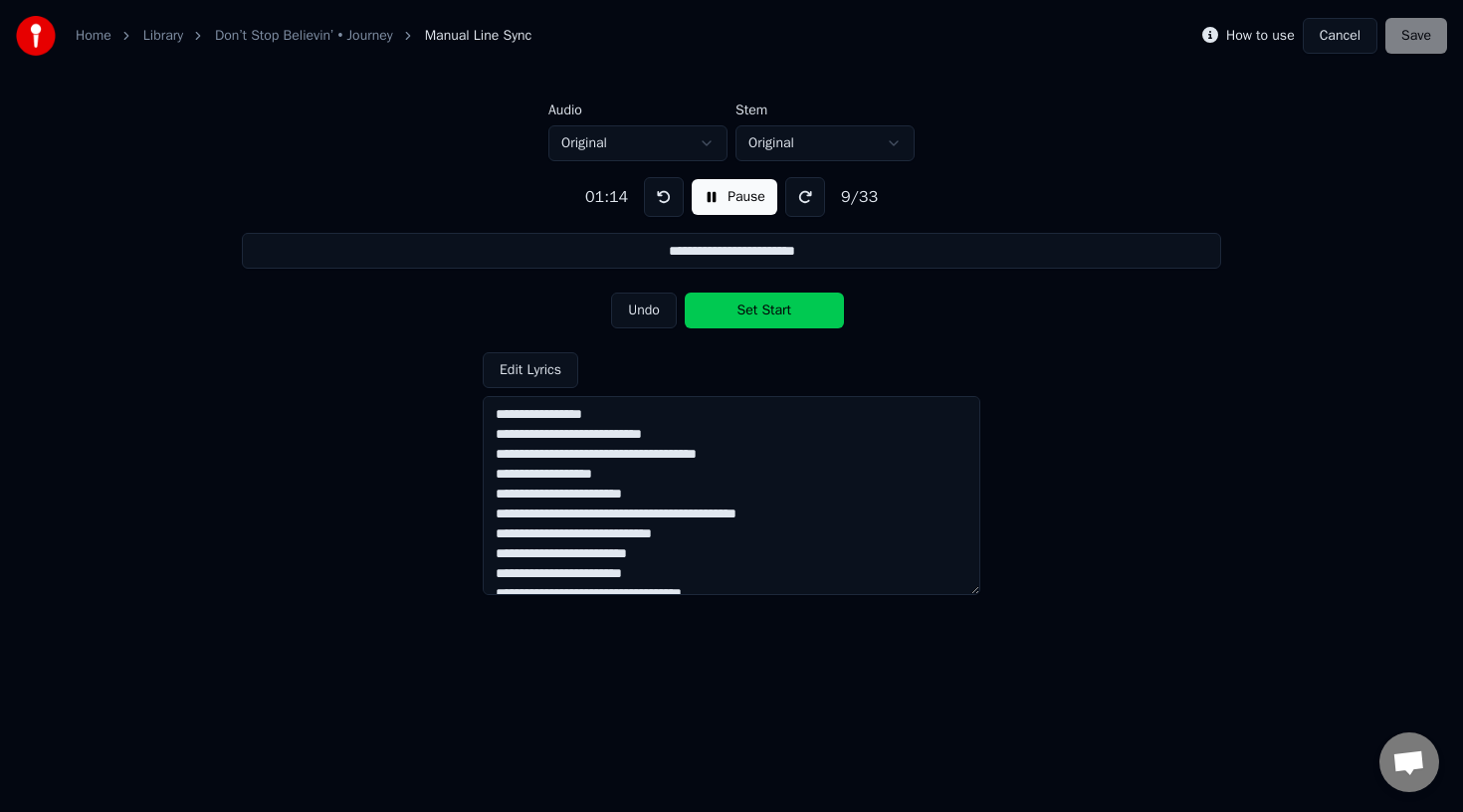 click on "Set Start" at bounding box center (764, 310) 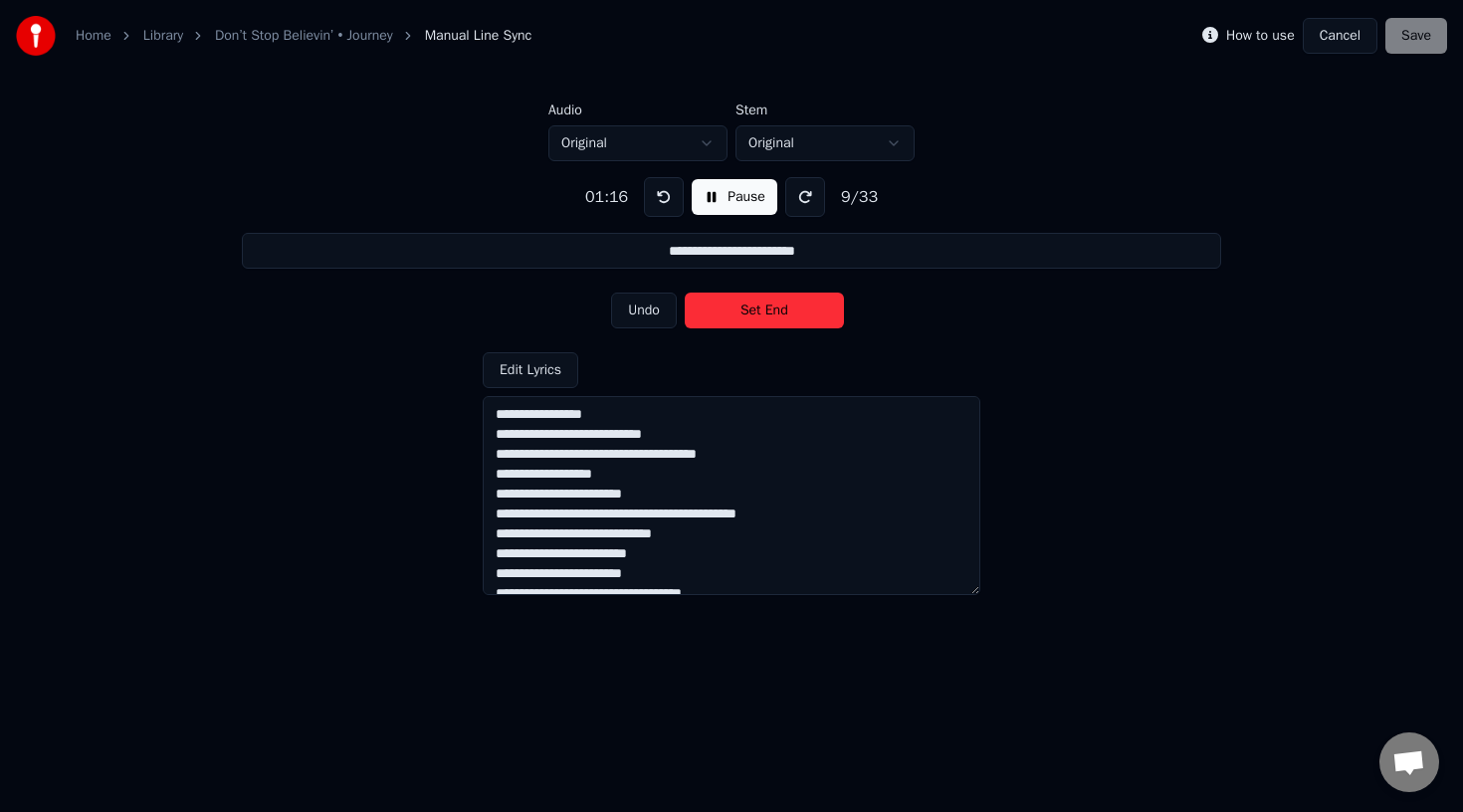 click on "Set End" at bounding box center (764, 310) 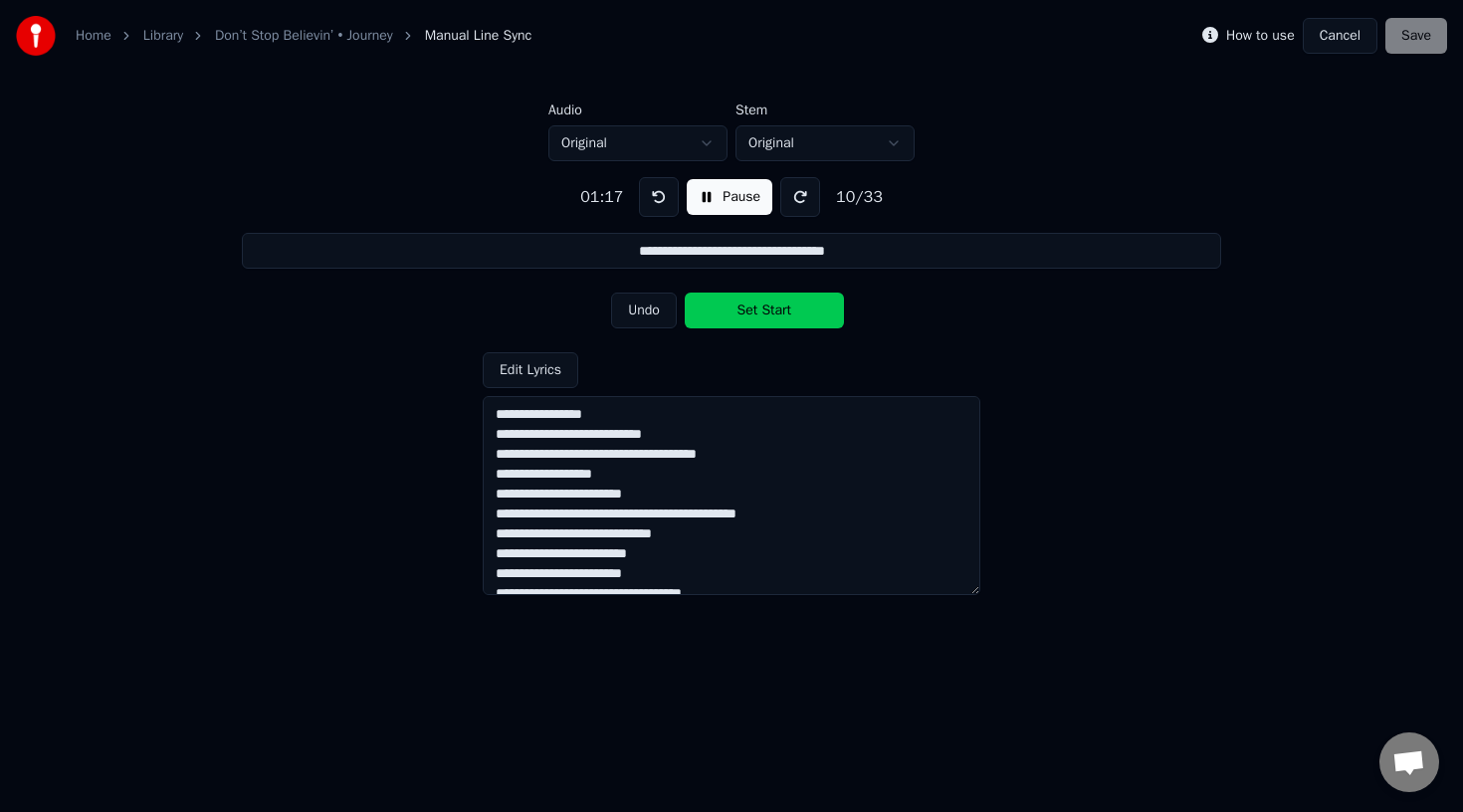 click on "Set Start" at bounding box center (764, 310) 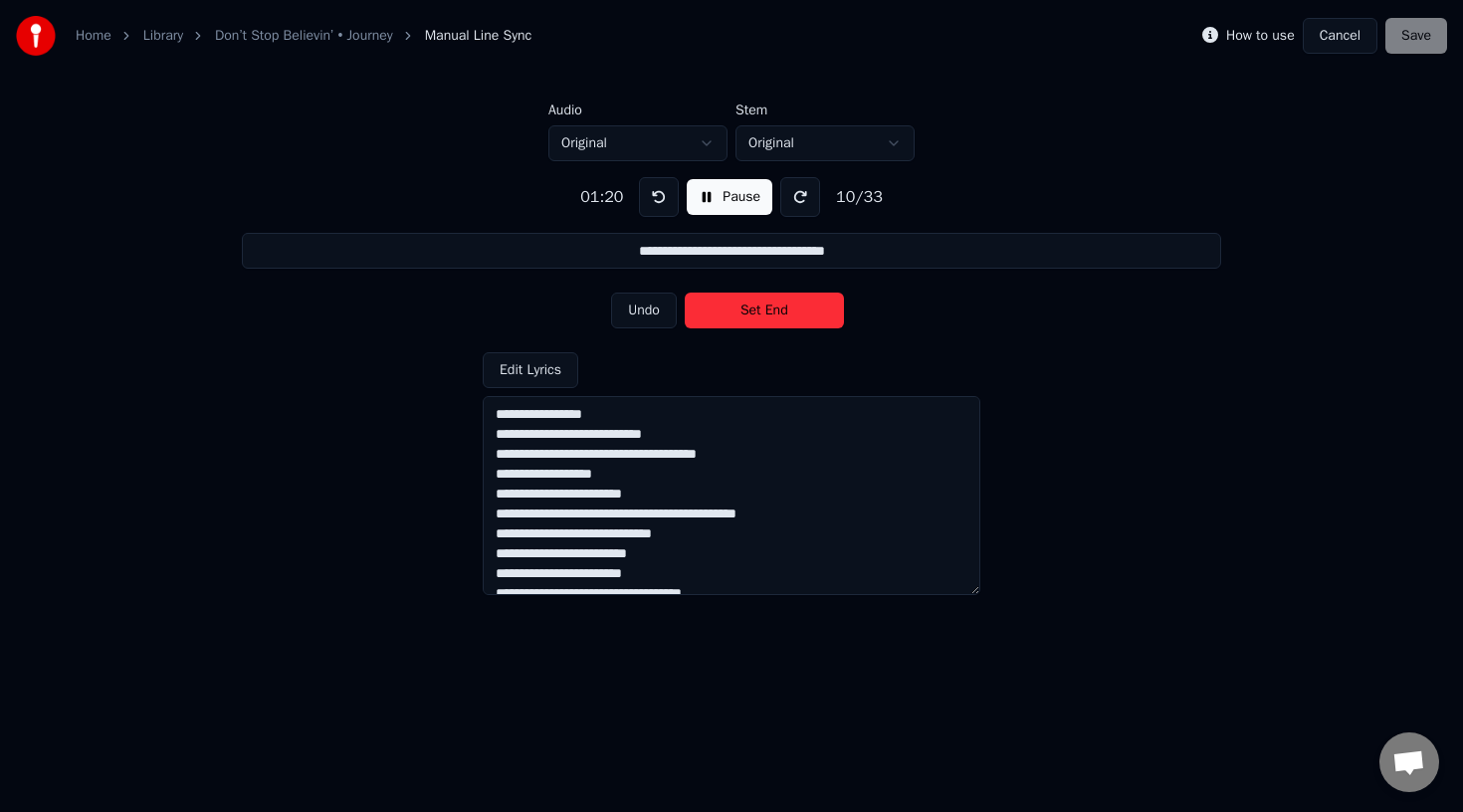 click on "Set End" at bounding box center (764, 310) 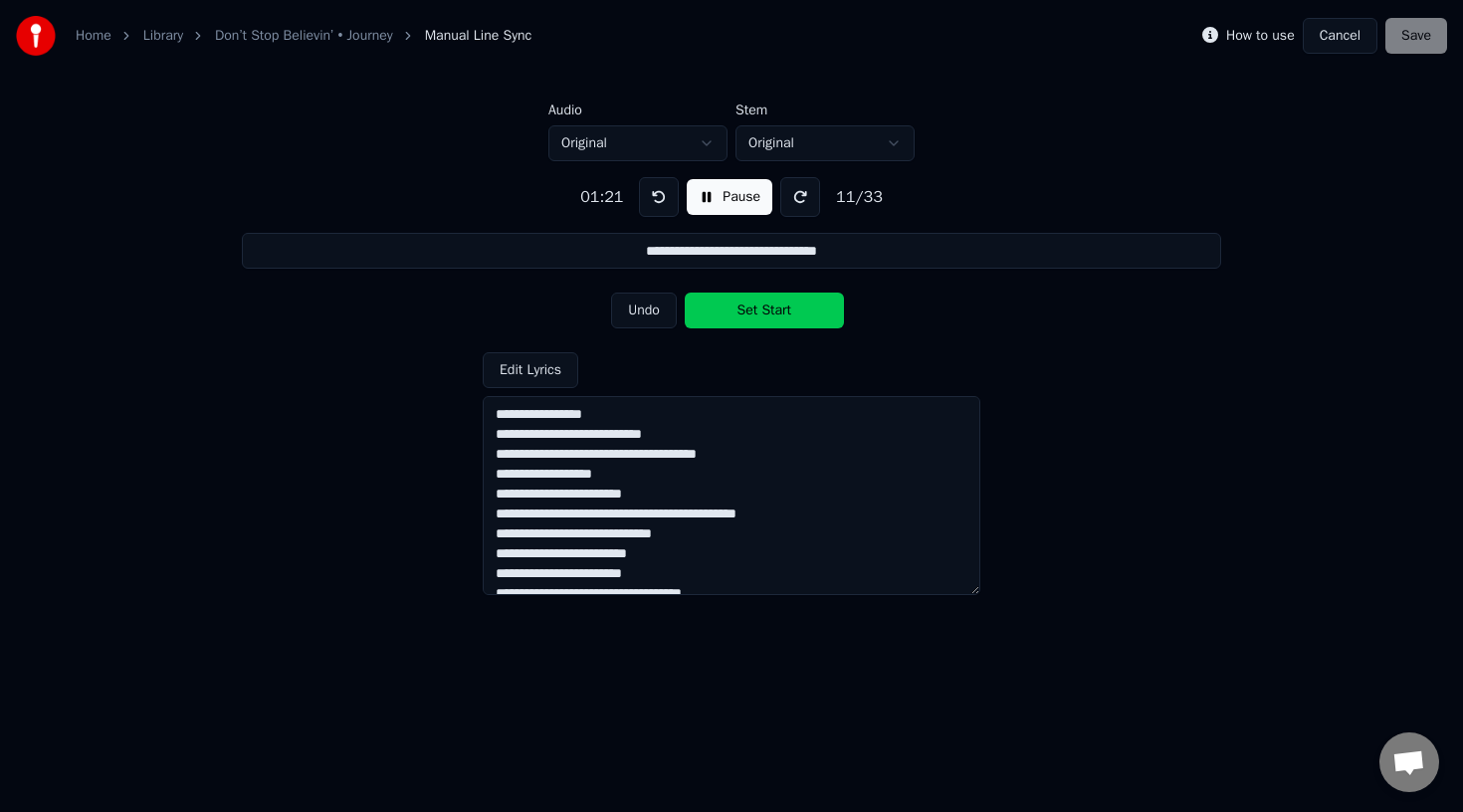click on "Set Start" at bounding box center [764, 310] 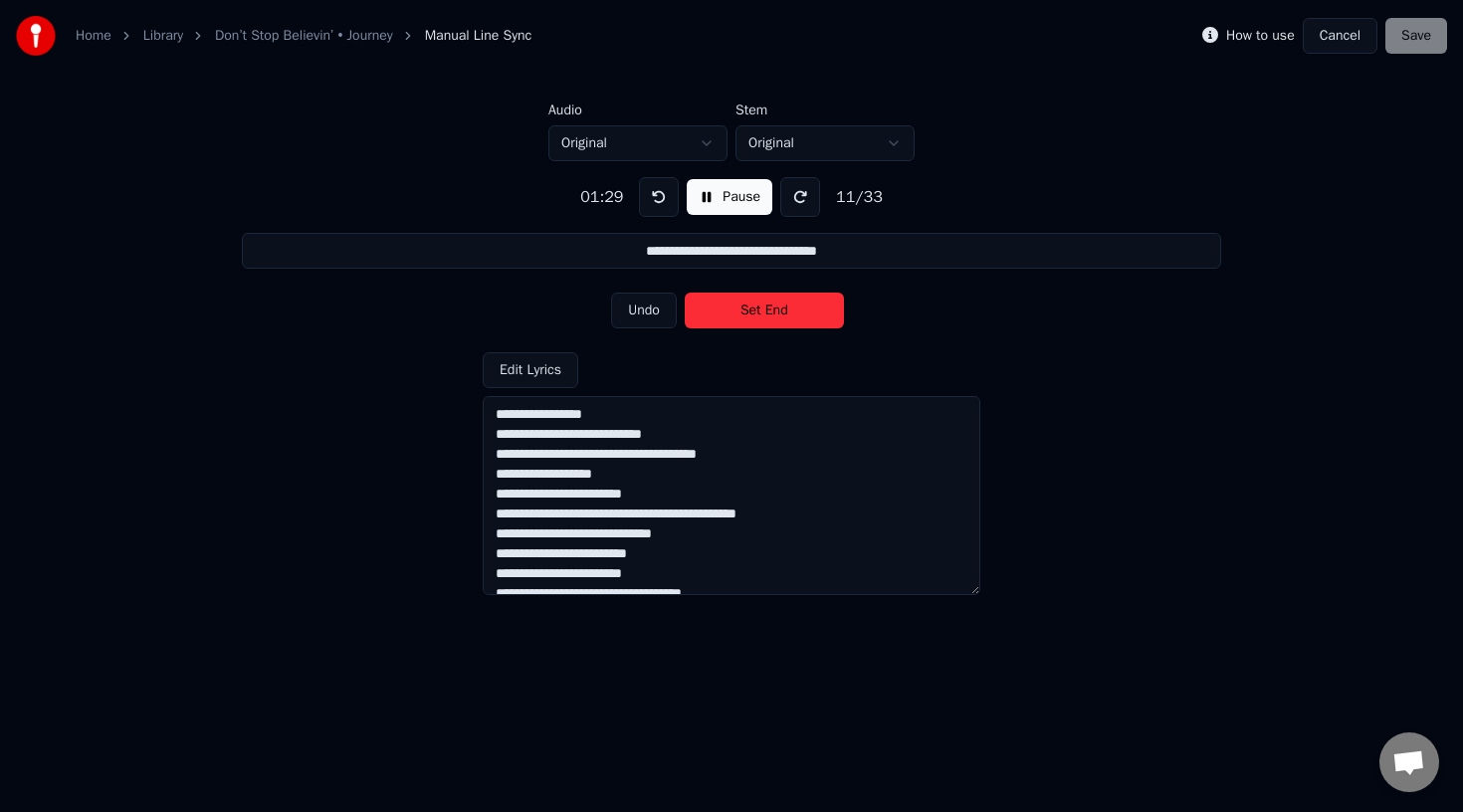 click on "Set End" at bounding box center [764, 310] 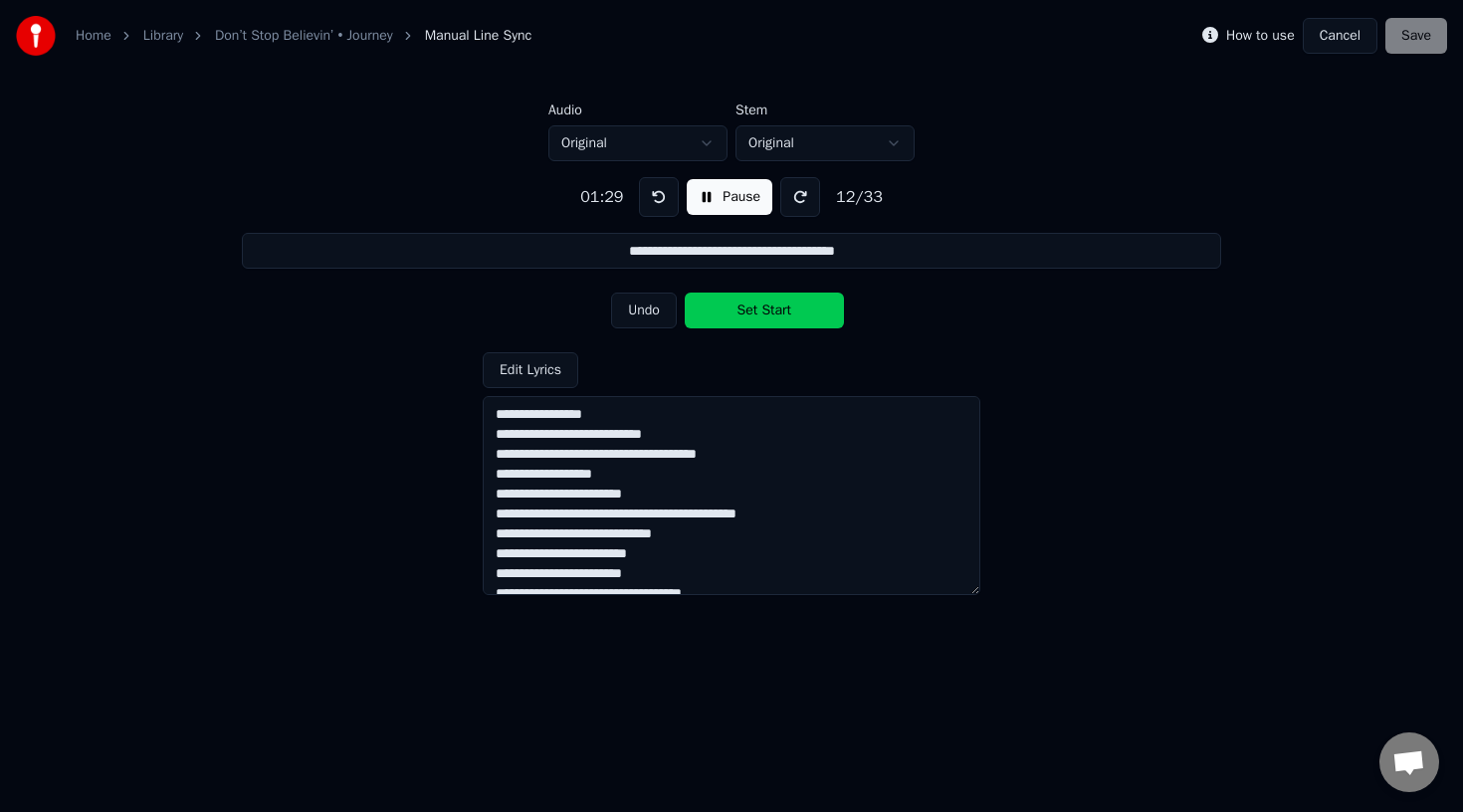 click on "Set Start" at bounding box center (764, 310) 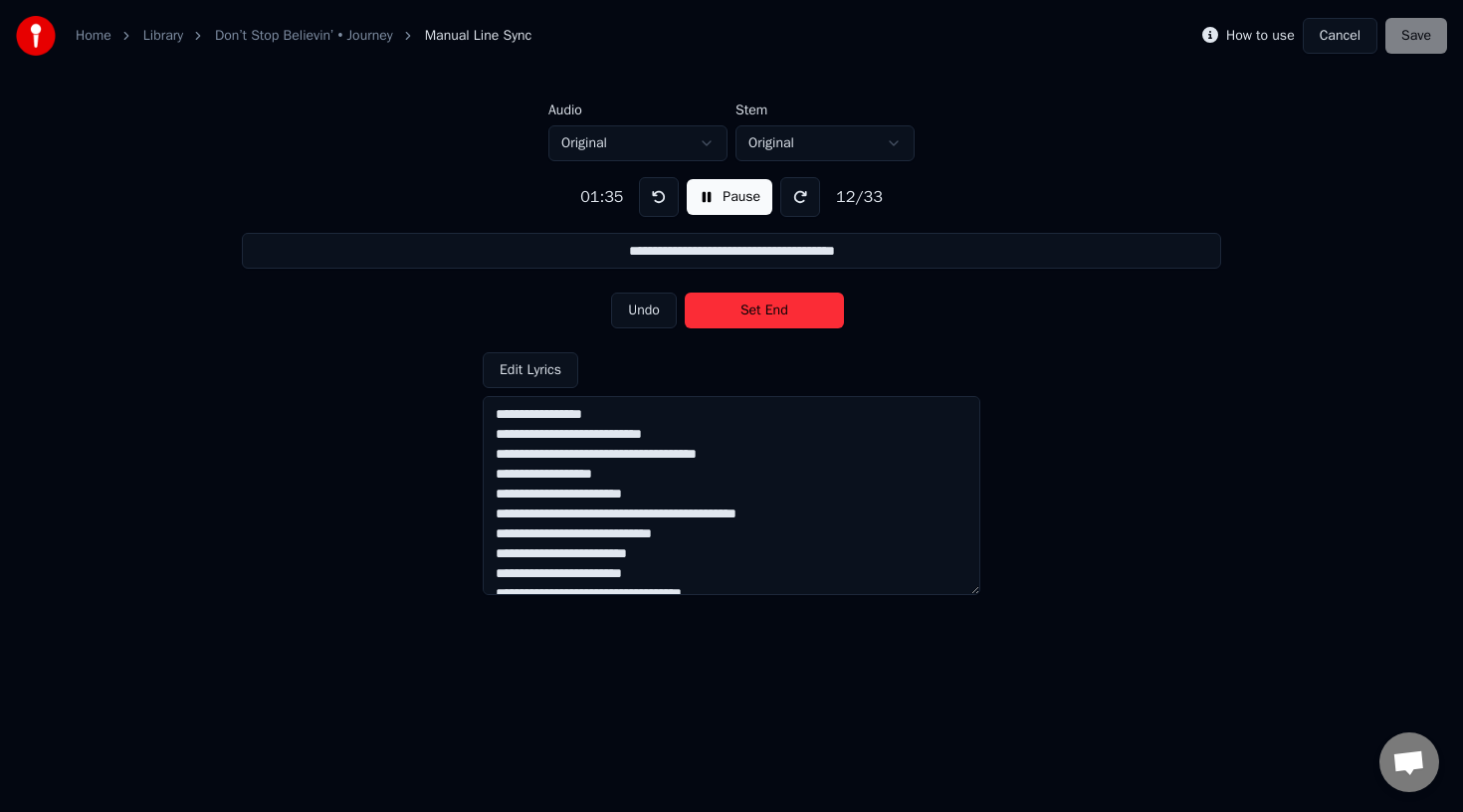 click on "Set End" at bounding box center (764, 310) 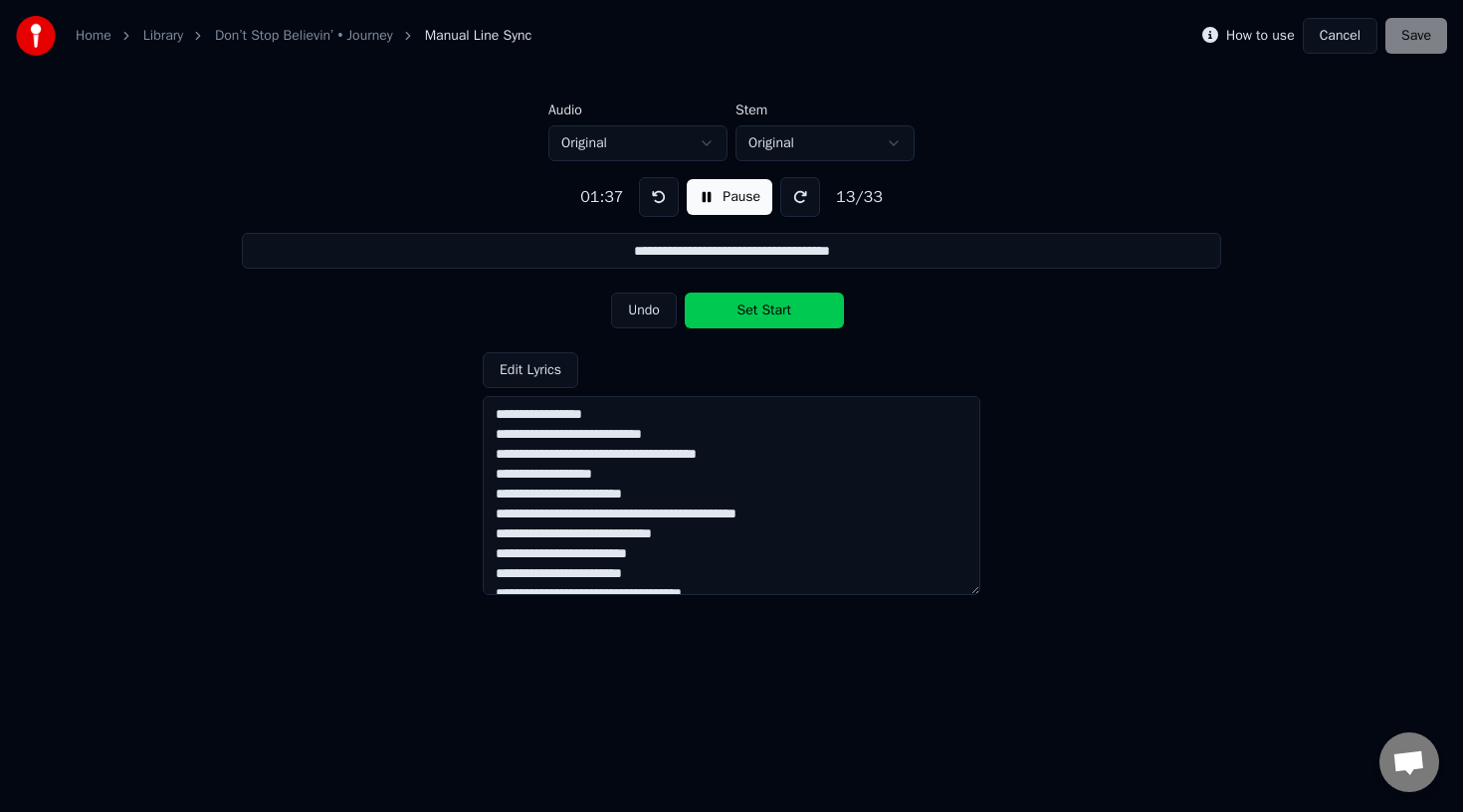 click on "Set Start" at bounding box center [764, 310] 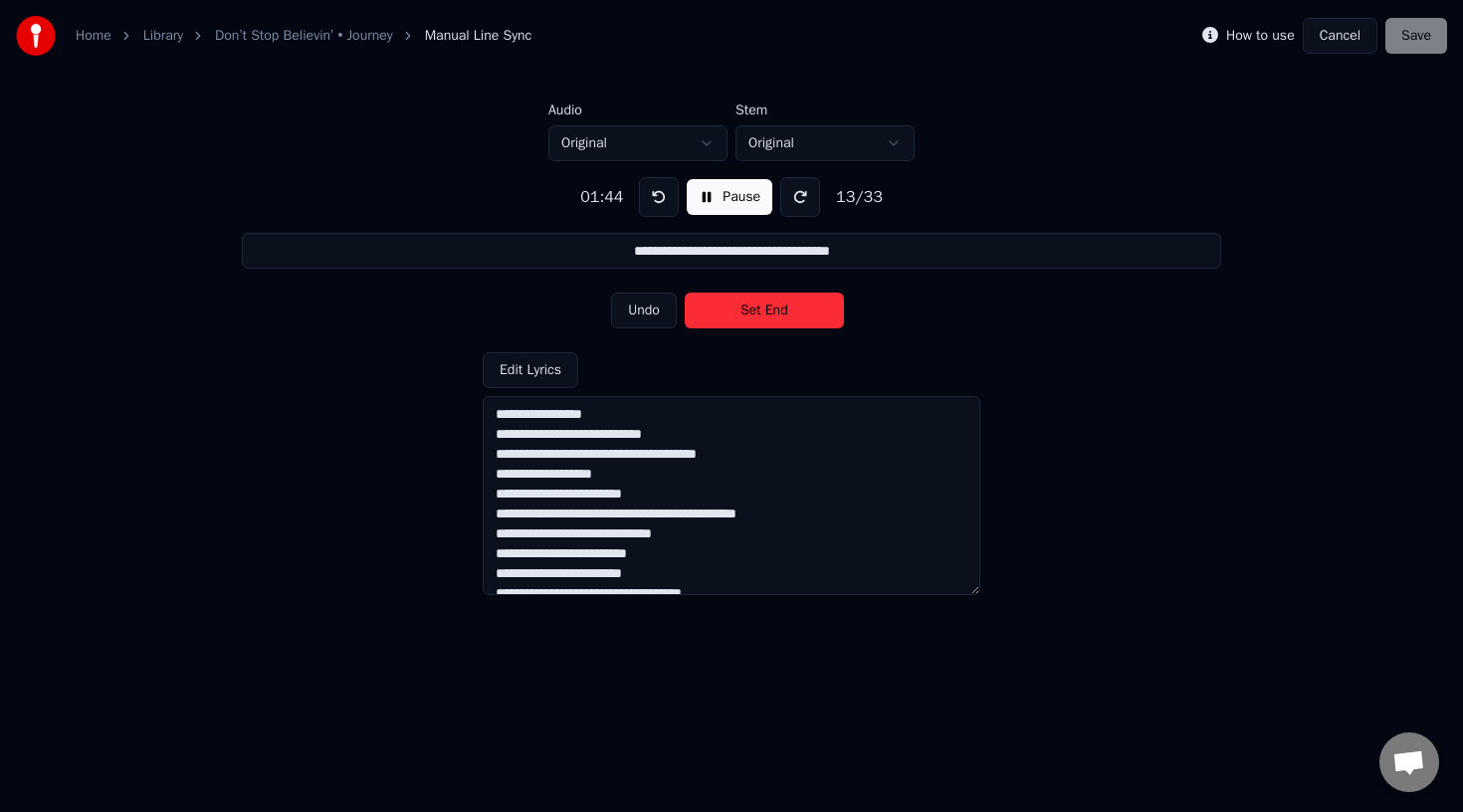 click on "Set End" at bounding box center (764, 310) 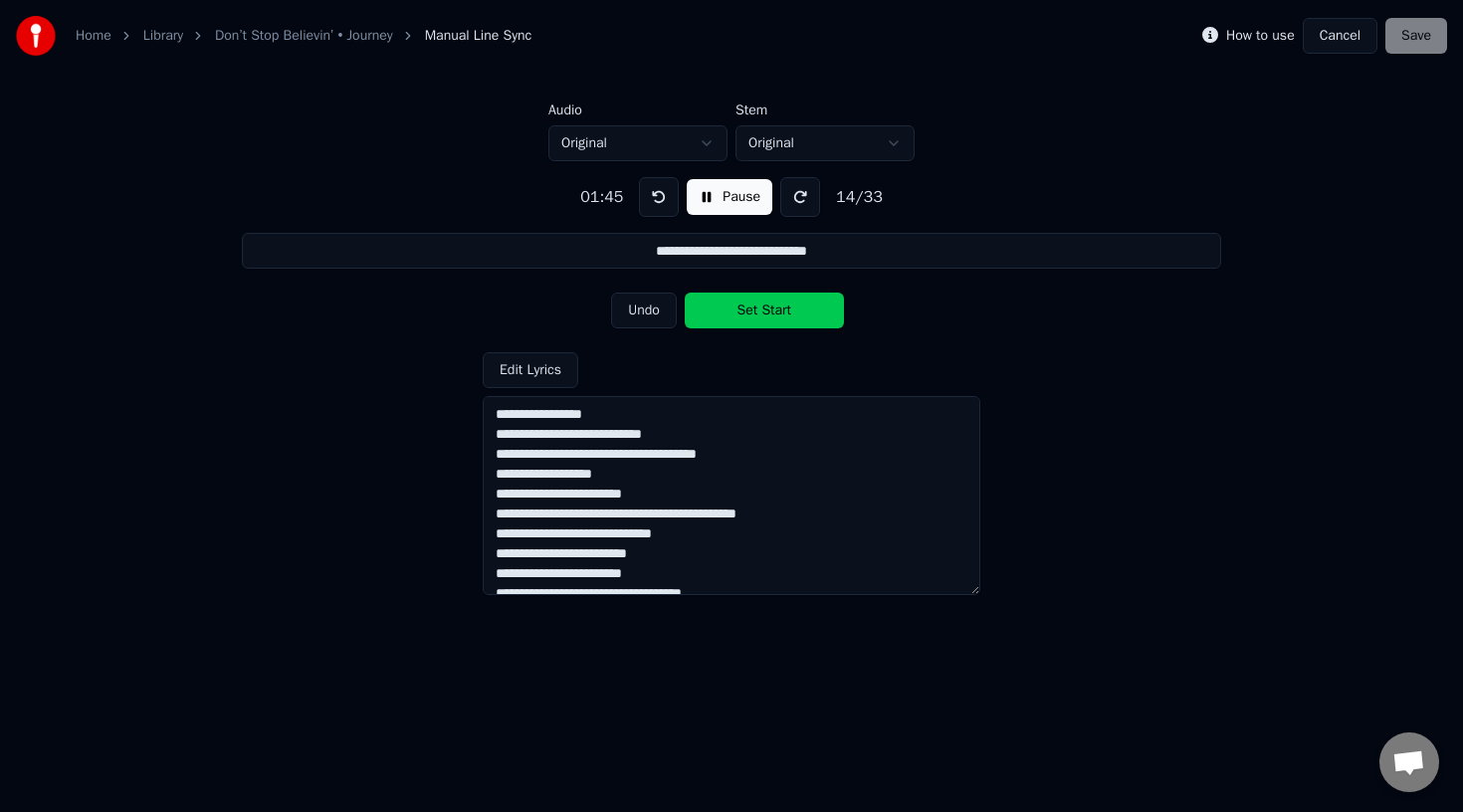 click on "Set Start" at bounding box center [764, 310] 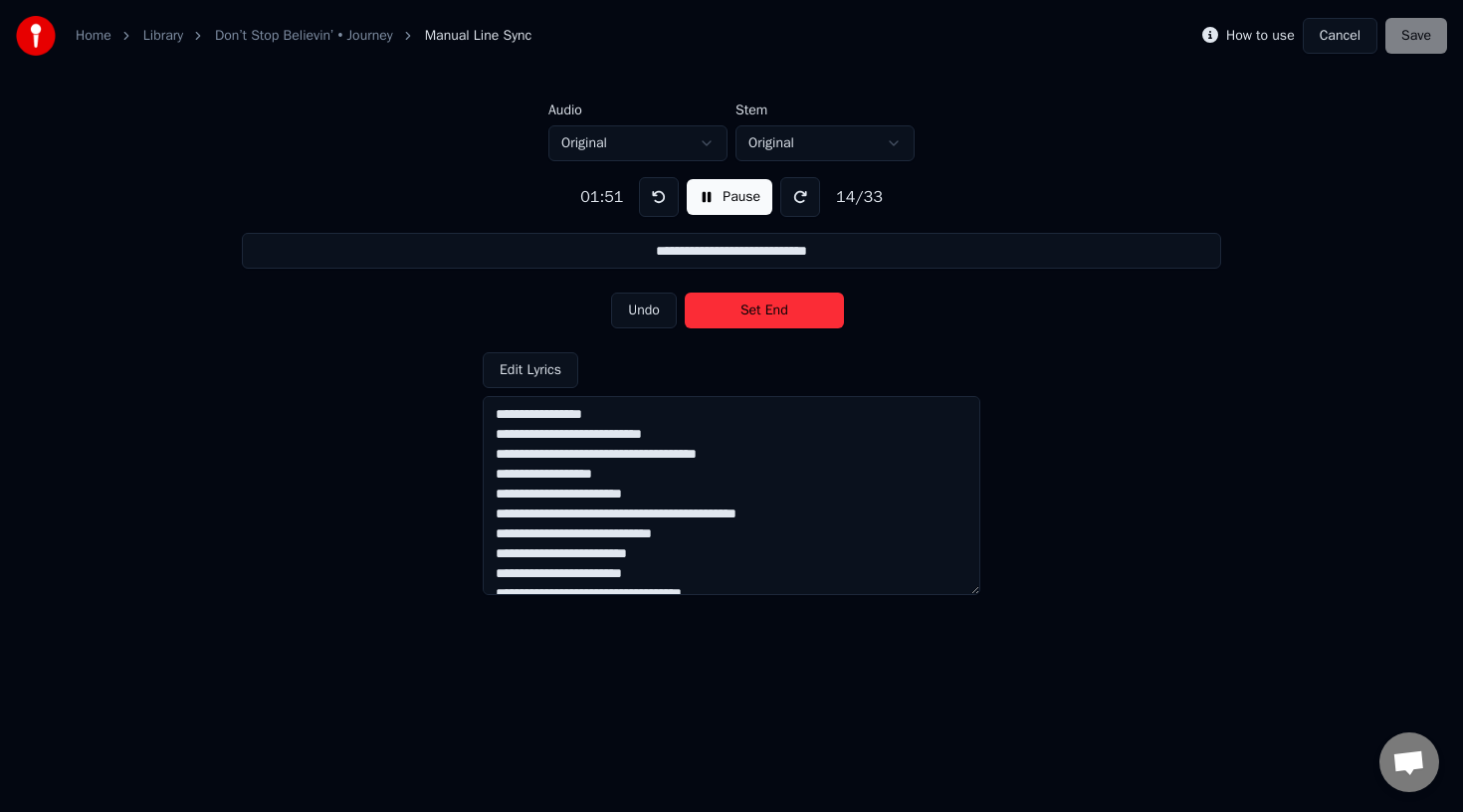 click on "Set End" at bounding box center [764, 310] 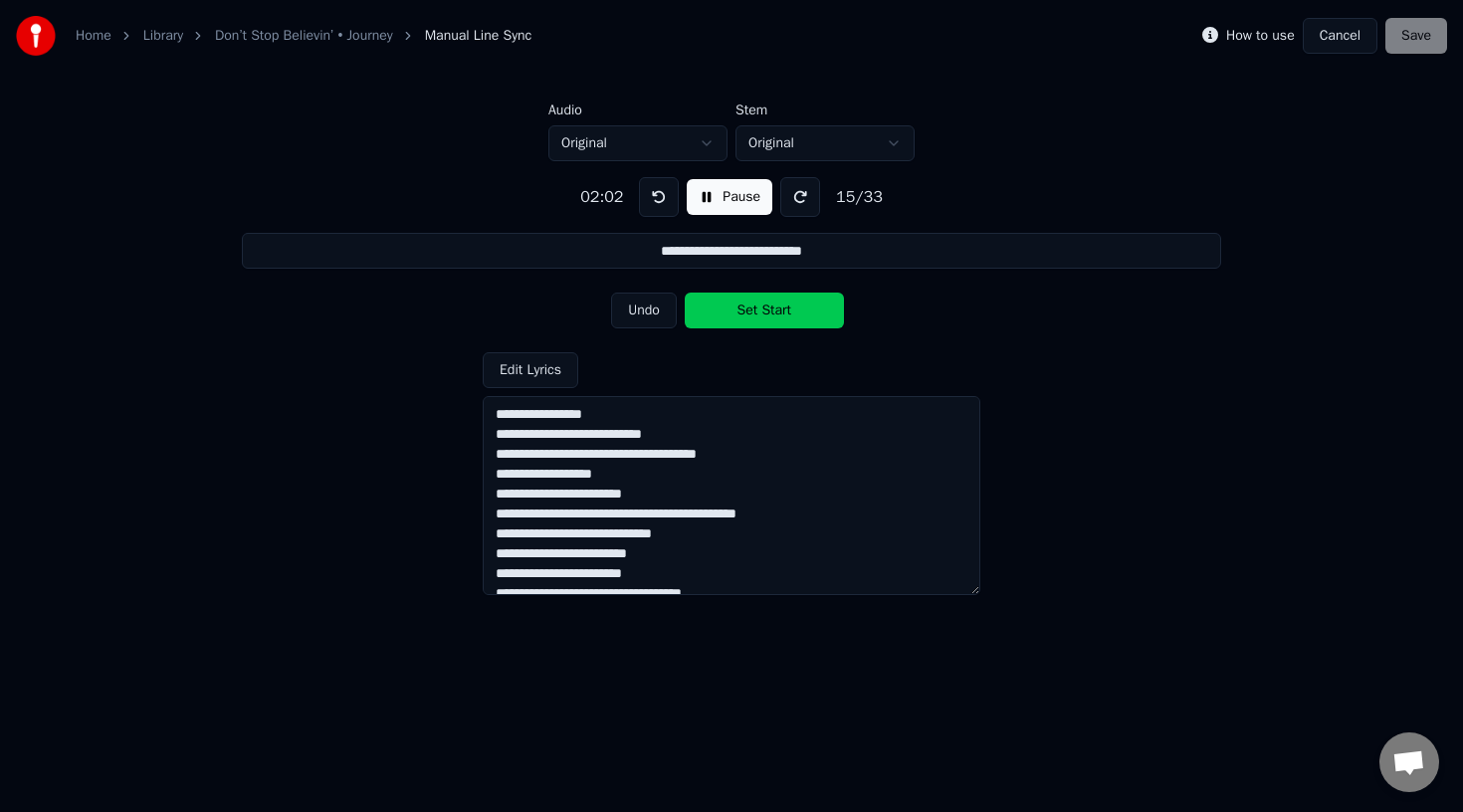 click on "Set Start" at bounding box center (764, 310) 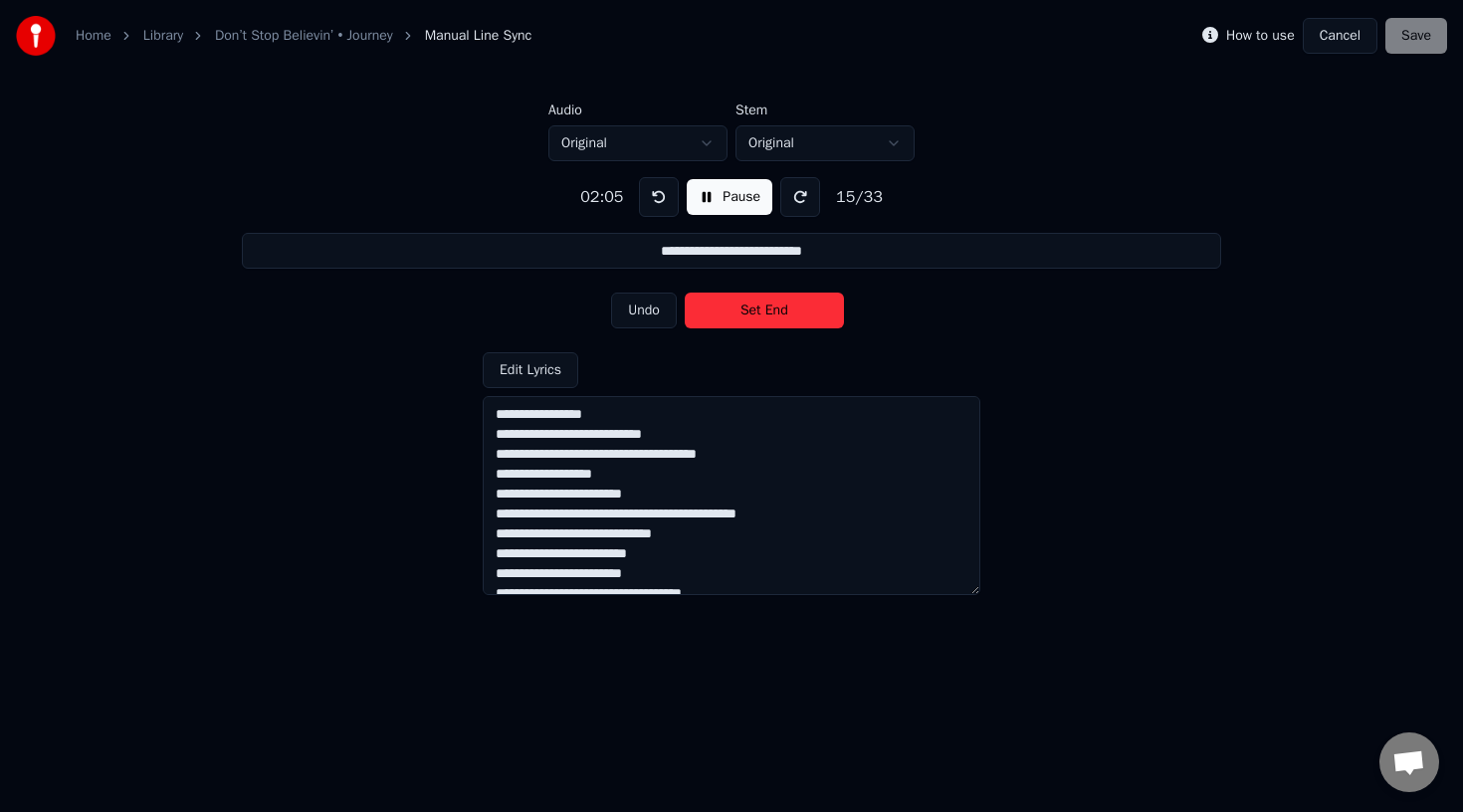 click on "Set End" at bounding box center [764, 310] 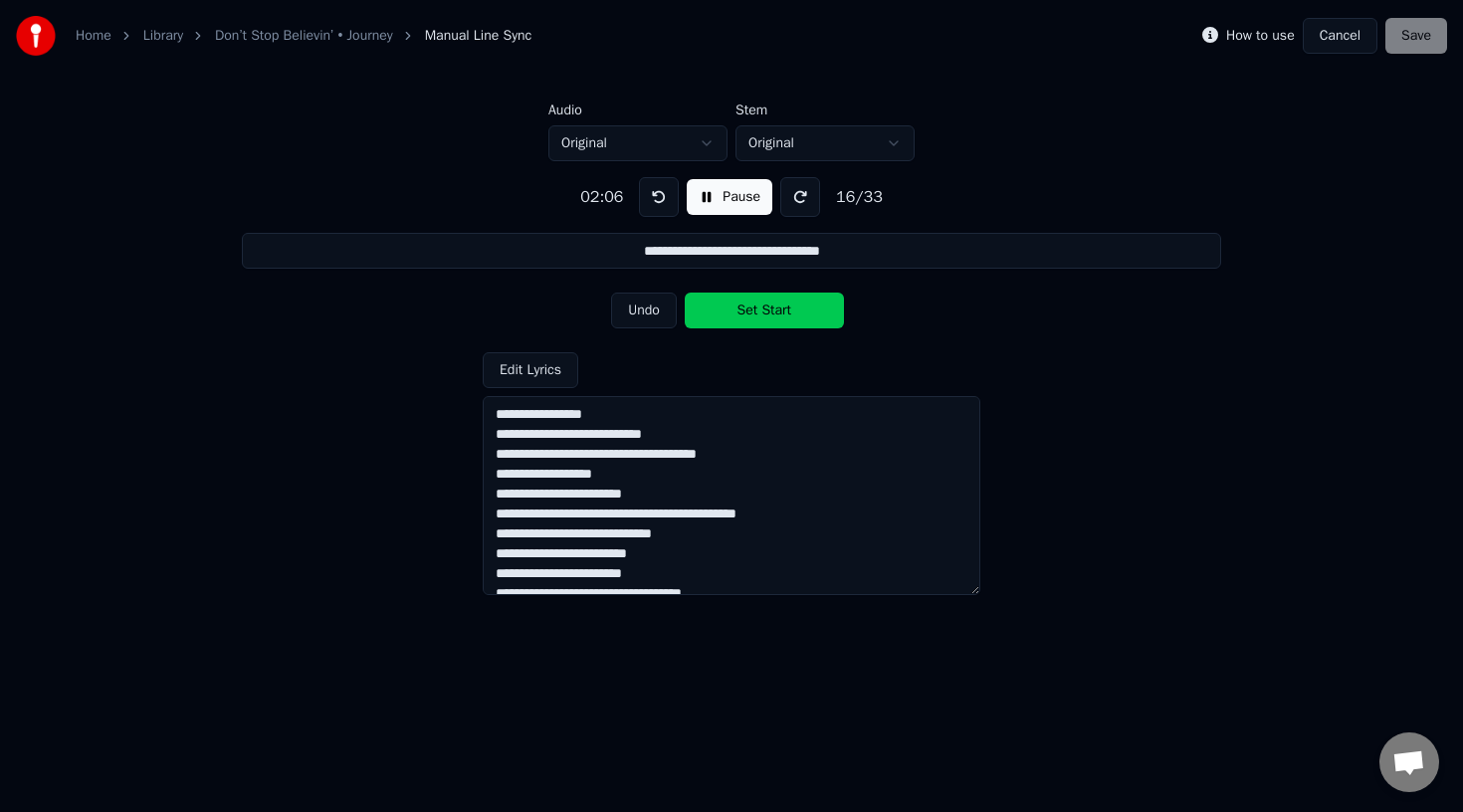 click on "Set Start" at bounding box center (764, 310) 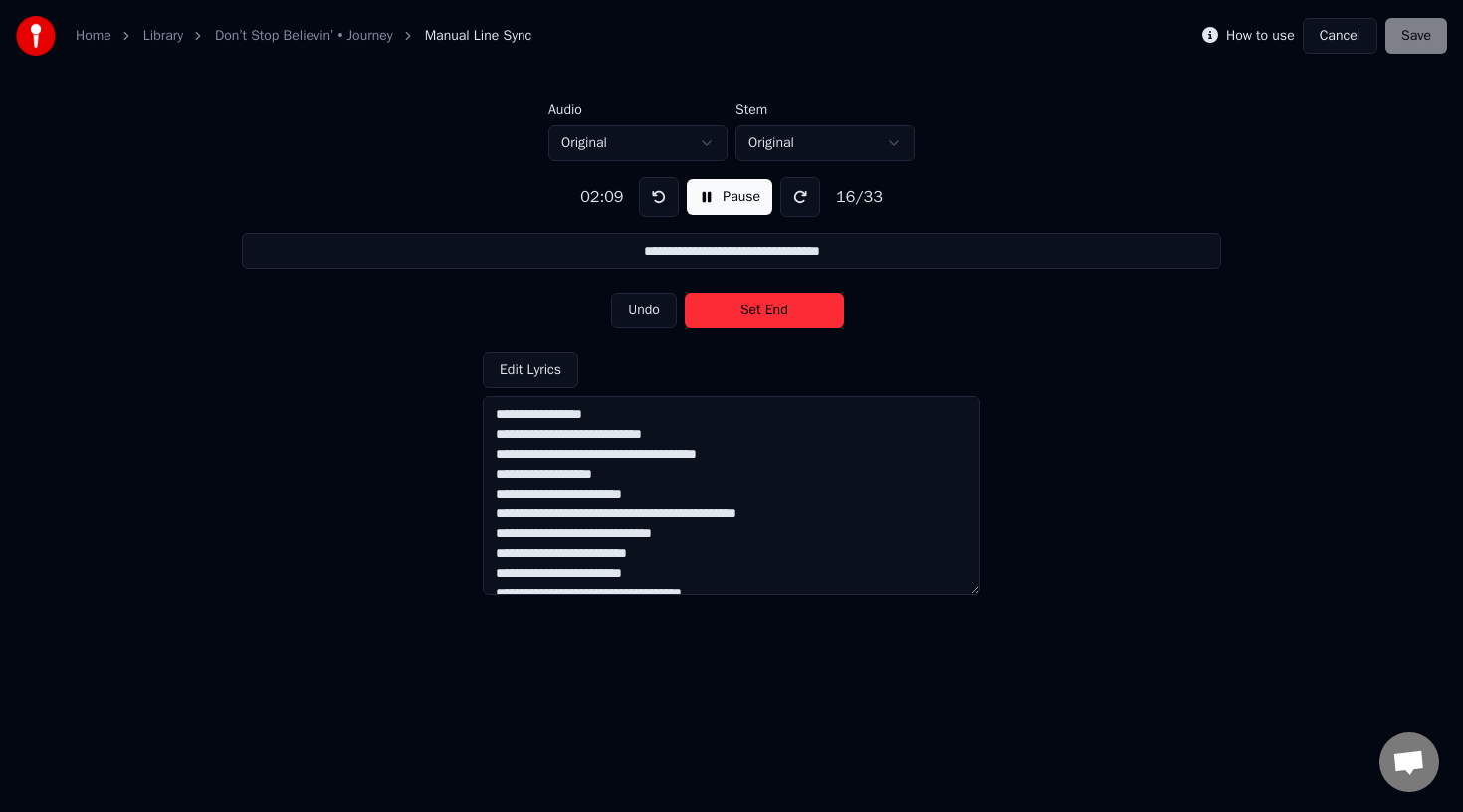 click on "Set End" at bounding box center (764, 310) 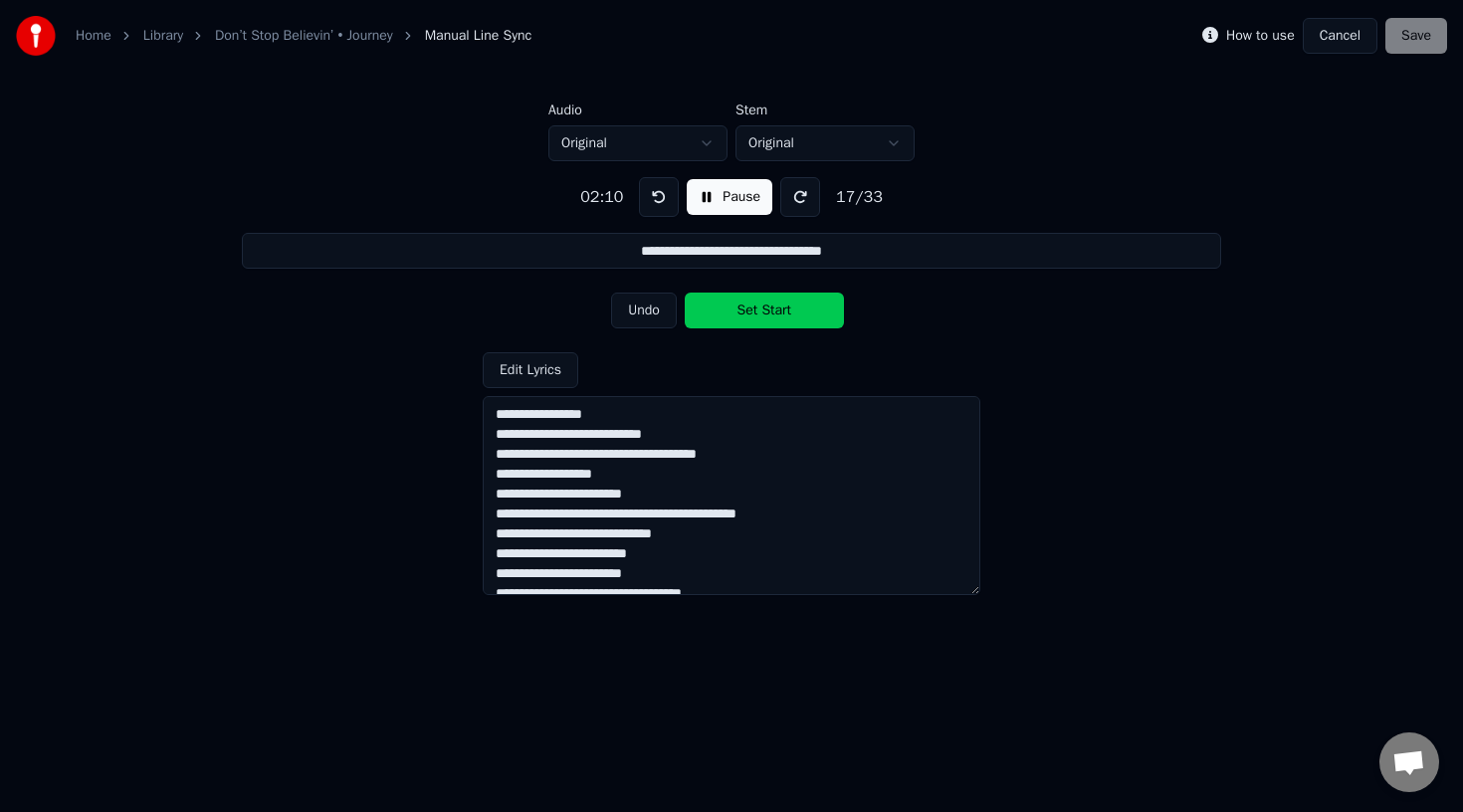 click on "Set Start" at bounding box center (764, 310) 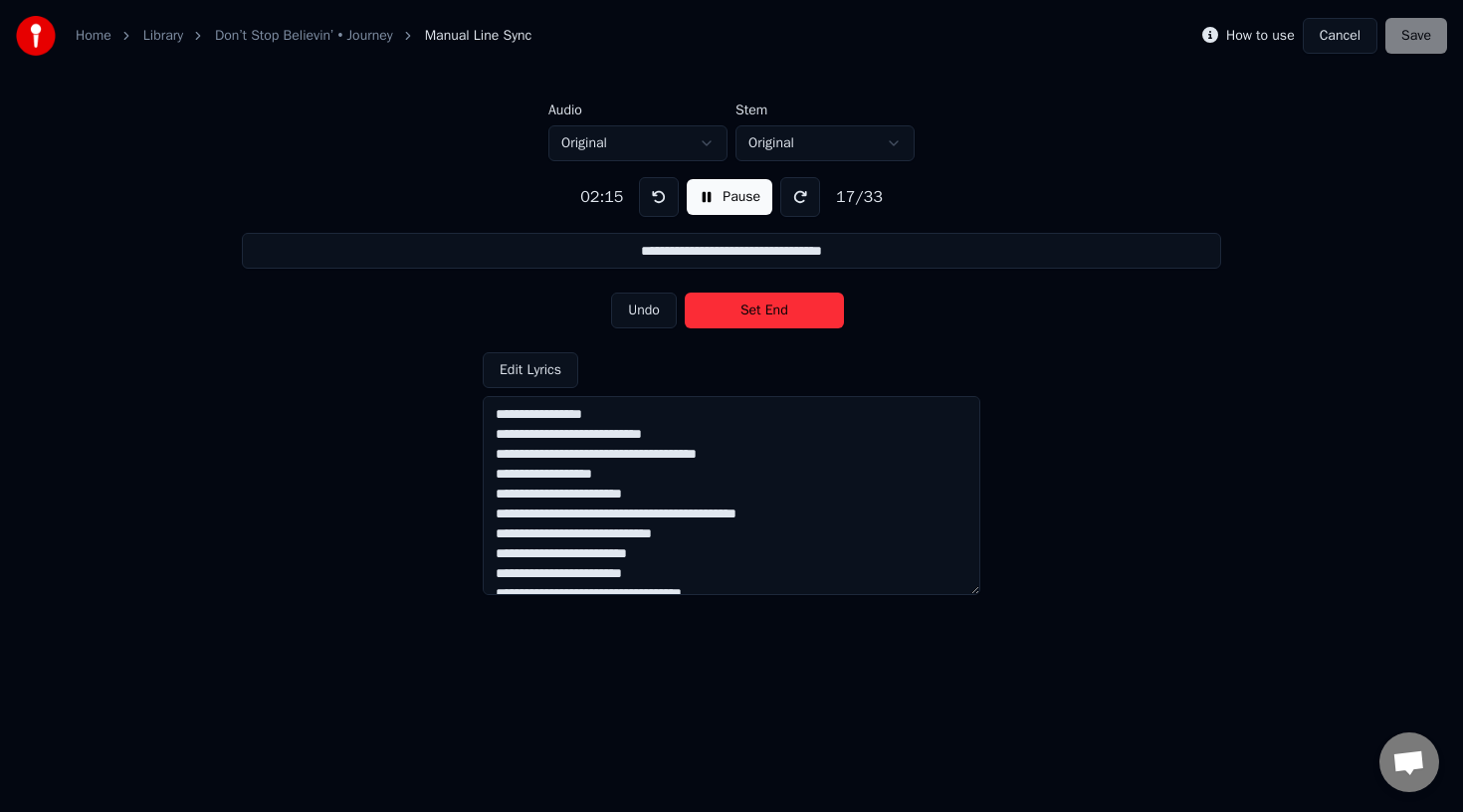 click on "Set End" at bounding box center (764, 310) 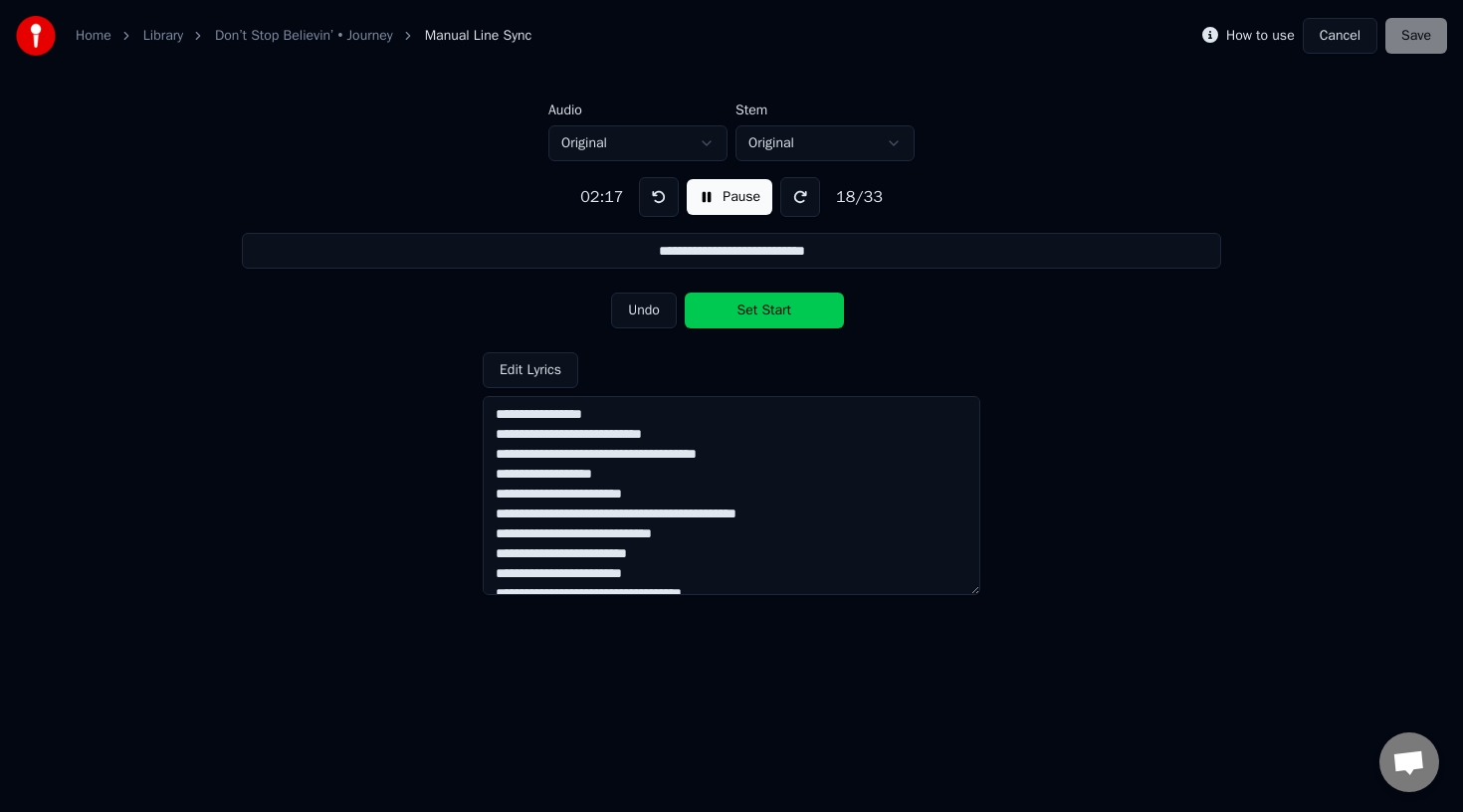 click on "Set Start" at bounding box center (764, 310) 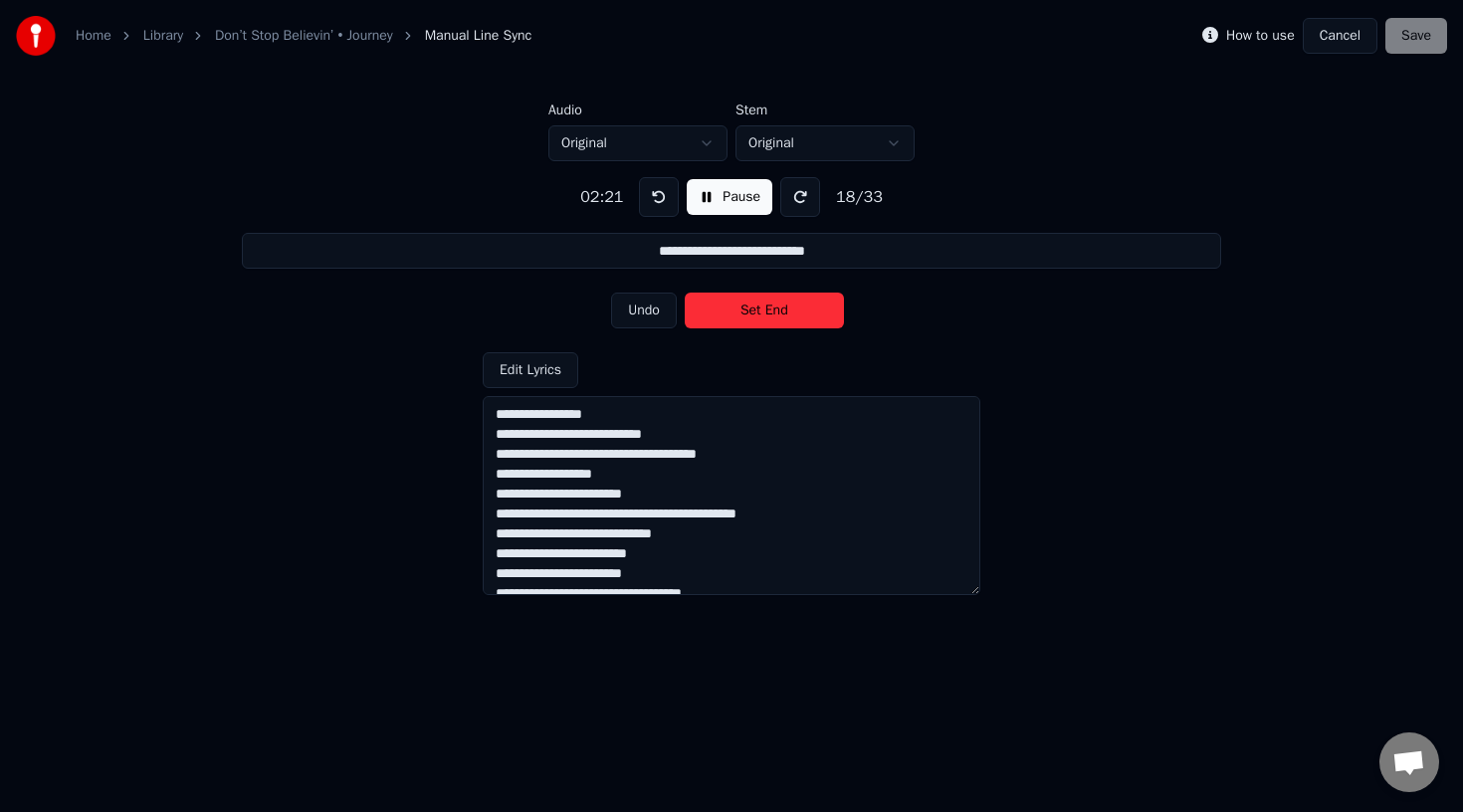 click on "Set End" at bounding box center [764, 310] 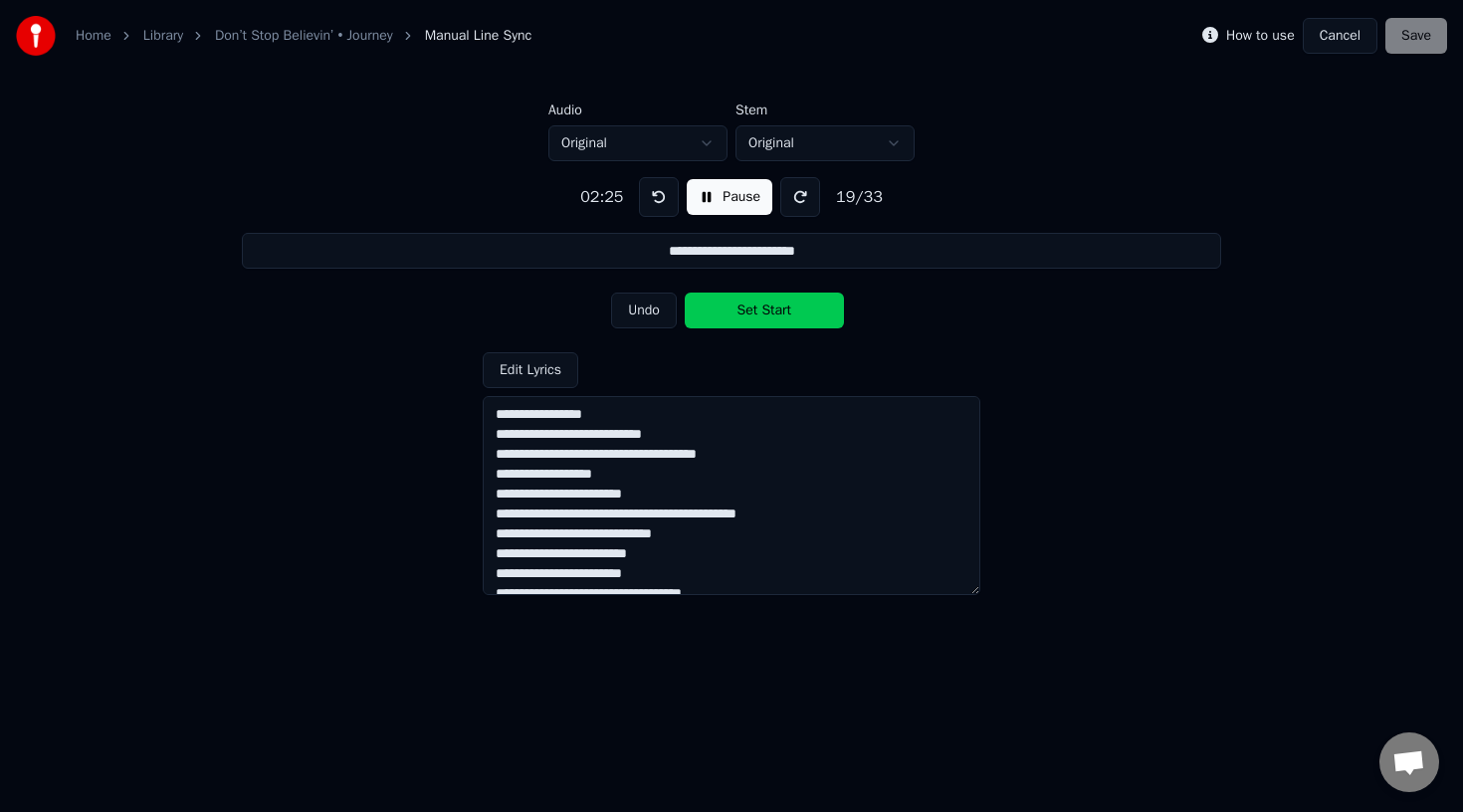 click on "Set Start" at bounding box center [764, 310] 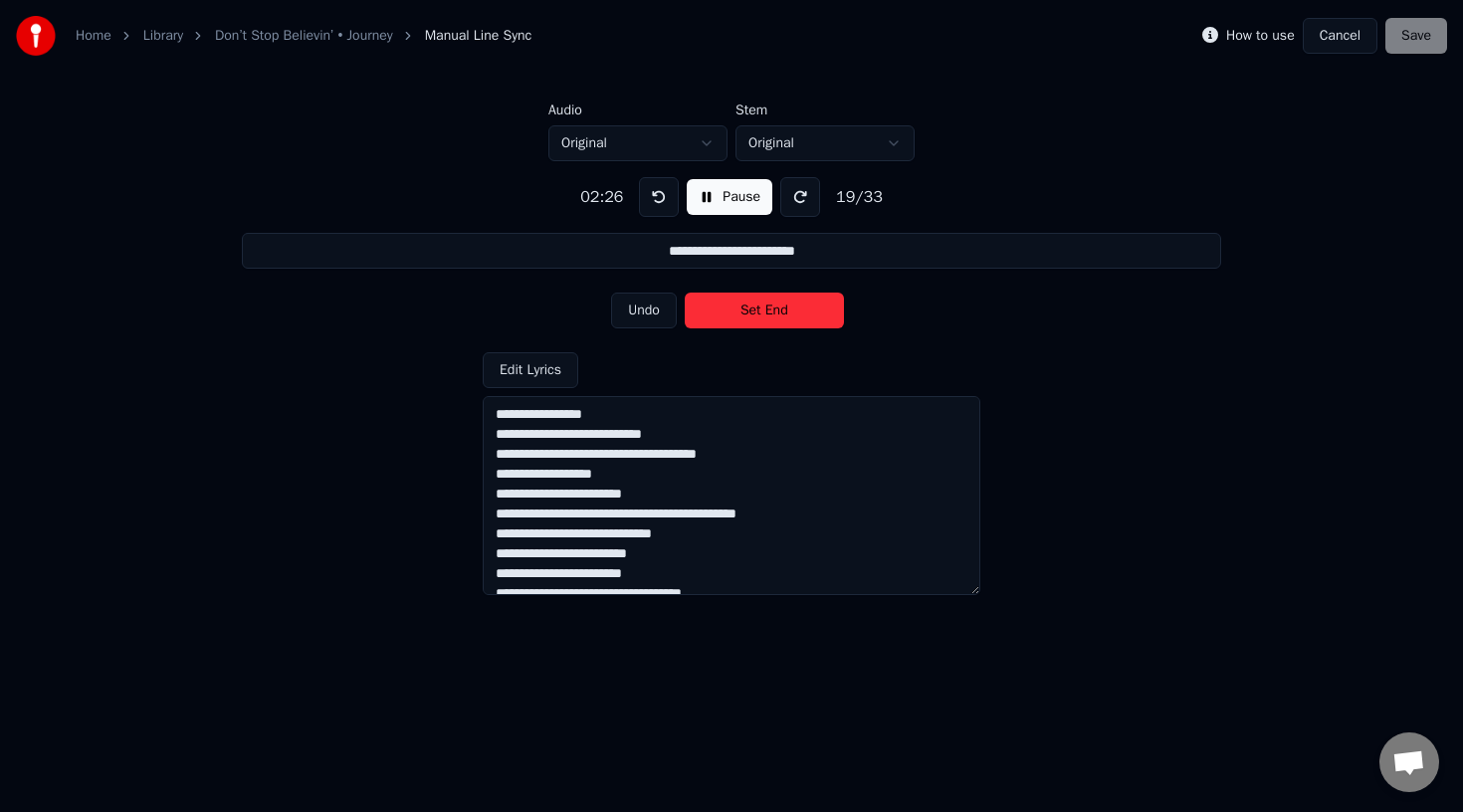 click on "Set End" at bounding box center (764, 310) 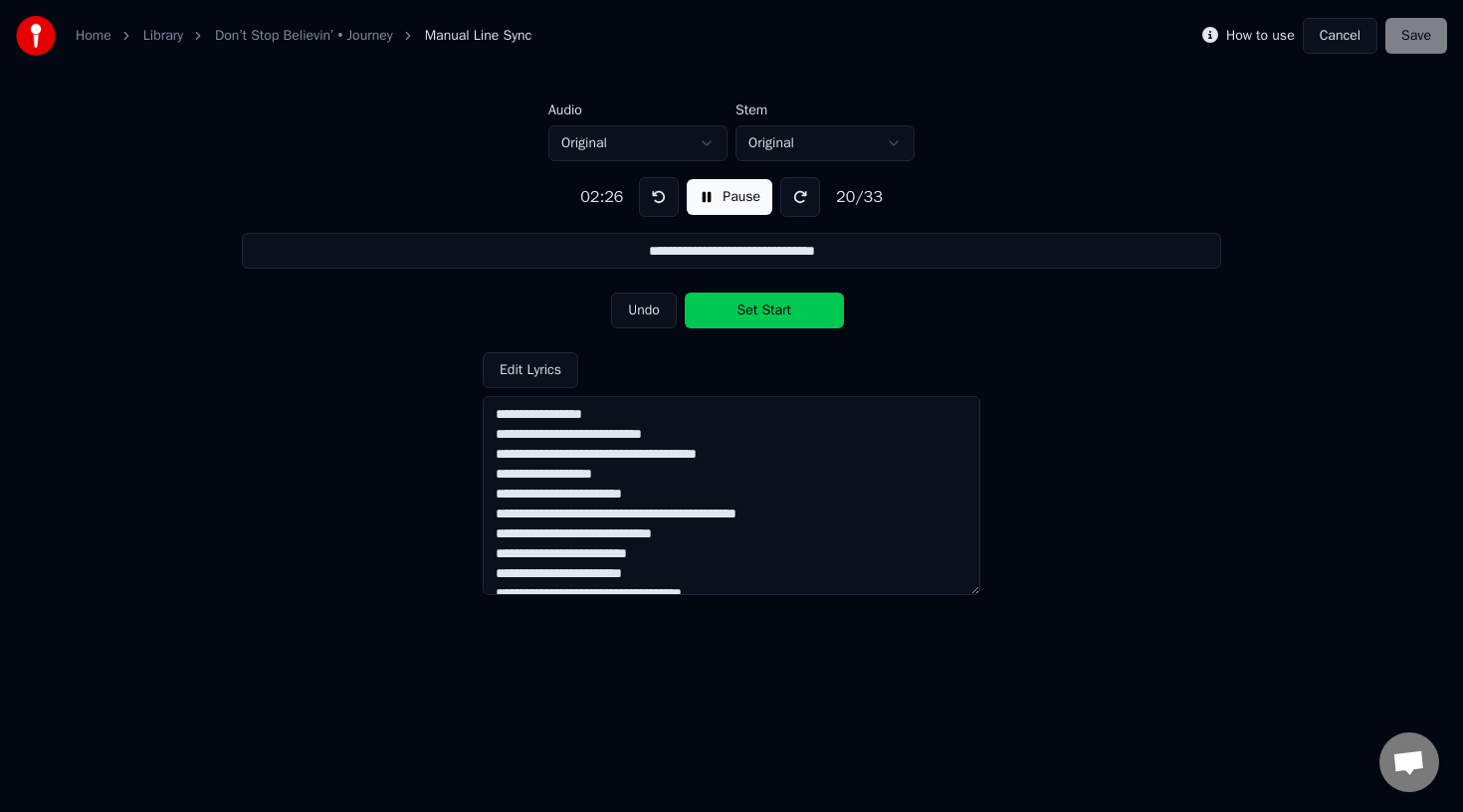 click on "Set Start" at bounding box center (764, 310) 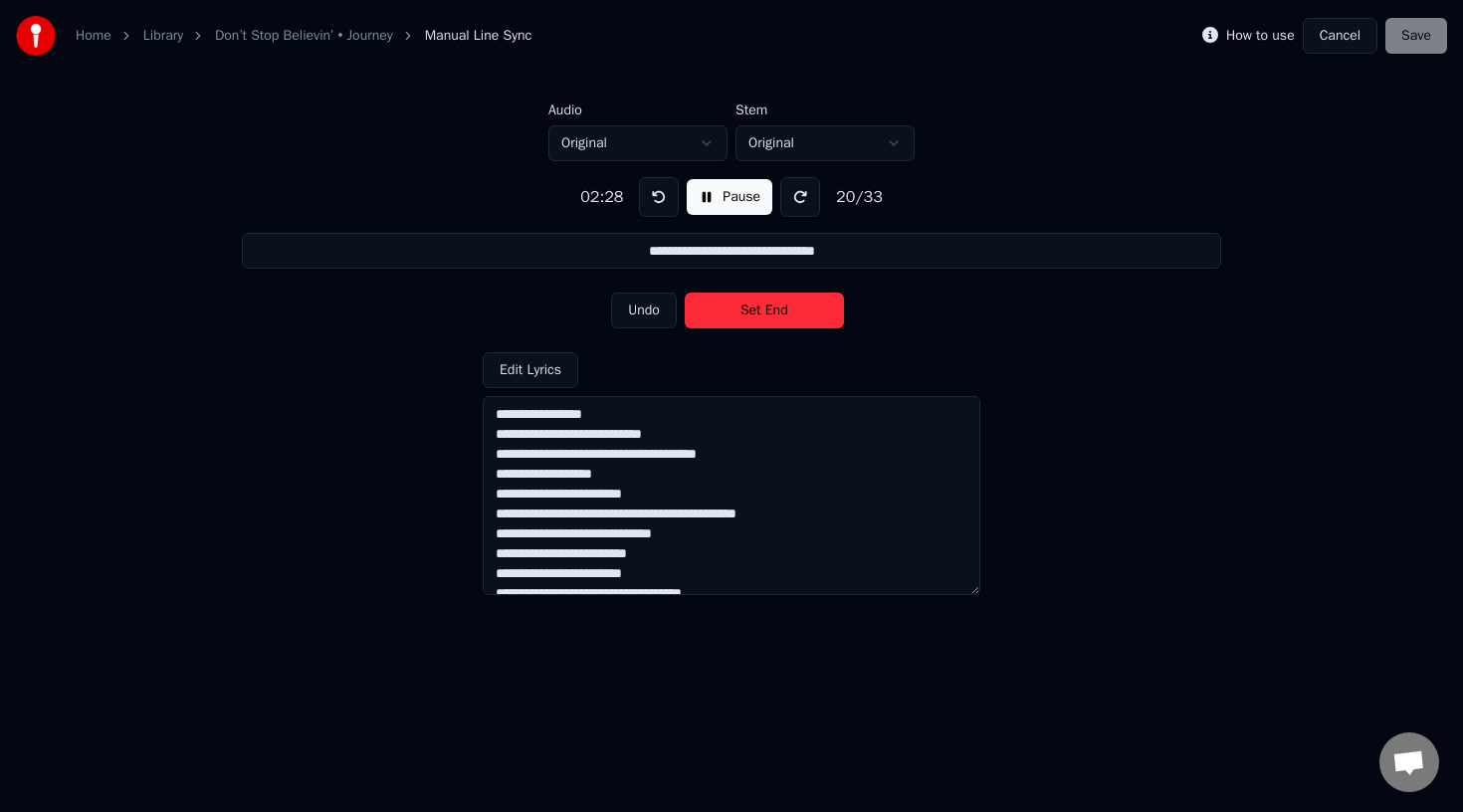 click on "Set End" at bounding box center (764, 310) 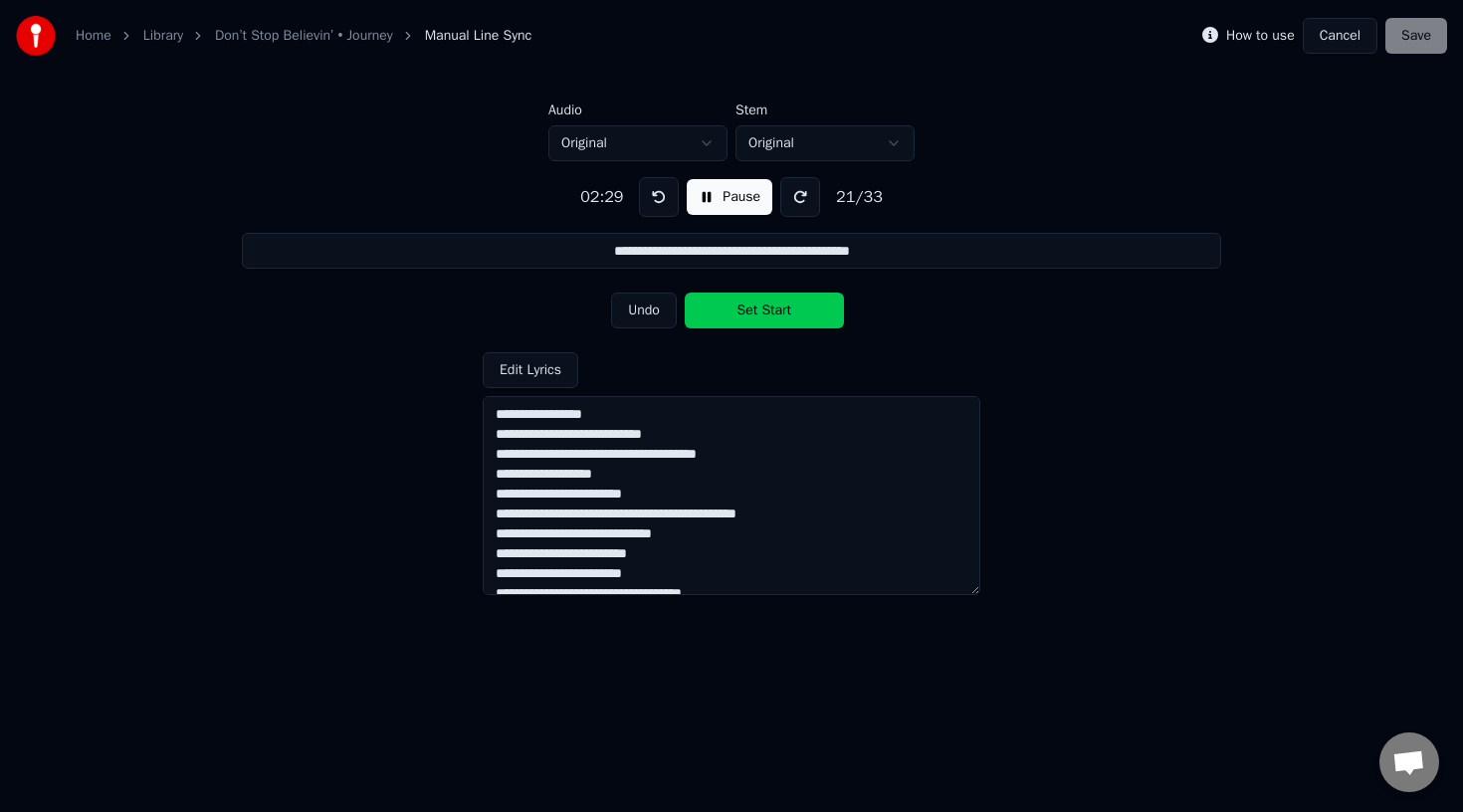 click on "Set Start" at bounding box center (764, 310) 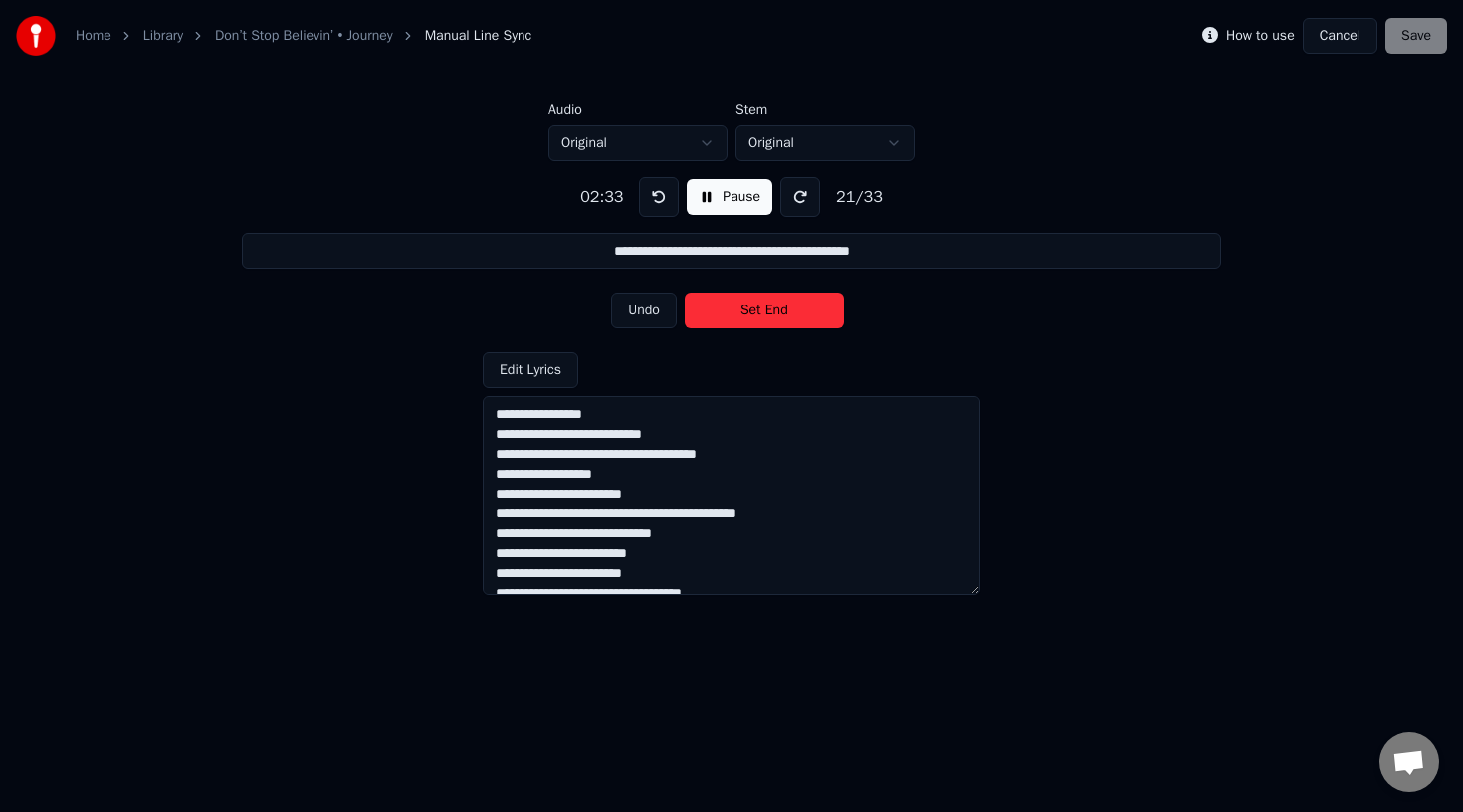 click on "Set End" at bounding box center (764, 310) 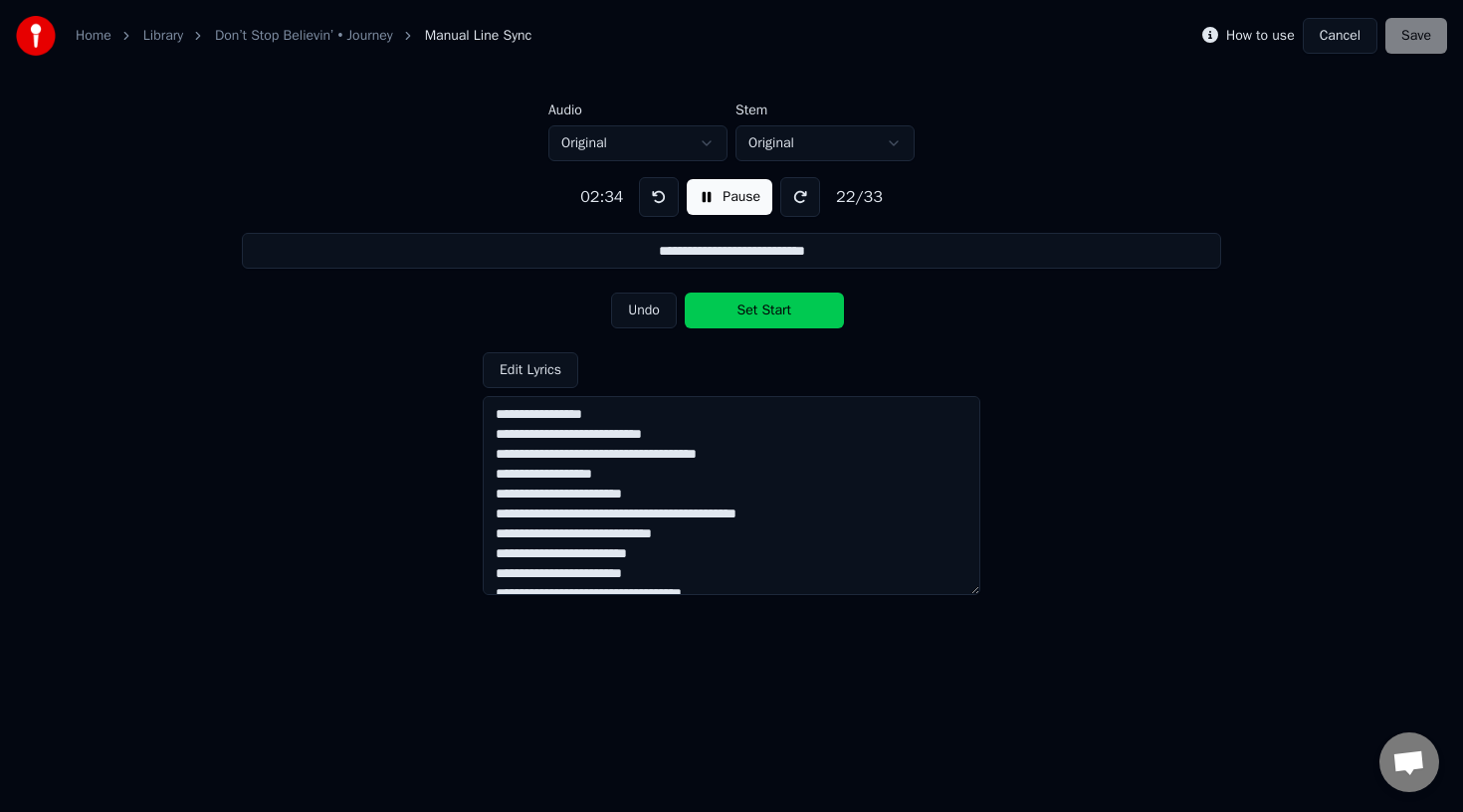 click on "Set Start" at bounding box center (764, 310) 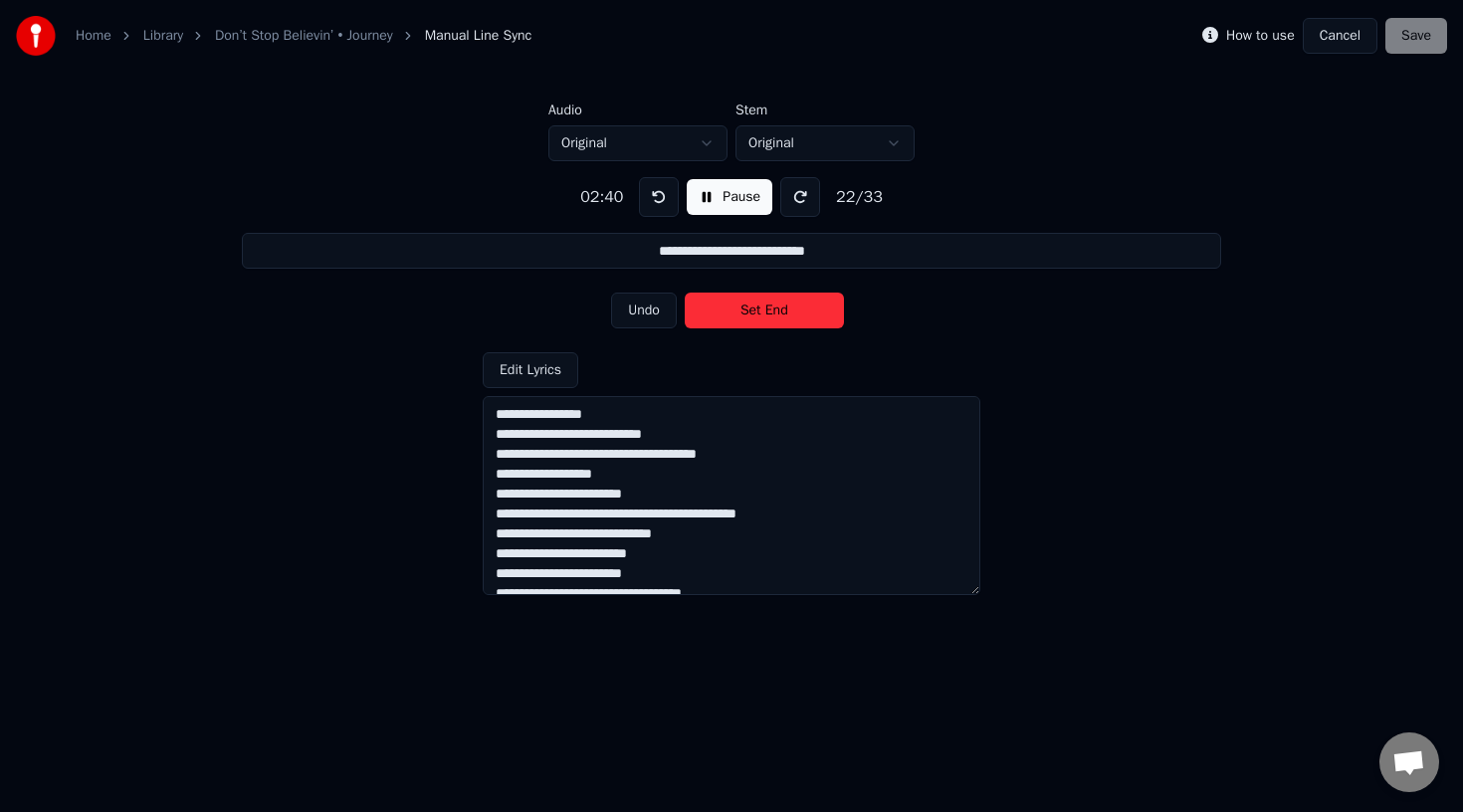 click on "Set End" at bounding box center [764, 310] 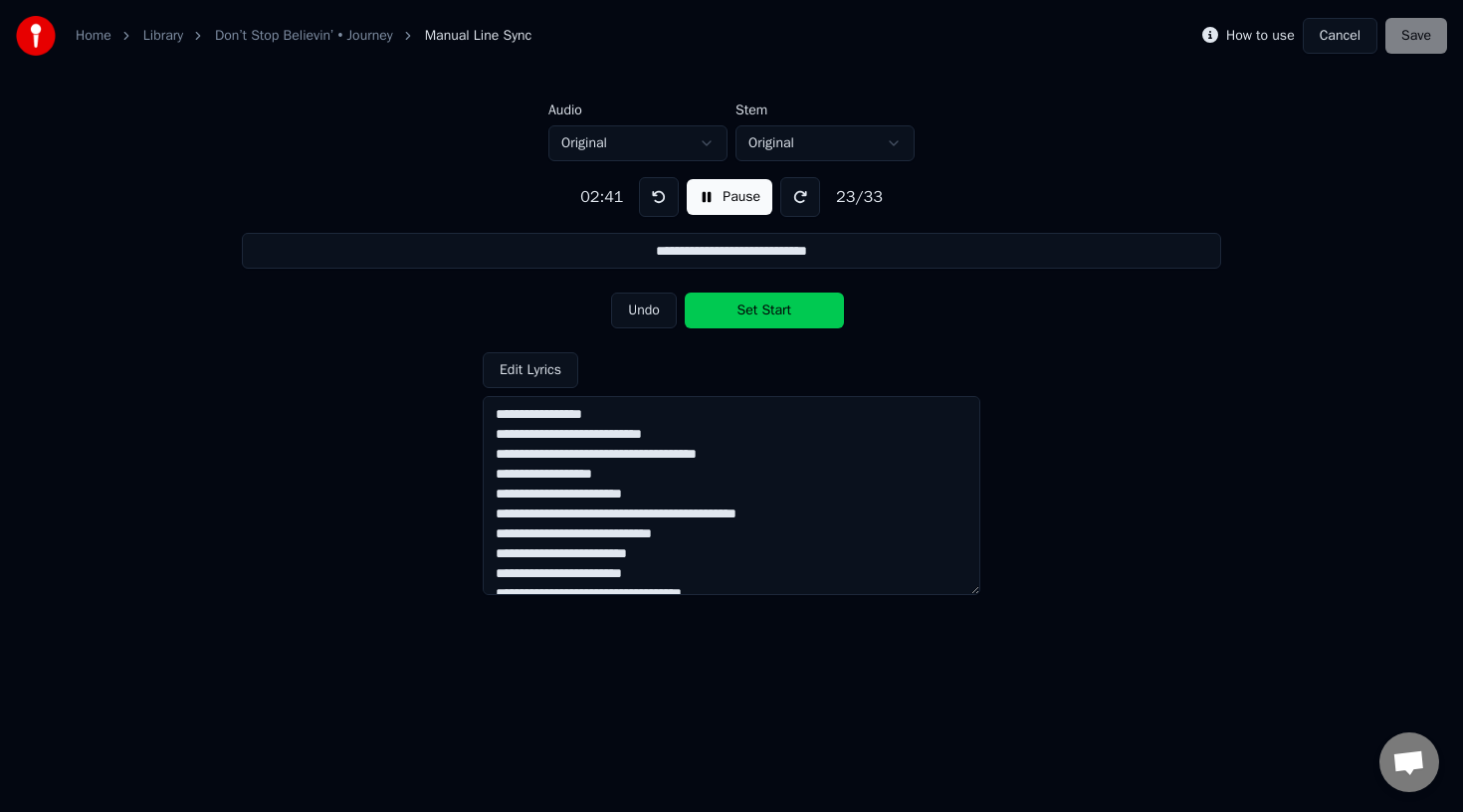 click on "Set Start" at bounding box center [764, 310] 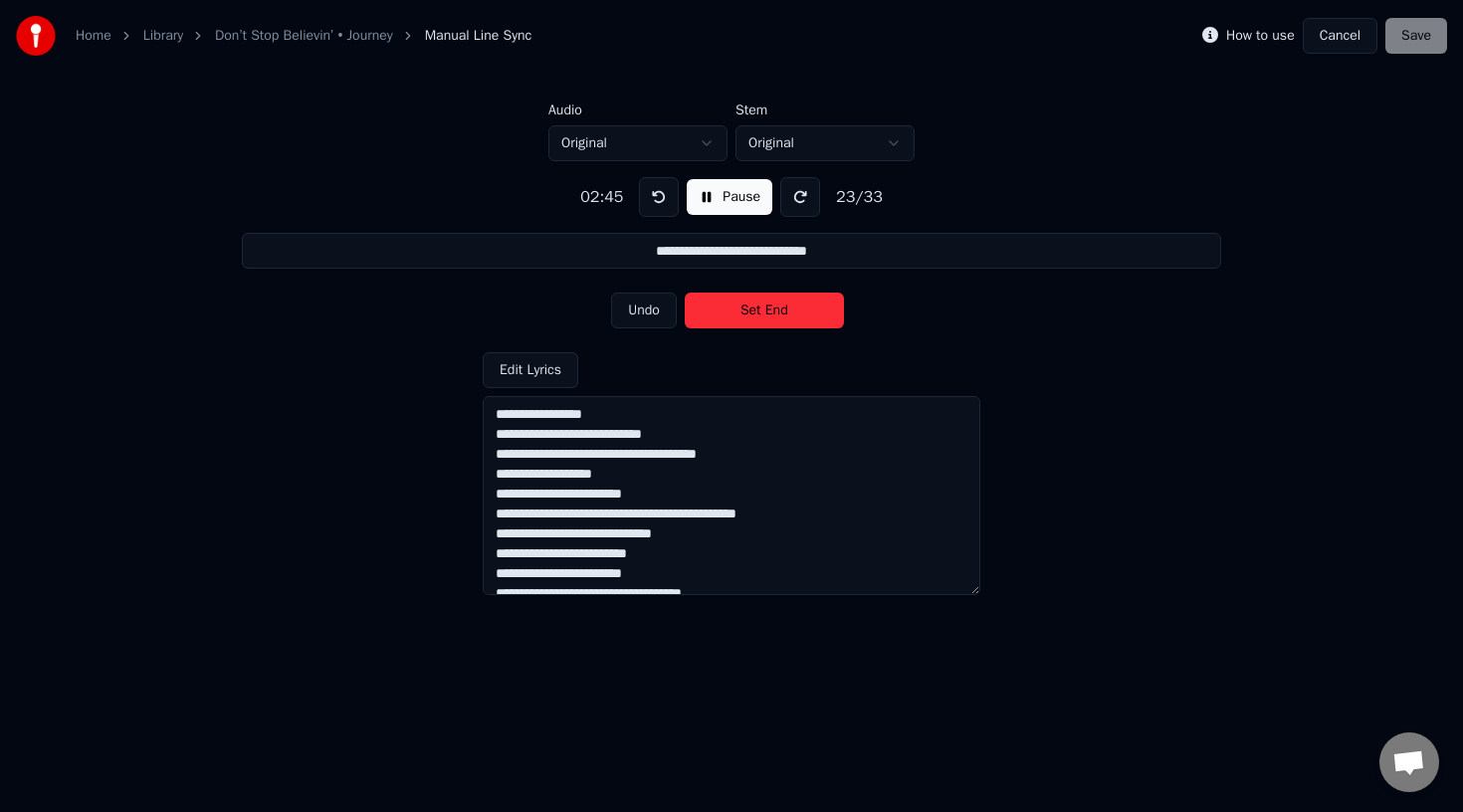 click on "Set End" at bounding box center (764, 310) 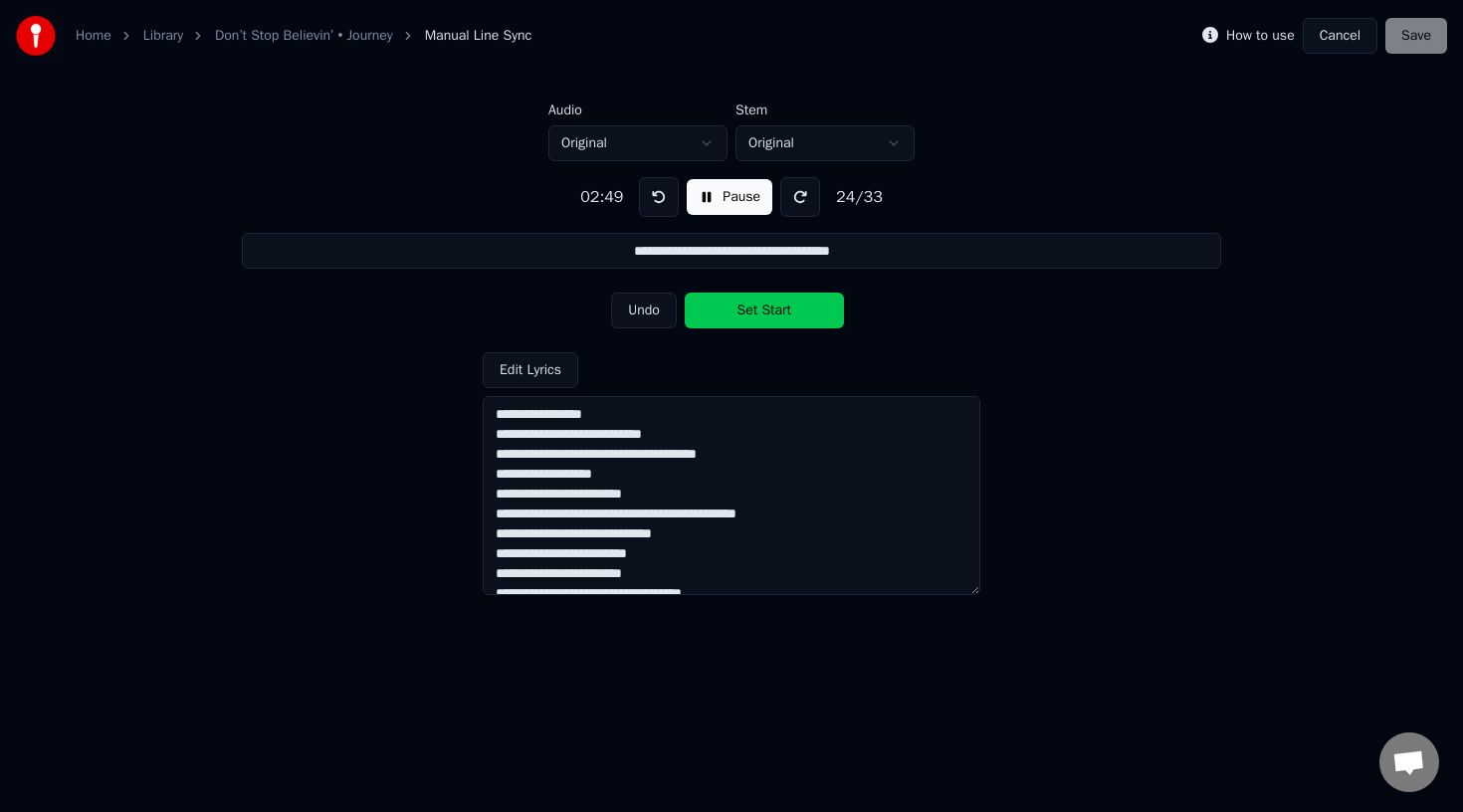 click on "Set Start" at bounding box center [764, 310] 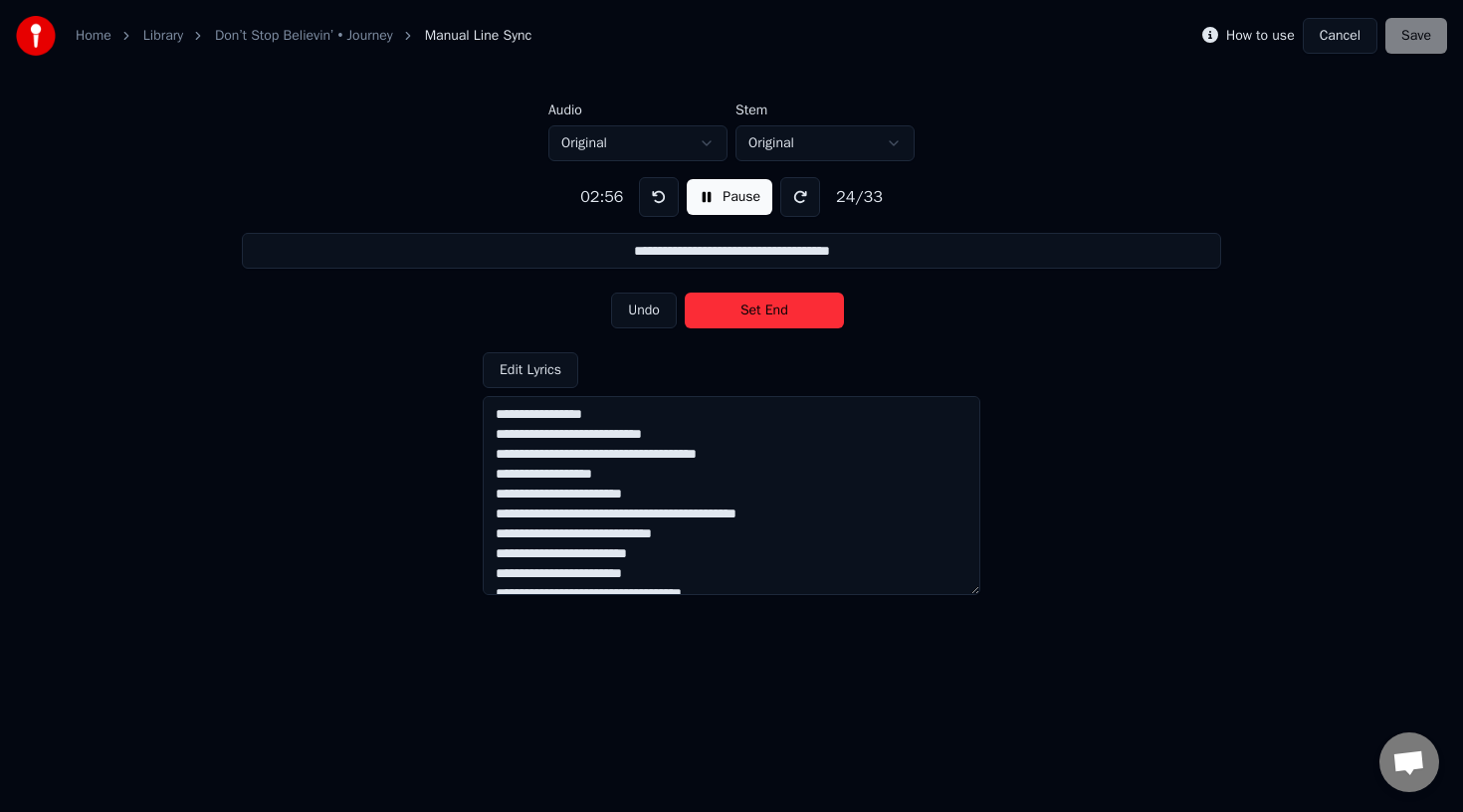 click on "Set End" at bounding box center [764, 310] 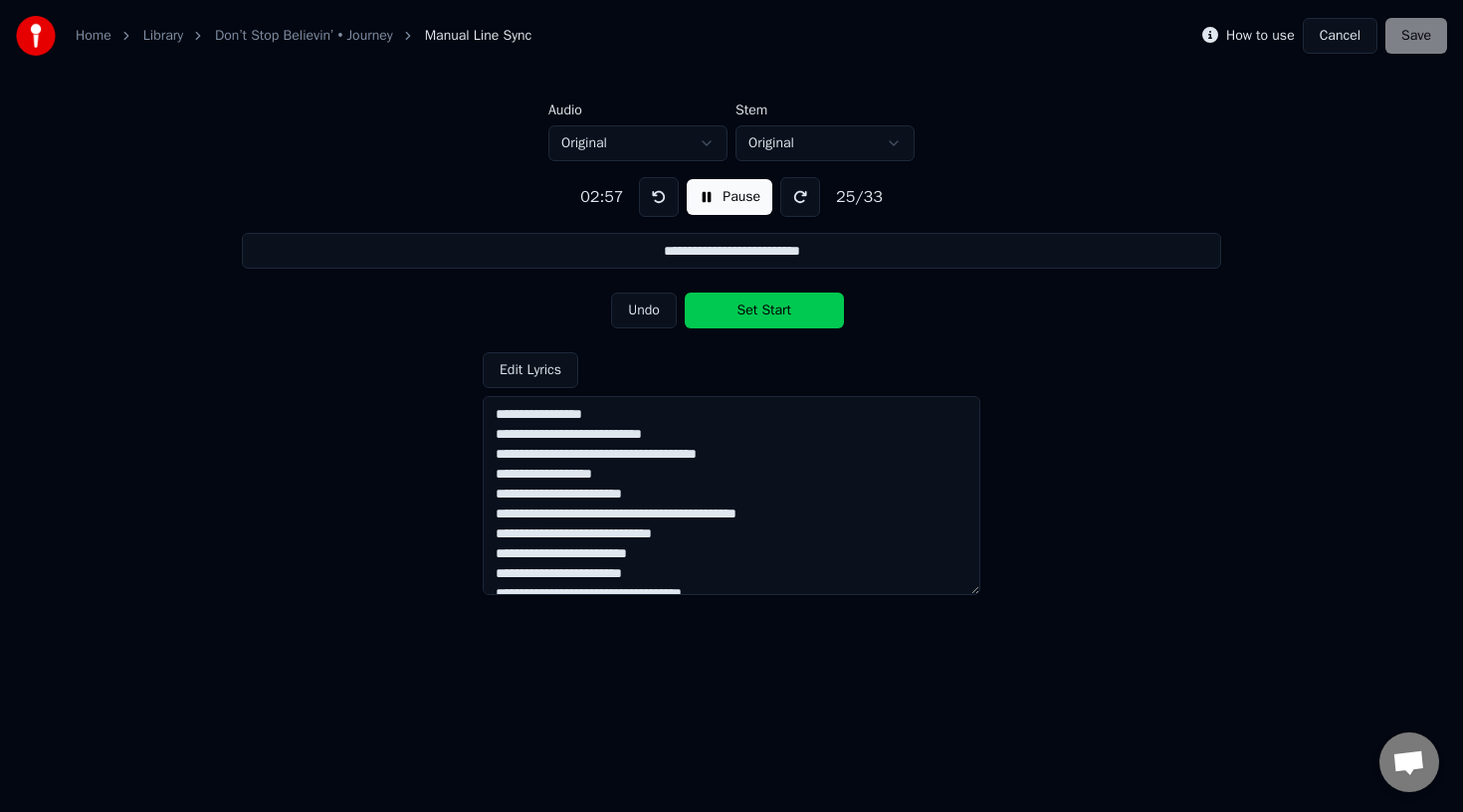 click on "Set Start" at bounding box center (764, 310) 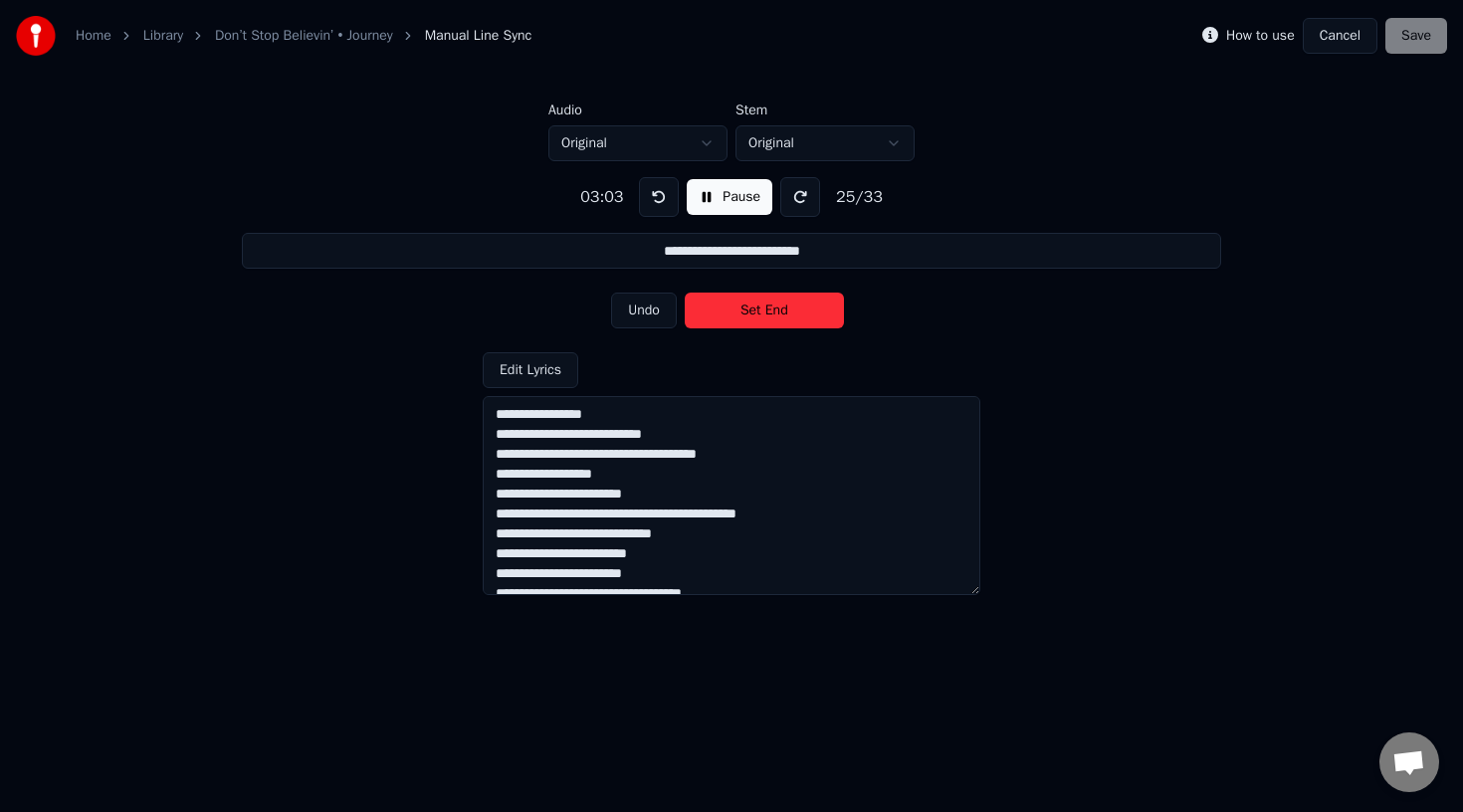 click on "Set End" at bounding box center (764, 310) 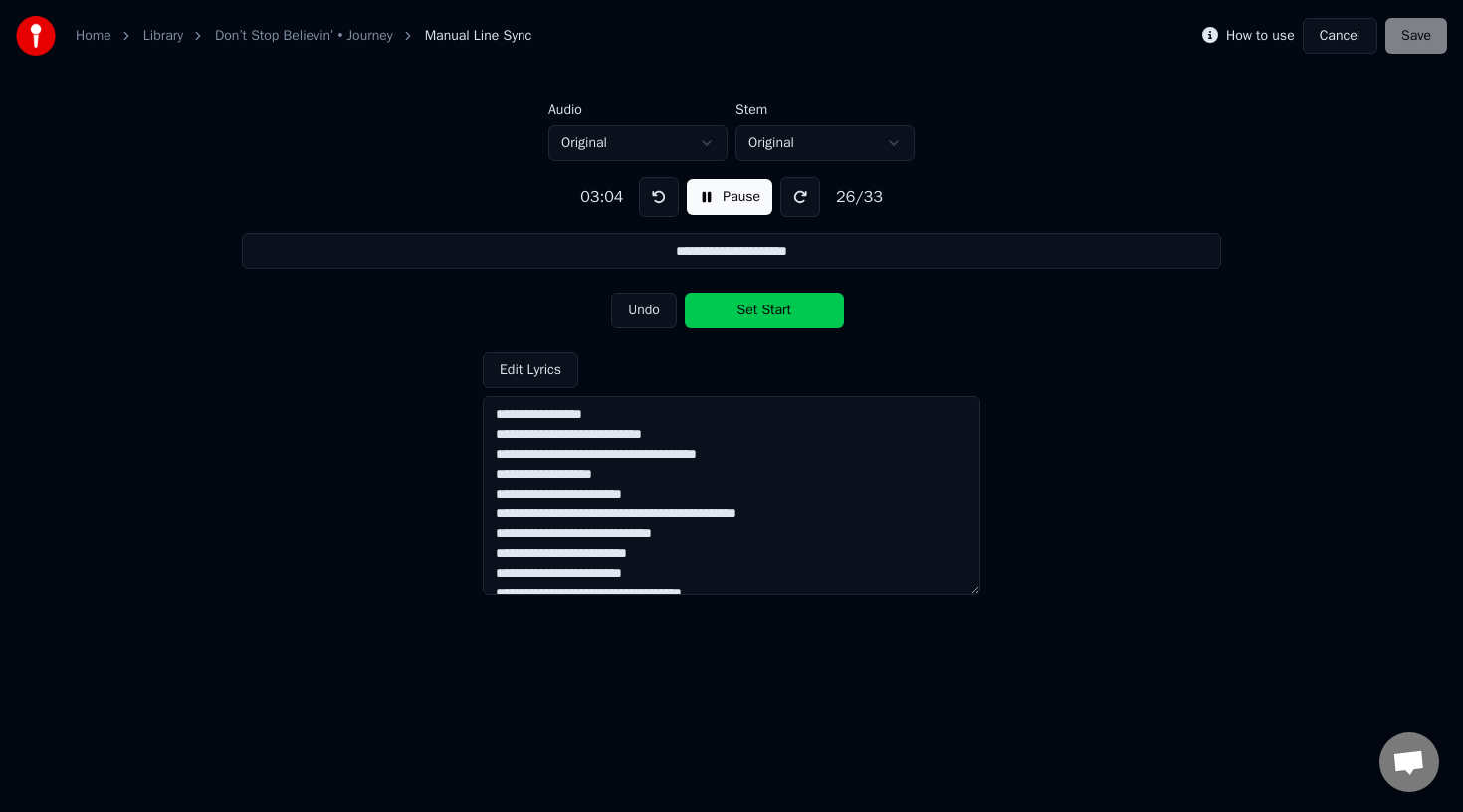 click on "Set Start" at bounding box center [764, 310] 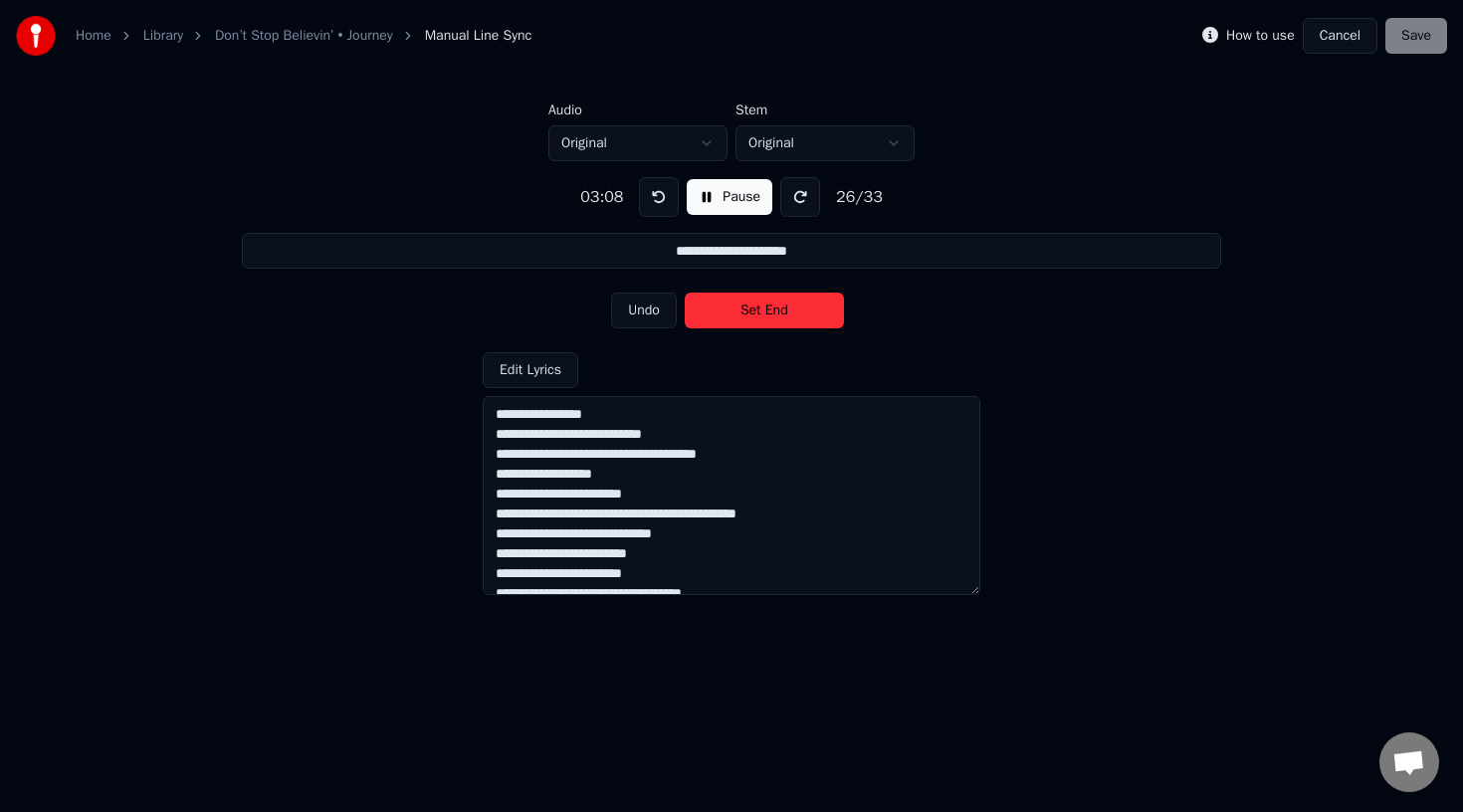 click on "Set End" at bounding box center (764, 310) 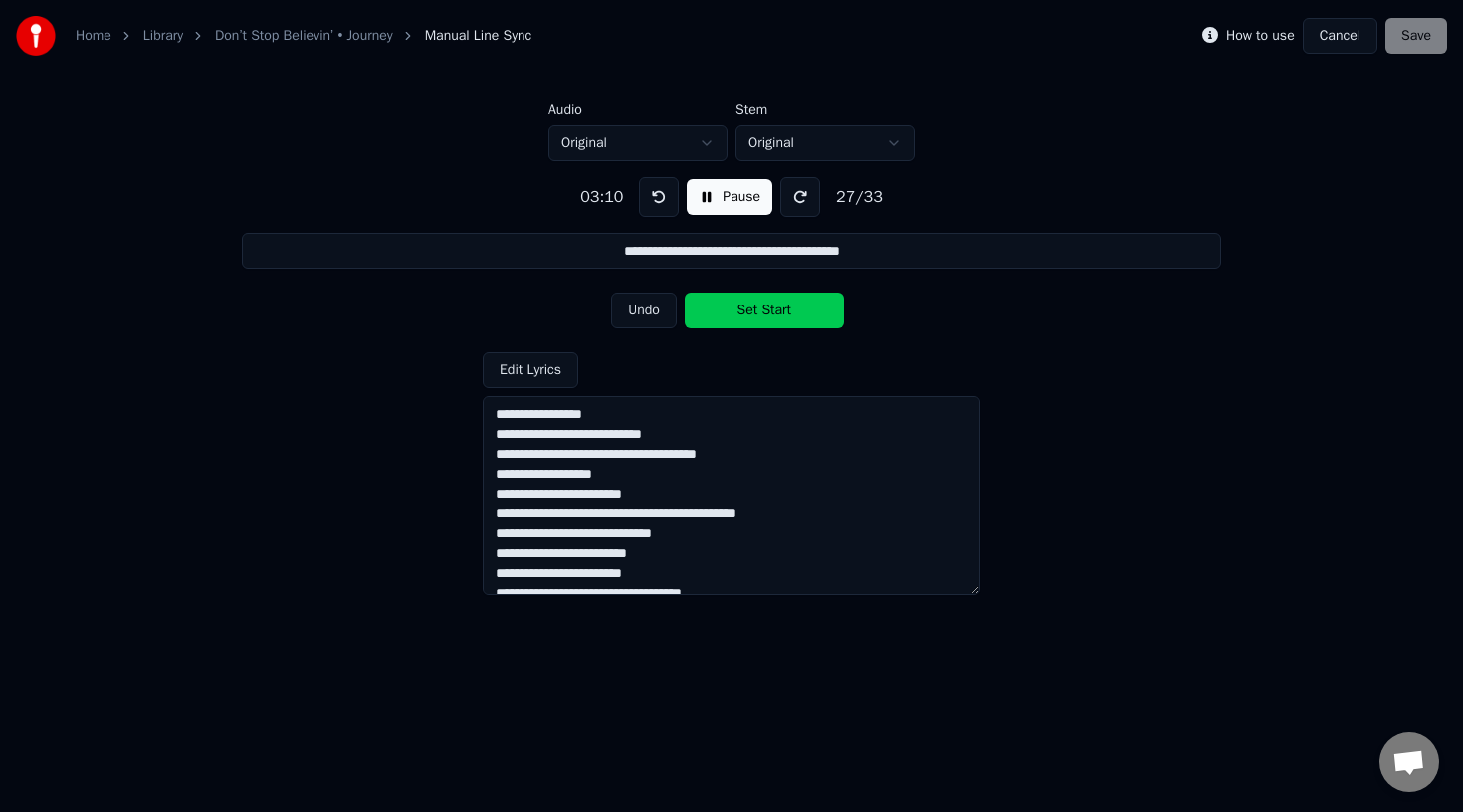 click on "Set Start" at bounding box center (764, 310) 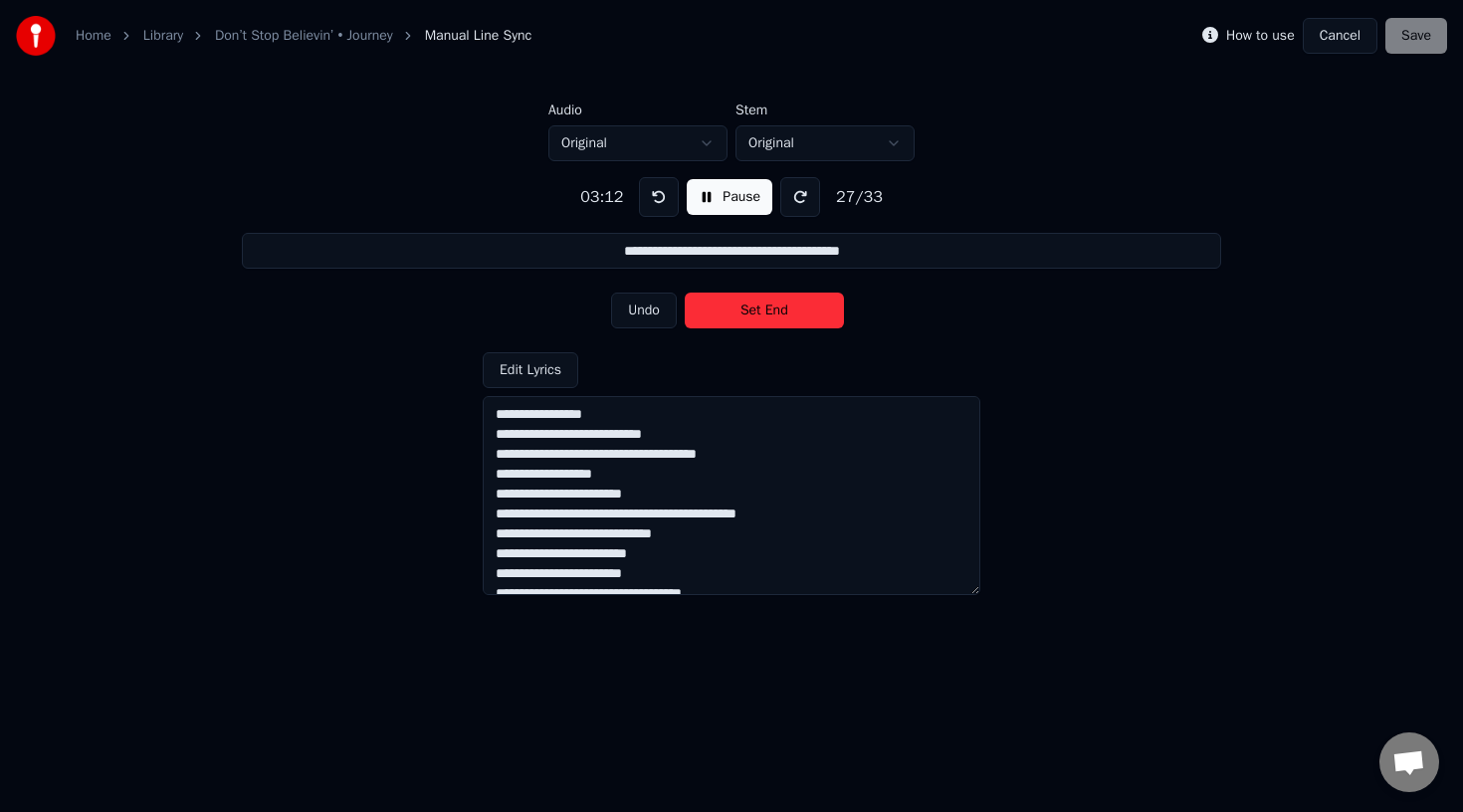 click on "Set End" at bounding box center (764, 310) 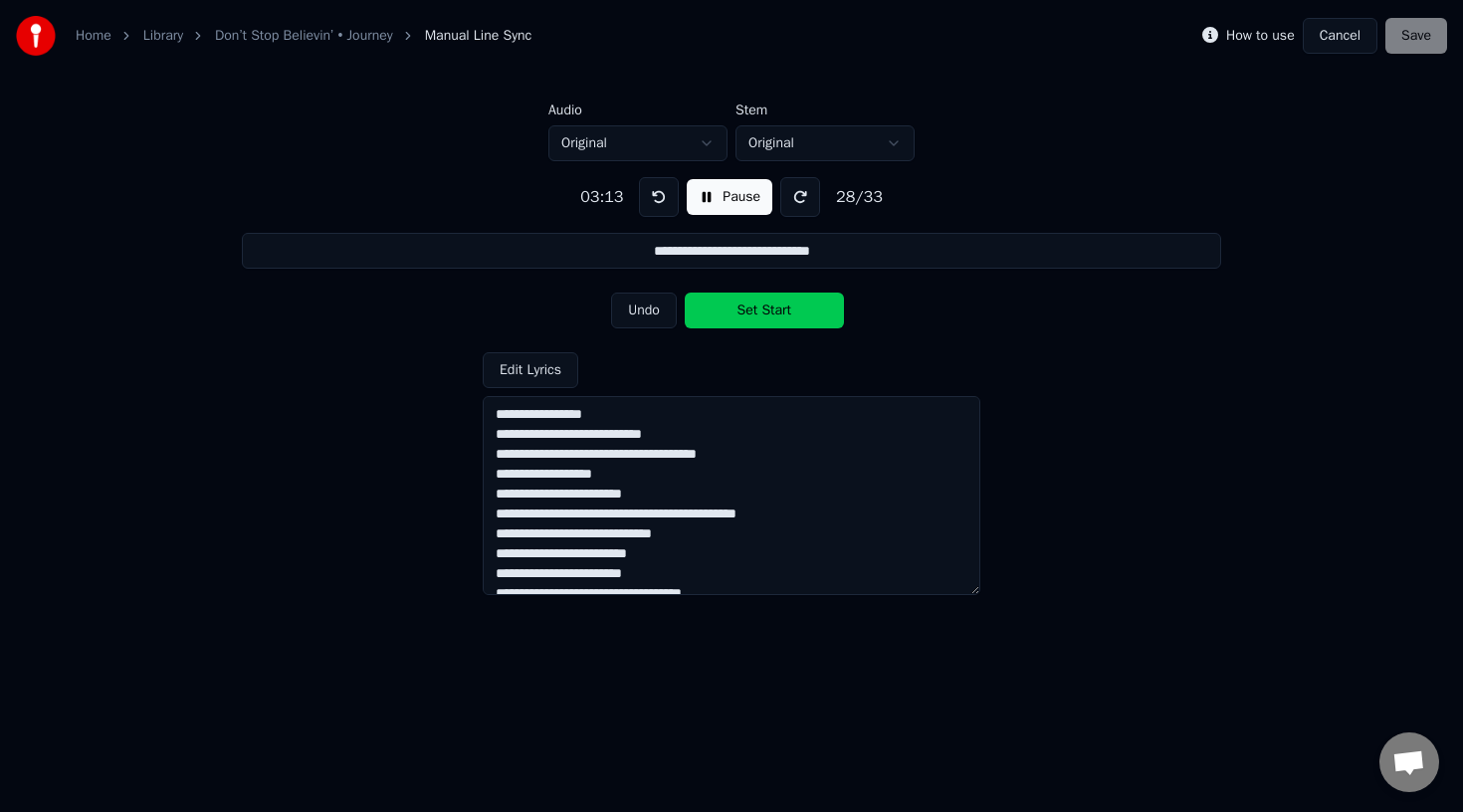 click on "Set Start" at bounding box center [764, 310] 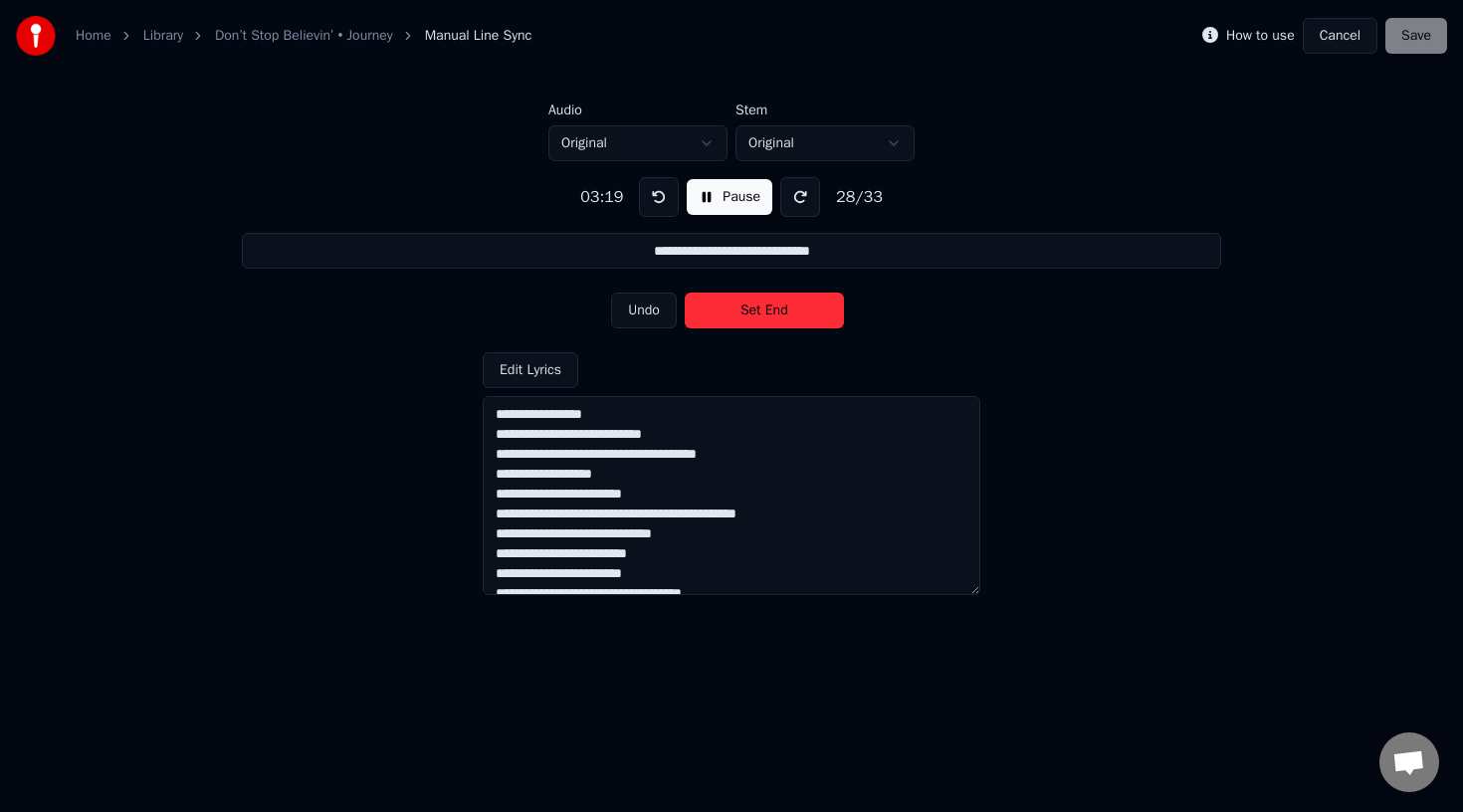 click on "Set End" at bounding box center [764, 310] 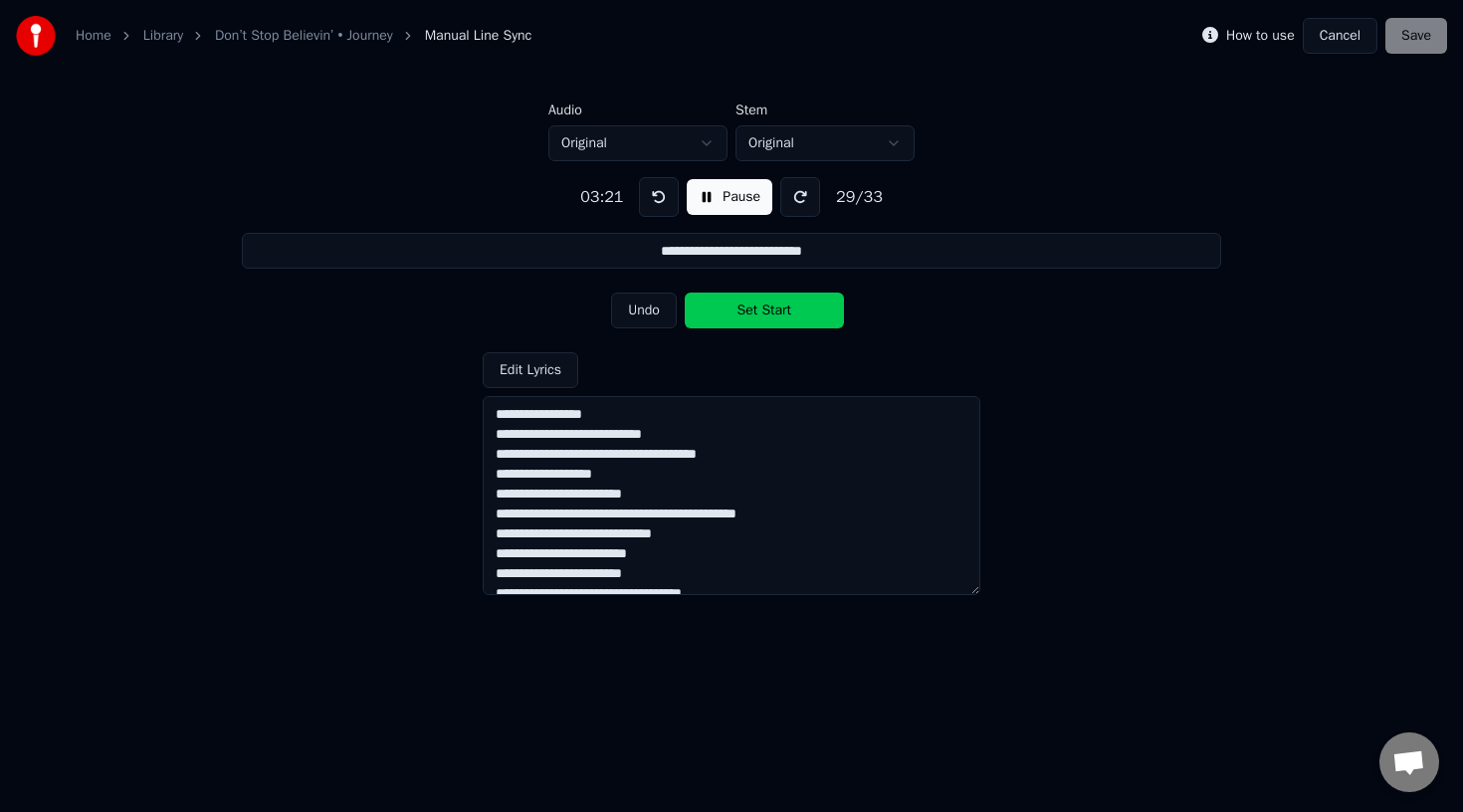 click on "Set Start" at bounding box center (764, 310) 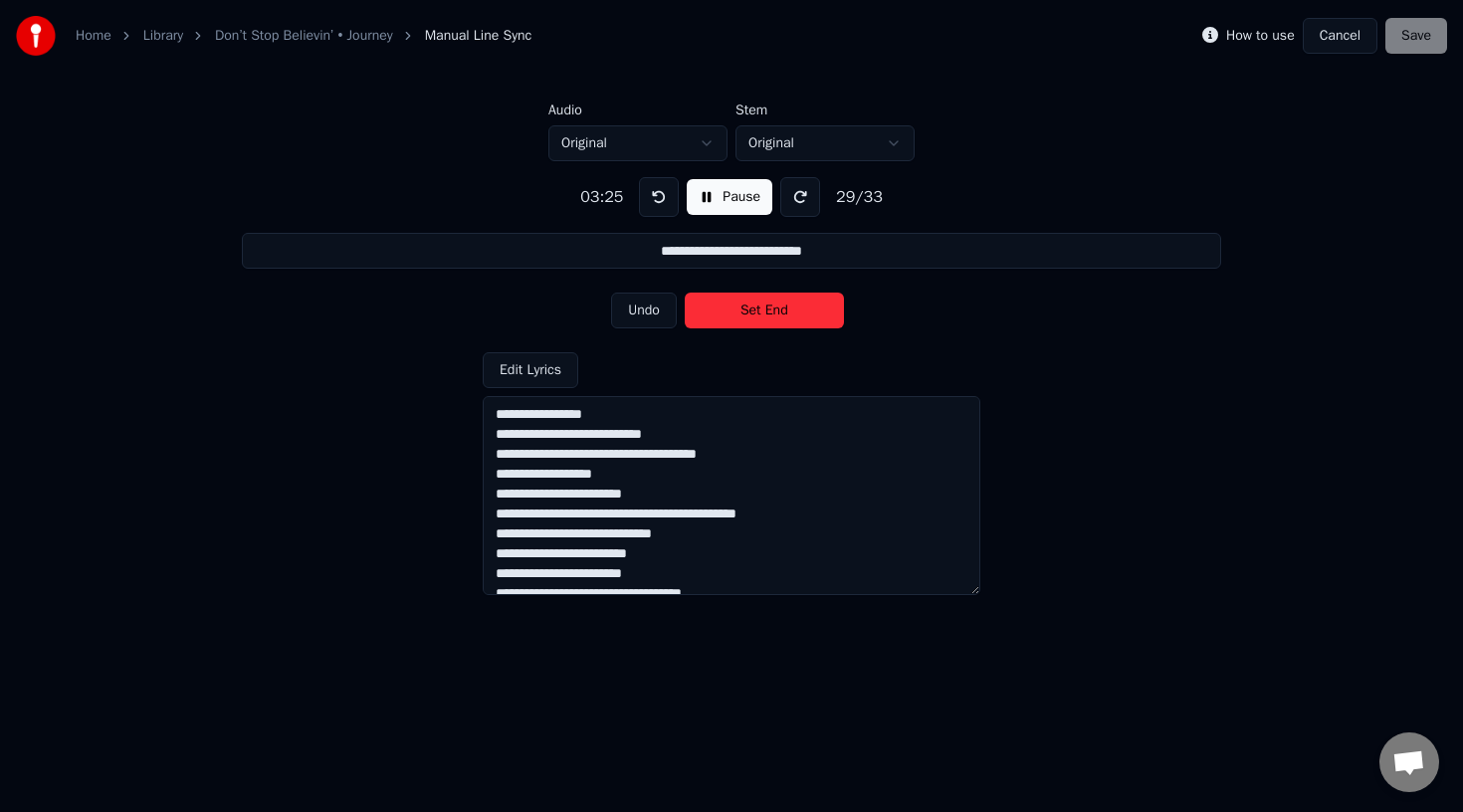click on "Set End" at bounding box center (764, 310) 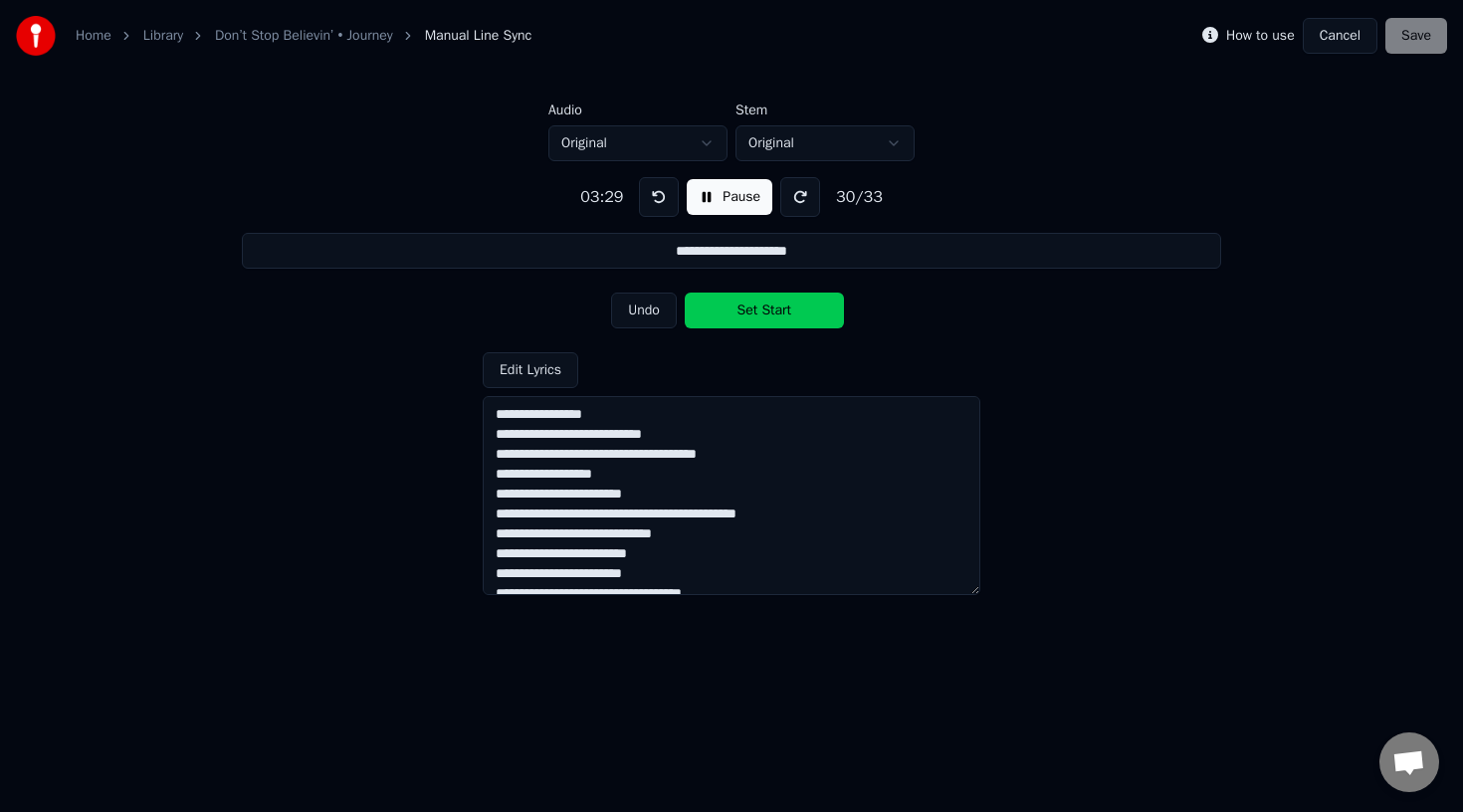 click on "Set Start" at bounding box center [764, 310] 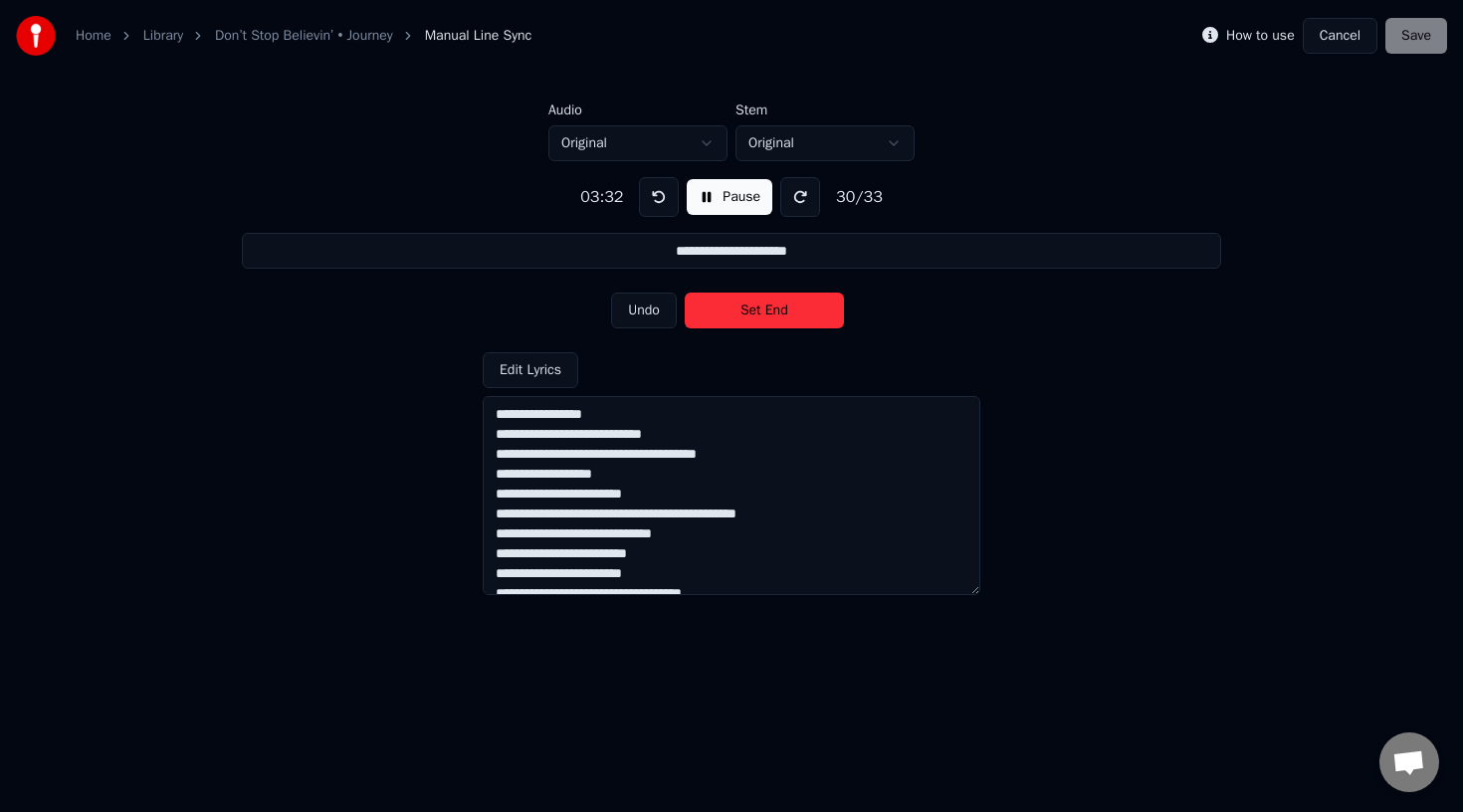 click on "Set End" at bounding box center (764, 310) 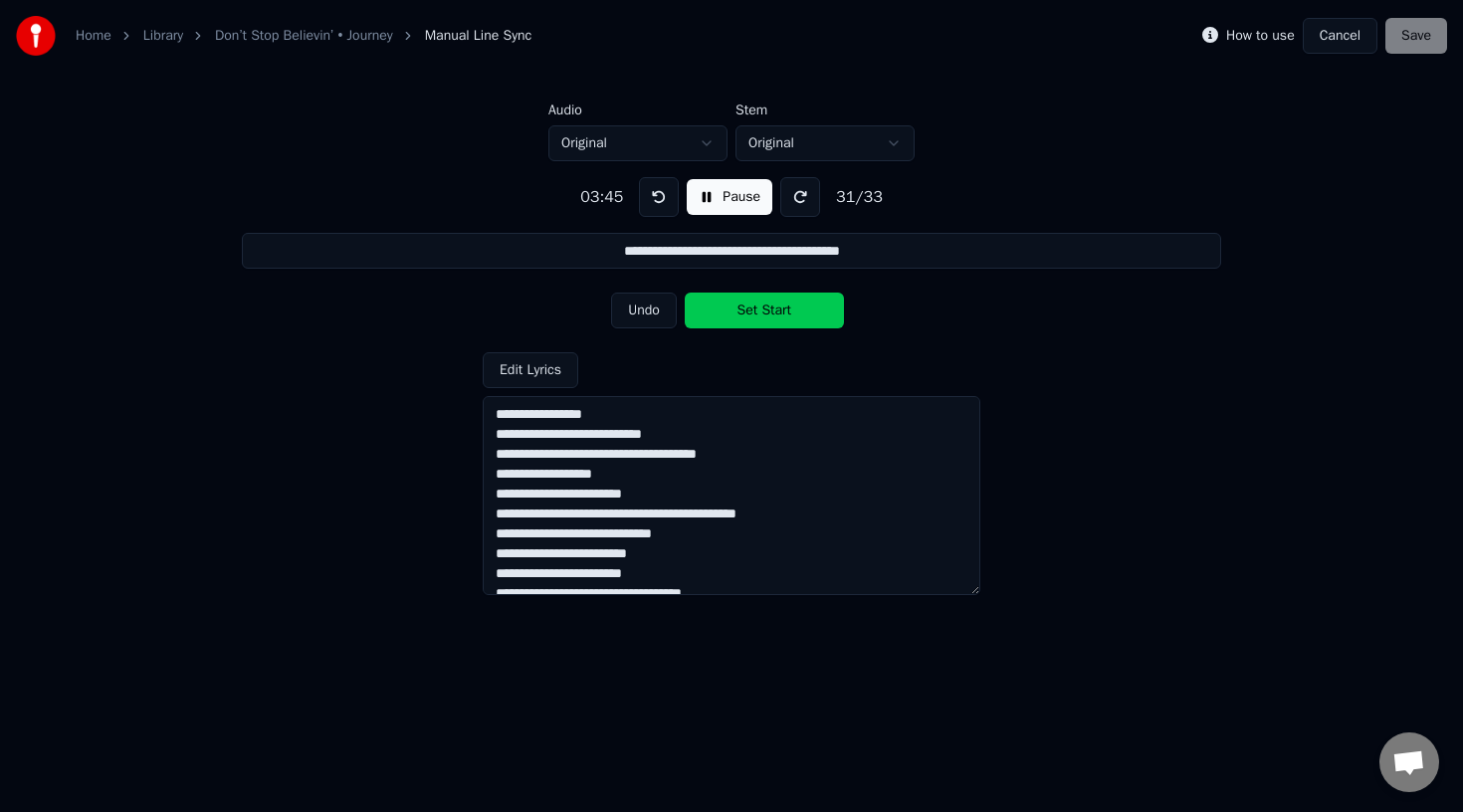click on "Set Start" at bounding box center (764, 310) 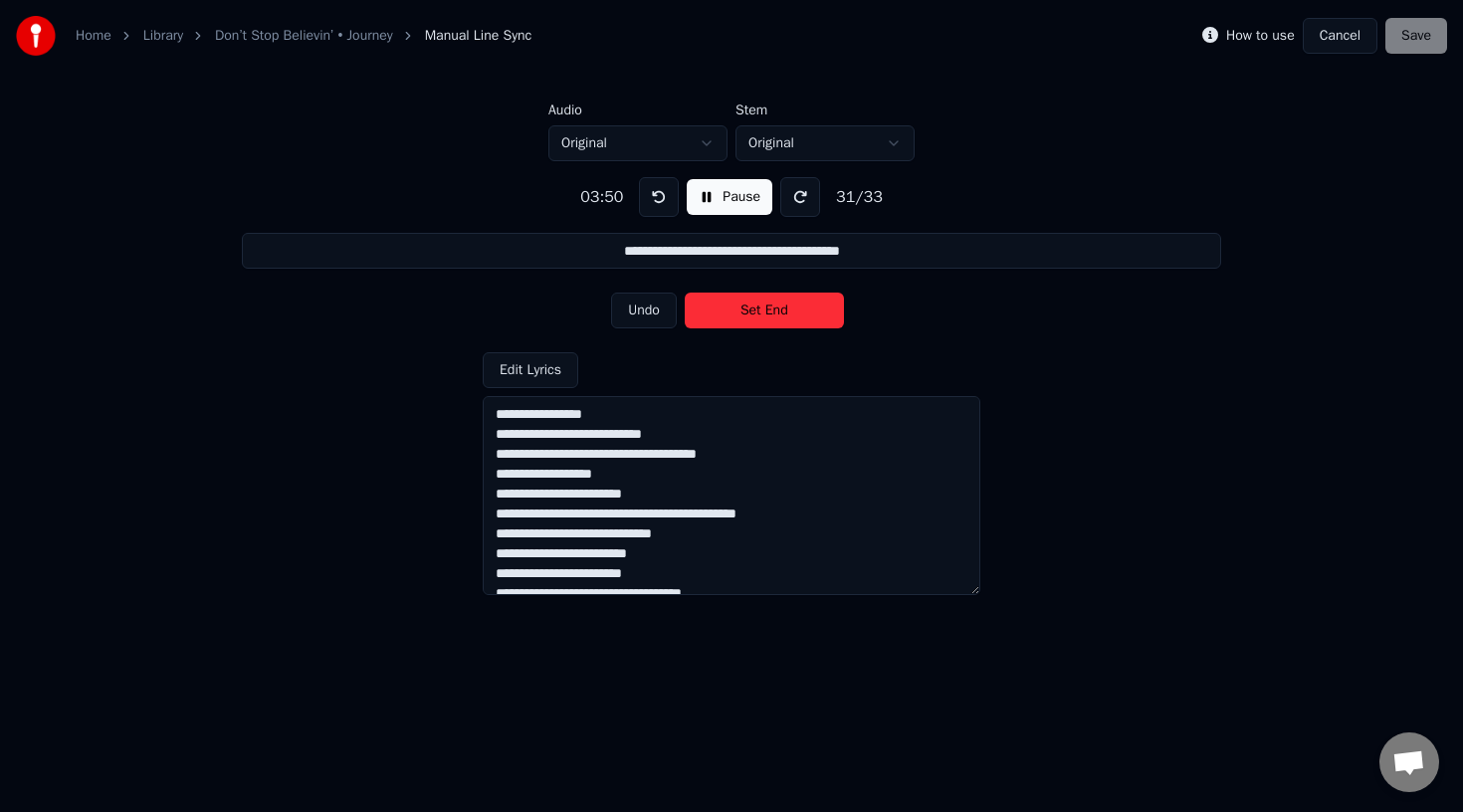 click on "Set End" at bounding box center [764, 310] 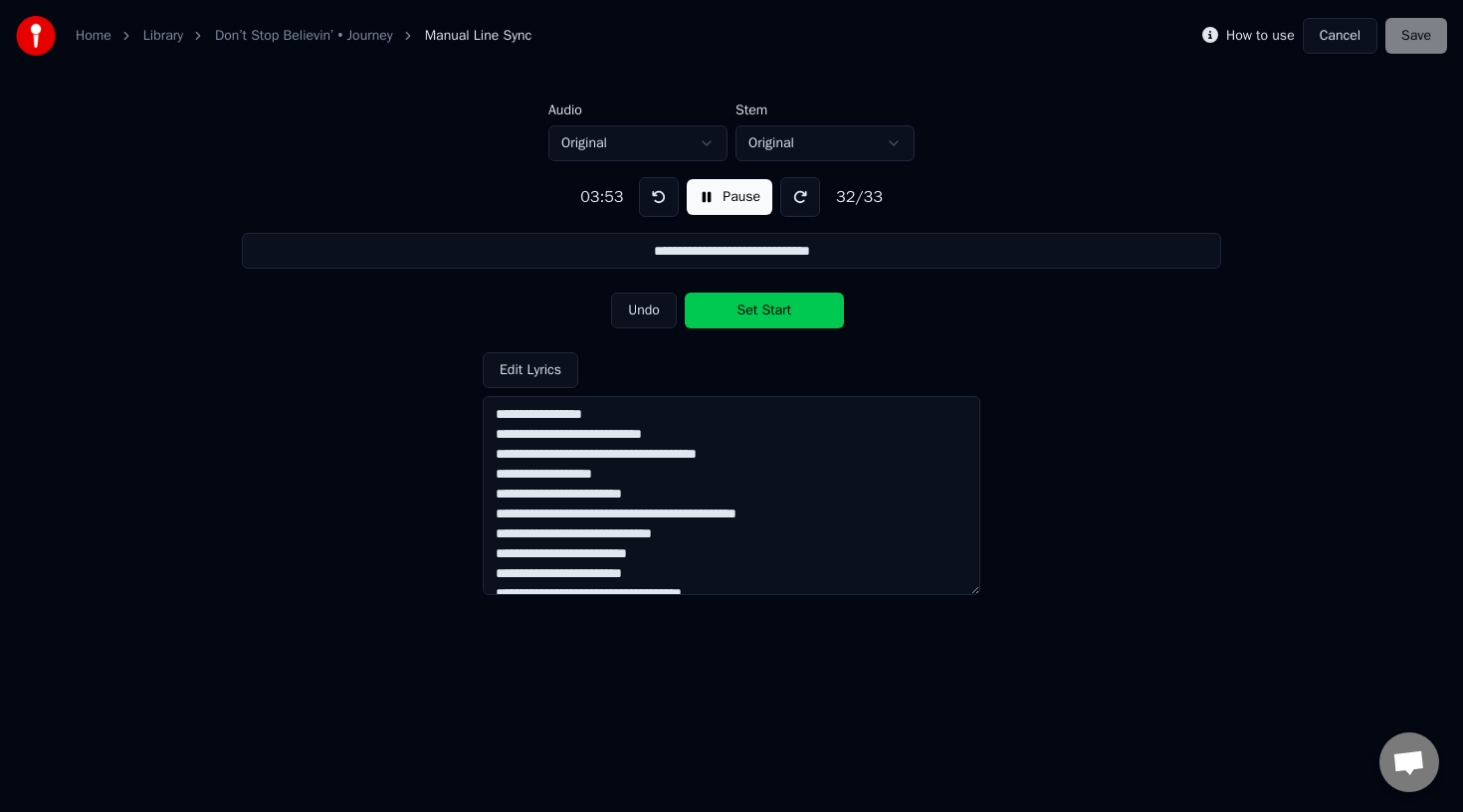 click on "Set Start" at bounding box center [764, 310] 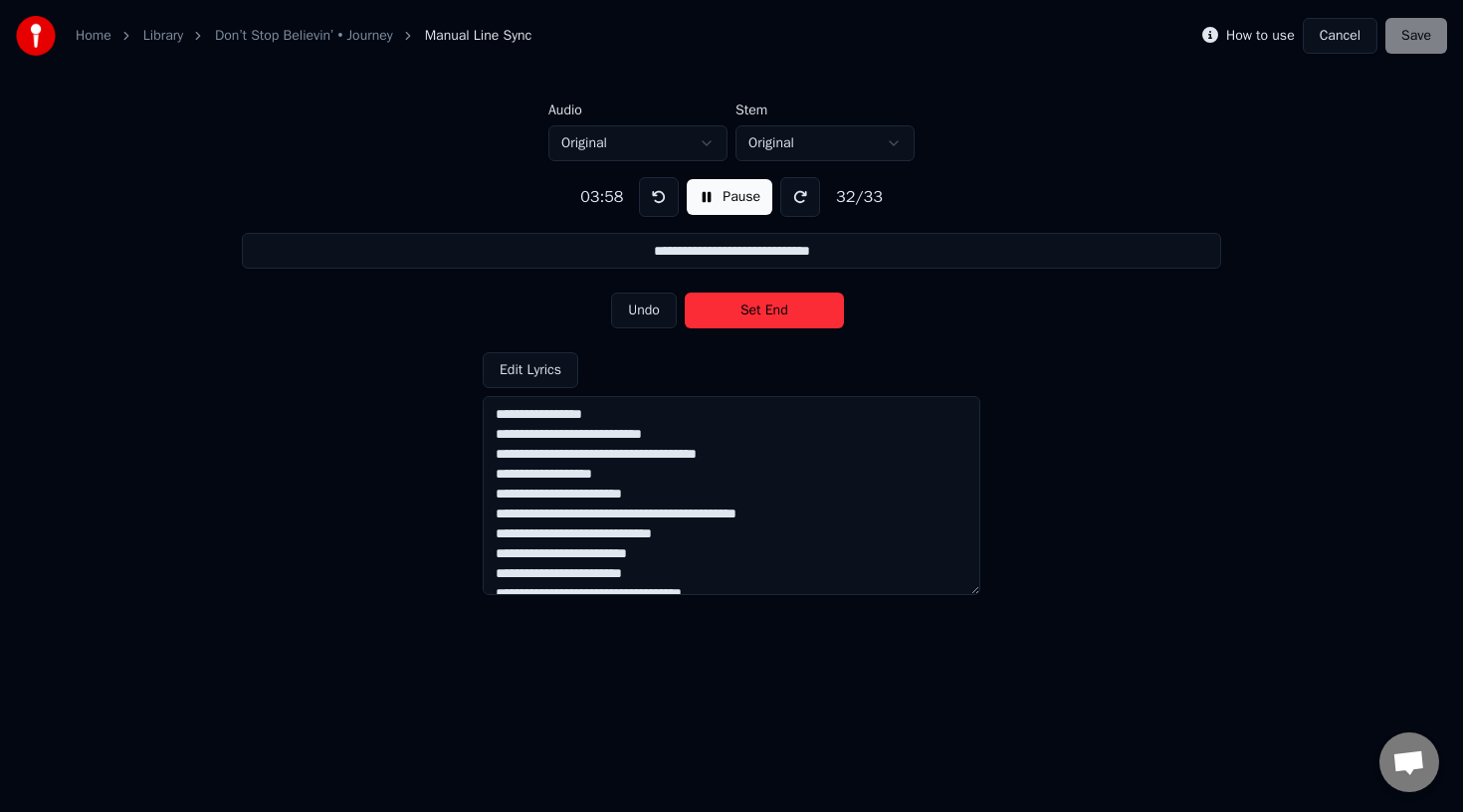 click on "Set End" at bounding box center [764, 310] 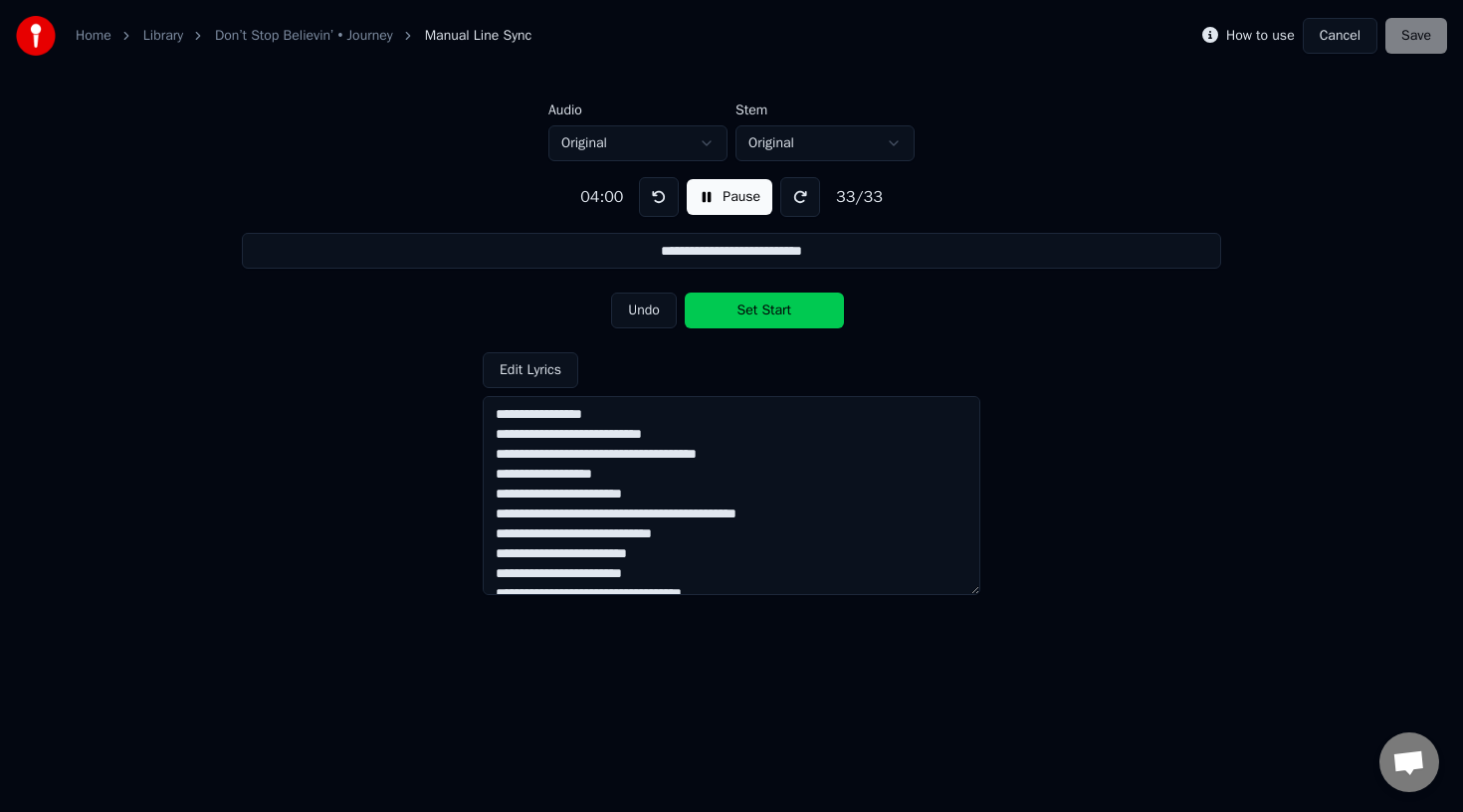 click on "Set Start" at bounding box center (764, 310) 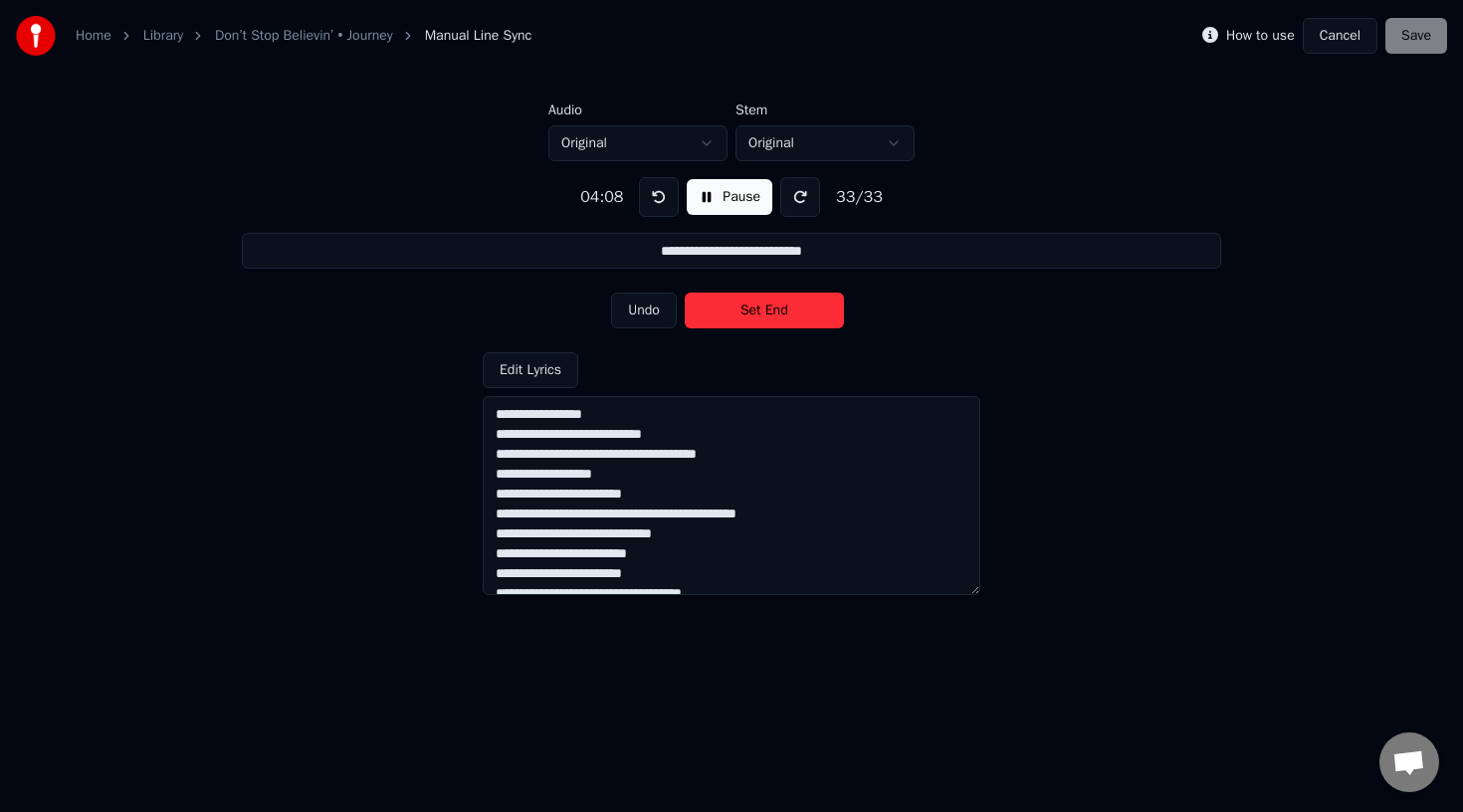 click on "Set End" at bounding box center (764, 310) 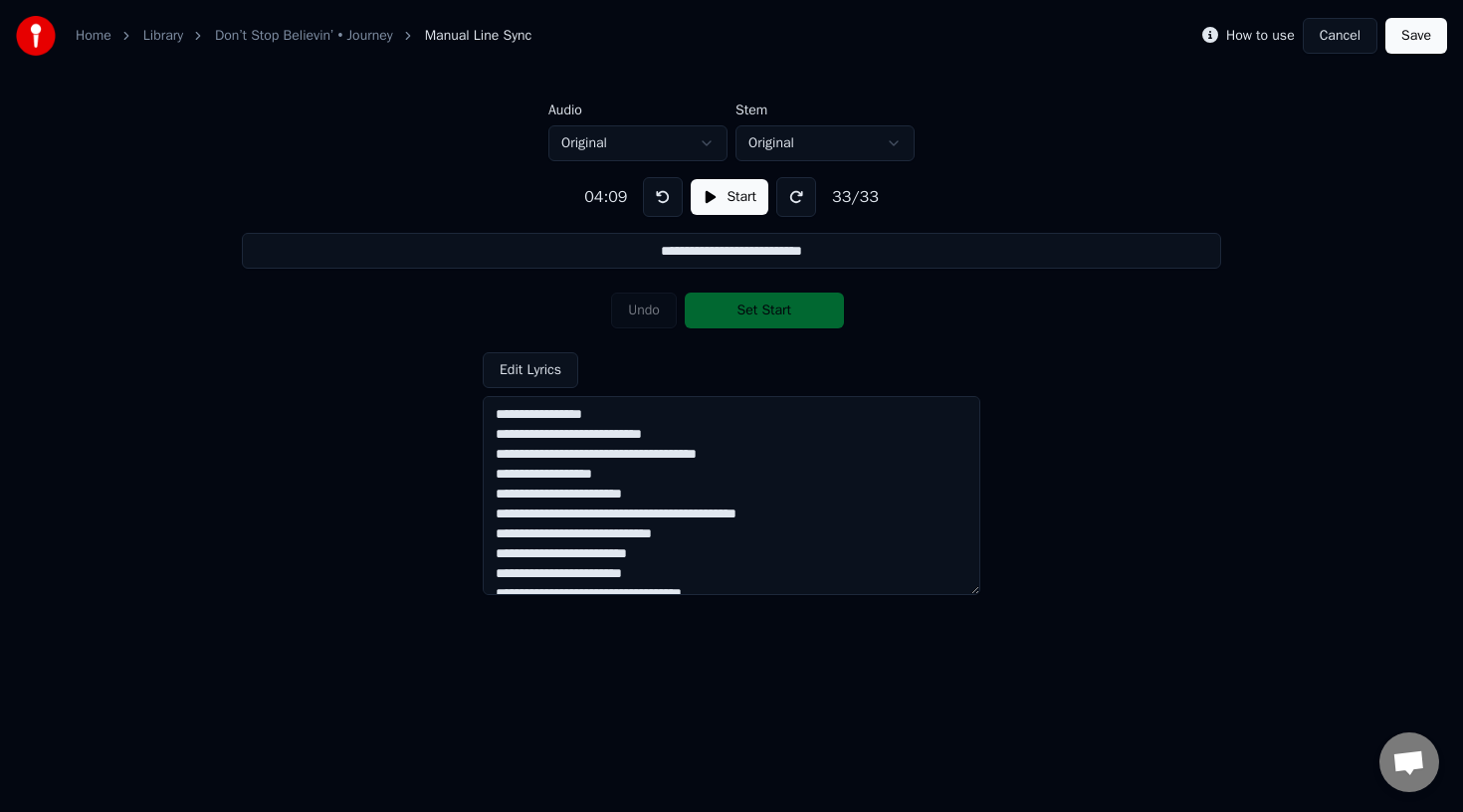 click on "Save" at bounding box center (1416, 36) 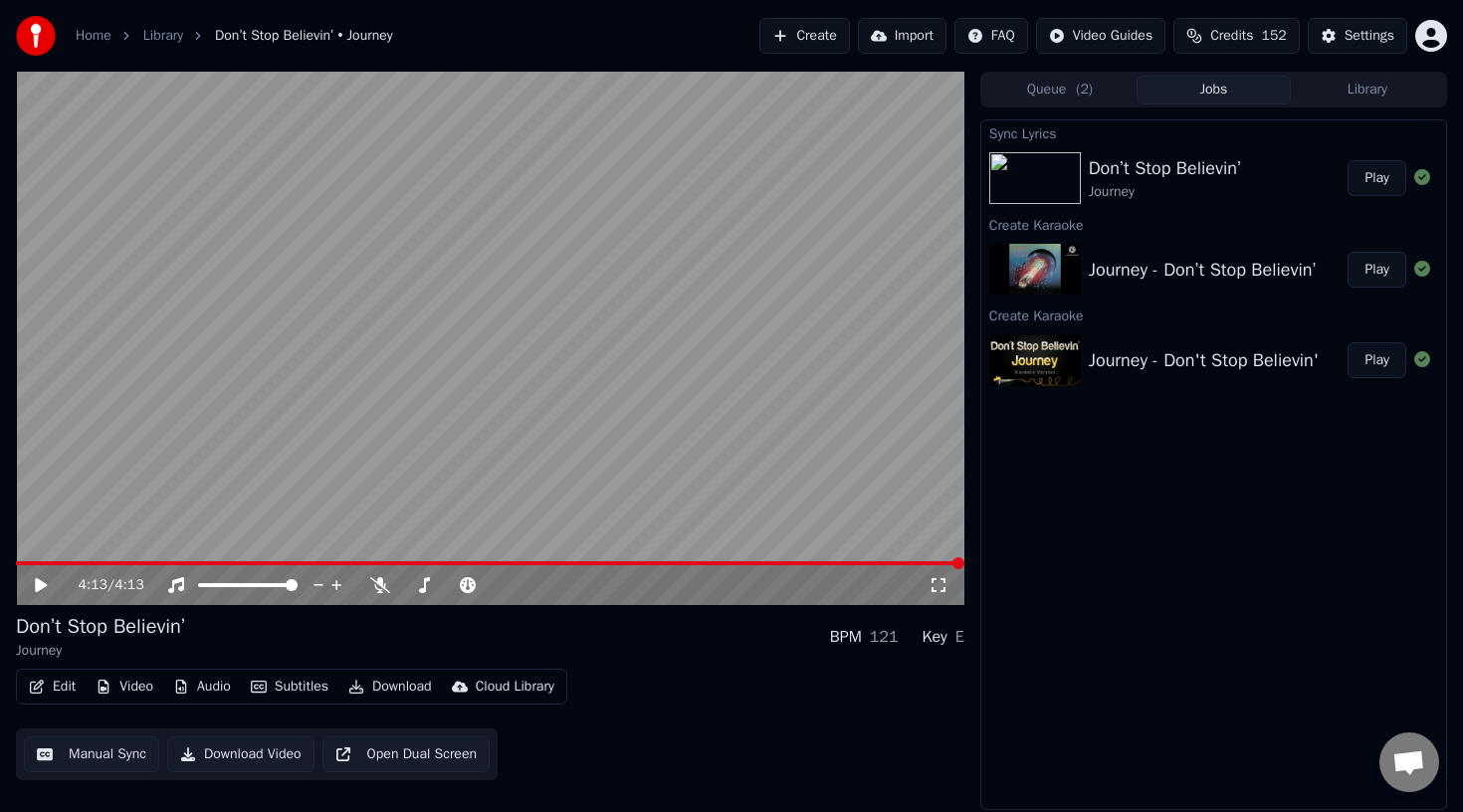 click on "Edit" at bounding box center (52, 687) 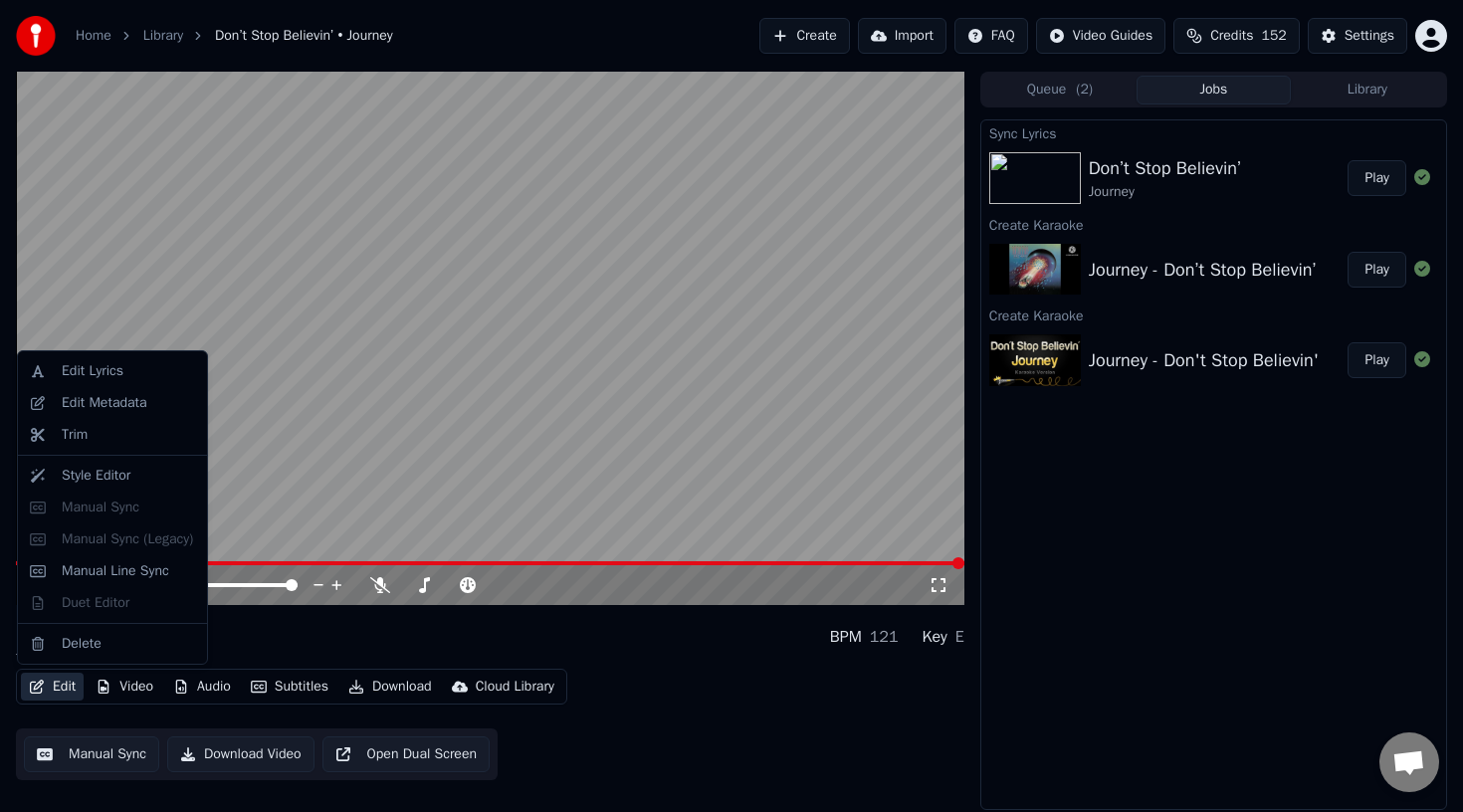 click at bounding box center [490, 338] 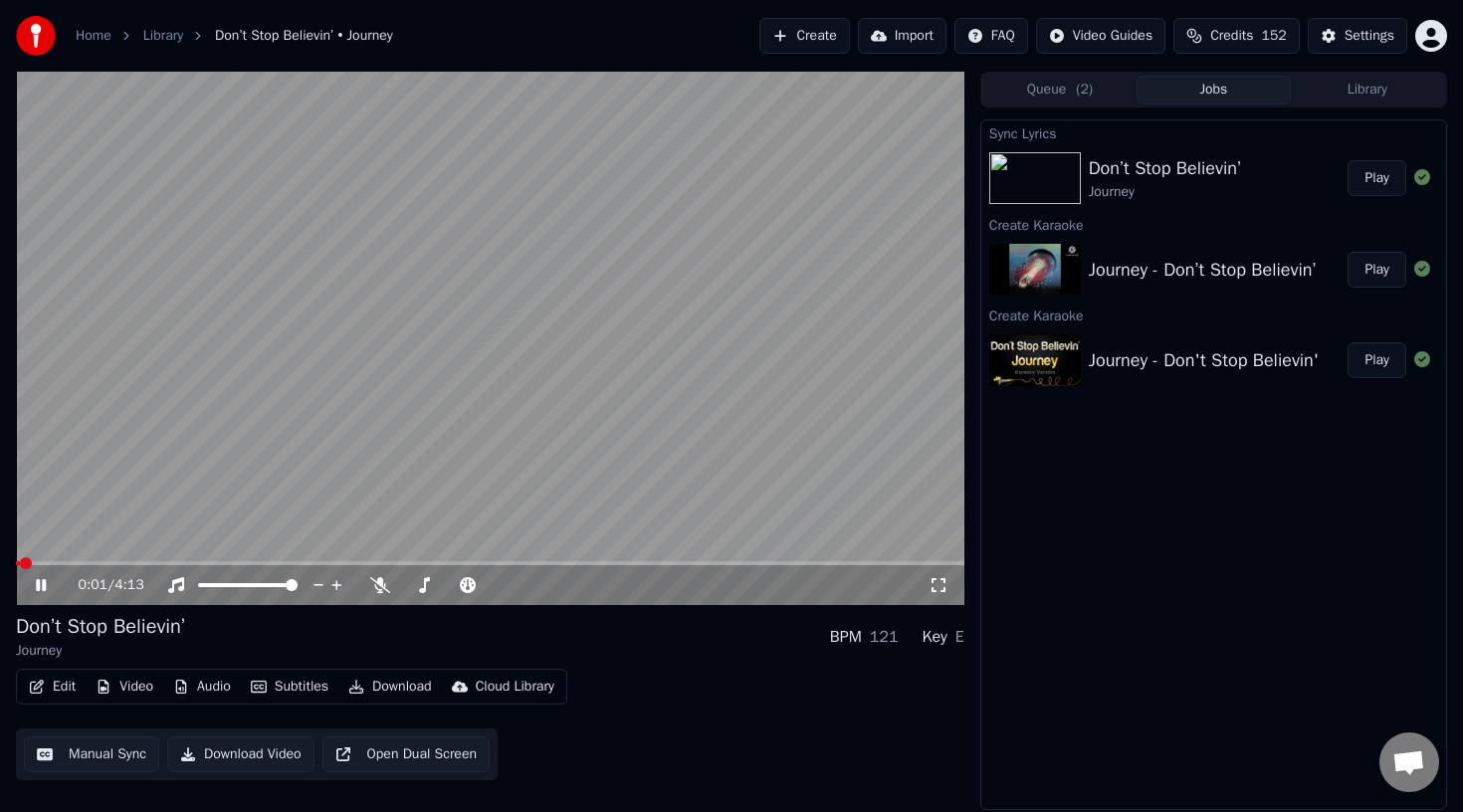 click on "Download Video" at bounding box center (241, 754) 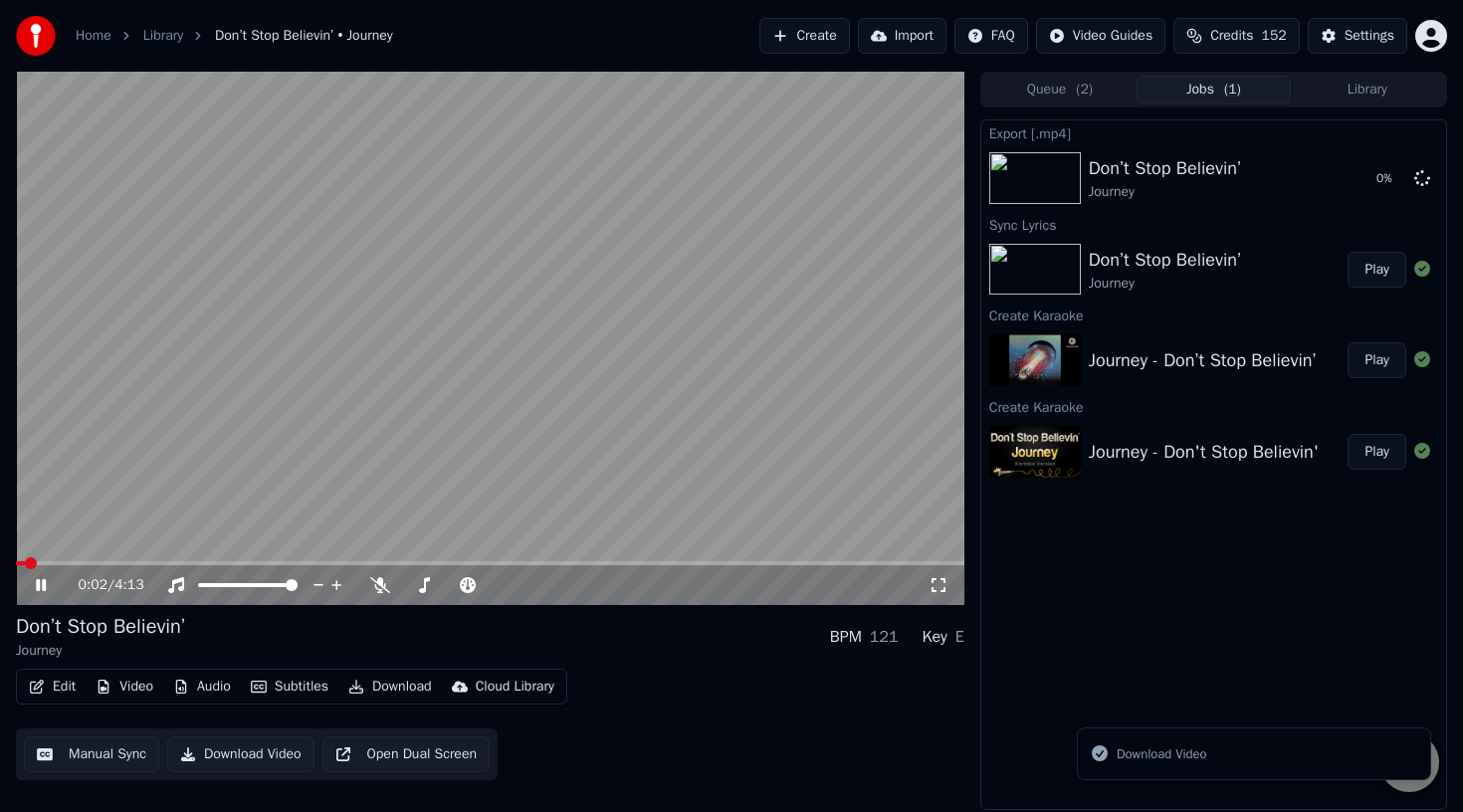 click on "Download Video" at bounding box center (241, 754) 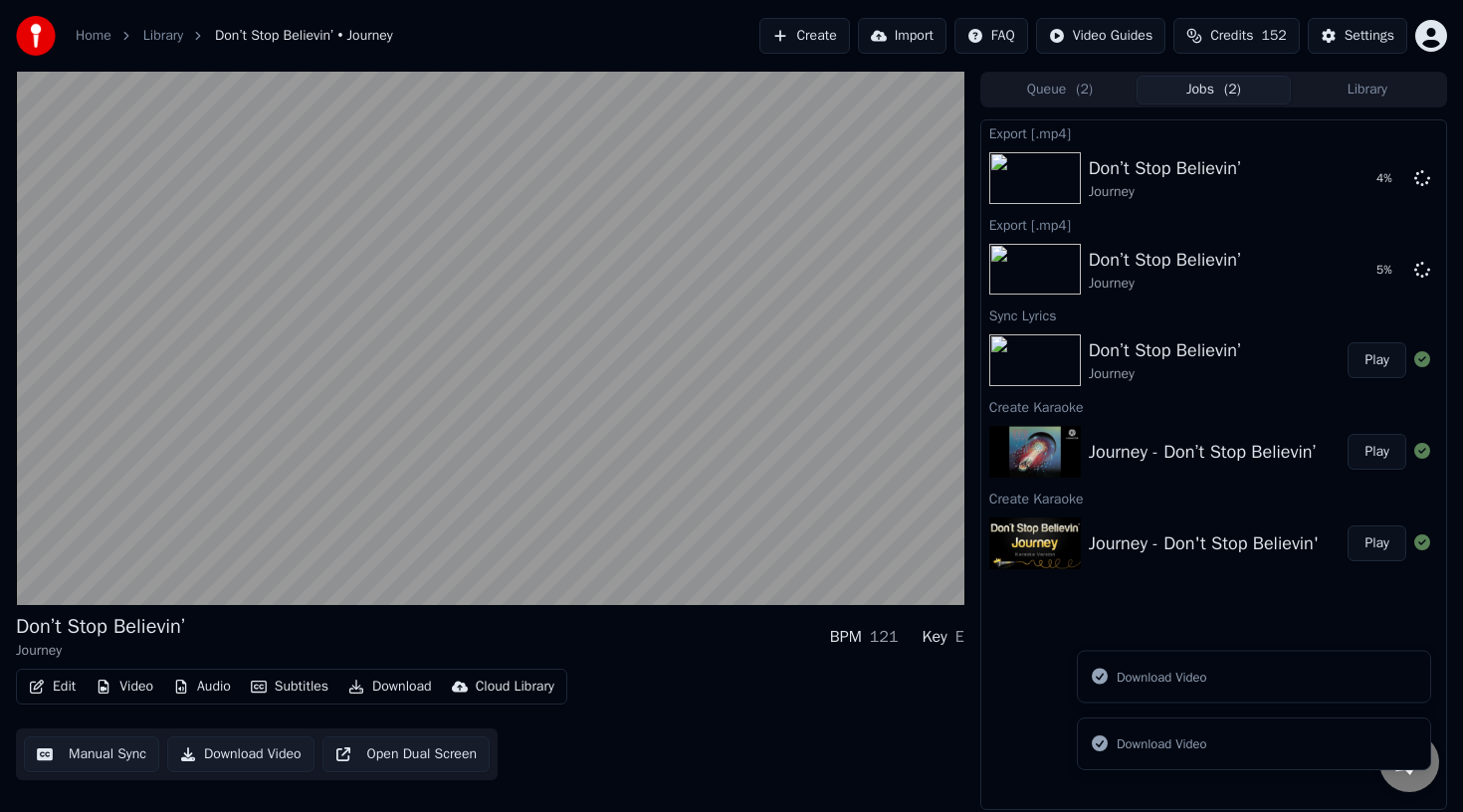 click on "Download Video" at bounding box center [1161, 677] 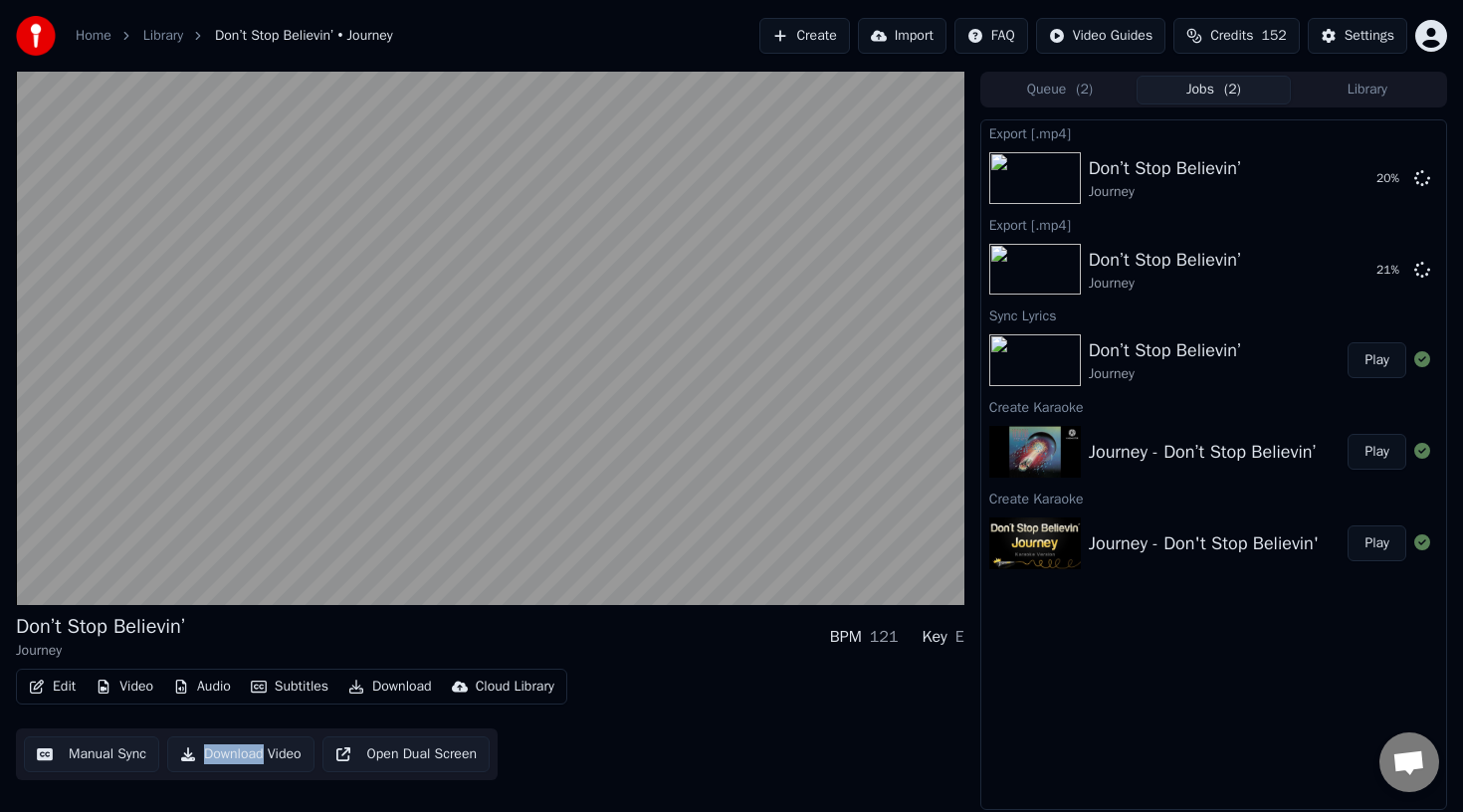 click on "Download" at bounding box center (390, 687) 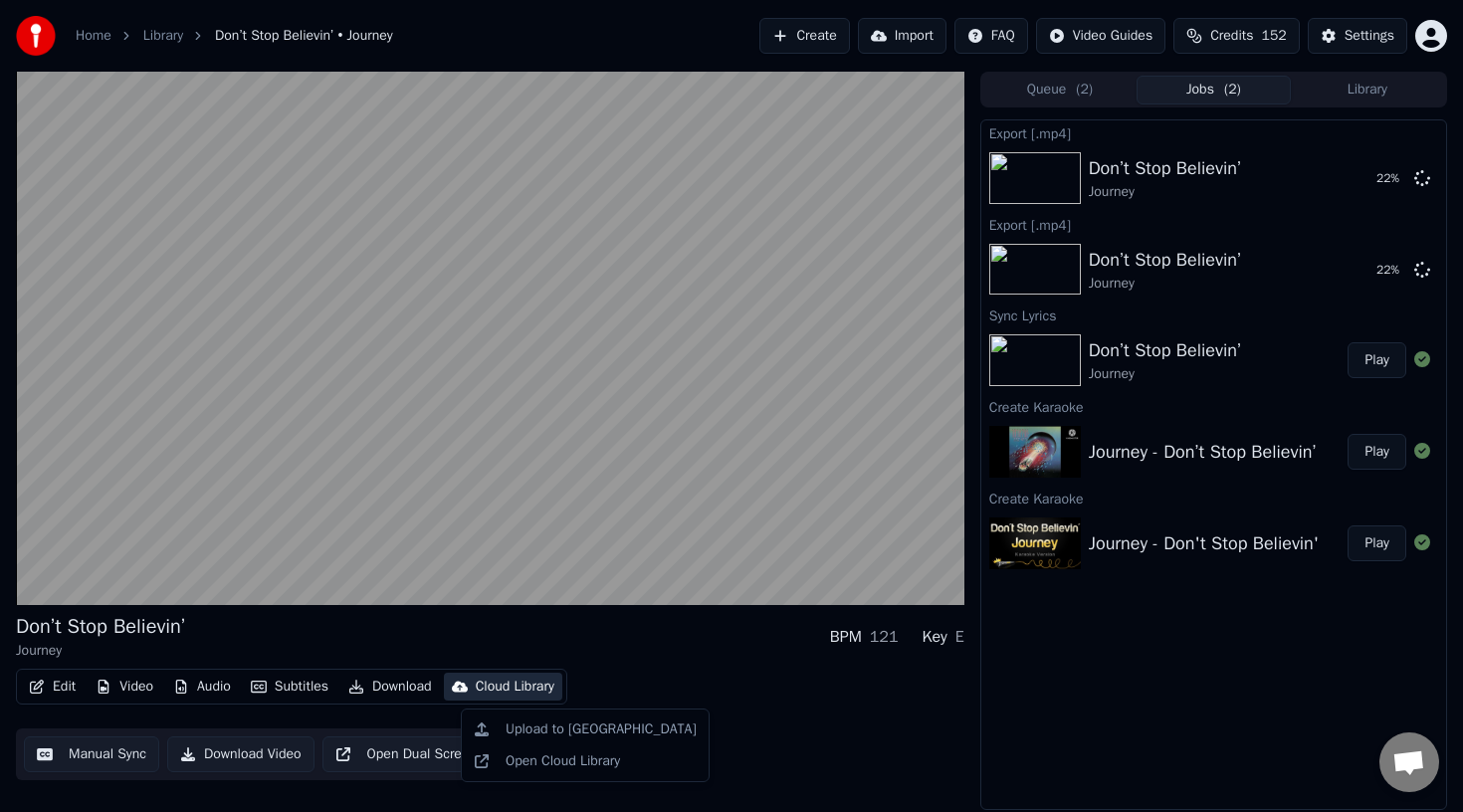 click on "Edit Video Audio Subtitles Download Cloud Library Manual Sync Download Video Open Dual Screen" at bounding box center (490, 724) 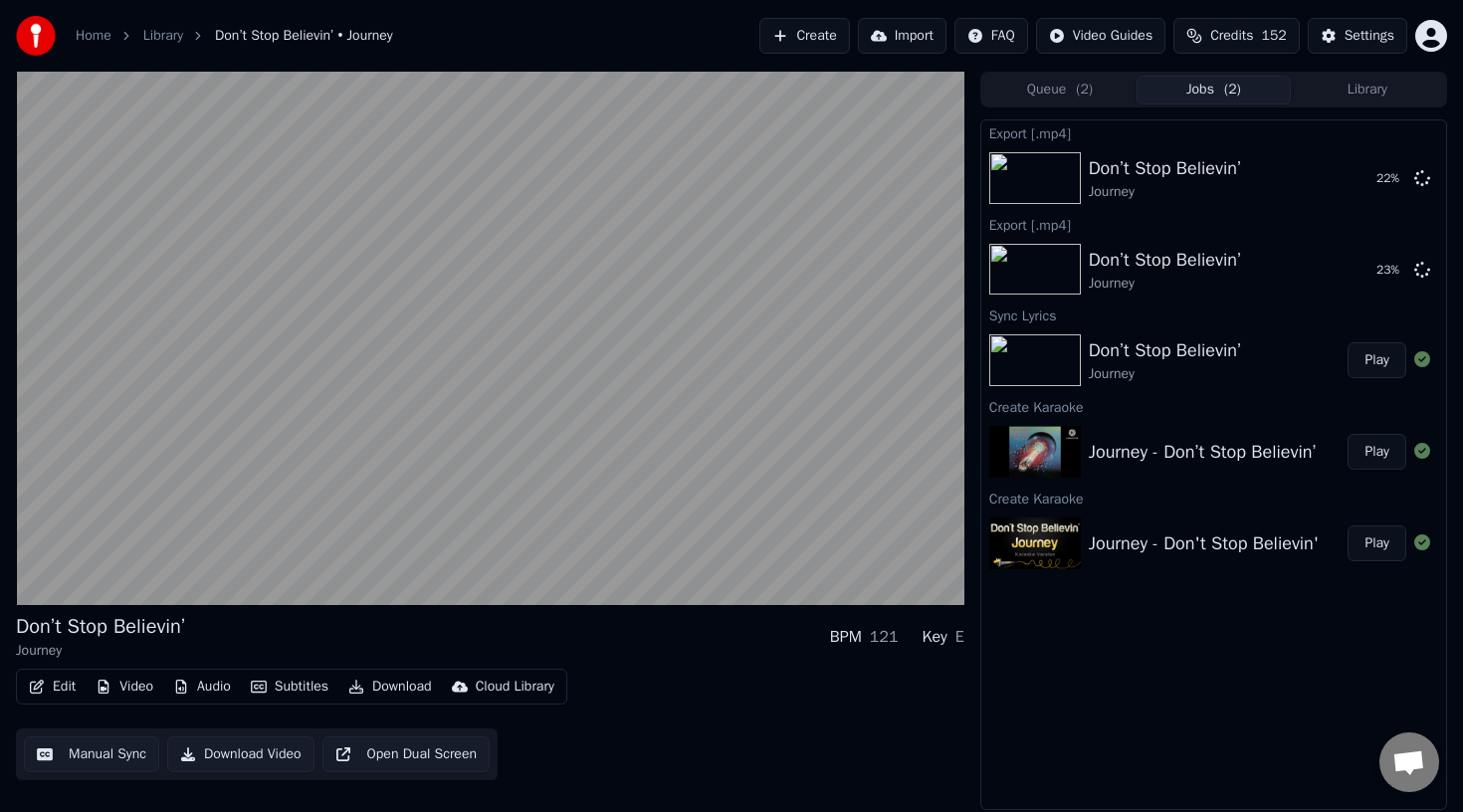 click on "Cloud Library" at bounding box center [515, 687] 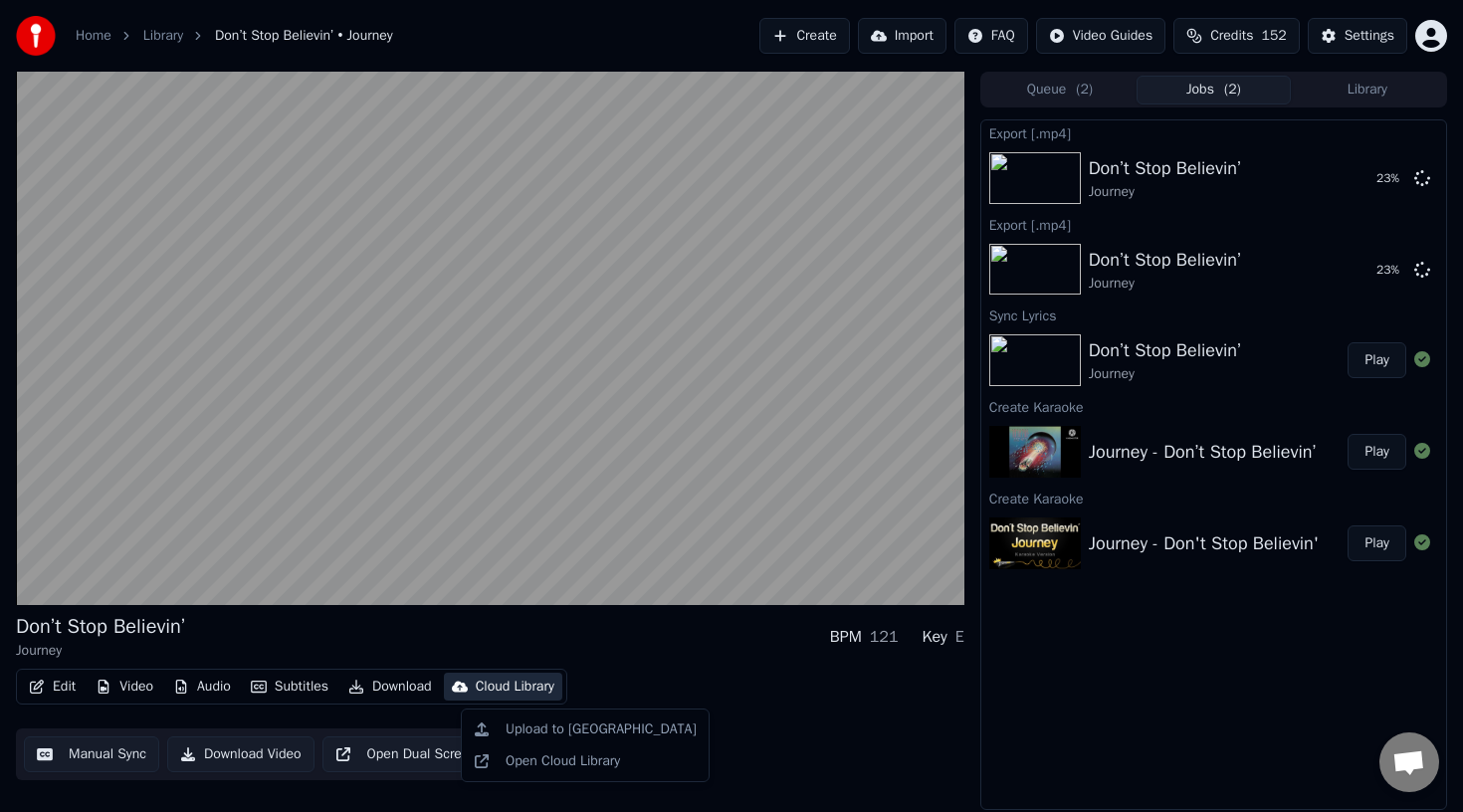 click on "Edit Video Audio Subtitles Download Cloud Library Manual Sync Download Video Open Dual Screen" at bounding box center [490, 724] 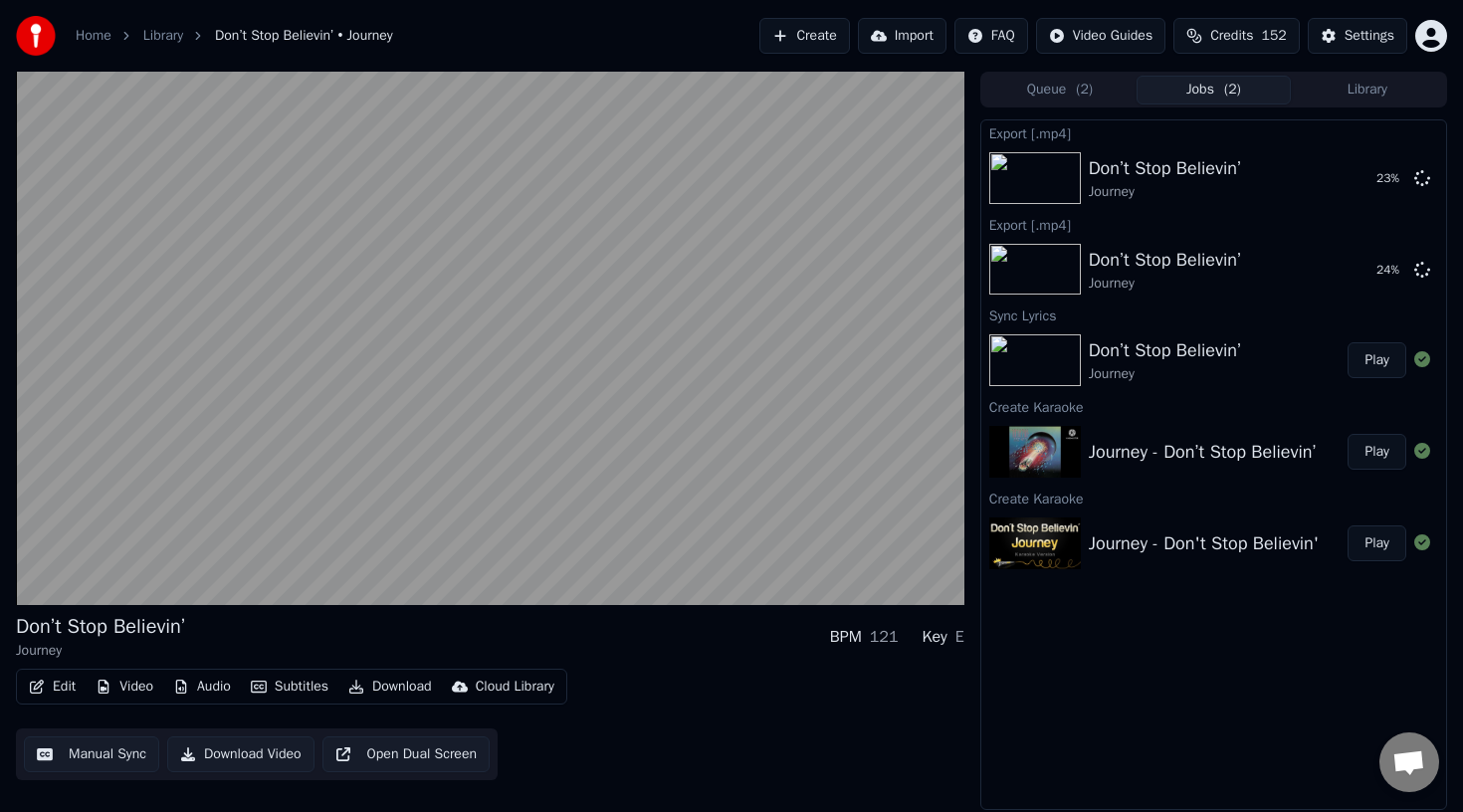click on "Download Video" at bounding box center (241, 754) 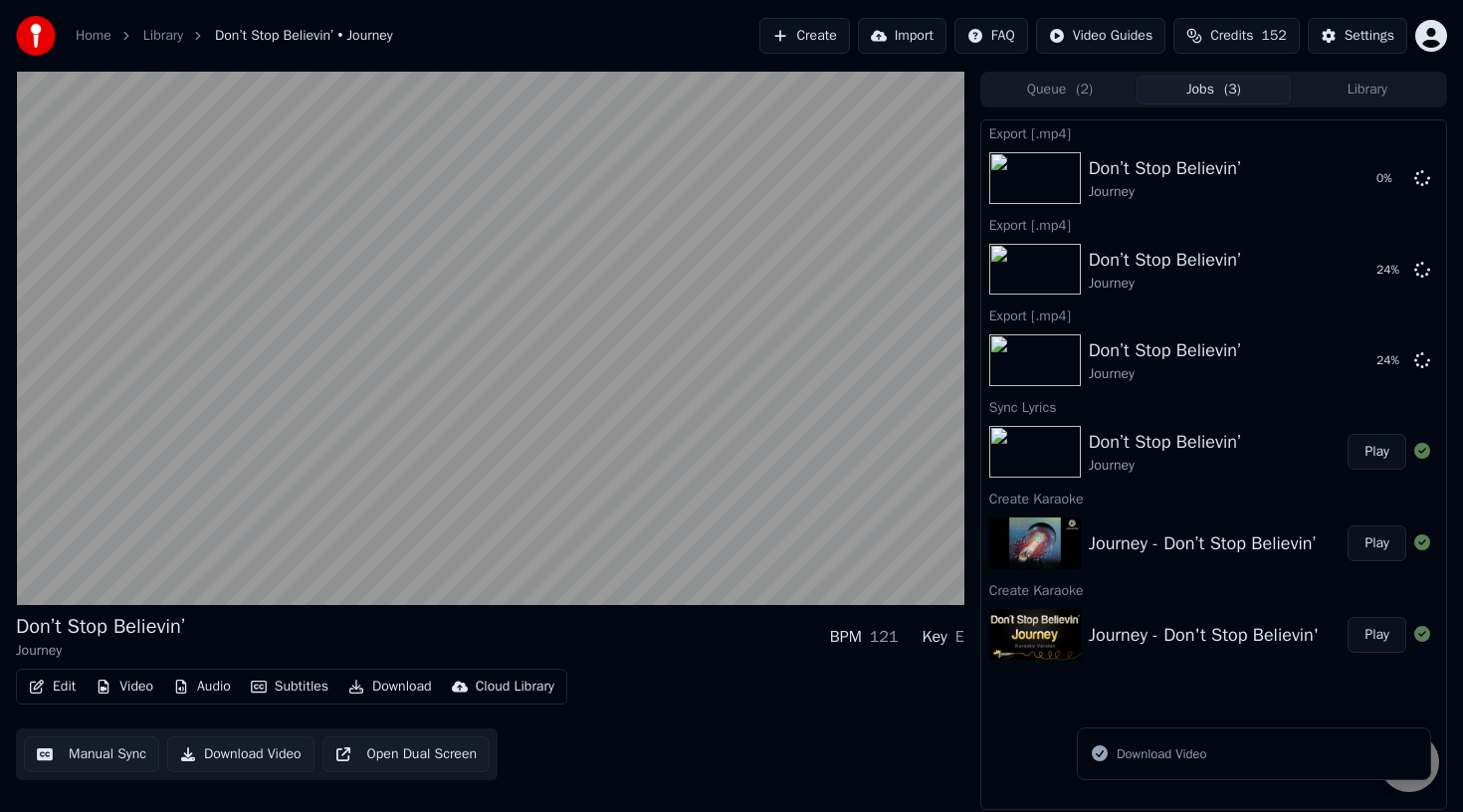 click 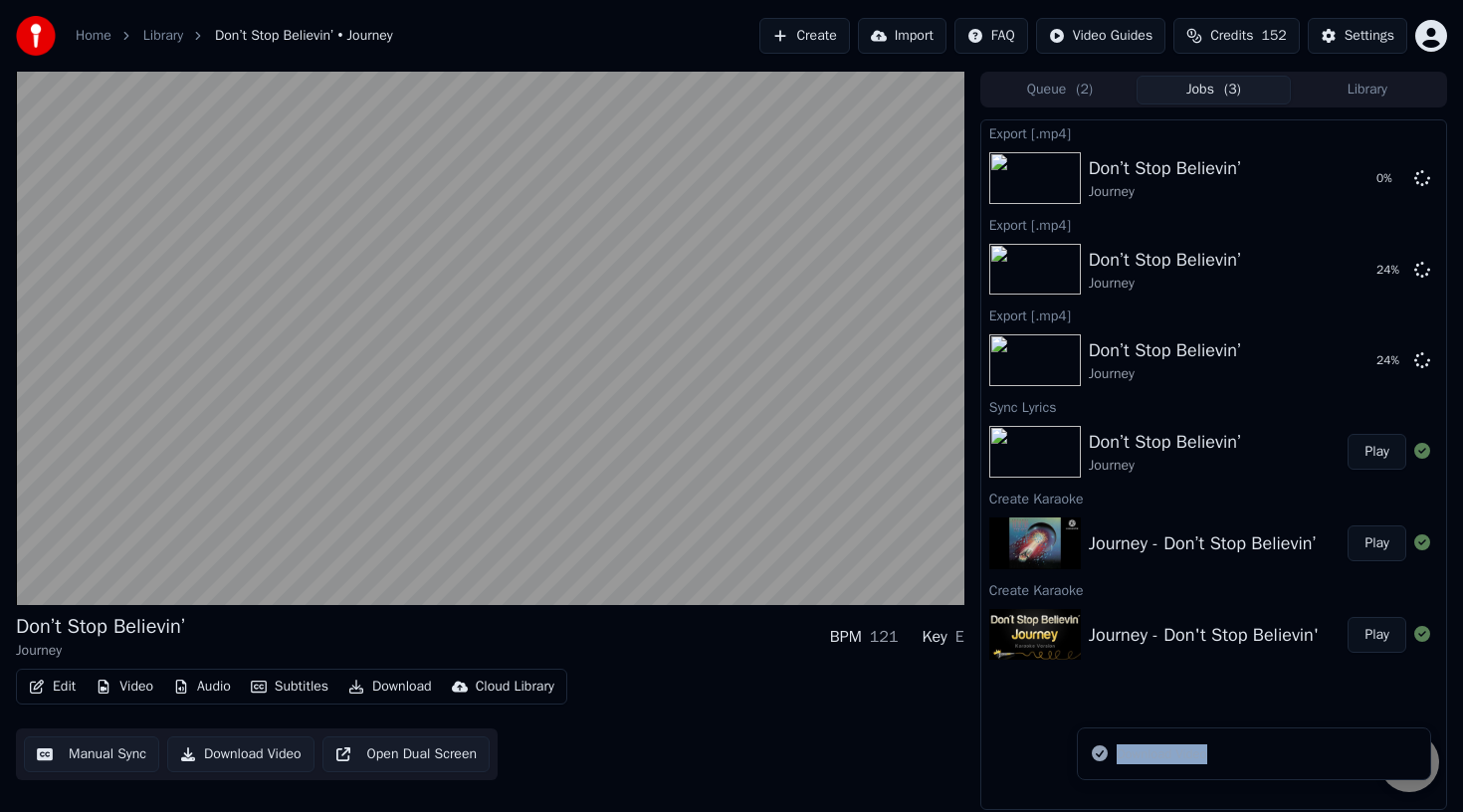 click 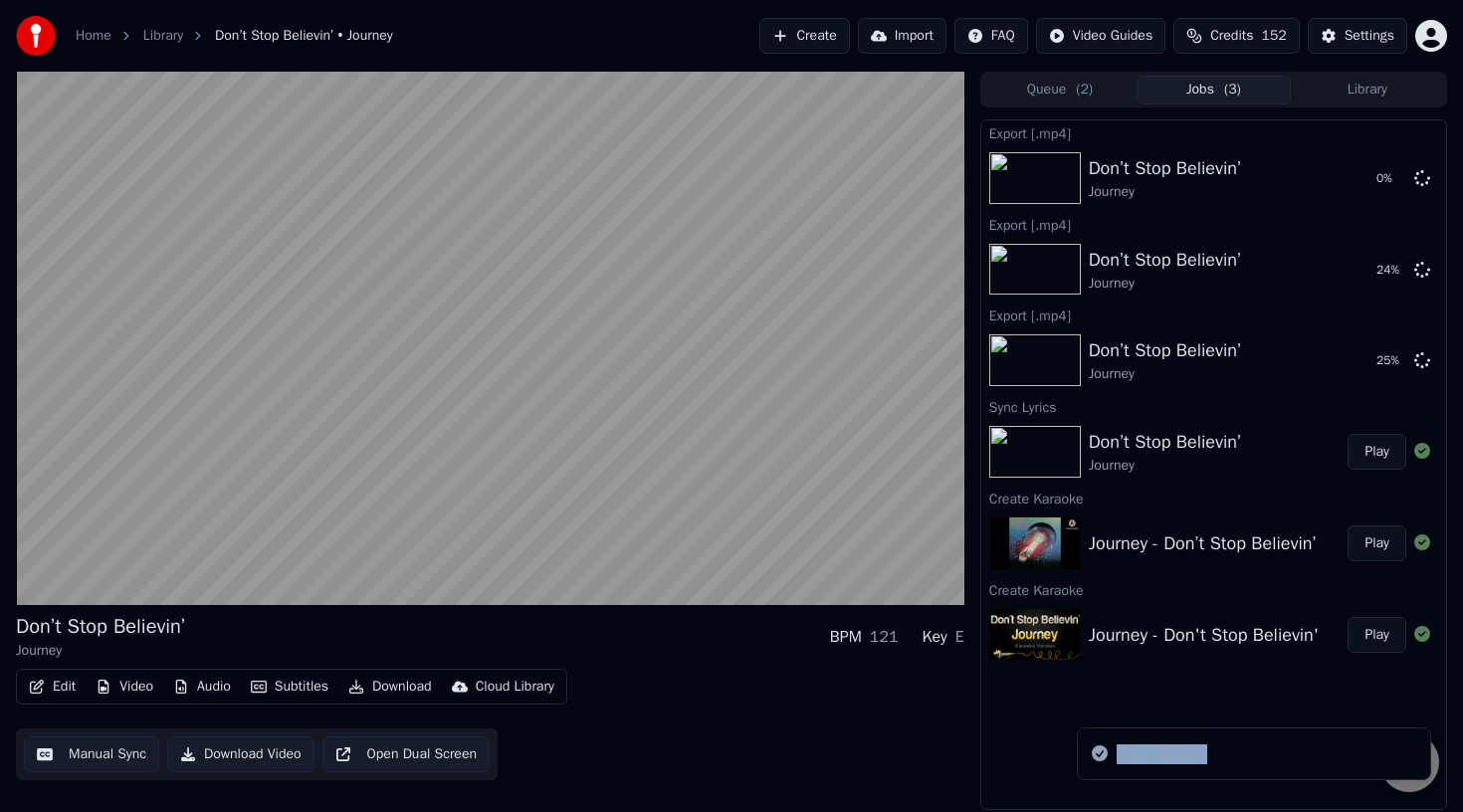 click 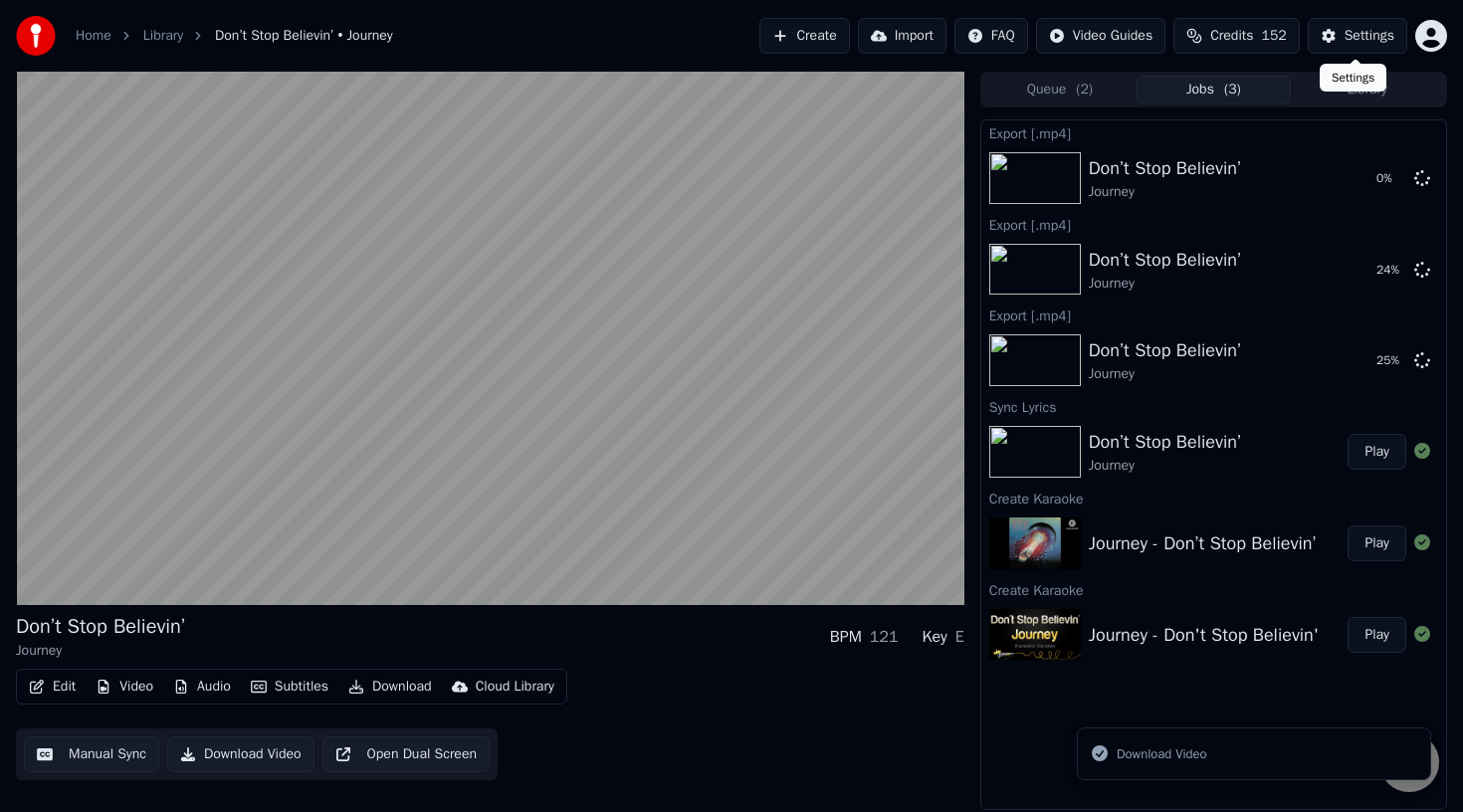 click on "Settings" at bounding box center (1369, 36) 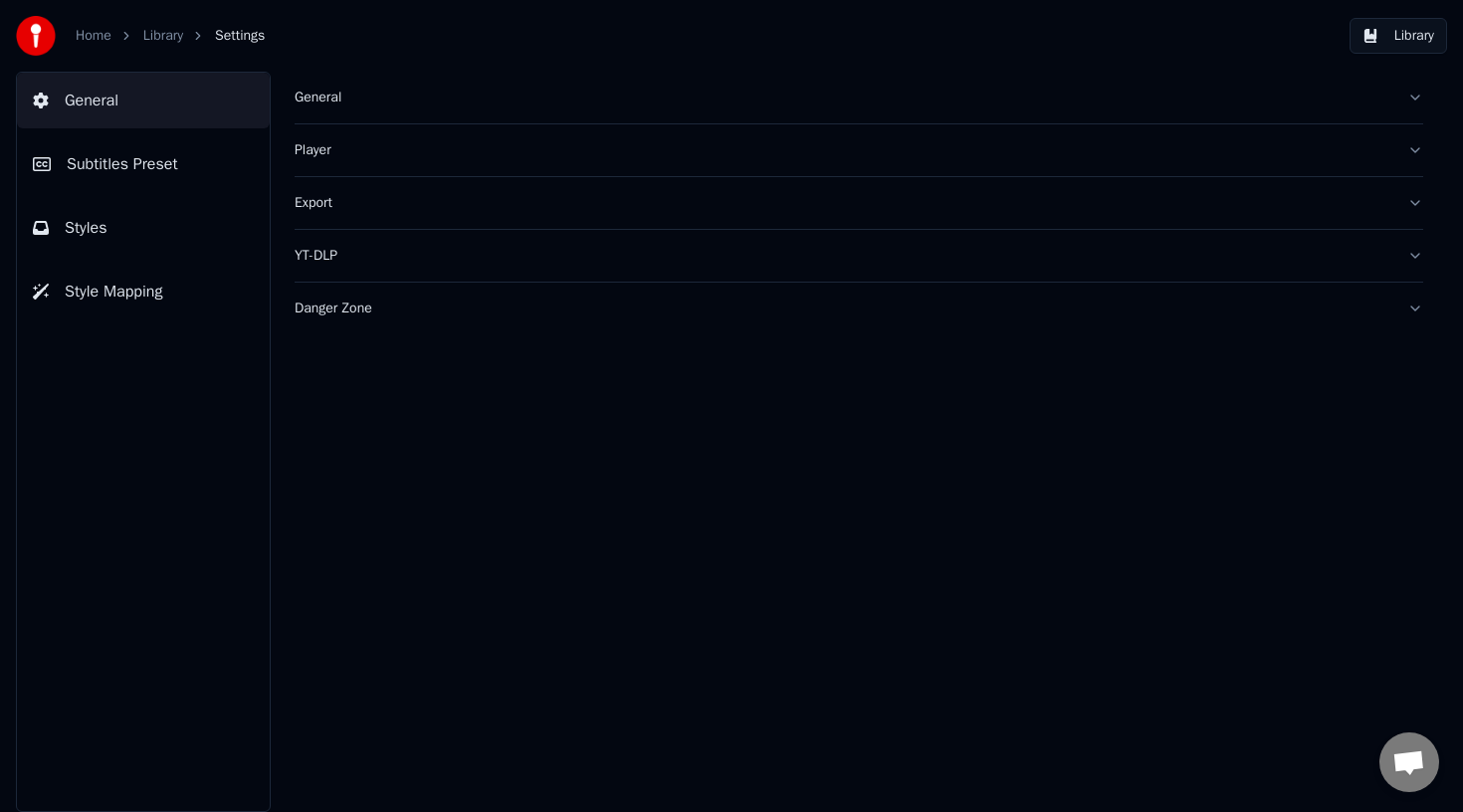 click on "Export" at bounding box center [843, 203] 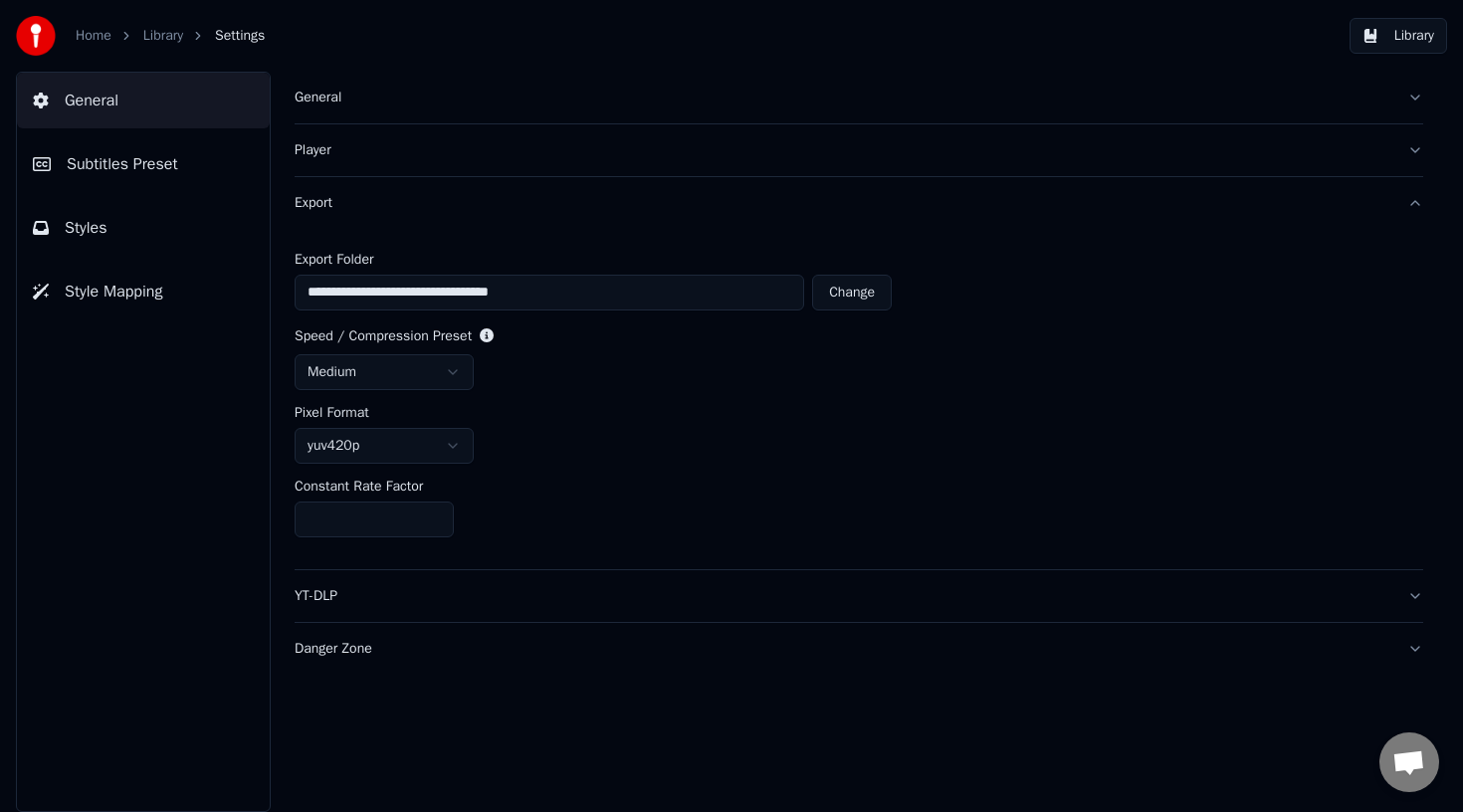 click on "Library" at bounding box center (1398, 36) 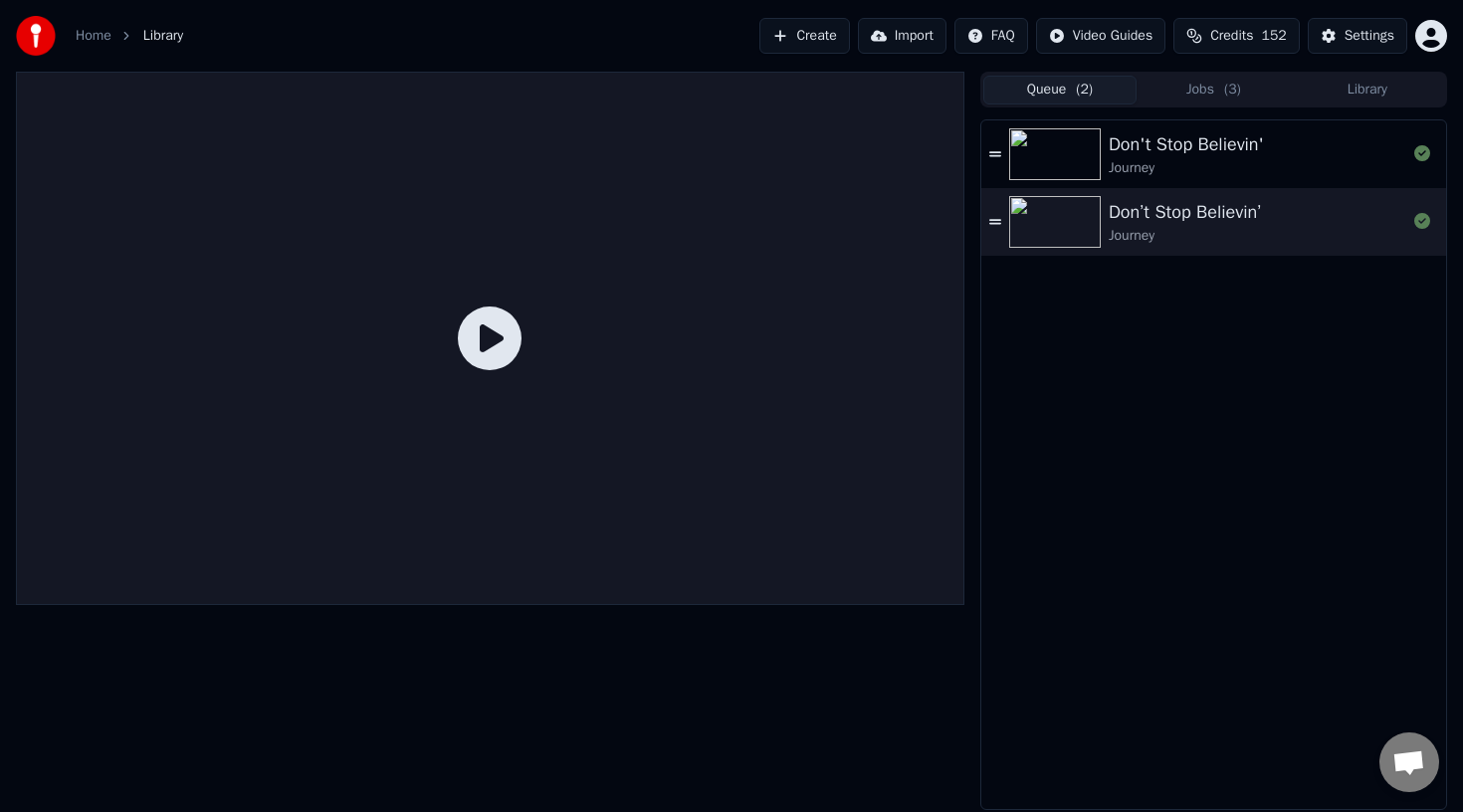 click on "( 2 )" at bounding box center (1084, 90) 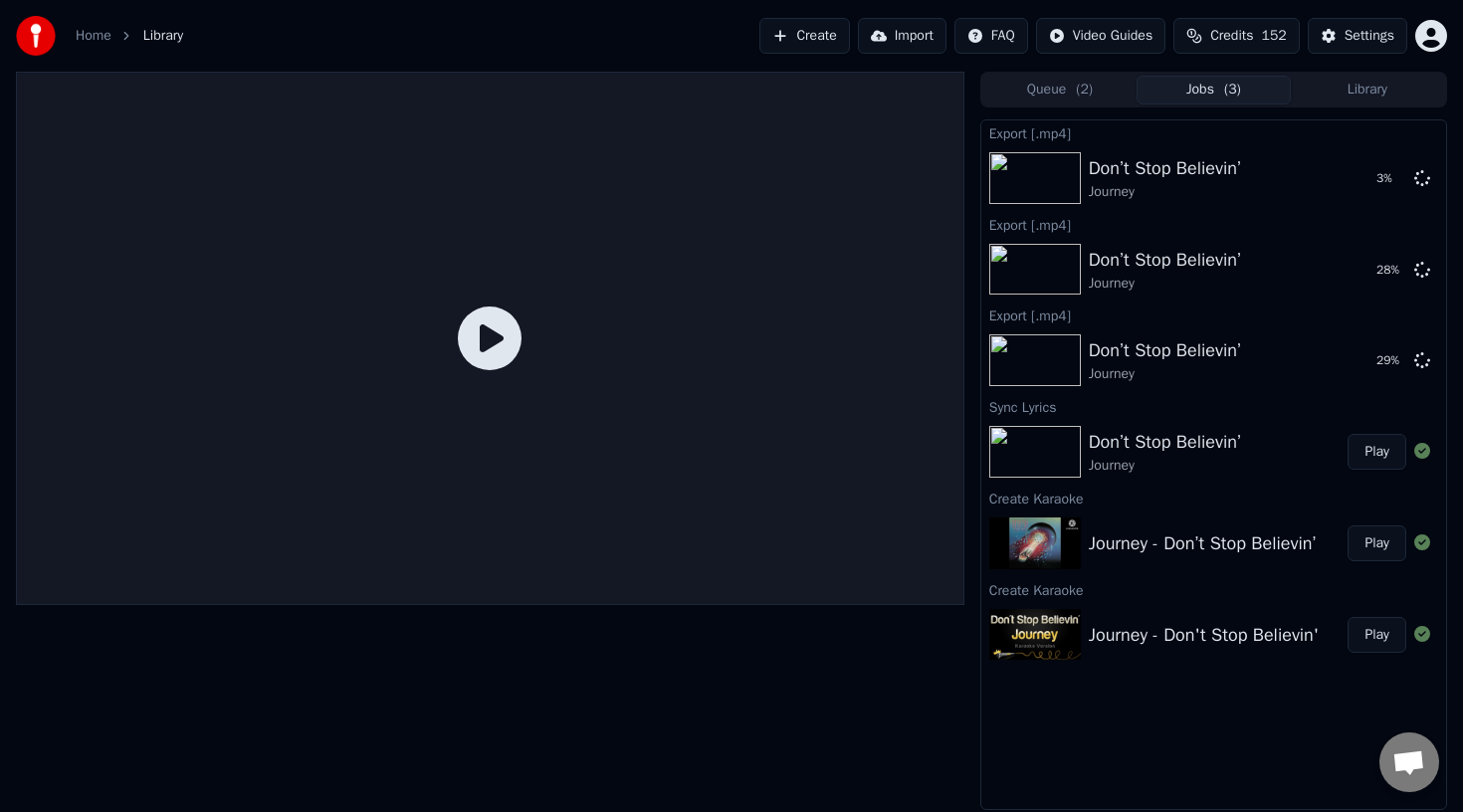 click on "Jobs ( 3 )" at bounding box center (1213, 90) 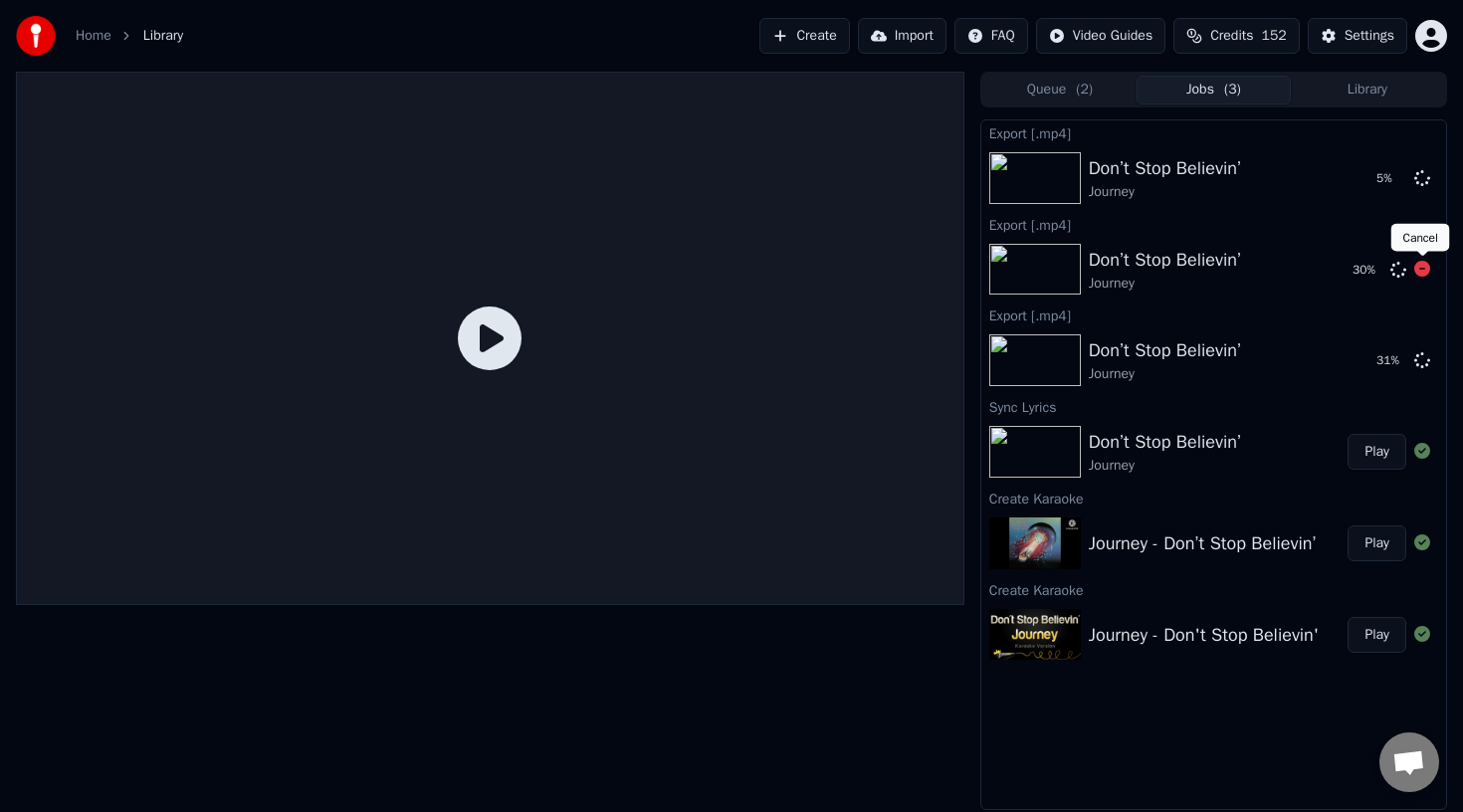 click 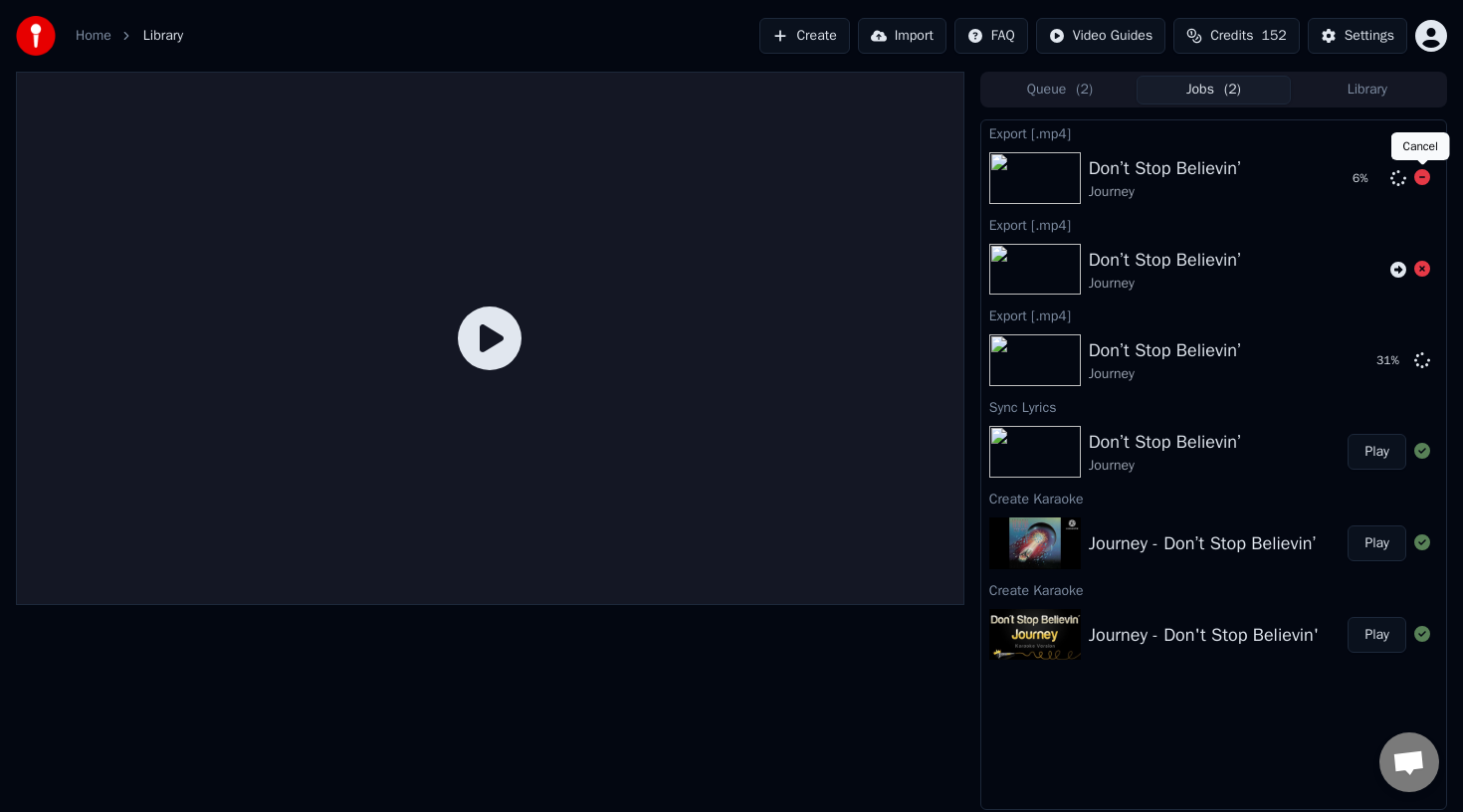 click 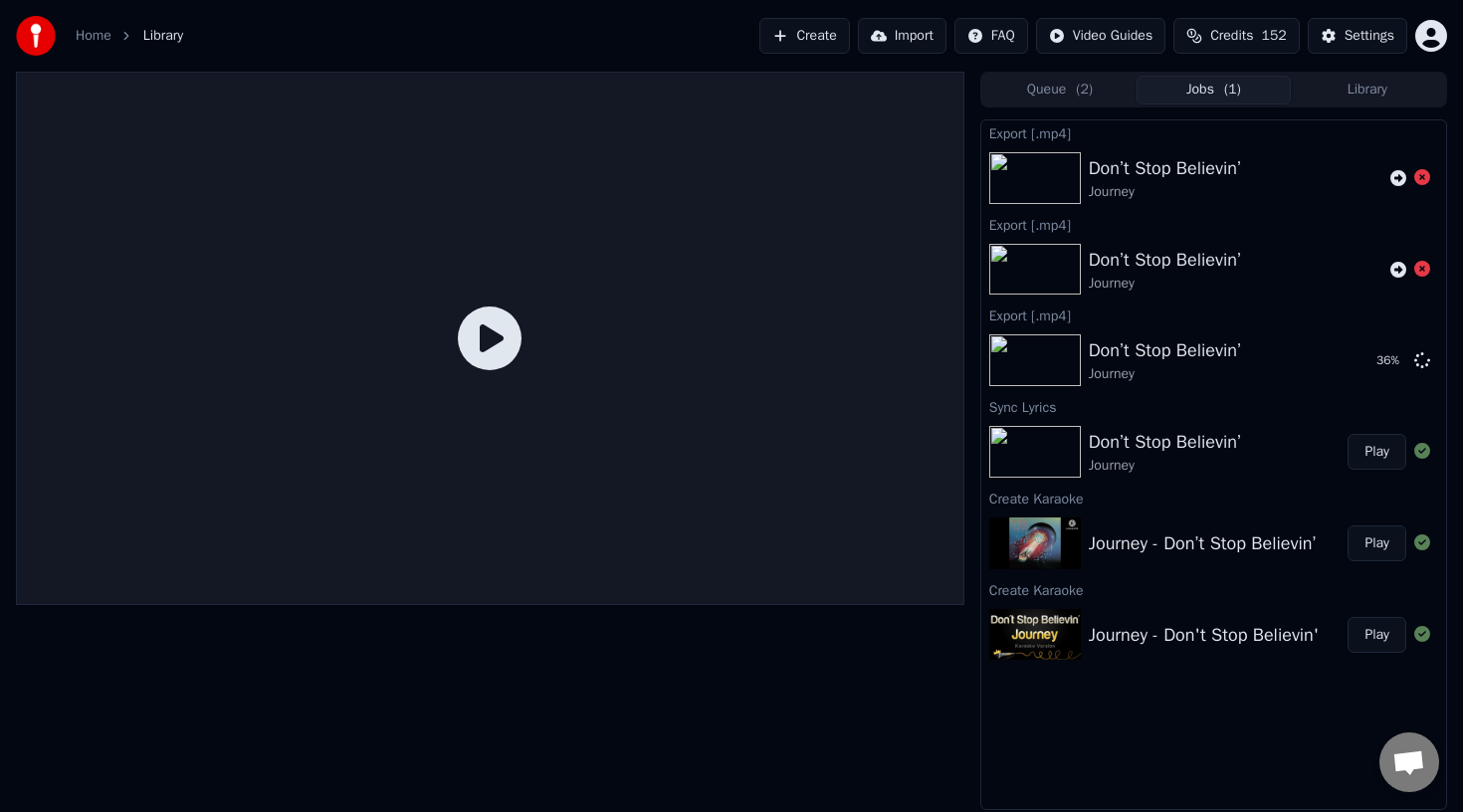 click on "Don’t Stop Believin’" at bounding box center (1164, 442) 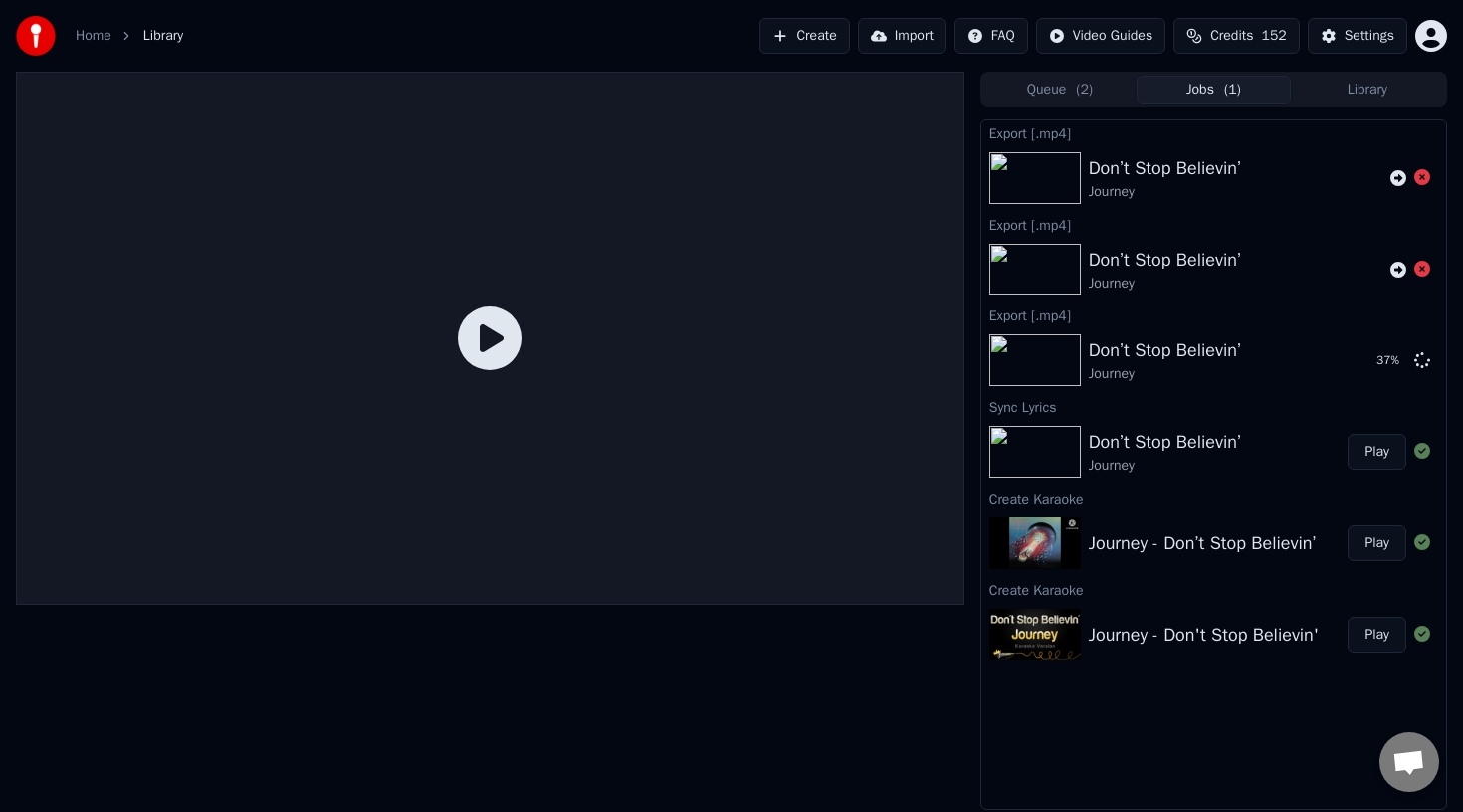 click on "Play" at bounding box center [1376, 452] 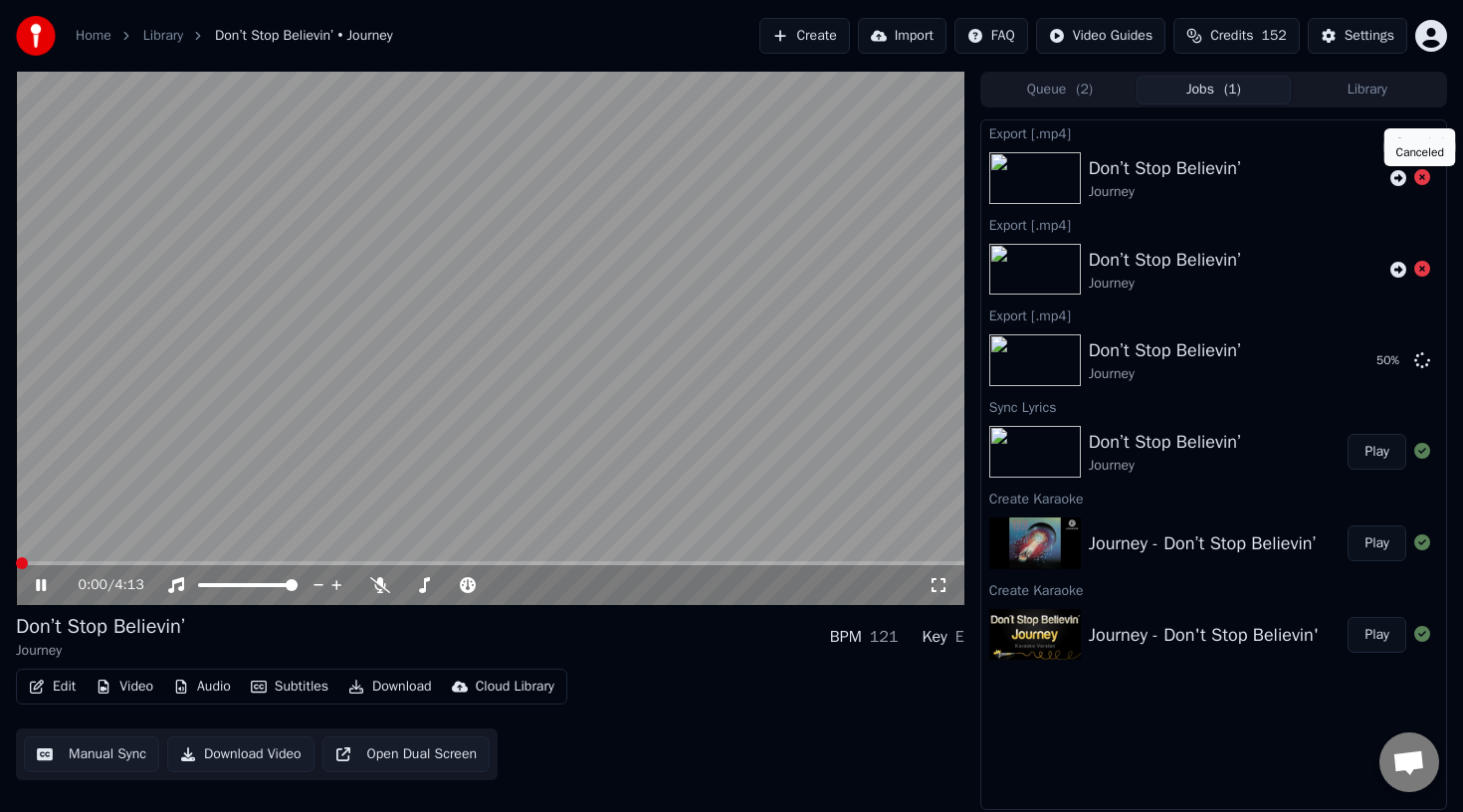 click 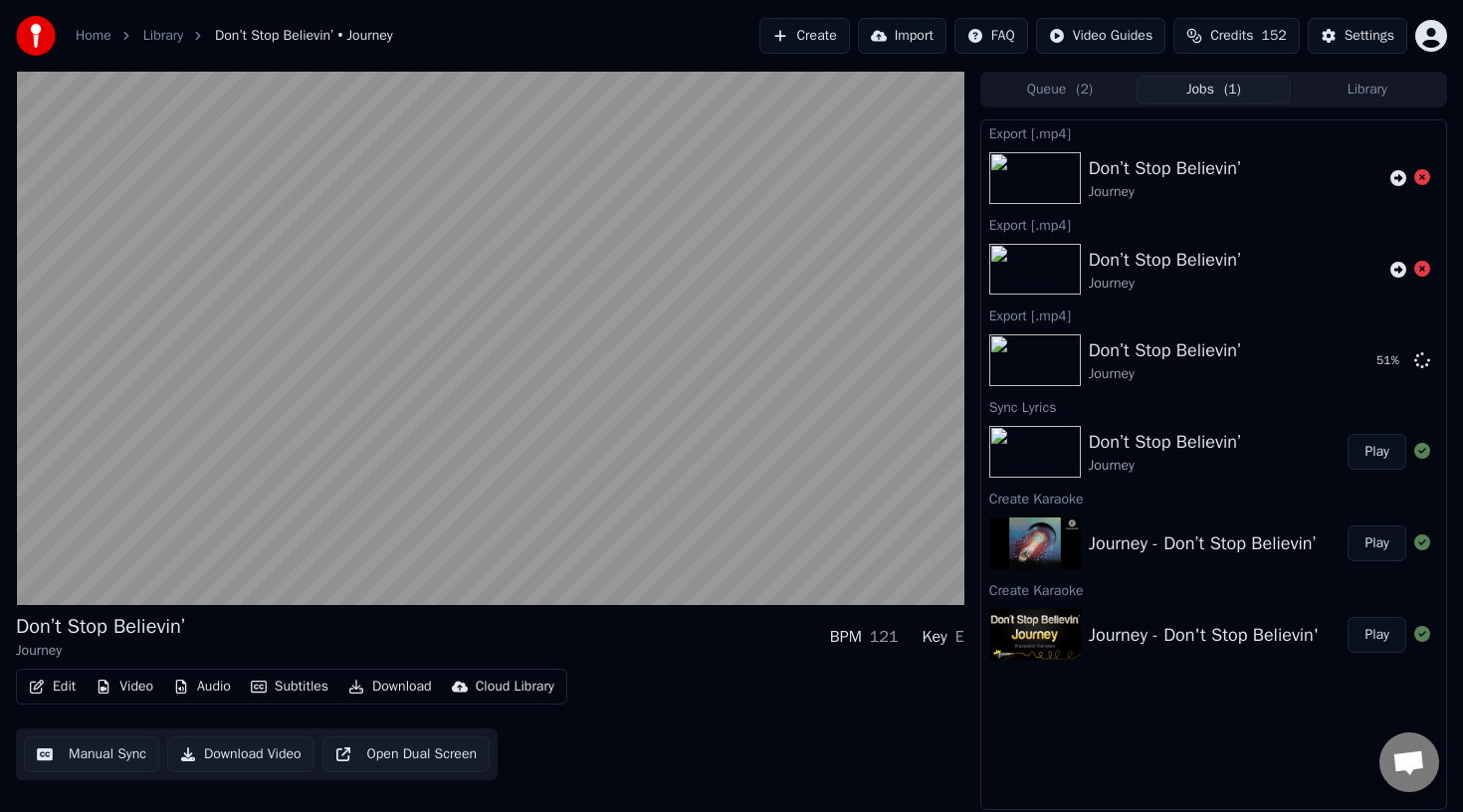 click 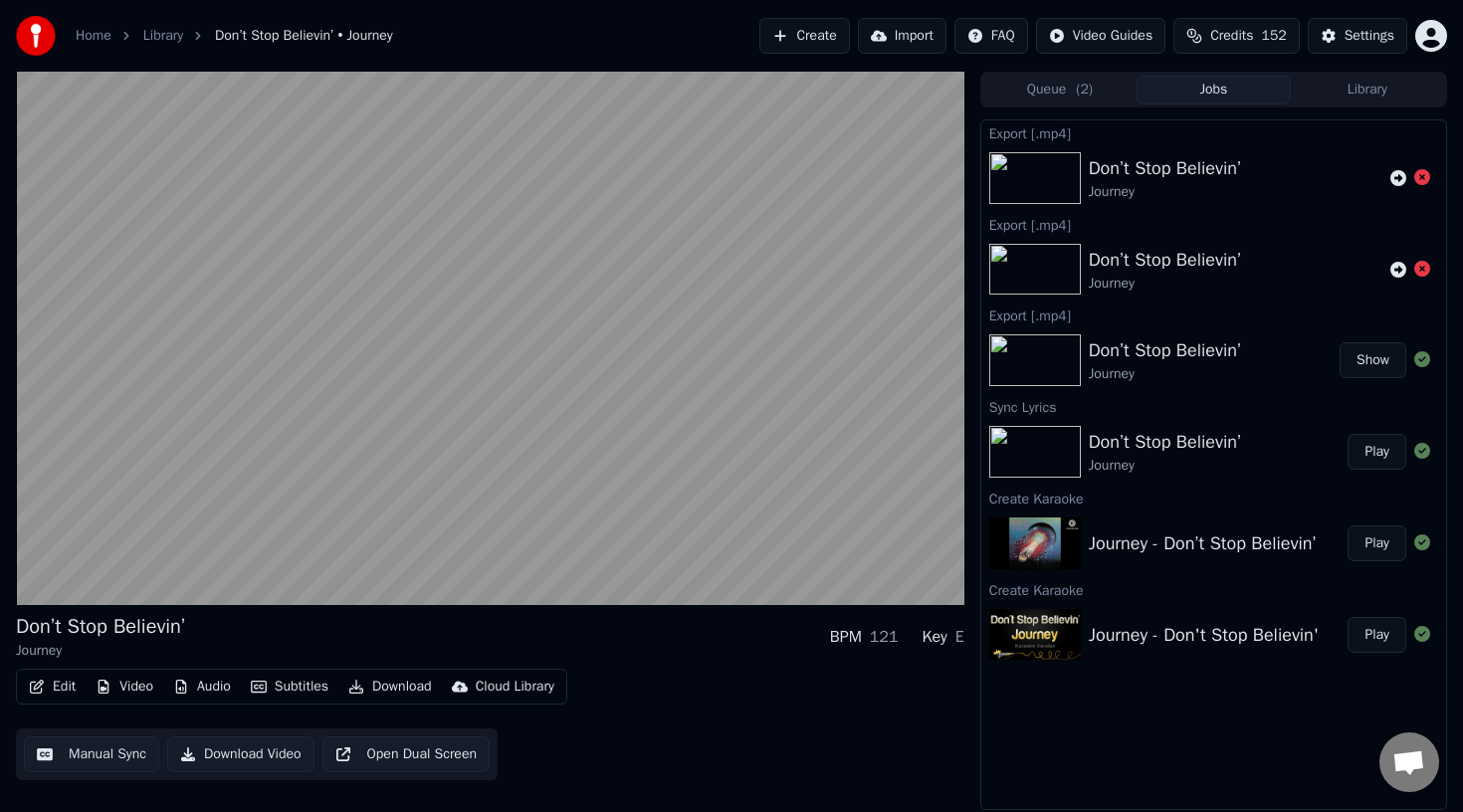 click on "Show" at bounding box center (1372, 360) 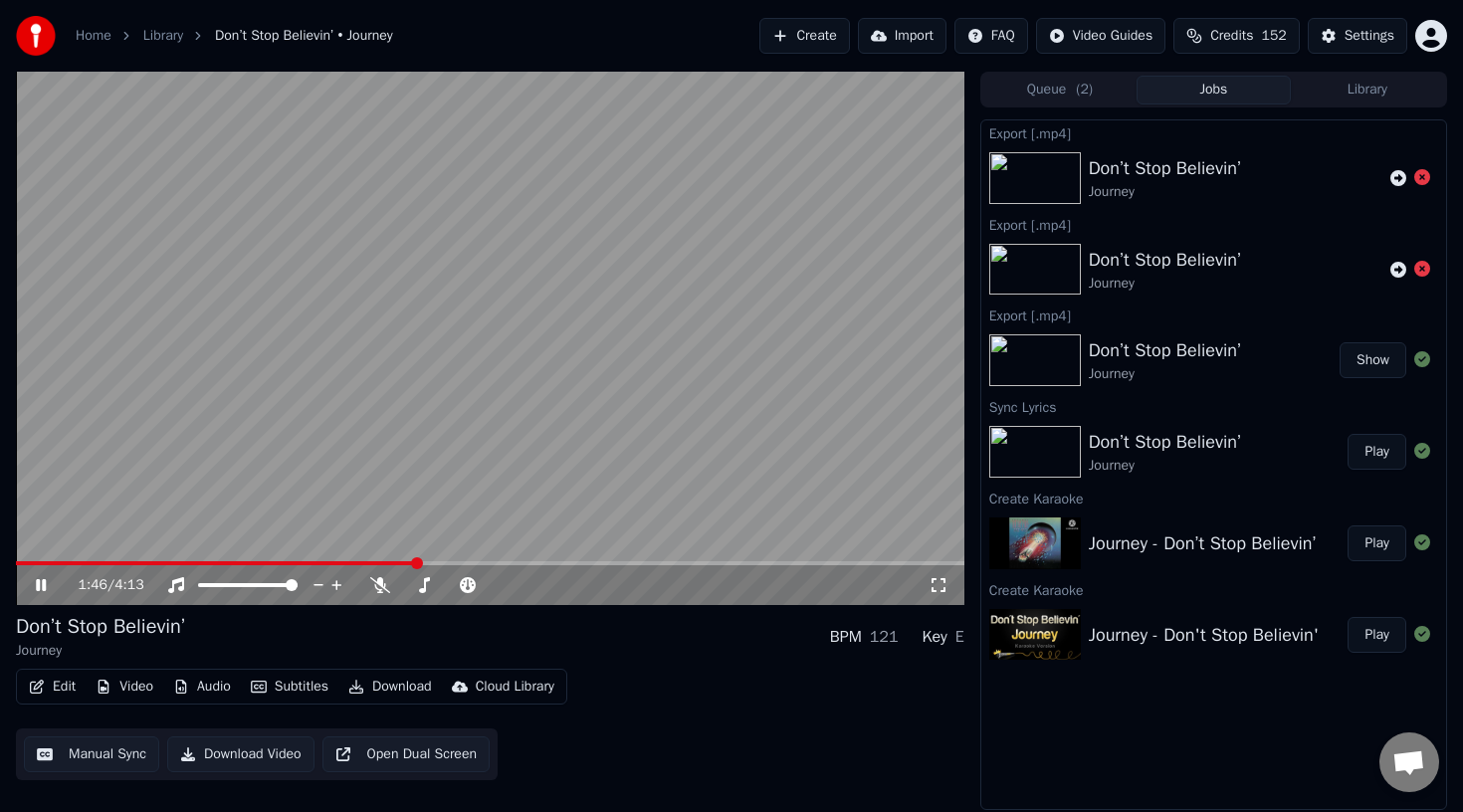 click on "Show" at bounding box center (1372, 360) 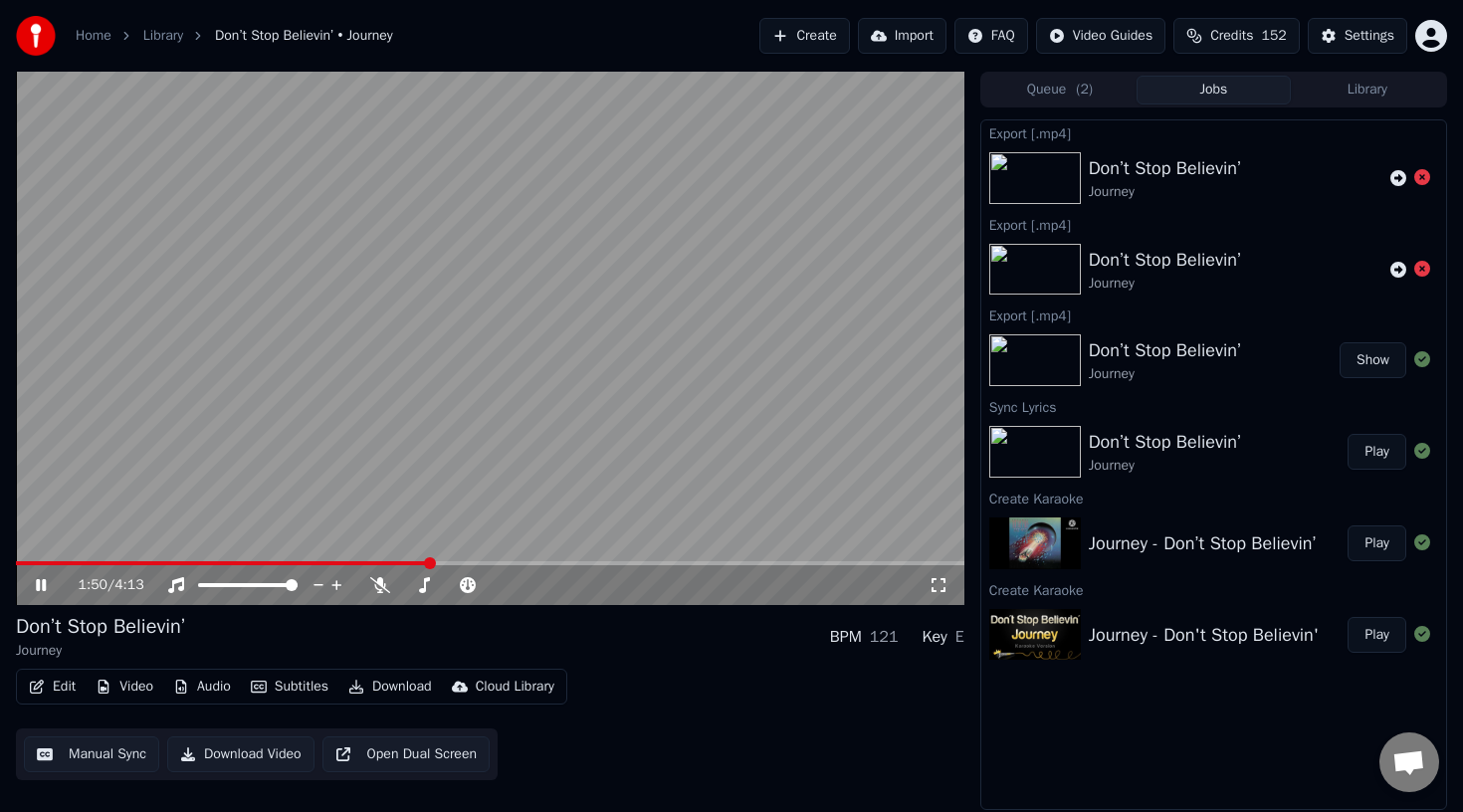 click 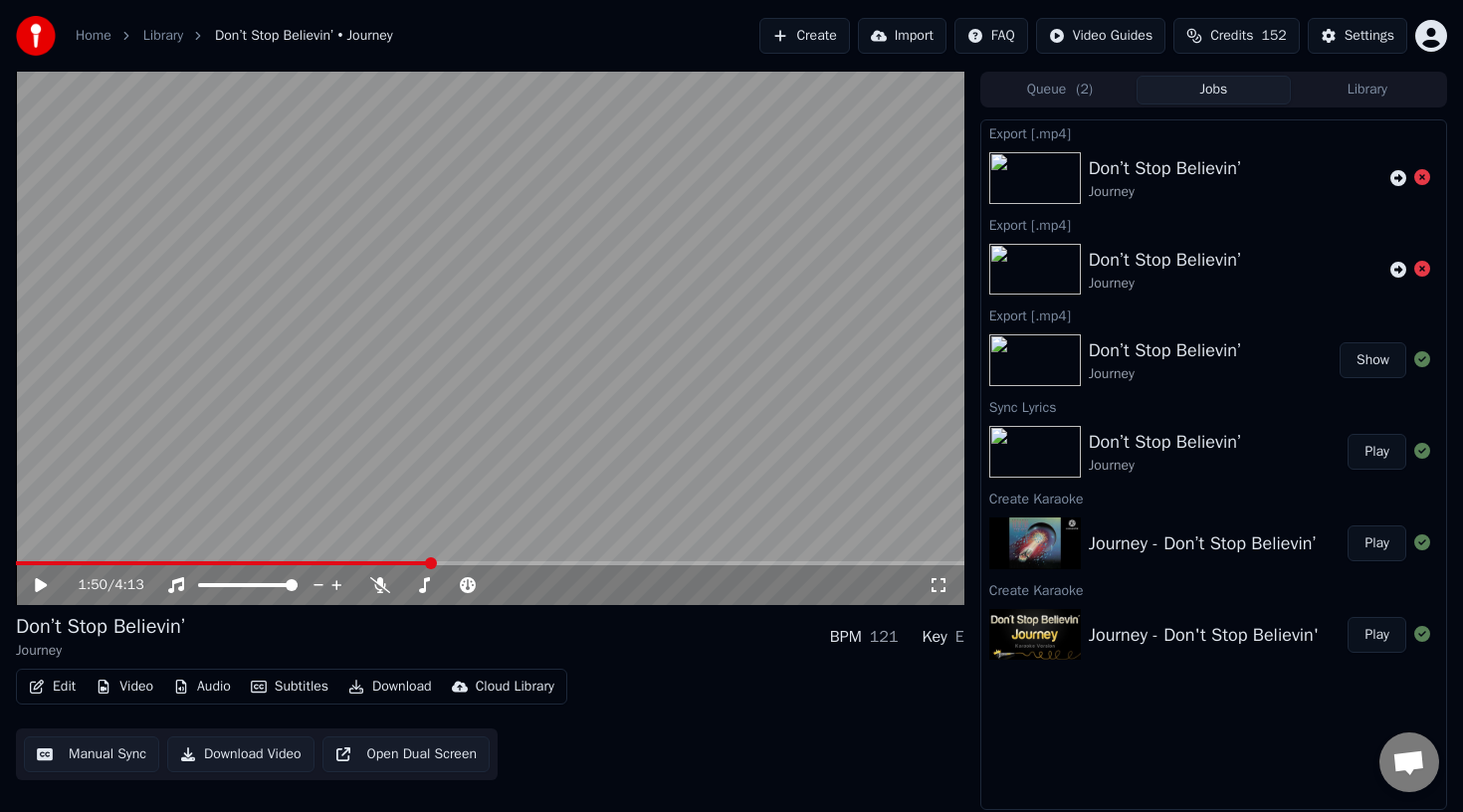 click on "Show" at bounding box center [1372, 360] 